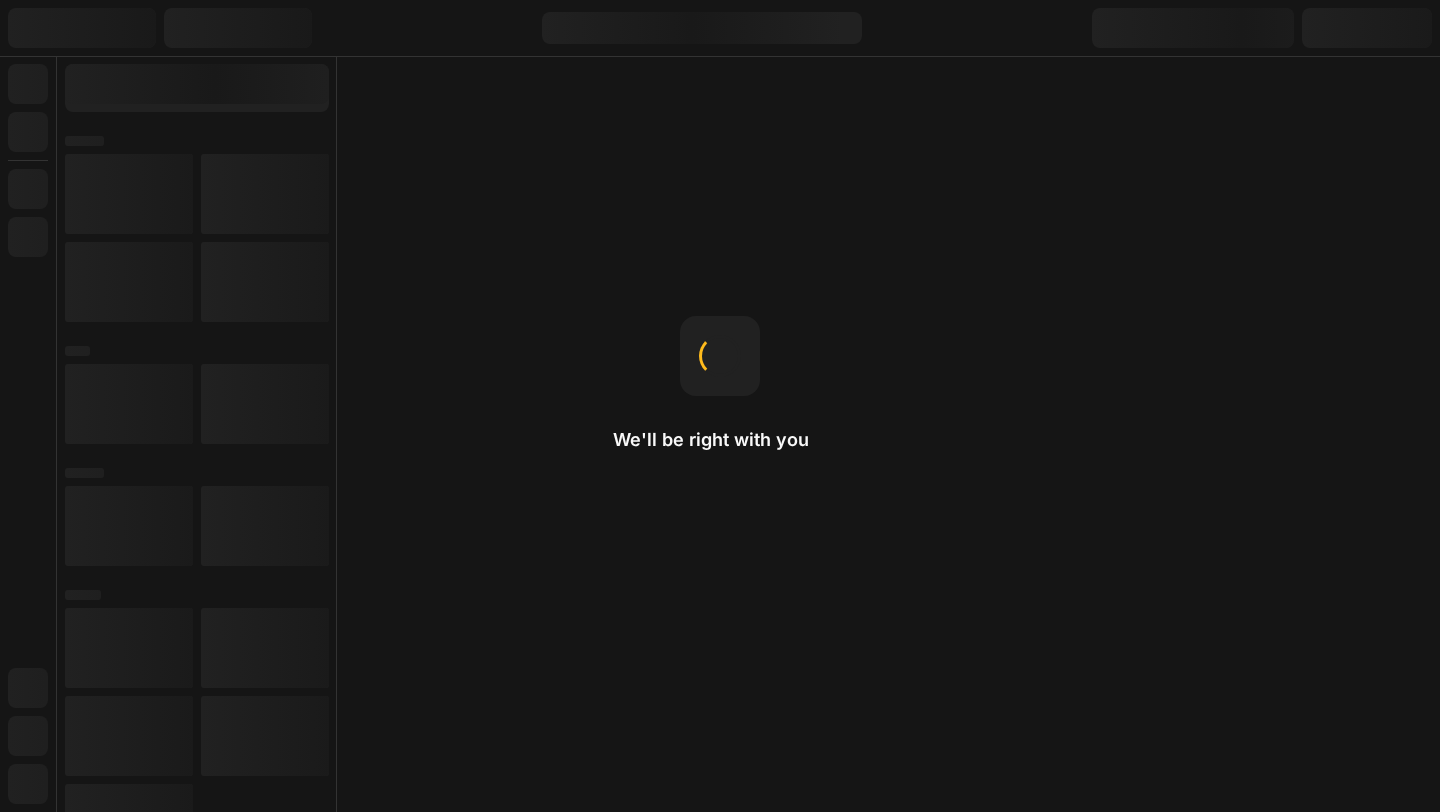 scroll, scrollTop: 0, scrollLeft: 0, axis: both 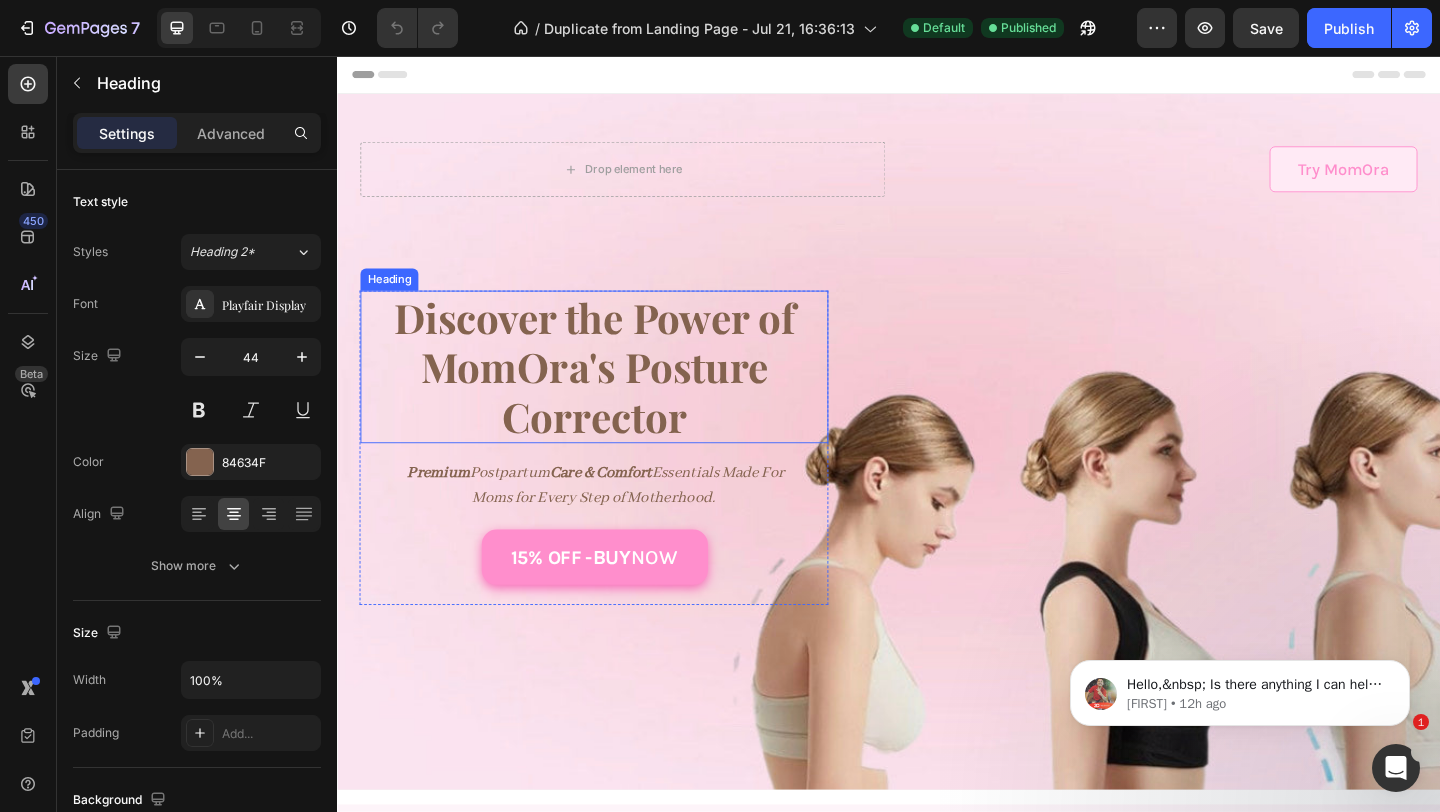 click on "Discover the Power of MomOra's Posture Corrector" at bounding box center [616, 393] 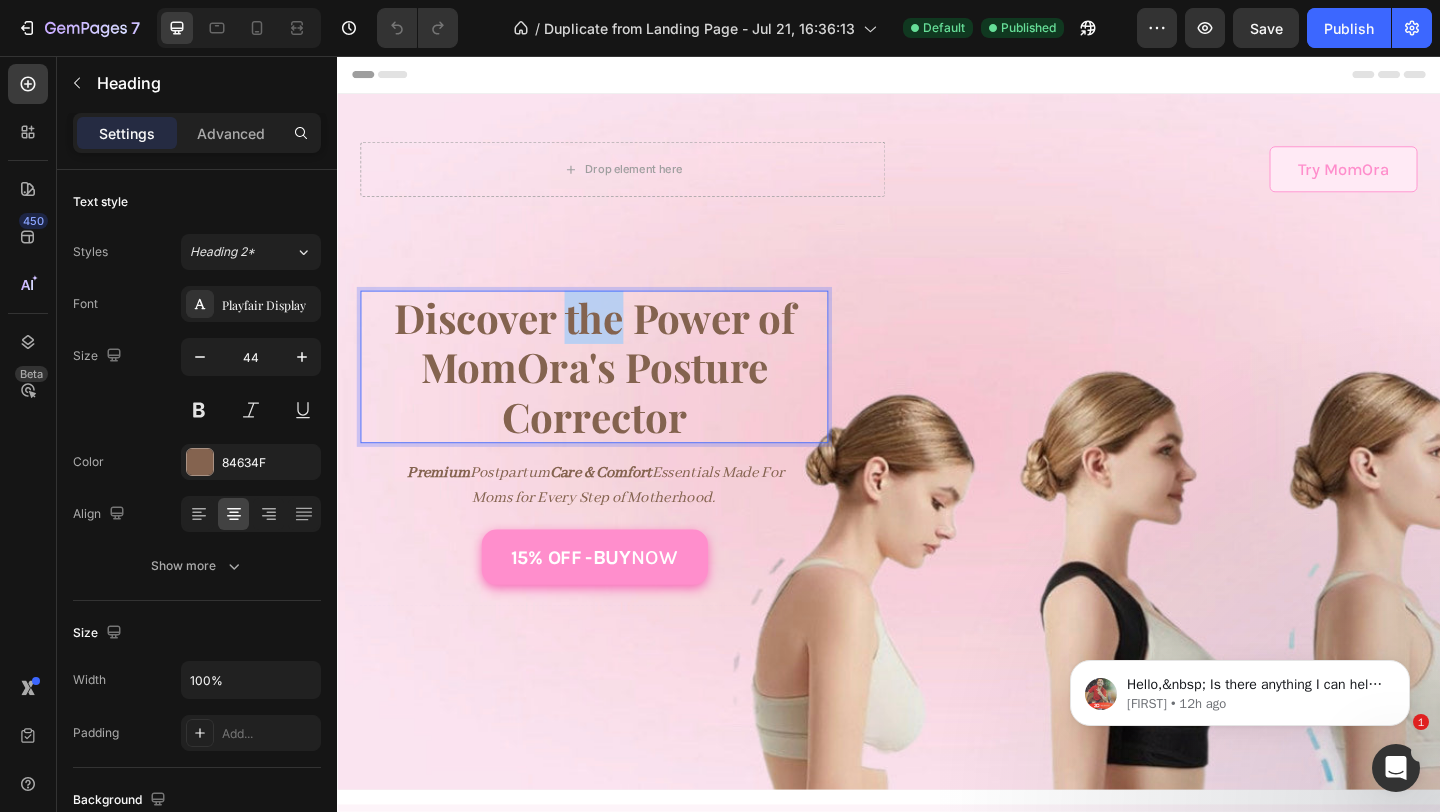 click on "Discover the Power of MomOra's Posture Corrector" at bounding box center (616, 393) 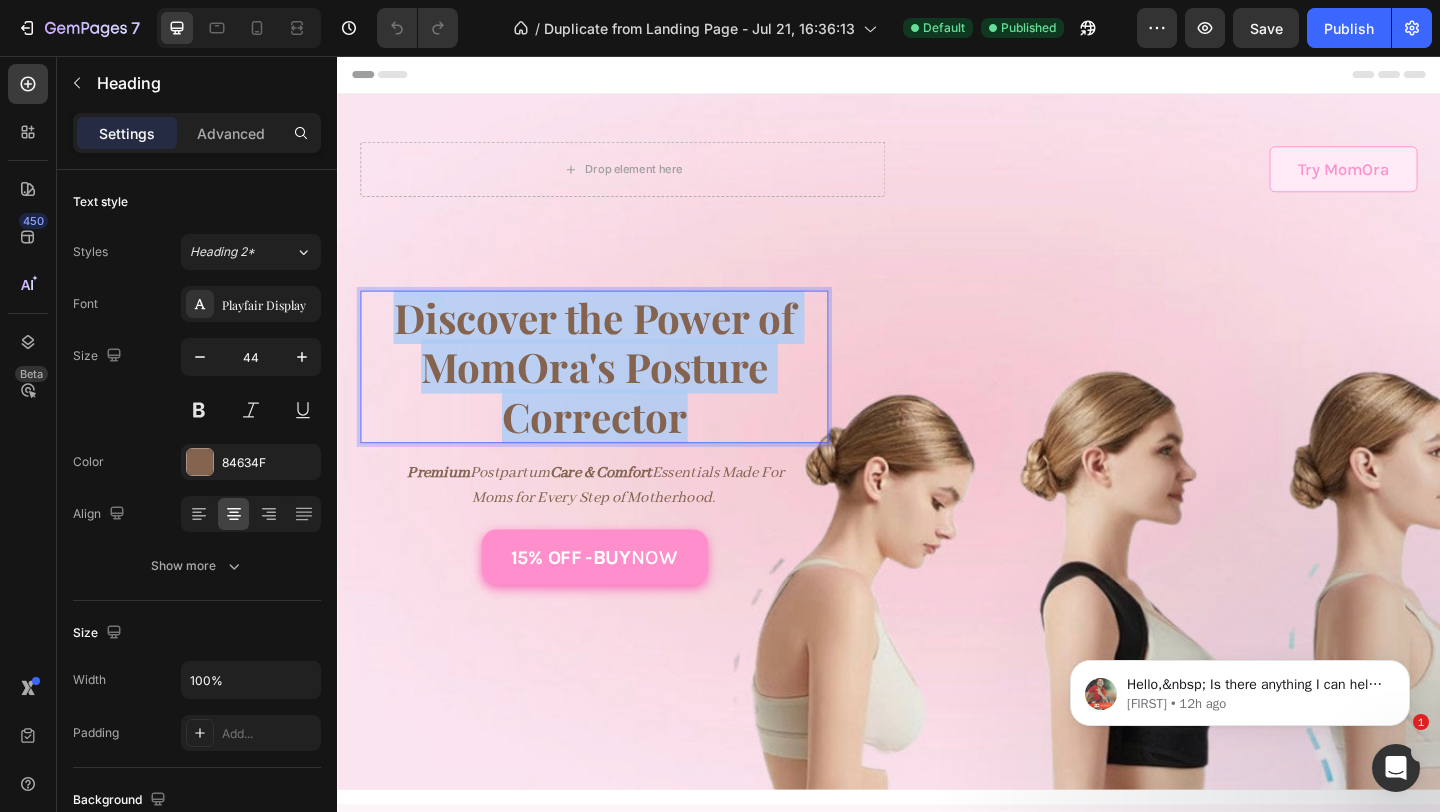 click on "Discover the Power of MomOra's Posture Corrector" at bounding box center [616, 393] 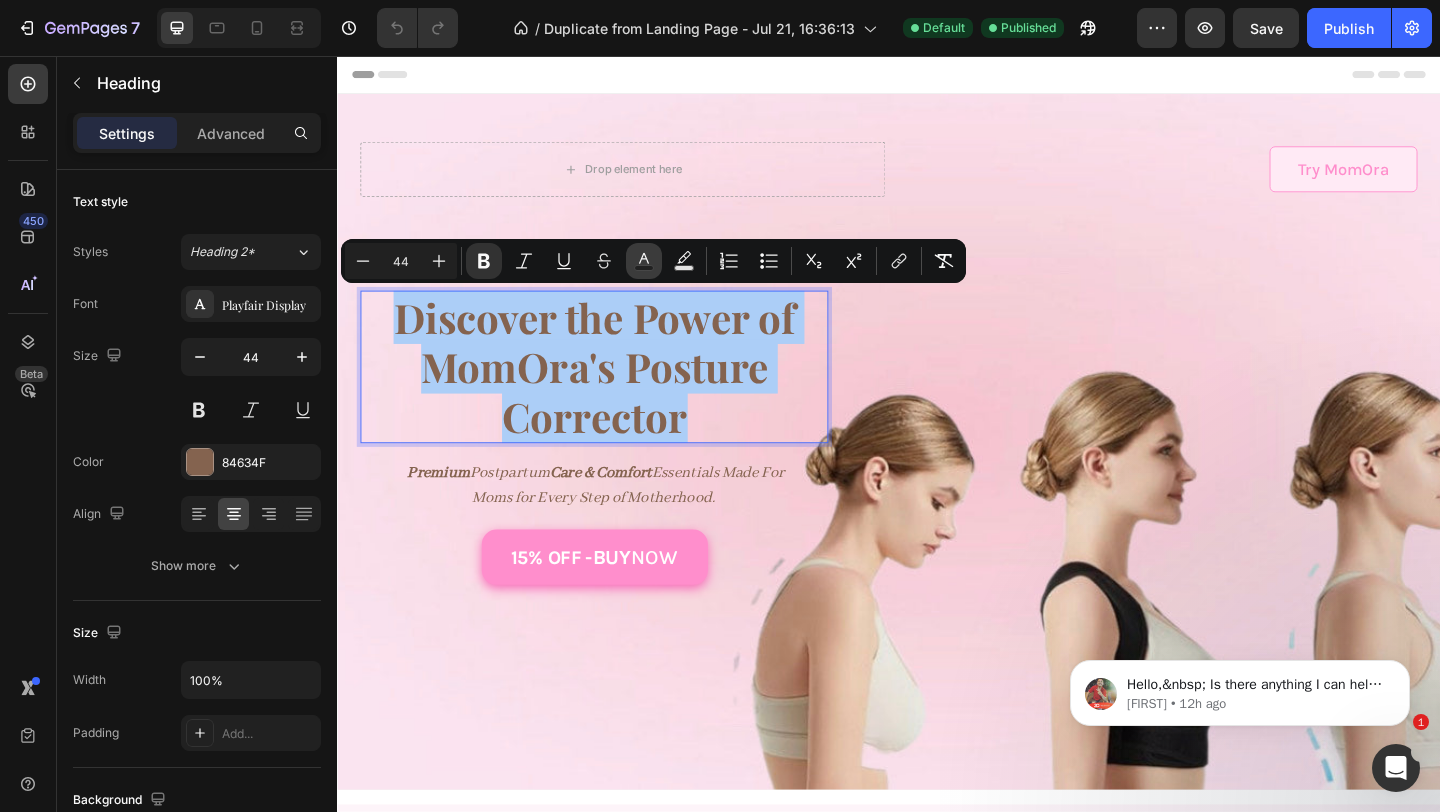 click on "Text Color" at bounding box center [644, 261] 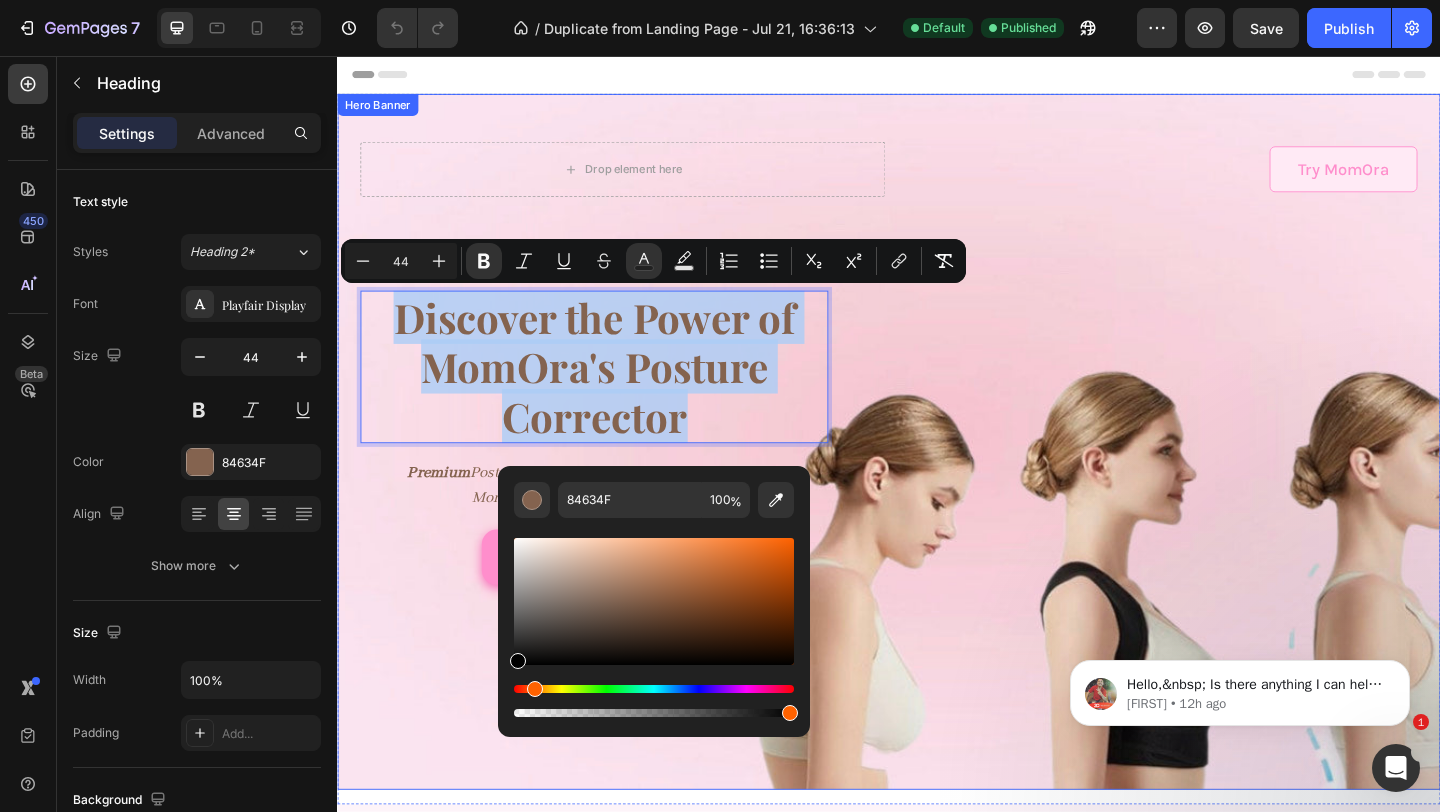 type on "000000" 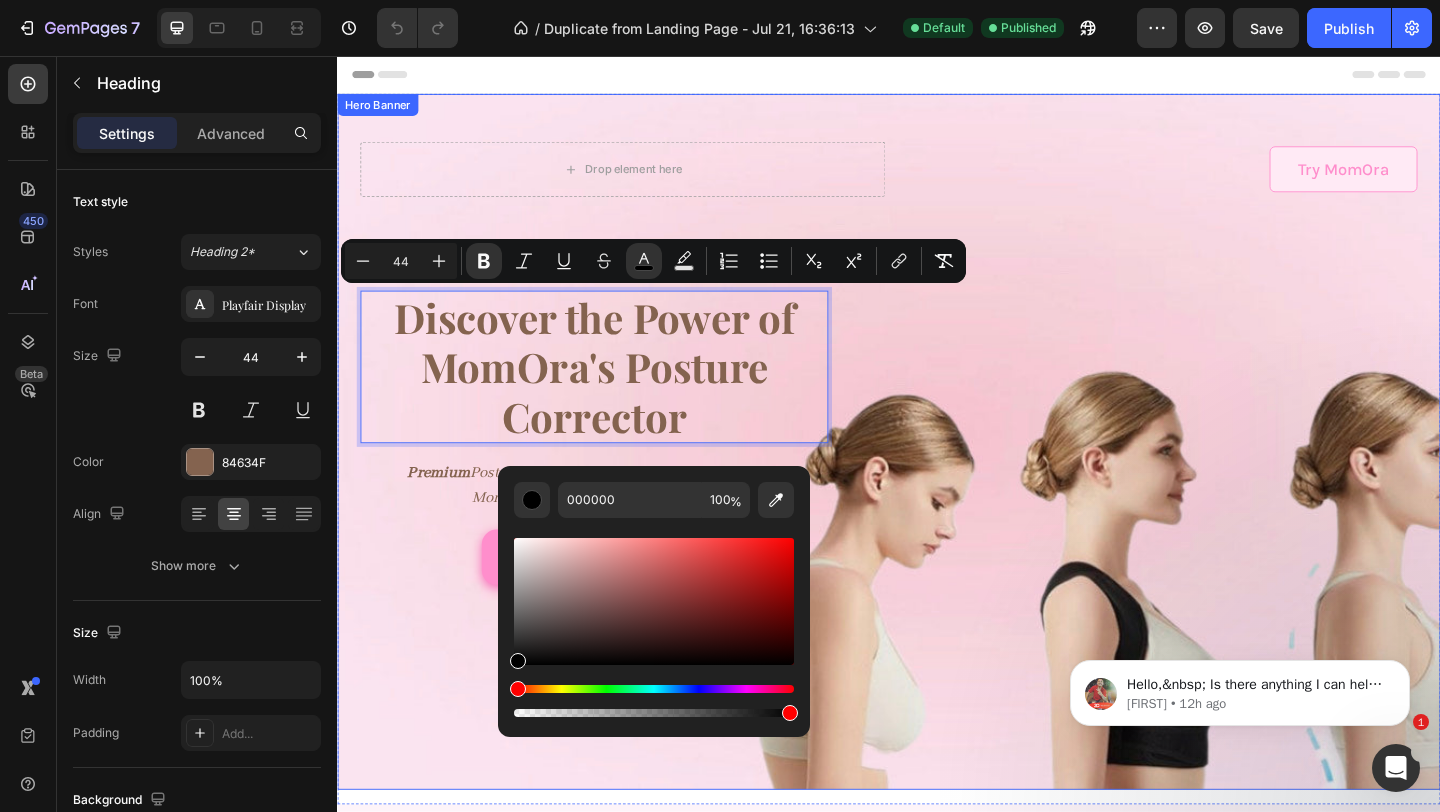 drag, startPoint x: 972, startPoint y: 669, endPoint x: 485, endPoint y: 746, distance: 493.04968 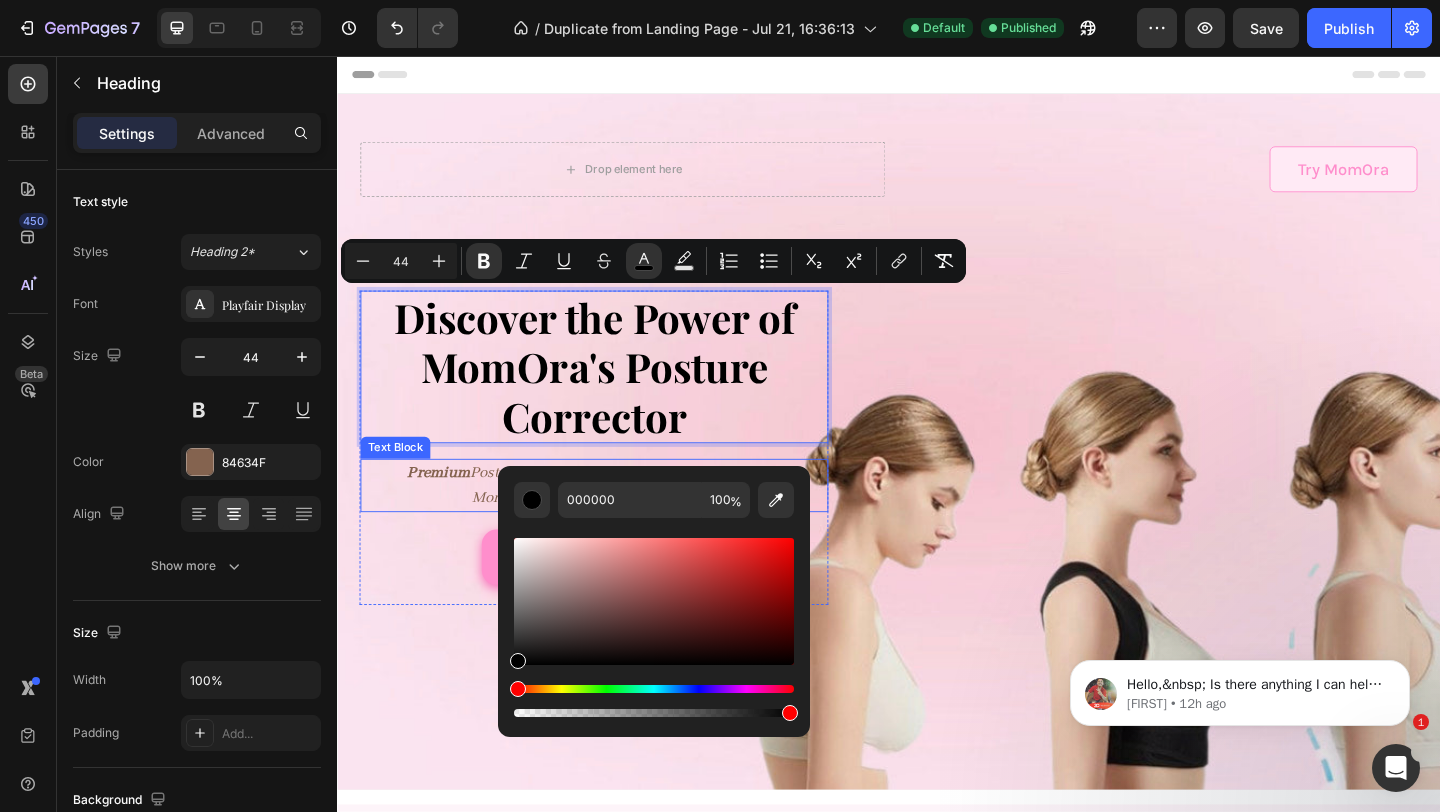 click on "Moms for Every Step of Motherhood." at bounding box center [616, 536] 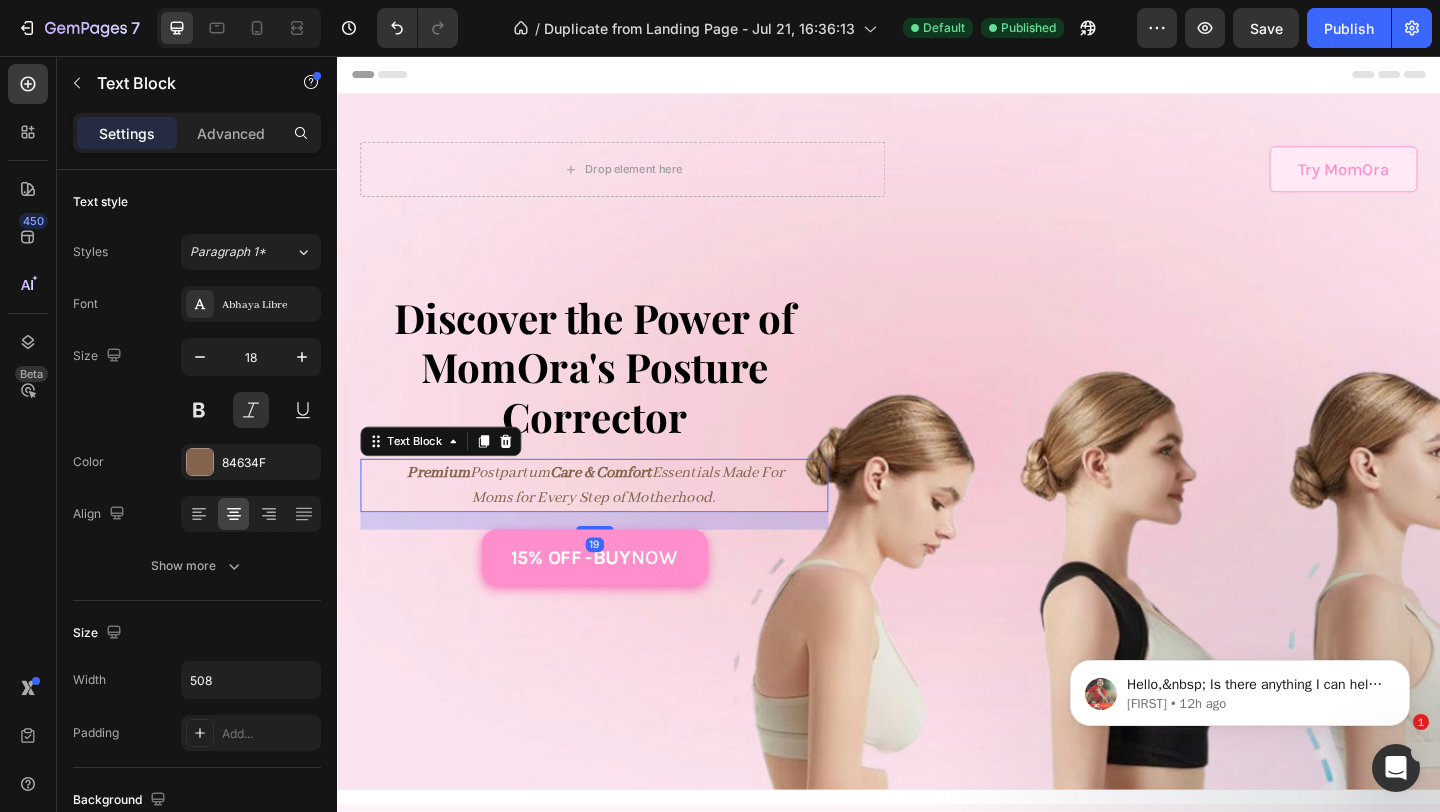 click on "Moms for Every Step of Motherhood." at bounding box center (616, 536) 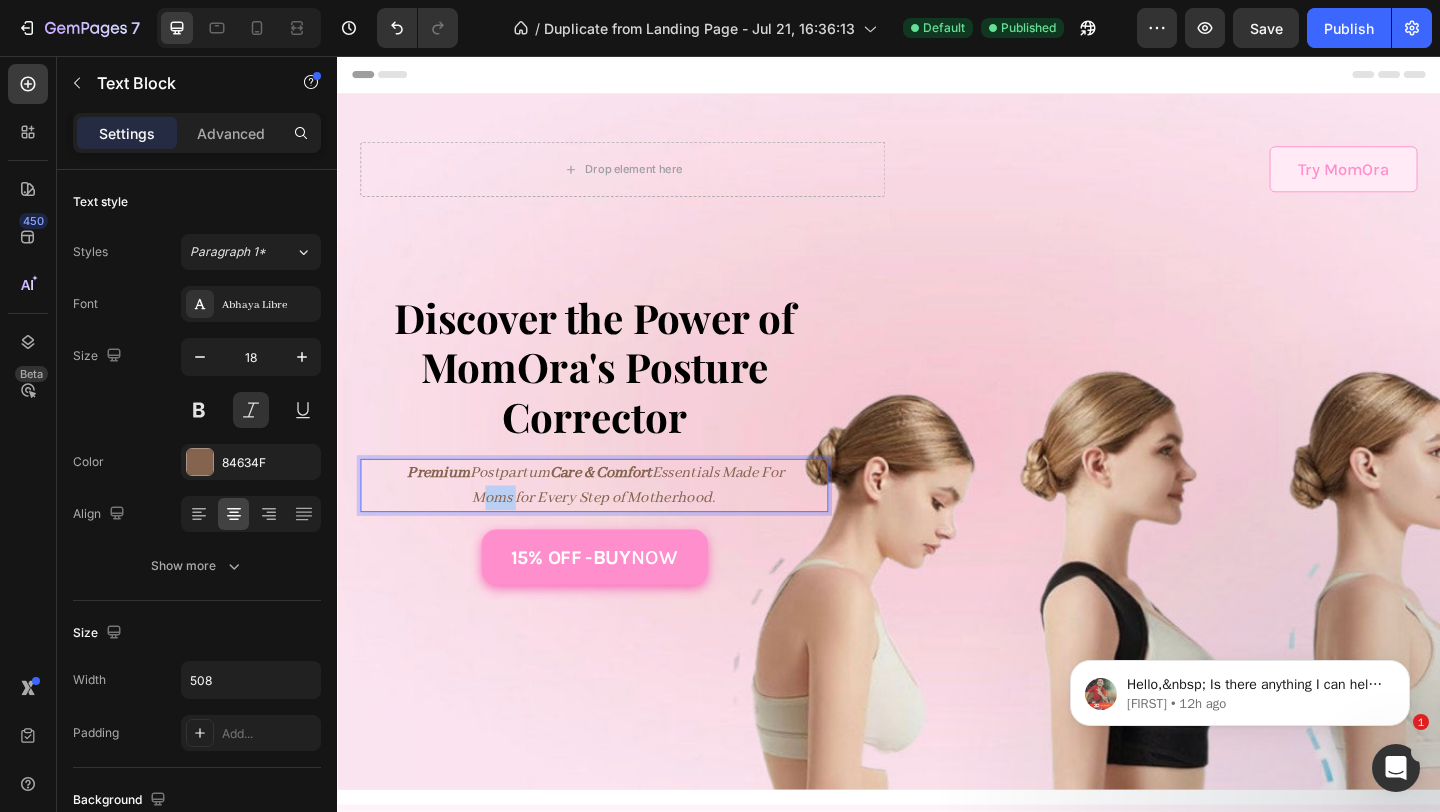 click on "Moms for Every Step of Motherhood." at bounding box center (616, 536) 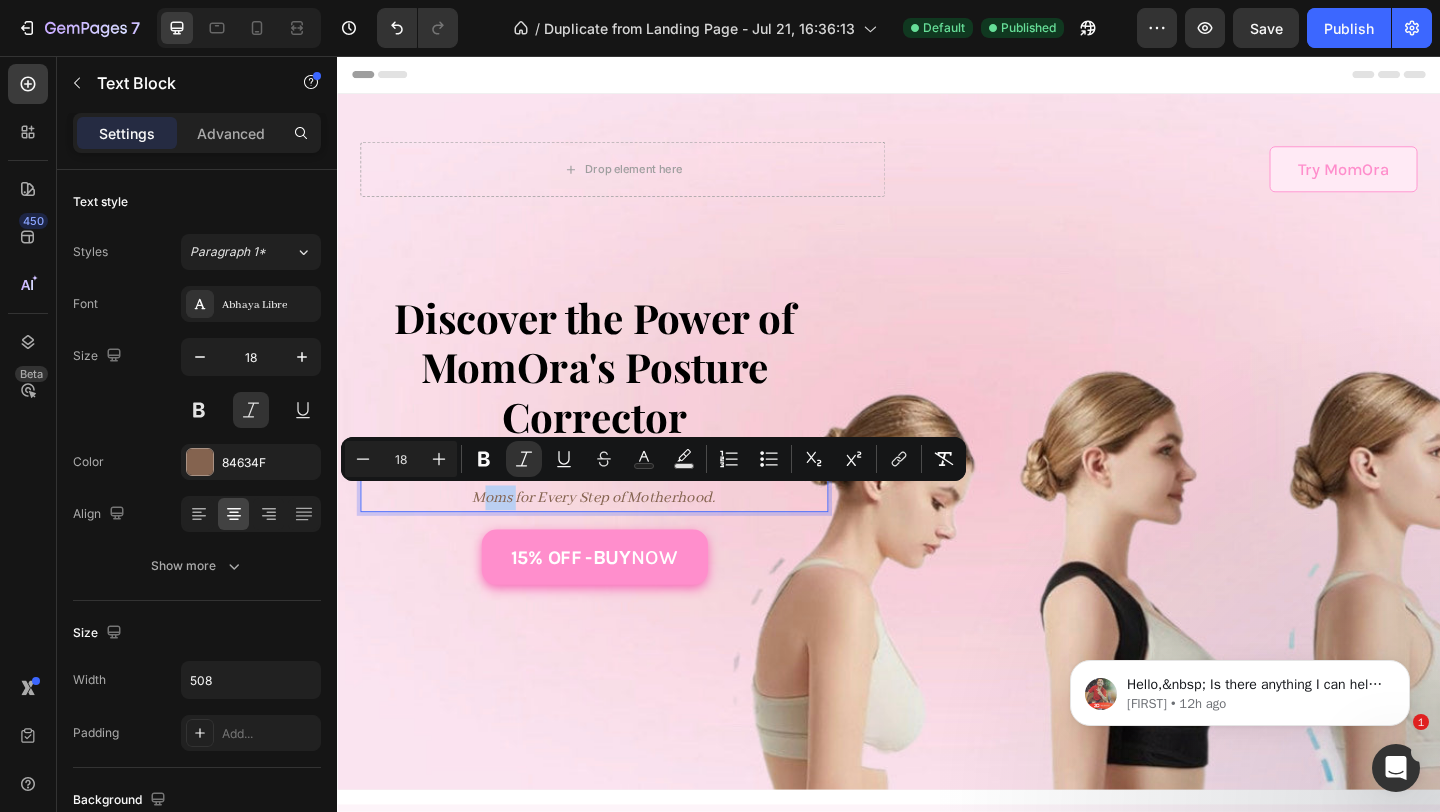 click on "Moms for Every Step of Motherhood." at bounding box center [616, 536] 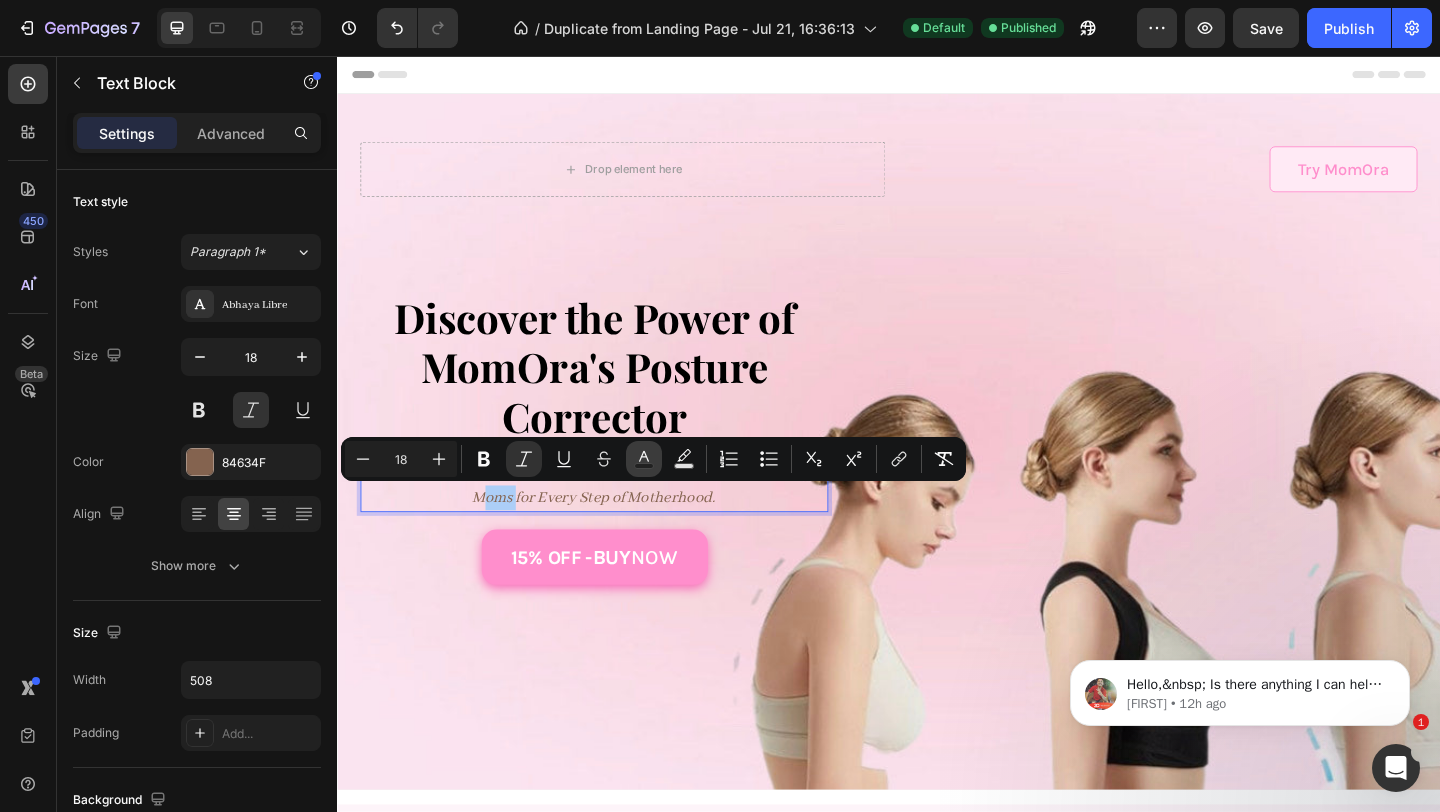click on "Text Color" at bounding box center [644, 459] 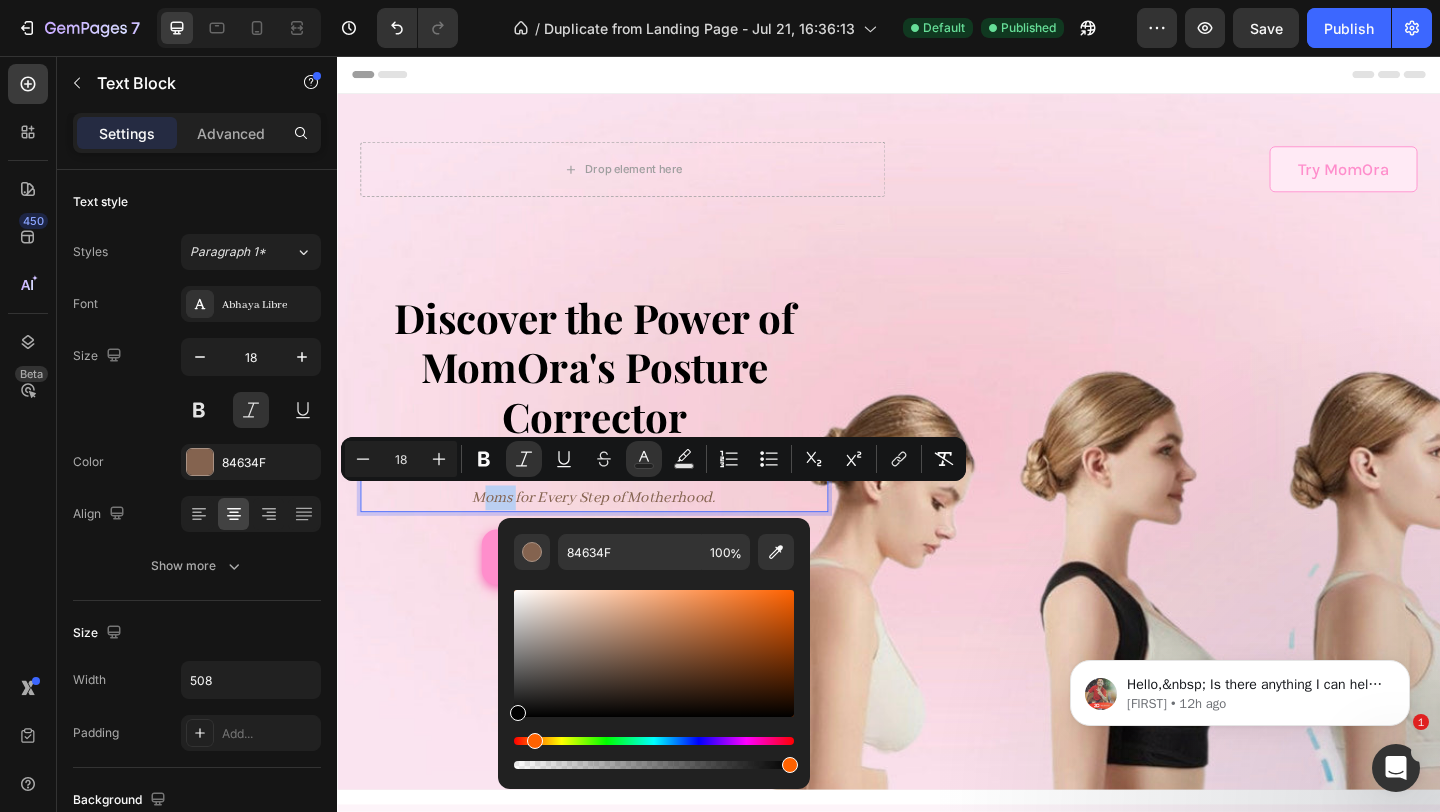 drag, startPoint x: 883, startPoint y: 734, endPoint x: 494, endPoint y: 787, distance: 392.59393 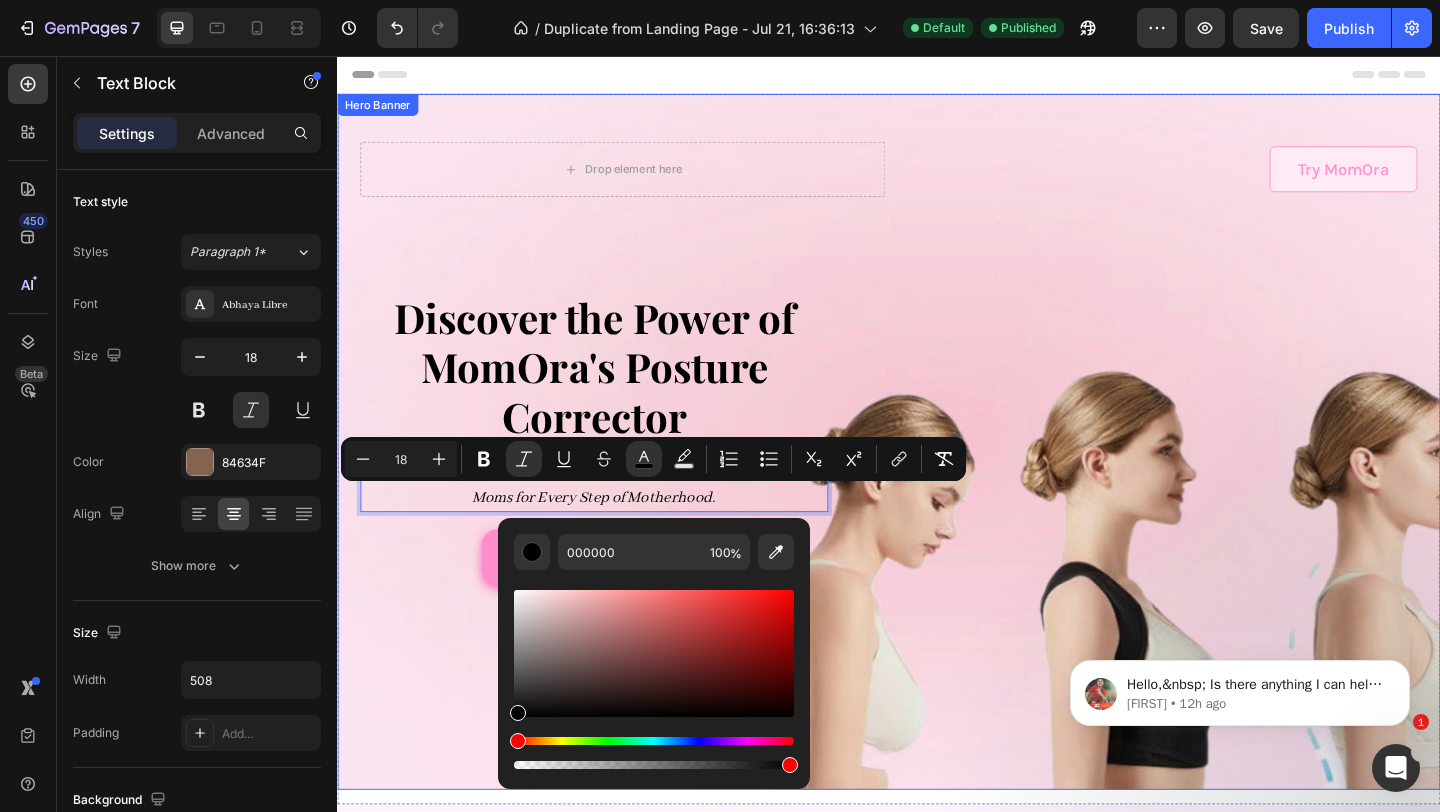 click at bounding box center (937, 475) 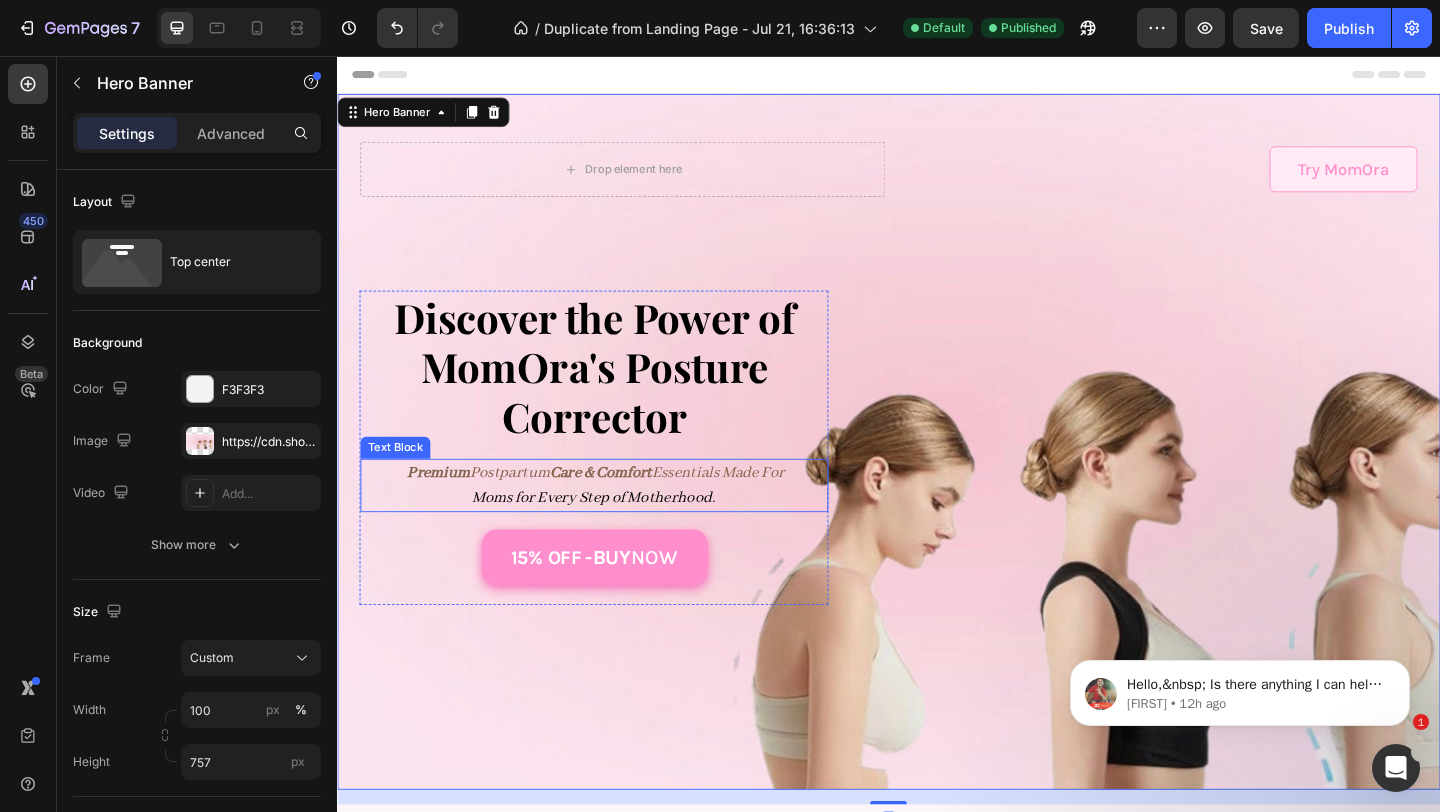 click on "Care & Comfort" at bounding box center [623, 509] 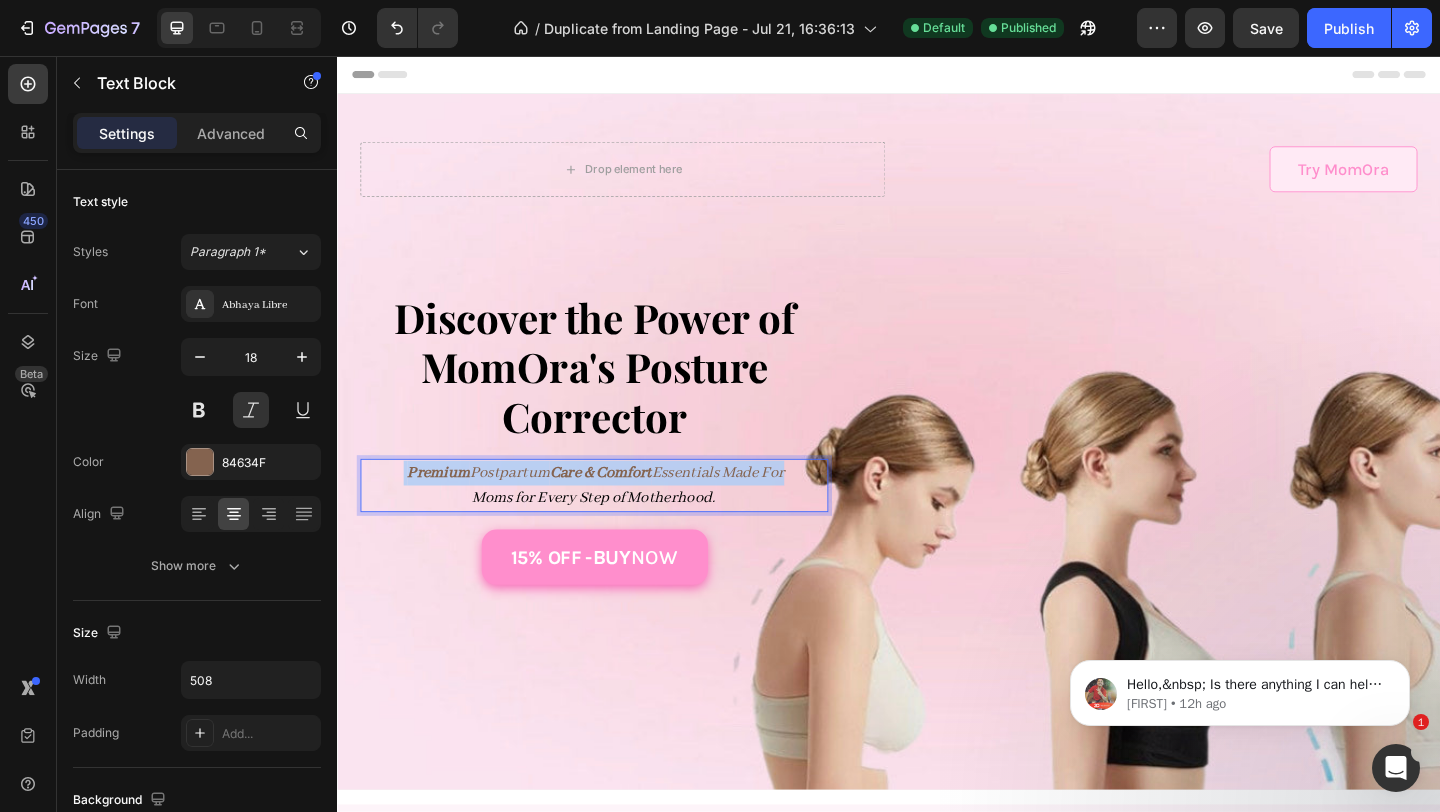 click on "Care & Comfort" at bounding box center [623, 509] 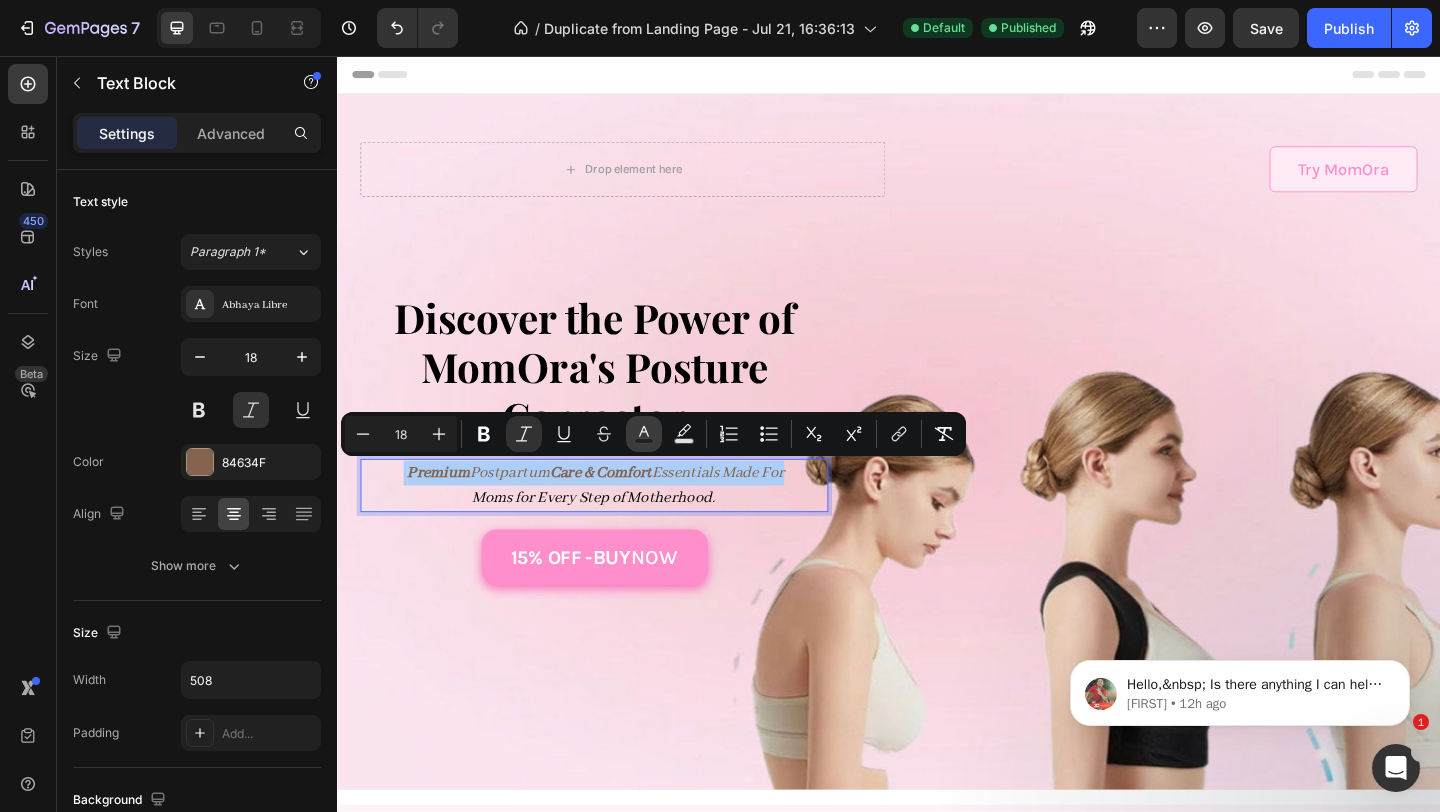 click 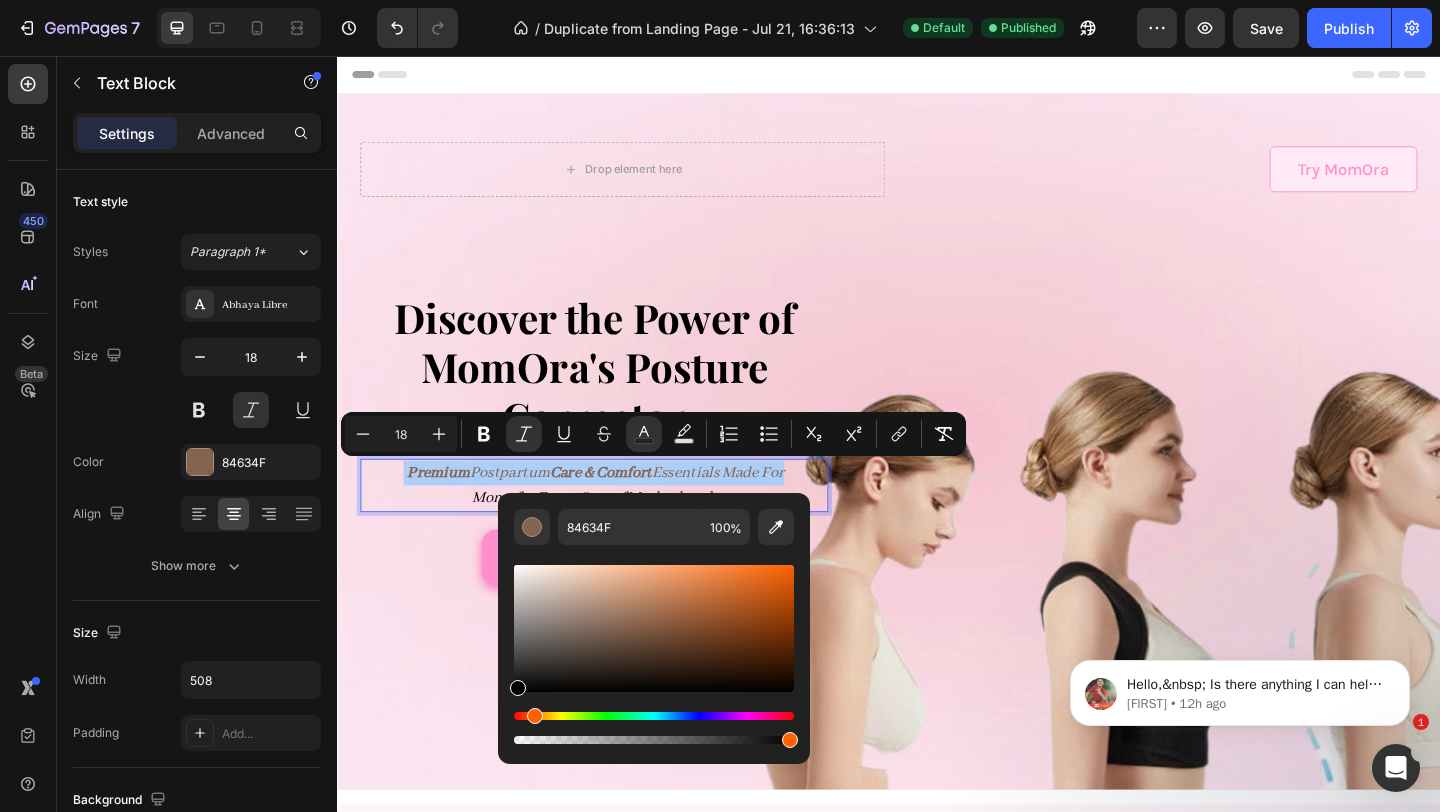 drag, startPoint x: 573, startPoint y: 637, endPoint x: 501, endPoint y: 702, distance: 97 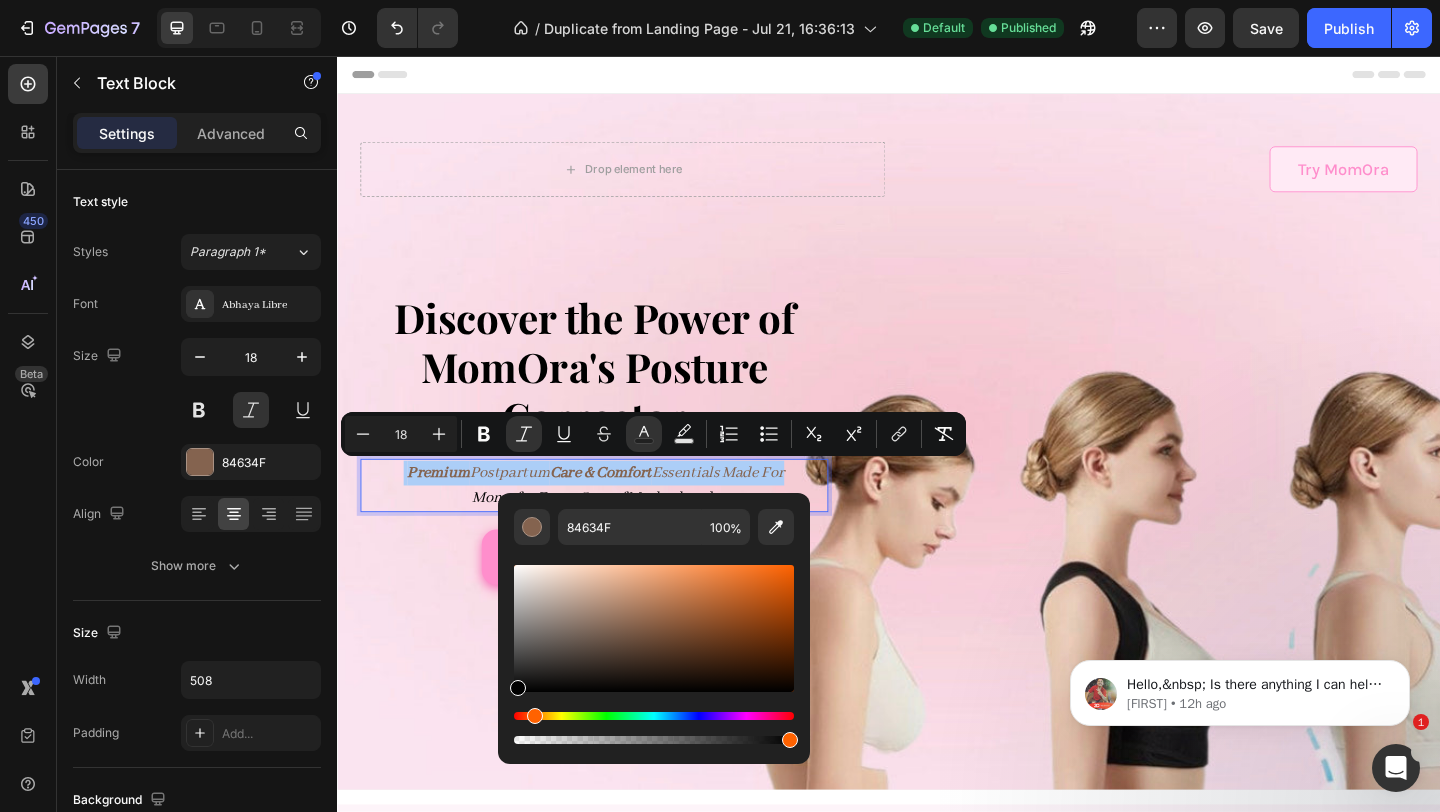 click on "84634F 100 %" at bounding box center [654, 620] 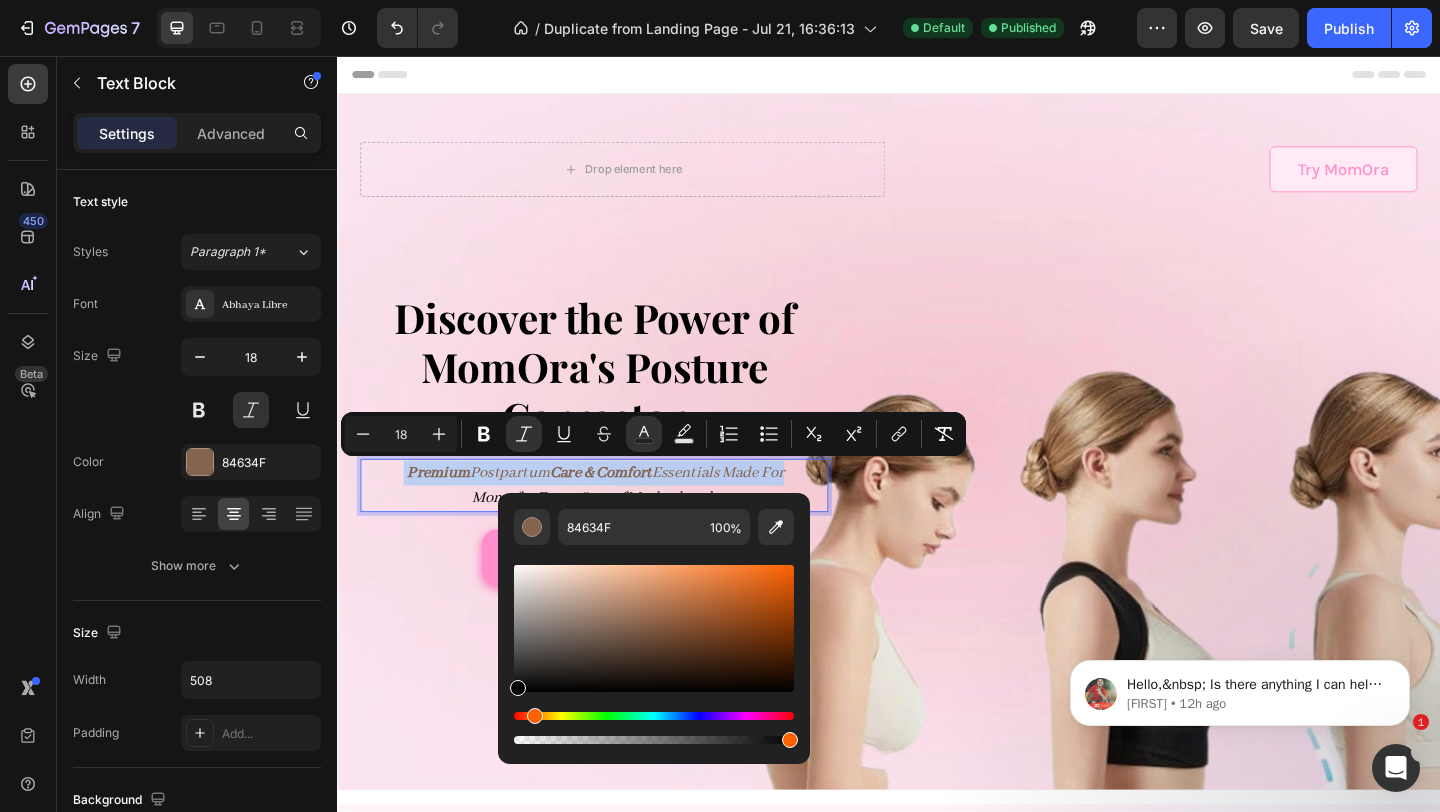 type on "000000" 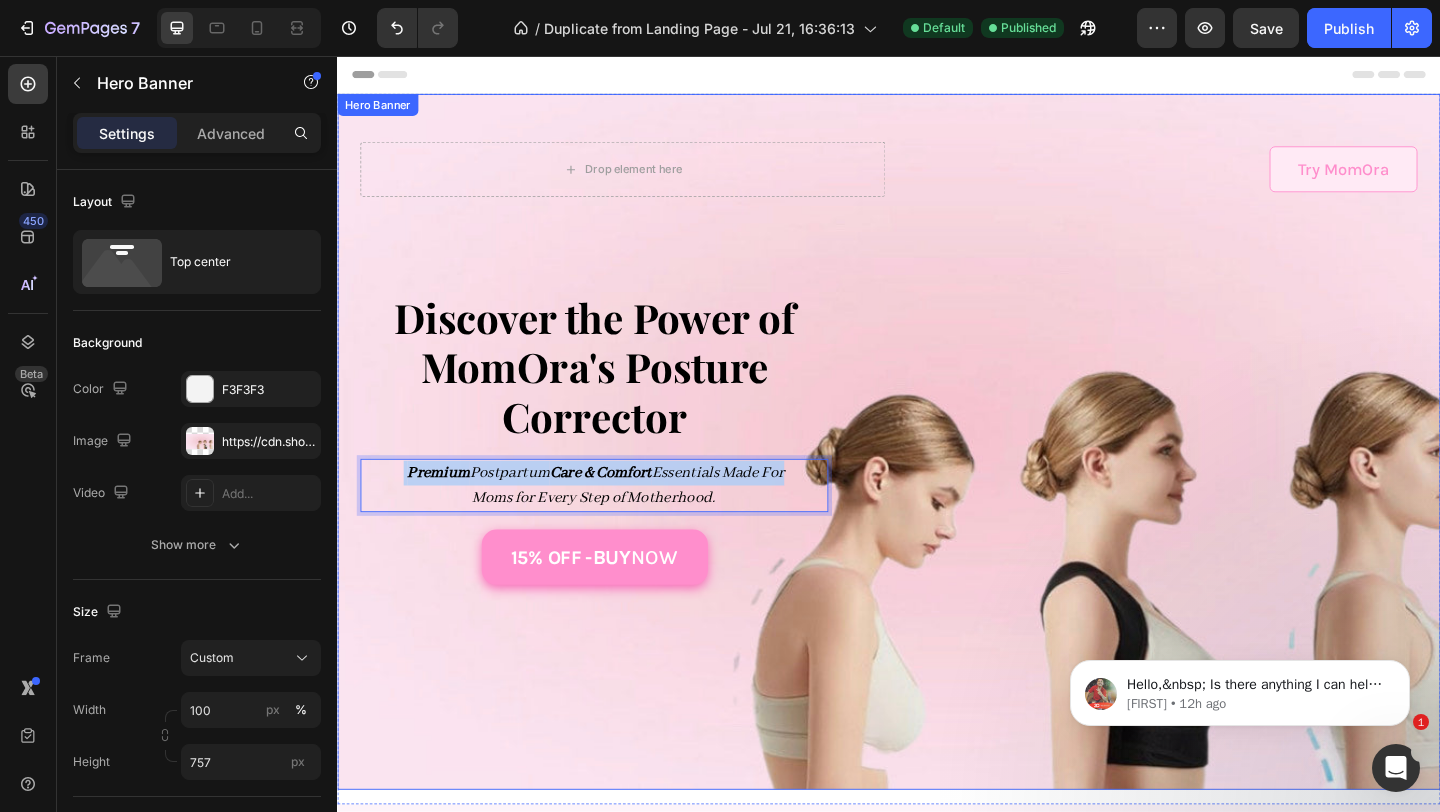 click at bounding box center (937, 475) 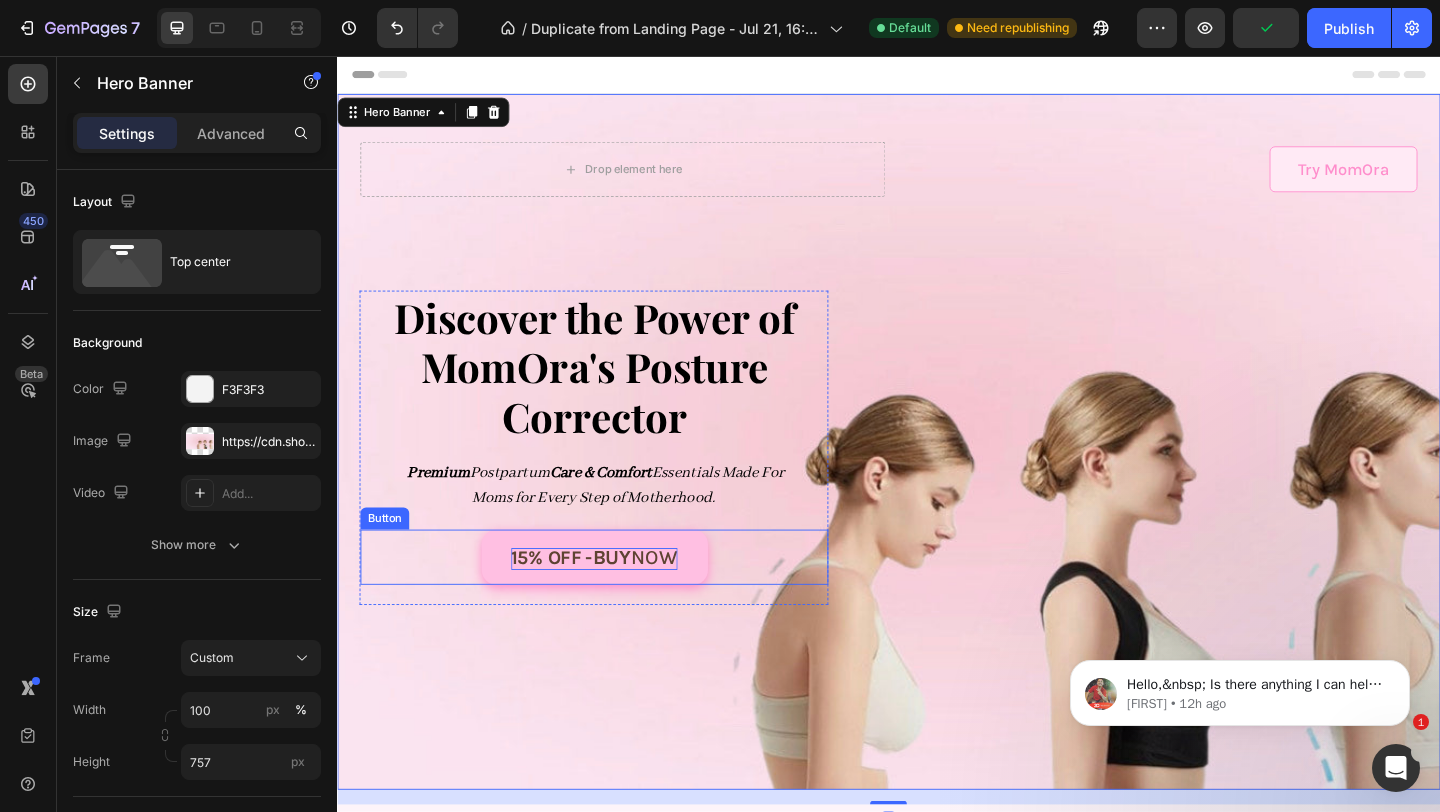 click on "15% OFF -" at bounding box center [570, 601] 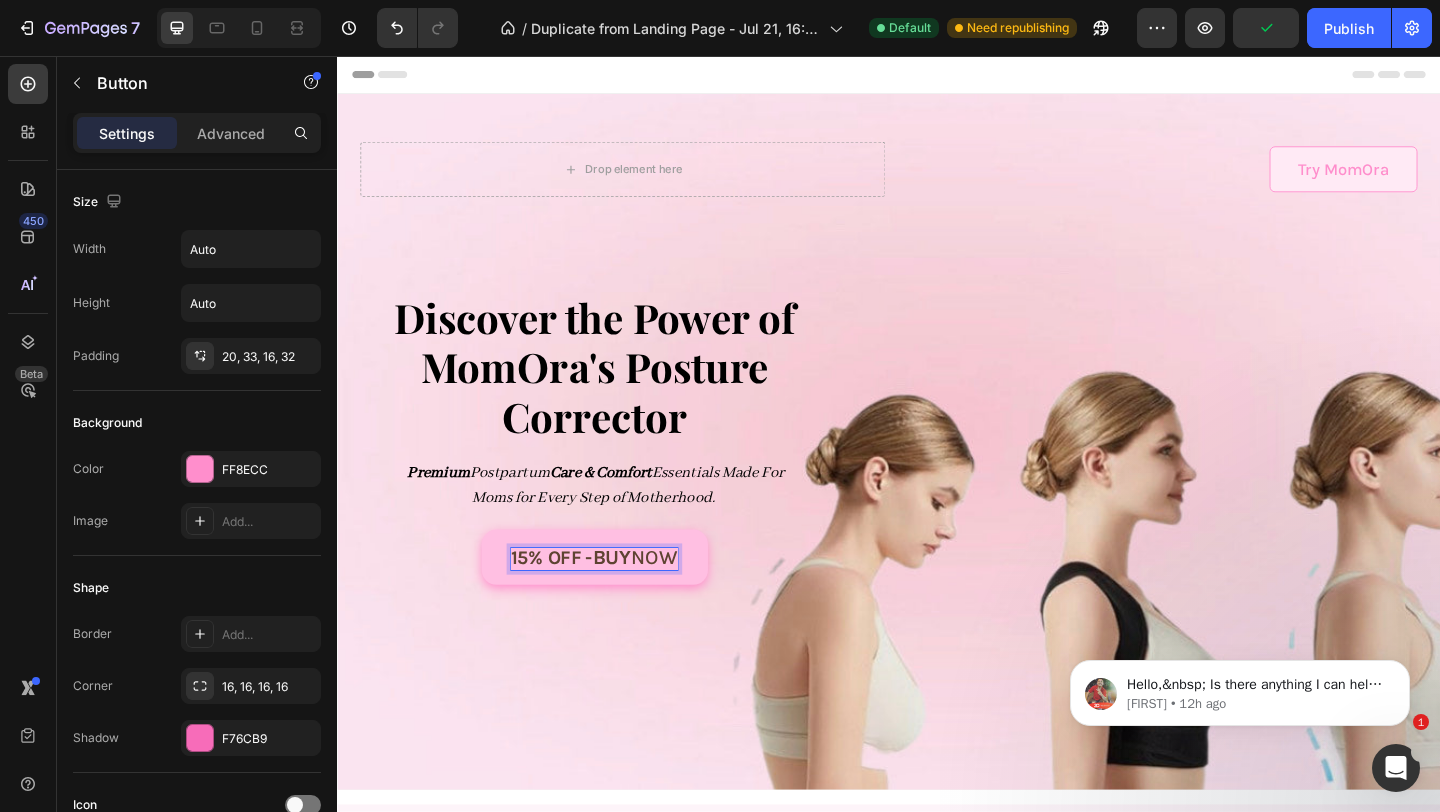 click on "15% OFF -" at bounding box center (570, 601) 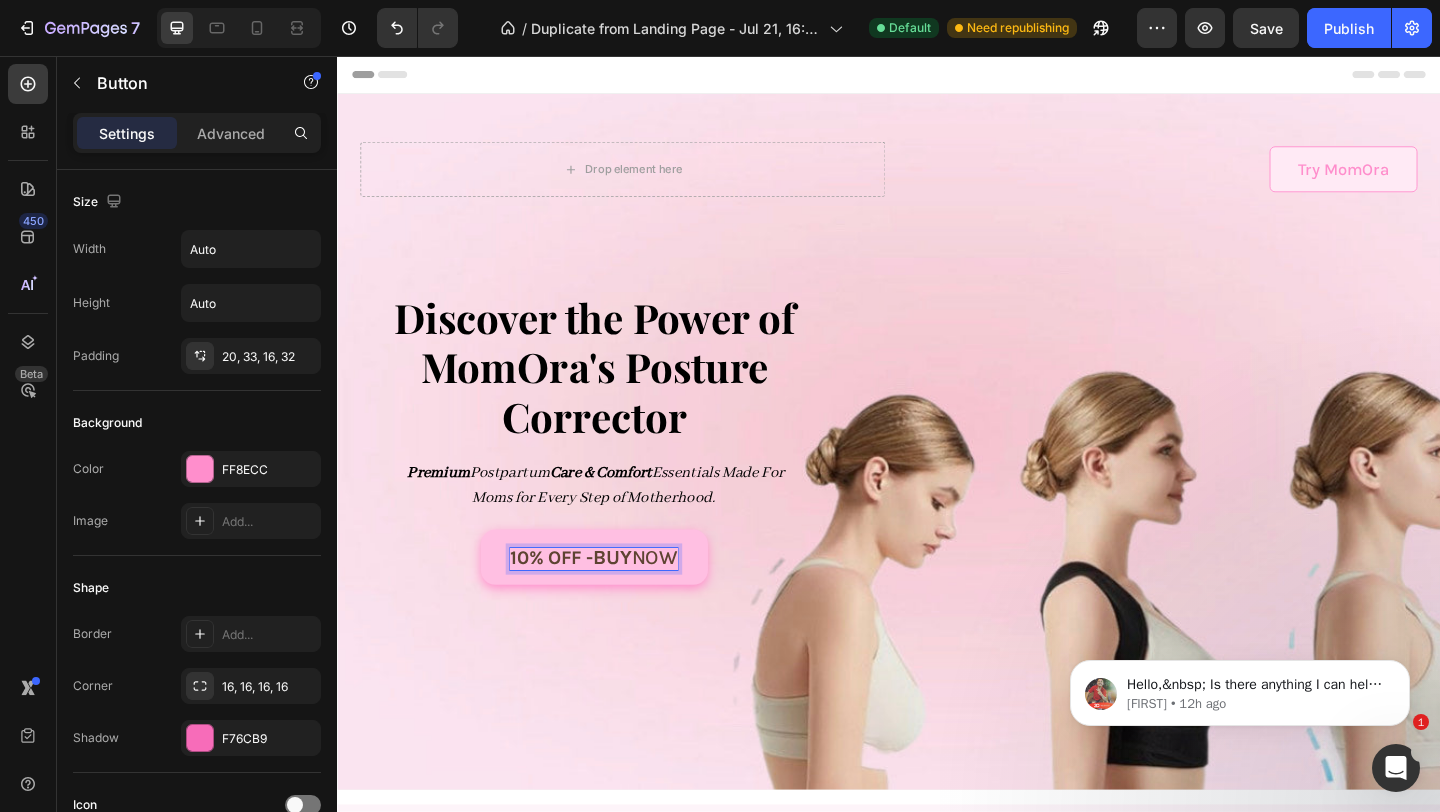 click on "10% OFF -" at bounding box center (570, 601) 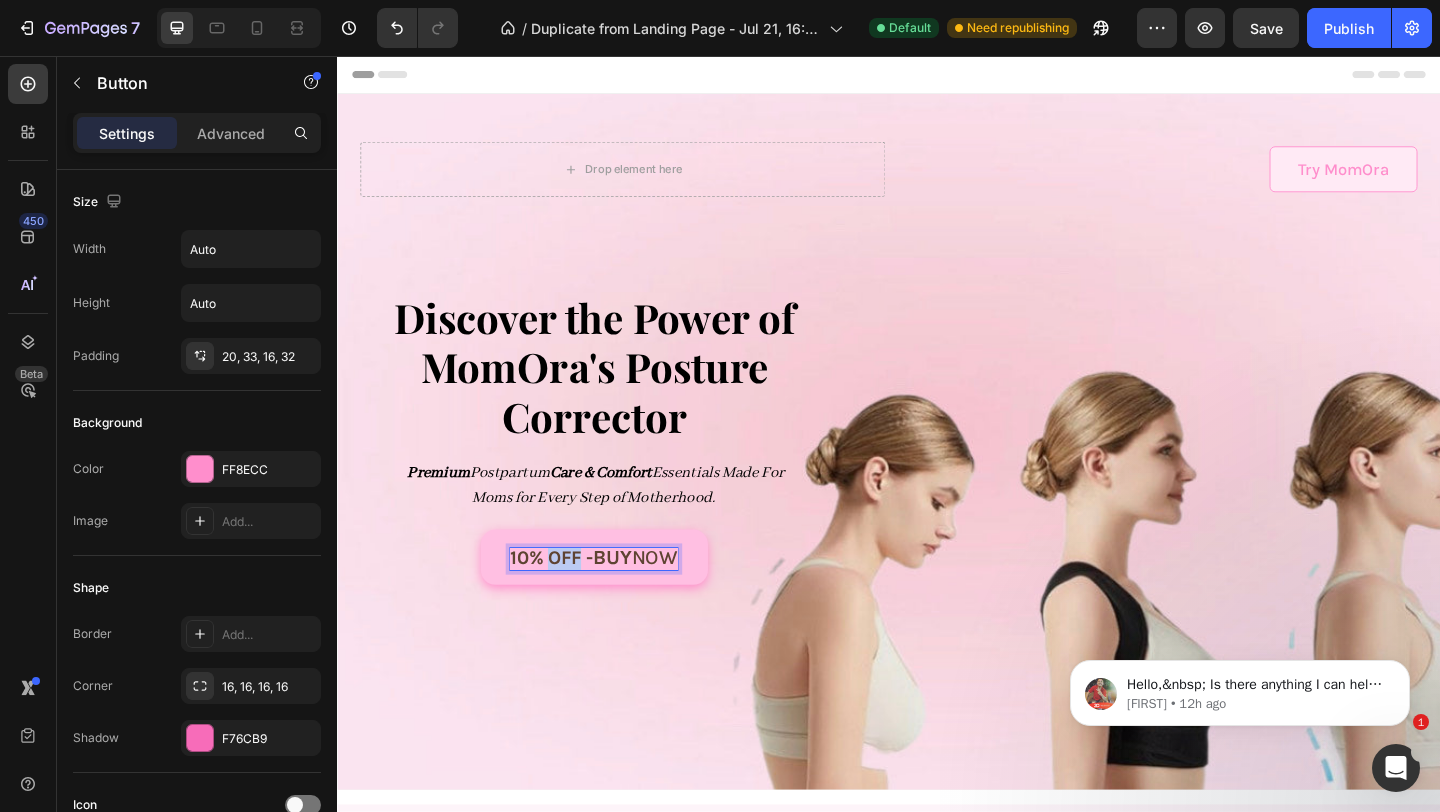 click on "10% OFF -" at bounding box center (570, 601) 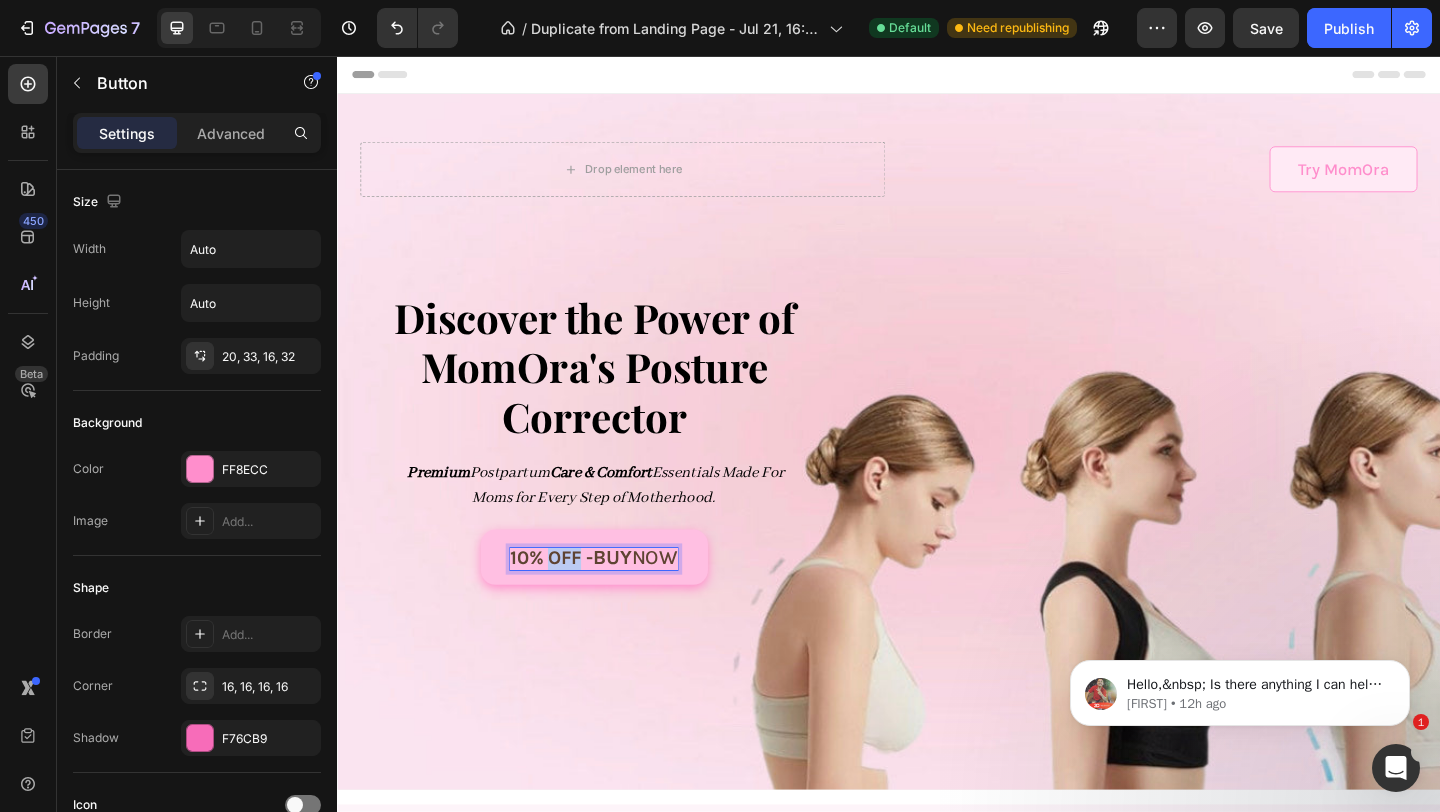click on "10% OFF -" at bounding box center [570, 601] 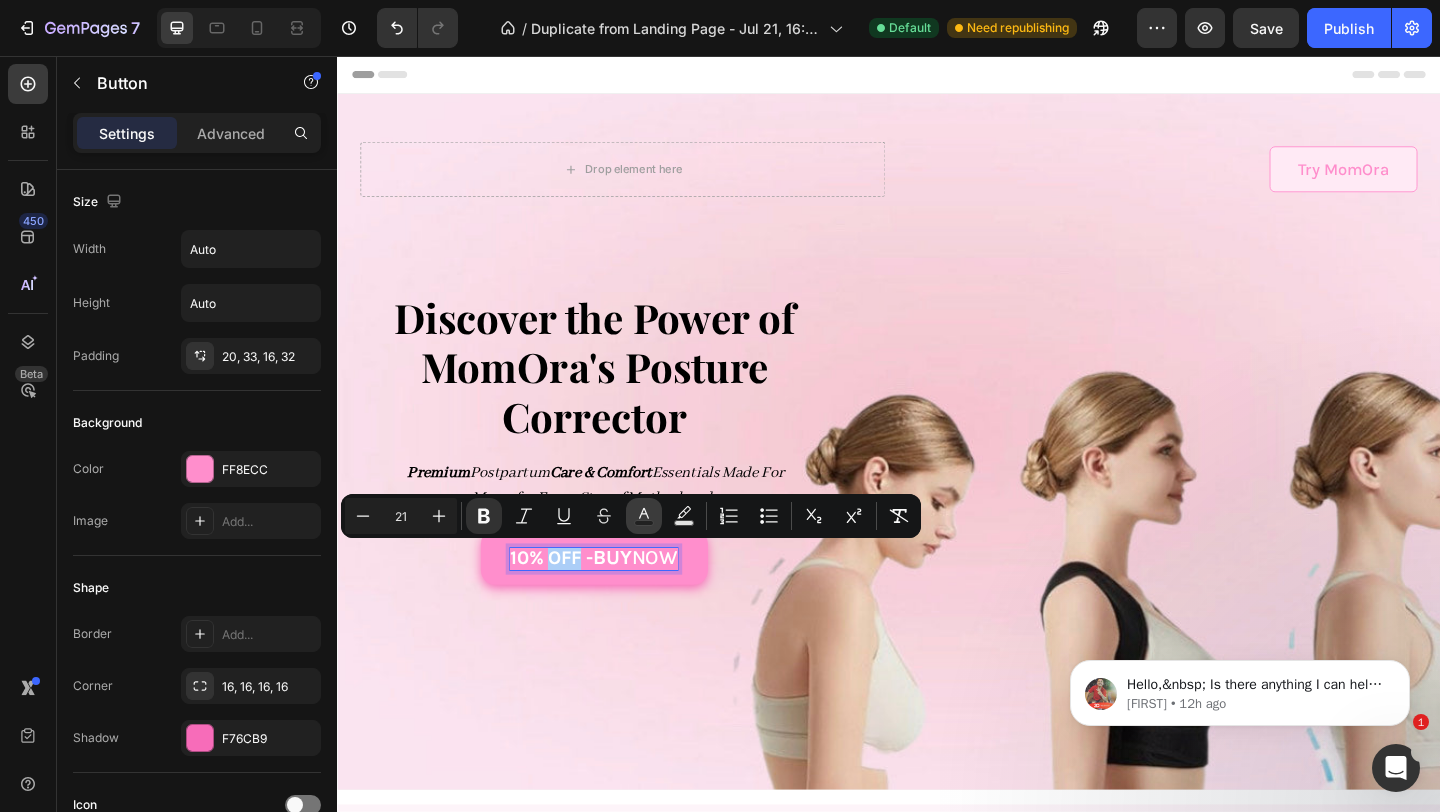 click 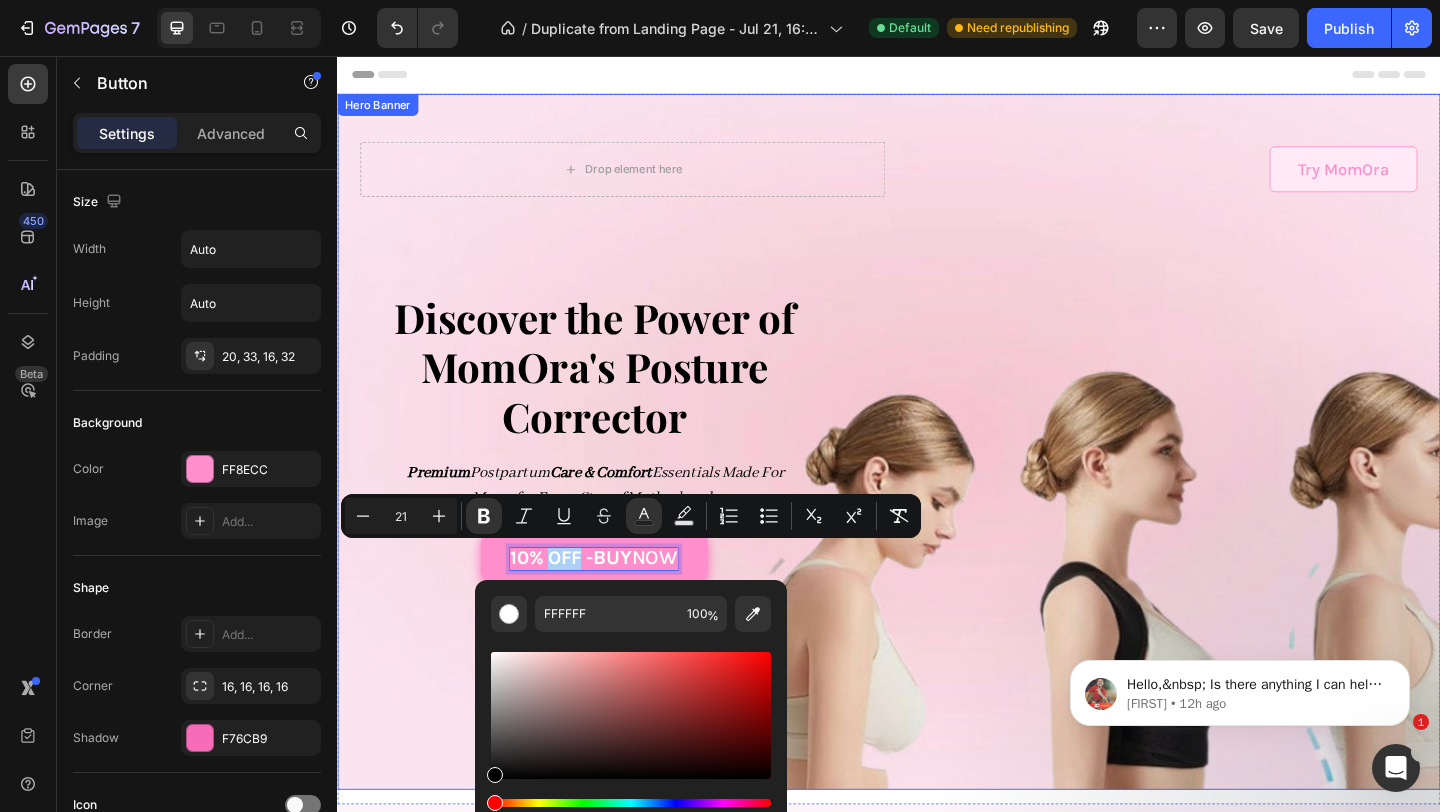 drag, startPoint x: 847, startPoint y: 807, endPoint x: 473, endPoint y: 856, distance: 377.19623 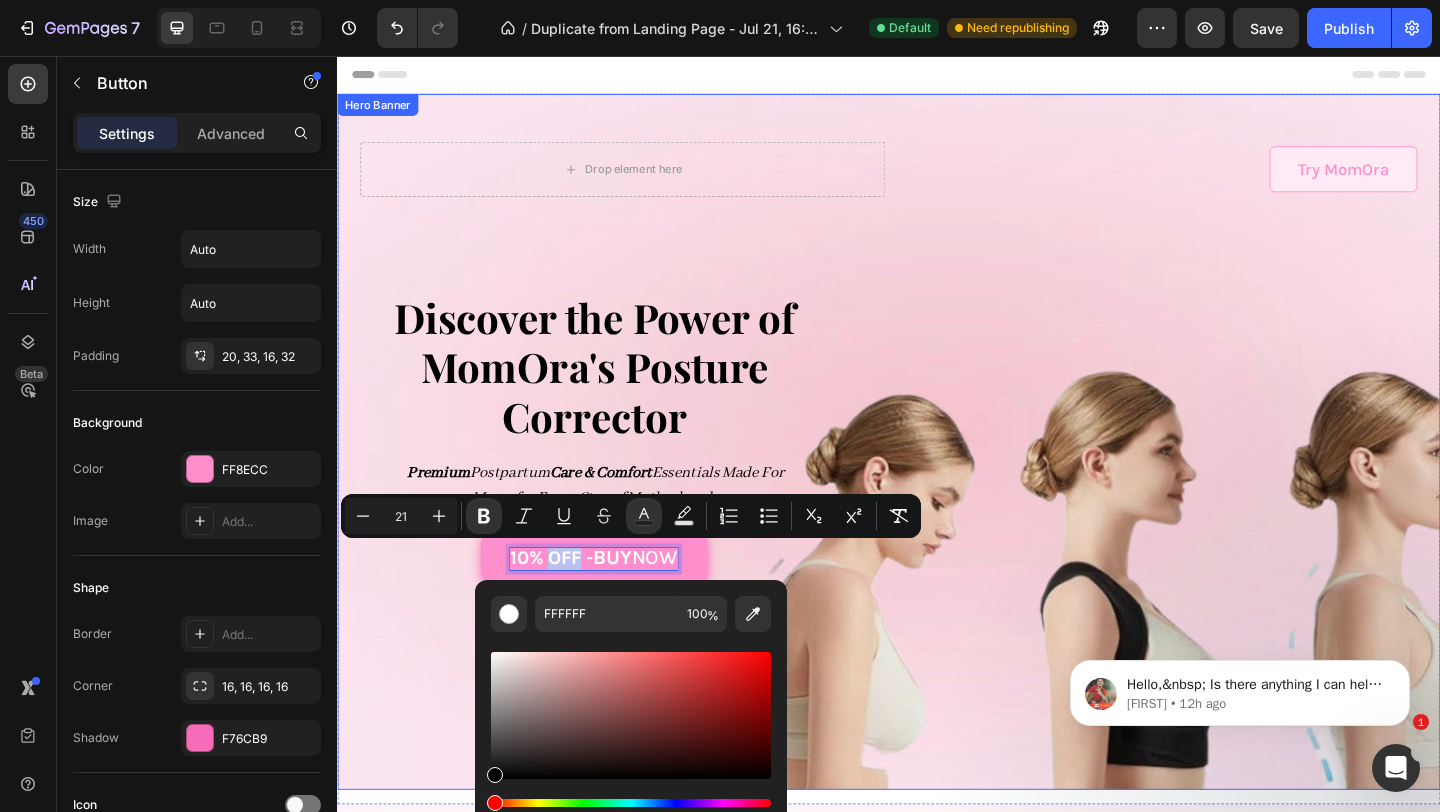 type on "000000" 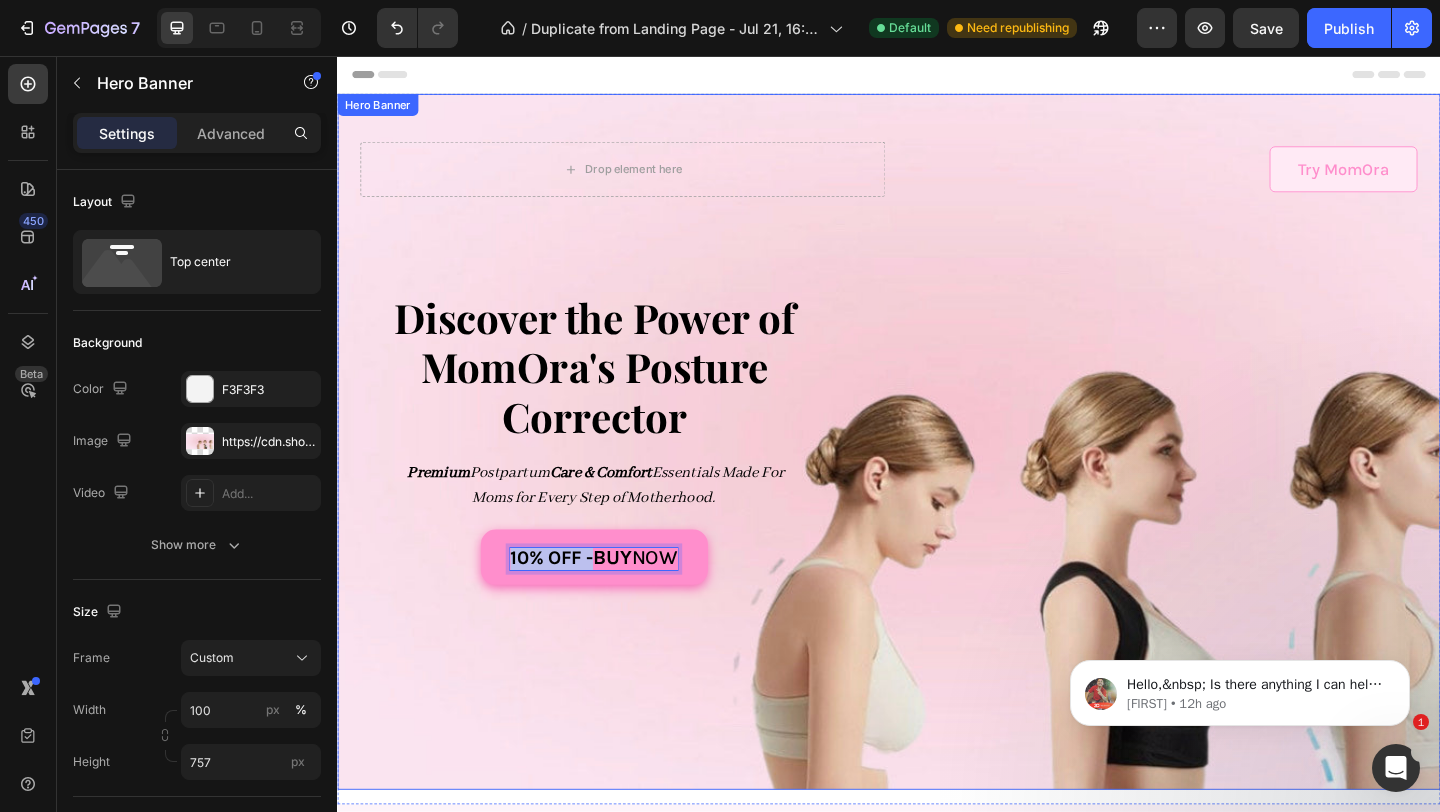 click at bounding box center (937, 475) 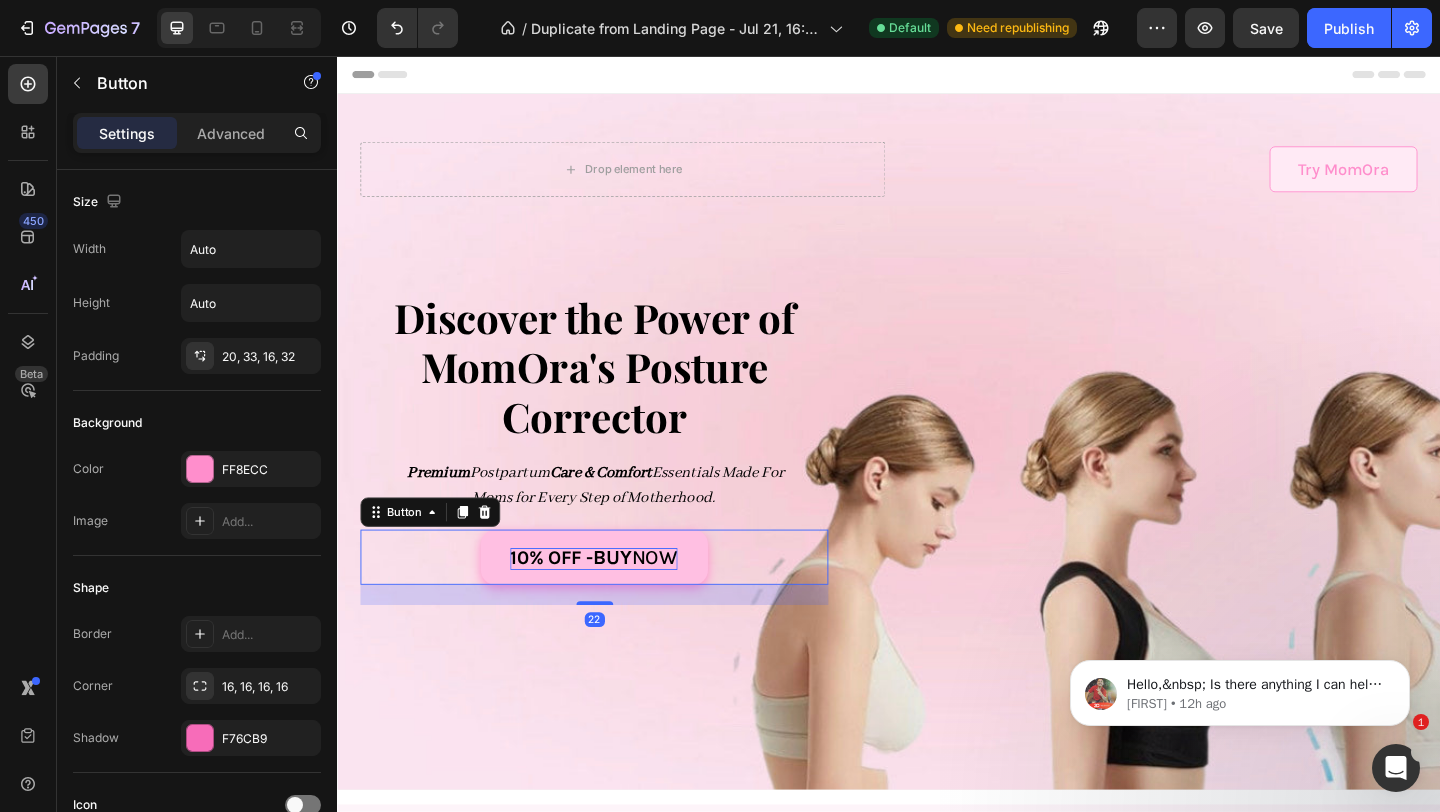 click on "buy" at bounding box center [636, 601] 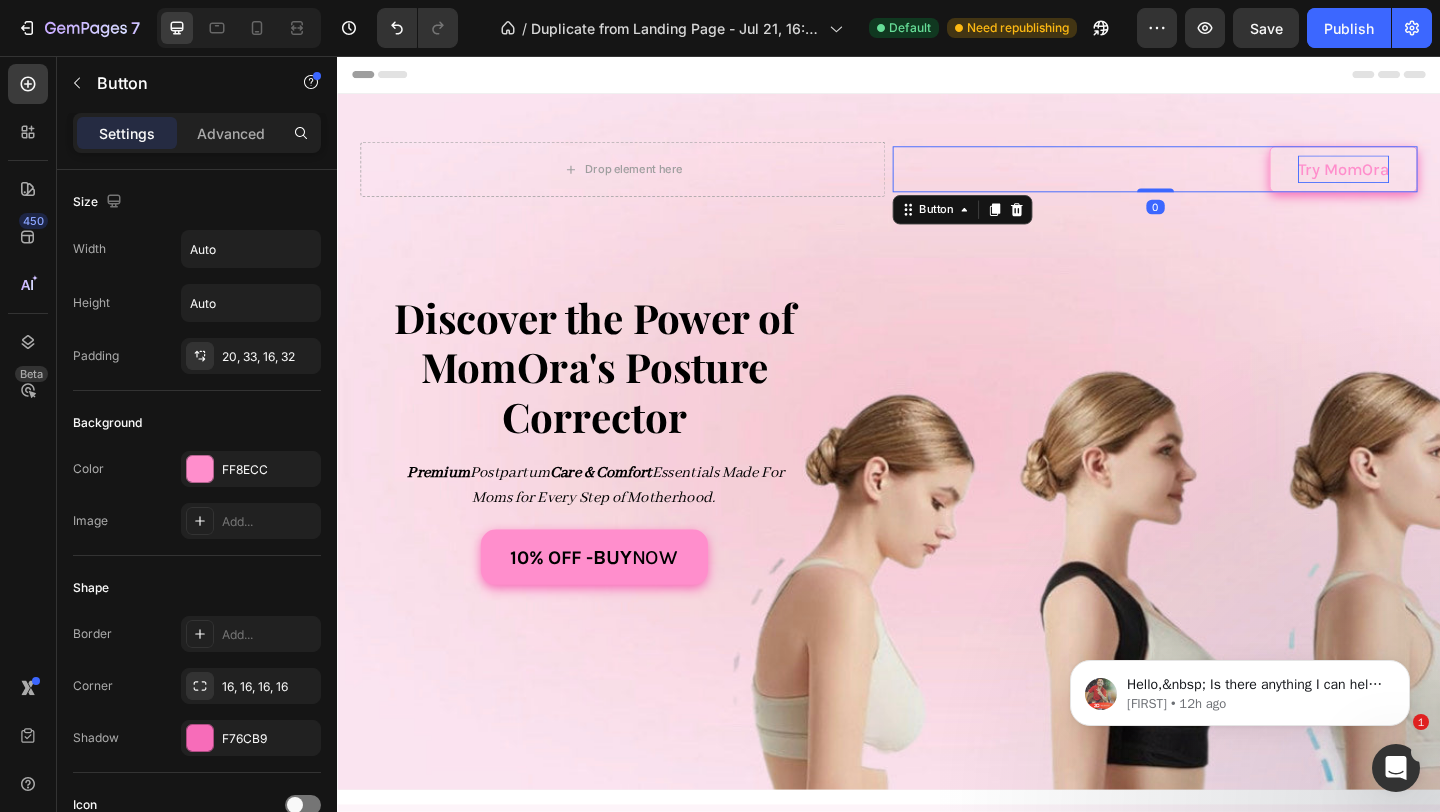 click on "Try MomOra" at bounding box center (1431, 179) 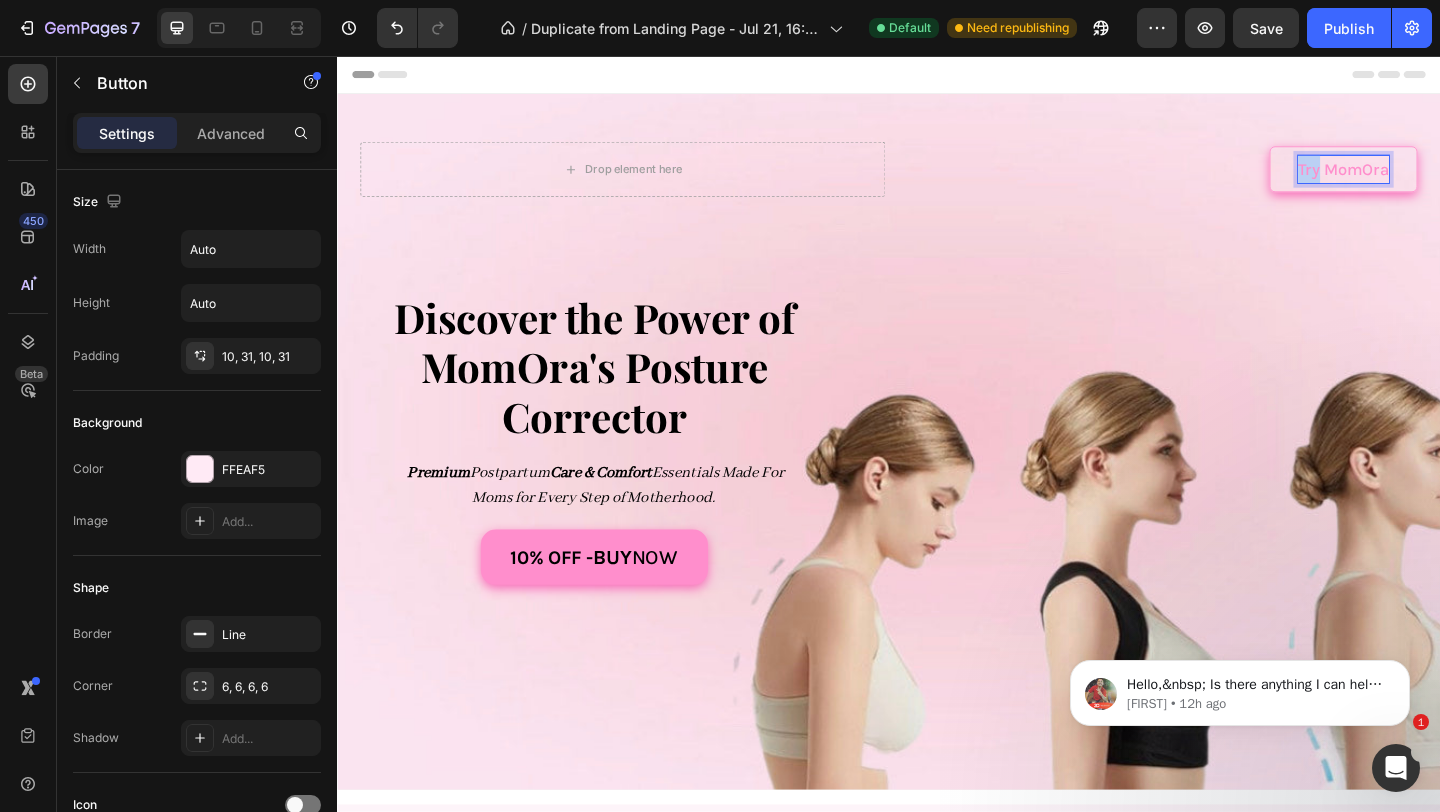 click on "Try MomOra" at bounding box center [1431, 179] 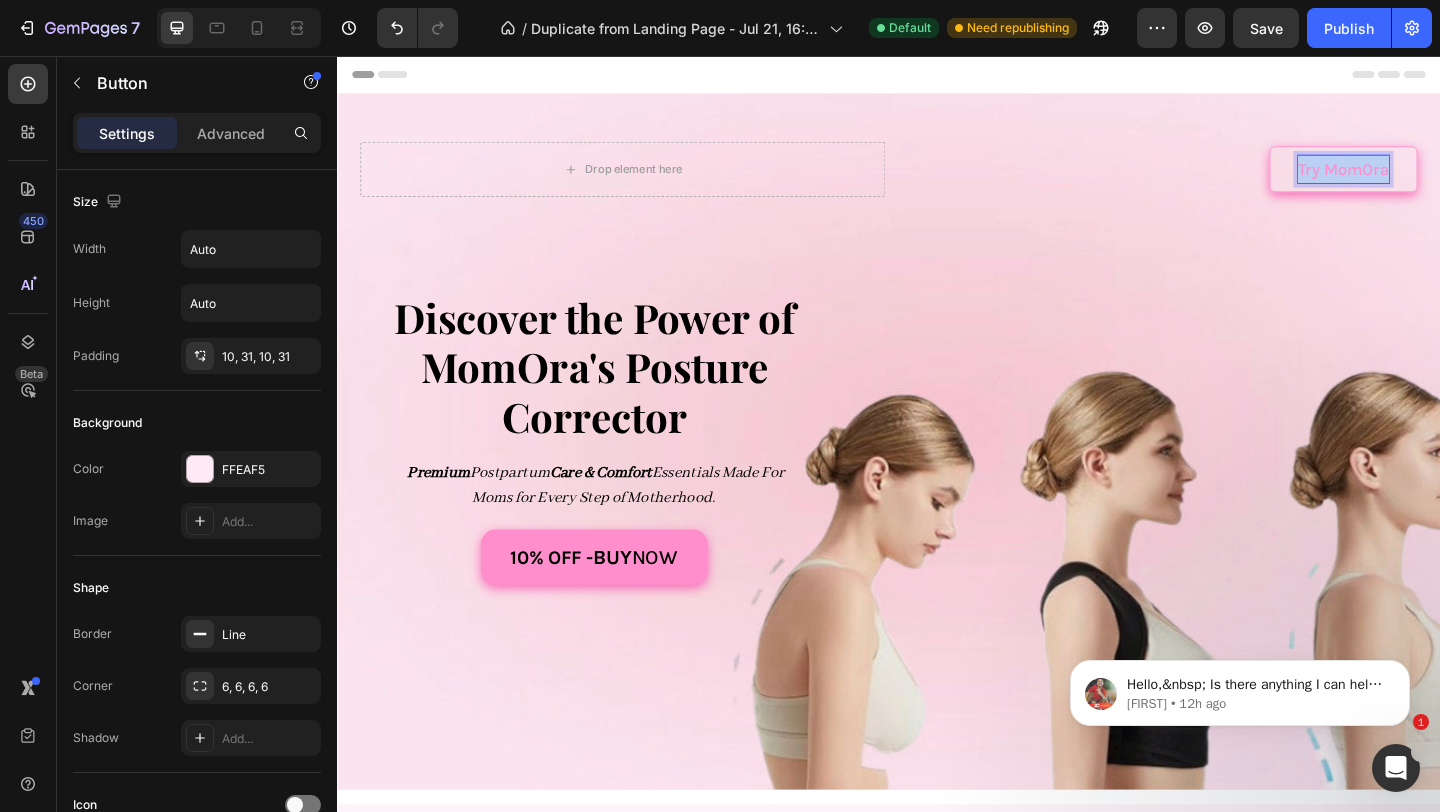 click on "Try MomOra" at bounding box center [1431, 179] 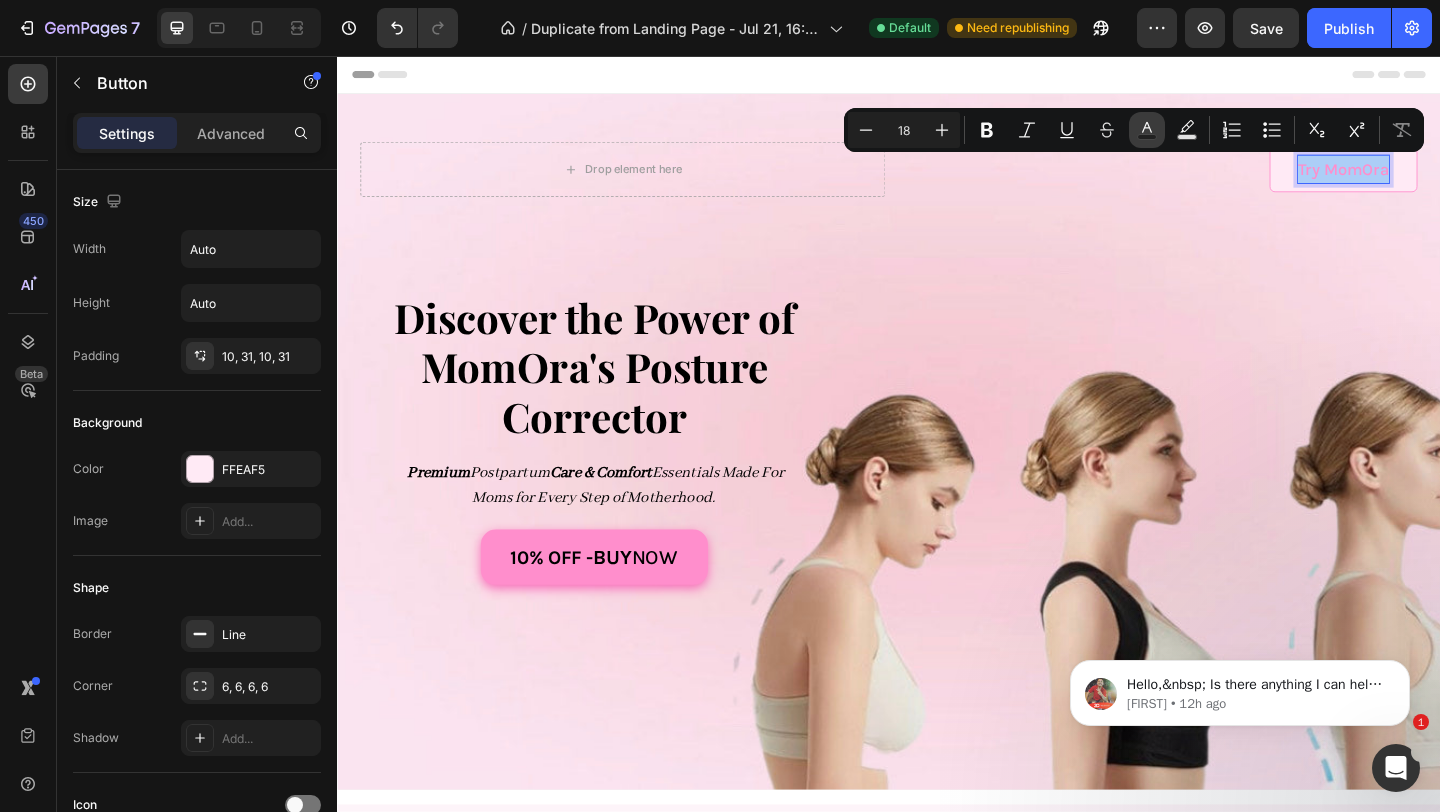 click 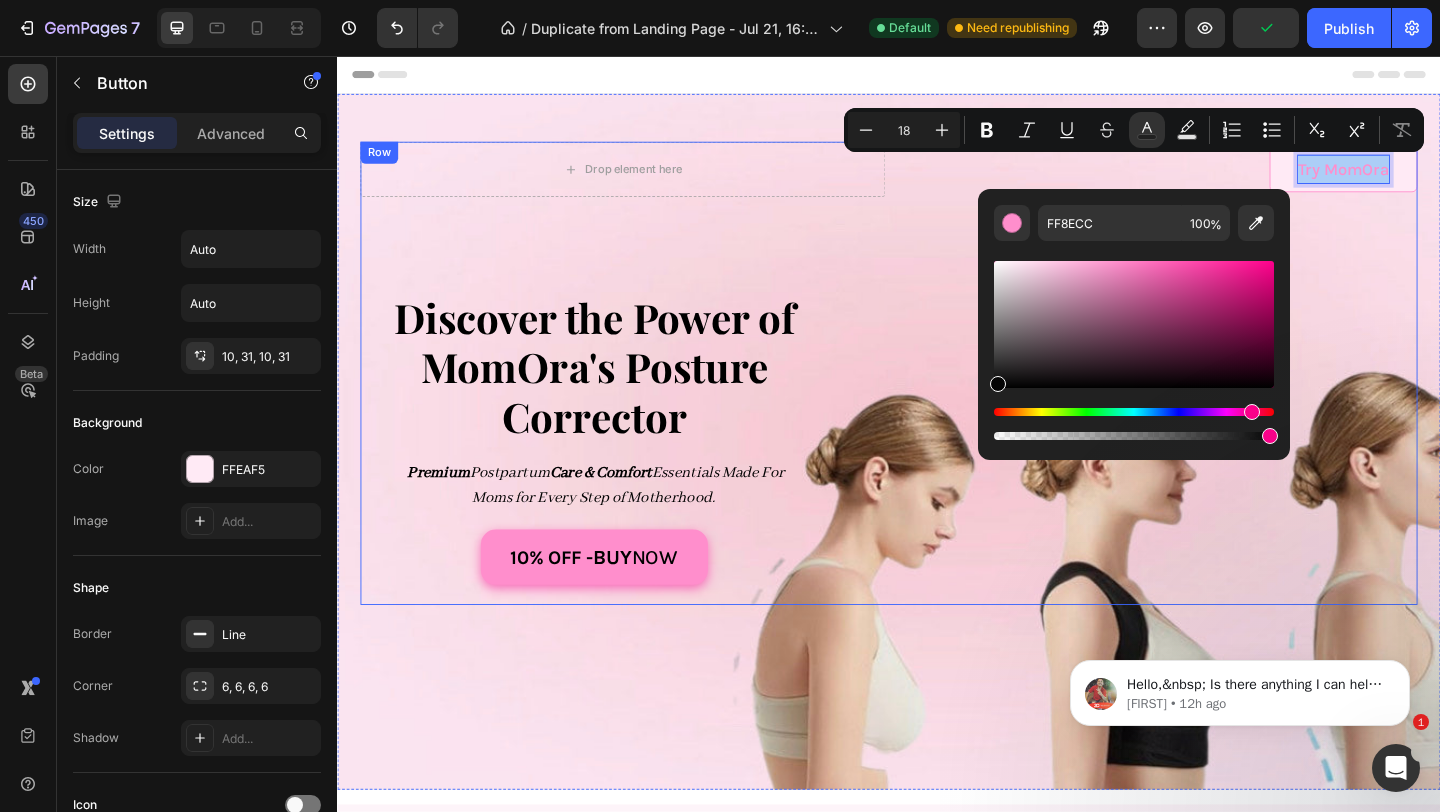 drag, startPoint x: 1395, startPoint y: 385, endPoint x: 1015, endPoint y: 423, distance: 381.89526 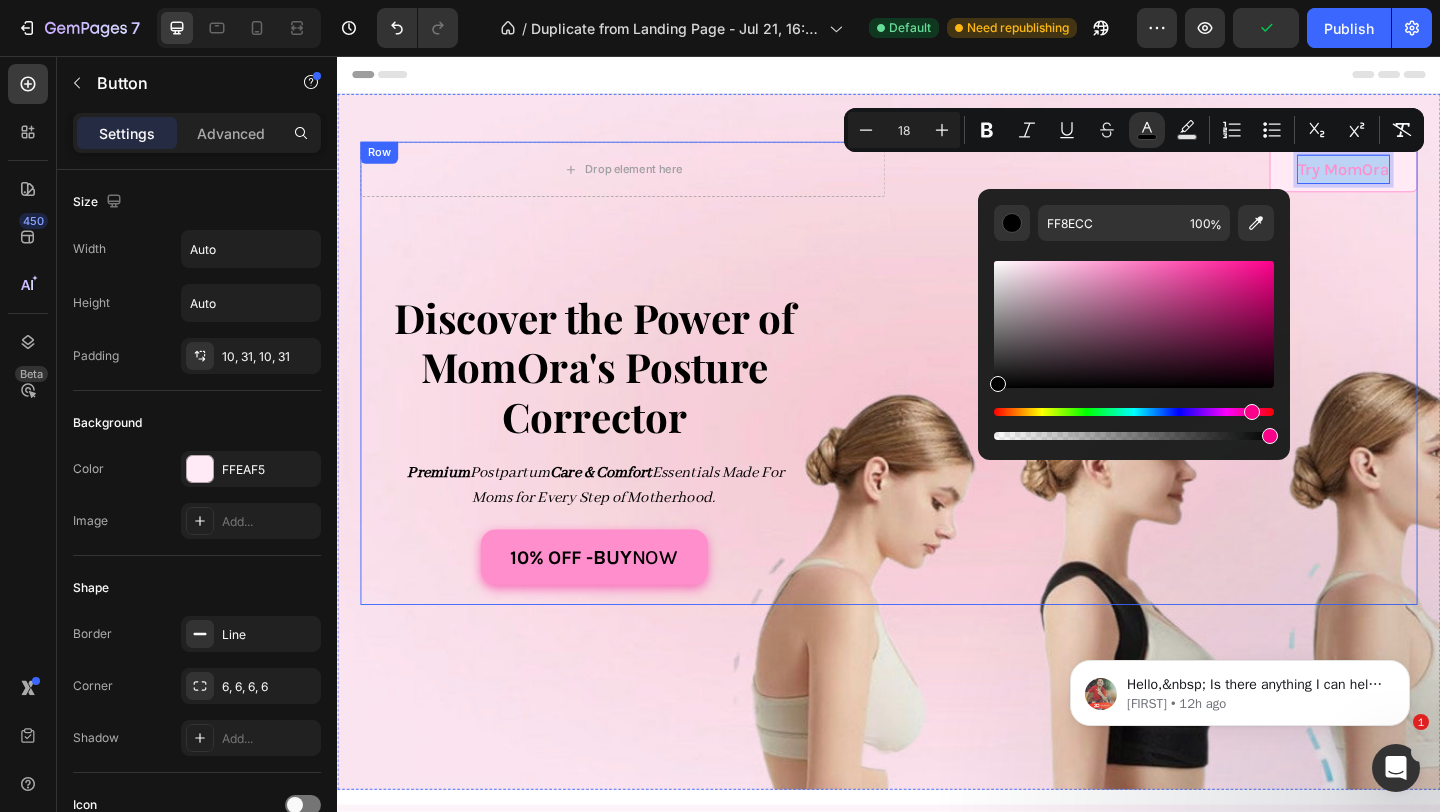 type on "000000" 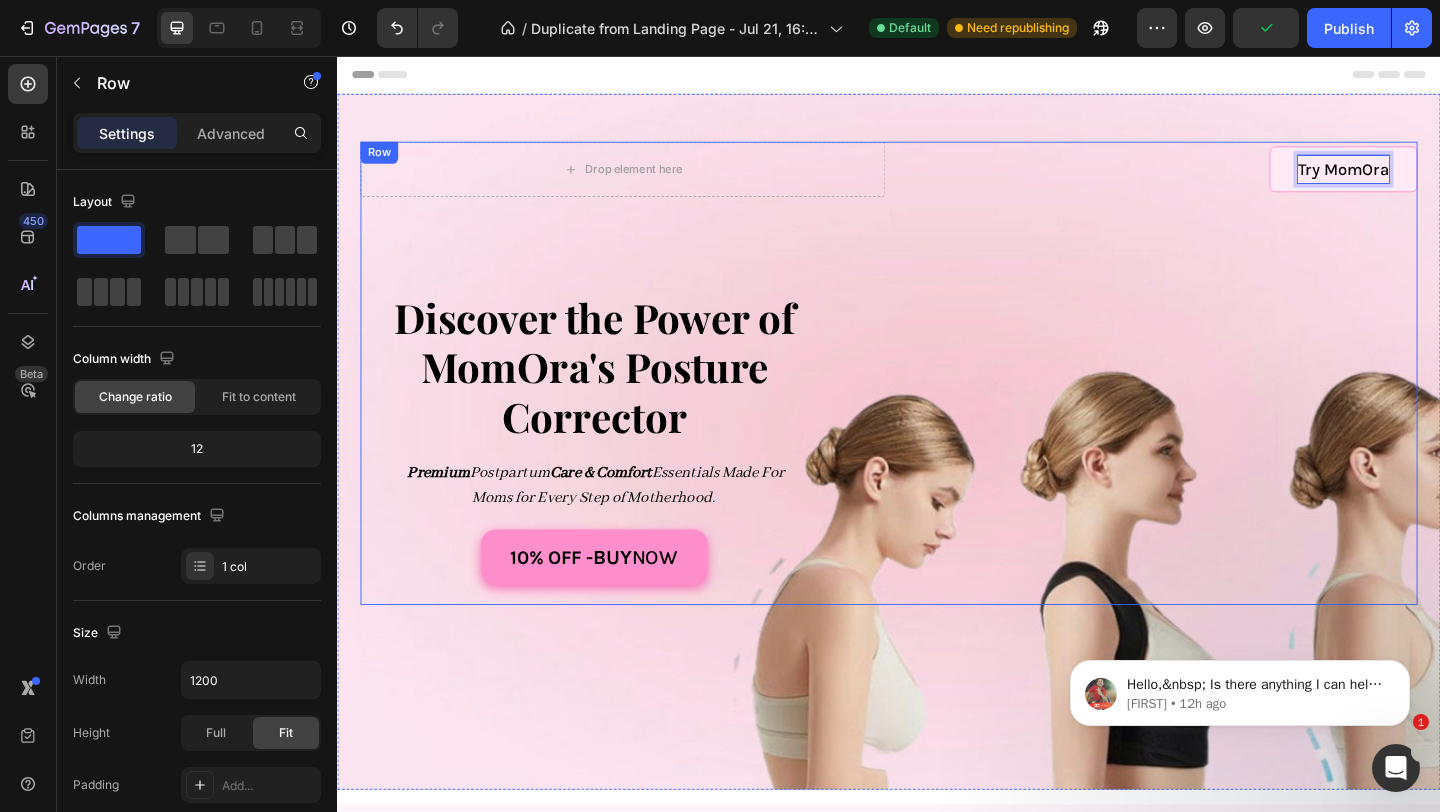 click on "Drop element here Try MomOra Button   0 Row ⁠⁠⁠⁠⁠⁠⁠ Discover the Power of MomOra's Posture Corrector Heading   Premium  Postpartum  Care & Comfort  Essentials Made For  Moms for Every Step of Motherhood. Text Block 10% OFF -  buy  now Button Row" at bounding box center (937, 401) 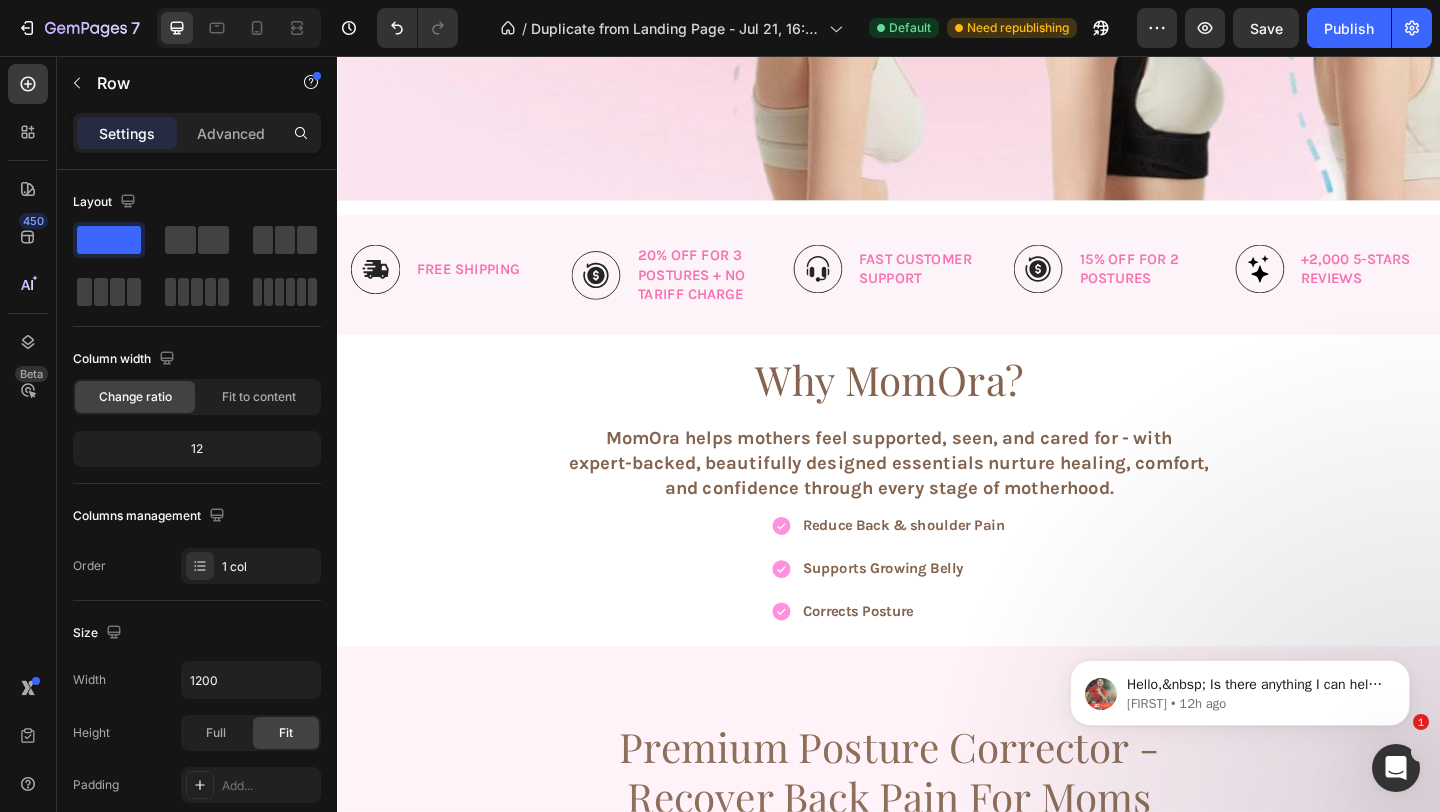 scroll, scrollTop: 650, scrollLeft: 0, axis: vertical 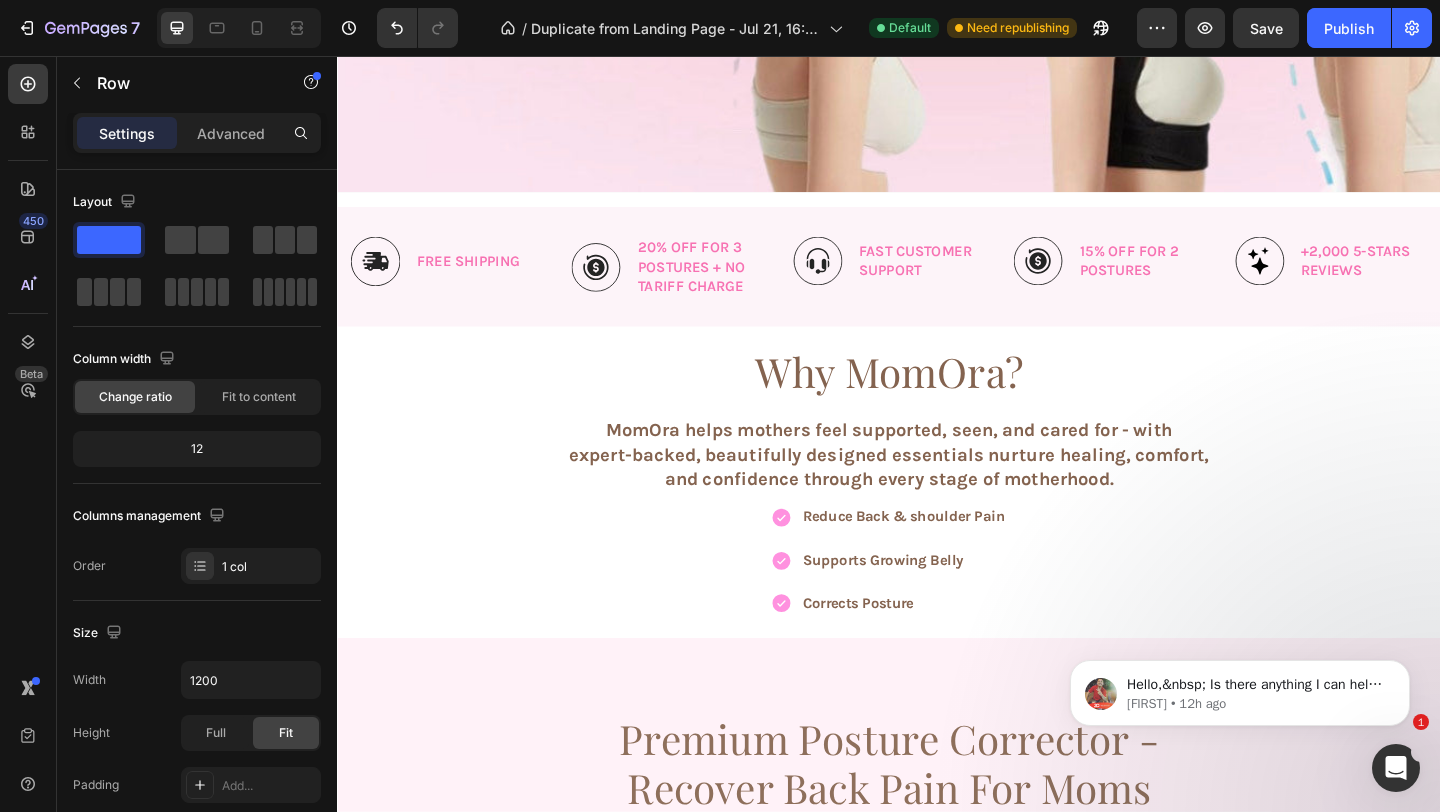 click on "Why MomOra?" at bounding box center [937, 399] 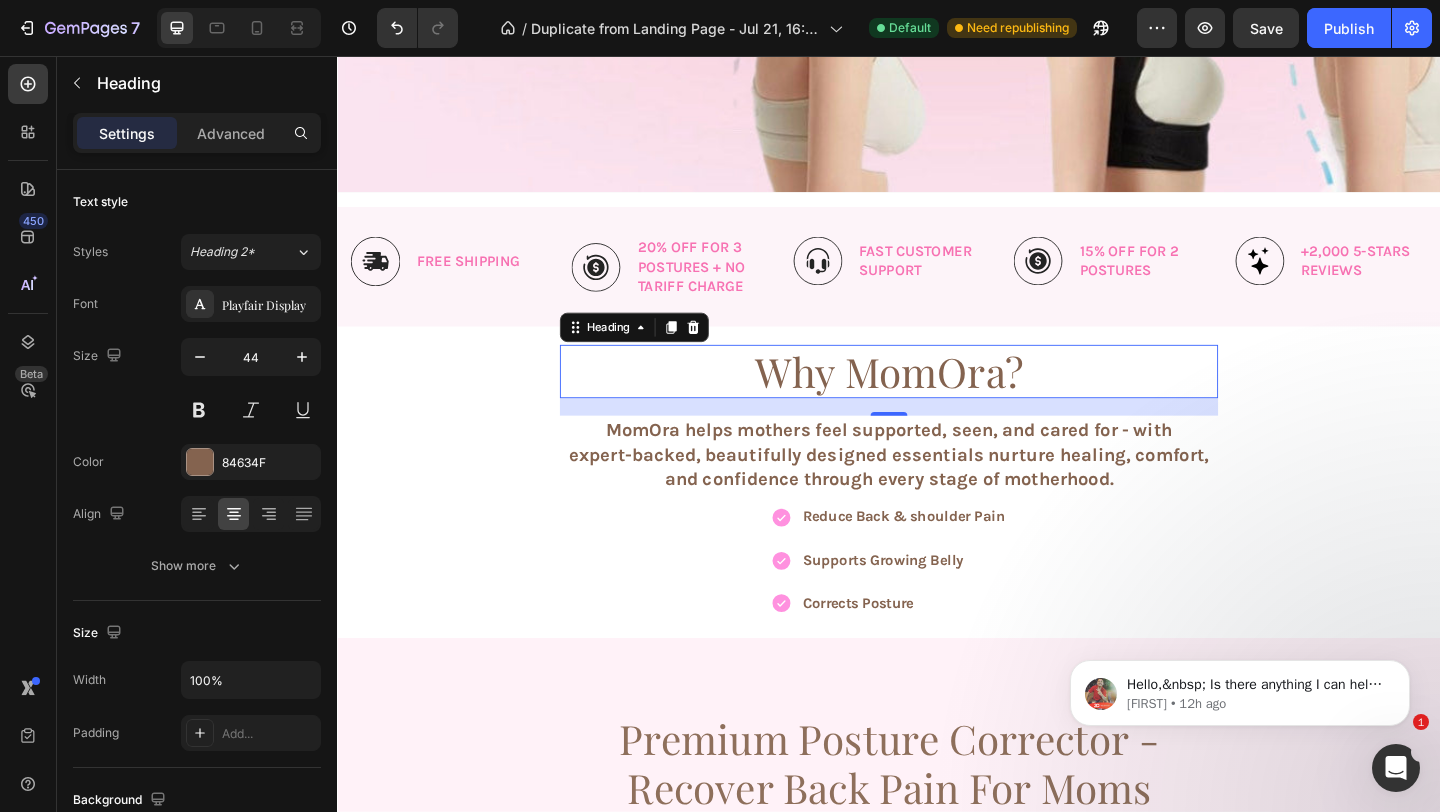click on "Why MomOra?" at bounding box center (937, 399) 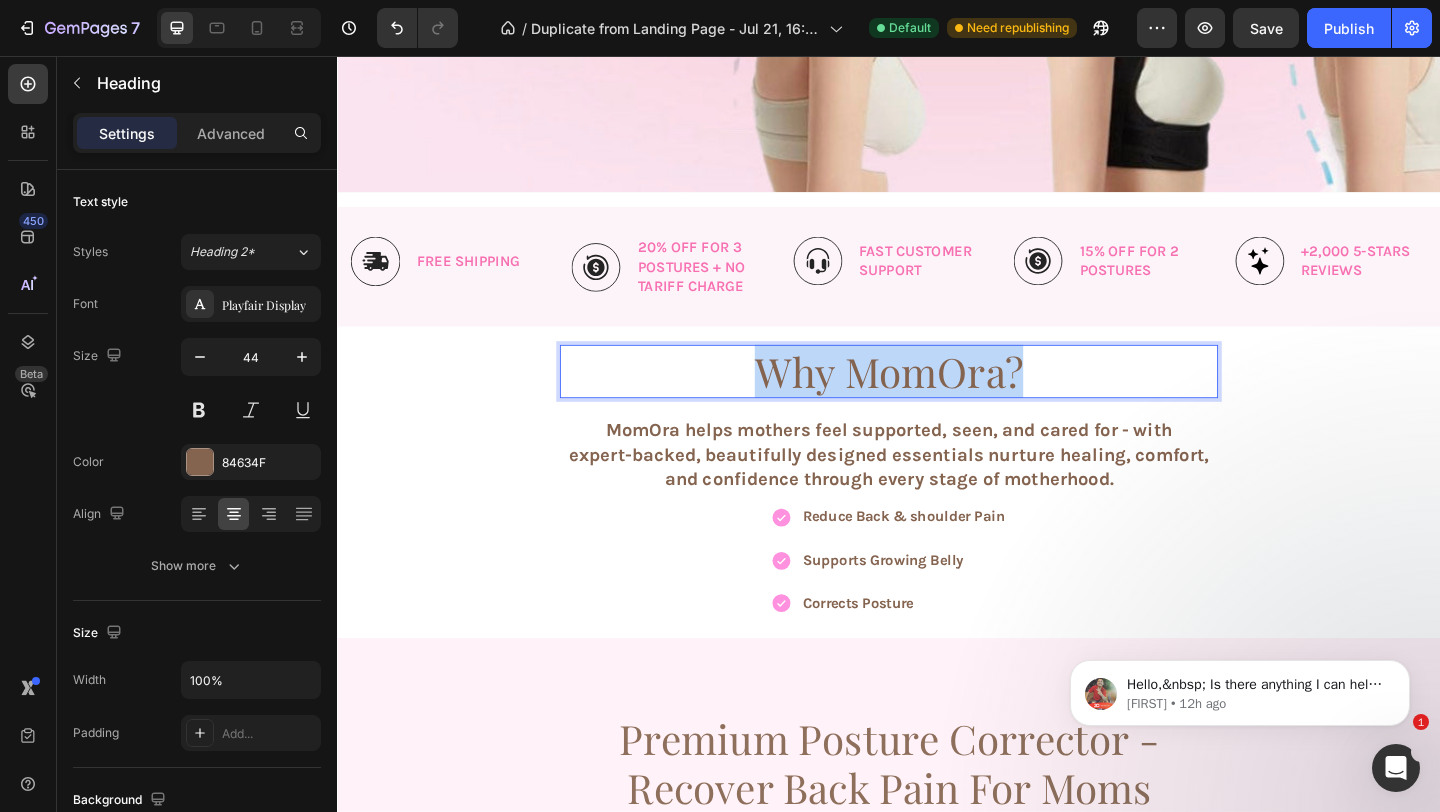 click on "Why MomOra?" at bounding box center (937, 399) 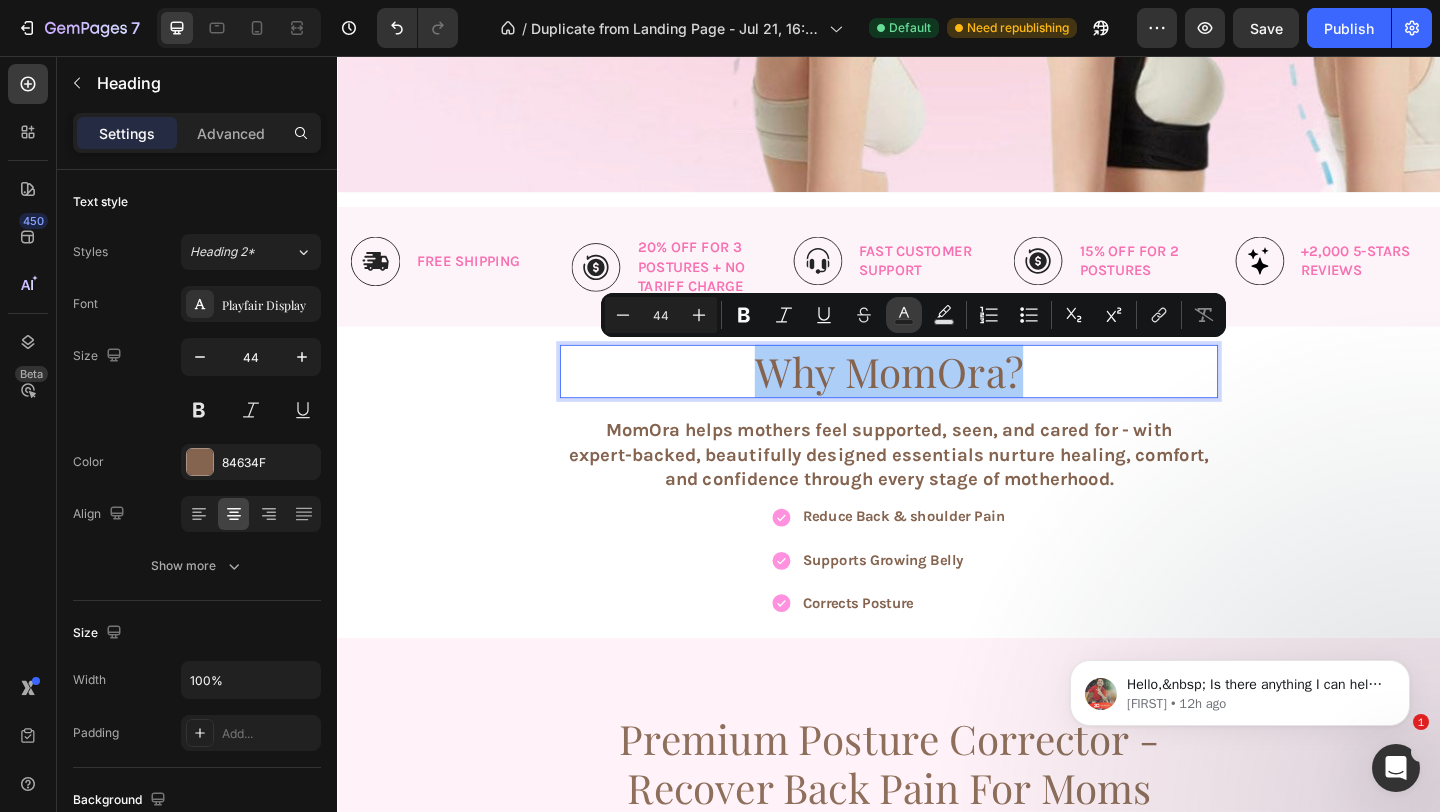 click 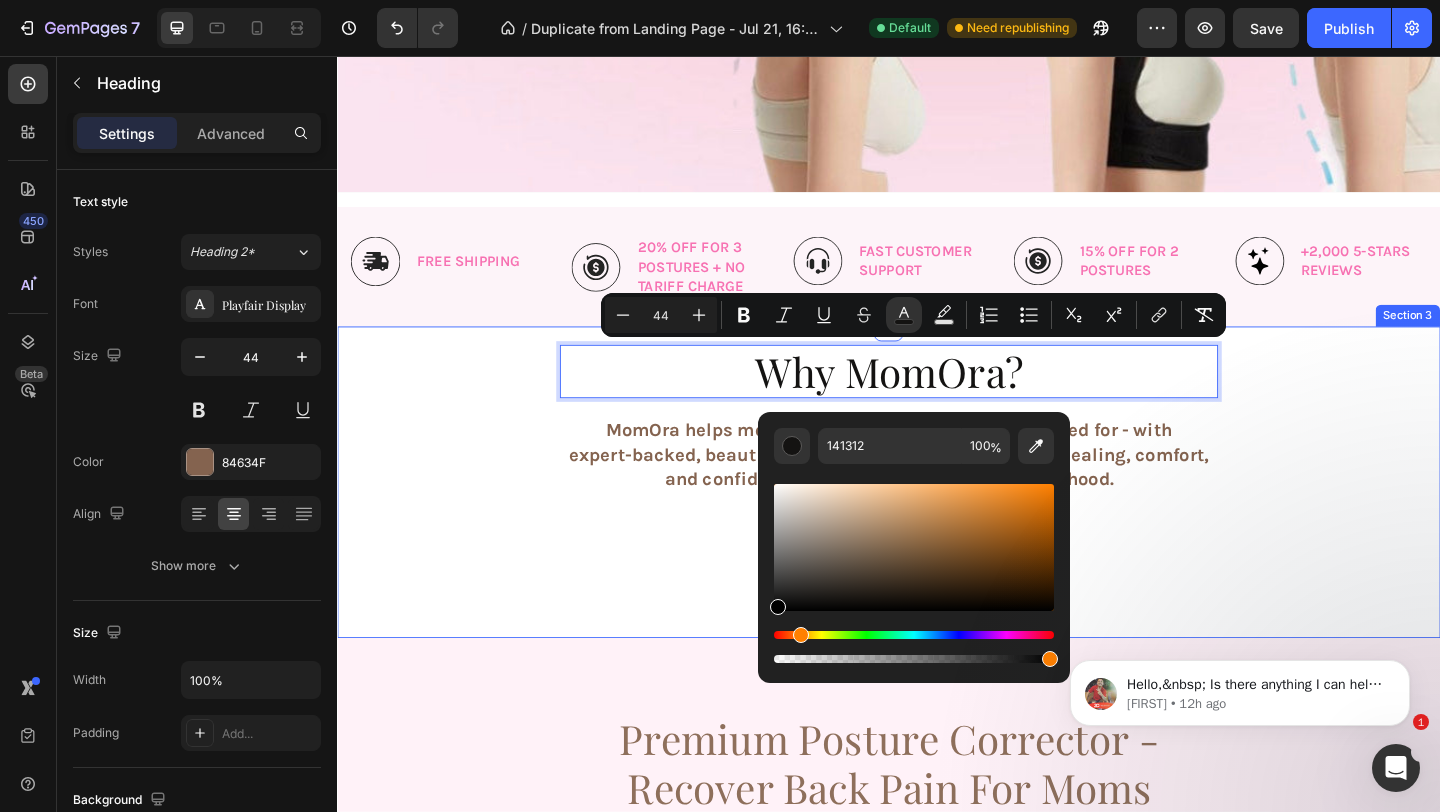 type on "000000" 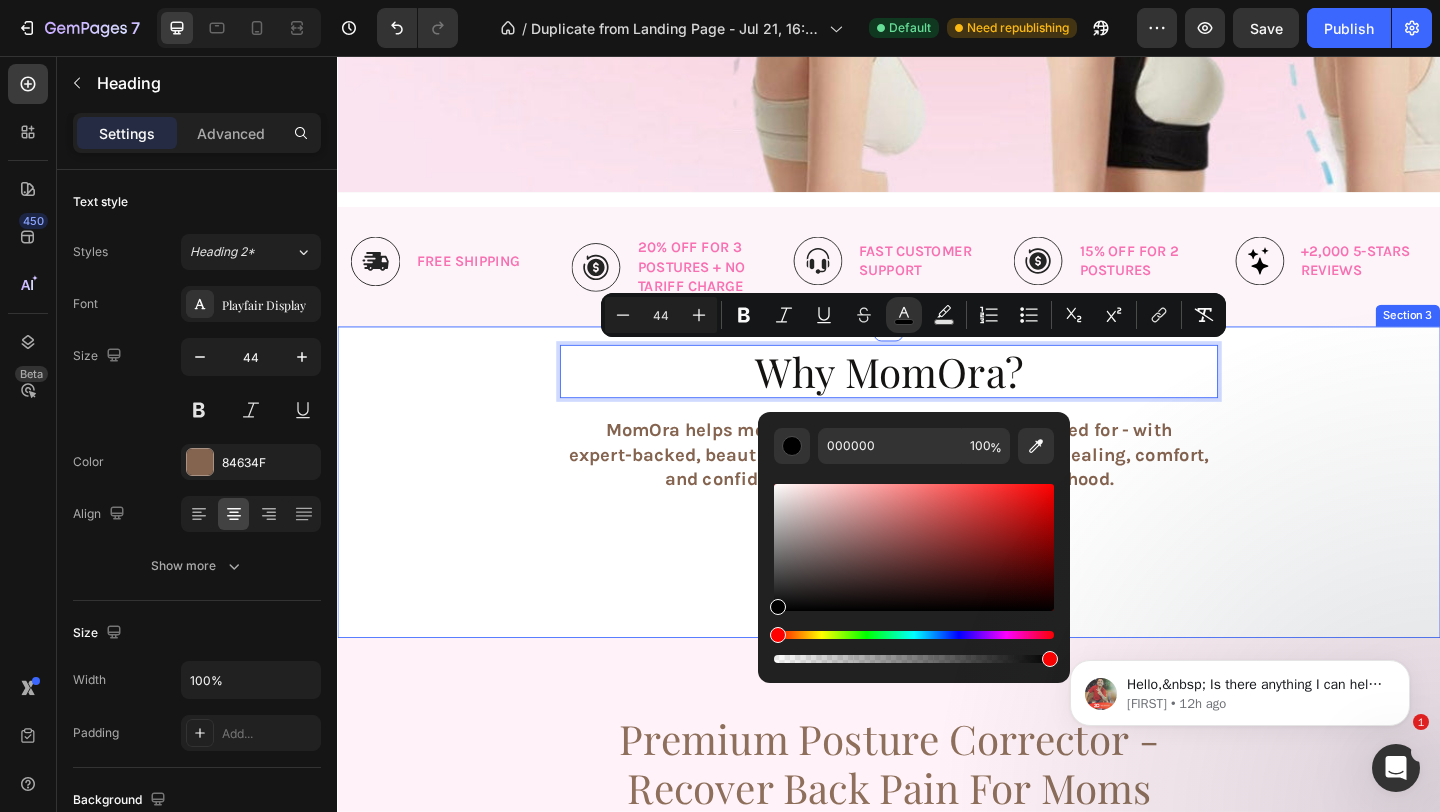 drag, startPoint x: 1134, startPoint y: 656, endPoint x: 751, endPoint y: 684, distance: 384.02213 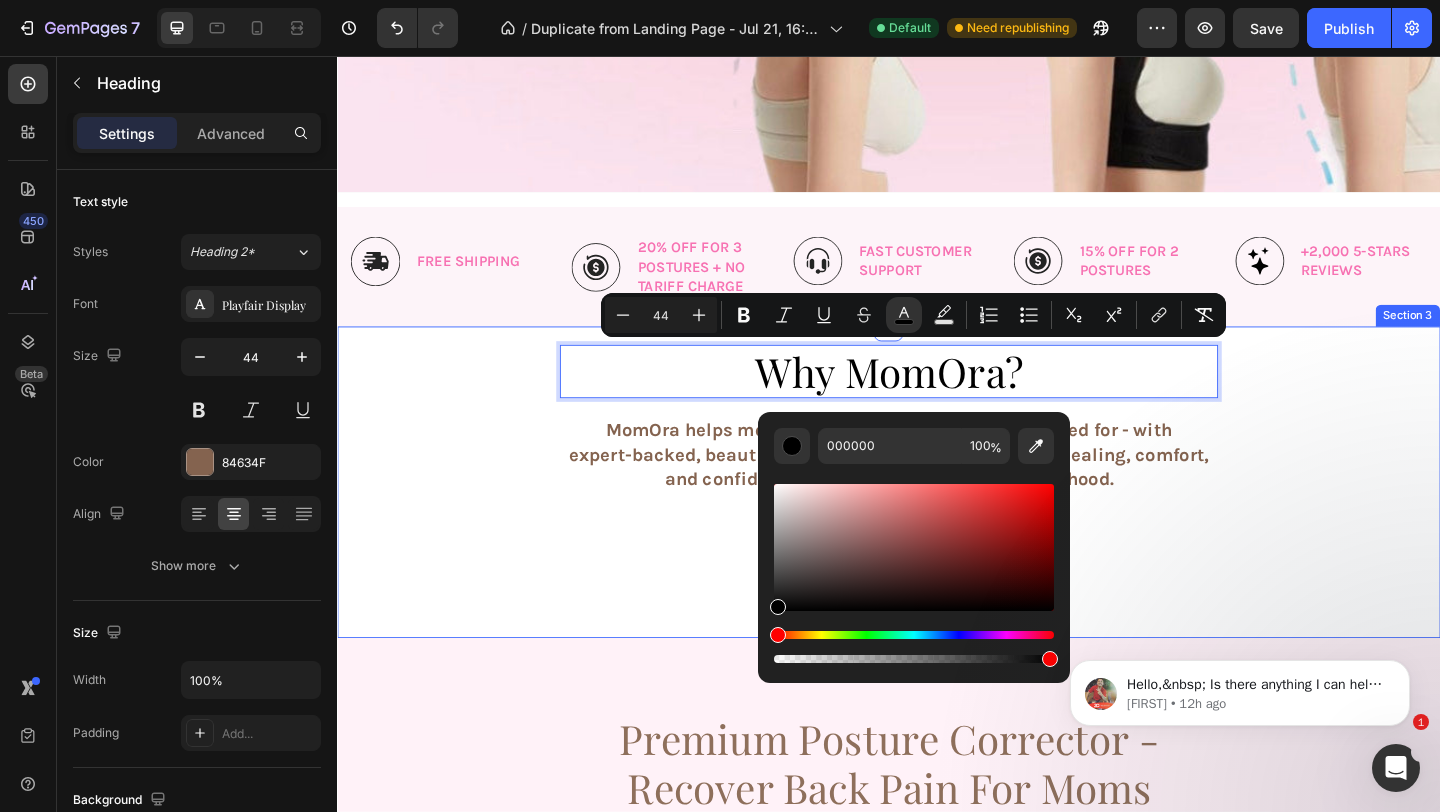 click on "Reduce Back & shoulder Pain Supports Growing Belly Corrects Posture" at bounding box center [937, 604] 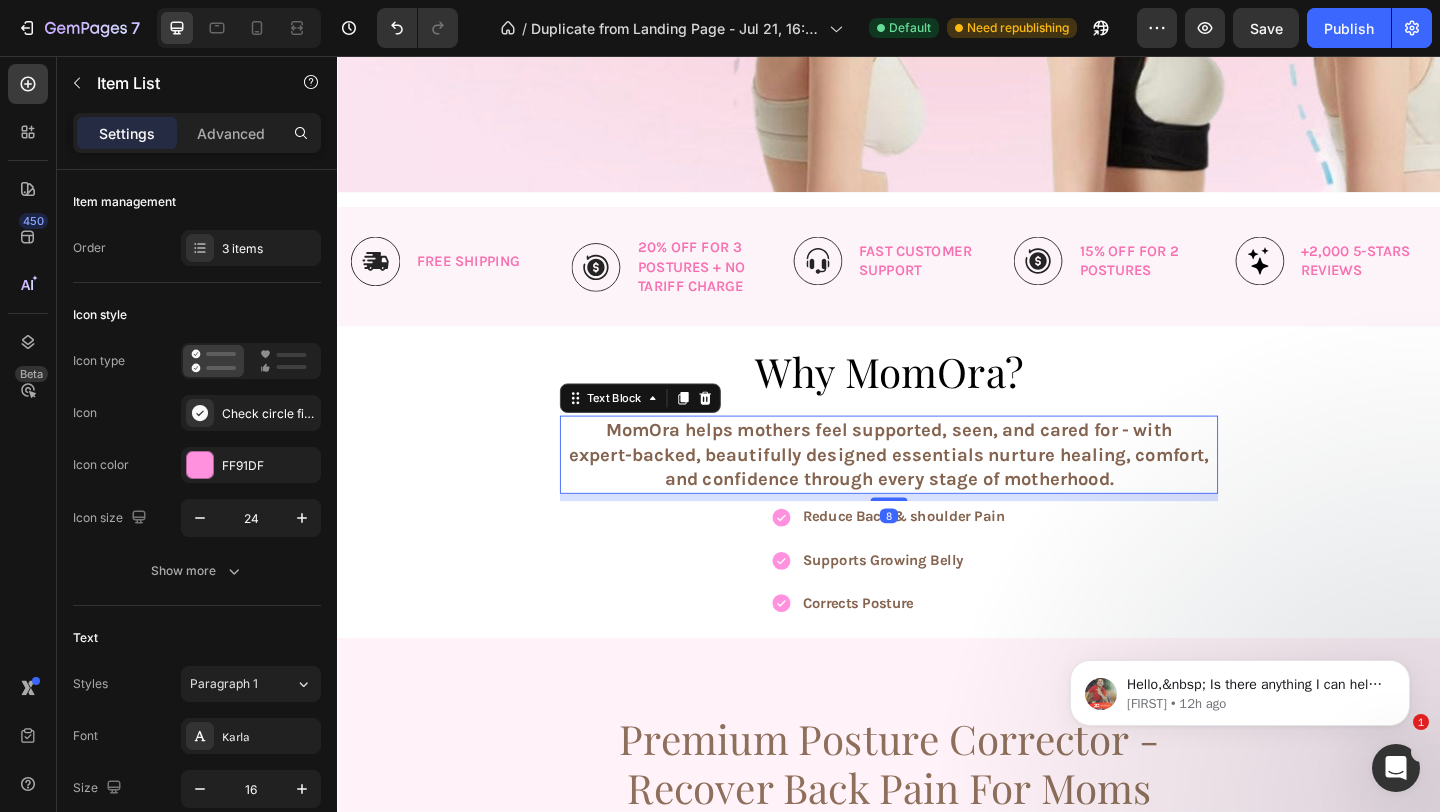 click on "expert-backed, beautifully designed essentials nurture healing, comfort, and confidence through every stage of motherhood." at bounding box center (937, 503) 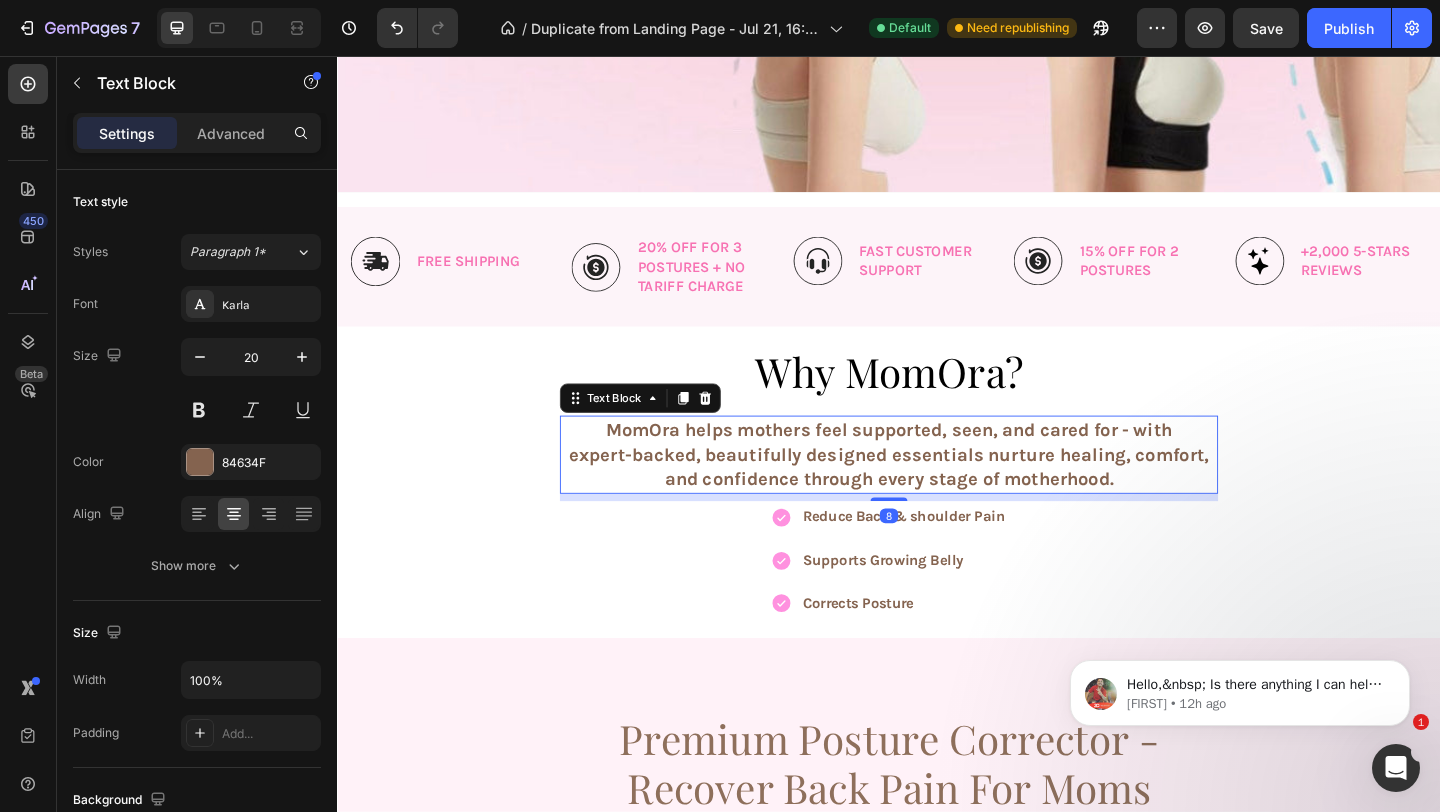 click on "expert-backed, beautifully designed essentials nurture healing, comfort, and confidence through every stage of motherhood." at bounding box center (937, 503) 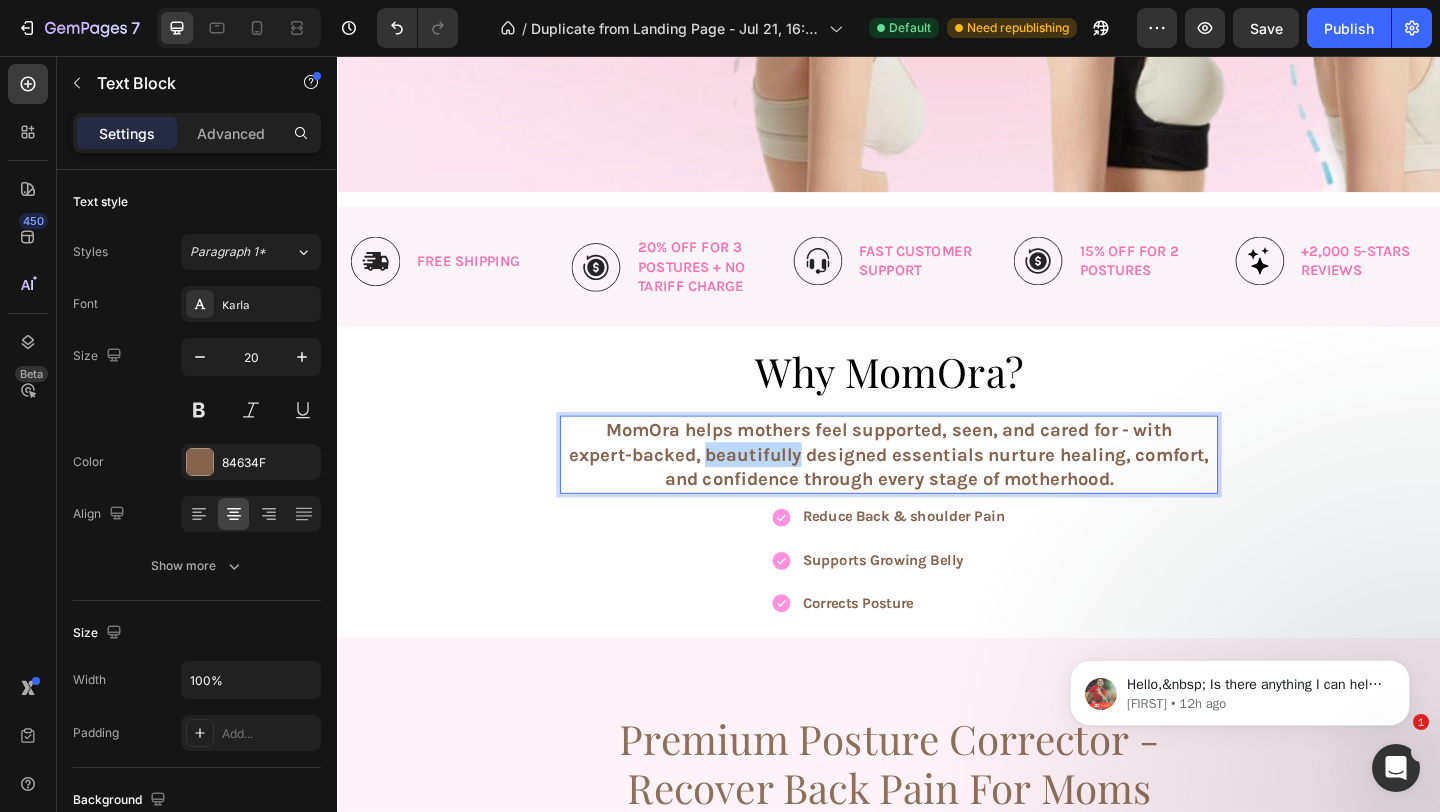 click on "expert-backed, beautifully designed essentials nurture healing, comfort, and confidence through every stage of motherhood." at bounding box center (937, 503) 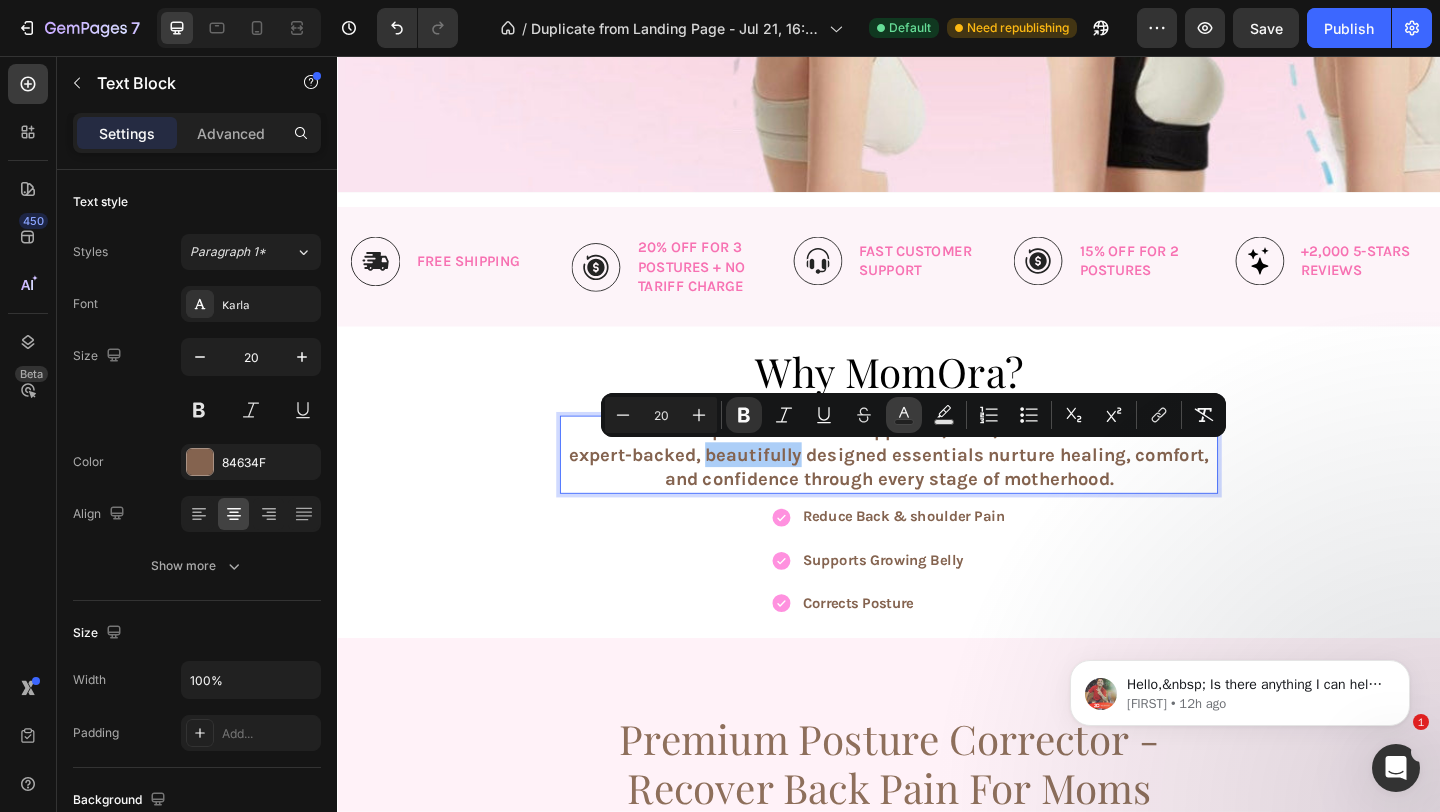 click 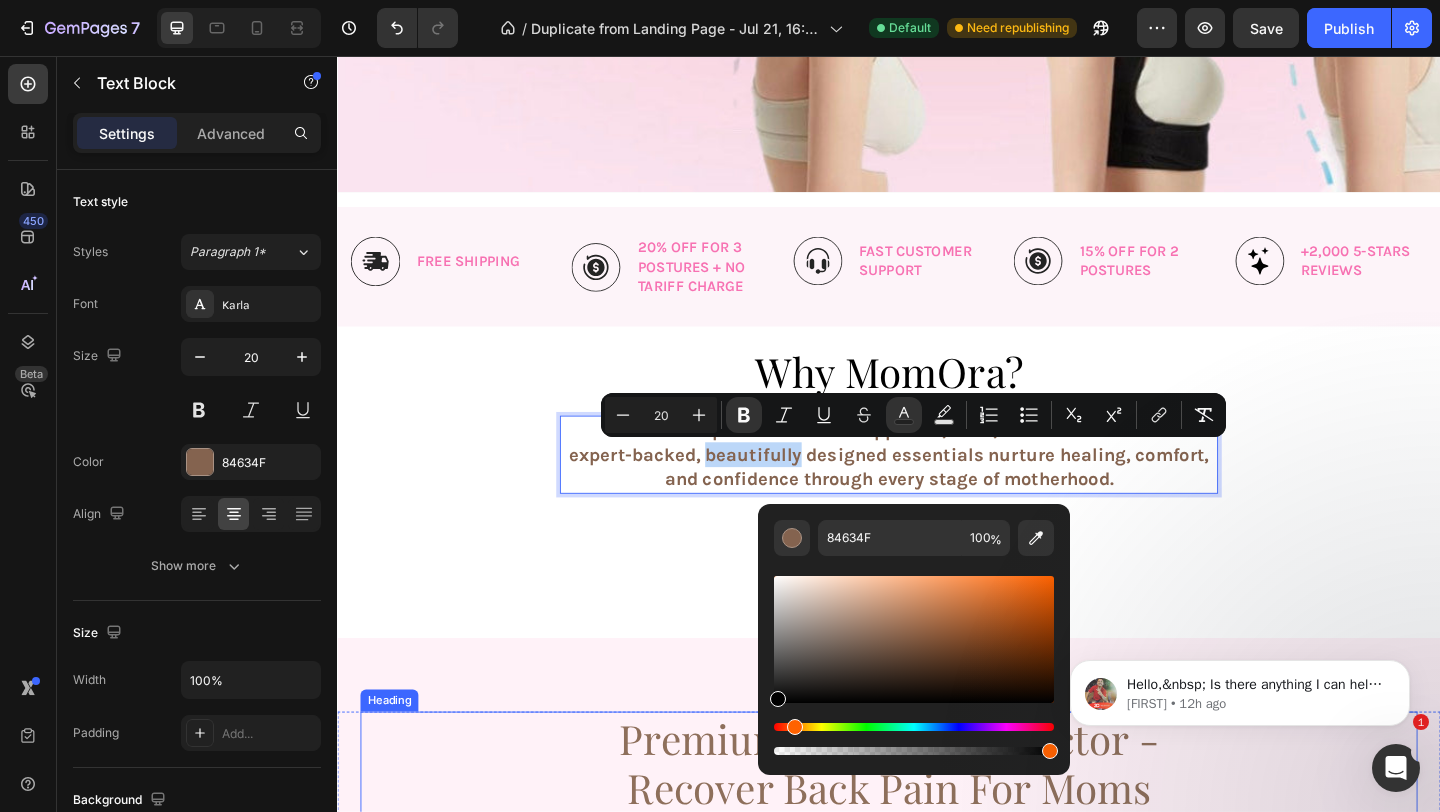 drag, startPoint x: 1155, startPoint y: 664, endPoint x: 772, endPoint y: 787, distance: 402.26608 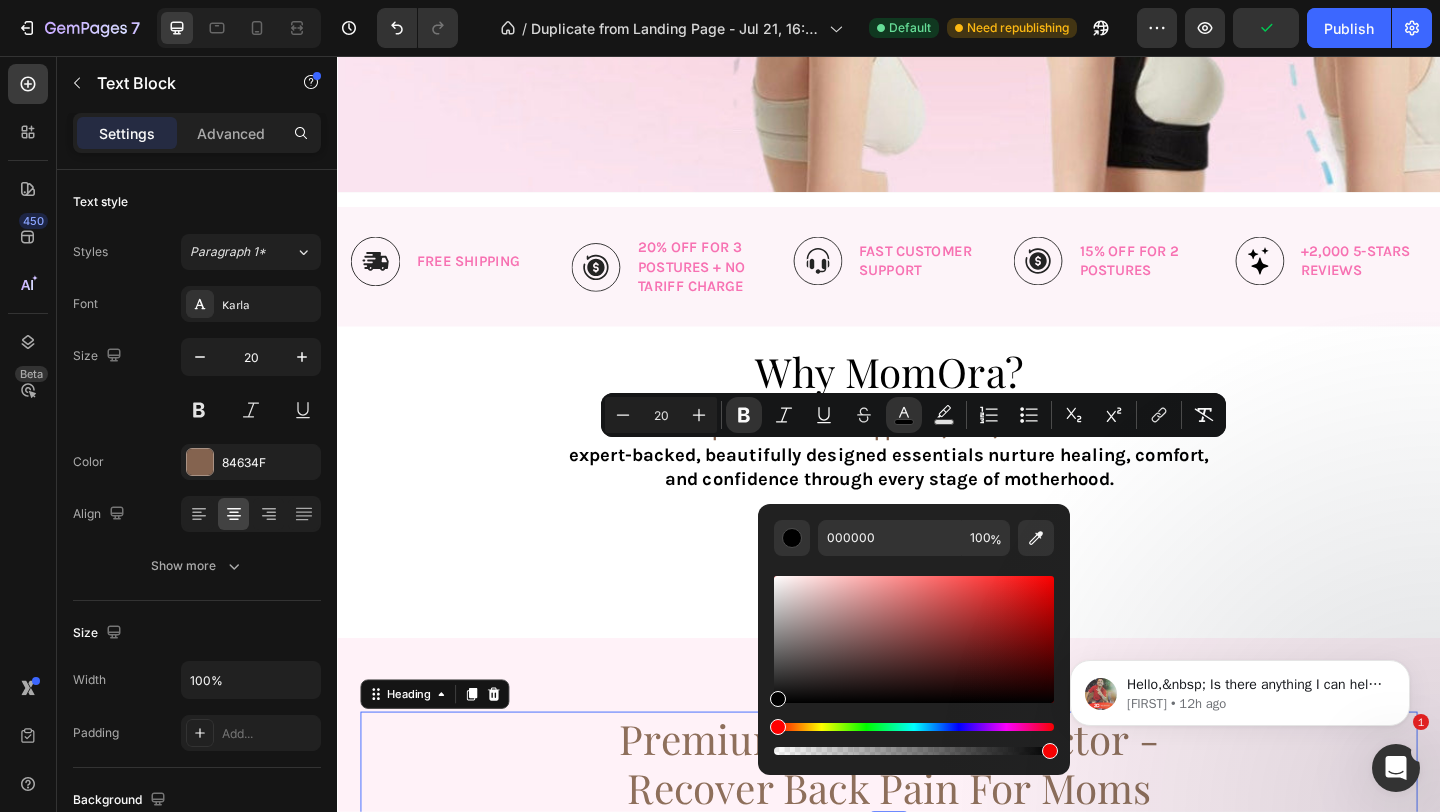 click on "Premium Posture Corrector - Recover Back Pain For Moms" at bounding box center [937, 825] 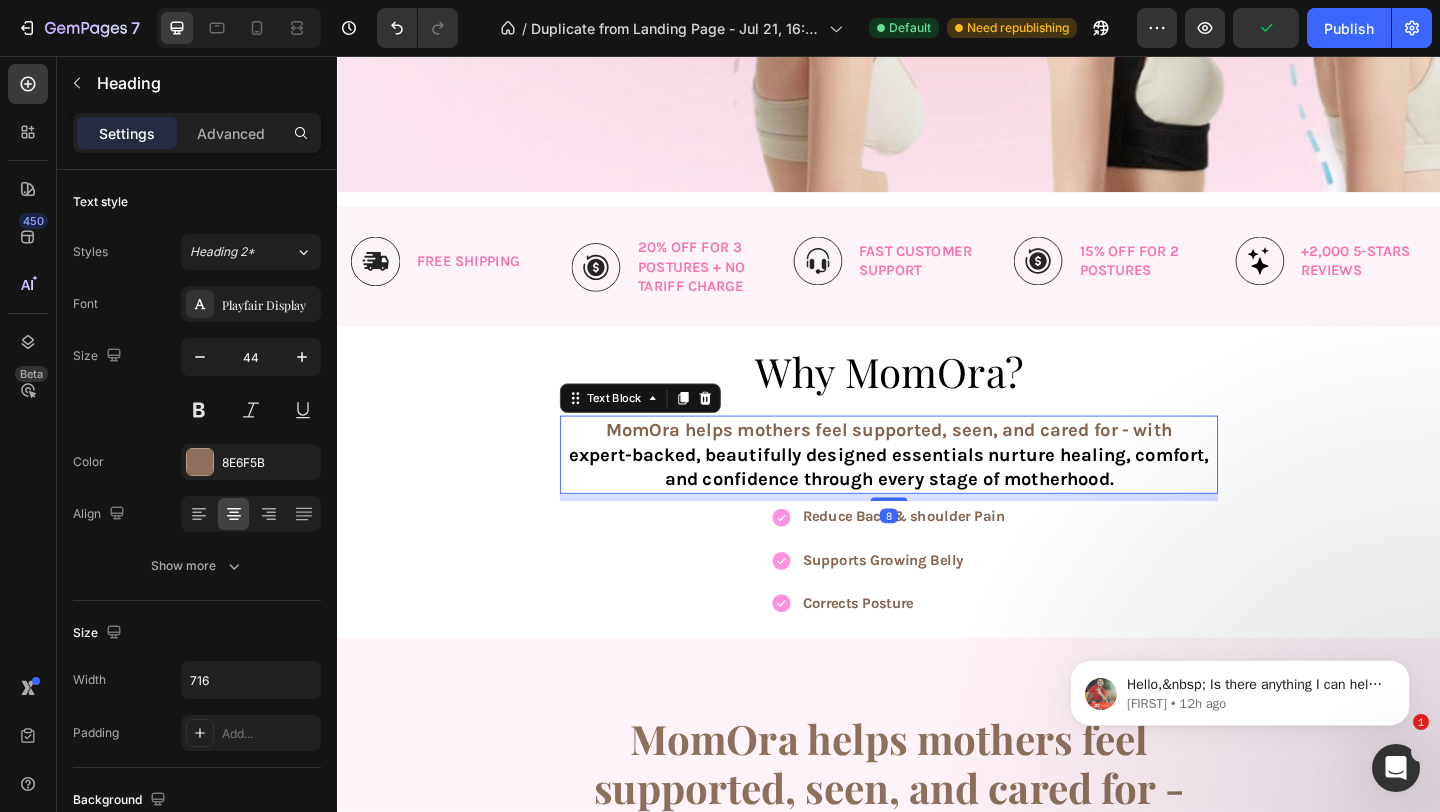 click on "MomOra helps mothers feel supported, seen, and cared for - with" at bounding box center [937, 462] 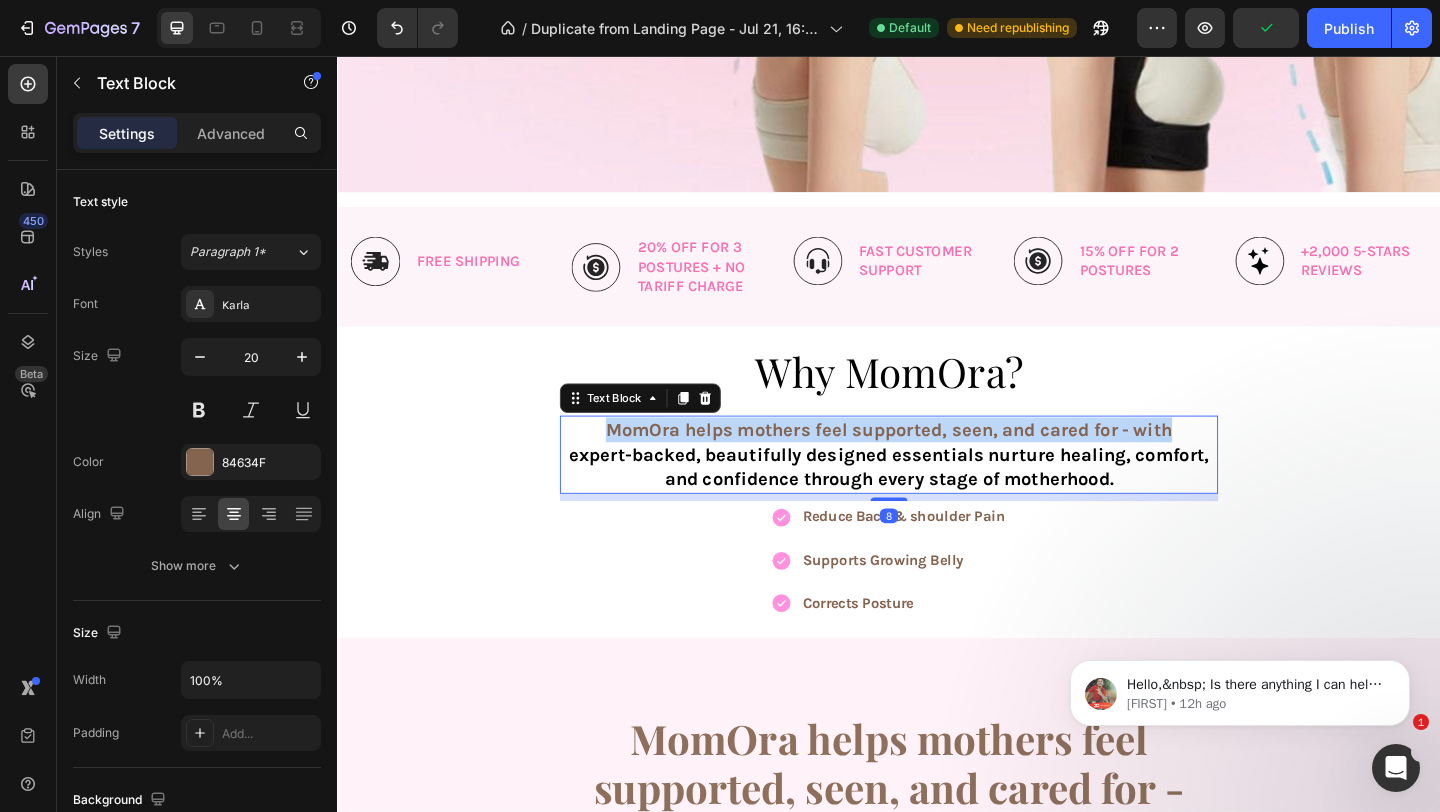 click on "MomOra helps mothers feel supported, seen, and cared for - with" at bounding box center (937, 462) 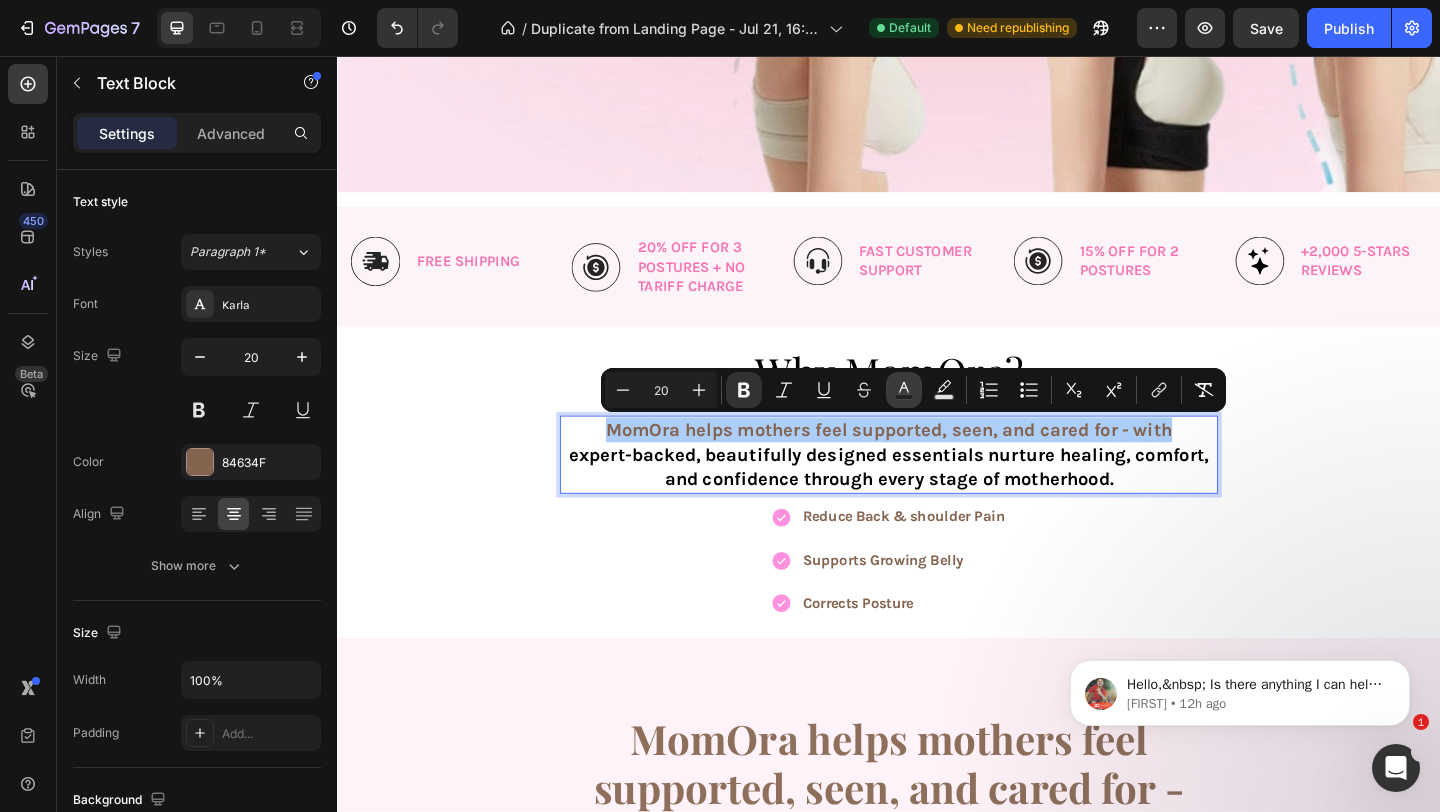 click 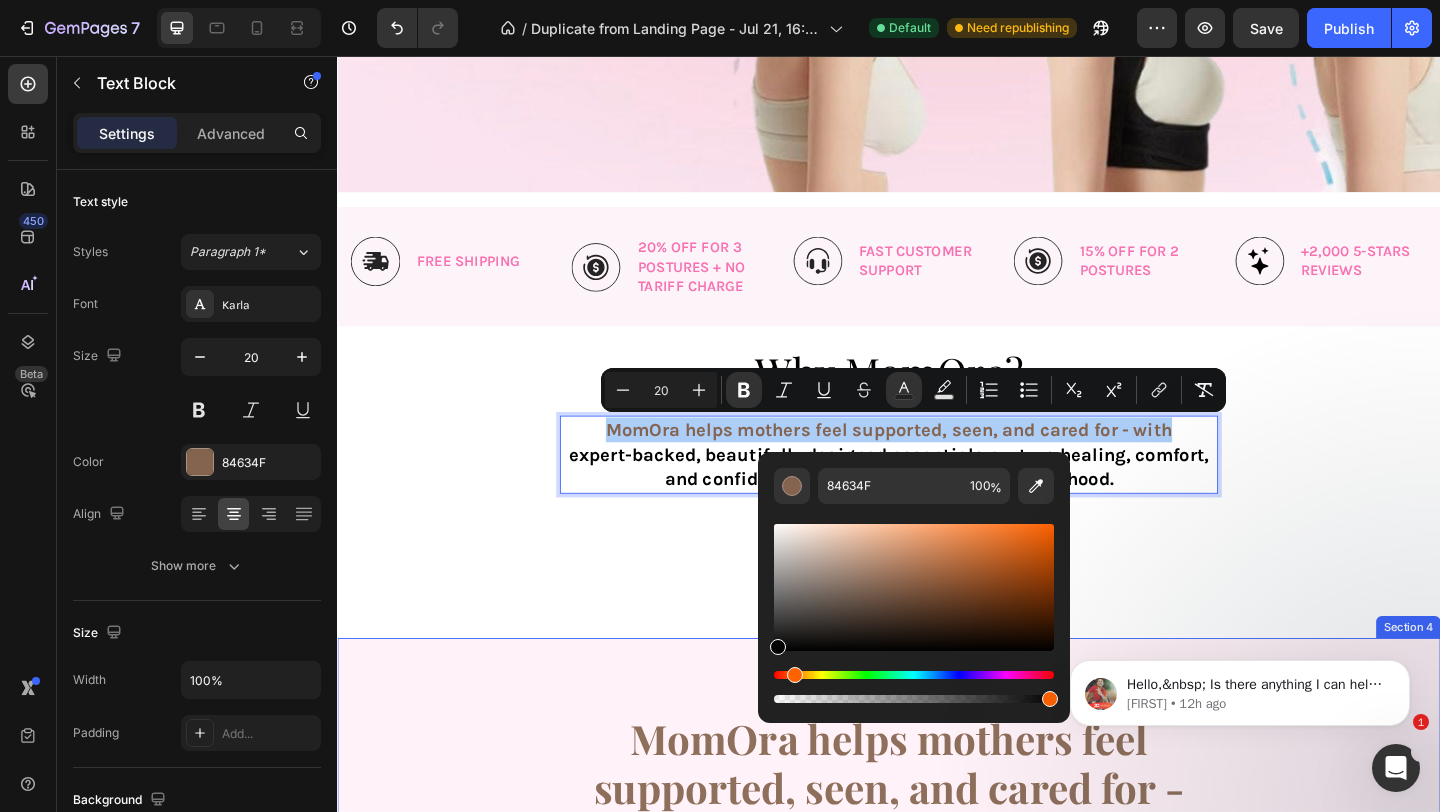 drag, startPoint x: 1195, startPoint y: 625, endPoint x: 780, endPoint y: 716, distance: 424.86 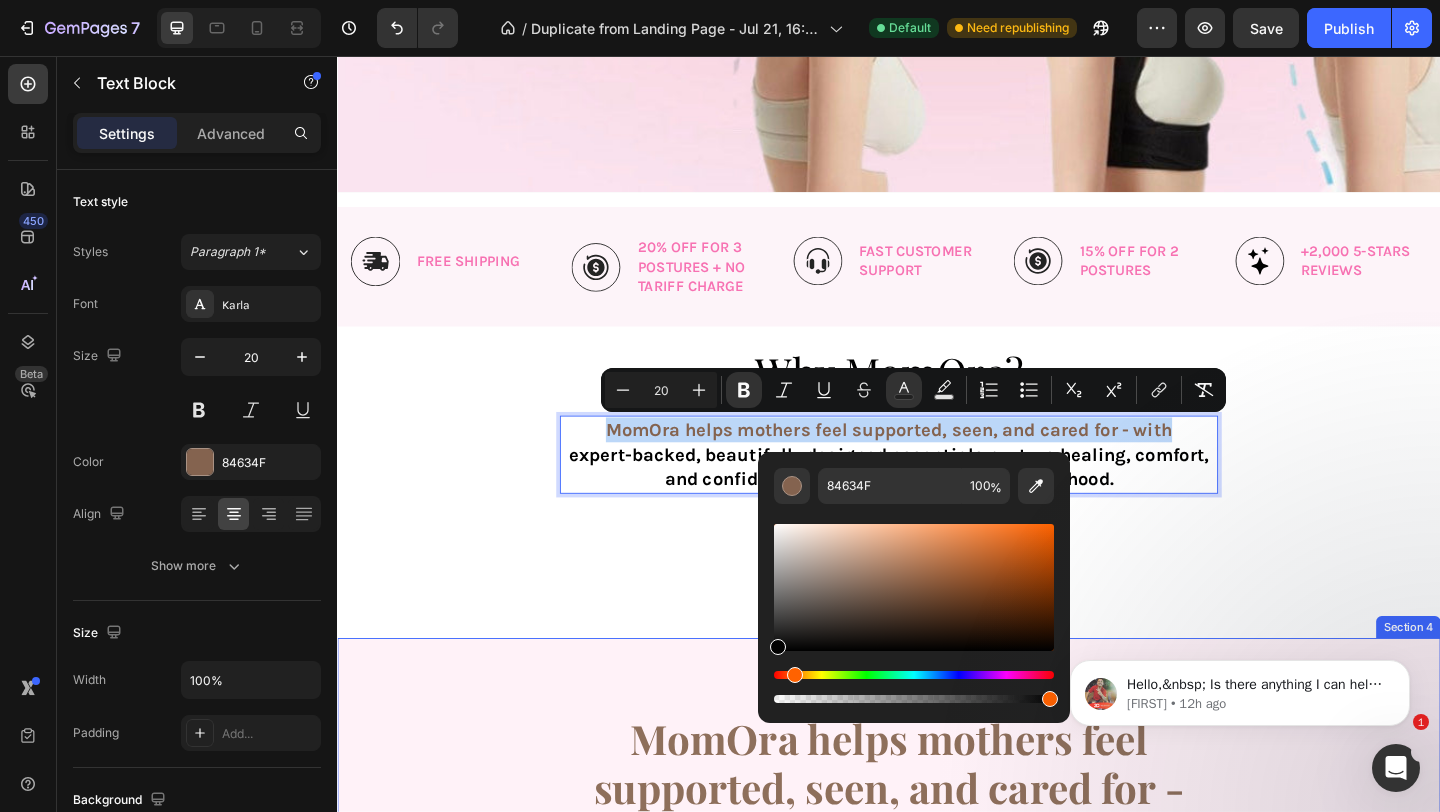 type on "020202" 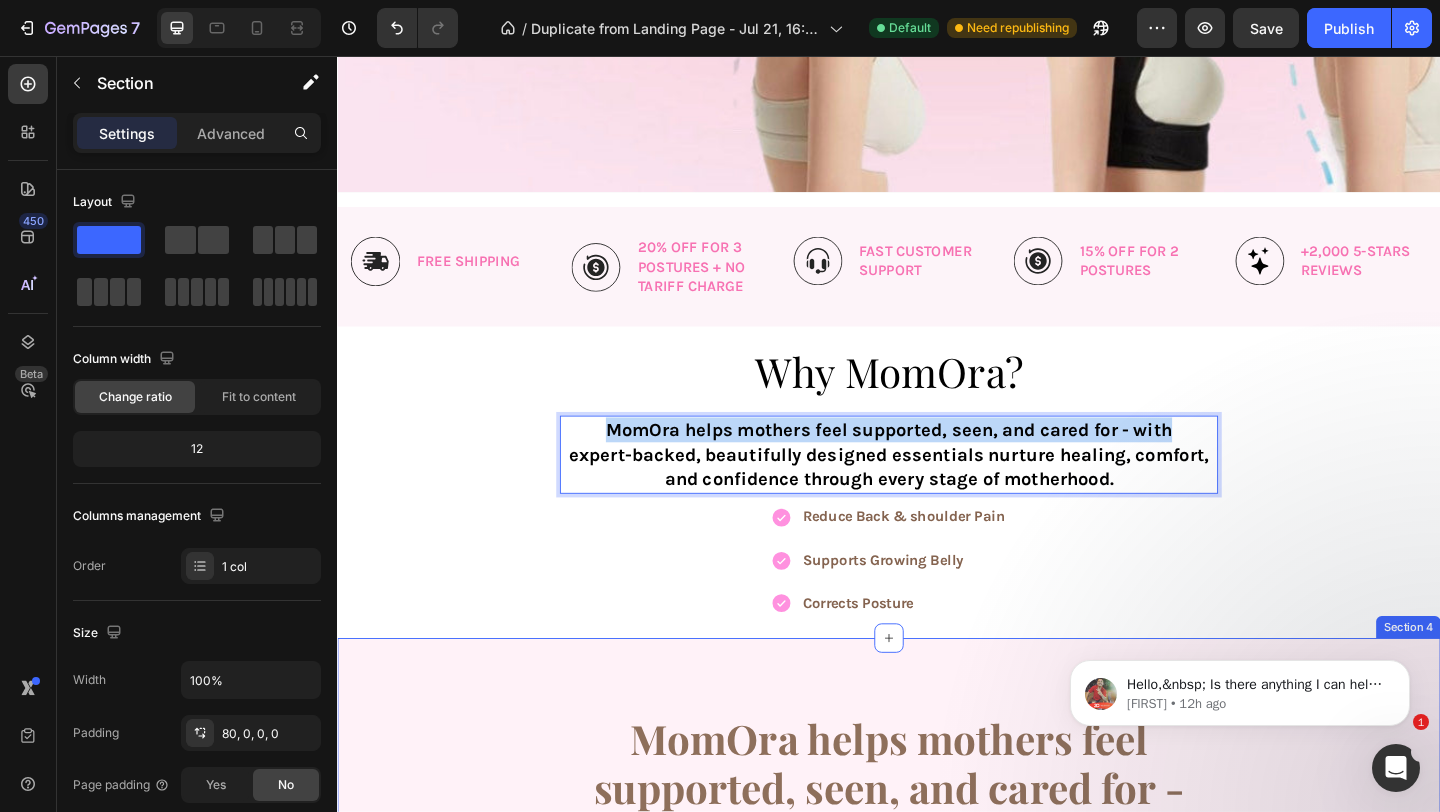 click on "MomOra helps mothers feel supported, seen, and cared for - with  expert-backed, beautifully designed essentials nurture healing, comfort, and confidence through every stage of motherhood.  Heading Row Image High-Quality  Heading At MomOra we insured that our posture corrector is soft material and comfortable for growing bodies.  Text Block Row Image Balanced Formulation Heading MomOra's Posture Corrector gently realigns the EOMs (erector spinae muscles) to support proper spine alignment, easing tension and reducing back pain naturally. Text Block Row Try now Button Row Image Hero Banner Section 4" at bounding box center [937, 1259] 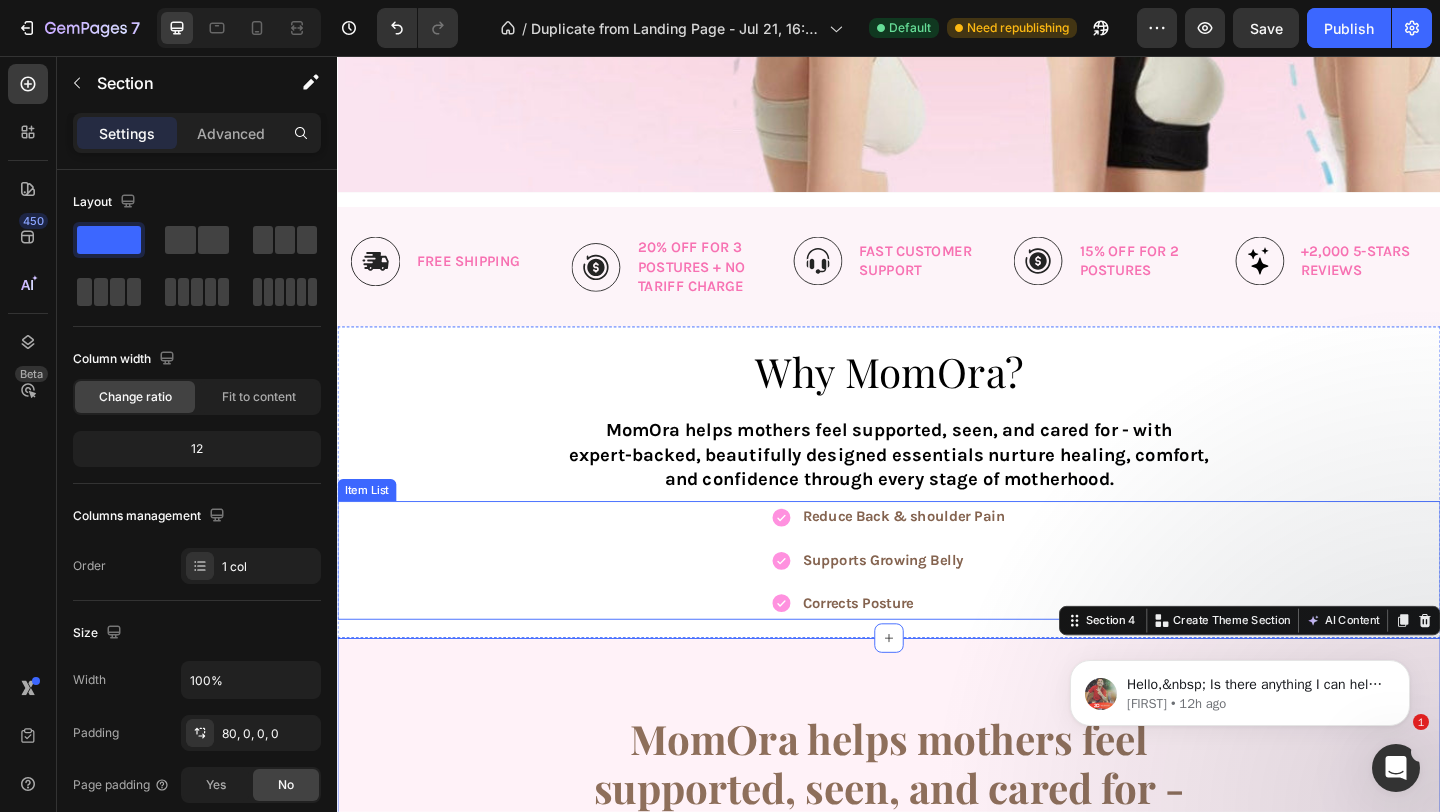 click on "Corrects Posture" at bounding box center [903, 650] 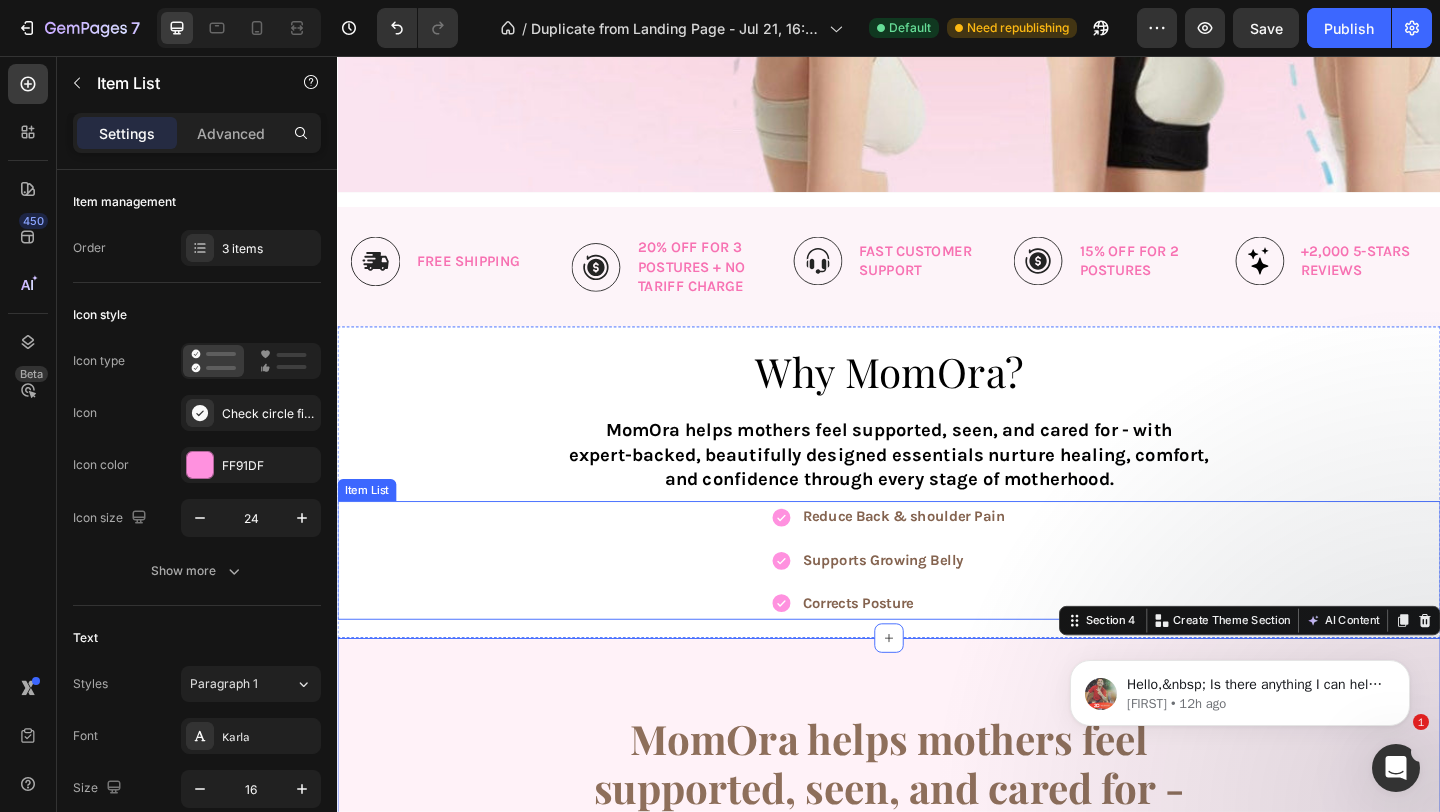 click on "Corrects Posture" at bounding box center [903, 650] 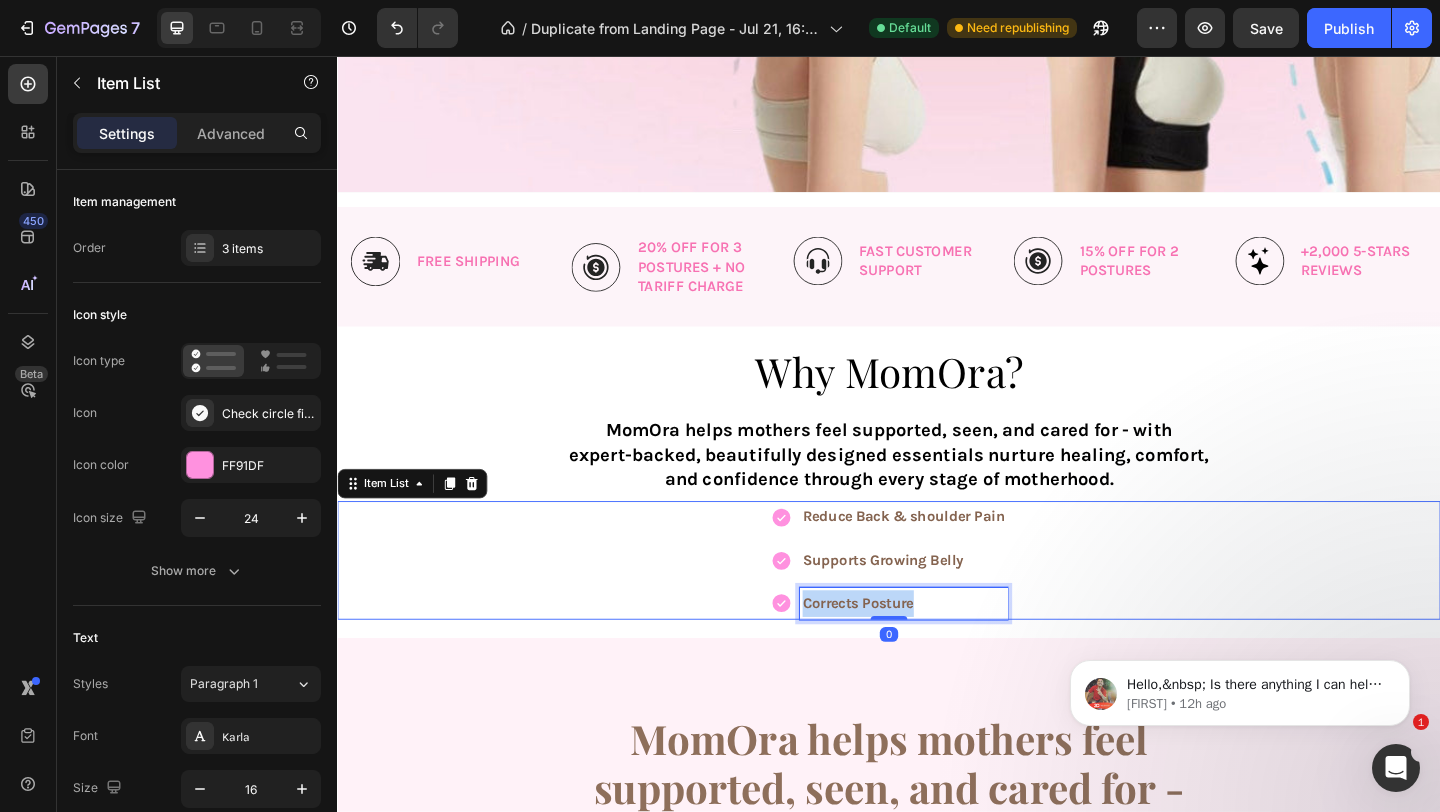 click on "Corrects Posture" at bounding box center (903, 650) 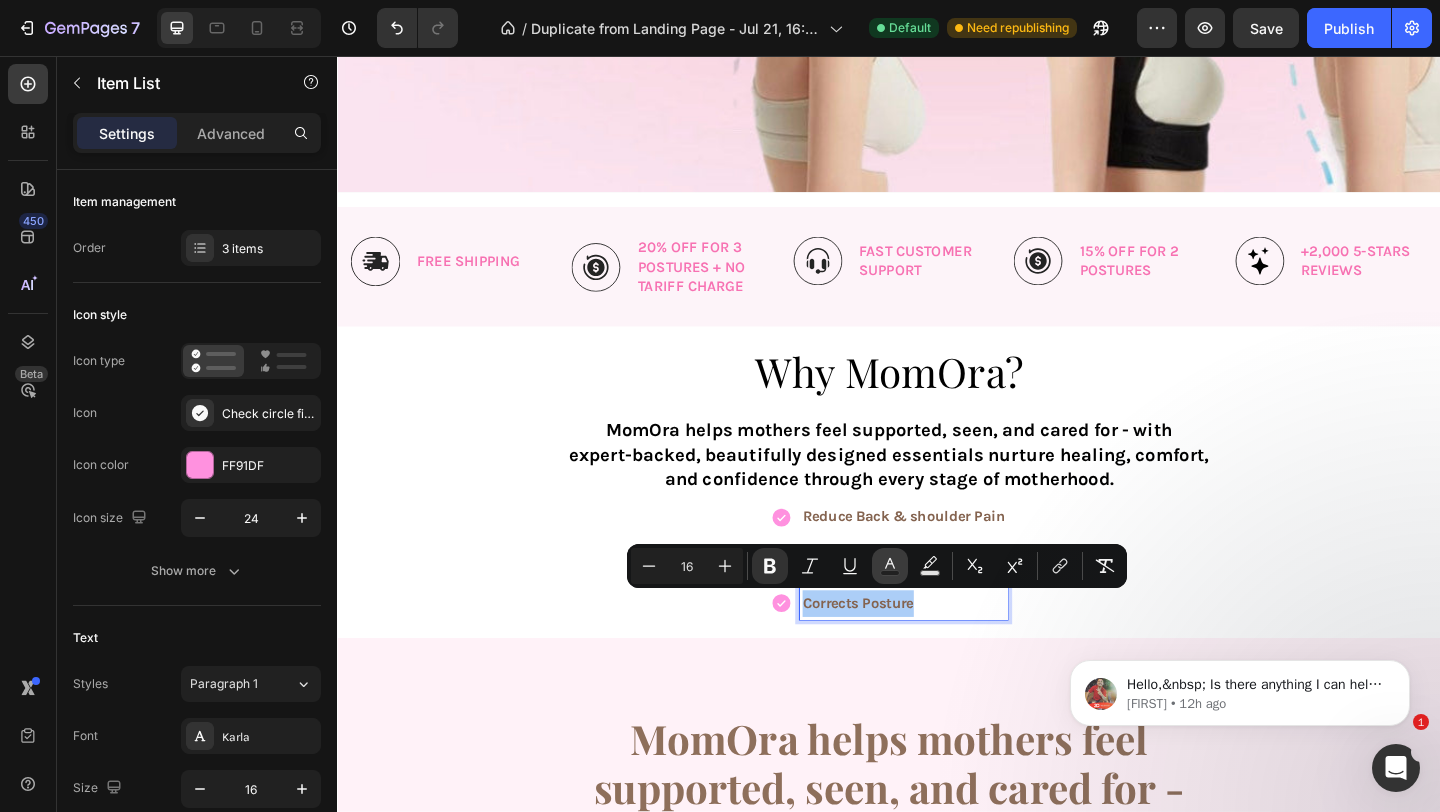 click 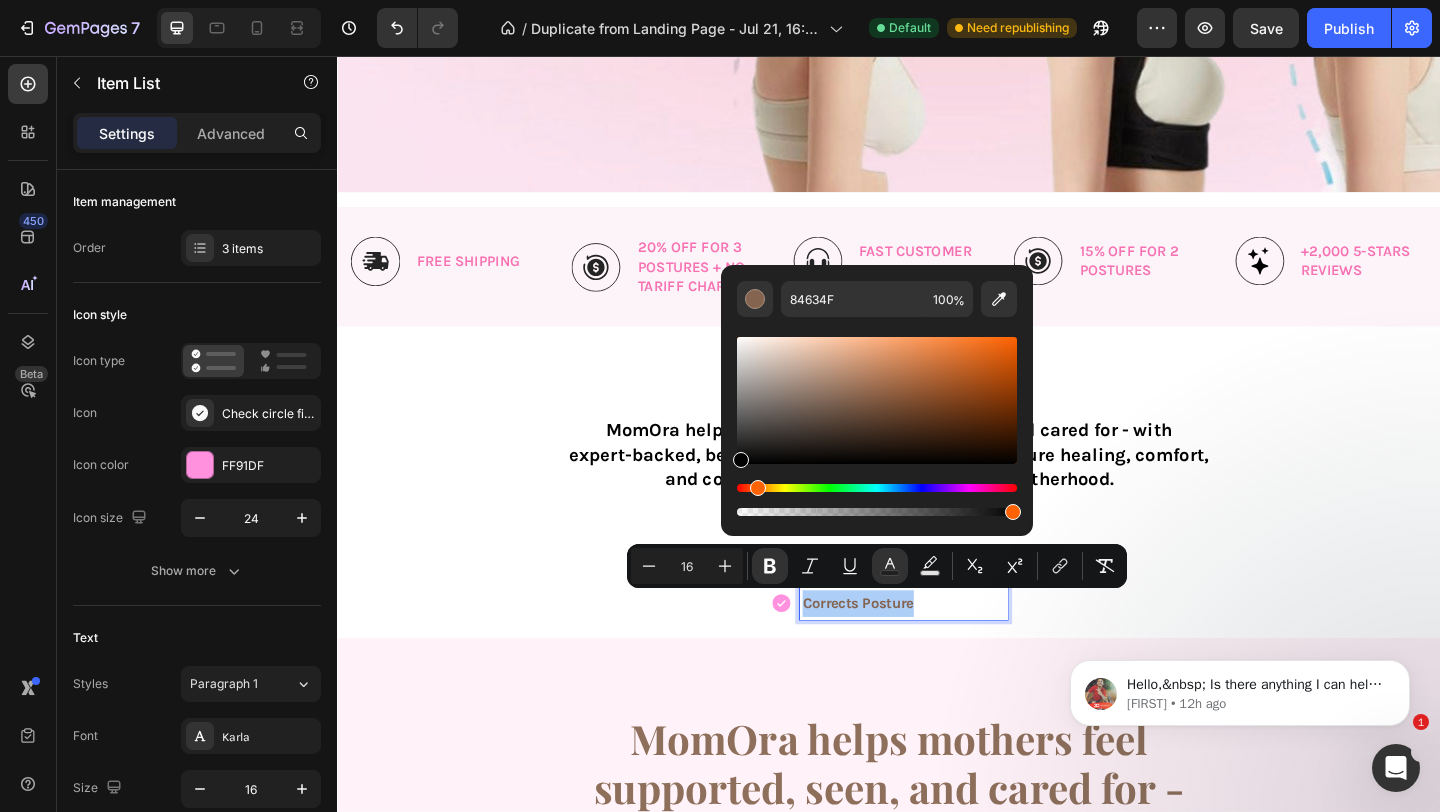 drag, startPoint x: 1100, startPoint y: 488, endPoint x: 750, endPoint y: 519, distance: 351.37018 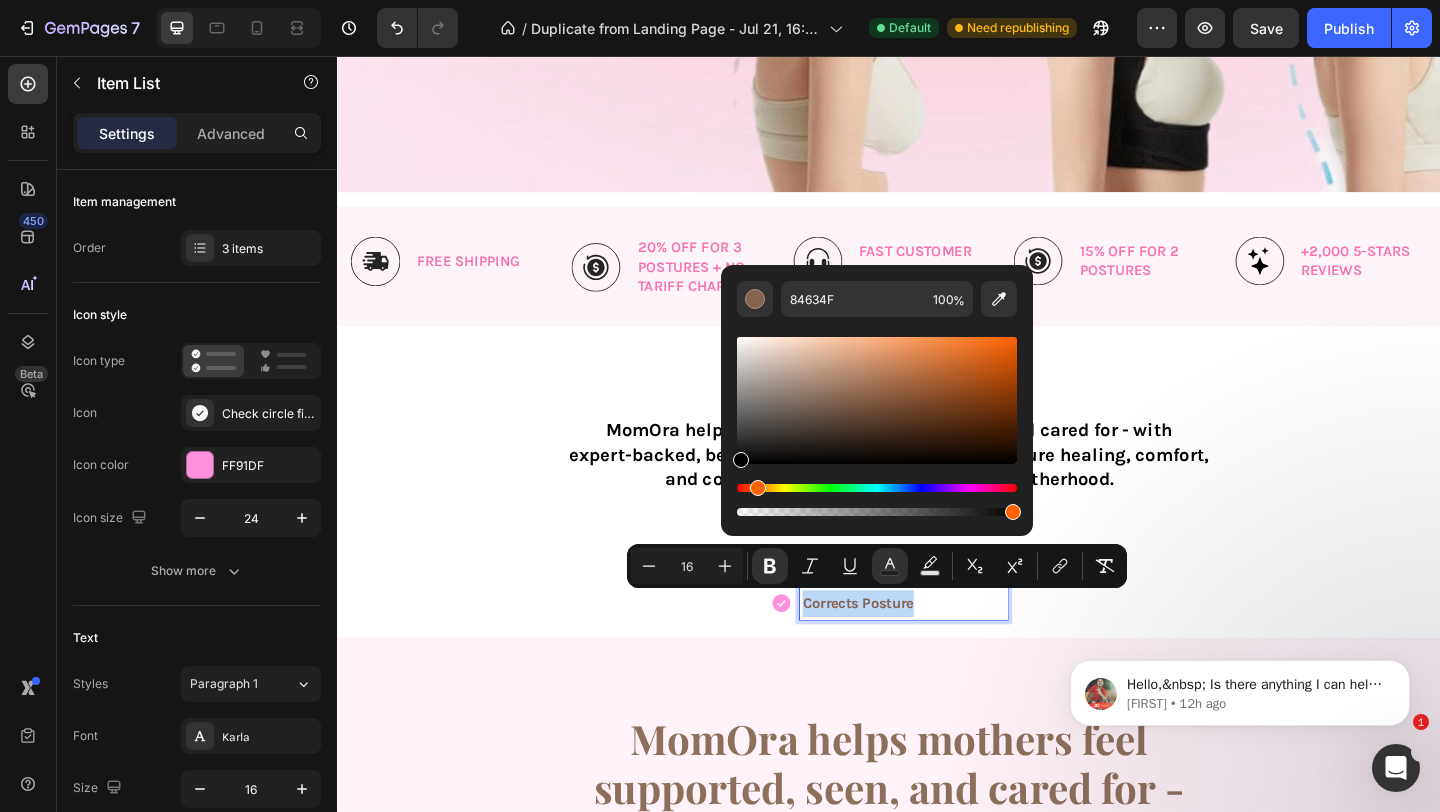 type on "000000" 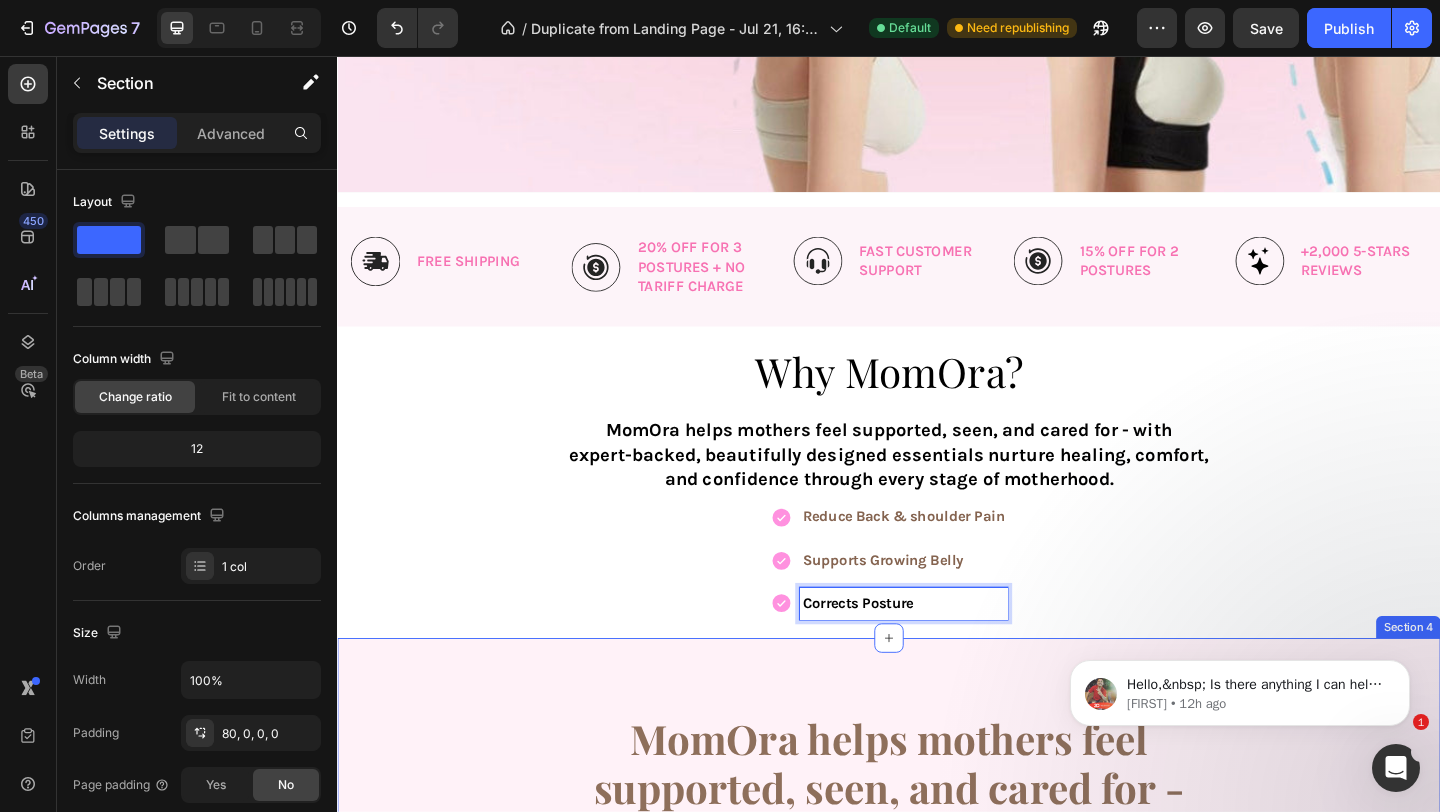 click on "MomOra helps mothers feel supported, seen, and cared for - with  expert-backed, beautifully designed essentials nurture healing, comfort, and confidence through every stage of motherhood.  Heading Row Image High-Quality  Heading At MomOra we insured that our posture corrector is soft material and comfortable for growing bodies.  Text Block Row Image Balanced Formulation Heading MomOra's Posture Corrector gently realigns the EOMs (erector spinae muscles) to support proper spine alignment, easing tension and reducing back pain naturally. Text Block Row Try now Button Row Image Hero Banner Section 4" at bounding box center [937, 1259] 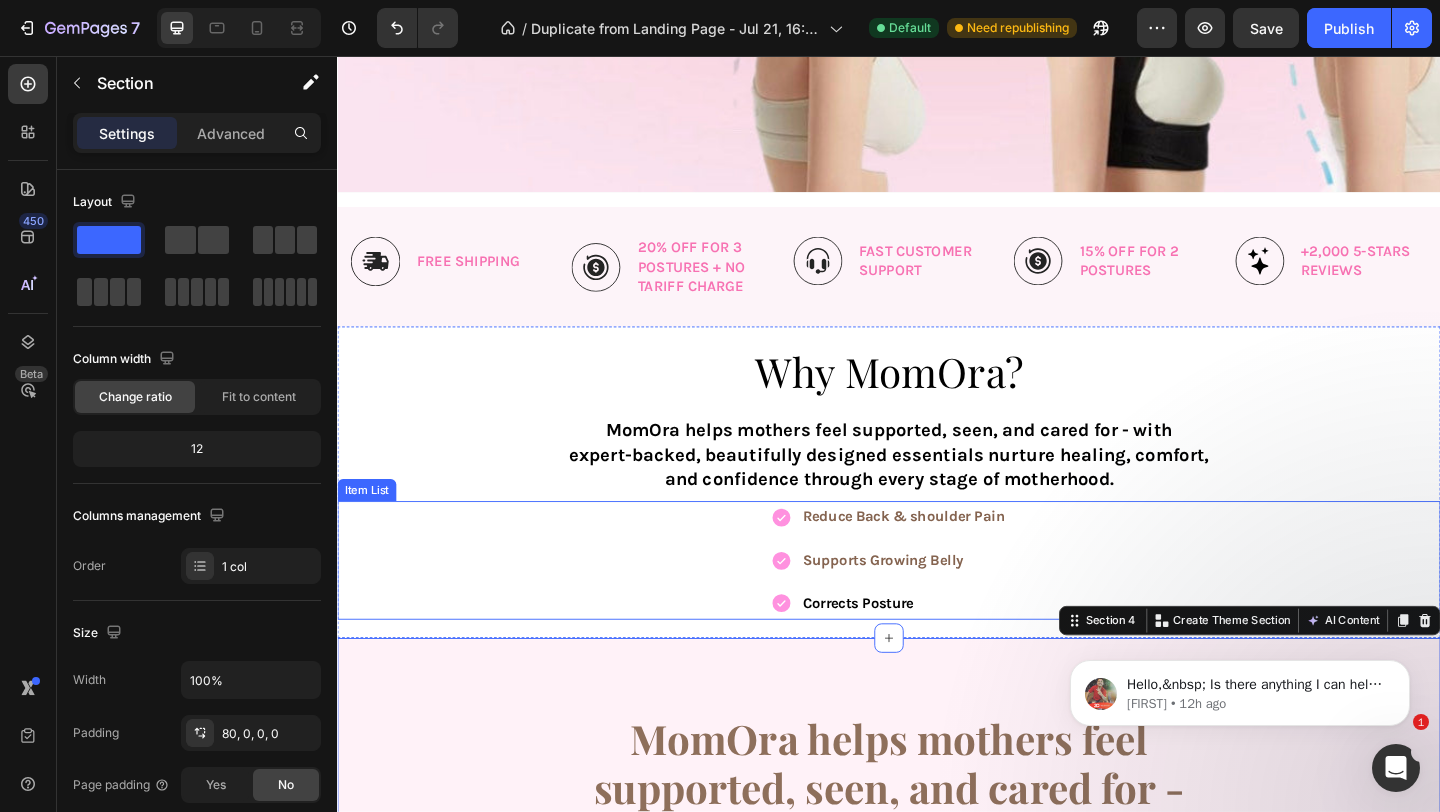 click on "Supports Growing Belly" at bounding box center [930, 603] 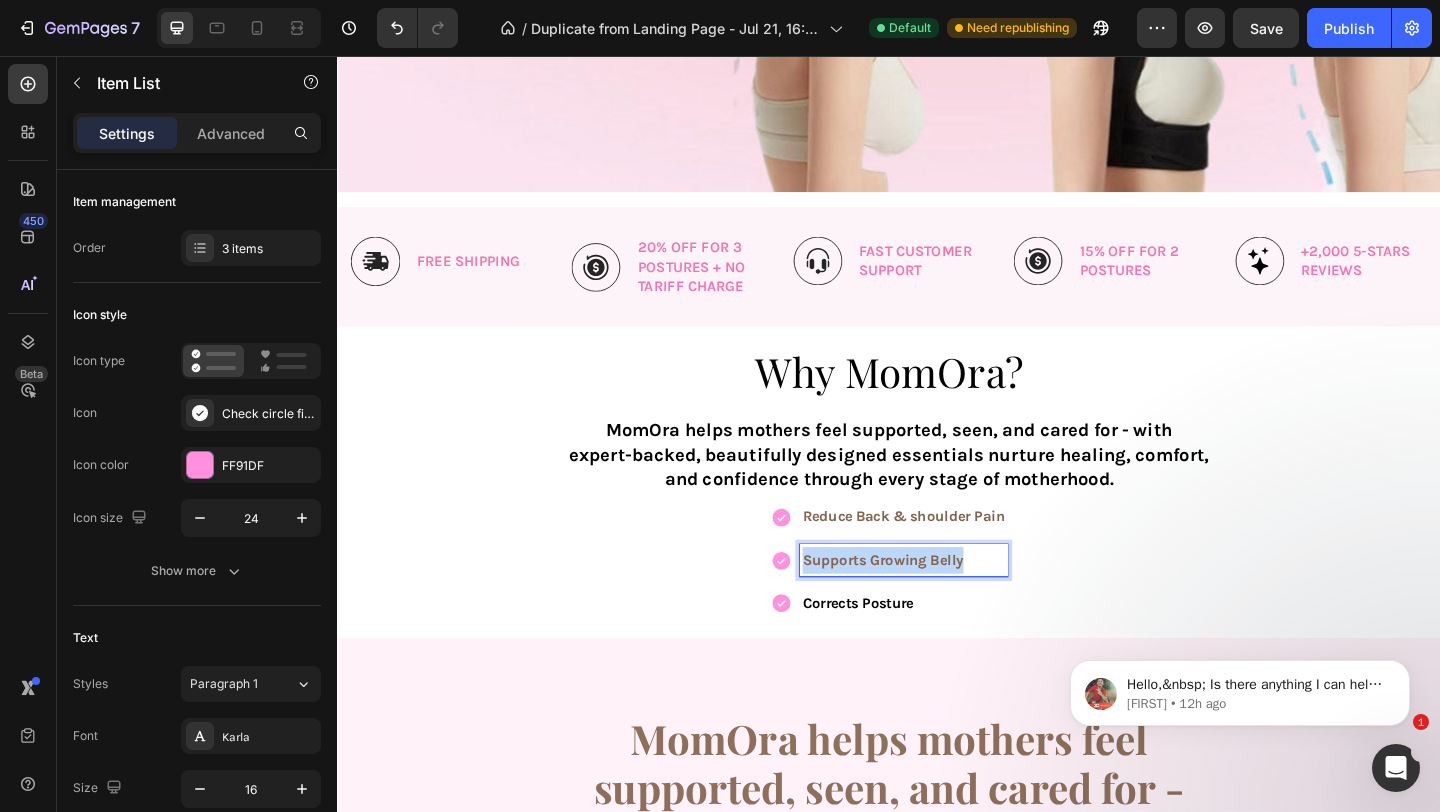 click on "Supports Growing Belly" at bounding box center [930, 603] 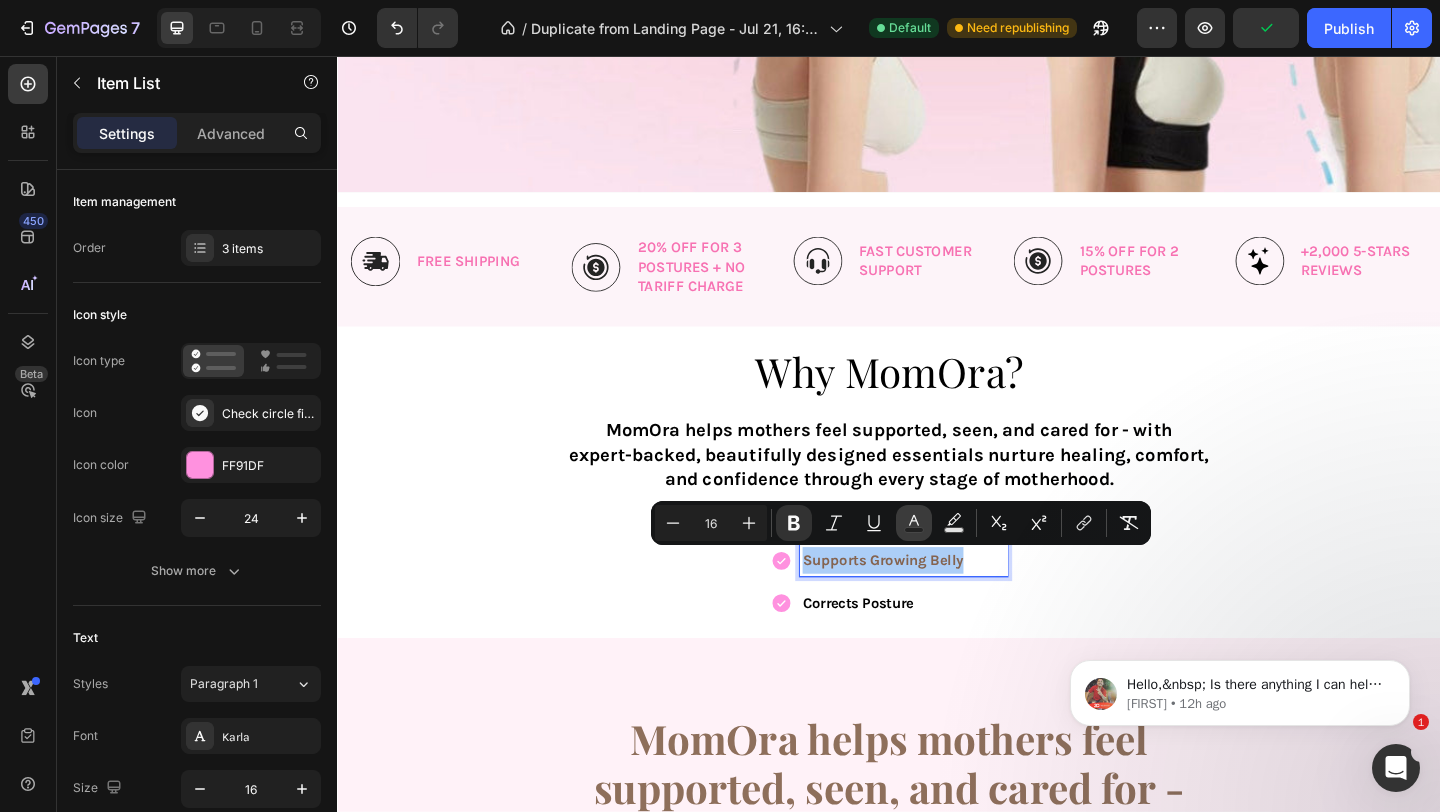 click 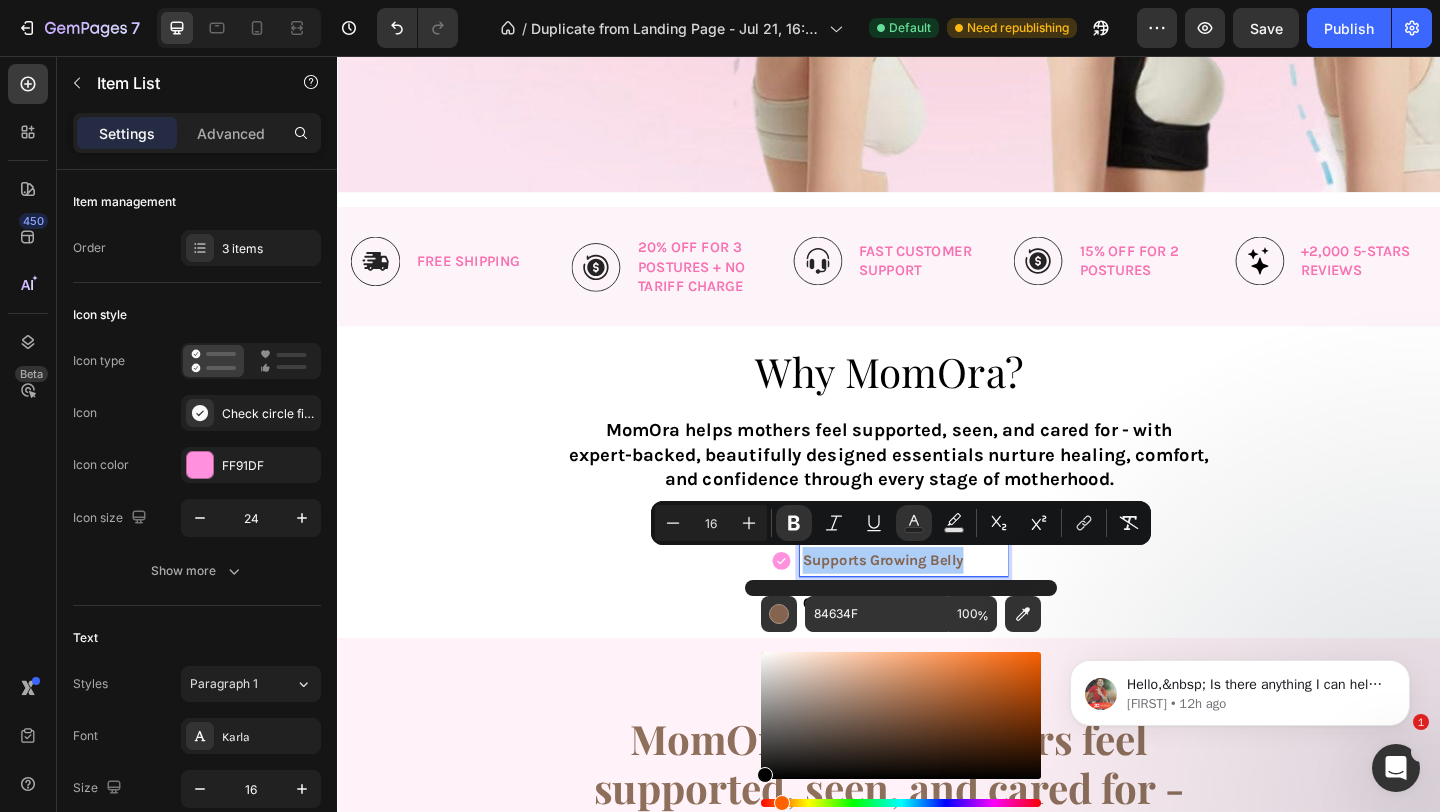 drag, startPoint x: 1103, startPoint y: 786, endPoint x: 771, endPoint y: 858, distance: 339.71753 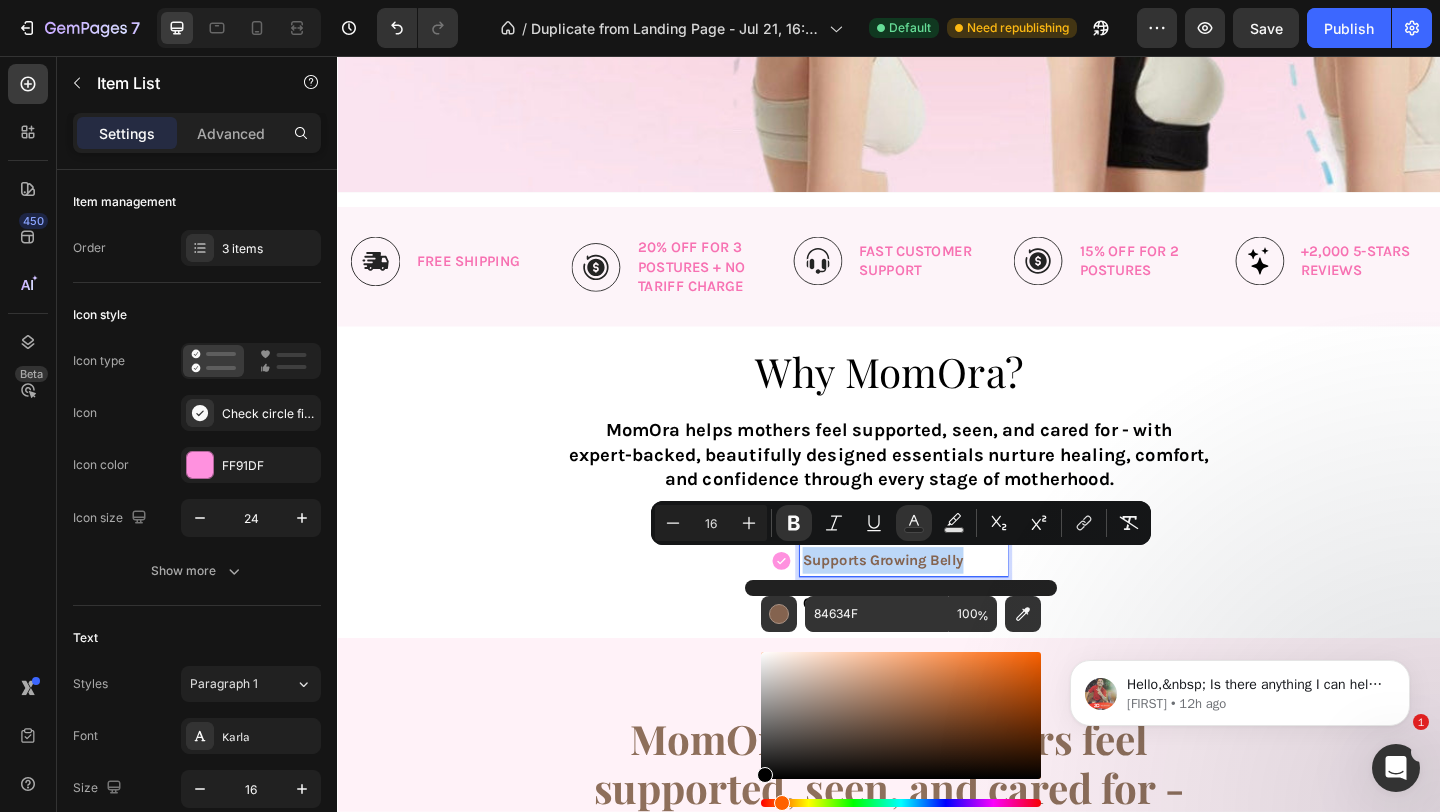 type on "000000" 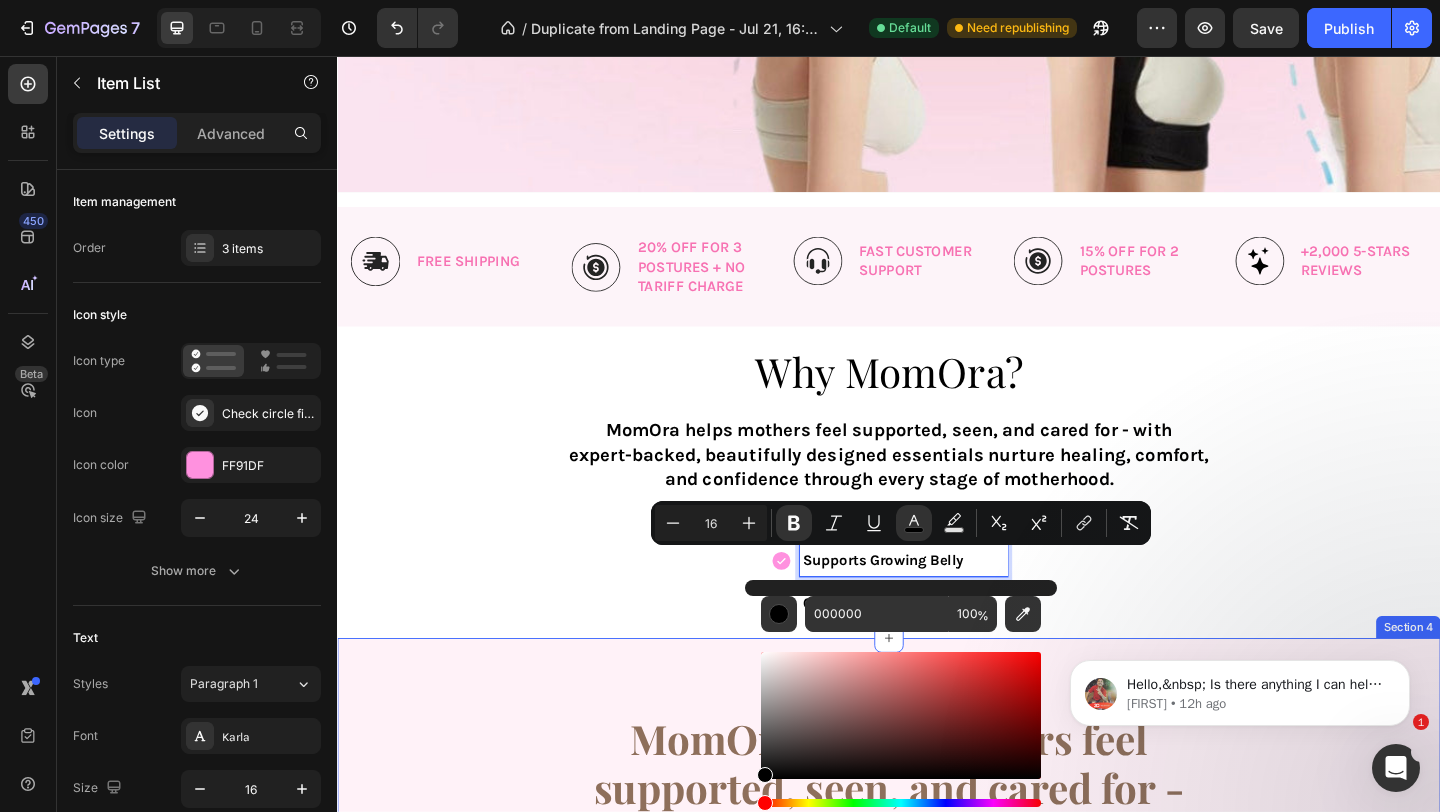 click on "MomOra helps mothers feel supported, seen, and cared for - with  expert-backed, beautifully designed essentials nurture healing, comfort, and confidence through every stage of motherhood.  Heading Row Image High-Quality  Heading At MomOra we insured that our posture corrector is soft material and comfortable for growing bodies.  Text Block Row Image Balanced Formulation Heading MomOra's Posture Corrector gently realigns the EOMs (erector spinae muscles) to support proper spine alignment, easing tension and reducing back pain naturally. Text Block Row Try now Button Row Image Hero Banner Section 4" at bounding box center [937, 1259] 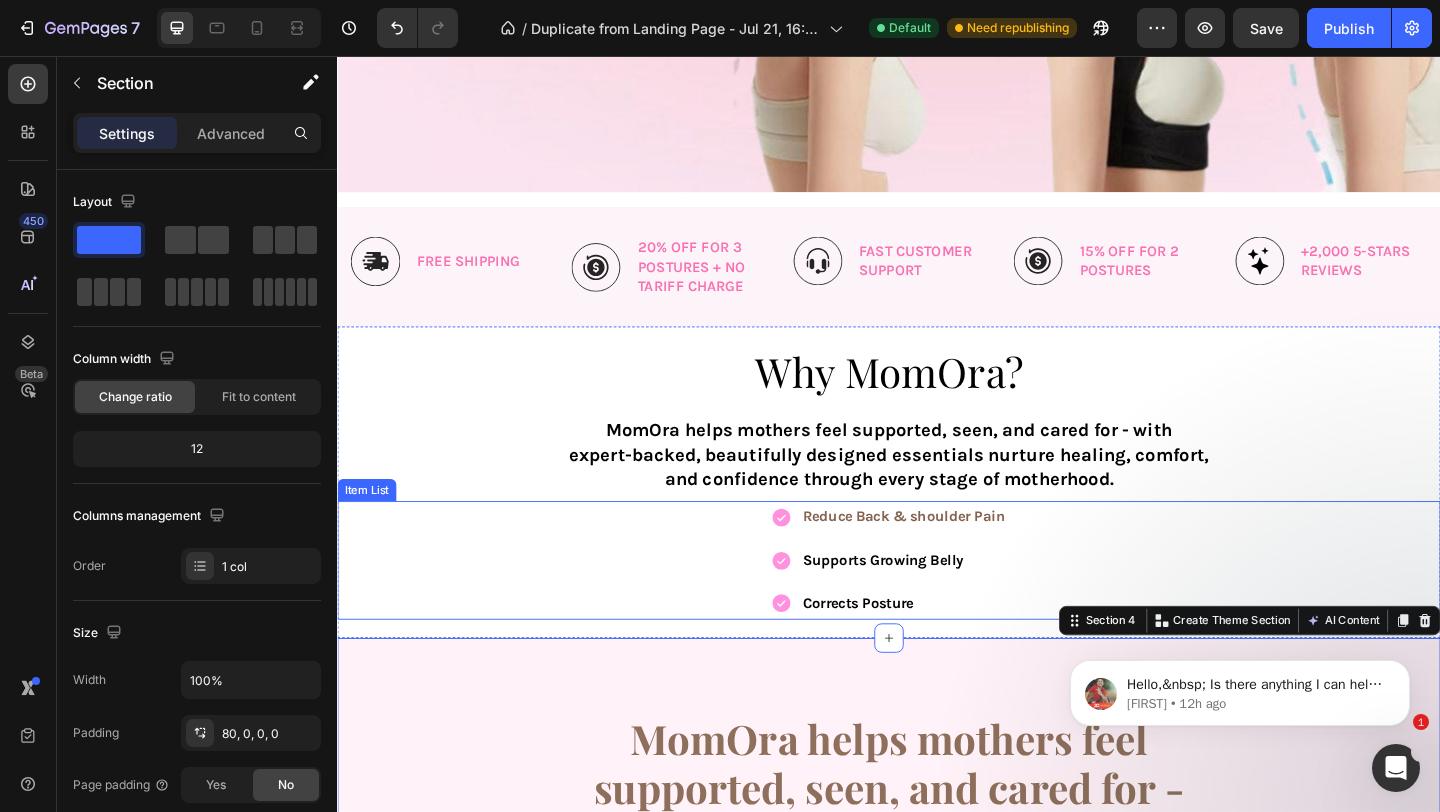 click on "Reduce Back & shoulder Pain" at bounding box center (953, 556) 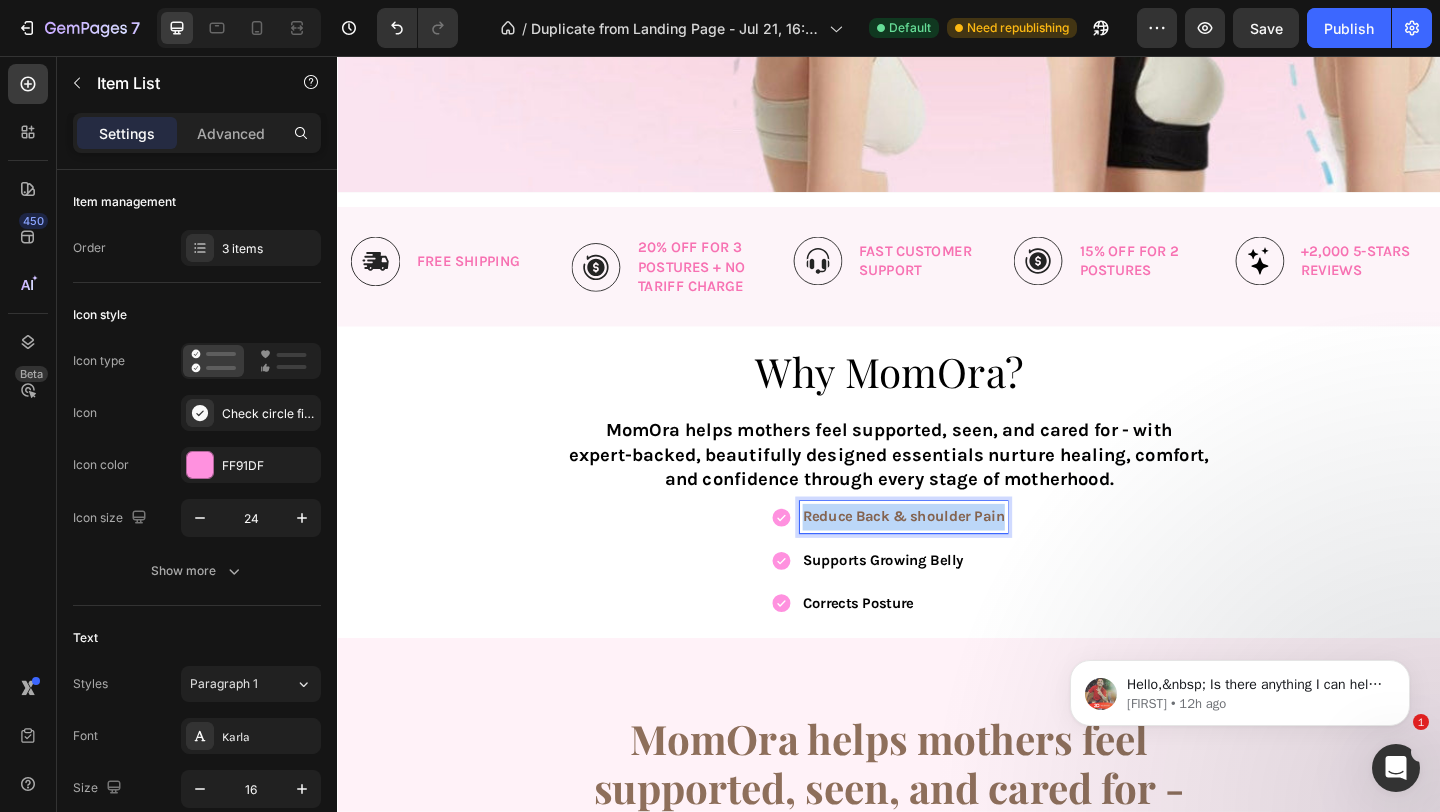 click on "Reduce Back & shoulder Pain" at bounding box center (953, 556) 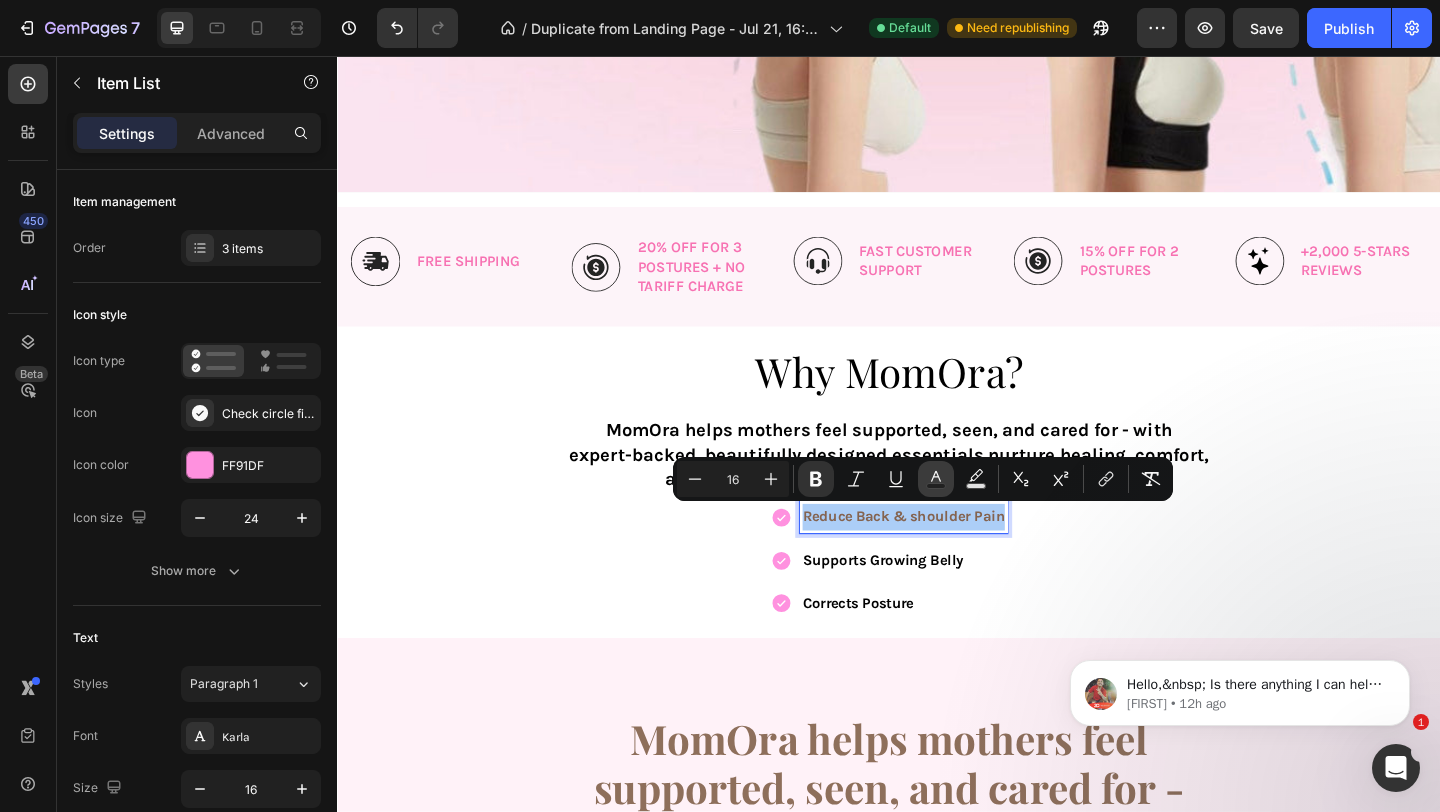 click 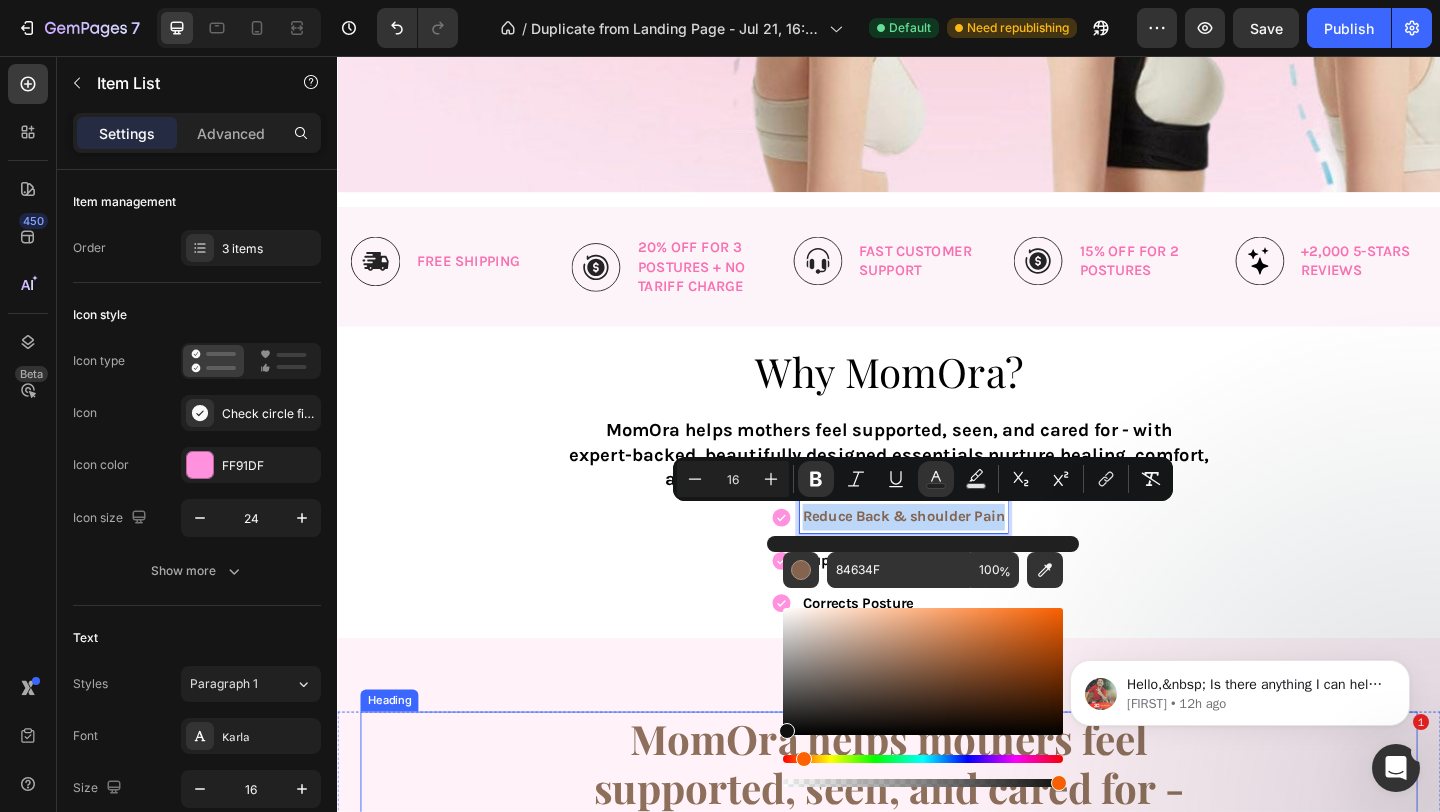 drag, startPoint x: 1157, startPoint y: 759, endPoint x: 790, endPoint y: 793, distance: 368.57156 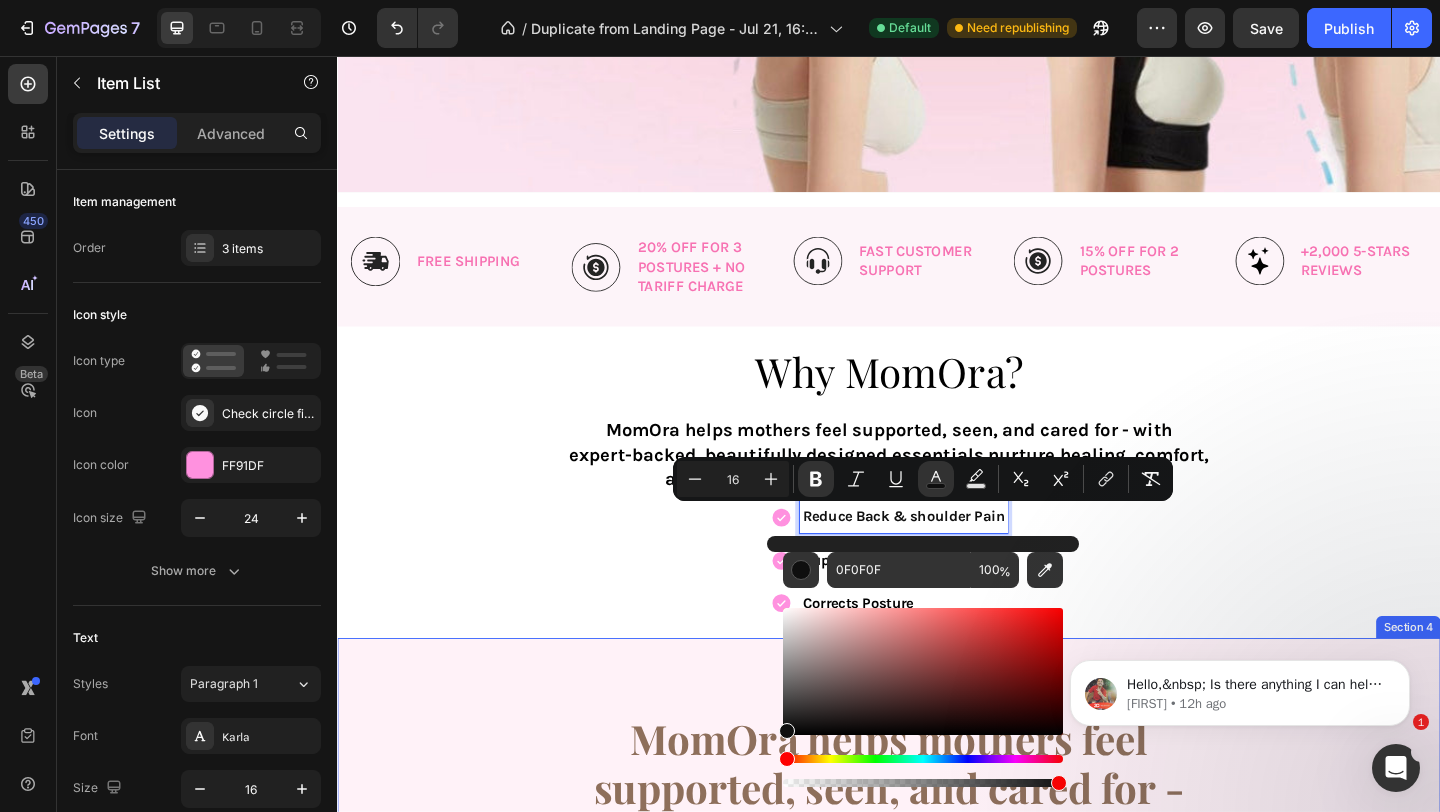 click on "MomOra helps mothers feel supported, seen, and cared for - with  expert-backed, beautifully designed essentials nurture healing, comfort, and confidence through every stage of motherhood.  Heading Row Image High-Quality  Heading At MomOra we insured that our posture corrector is soft material and comfortable for growing bodies.  Text Block Row Image Balanced Formulation Heading MomOra's Posture Corrector gently realigns the EOMs (erector spinae muscles) to support proper spine alignment, easing tension and reducing back pain naturally. Text Block Row Try now Button Row Image Hero Banner Section 4" at bounding box center (937, 1259) 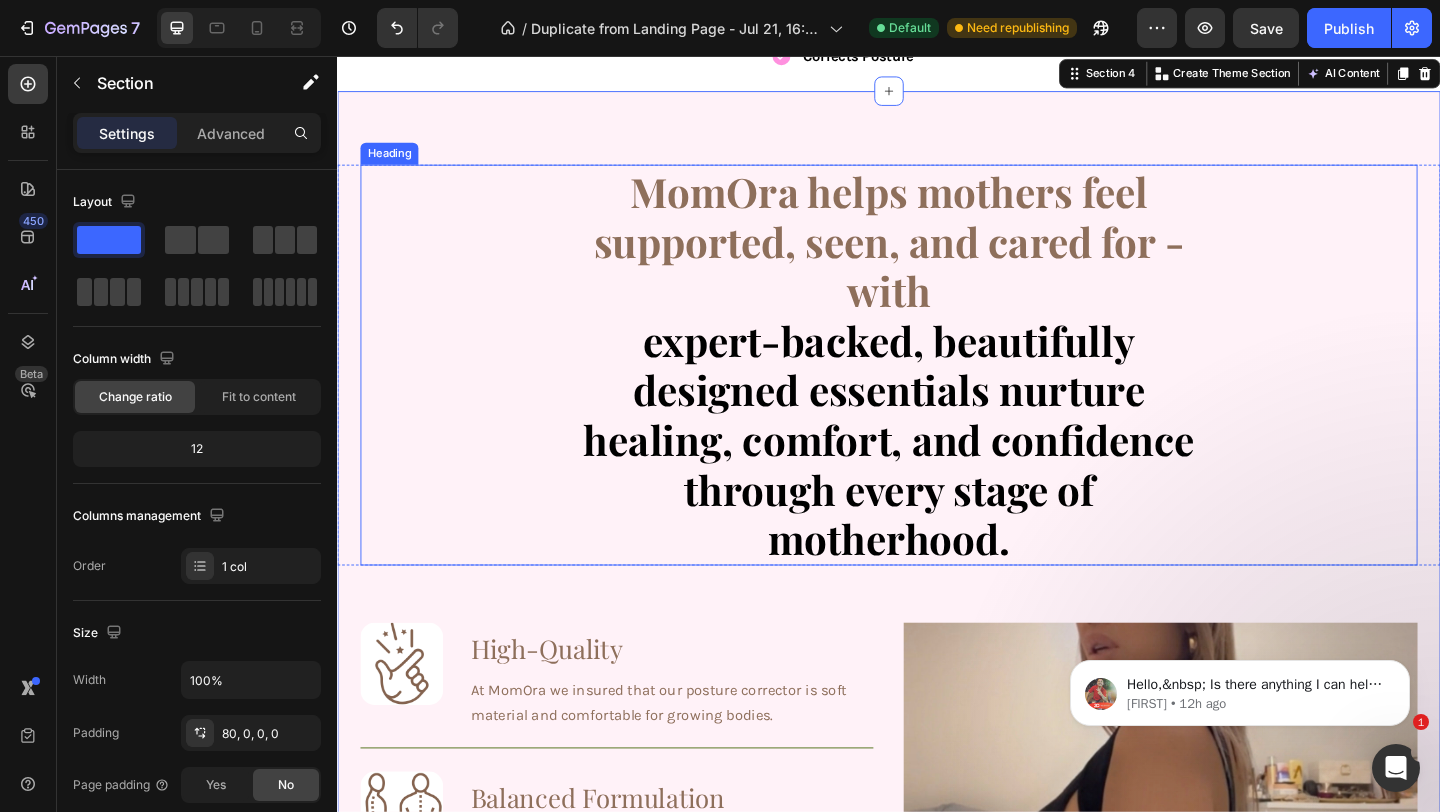 scroll, scrollTop: 1249, scrollLeft: 0, axis: vertical 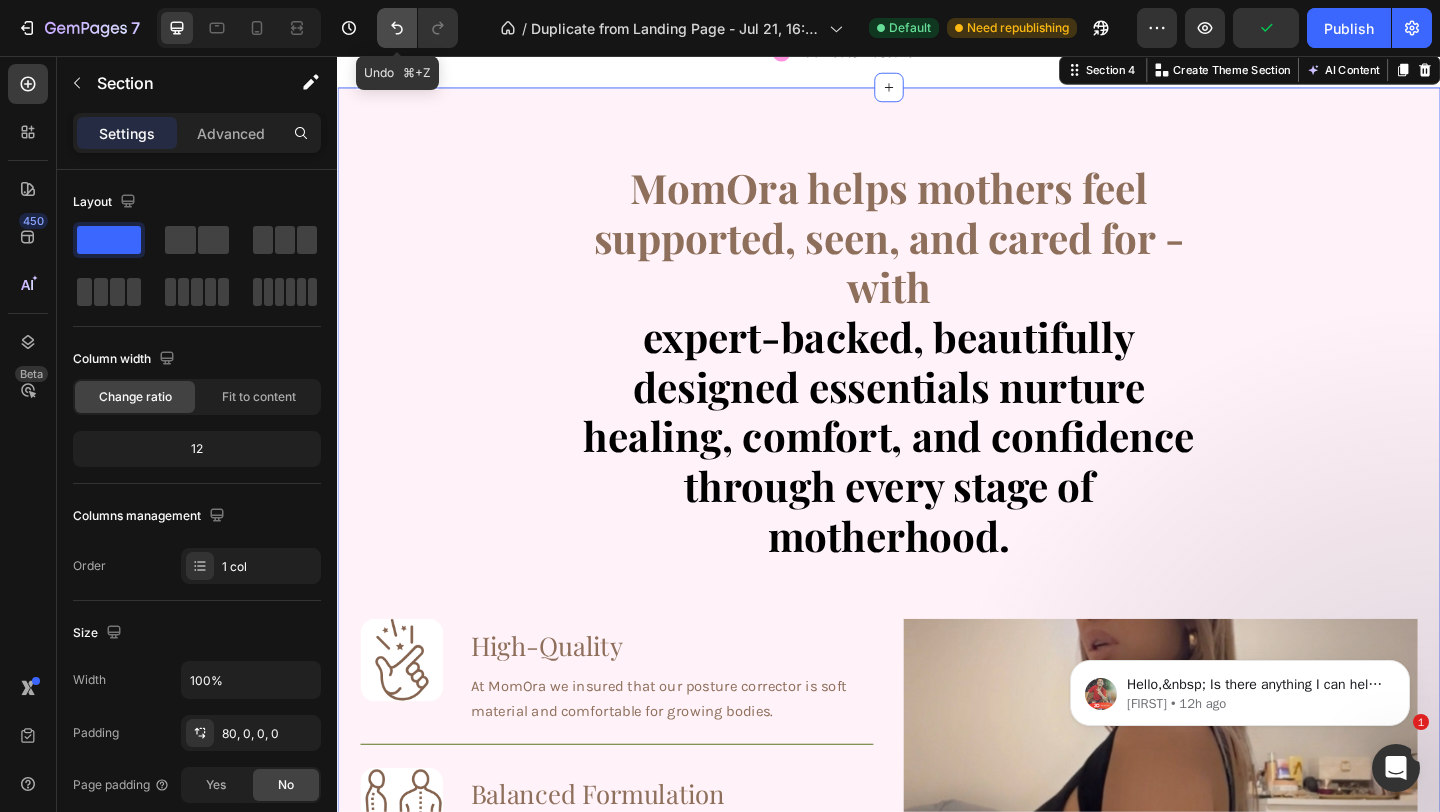 click 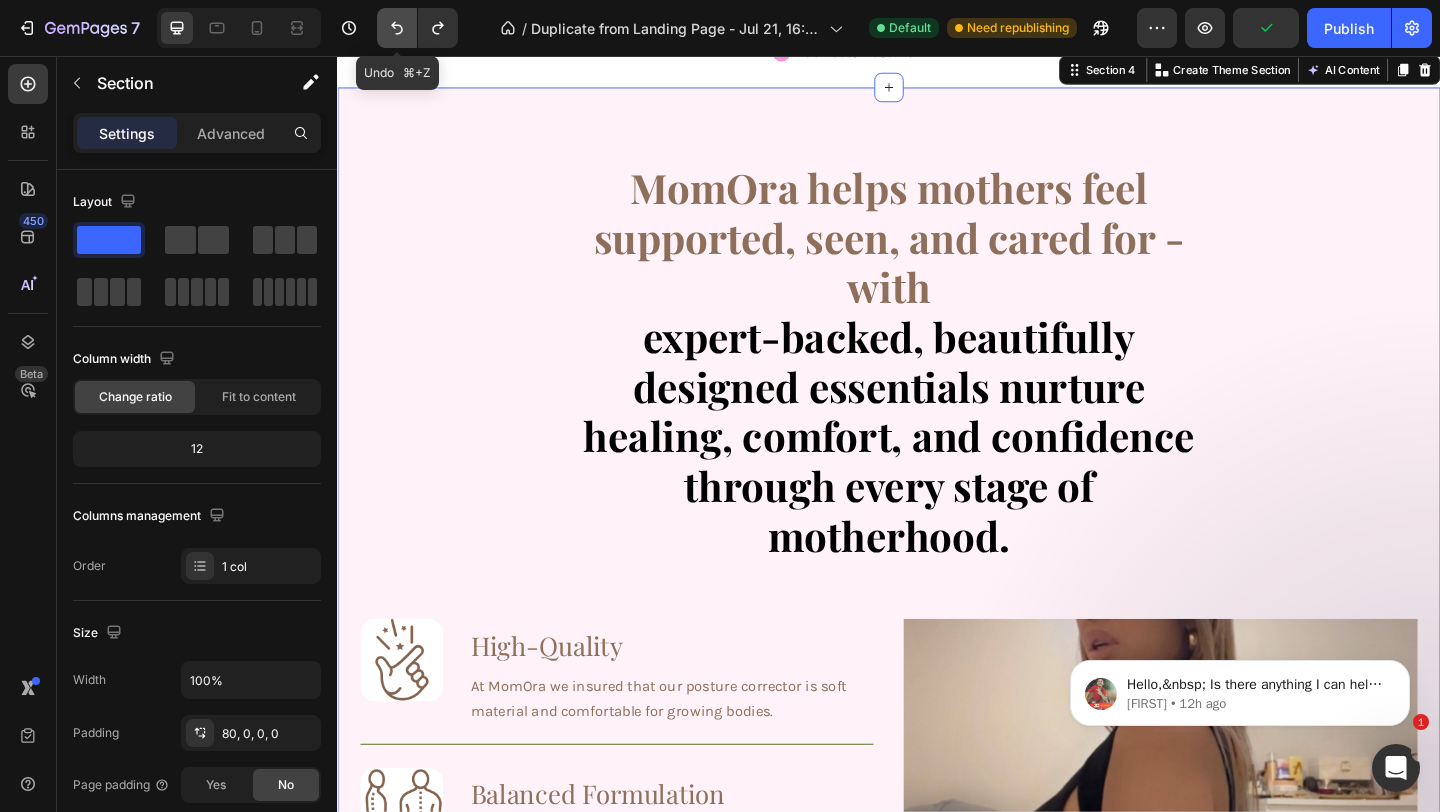click 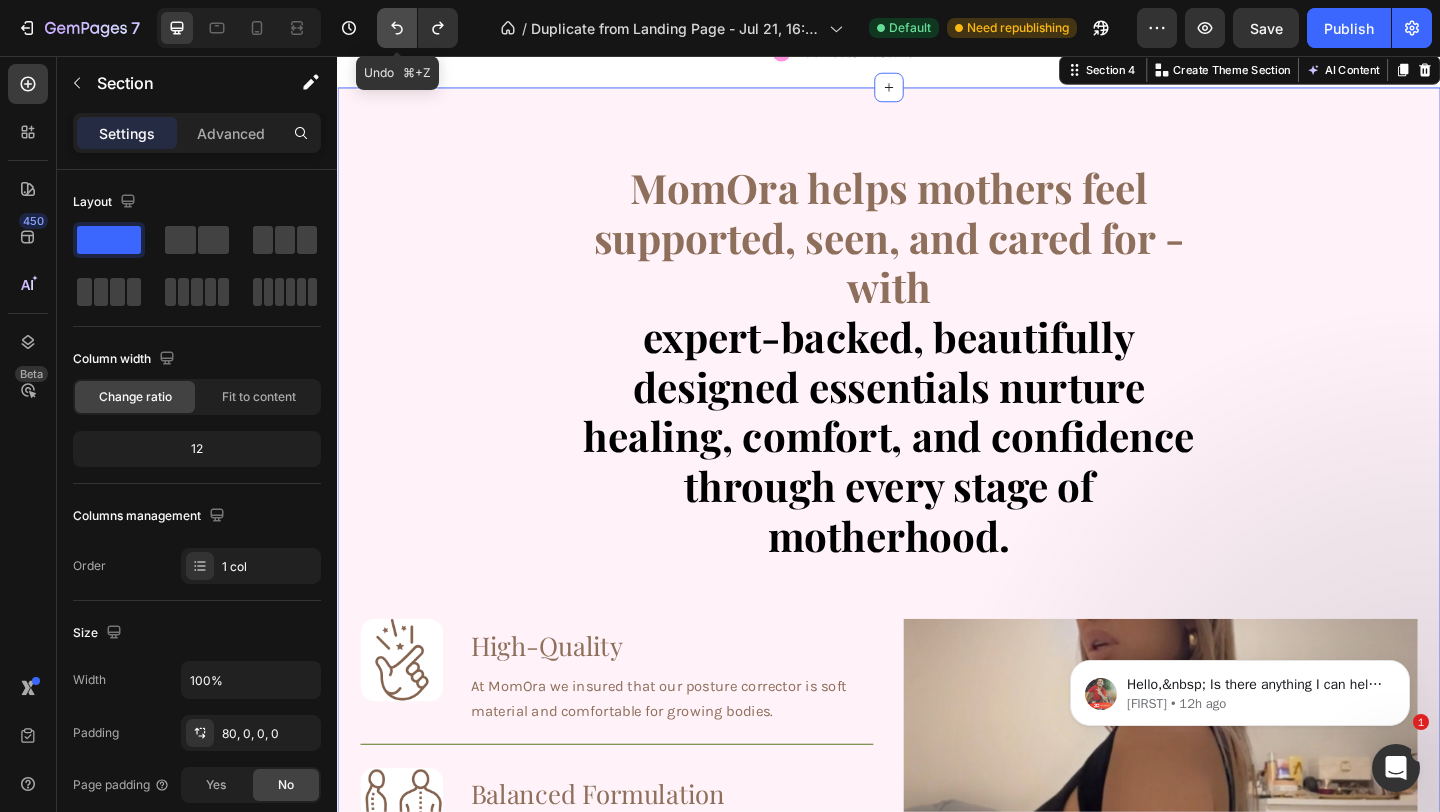 click 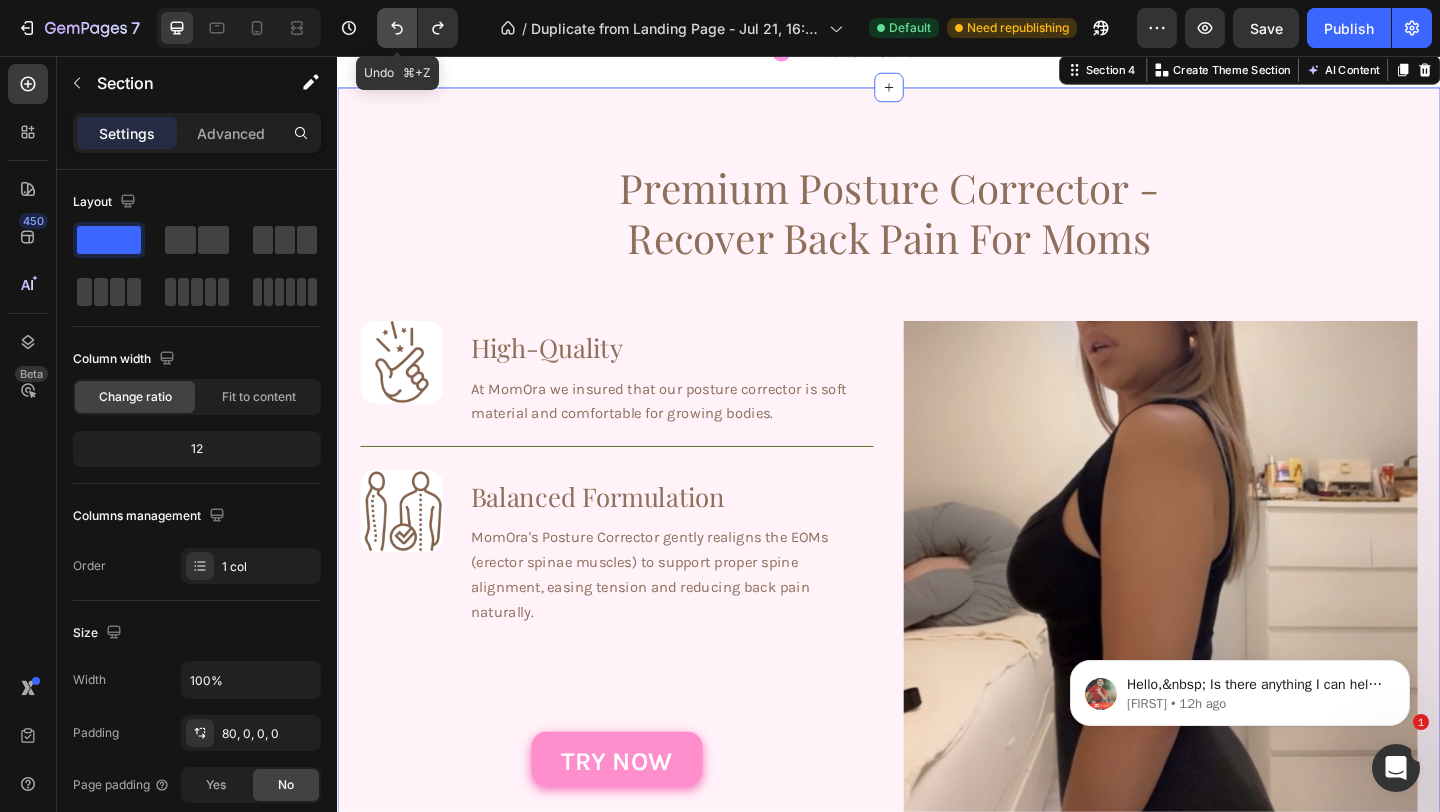 click 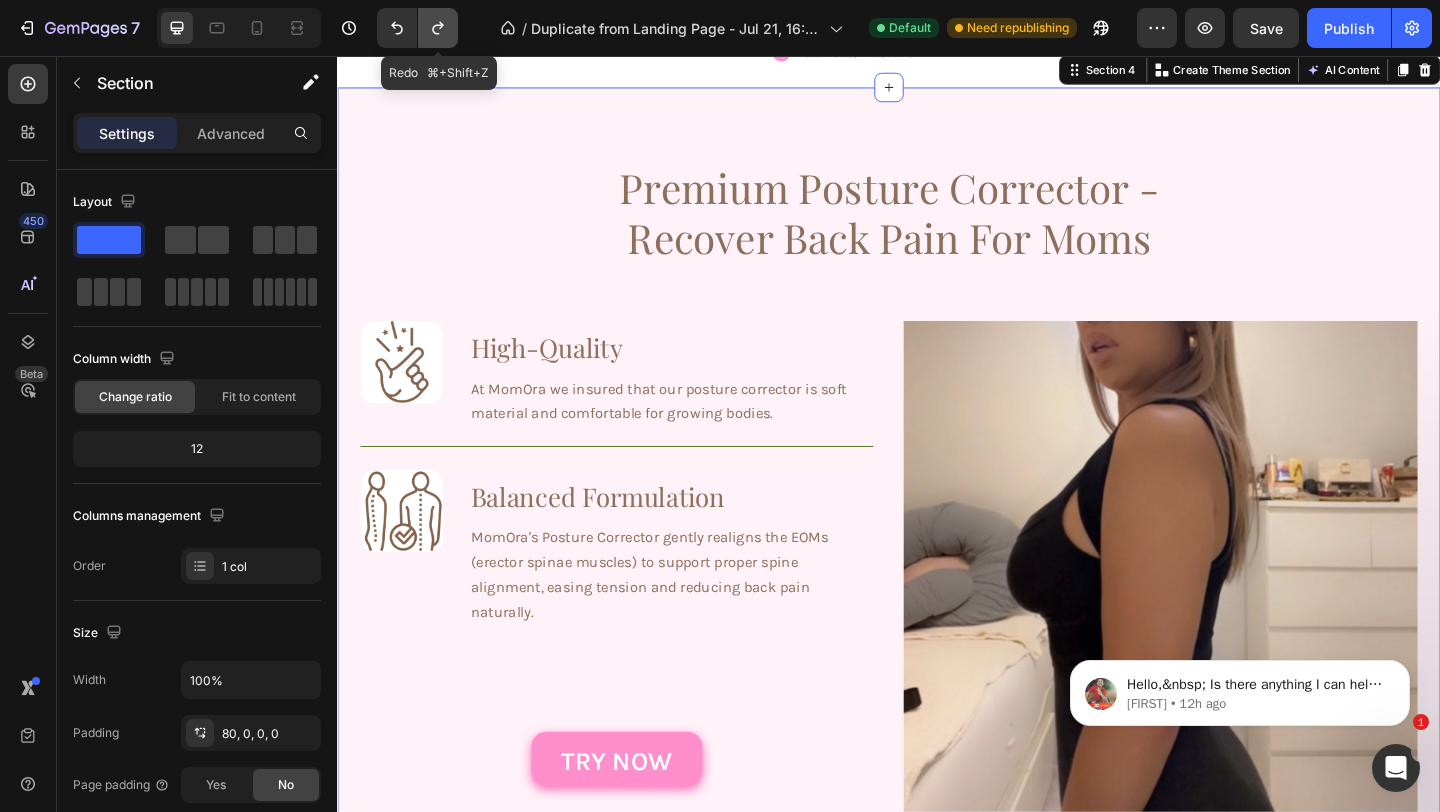 click 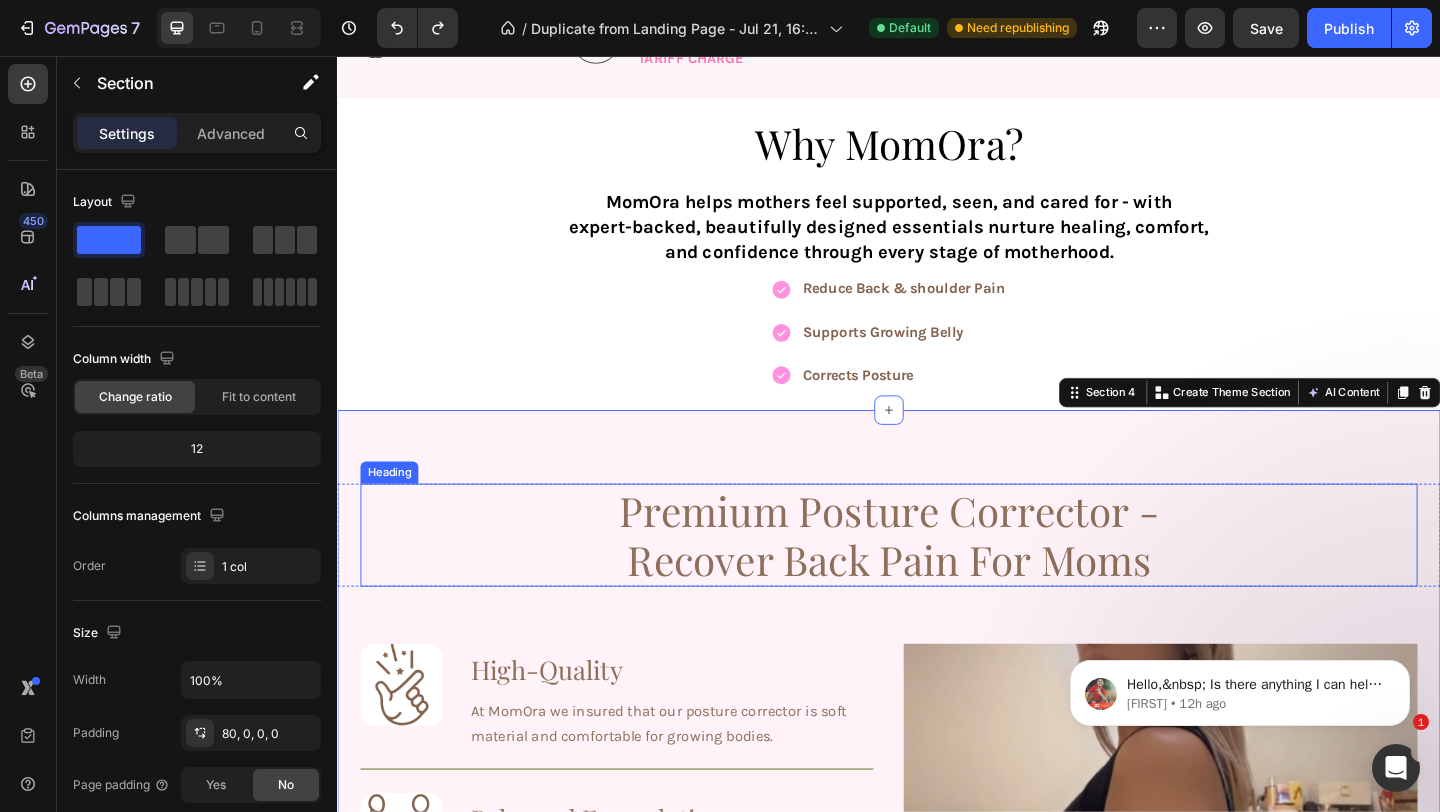 scroll, scrollTop: 863, scrollLeft: 0, axis: vertical 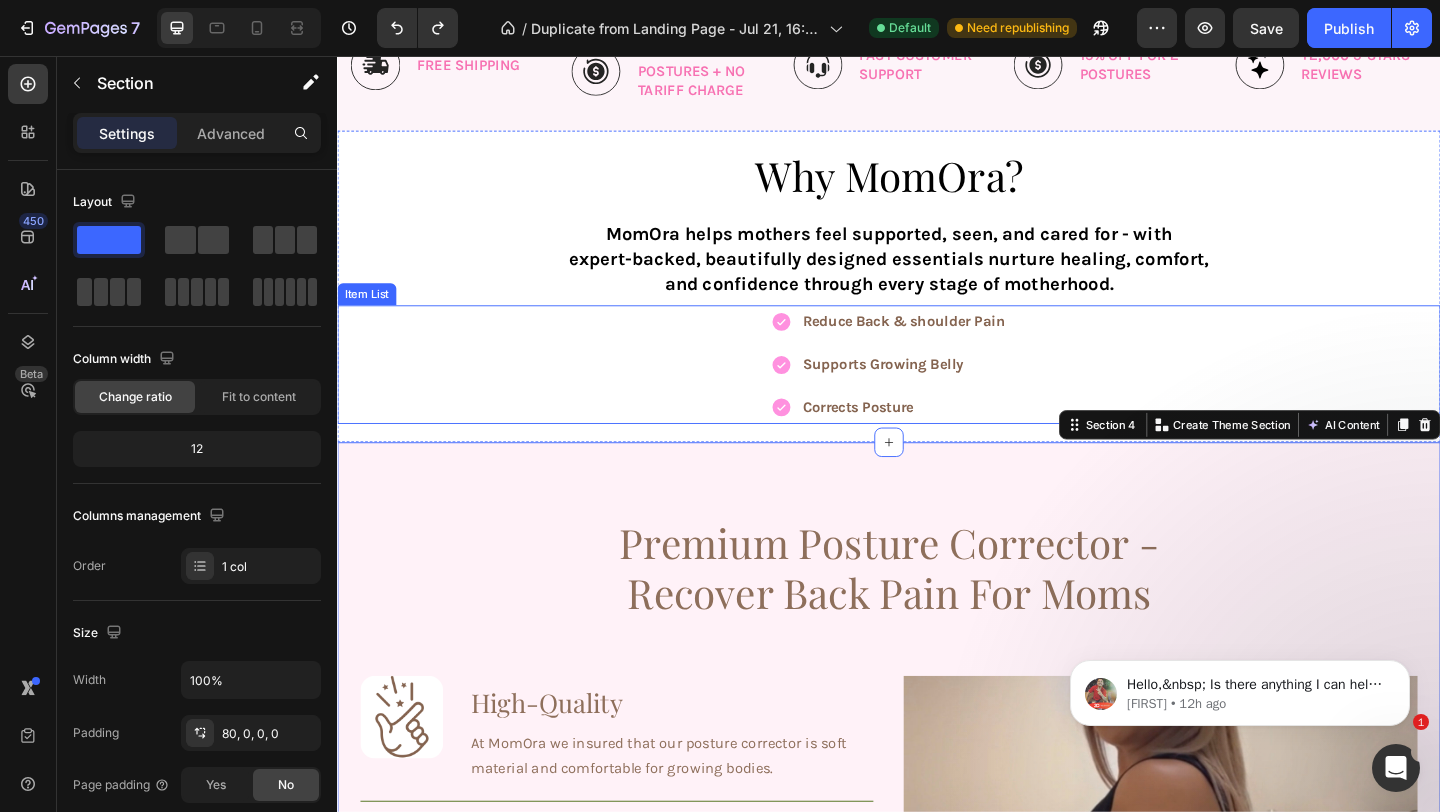 click on "Reduce Back & shoulder Pain" at bounding box center (953, 343) 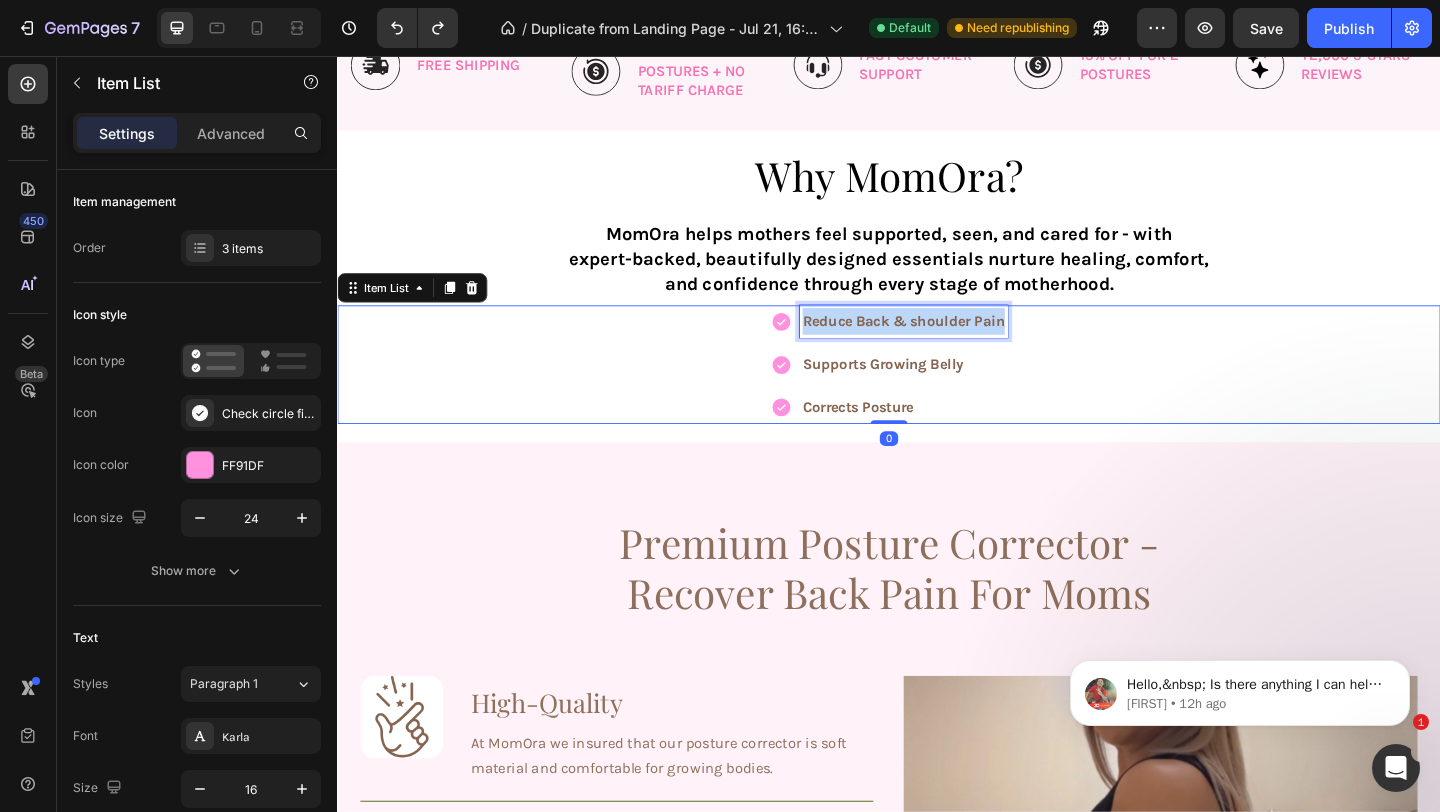 click on "Reduce Back & shoulder Pain" at bounding box center [953, 343] 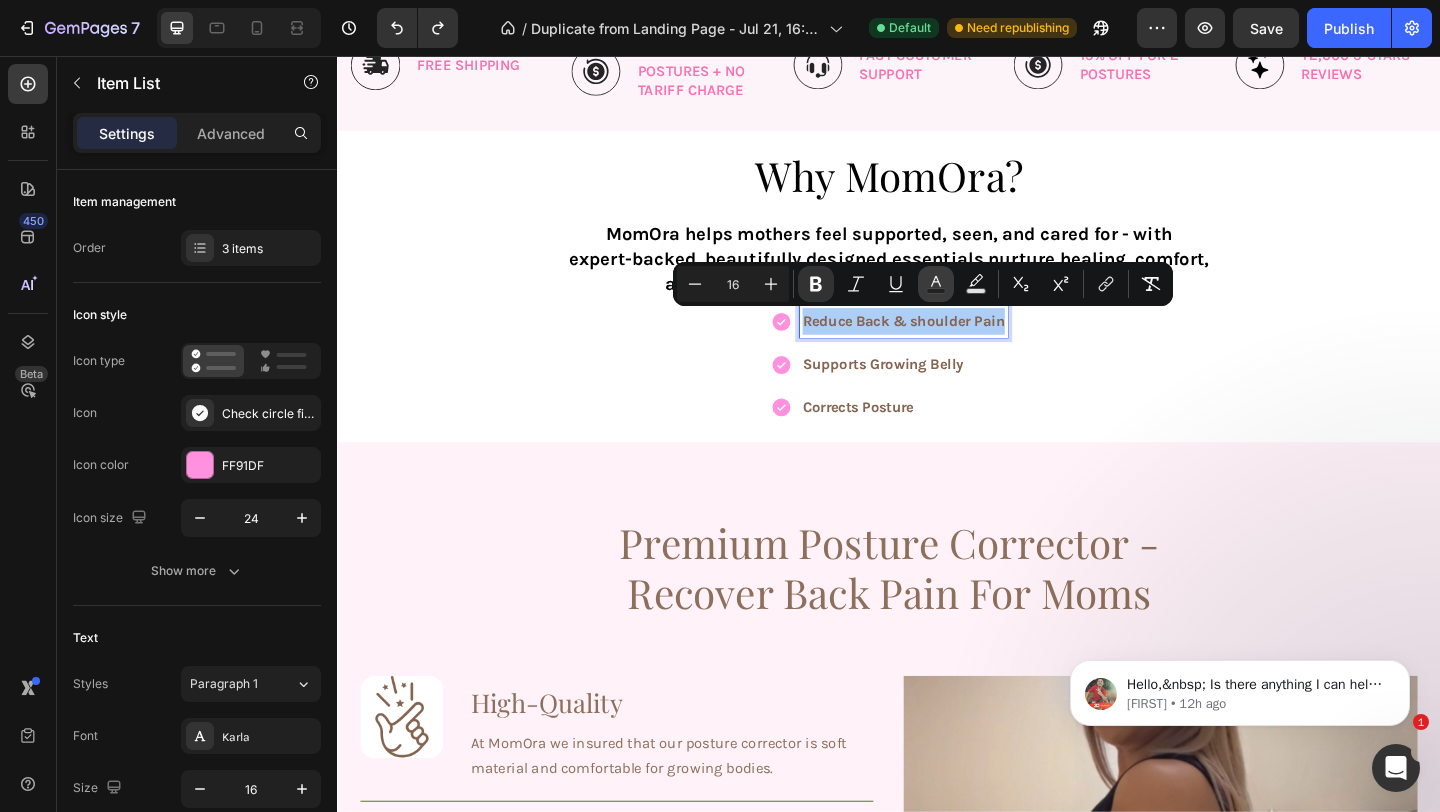 click 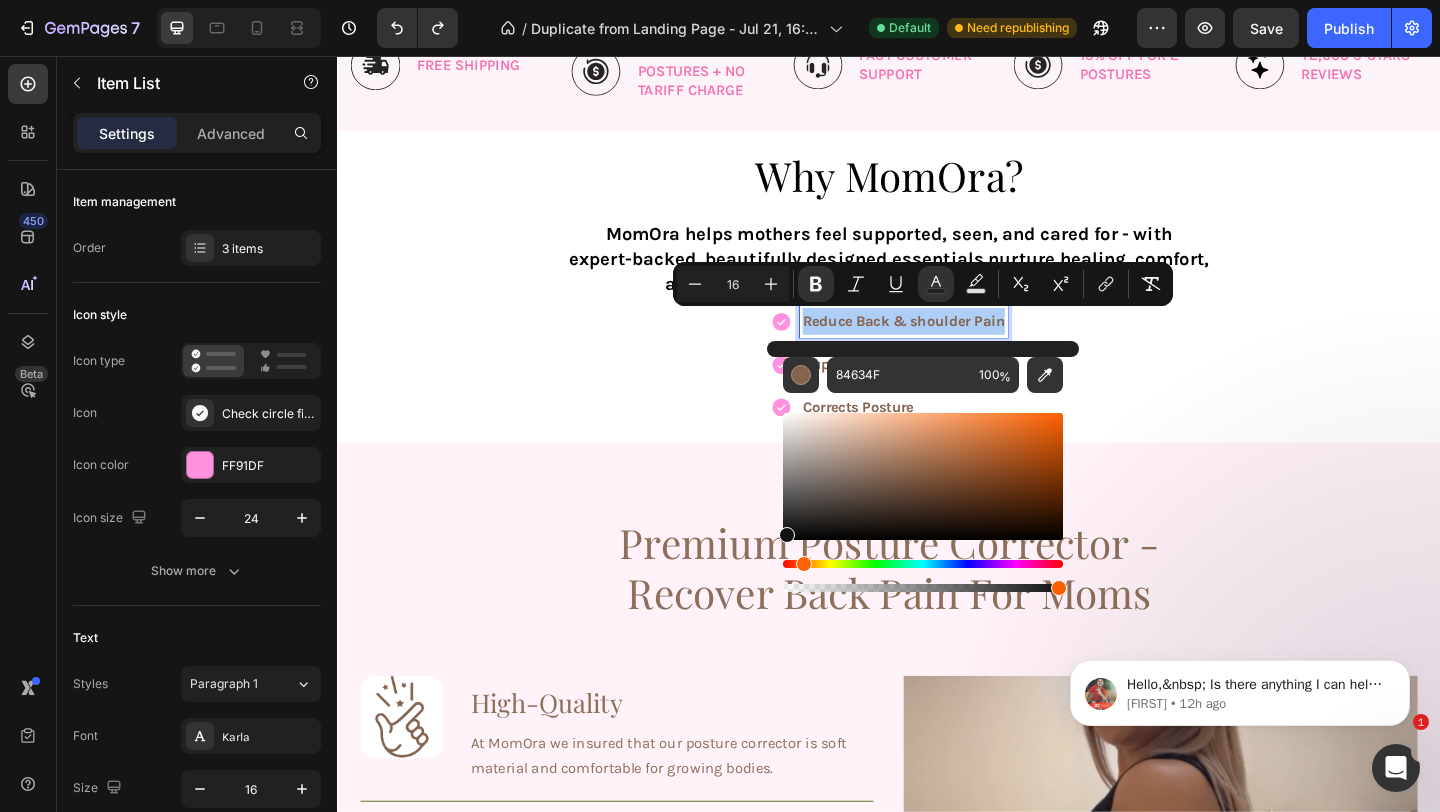 drag, startPoint x: 817, startPoint y: 488, endPoint x: 770, endPoint y: 542, distance: 71.5891 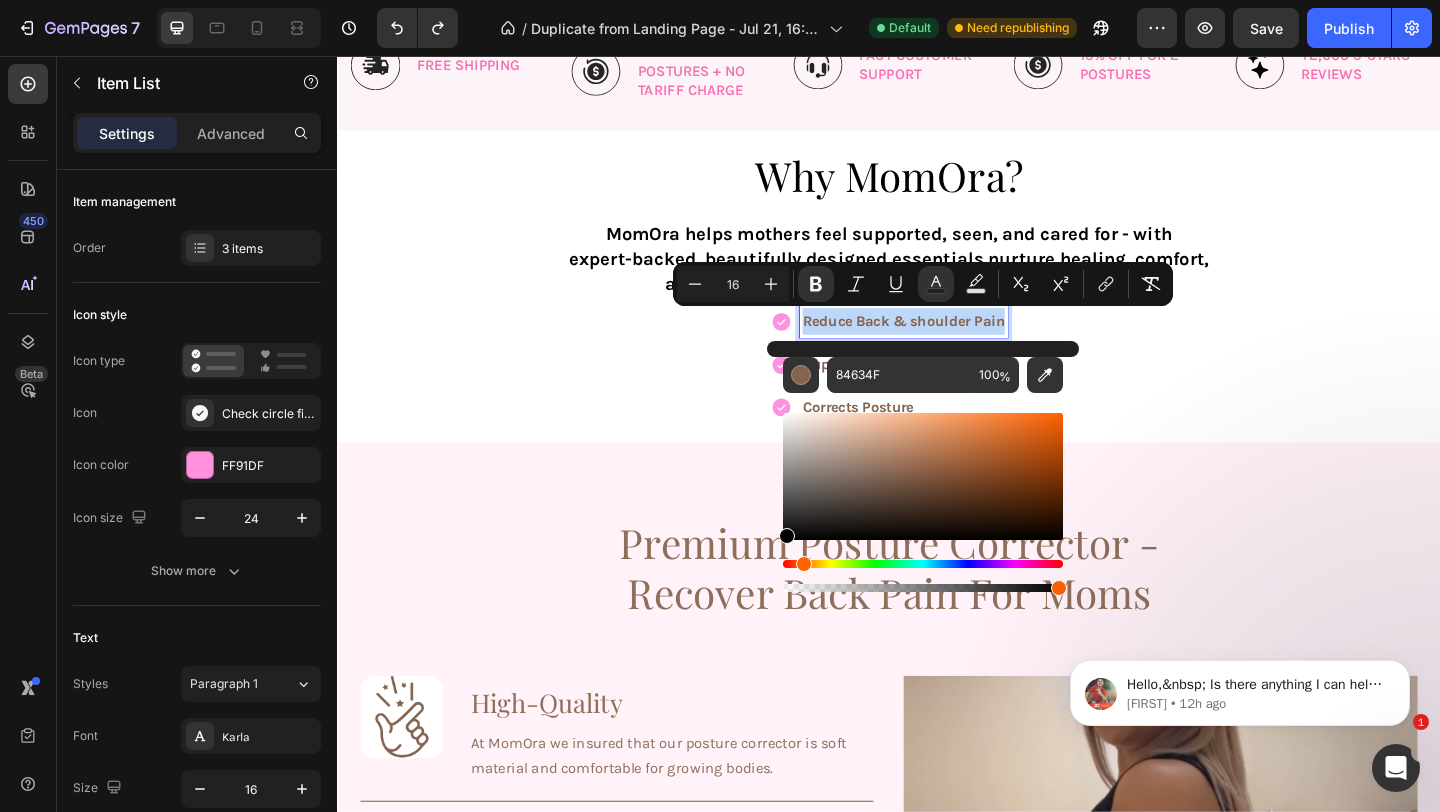 type on "000000" 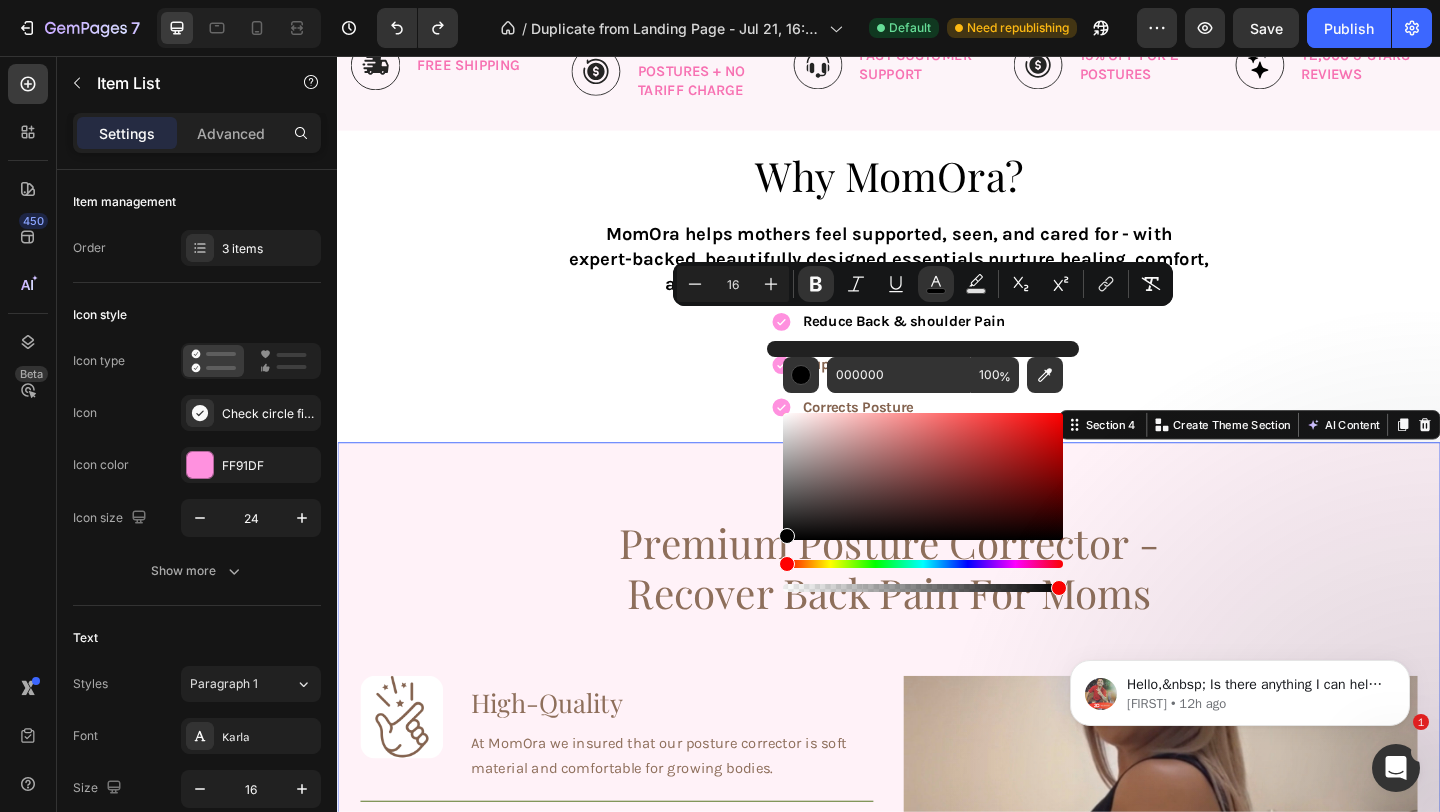 click on "Premium Posture Corrector - Recover Back Pain For Moms Heading Row Image High-Quality  Heading At MomOra we insured that our posture corrector is soft material and comfortable for growing bodies.  Text Block Row Image Balanced Formulation Heading MomOra's Posture Corrector gently realigns the EOMs (erector spinae muscles) to support proper spine alignment, easing tension and reducing back pain naturally. Text Block Row Try now Button Row Image Hero Banner Section 4   You can create reusable sections Create Theme Section AI Content Write with GemAI What would you like to describe here? Tone and Voice Persuasive Product Maternity Belt for Moms Show more Generate" at bounding box center [937, 961] 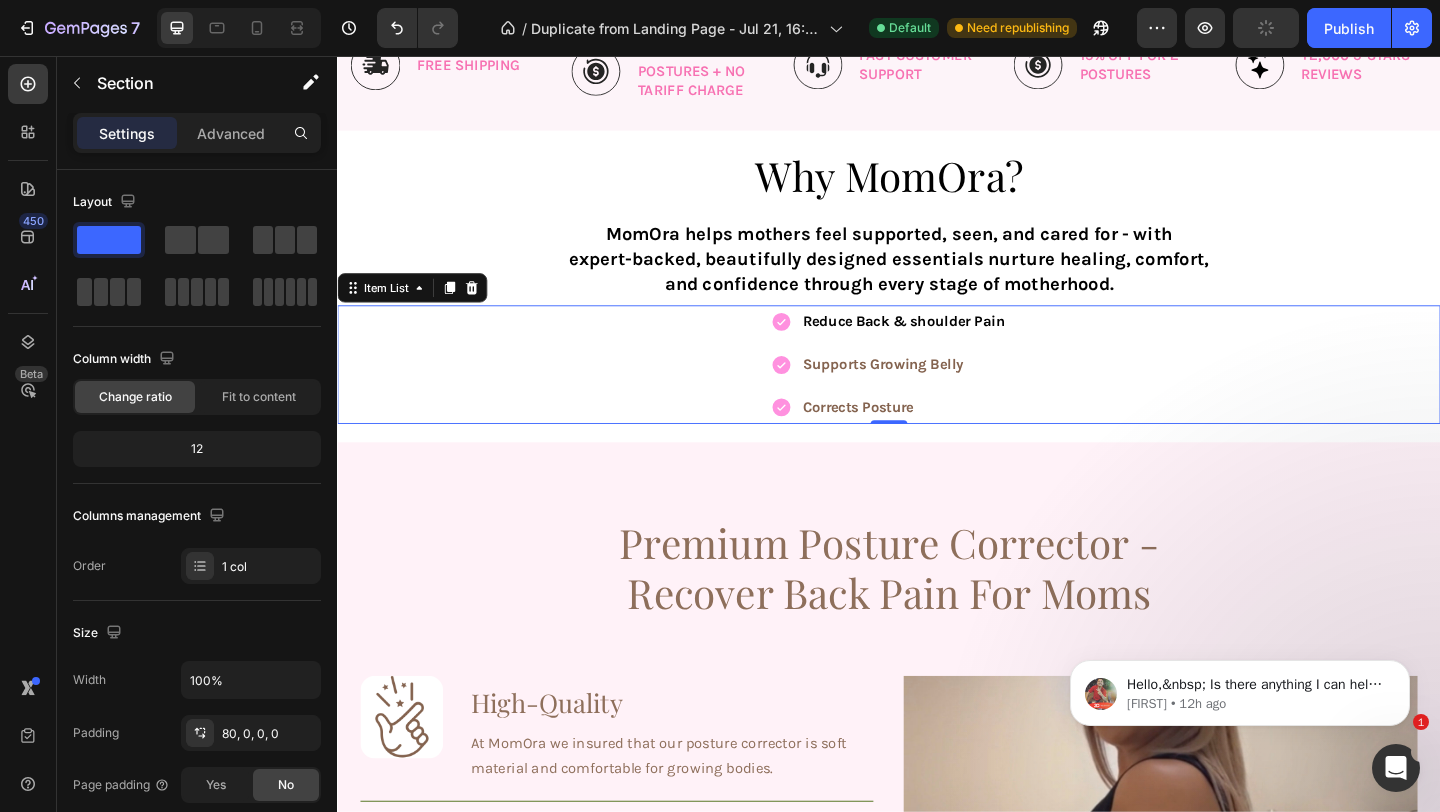 click on "Supports Growing Belly" at bounding box center [930, 390] 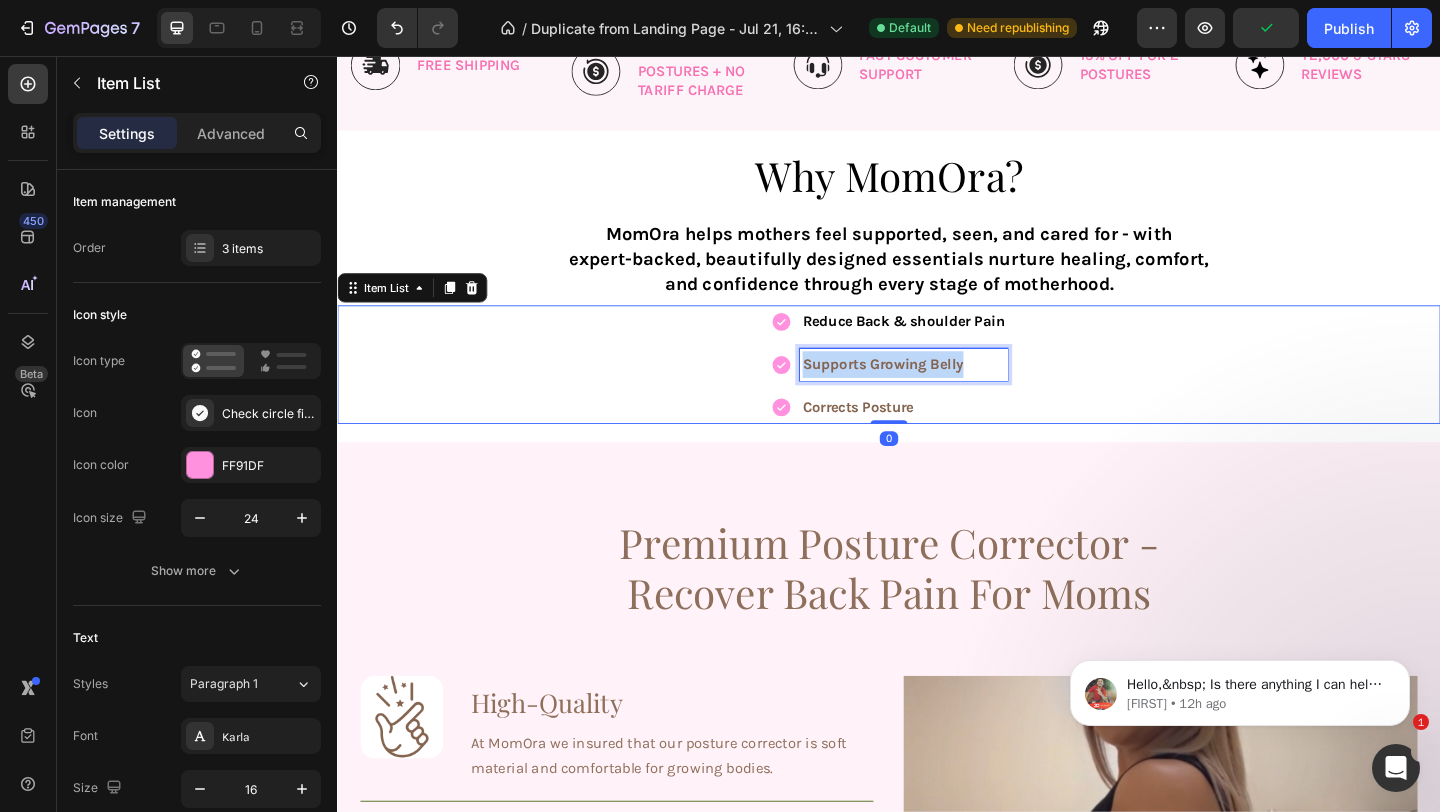 click on "Supports Growing Belly" at bounding box center [930, 390] 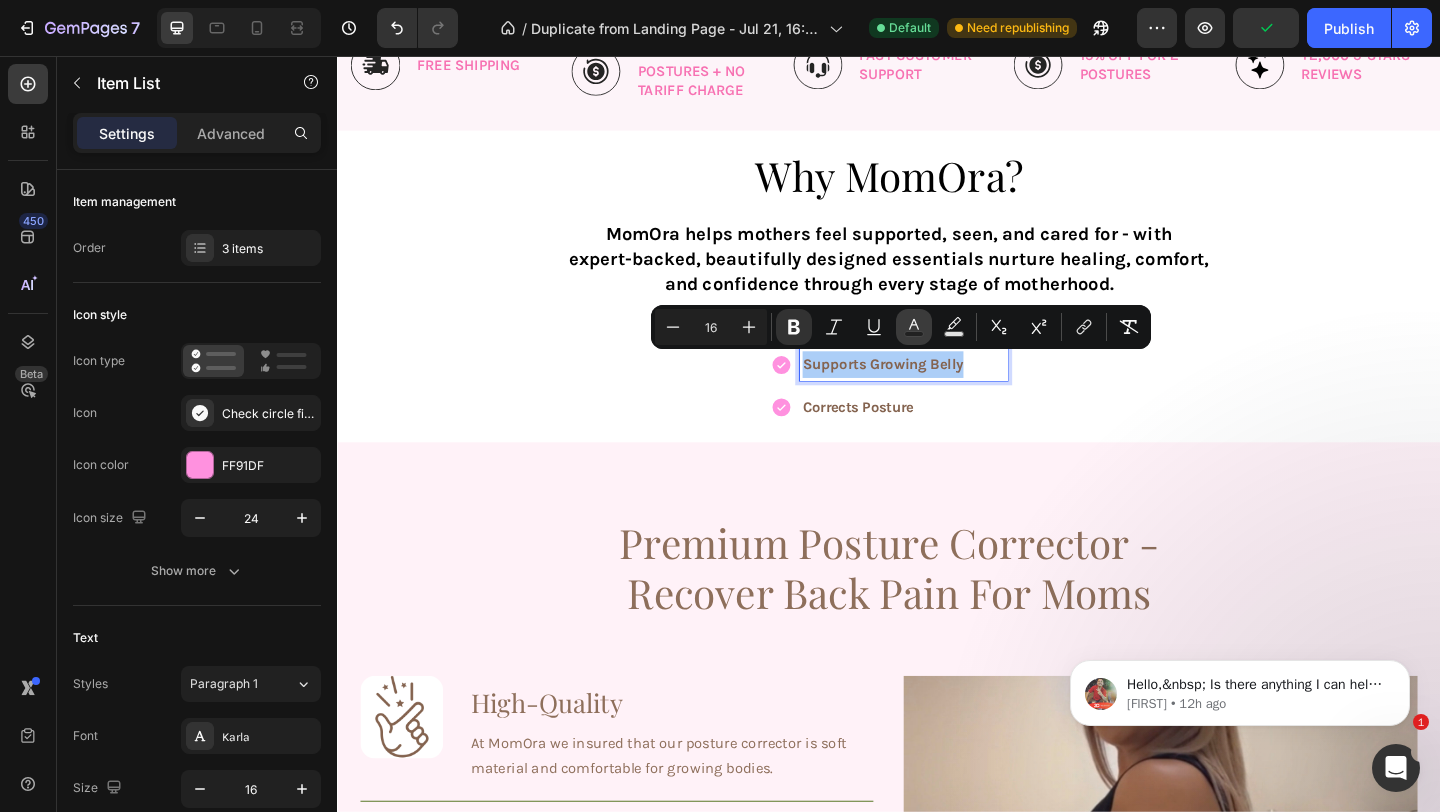 click 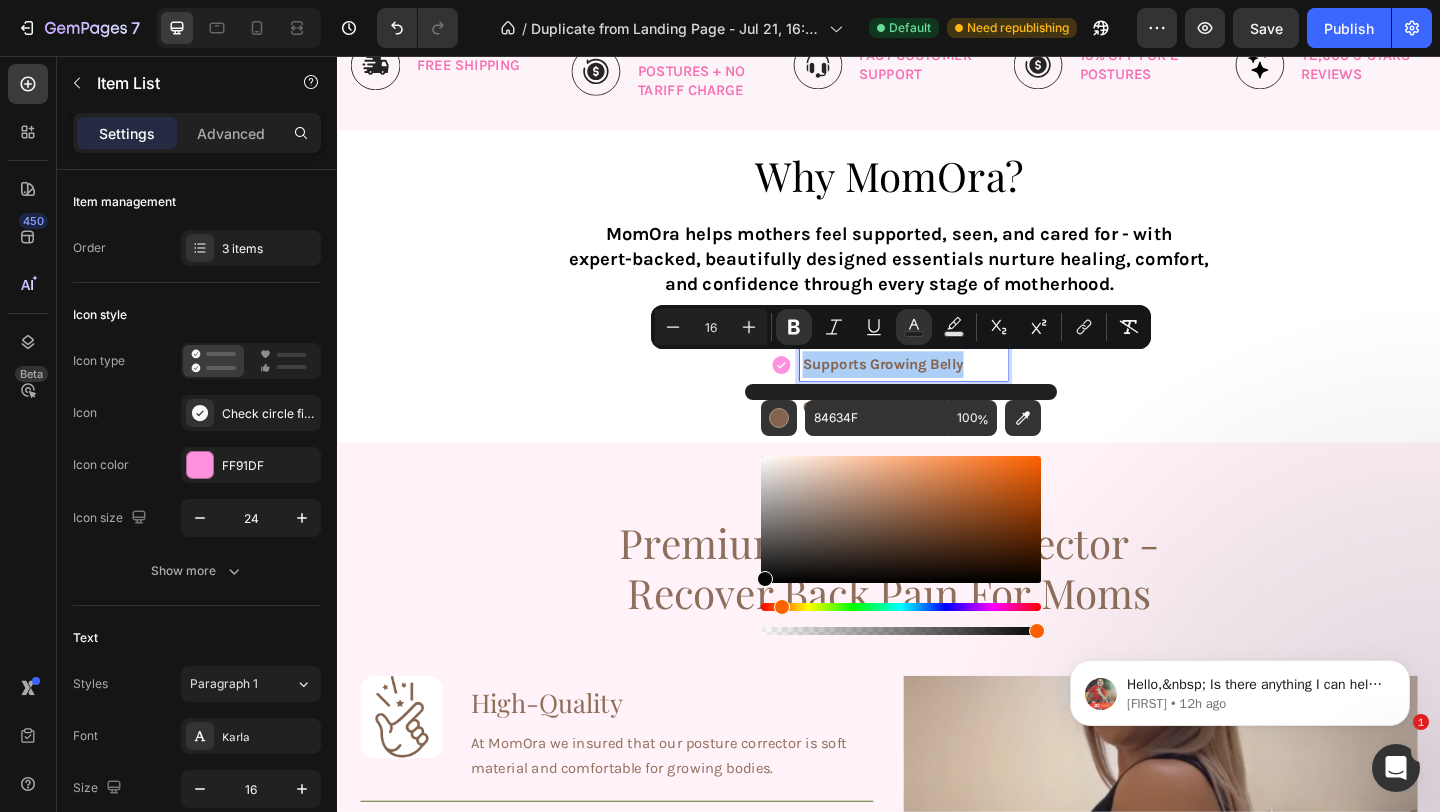 drag, startPoint x: 799, startPoint y: 515, endPoint x: 749, endPoint y: 585, distance: 86.023254 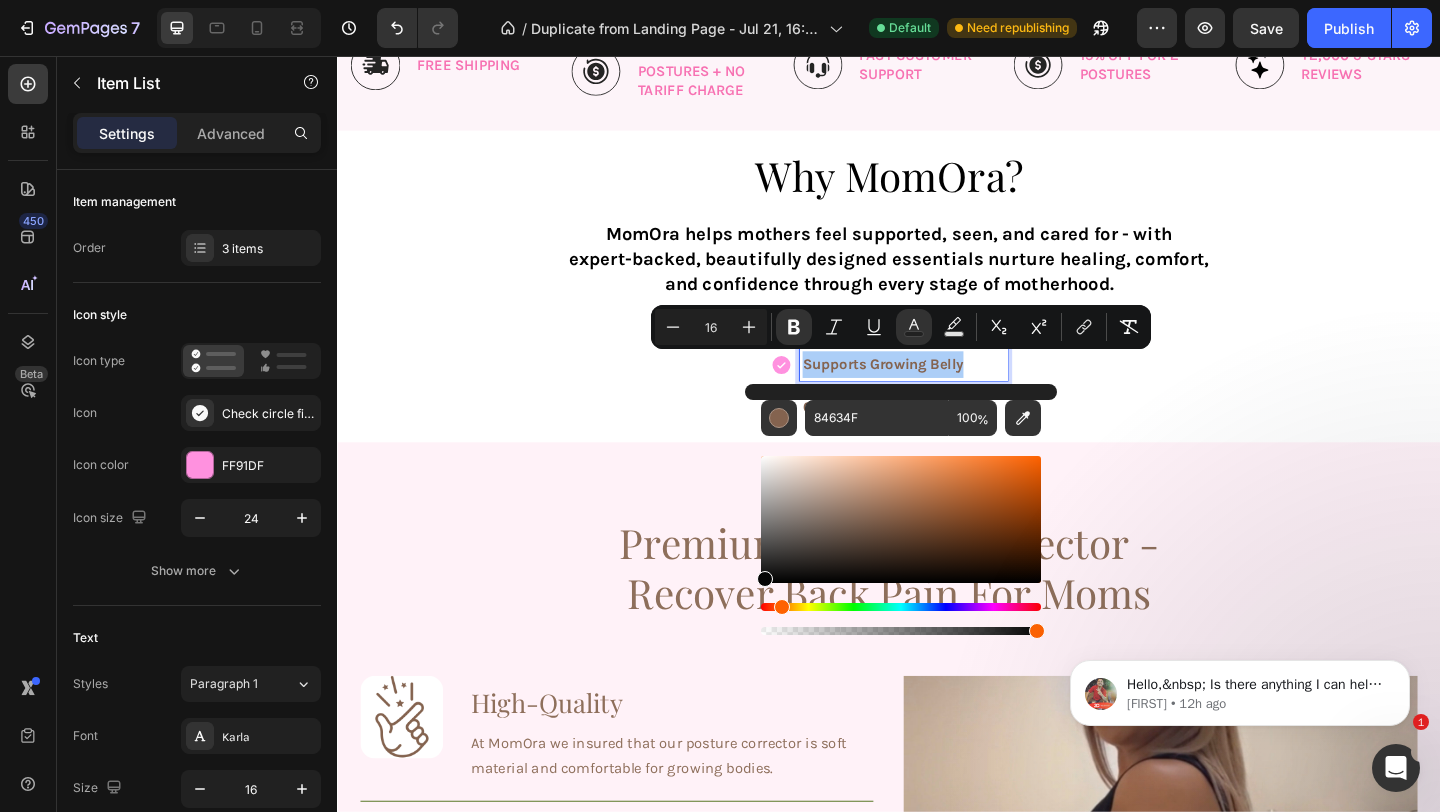 click on "84634F 100 %" at bounding box center (901, 511) 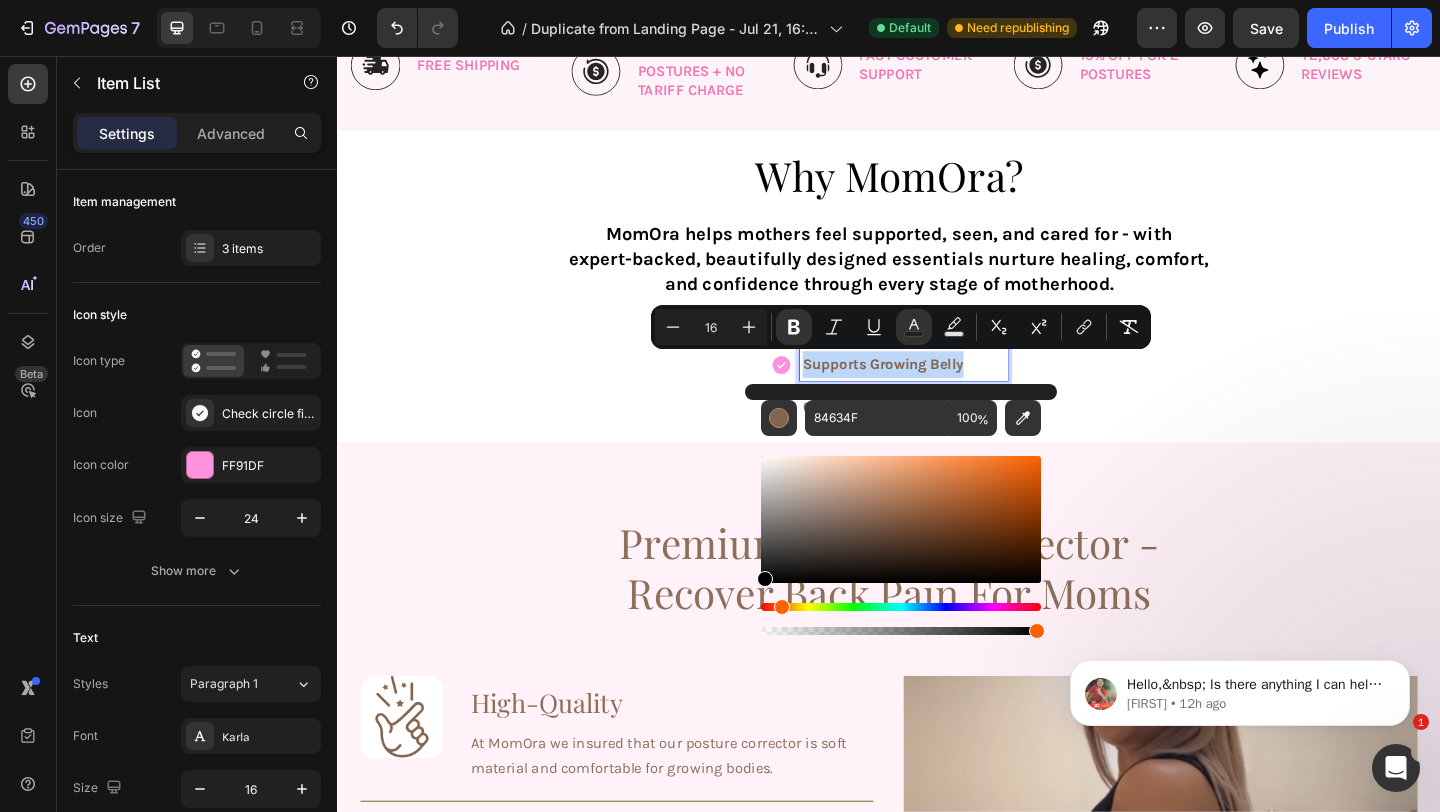 type on "000000" 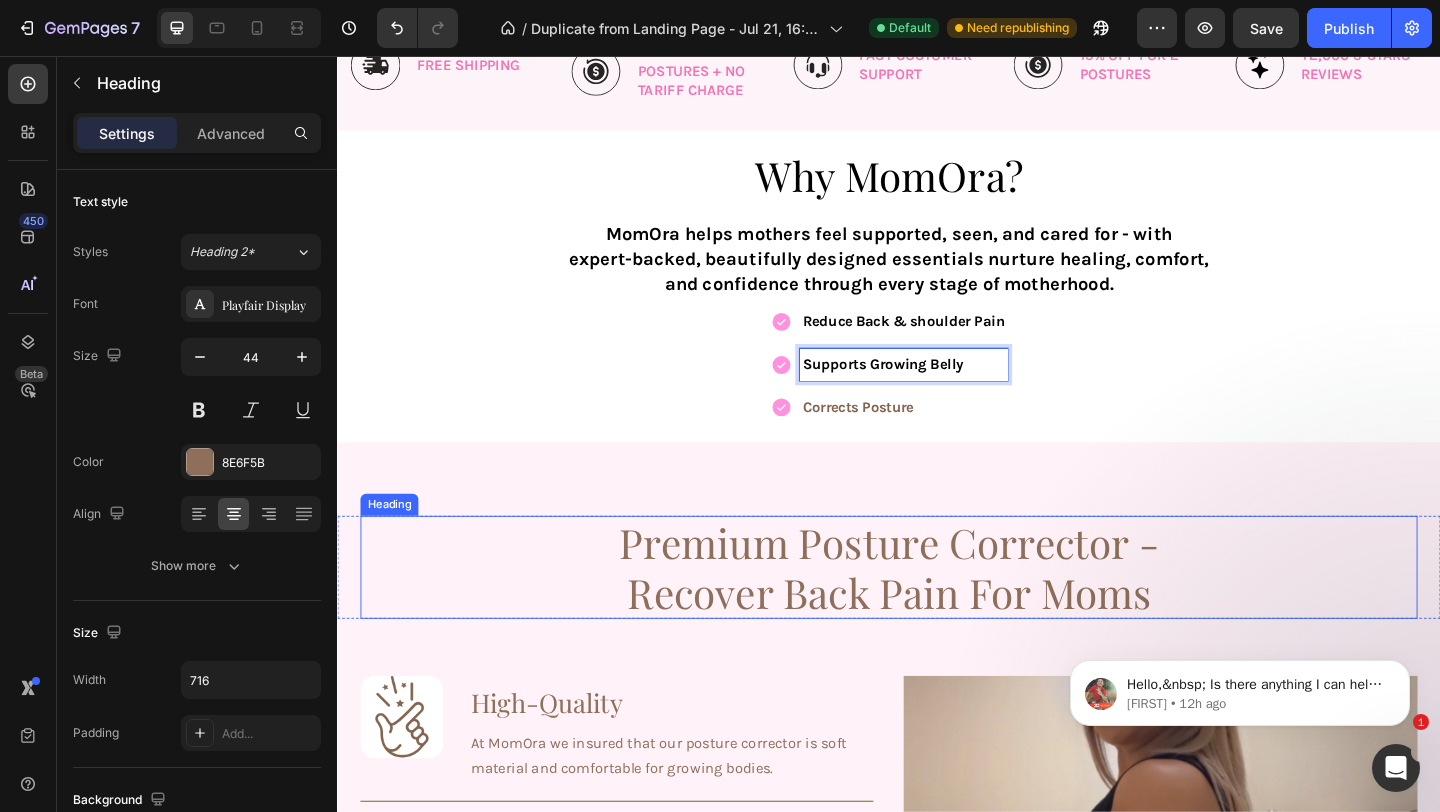click on "Premium Posture Corrector - Recover Back Pain For Moms" at bounding box center [937, 612] 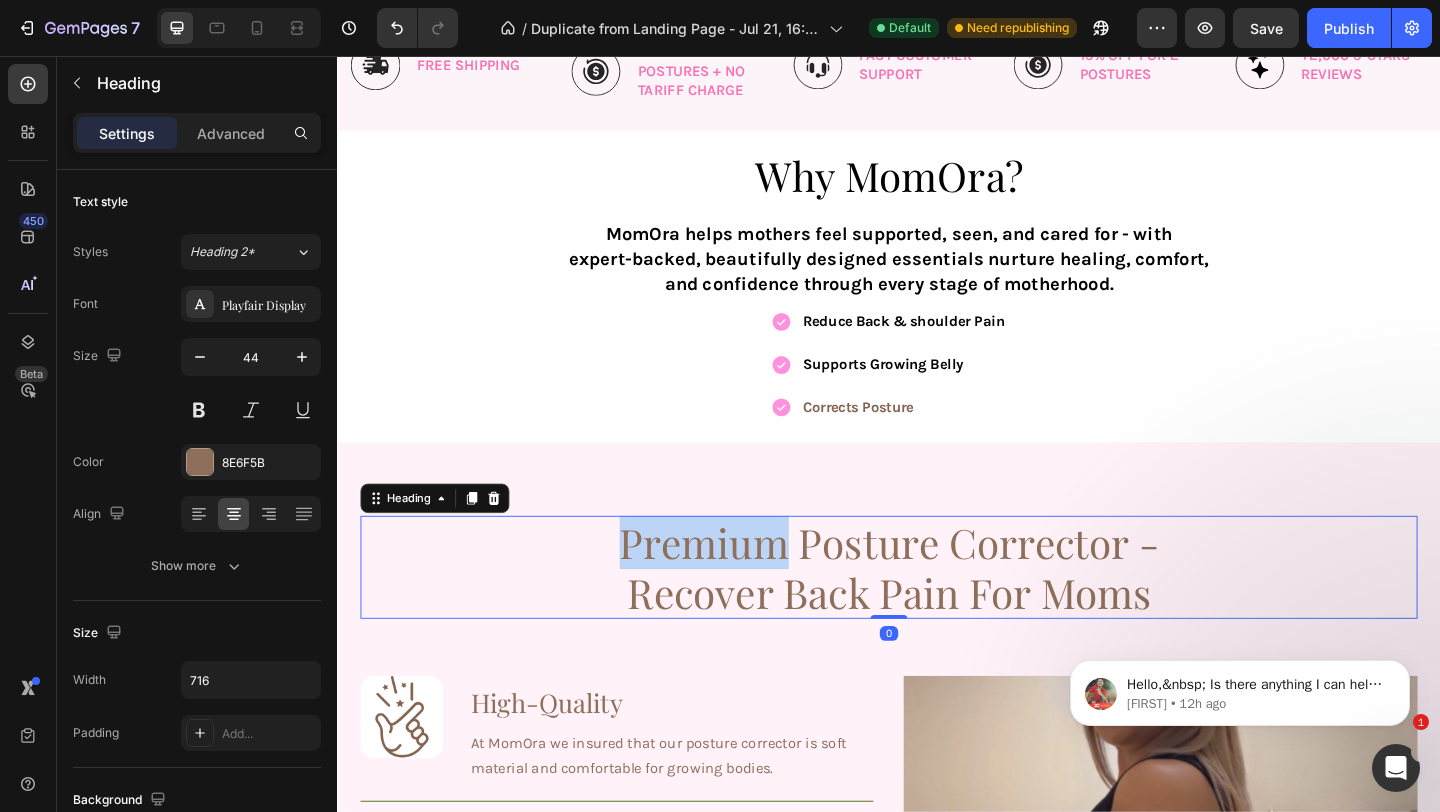 click on "Premium Posture Corrector - Recover Back Pain For Moms" at bounding box center (937, 612) 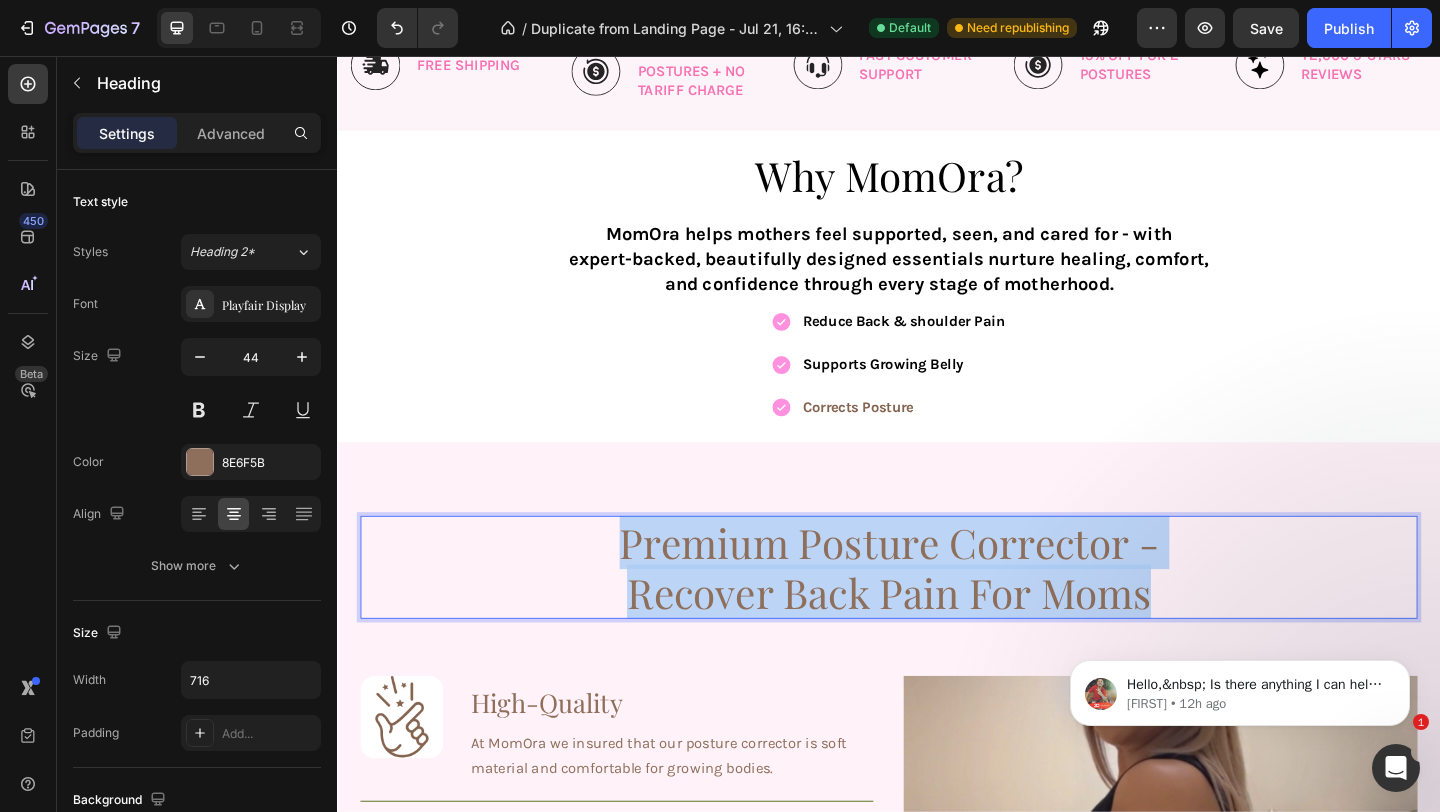 click on "Premium Posture Corrector - Recover Back Pain For Moms" at bounding box center (937, 612) 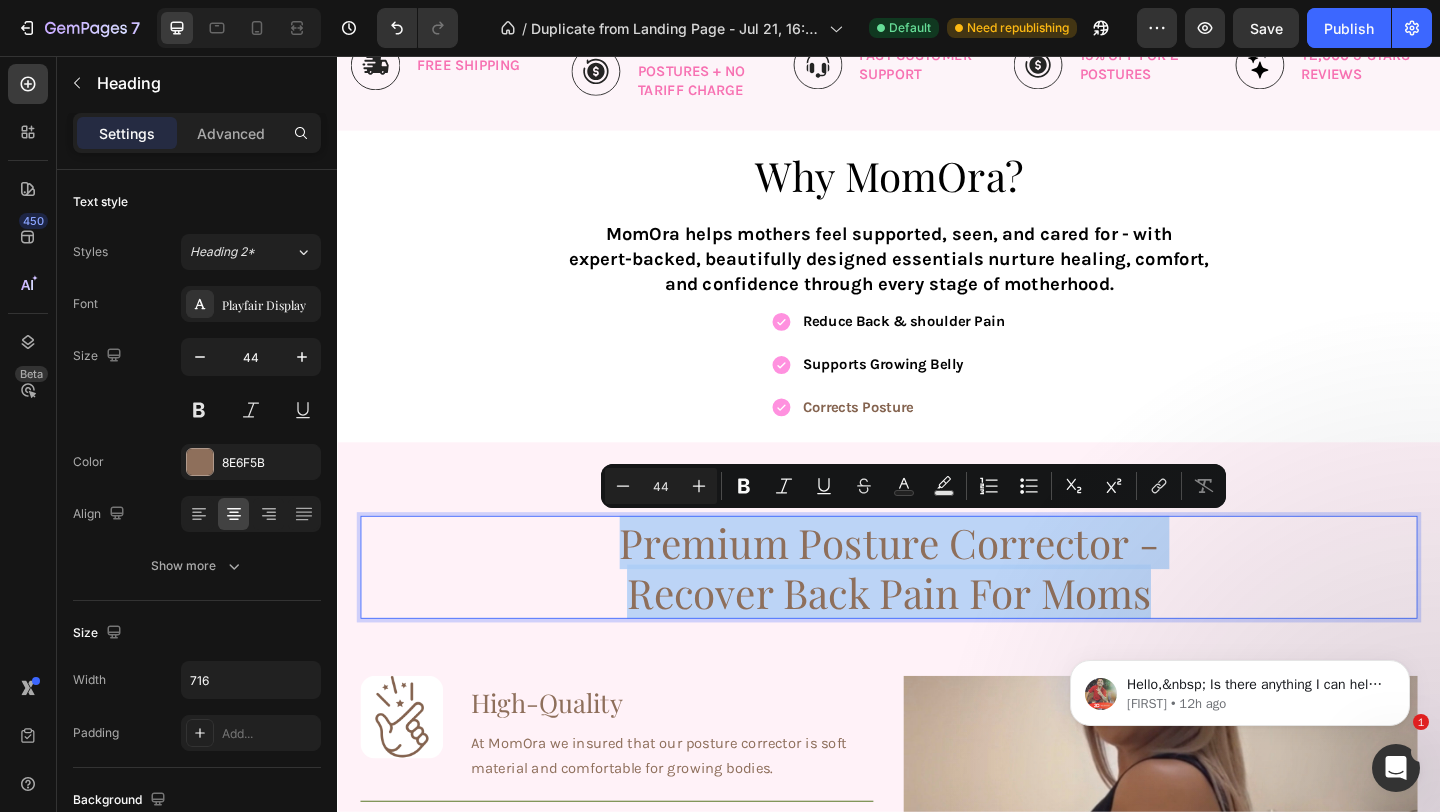 click on "Premium Posture Corrector - Recover Back Pain For Moms" at bounding box center (937, 612) 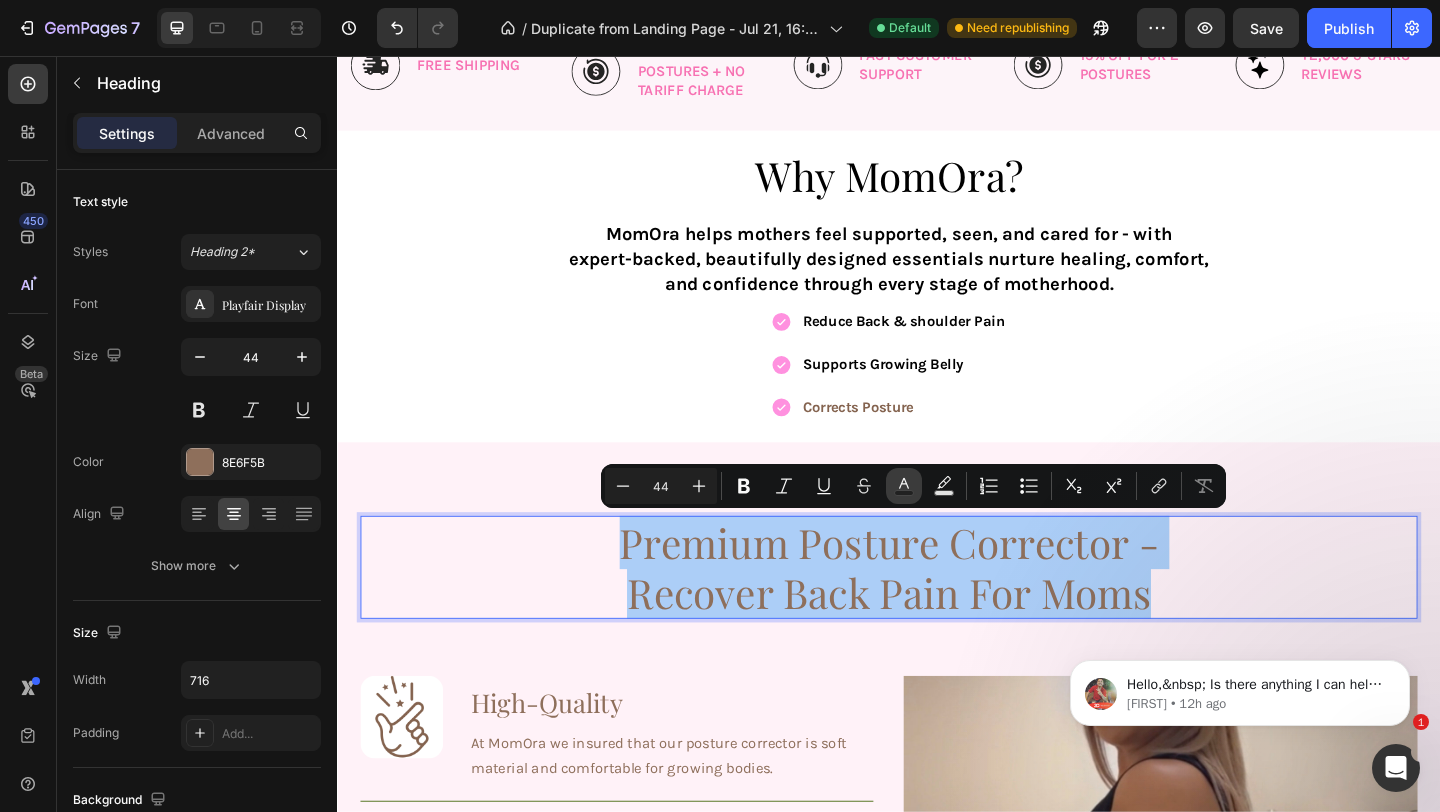 click 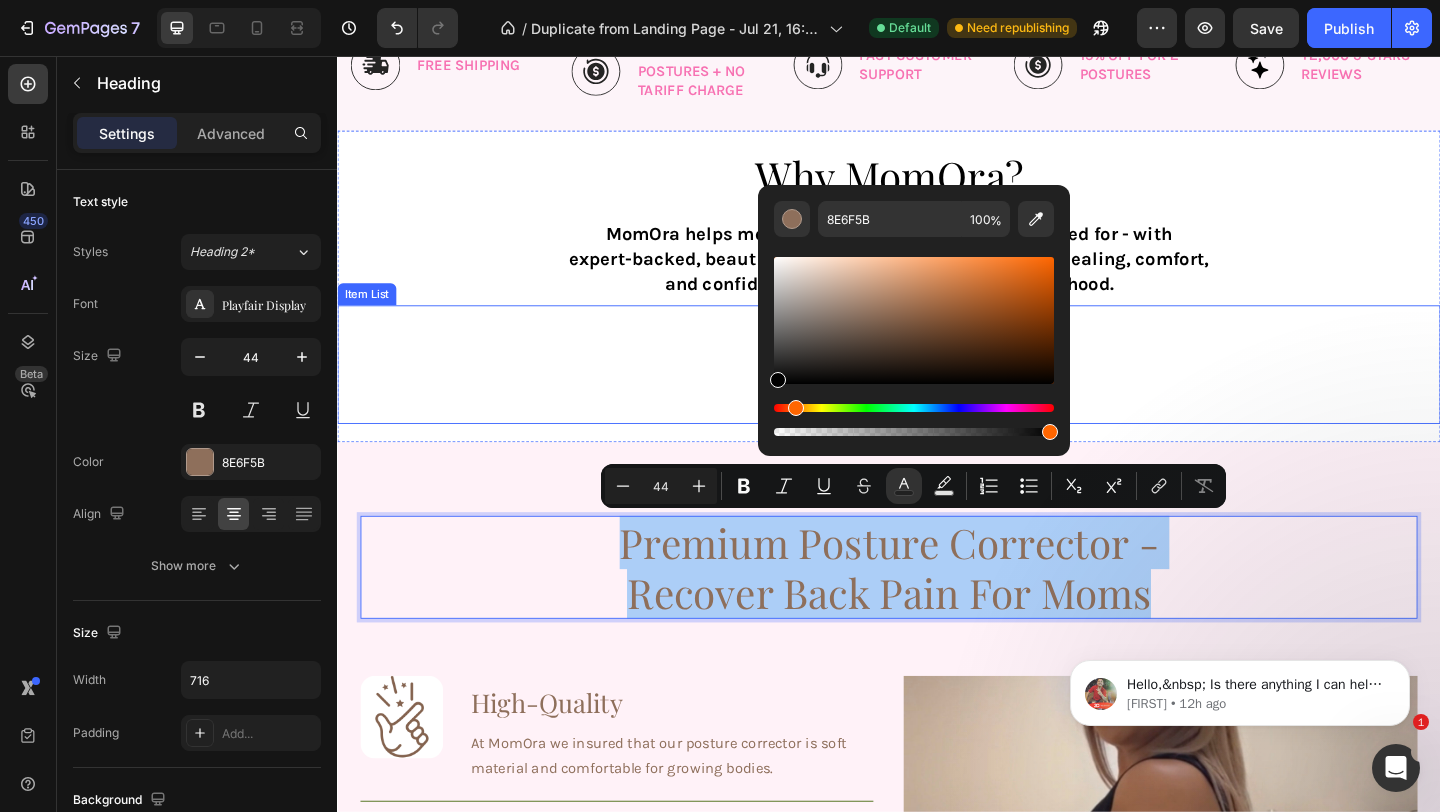 drag, startPoint x: 1137, startPoint y: 410, endPoint x: 788, endPoint y: 420, distance: 349.14325 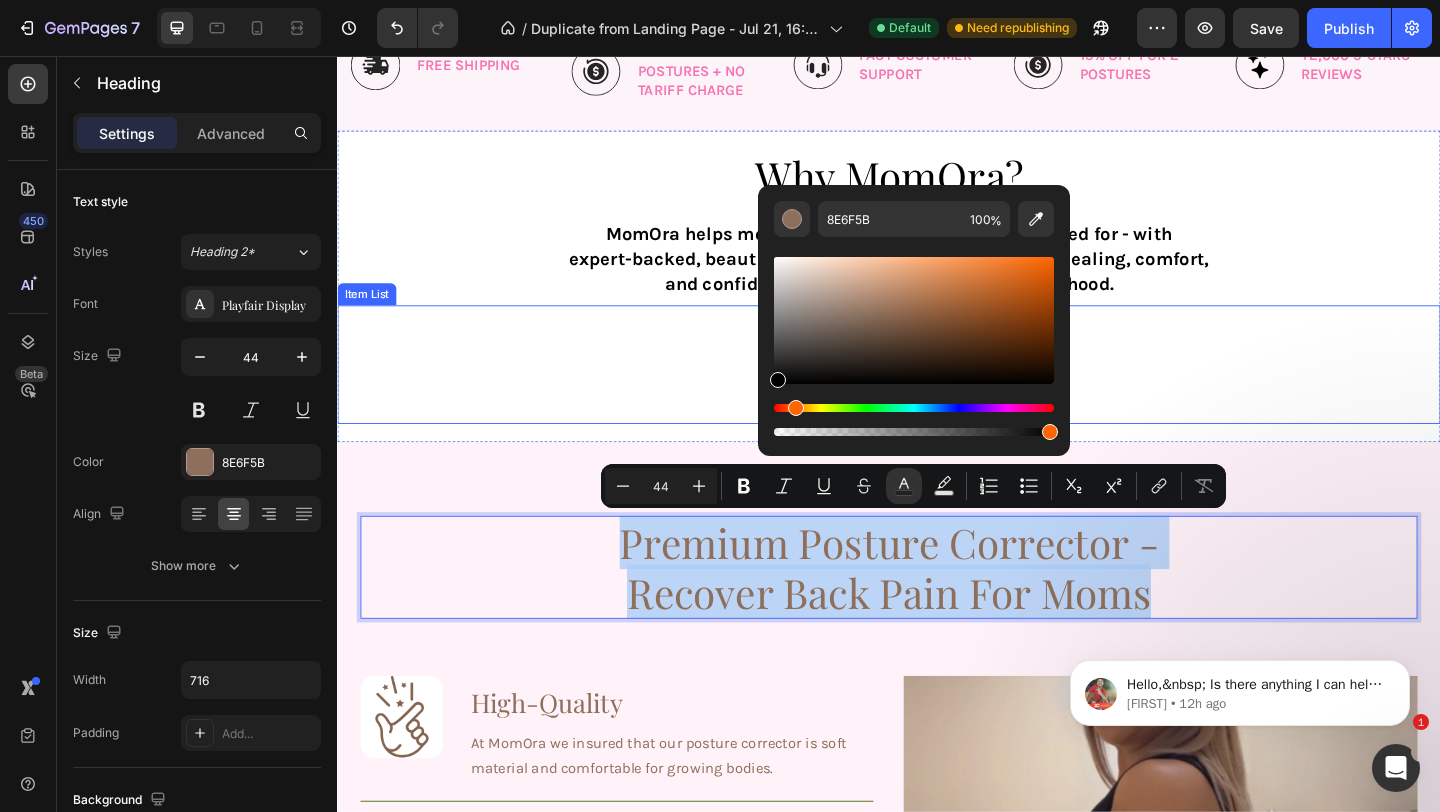 type on "000000" 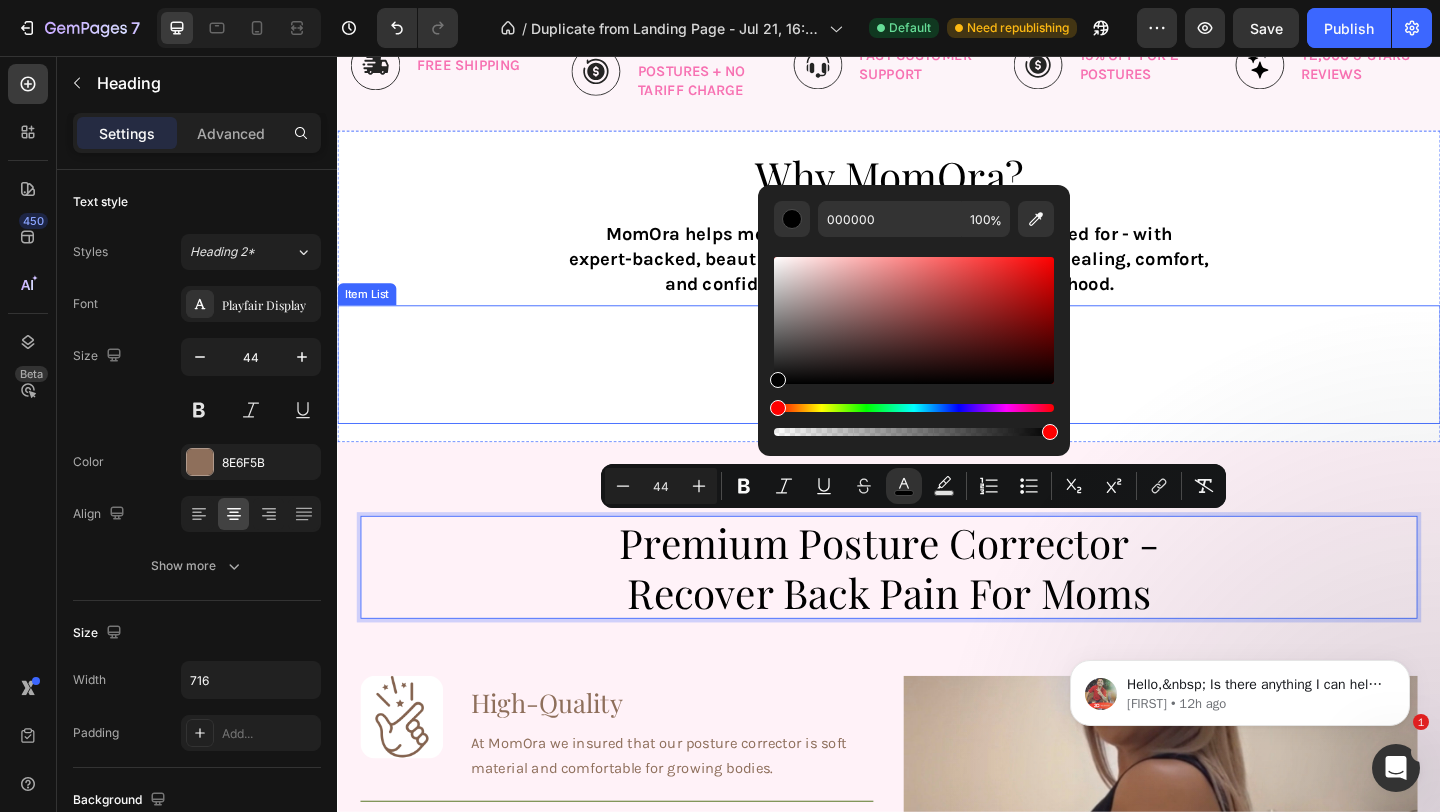 click on "Reduce Back & shoulder Pain Supports Growing Belly Corrects Posture" at bounding box center (937, 391) 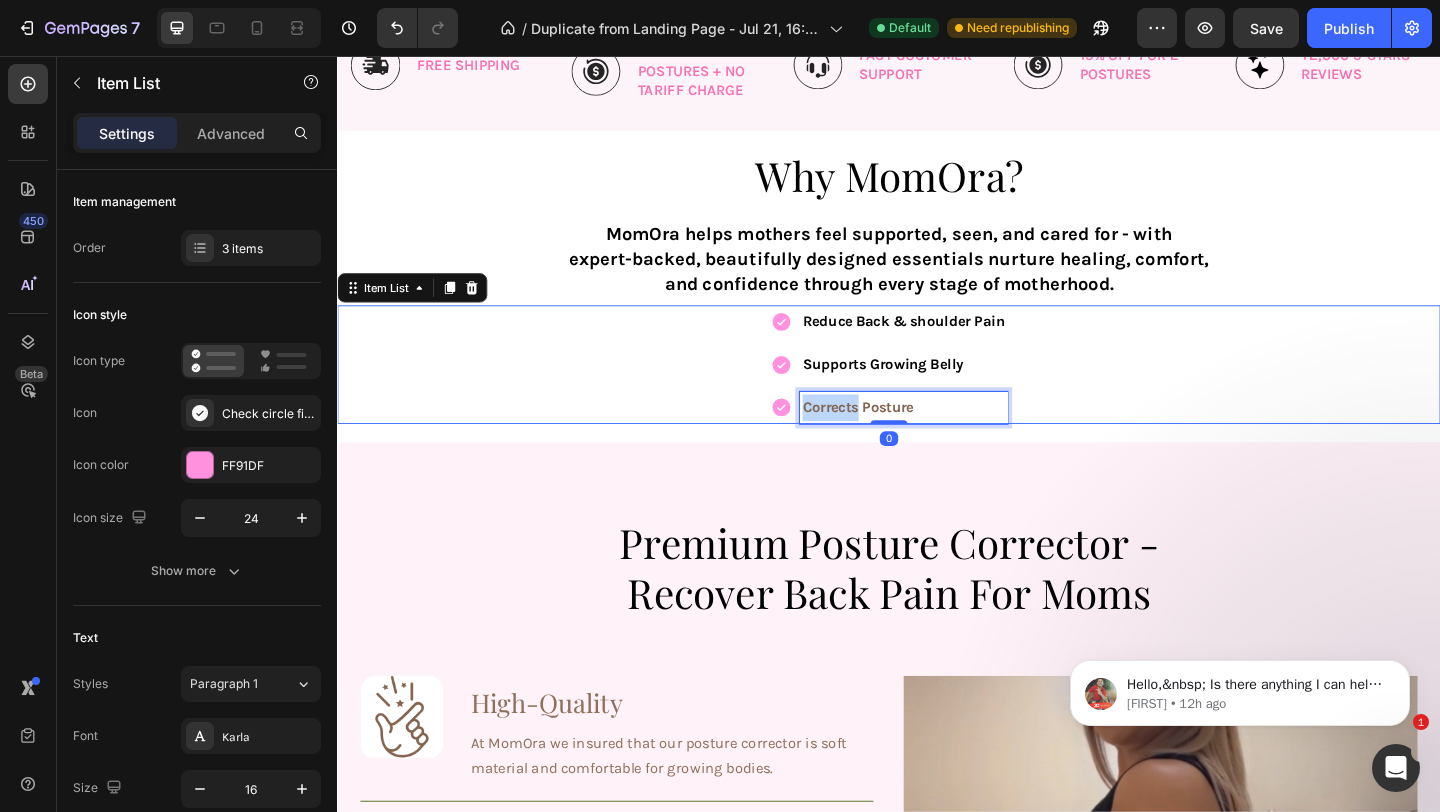 click on "Corrects Posture" at bounding box center (903, 437) 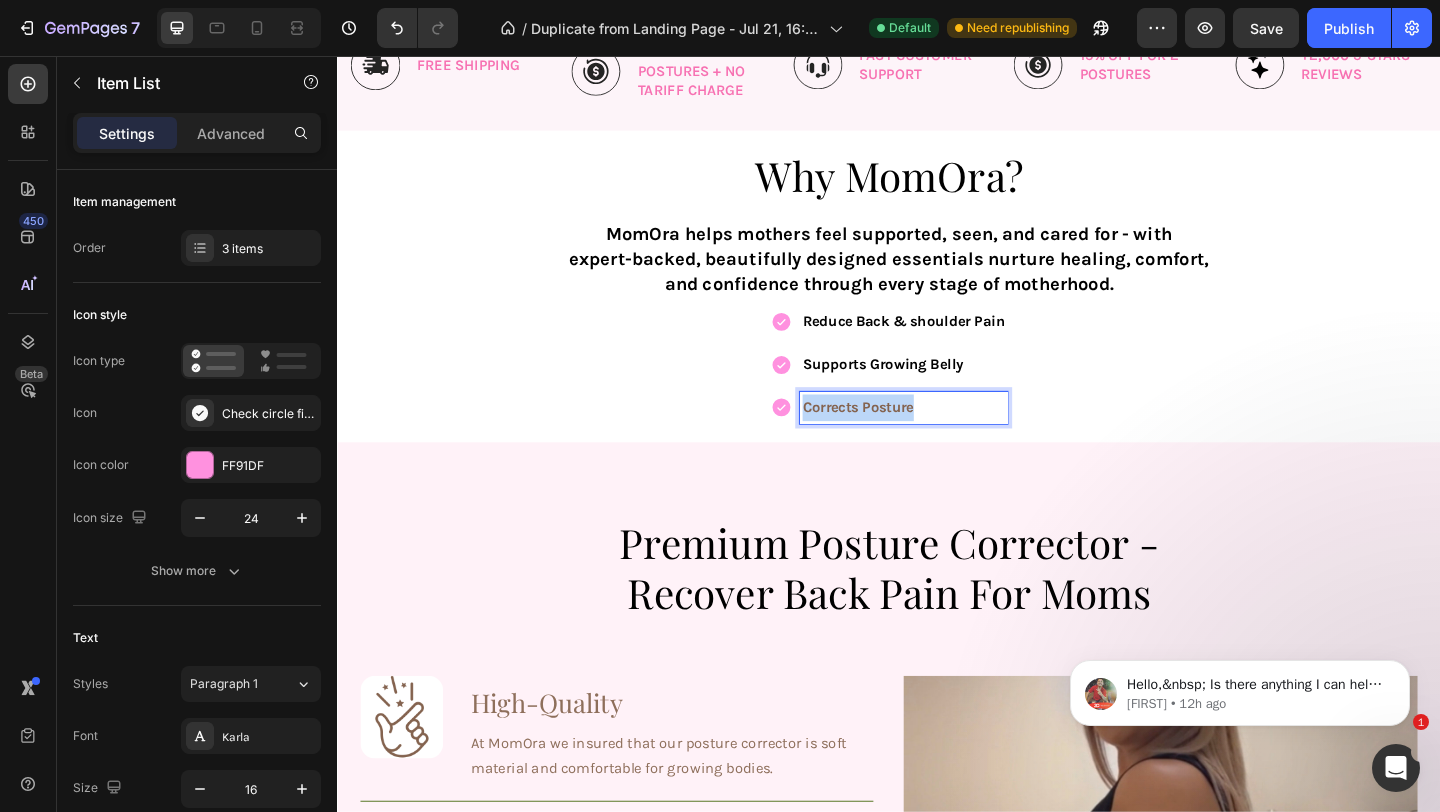 click on "Corrects Posture" at bounding box center [903, 437] 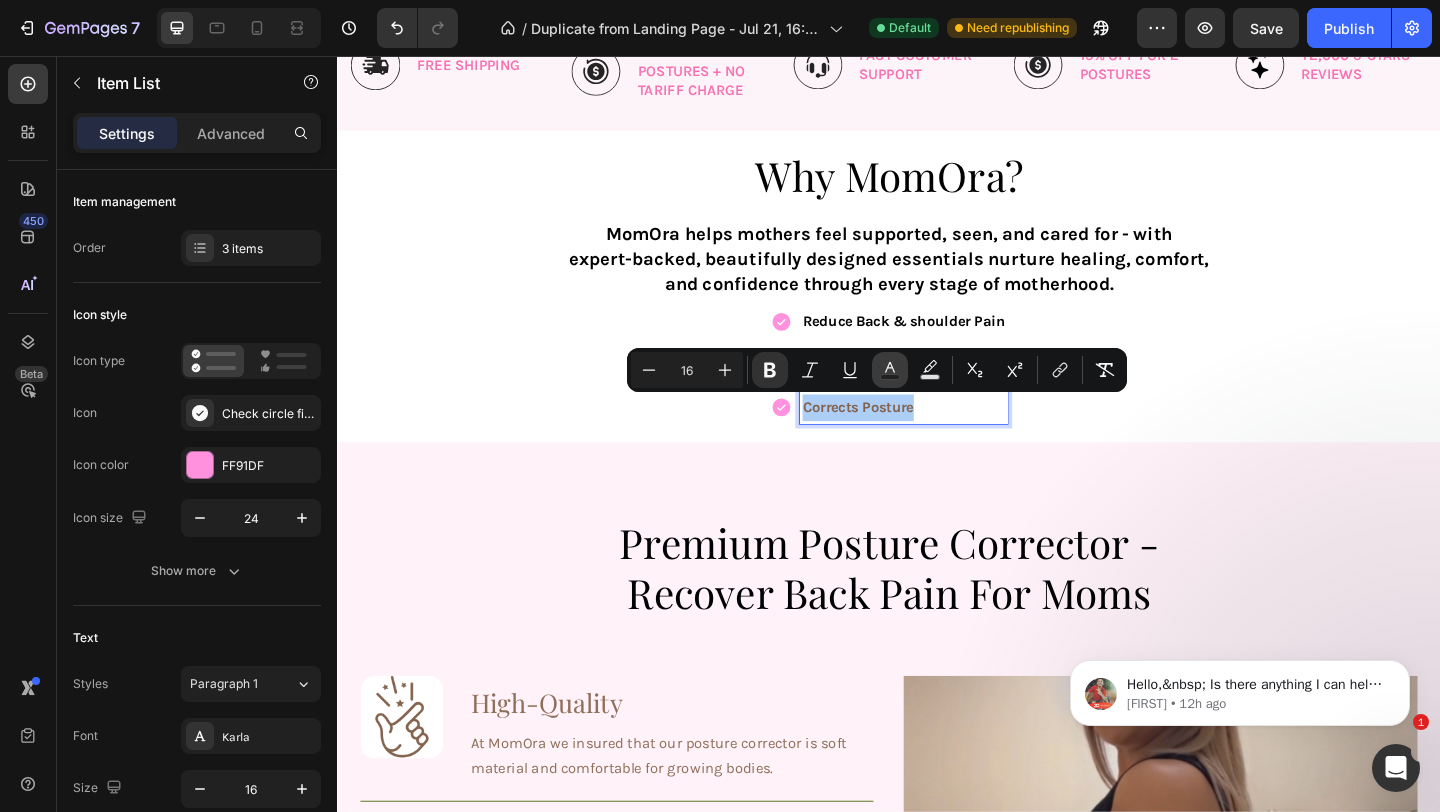 click 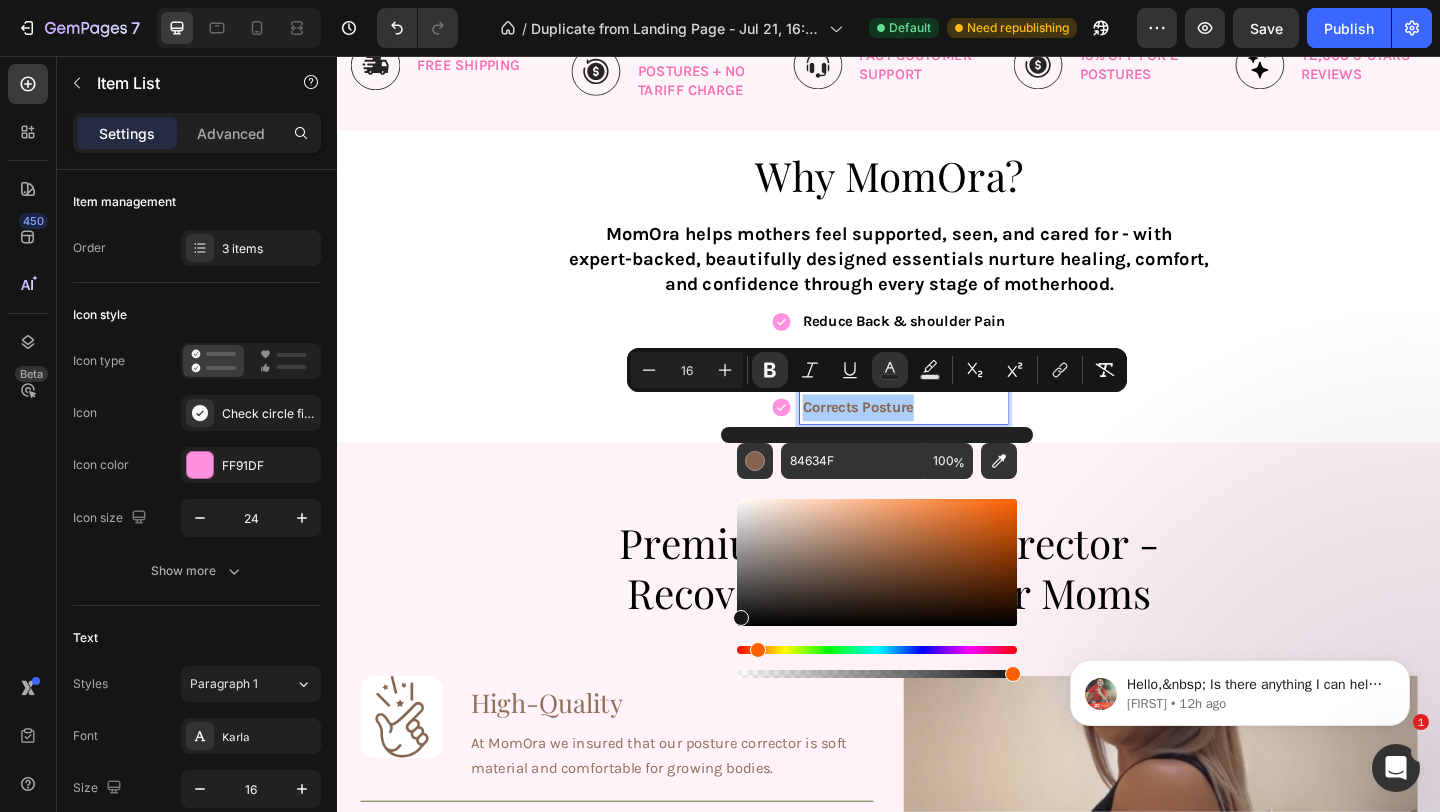 drag, startPoint x: 790, startPoint y: 532, endPoint x: 721, endPoint y: 630, distance: 119.85408 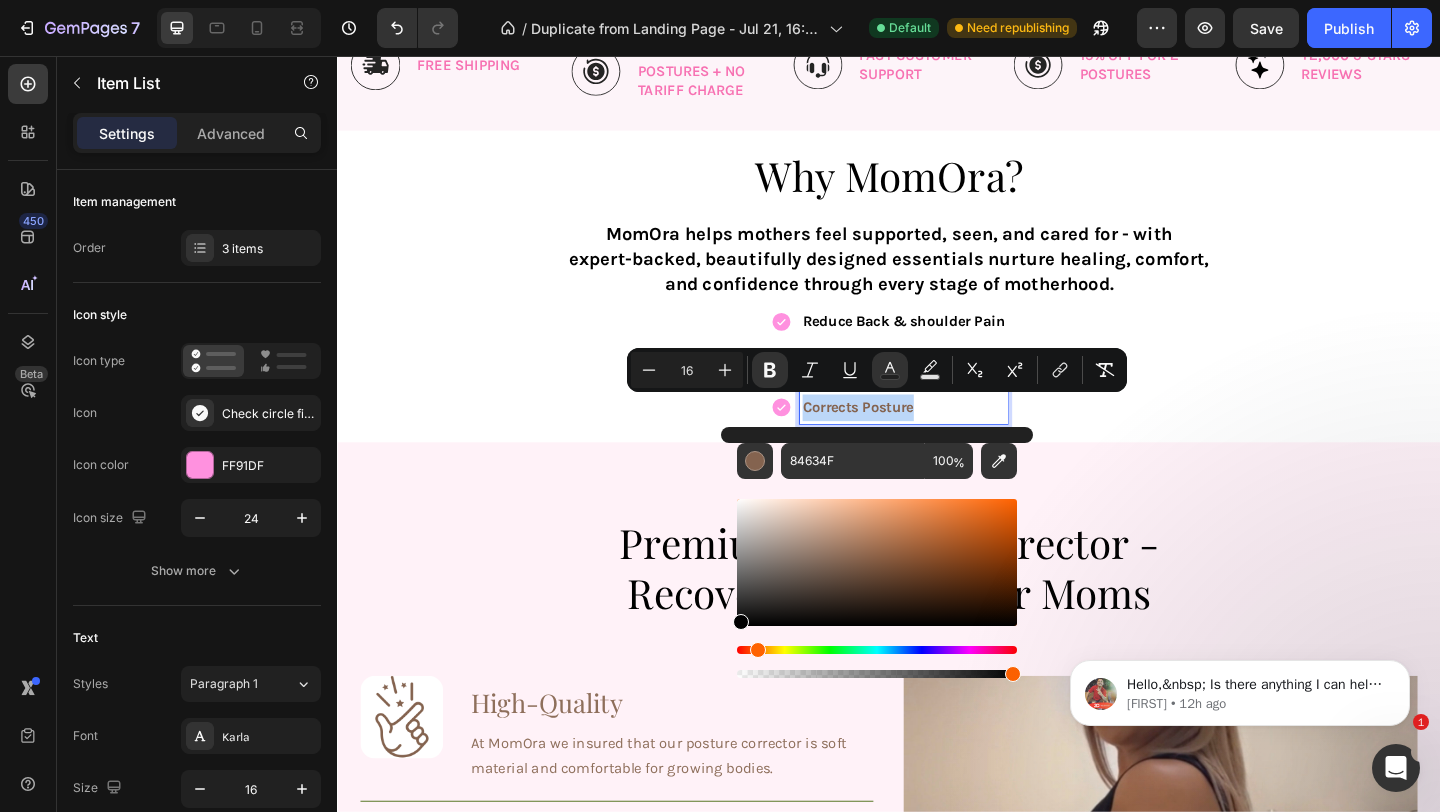 type on "000000" 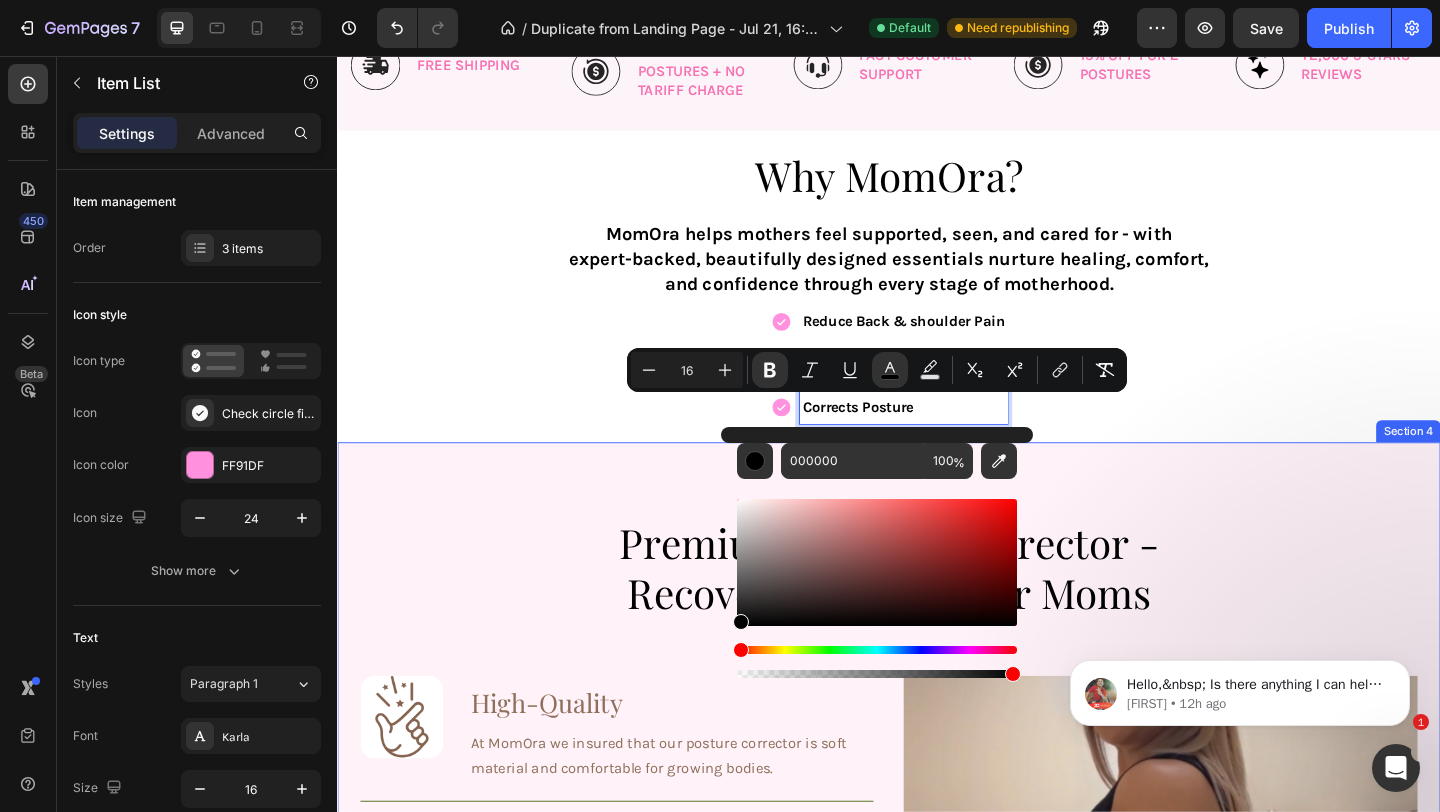click on "Premium Posture Corrector - Recover Back Pain For Moms" at bounding box center [937, 611] 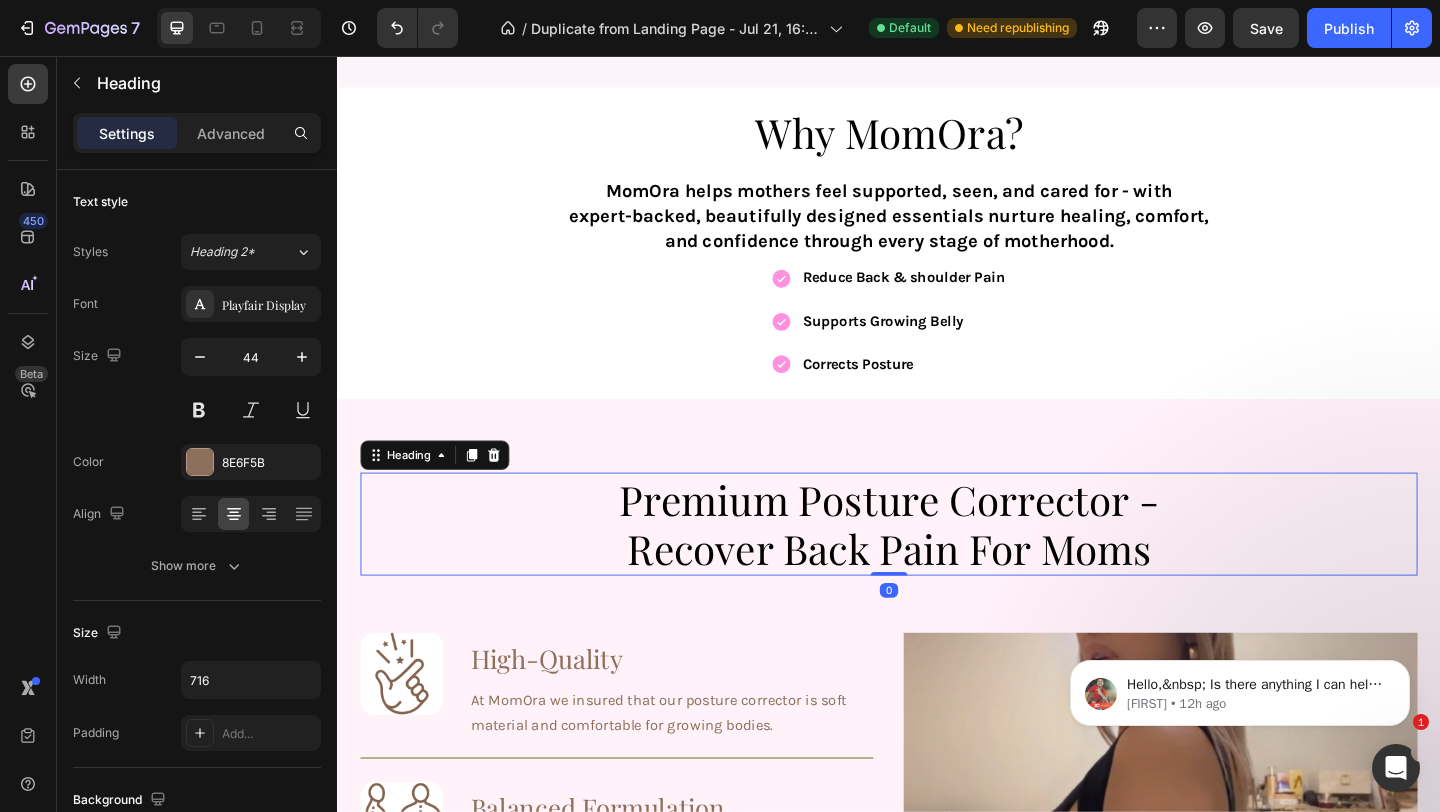 scroll, scrollTop: 1041, scrollLeft: 0, axis: vertical 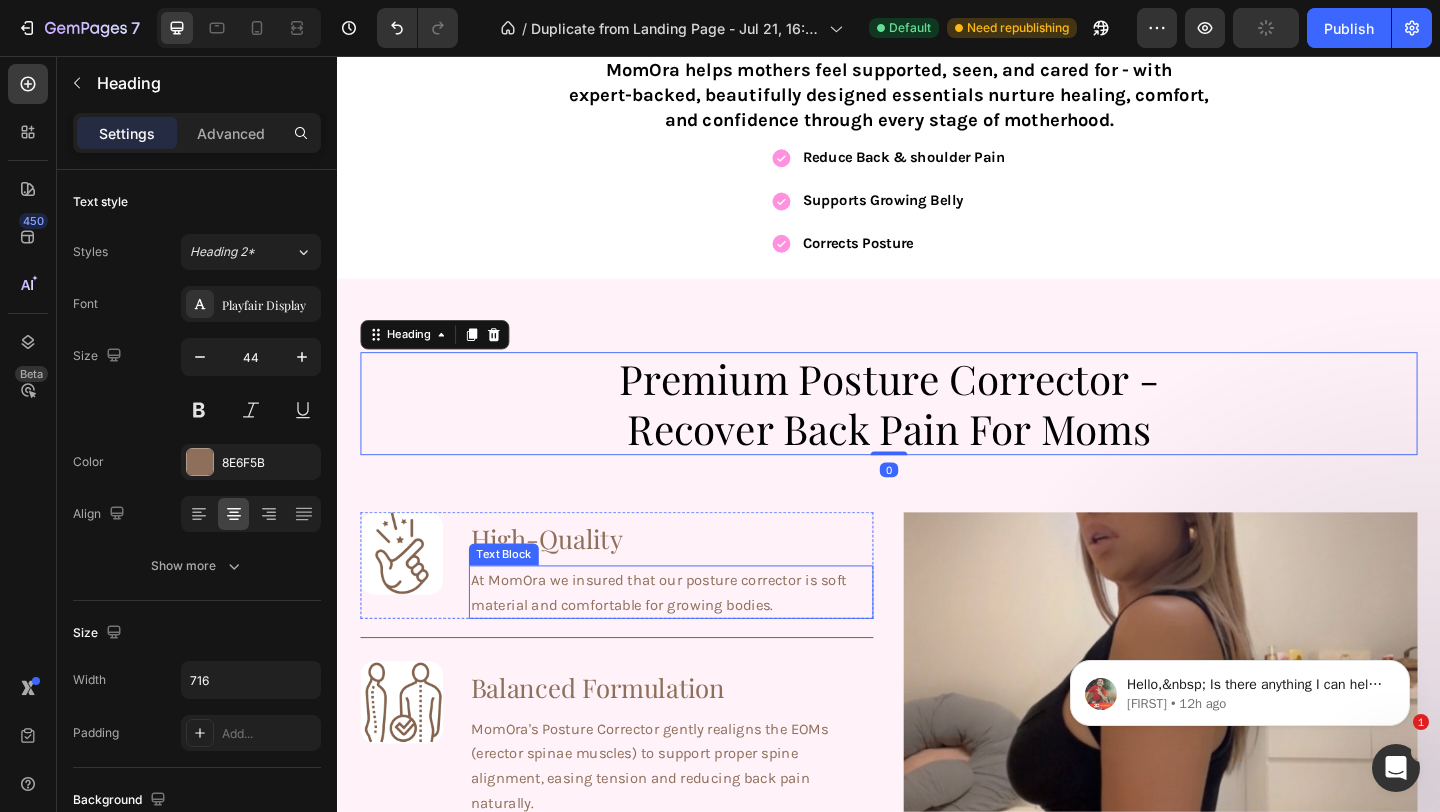 click on "High-Quality" at bounding box center [700, 581] 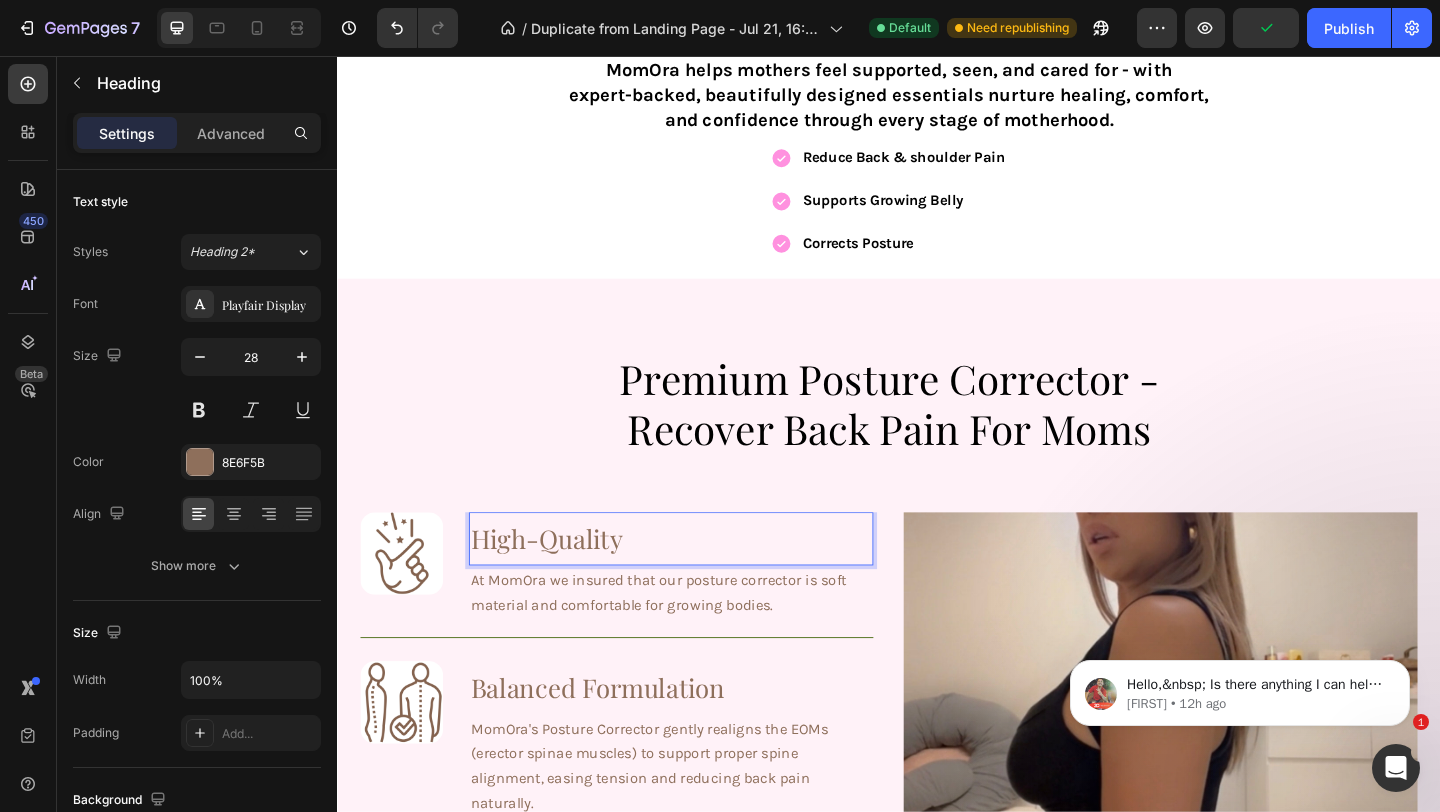 click on "High-Quality" at bounding box center (700, 581) 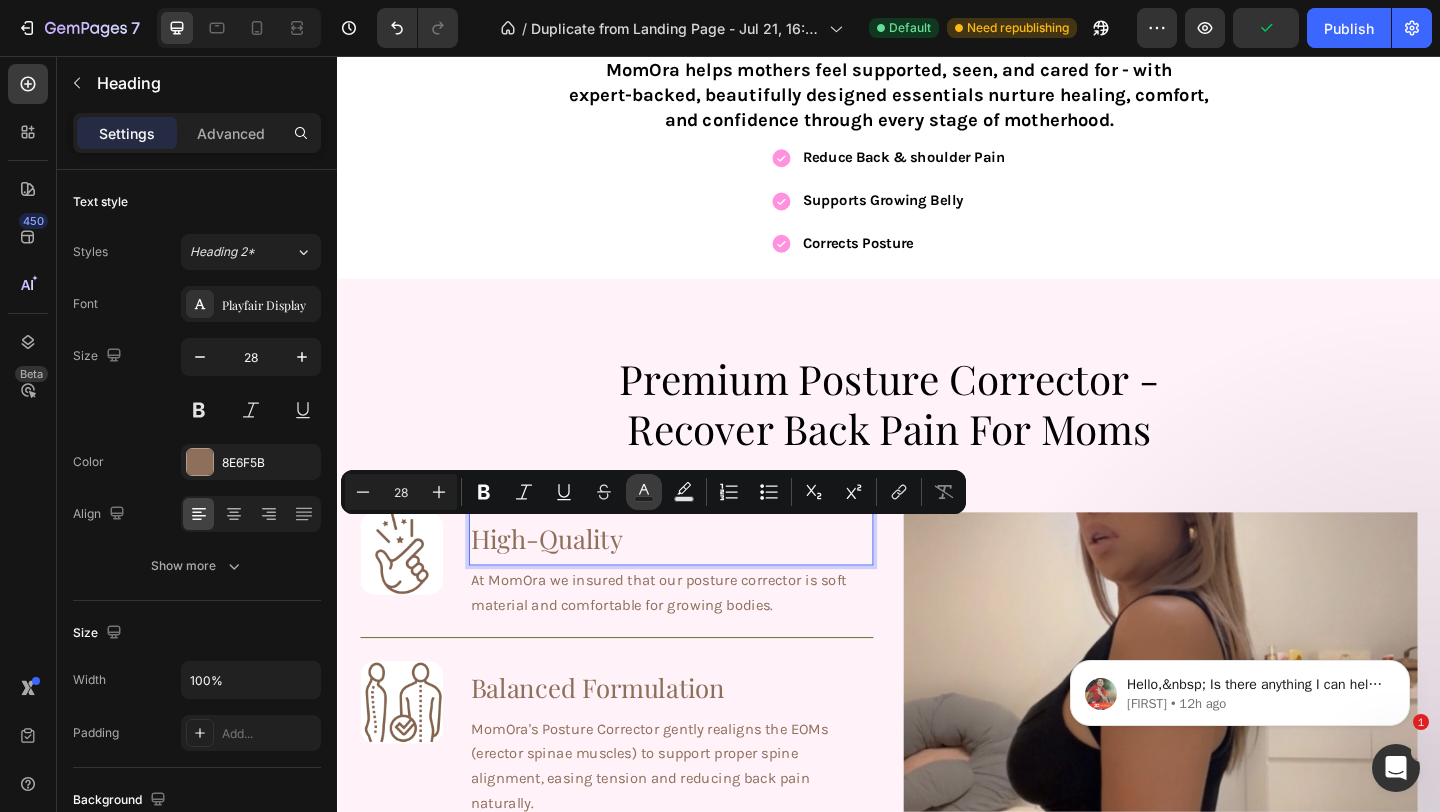 click 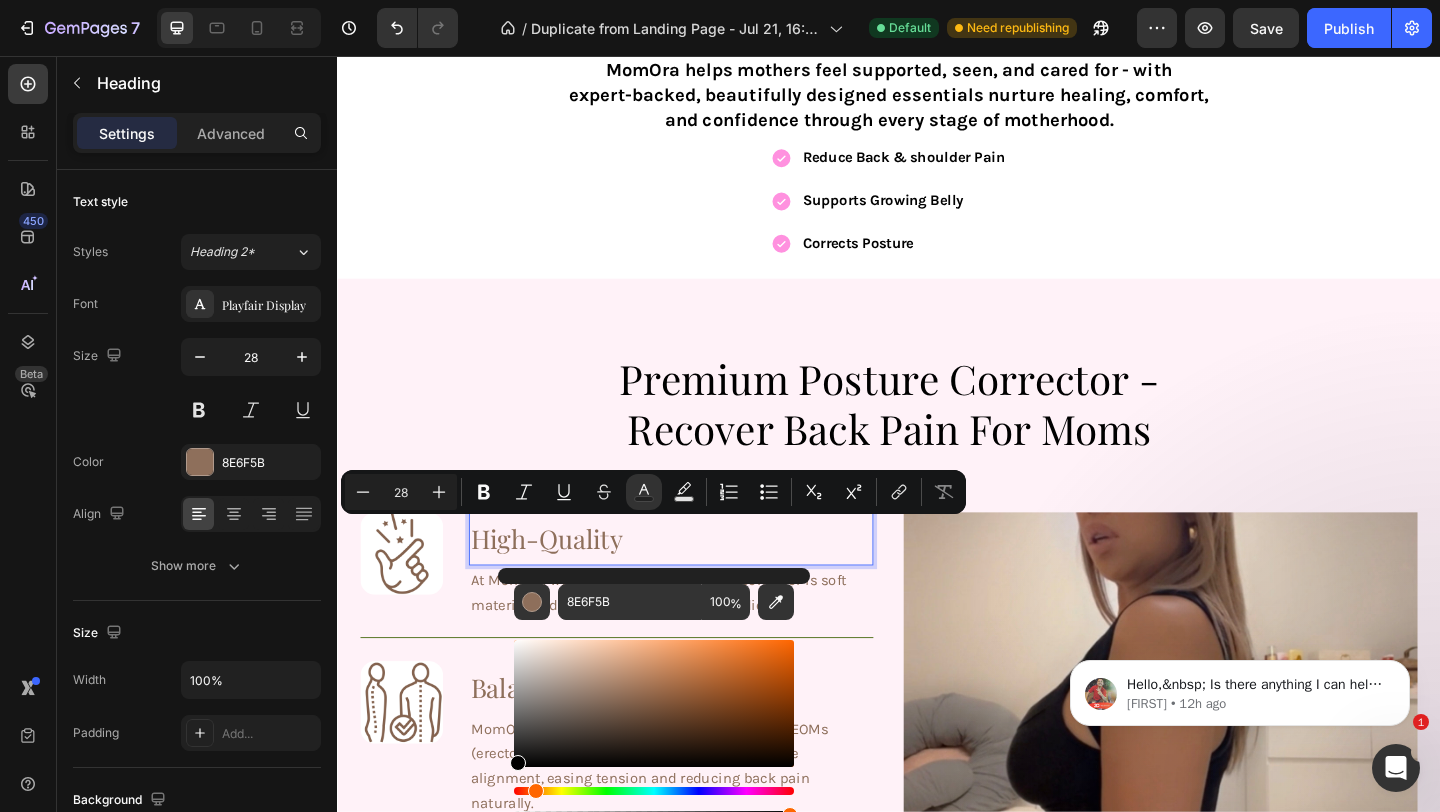 drag, startPoint x: 534, startPoint y: 740, endPoint x: 505, endPoint y: 781, distance: 50.219517 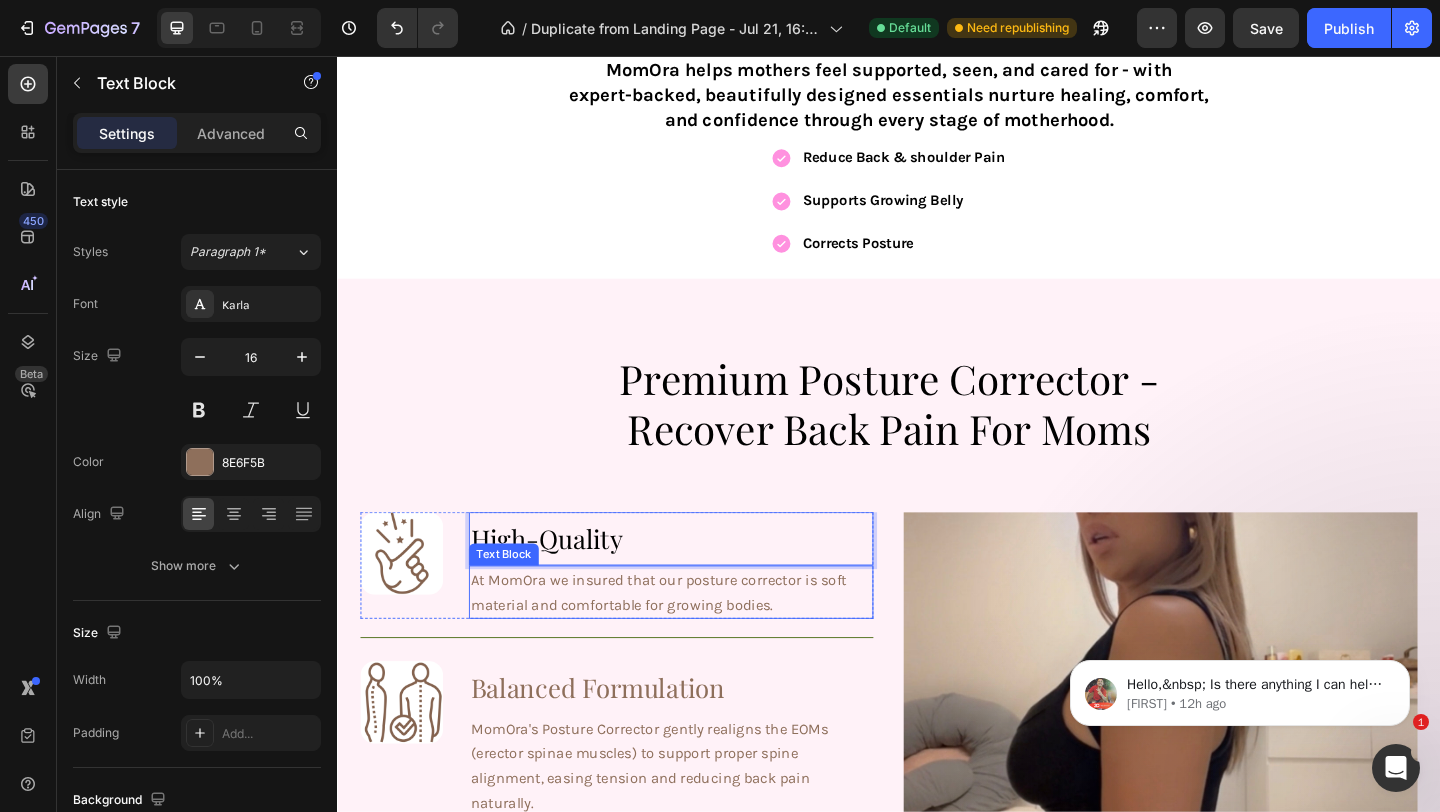 click on "At MomOra we insured that our posture corrector is soft material and comfortable for growing bodies." at bounding box center (700, 639) 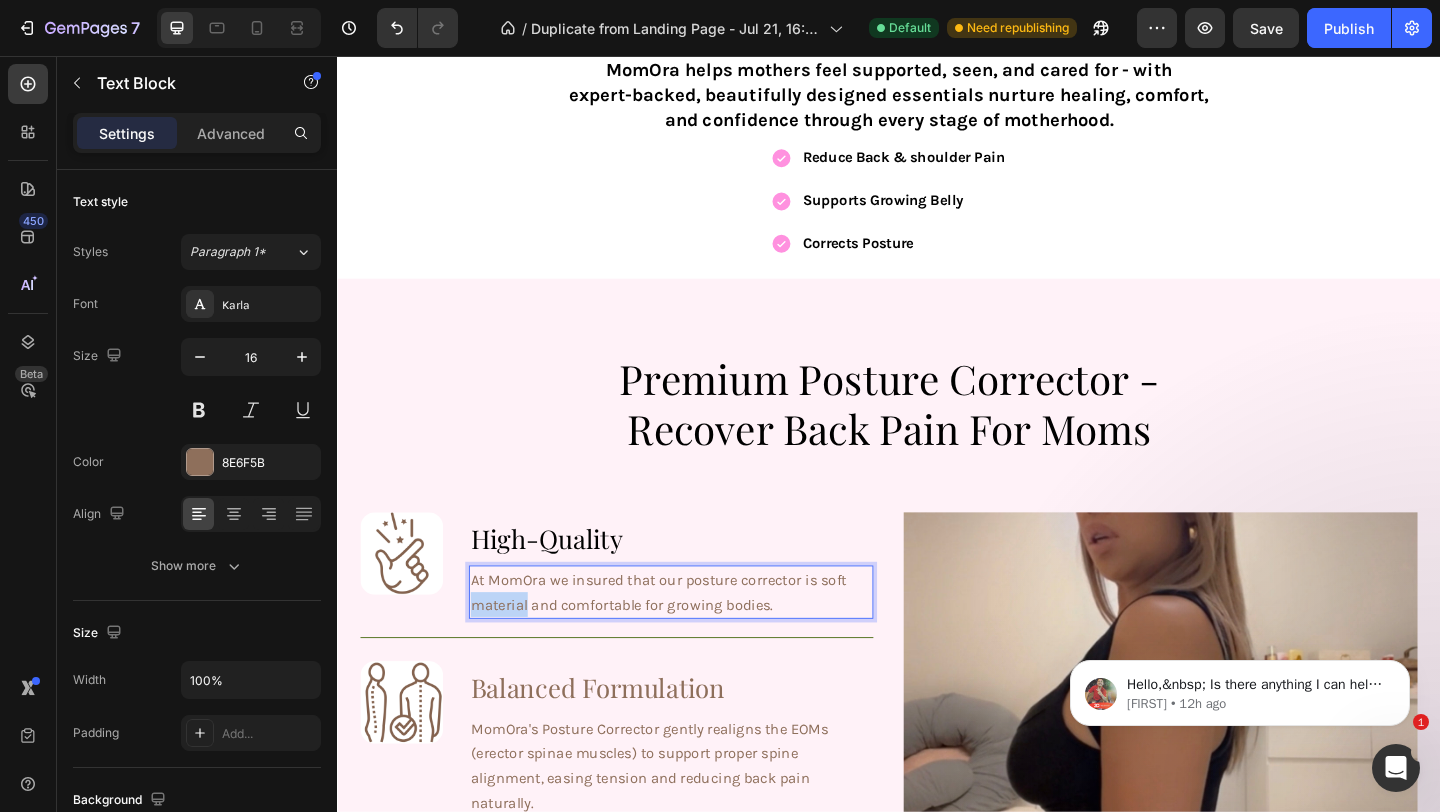 click on "At MomOra we insured that our posture corrector is soft material and comfortable for growing bodies." at bounding box center (700, 639) 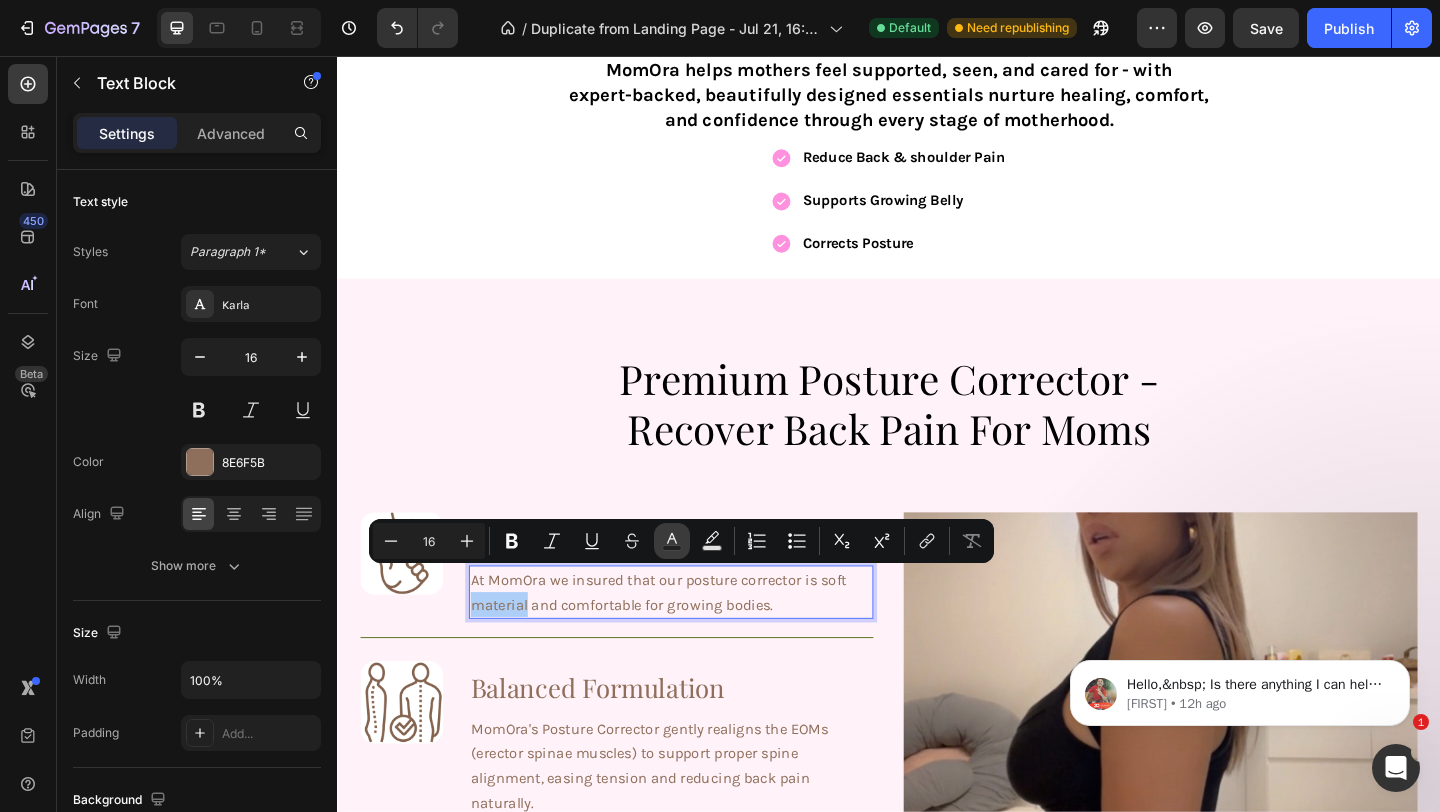 click 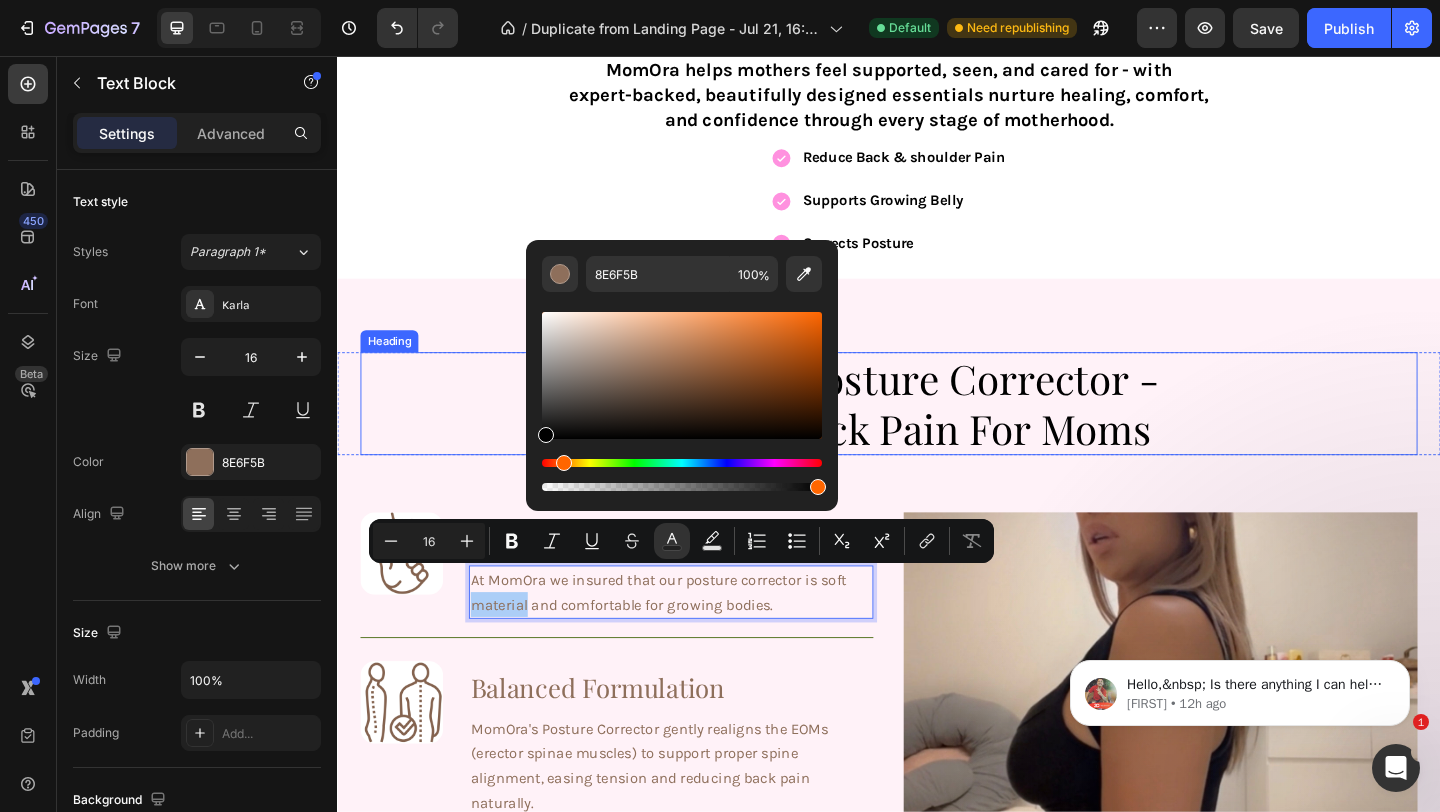 drag, startPoint x: 899, startPoint y: 470, endPoint x: 535, endPoint y: 487, distance: 364.39676 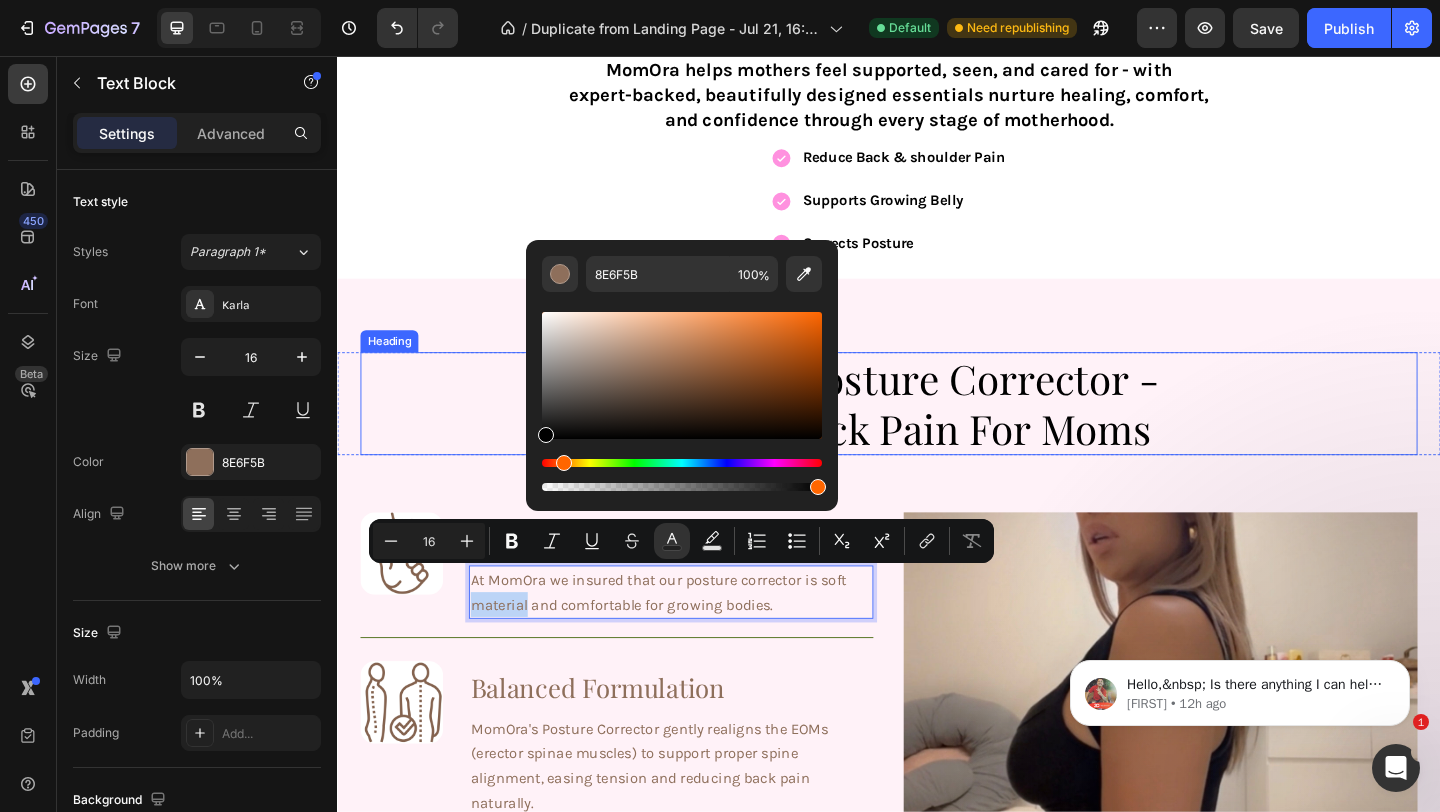 type on "000000" 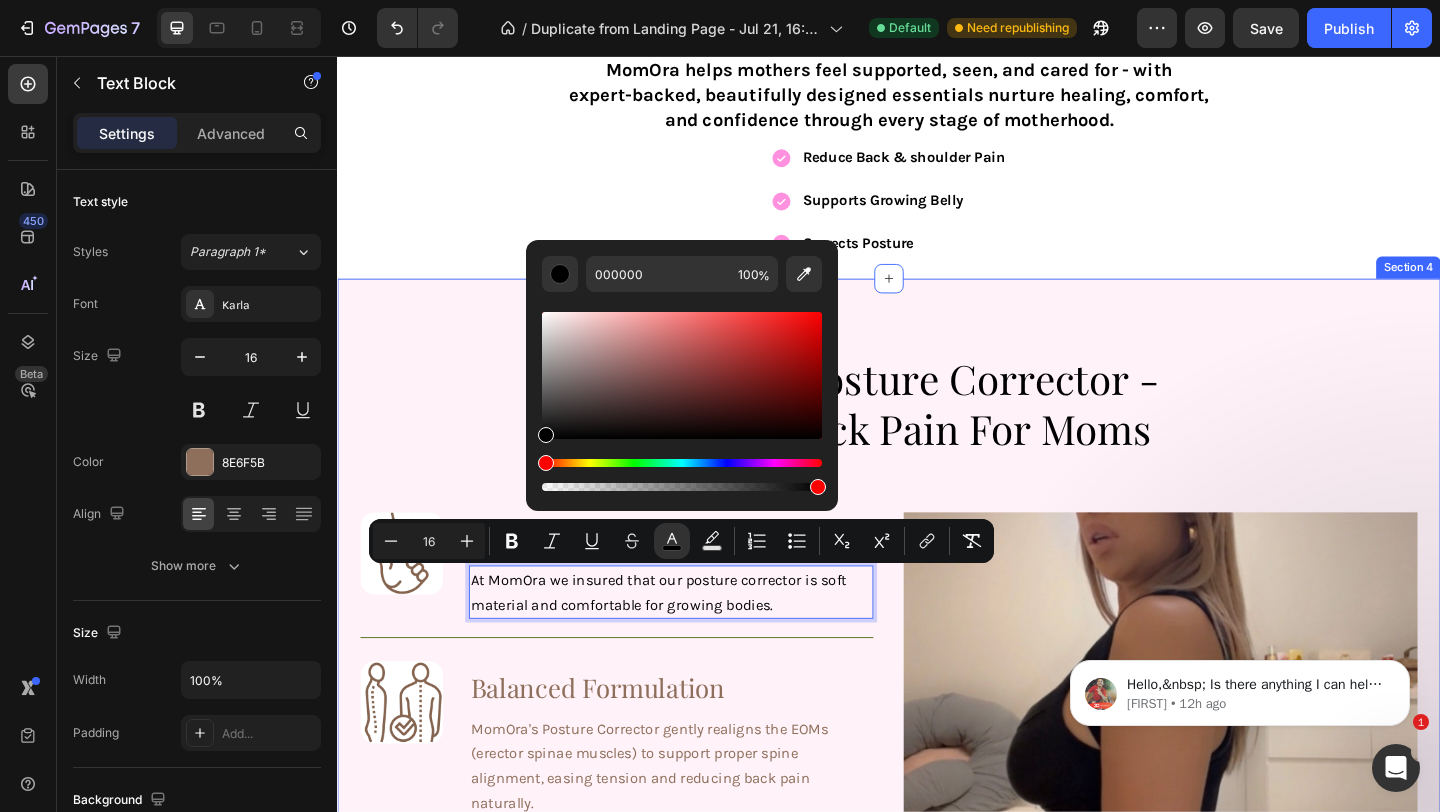 click on "⁠⁠⁠⁠⁠⁠⁠ Premium Posture Corrector - Recover Back Pain For Moms Heading Row Image ⁠⁠⁠⁠⁠⁠⁠ High-Quality  Heading At MomOra we insured that our posture corrector is soft material and comfortable for growing bodies.  Text Block   0 Row Image Balanced Formulation Heading MomOra's Posture Corrector gently realigns the EOMs (erector spinae muscles) to support proper spine alignment, easing tension and reducing back pain naturally. Text Block Row Try now Button Row Image Hero Banner" at bounding box center [937, 823] 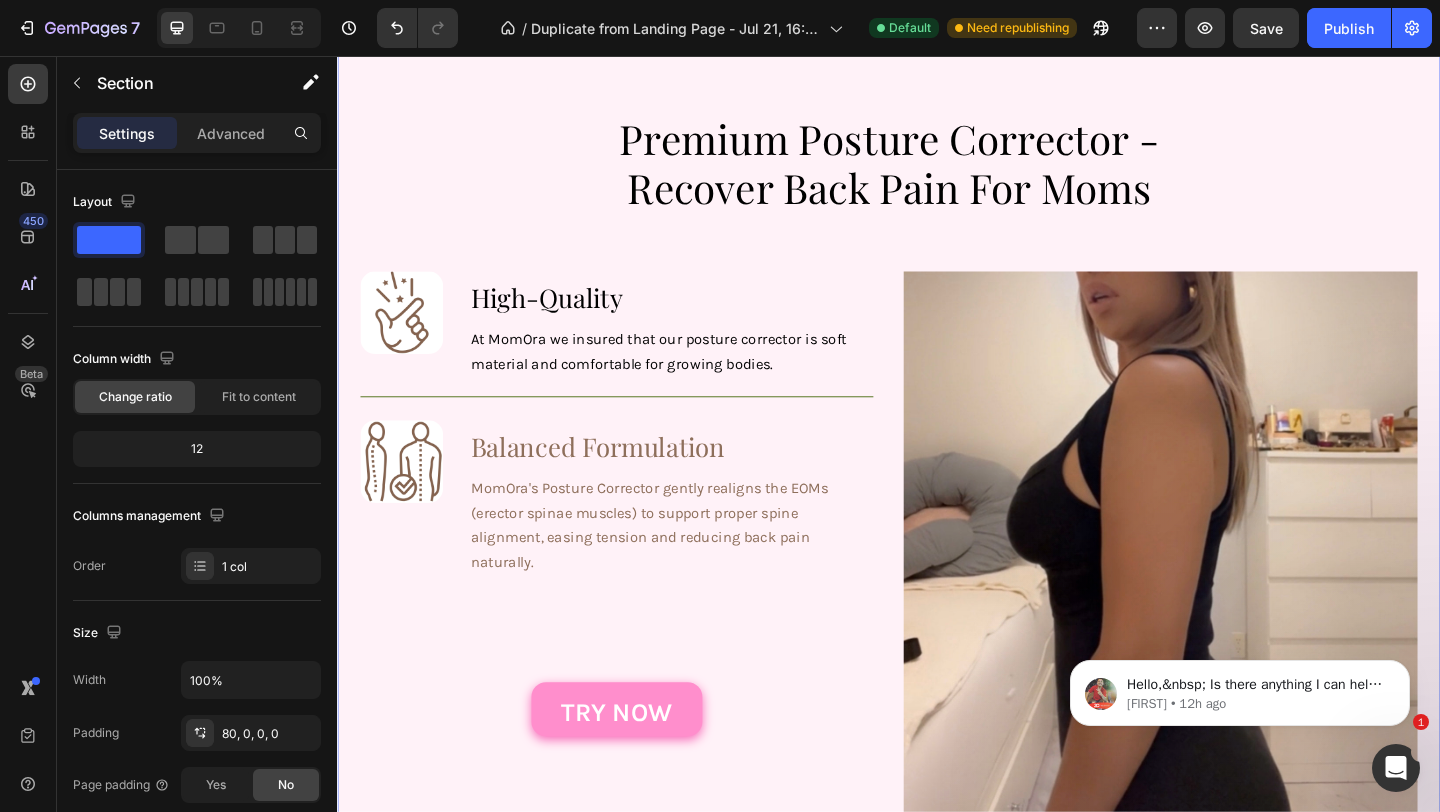 scroll, scrollTop: 1469, scrollLeft: 0, axis: vertical 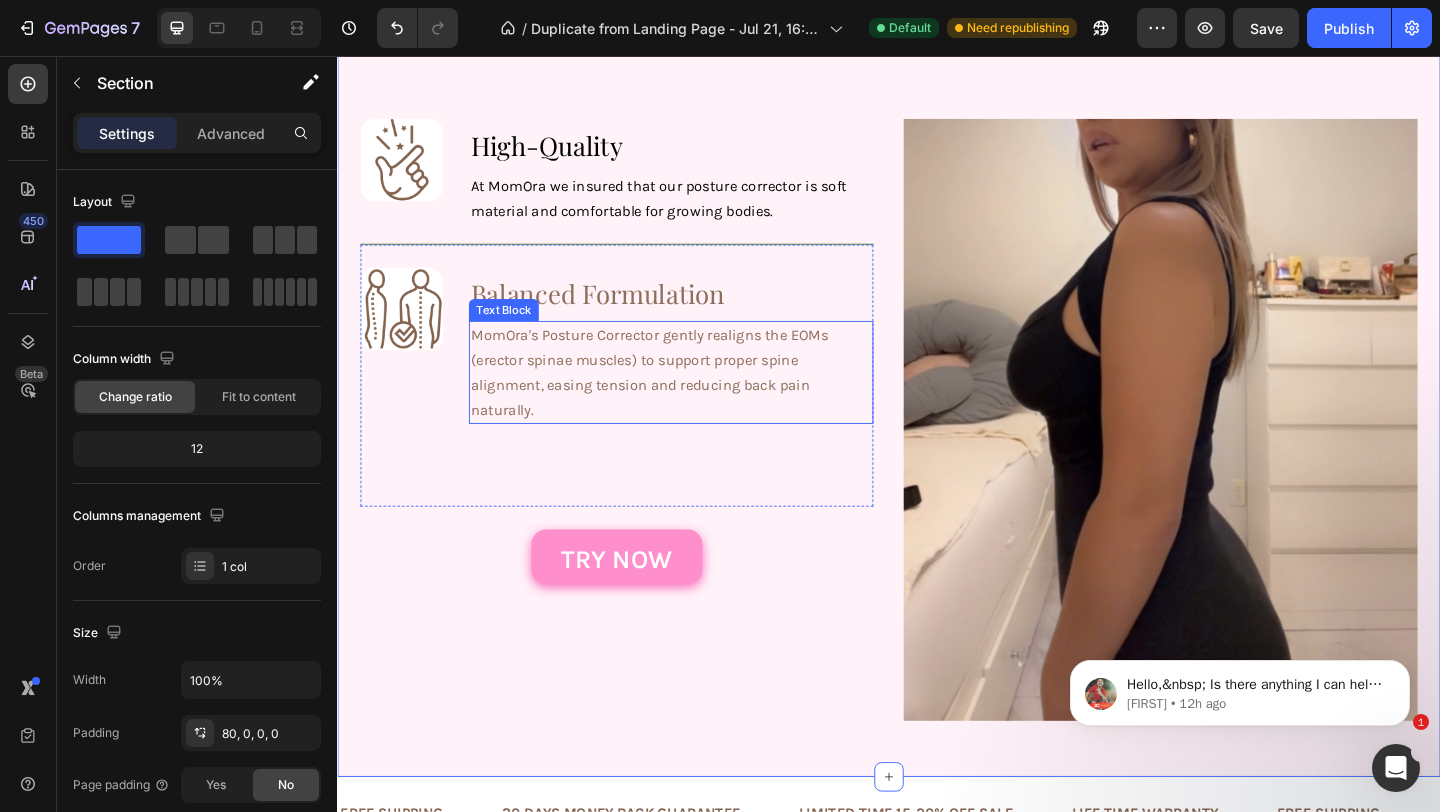 click on "Text Block" at bounding box center [518, 332] 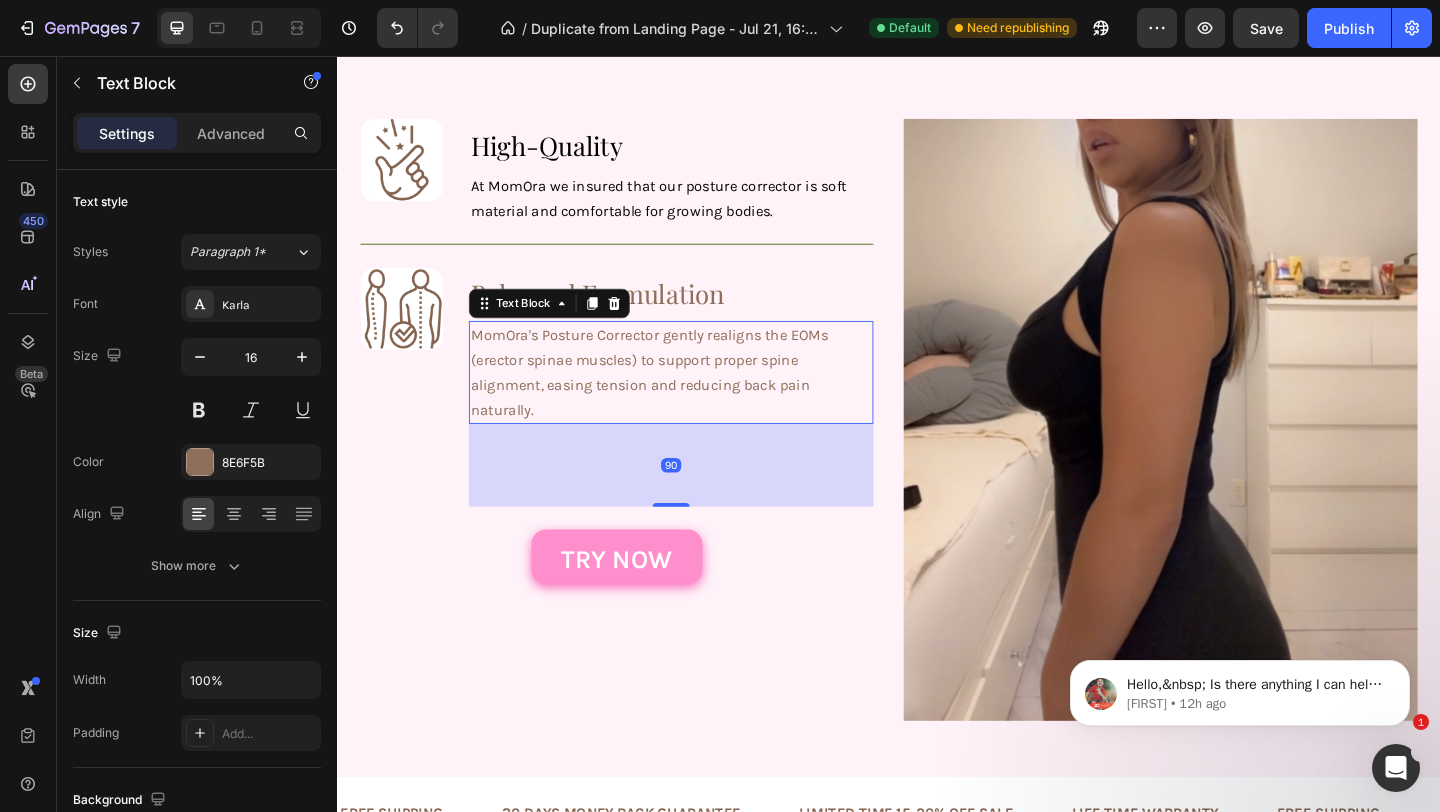 click on "MomOra's Posture Corrector gently realigns the EOMs (erector spinae muscles) to support proper spine alignment, easing tension and reducing back pain naturally." at bounding box center (700, 400) 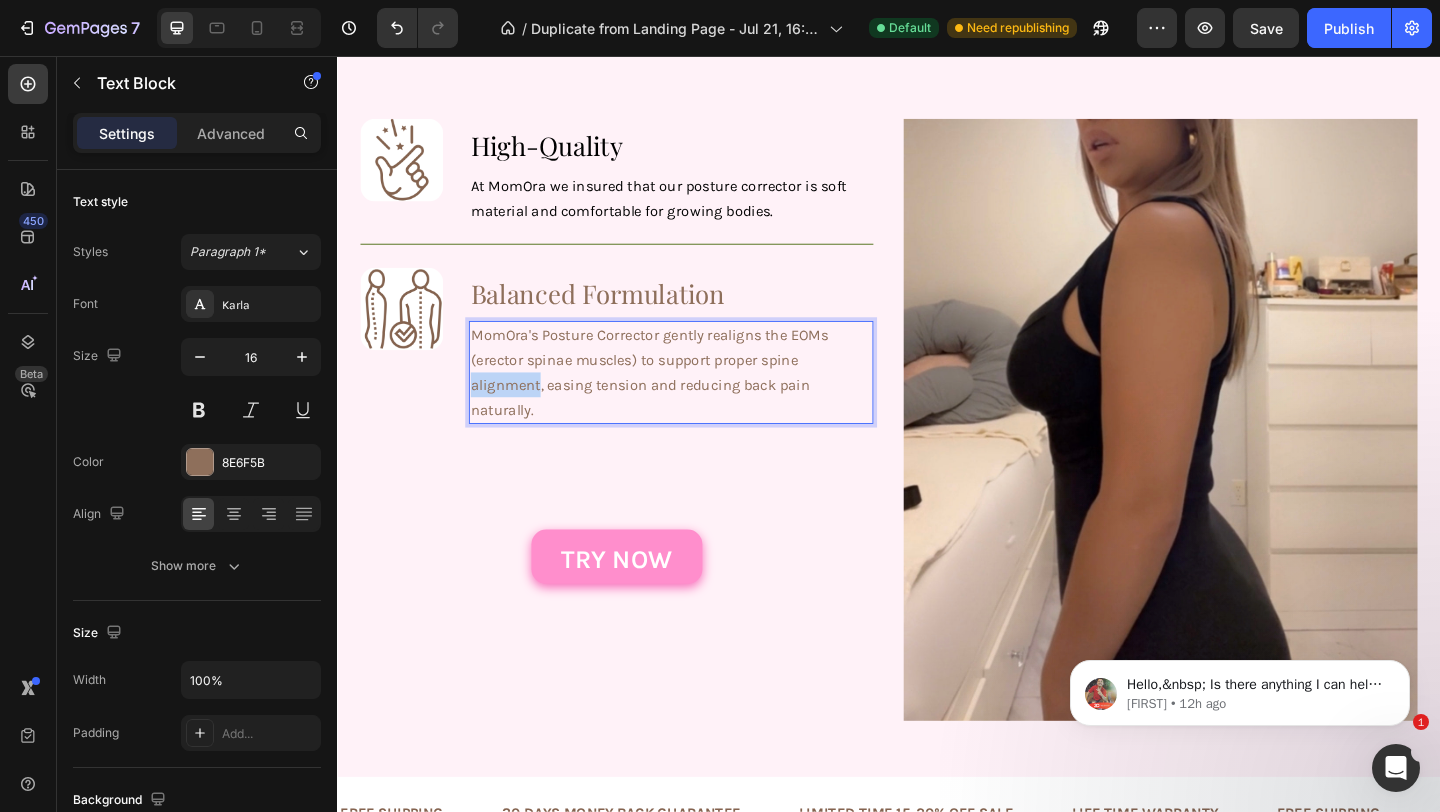 click on "MomOra's Posture Corrector gently realigns the EOMs (erector spinae muscles) to support proper spine alignment, easing tension and reducing back pain naturally." at bounding box center (700, 400) 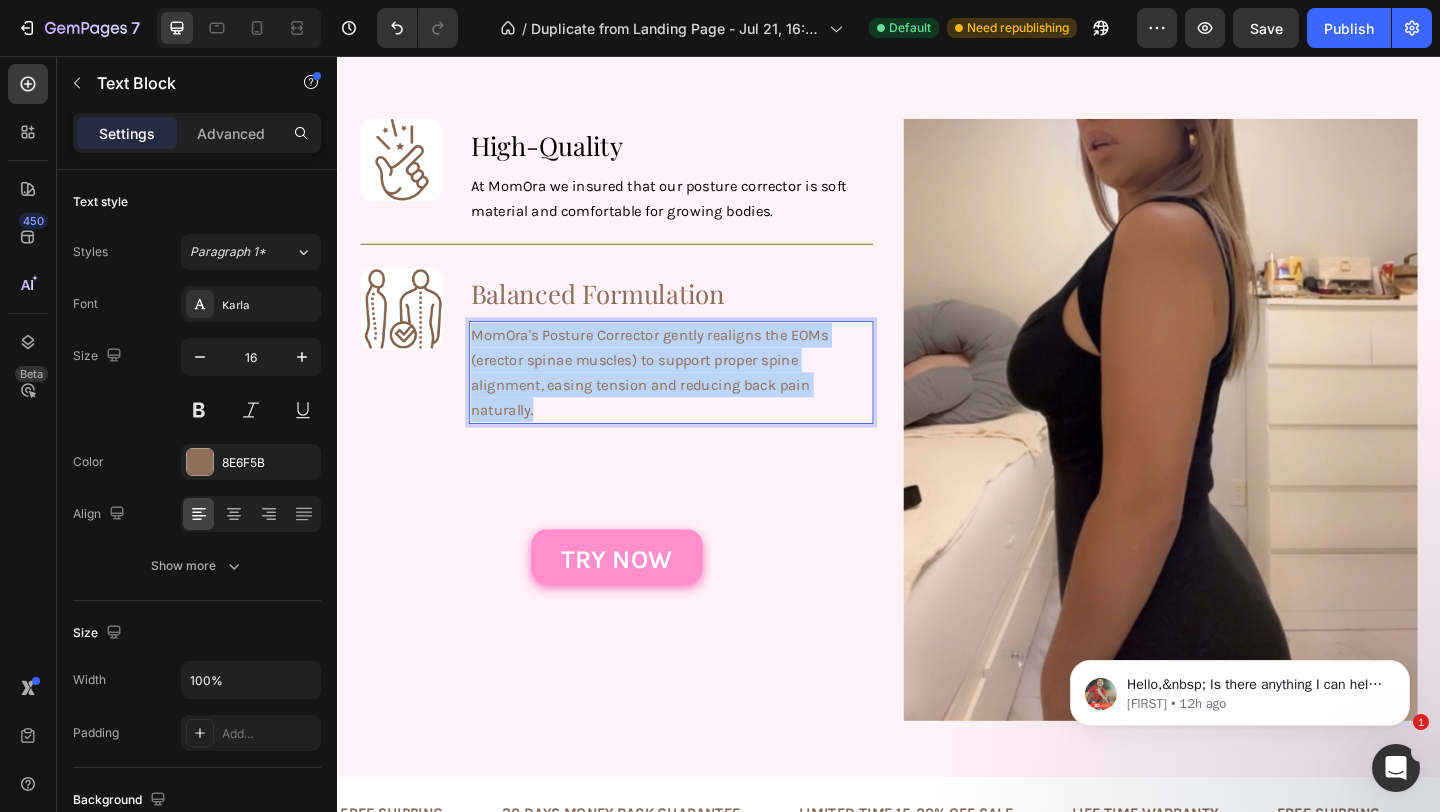 click on "MomOra's Posture Corrector gently realigns the EOMs (erector spinae muscles) to support proper spine alignment, easing tension and reducing back pain naturally." at bounding box center (700, 400) 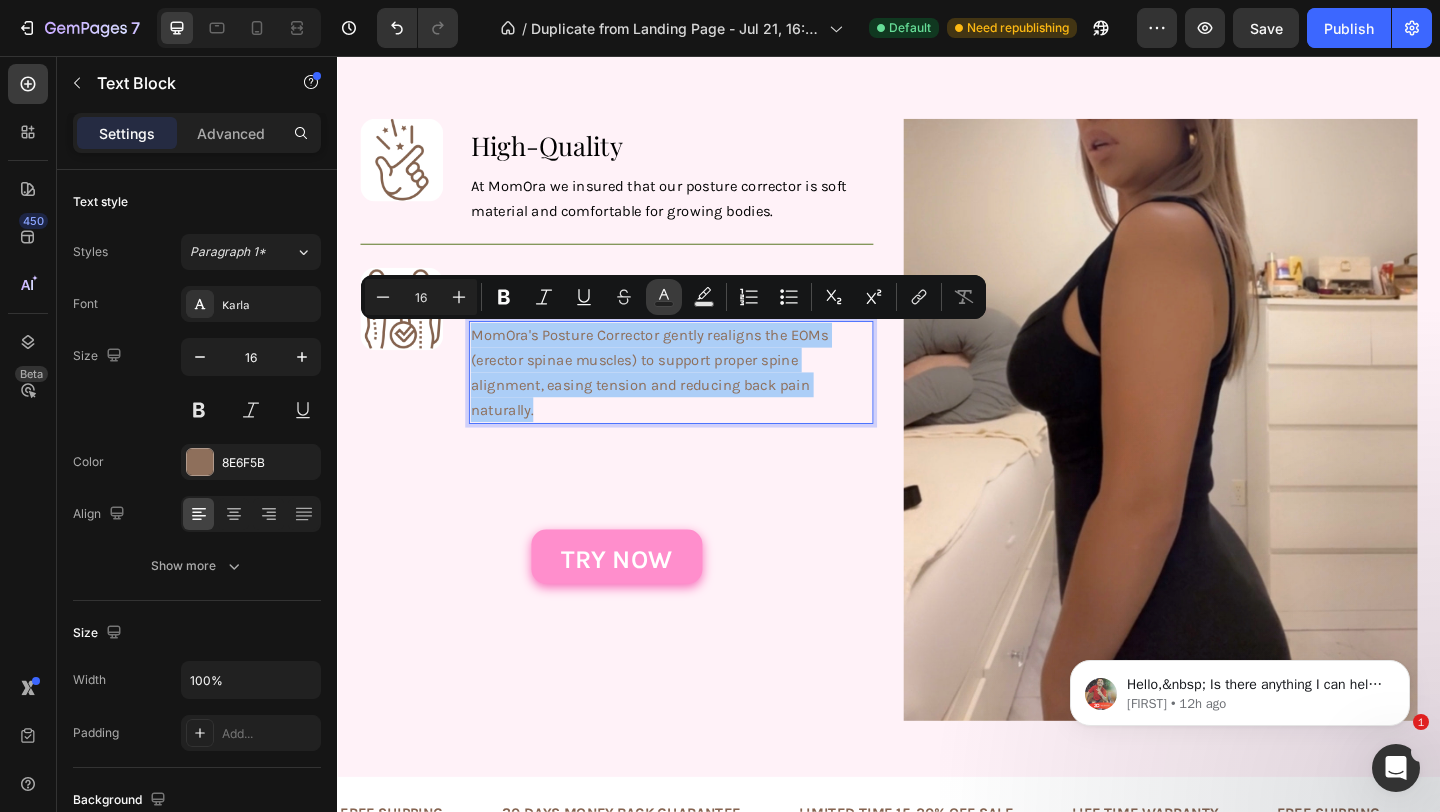 click 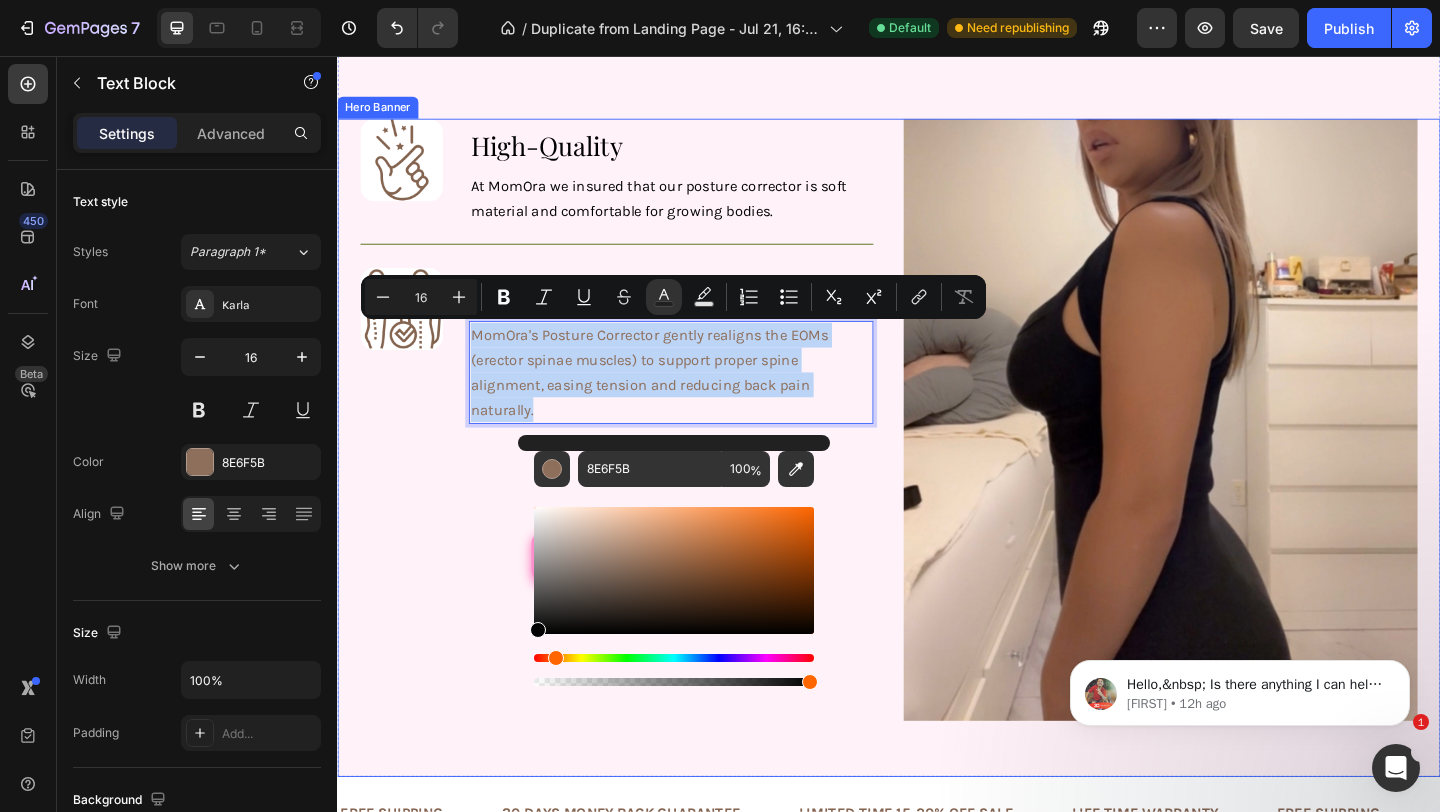 drag, startPoint x: 929, startPoint y: 607, endPoint x: 507, endPoint y: 711, distance: 434.62628 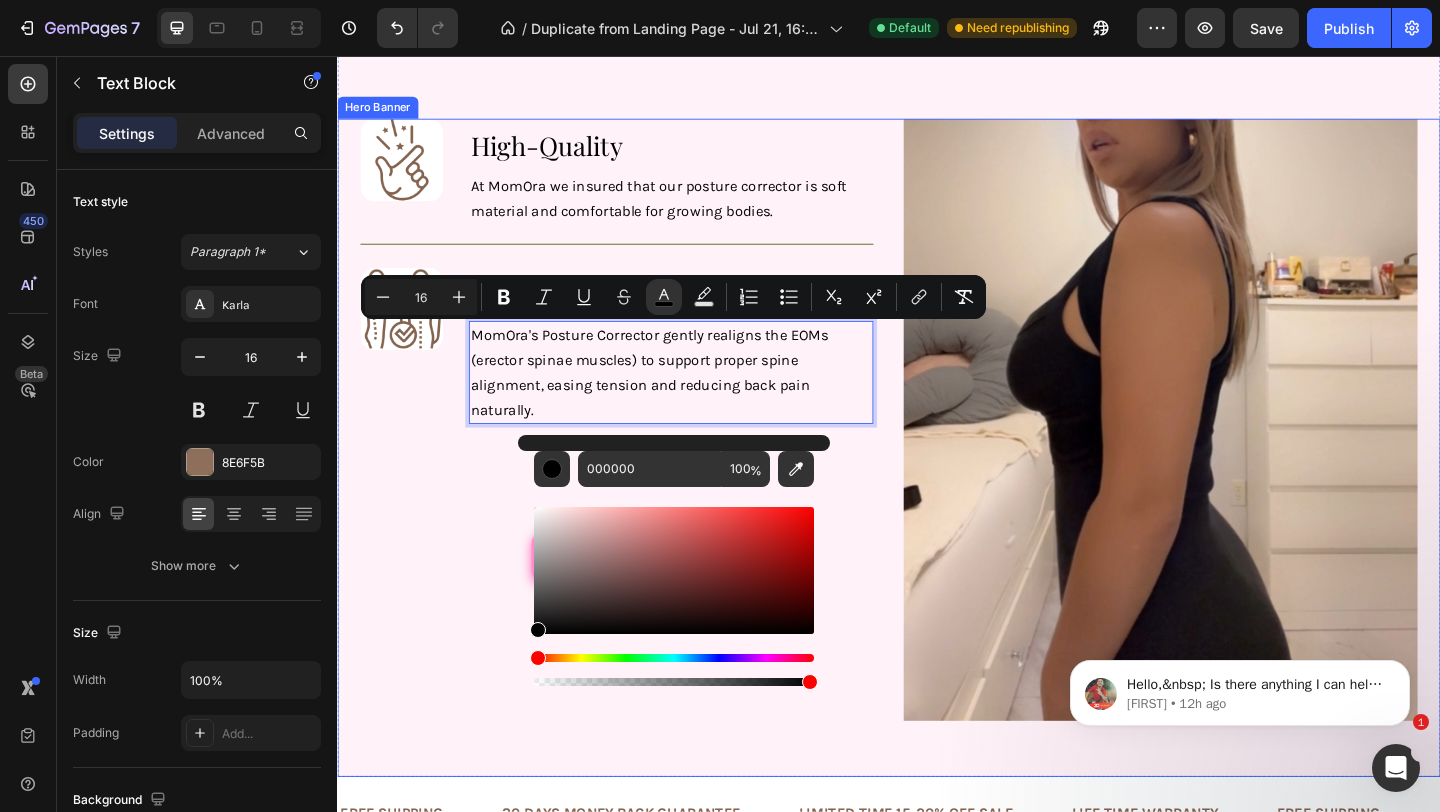 click on "Image ⁠⁠⁠⁠⁠⁠⁠ High-Quality  Heading At MomOra we insured that our posture corrector is soft material and comfortable for growing bodies.  Text Block Row Image Balanced Formulation Heading MomOra's Posture Corrector gently realigns the EOMs (erector spinae muscles) to support proper spine alignment, easing tension and reducing back pain naturally. Text Block   90 Row Try now Button Row" at bounding box center (641, 452) 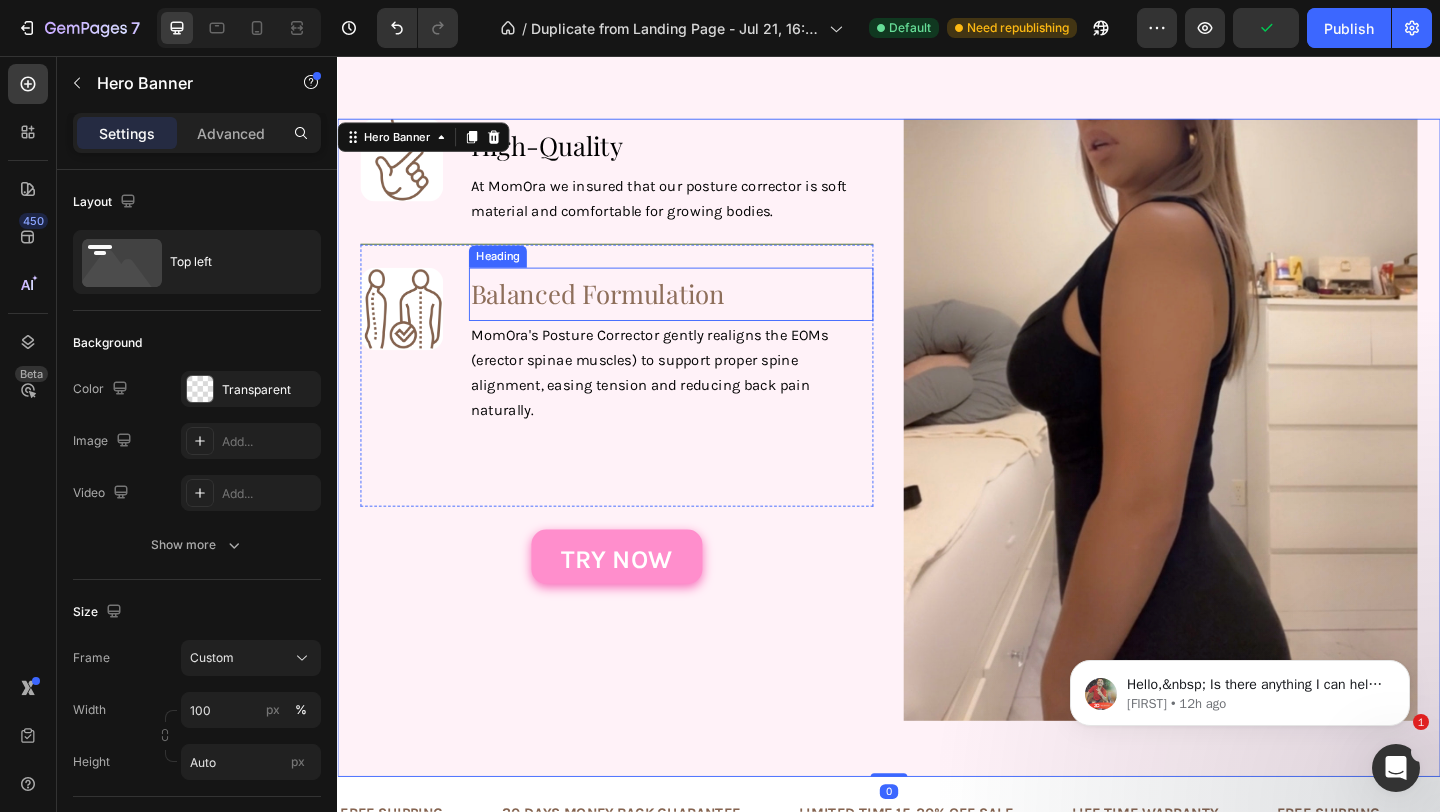 click on "Balanced Formulation" at bounding box center (700, 315) 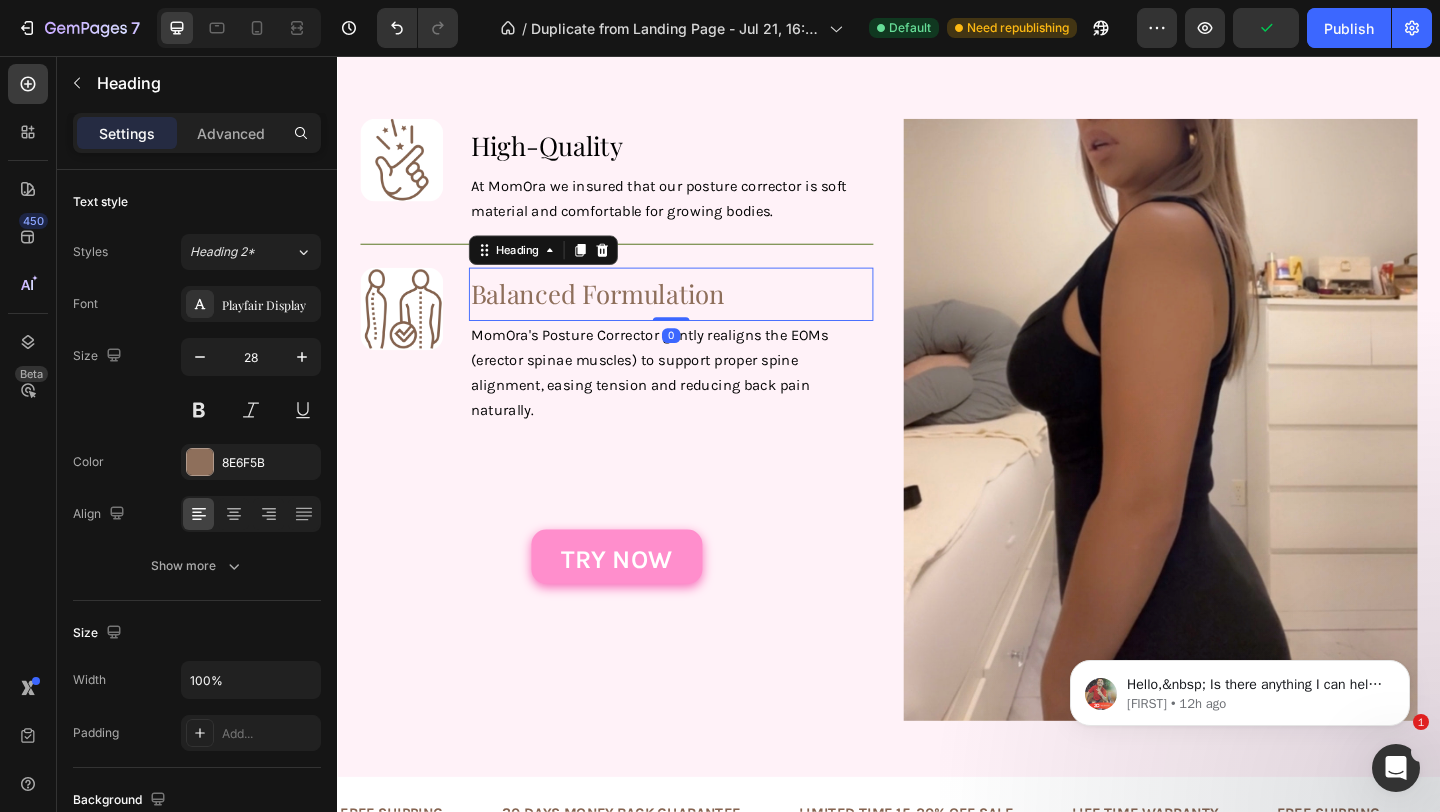 click on "Balanced Formulation" at bounding box center (700, 315) 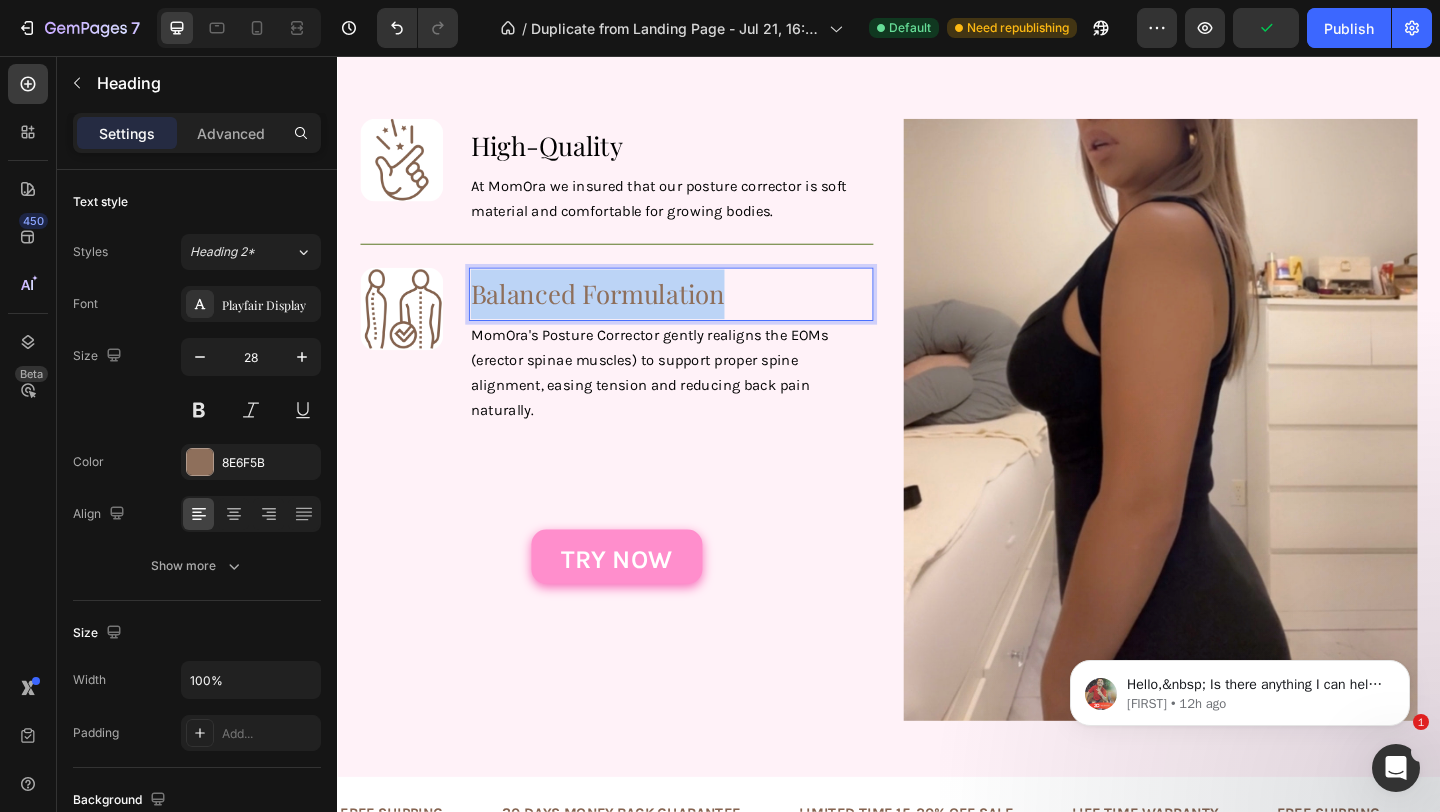 click on "Balanced Formulation" at bounding box center [700, 315] 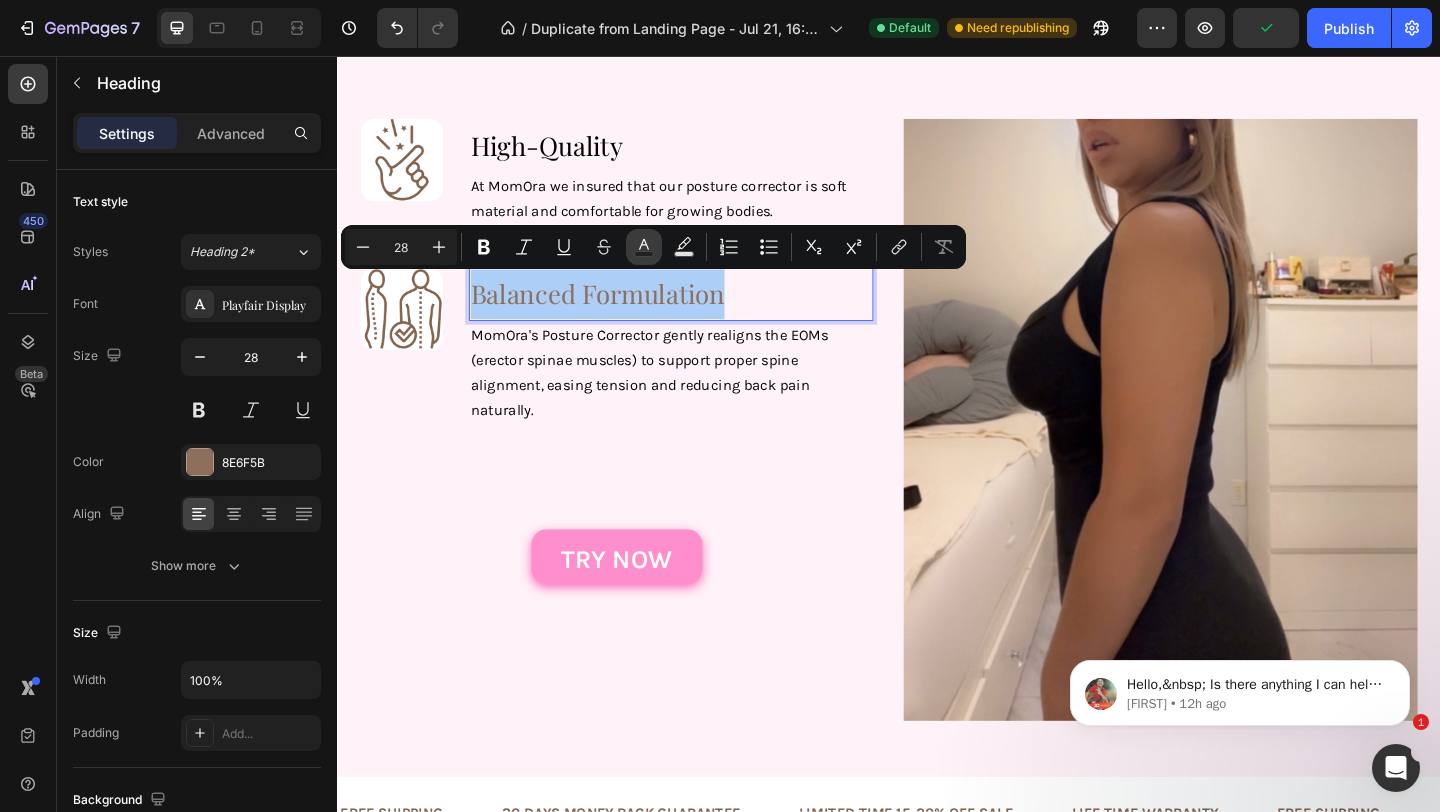 click 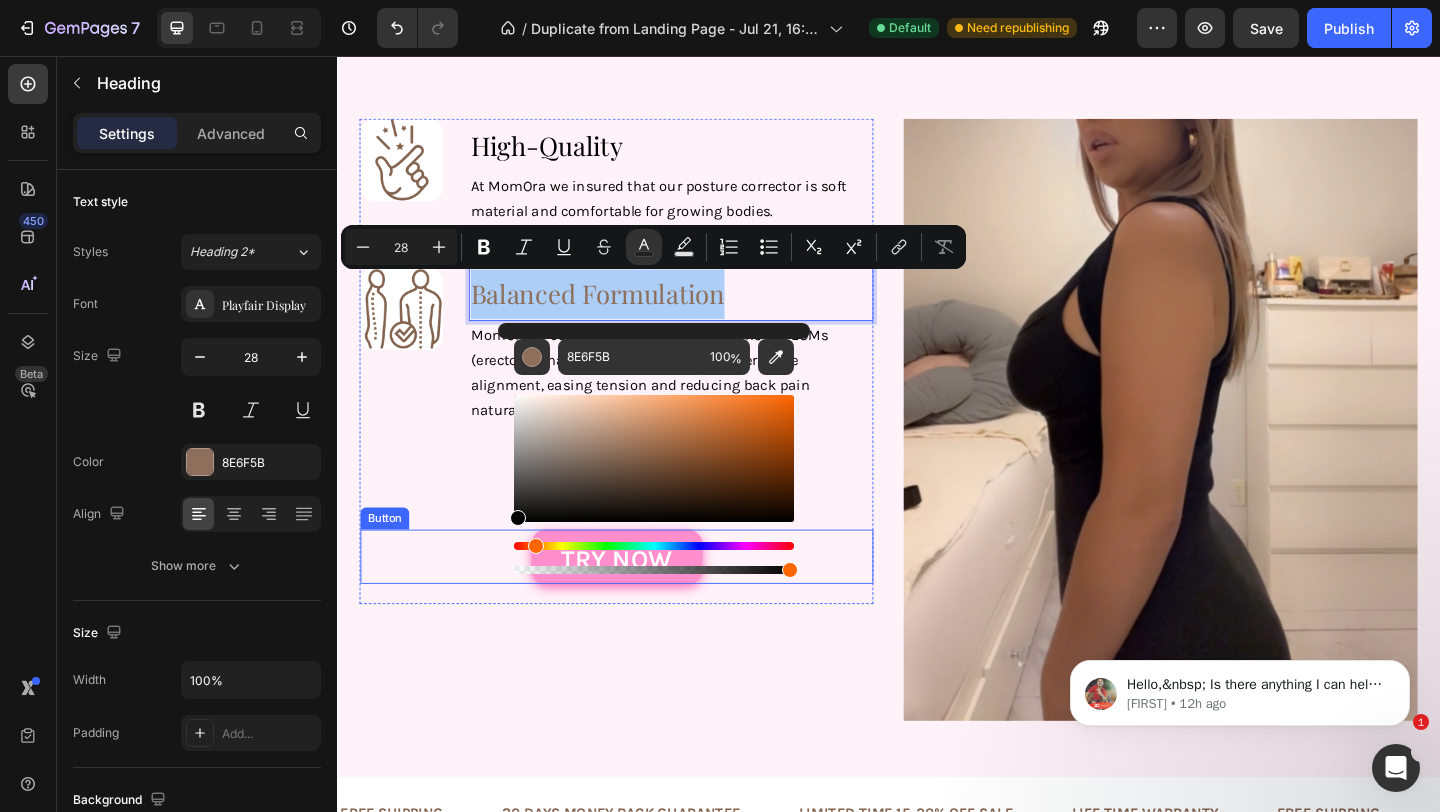 drag, startPoint x: 938, startPoint y: 502, endPoint x: 496, endPoint y: 577, distance: 448.31796 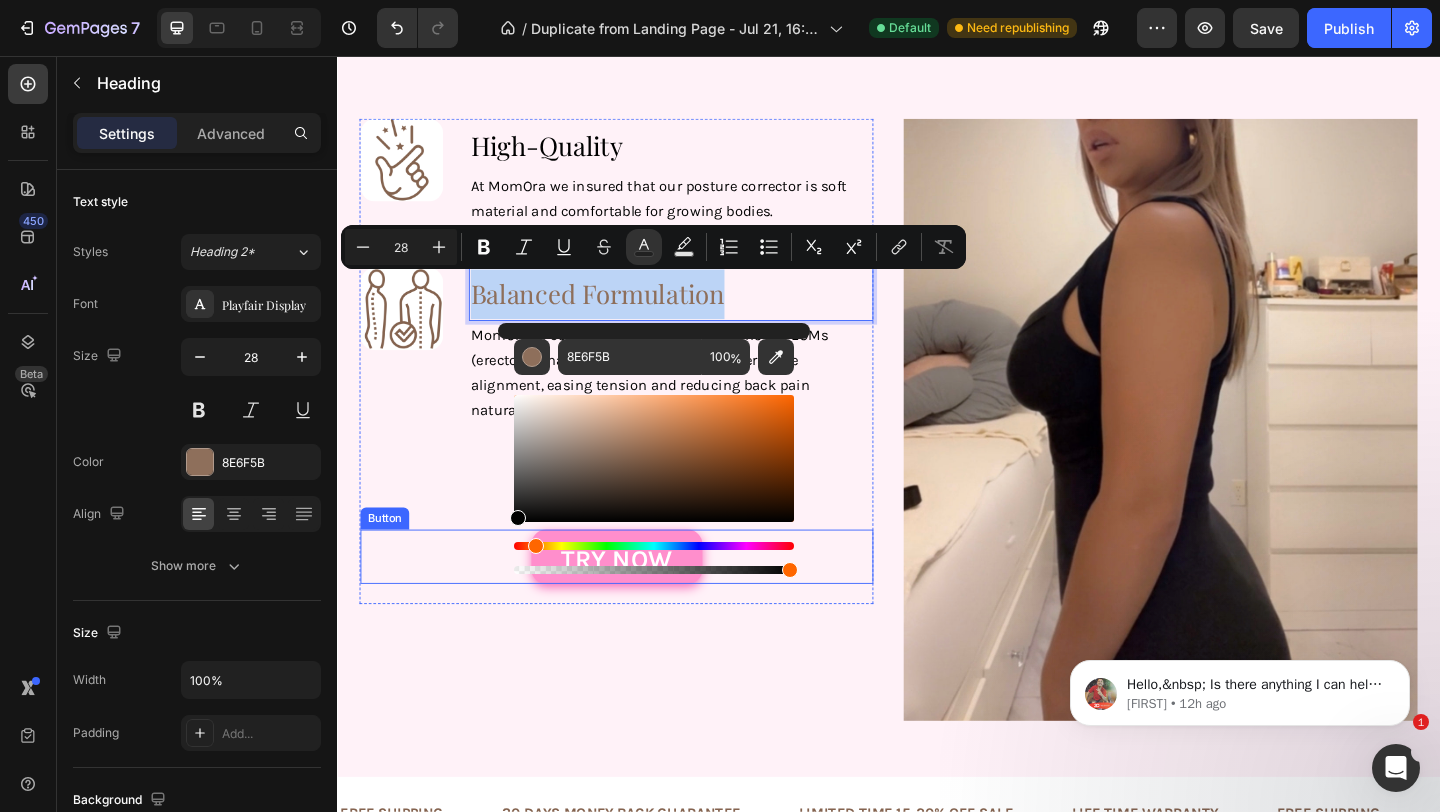 type on "000000" 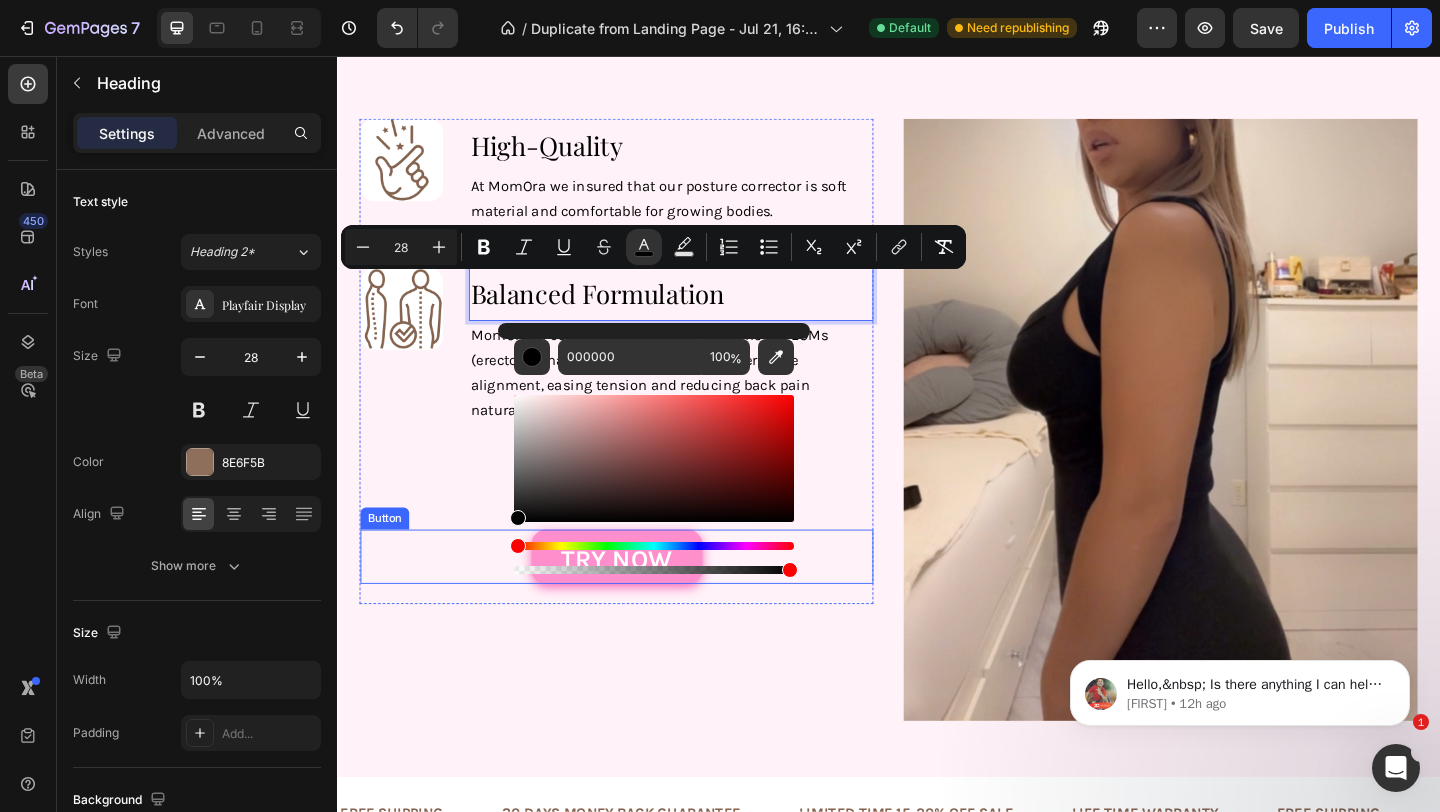 click on "Image" at bounding box center (407, 416) 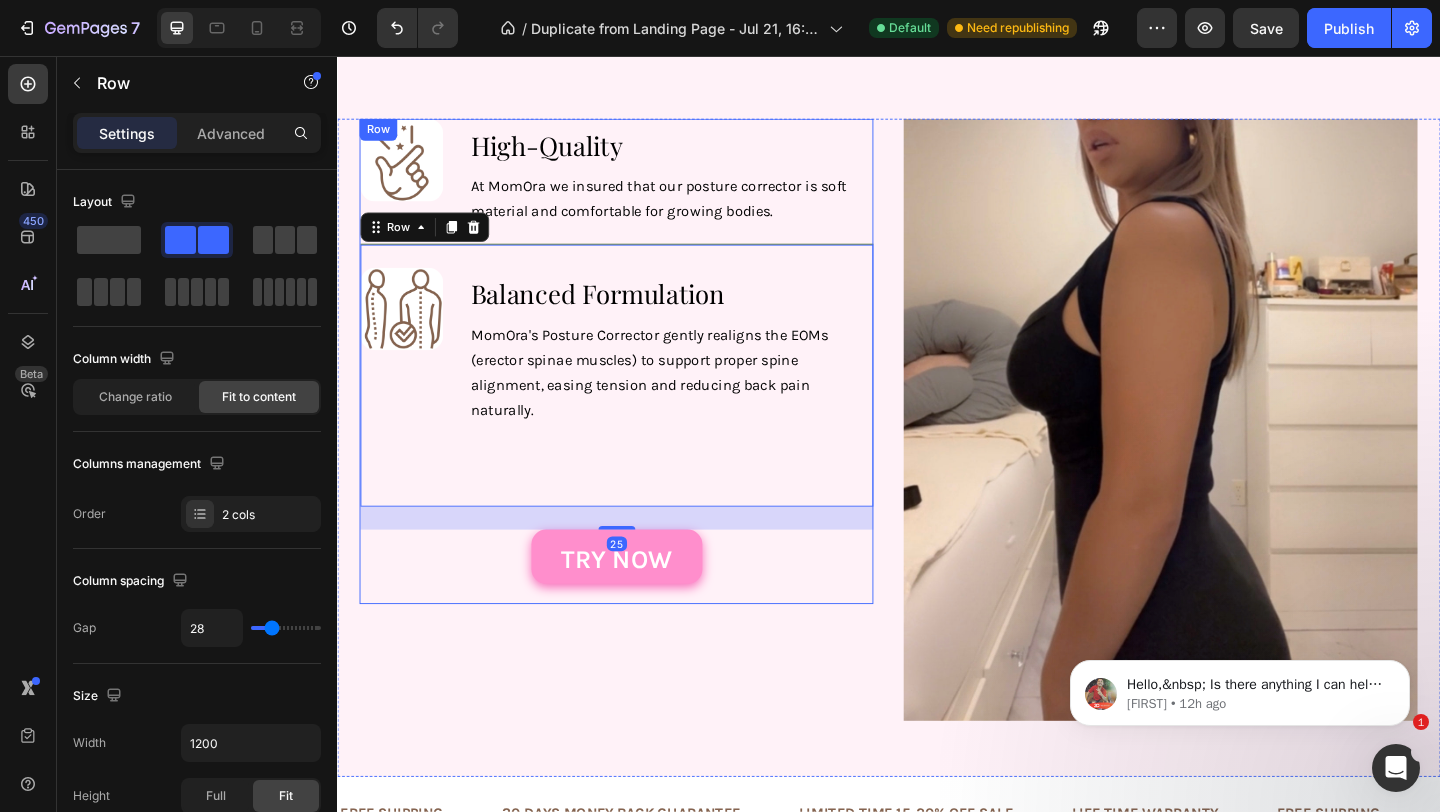 click on "Image ⁠⁠⁠⁠⁠⁠⁠ High-Quality  Heading At MomOra we insured that our posture corrector is soft material and comfortable for growing bodies.  Text Block Row Image ⁠⁠⁠⁠⁠⁠⁠ Balanced Formulation Heading MomOra's Posture Corrector gently realigns the EOMs (erector spinae muscles) to support proper spine alignment, easing tension and reducing back pain naturally. Text Block Row   25 Try now Button Row" at bounding box center (641, 452) 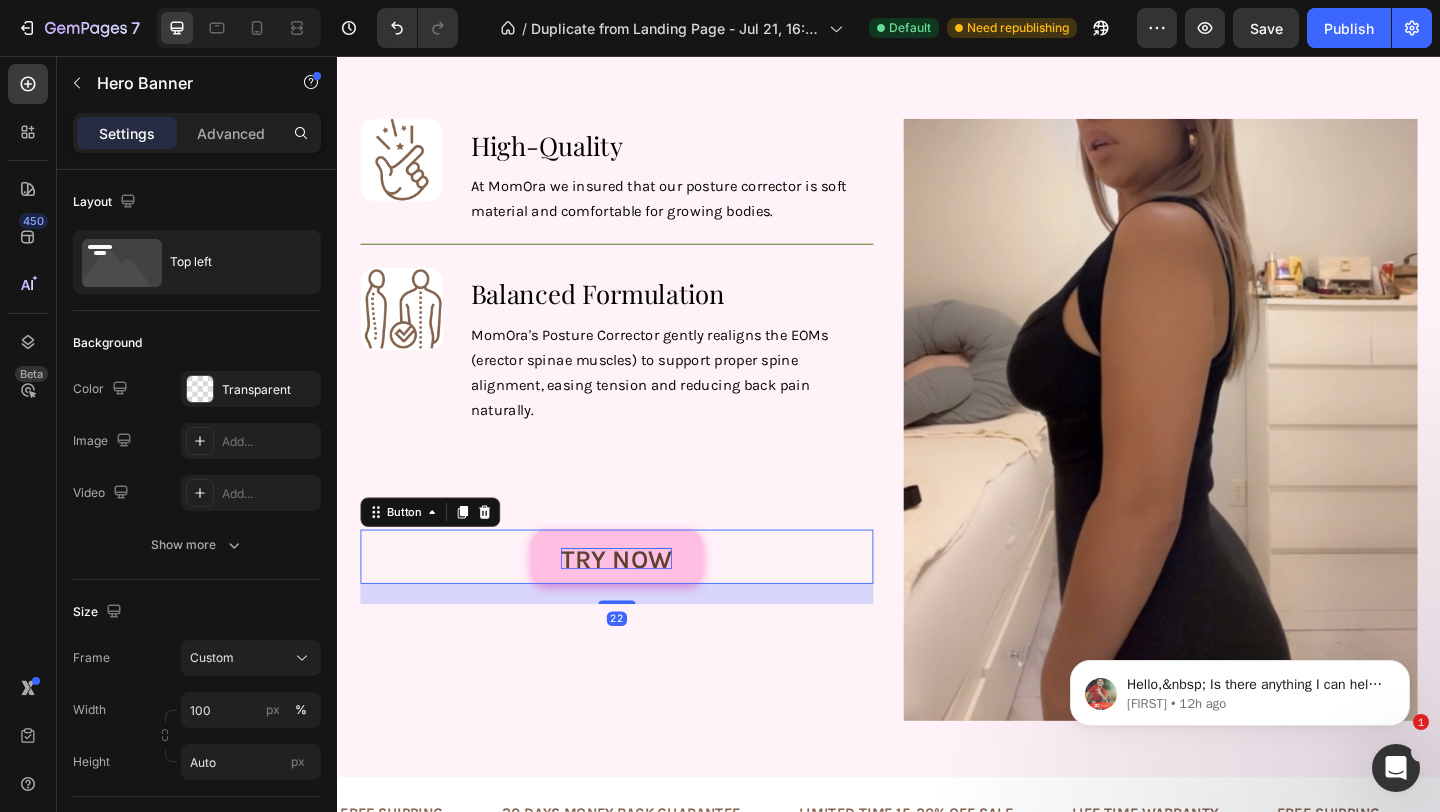 click on "Try now" at bounding box center [640, 603] 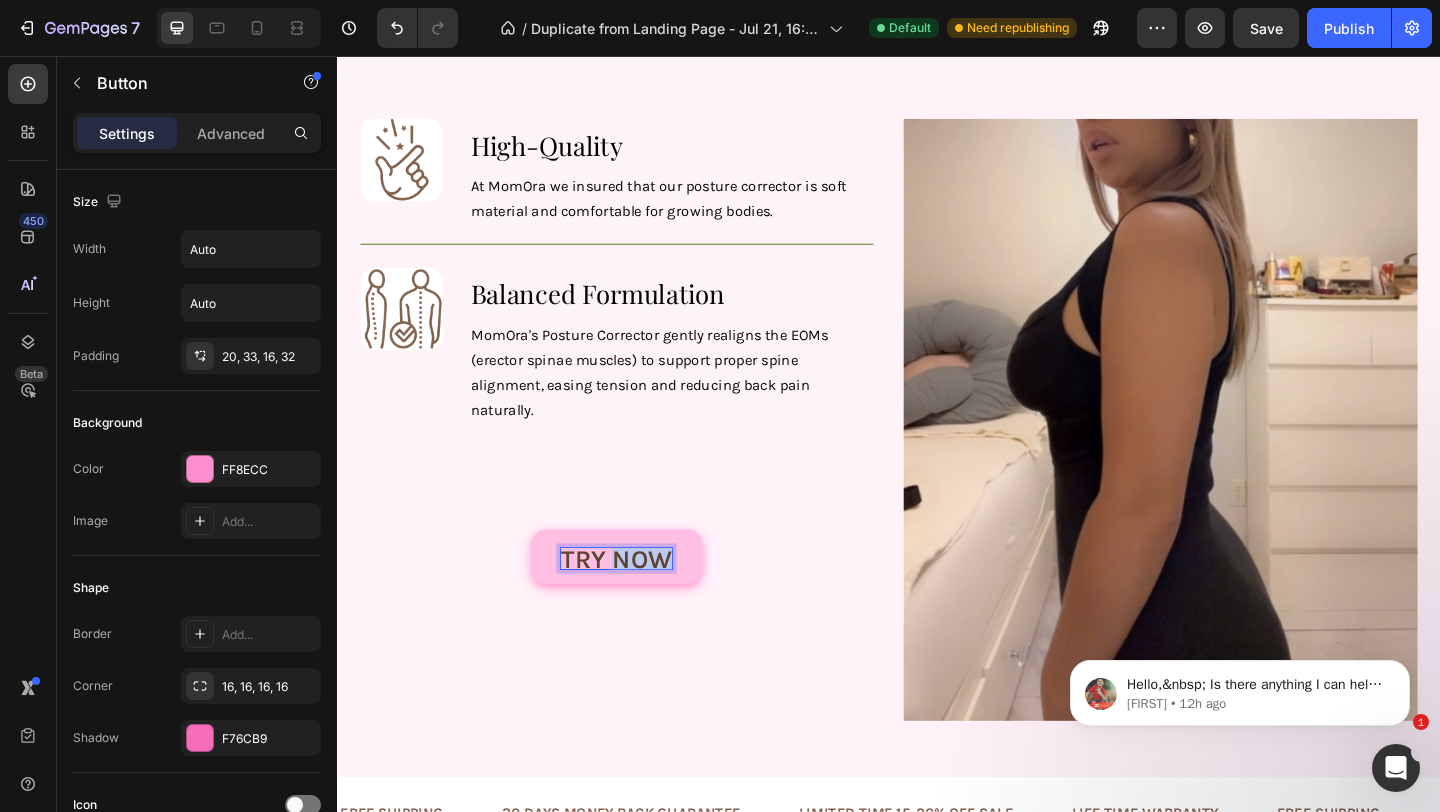 click on "Try now" at bounding box center (640, 603) 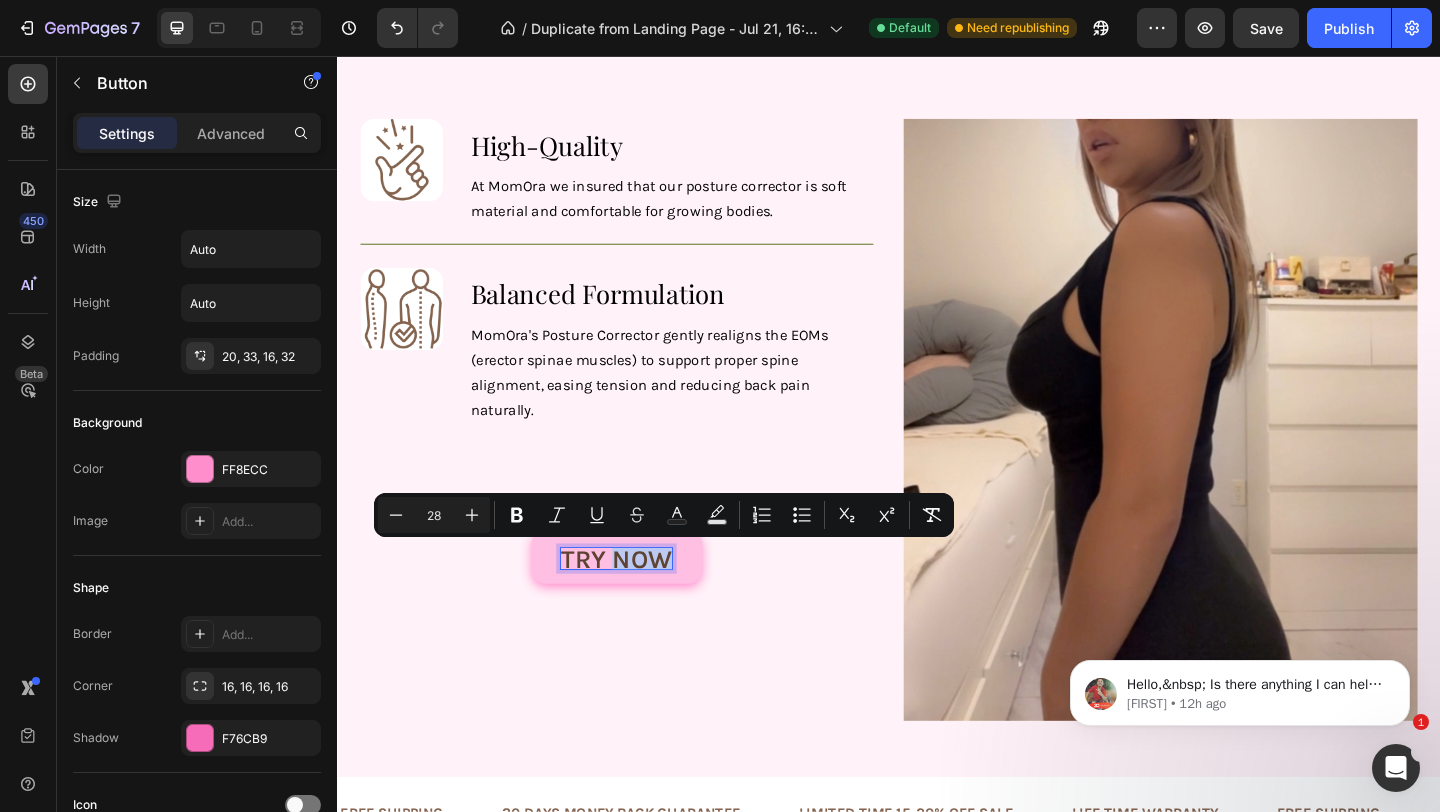 click on "Try now" at bounding box center (640, 603) 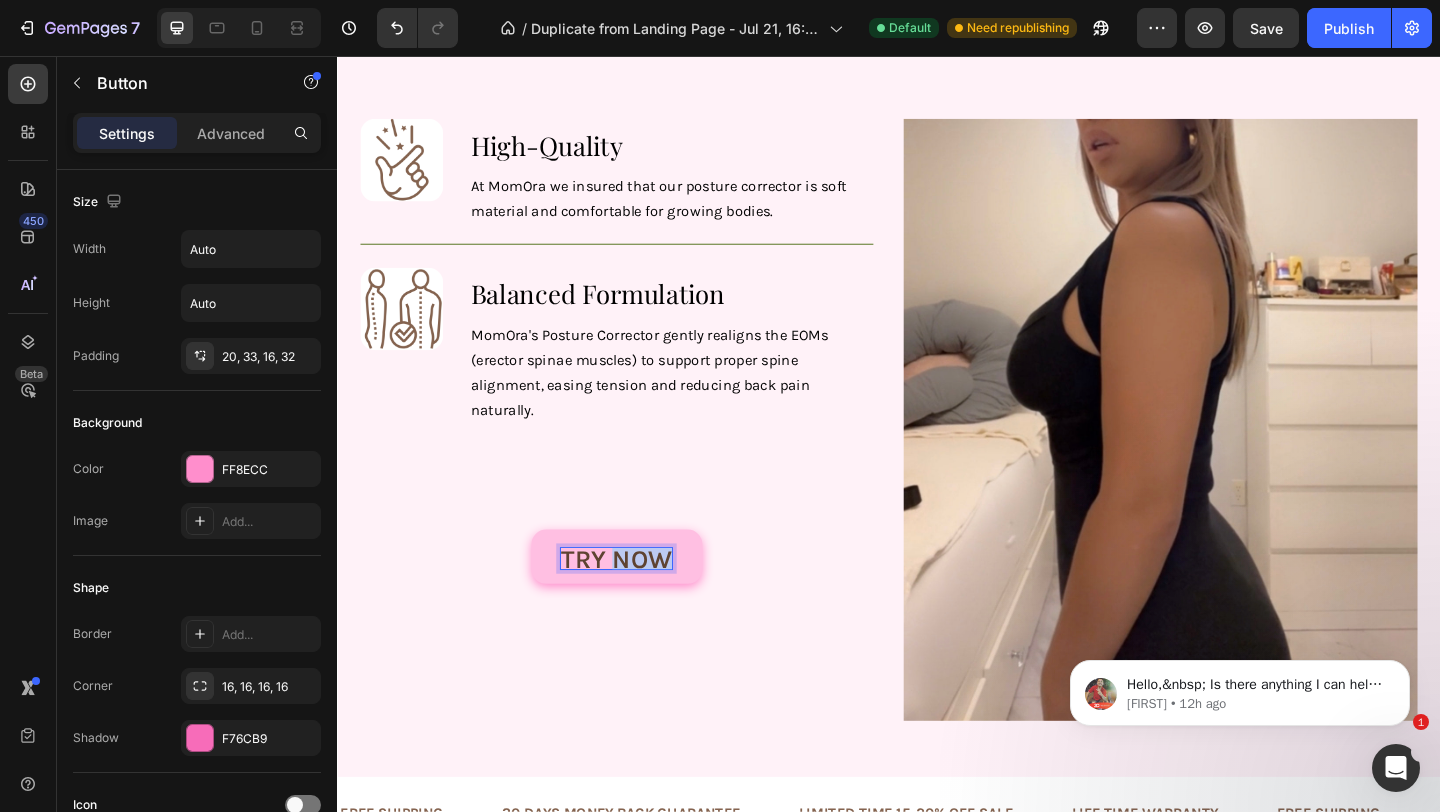 click on "Try now" at bounding box center (640, 603) 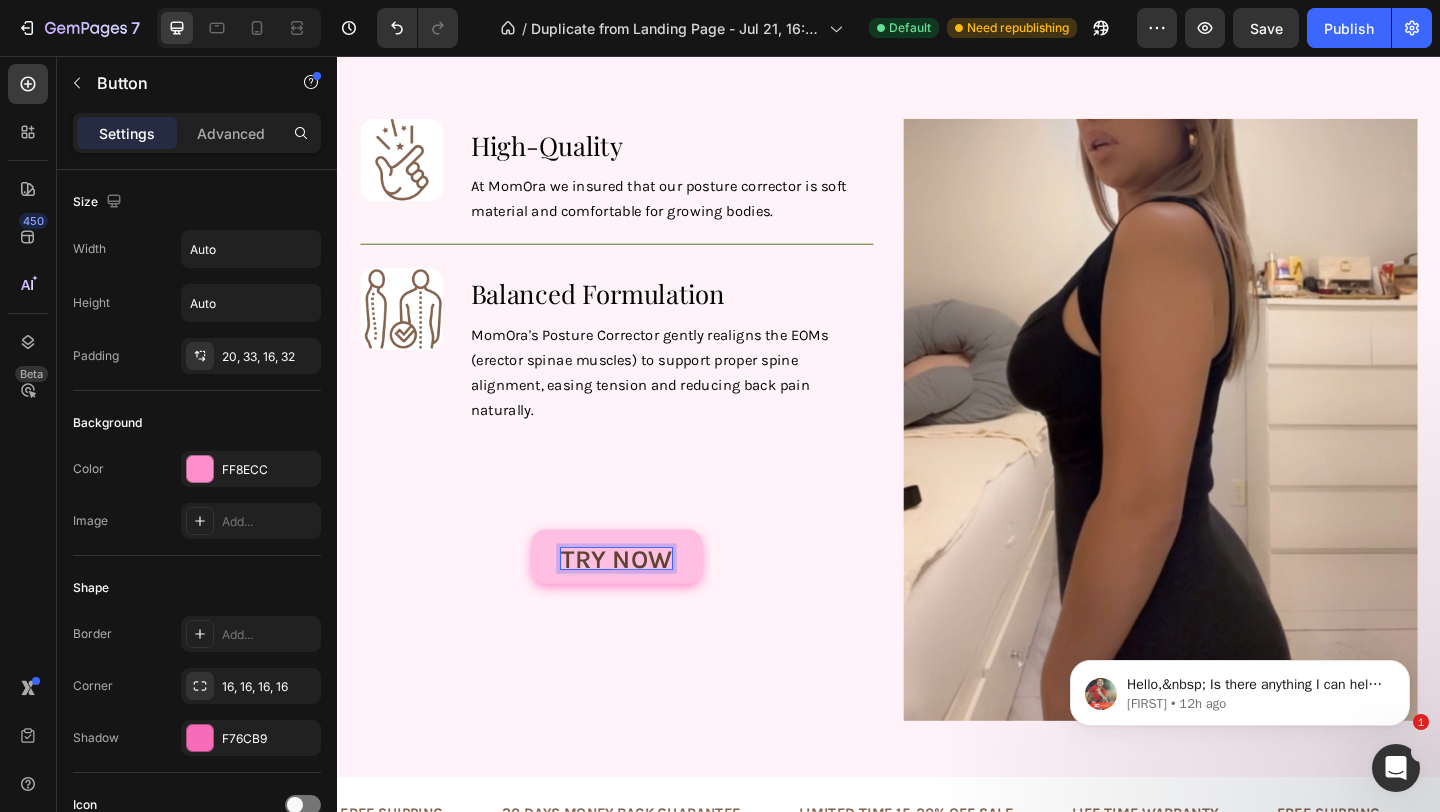 click on "Try now" at bounding box center [640, 603] 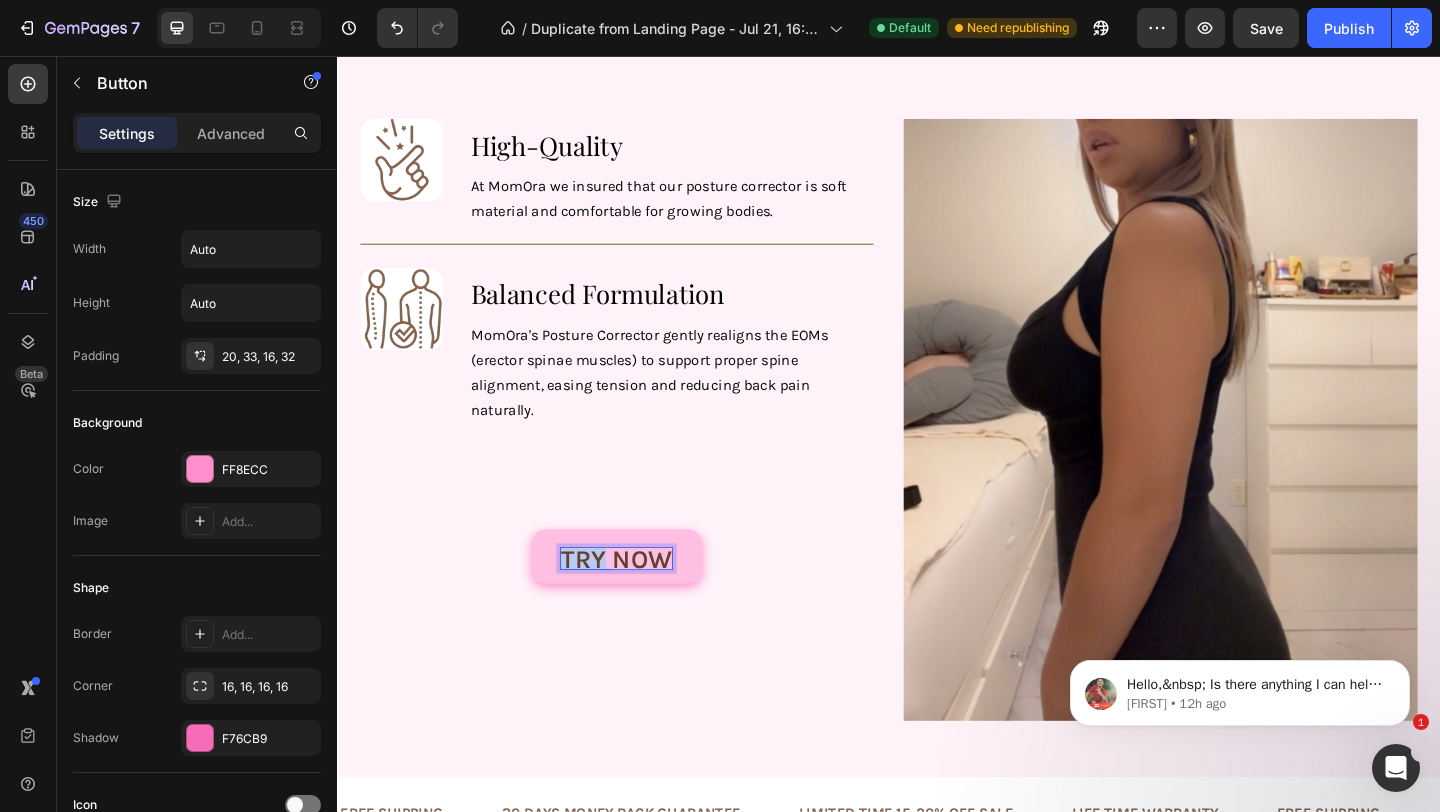 click on "Try now" at bounding box center (640, 603) 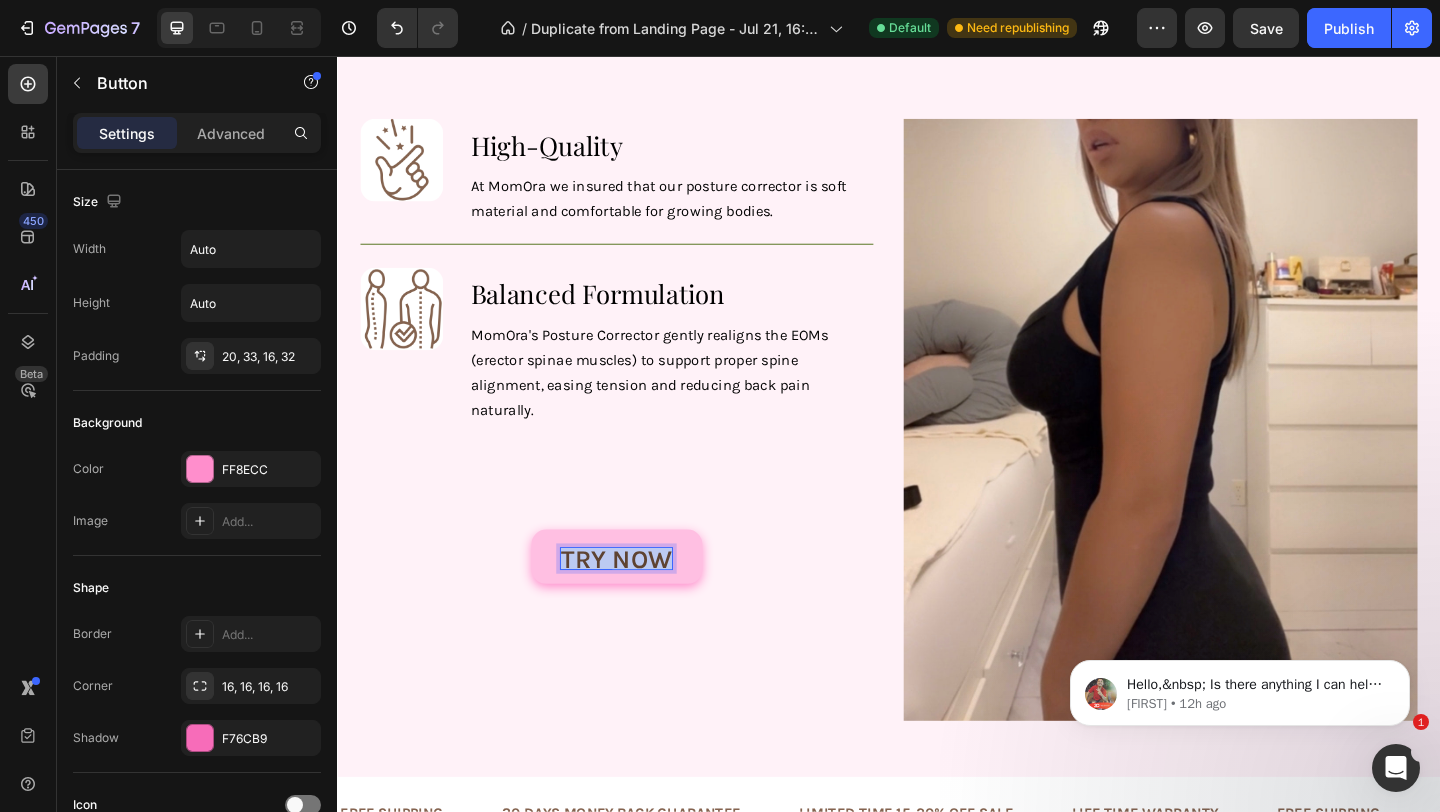 click on "Try now" at bounding box center (640, 603) 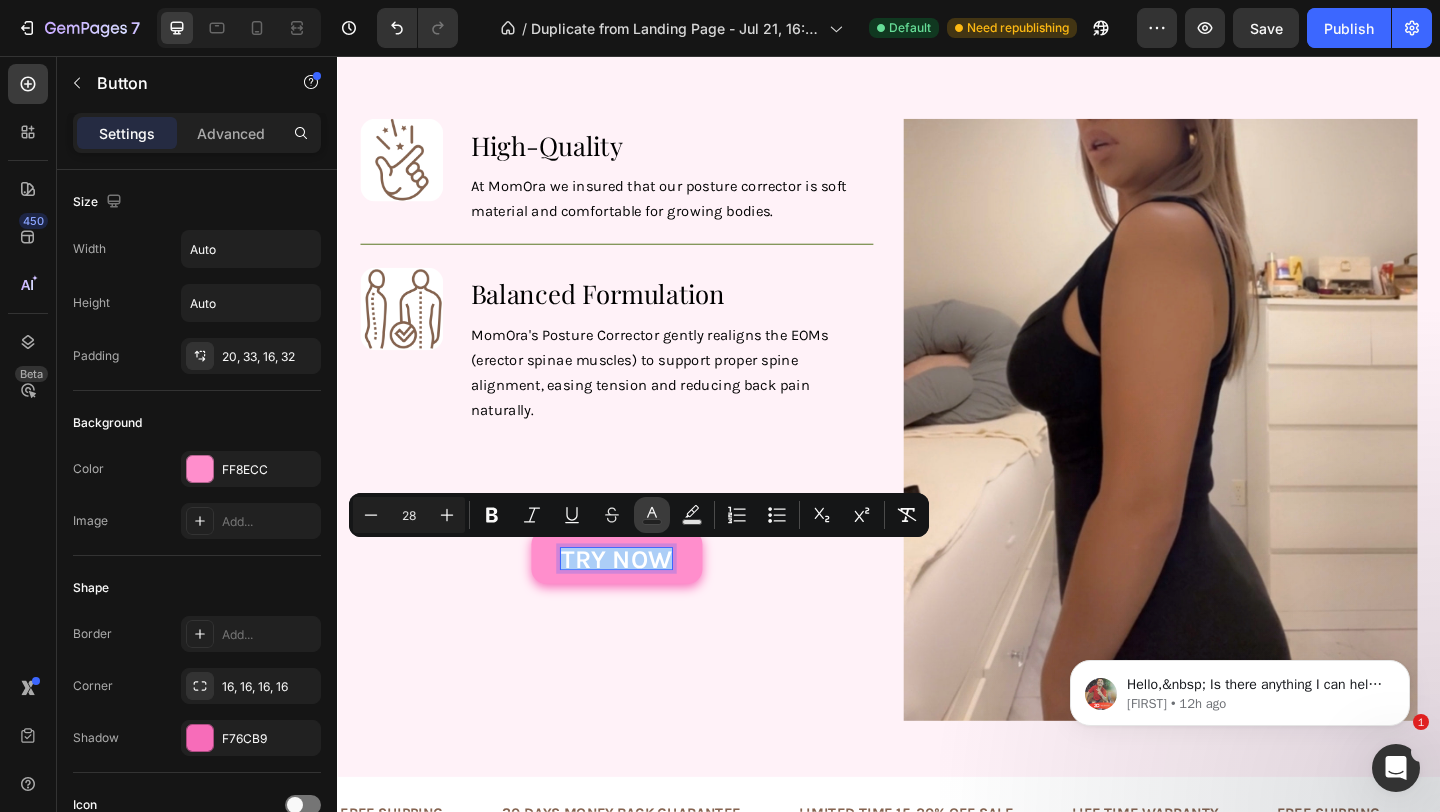 click 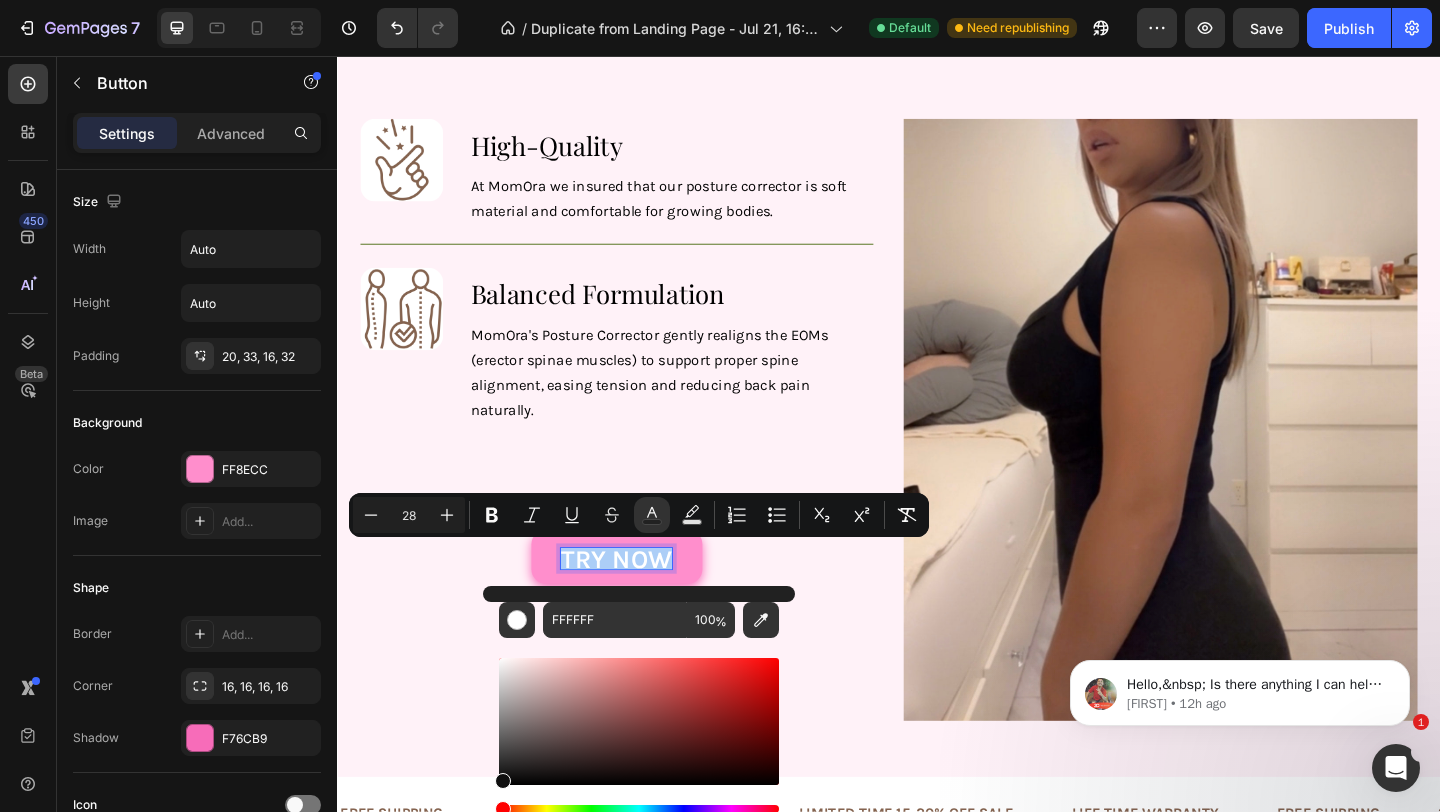 drag, startPoint x: 878, startPoint y: 801, endPoint x: 493, endPoint y: 851, distance: 388.2332 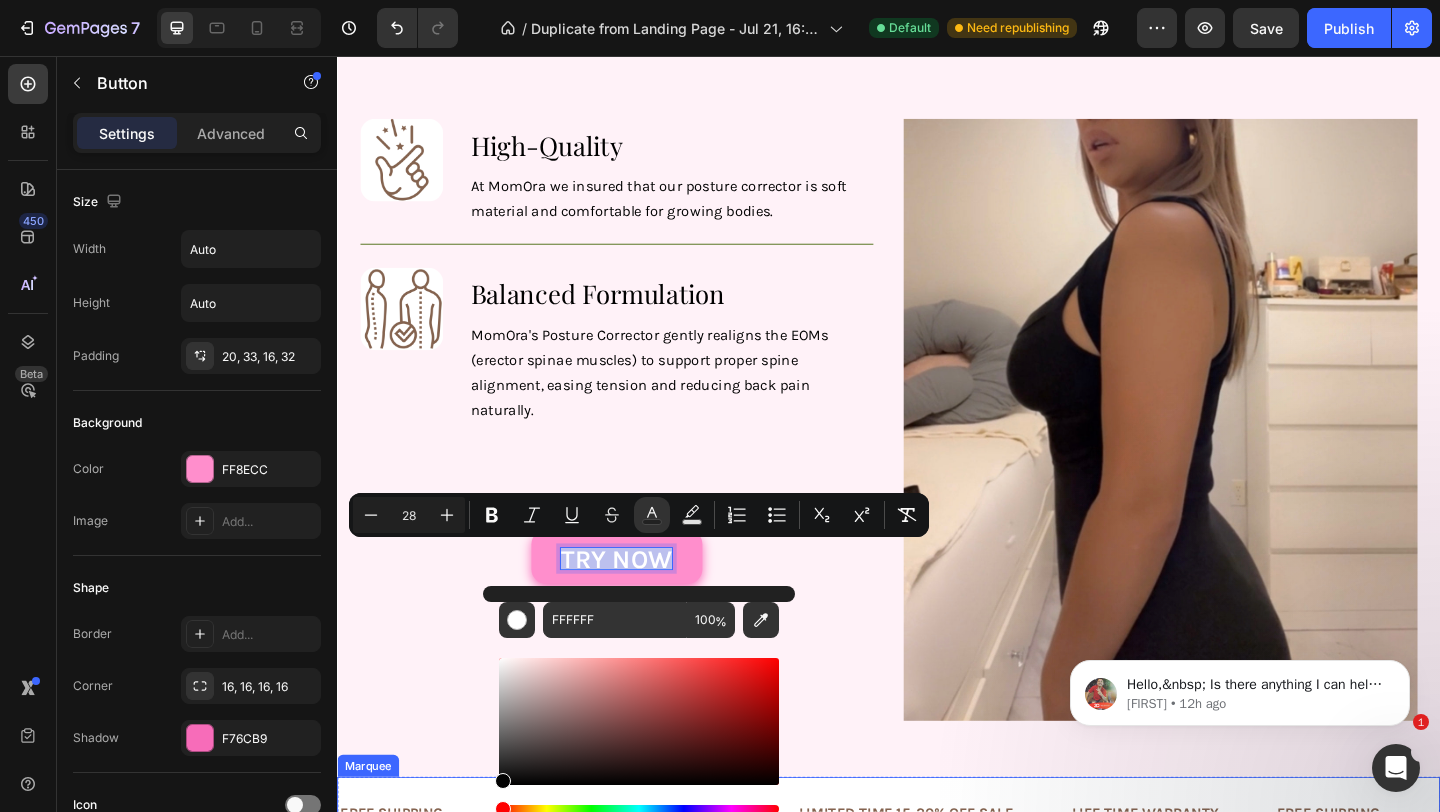 type on "020202" 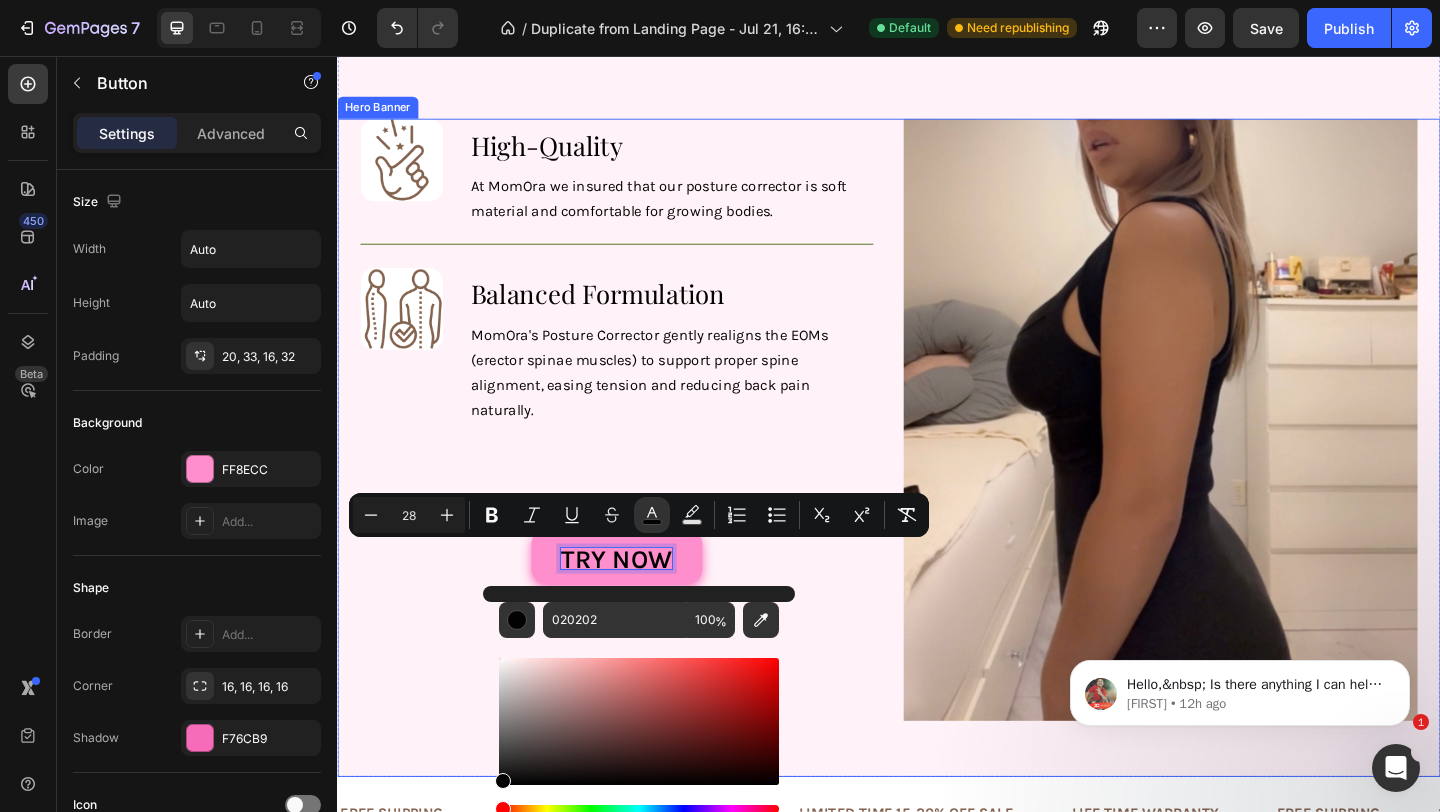 click on "Image ⁠⁠⁠⁠⁠⁠⁠ High-Quality  Heading At MomOra we insured that our posture corrector is soft material and comfortable for growing bodies.  Text Block Row Image ⁠⁠⁠⁠⁠⁠⁠ Balanced Formulation Heading MomOra's Posture Corrector gently realigns the EOMs (erector spinae muscles) to support proper spine alignment, easing tension and reducing back pain naturally. Text Block Row Try now Button   22 Row" at bounding box center [641, 452] 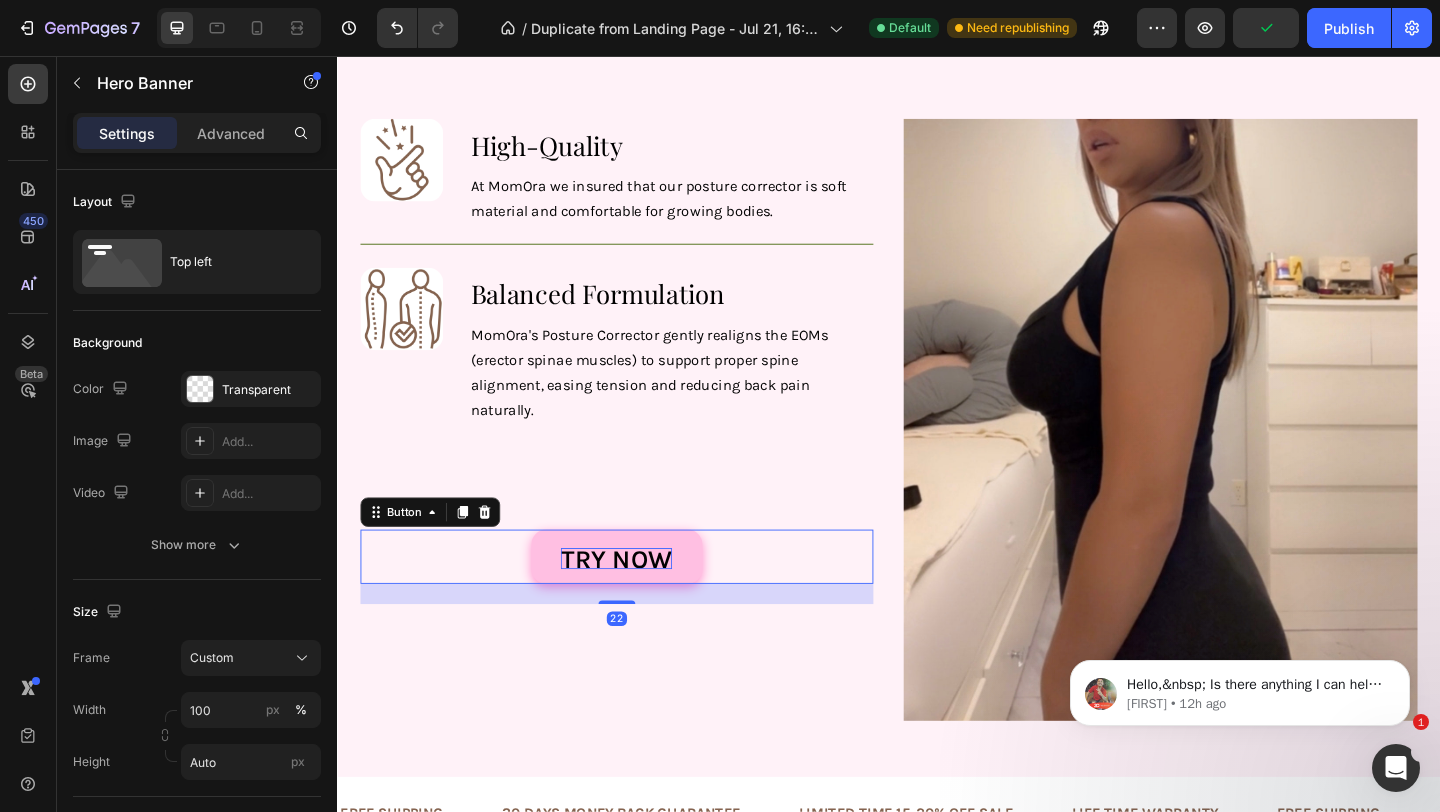 click on "Try now" at bounding box center [640, 603] 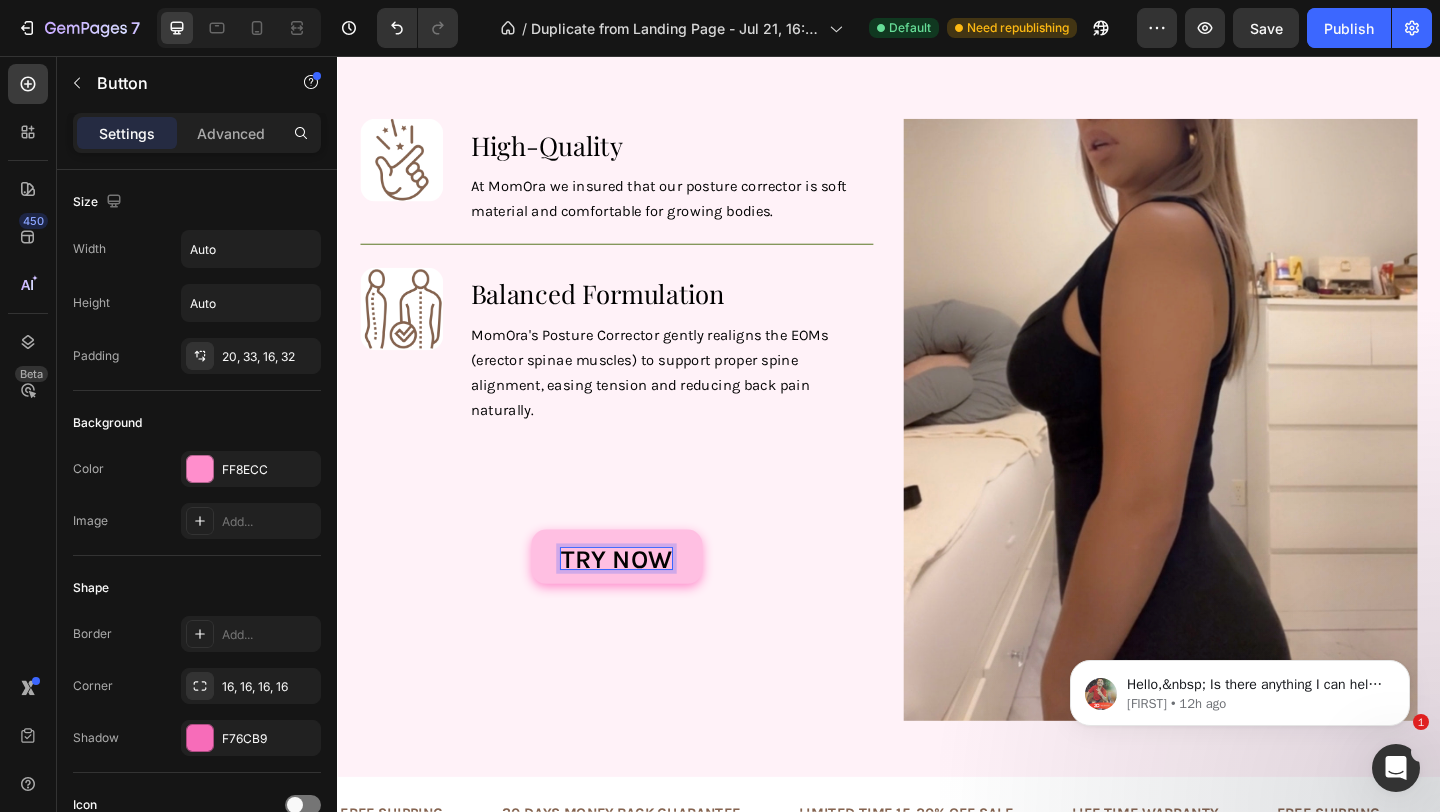 click on "Try now" at bounding box center (640, 603) 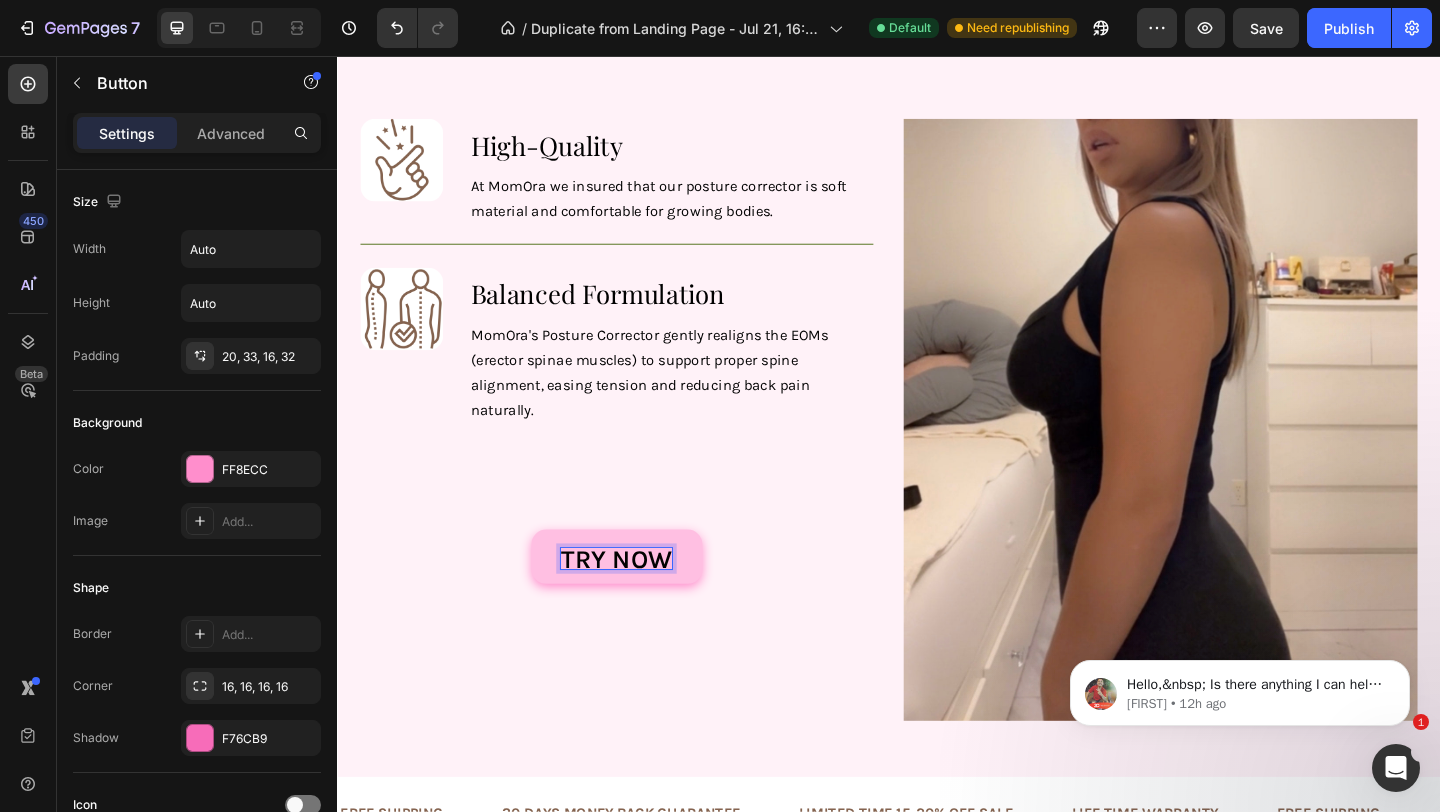 click on "Try now" at bounding box center (640, 603) 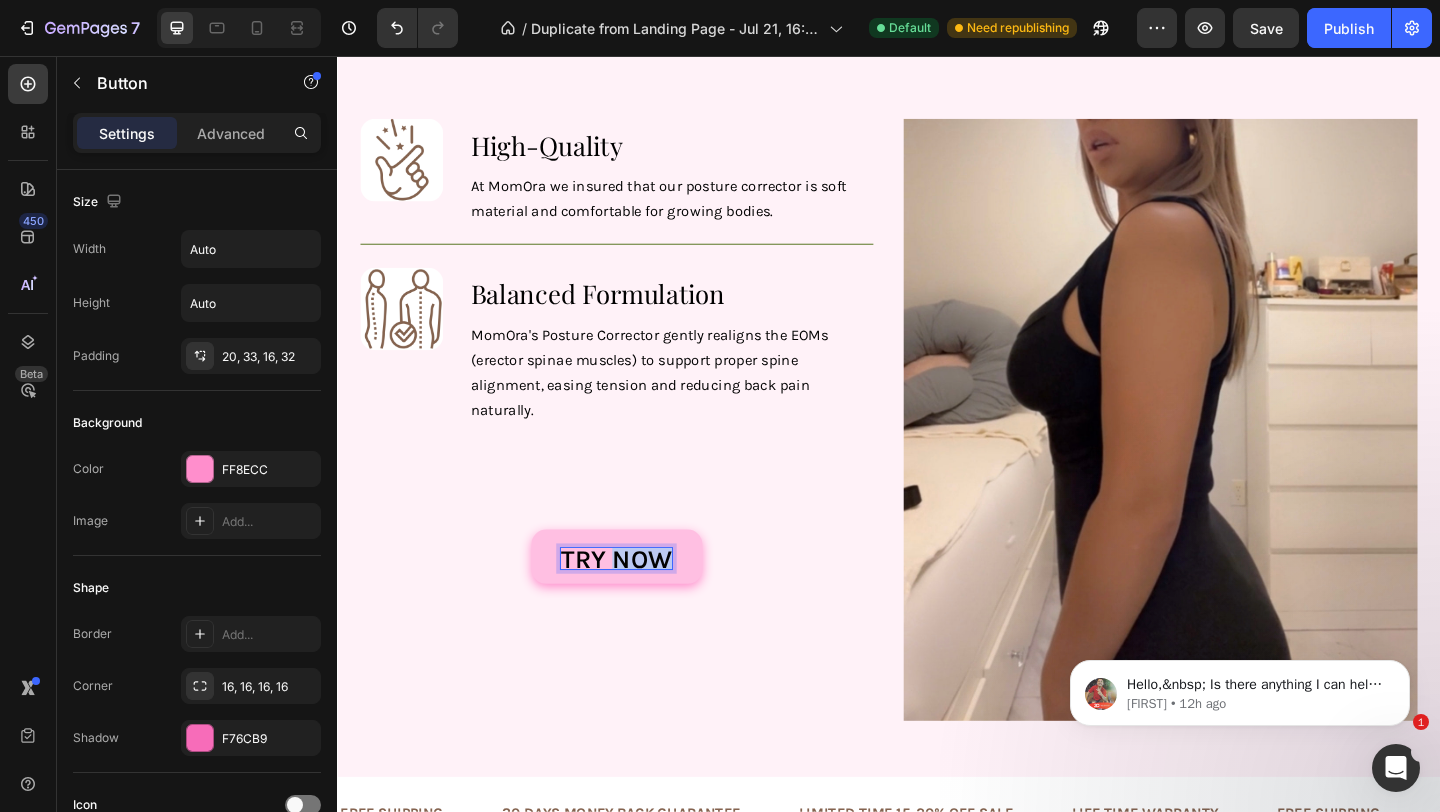 click on "Try now" at bounding box center [640, 603] 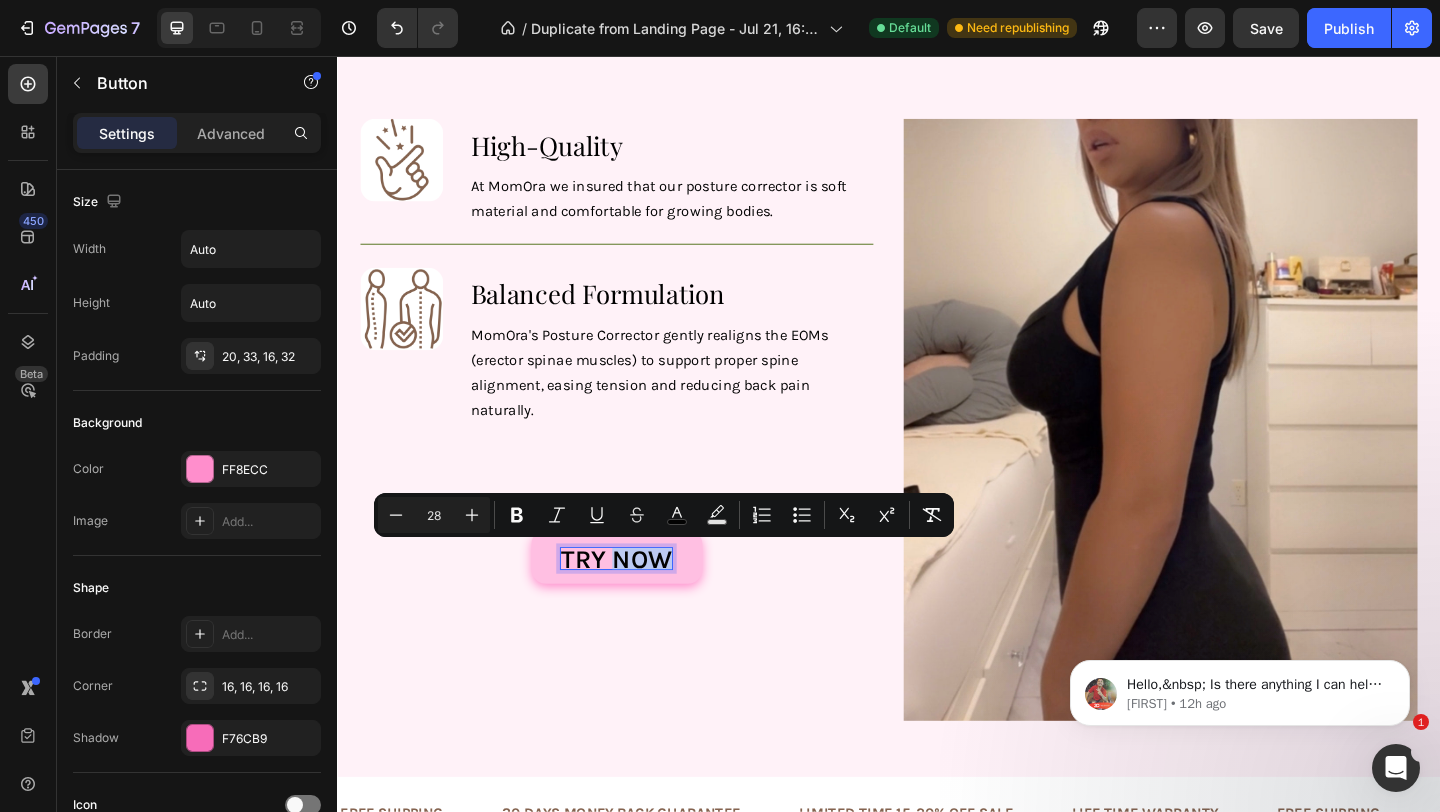 click on "Try now" at bounding box center (641, 600) 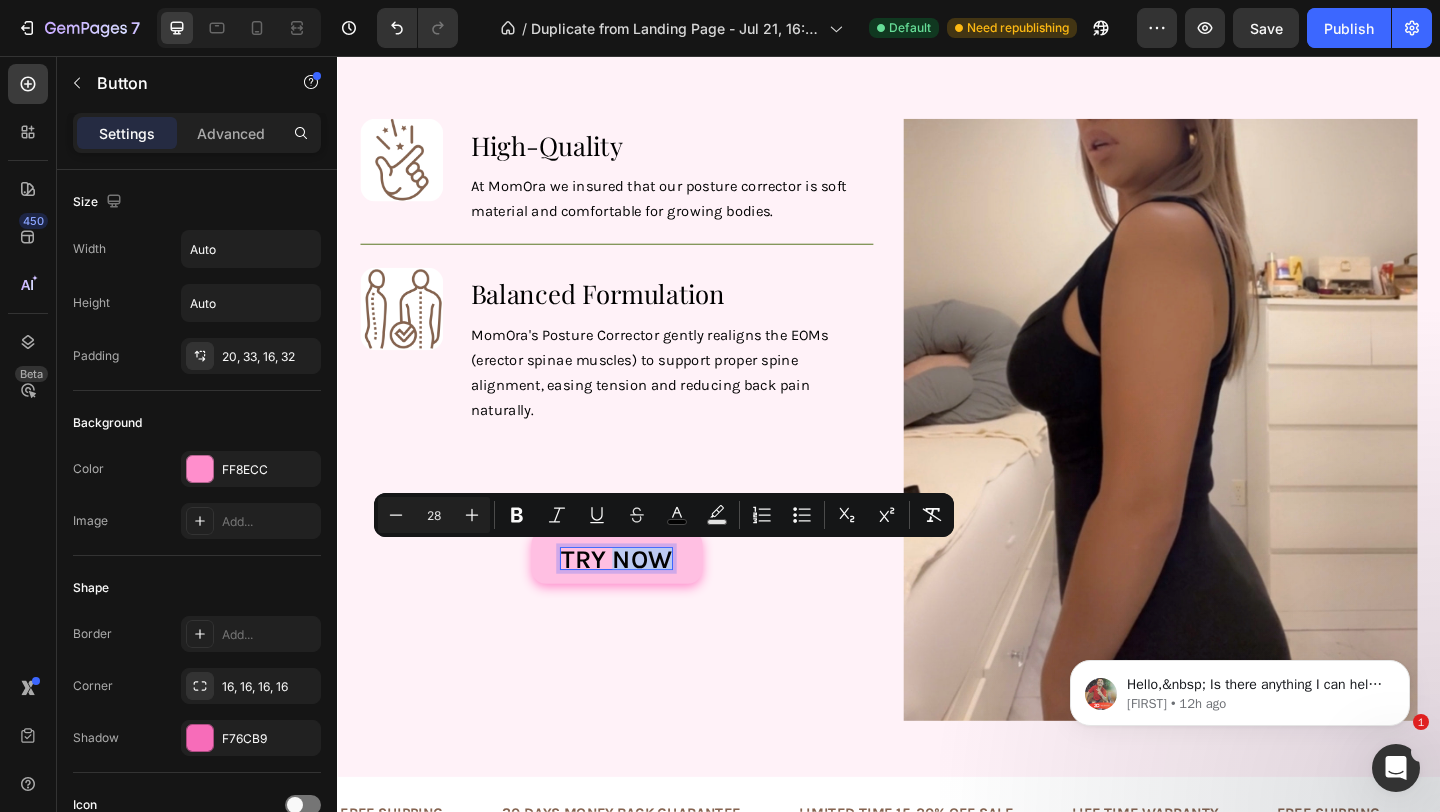 click on "Try now" at bounding box center (640, 603) 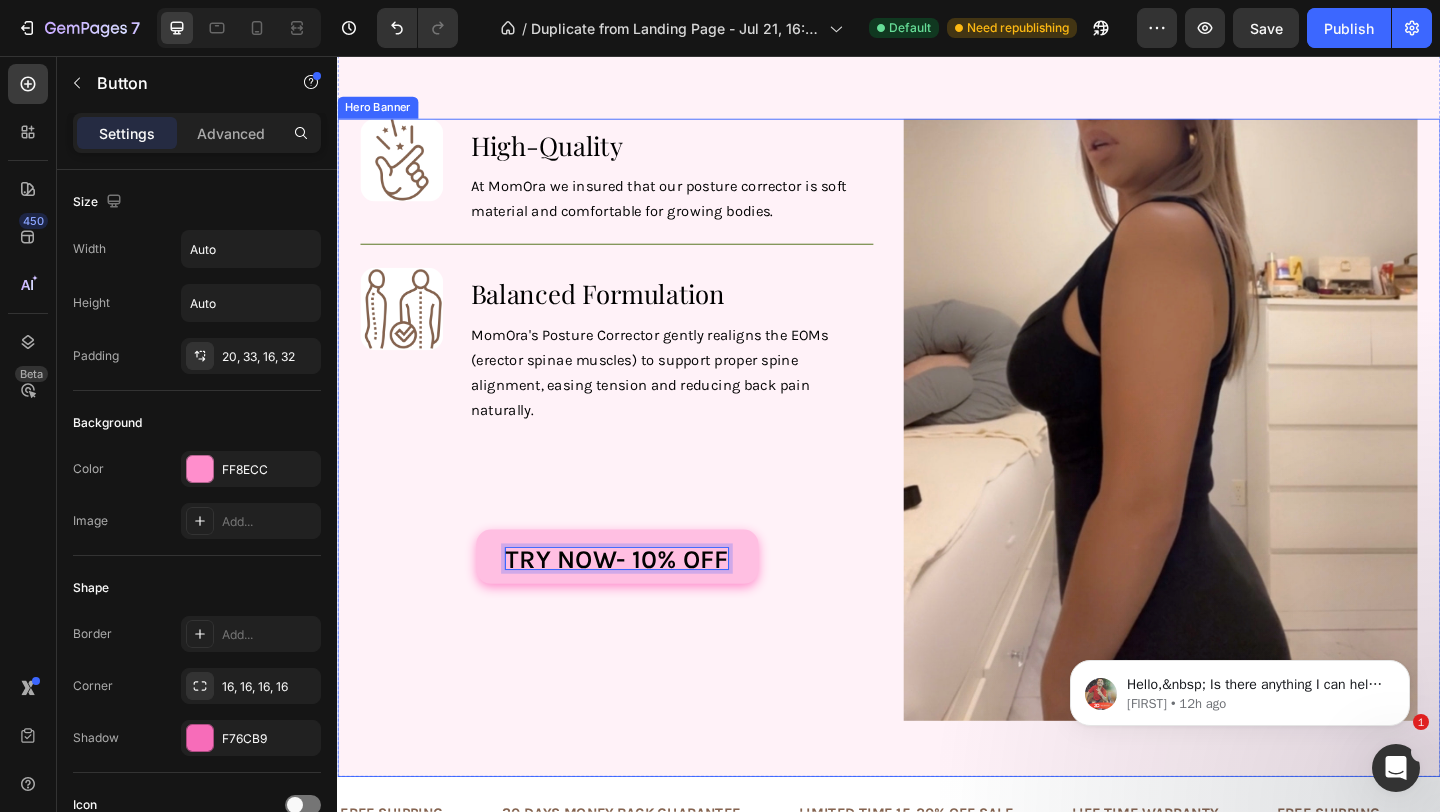 click on "Image ⁠⁠⁠⁠⁠⁠⁠ High-Quality  Heading At MomOra we insured that our posture corrector is soft material and comfortable for growing bodies.  Text Block Row Image ⁠⁠⁠⁠⁠⁠⁠ Balanced Formulation Heading MomOra's Posture Corrector gently realigns the EOMs (erector spinae muscles) to support proper spine alignment, easing tension and reducing back pain naturally. Text Block Row Try now- 10% OFF Button   22 Row" at bounding box center (641, 452) 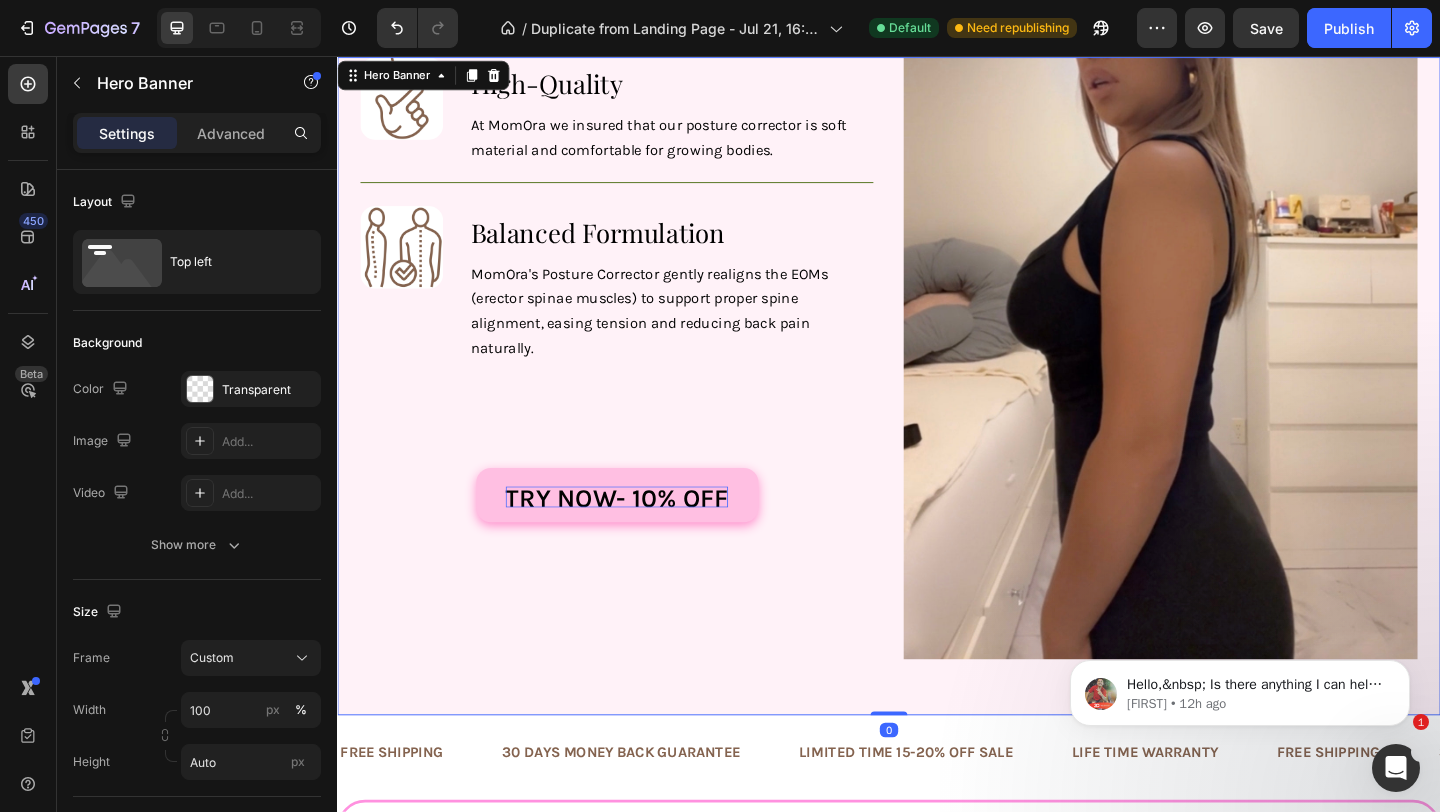 scroll, scrollTop: 1541, scrollLeft: 0, axis: vertical 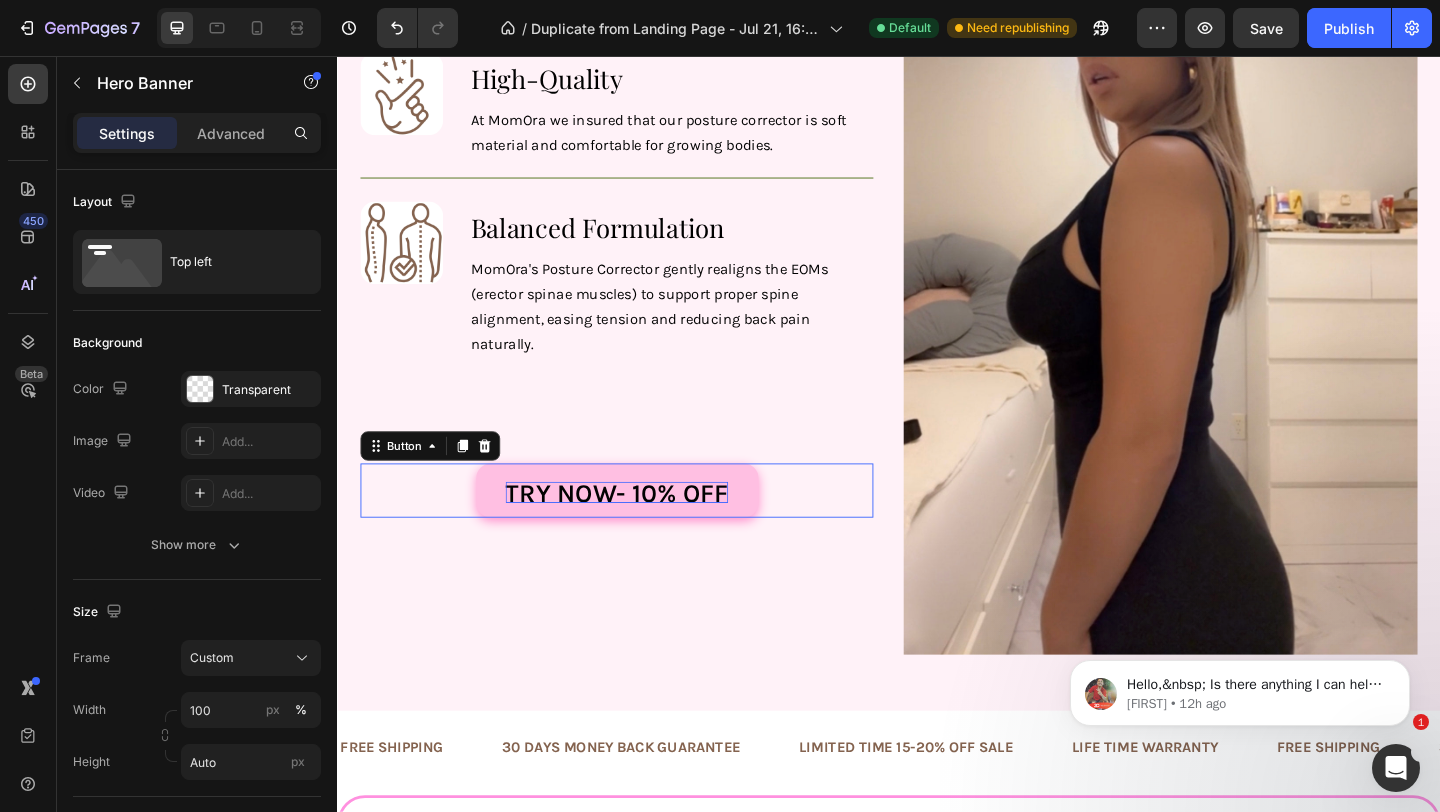 click on "Try now- 10% OFF" at bounding box center (641, 528) 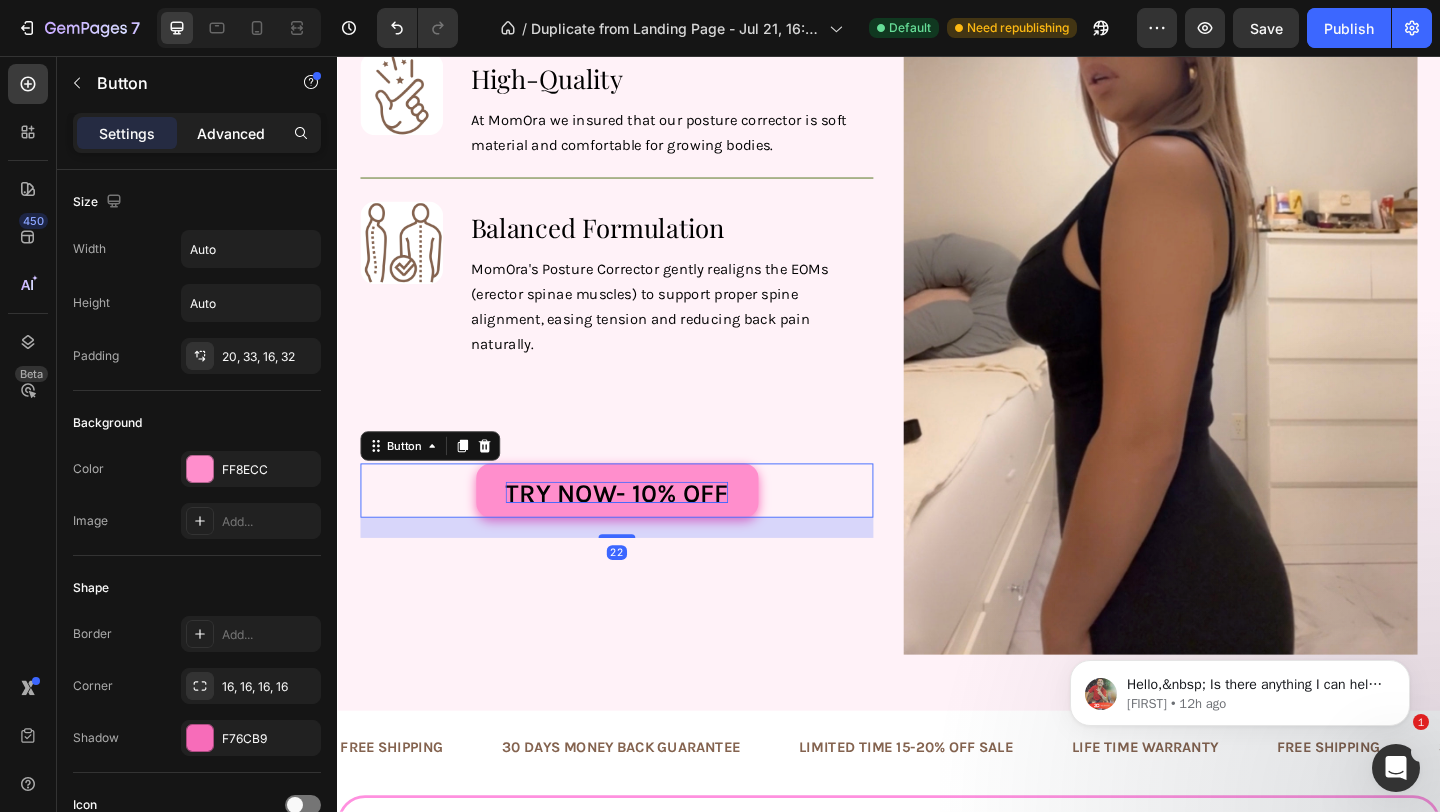click on "Advanced" at bounding box center (231, 133) 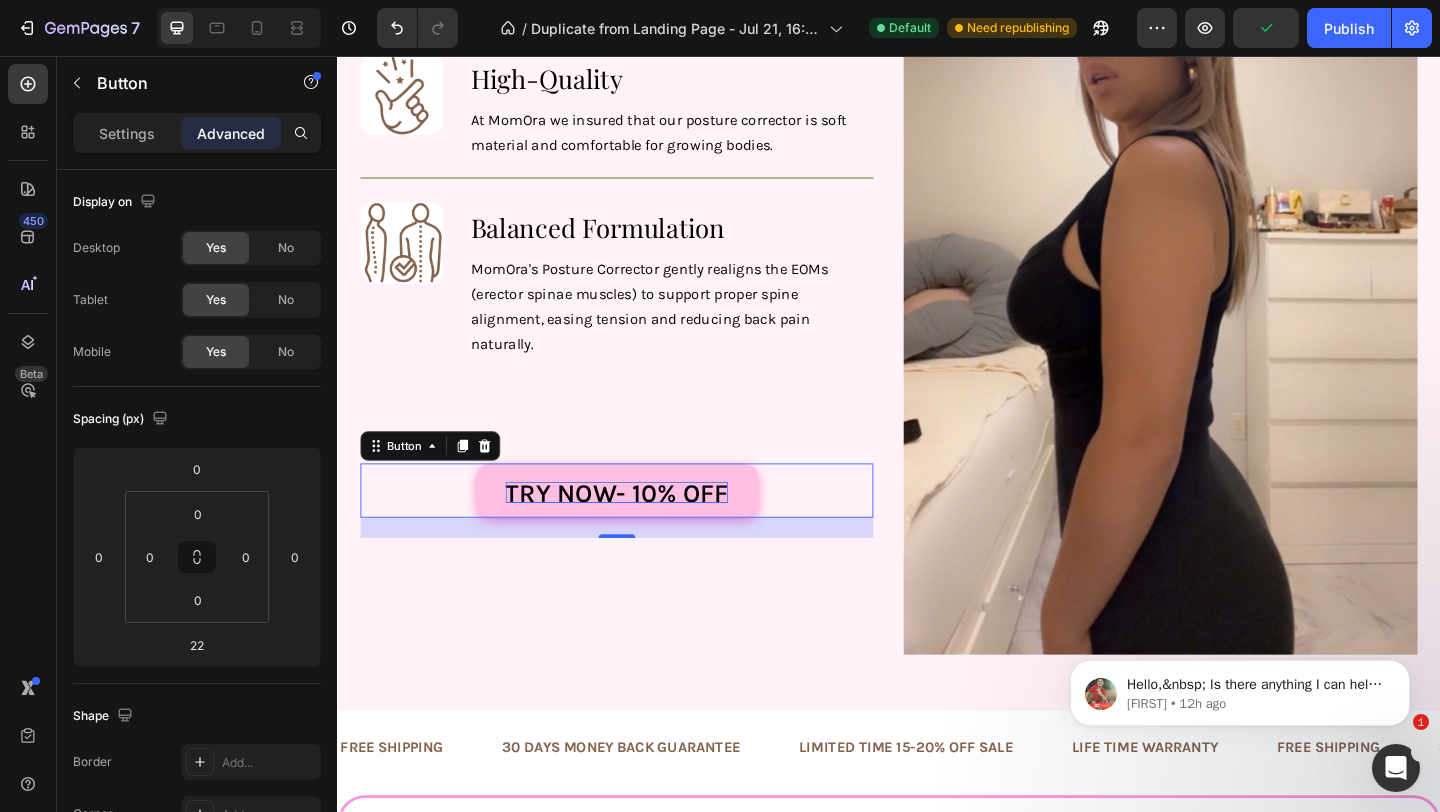 click on "Try now- 10% OFF" at bounding box center [641, 528] 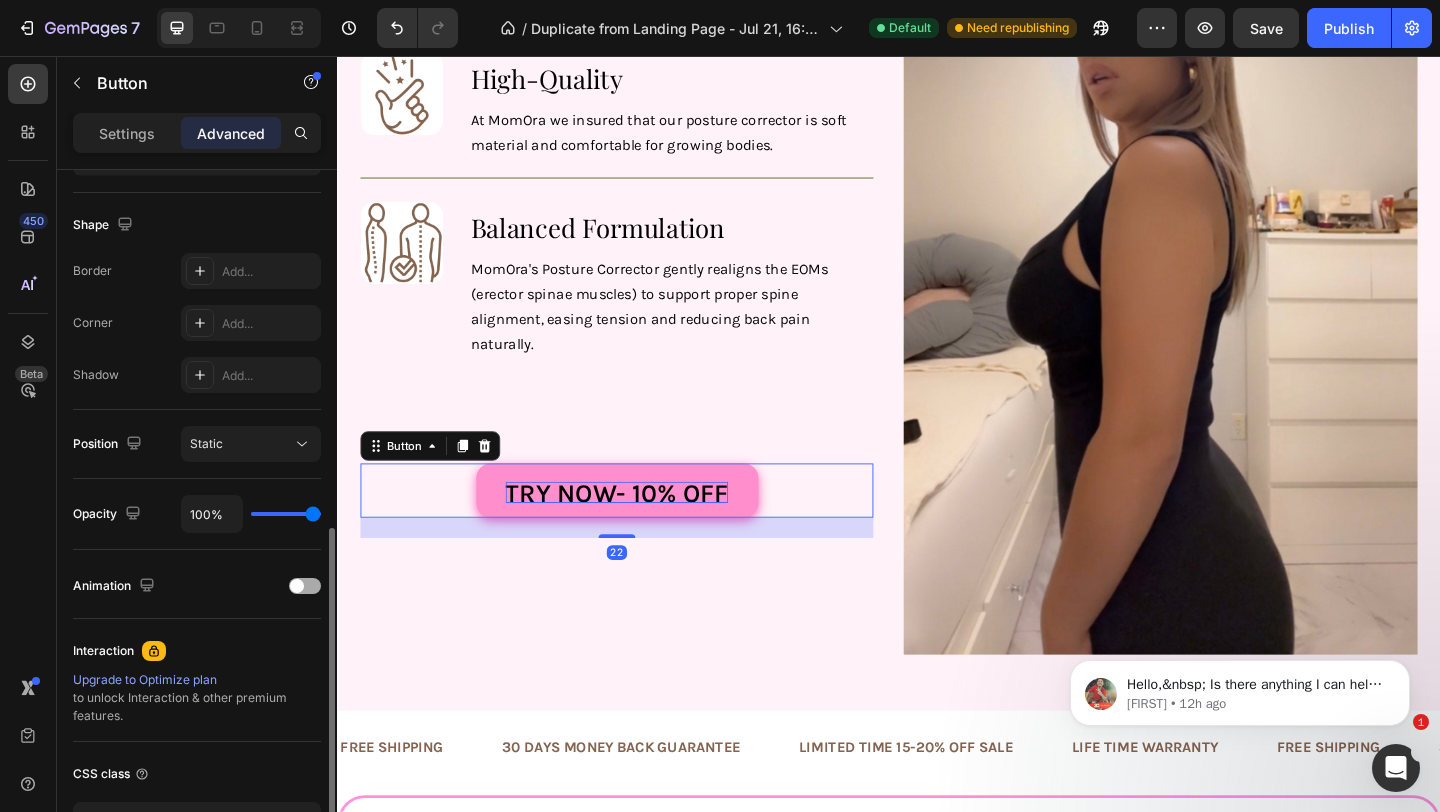 scroll, scrollTop: 557, scrollLeft: 0, axis: vertical 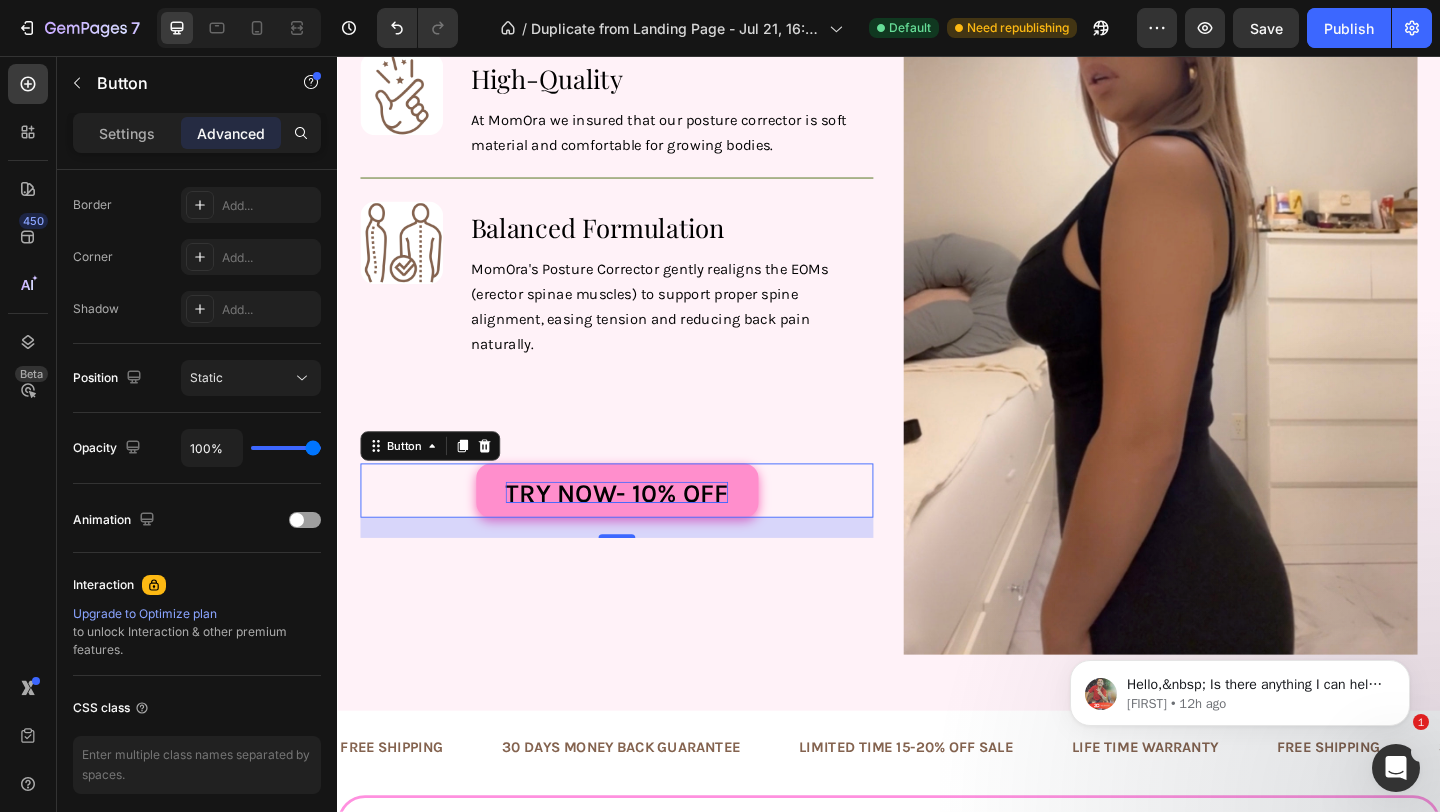 click on "Settings Advanced" at bounding box center [197, 133] 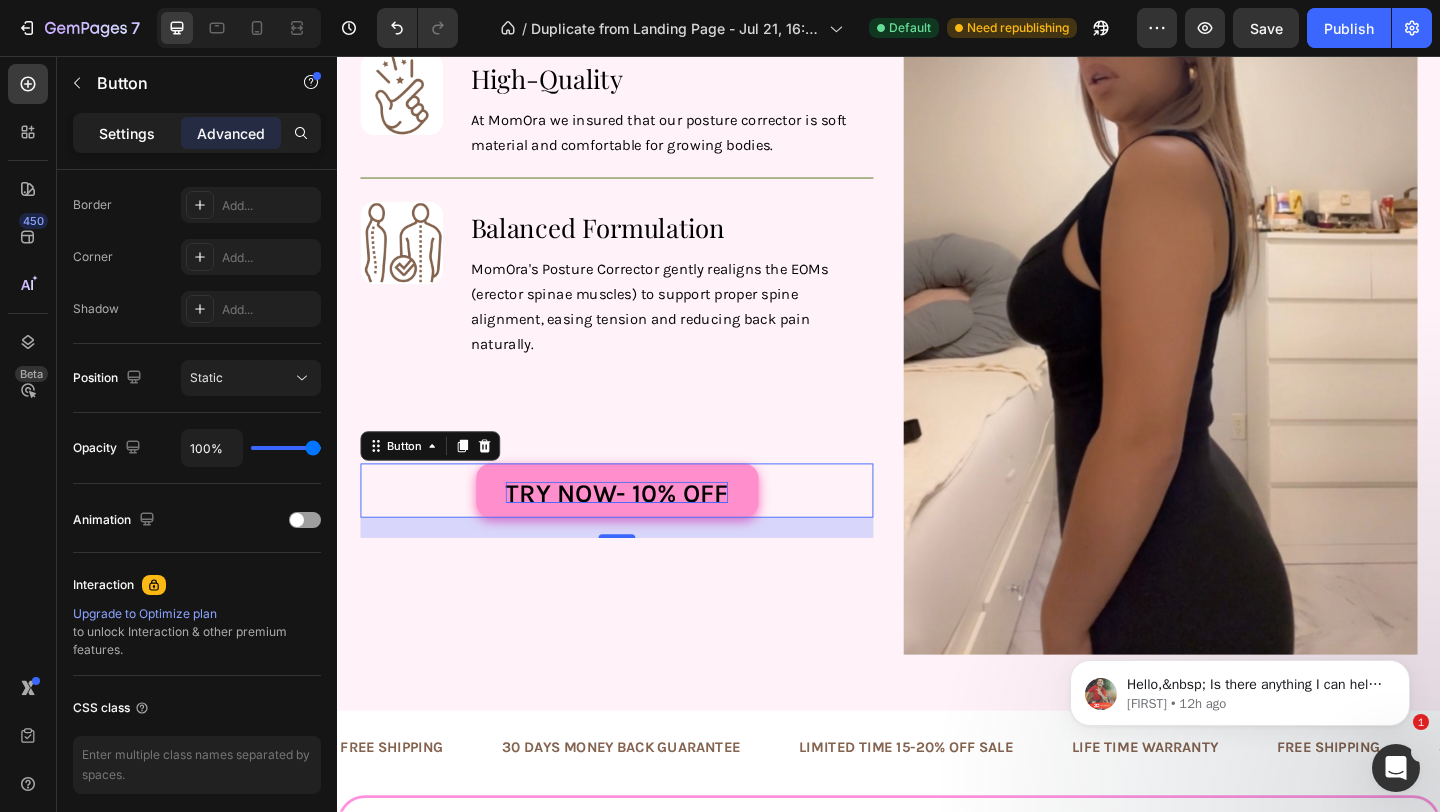 click on "Settings" at bounding box center (127, 133) 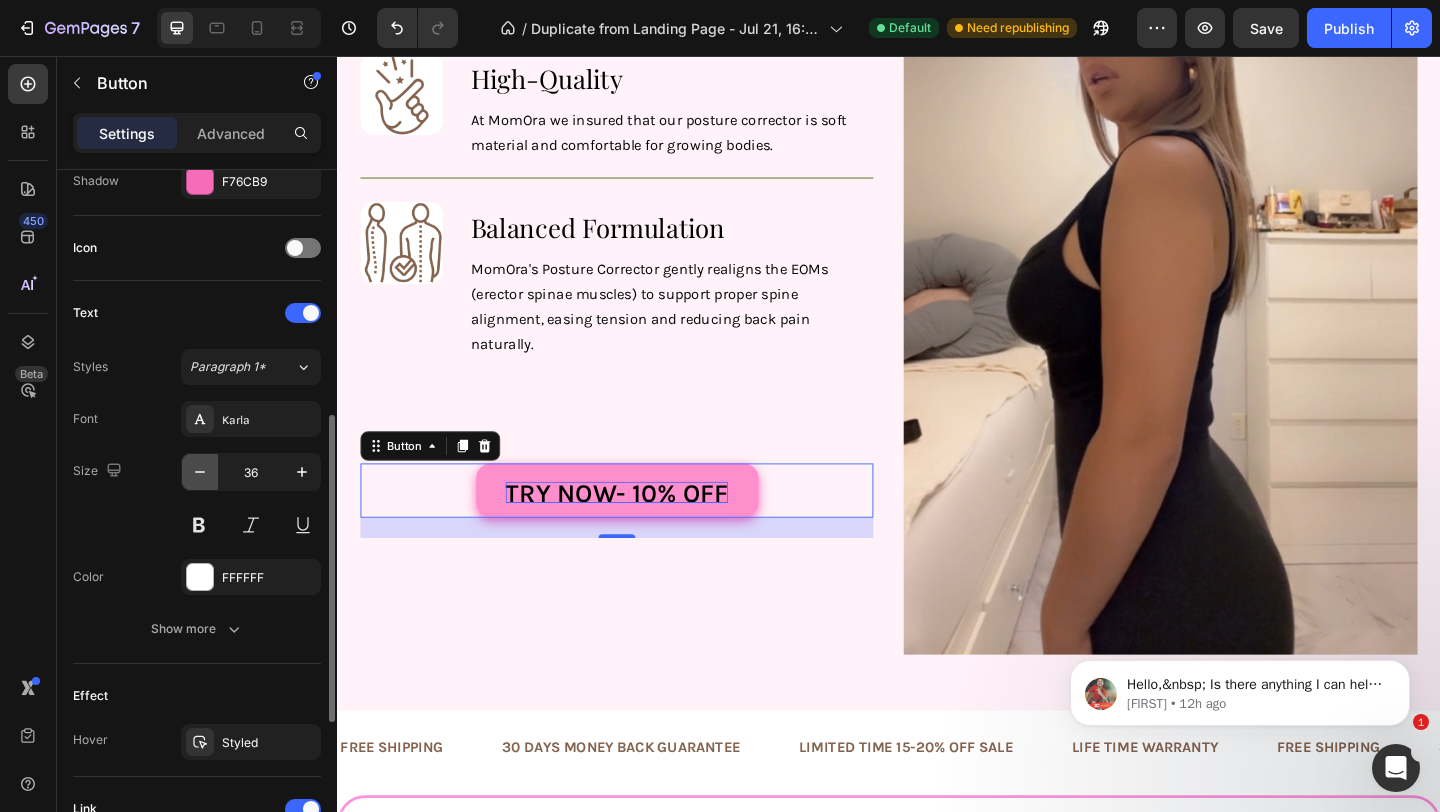 click 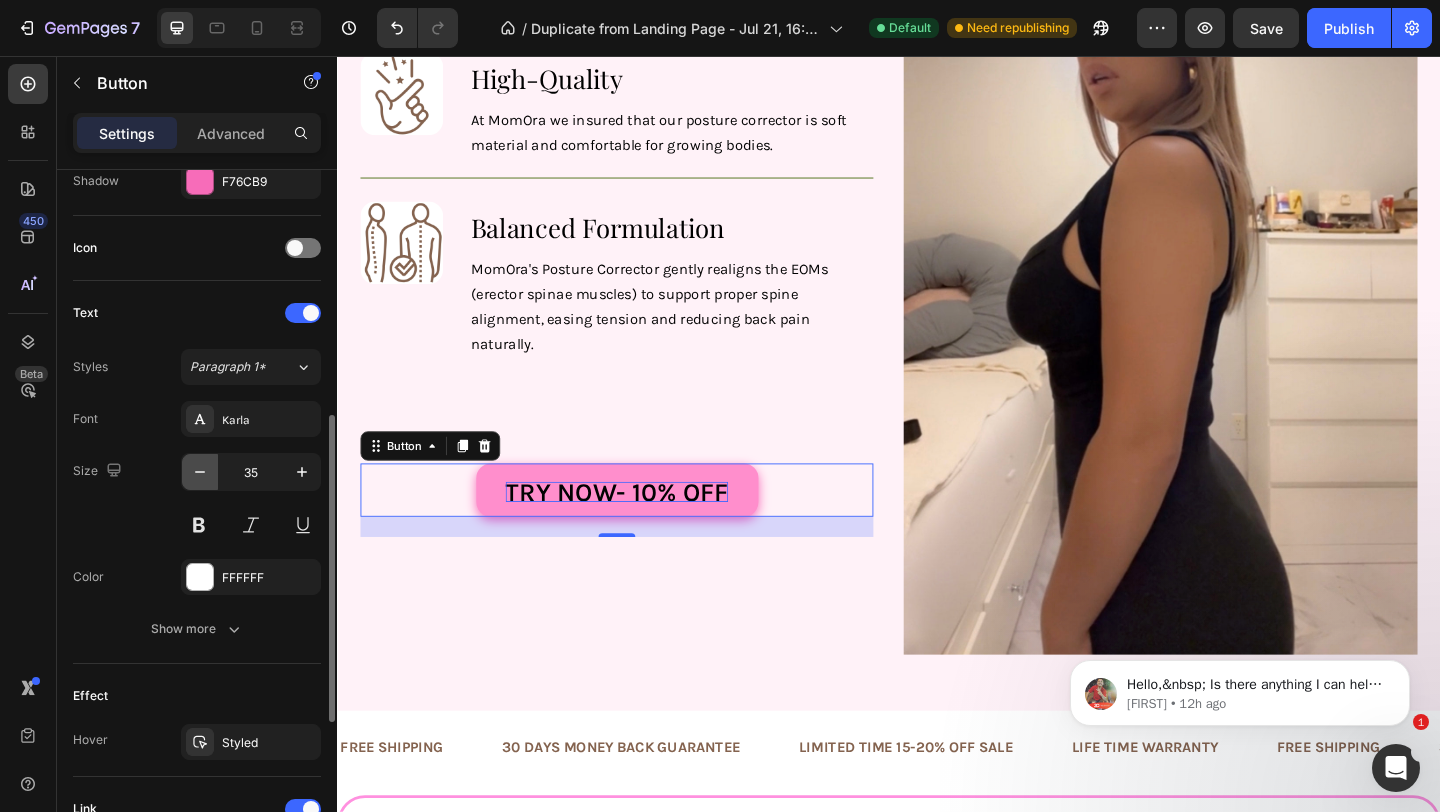 click 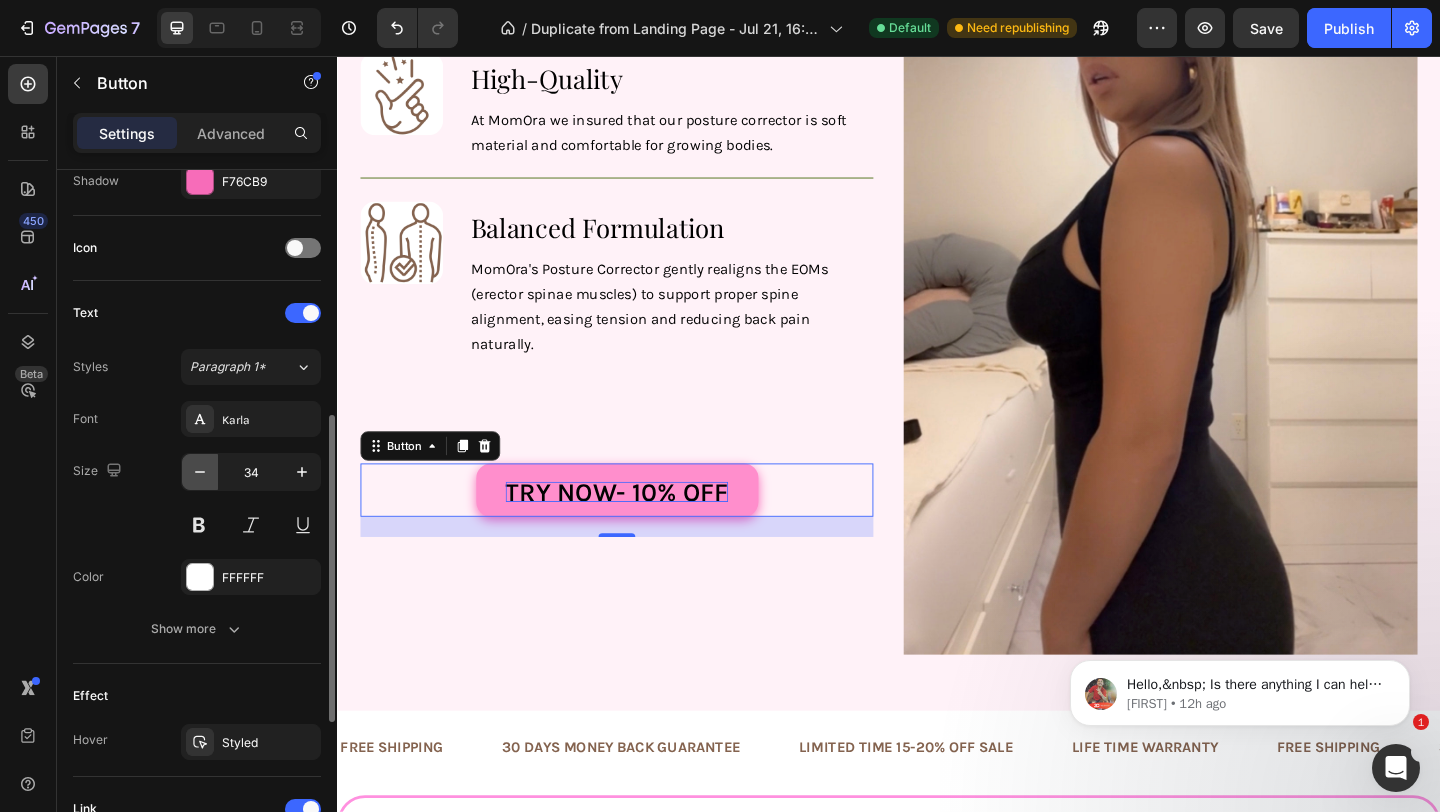 click 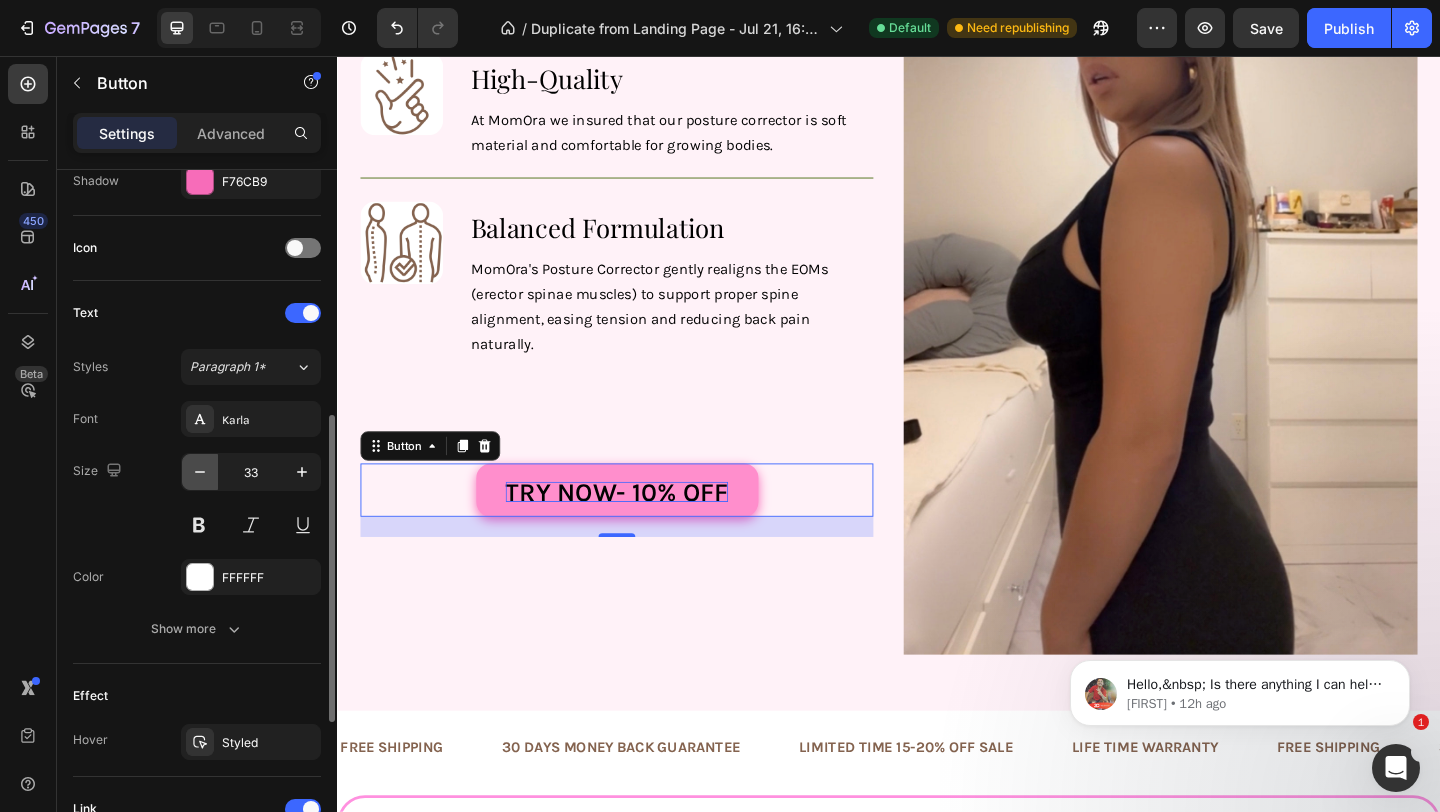 click 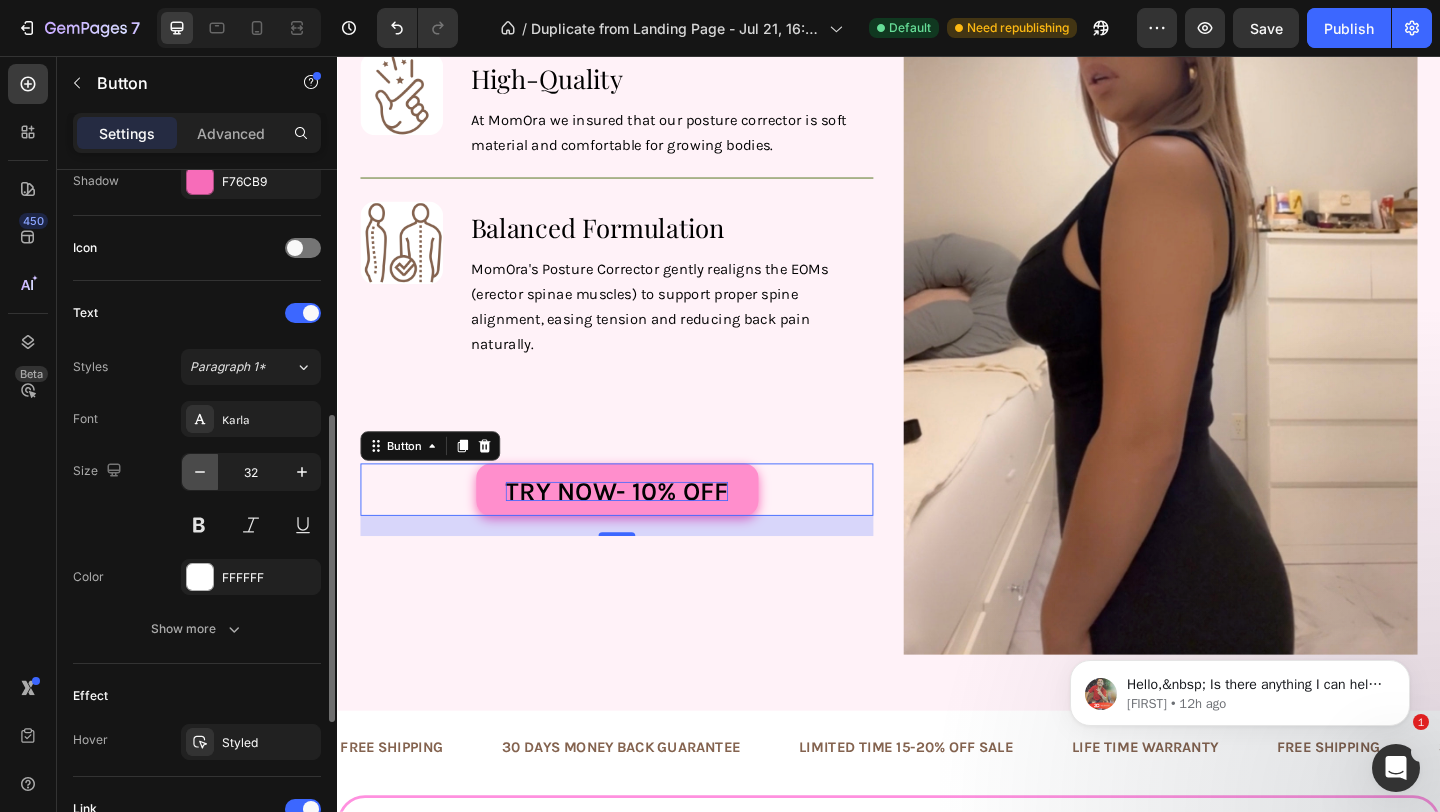 click 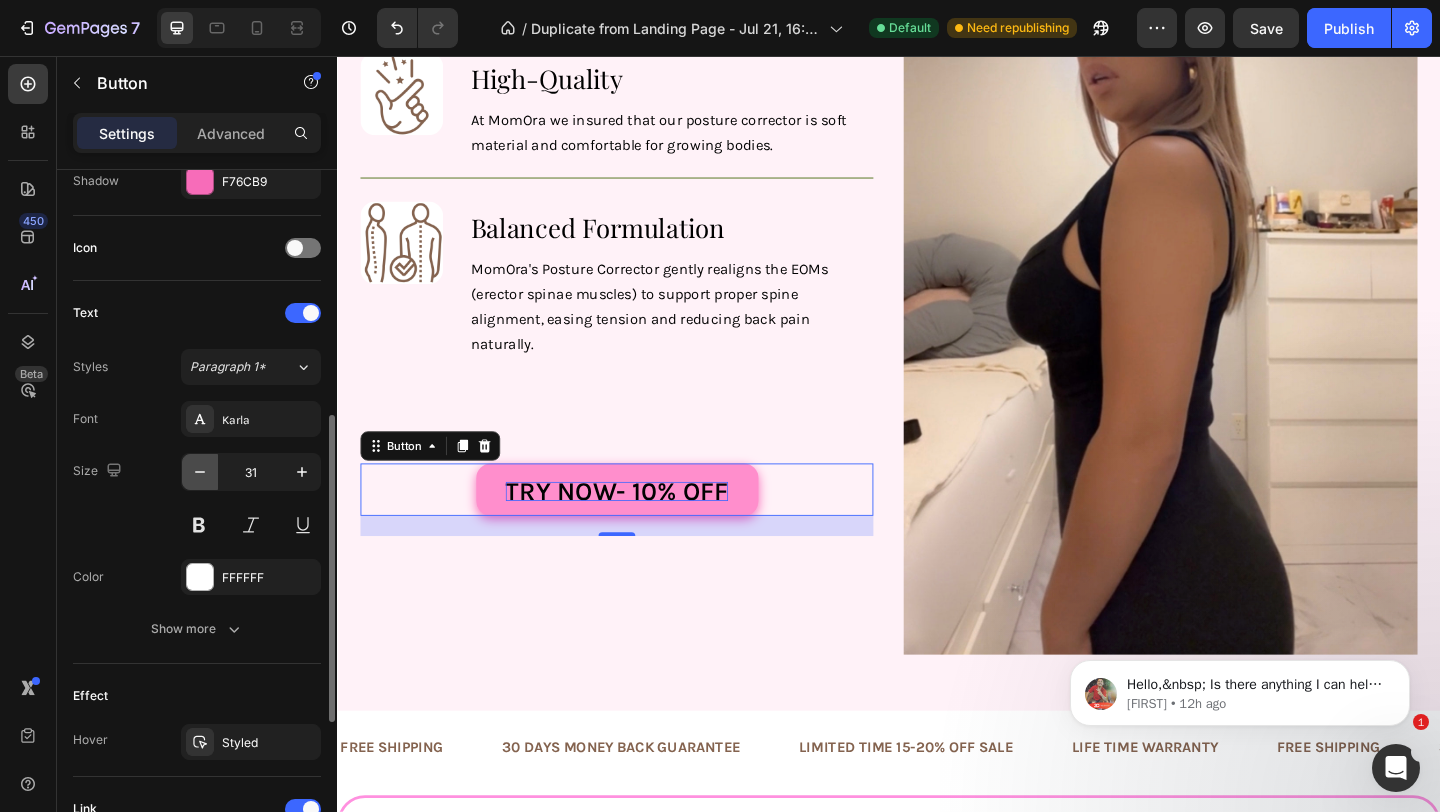 click 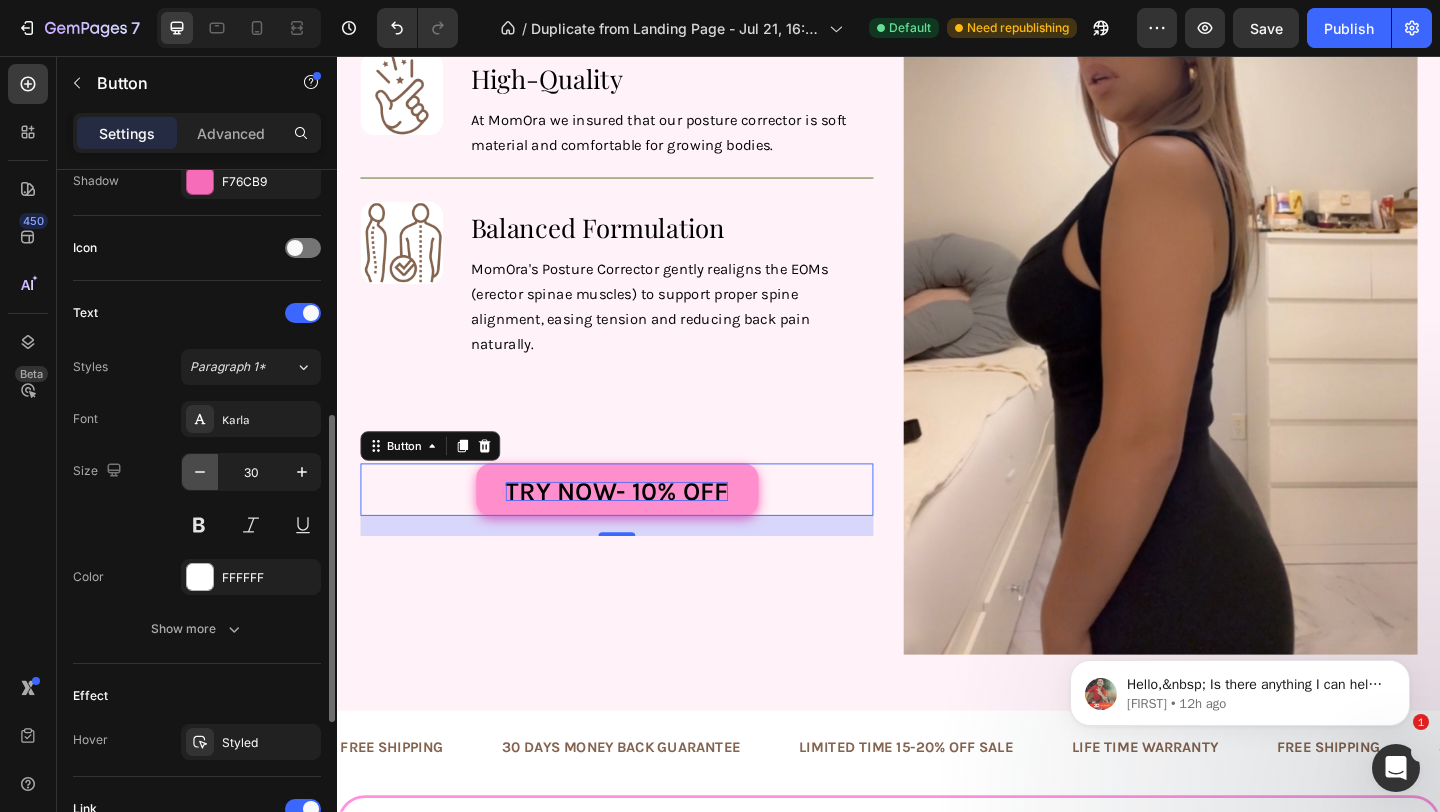 click 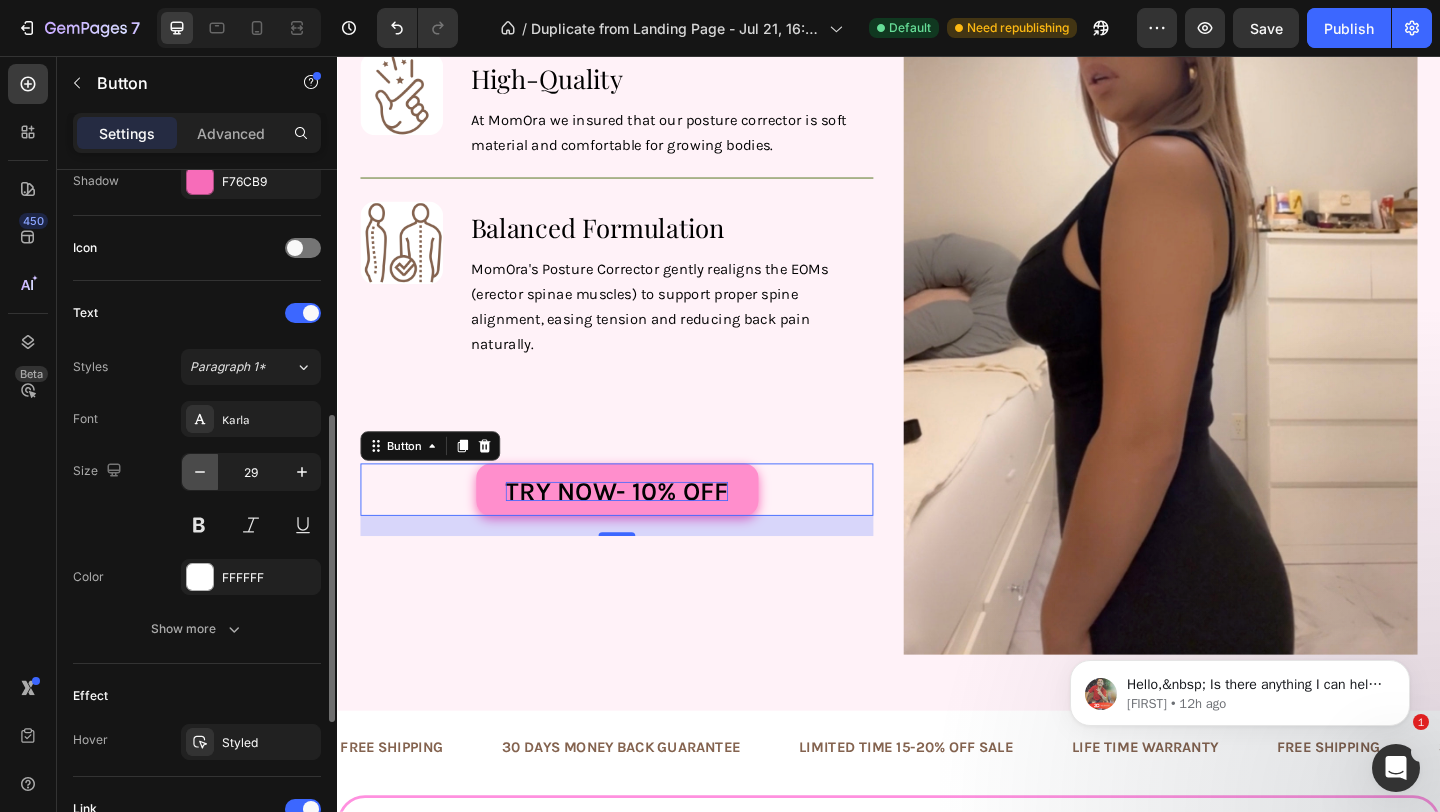 click 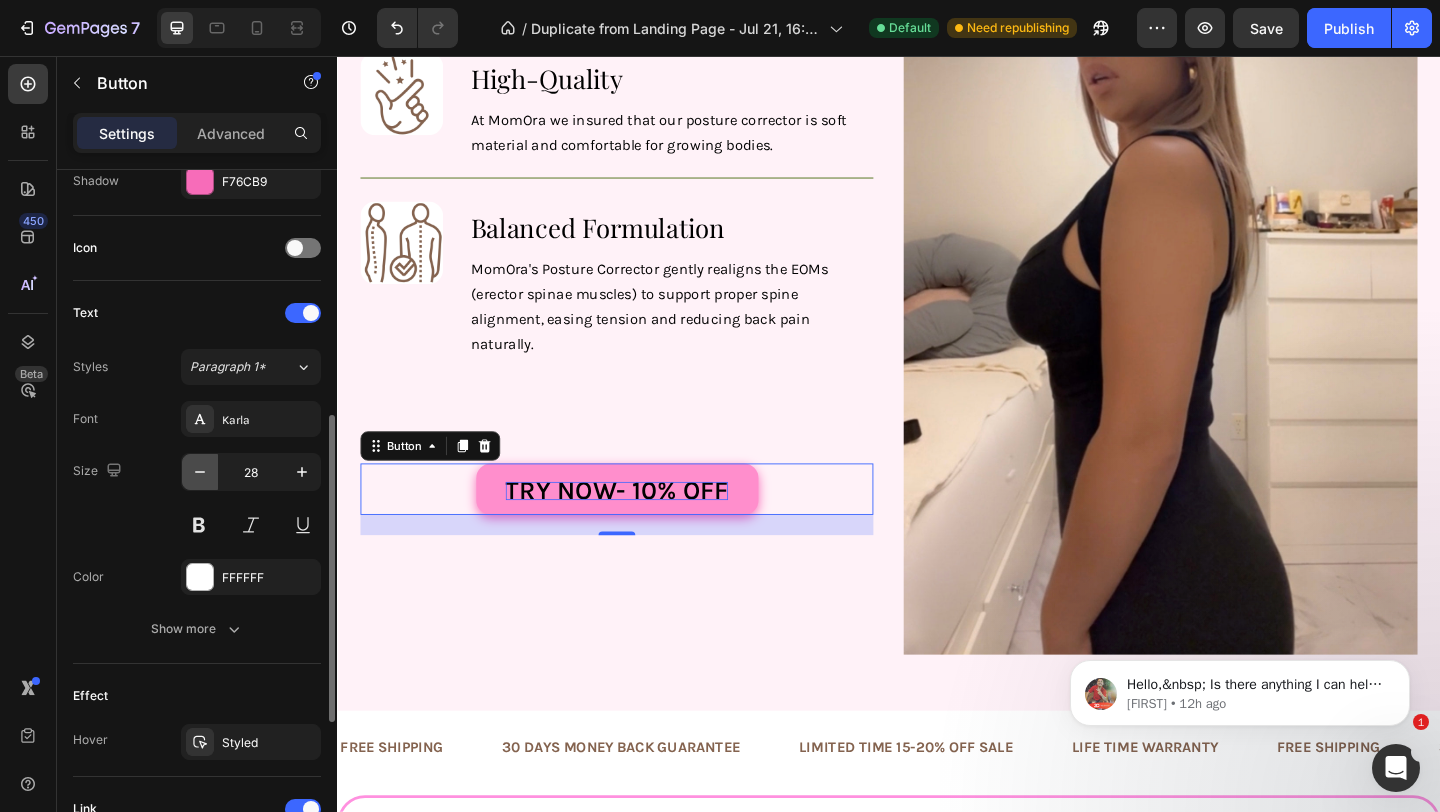 click 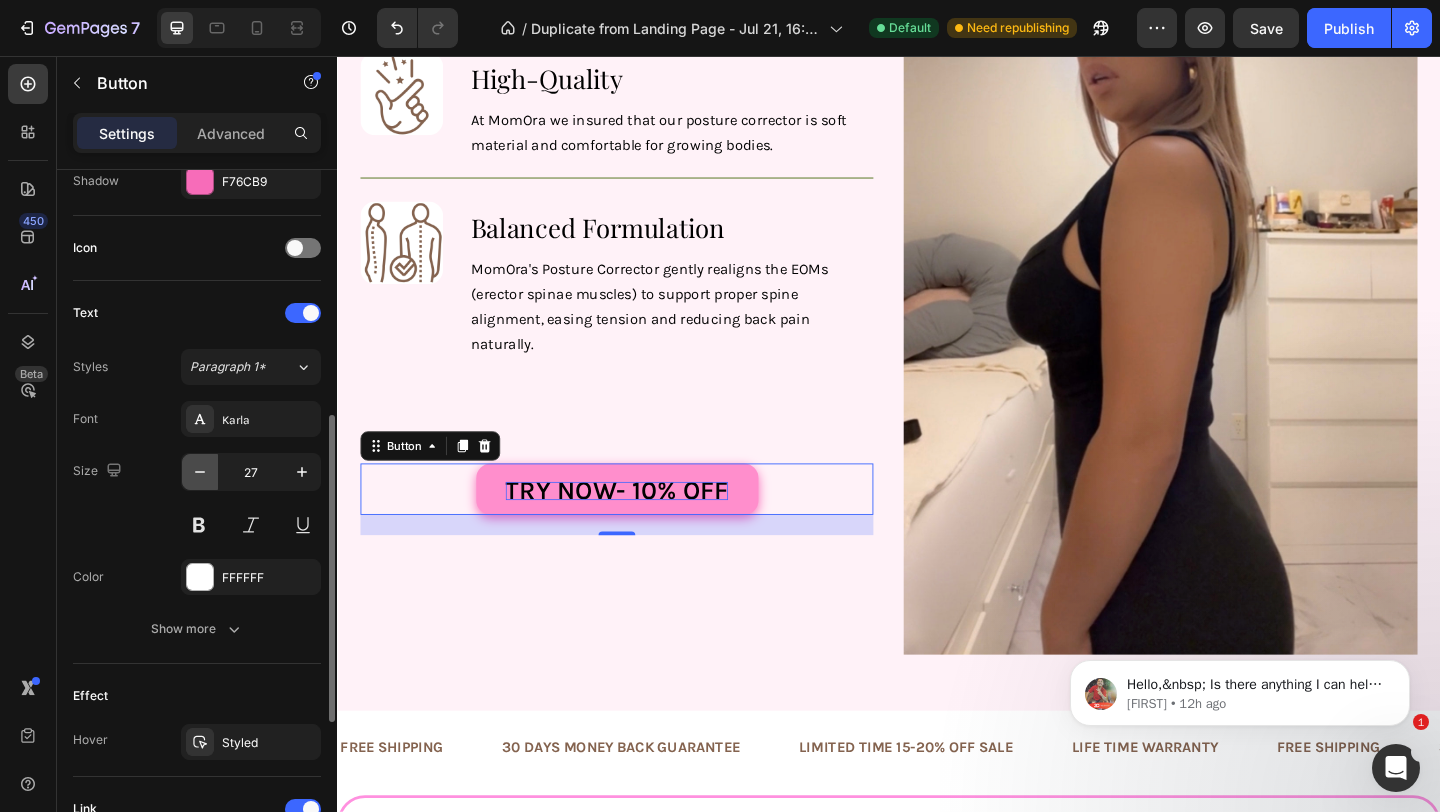 click 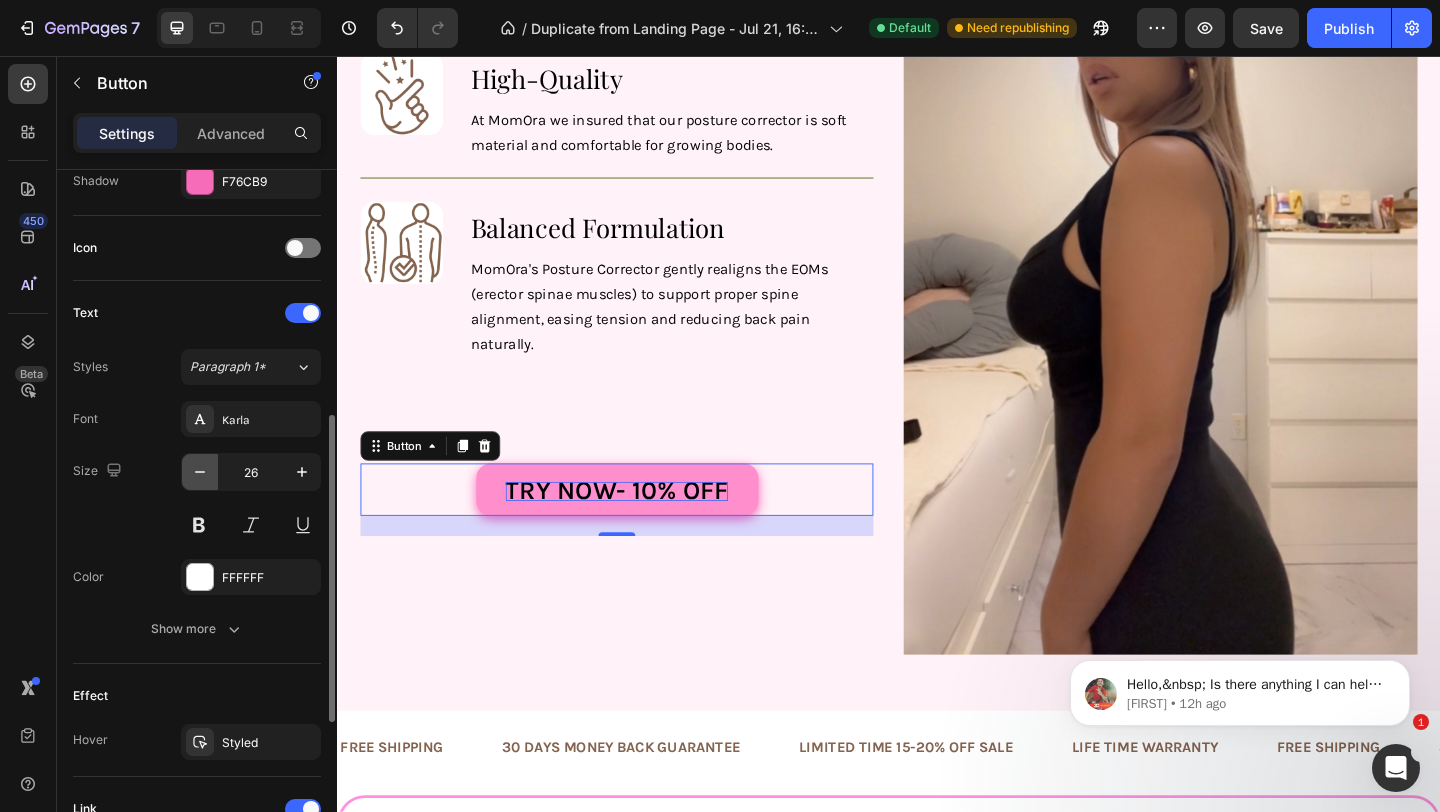 click 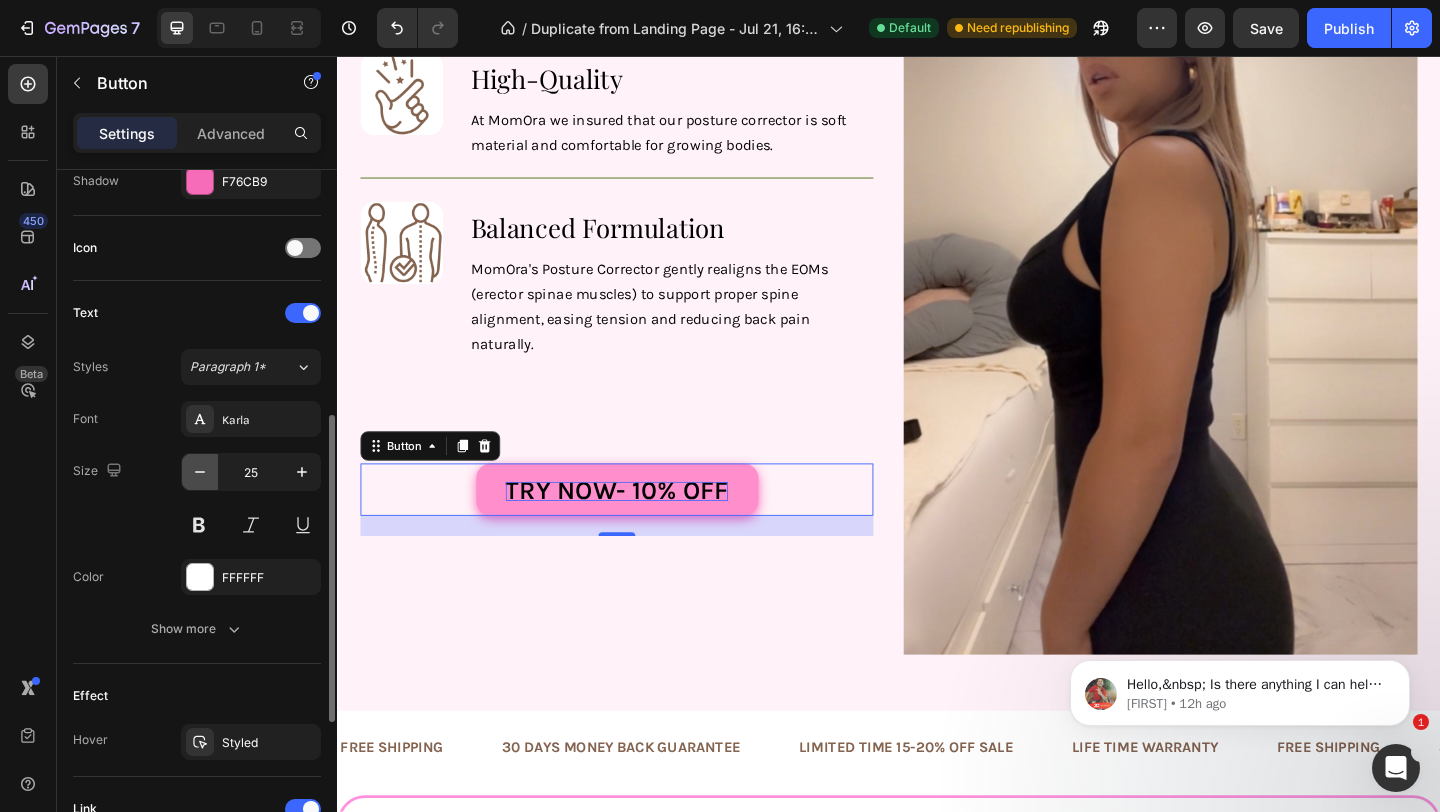 click 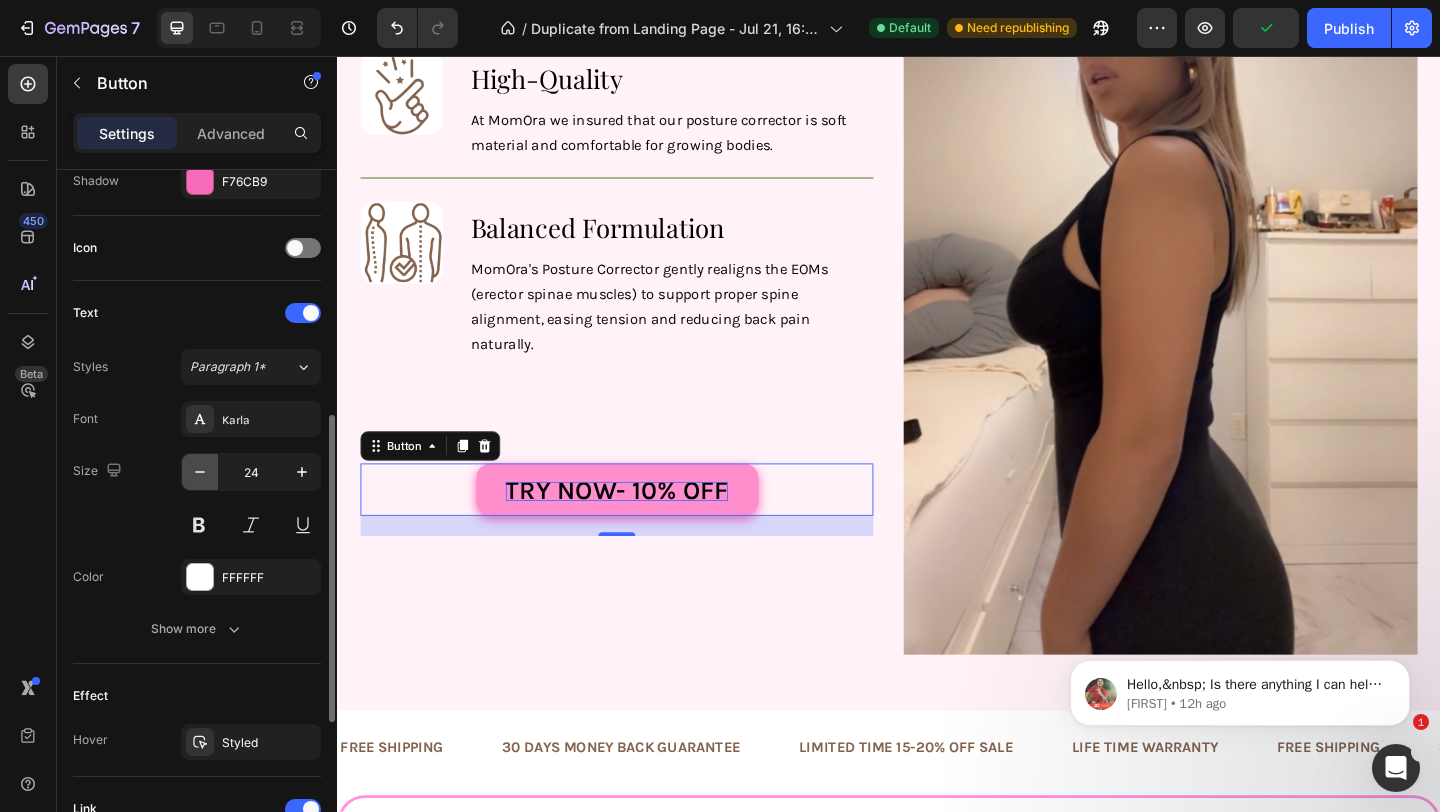 click 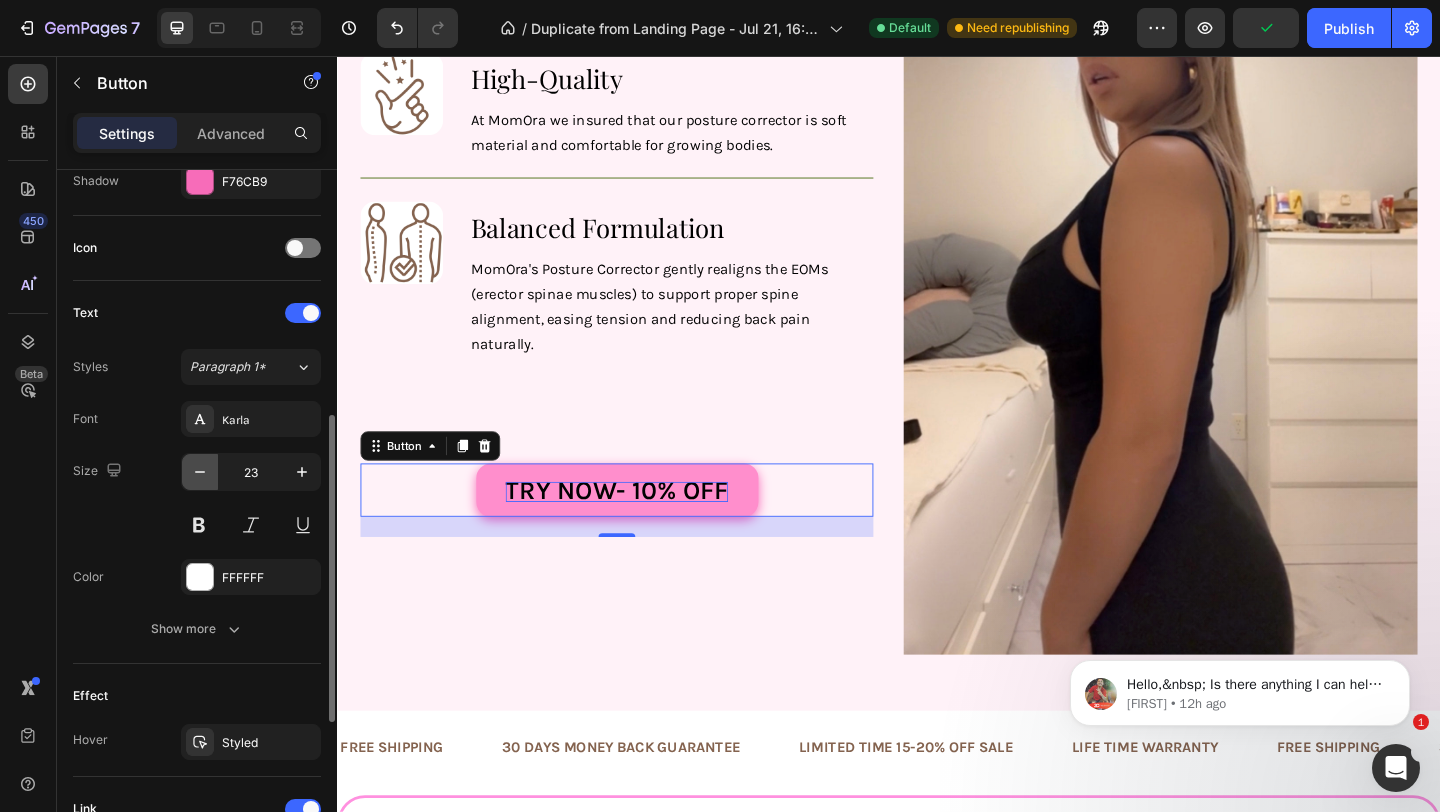 click 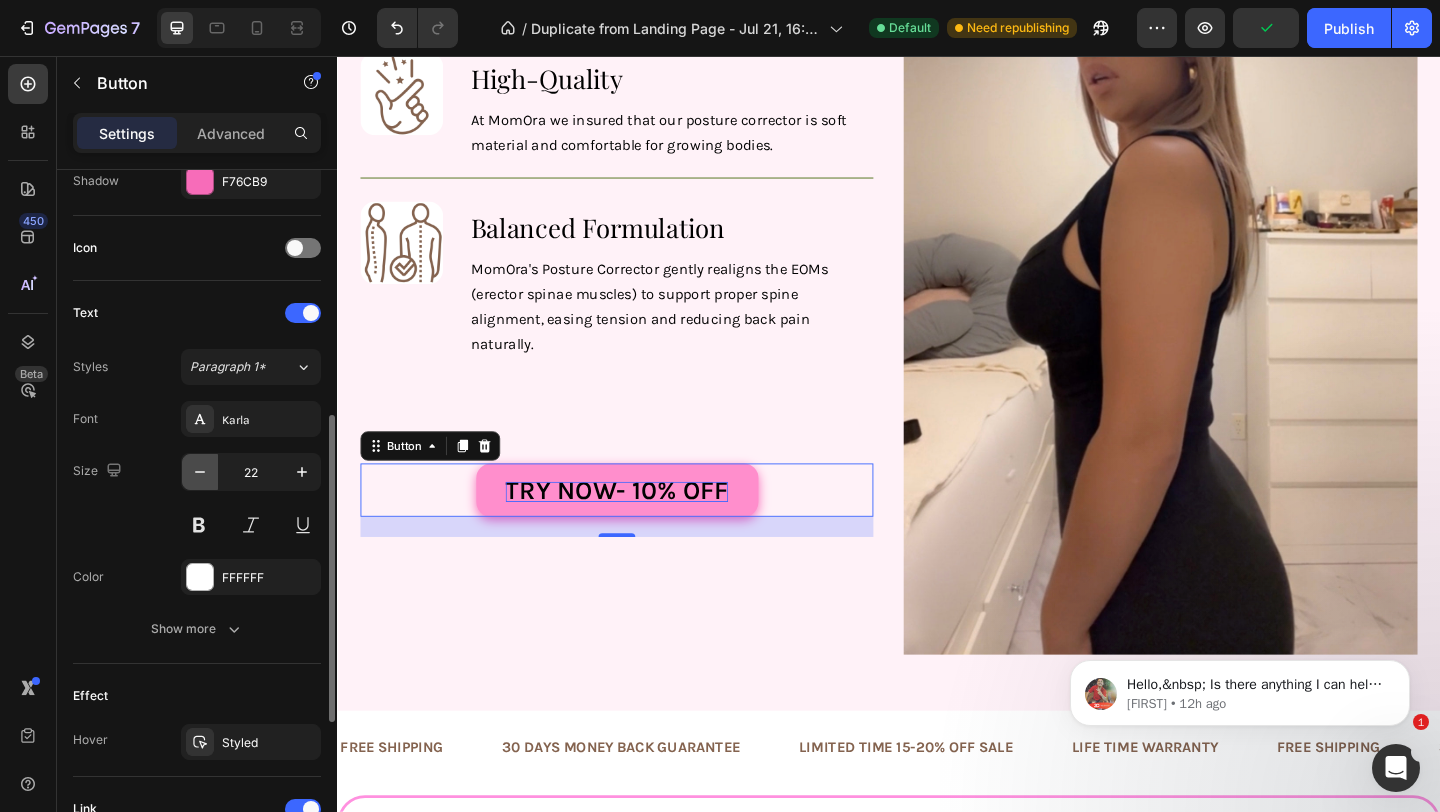 click 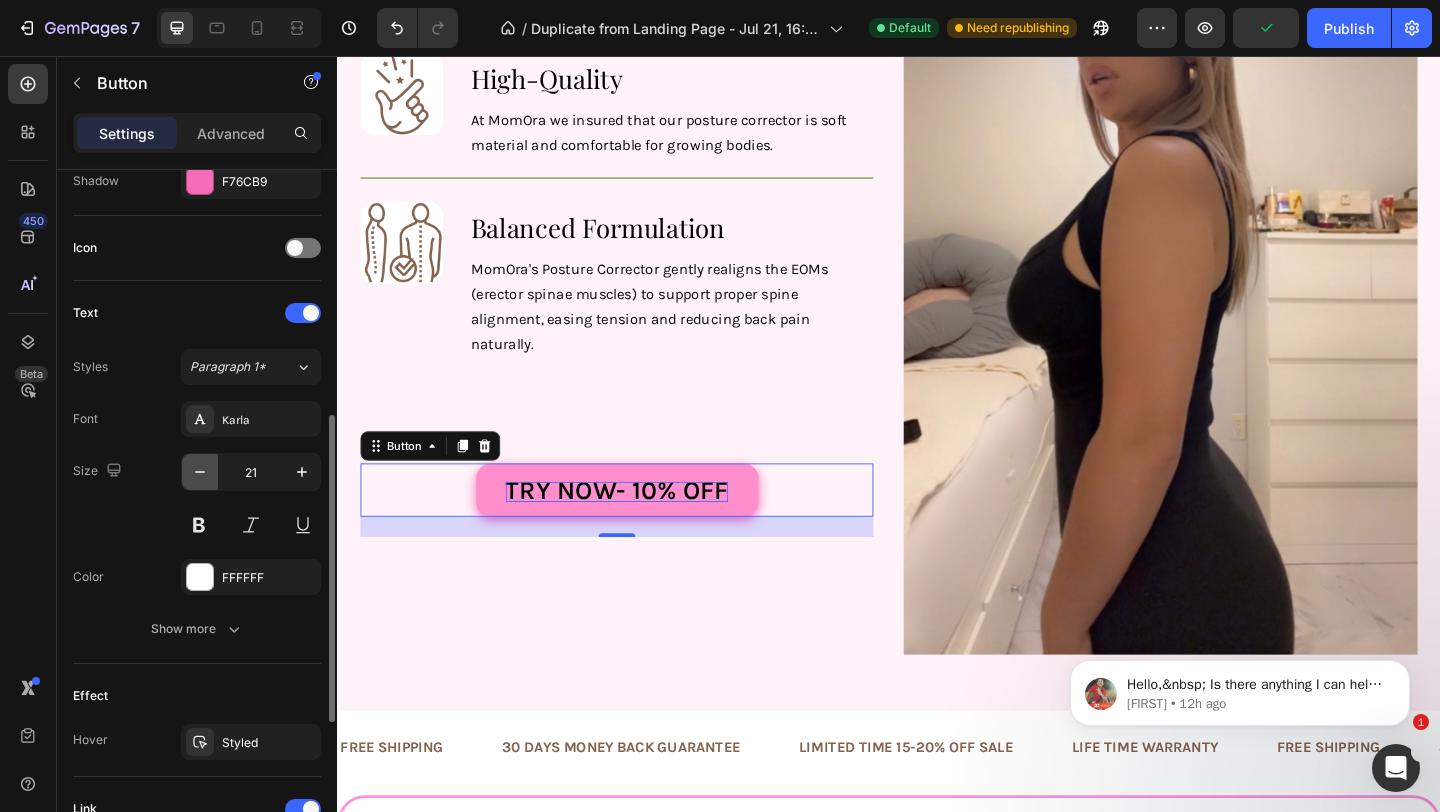 click 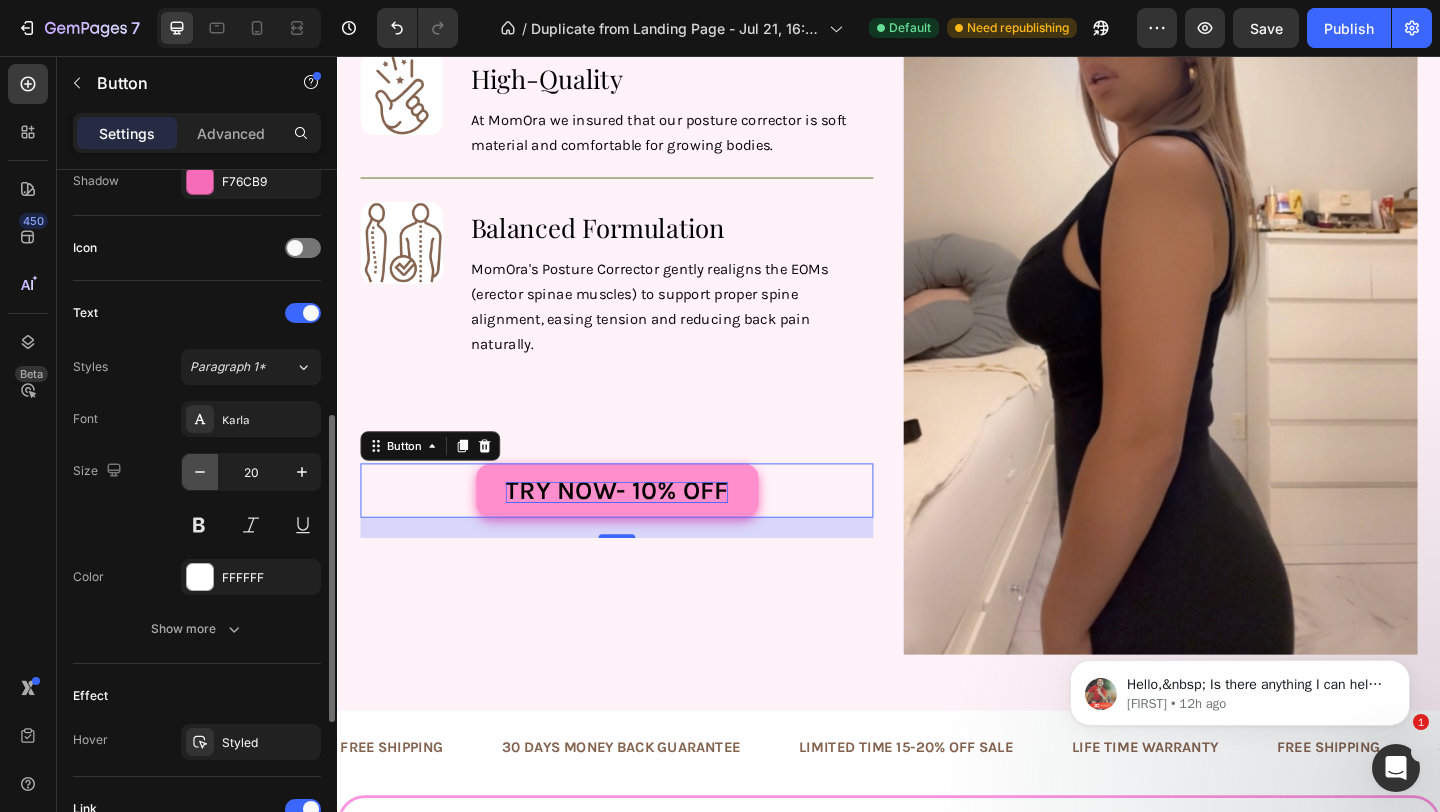 click 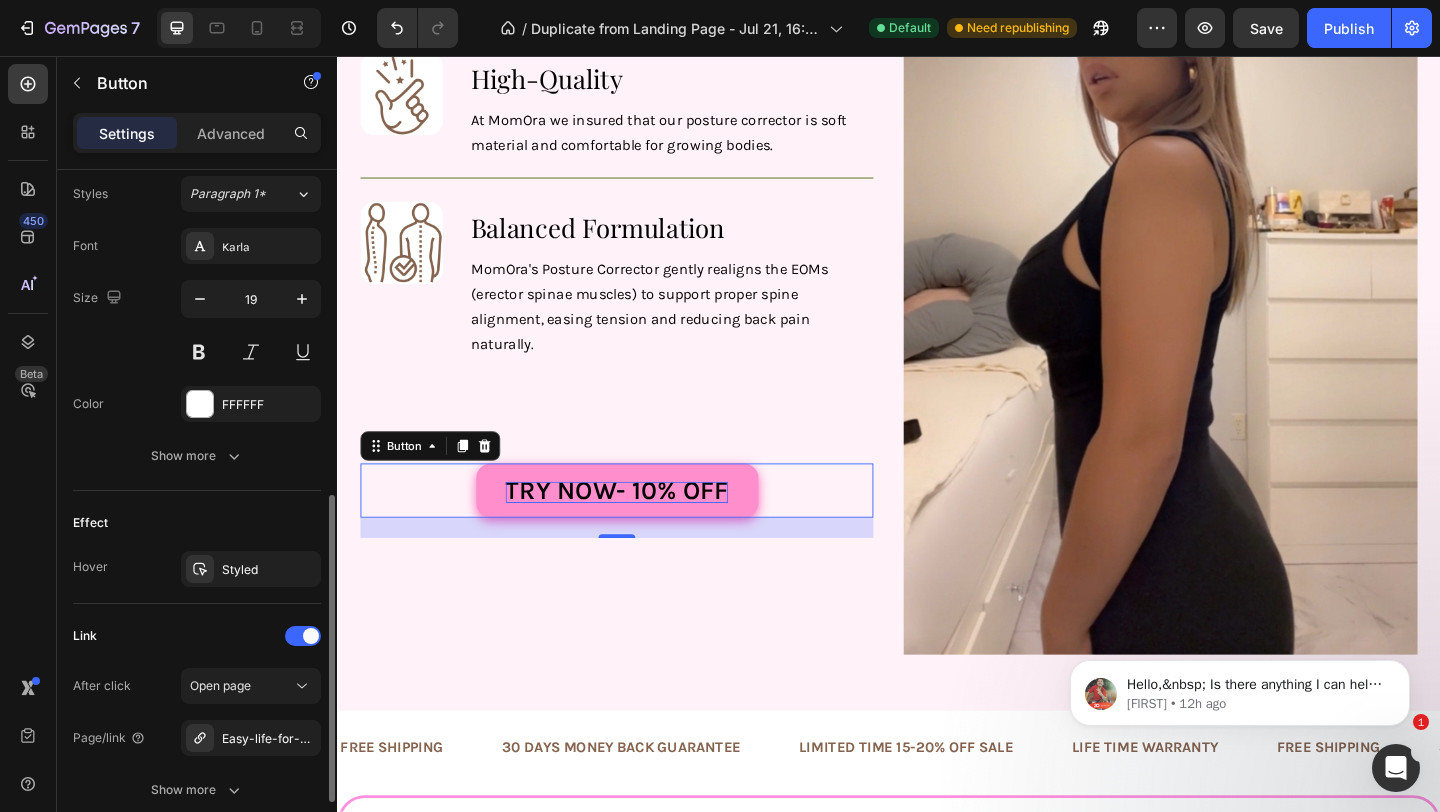 scroll, scrollTop: 786, scrollLeft: 0, axis: vertical 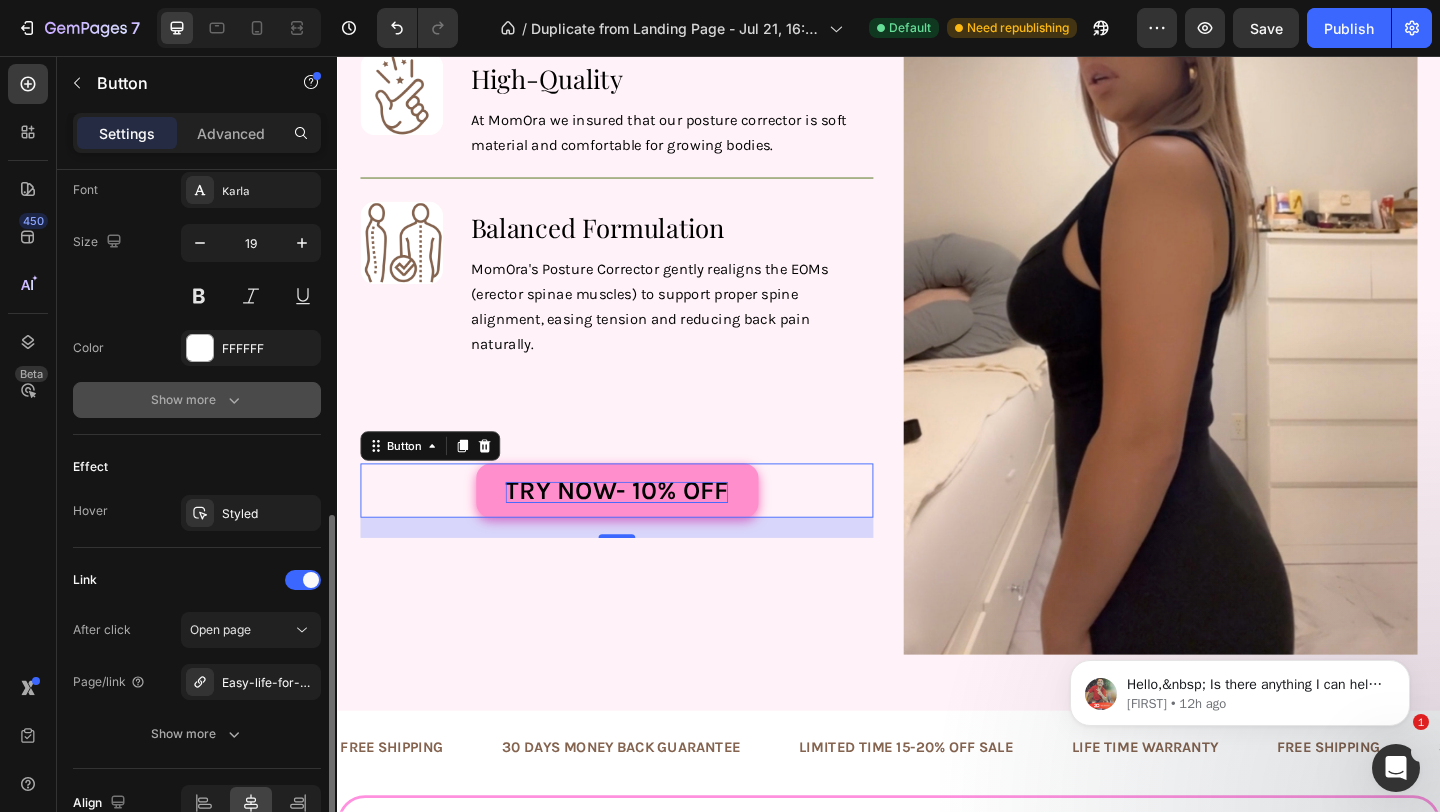click 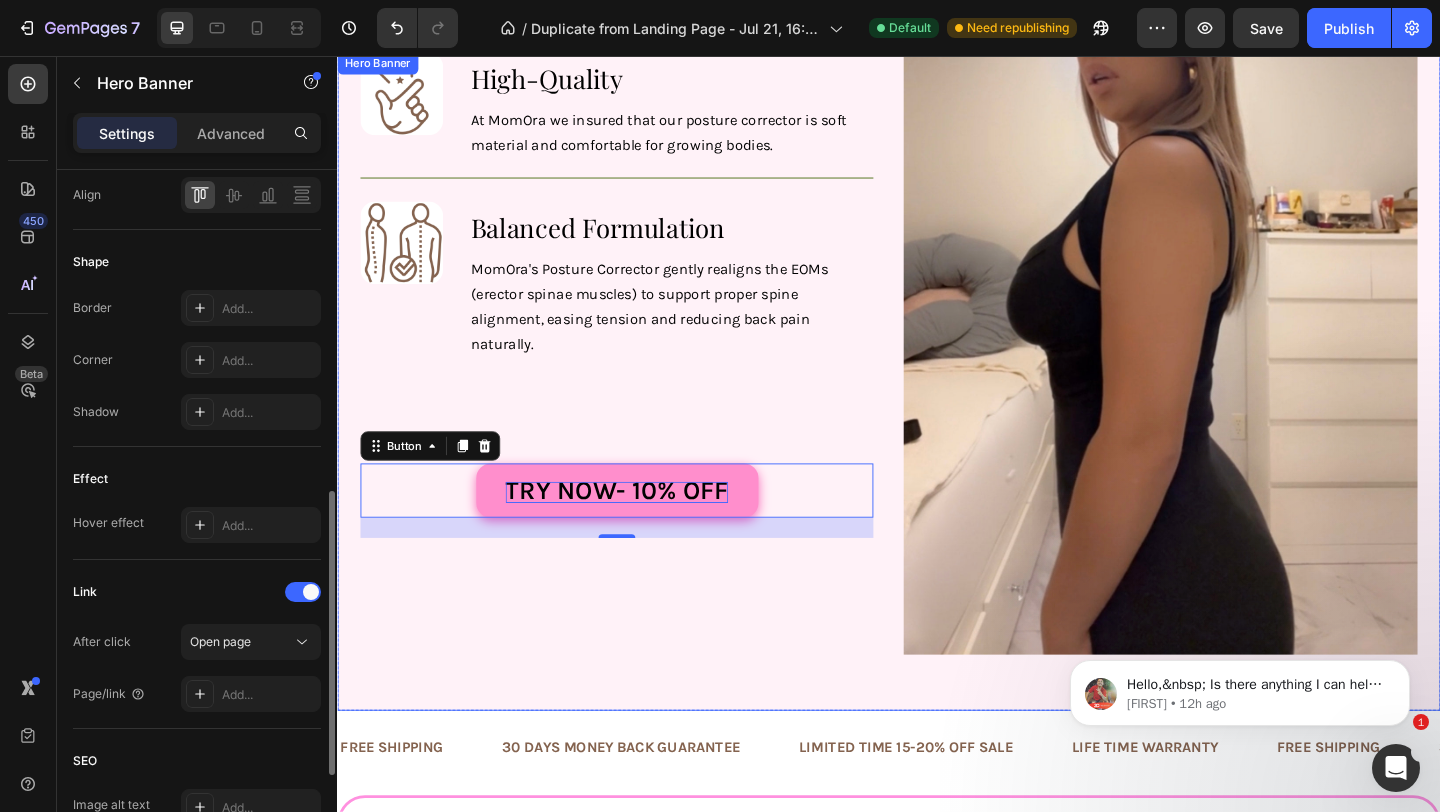 click on "Image ⁠⁠⁠⁠⁠⁠⁠ High-Quality  Heading At MomOra we insured that our posture corrector is soft material and comfortable for growing bodies.  Text Block Row Image ⁠⁠⁠⁠⁠⁠⁠ Balanced Formulation Heading MomOra's Posture Corrector gently realigns the EOMs (erector spinae muscles) to support proper spine alignment, easing tension and reducing back pain naturally. Text Block Row Try now- 10% OFF Button   22 Row" at bounding box center [641, 380] 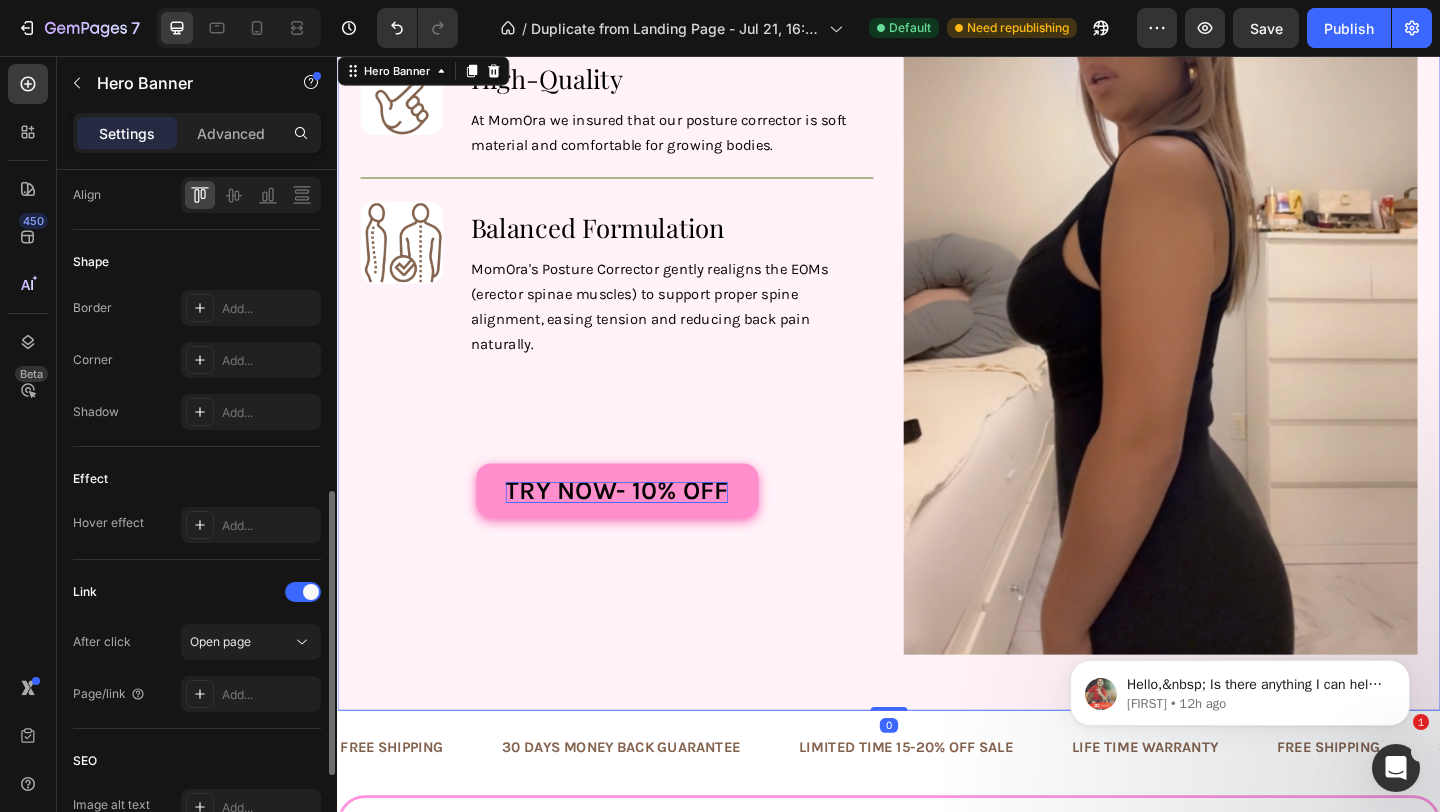 scroll, scrollTop: 0, scrollLeft: 0, axis: both 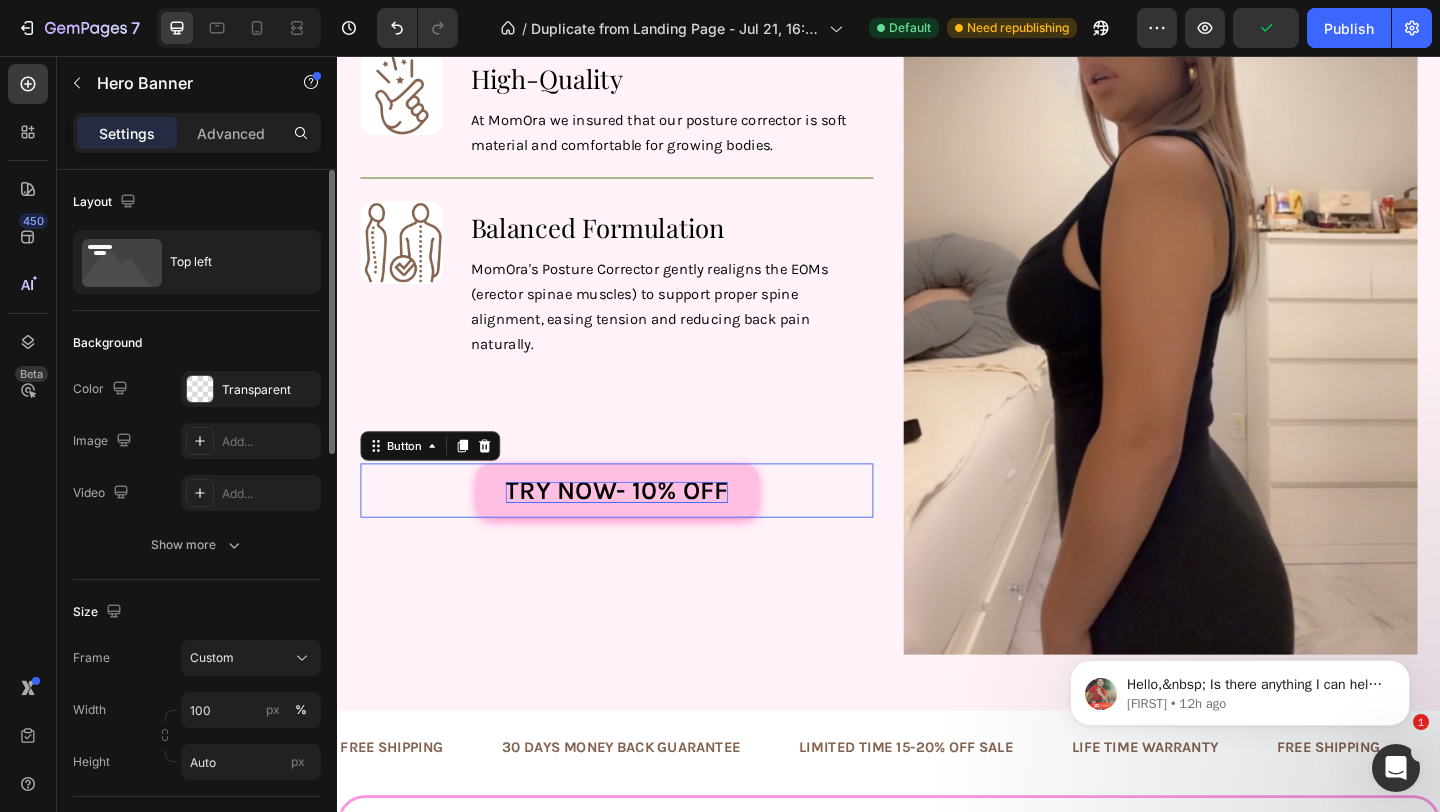 click on "Try now- 10% OFF" at bounding box center (641, 528) 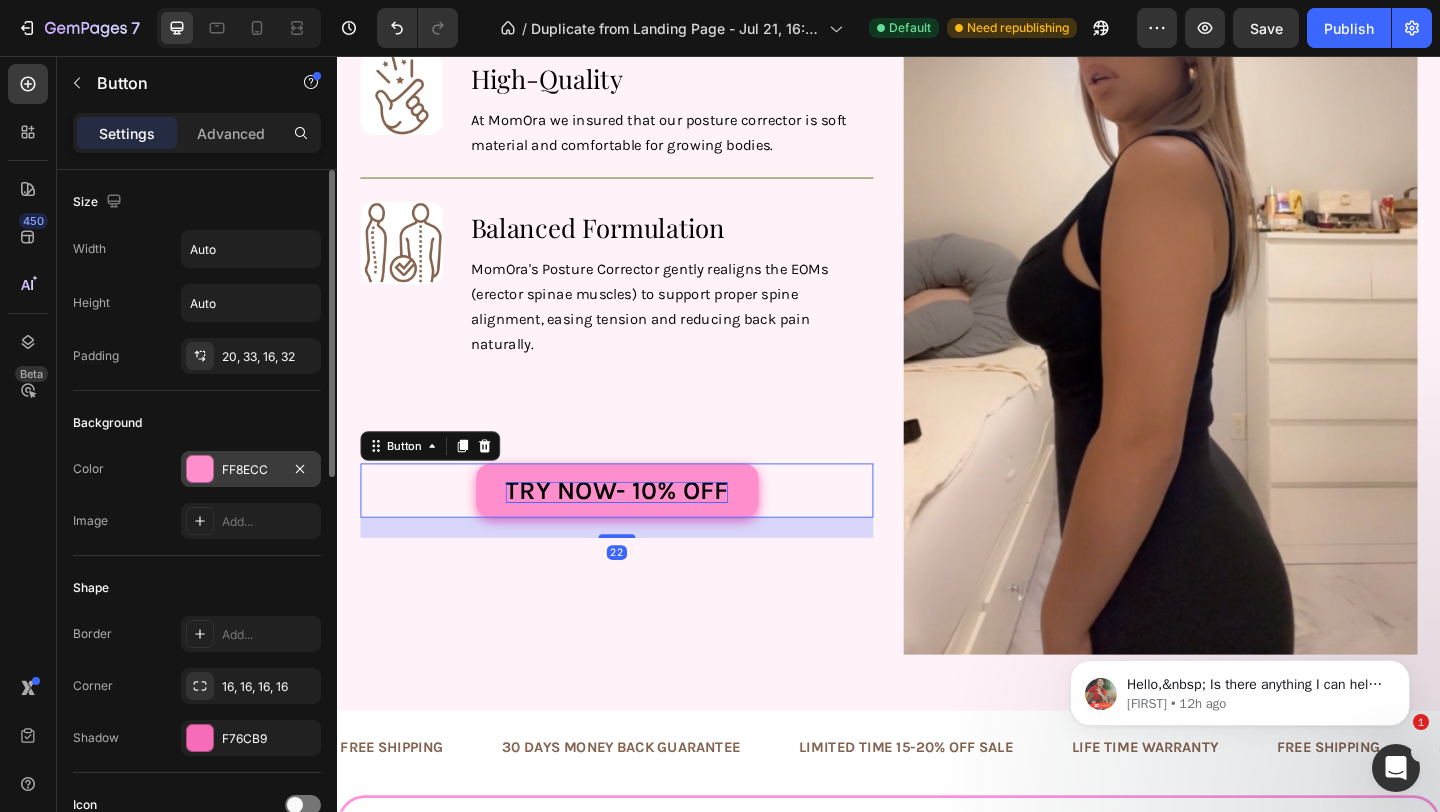 click on "FF8ECC" at bounding box center [251, 469] 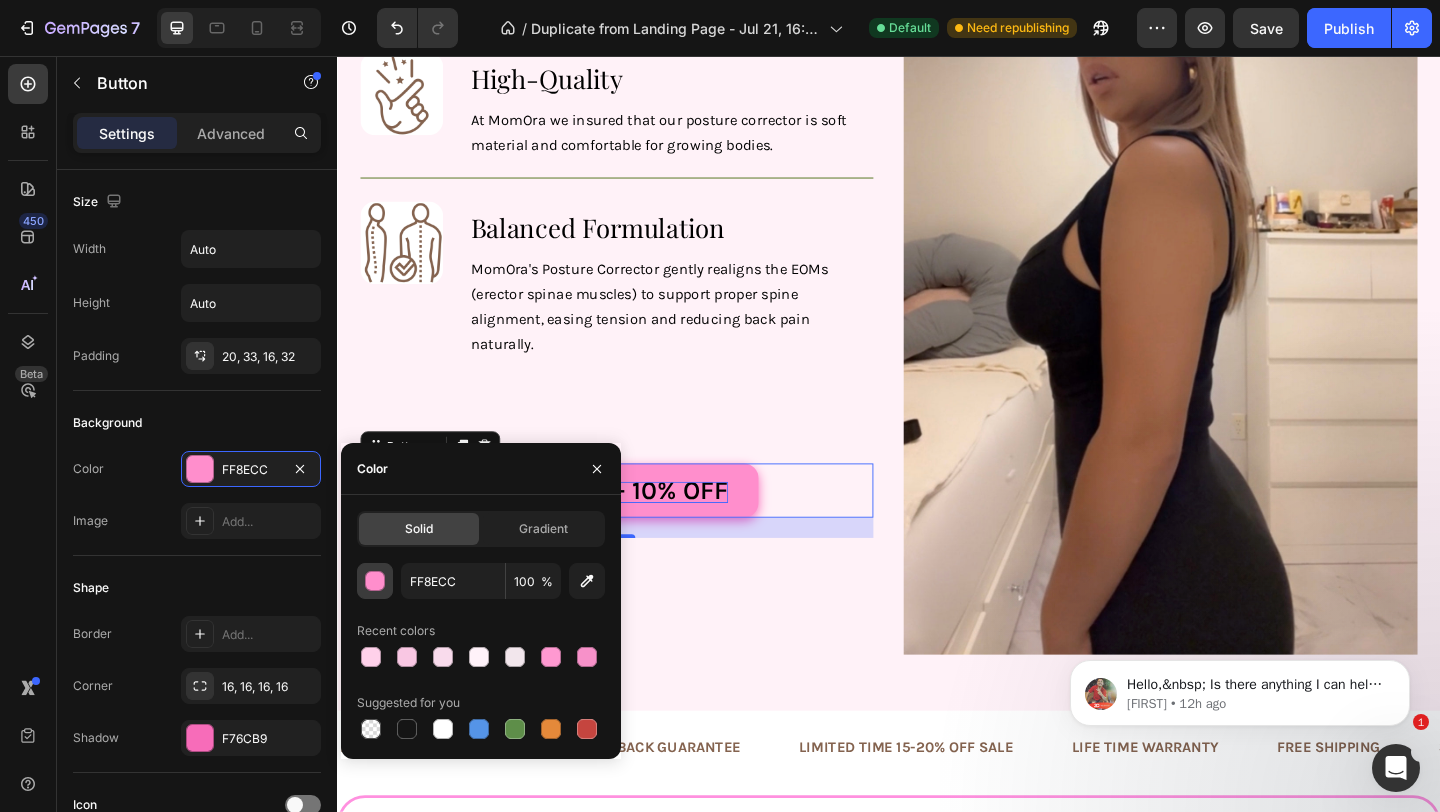 click at bounding box center [376, 582] 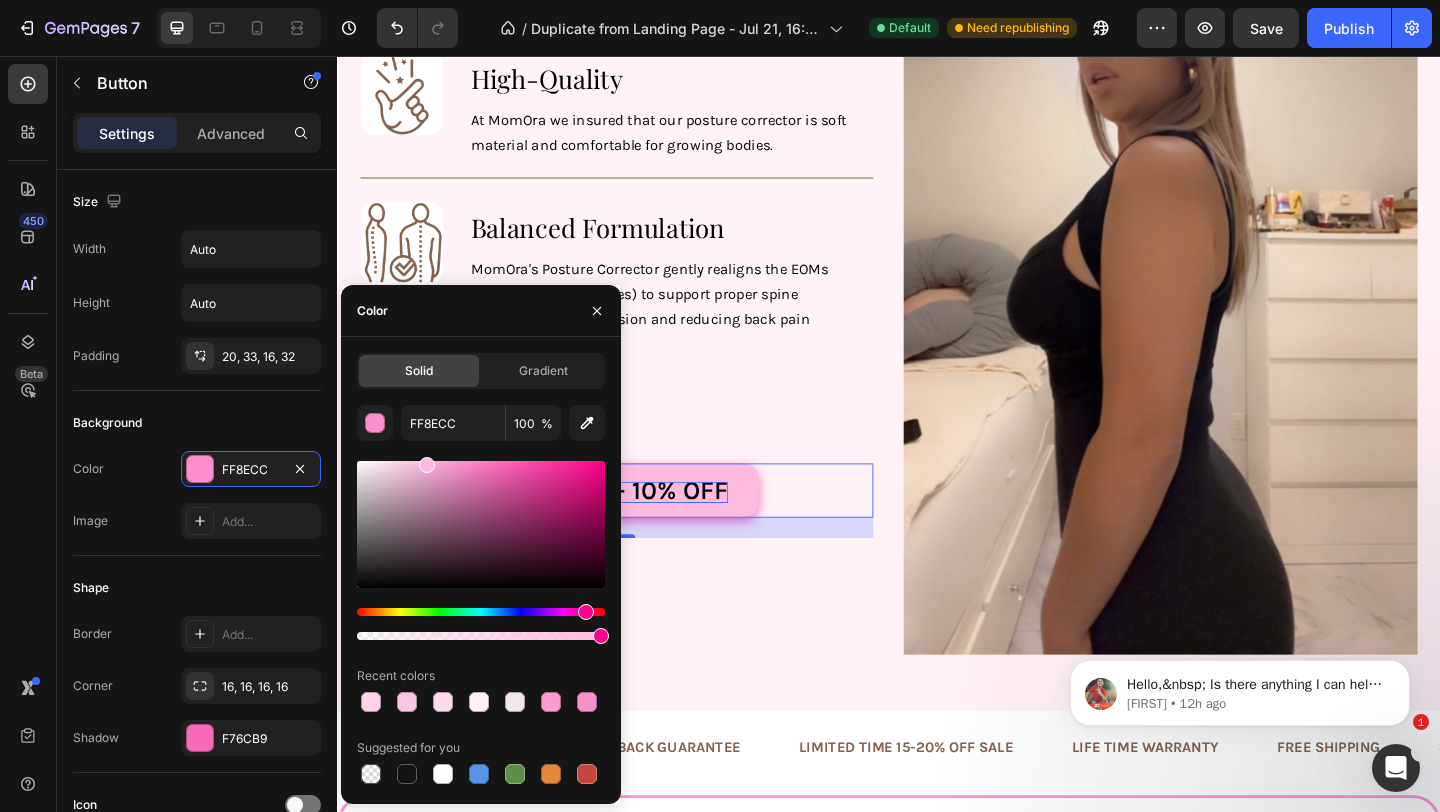 drag, startPoint x: 441, startPoint y: 467, endPoint x: 424, endPoint y: 446, distance: 27.018513 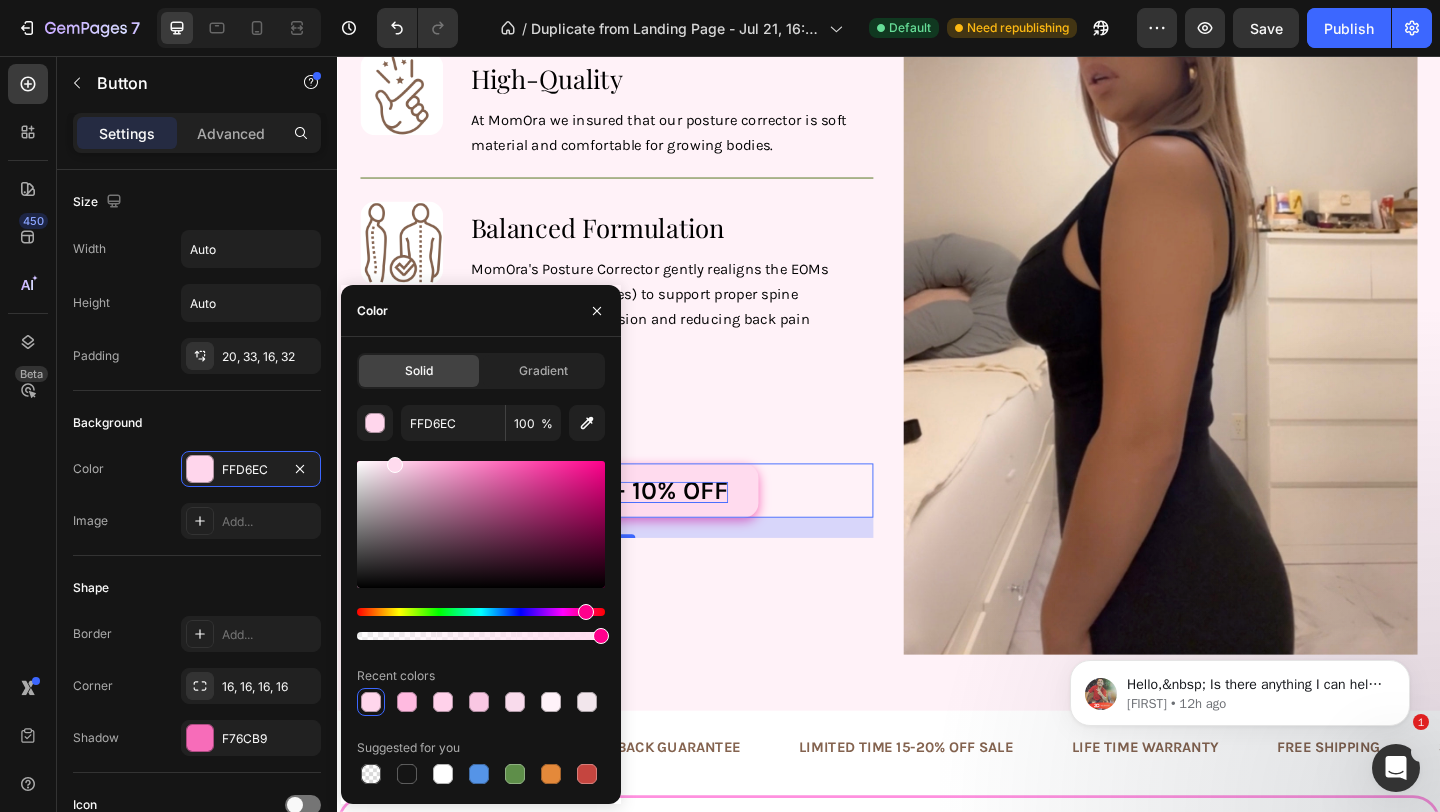 drag, startPoint x: 427, startPoint y: 464, endPoint x: 394, endPoint y: 455, distance: 34.20526 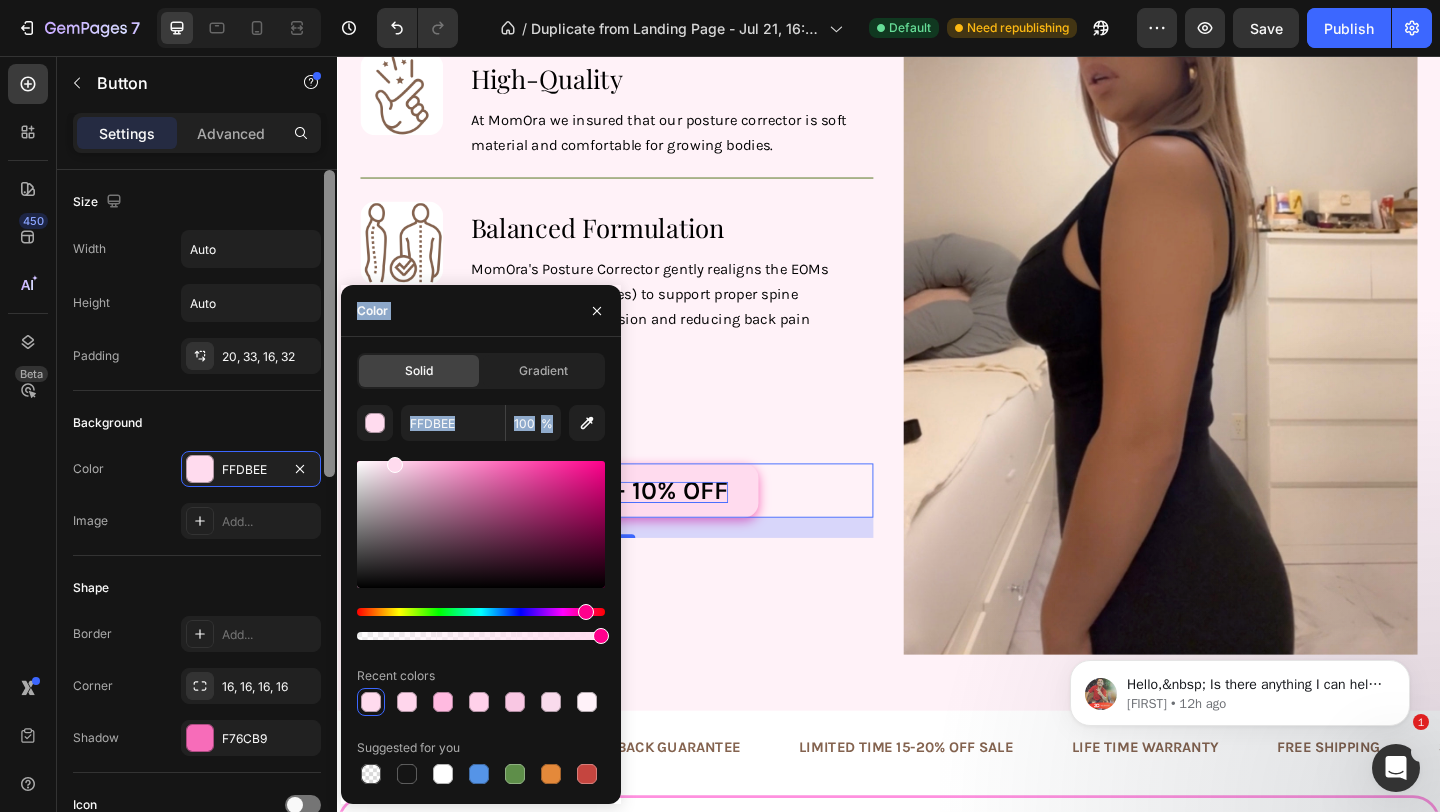 drag, startPoint x: 394, startPoint y: 455, endPoint x: 0, endPoint y: 437, distance: 394.41095 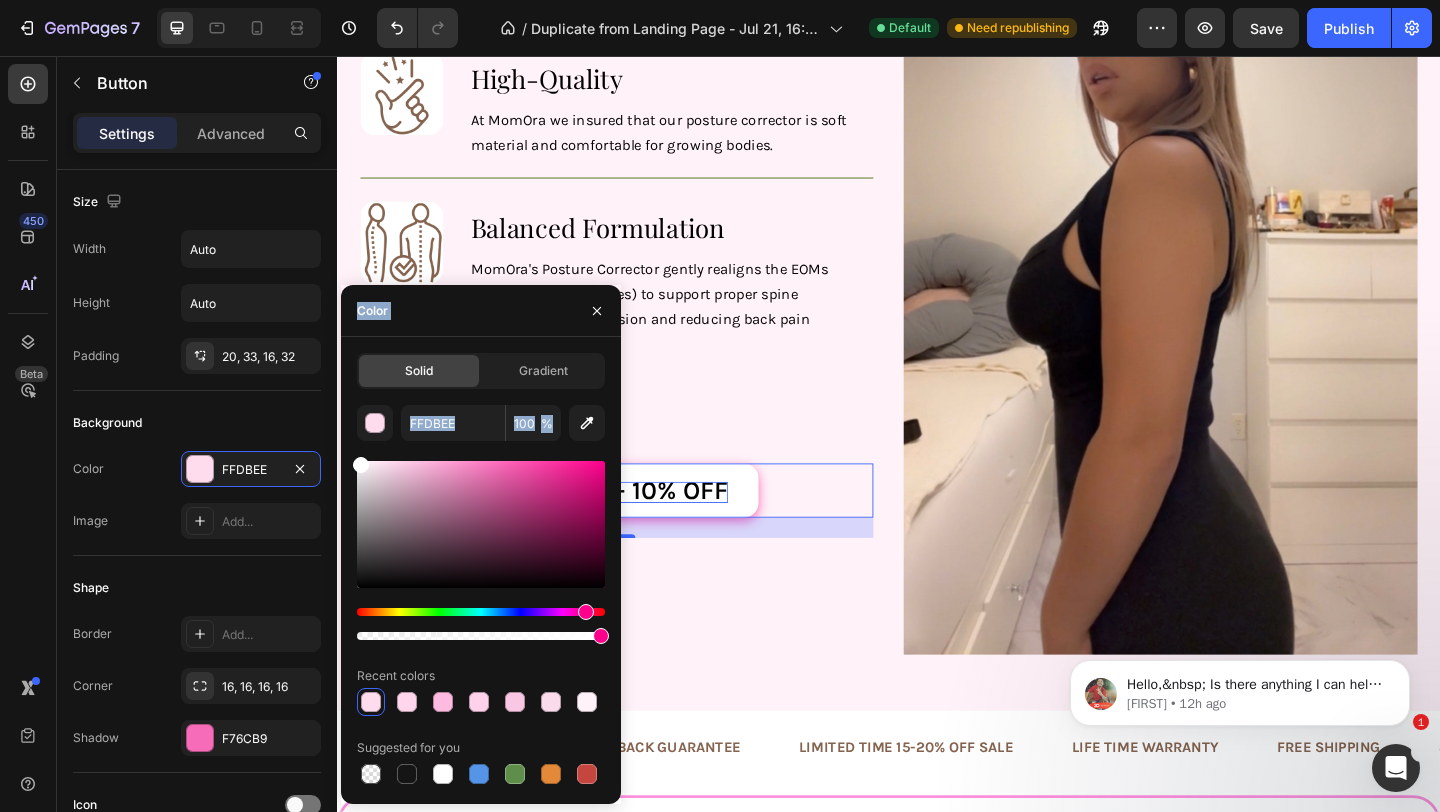 drag, startPoint x: 395, startPoint y: 462, endPoint x: 341, endPoint y: 452, distance: 54.91812 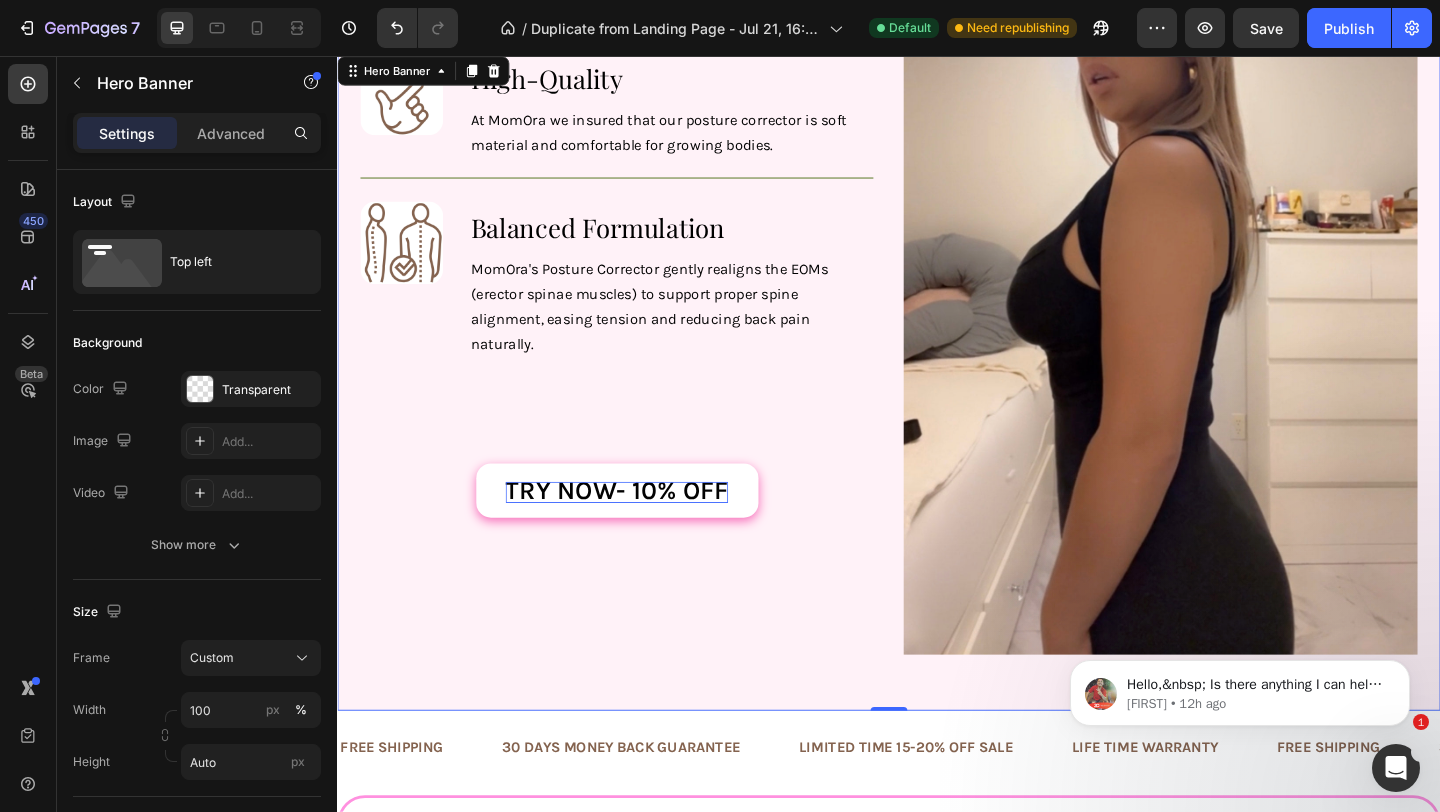 click on "Image ⁠⁠⁠⁠⁠⁠⁠ High-Quality  Heading At MomOra we insured that our posture corrector is soft material and comfortable for growing bodies.  Text Block Row Image ⁠⁠⁠⁠⁠⁠⁠ Balanced Formulation Heading MomOra's Posture Corrector gently realigns the EOMs (erector spinae muscles) to support proper spine alignment, easing tension and reducing back pain naturally. Text Block Row Try now- 10% OFF Button Row" at bounding box center [641, 380] 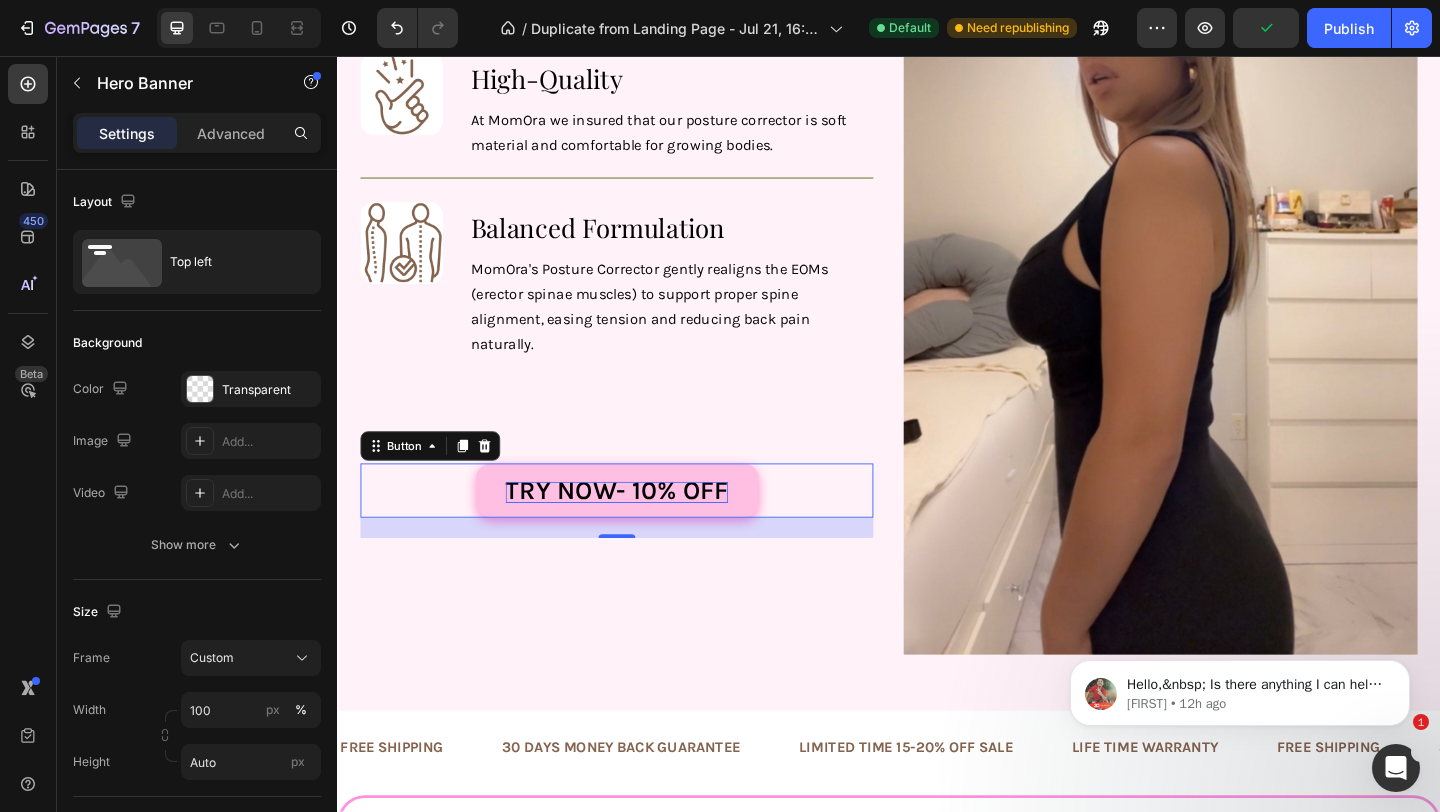 click on "Try now- 10% OFF" at bounding box center (641, 528) 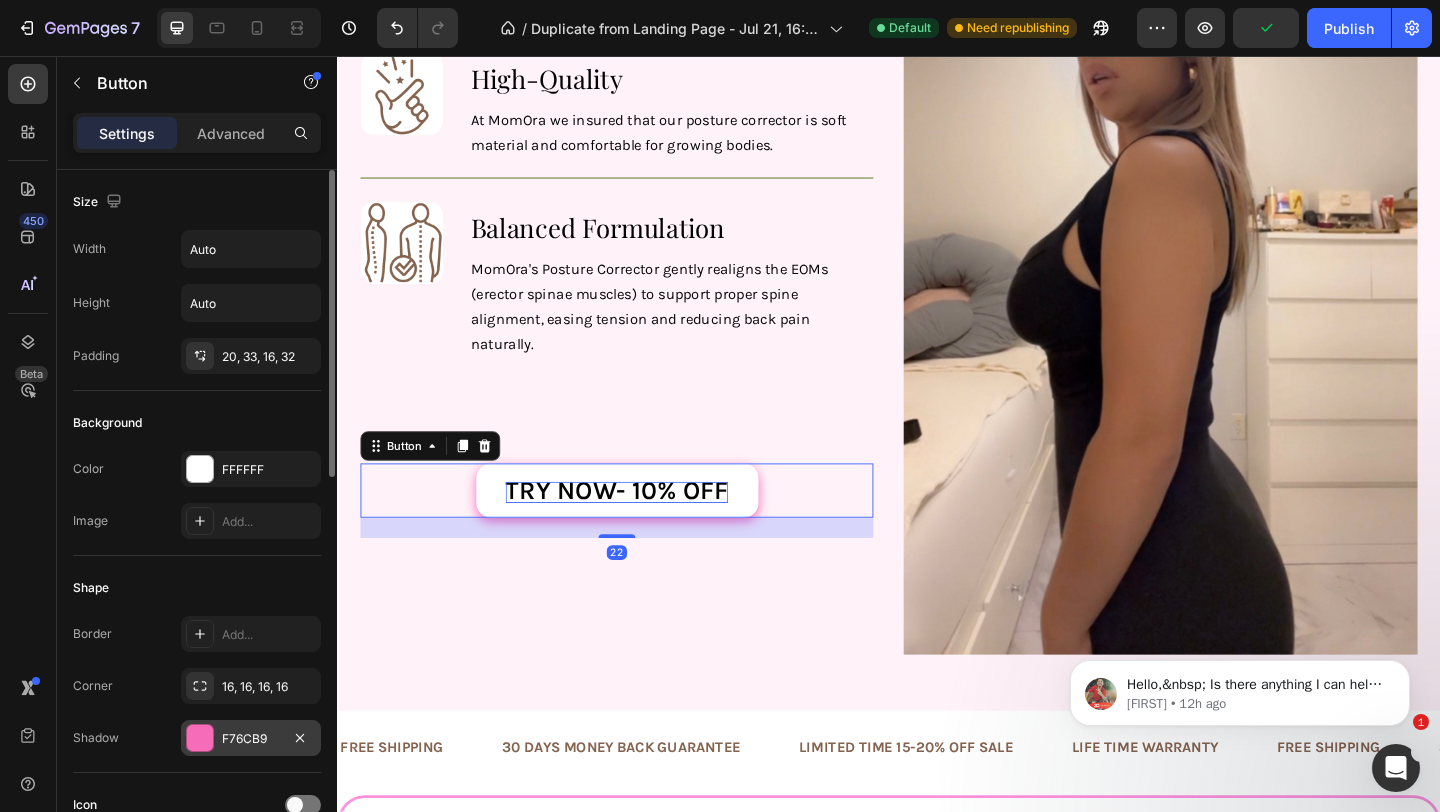 click on "F76CB9" at bounding box center [251, 739] 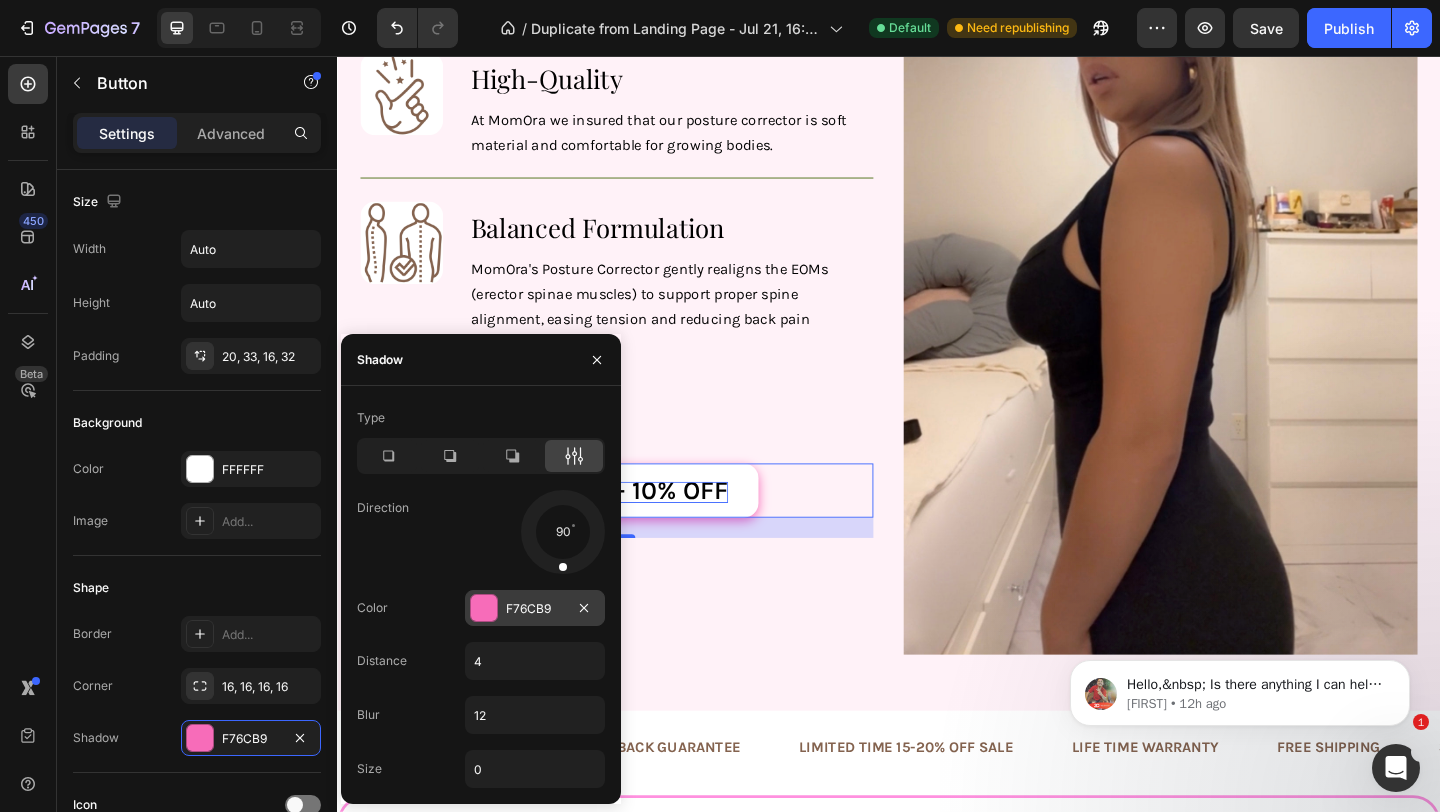 click at bounding box center [484, 608] 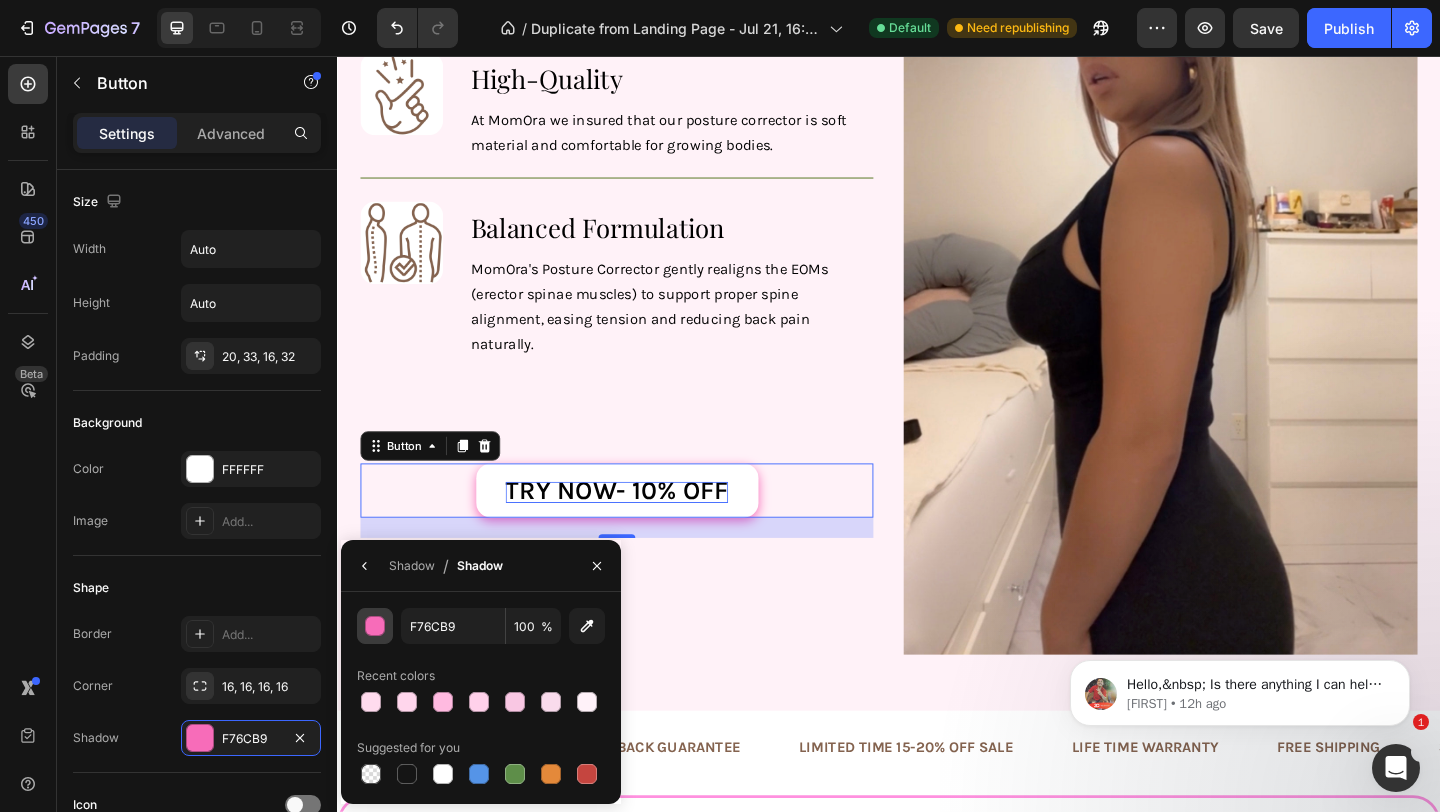 click at bounding box center (376, 627) 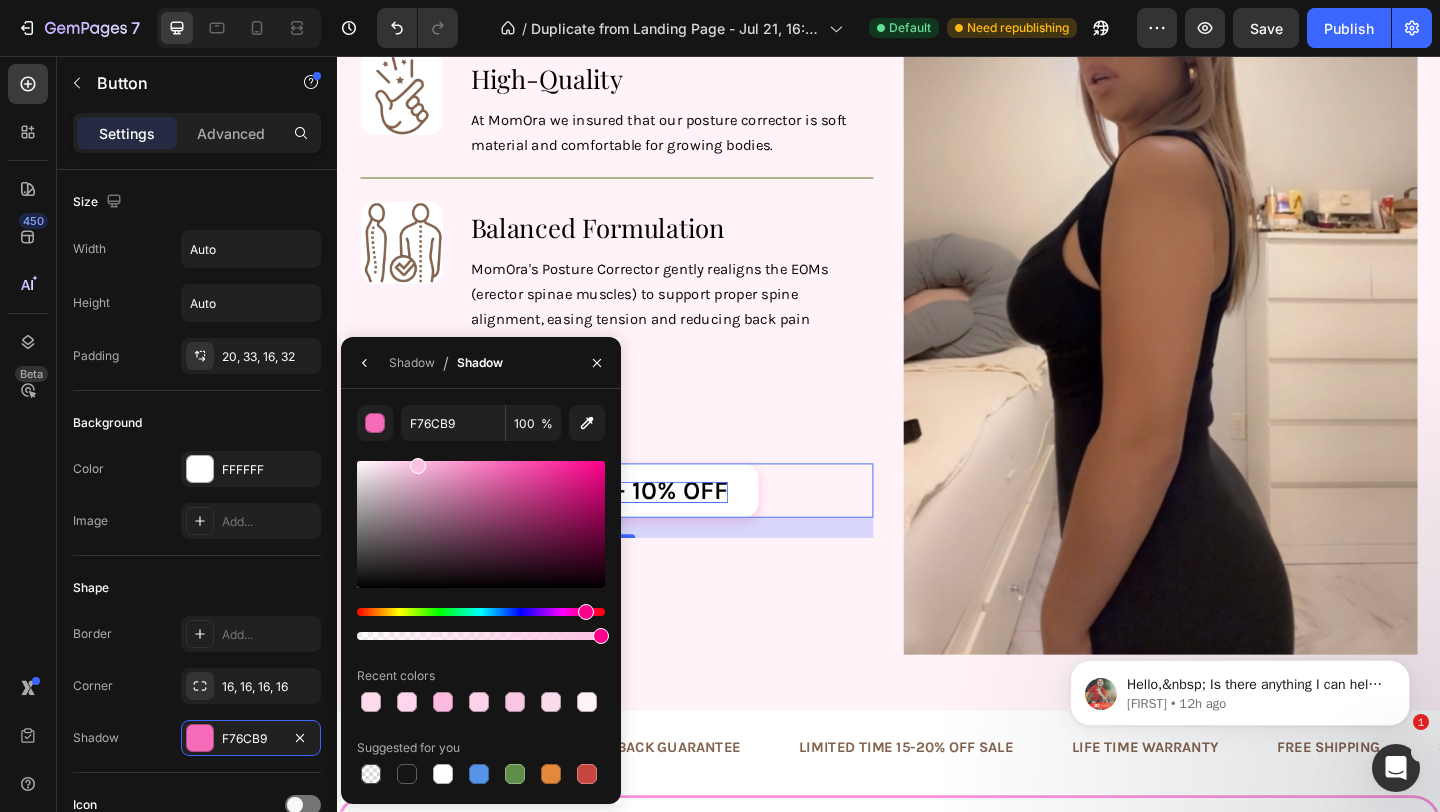 click at bounding box center [481, 524] 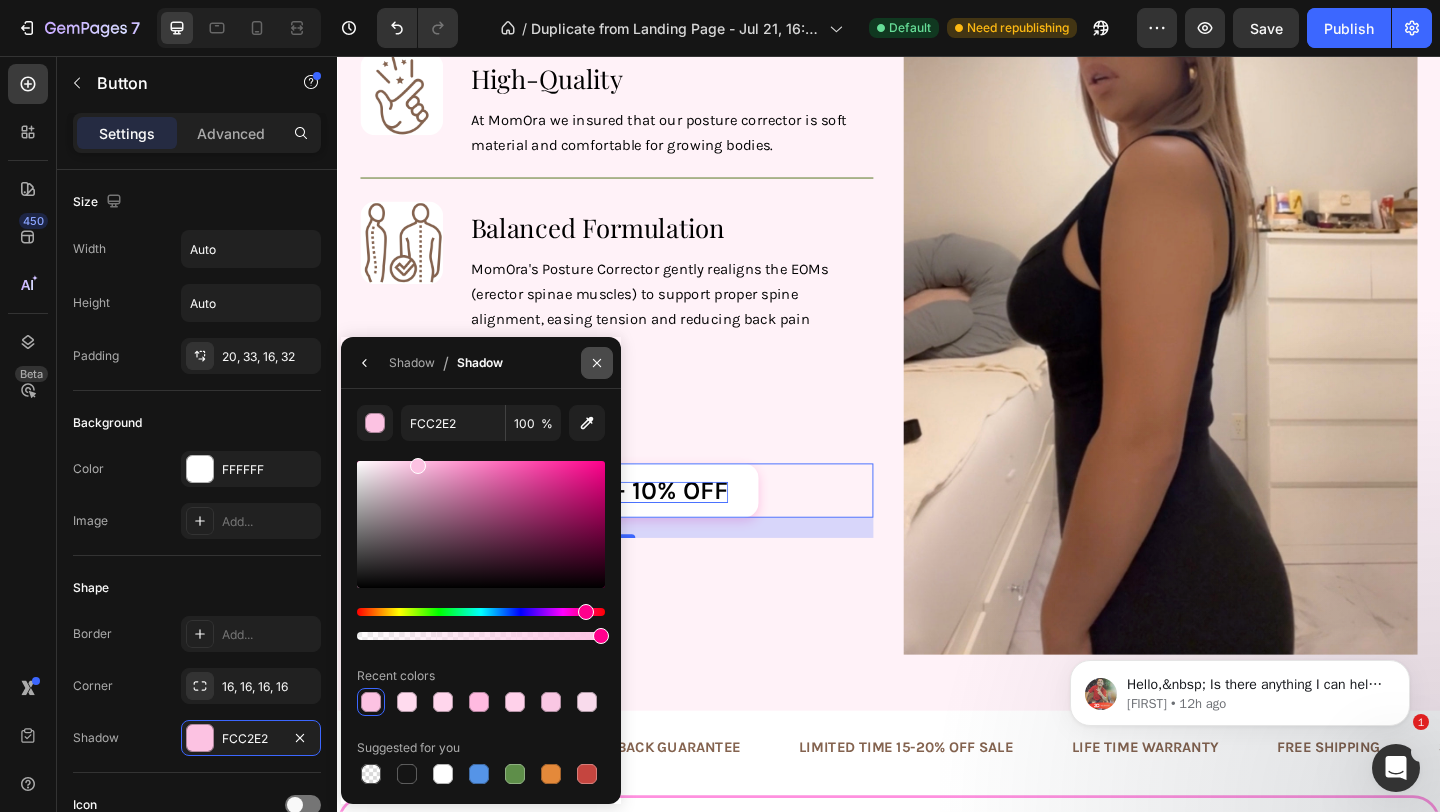click 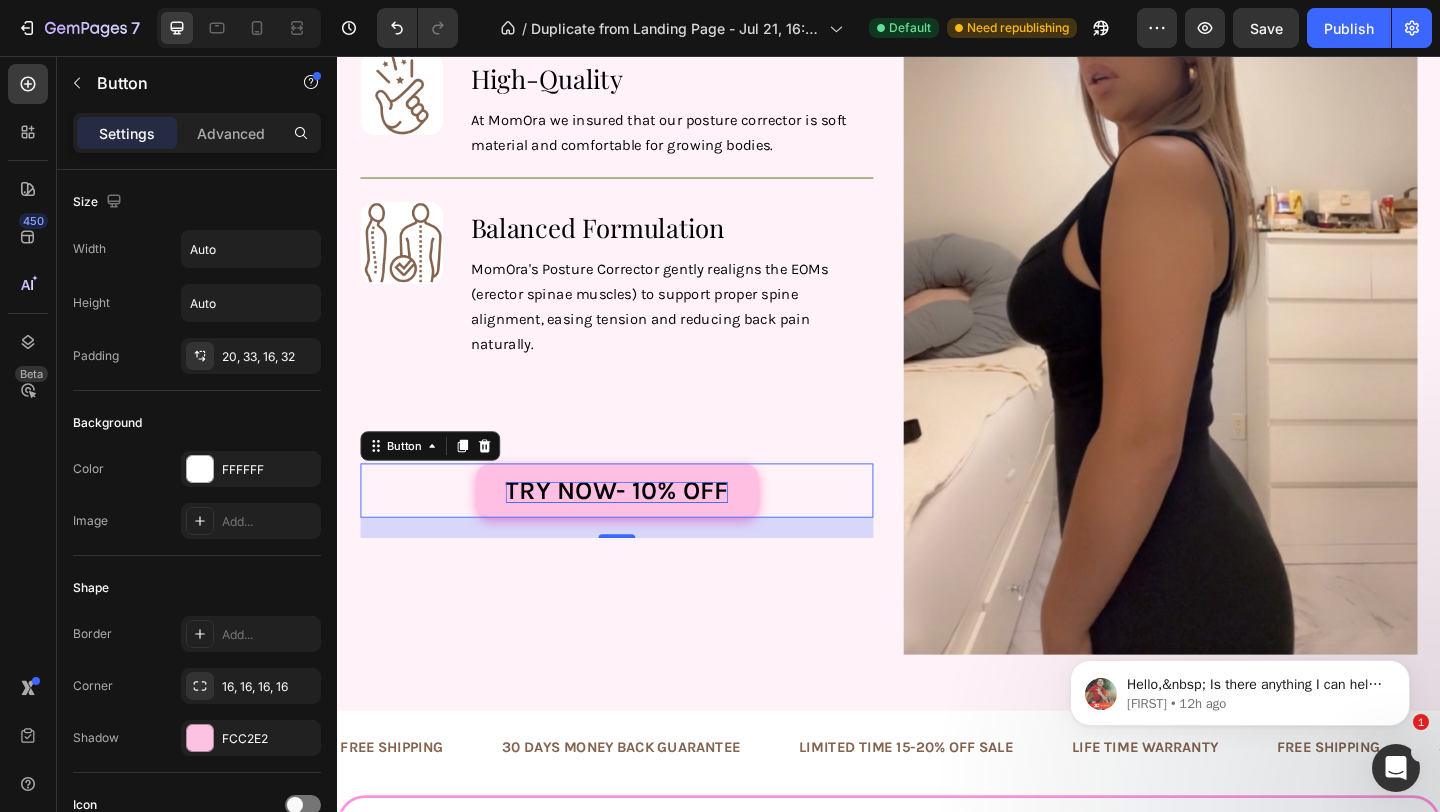 click on "Try now- 10% OFF" at bounding box center [641, 528] 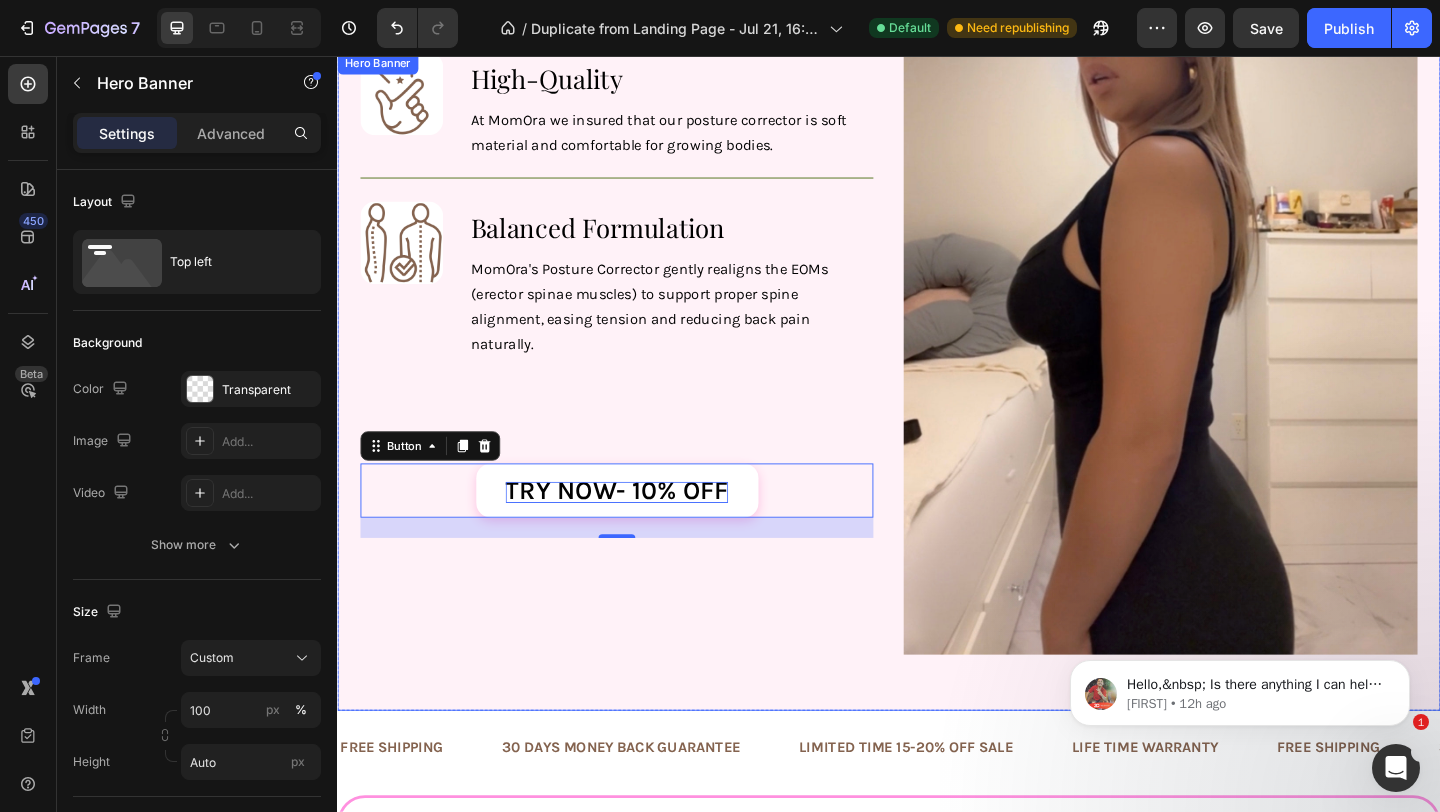 click on "Image ⁠⁠⁠⁠⁠⁠⁠ High-Quality  Heading At MomOra we insured that our posture corrector is soft material and comfortable for growing bodies.  Text Block Row Image ⁠⁠⁠⁠⁠⁠⁠ Balanced Formulation Heading MomOra's Posture Corrector gently realigns the EOMs (erector spinae muscles) to support proper spine alignment, easing tension and reducing back pain naturally. Text Block Row Try now- 10% OFF Button   22 Row" at bounding box center [641, 380] 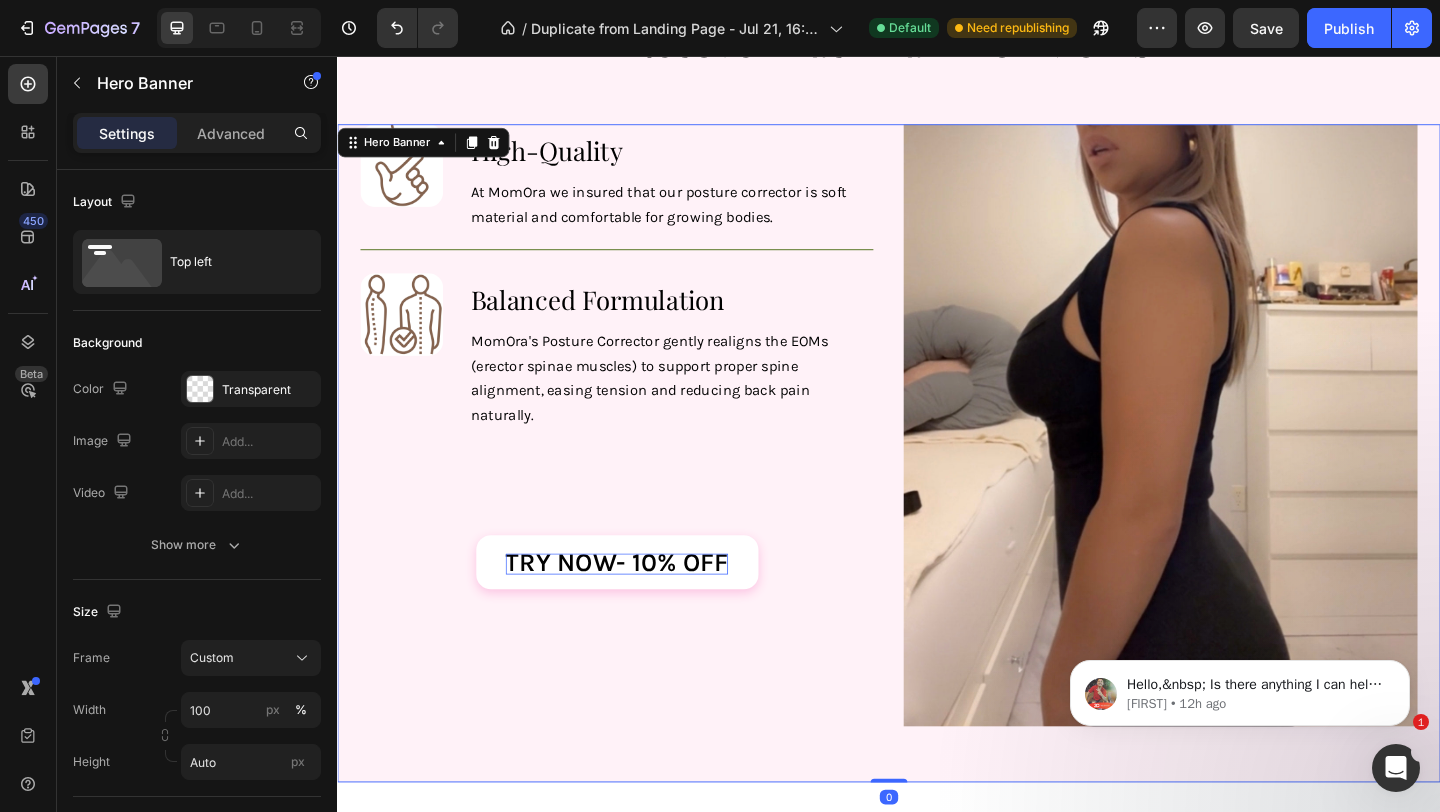 scroll, scrollTop: 1460, scrollLeft: 0, axis: vertical 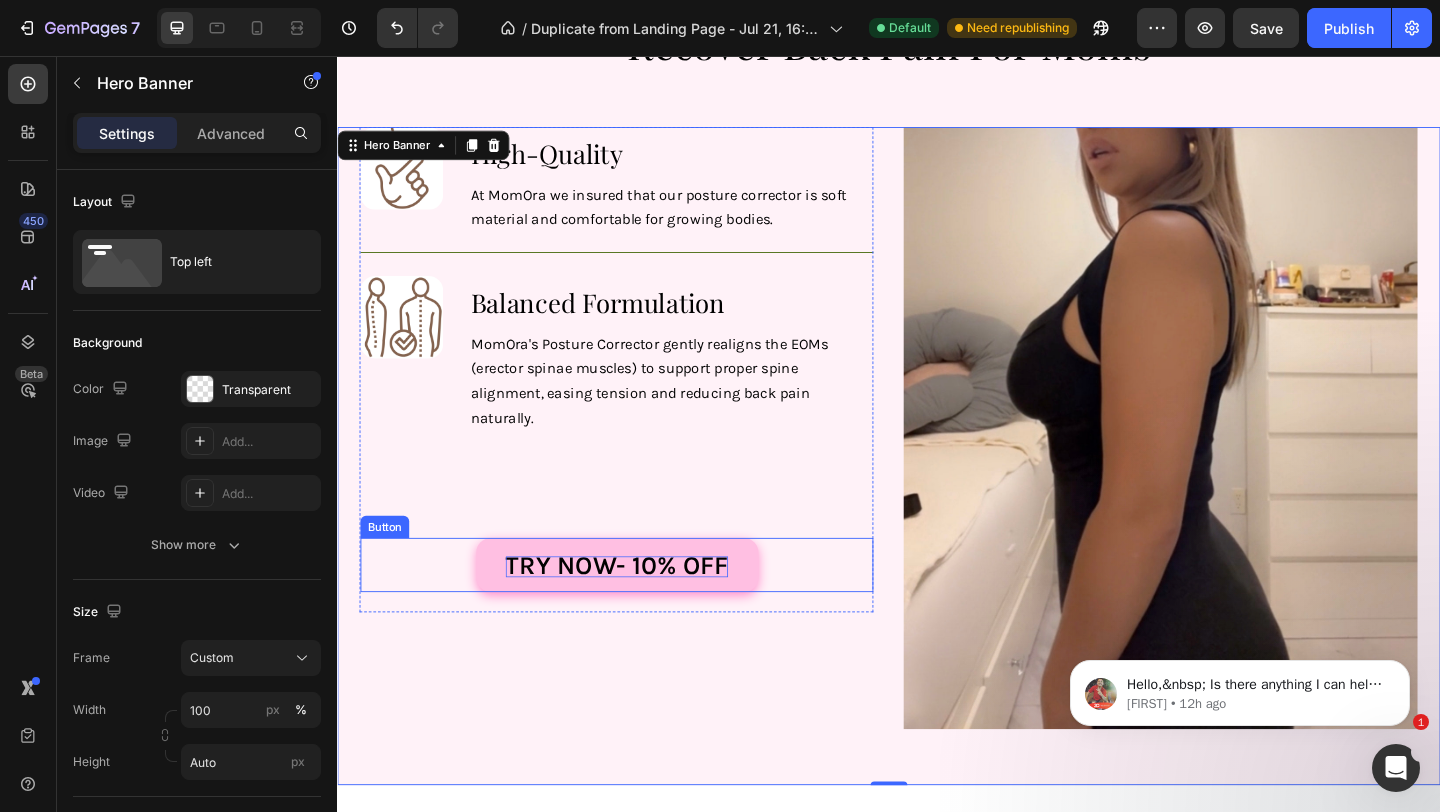 click on "Try now- 10% OFF" at bounding box center (641, 609) 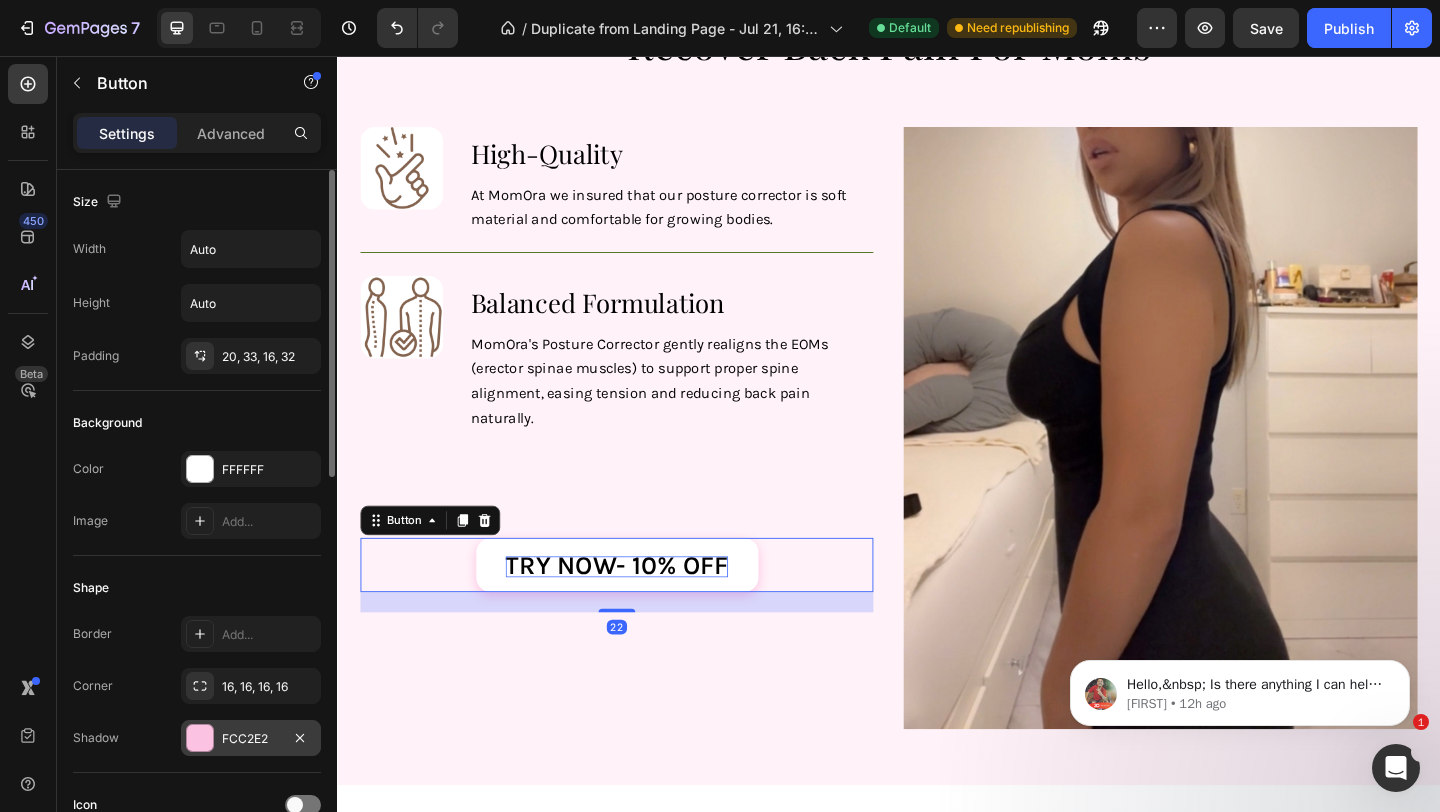 click on "FCC2E2" at bounding box center (251, 738) 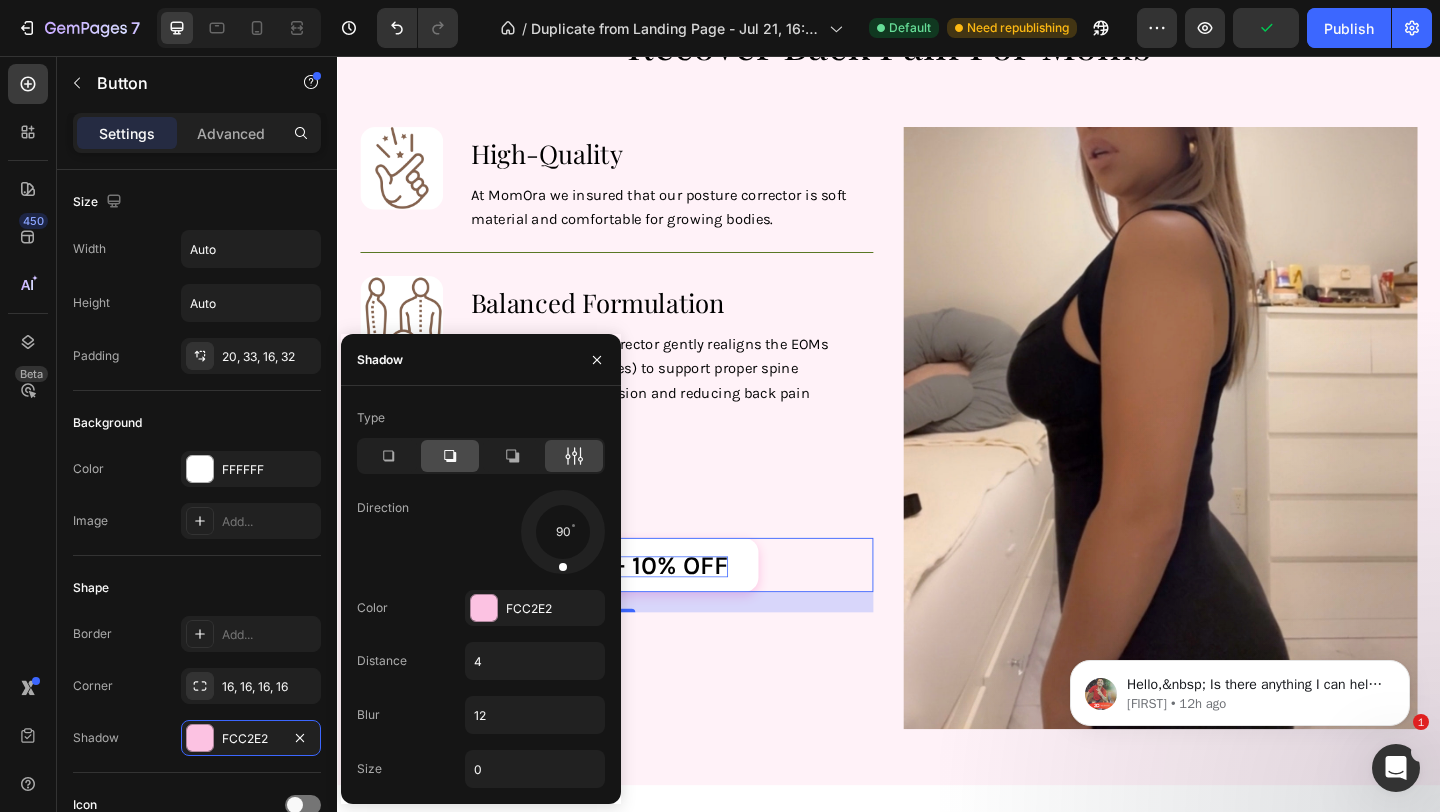 click 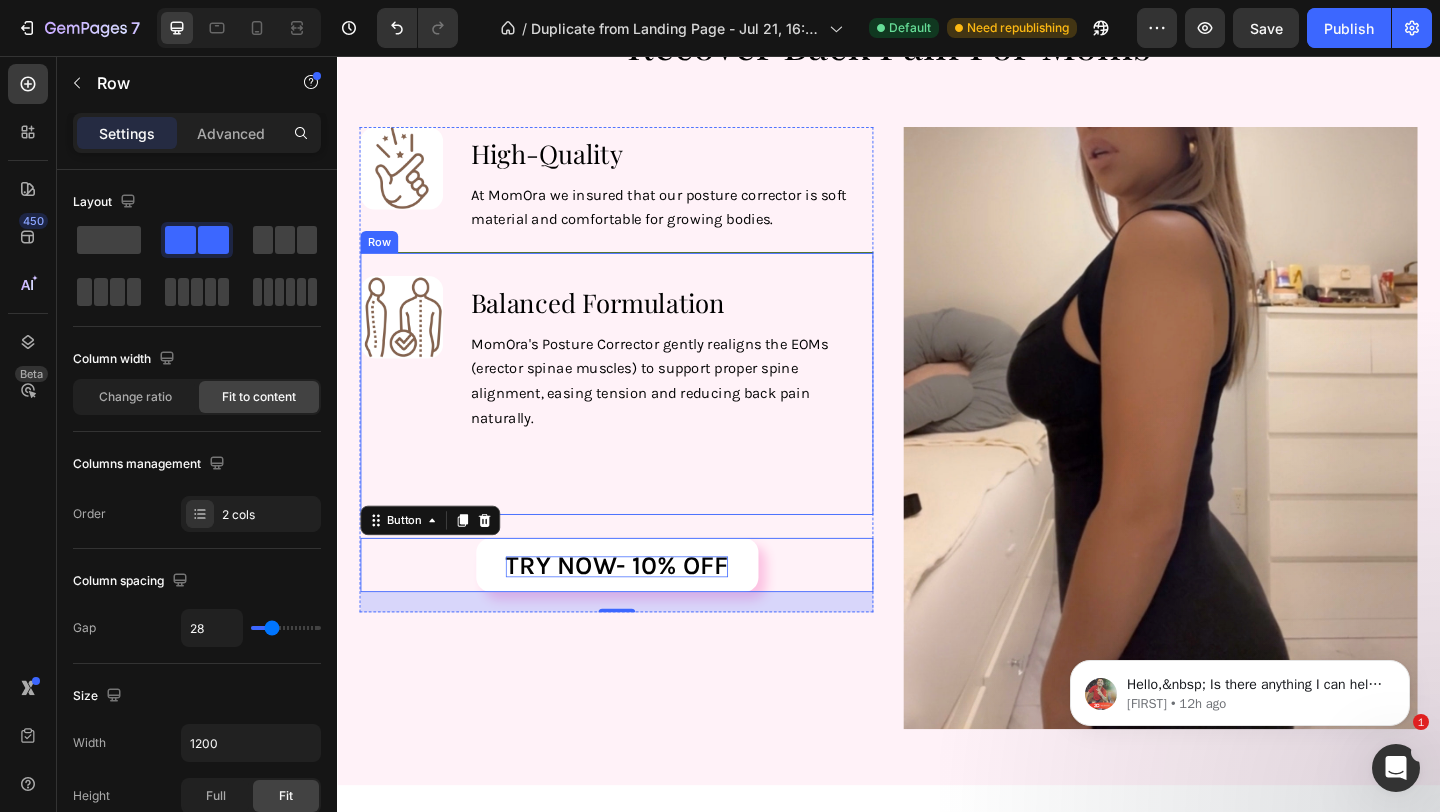 click on "⁠⁠⁠⁠⁠⁠⁠ Balanced Formulation Heading MomOra's Posture Corrector gently realigns the EOMs (erector spinae muscles) to support proper spine alignment, easing tension and reducing back pain naturally. Text Block" at bounding box center (700, 425) 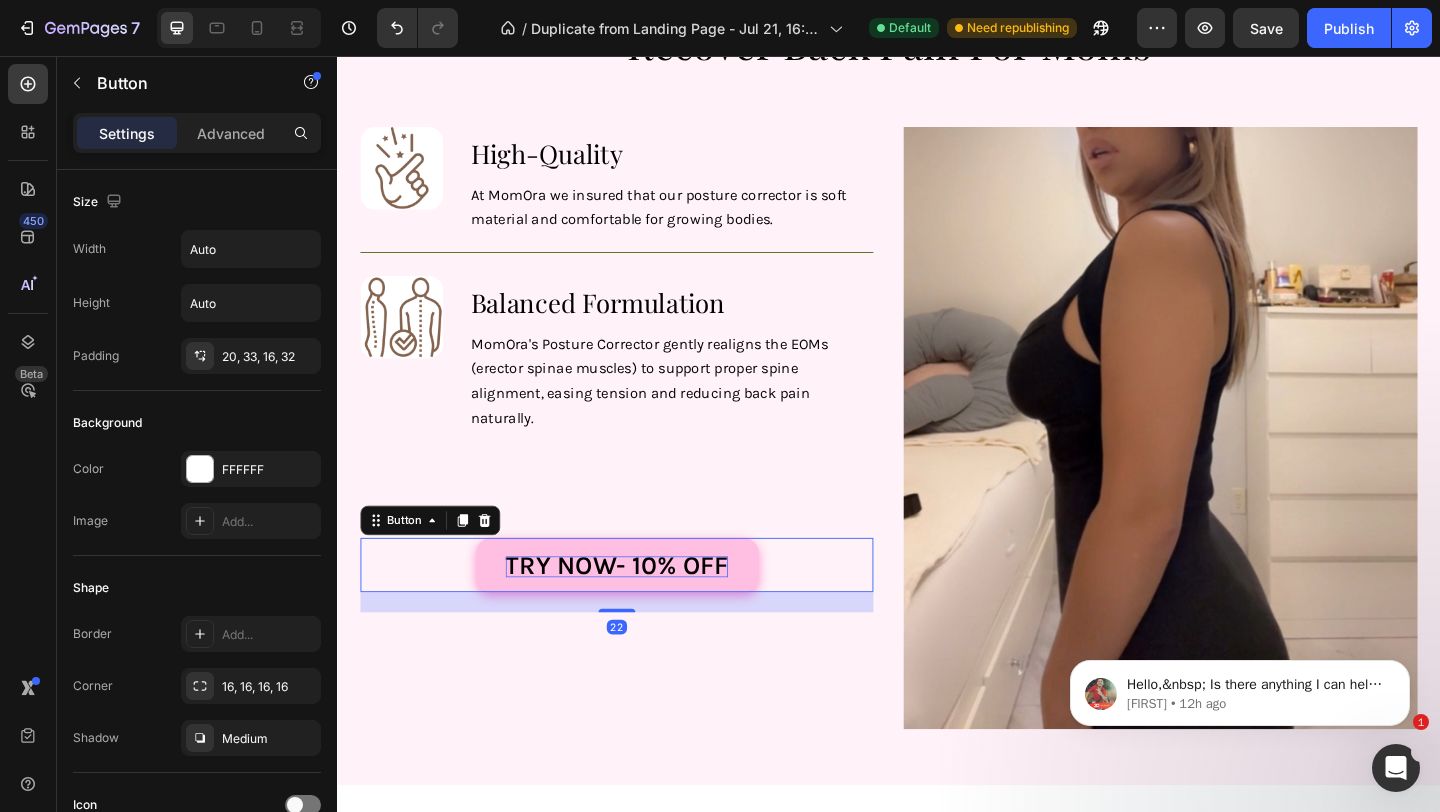 click on "Try now- 10% OFF" at bounding box center [641, 609] 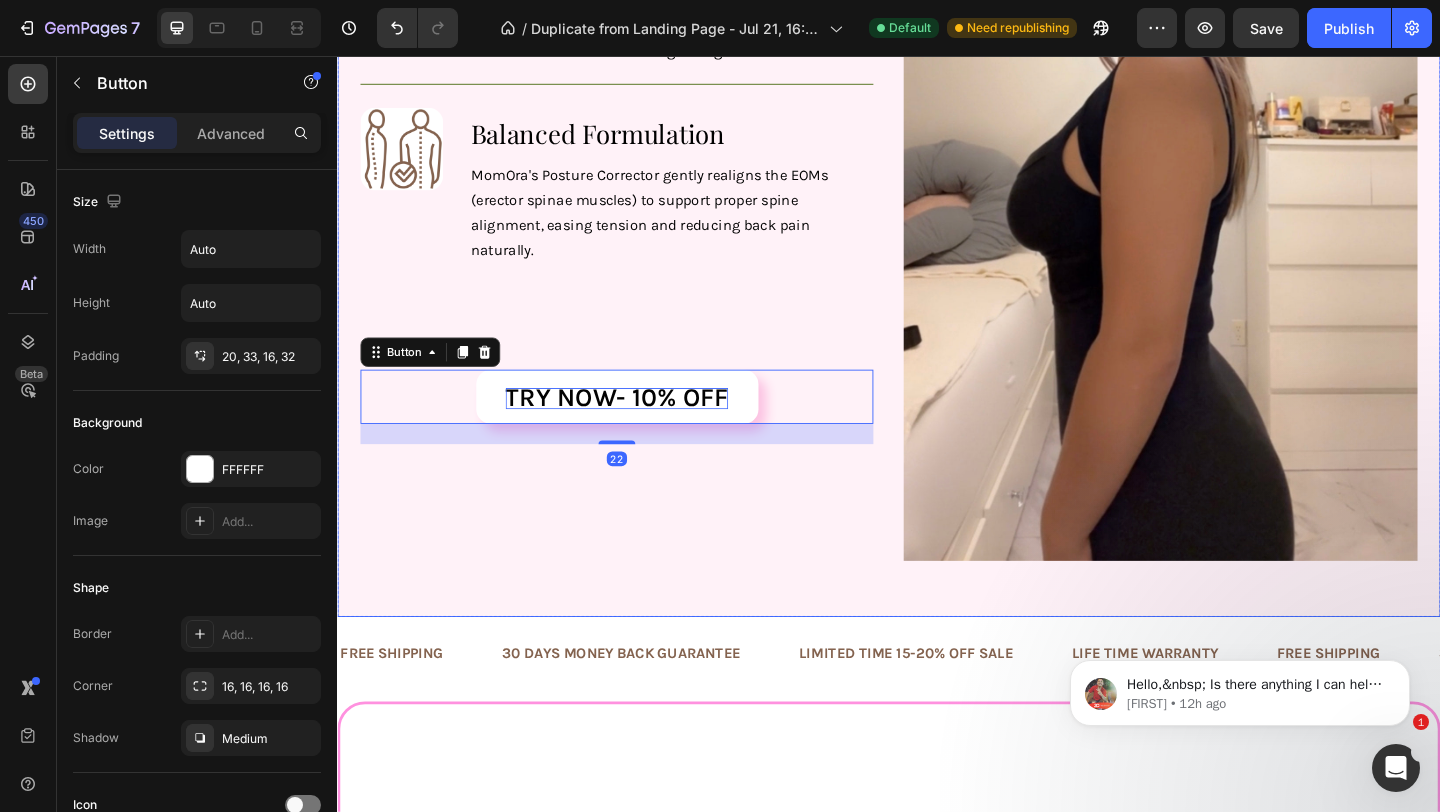 scroll, scrollTop: 1656, scrollLeft: 0, axis: vertical 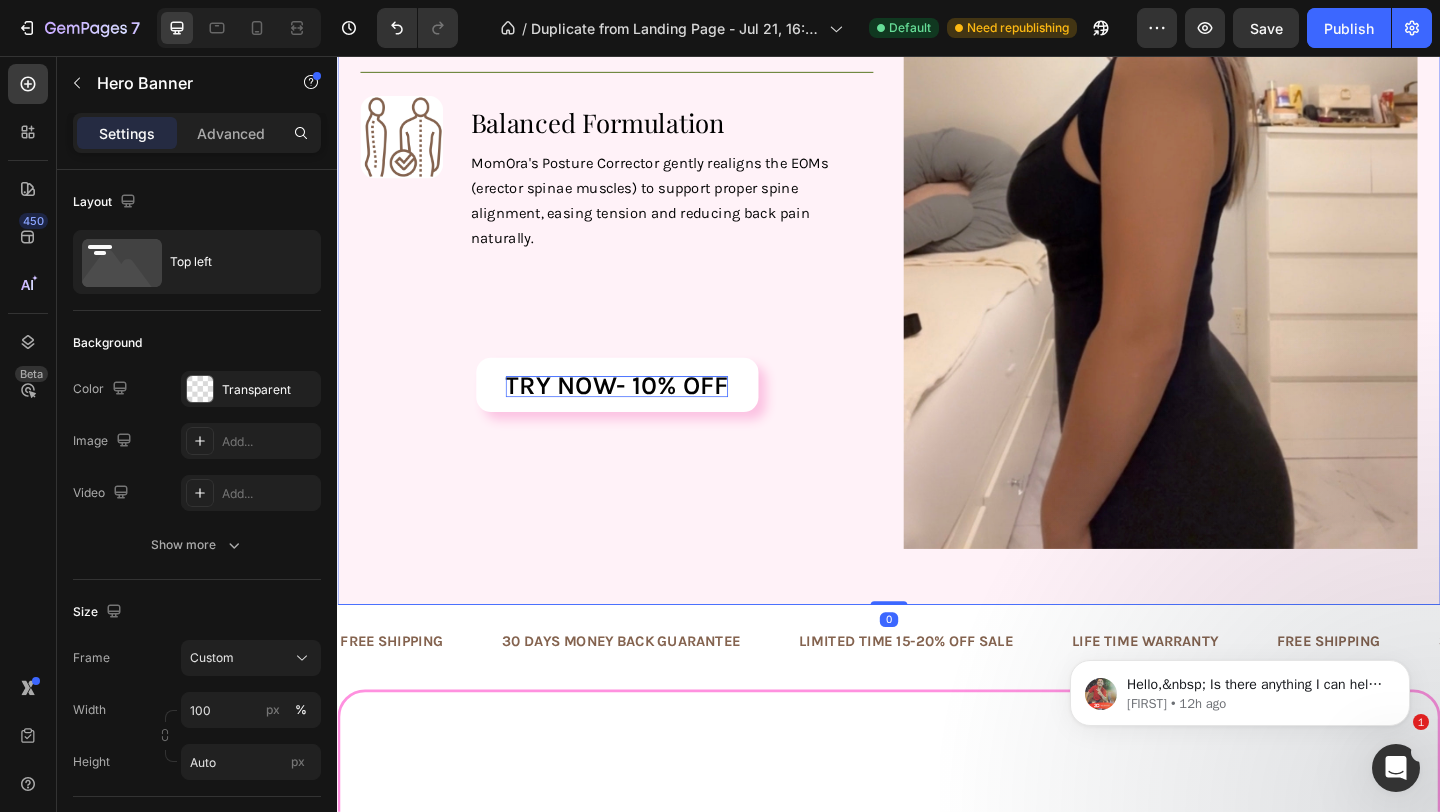 click on "Image ⁠⁠⁠⁠⁠⁠⁠ High-Quality  Heading At MomOra we insured that our posture corrector is soft material and comfortable for growing bodies.  Text Block Row Image ⁠⁠⁠⁠⁠⁠⁠ Balanced Formulation Heading MomOra's Posture Corrector gently realigns the EOMs (erector spinae muscles) to support proper spine alignment, easing tension and reducing back pain naturally. Text Block Row Try now- 10% OFF Button Row" at bounding box center [641, 265] 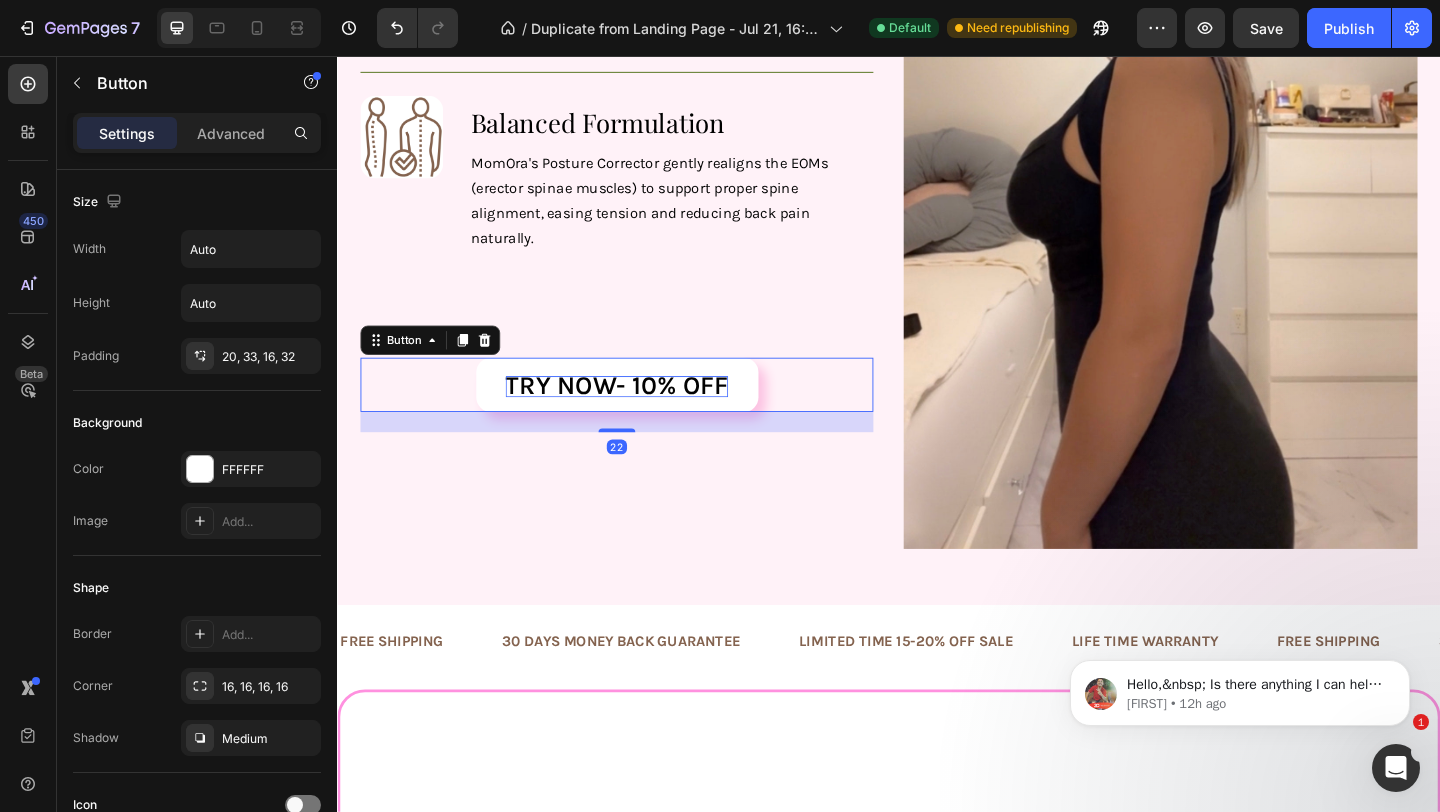 click on "Try now- 10% OFF" at bounding box center [641, 413] 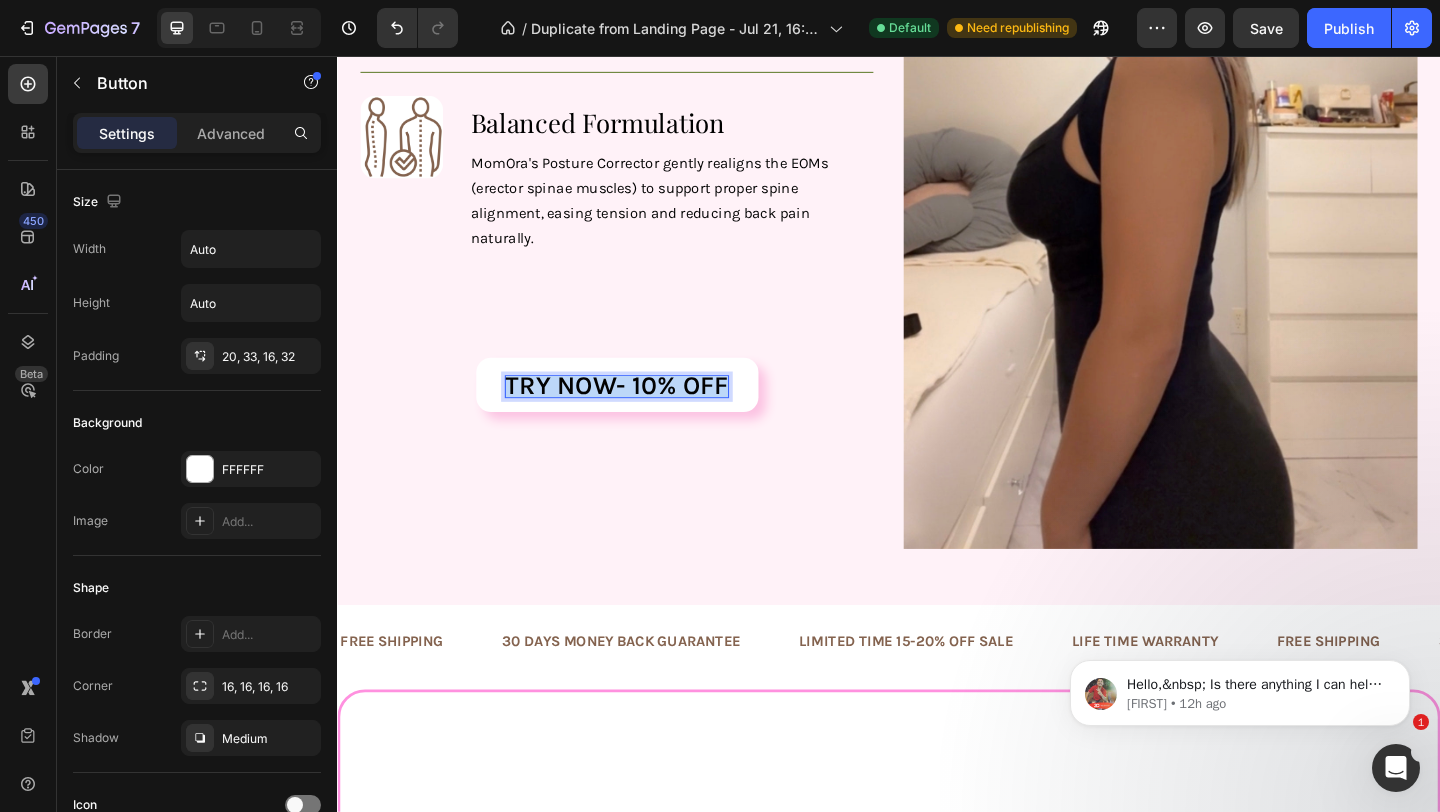 click on "Try now- 10% OFF" at bounding box center (641, 413) 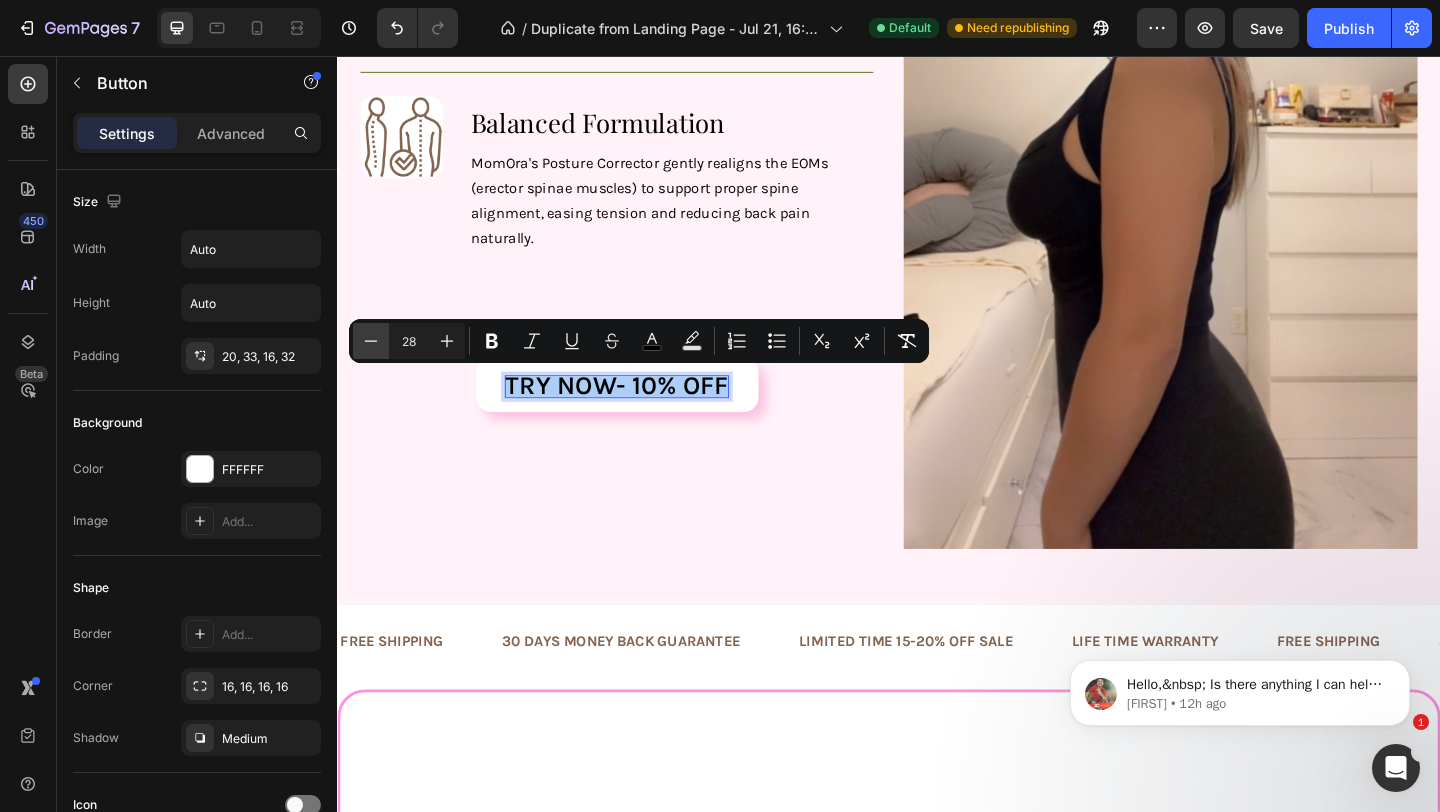 click on "Minus" at bounding box center (371, 341) 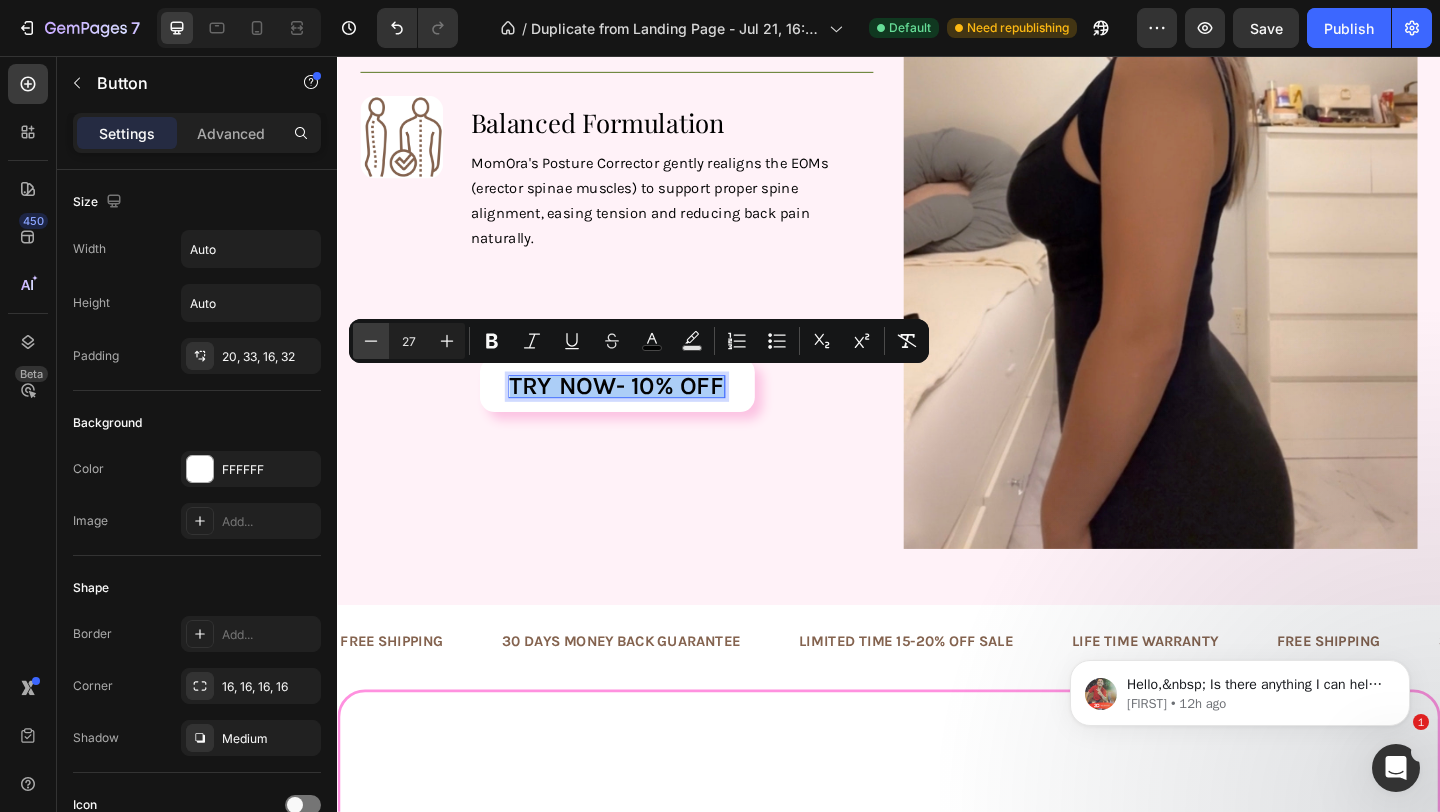 click on "Minus" at bounding box center (371, 341) 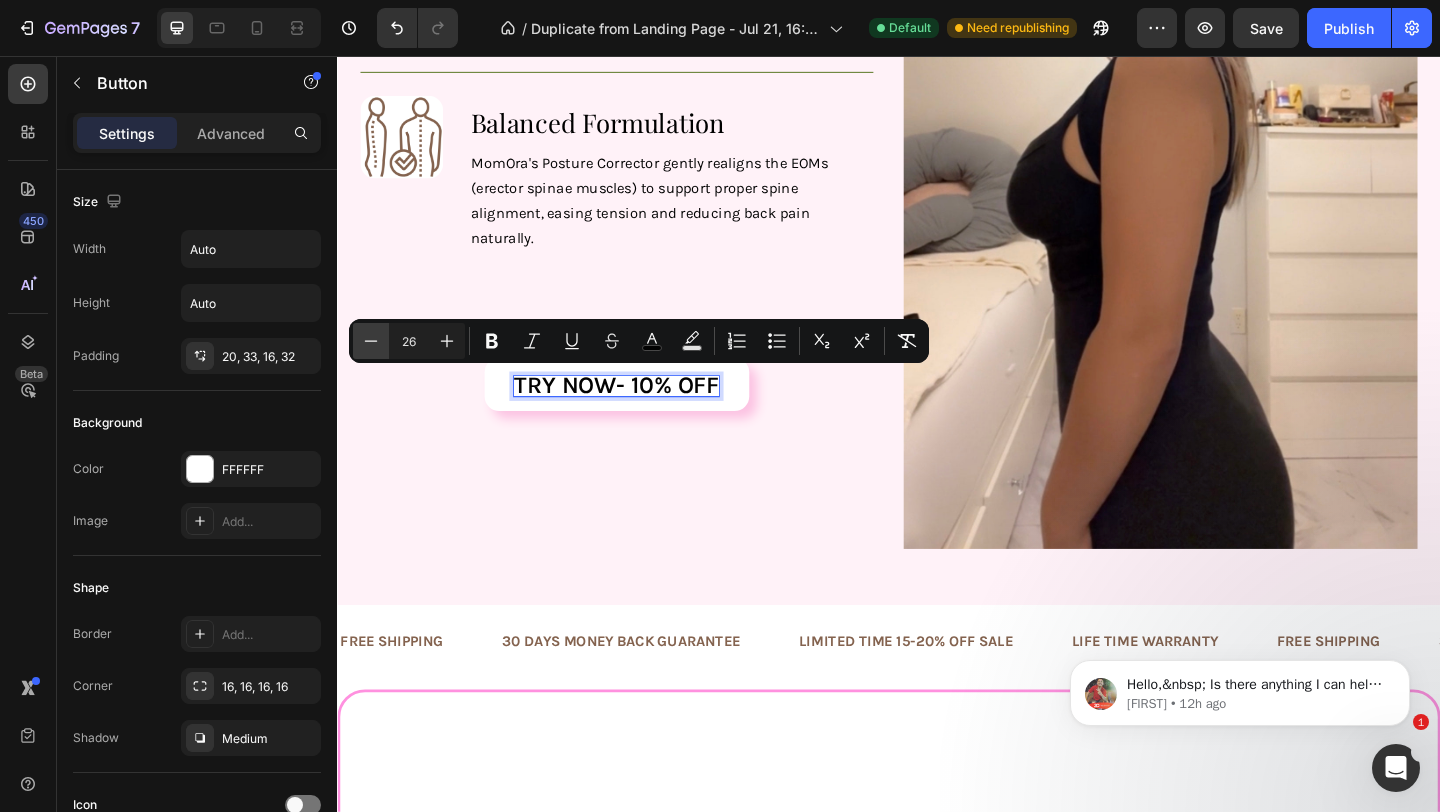 click on "Minus" at bounding box center [371, 341] 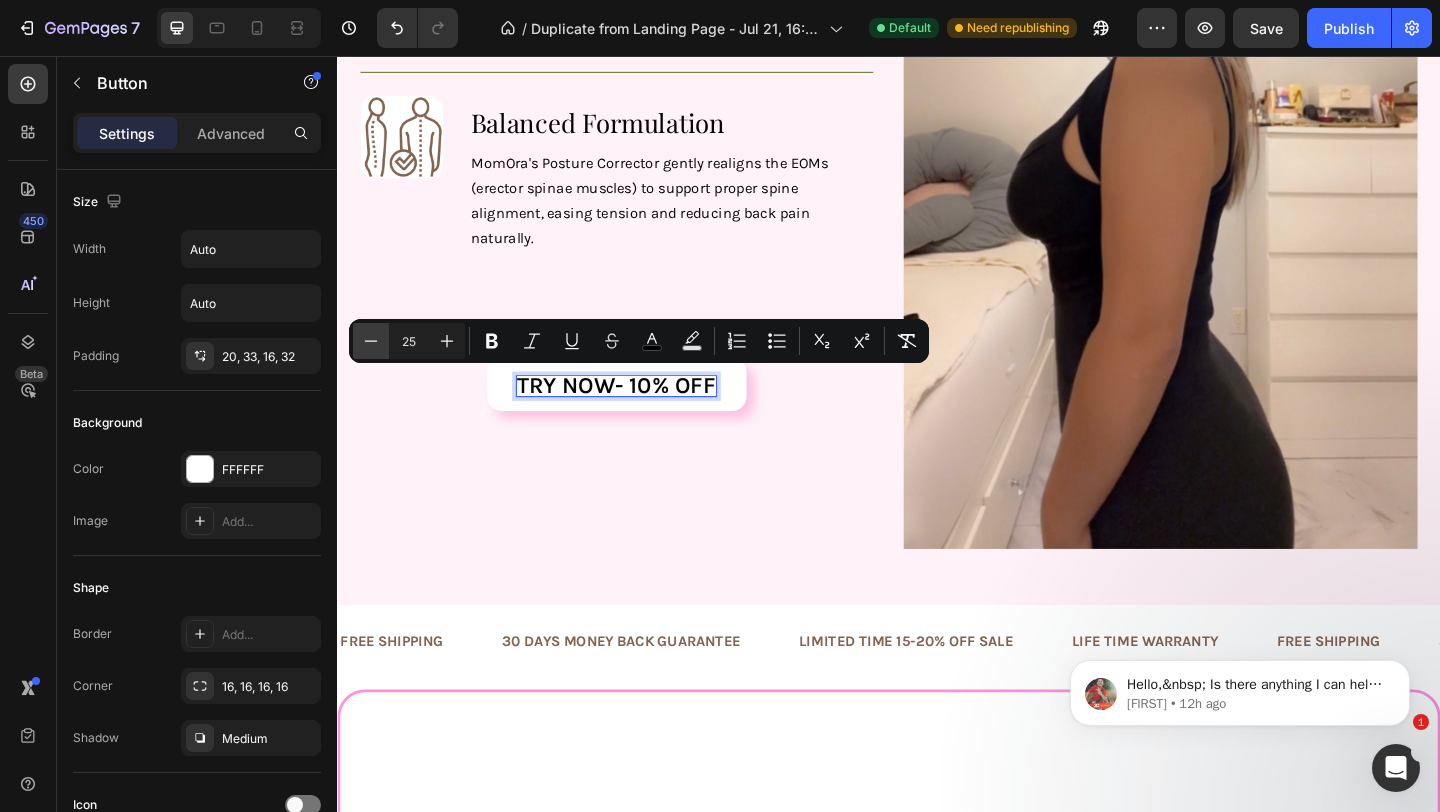 click on "Minus" at bounding box center (371, 341) 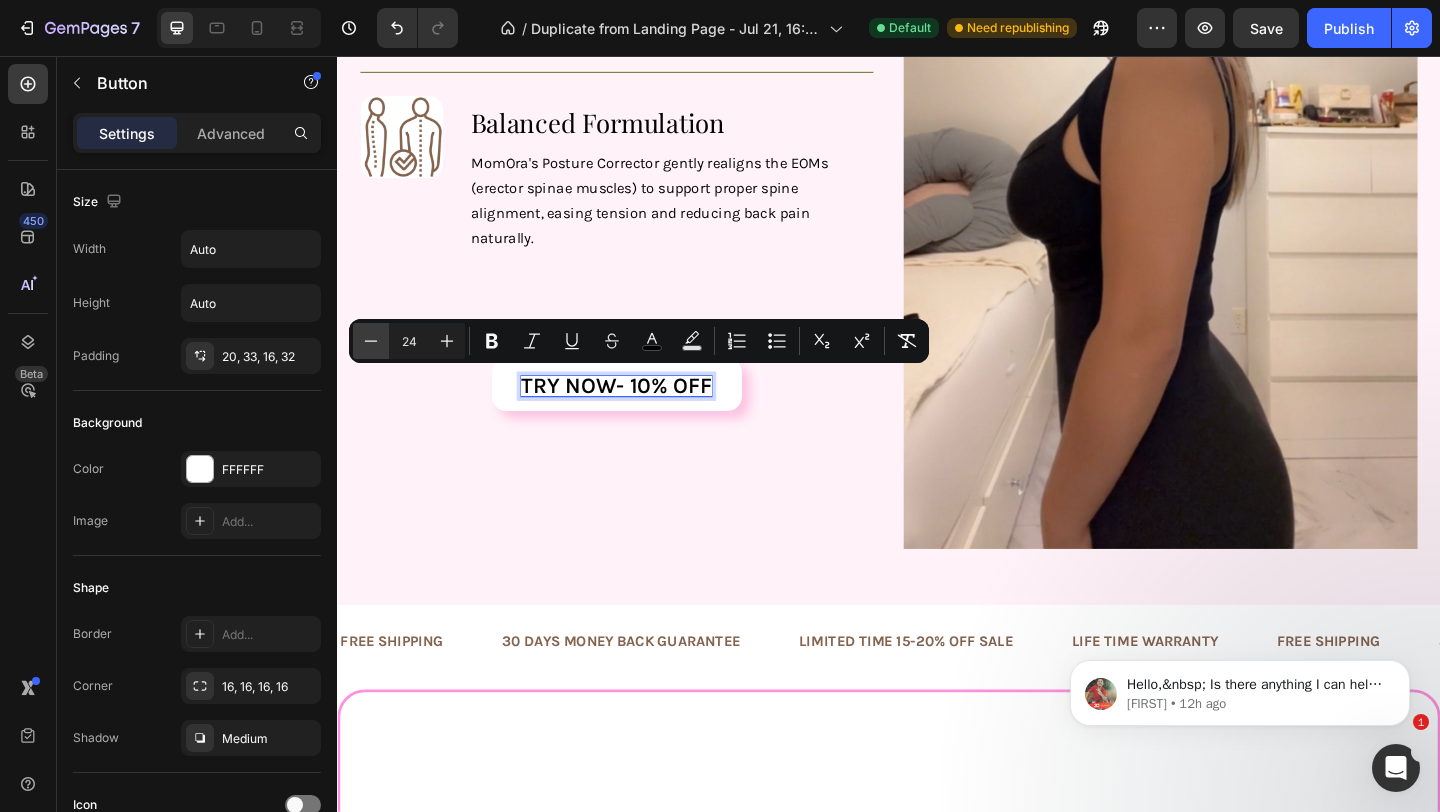 click on "Minus" at bounding box center (371, 341) 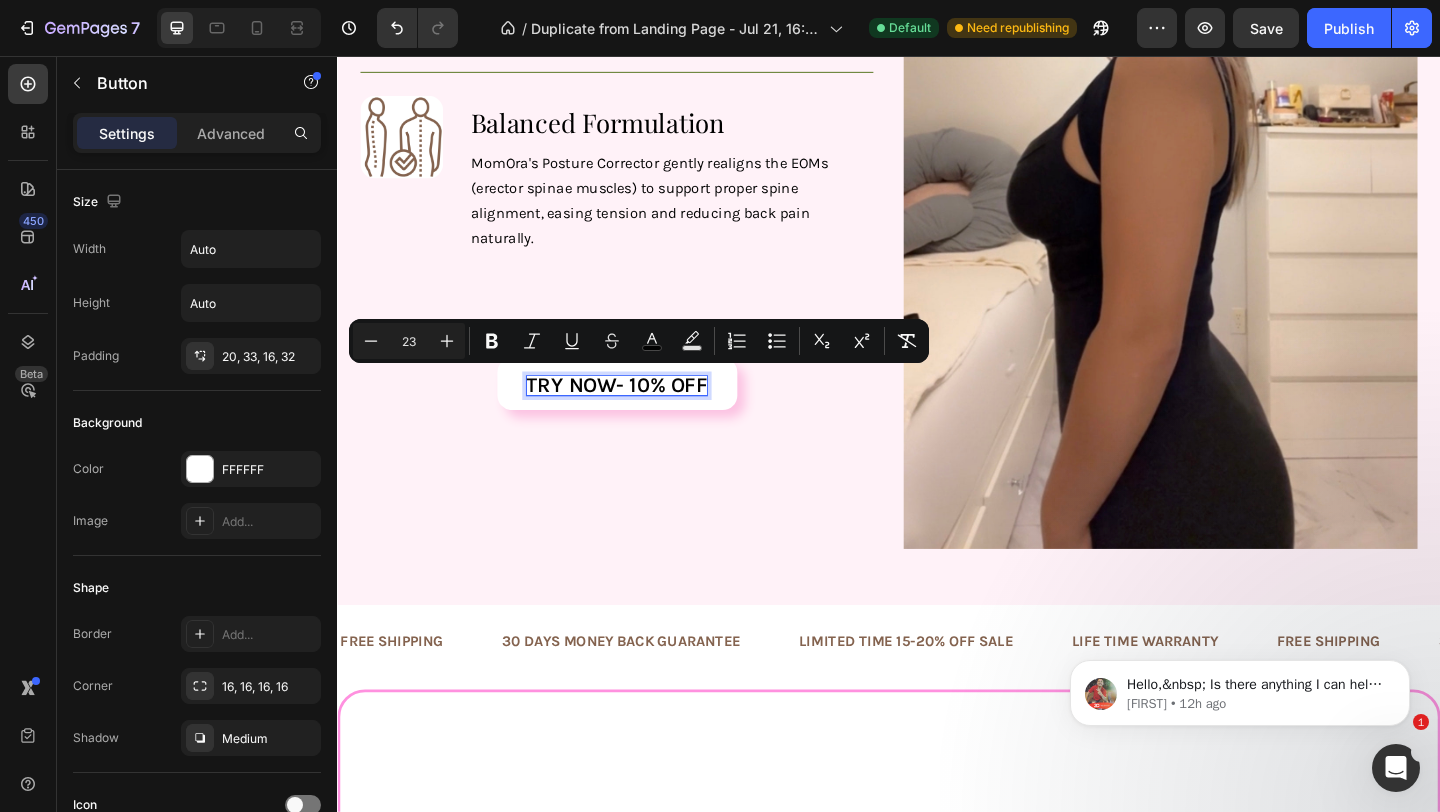 click on "Image ⁠⁠⁠⁠⁠⁠⁠ High-Quality  Heading At MomOra we insured that our posture corrector is soft material and comfortable for growing bodies.  Text Block Row Image ⁠⁠⁠⁠⁠⁠⁠ Balanced Formulation Heading MomOra's Posture Corrector gently realigns the EOMs (erector spinae muscles) to support proper spine alignment, easing tension and reducing back pain naturally. Text Block Row Try now- 10% OFF Button   22 Row" at bounding box center [641, 265] 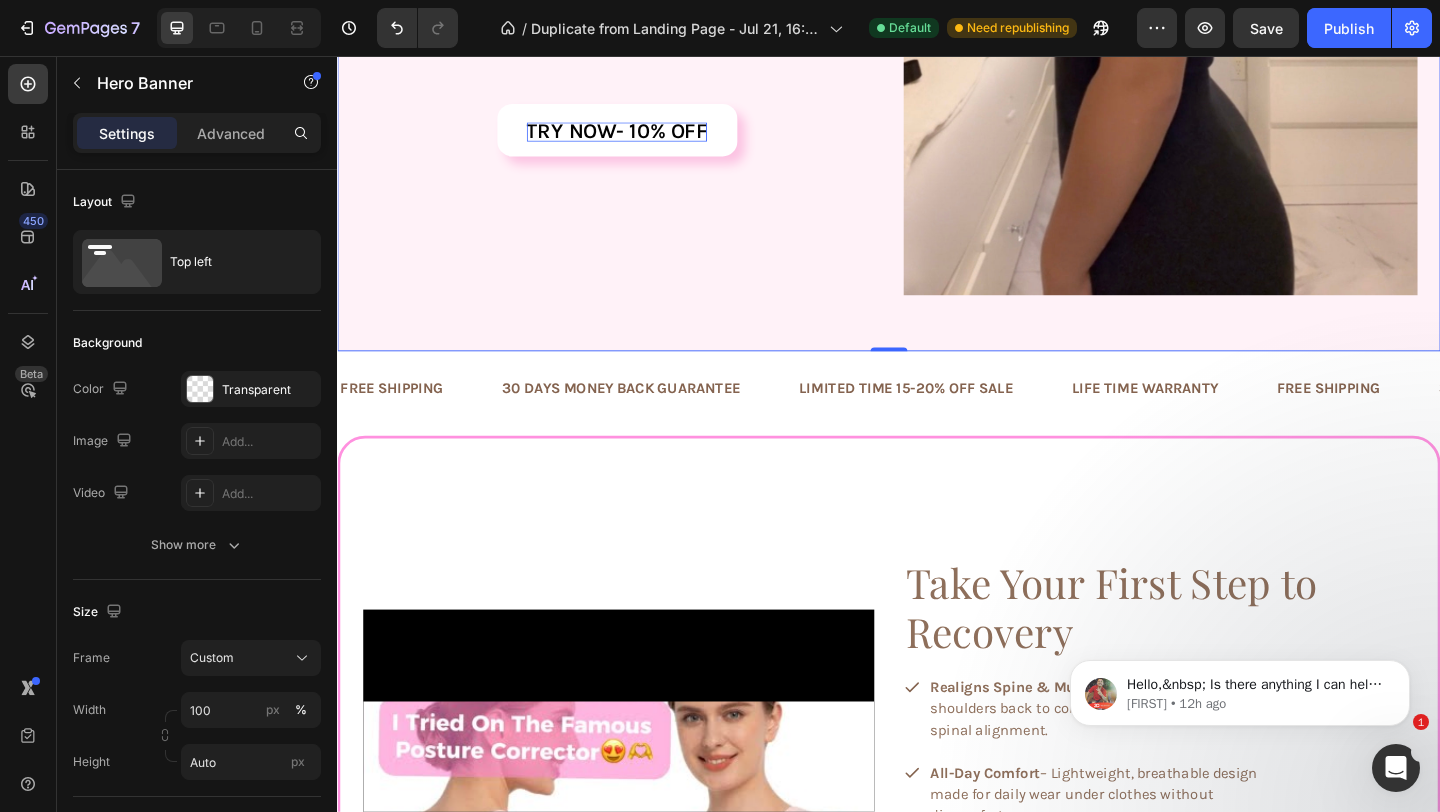 scroll, scrollTop: 1950, scrollLeft: 0, axis: vertical 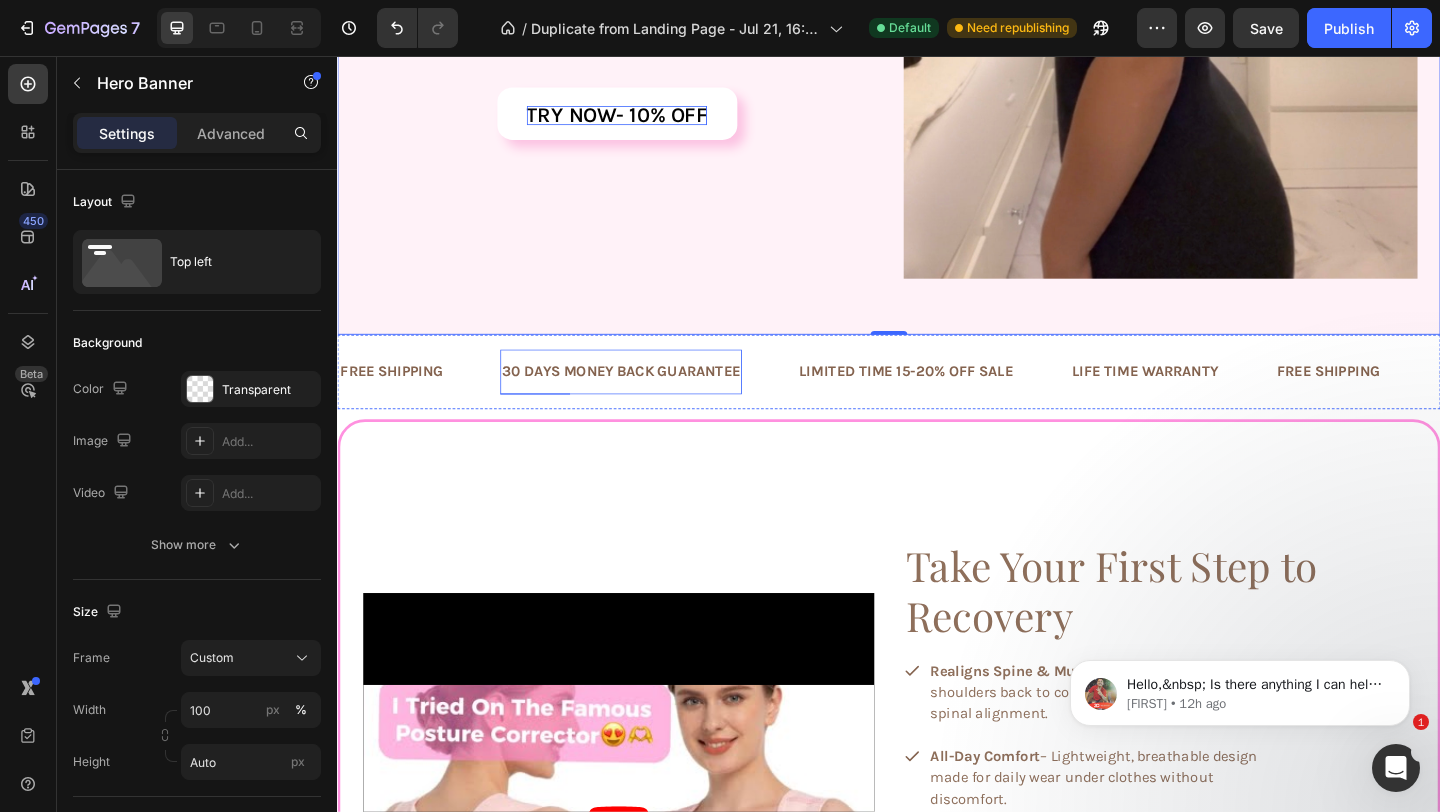 click on "30 DAYS MONEY BACK GUARANTEE Text Block" at bounding box center [645, 399] 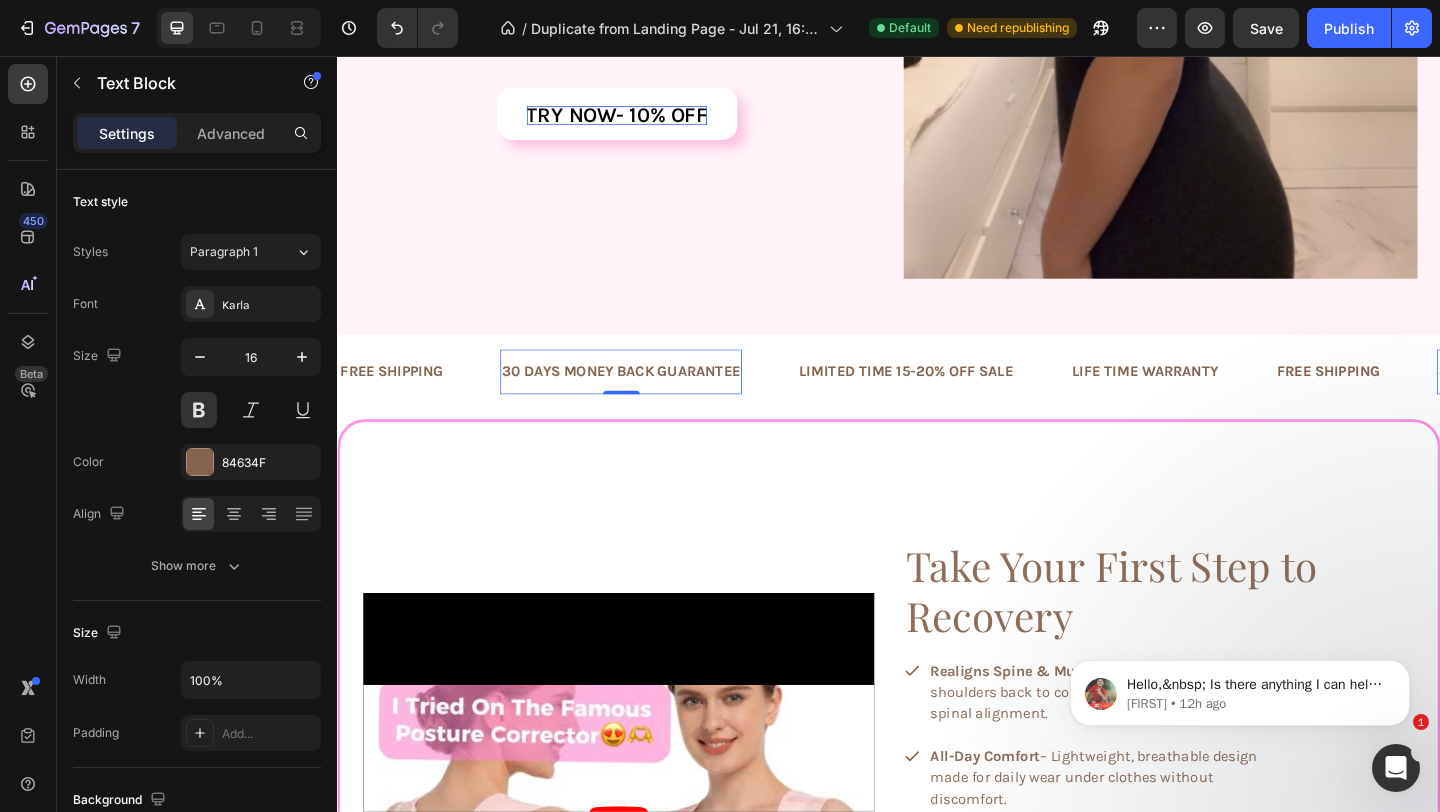 click on "30 DAYS MONEY BACK GUARANTEE" at bounding box center (645, 399) 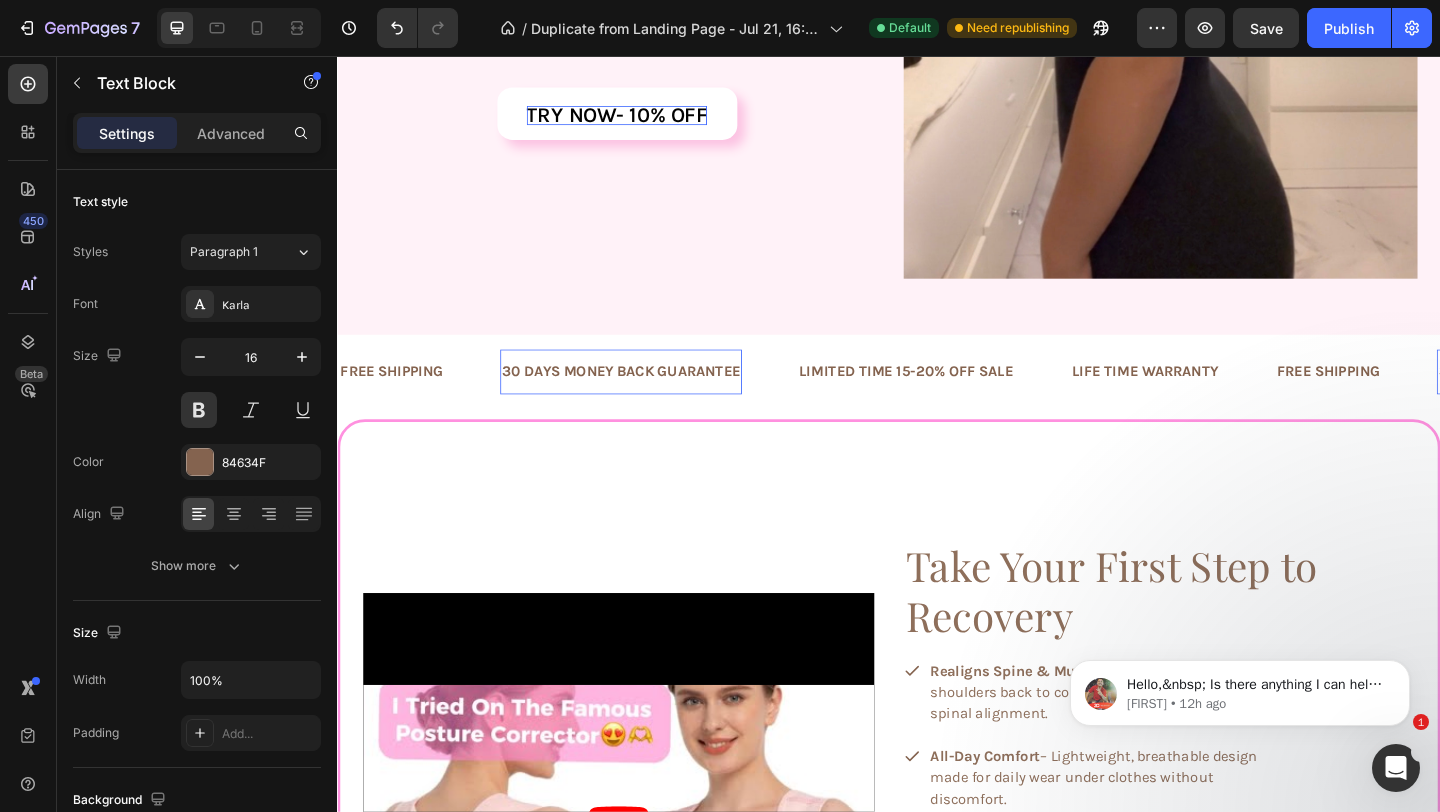 click on "30 DAYS MONEY BACK GUARANTEE" at bounding box center [645, 399] 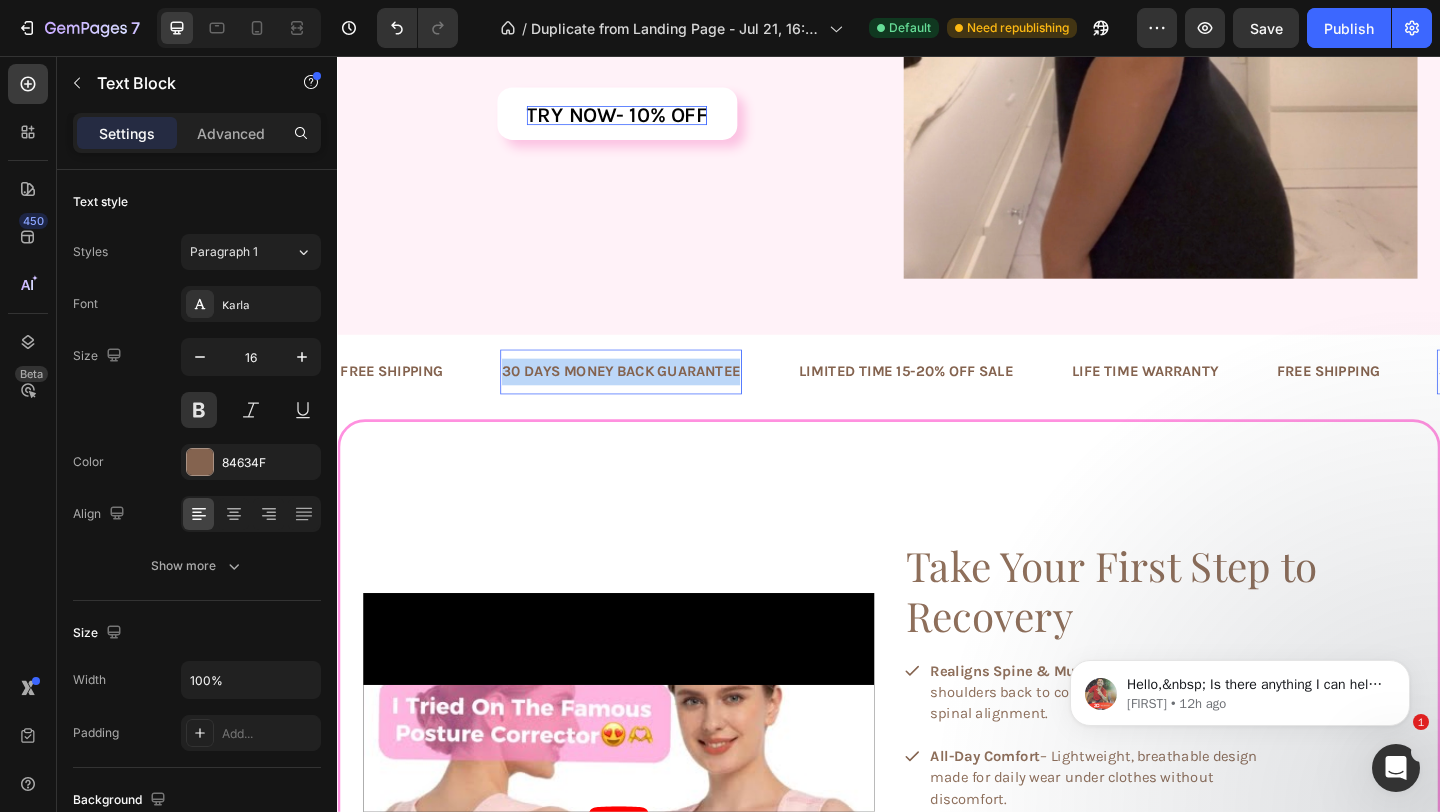 click on "30 DAYS MONEY BACK GUARANTEE" at bounding box center (645, 399) 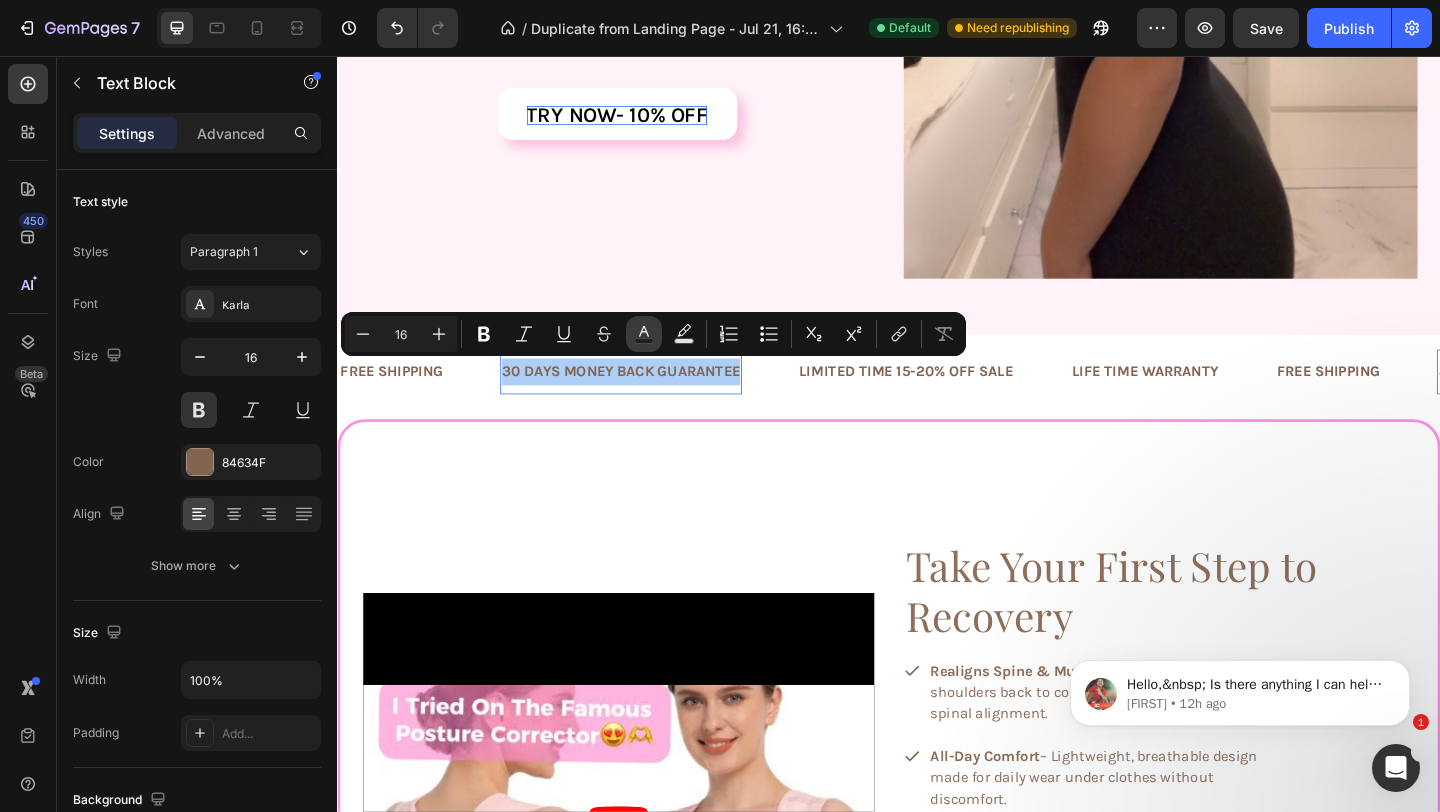 click 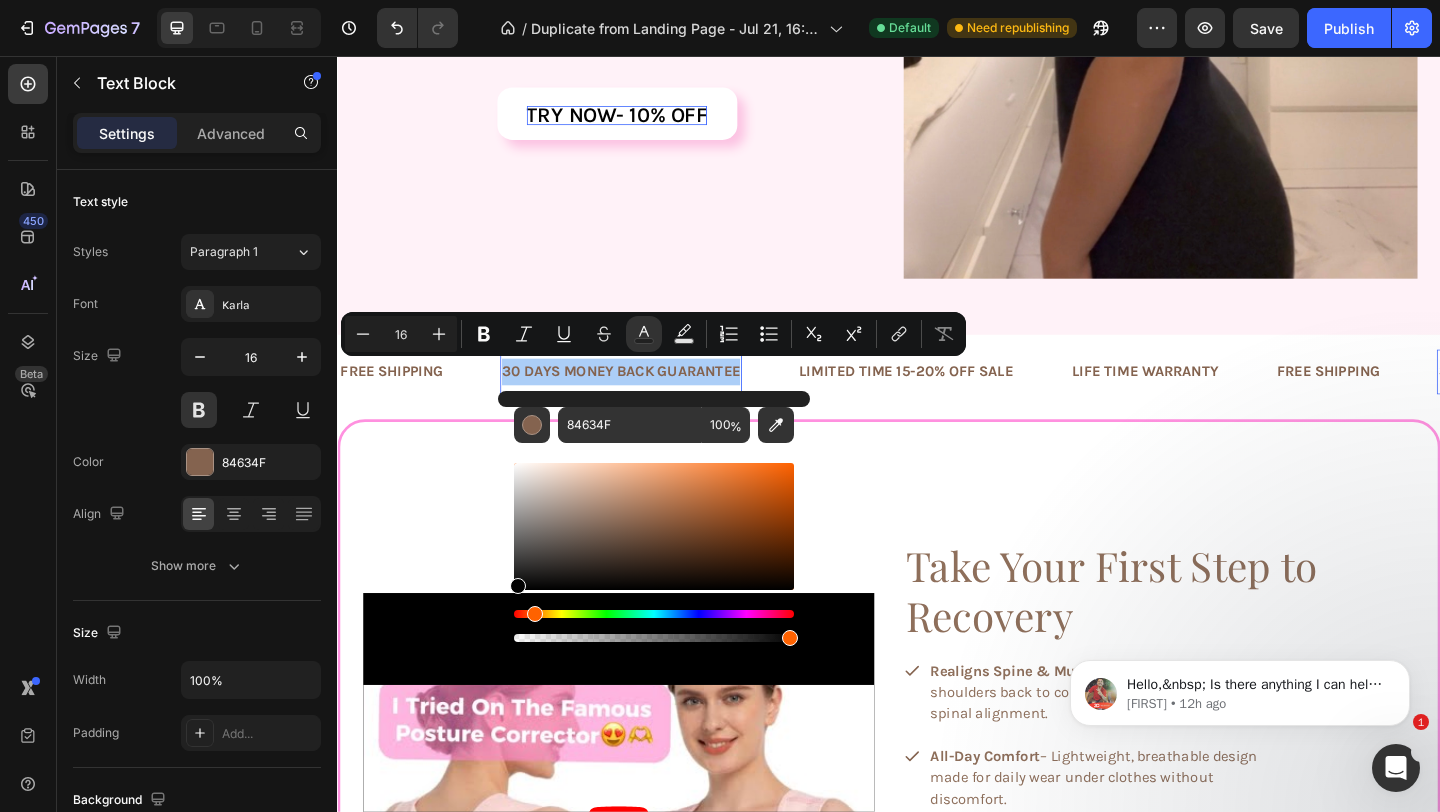 drag, startPoint x: 549, startPoint y: 562, endPoint x: 502, endPoint y: 596, distance: 58.00862 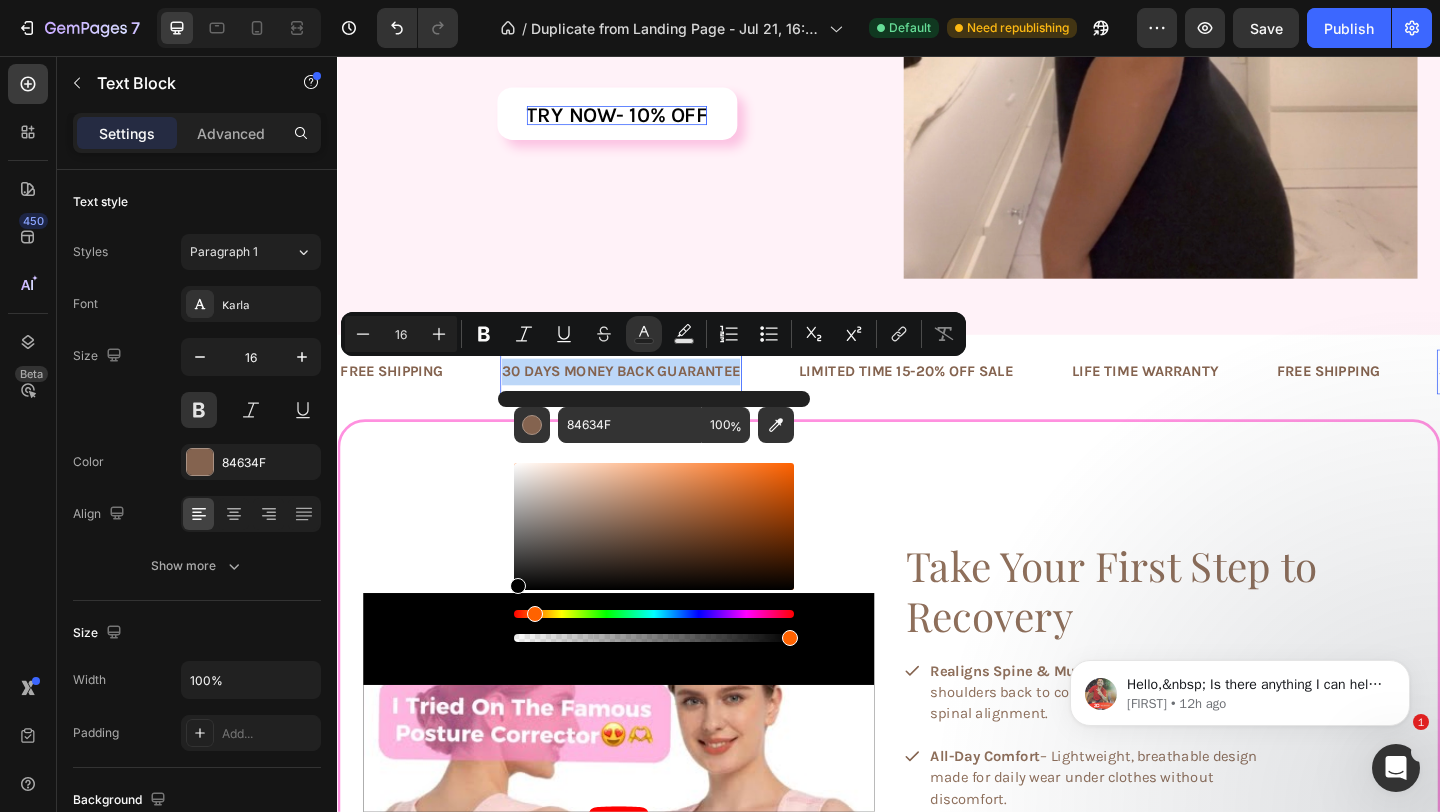 type on "000000" 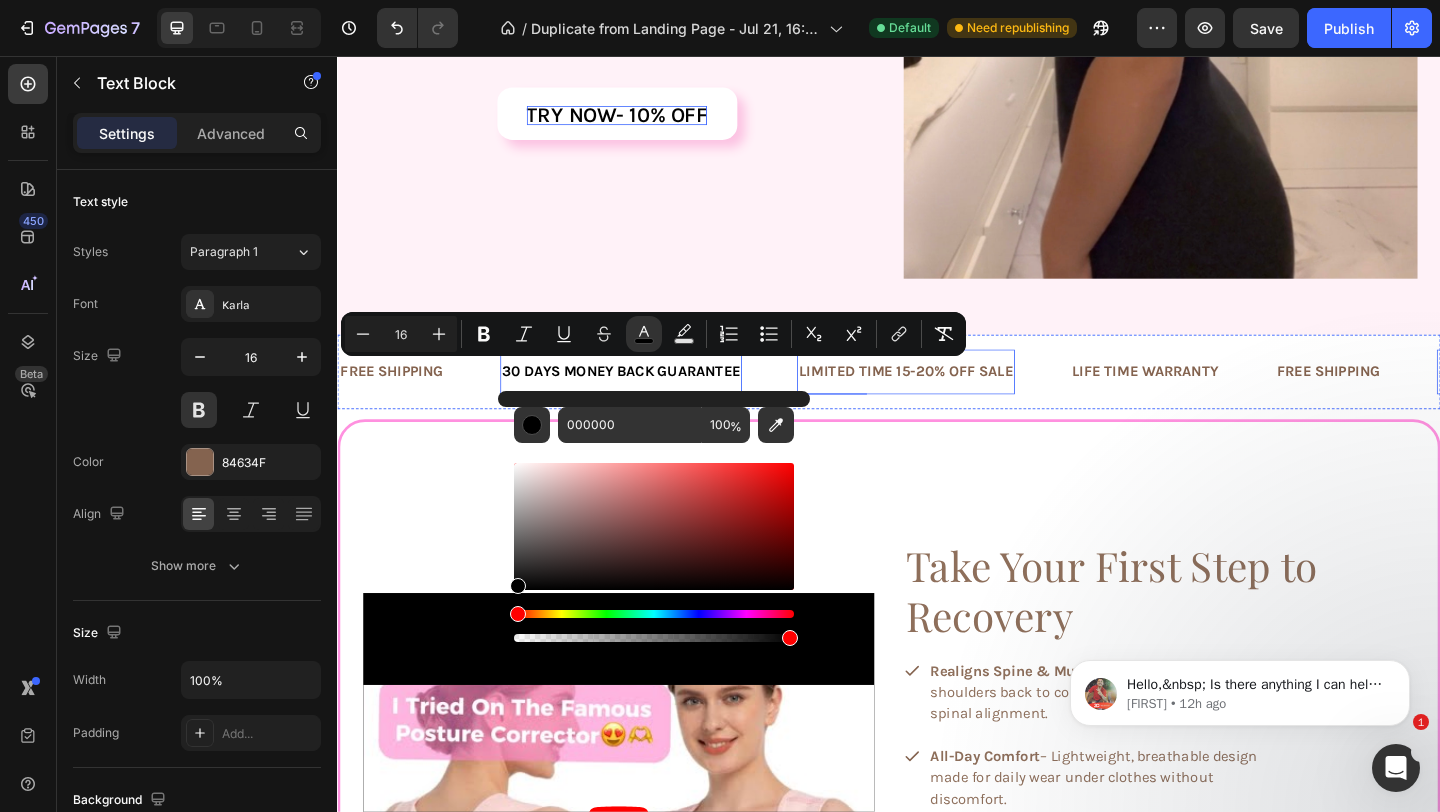 click on "LIMITED TIME 15-20% OFF SALE" at bounding box center [955, 399] 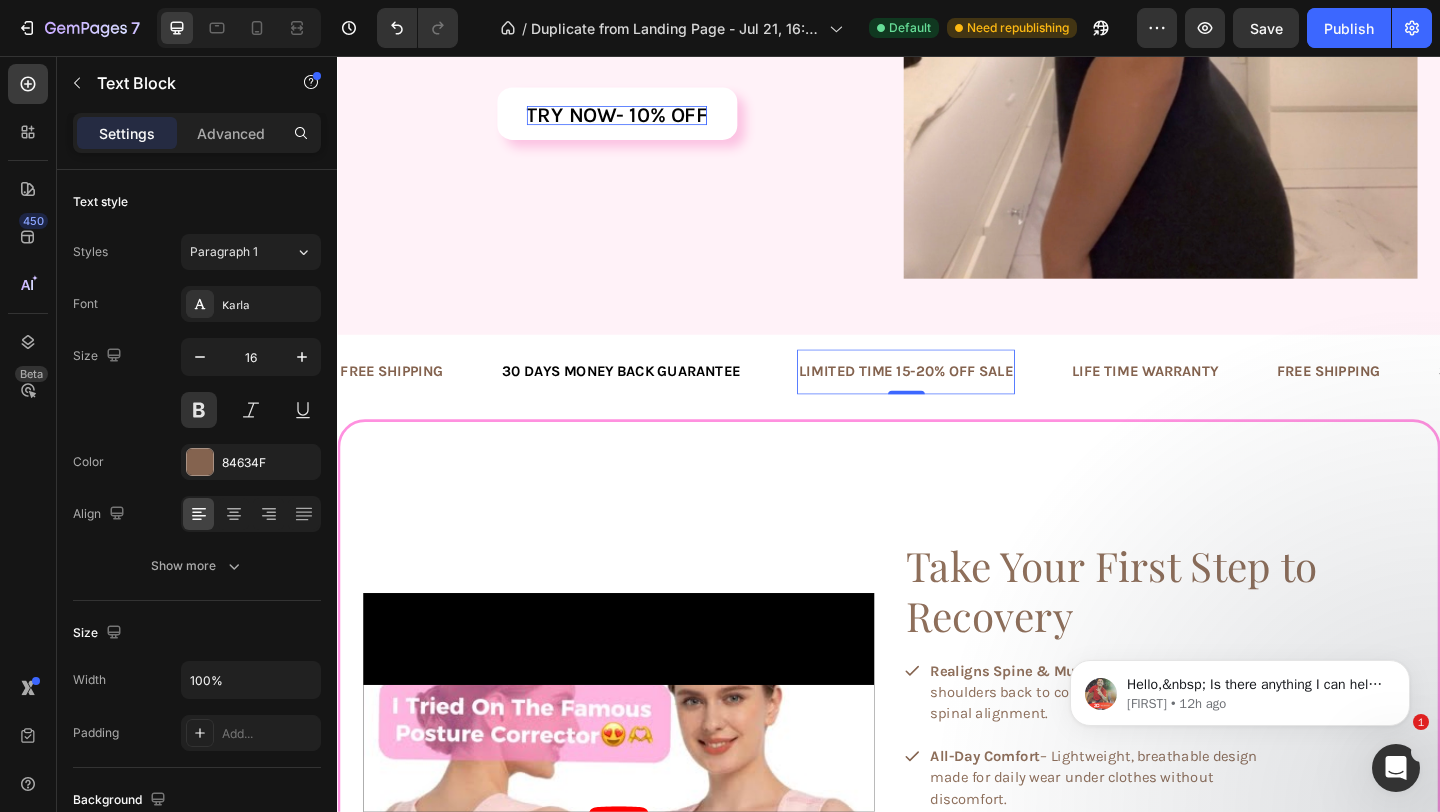 click on "LIMITED TIME 15-20% OFF SALE" at bounding box center (955, 399) 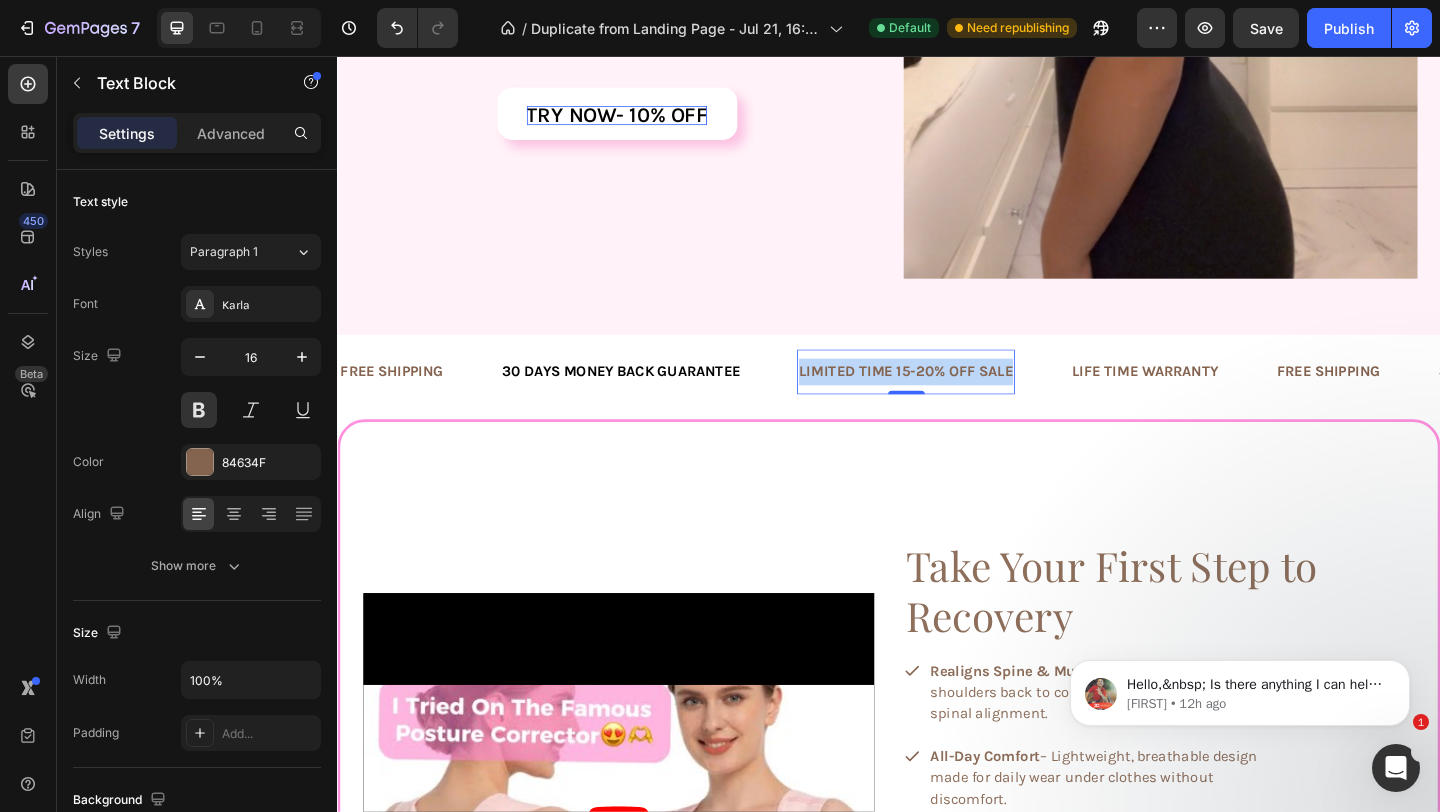 click on "LIMITED TIME 15-20% OFF SALE" at bounding box center [955, 399] 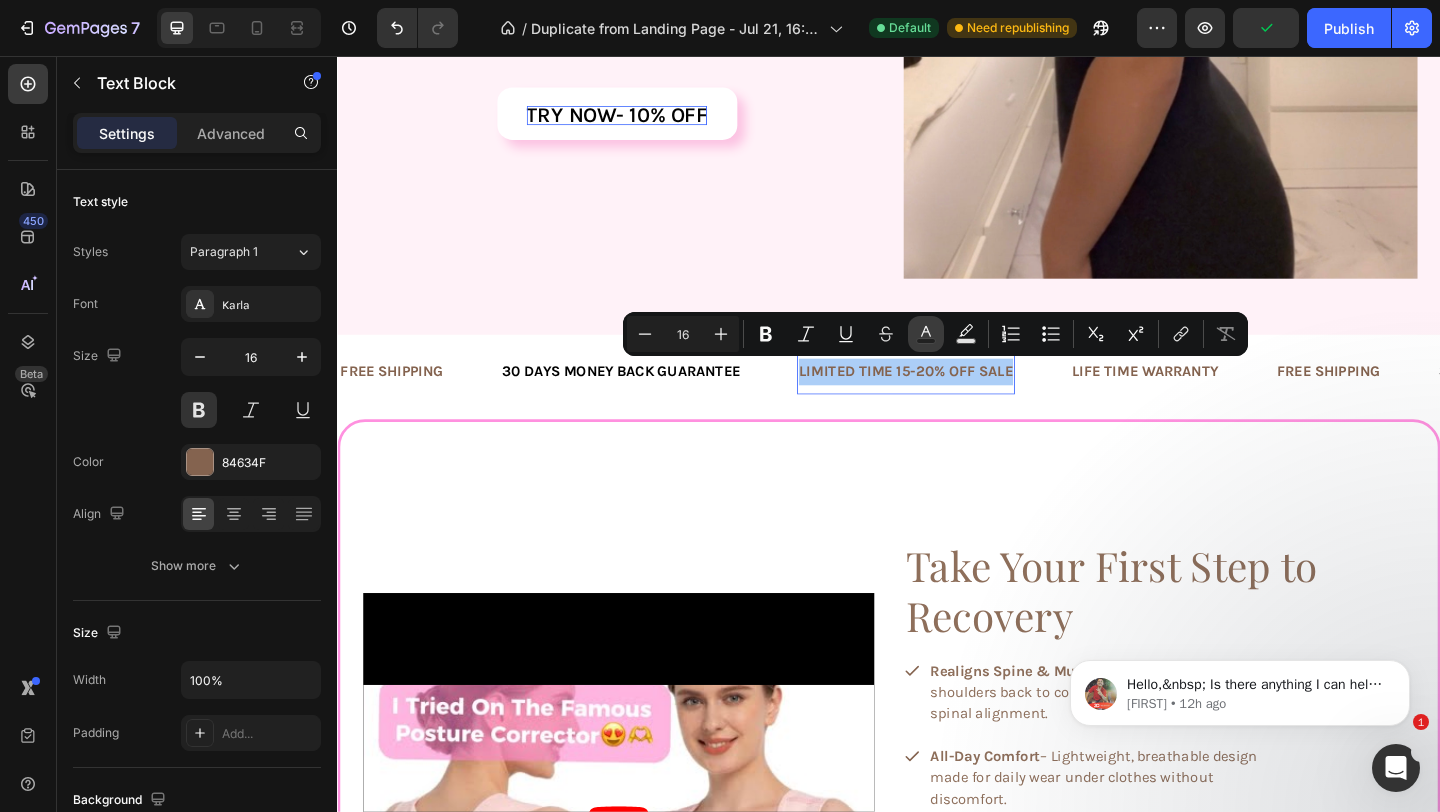 click 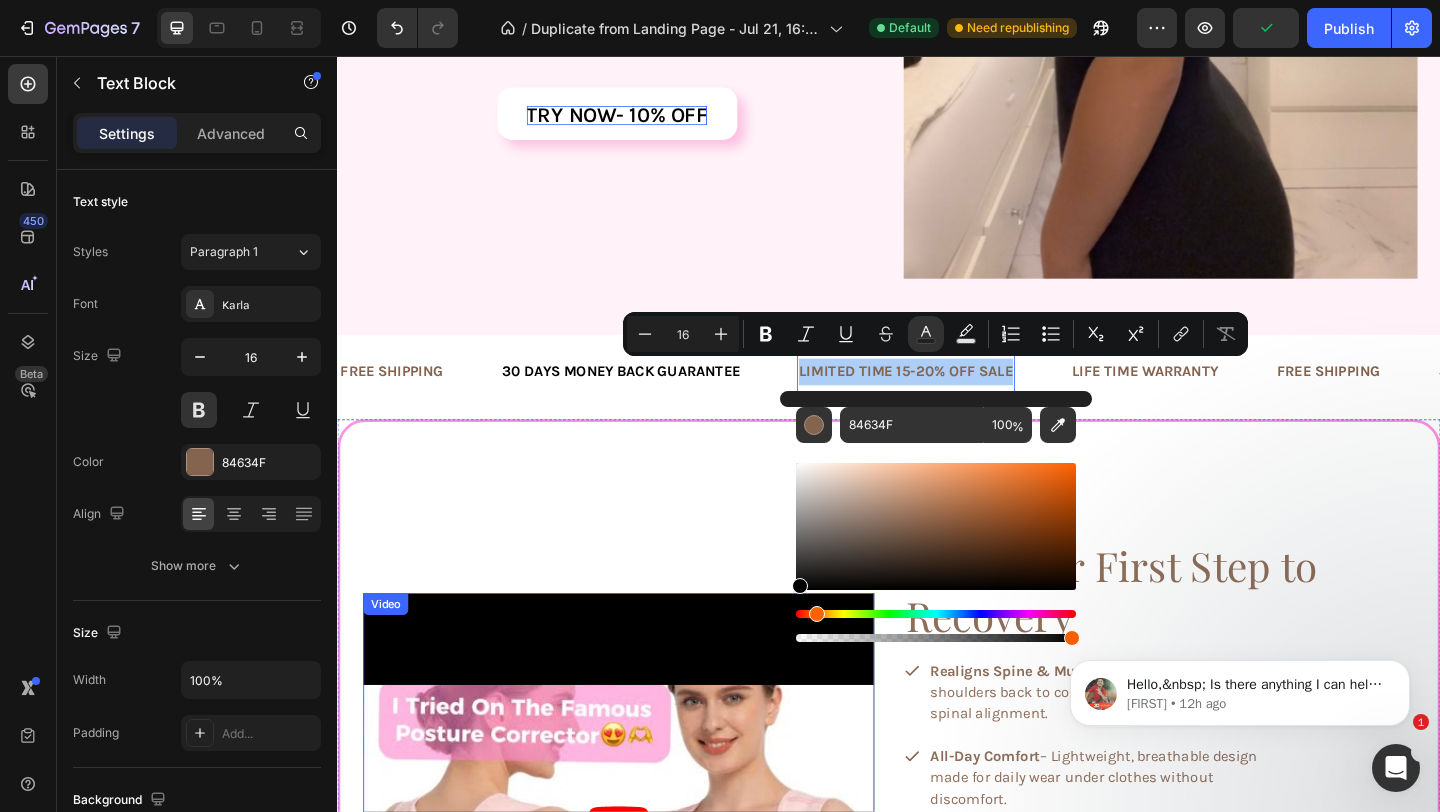 drag, startPoint x: 1167, startPoint y: 593, endPoint x: 805, endPoint y: 662, distance: 368.5173 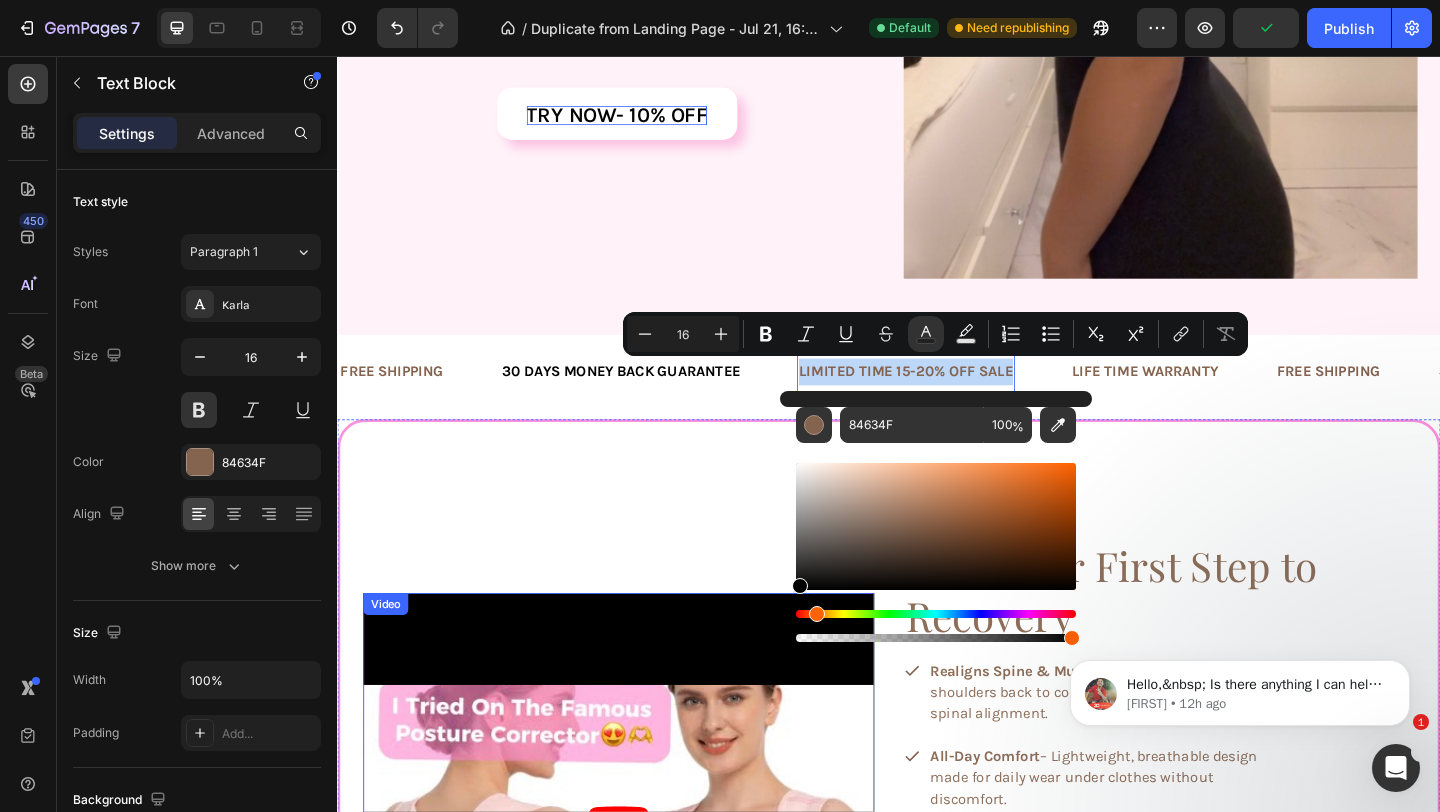 type on "000000" 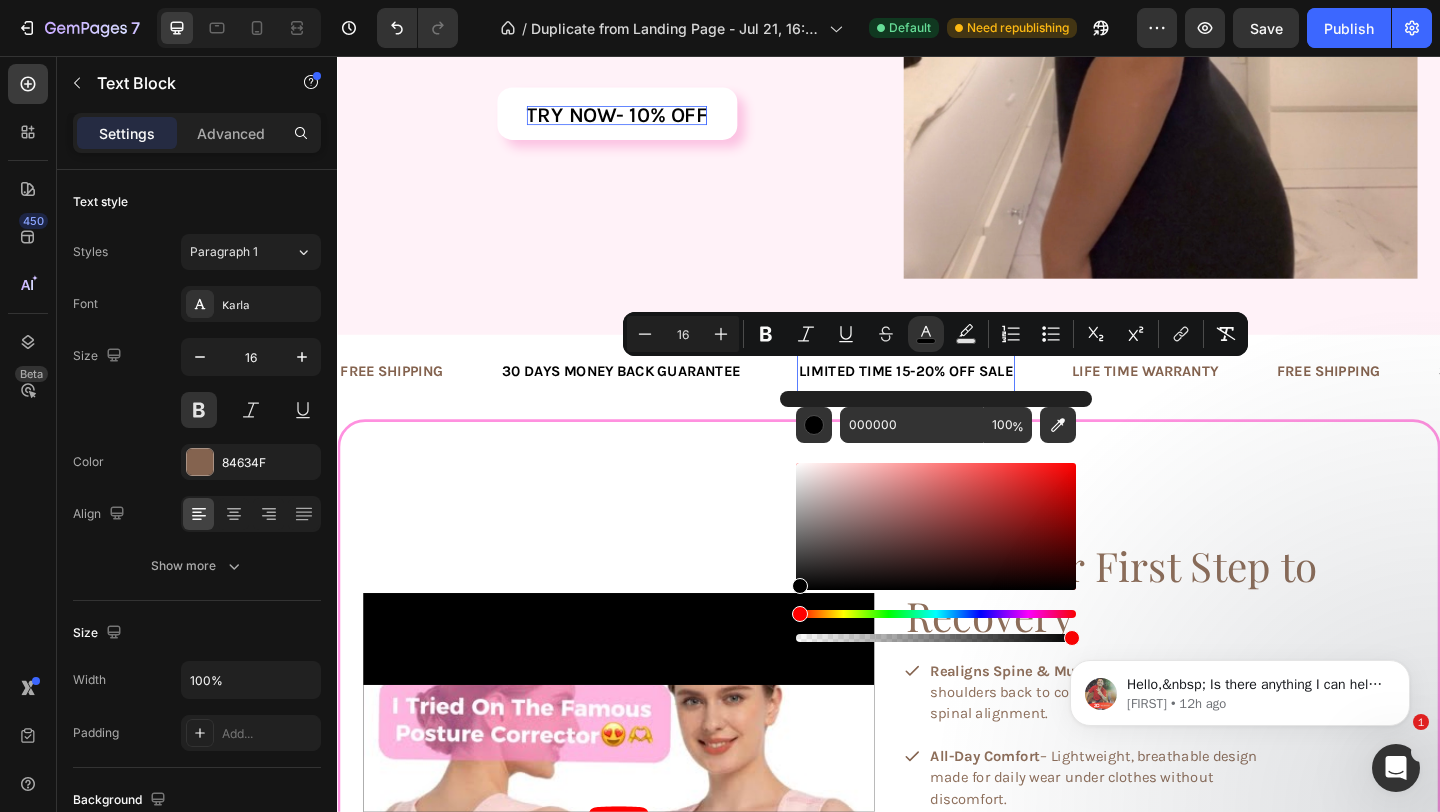 click on "LIFE TIME WARRANTY" at bounding box center (1215, 399) 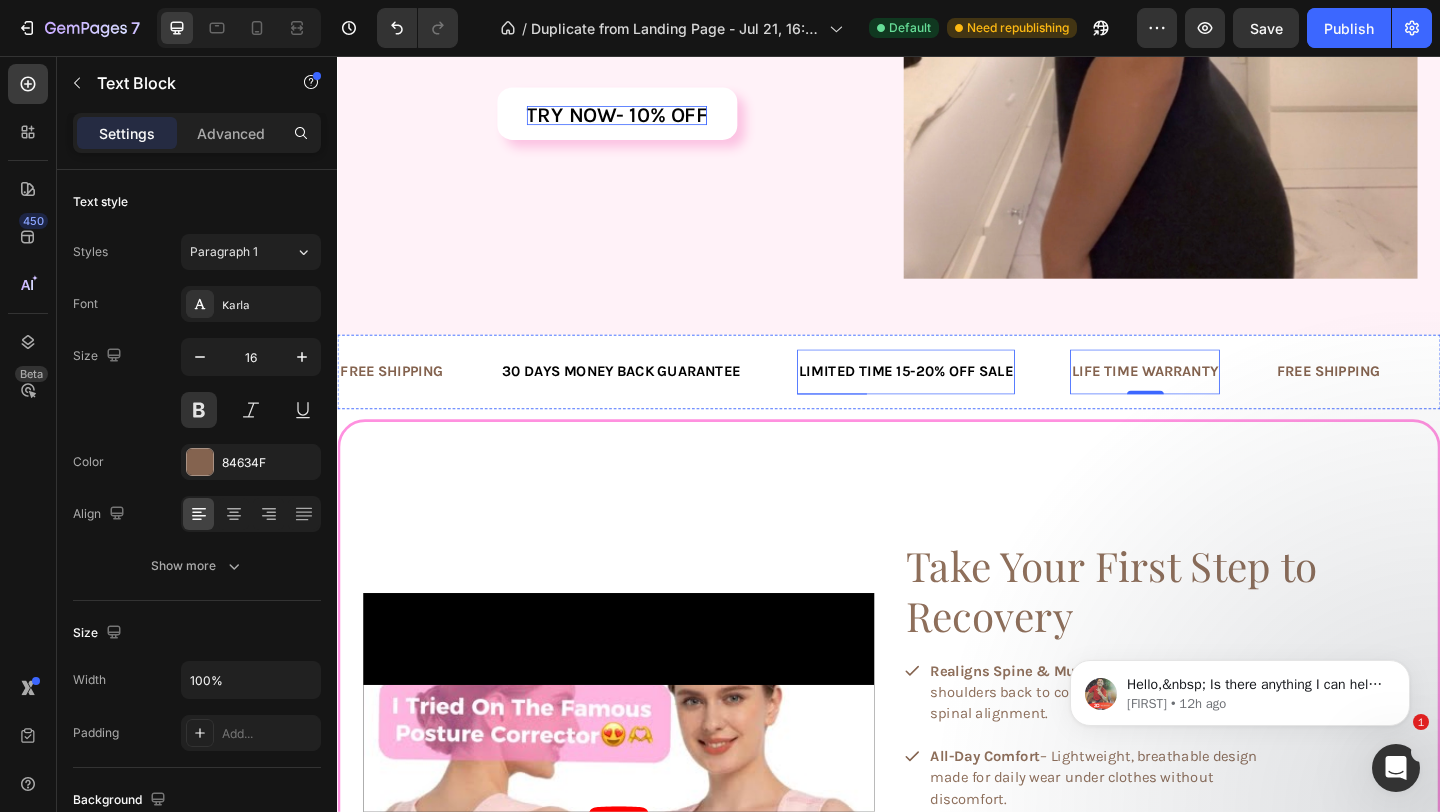 click on "LIMITED TIME 15-20% OFF SALE" at bounding box center [955, 398] 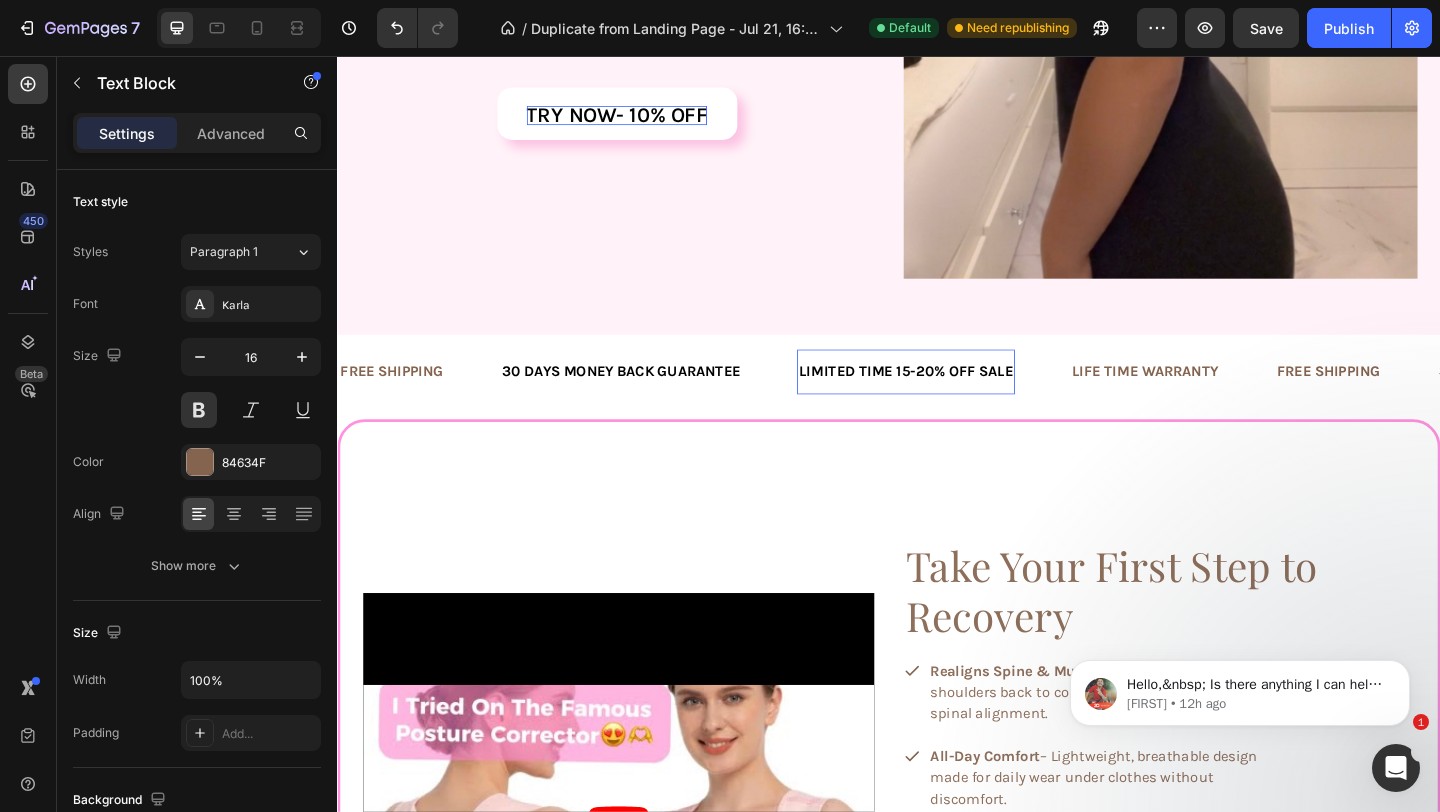 click on "LIMITED TIME 15-20% OFF SALE" at bounding box center [955, 398] 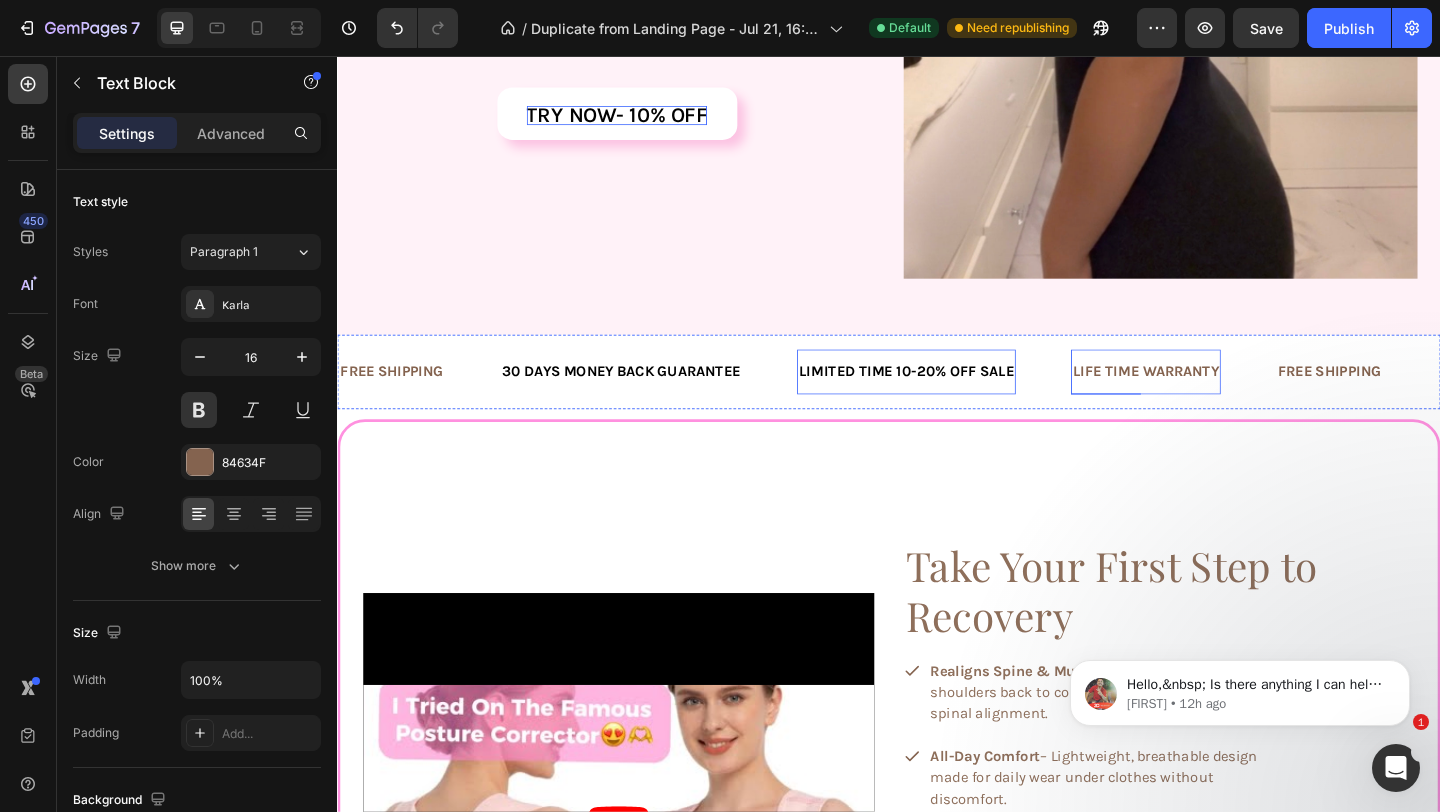 click on "LIFE TIME WARRANTY" at bounding box center (1216, 399) 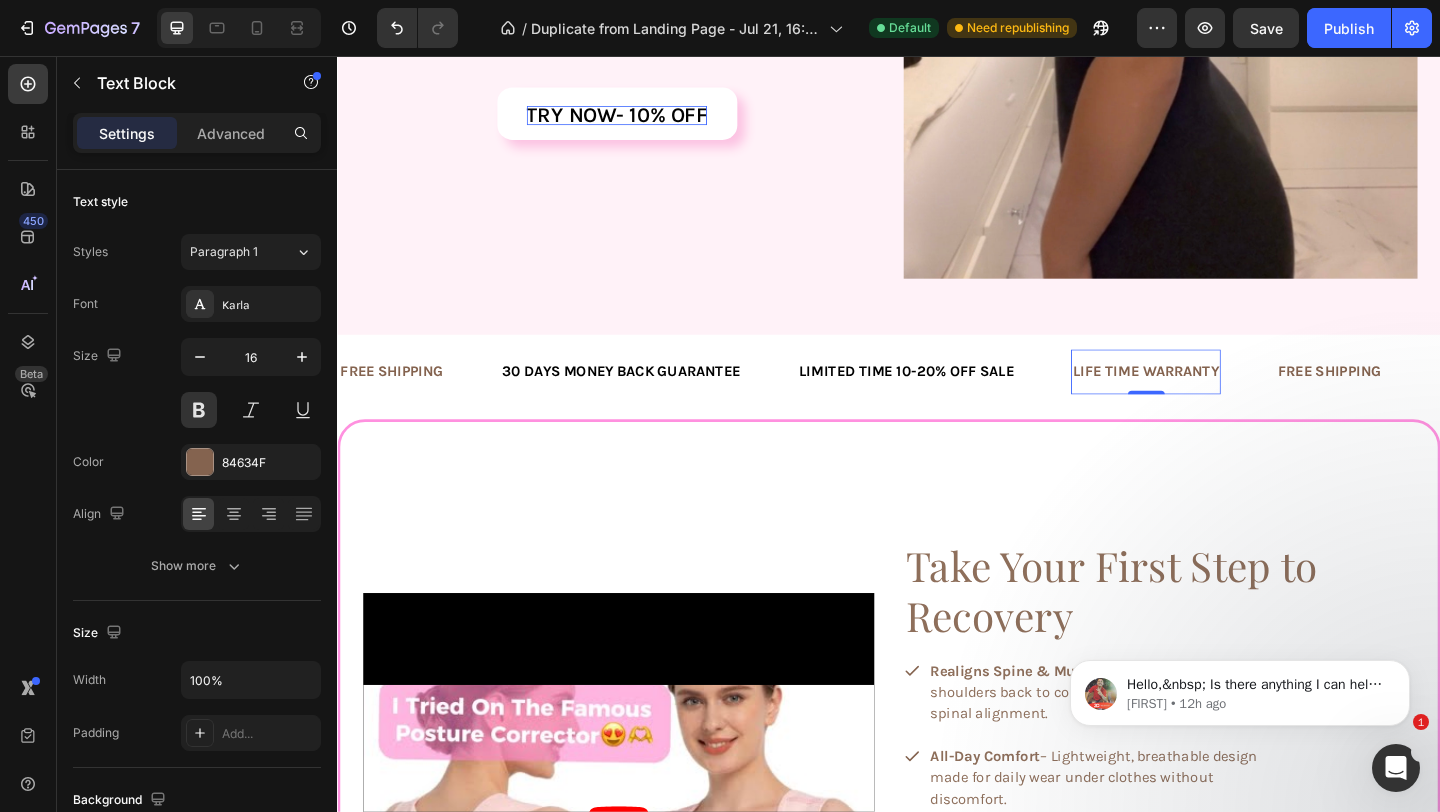 click on "LIFE TIME WARRANTY" at bounding box center (1216, 399) 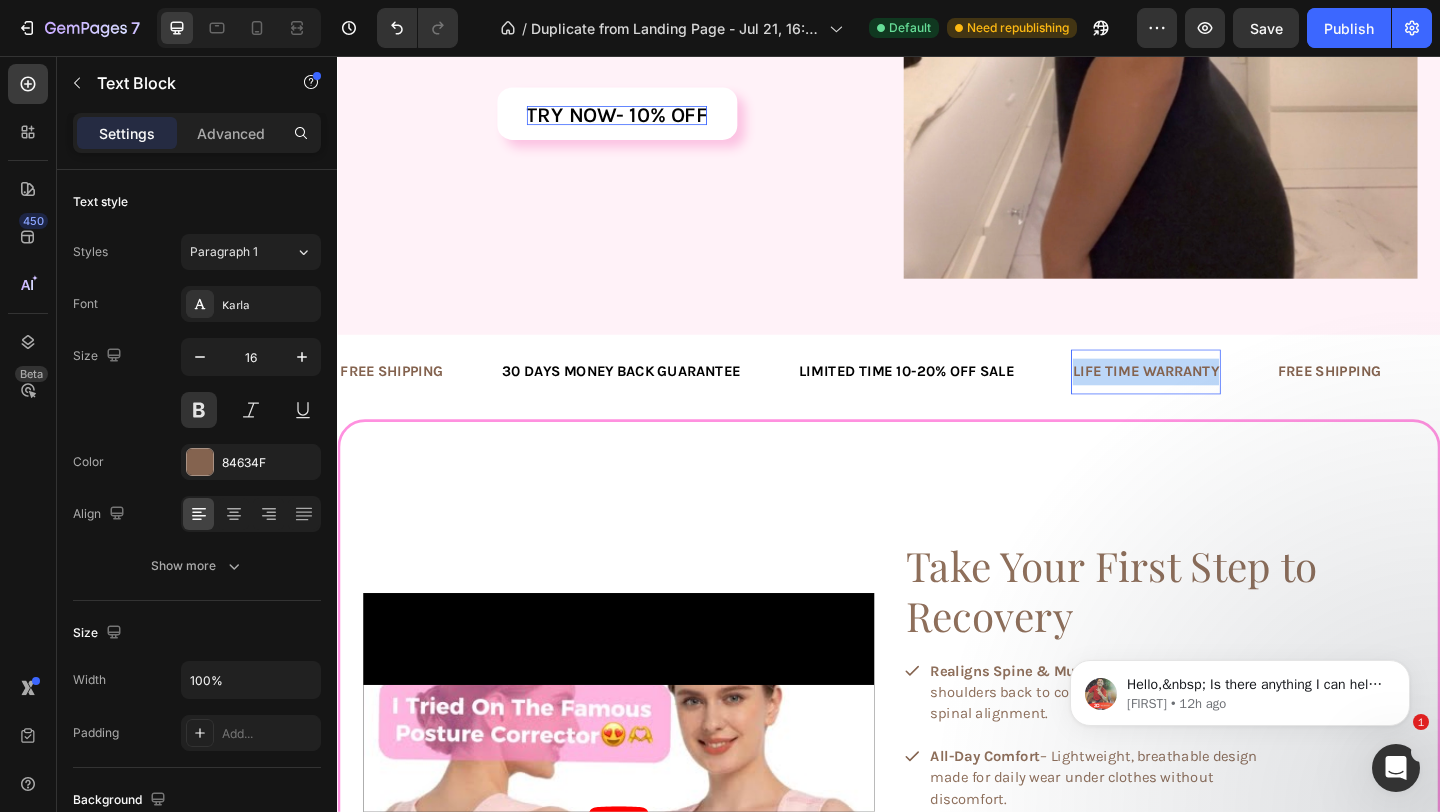 click on "LIFE TIME WARRANTY" at bounding box center [1216, 399] 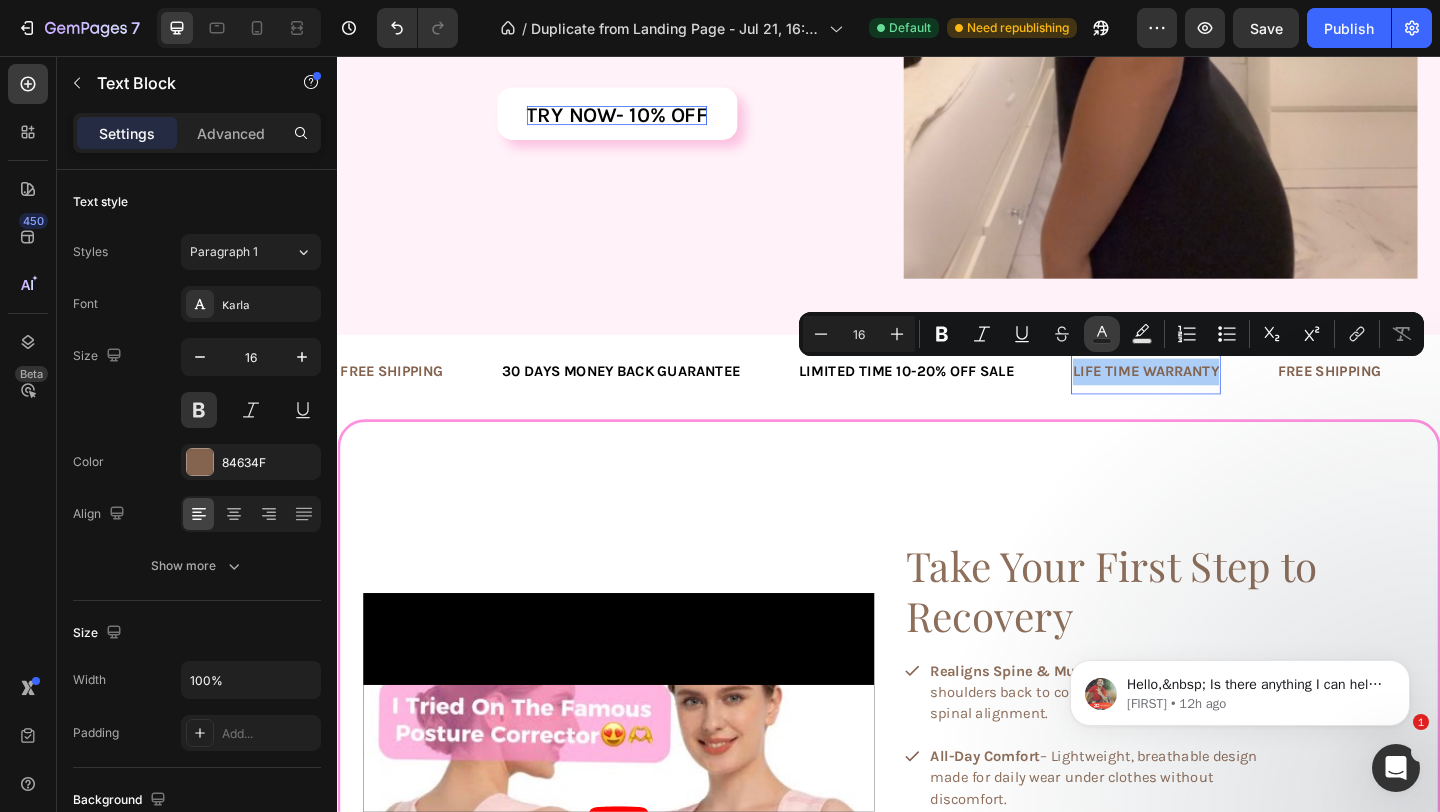 click 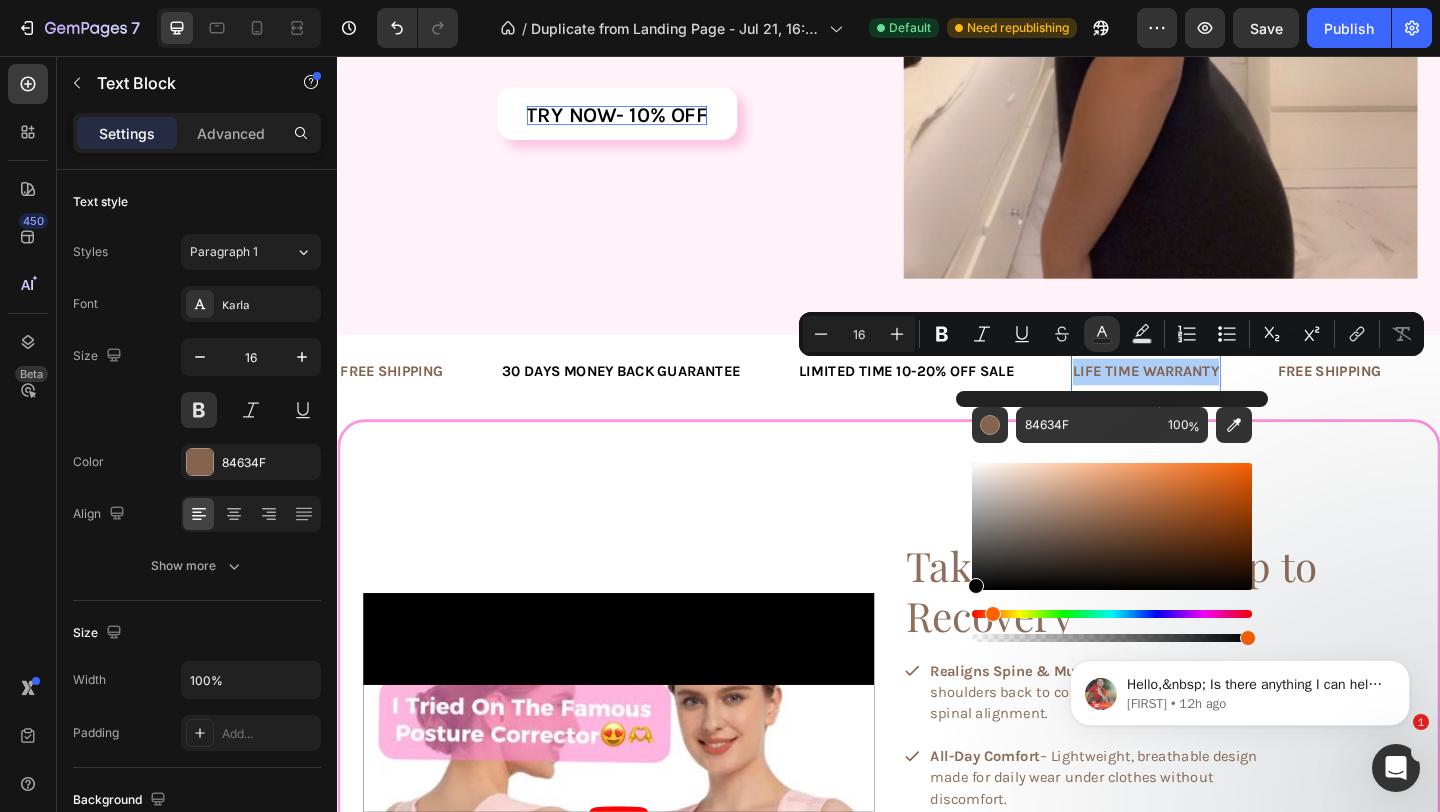 drag, startPoint x: 991, startPoint y: 561, endPoint x: 961, endPoint y: 609, distance: 56.603886 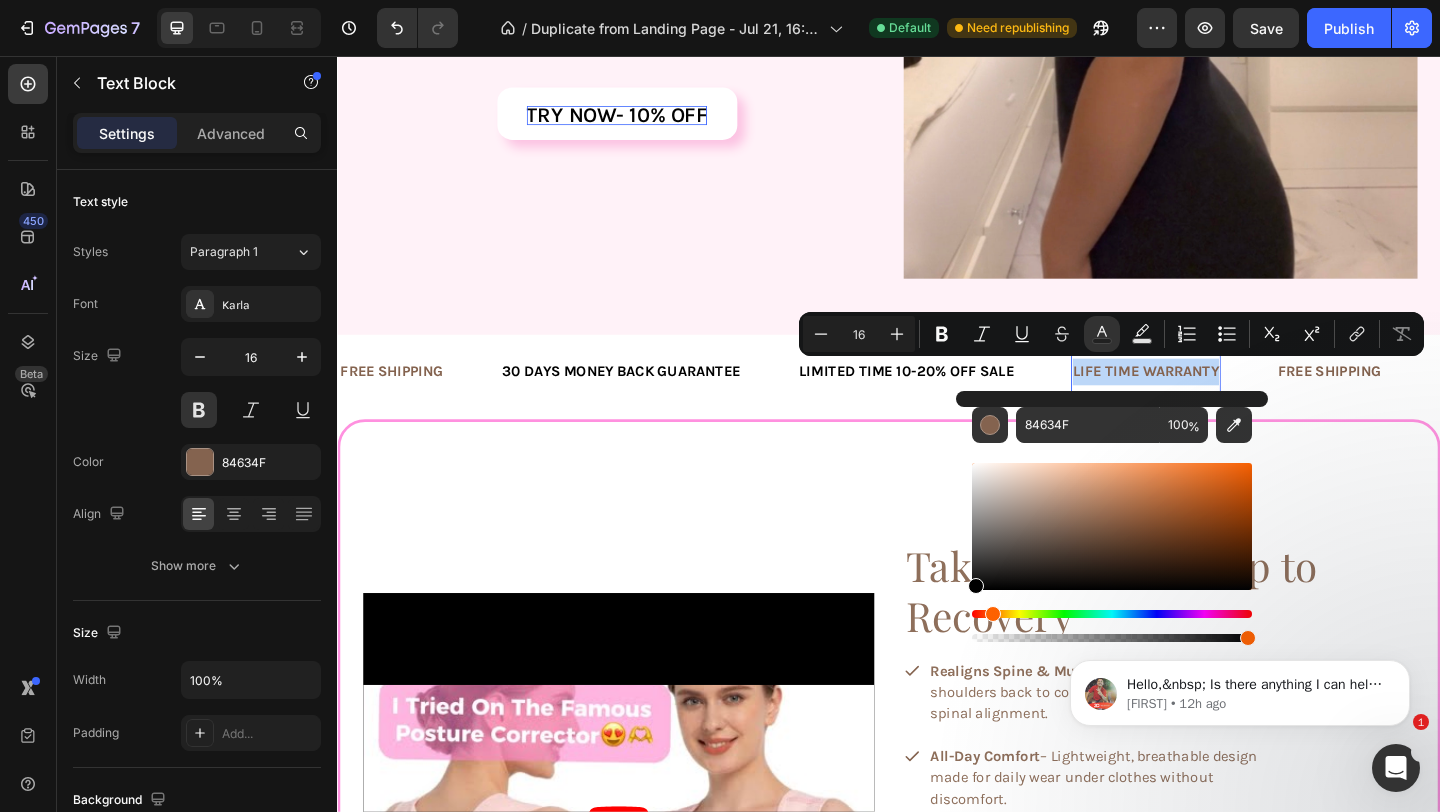 type on "000000" 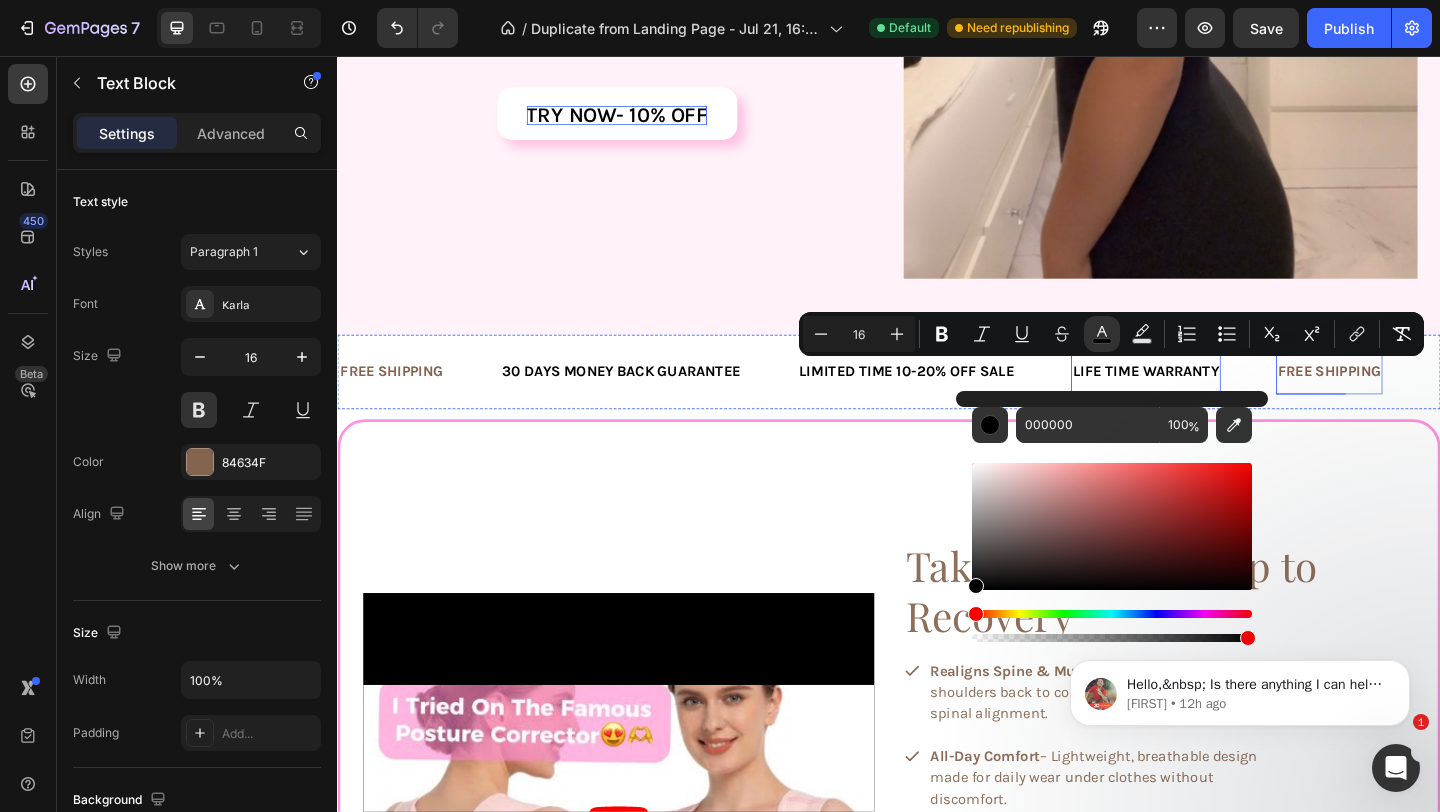 click on "FREE SHIPPING" at bounding box center (1416, 399) 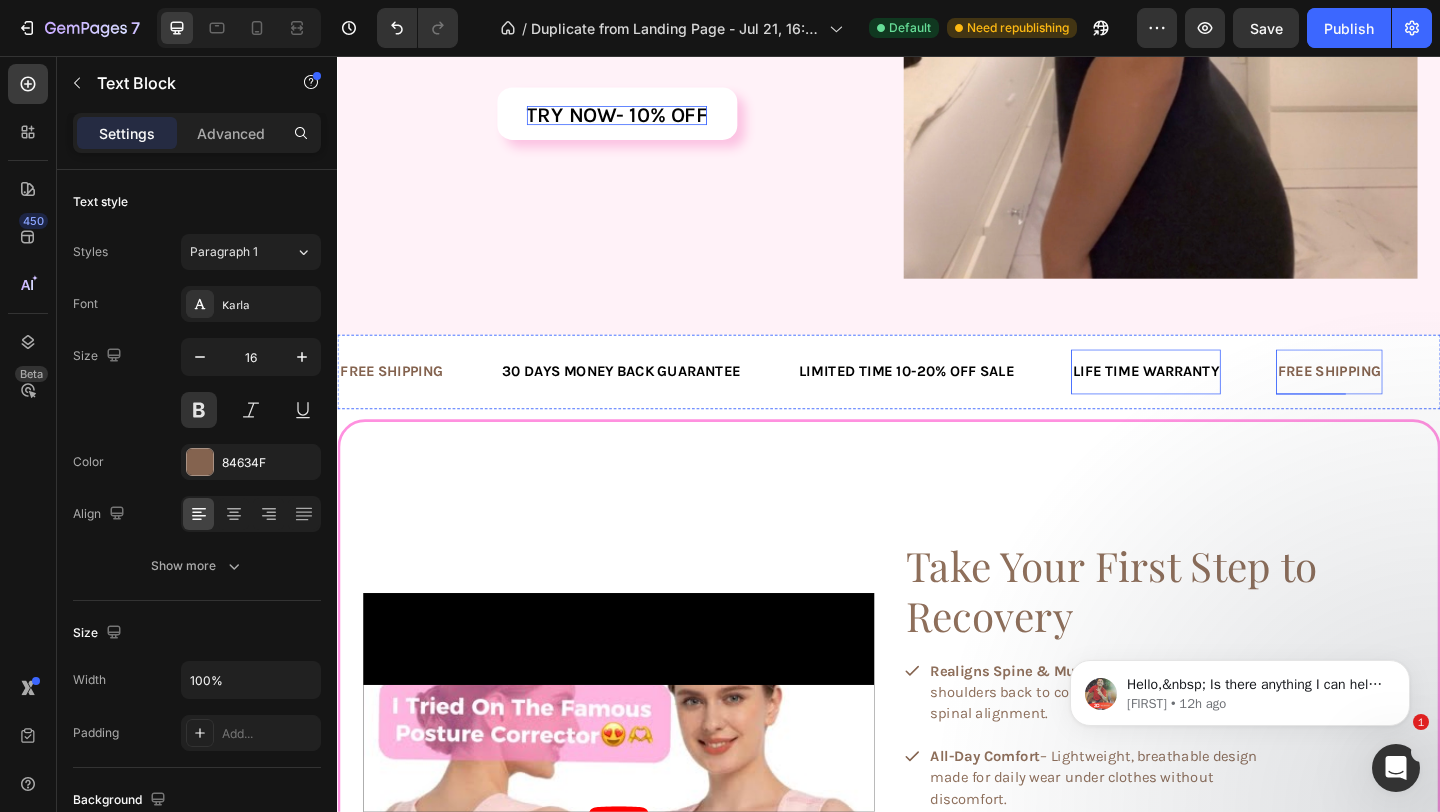 click on "FREE SHIPPING" at bounding box center [1416, 399] 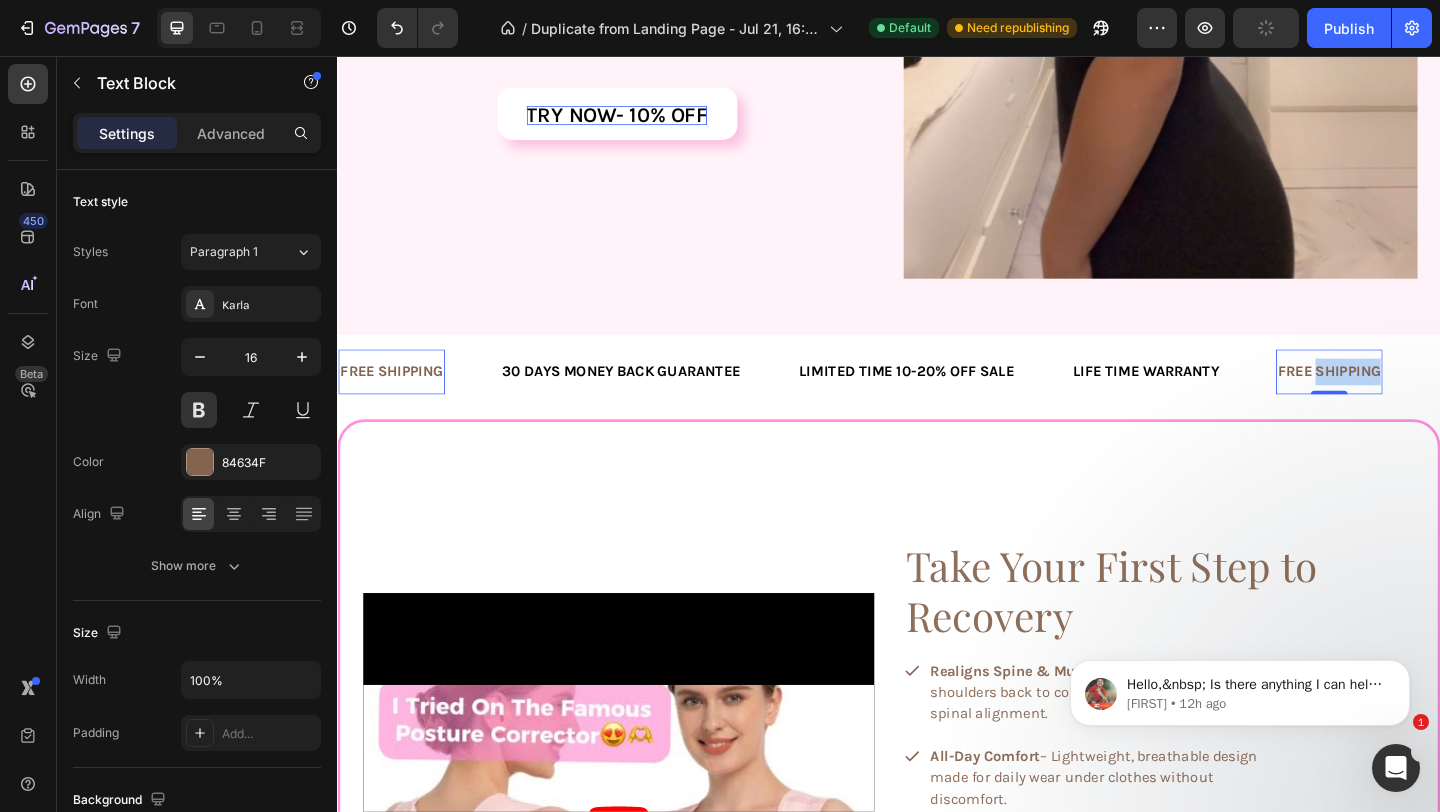 click on "FREE SHIPPING" at bounding box center [1416, 399] 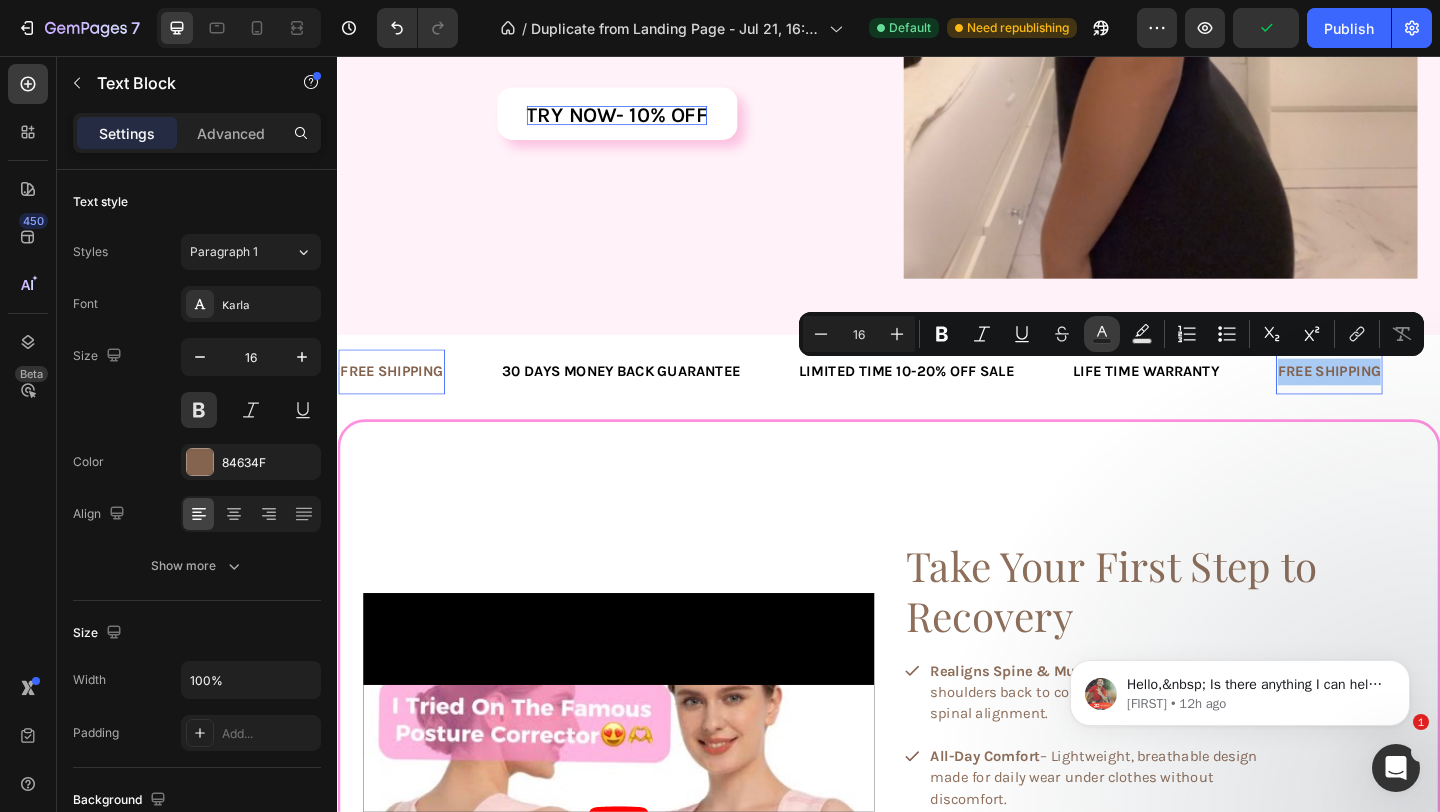 click on "Text Color" at bounding box center [1102, 334] 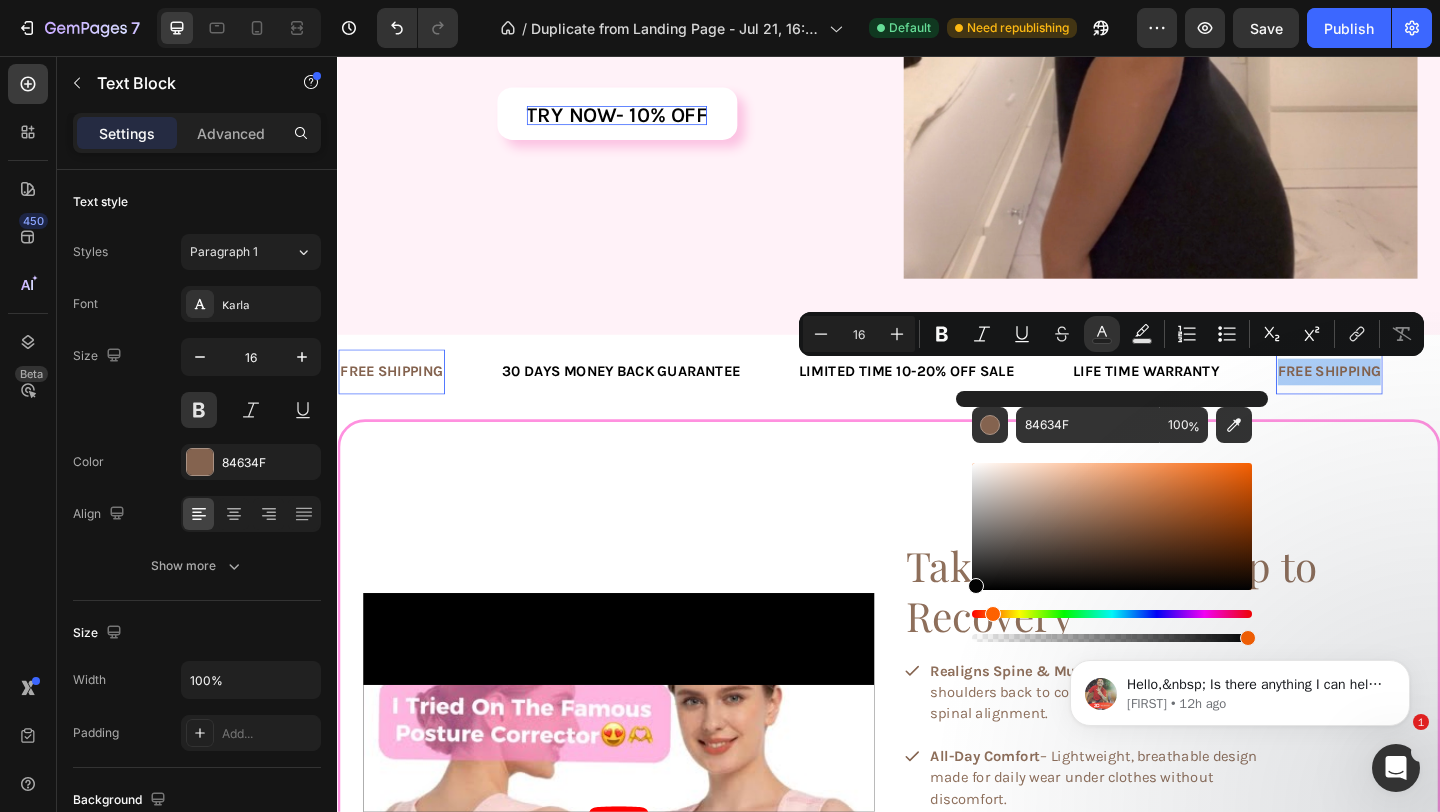 drag, startPoint x: 1019, startPoint y: 519, endPoint x: 961, endPoint y: 597, distance: 97.20082 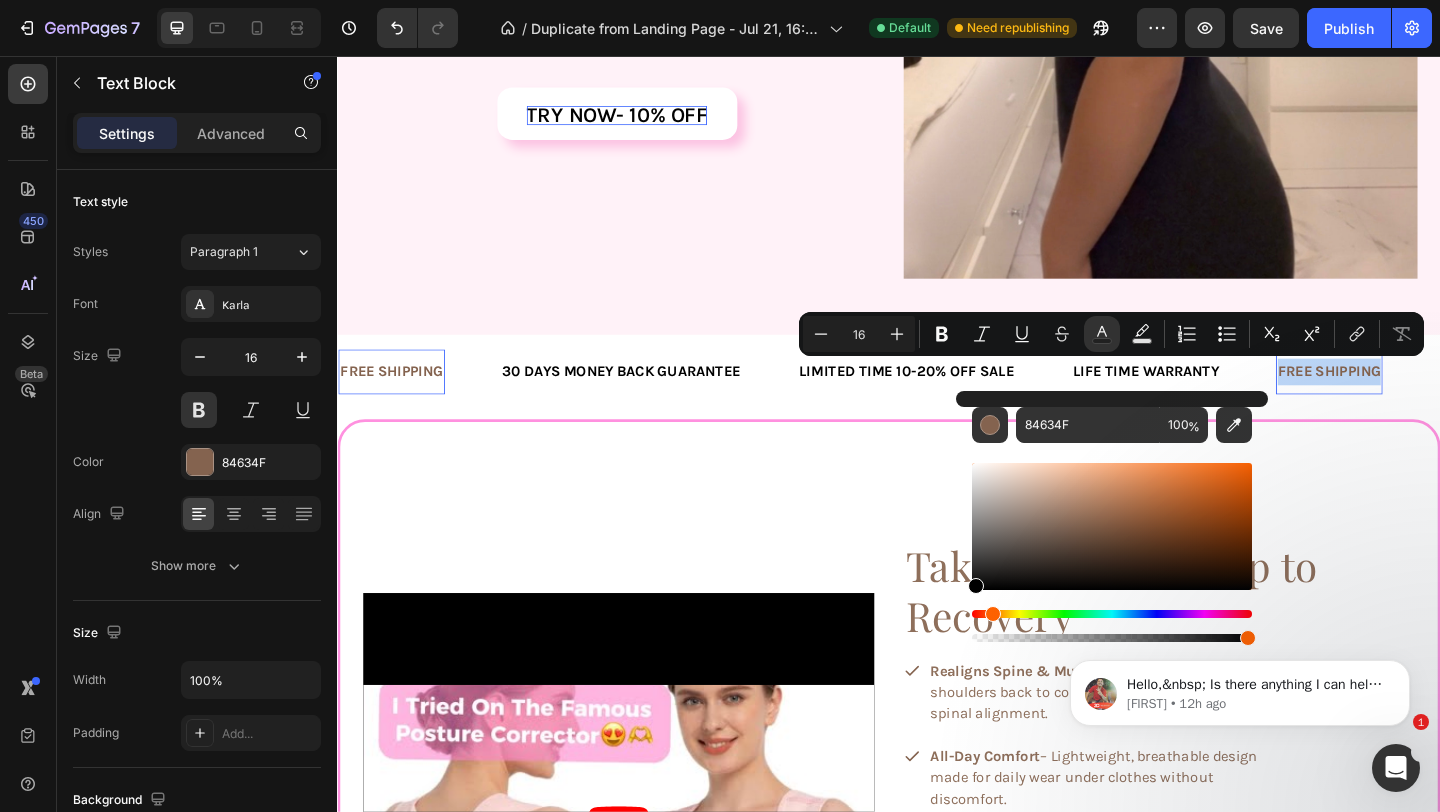 type on "000000" 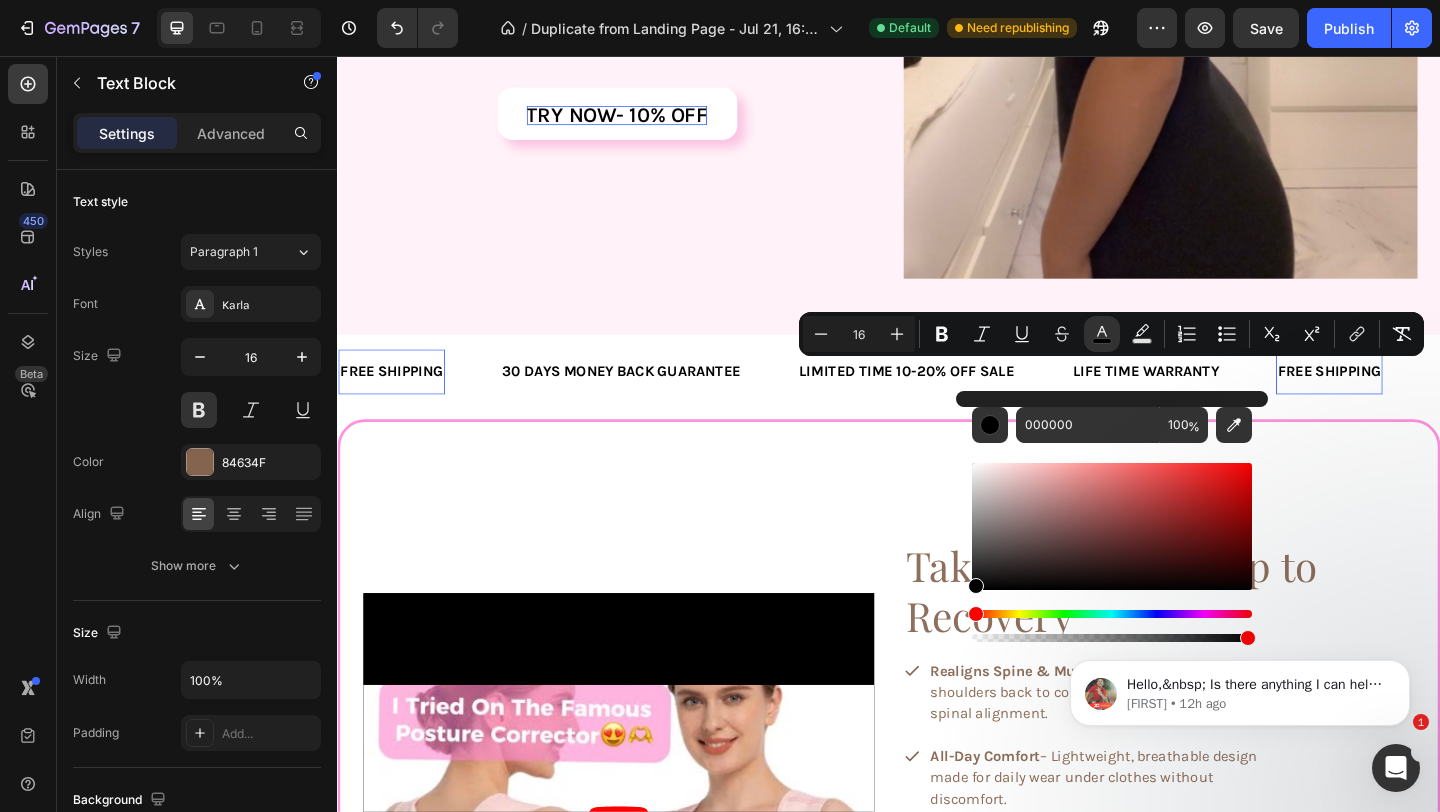 click on "FREE SHIPPING" at bounding box center (396, 398) 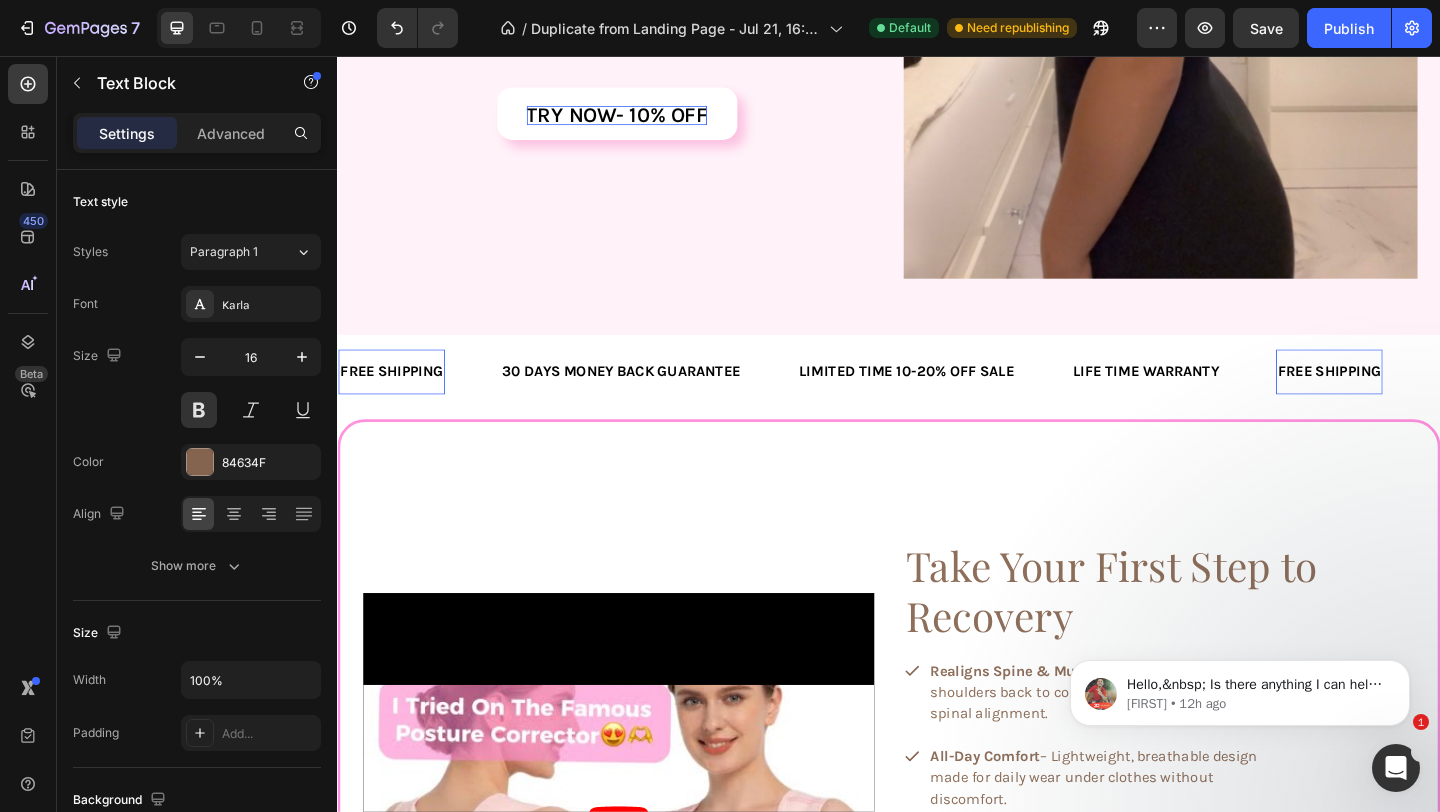 click on "FREE SHIPPING" at bounding box center (396, 398) 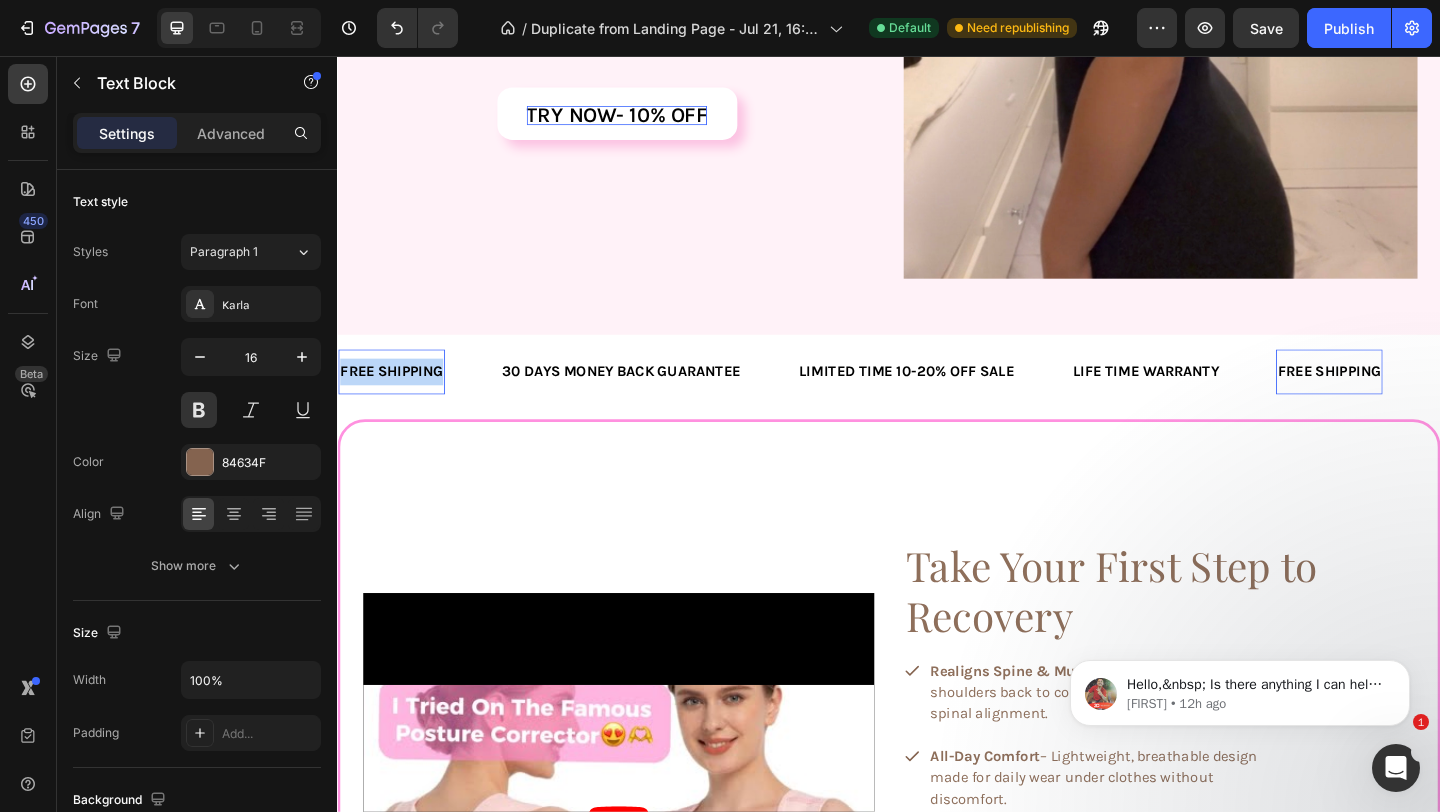click on "FREE SHIPPING" at bounding box center [396, 398] 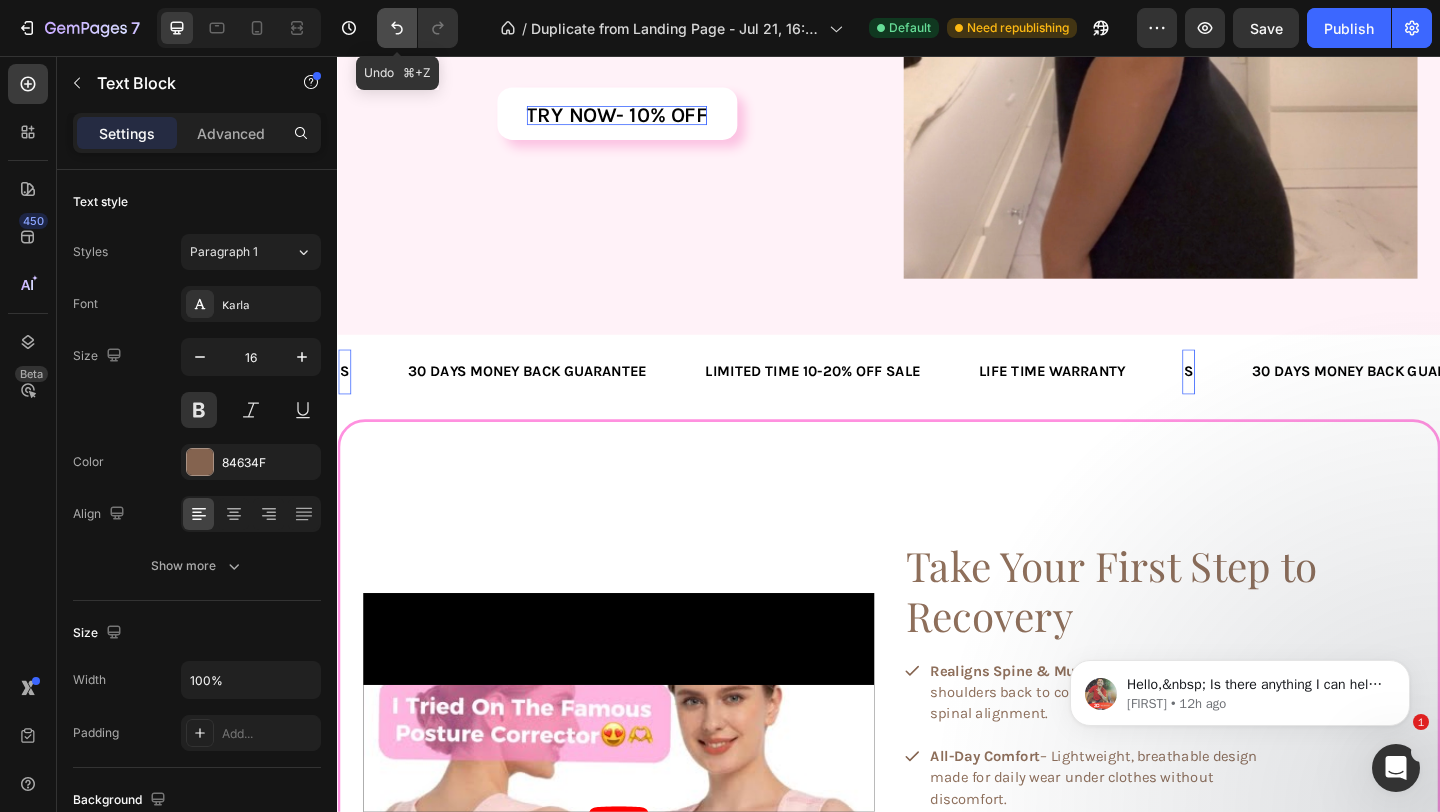 click 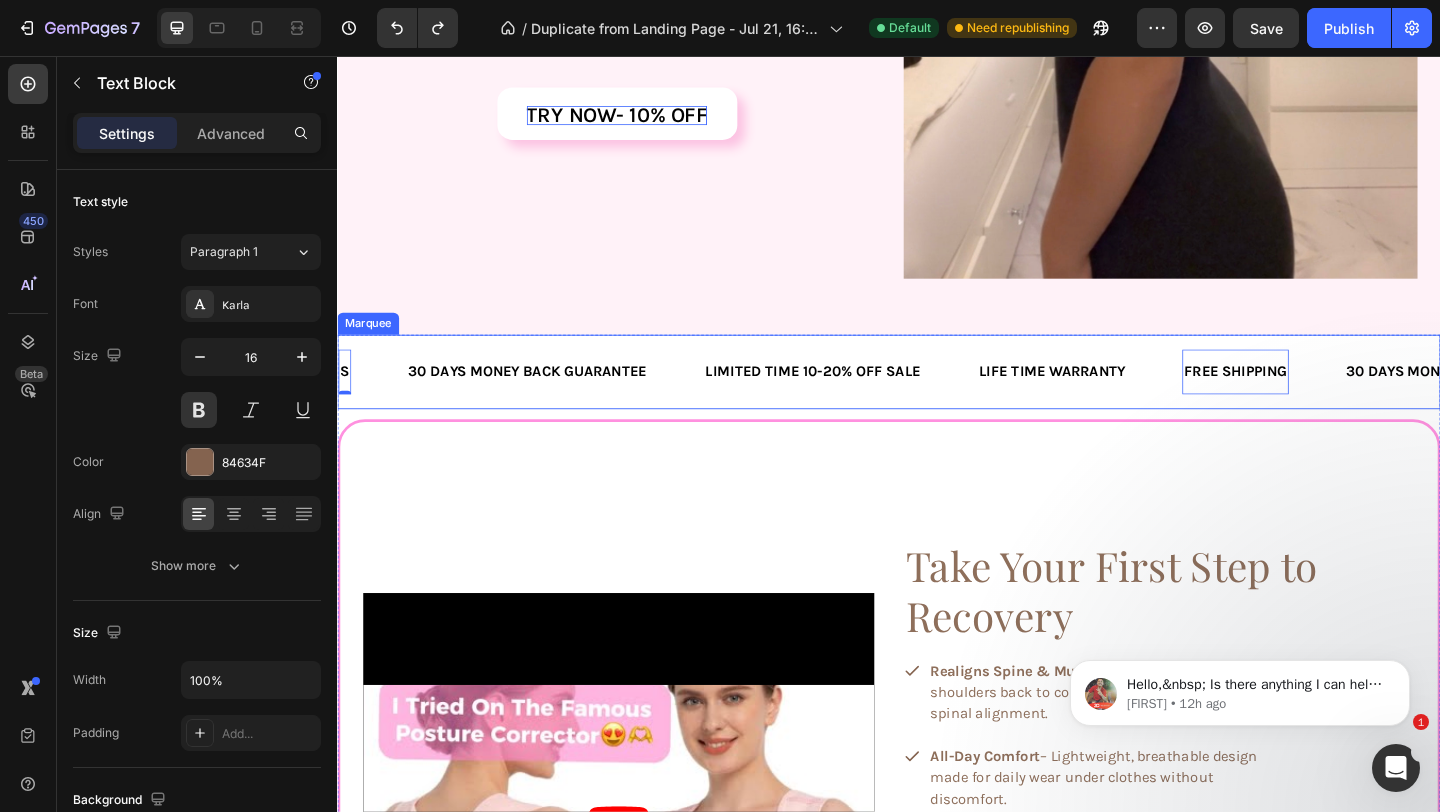 scroll, scrollTop: 1992, scrollLeft: 0, axis: vertical 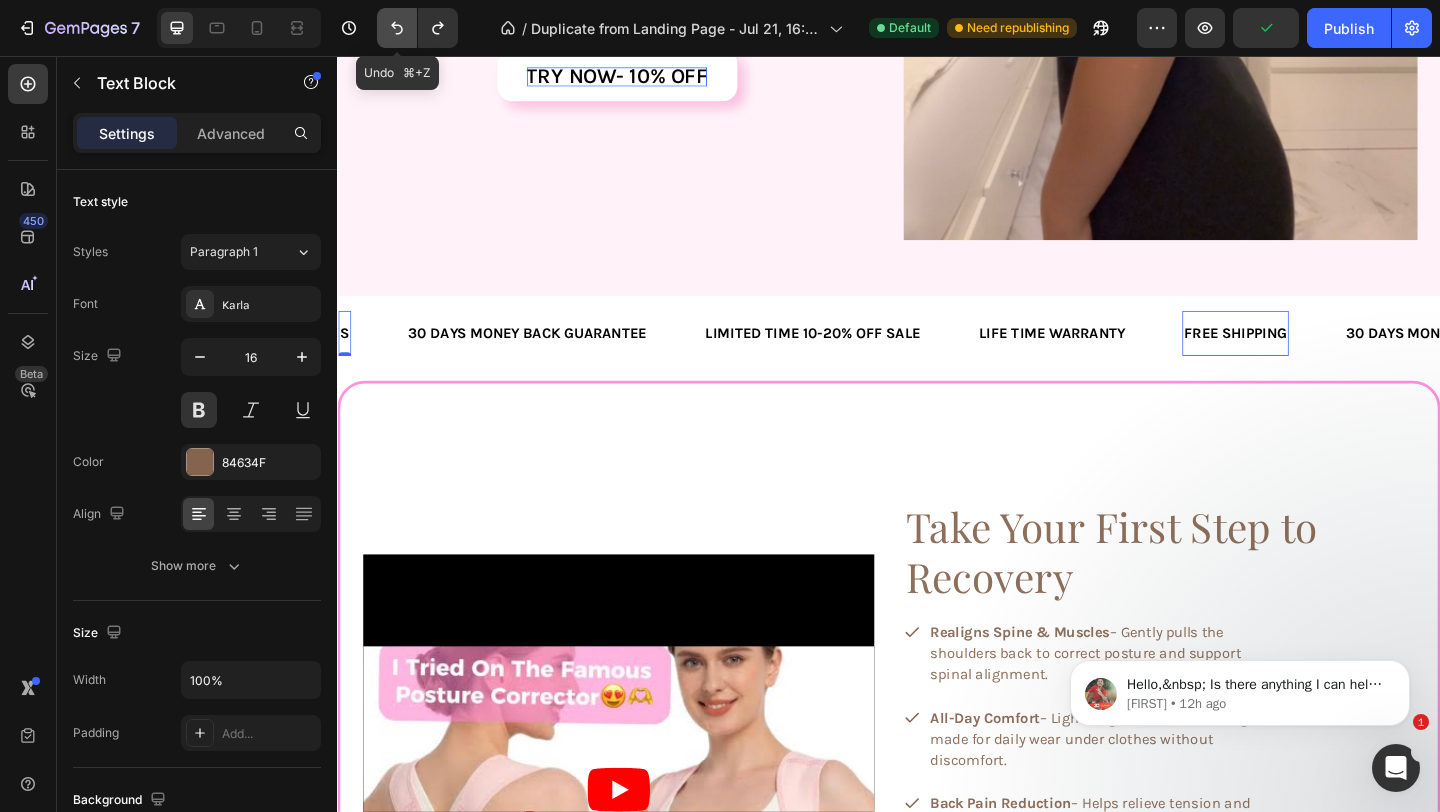 click 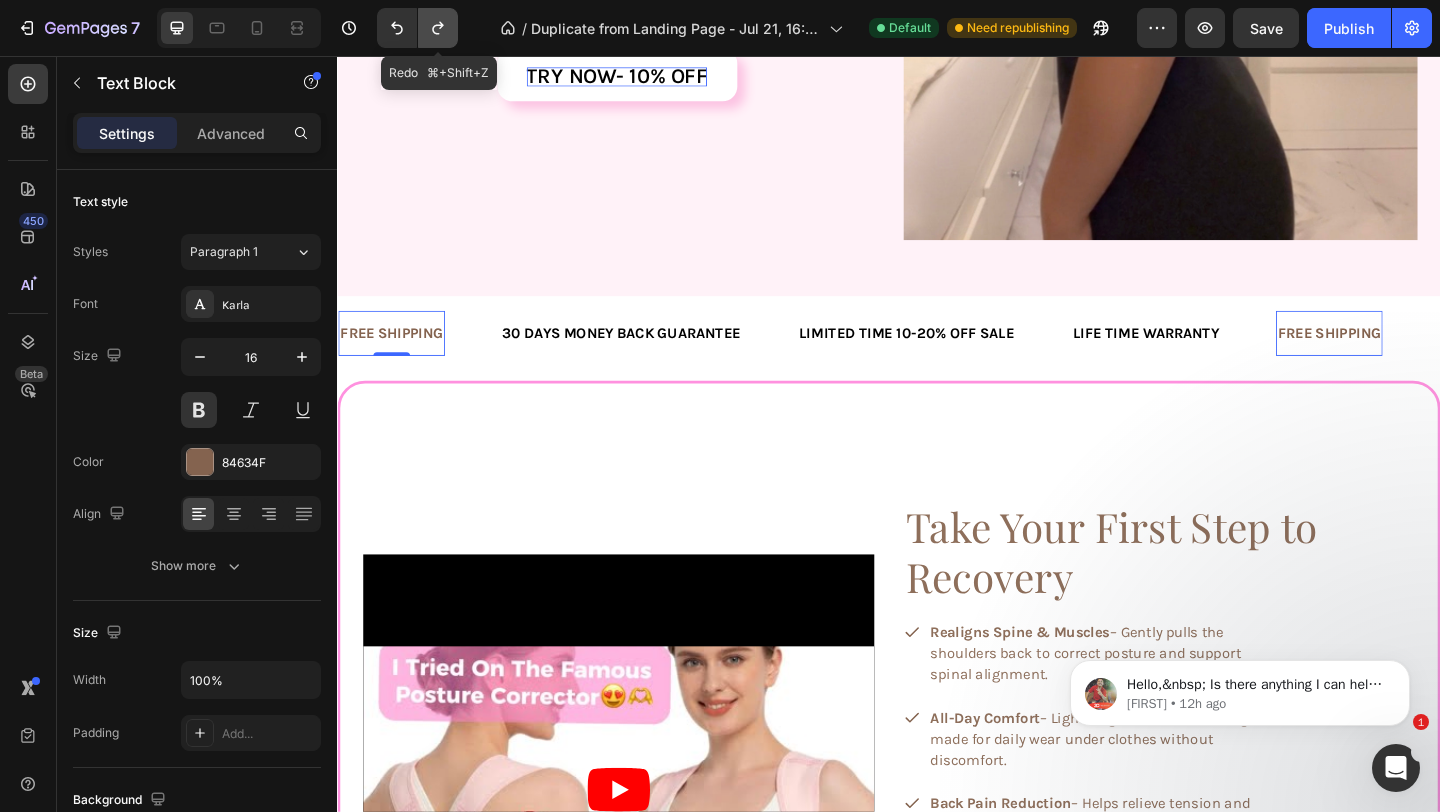 click 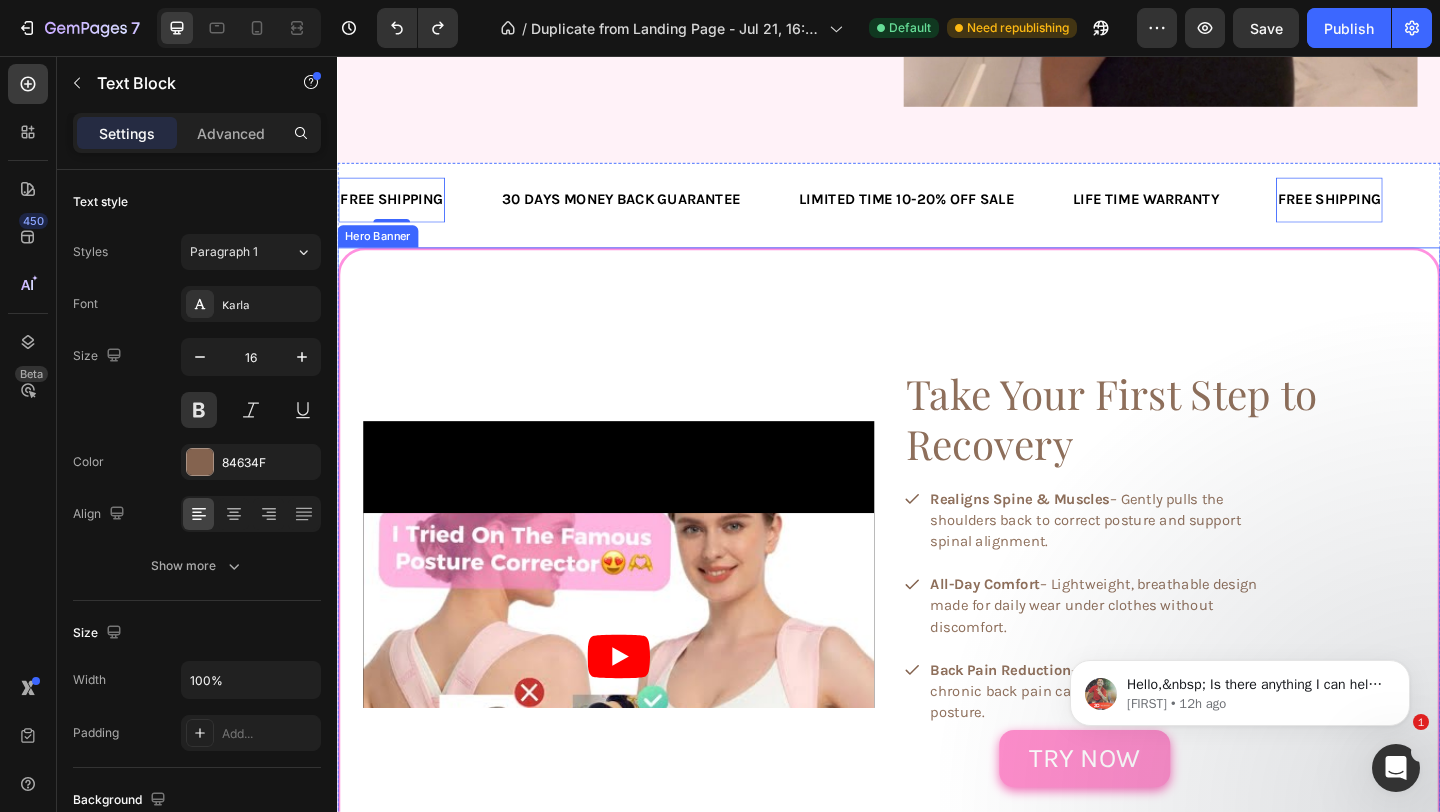 scroll, scrollTop: 2158, scrollLeft: 0, axis: vertical 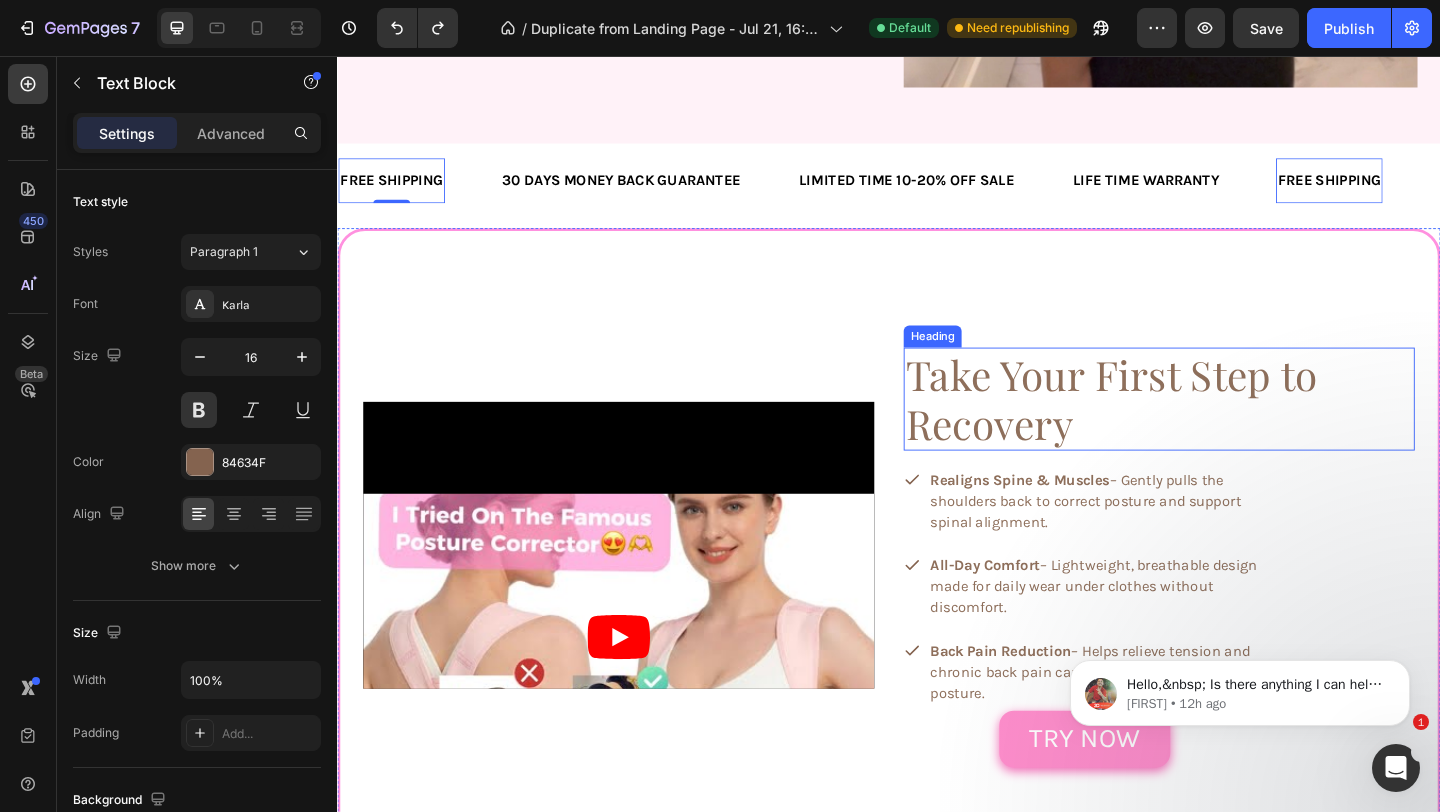 click on "Take Your First Step to Recovery" at bounding box center [1209, 429] 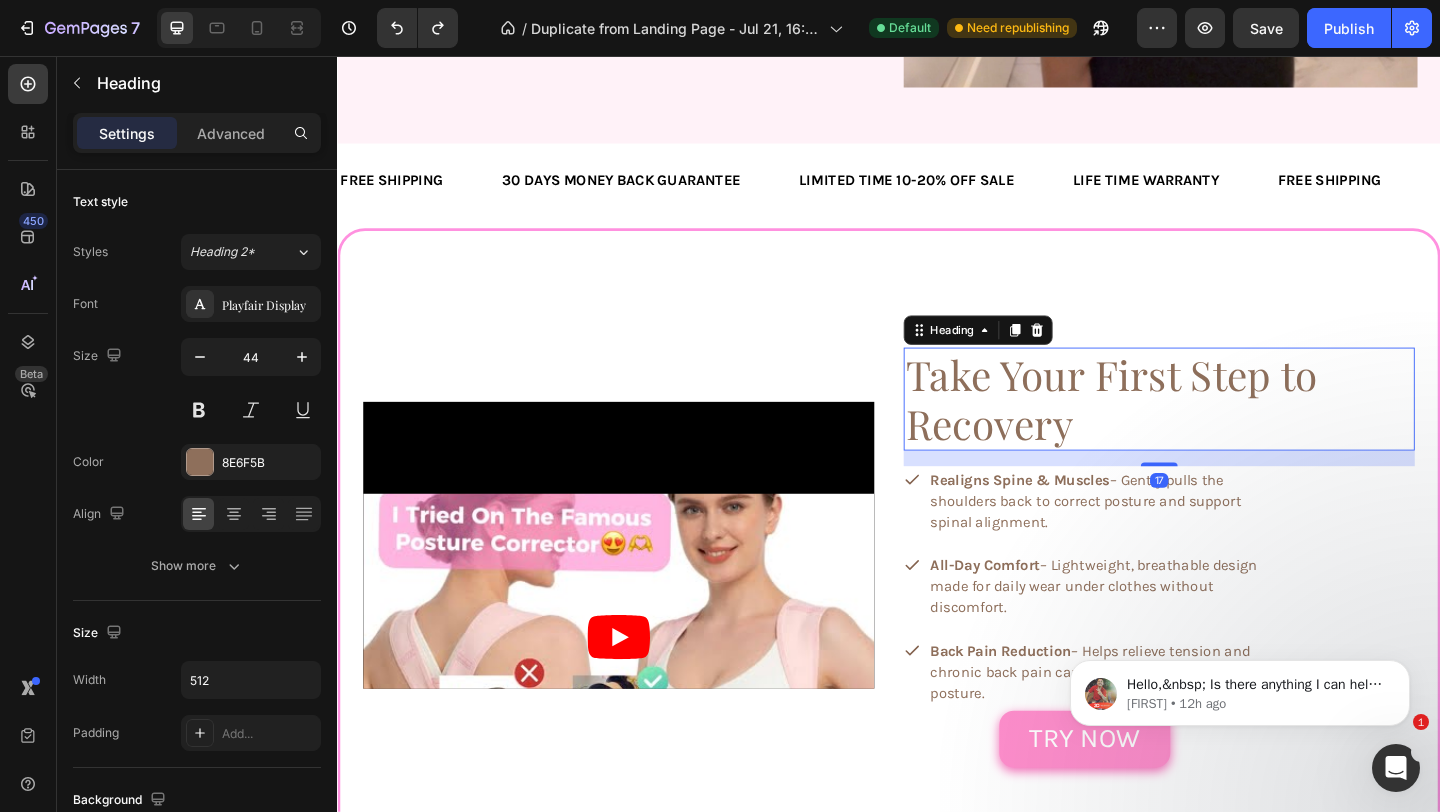 click on "Take Your First Step to Recovery" at bounding box center [1209, 429] 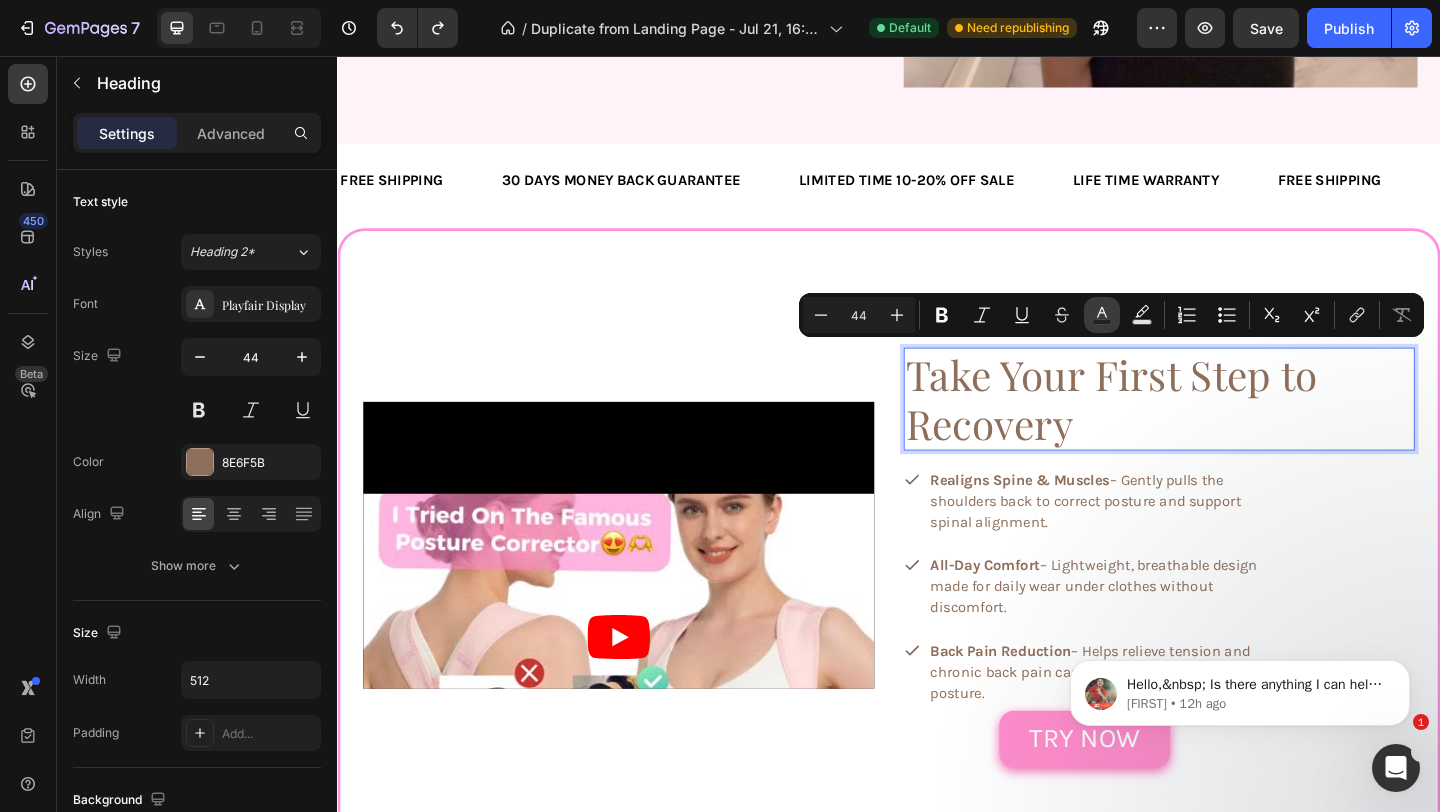 click 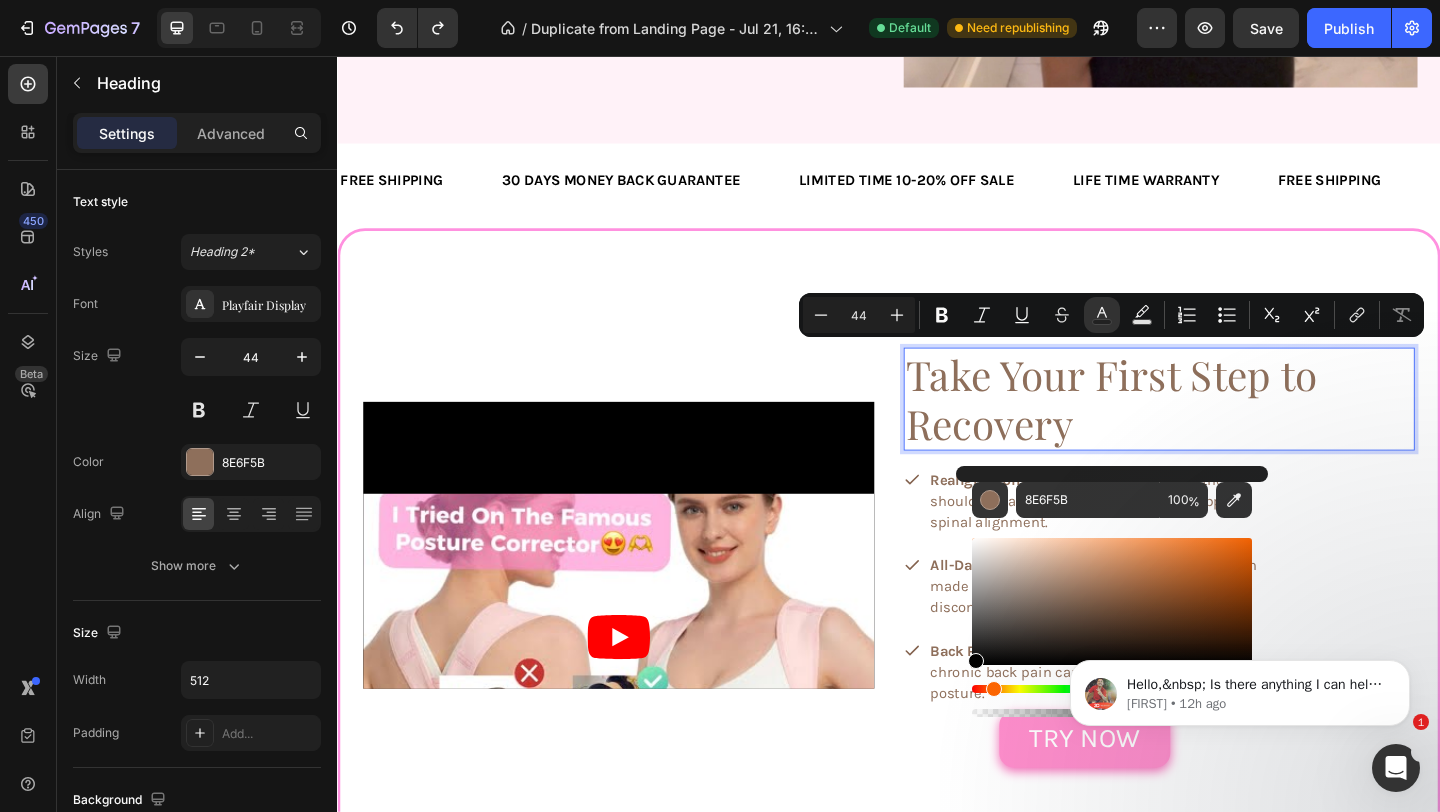 drag, startPoint x: 993, startPoint y: 636, endPoint x: 955, endPoint y: 676, distance: 55.17246 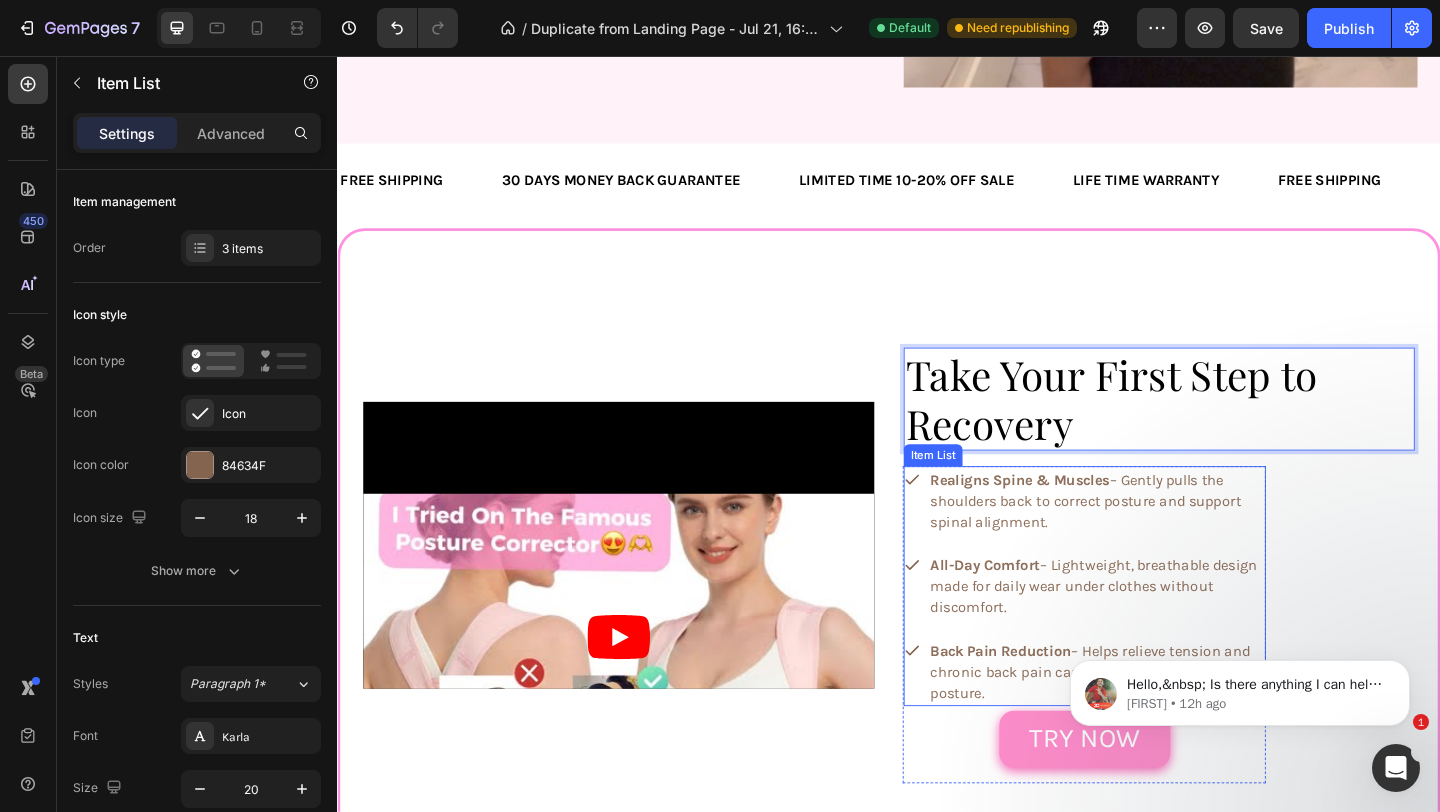 click on "Realigns Spine & Muscles  – Gently pulls the shoulders back to correct posture and support spinal alignment." at bounding box center (1151, 539) 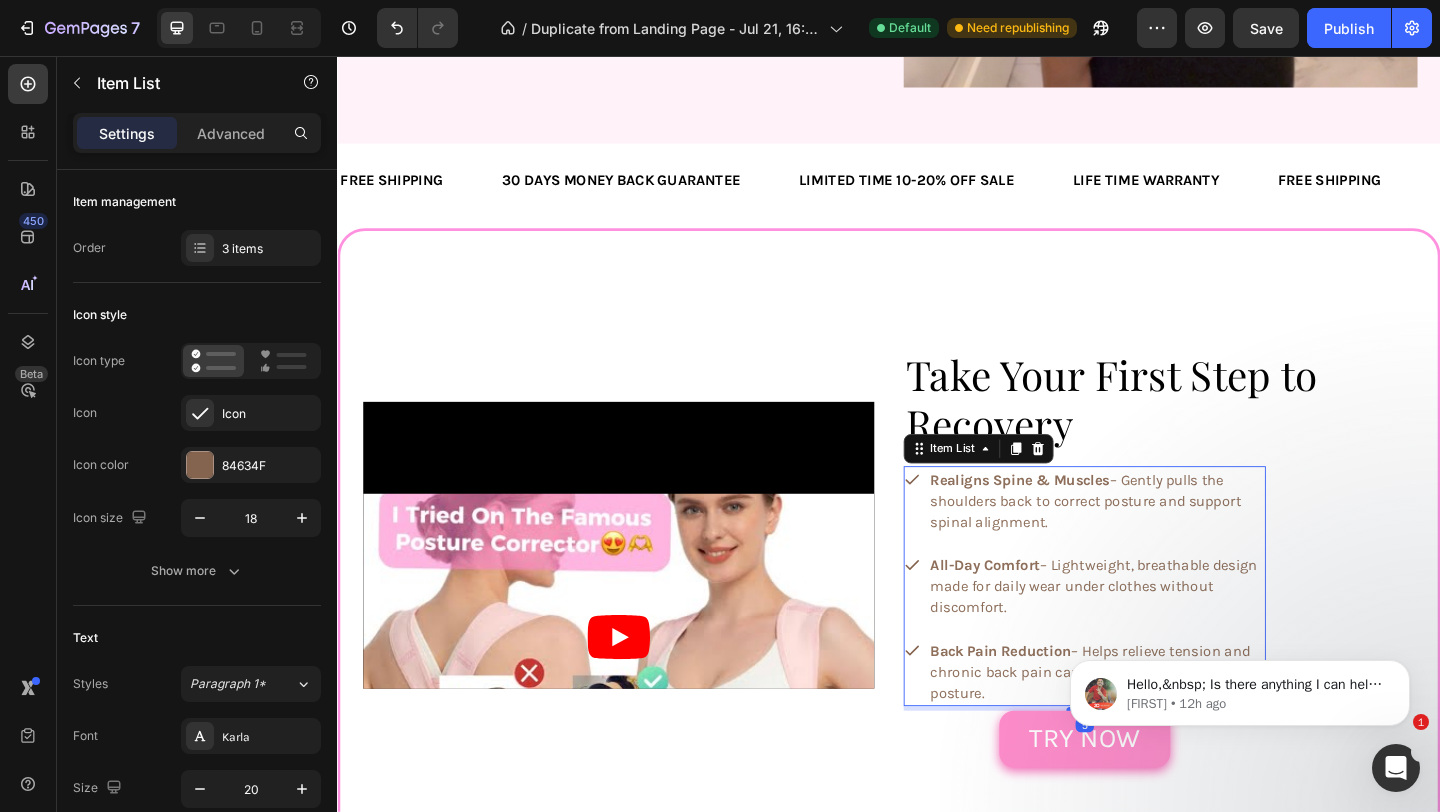 click on "Realigns Spine & Muscles  – Gently pulls the shoulders back to correct posture and support spinal alignment." at bounding box center (1151, 539) 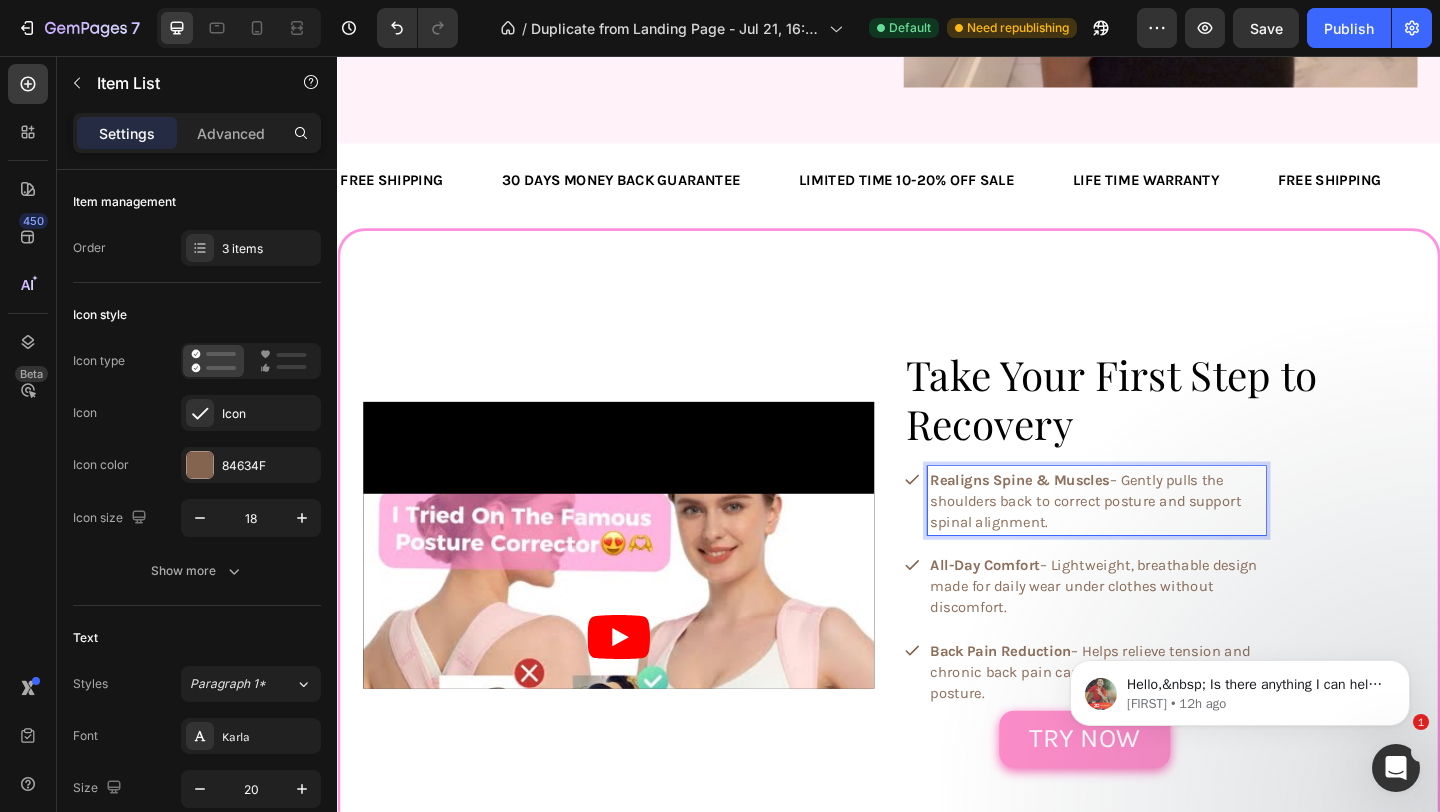 click on "Realigns Spine & Muscles  – Gently pulls the shoulders back to correct posture and support spinal alignment." at bounding box center [1151, 539] 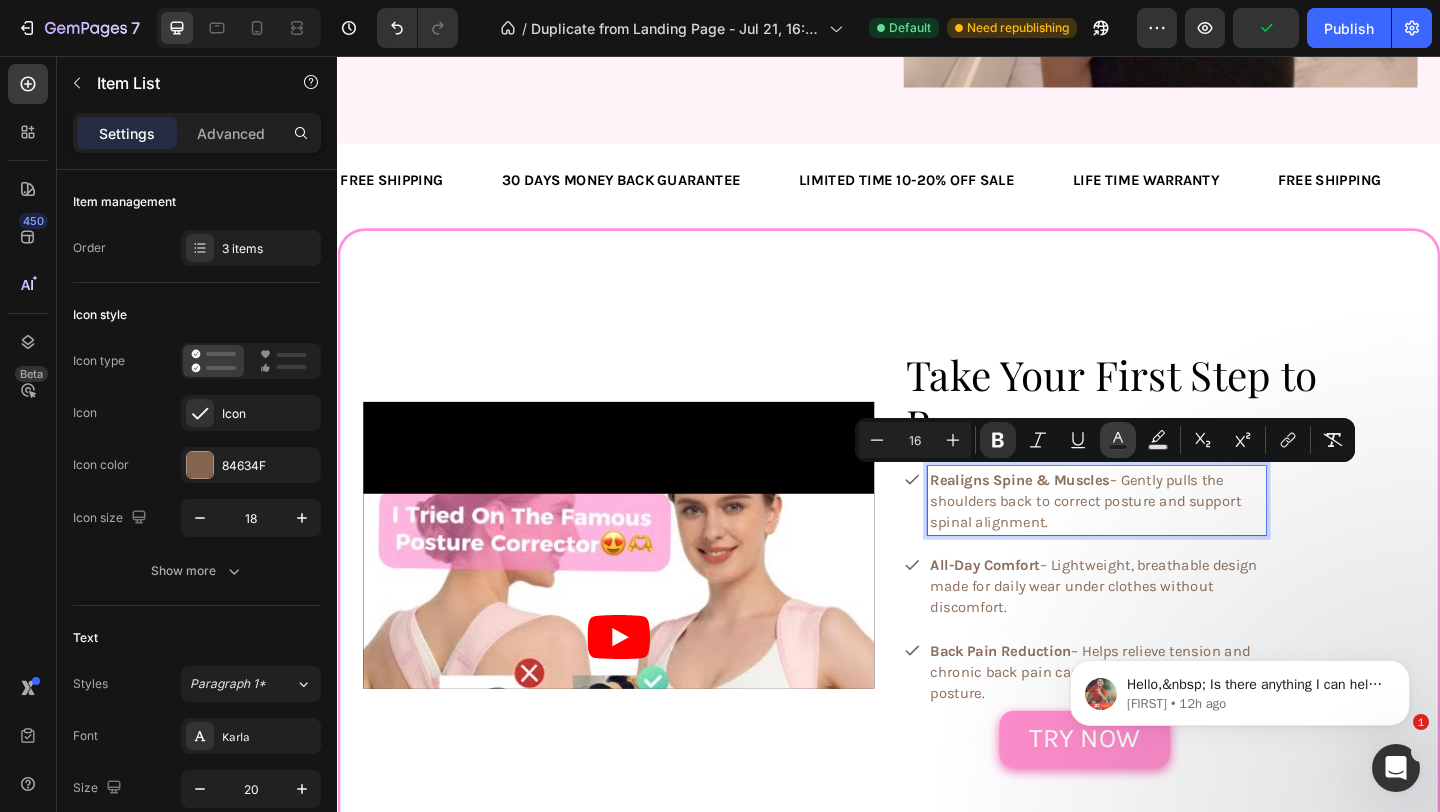 click 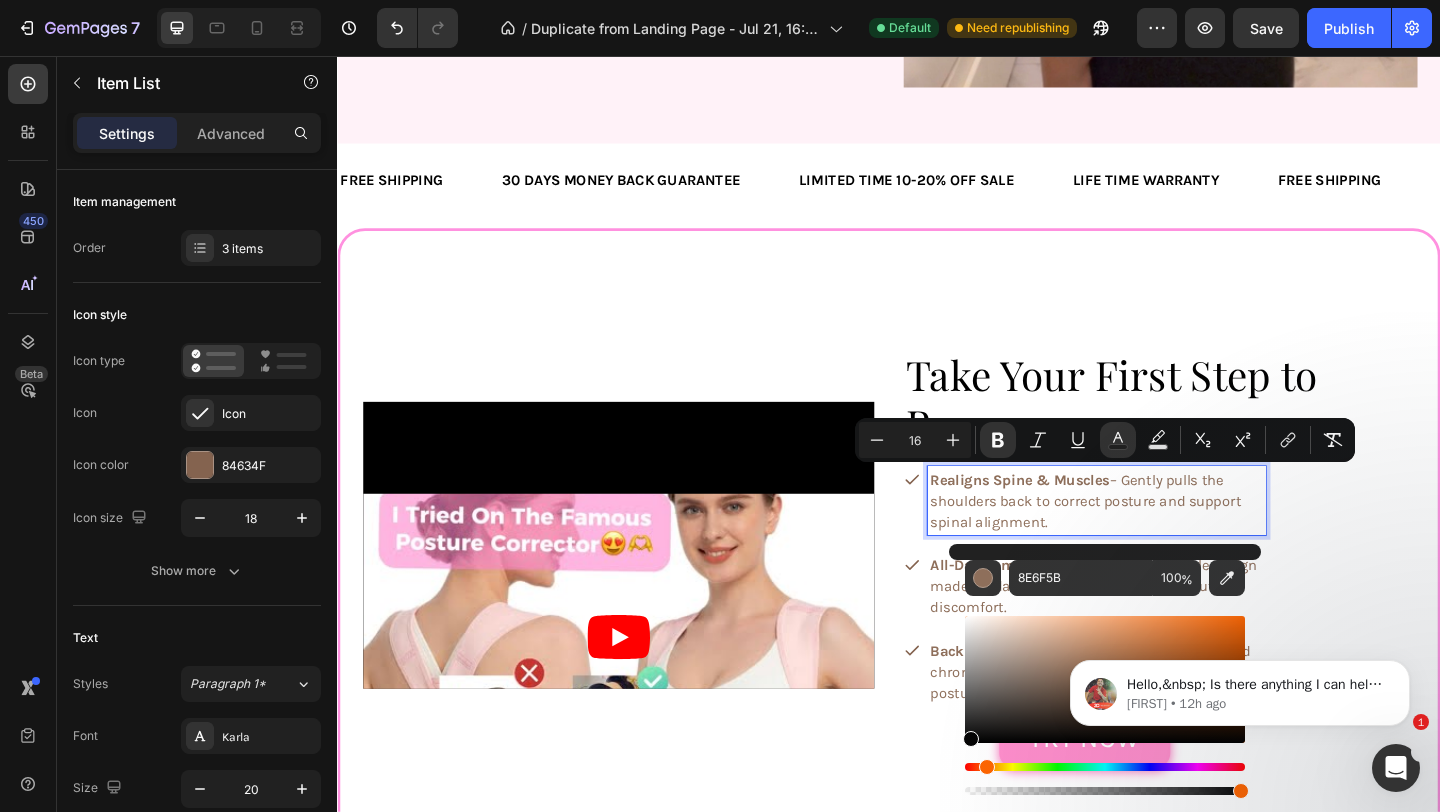 drag, startPoint x: 986, startPoint y: 678, endPoint x: 950, endPoint y: 762, distance: 91.389275 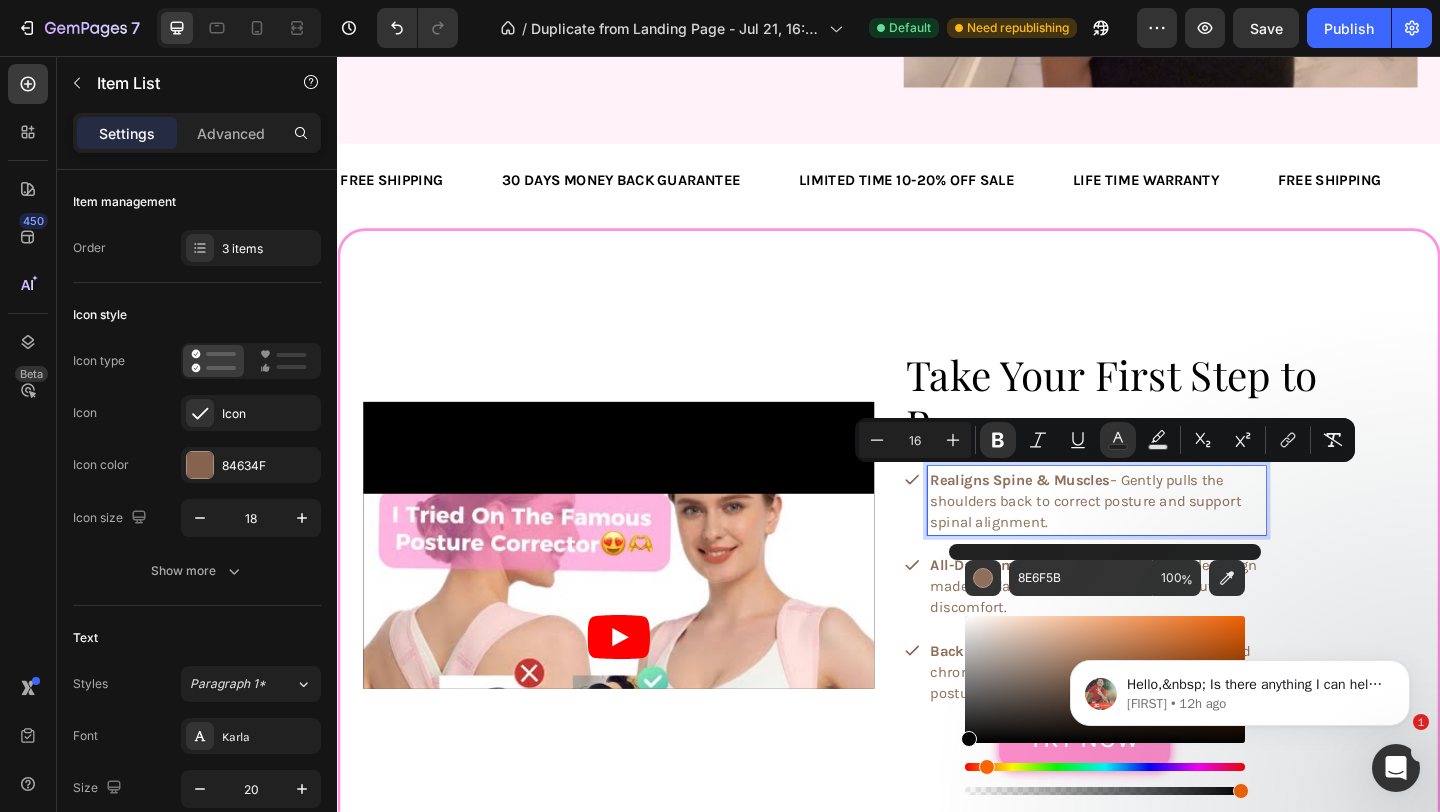 type on "000000" 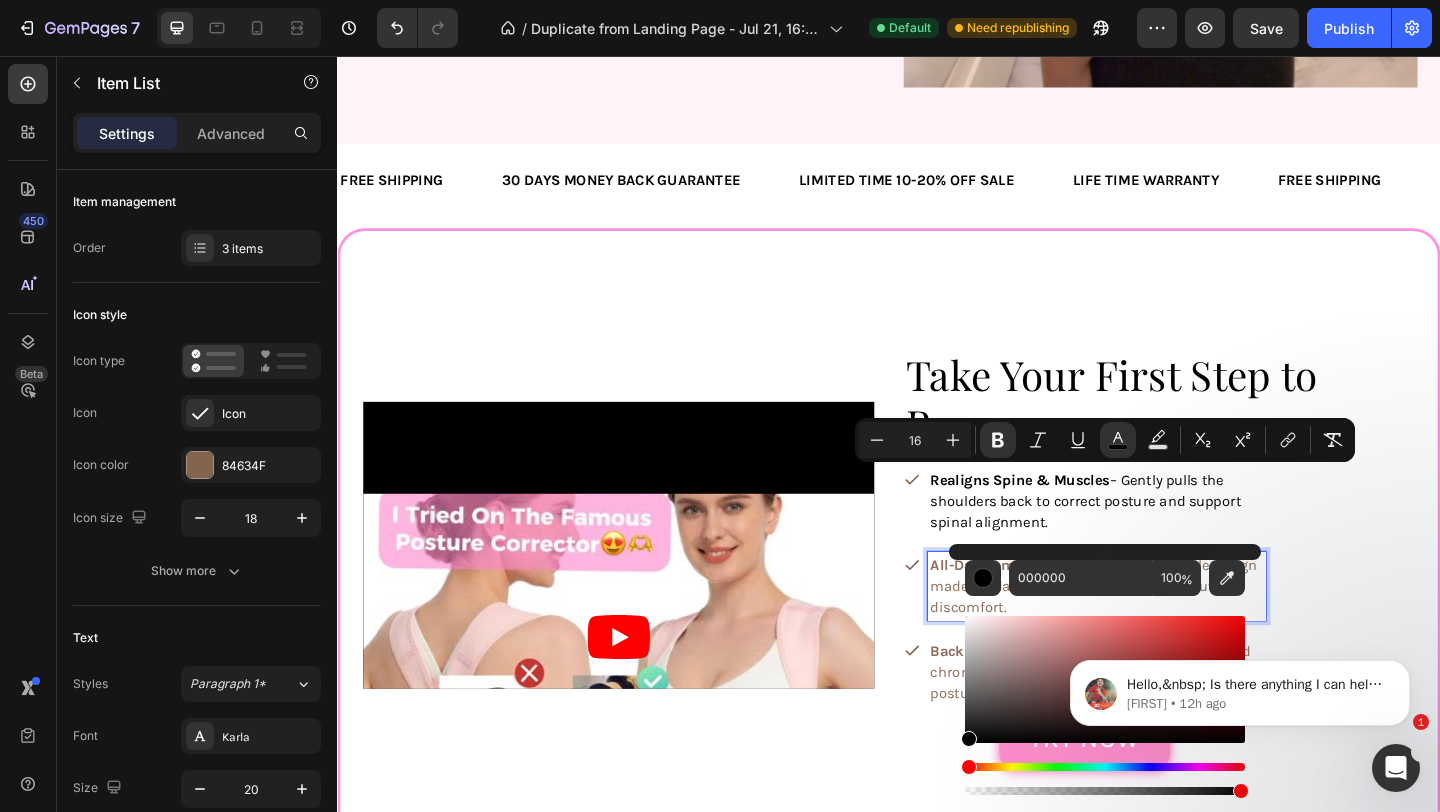 click on "All-Day Comfort  – Lightweight, breathable design made for daily wear under clothes without discomfort." at bounding box center [1160, 632] 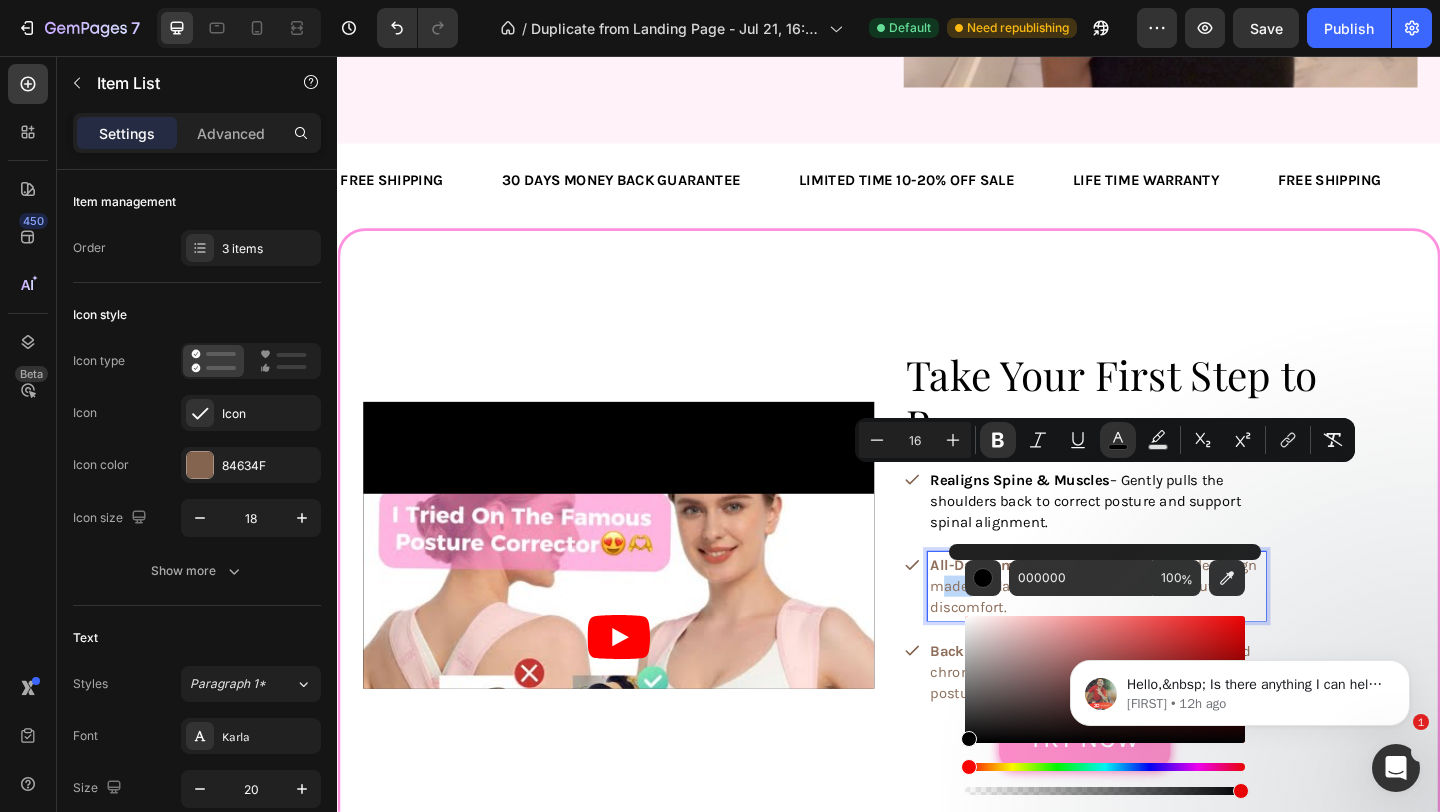 click on "All-Day Comfort  – Lightweight, breathable design made for daily wear under clothes without discomfort." at bounding box center (1160, 632) 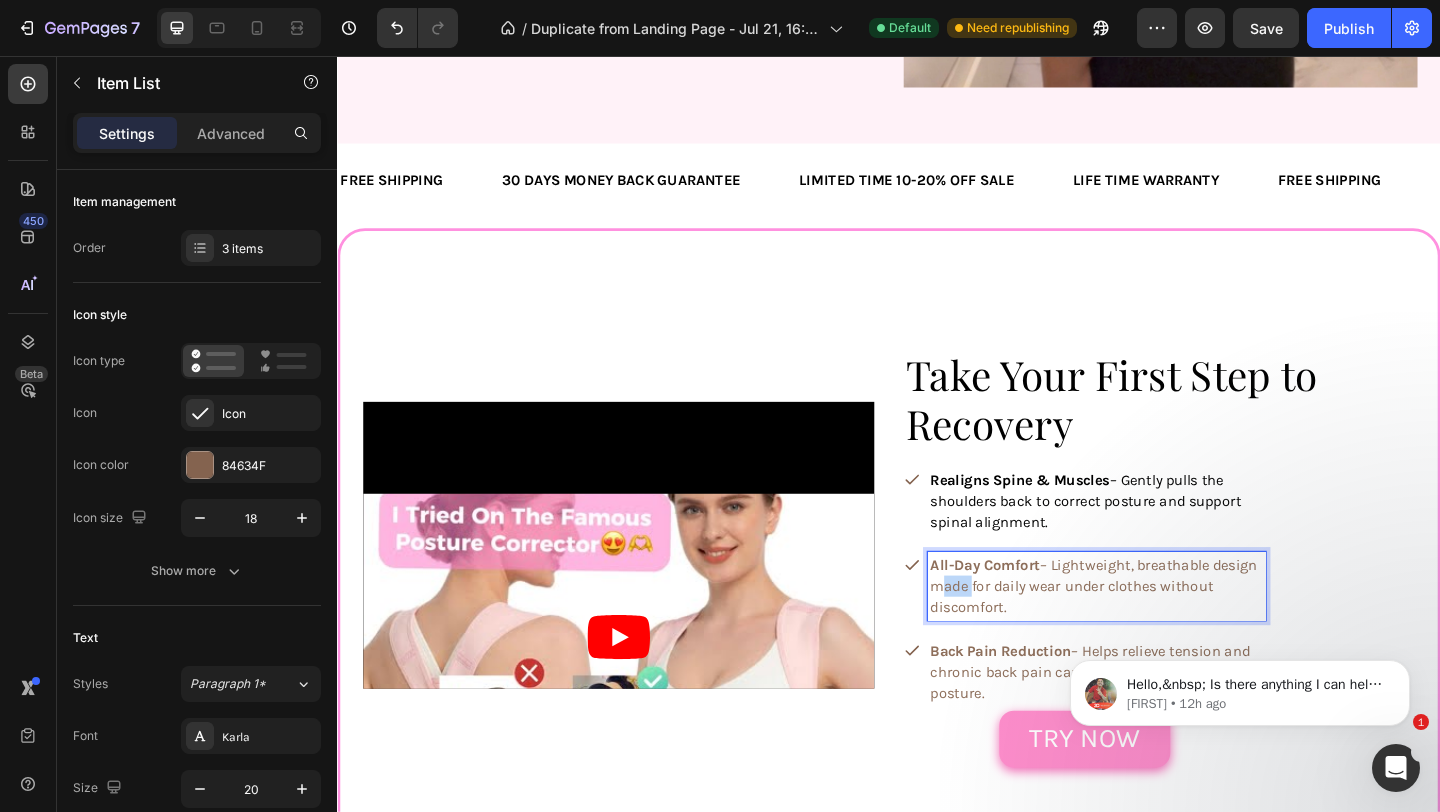 click on "All-Day Comfort  – Lightweight, breathable design made for daily wear under clothes without discomfort." at bounding box center (1160, 632) 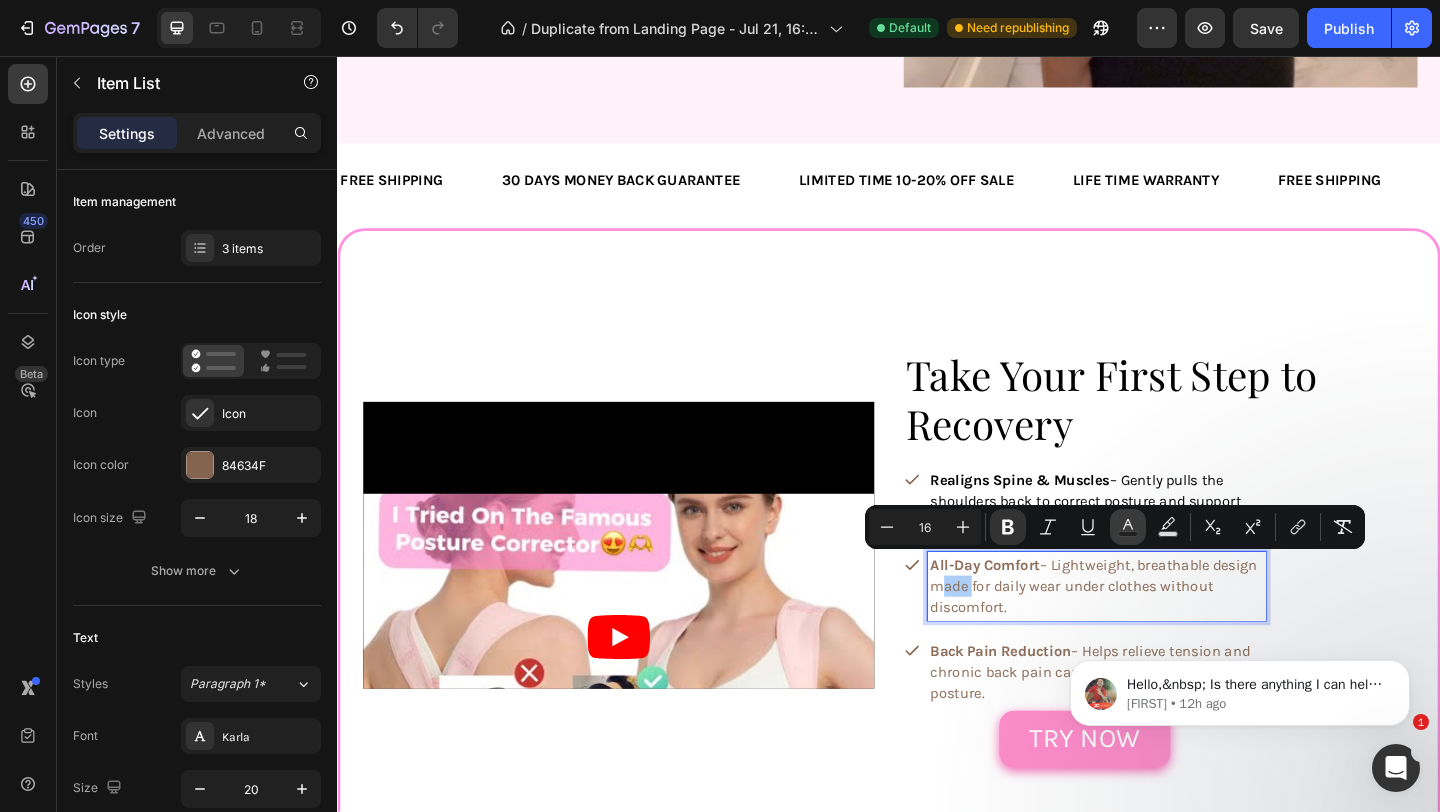 click on "Text Color" at bounding box center [1128, 527] 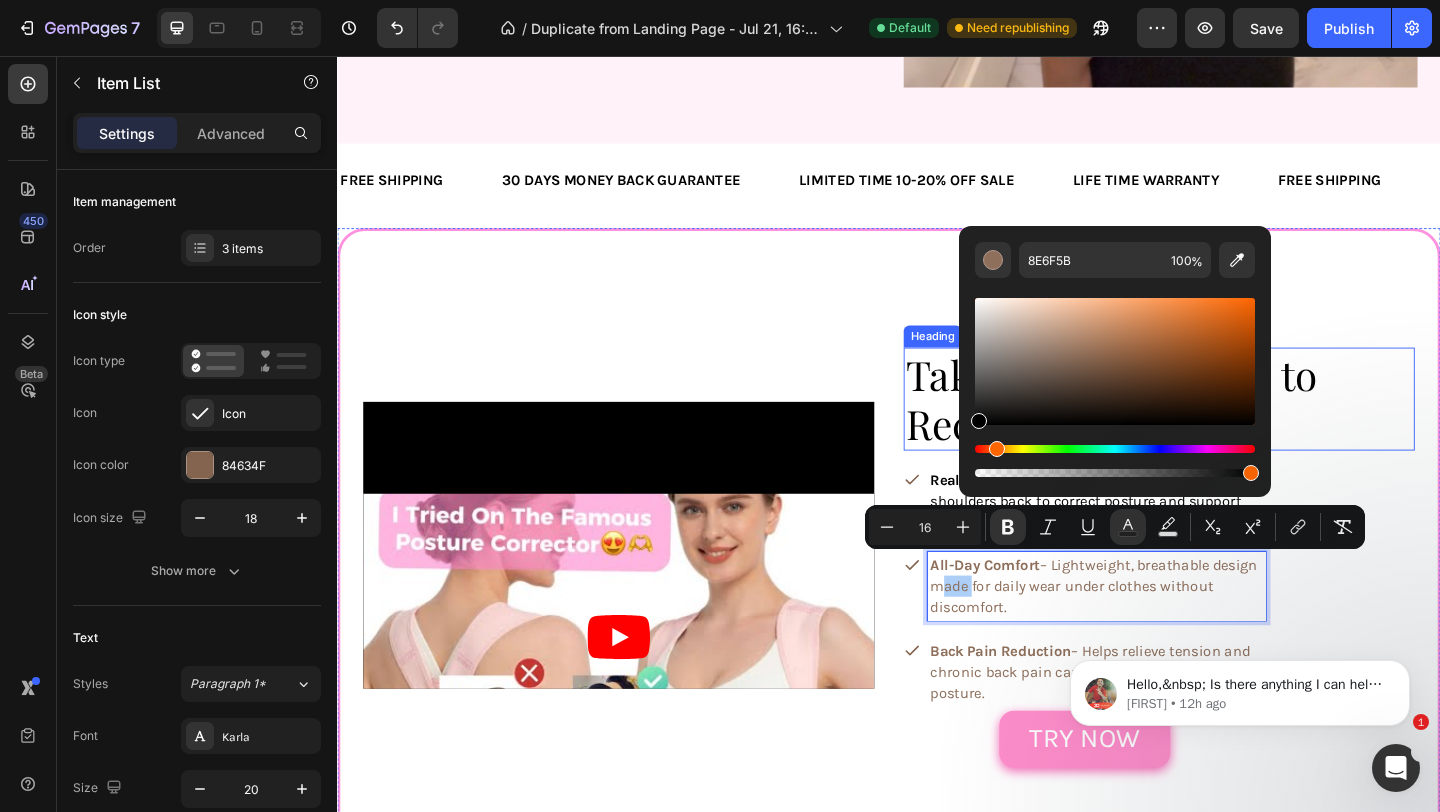 drag, startPoint x: 1359, startPoint y: 436, endPoint x: 994, endPoint y: 487, distance: 368.54578 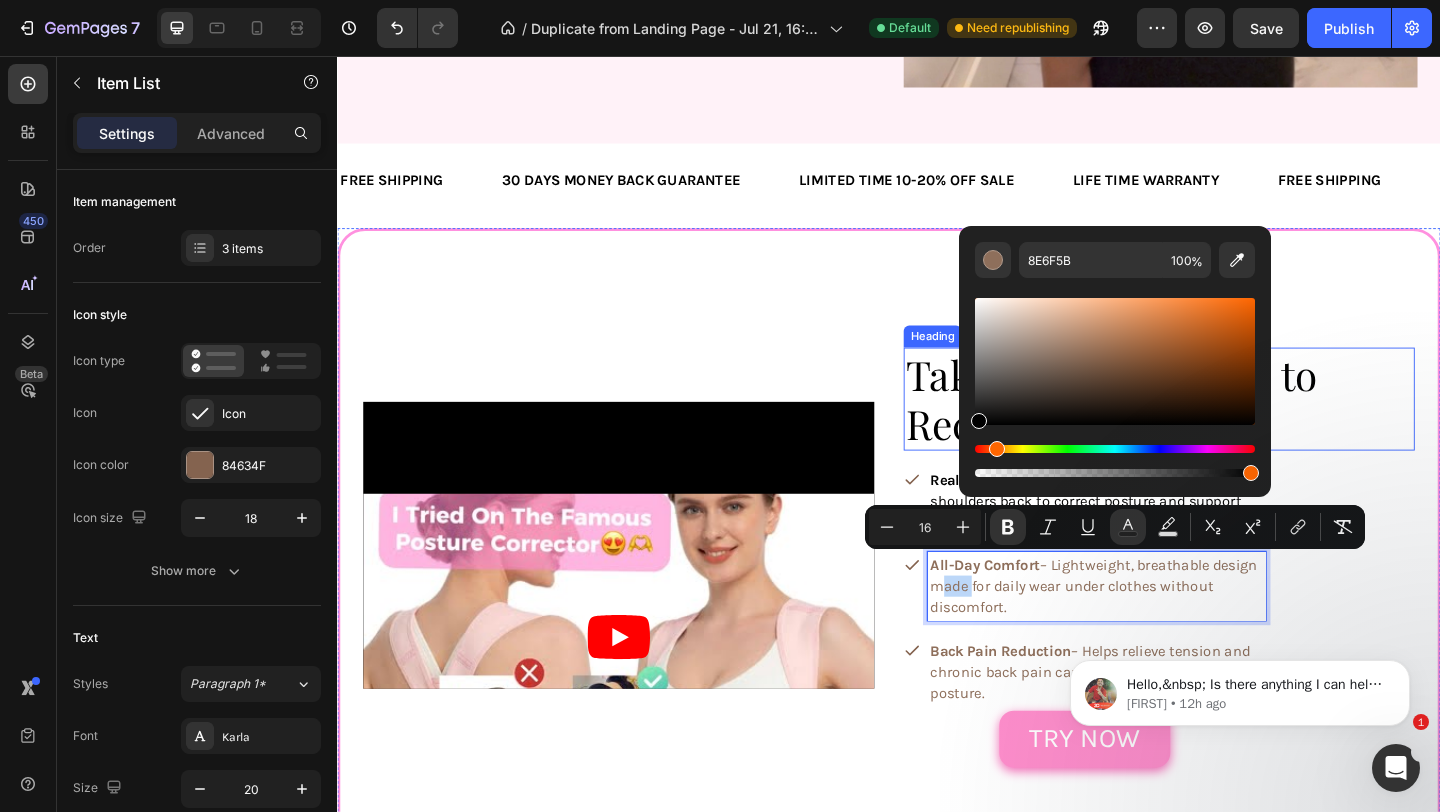 type on "000000" 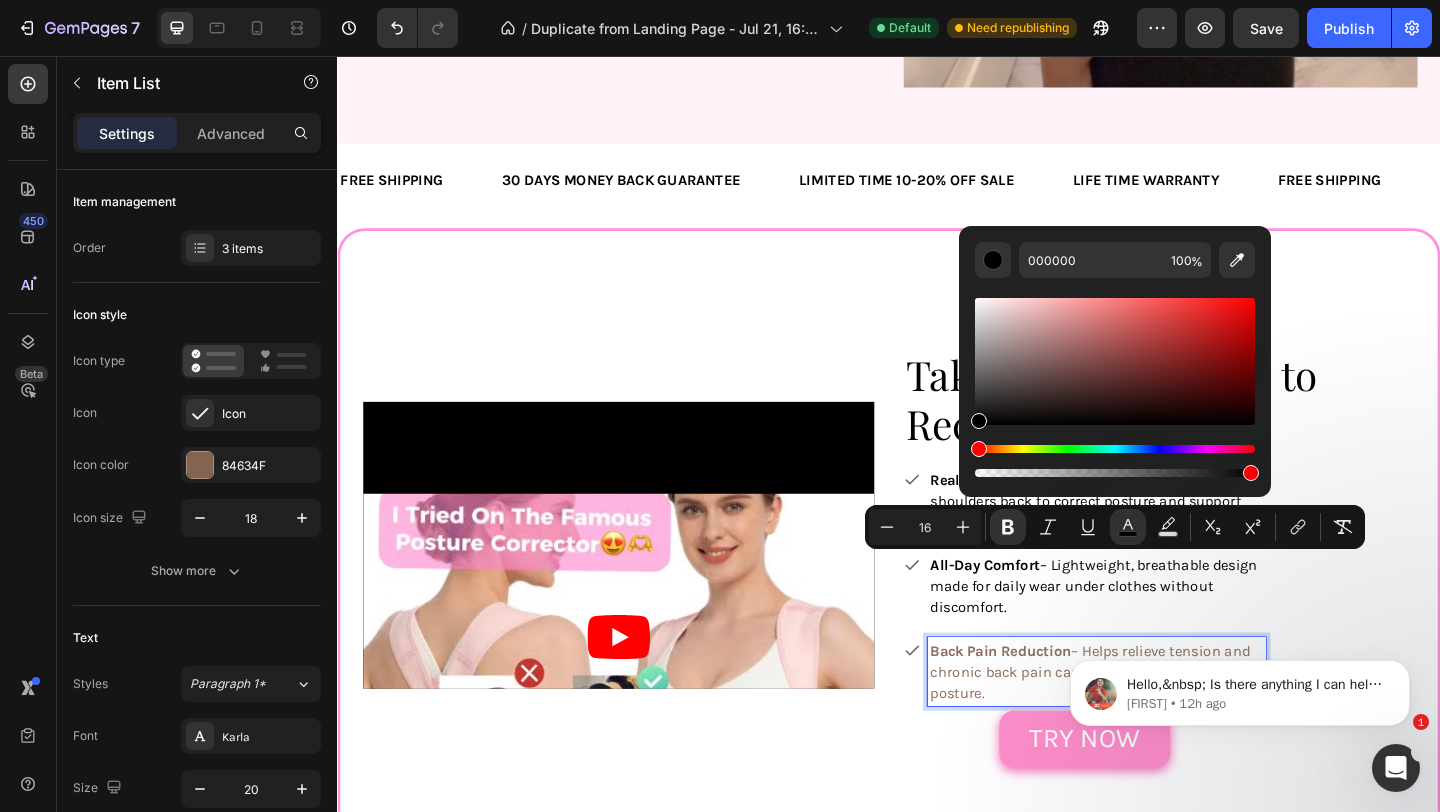 click on "Back Pain Reduction  – Helps relieve tension and chronic back pain caused by slouching or poor posture." at bounding box center [1156, 725] 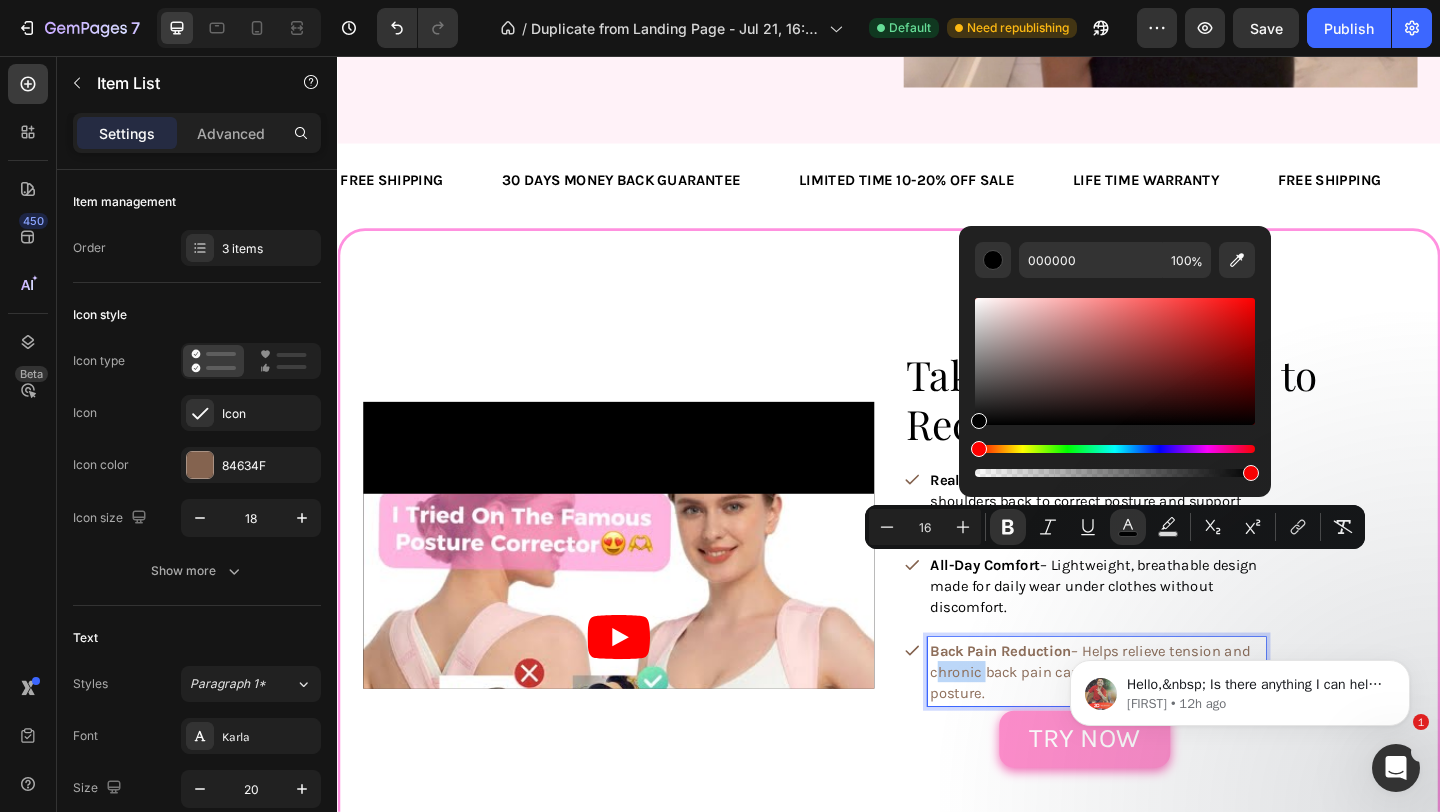 click on "Back Pain Reduction  – Helps relieve tension and chronic back pain caused by slouching or poor posture." at bounding box center [1156, 725] 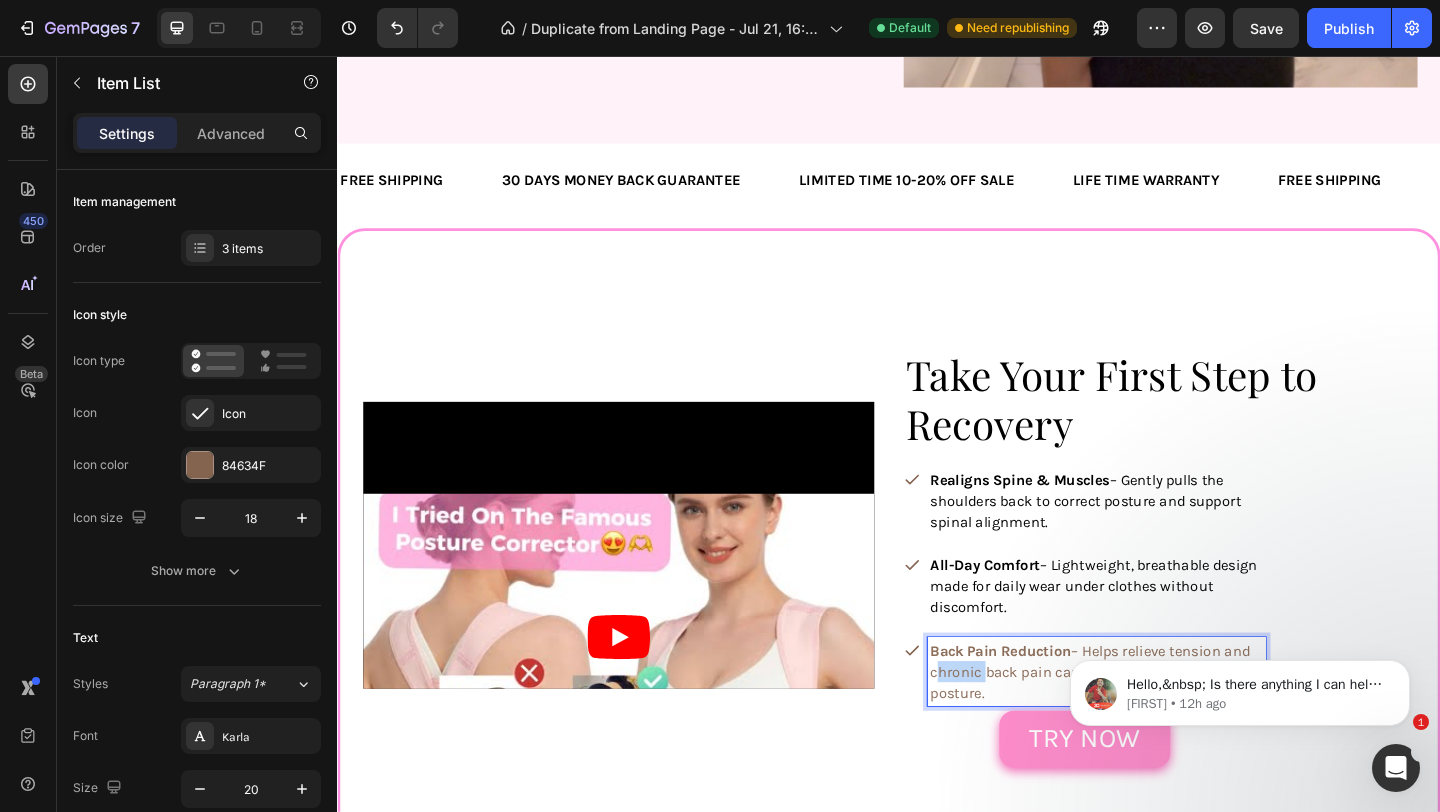 click on "Back Pain Reduction  – Helps relieve tension and chronic back pain caused by slouching or poor posture." at bounding box center (1156, 725) 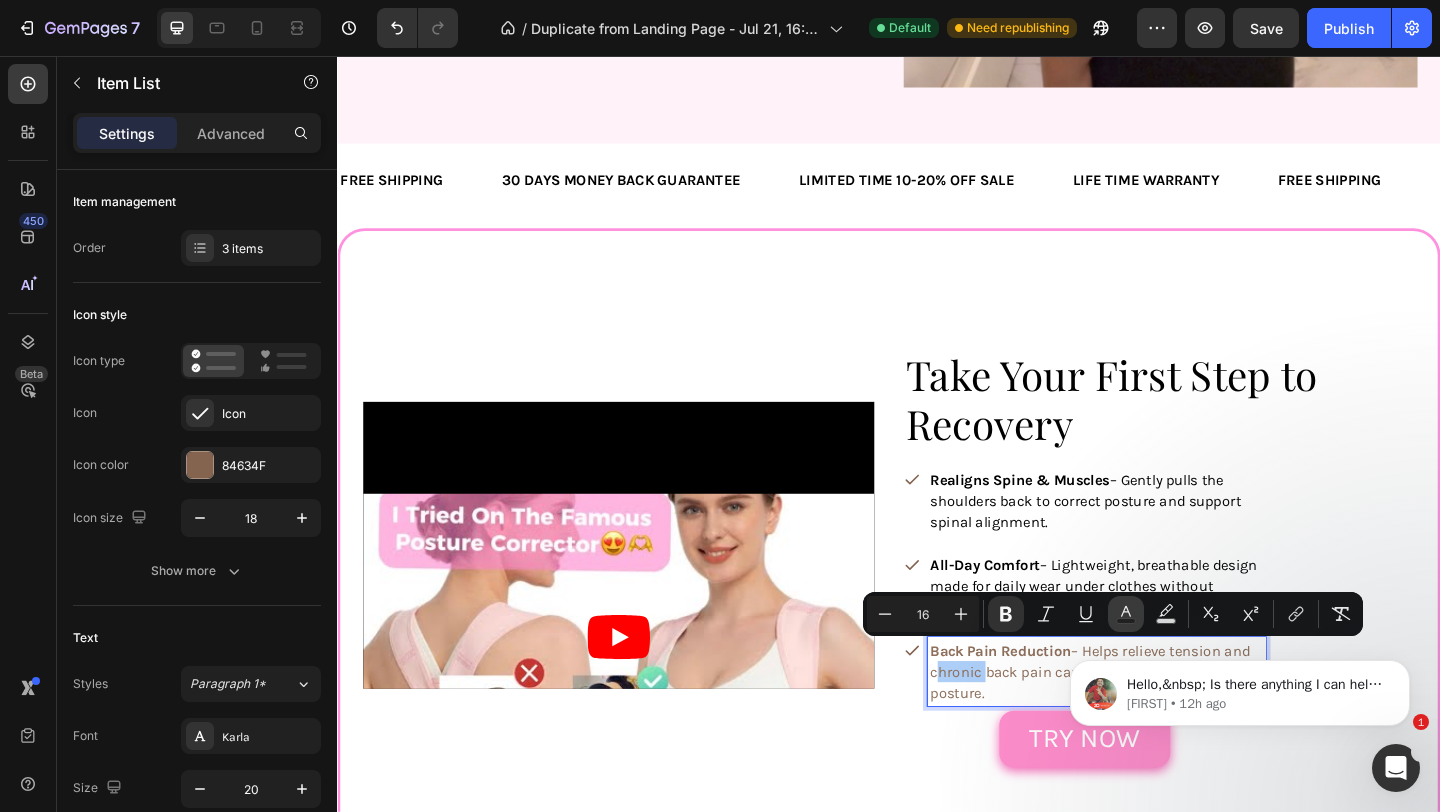 click on "Text Color" at bounding box center (1126, 614) 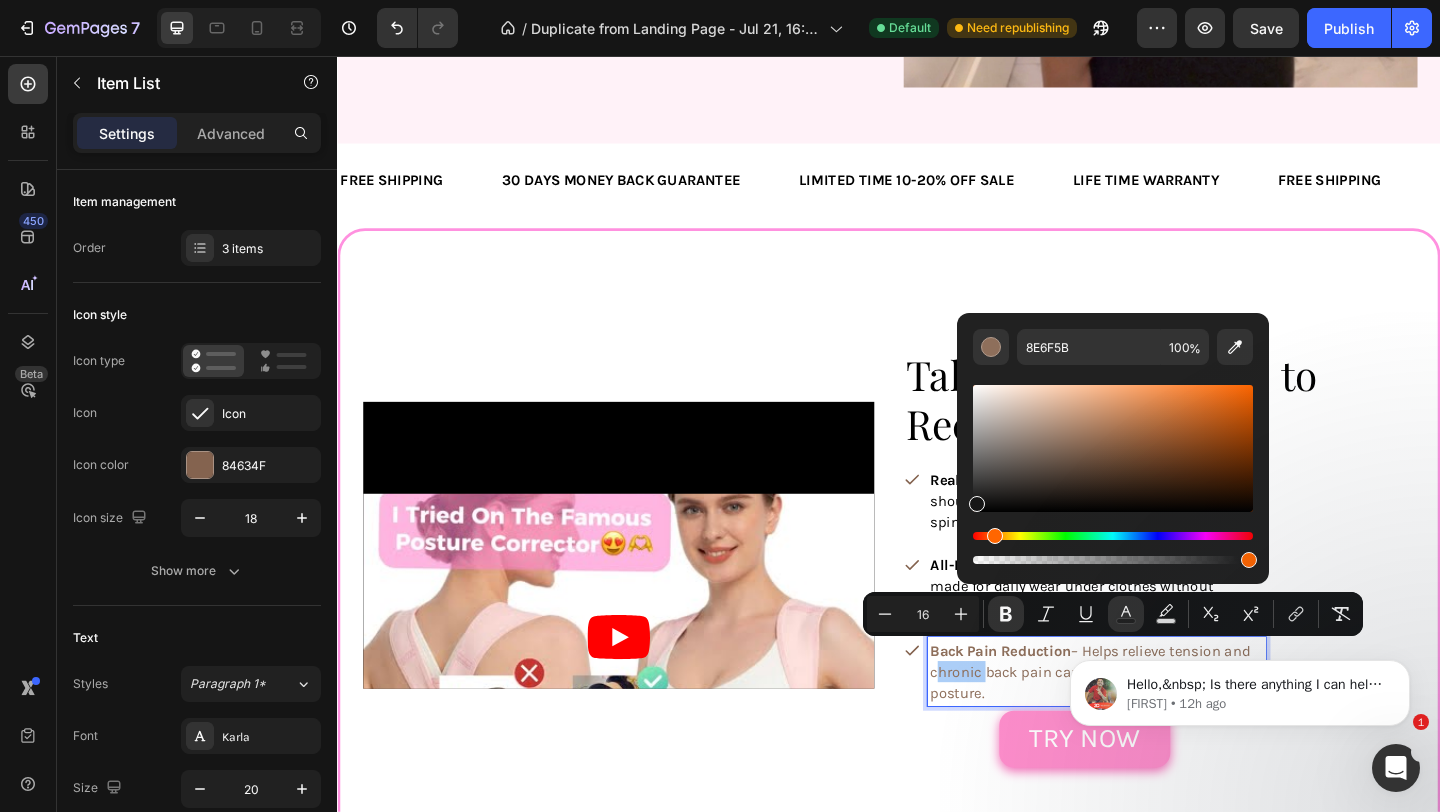 drag, startPoint x: 1341, startPoint y: 501, endPoint x: 1006, endPoint y: 559, distance: 339.98383 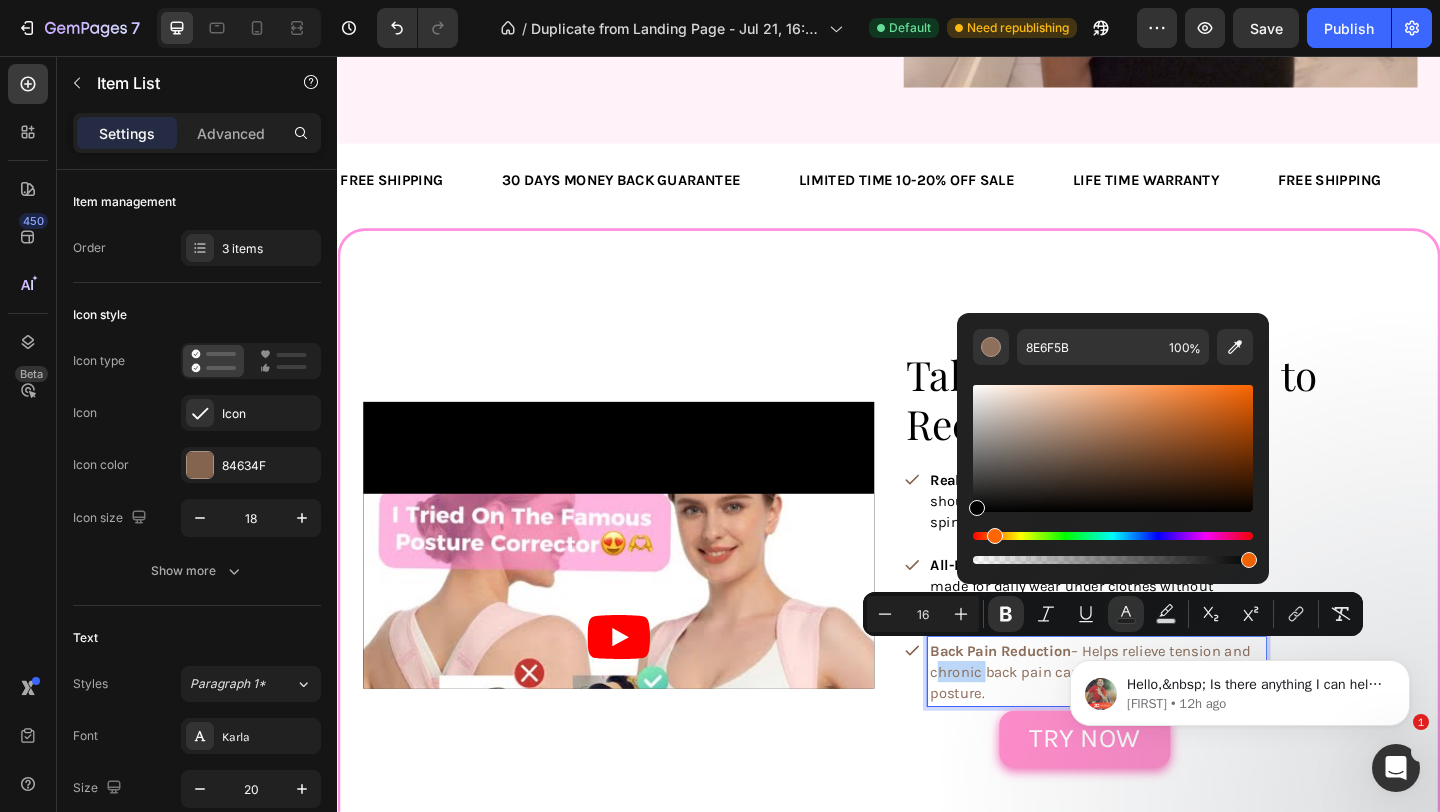 type on "000000" 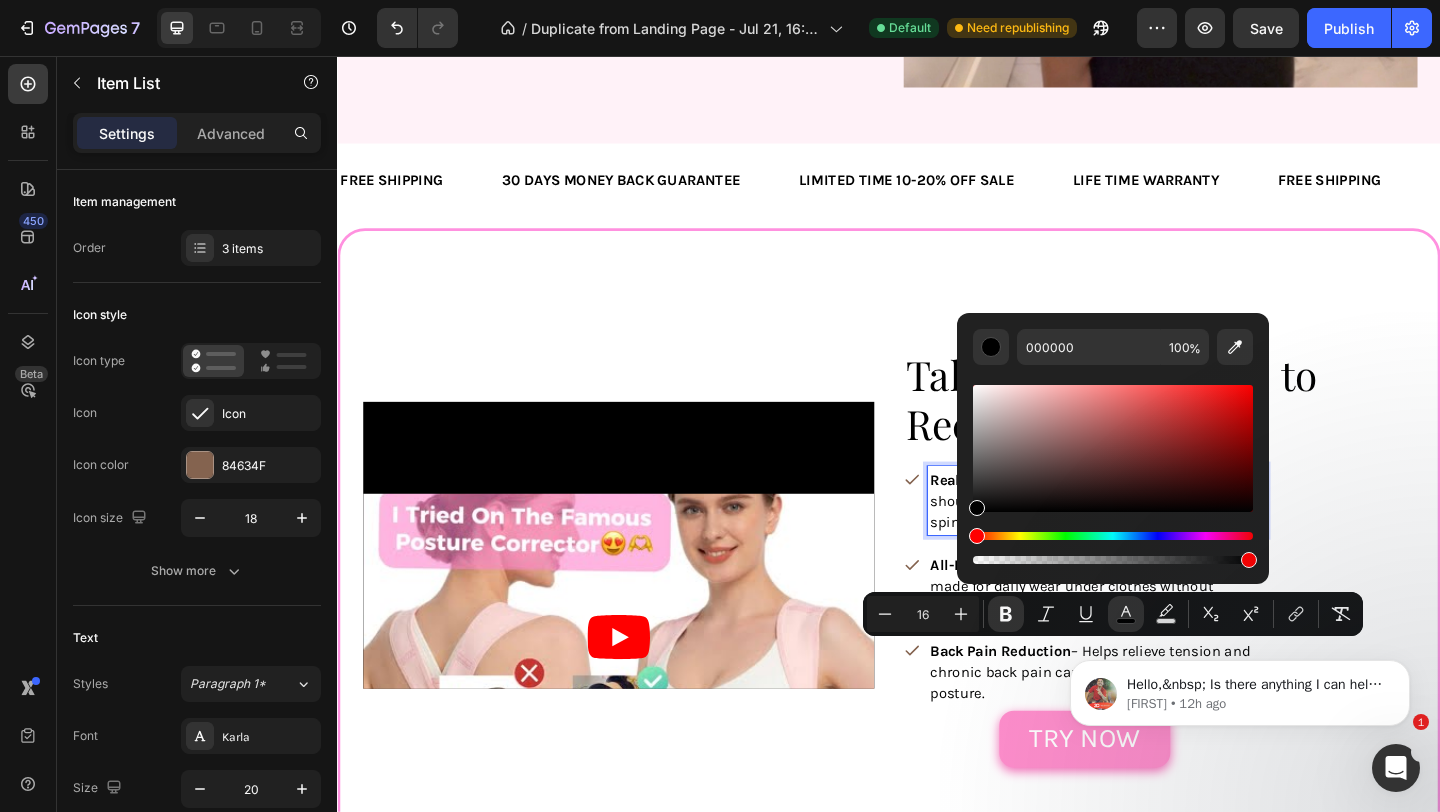 click on "Realigns Spine & Muscles  – Gently pulls the shoulders back to correct posture and support spinal alignment." at bounding box center (1151, 539) 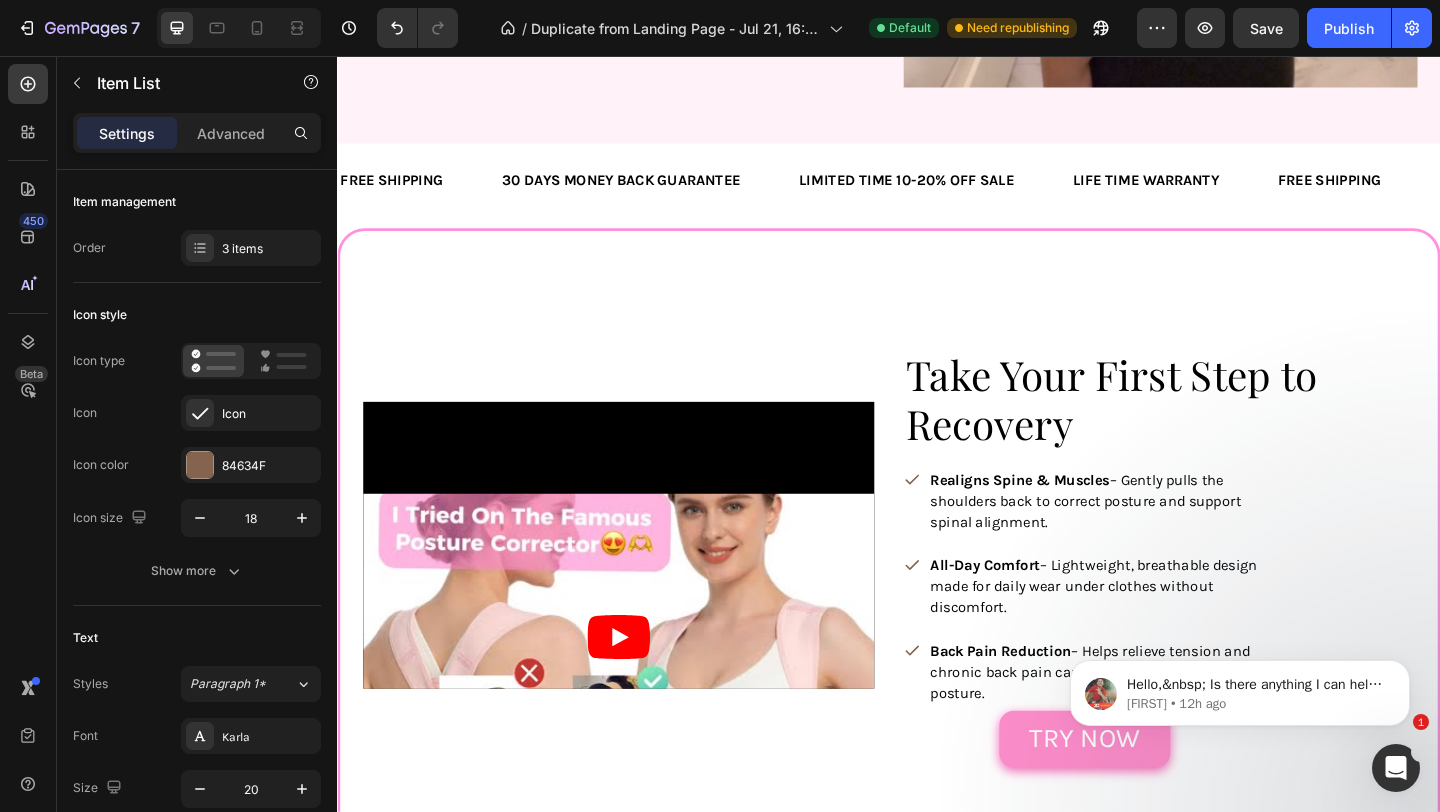 click 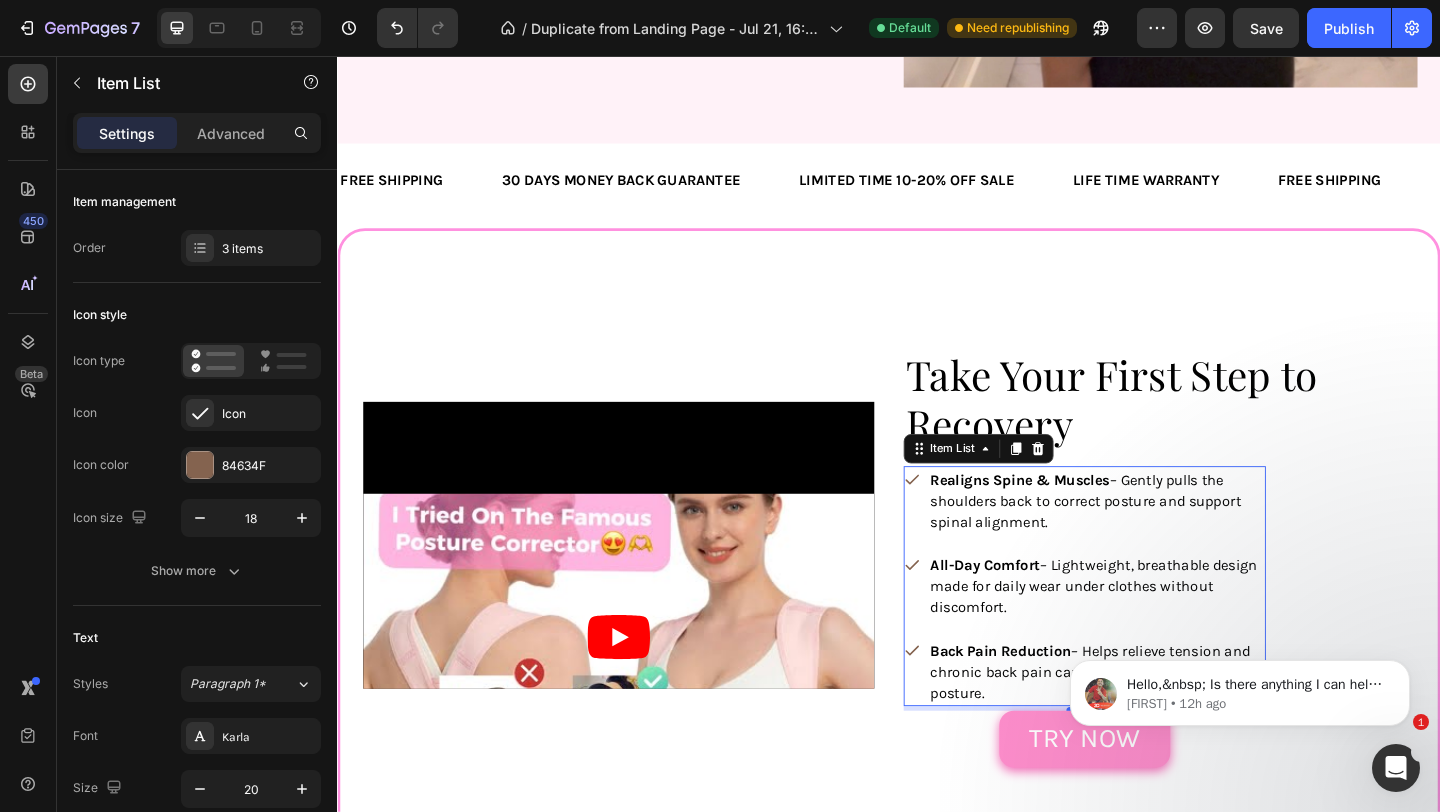 click 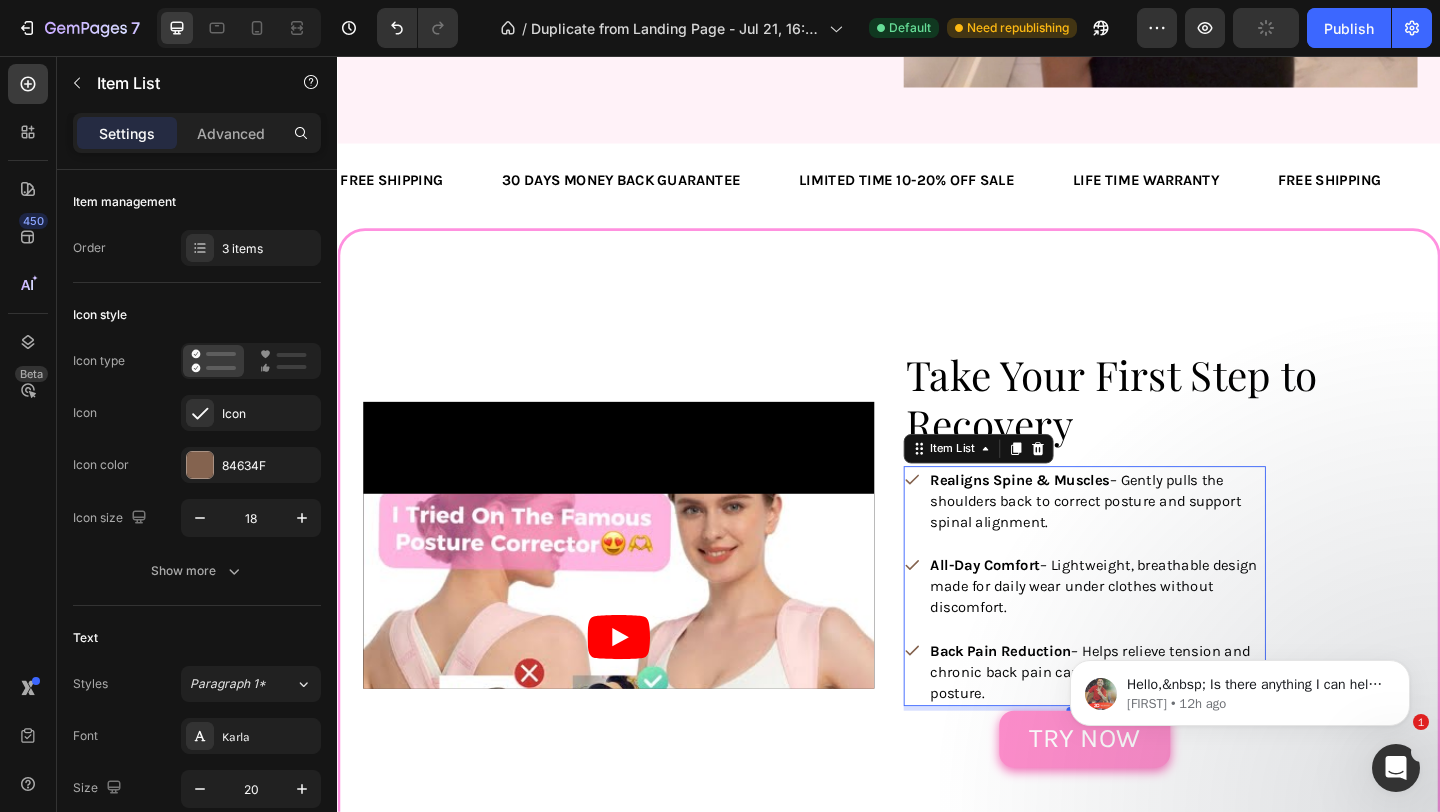 click on "Realigns Spine & Muscles  – Gently pulls the shoulders back to correct posture and support spinal alignment." at bounding box center (1163, 539) 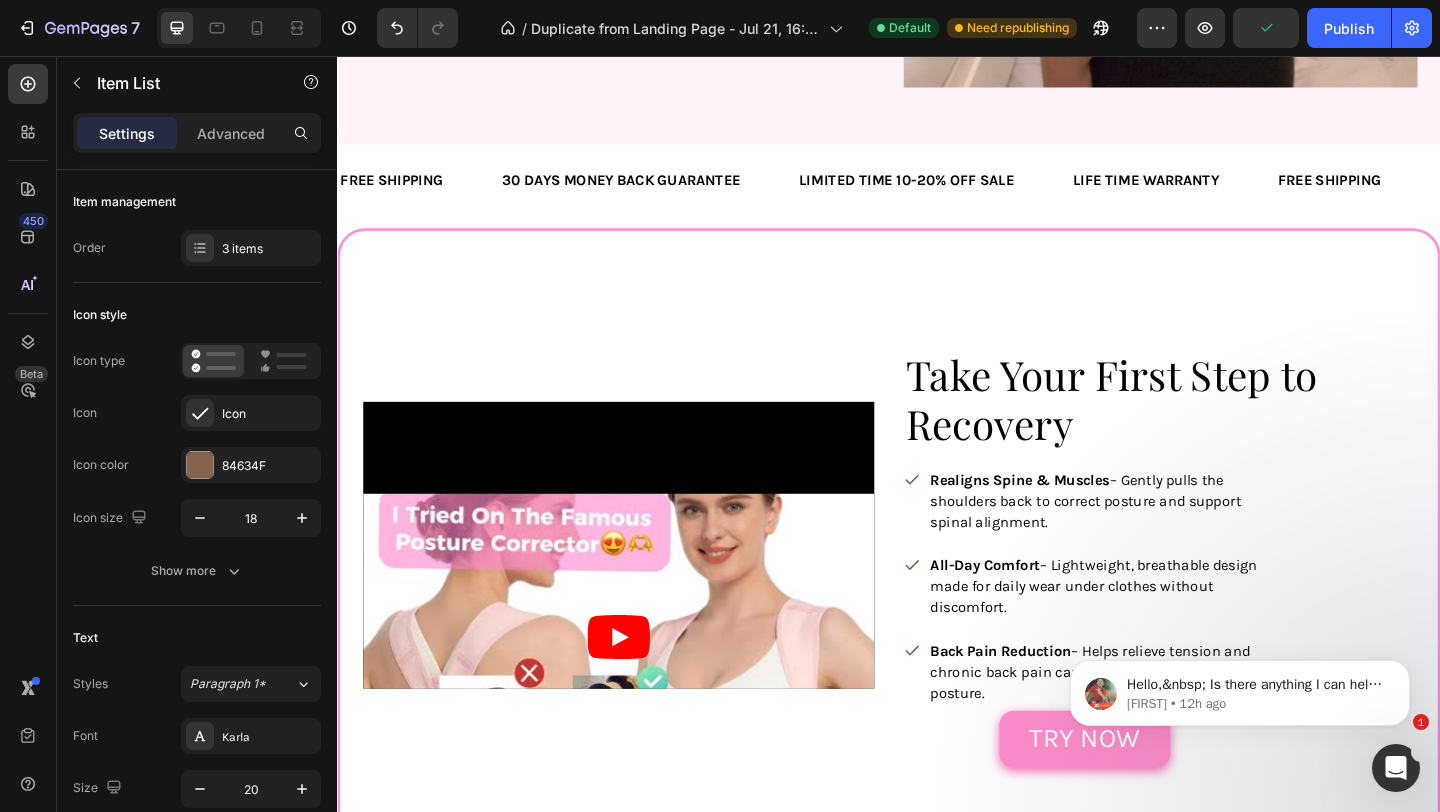 click 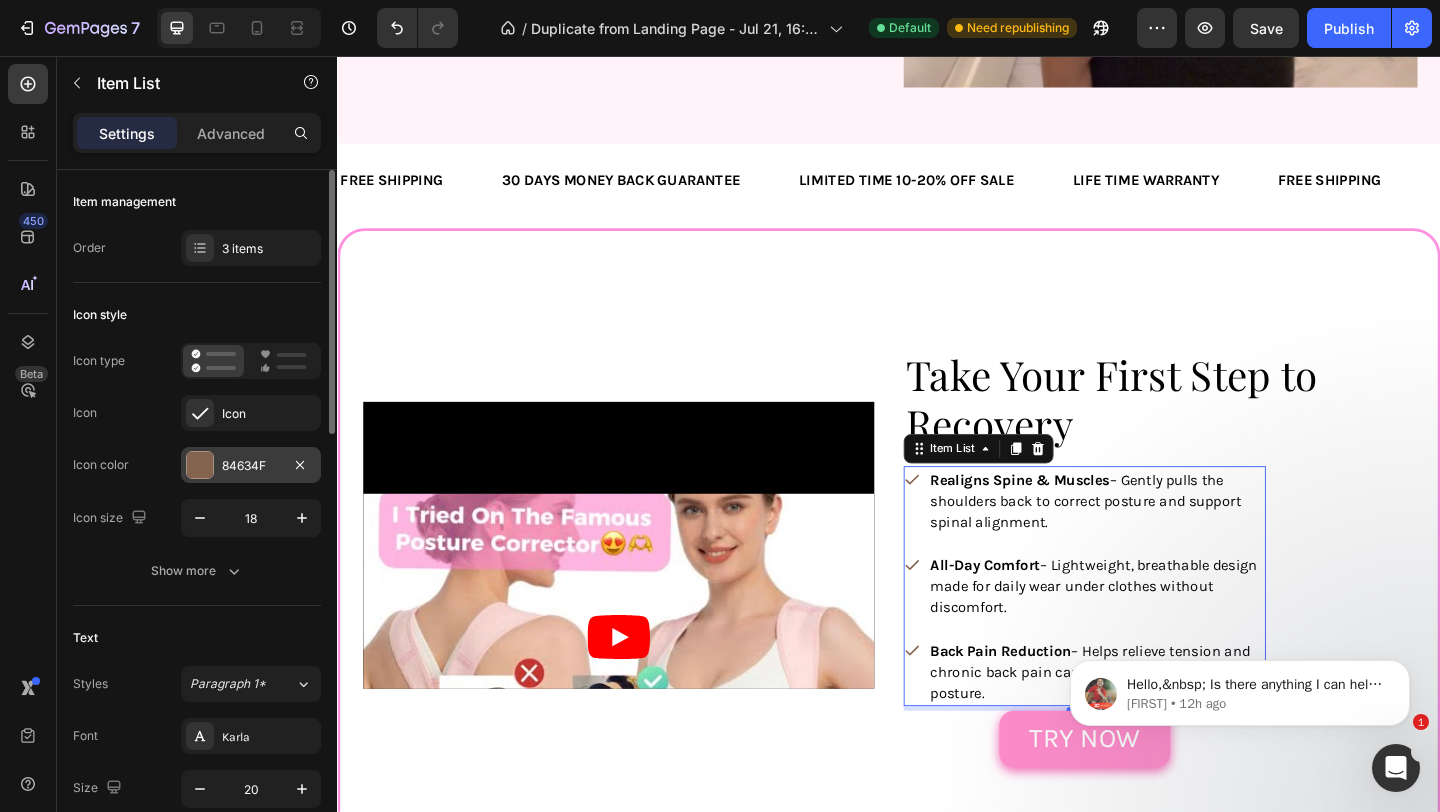 click on "84634F" at bounding box center (251, 466) 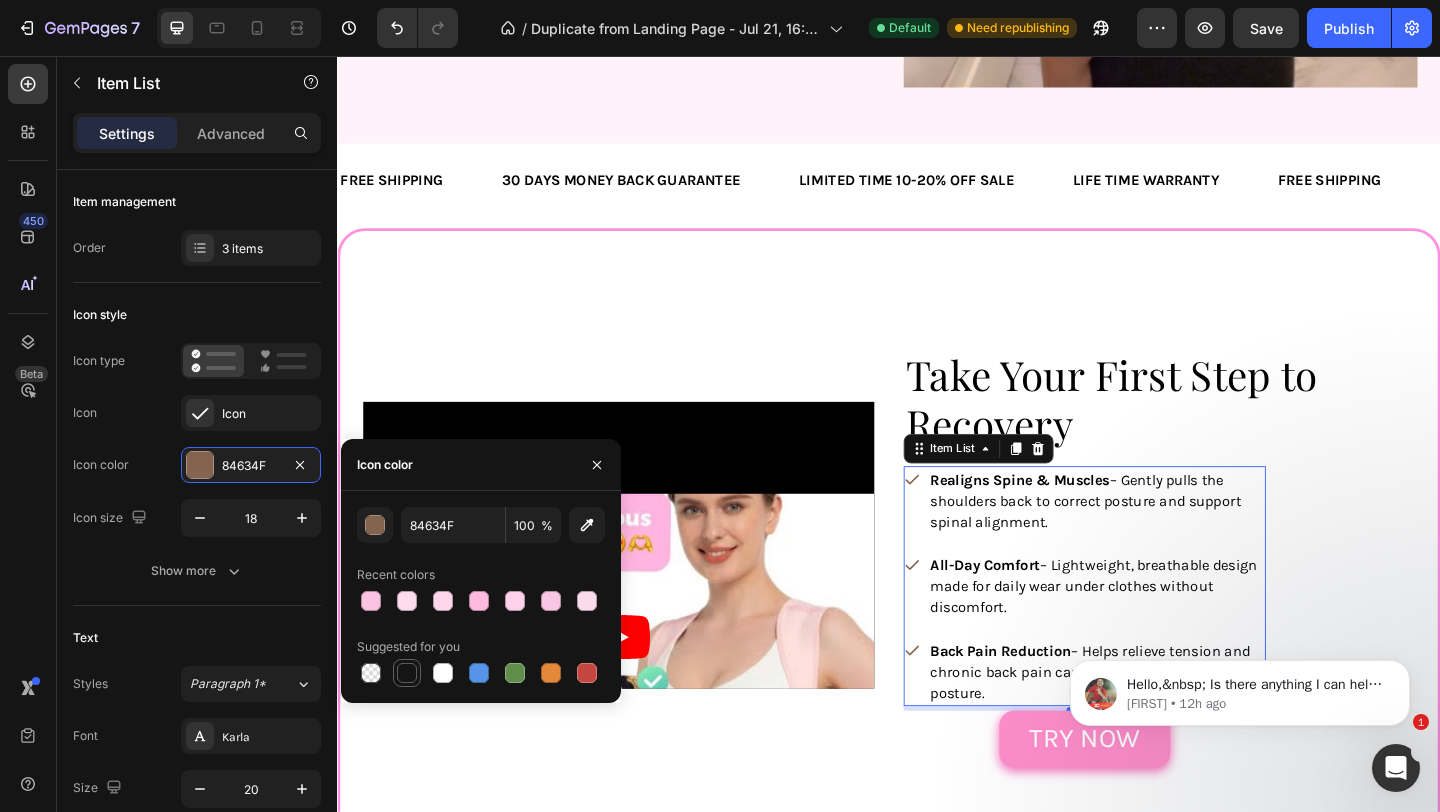 click at bounding box center [407, 673] 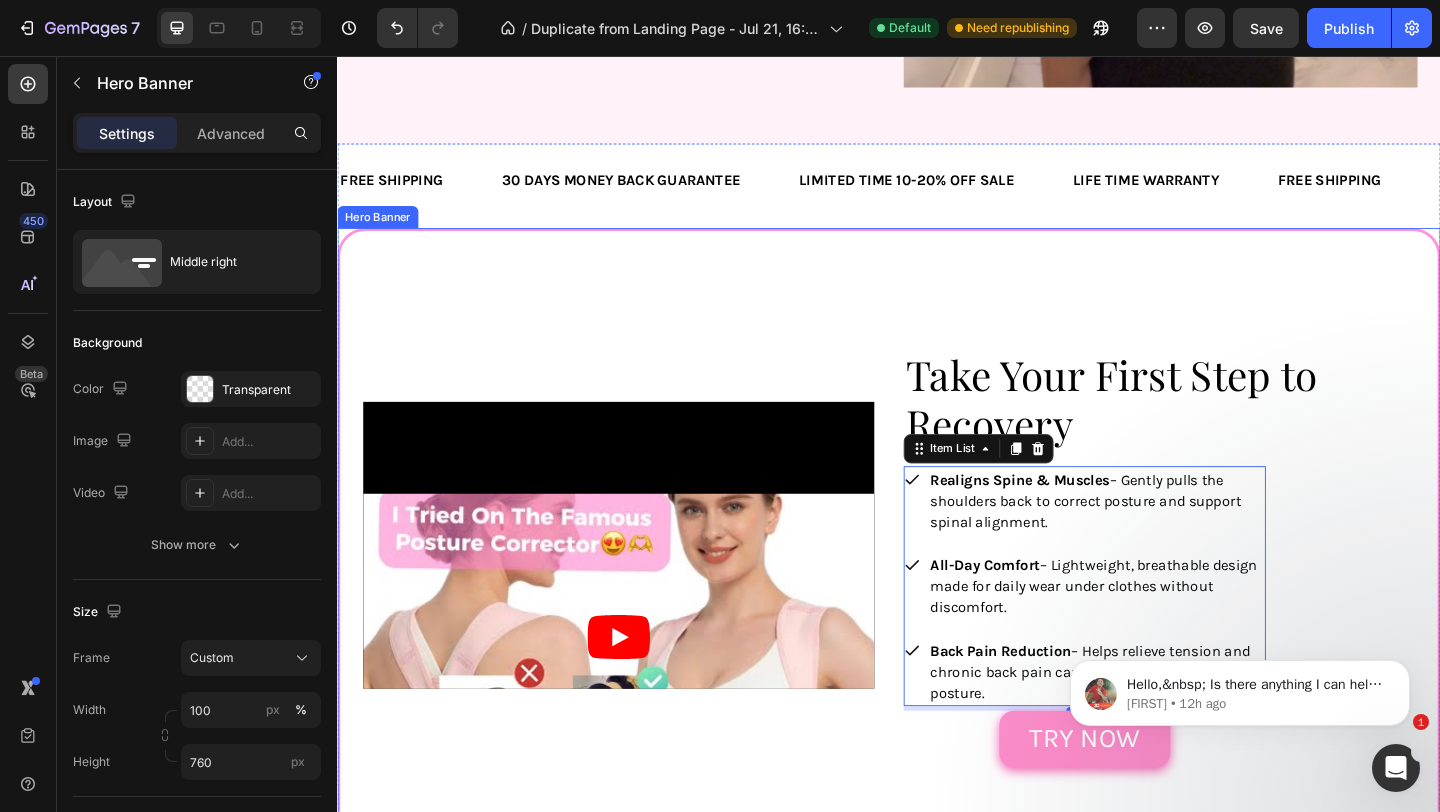 click on "Video" at bounding box center (643, 638) 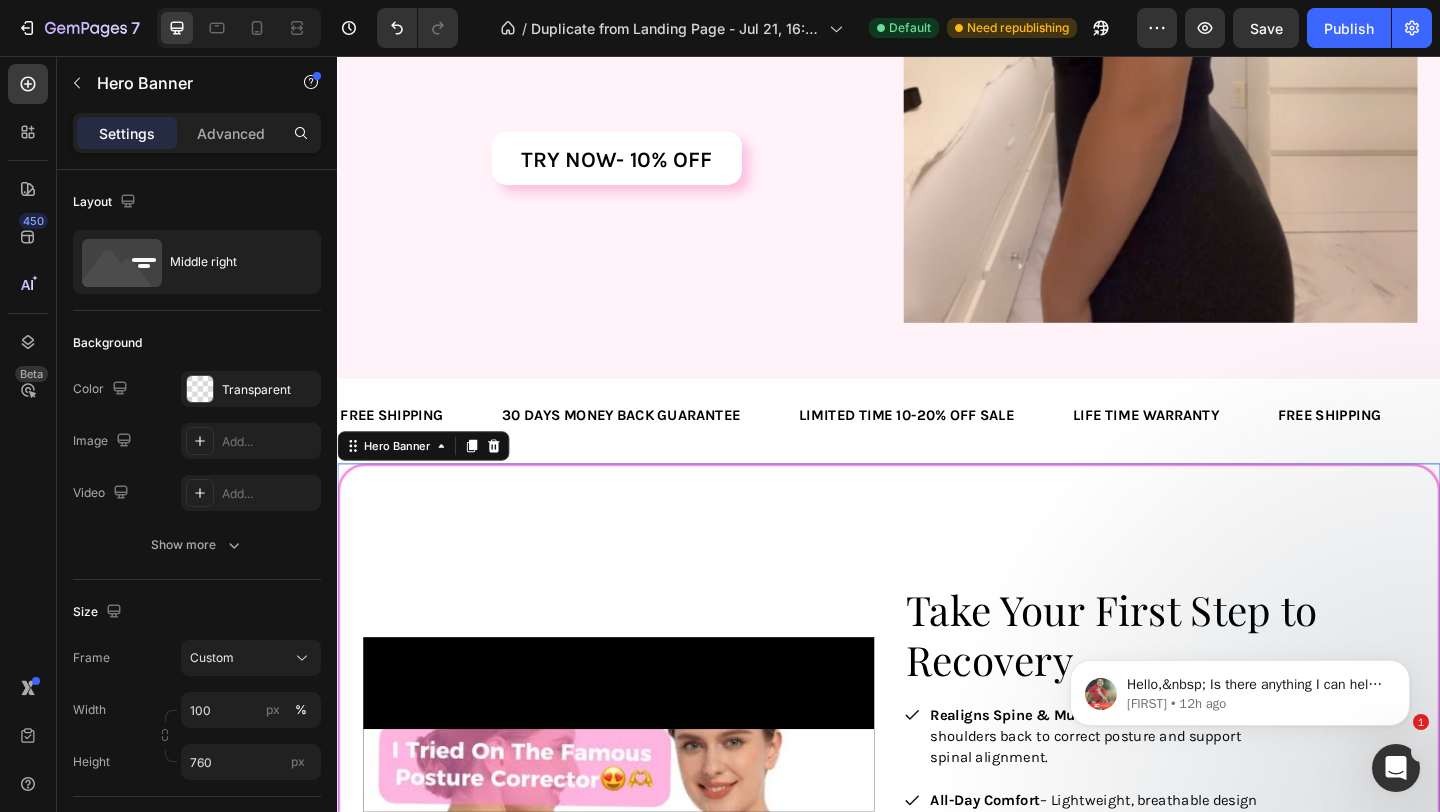 scroll, scrollTop: 1897, scrollLeft: 0, axis: vertical 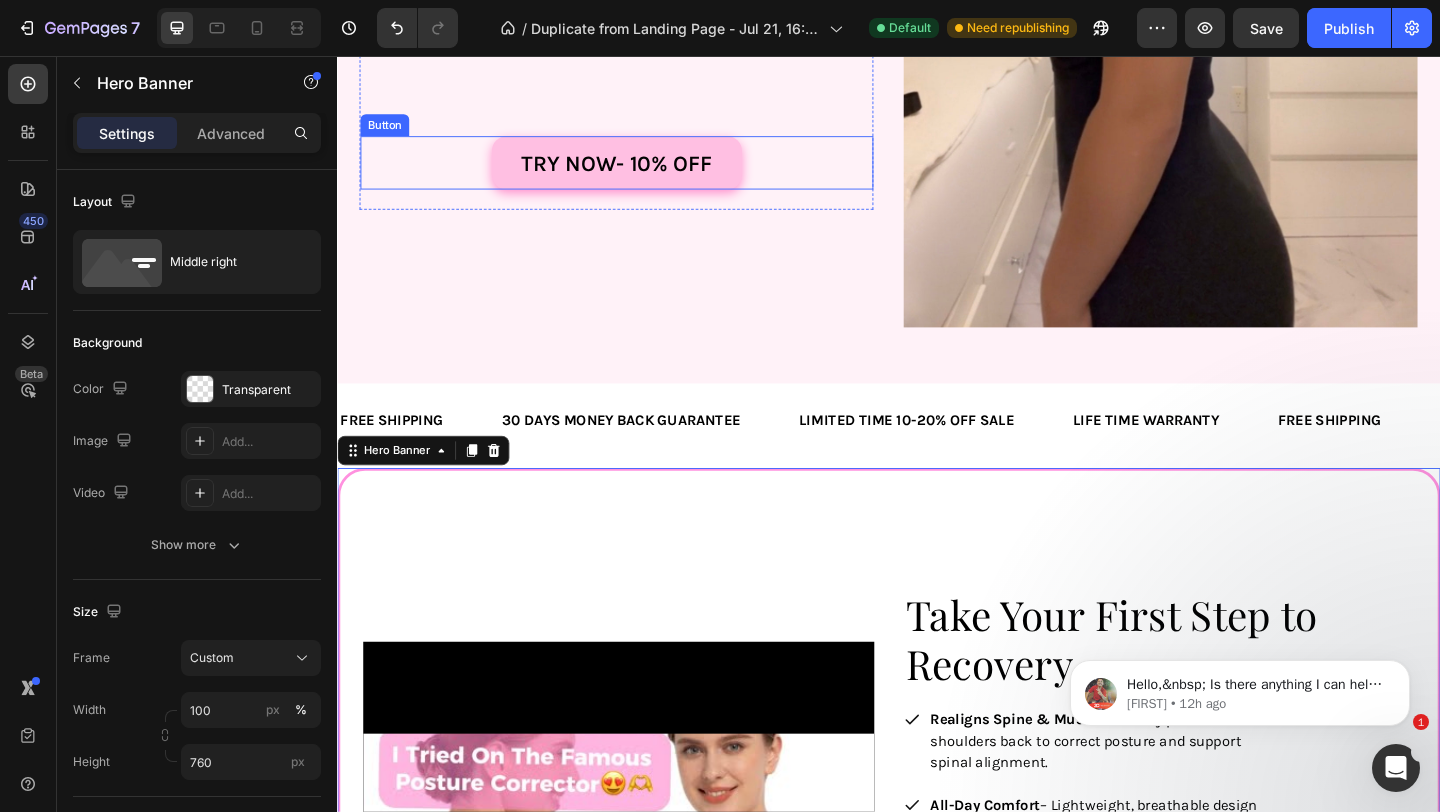 click on "Try now- 10% OFF" at bounding box center (641, 172) 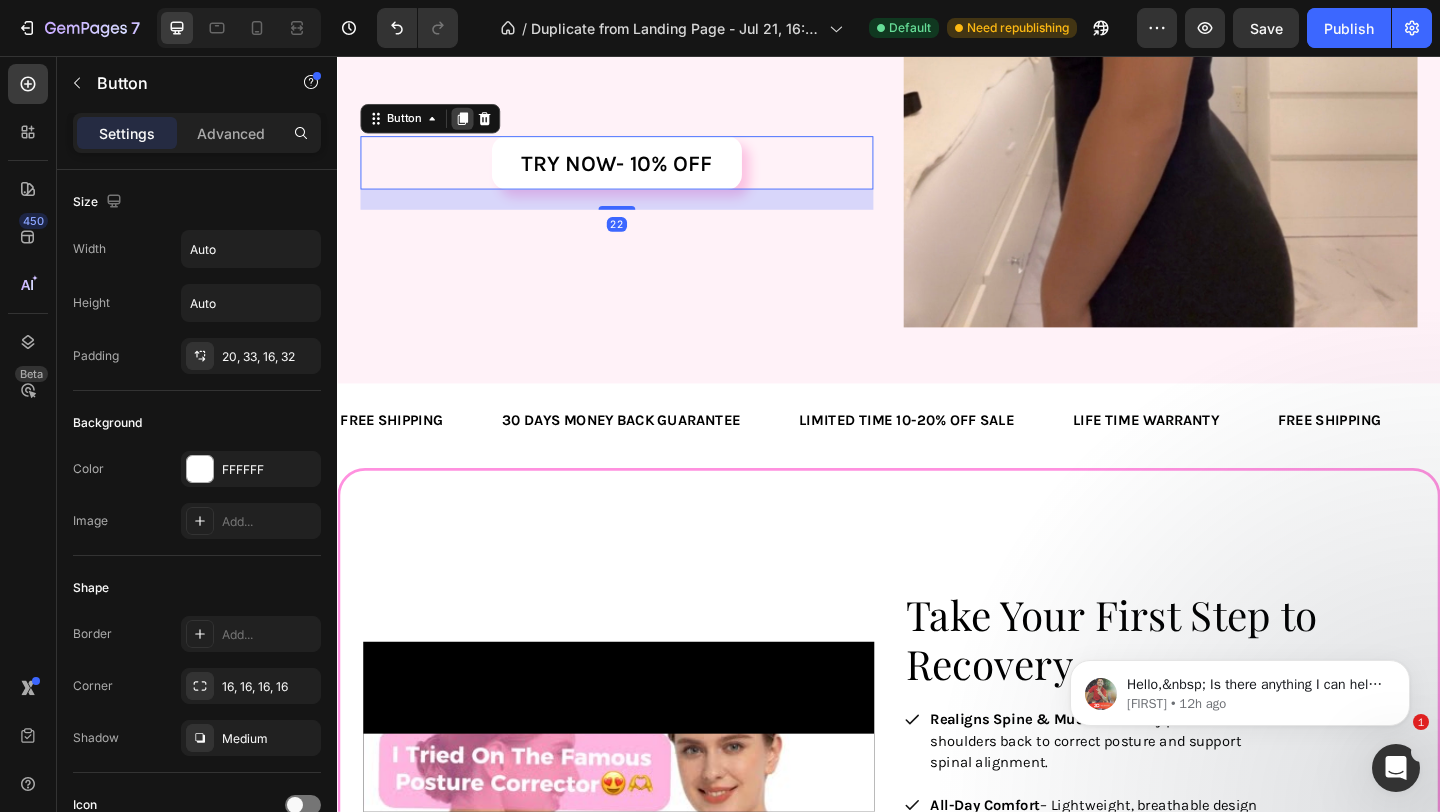 click at bounding box center [473, 124] 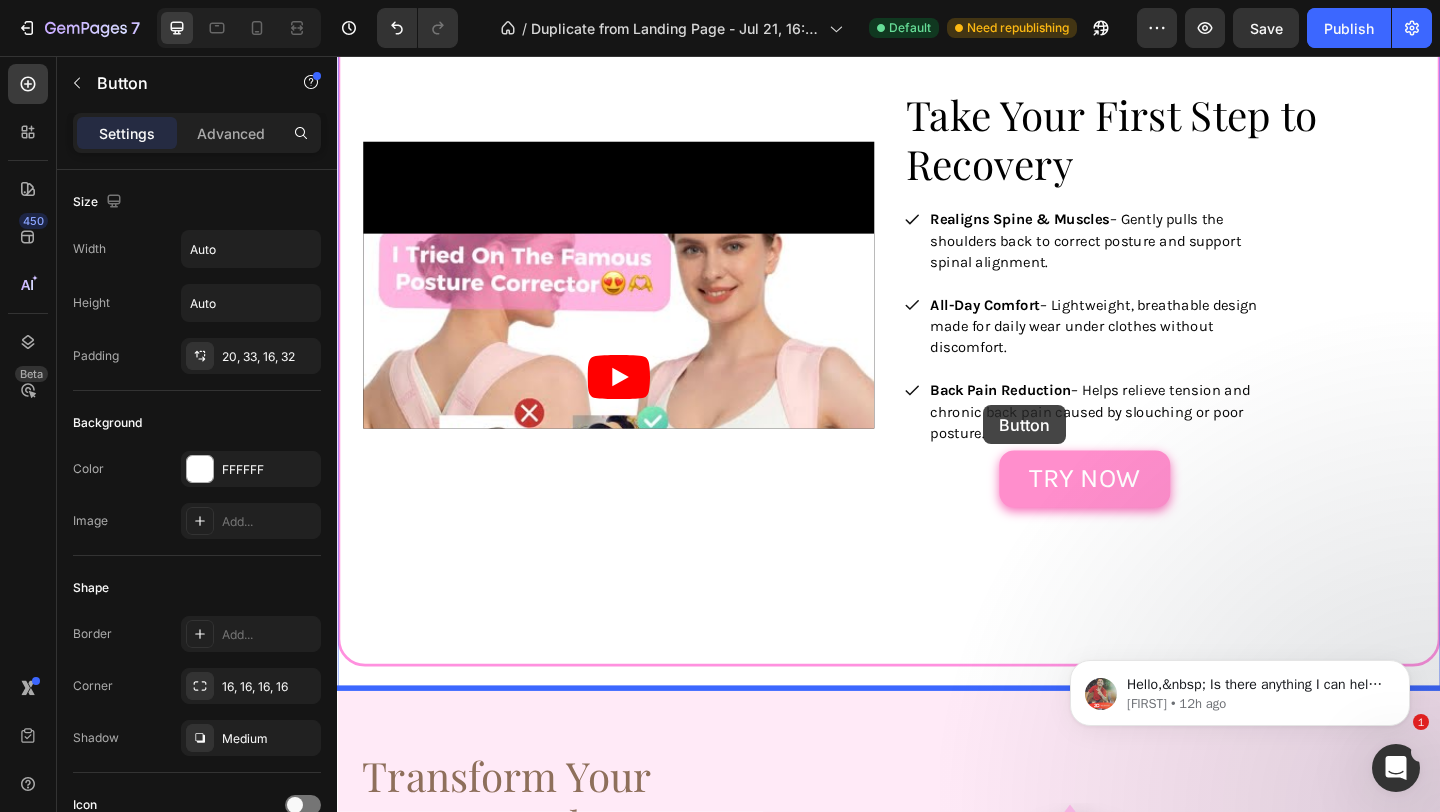 scroll, scrollTop: 2468, scrollLeft: 0, axis: vertical 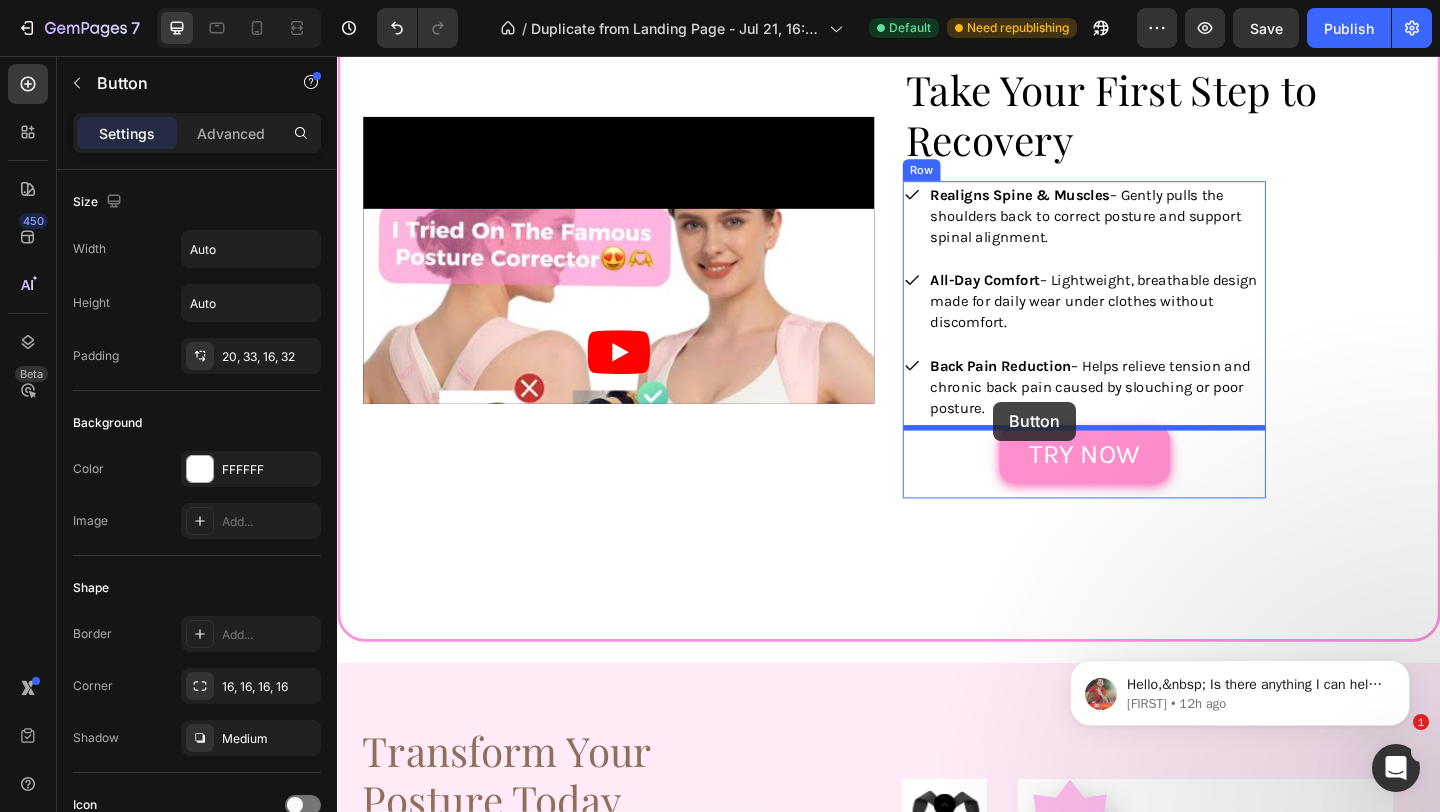 drag, startPoint x: 414, startPoint y: 206, endPoint x: 1051, endPoint y: 432, distance: 675.9031 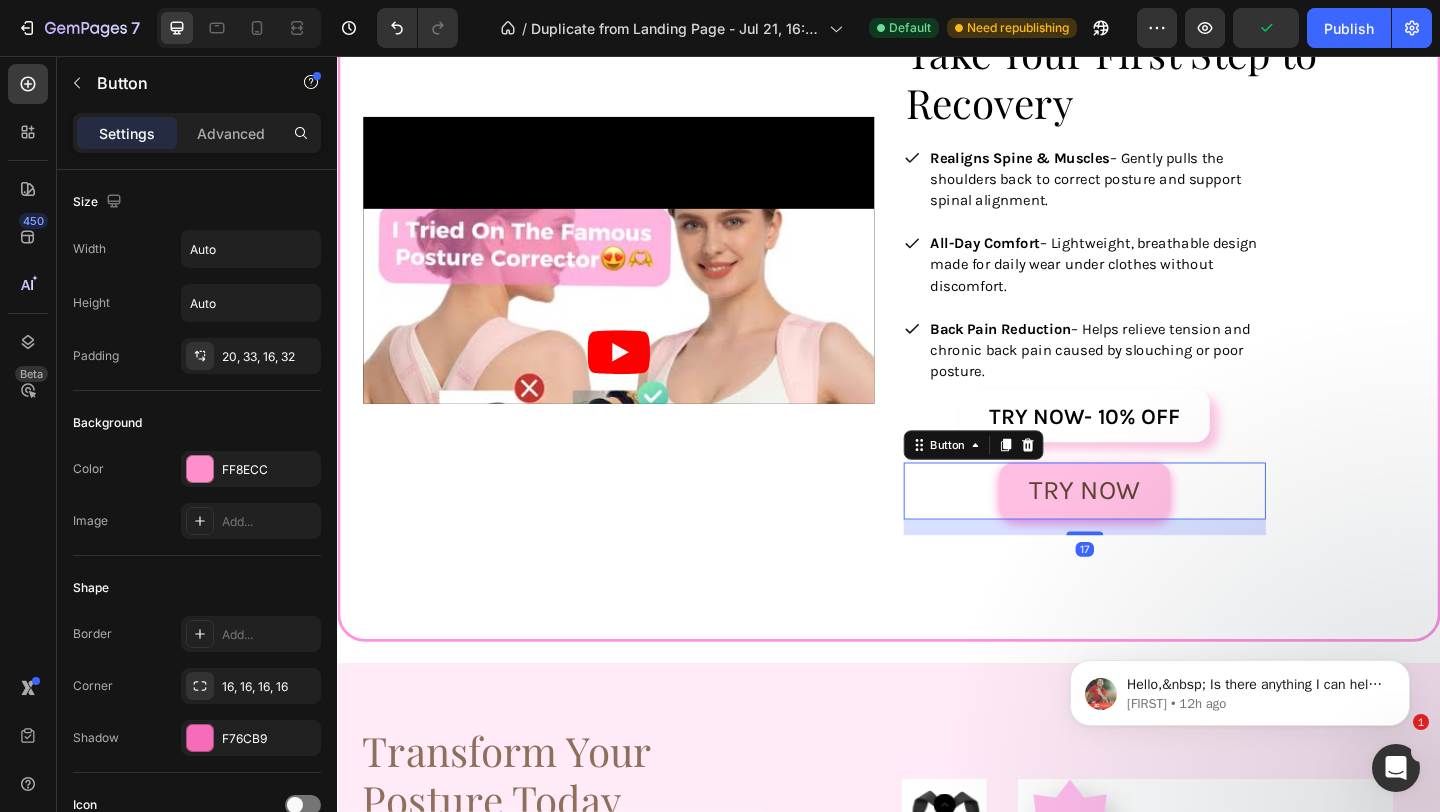 click on "Try now" at bounding box center (1150, 529) 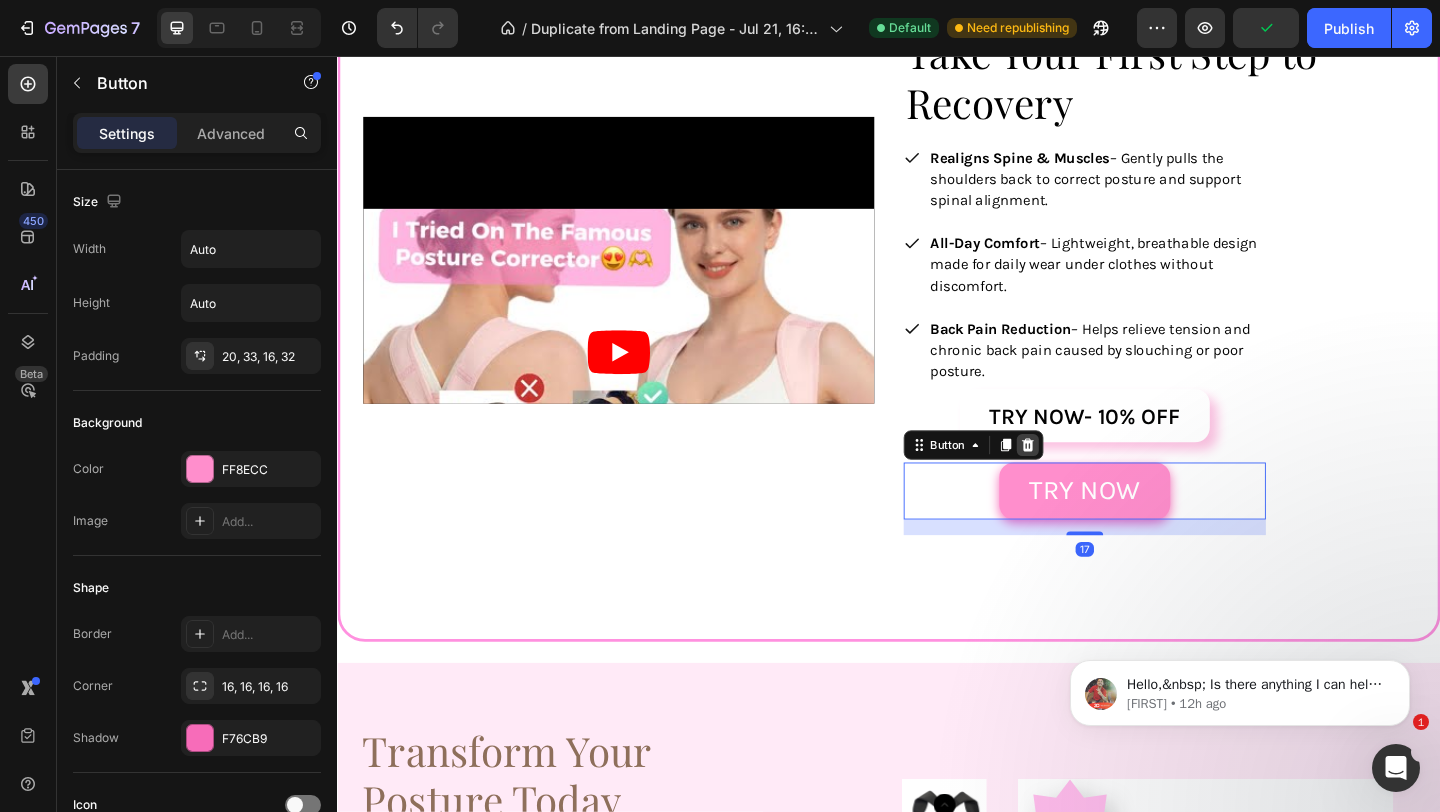 click 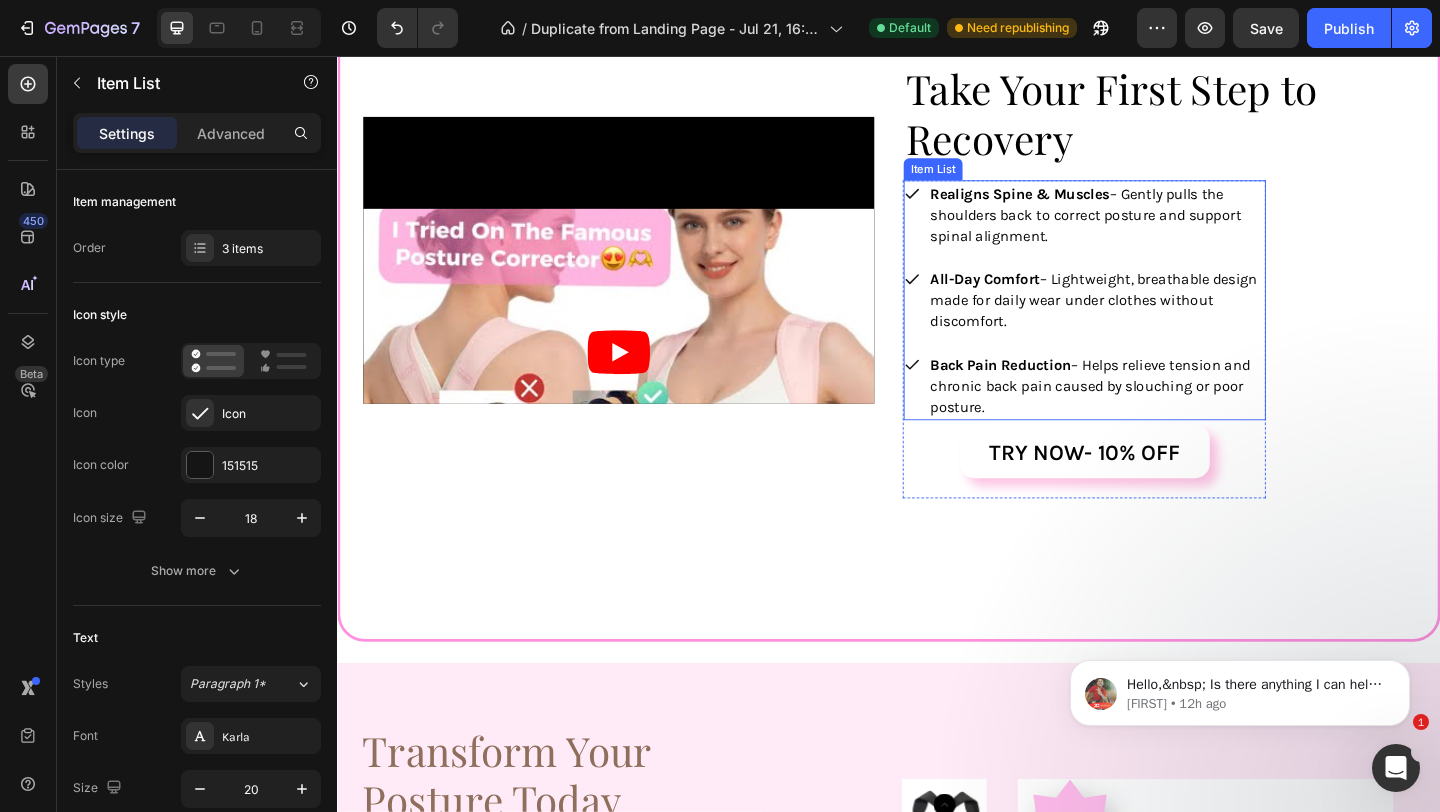 click on "Back Pain Reduction  – Helps relieve tension and chronic back pain caused by slouching or poor posture." at bounding box center (1163, 414) 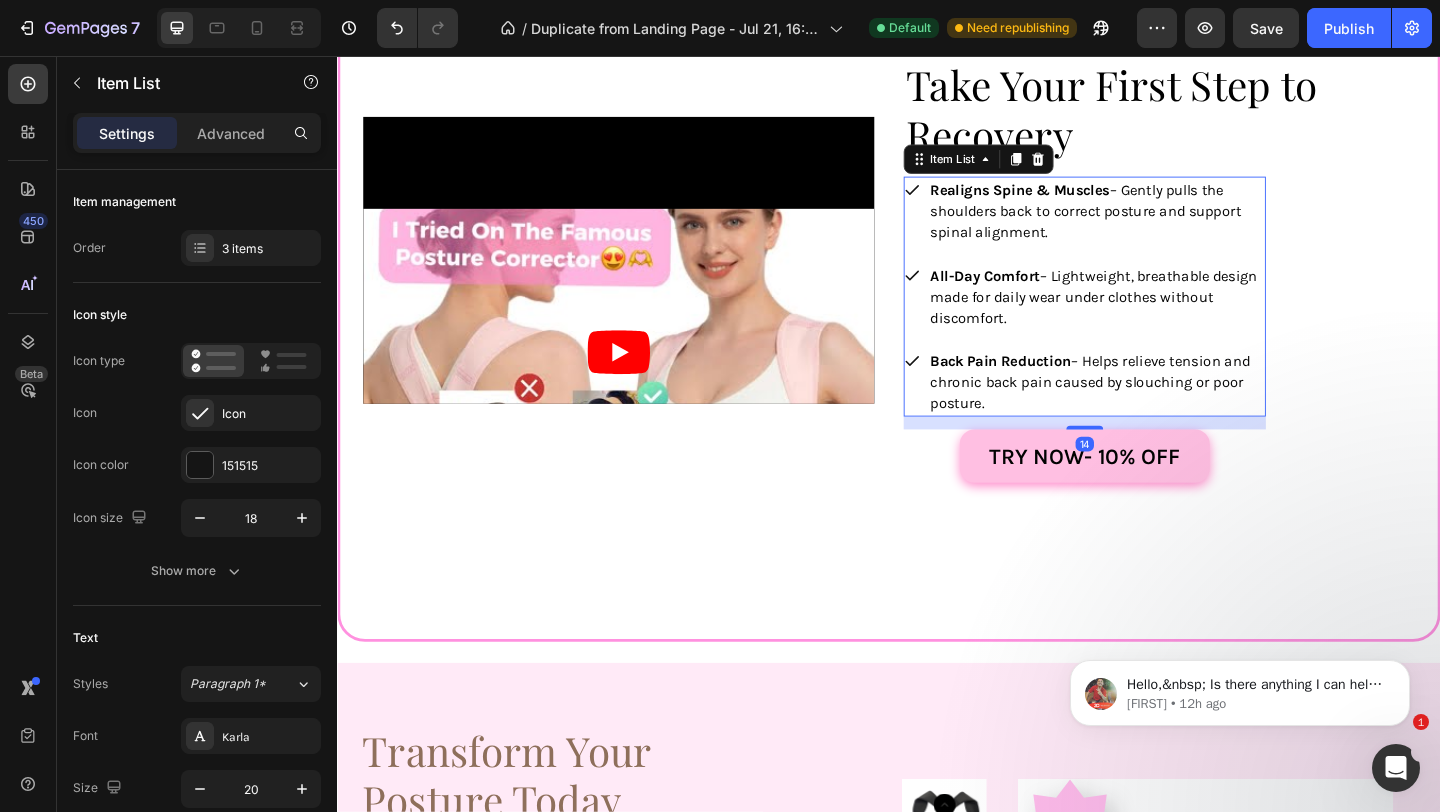 drag, startPoint x: 1143, startPoint y: 457, endPoint x: 1142, endPoint y: 468, distance: 11.045361 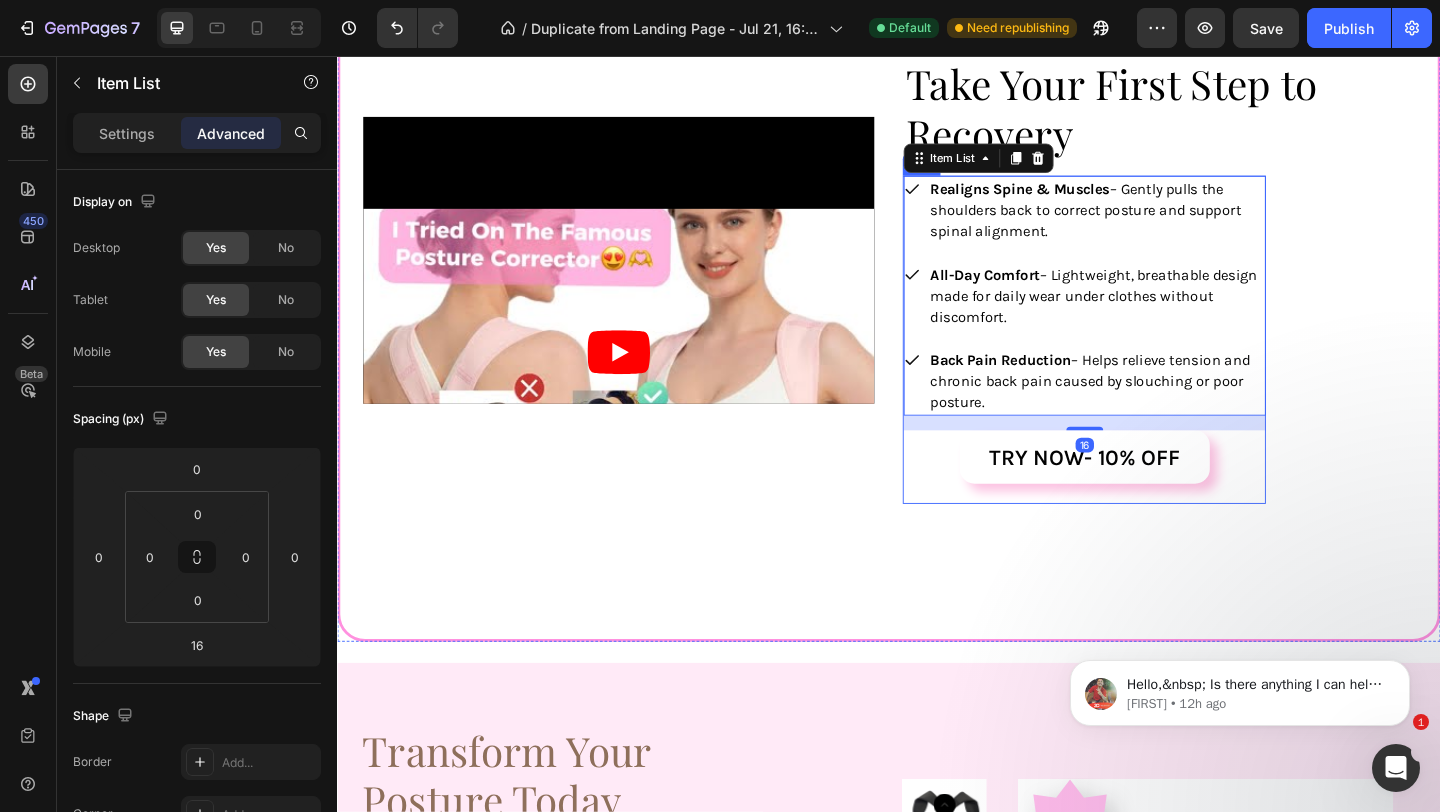 click on "⁠⁠⁠⁠⁠⁠⁠ Take Your First Step to Recovery  Heading
Realigns Spine & Muscles  – Gently pulls the shoulders back to correct posture and support spinal alignment.
All-Day Comfort  – Lightweight, breathable design made for daily wear under clothes without discomfort.
Back Pain Reduction  – Helps relieve tension and chronic back pain caused by slouching or poor posture. Item List   16 Try now- 10% OFF Button Row Video" at bounding box center [937, 313] 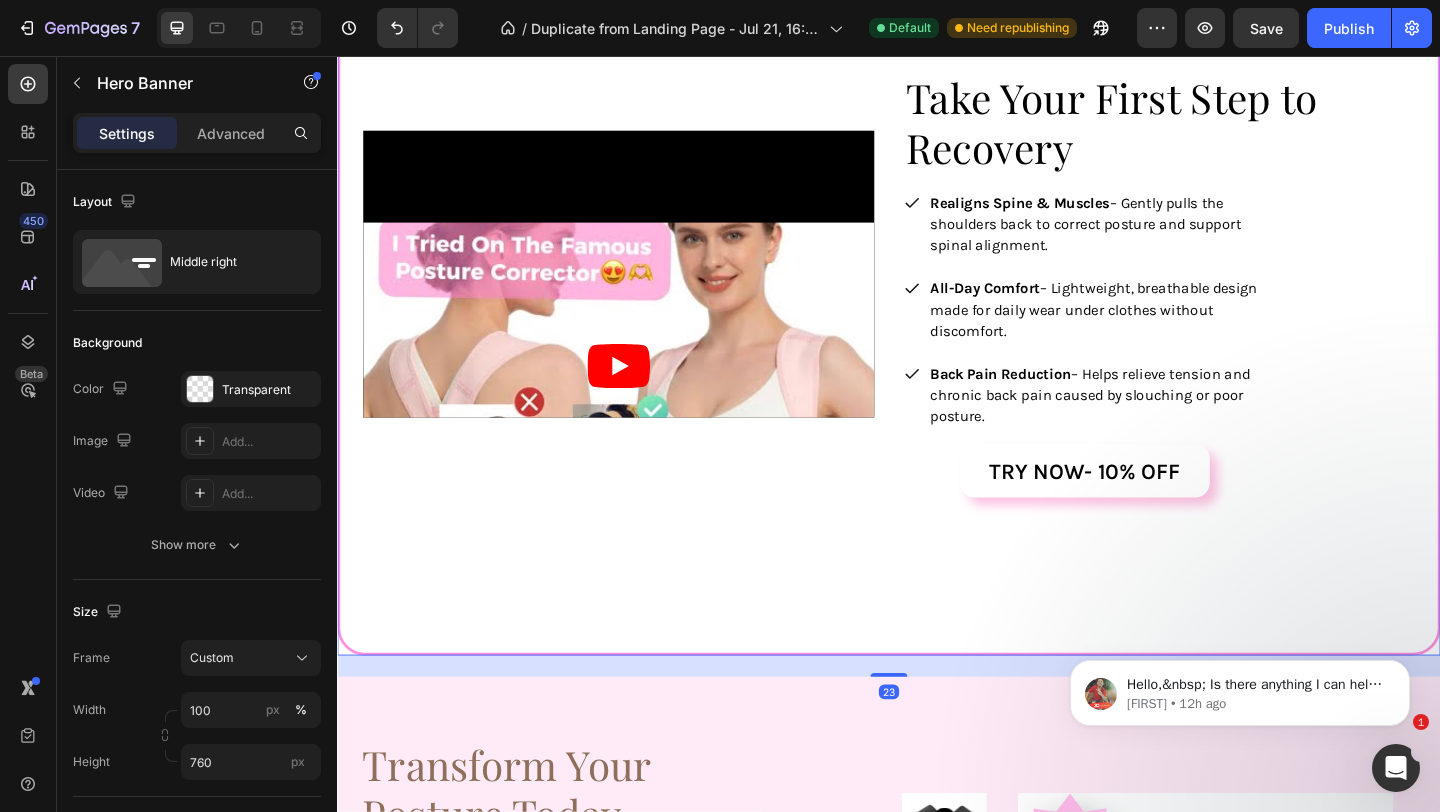 scroll, scrollTop: 2455, scrollLeft: 0, axis: vertical 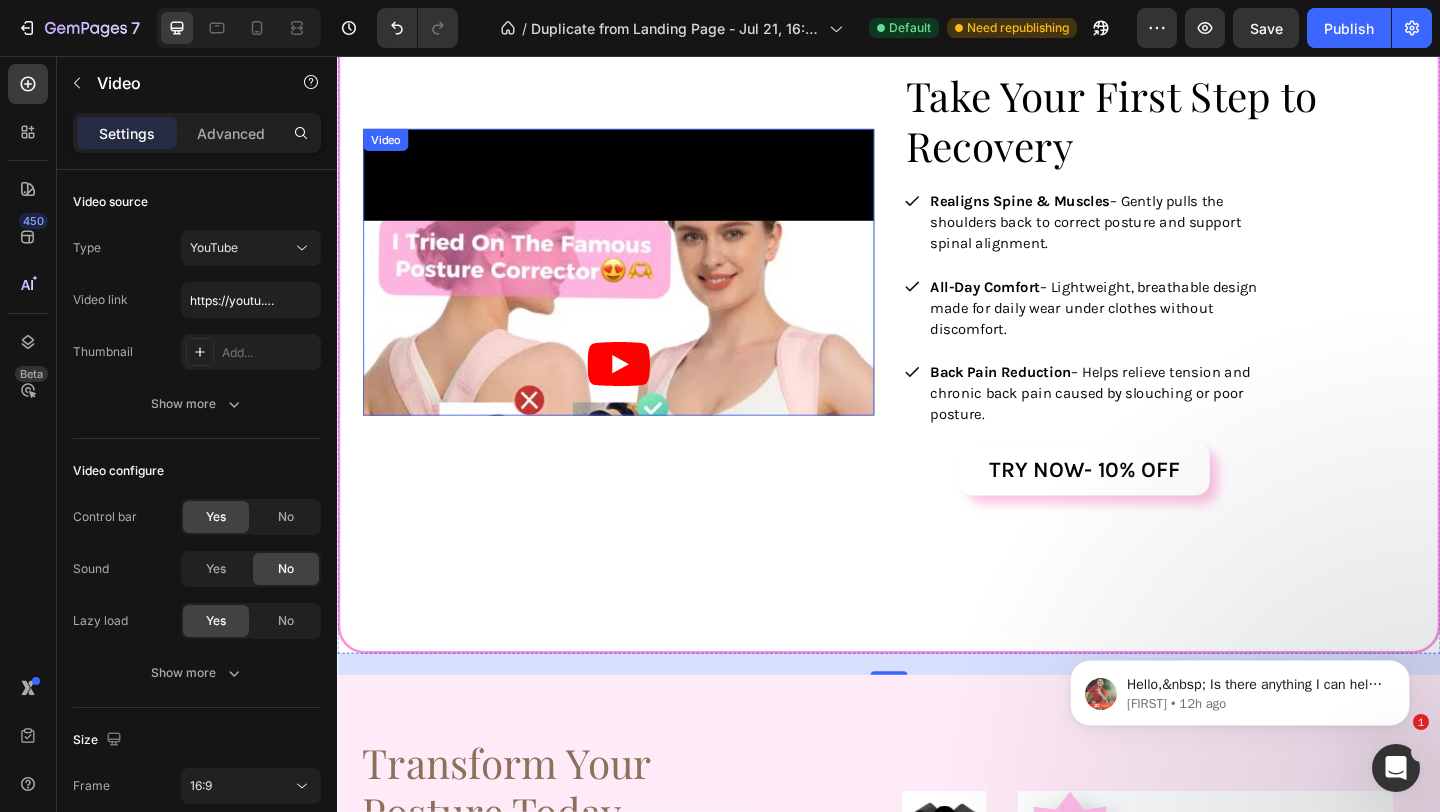 click on "Video" at bounding box center (643, 291) 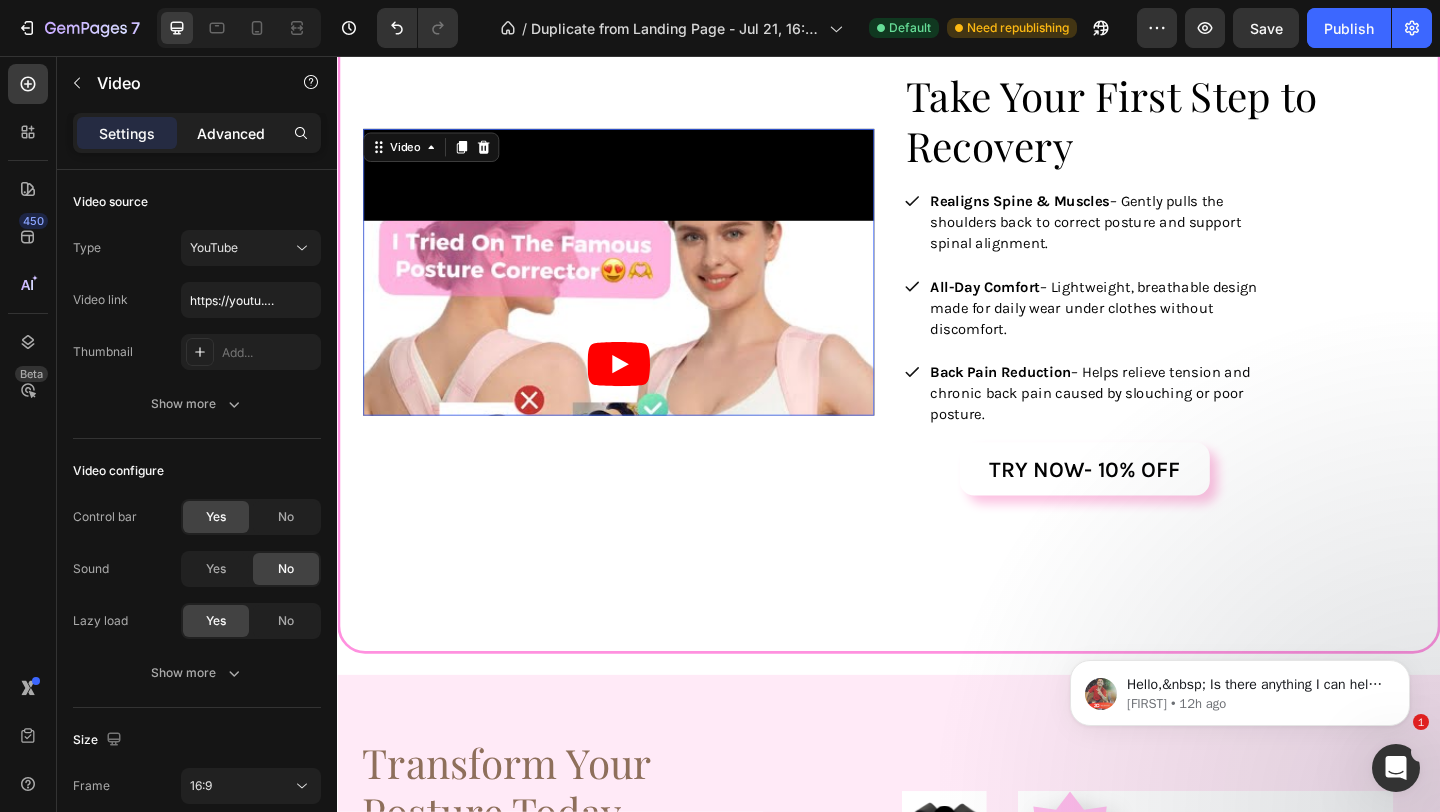 click on "Advanced" at bounding box center (231, 133) 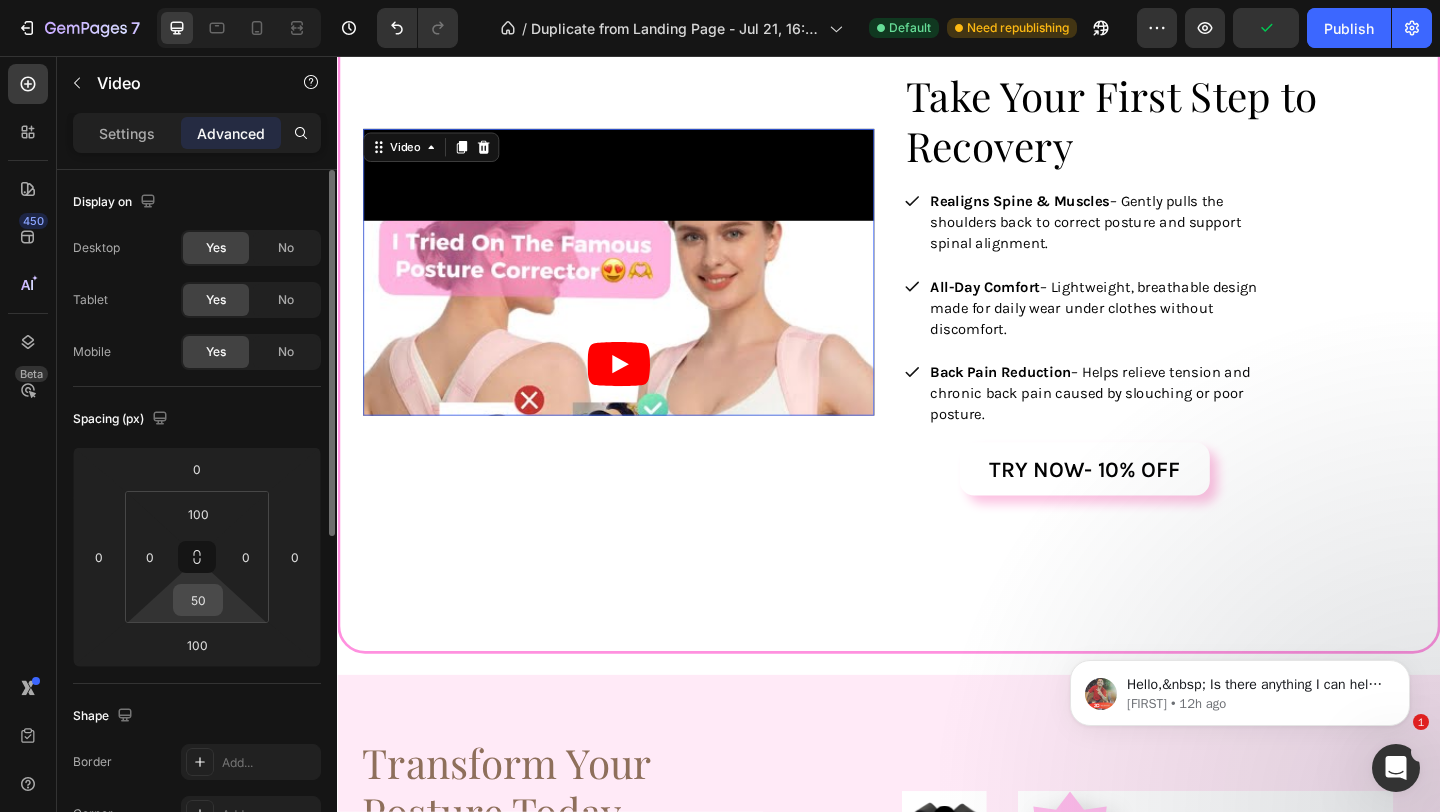click on "50" at bounding box center (198, 600) 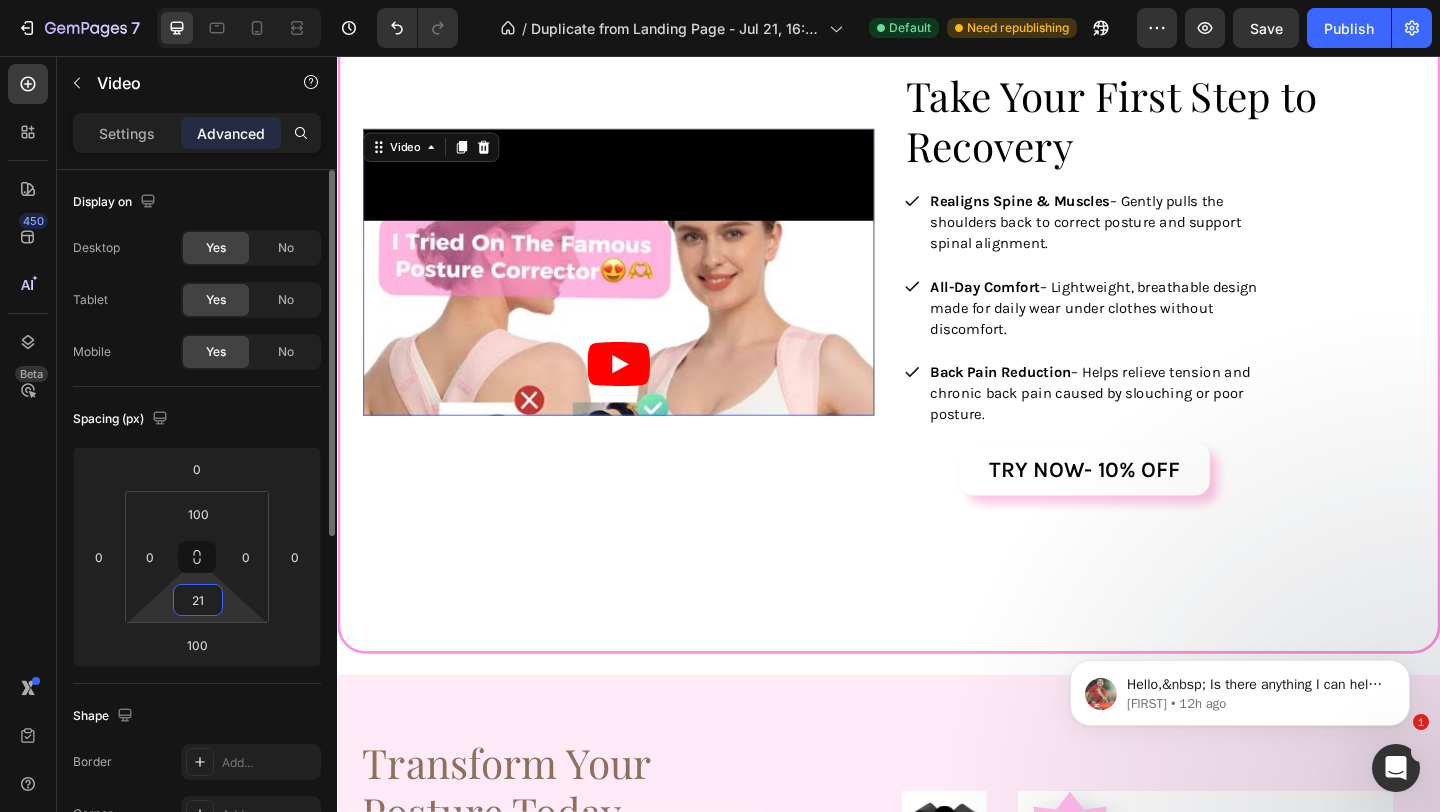 type on "2" 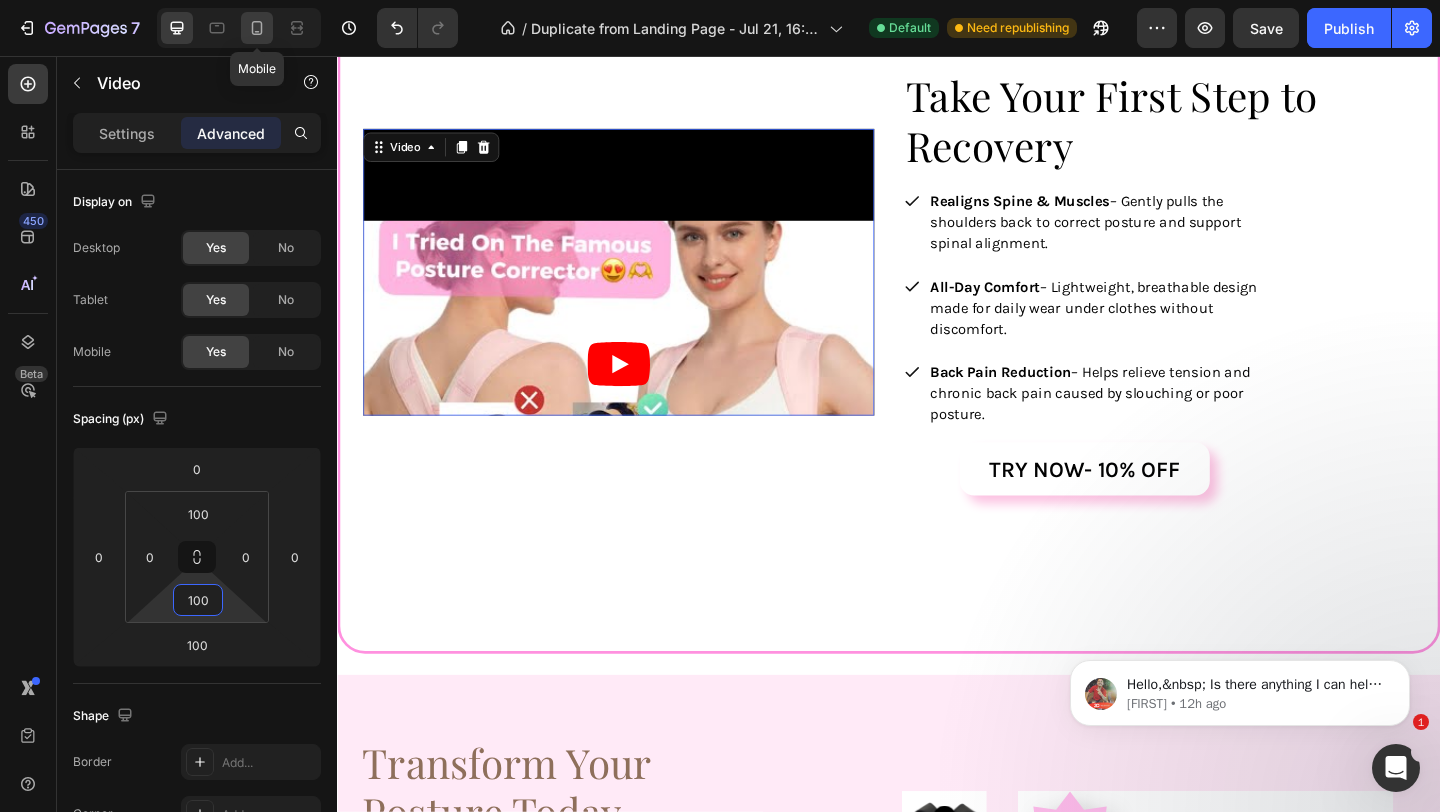 type on "100" 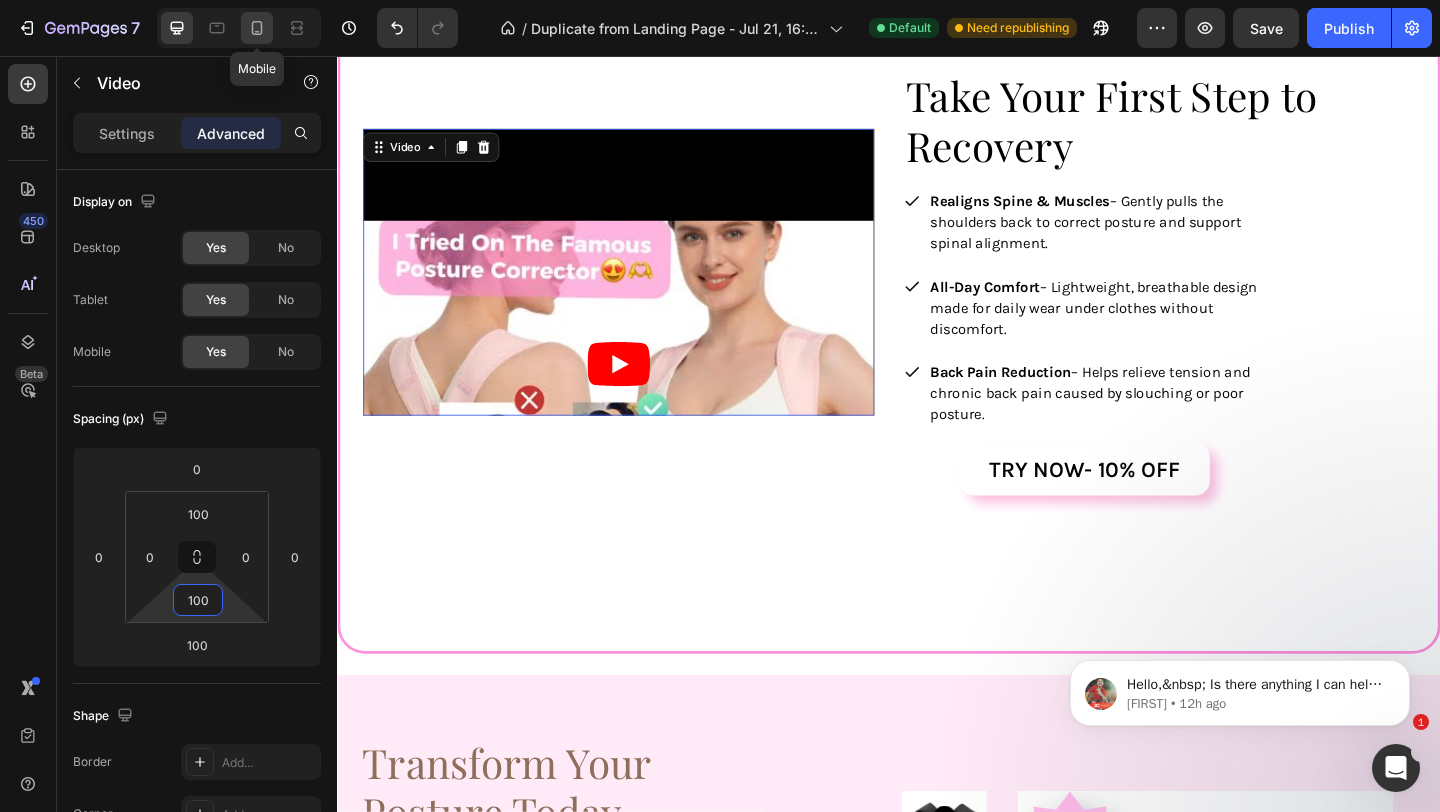 click 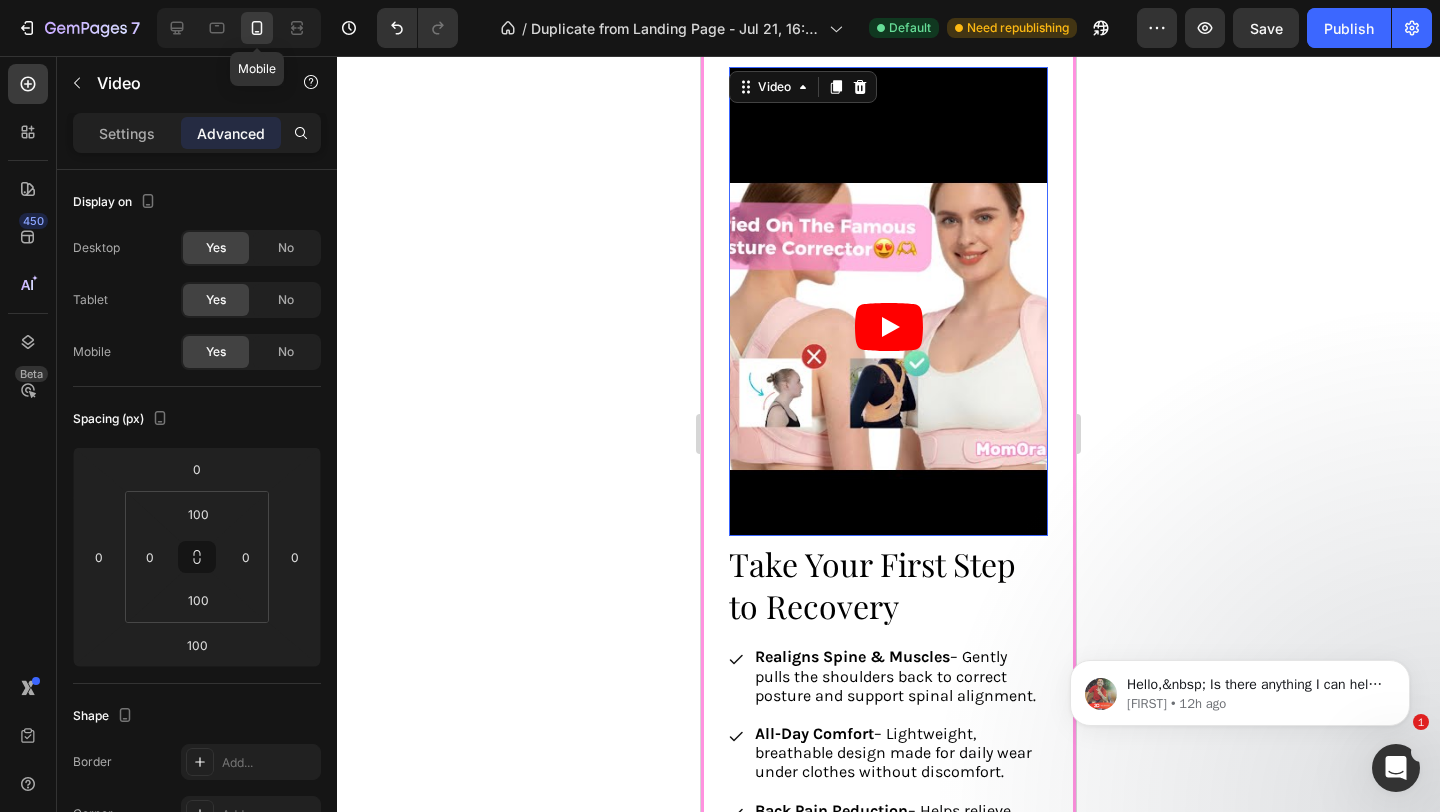type on "5" 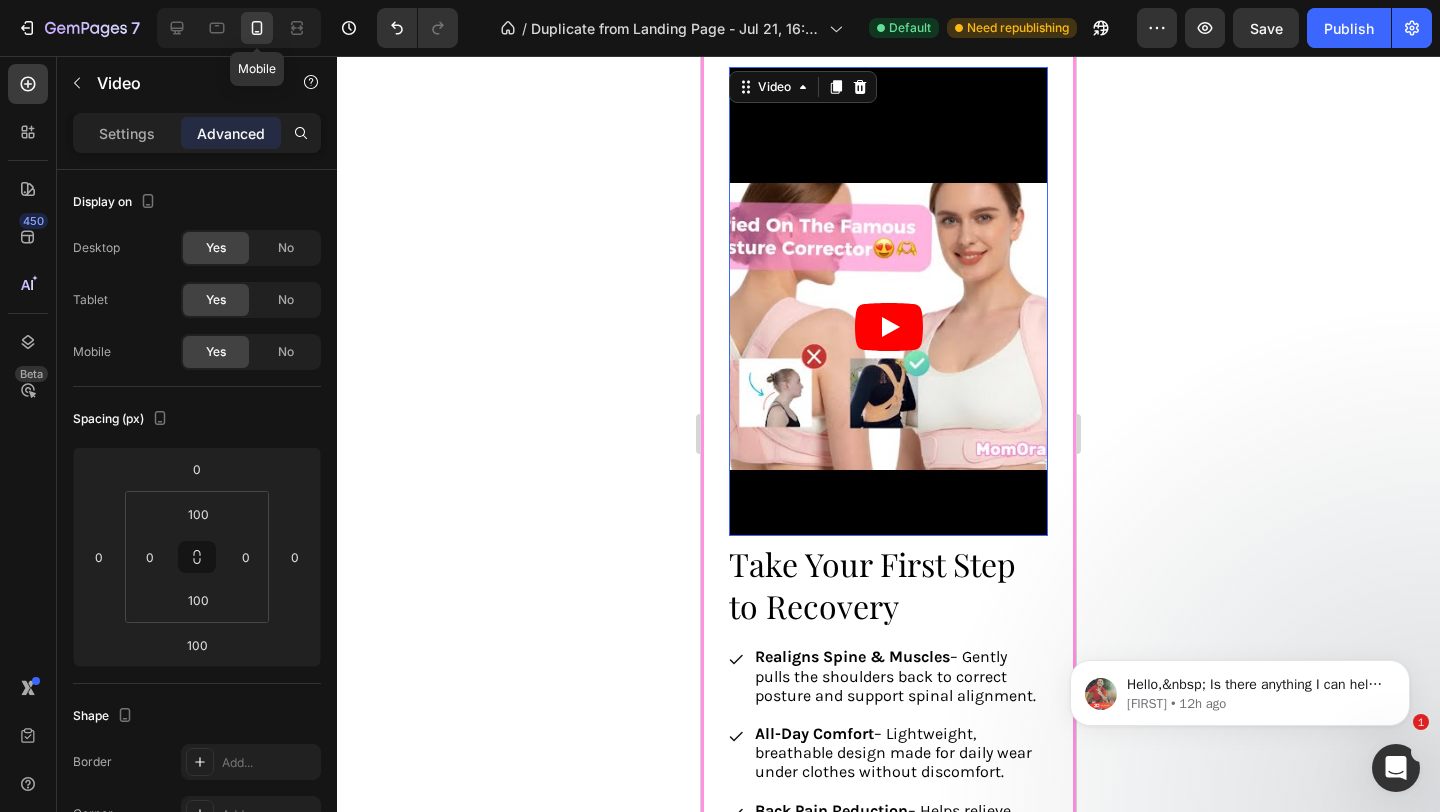 type on "50" 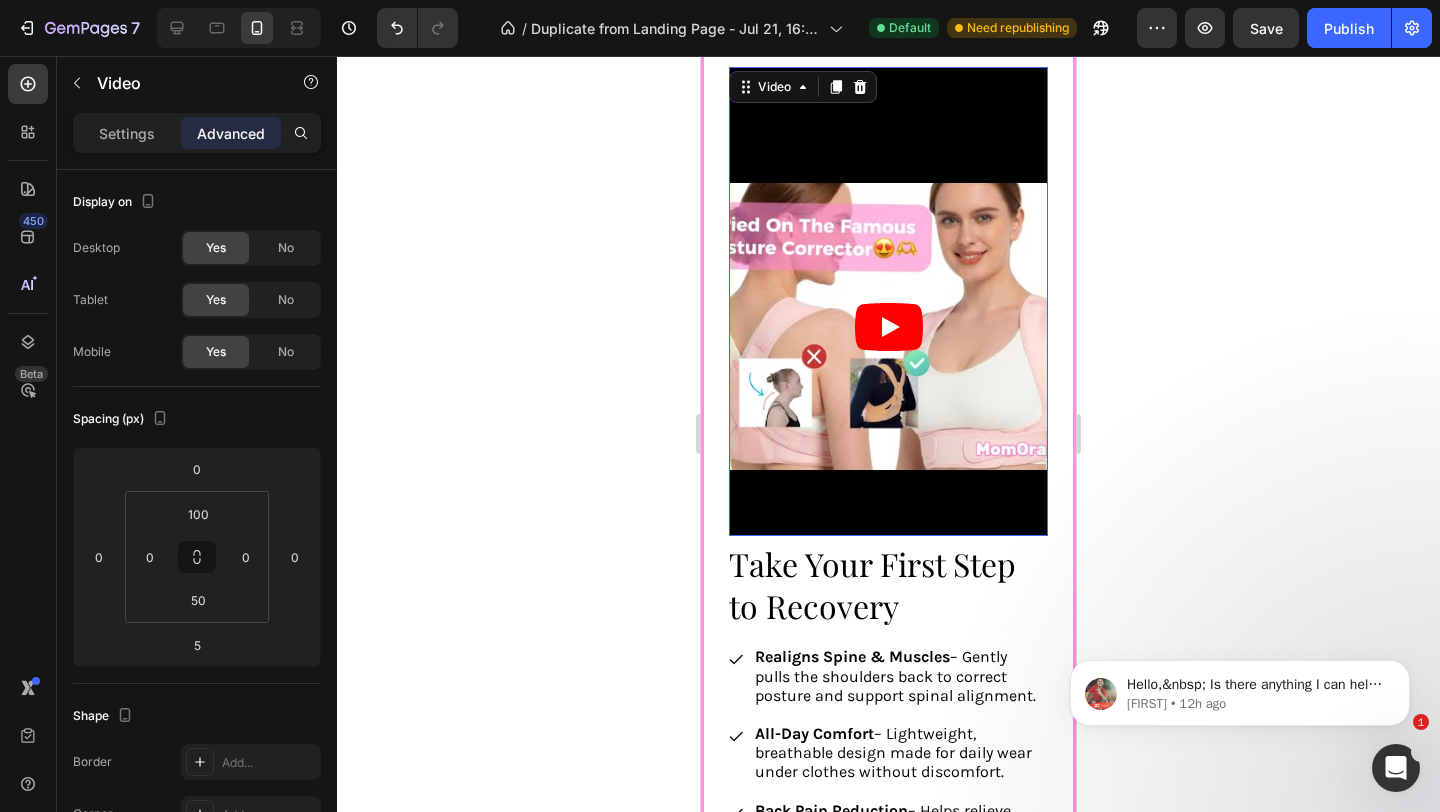 scroll, scrollTop: 2398, scrollLeft: 0, axis: vertical 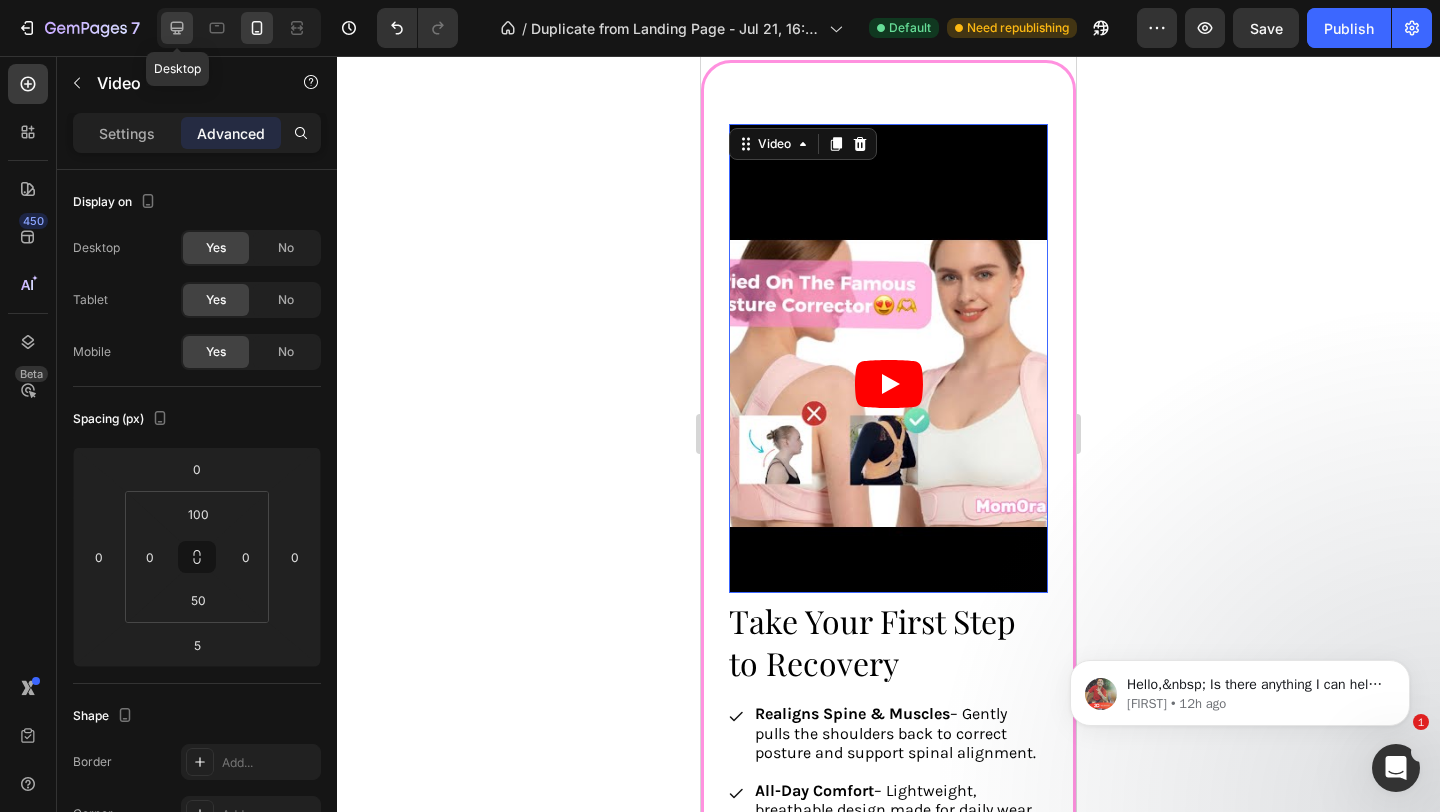 click 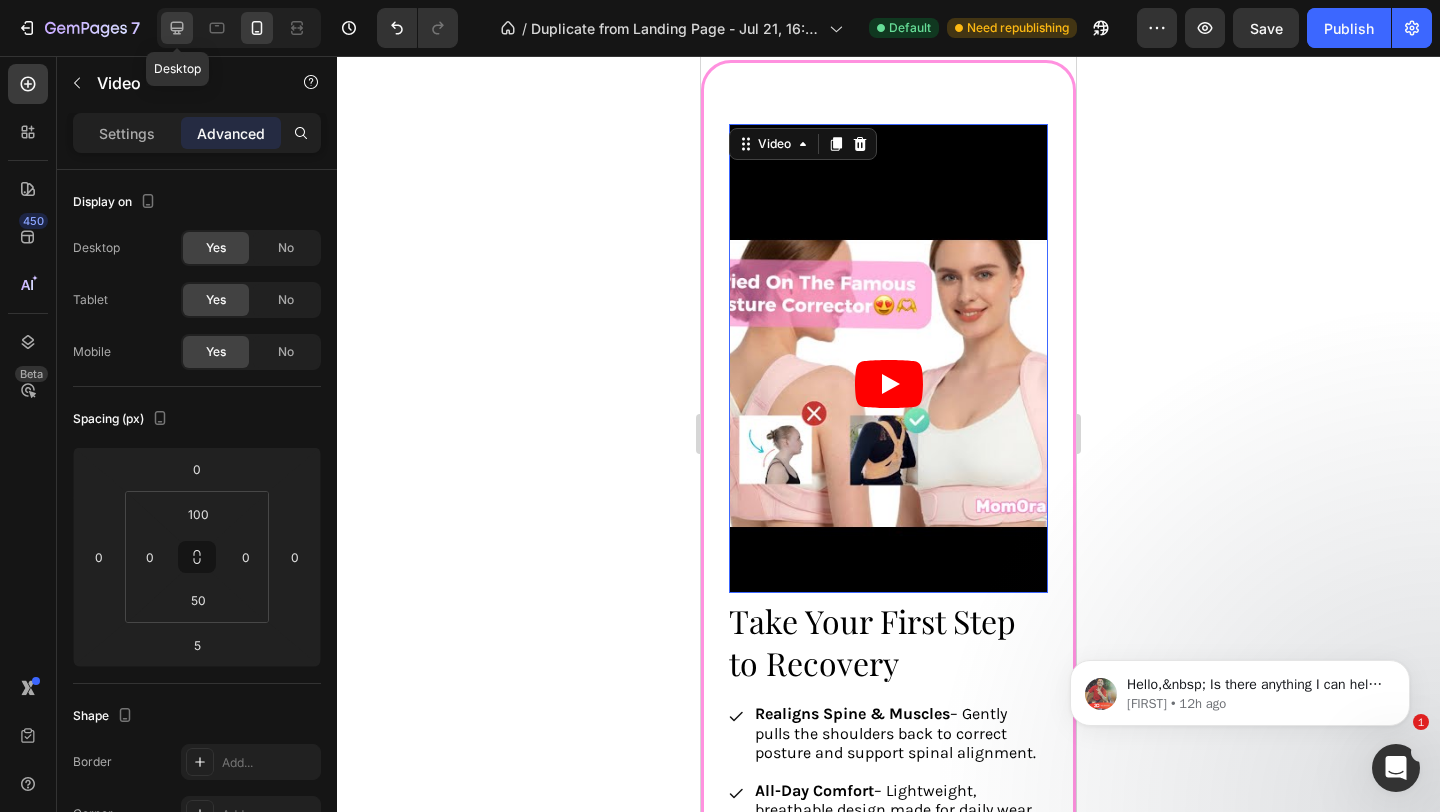 type on "100" 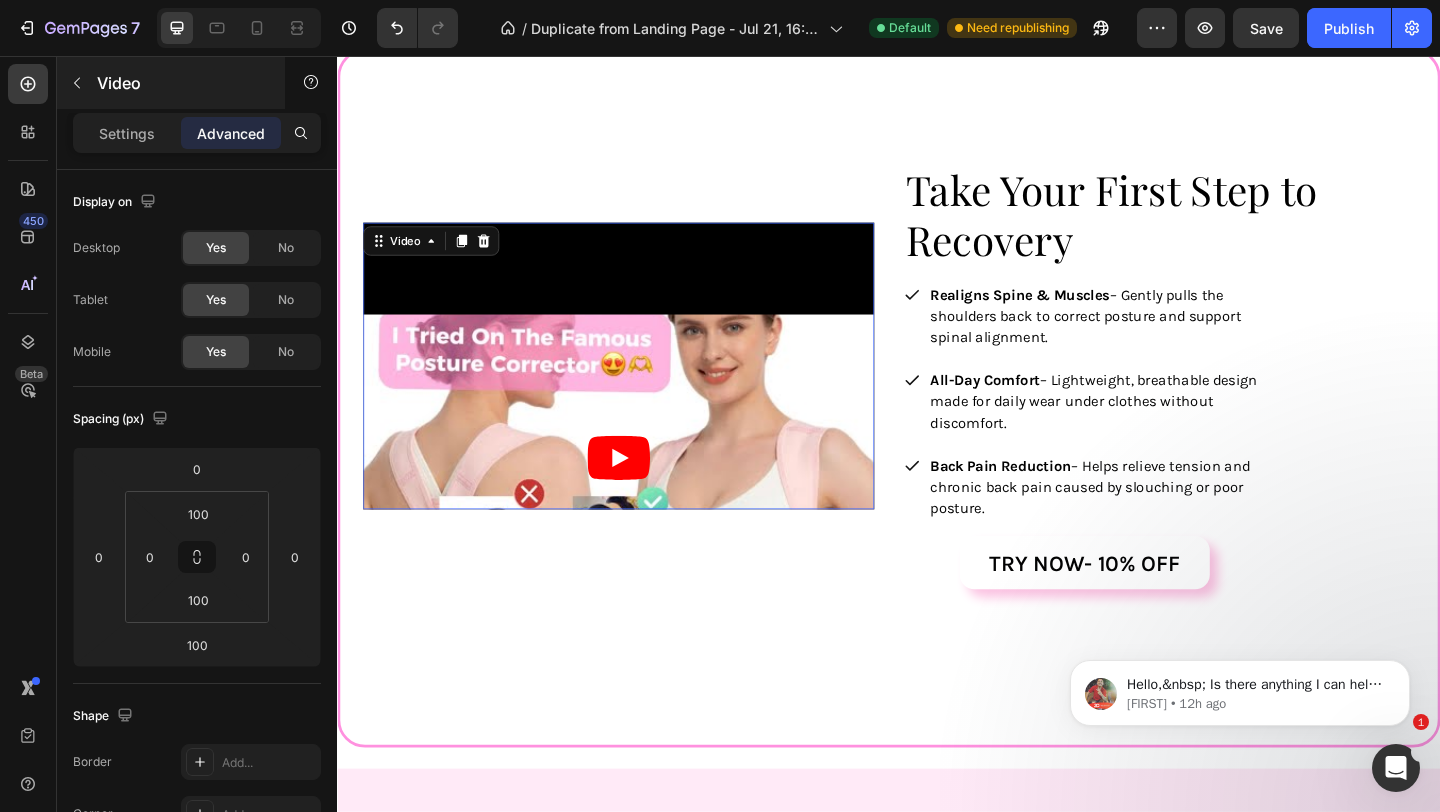 scroll, scrollTop: 2463, scrollLeft: 0, axis: vertical 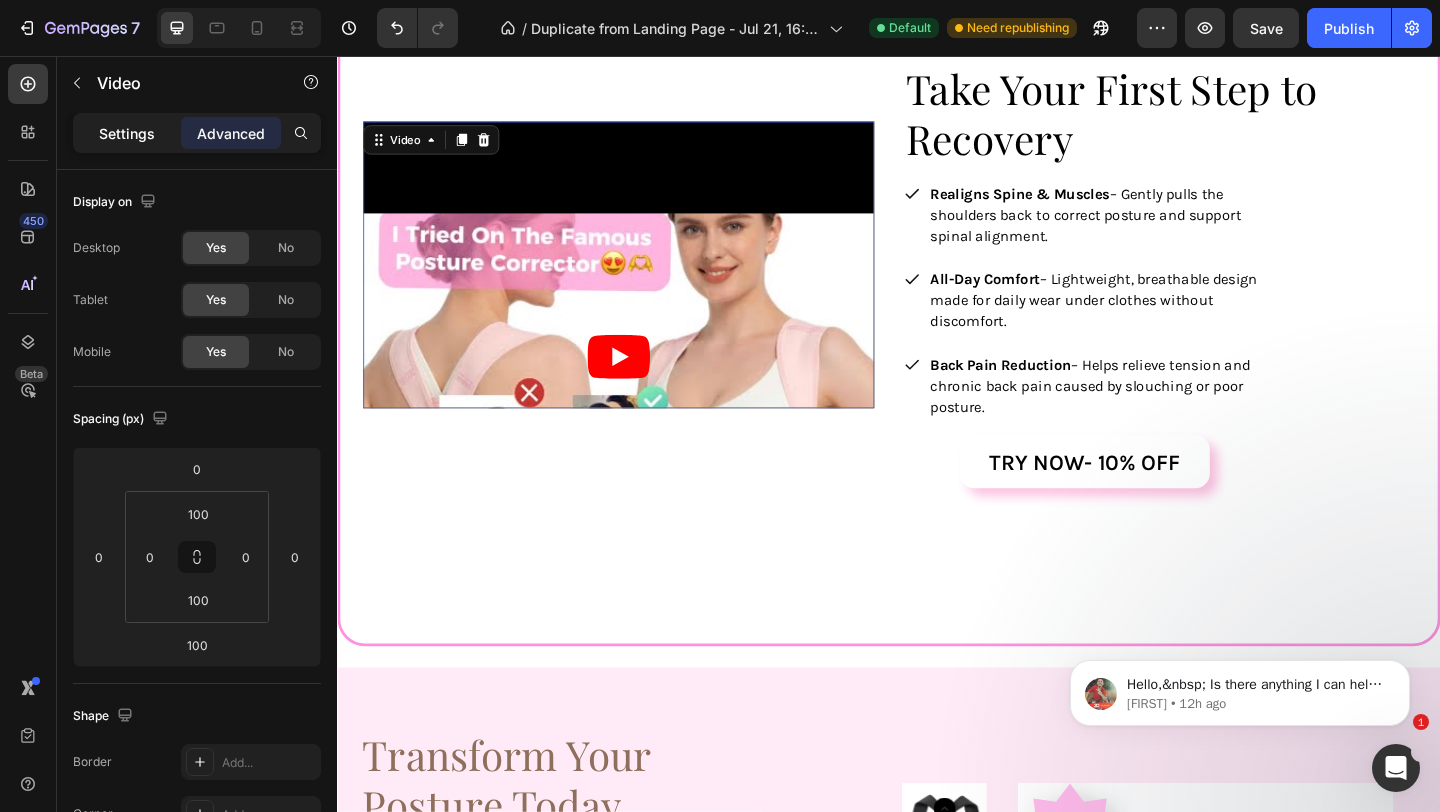 click on "Settings" at bounding box center (127, 133) 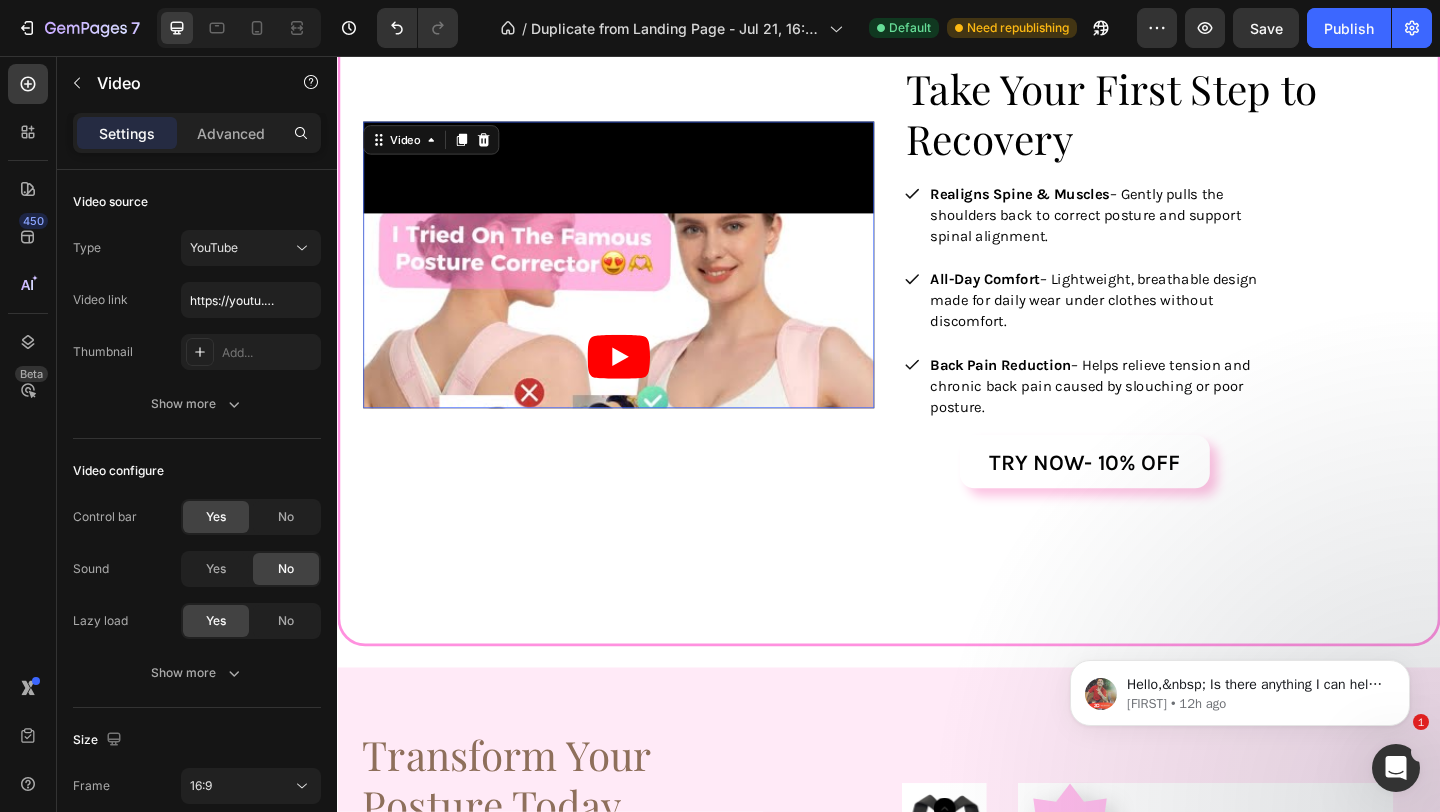 click at bounding box center (643, 383) 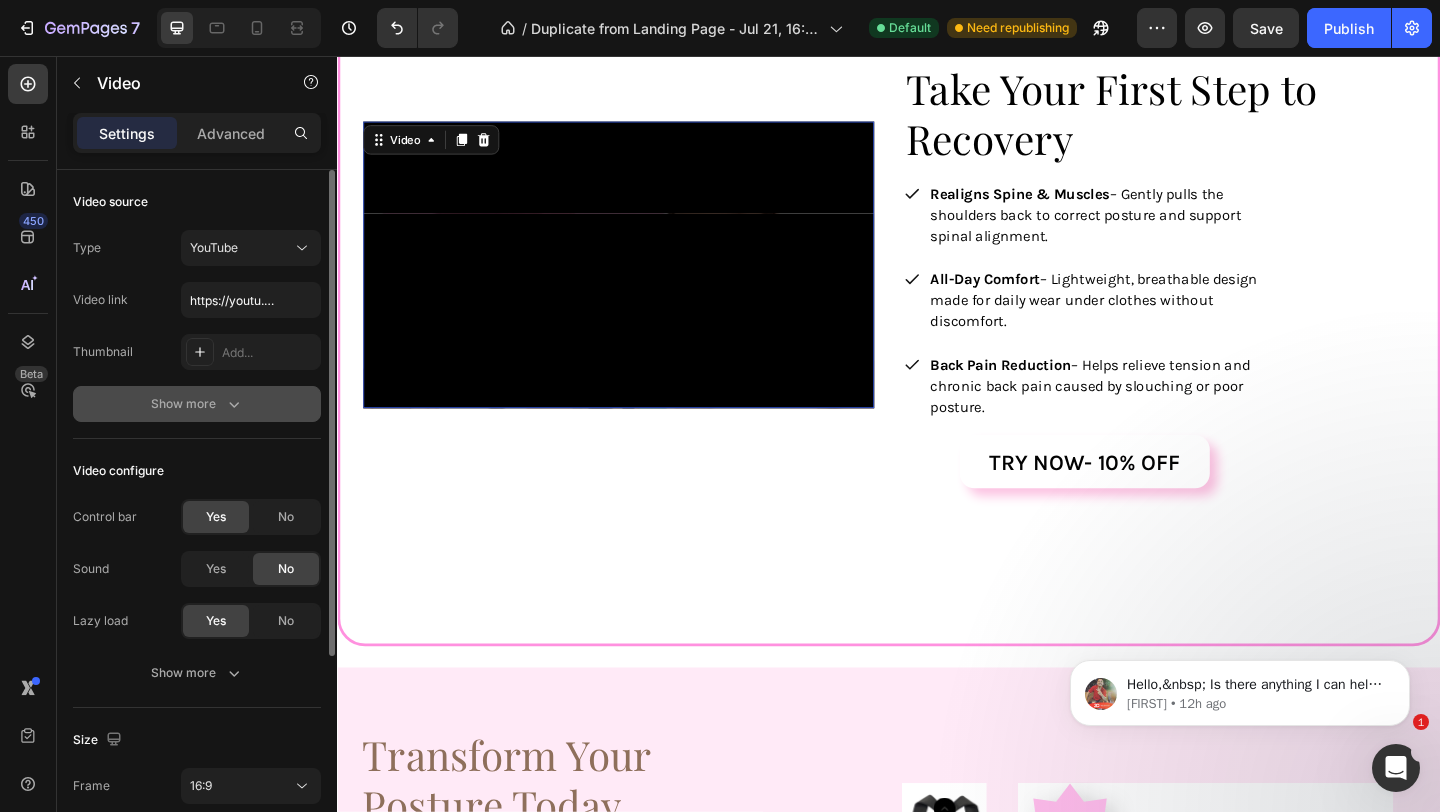 click on "Show more" at bounding box center [197, 404] 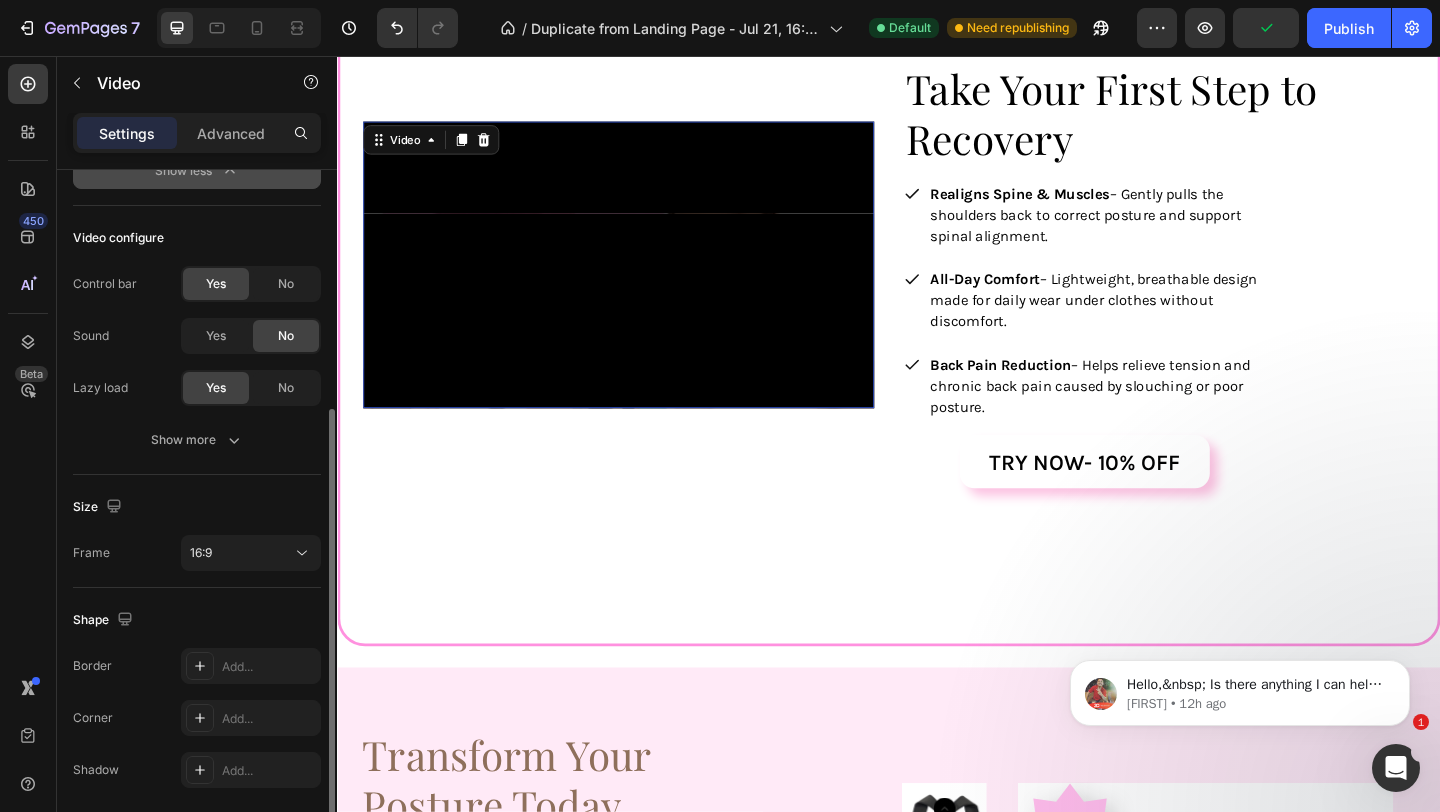 scroll, scrollTop: 353, scrollLeft: 0, axis: vertical 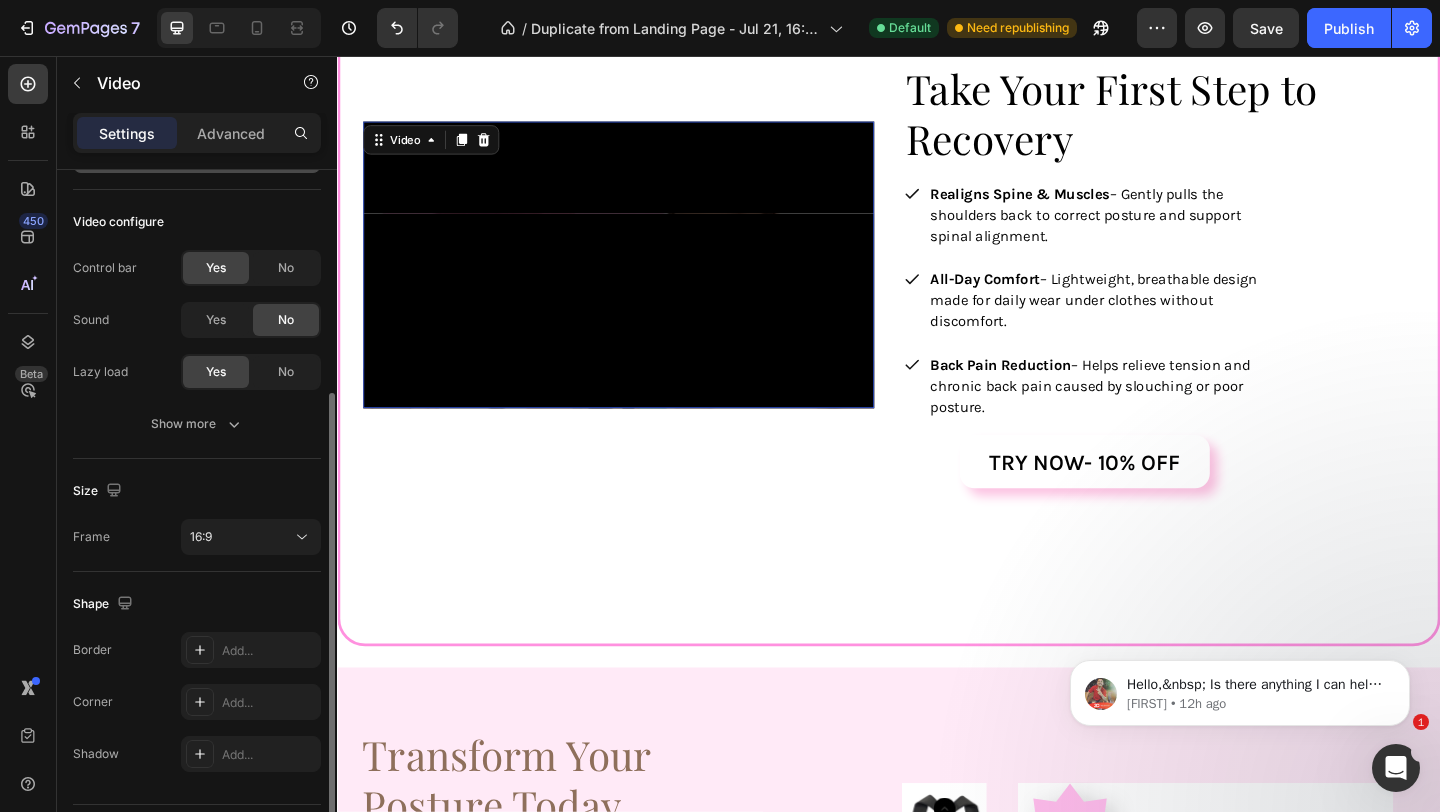 click on "16:9" 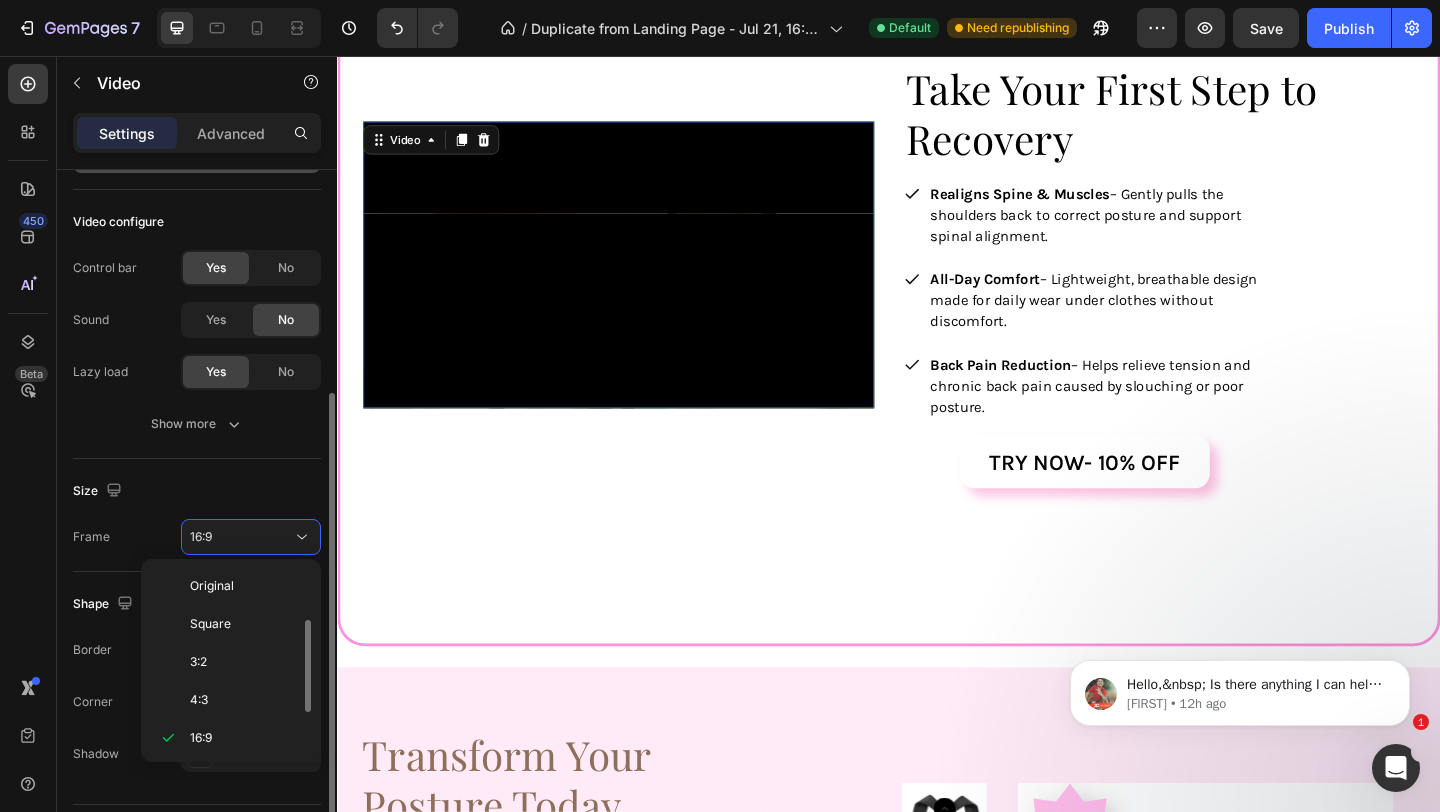 scroll, scrollTop: 36, scrollLeft: 0, axis: vertical 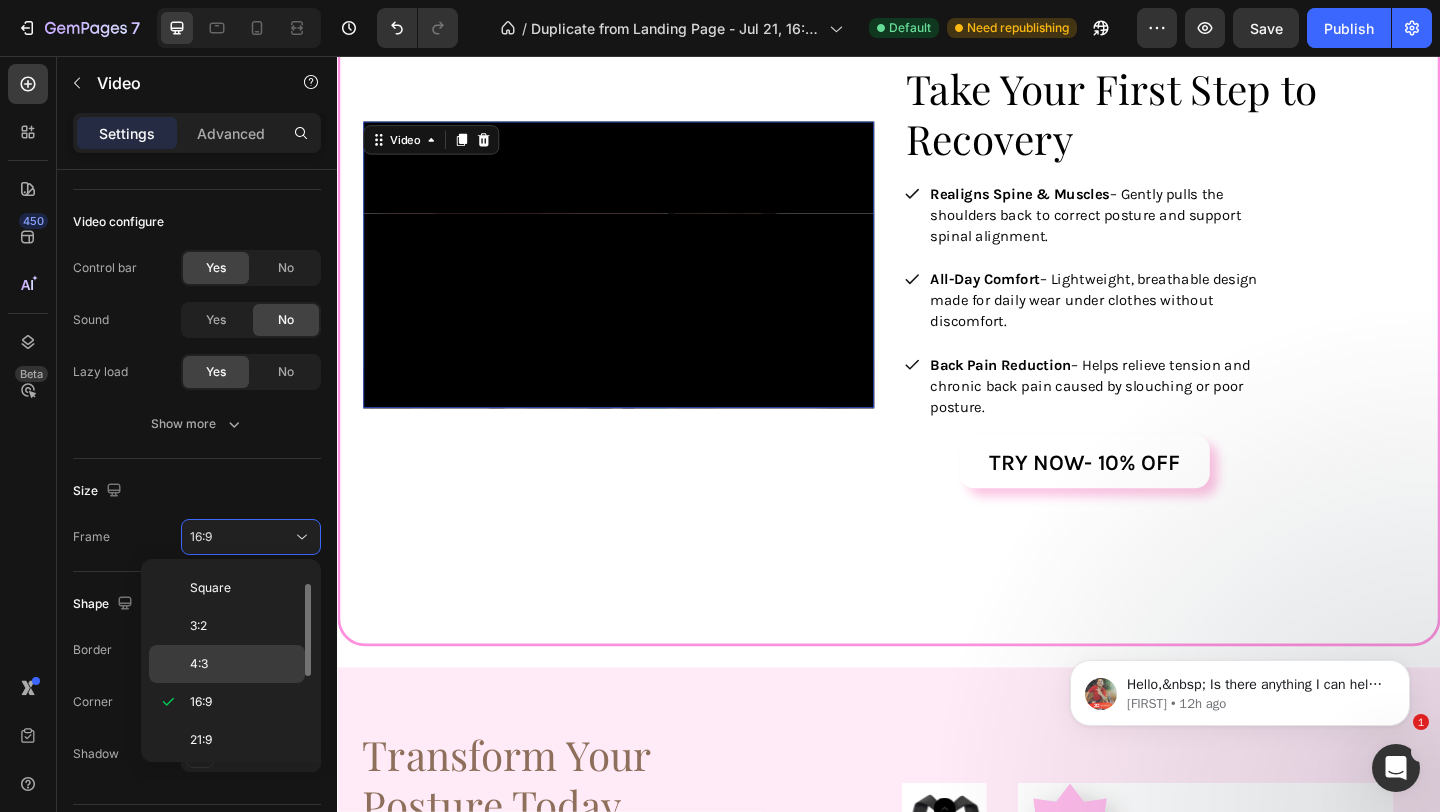 click on "4:3" at bounding box center [243, 664] 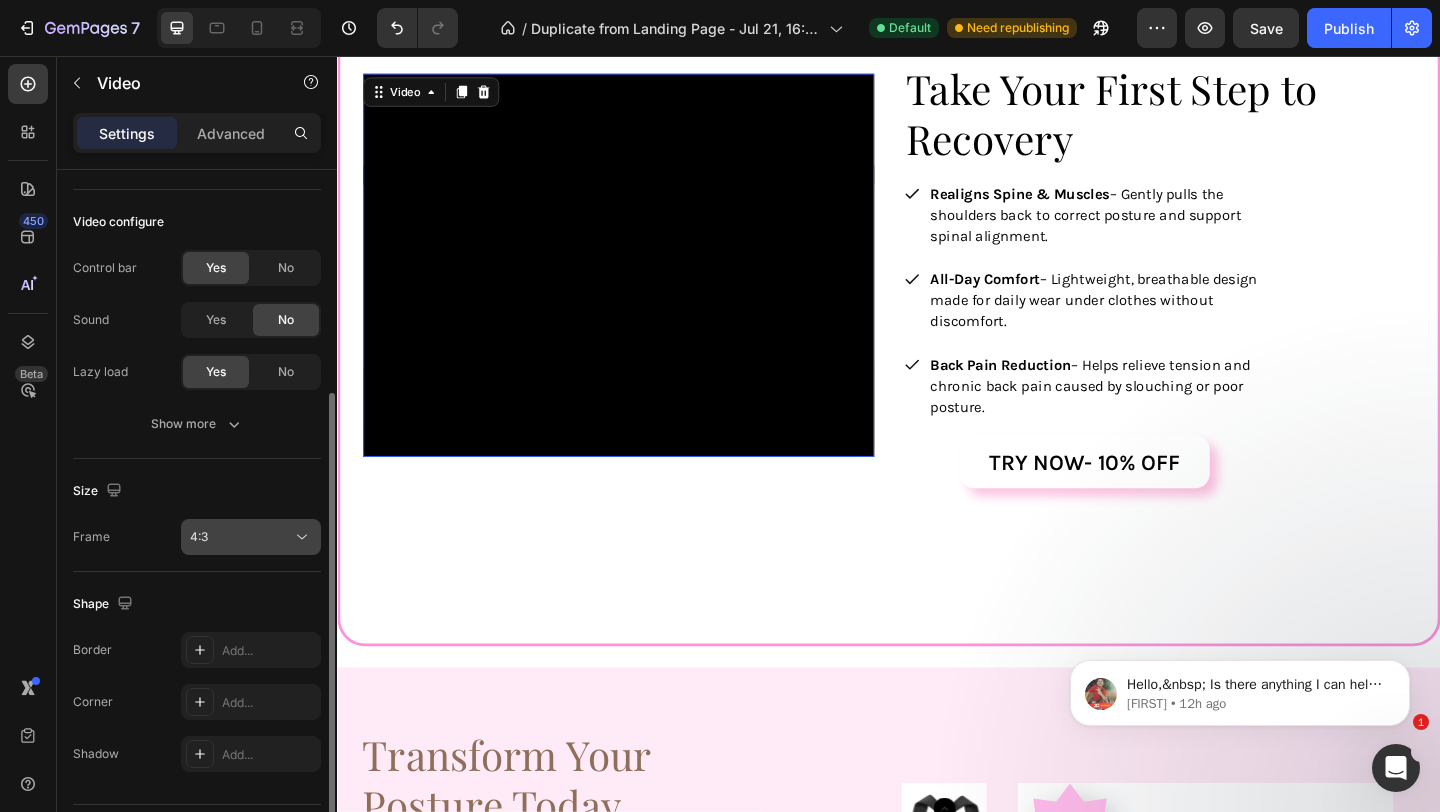 click on "4:3" at bounding box center (241, 537) 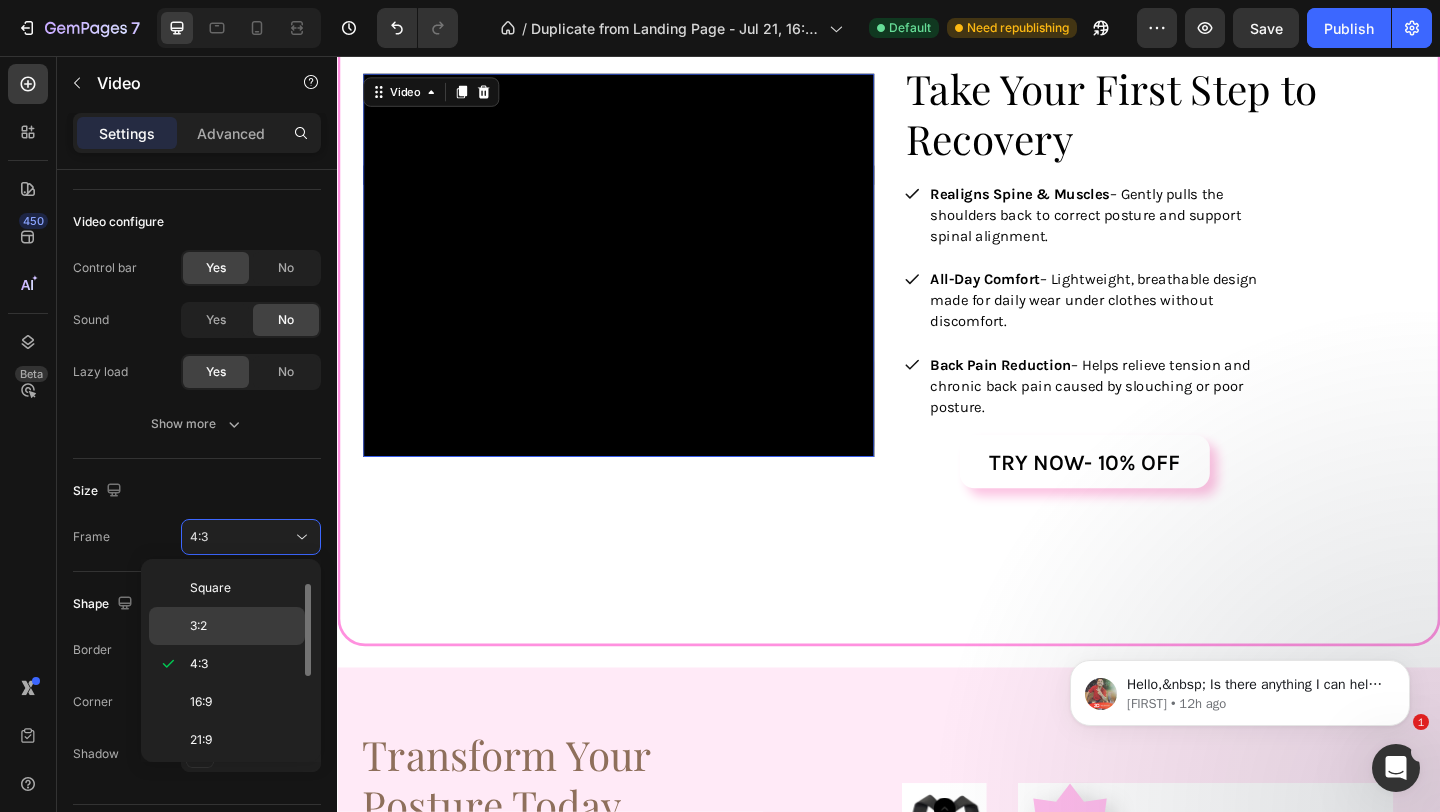 click on "3:2" at bounding box center [243, 626] 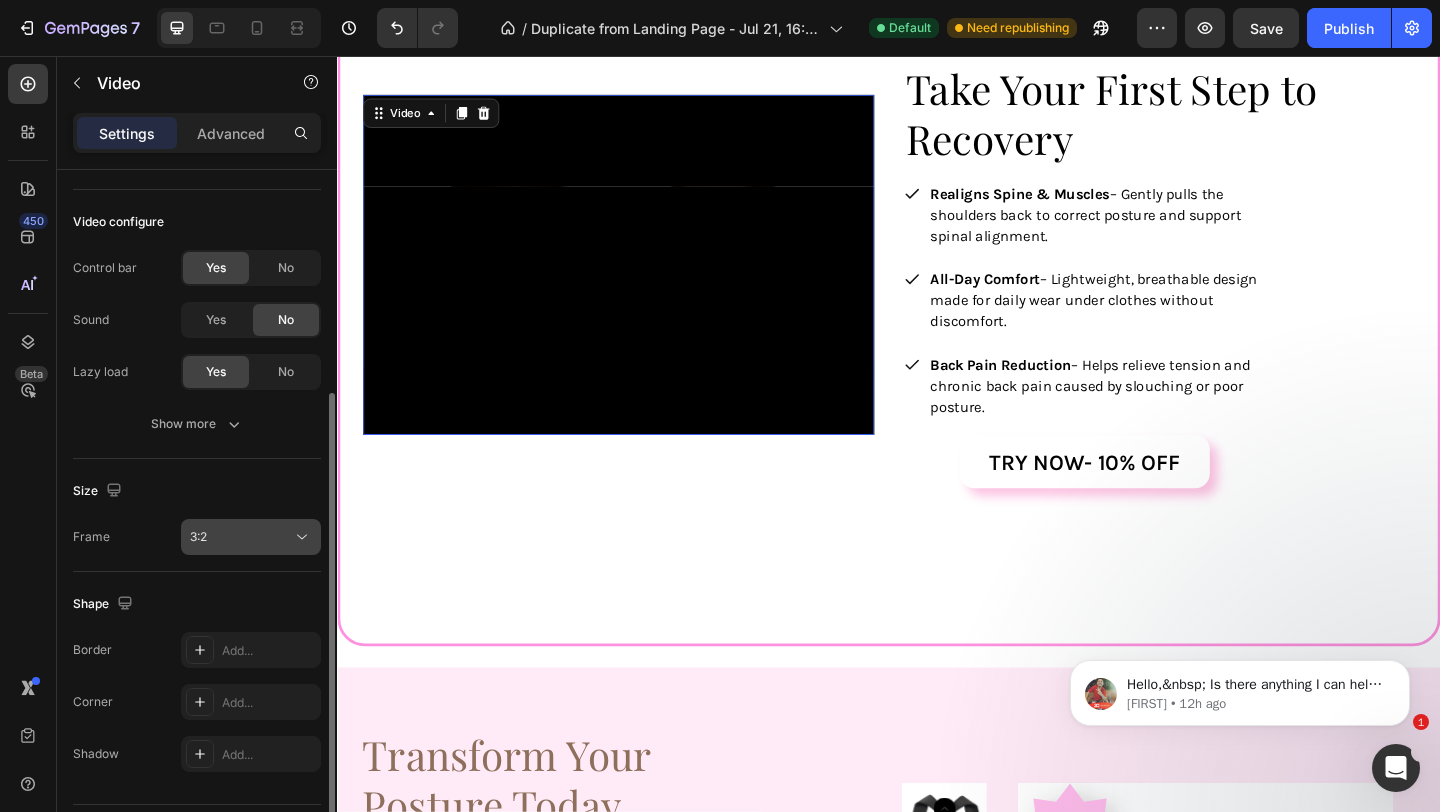click on "3:2" at bounding box center (241, 537) 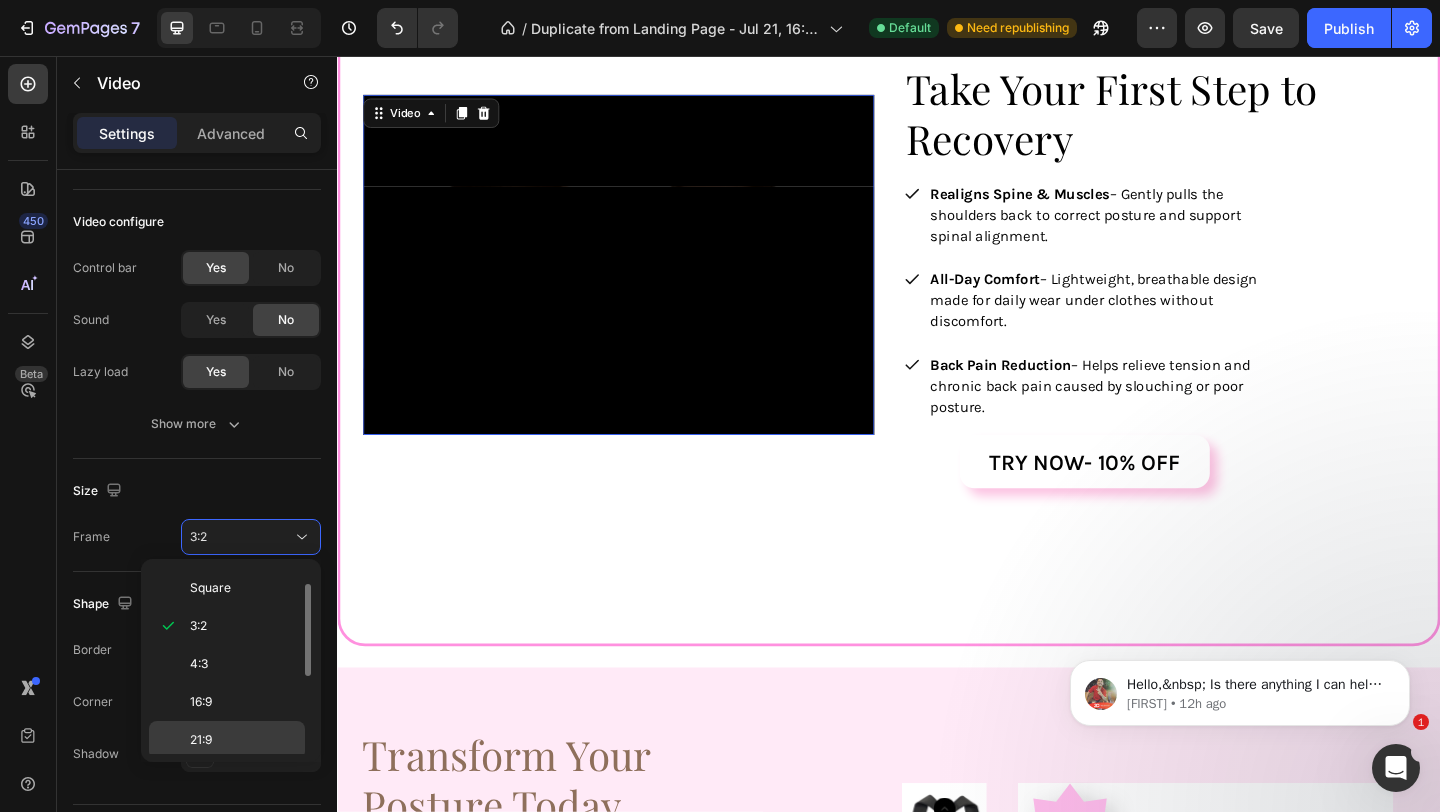 click on "21:9" at bounding box center [243, 740] 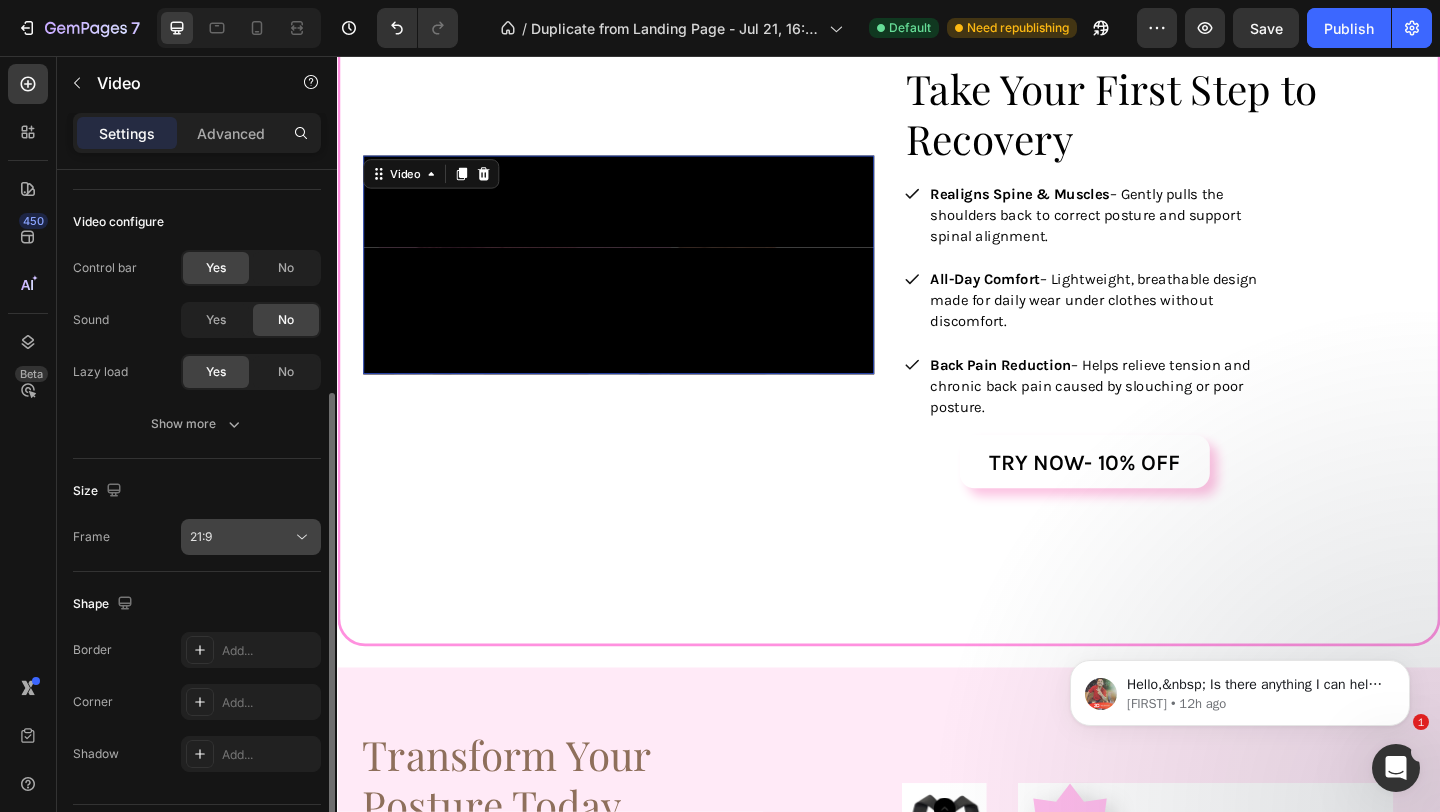 click on "21:9" at bounding box center (241, 537) 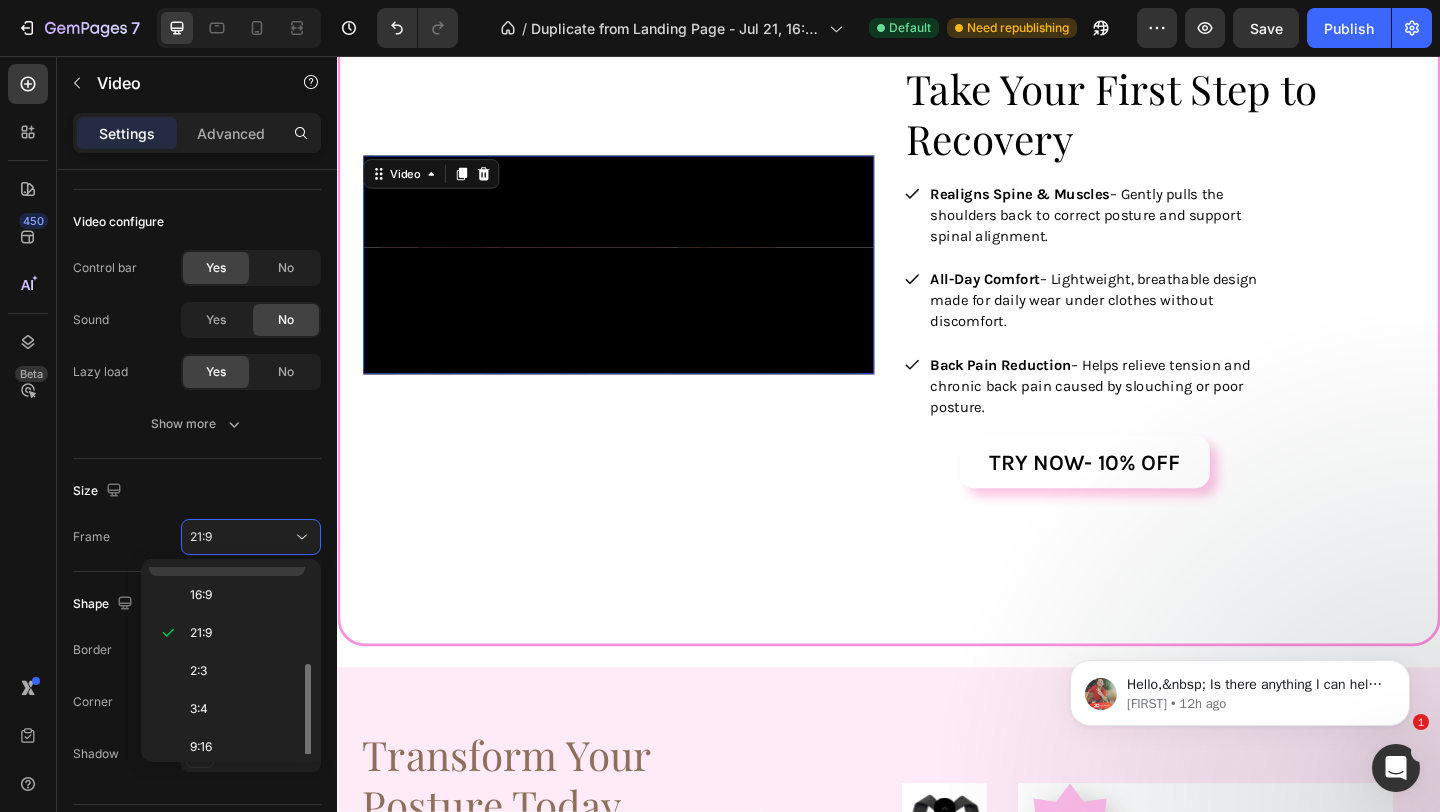 scroll, scrollTop: 167, scrollLeft: 0, axis: vertical 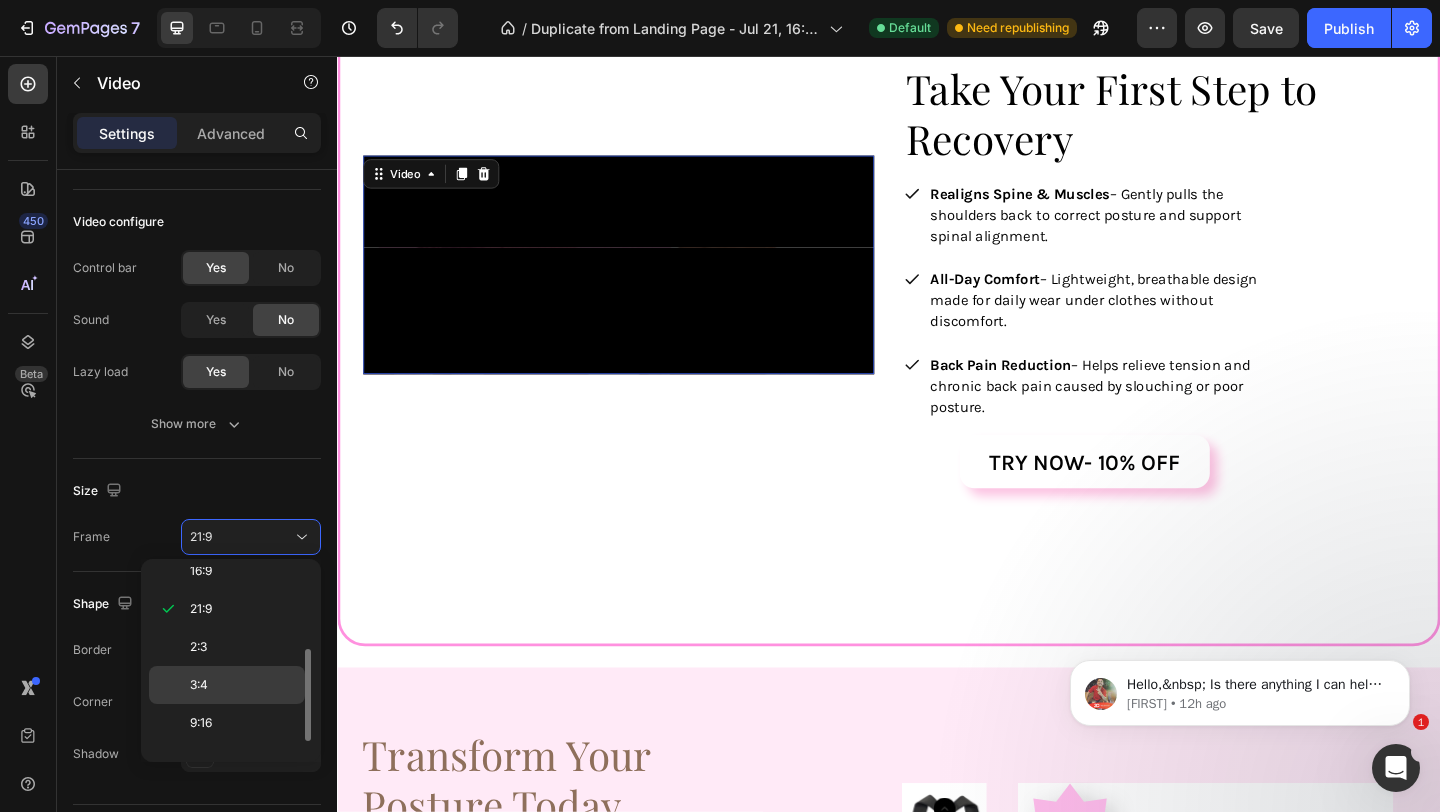 click on "3:4" 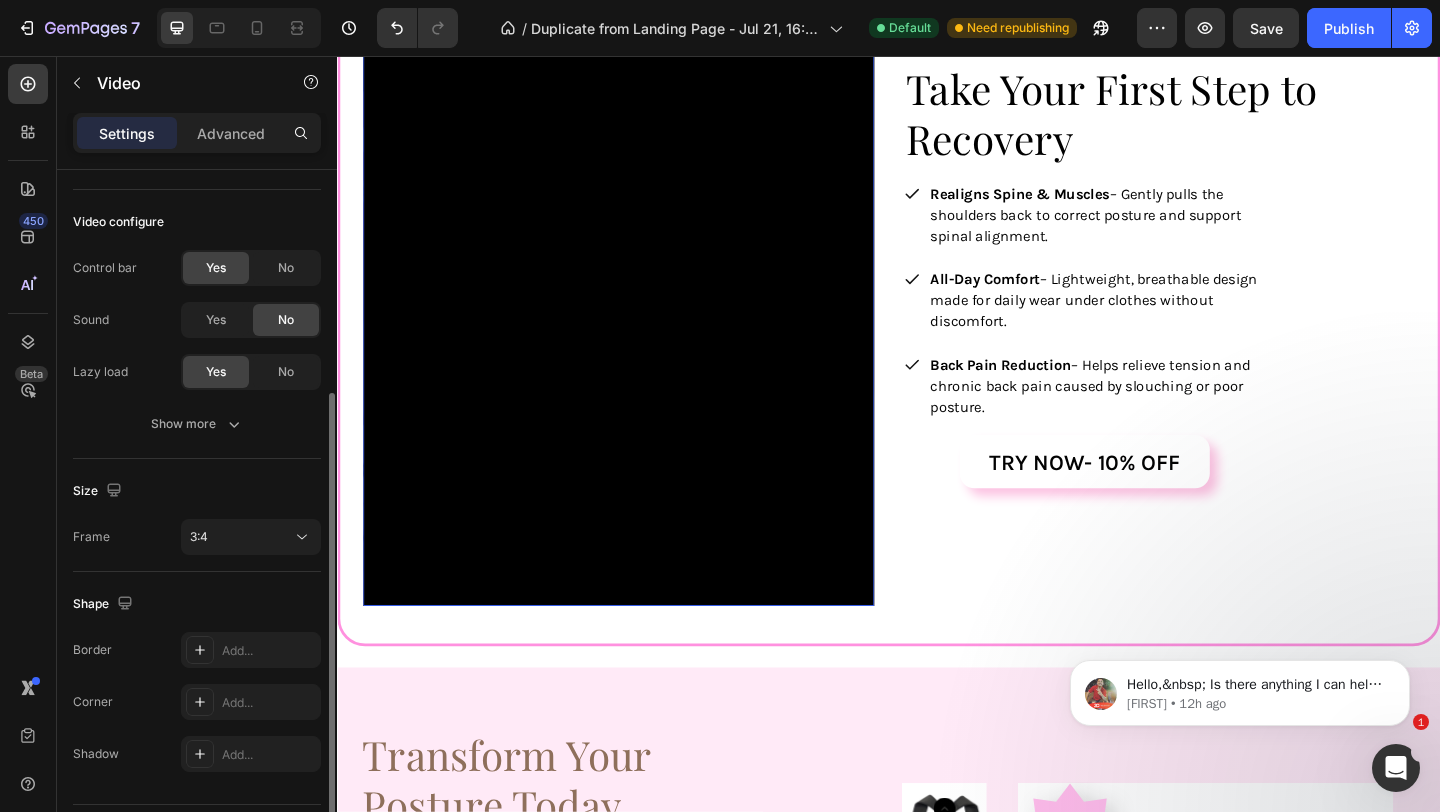 click on "Size Frame 3:4" 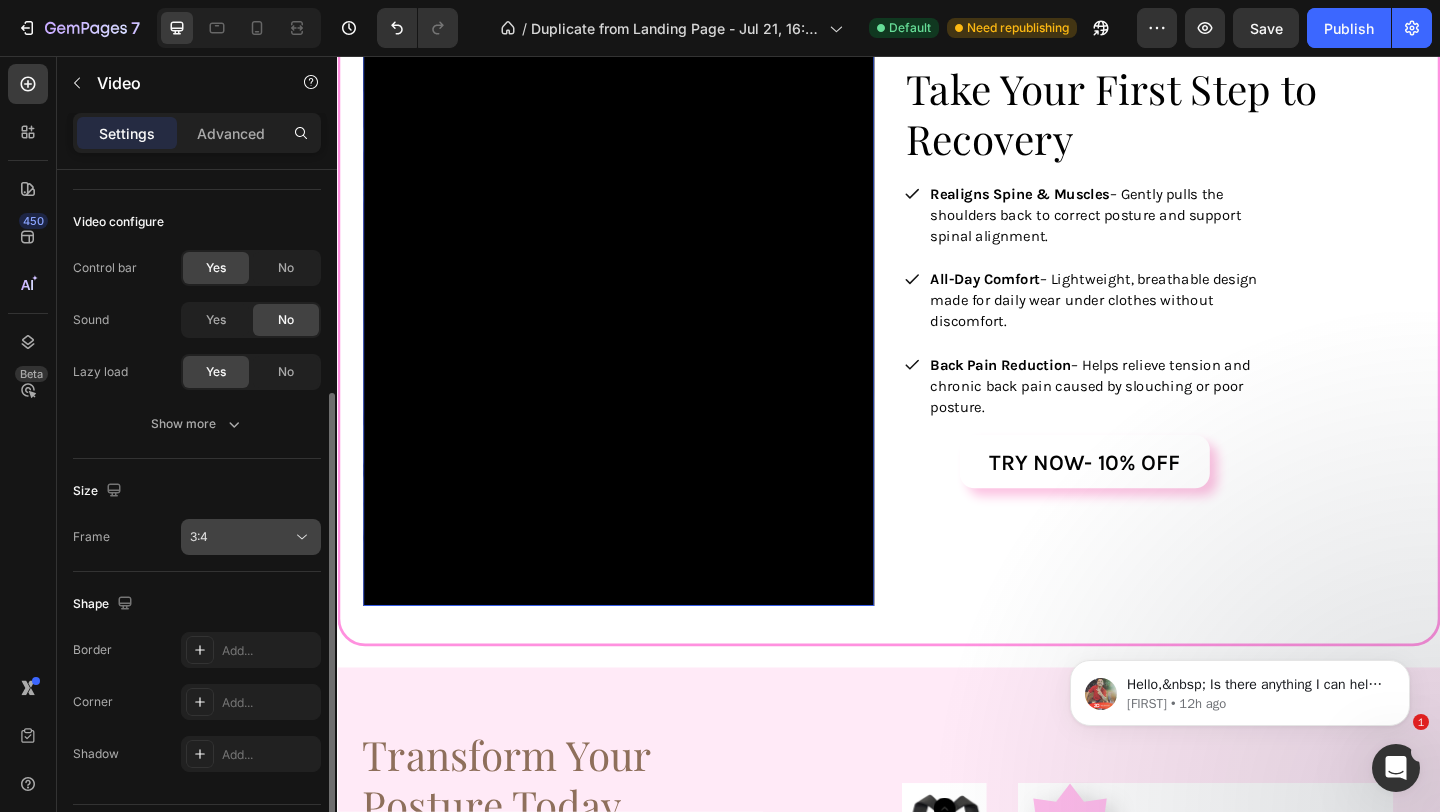 click on "3:4" 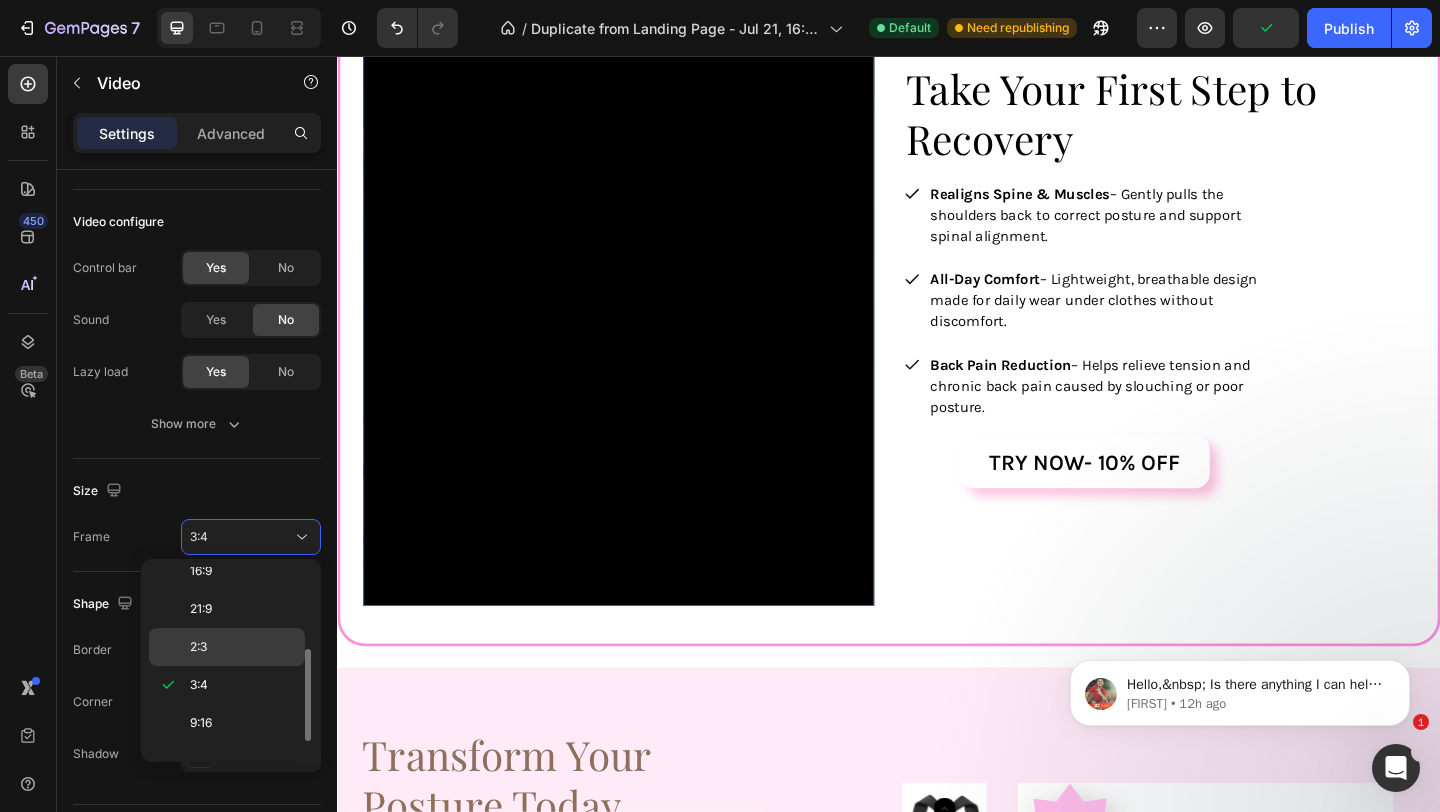 click on "2:3" at bounding box center (243, 647) 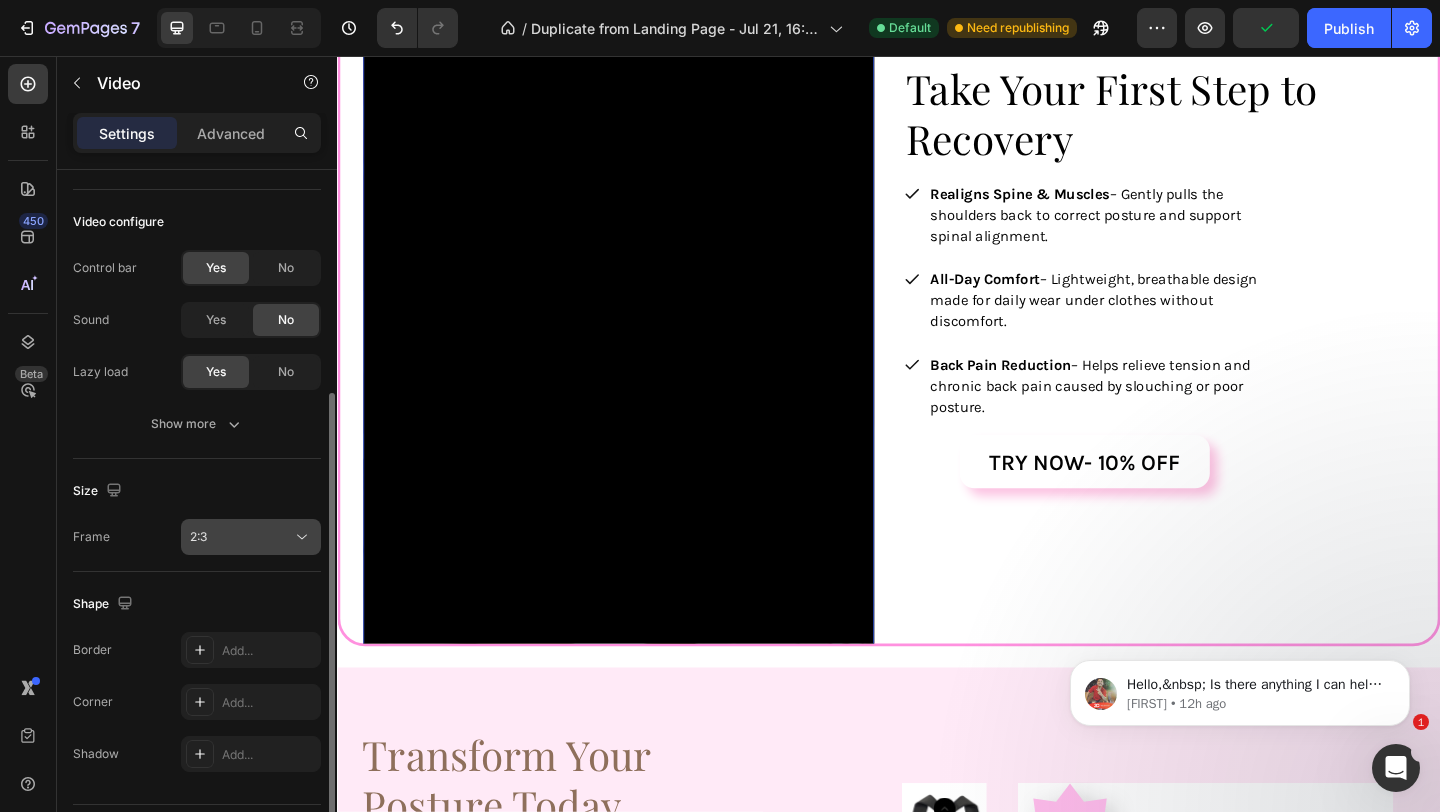 click on "2:3" at bounding box center [241, 537] 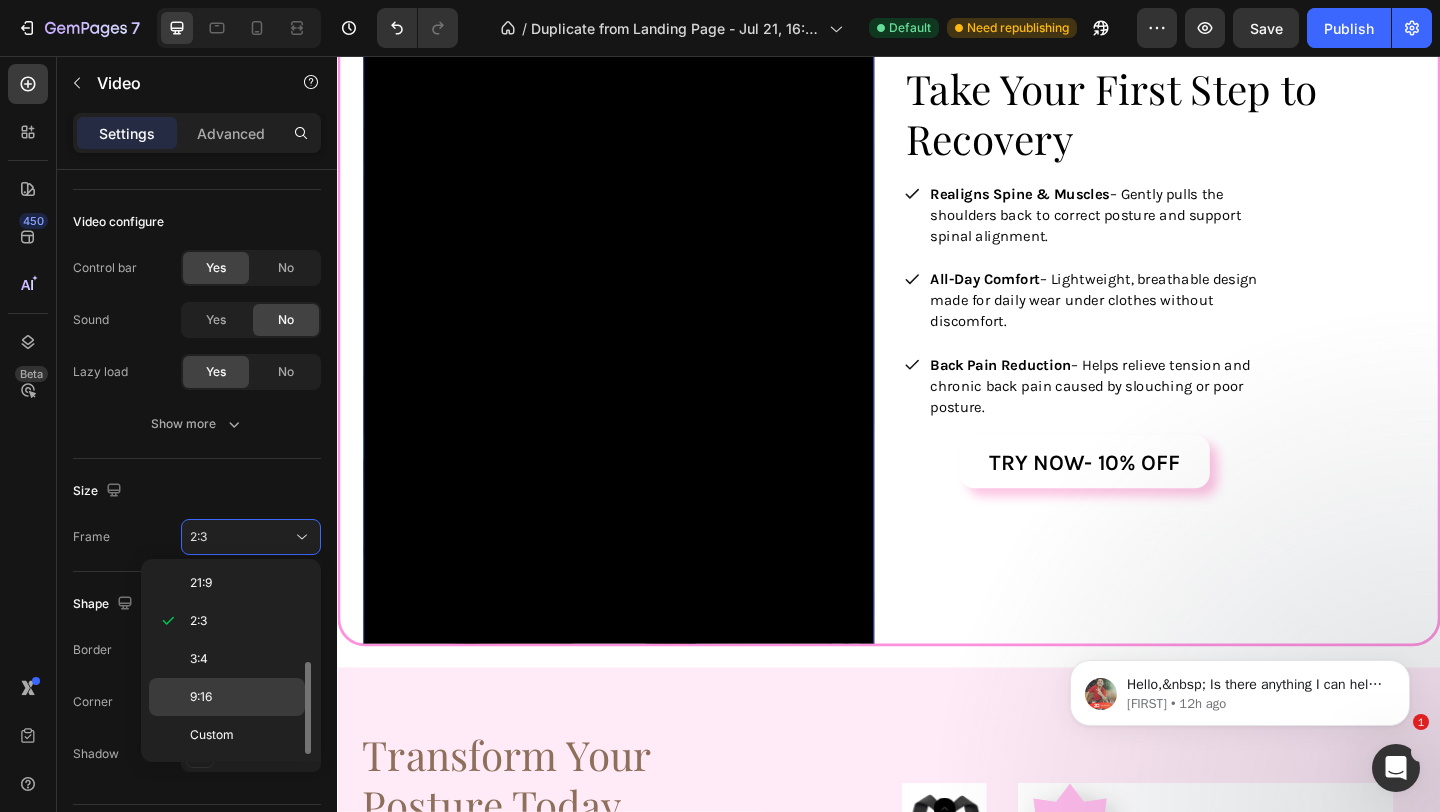scroll, scrollTop: 188, scrollLeft: 0, axis: vertical 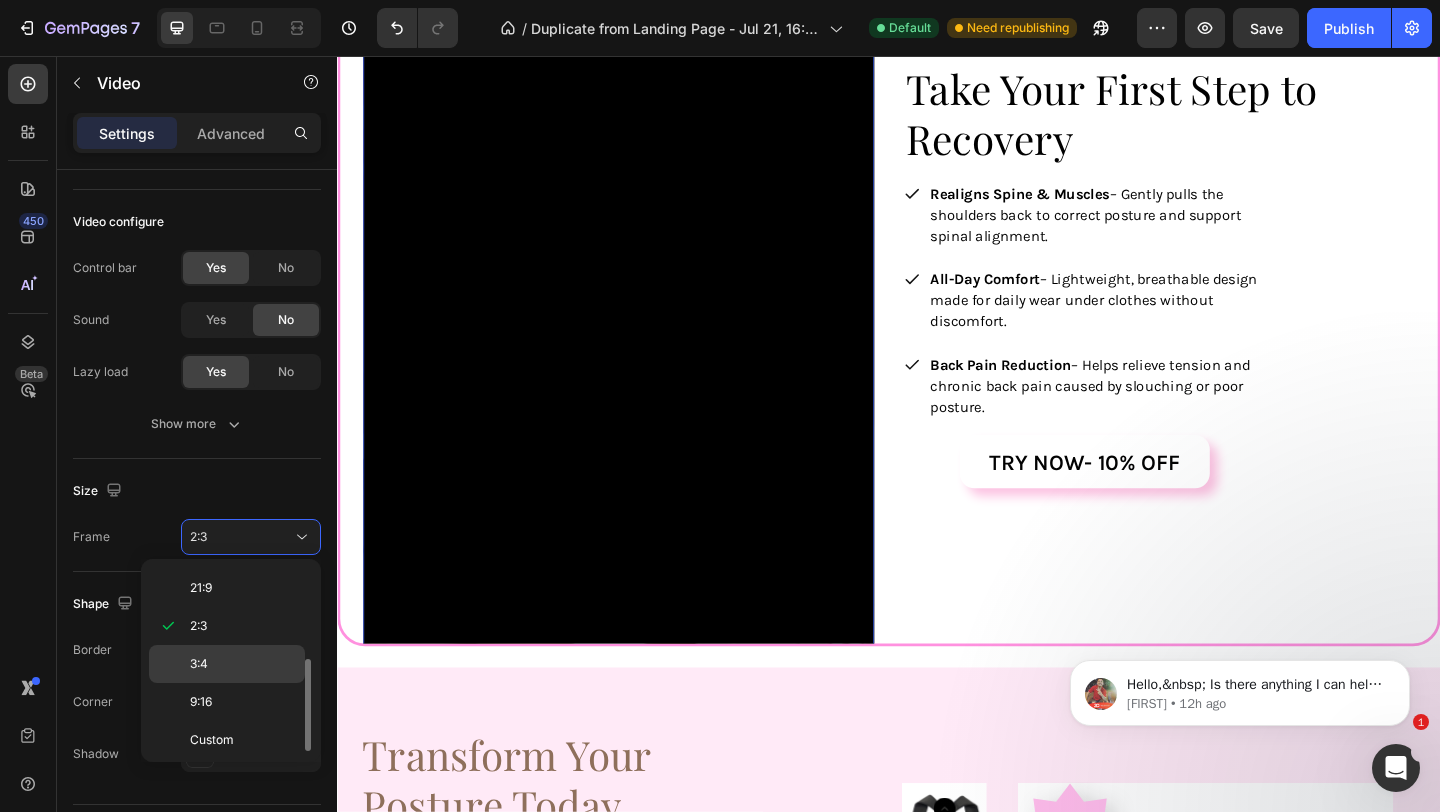 click on "3:4" at bounding box center [243, 664] 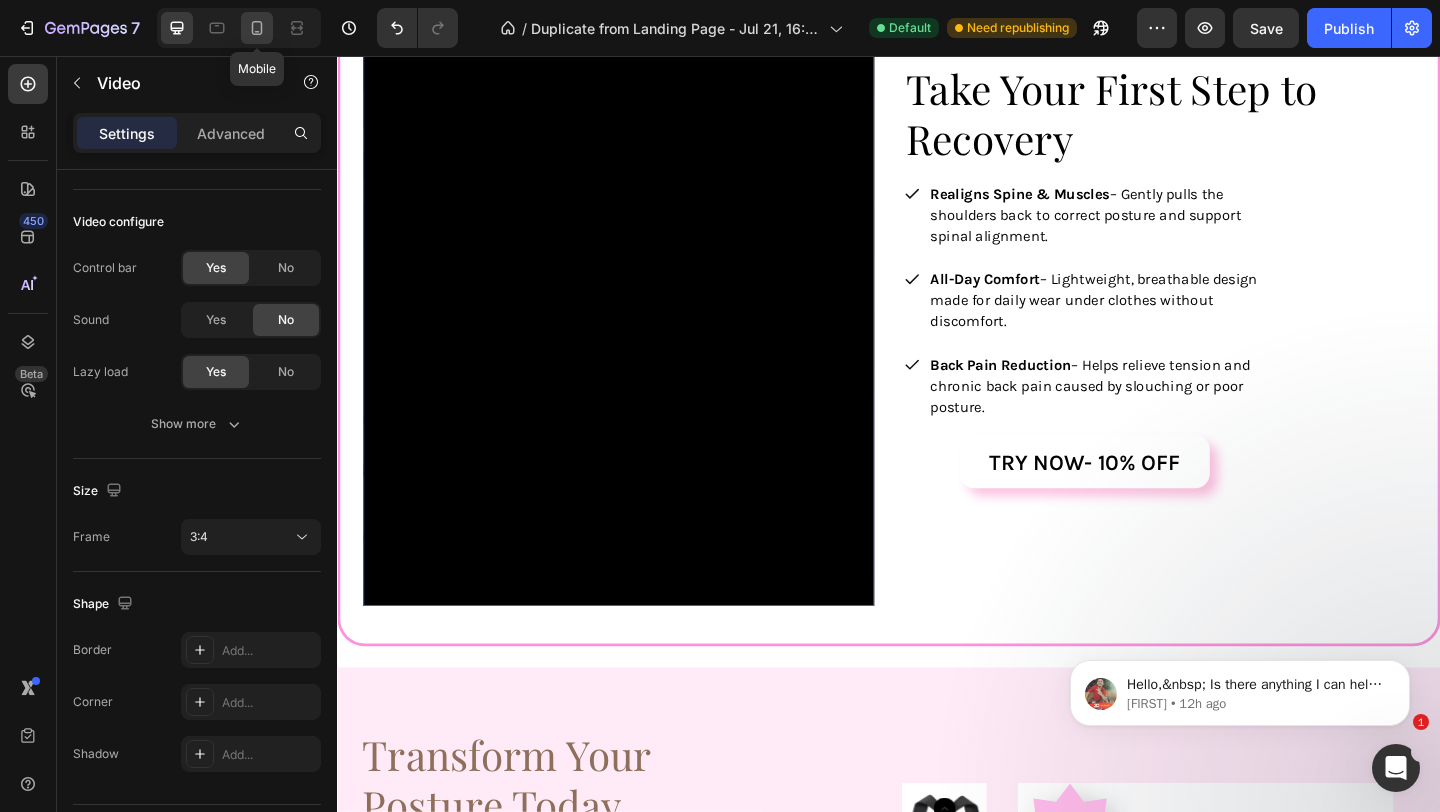 click 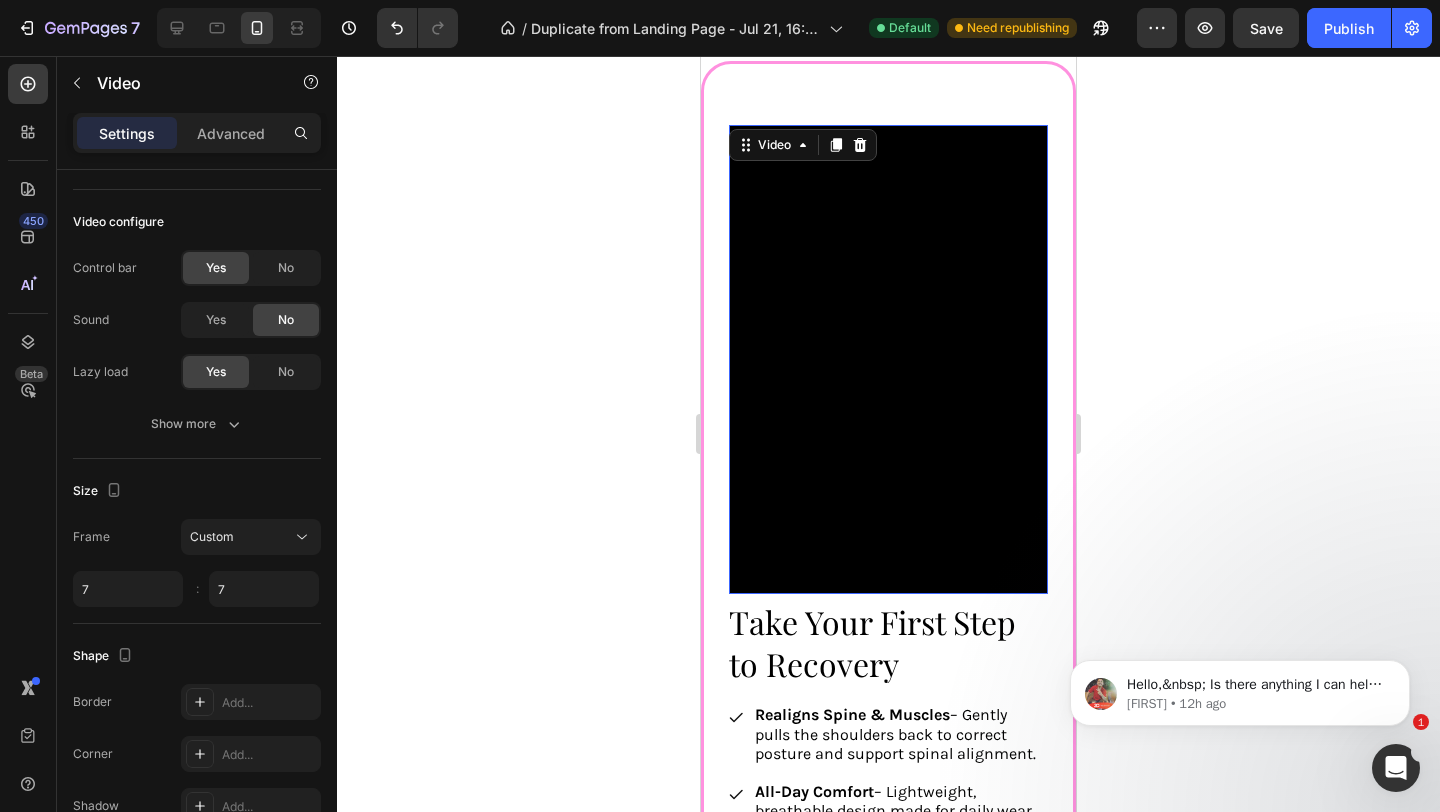 scroll, scrollTop: 2398, scrollLeft: 0, axis: vertical 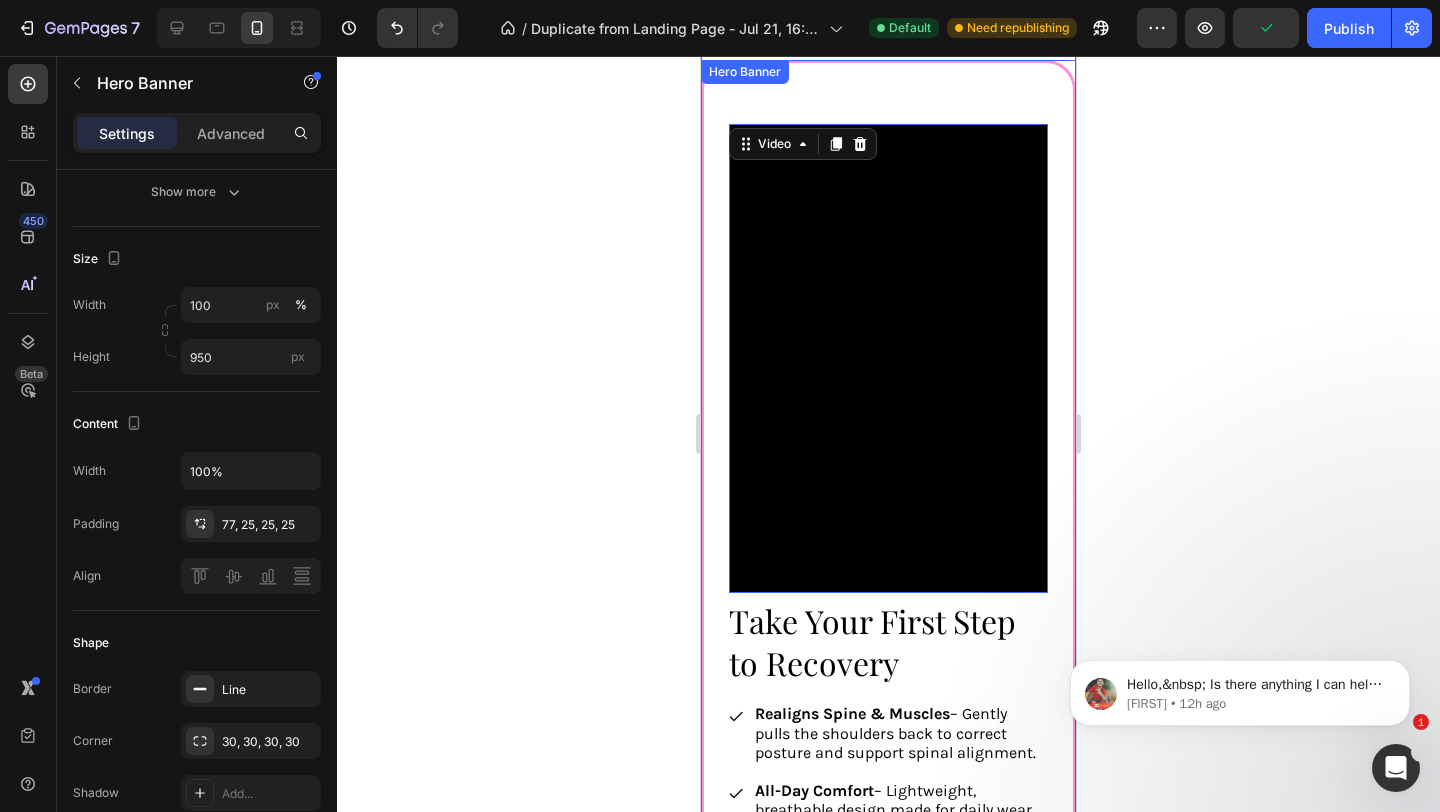 click on "⁠⁠⁠⁠⁠⁠⁠ Take Your First Step to Recovery  Heading
Realigns Spine & Muscles  – Gently pulls the shoulders back to correct posture and support spinal alignment.
All-Day Comfort  – Lightweight, breathable design made for daily wear under clothes without discomfort.
Back Pain Reduction  – Helps relieve tension and chronic back pain caused by slouching or poor posture. Item List Try now- 10% OFF Button Row Video   100" at bounding box center [888, 535] 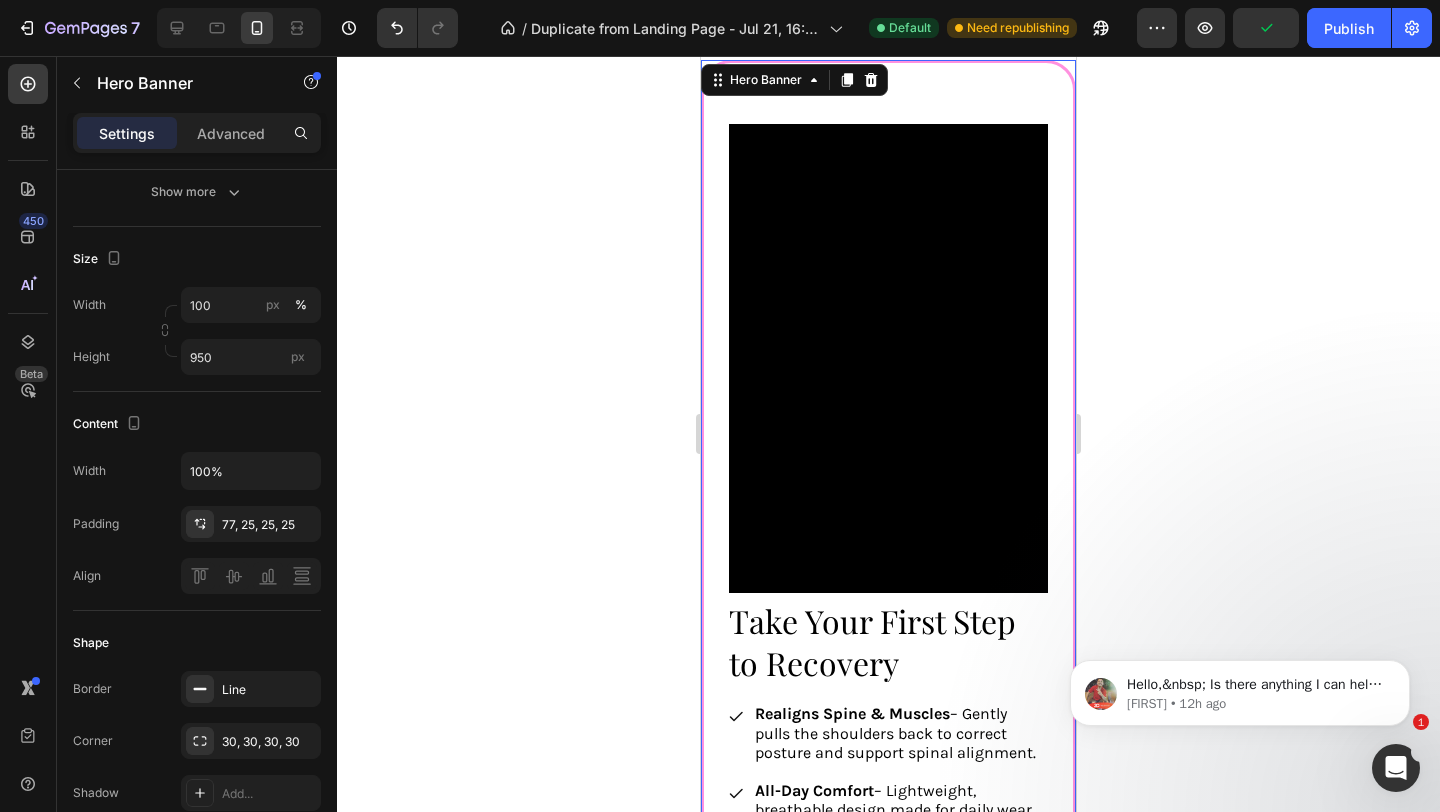 scroll, scrollTop: 0, scrollLeft: 0, axis: both 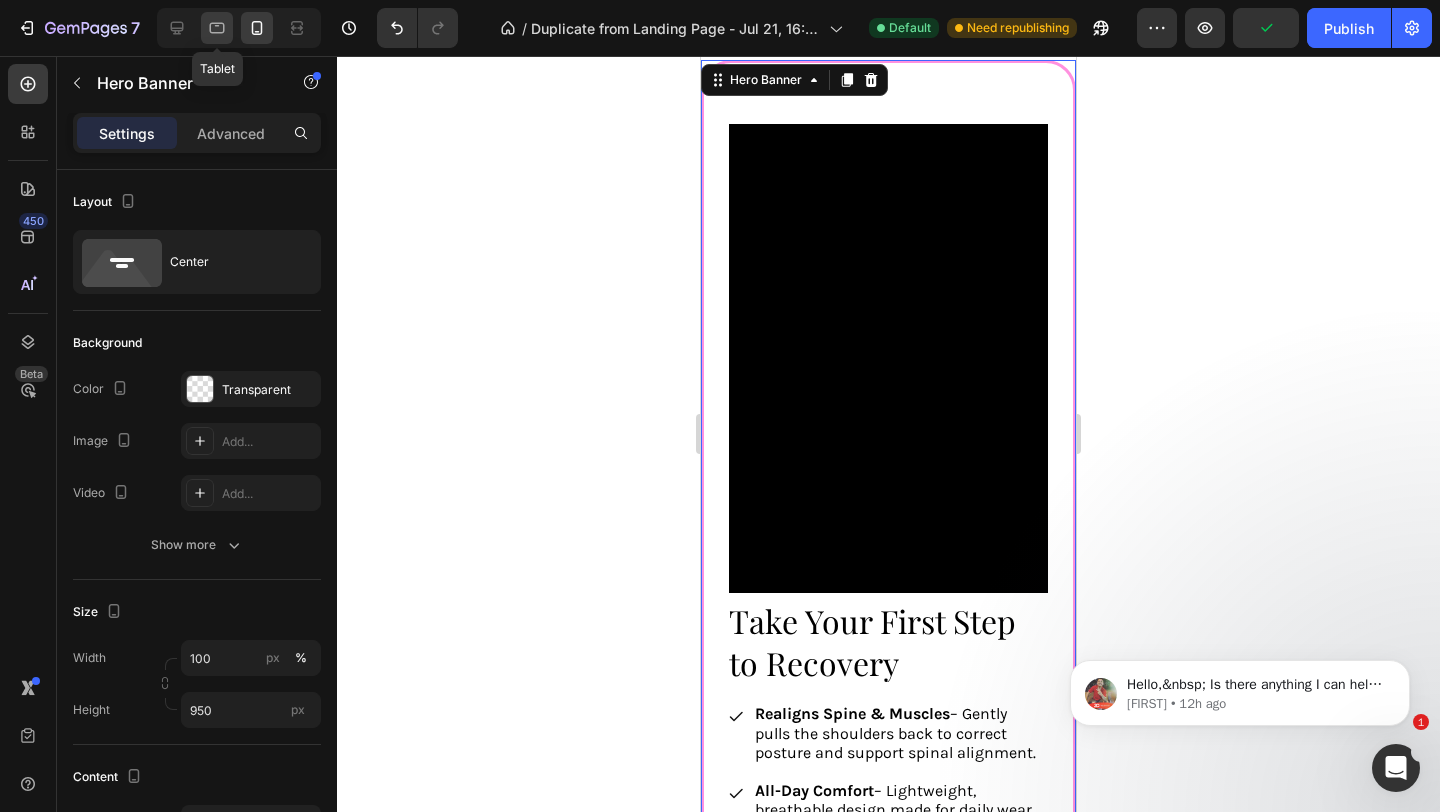 click 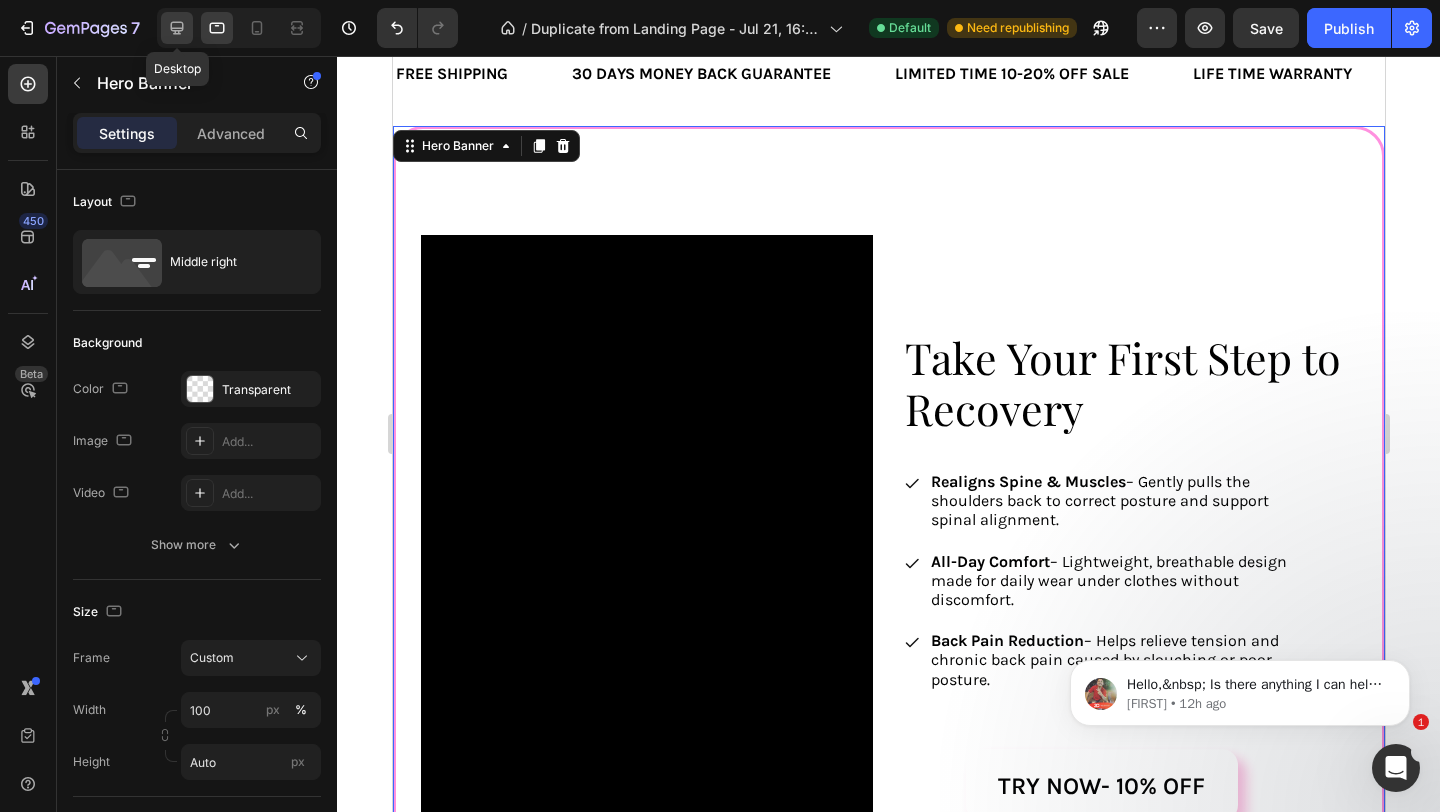 click 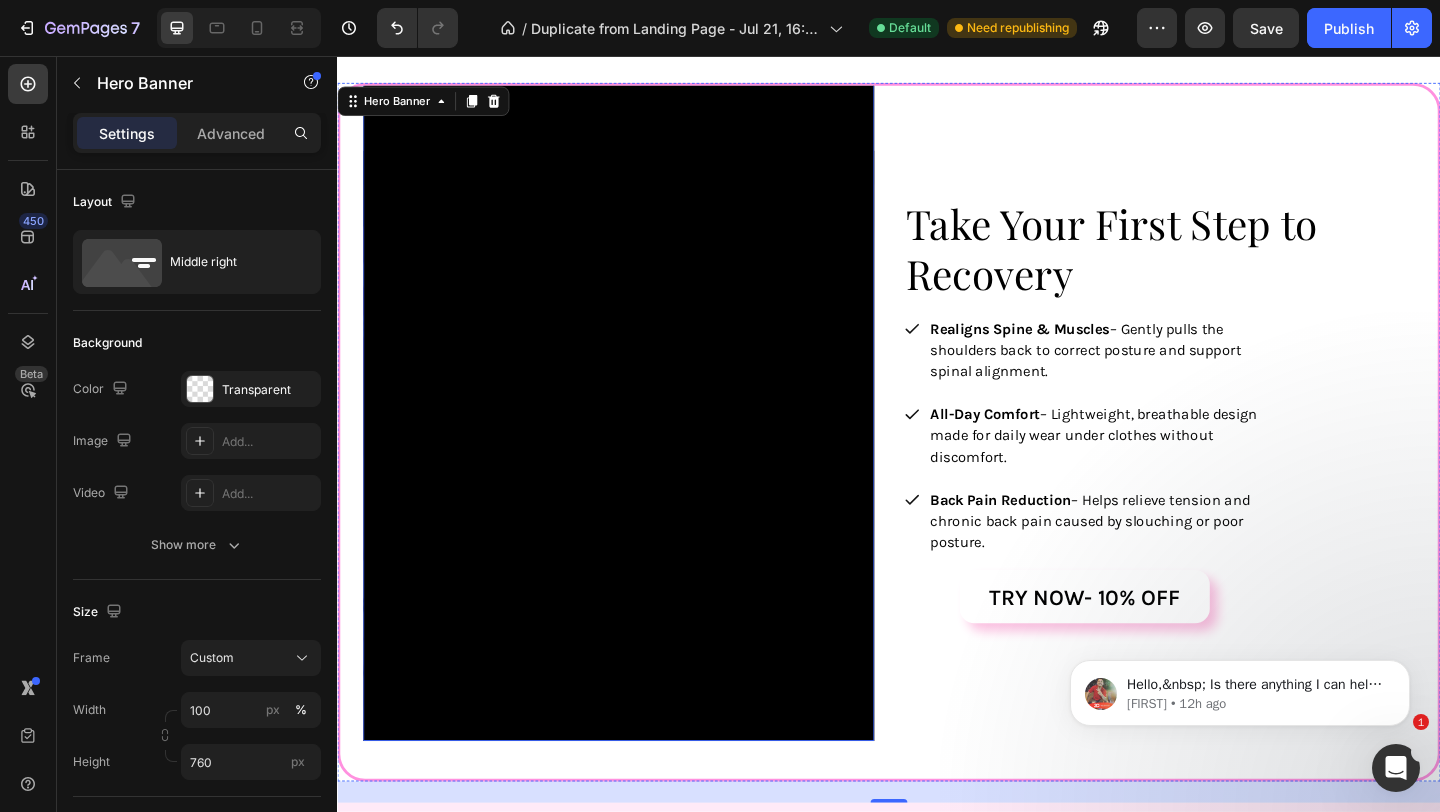 scroll, scrollTop: 2452, scrollLeft: 0, axis: vertical 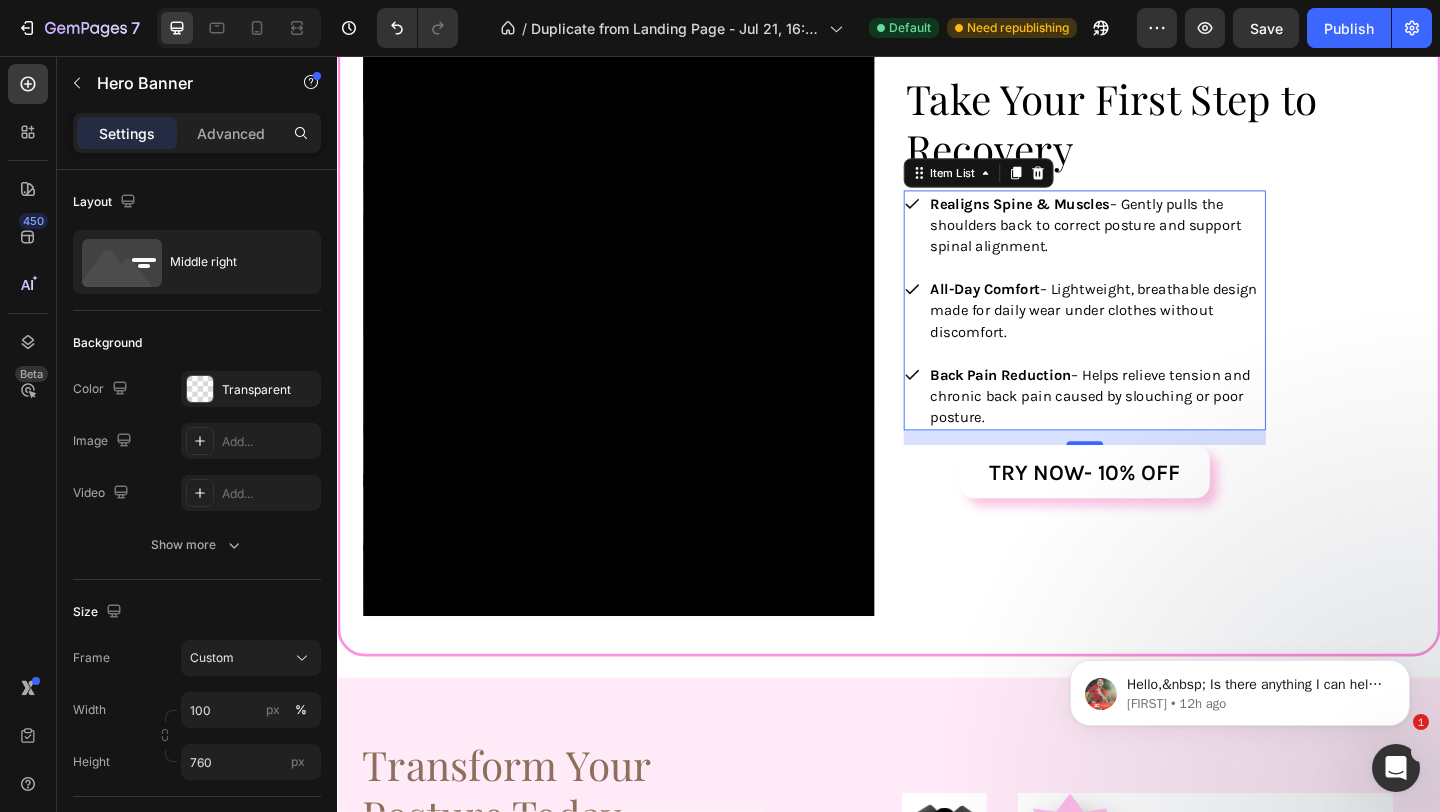 click on "All-Day Comfort  – Lightweight, breathable design made for daily wear under clothes without discomfort." at bounding box center (1160, 332) 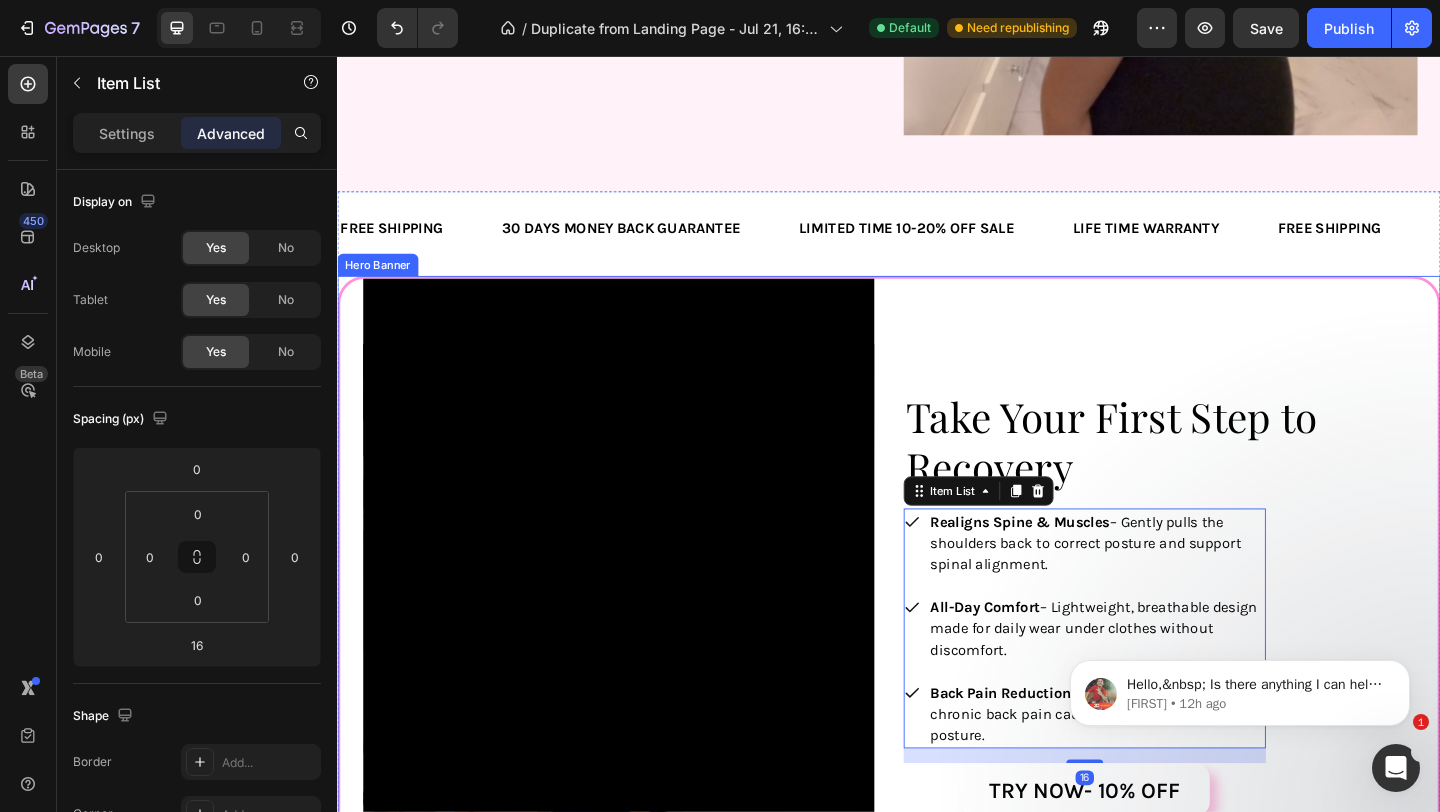 scroll, scrollTop: 2098, scrollLeft: 0, axis: vertical 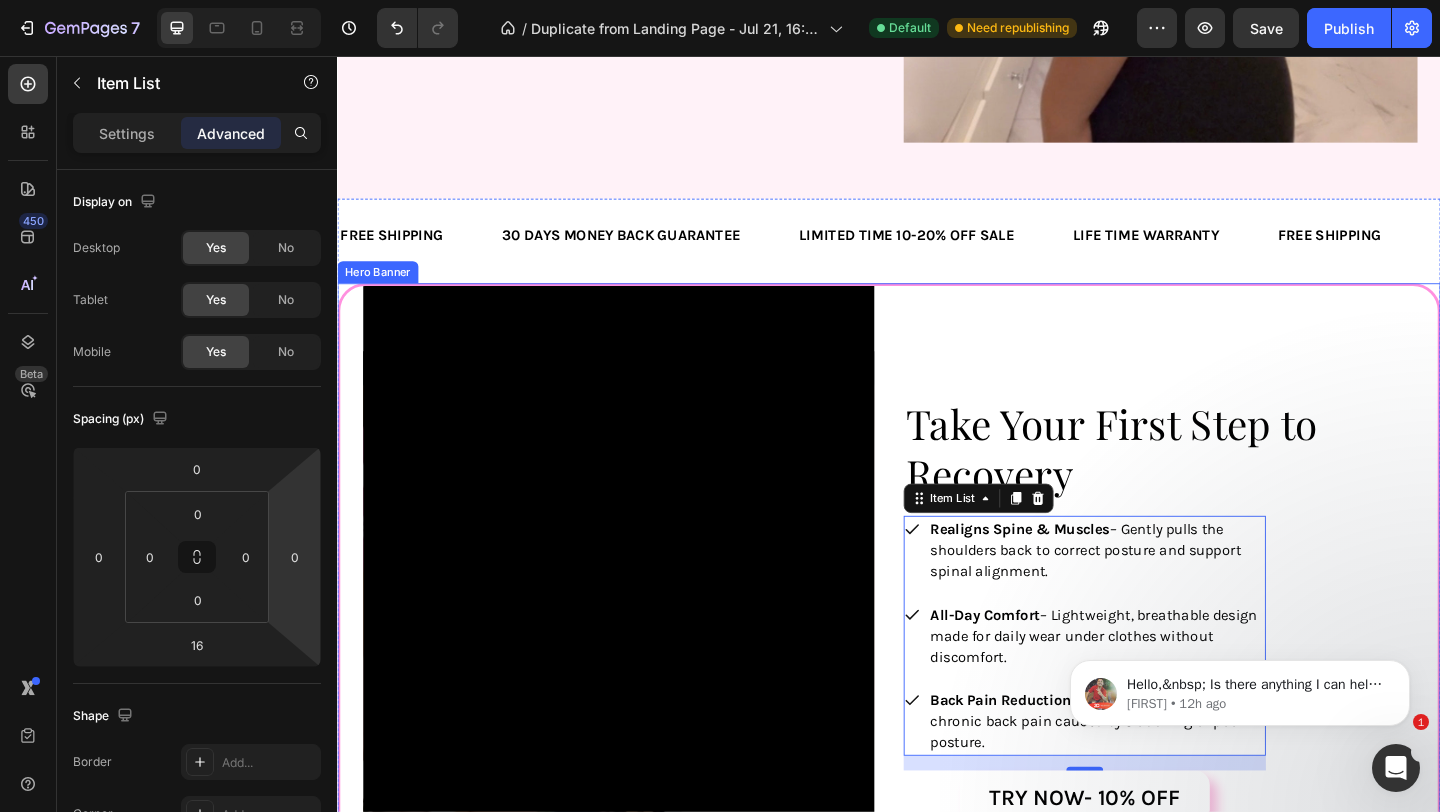 click on "⁠⁠⁠⁠⁠⁠⁠ Take Your First Step to Recovery  Heading
Realigns Spine & Muscles  – Gently pulls the shoulders back to correct posture and support spinal alignment.
All-Day Comfort  – Lightweight, breathable design made for daily wear under clothes without discomfort.
Back Pain Reduction  – Helps relieve tension and chronic back pain caused by slouching or poor posture. Item List   16 Try now- 10% OFF Button Row" at bounding box center (1231, 697) 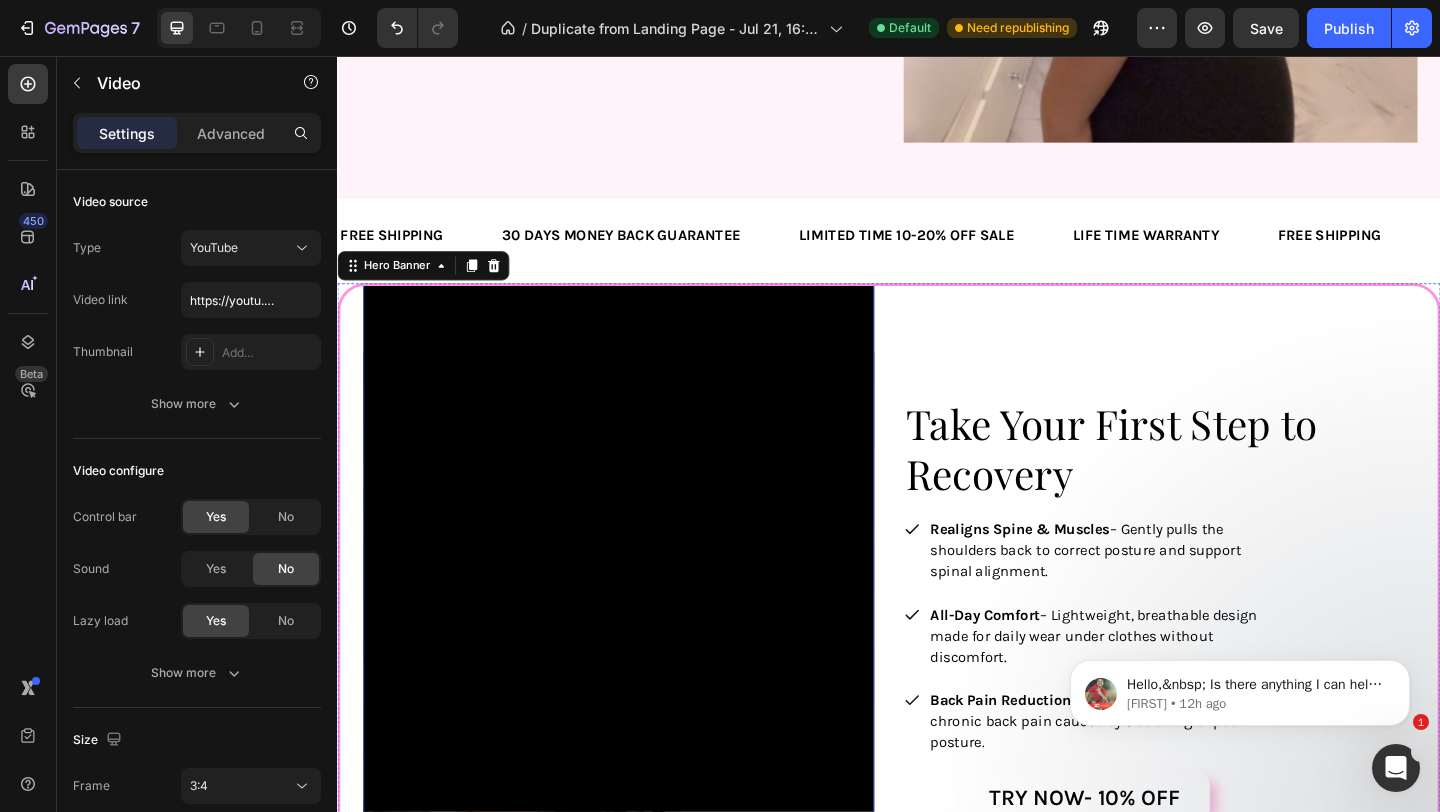 click on "Video" at bounding box center [643, 647] 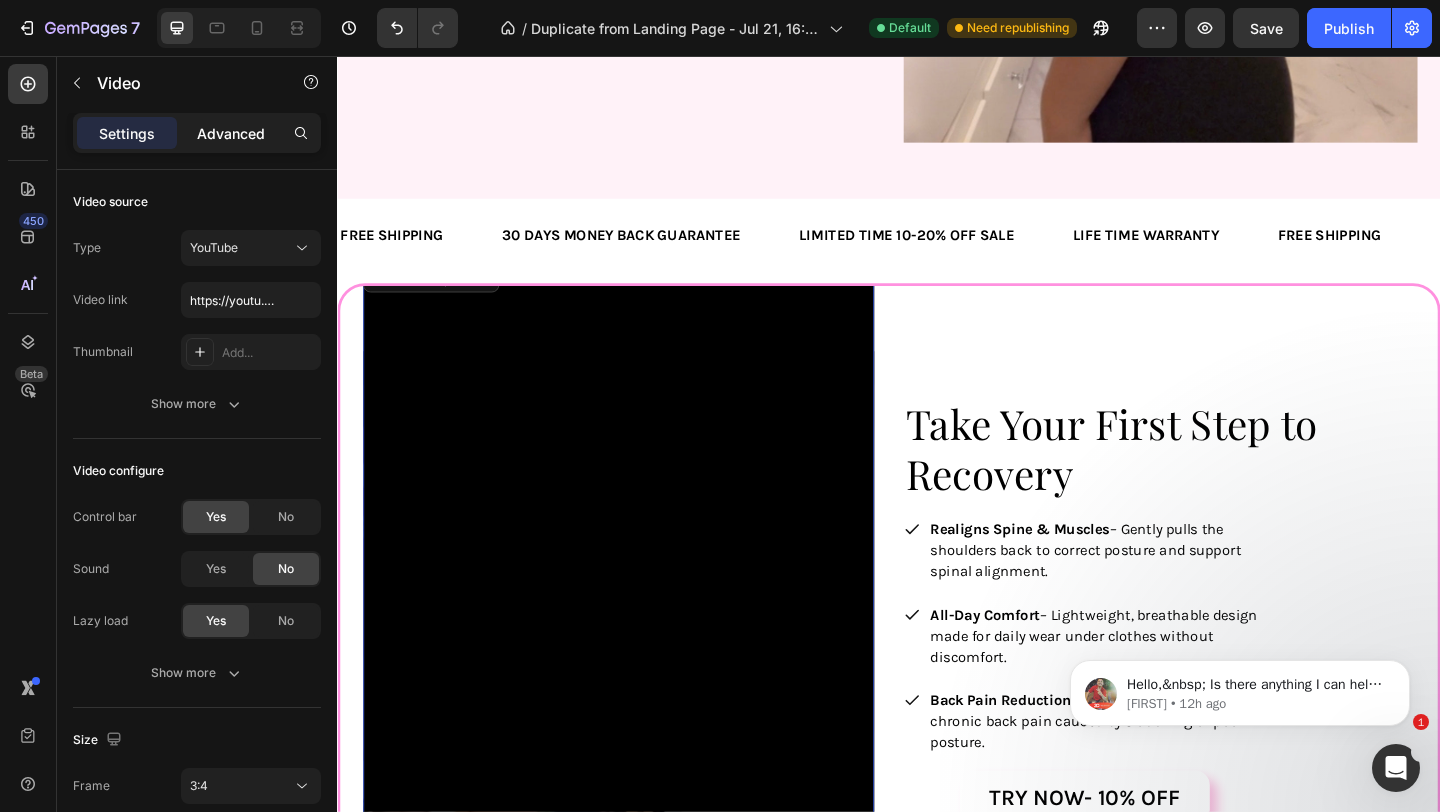 click on "Advanced" at bounding box center (231, 133) 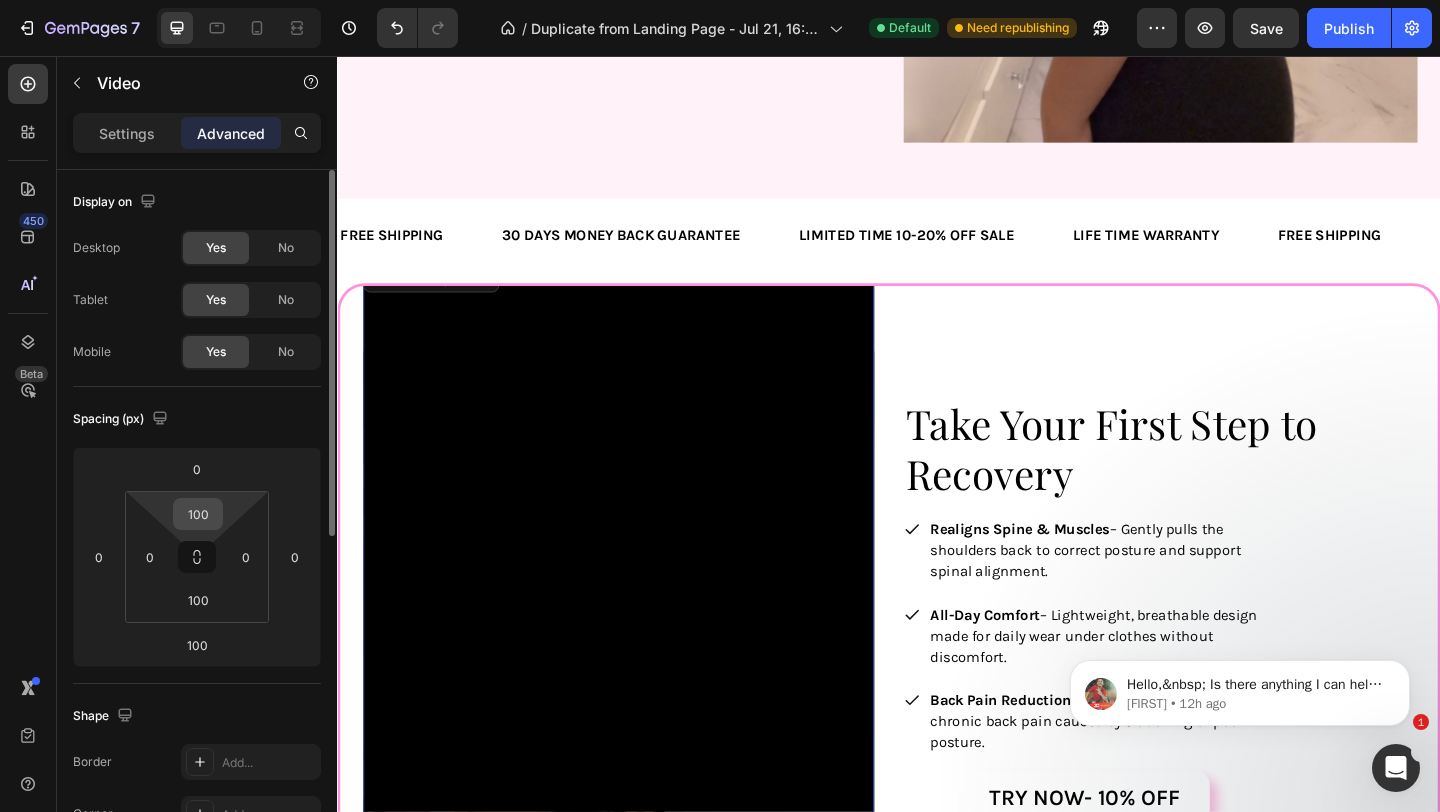 click on "100" at bounding box center [198, 514] 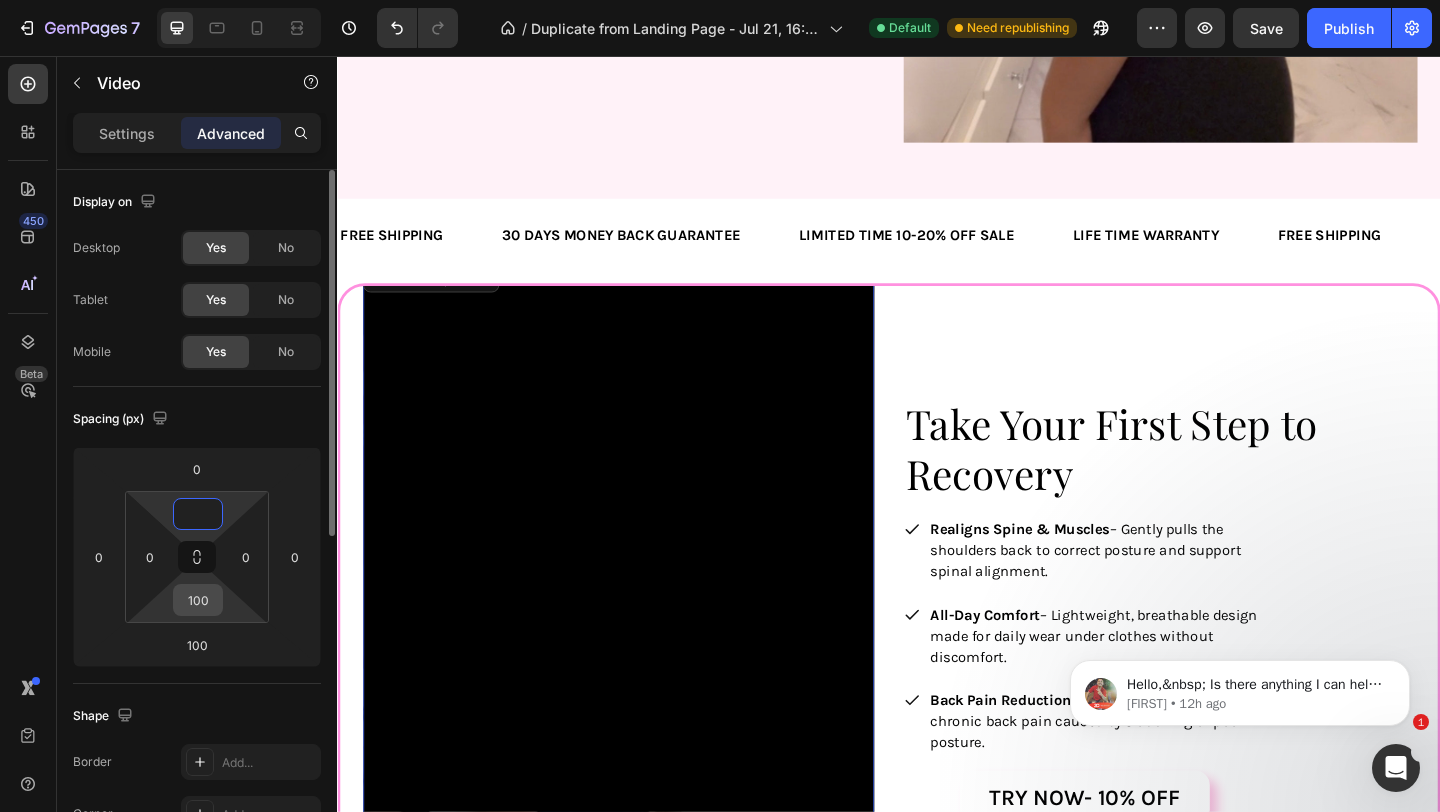 type on "0" 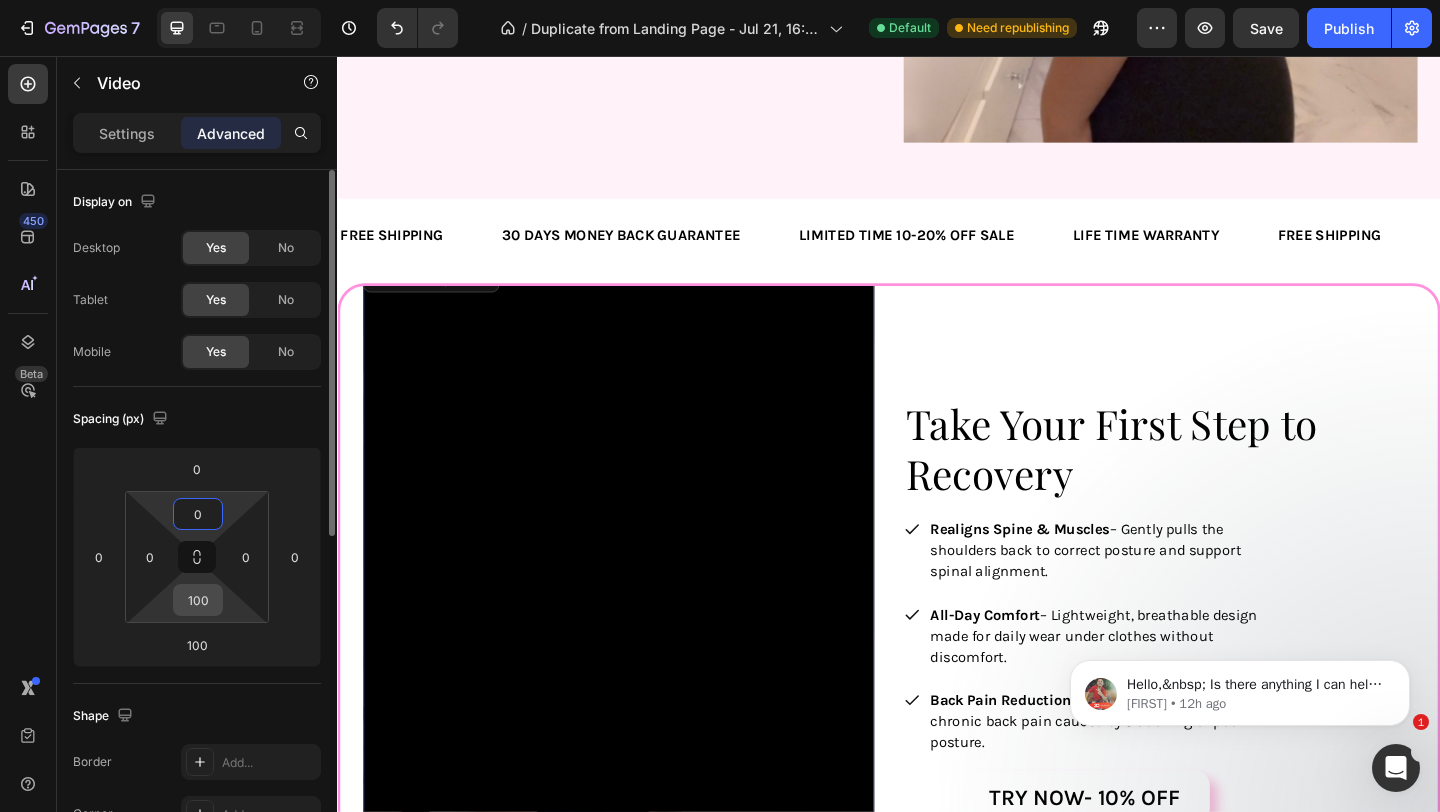 click on "100" at bounding box center [198, 600] 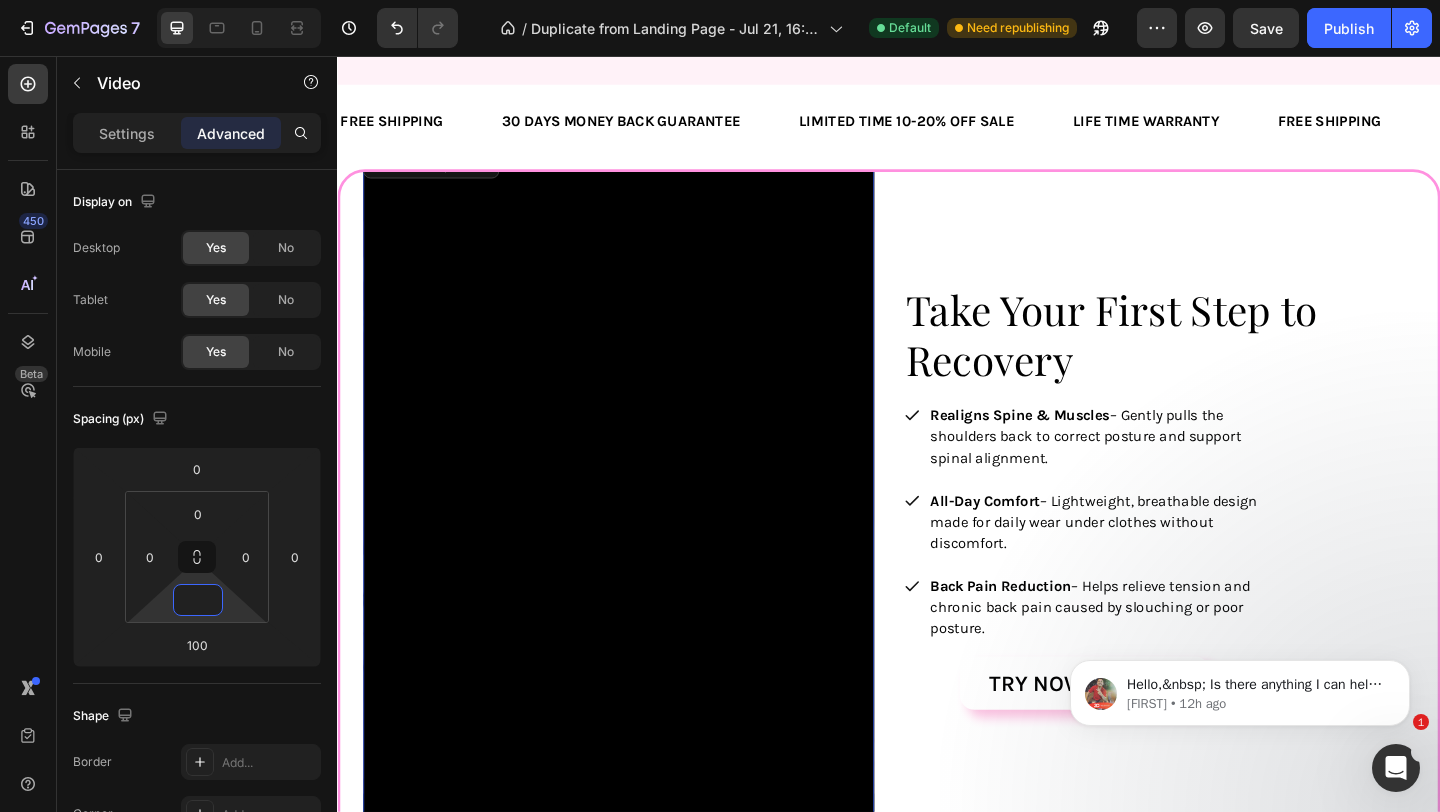 scroll, scrollTop: 2237, scrollLeft: 0, axis: vertical 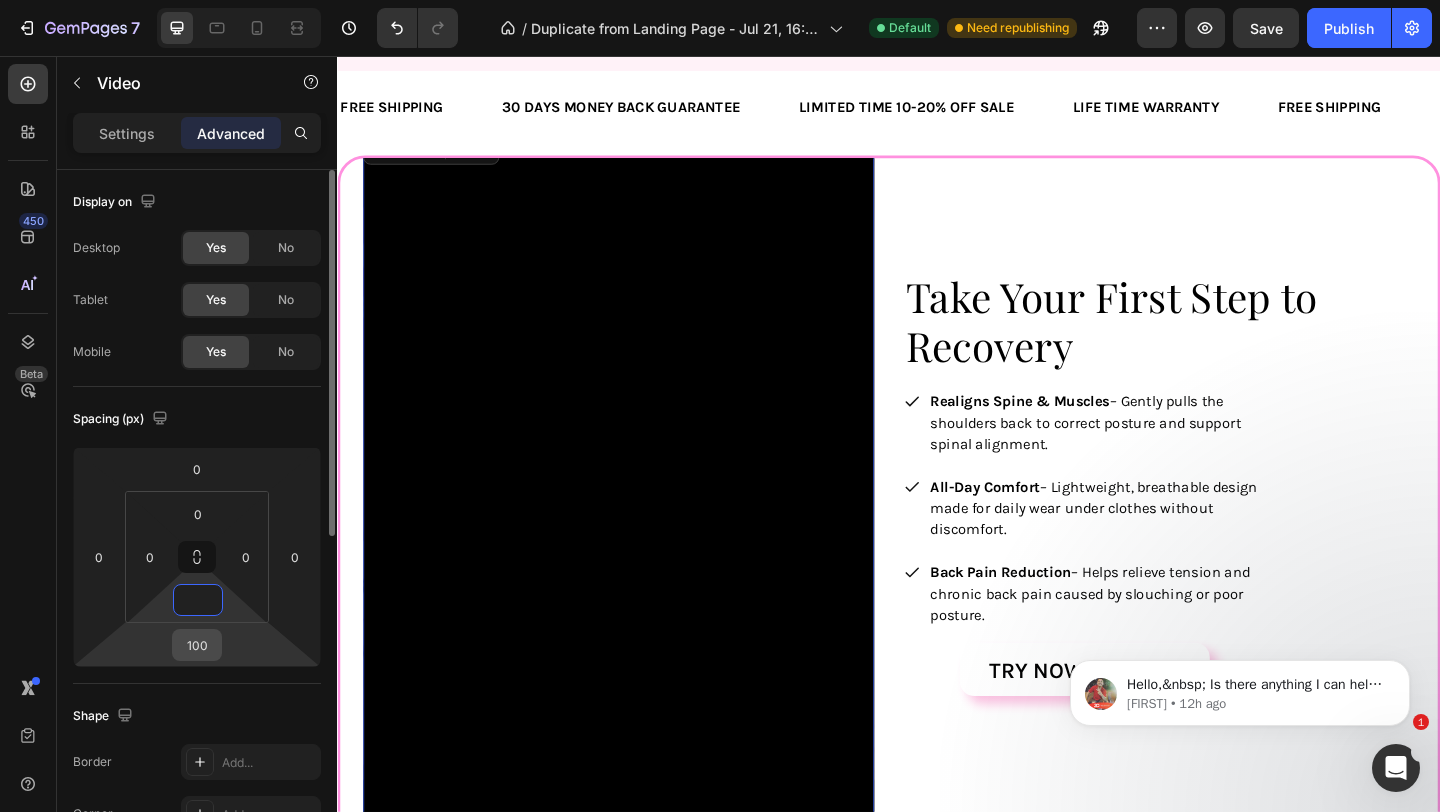 type on "0" 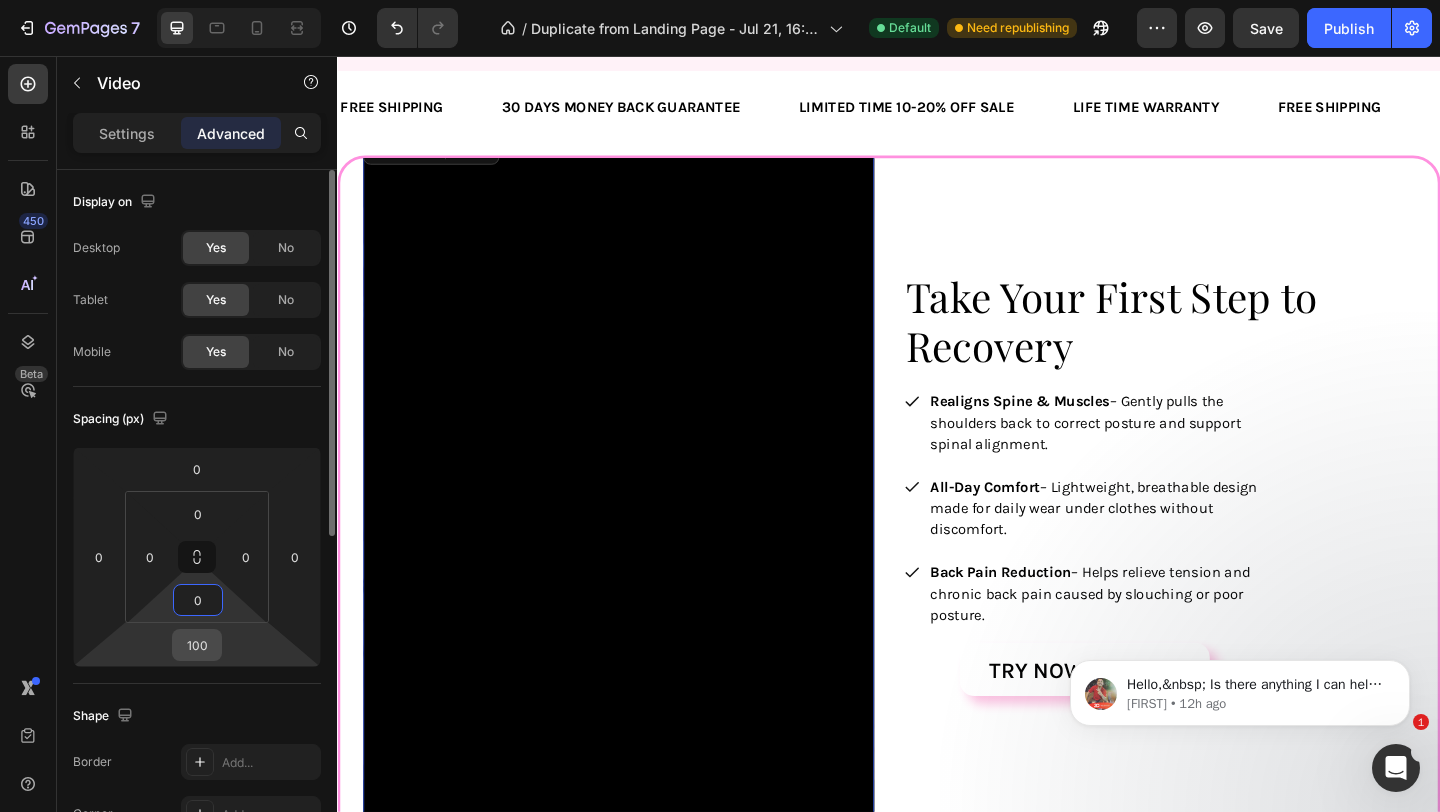 click on "100" at bounding box center [197, 645] 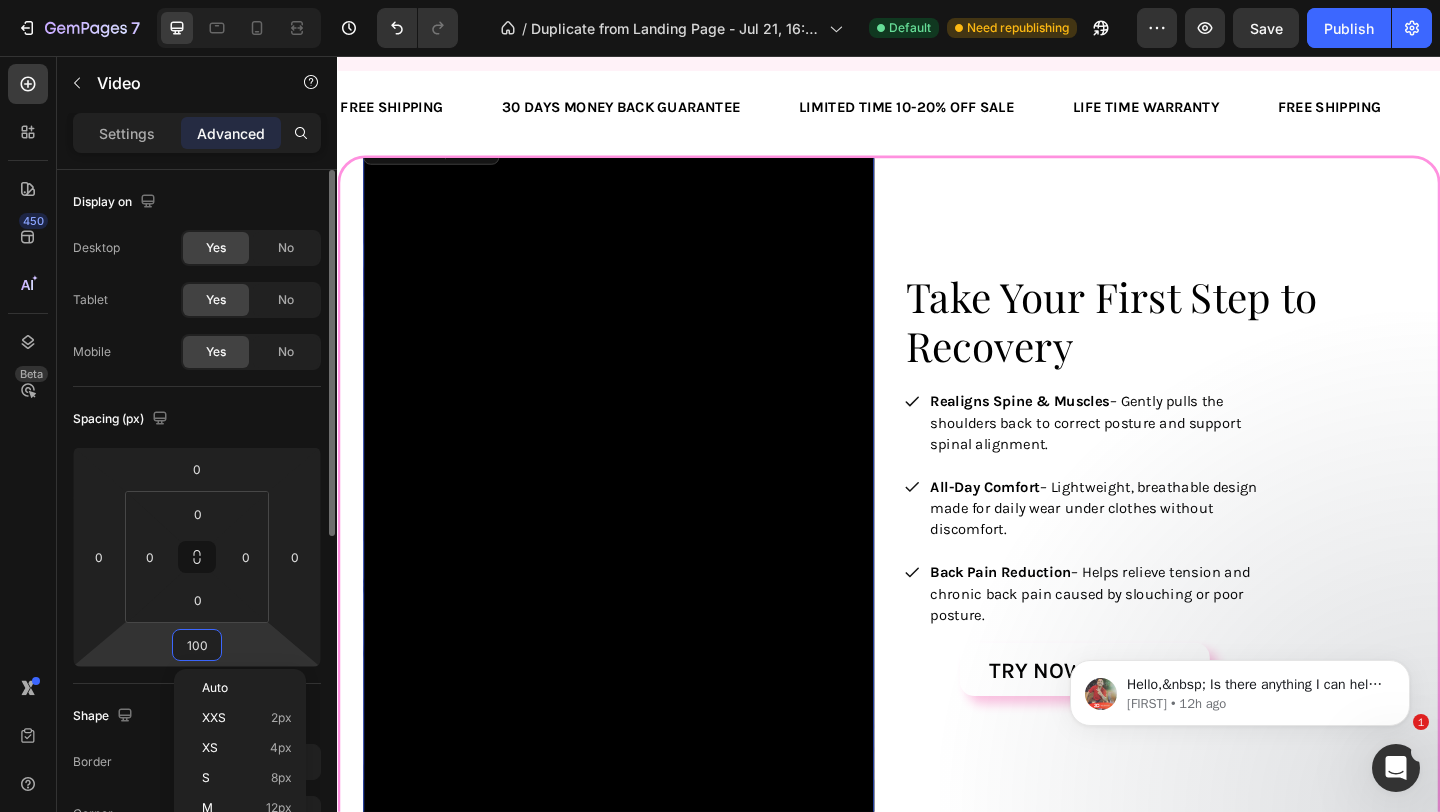 type 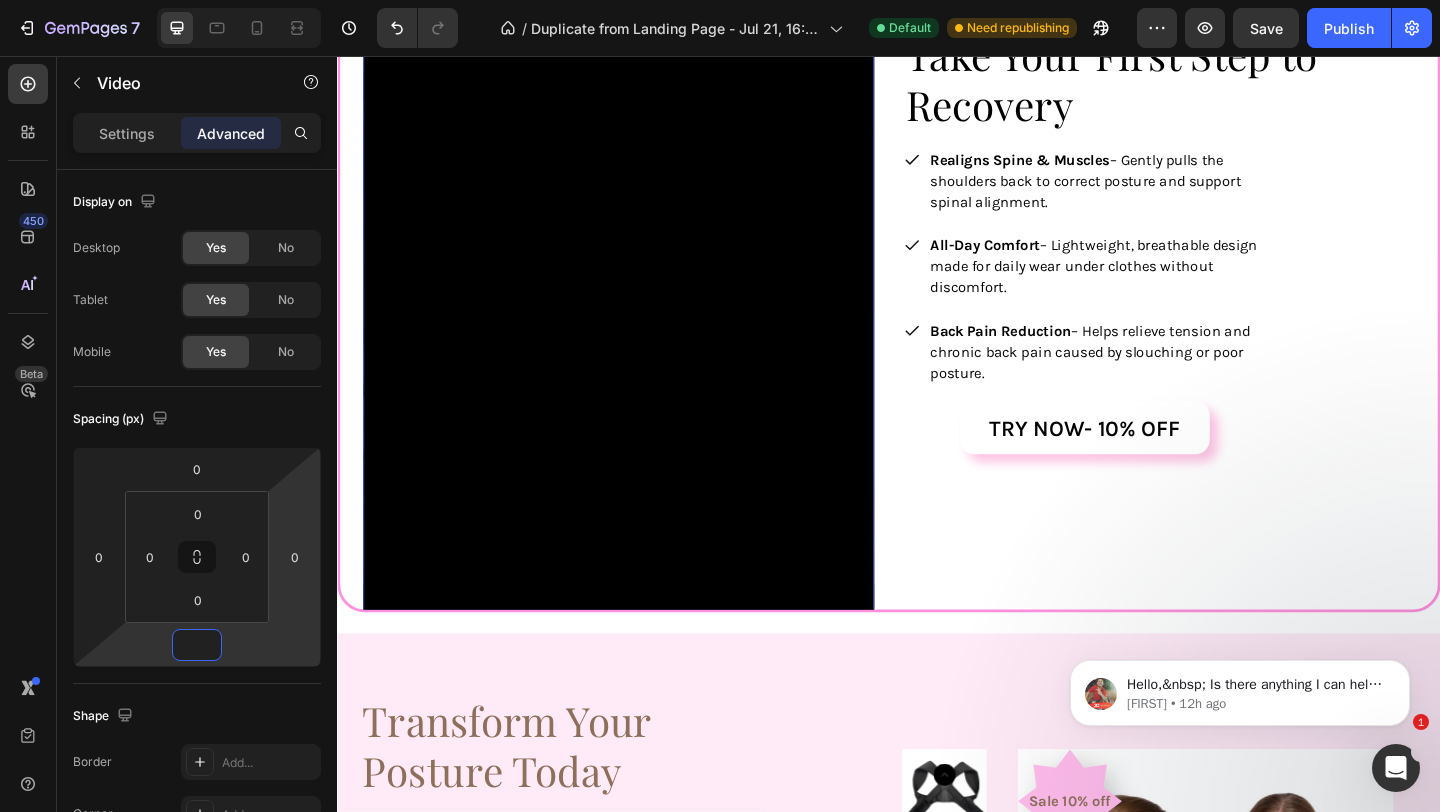 scroll, scrollTop: 2479, scrollLeft: 0, axis: vertical 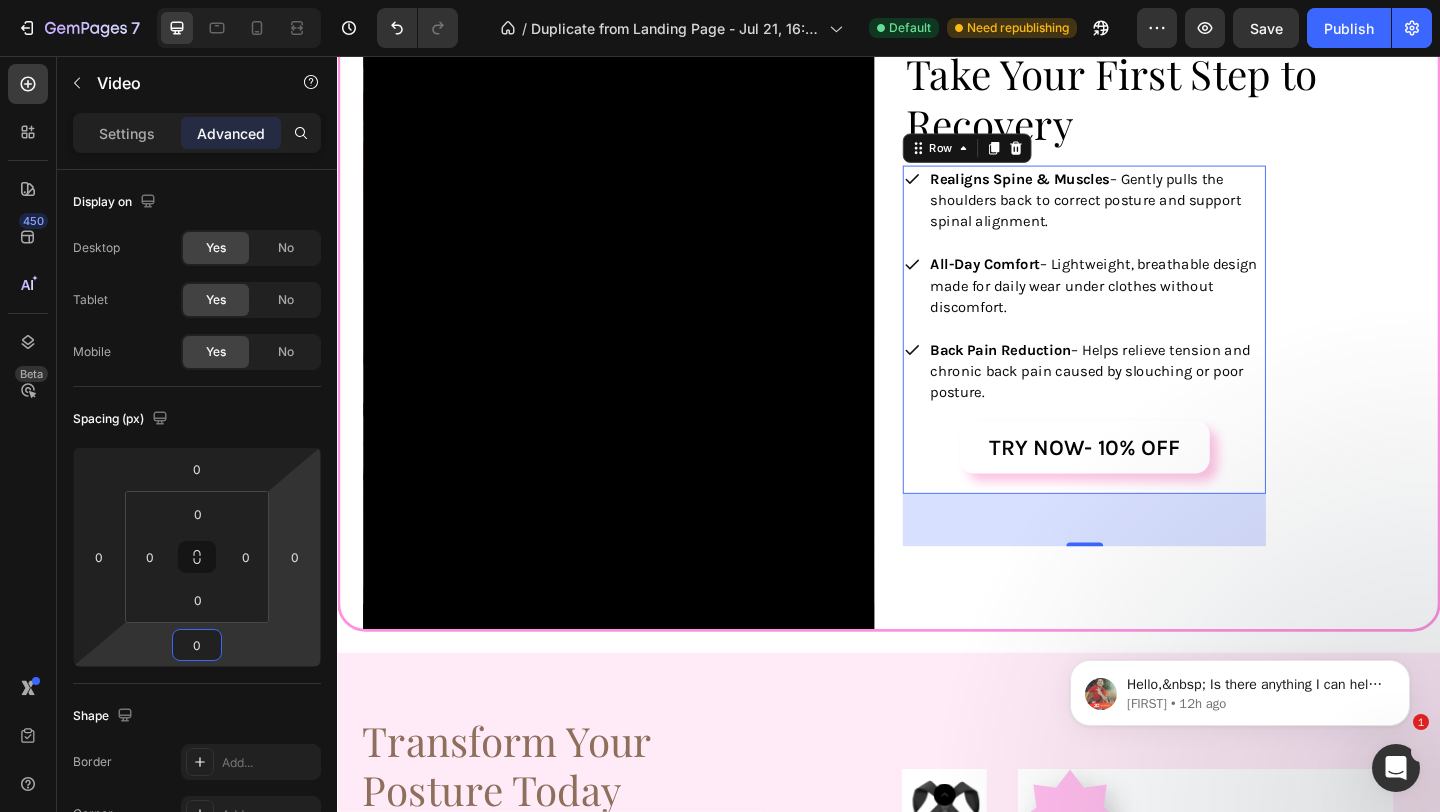 click on "Try now- 10% OFF Button" at bounding box center (1150, 492) 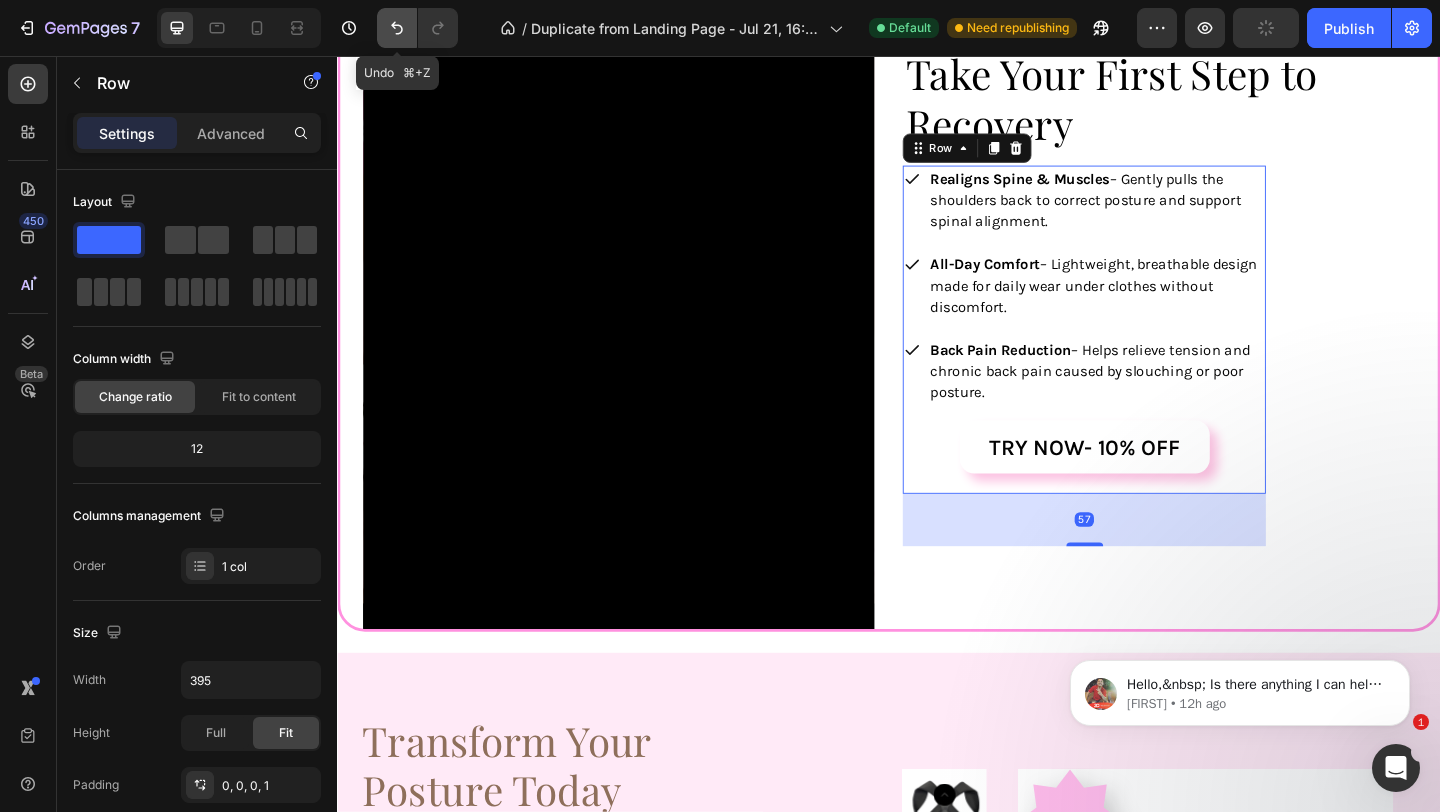 click 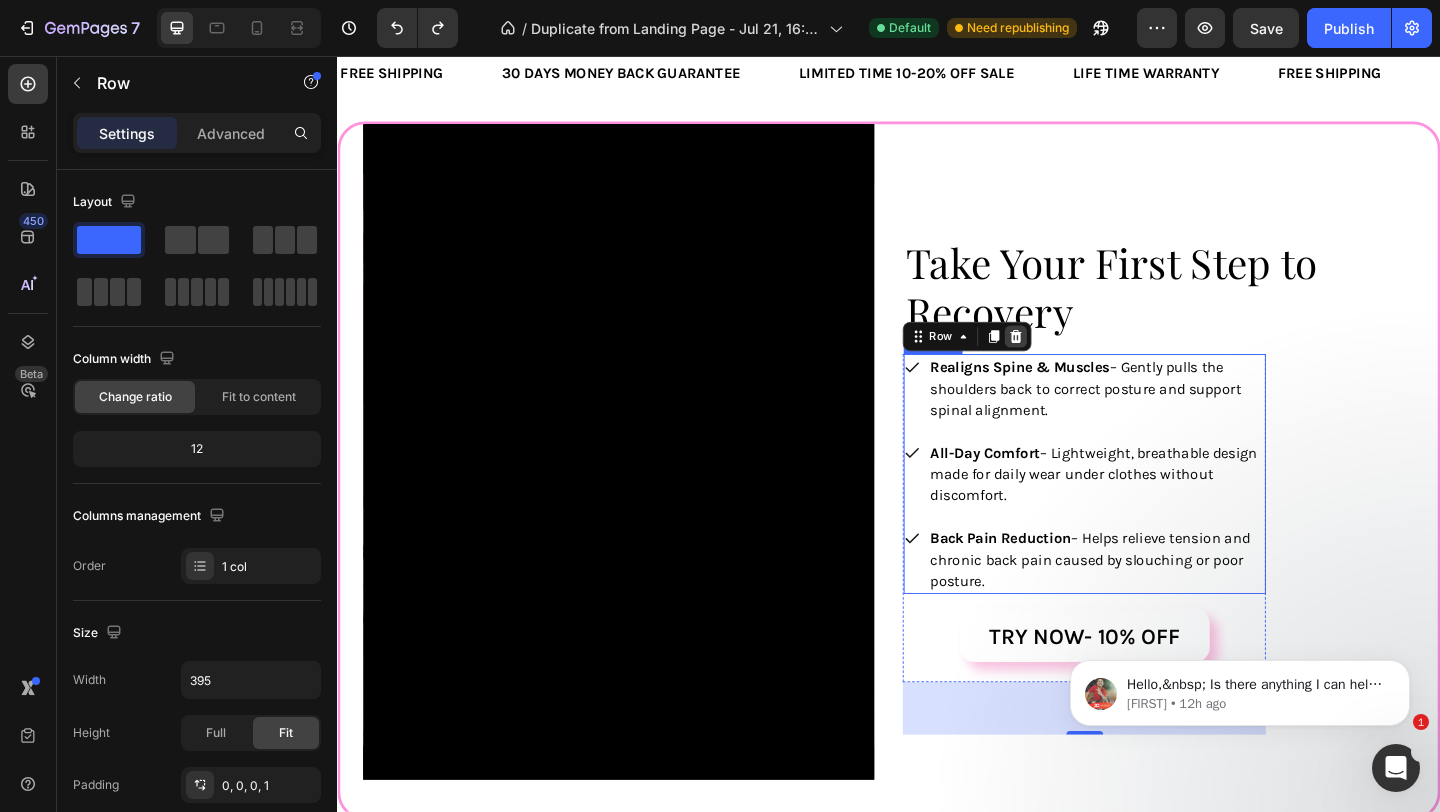 scroll, scrollTop: 2261, scrollLeft: 0, axis: vertical 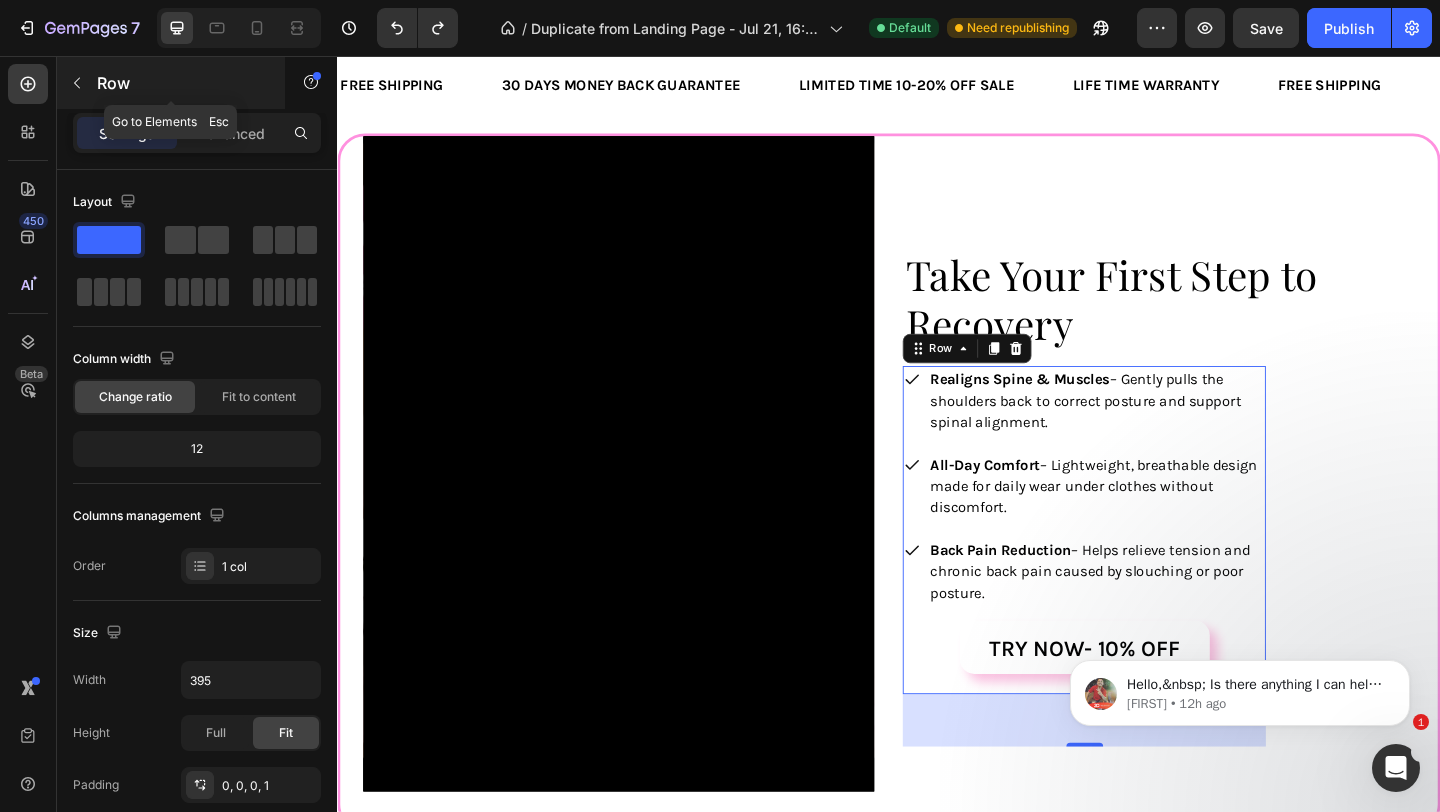 click on "Row" at bounding box center (182, 83) 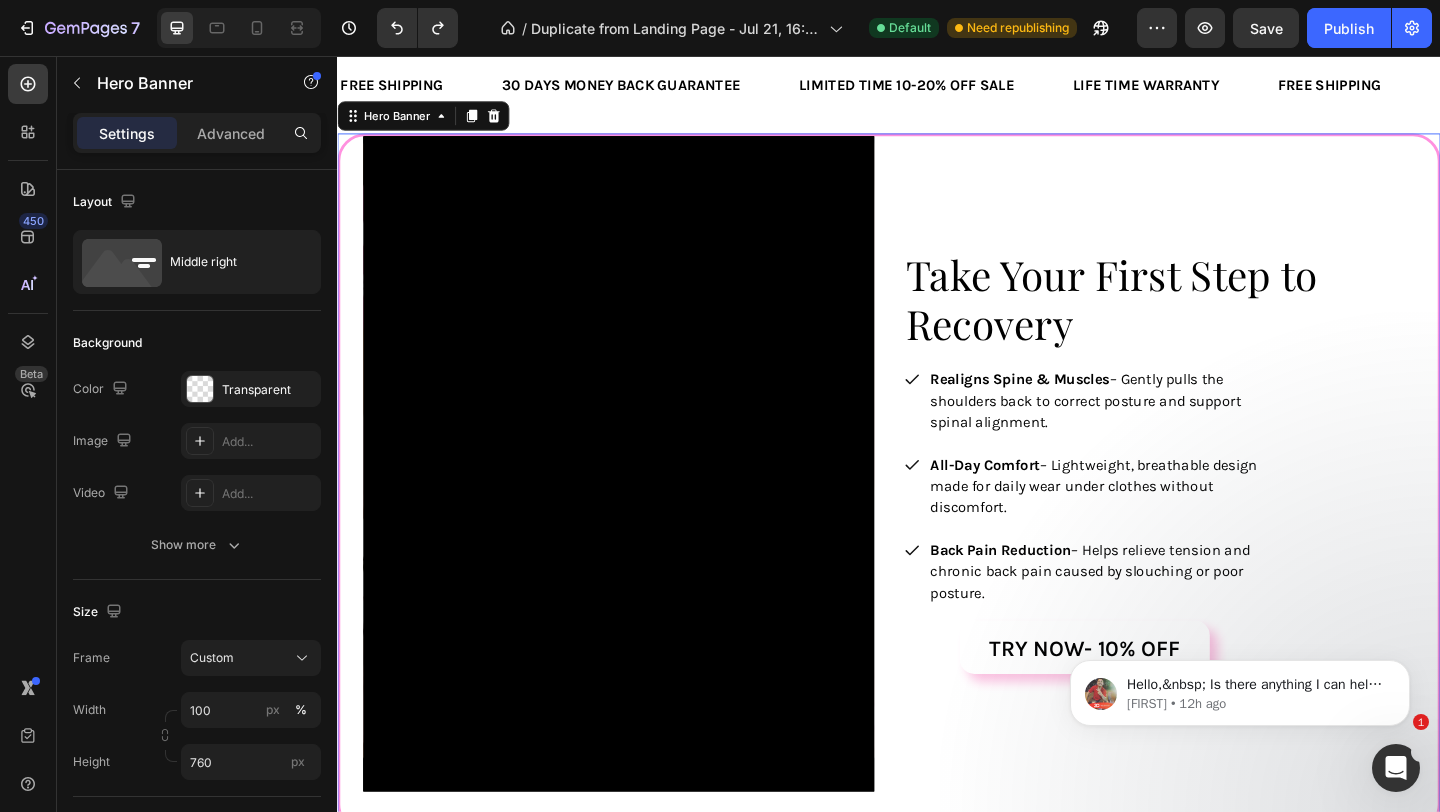 click on "⁠⁠⁠⁠⁠⁠⁠ Take Your First Step to Recovery  Heading
Realigns Spine & Muscles  – Gently pulls the shoulders back to correct posture and support spinal alignment.
All-Day Comfort  – Lightweight, breathable design made for daily wear under clothes without discomfort.
Back Pain Reduction  – Helps relieve tension and chronic back pain caused by slouching or poor posture. Item List Try now- 10% OFF Button Row Video" at bounding box center (937, 519) 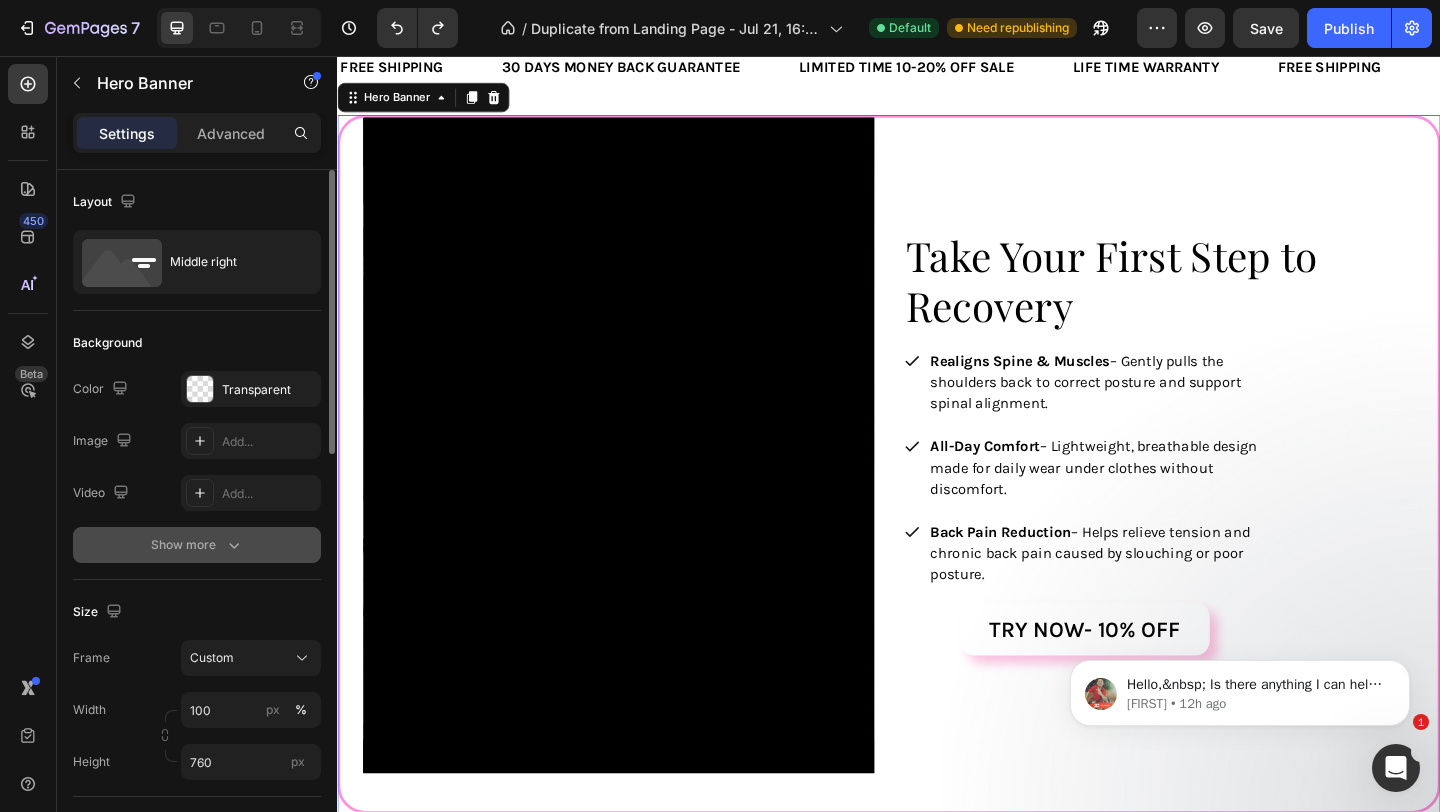 click 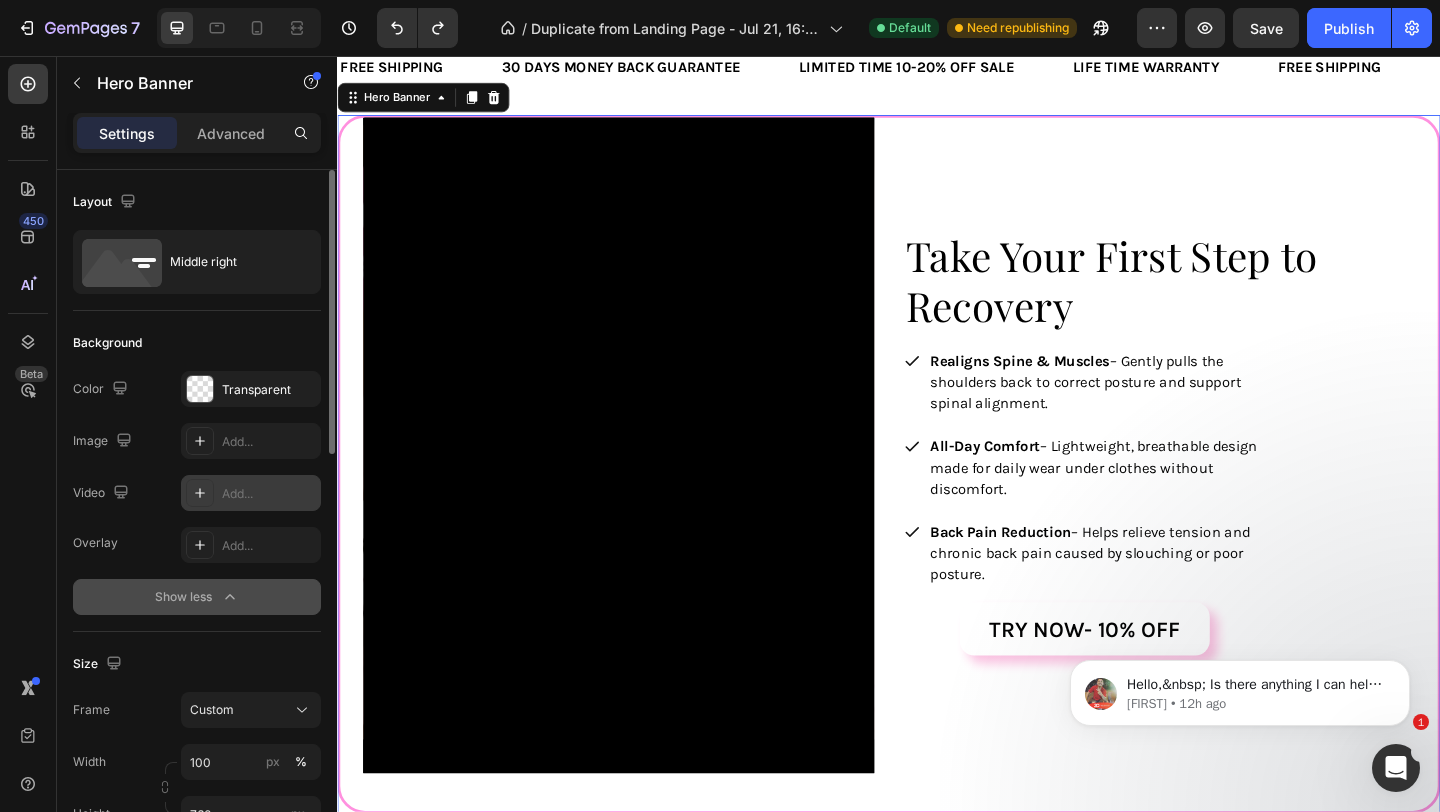 click on "Add..." at bounding box center [269, 494] 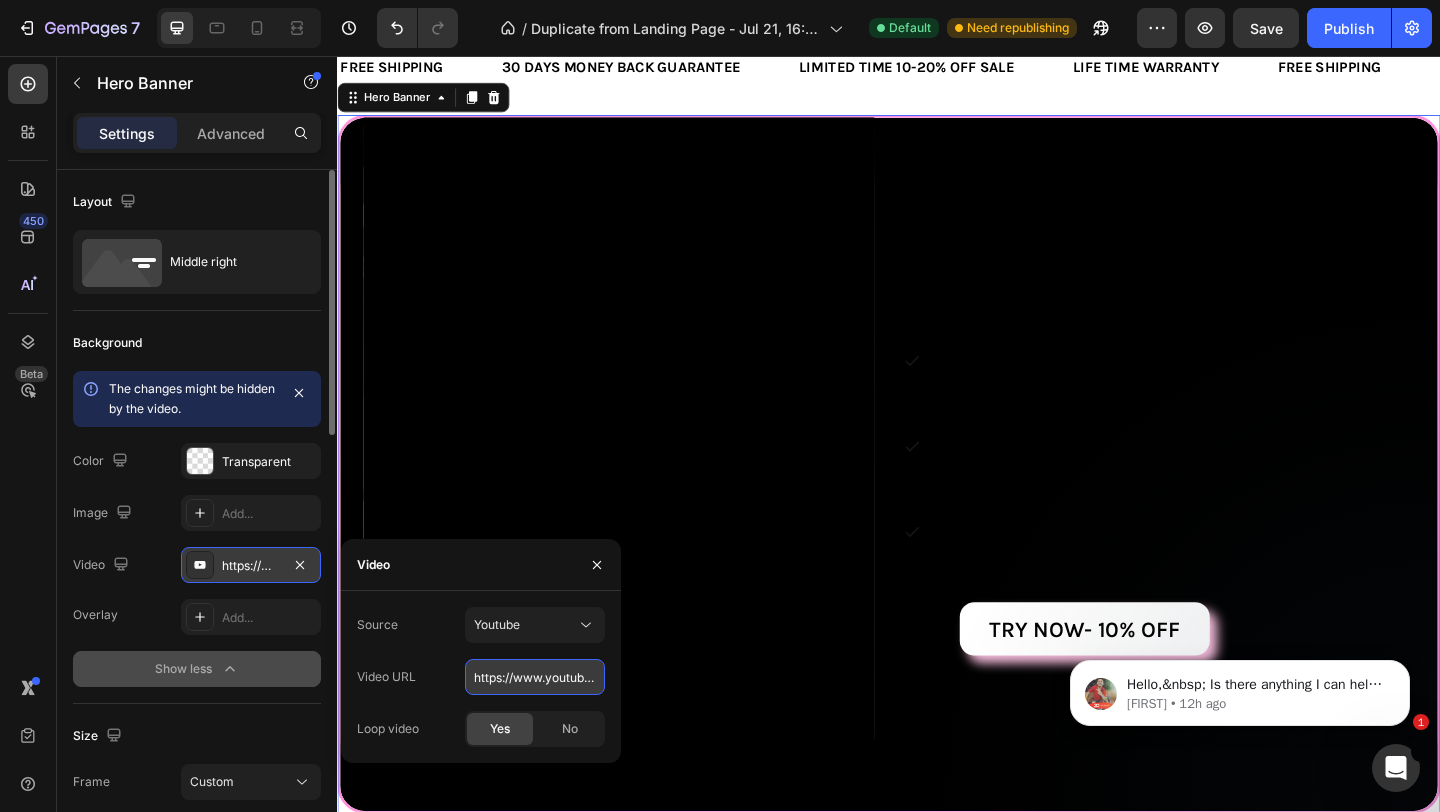 click on "https://www.youtube.com/watch?v=cyzh48XRS4M" at bounding box center [535, 677] 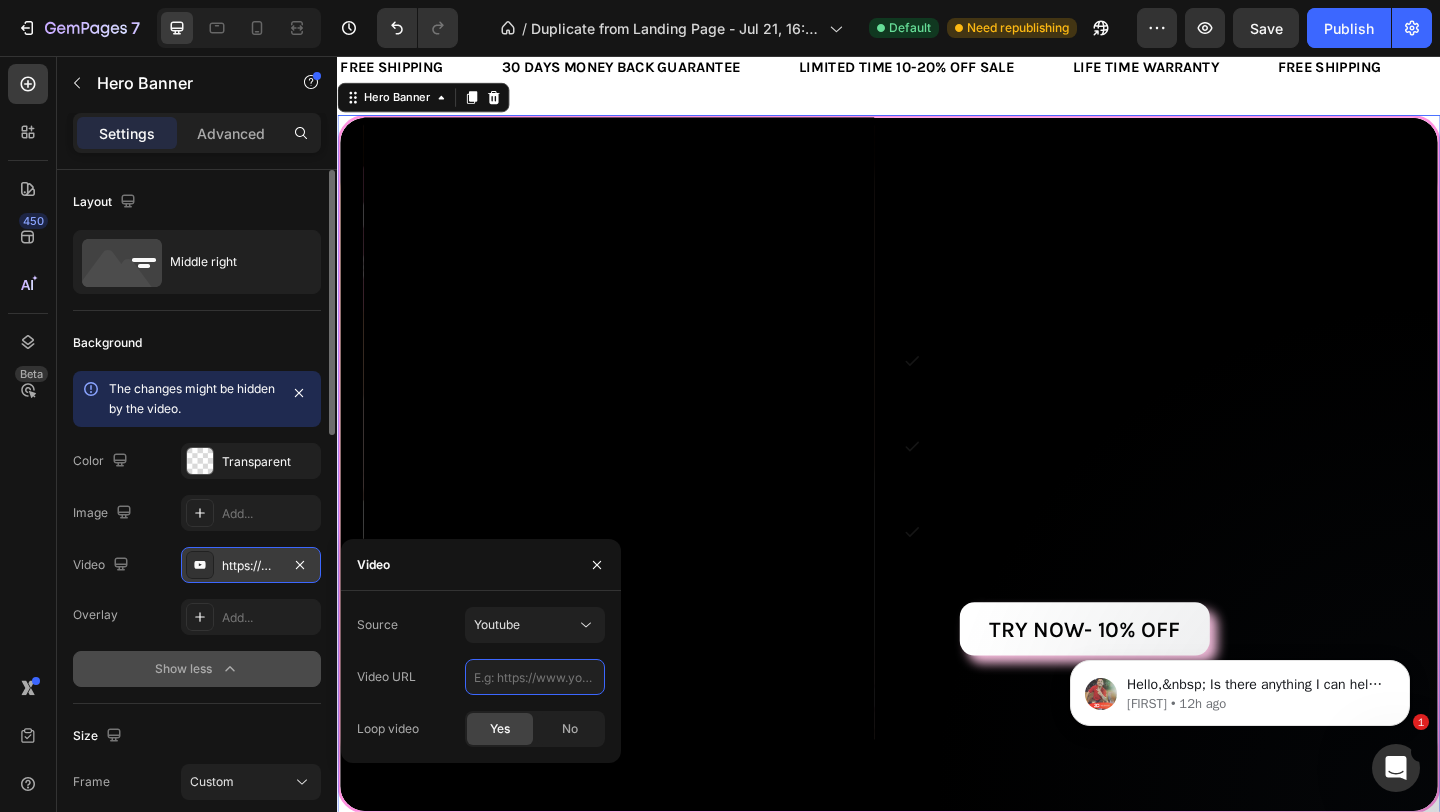 type 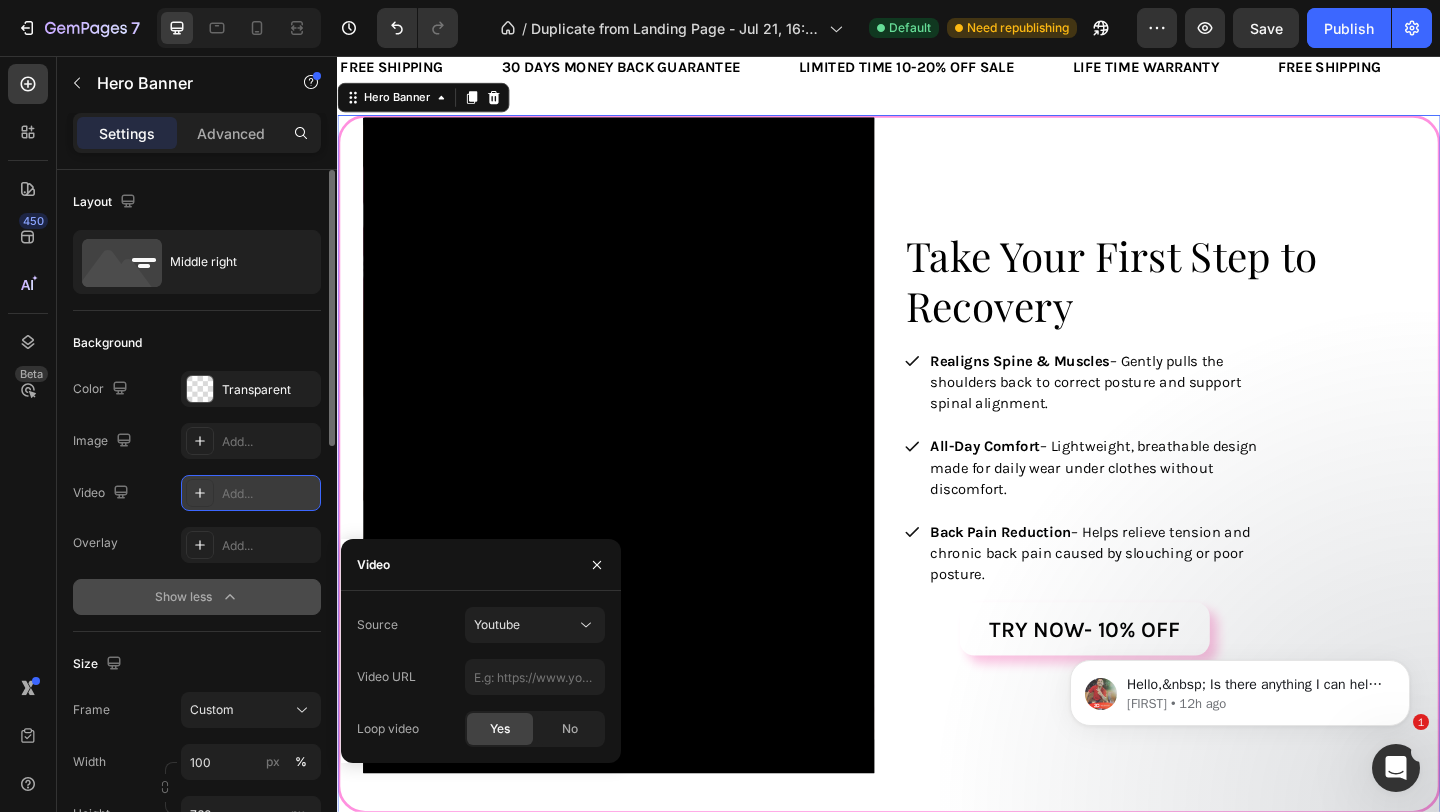 click on "Add..." at bounding box center [269, 494] 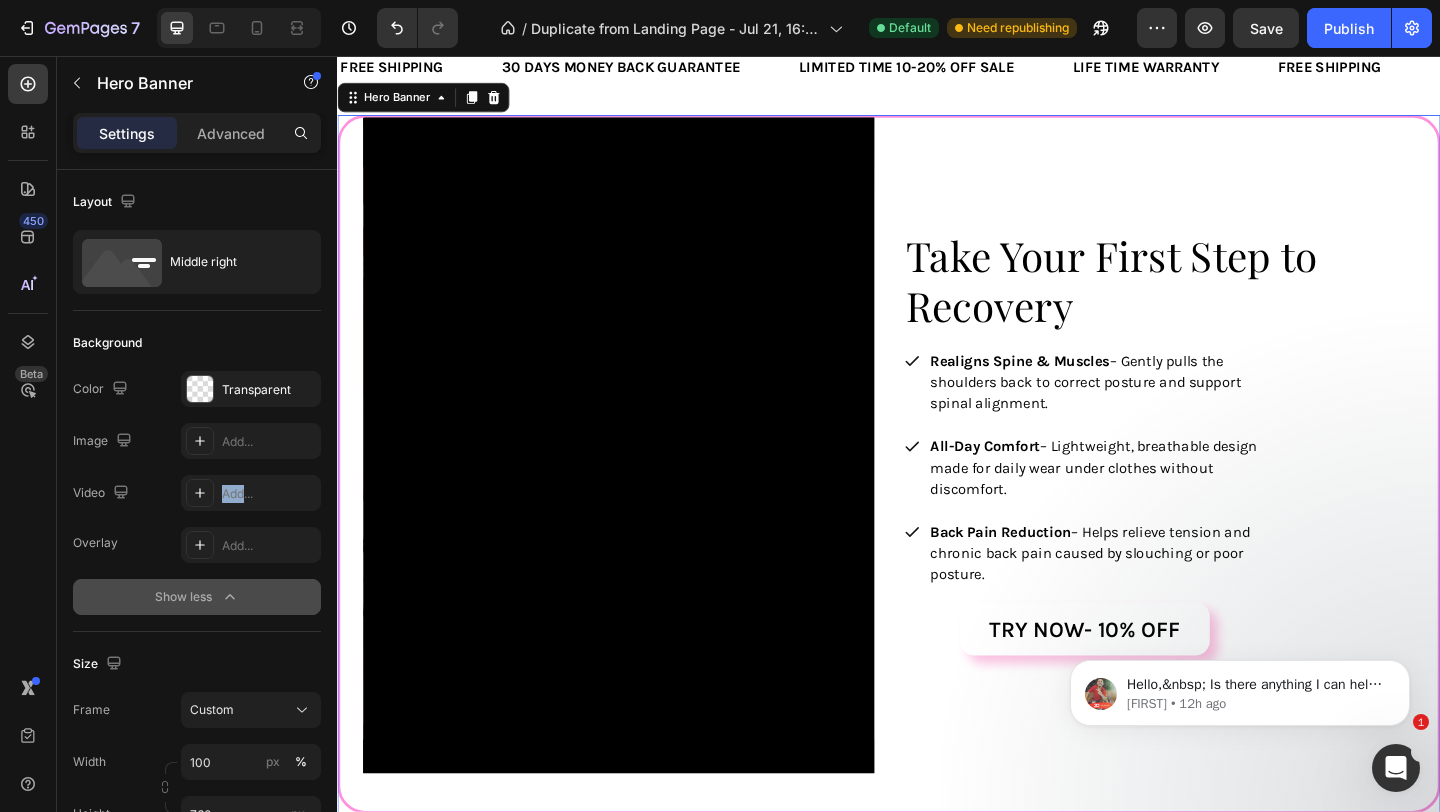 click on "Show less" at bounding box center [197, 597] 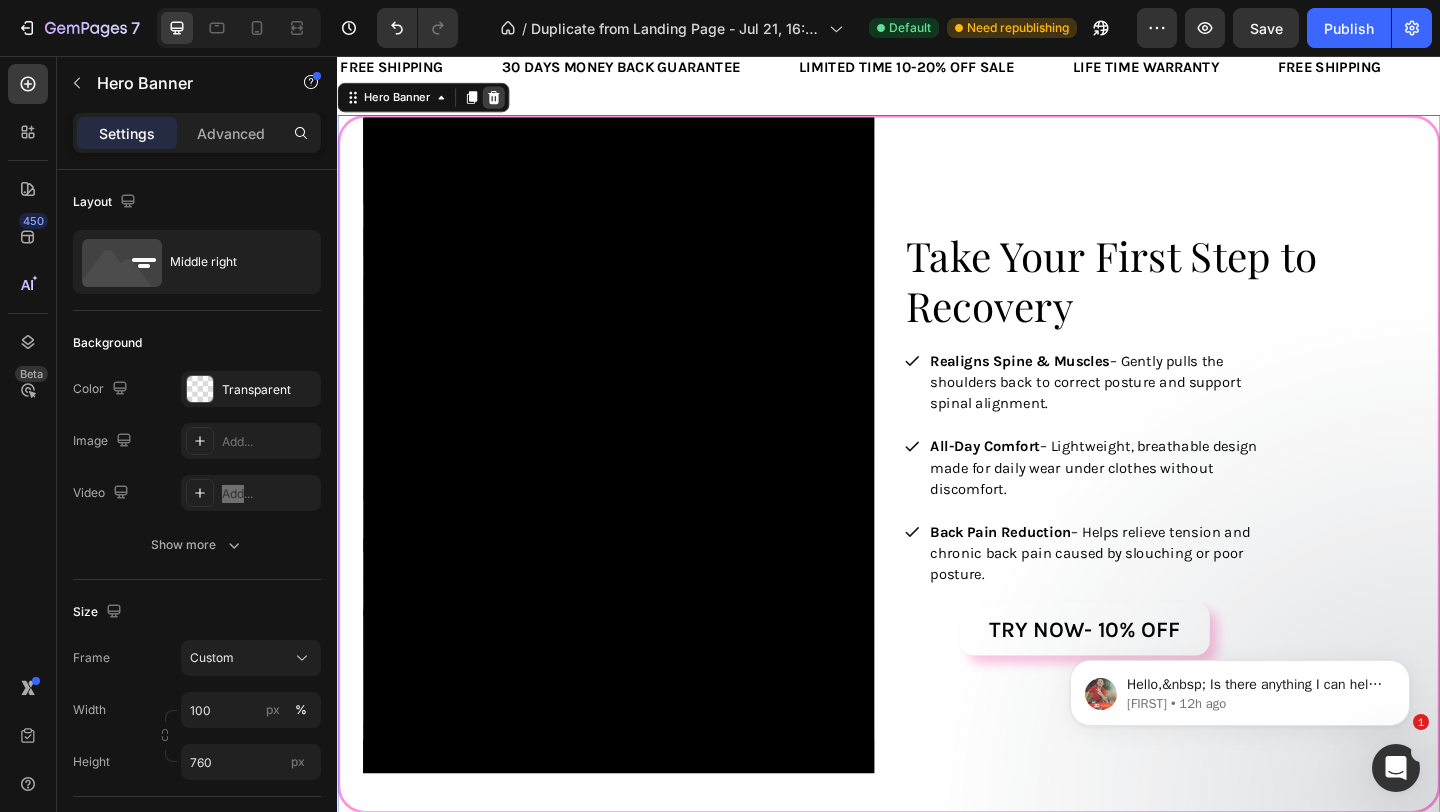 click at bounding box center [507, 101] 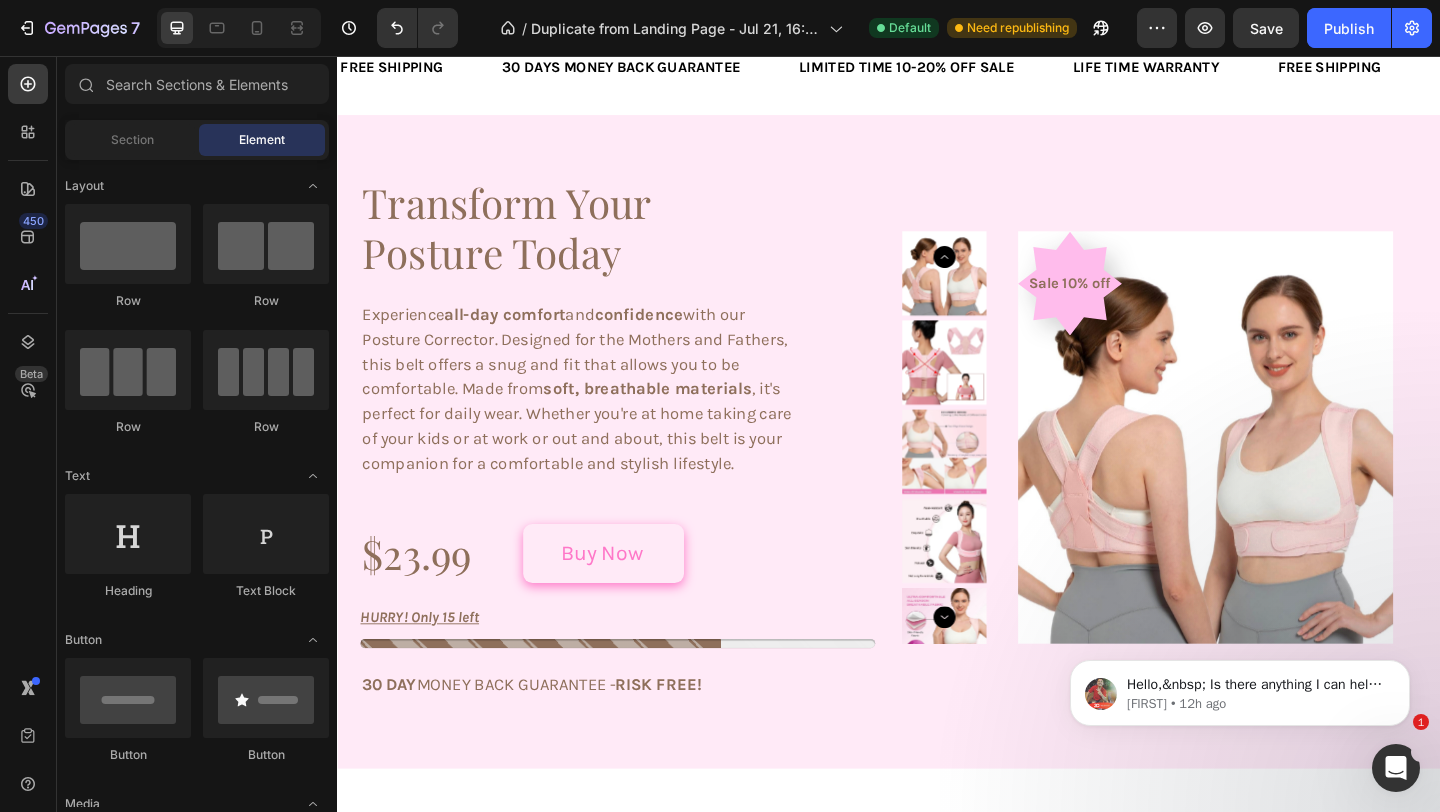 scroll, scrollTop: 1830, scrollLeft: 0, axis: vertical 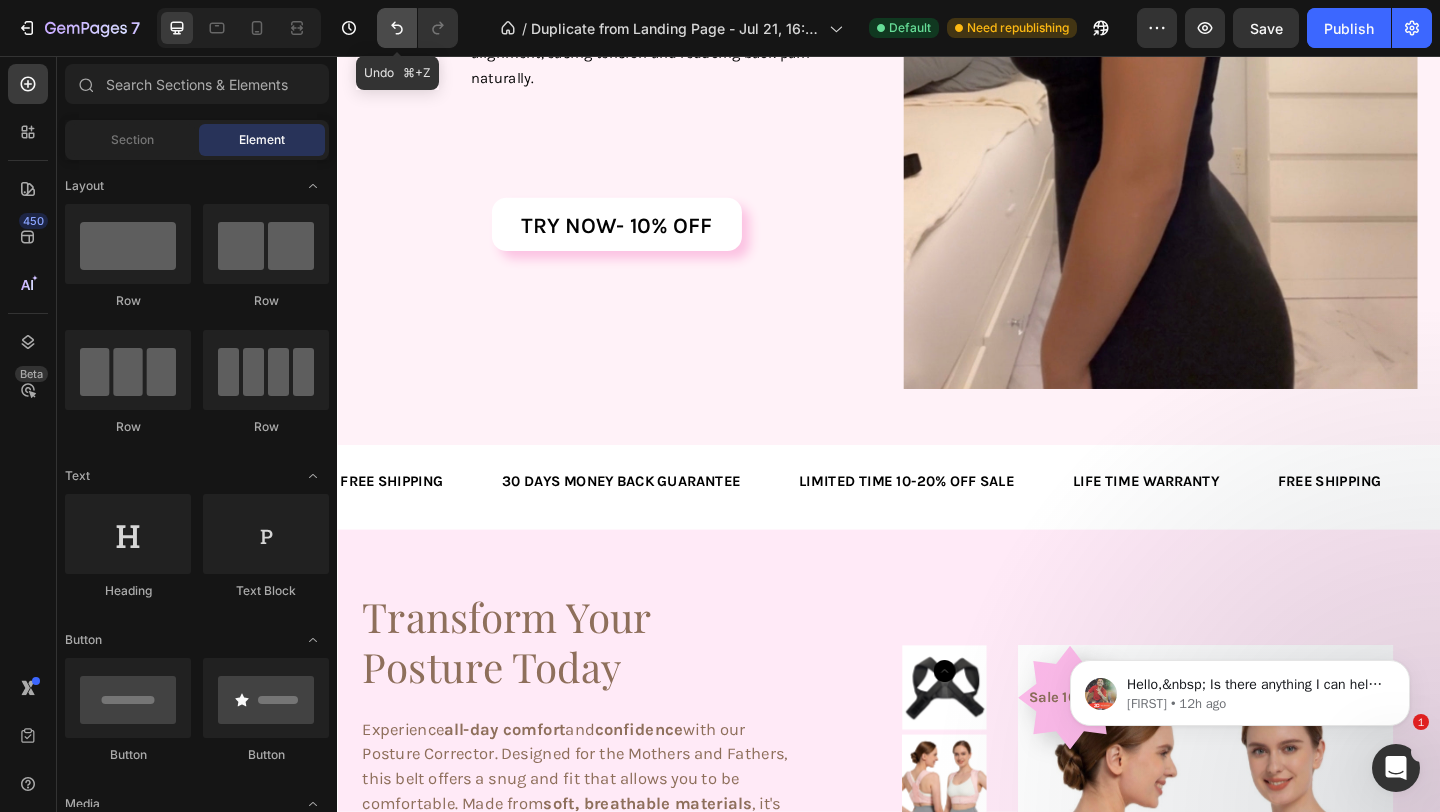 click 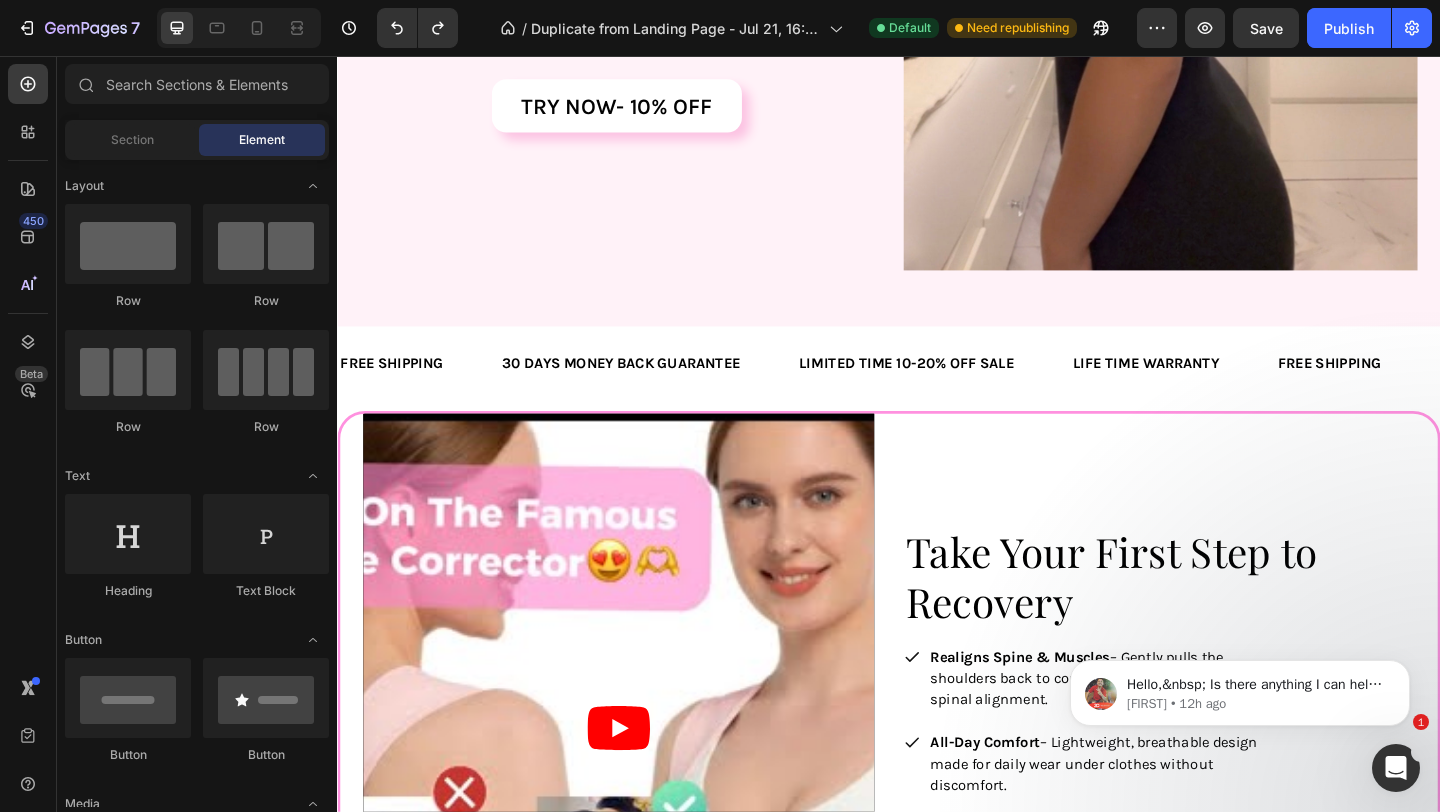scroll, scrollTop: 1972, scrollLeft: 0, axis: vertical 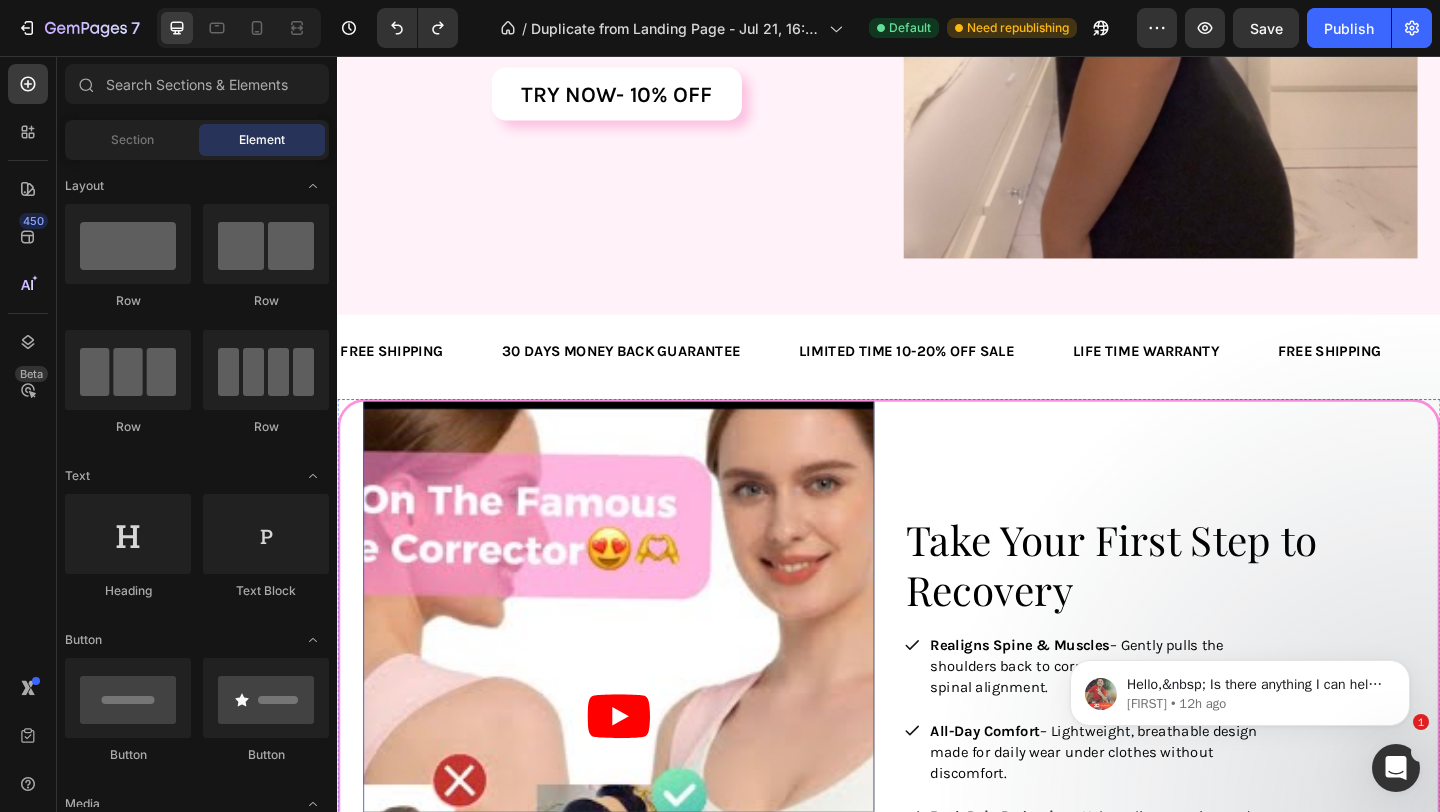 click at bounding box center (643, 773) 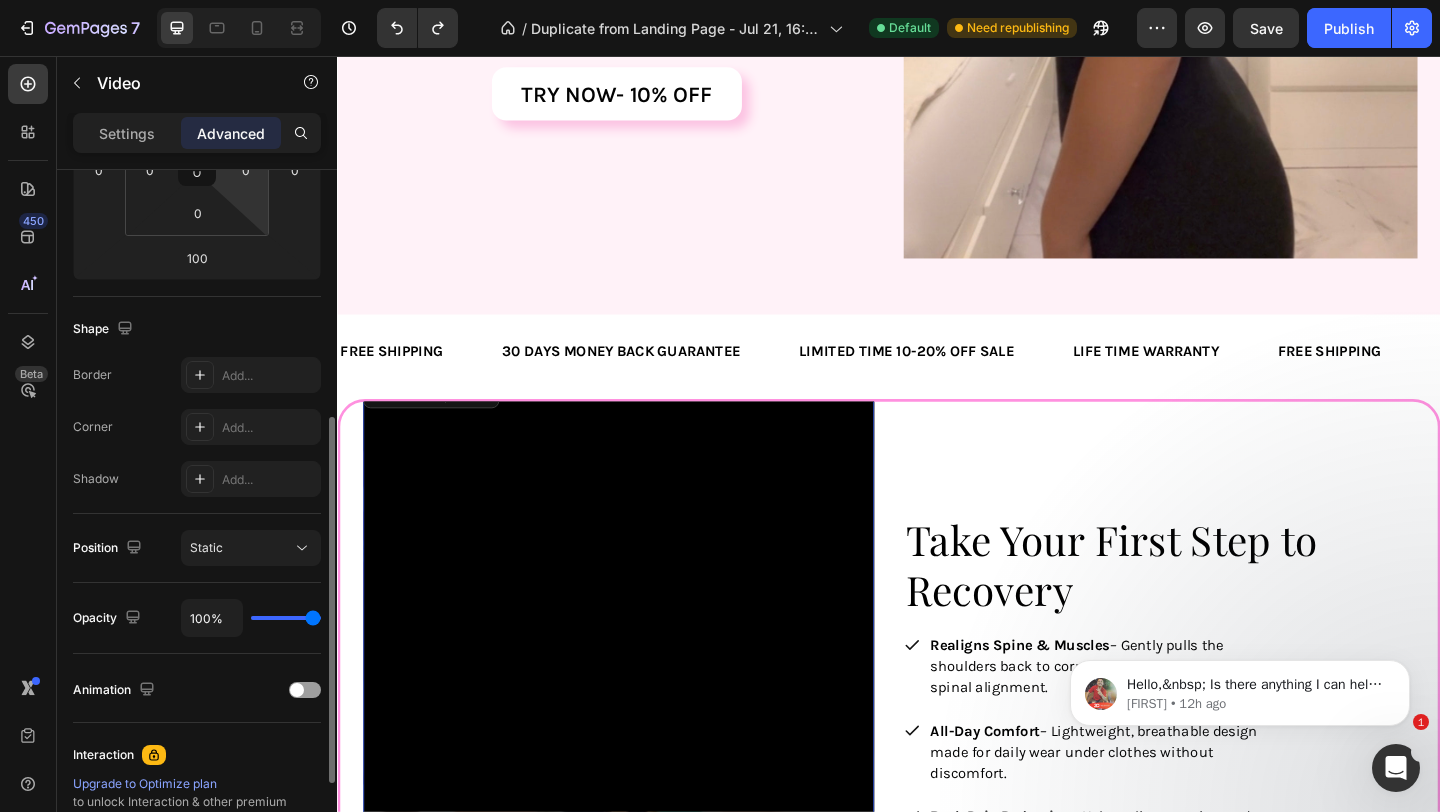 scroll, scrollTop: 416, scrollLeft: 0, axis: vertical 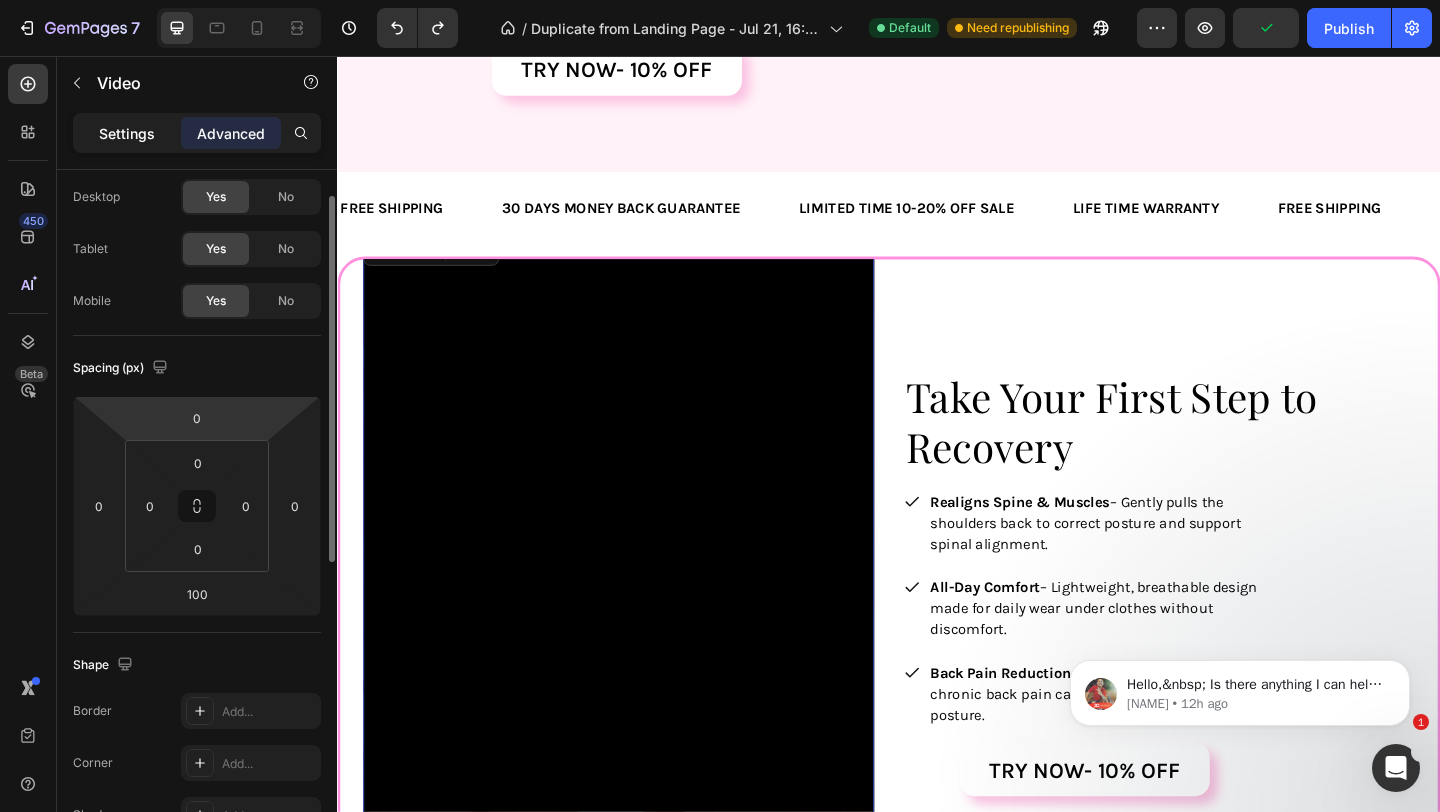 click on "Settings" 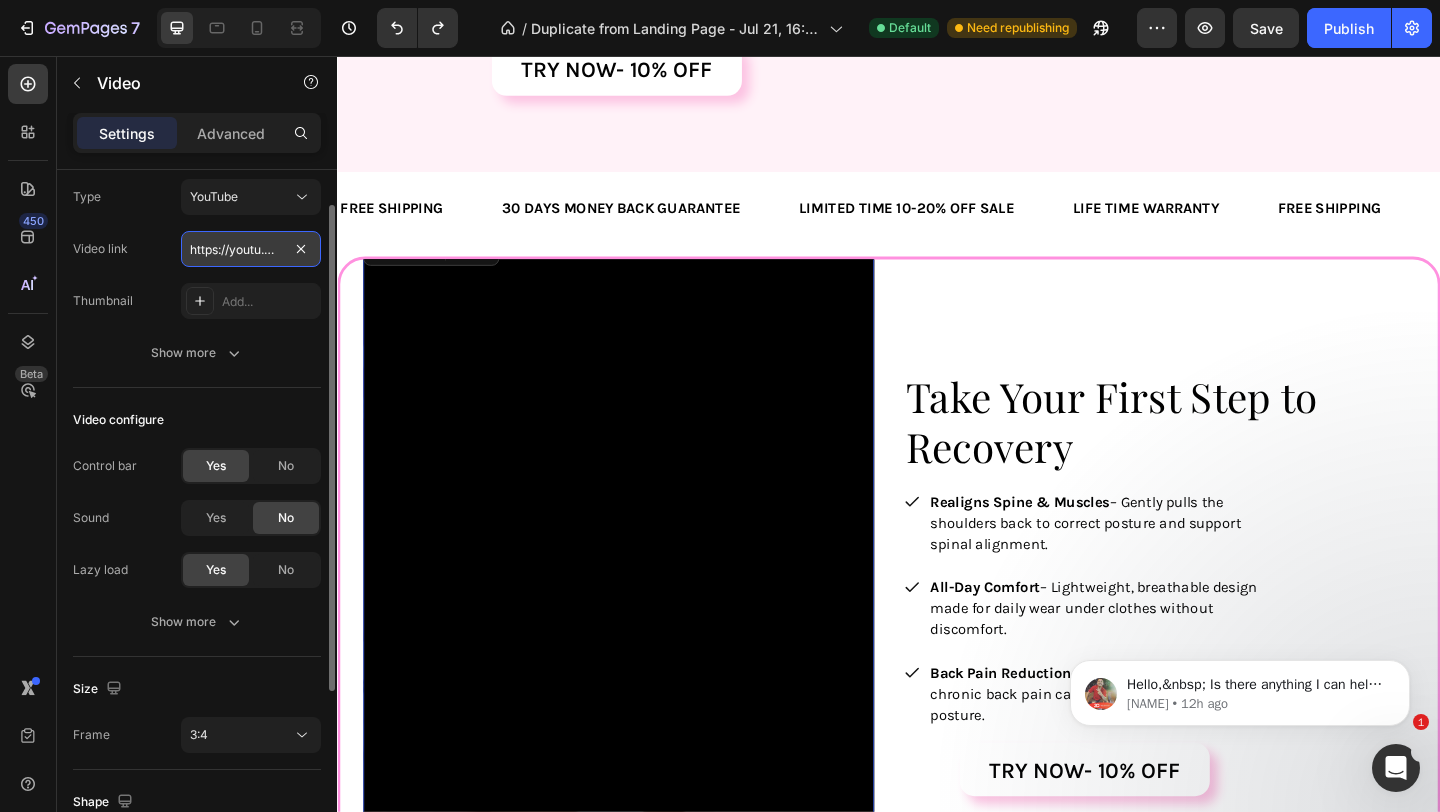 click on "https://youtu.be/rpIKfC0J-HI" at bounding box center (251, 249) 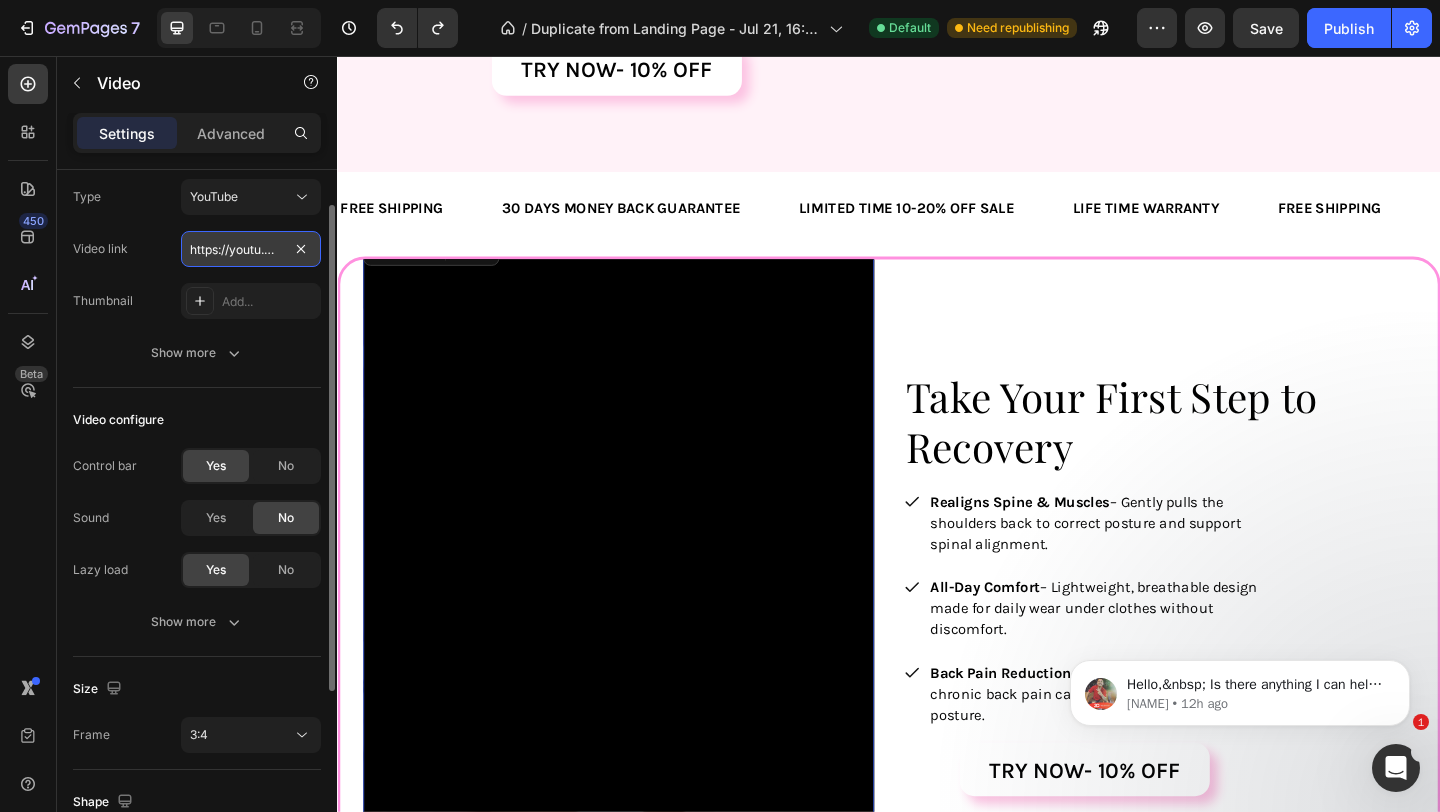 paste on "www.youtube.com/shorts/5rGy4CtuIC8" 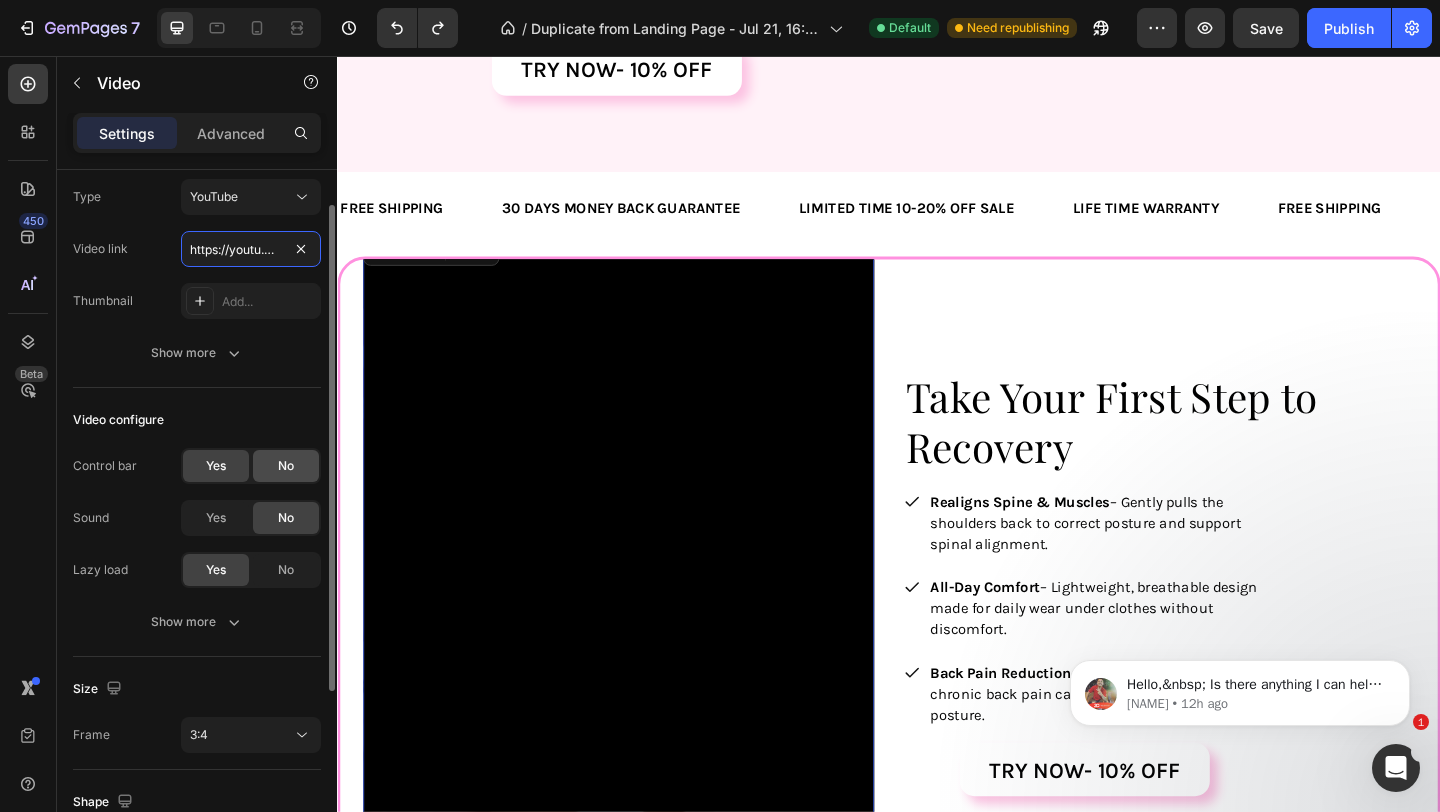 type on "https://www.youtube.com/shorts/5rGy4CtuIC8" 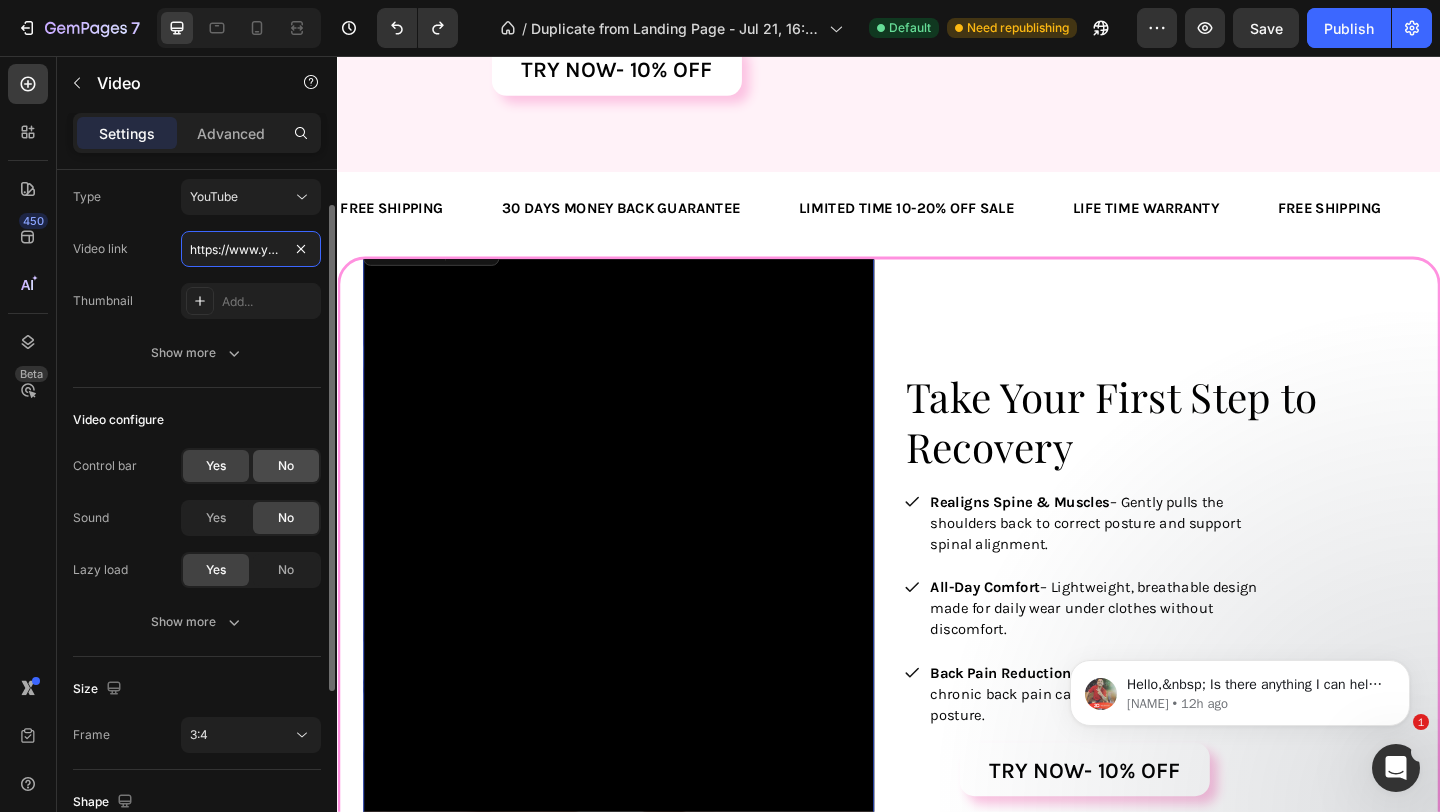 scroll, scrollTop: 0, scrollLeft: 175, axis: horizontal 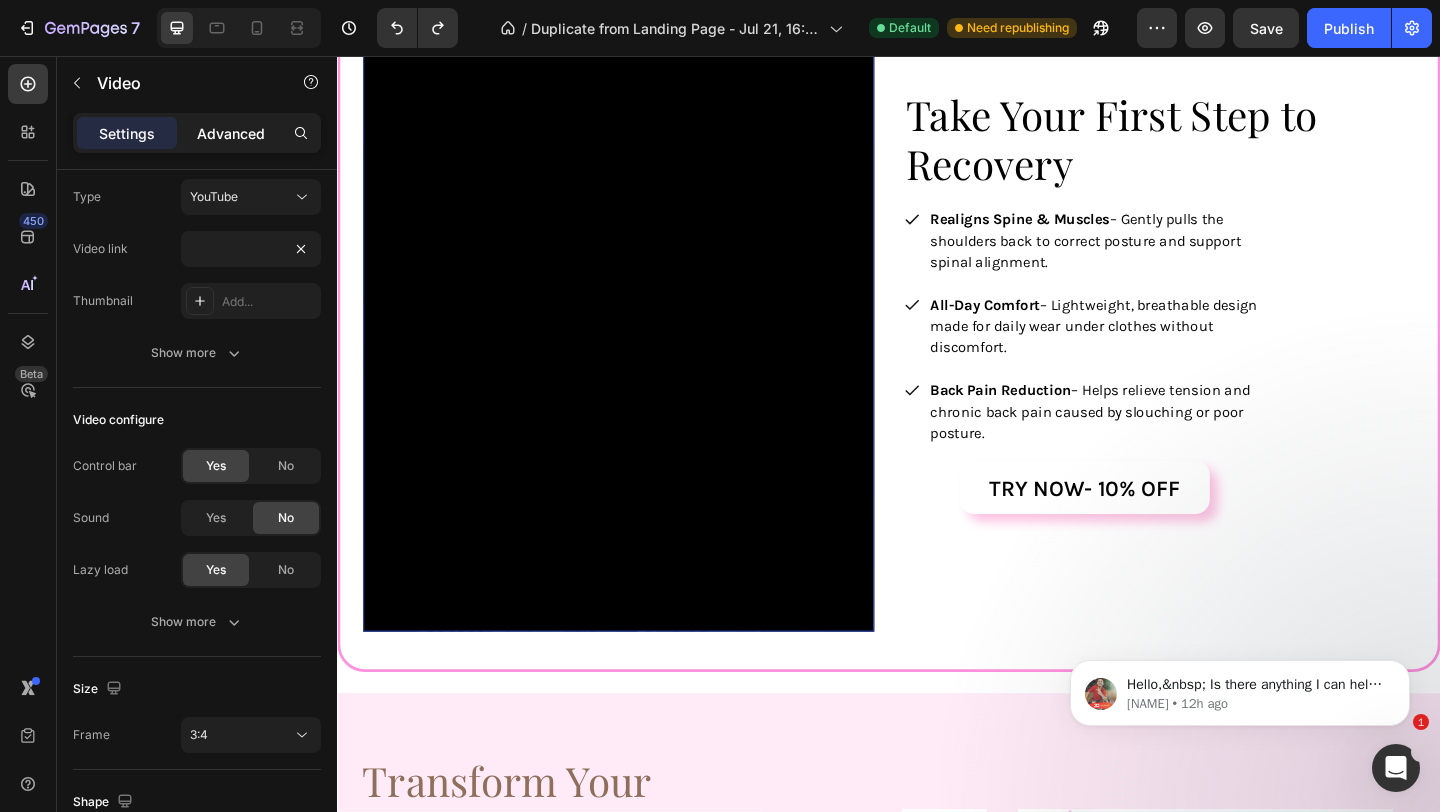click on "Advanced" at bounding box center [231, 133] 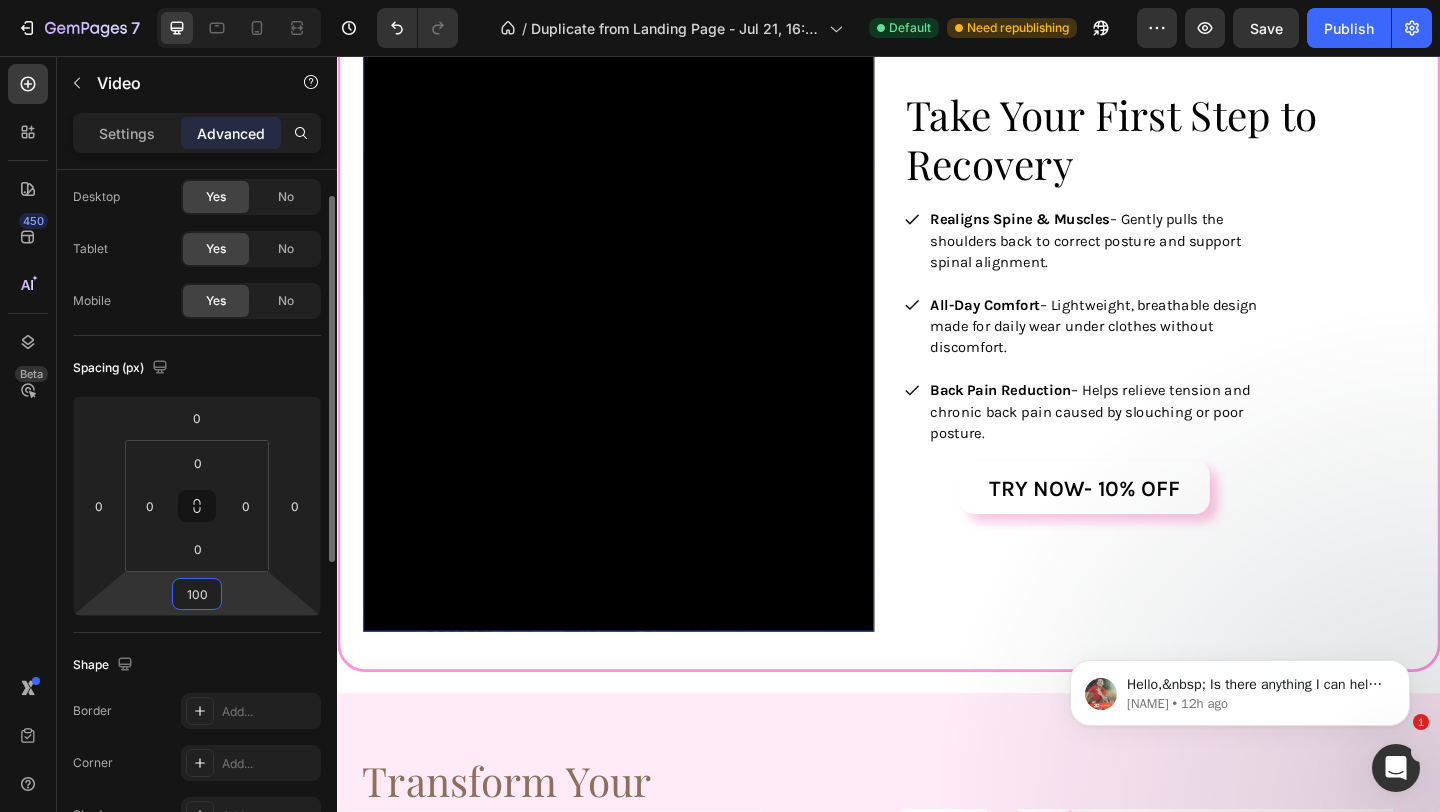 click on "100" at bounding box center [197, 594] 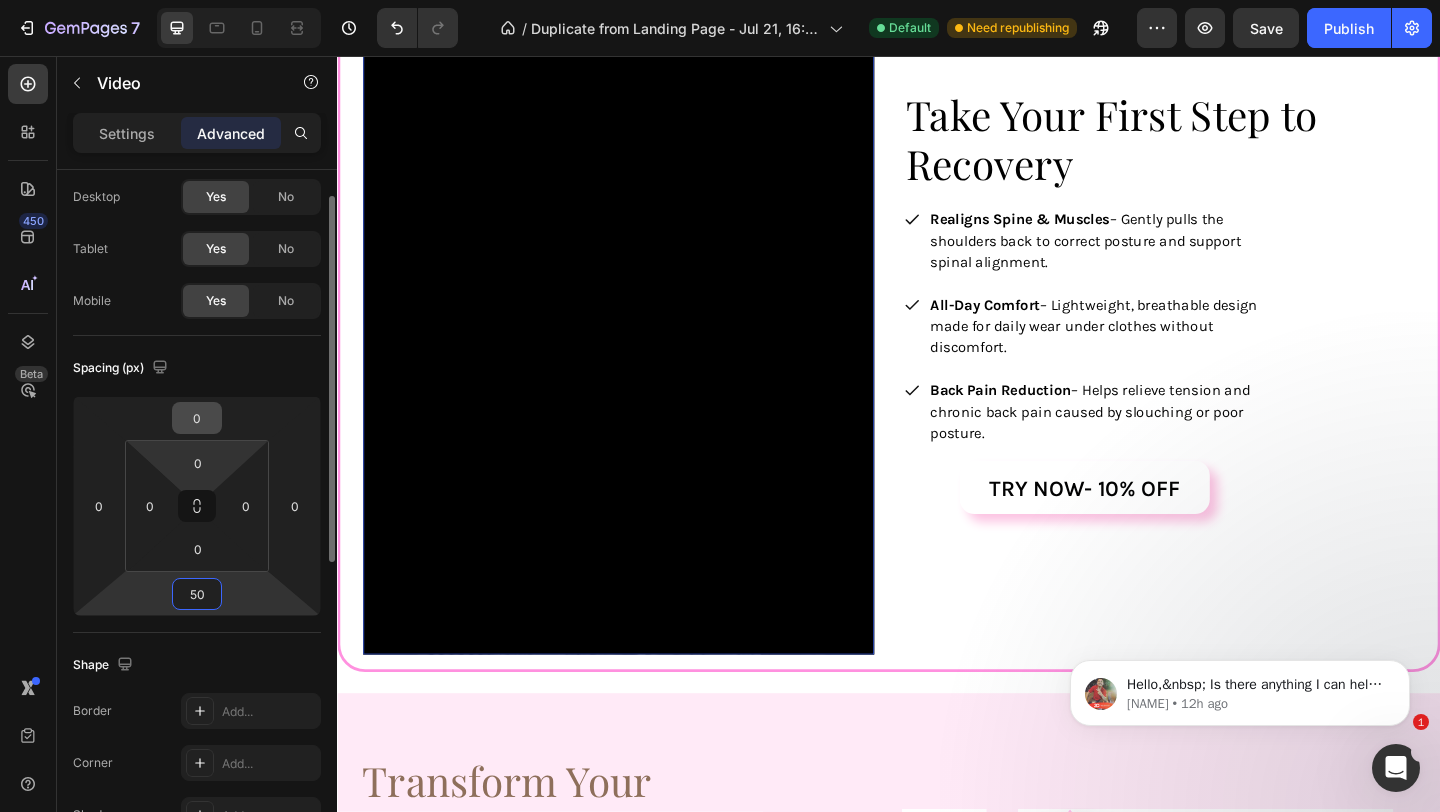 type on "50" 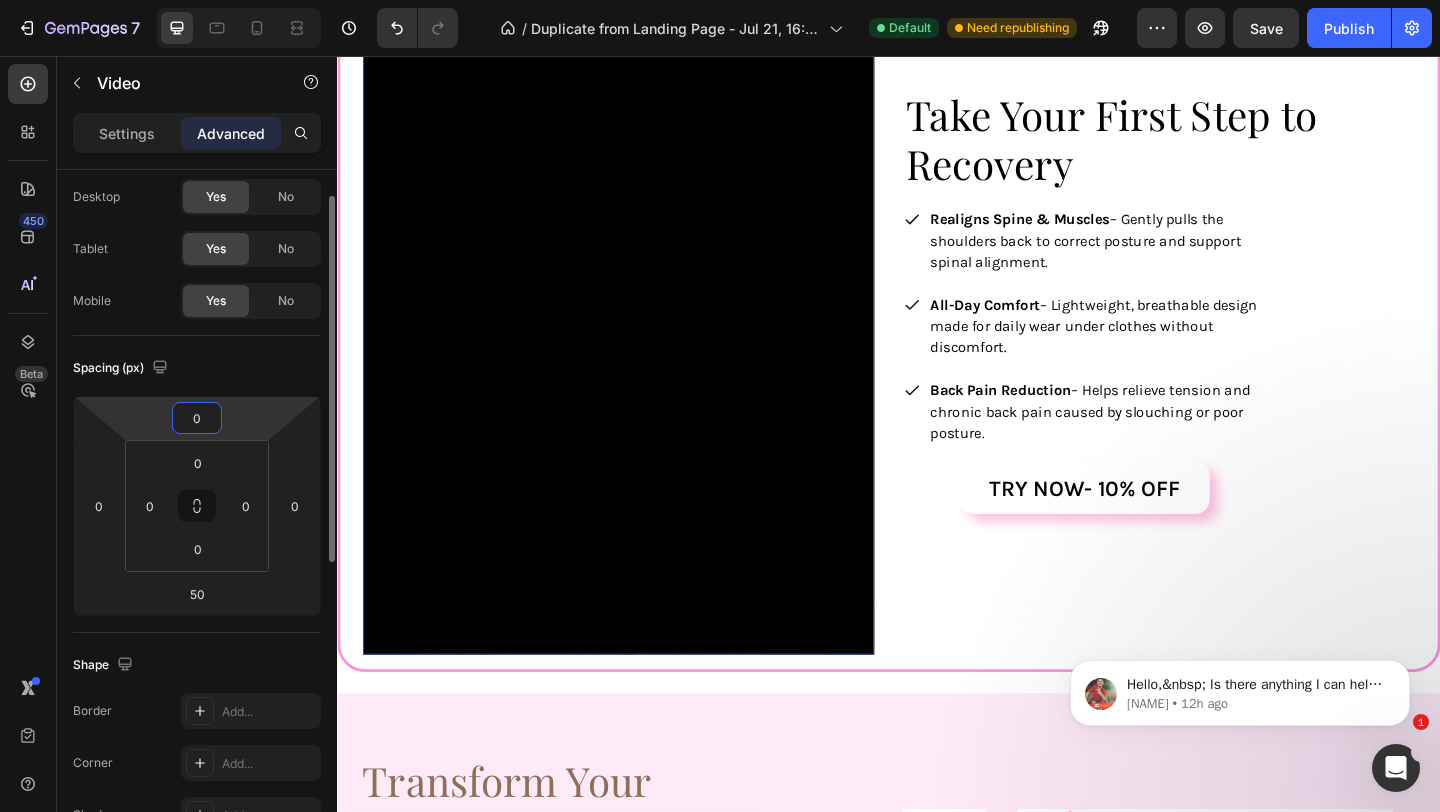 click on "0" at bounding box center (197, 418) 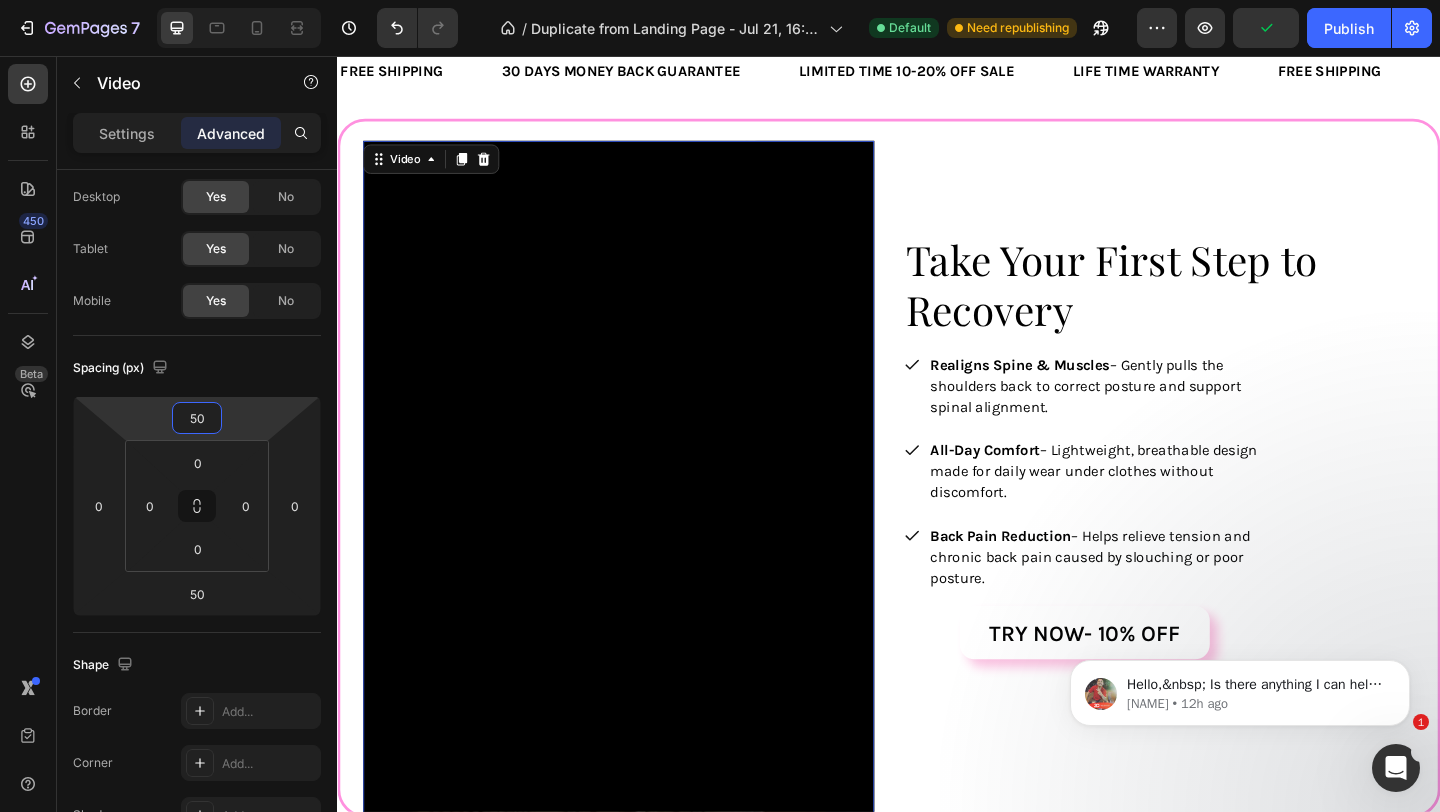 scroll, scrollTop: 2310, scrollLeft: 0, axis: vertical 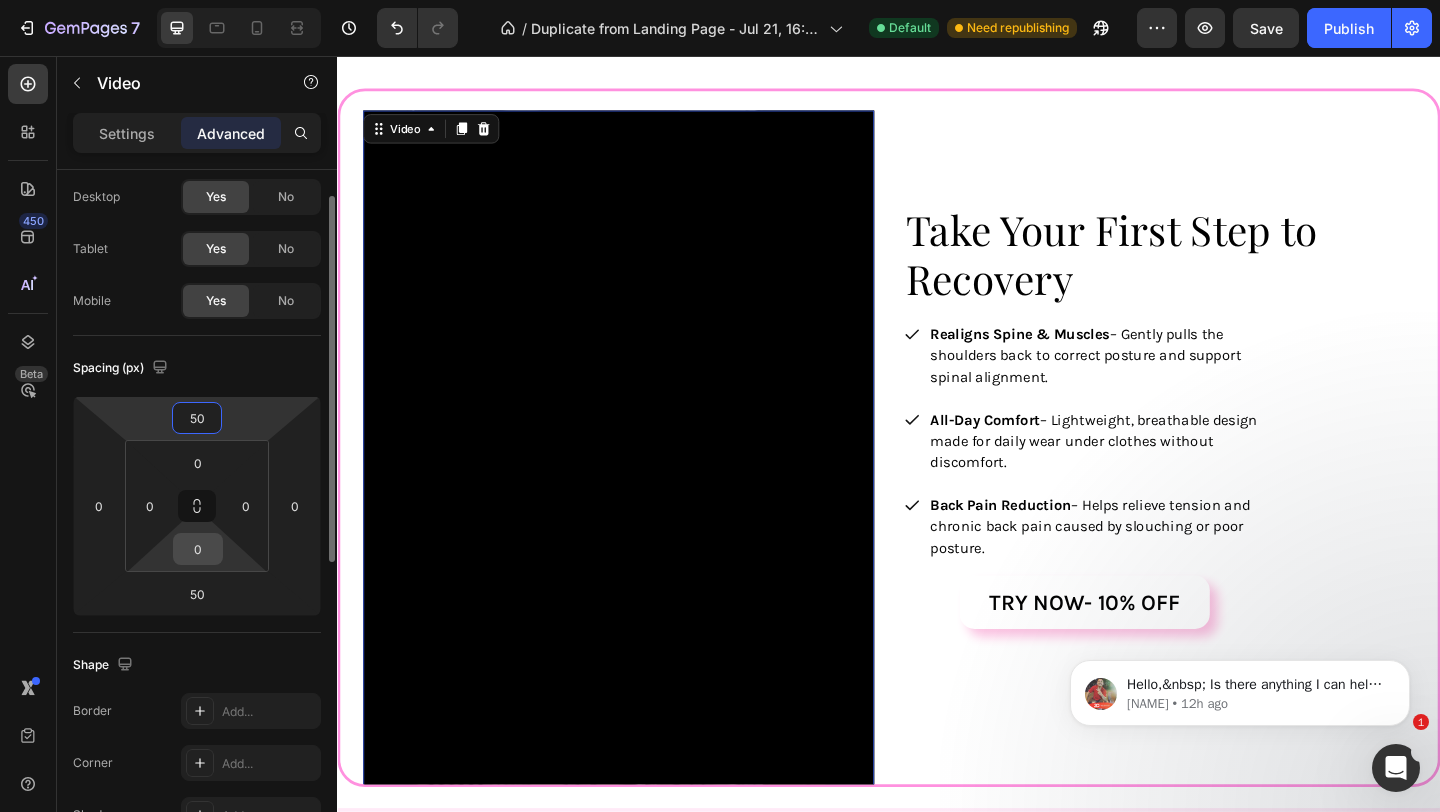 type on "50" 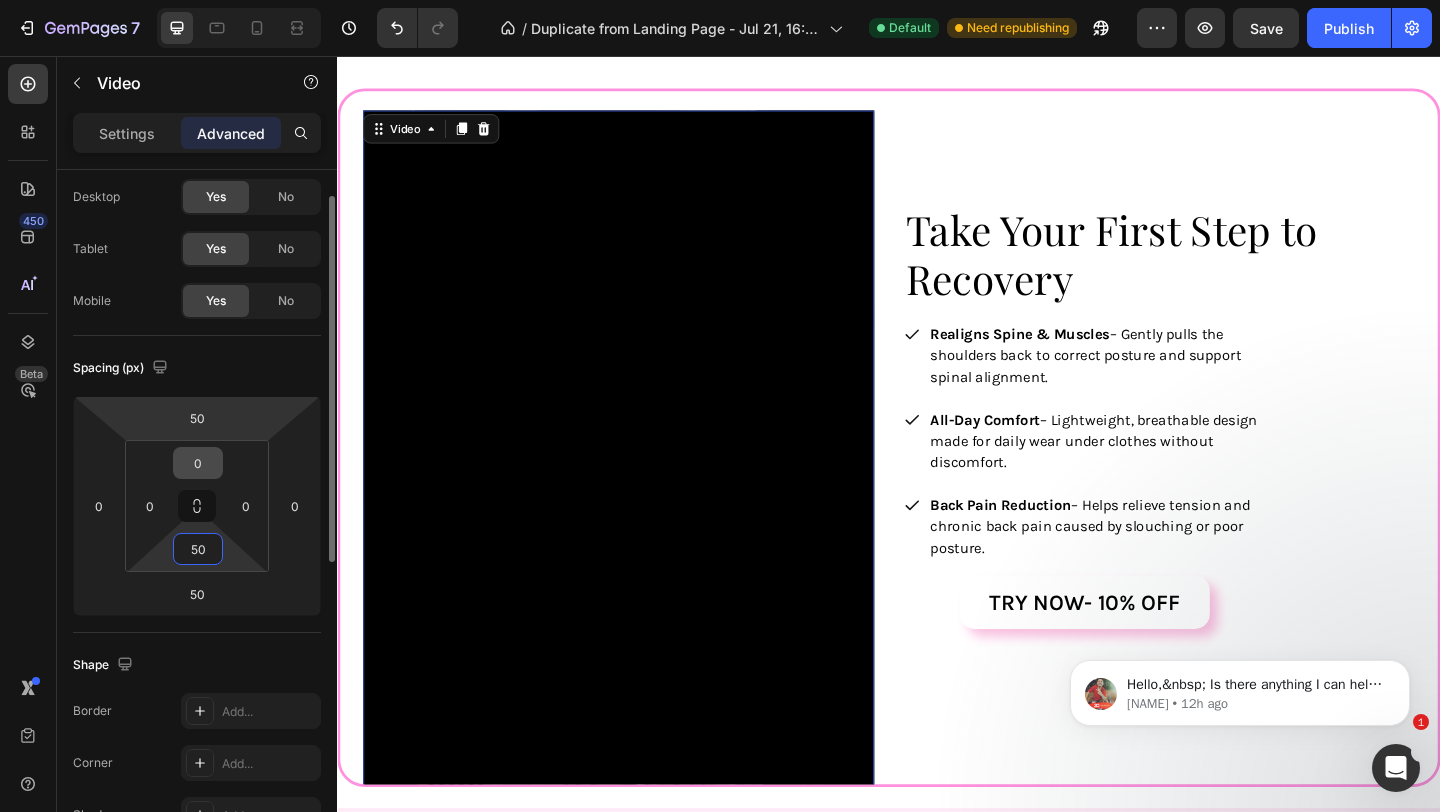 type on "50" 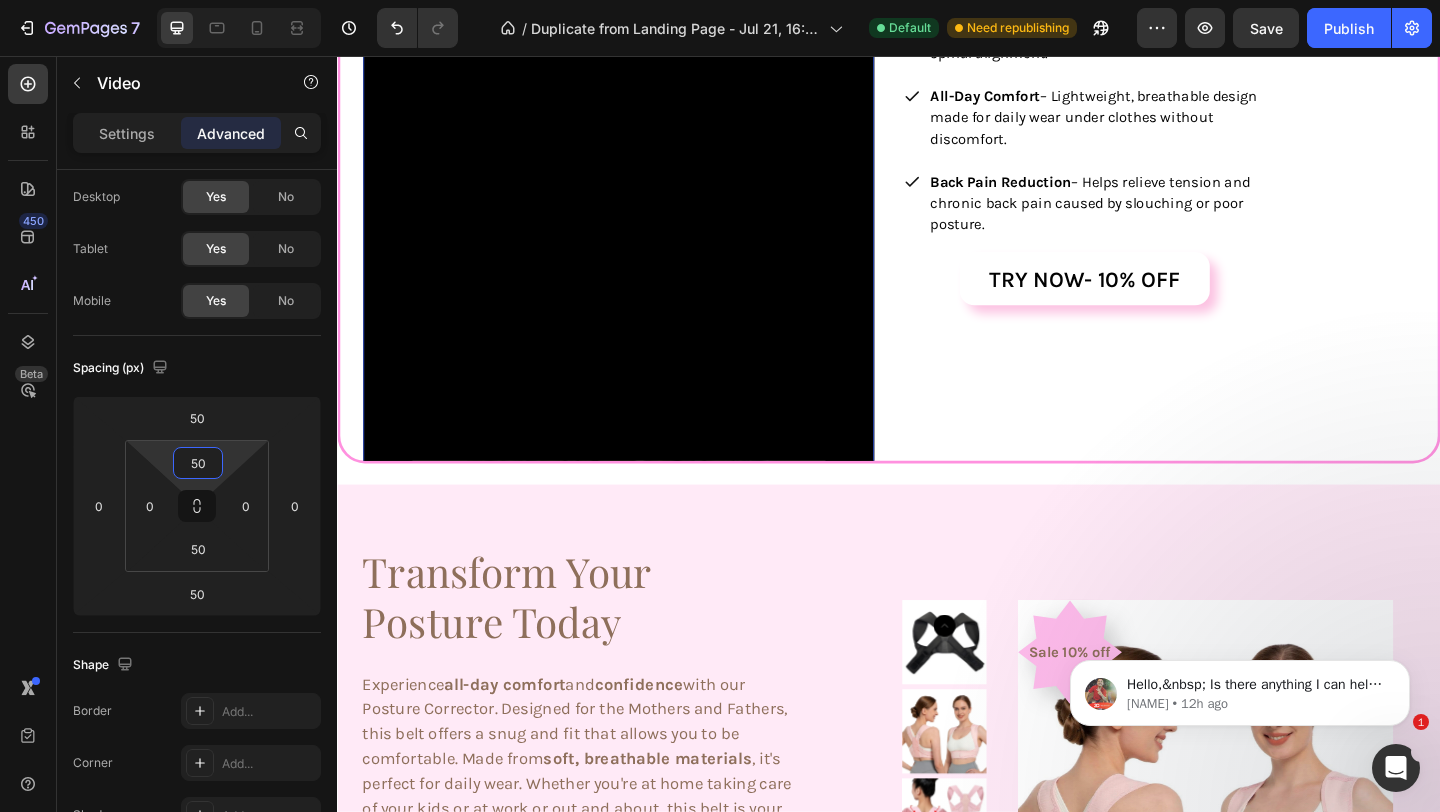 scroll, scrollTop: 2634, scrollLeft: 0, axis: vertical 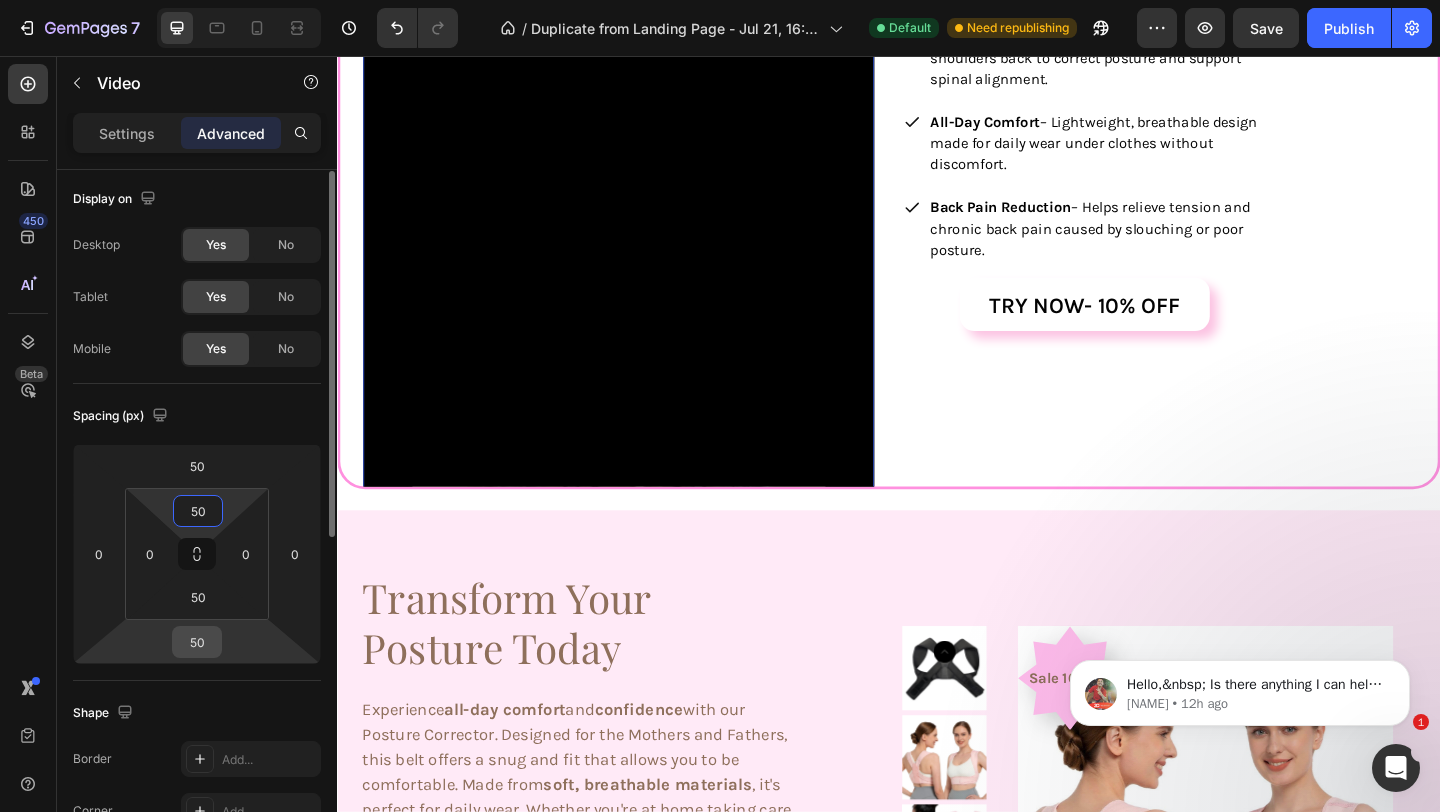 type on "50" 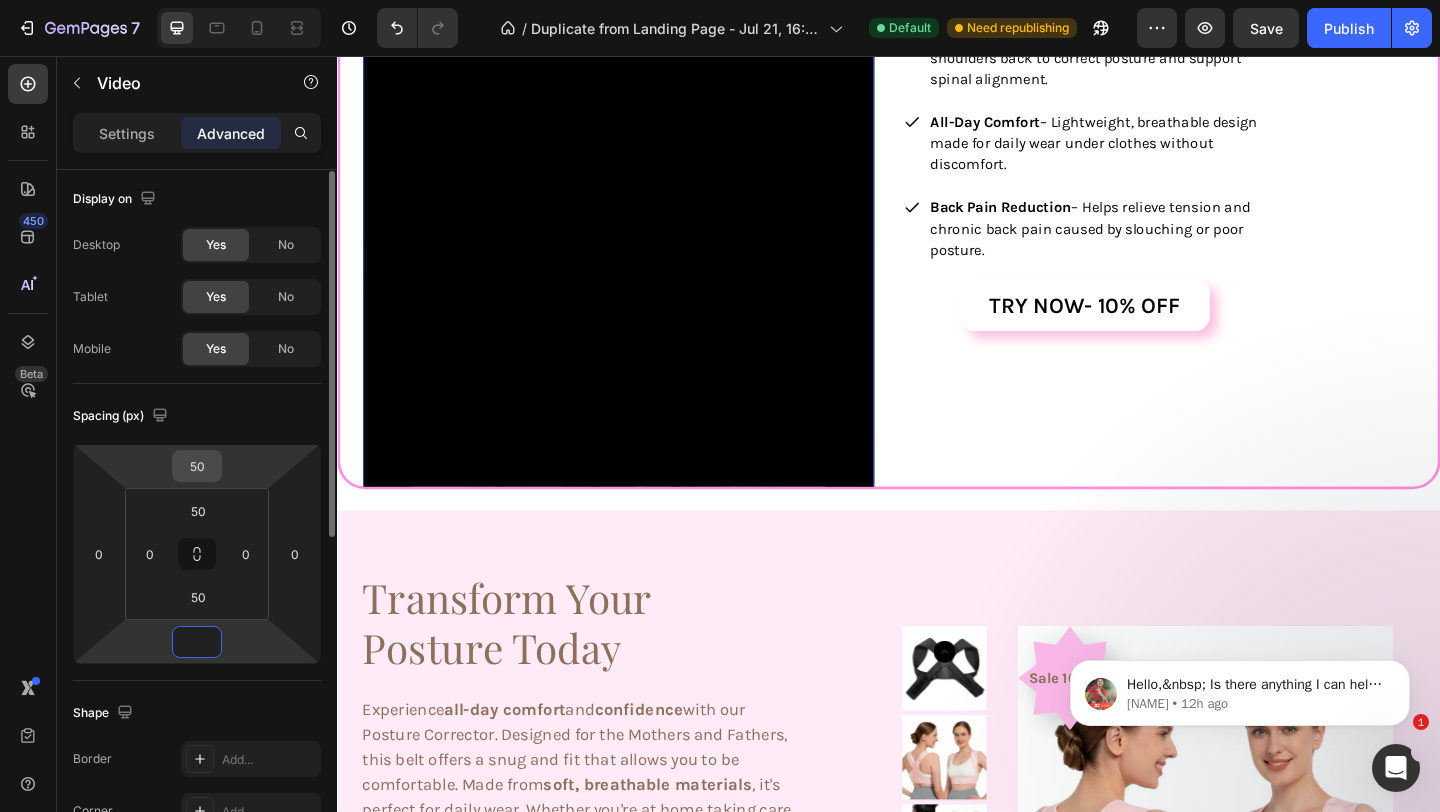 type on "0" 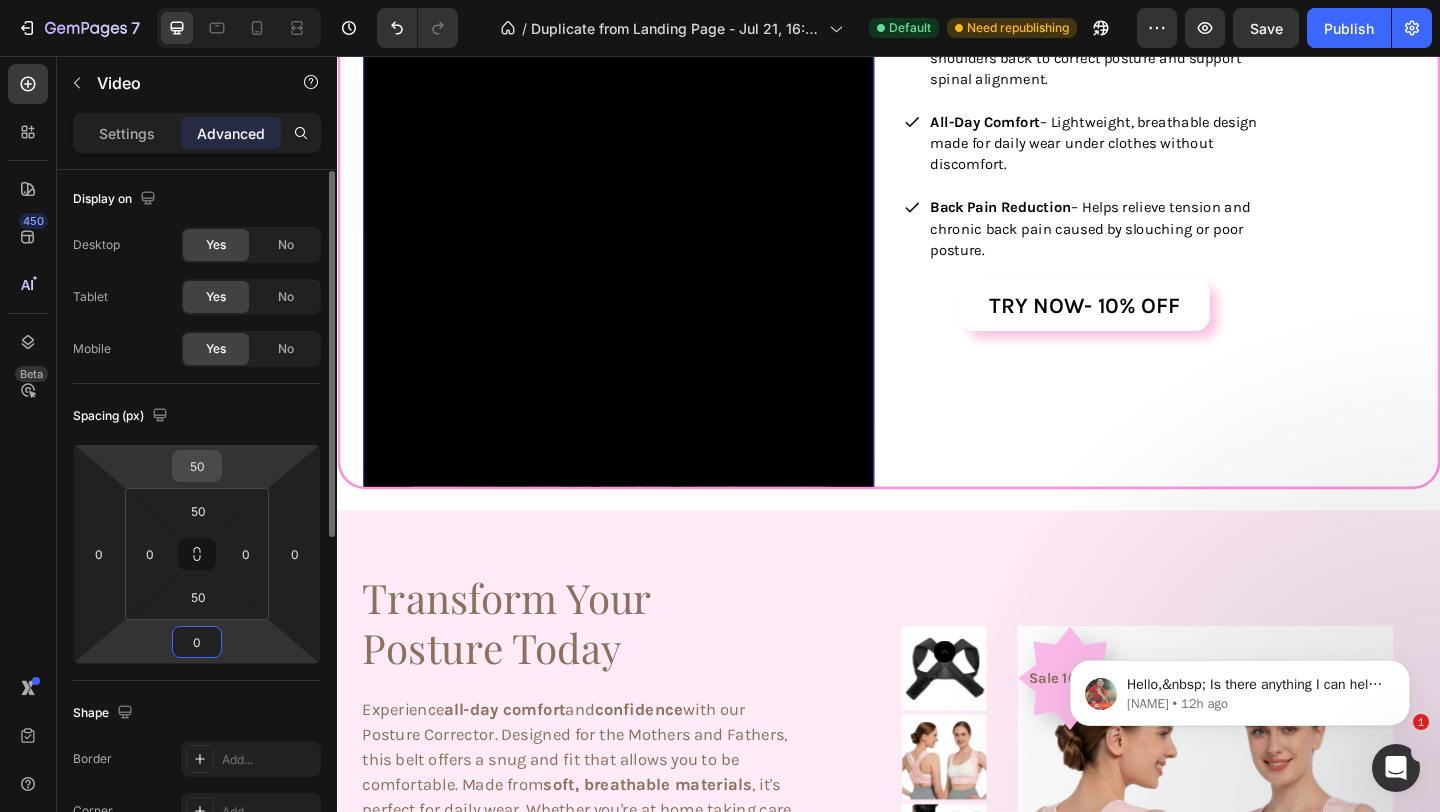 click on "50" at bounding box center [197, 466] 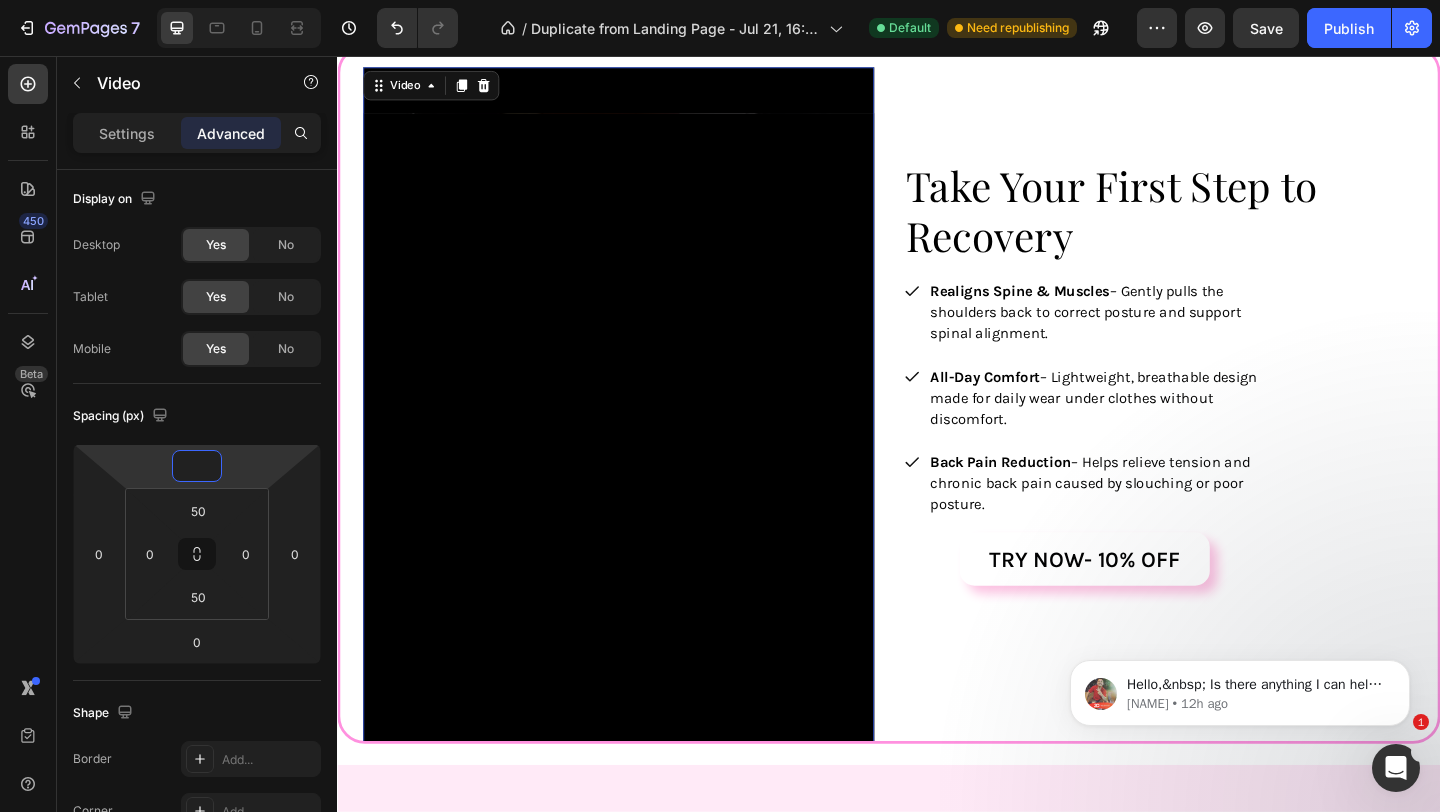 scroll, scrollTop: 2348, scrollLeft: 0, axis: vertical 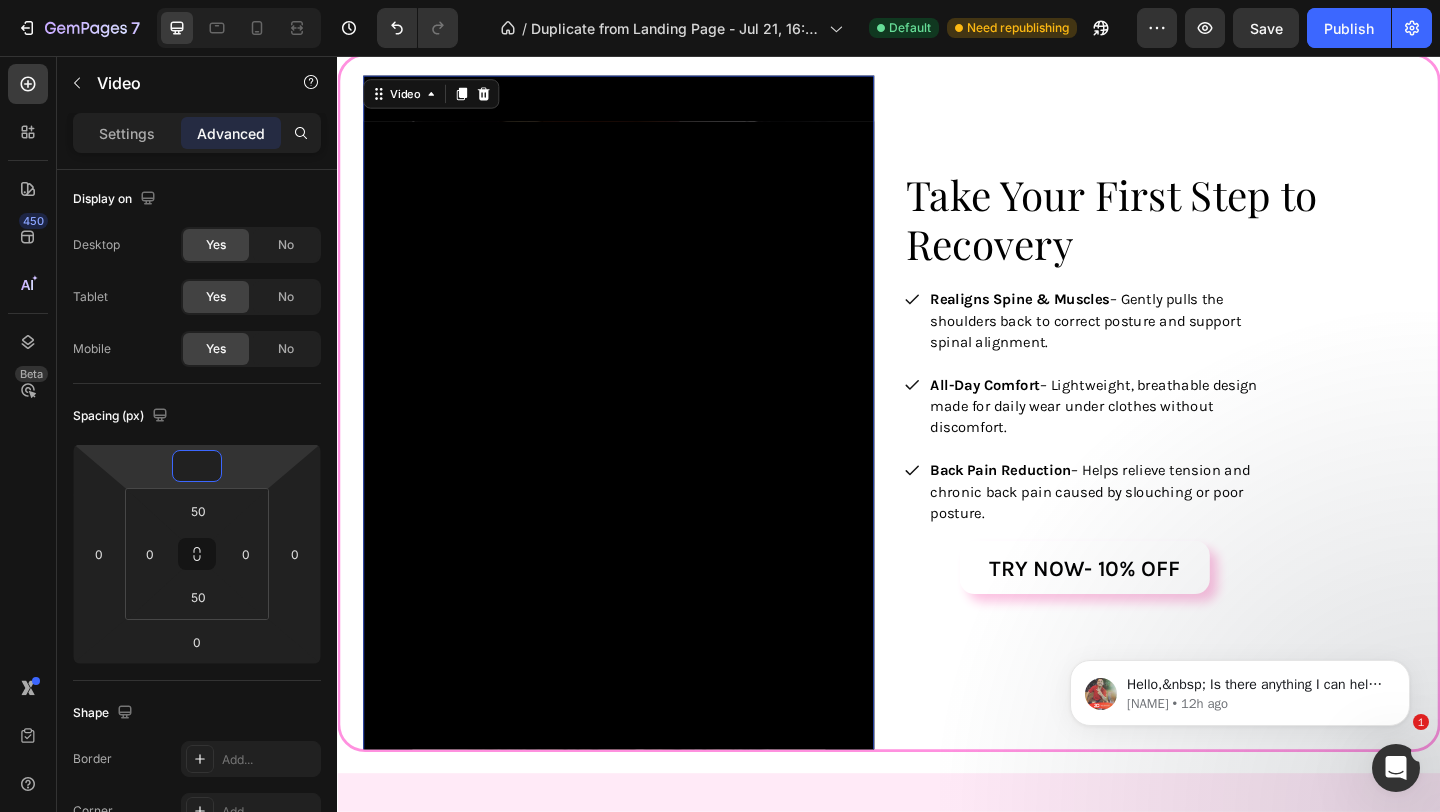 type on "0" 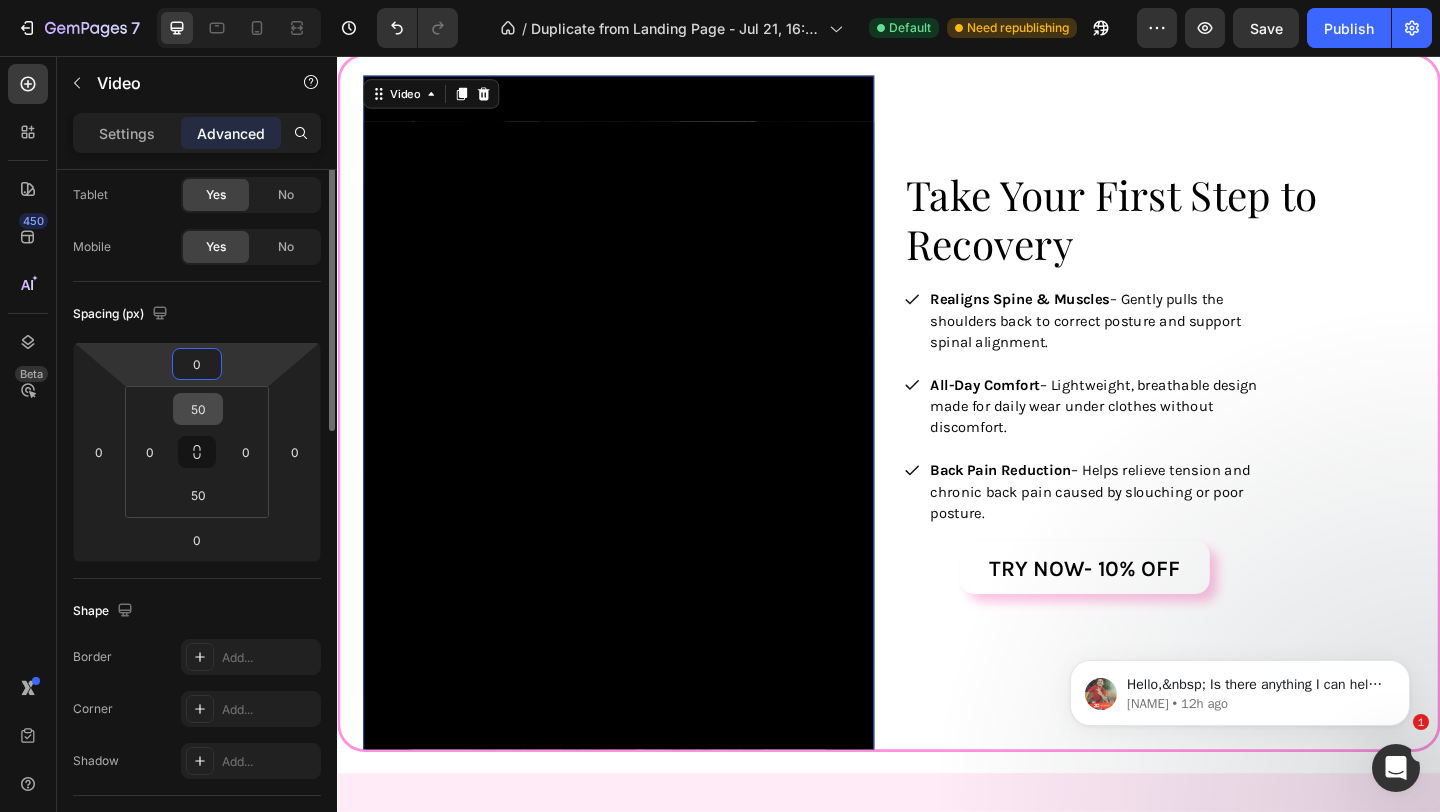 scroll, scrollTop: 0, scrollLeft: 0, axis: both 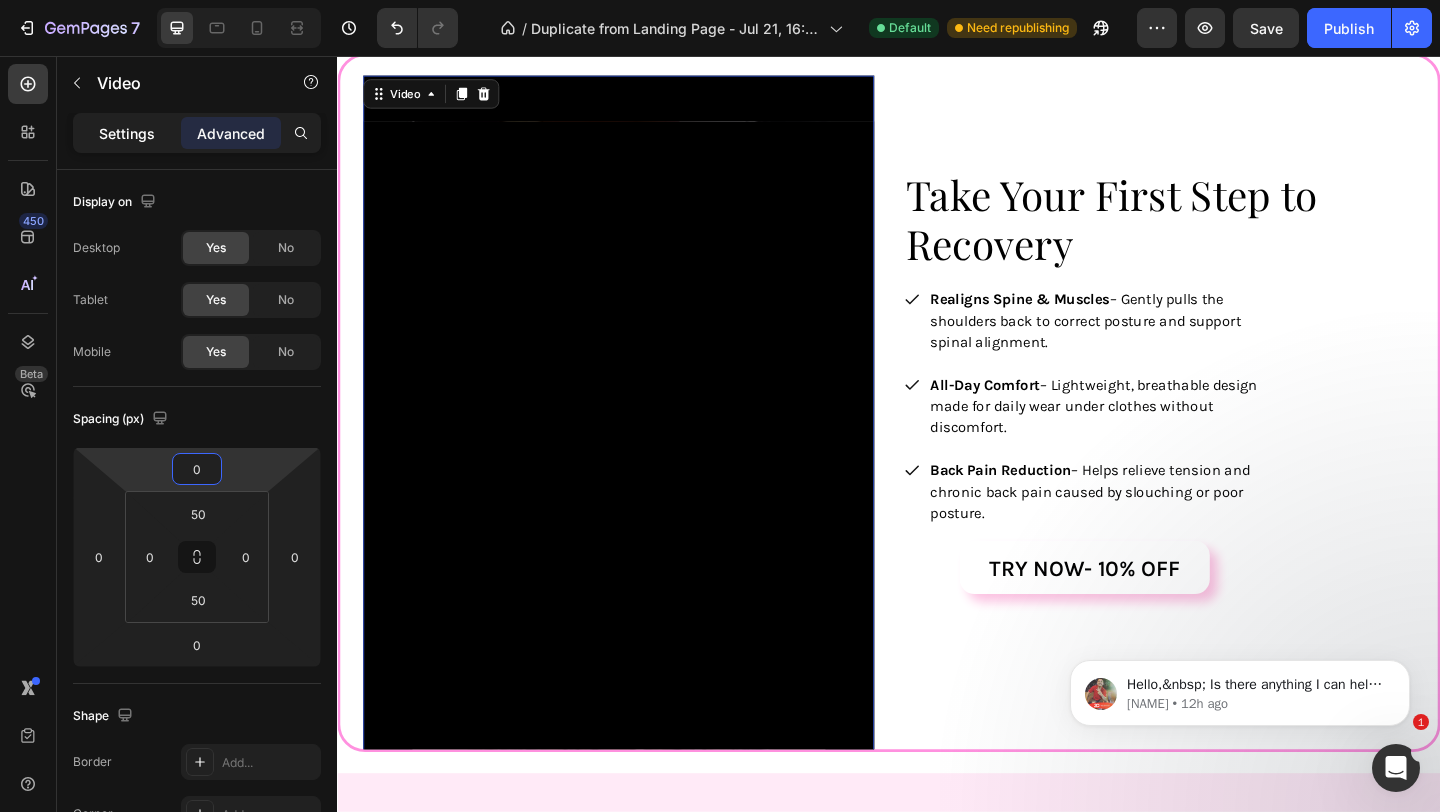 click on "Settings" at bounding box center (127, 133) 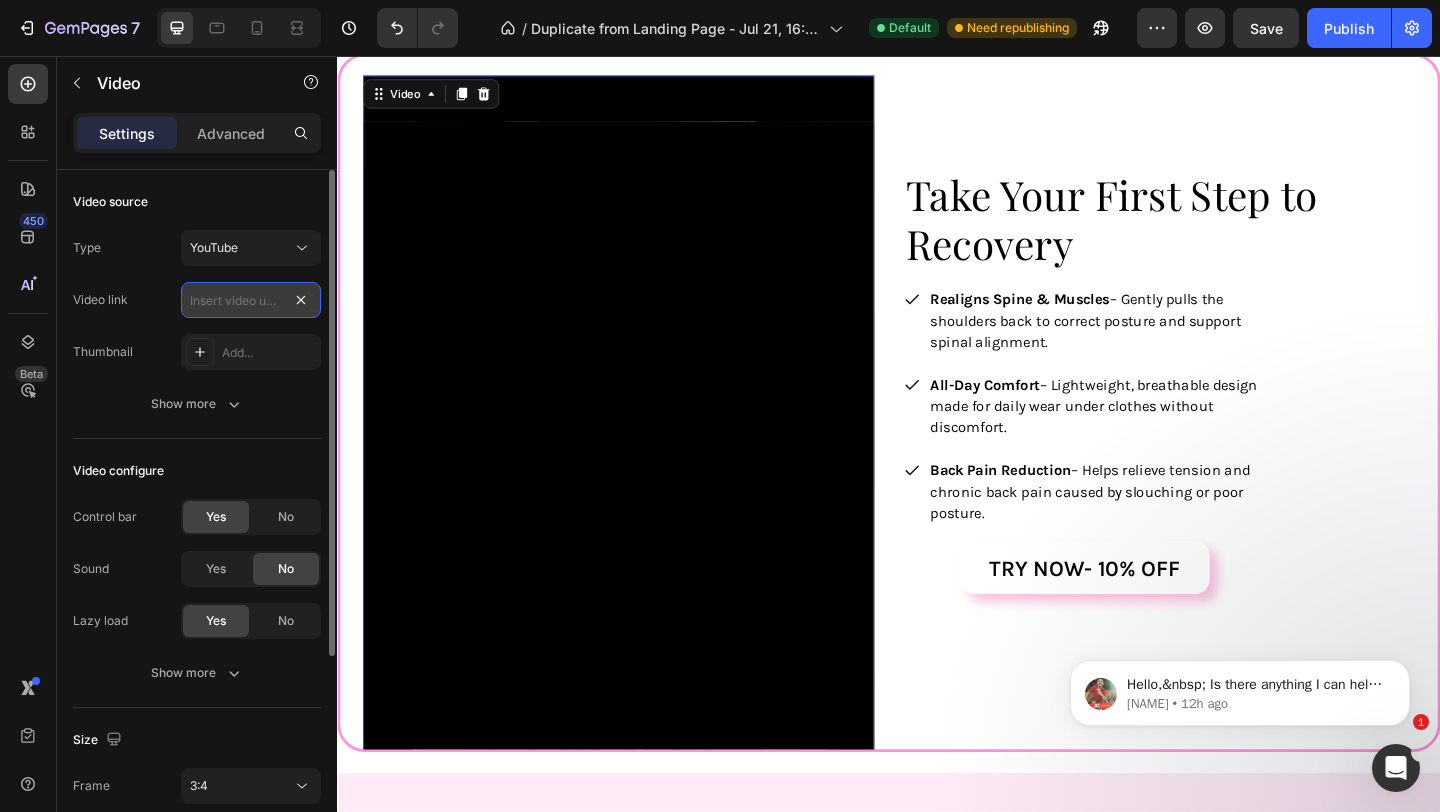 scroll, scrollTop: 0, scrollLeft: 0, axis: both 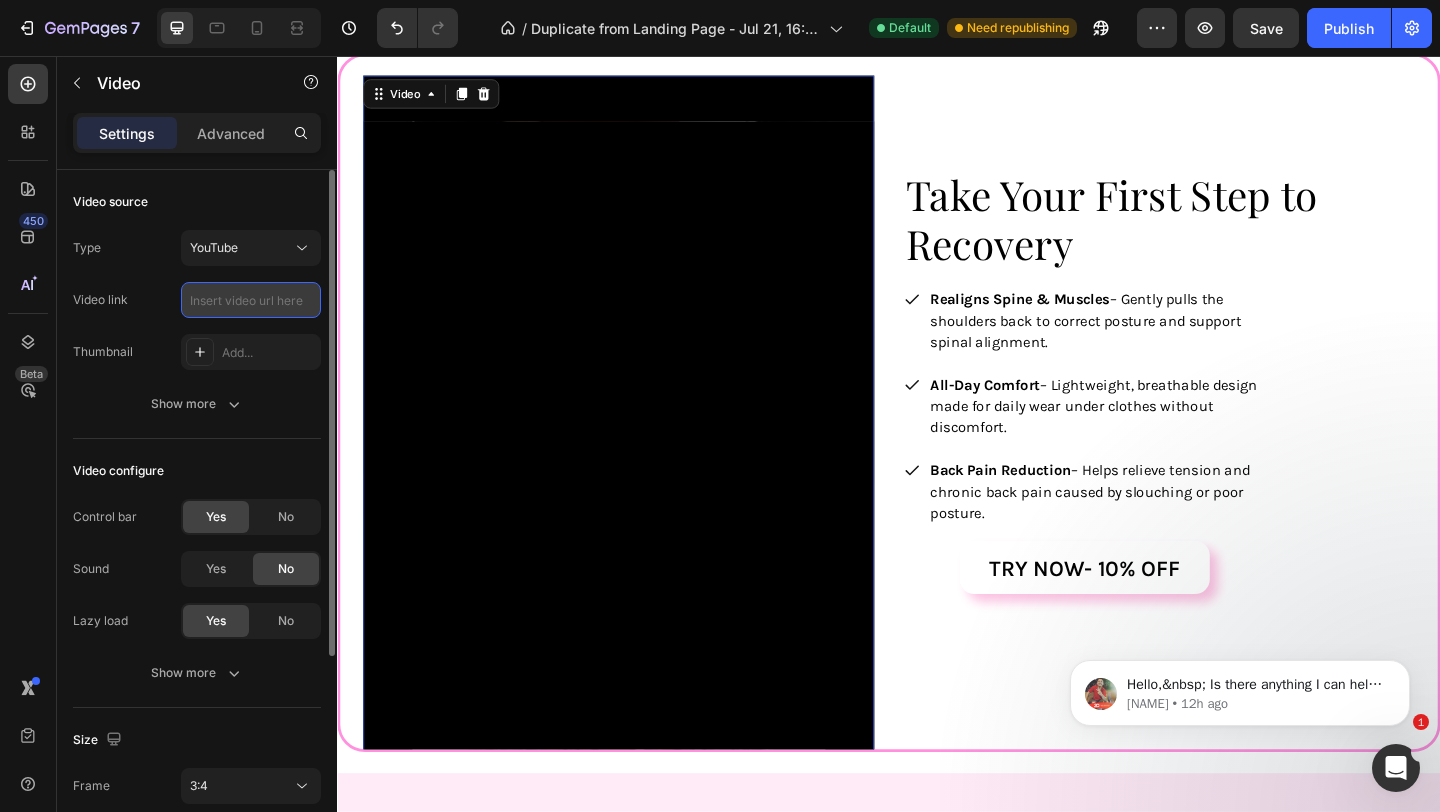paste on "https://www.youtube.com/shorts/5rGy4CtuIC8" 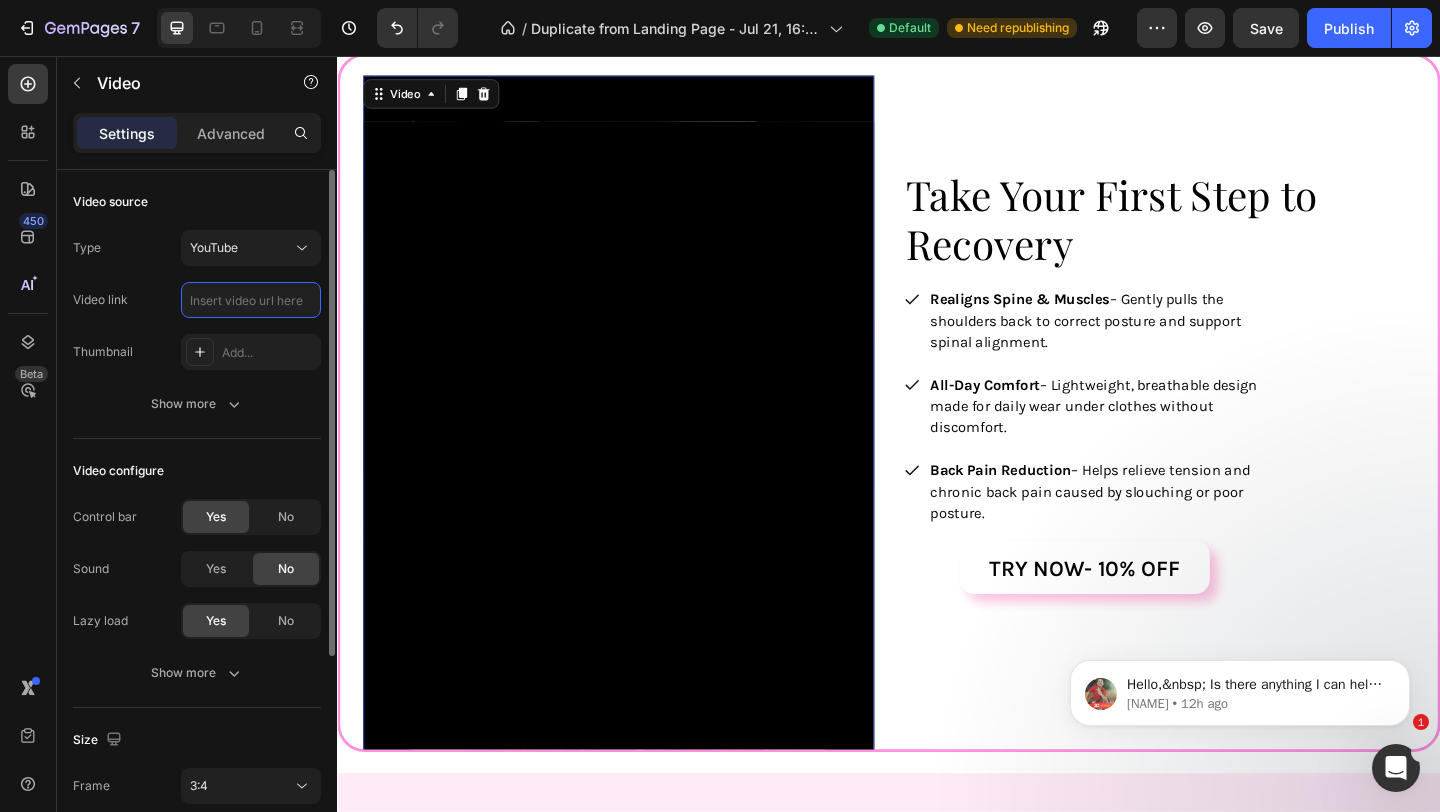 type on "https://www.youtube.com/shorts/5rGy4CtuIC8" 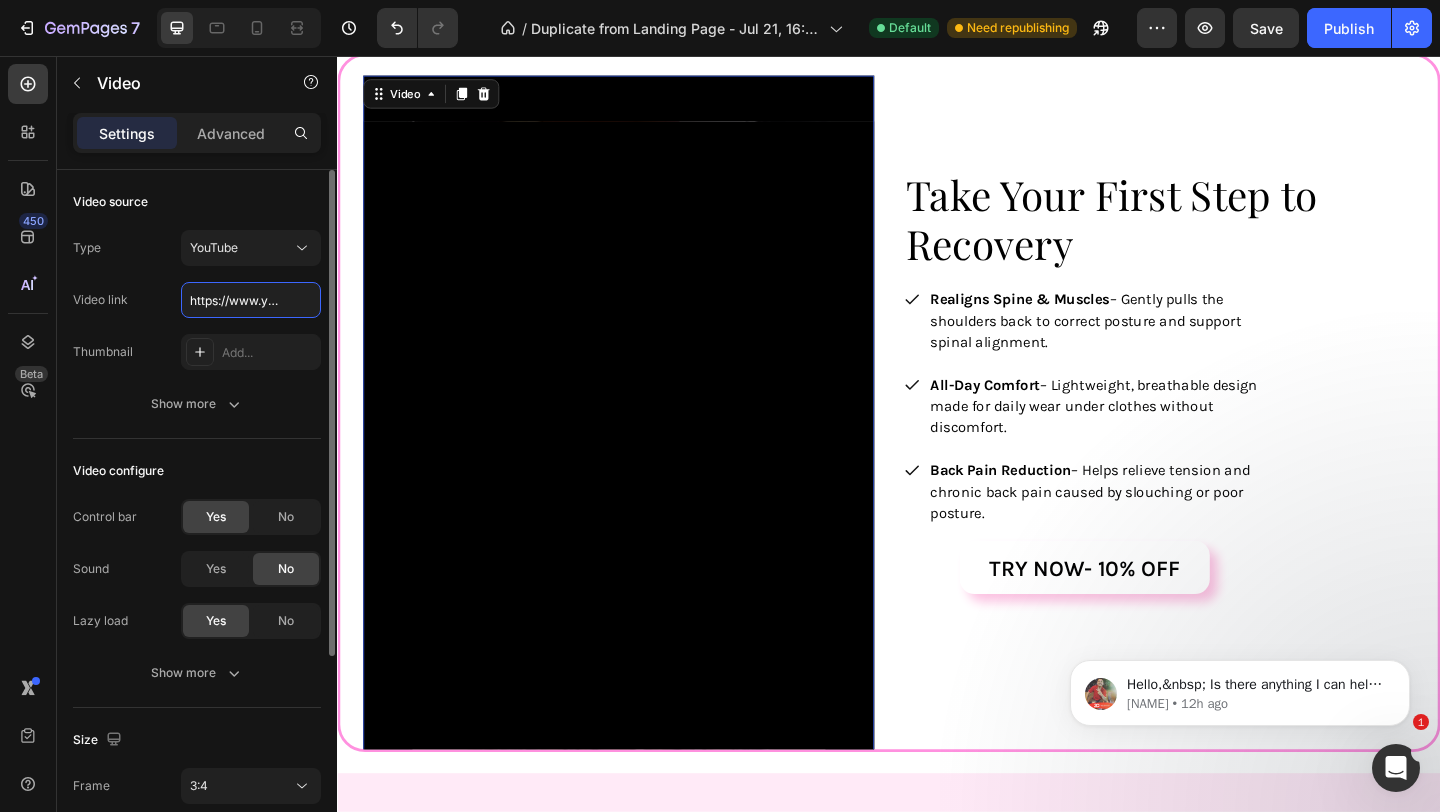 scroll, scrollTop: 0, scrollLeft: 175, axis: horizontal 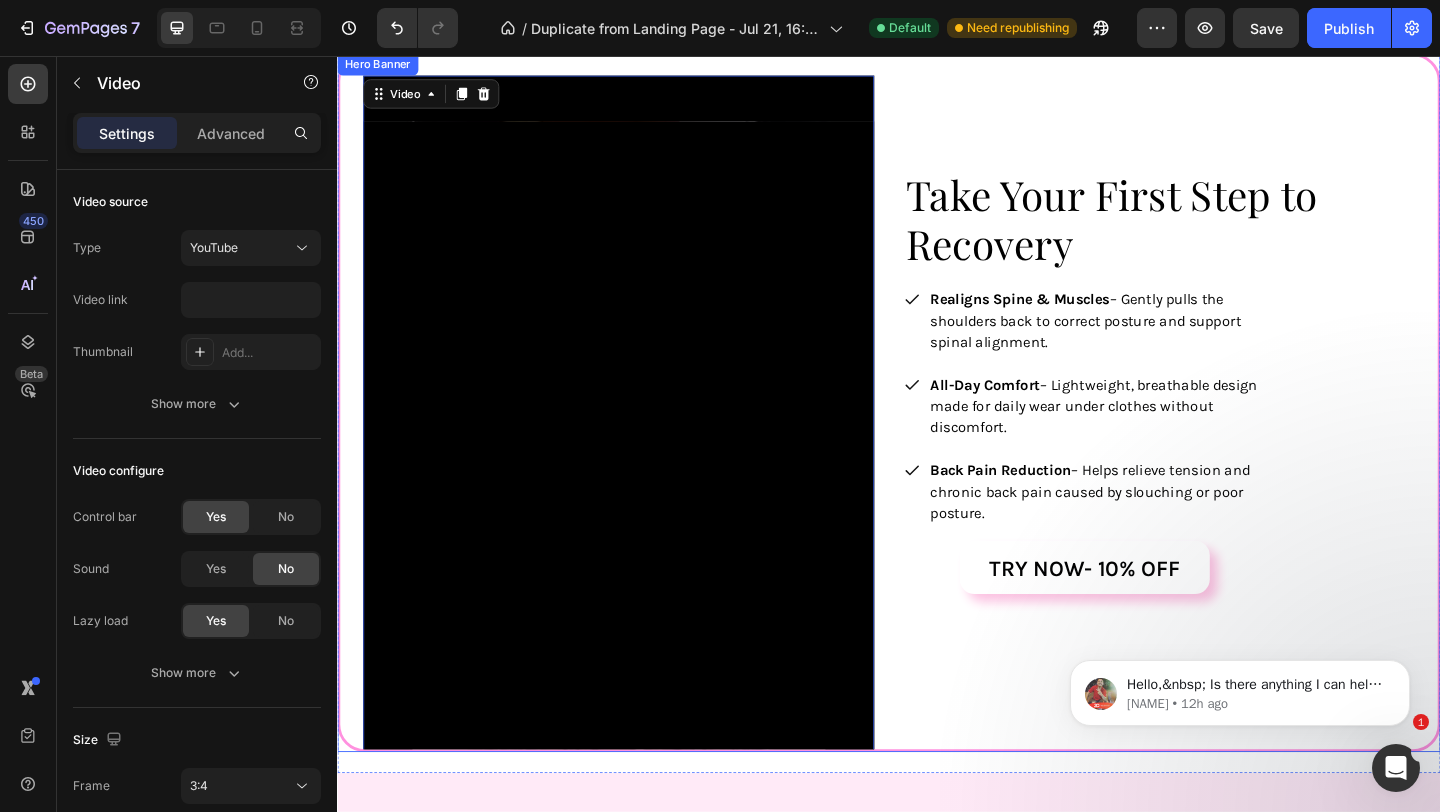 click on "Take Your First Step to Recovery  Heading
Realigns Spine & Muscles  – Gently pulls the shoulders back to correct posture and support spinal alignment.
All-Day Comfort  – Lightweight, breathable design made for daily wear under clothes without discomfort.
Back Pain Reduction  – Helps relieve tension and chronic back pain caused by slouching or poor posture. Item List Try now- 10% OFF Button Row" at bounding box center [1231, 447] 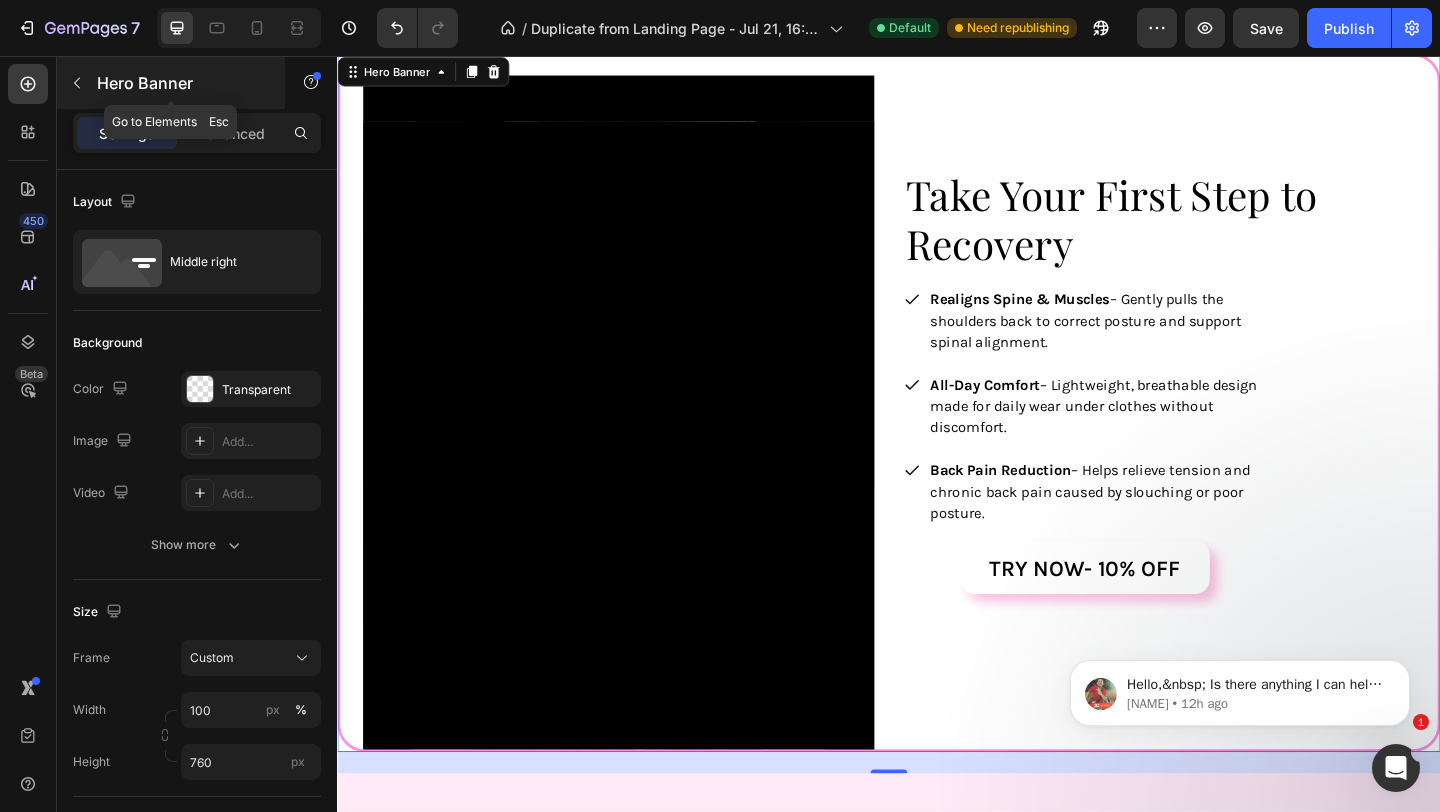click 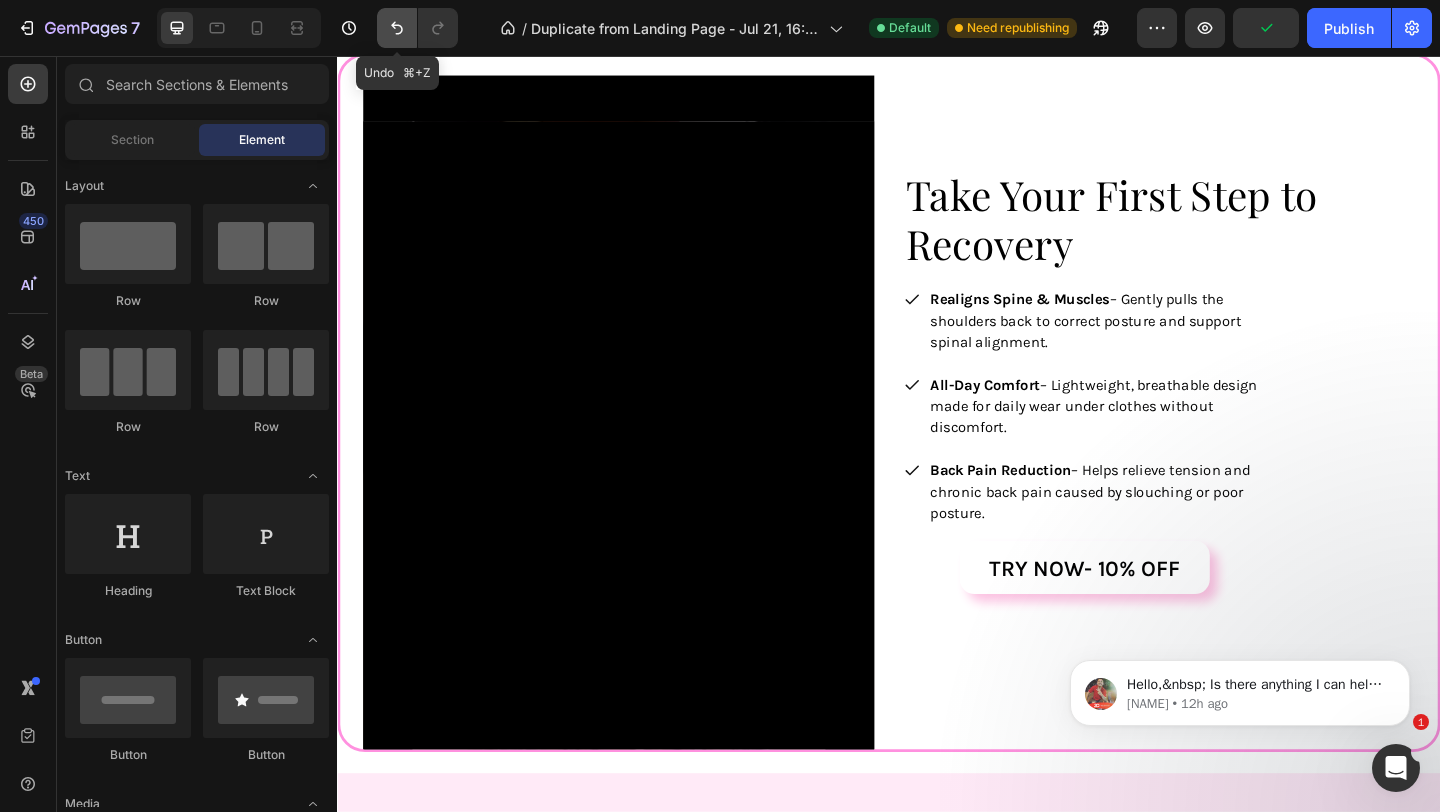 click 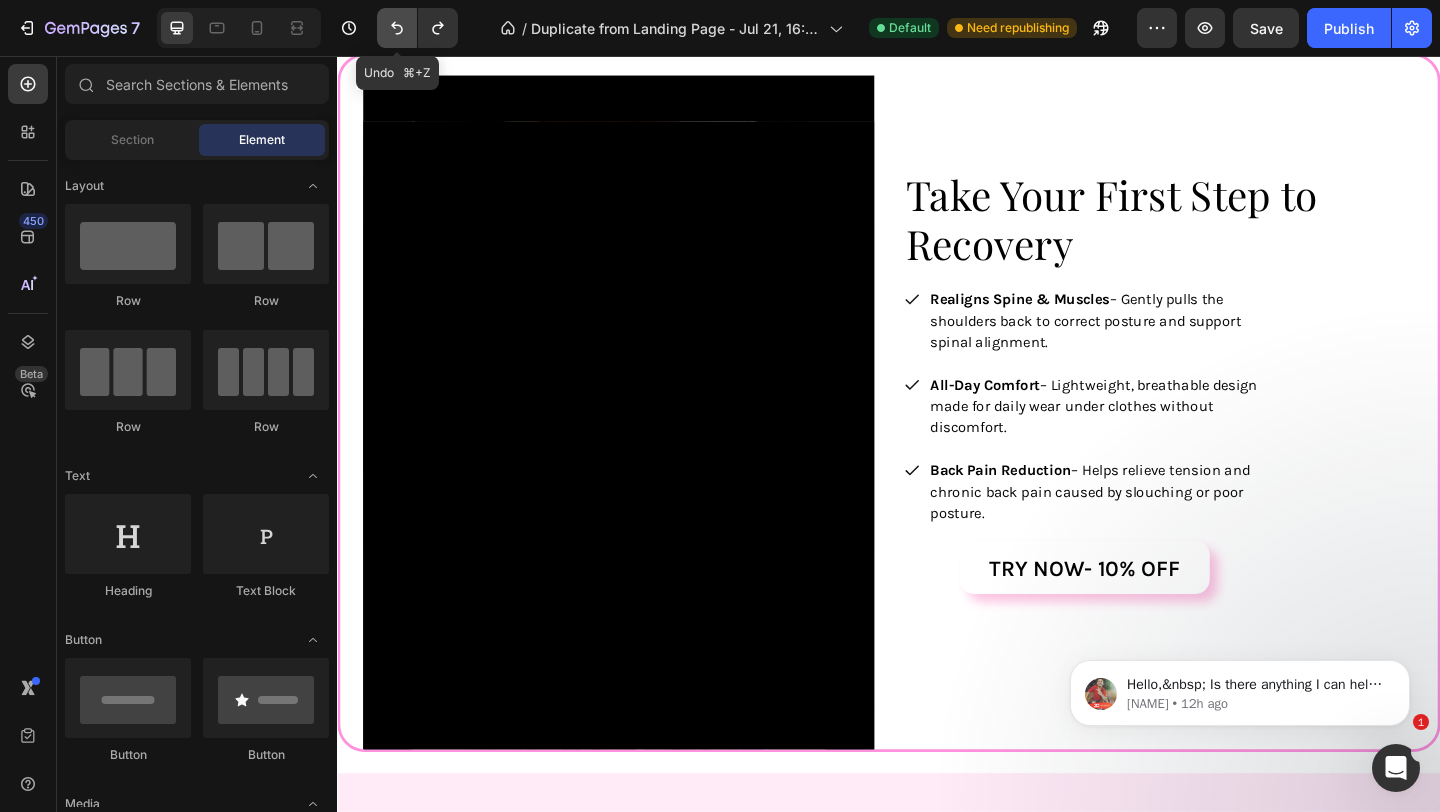 click 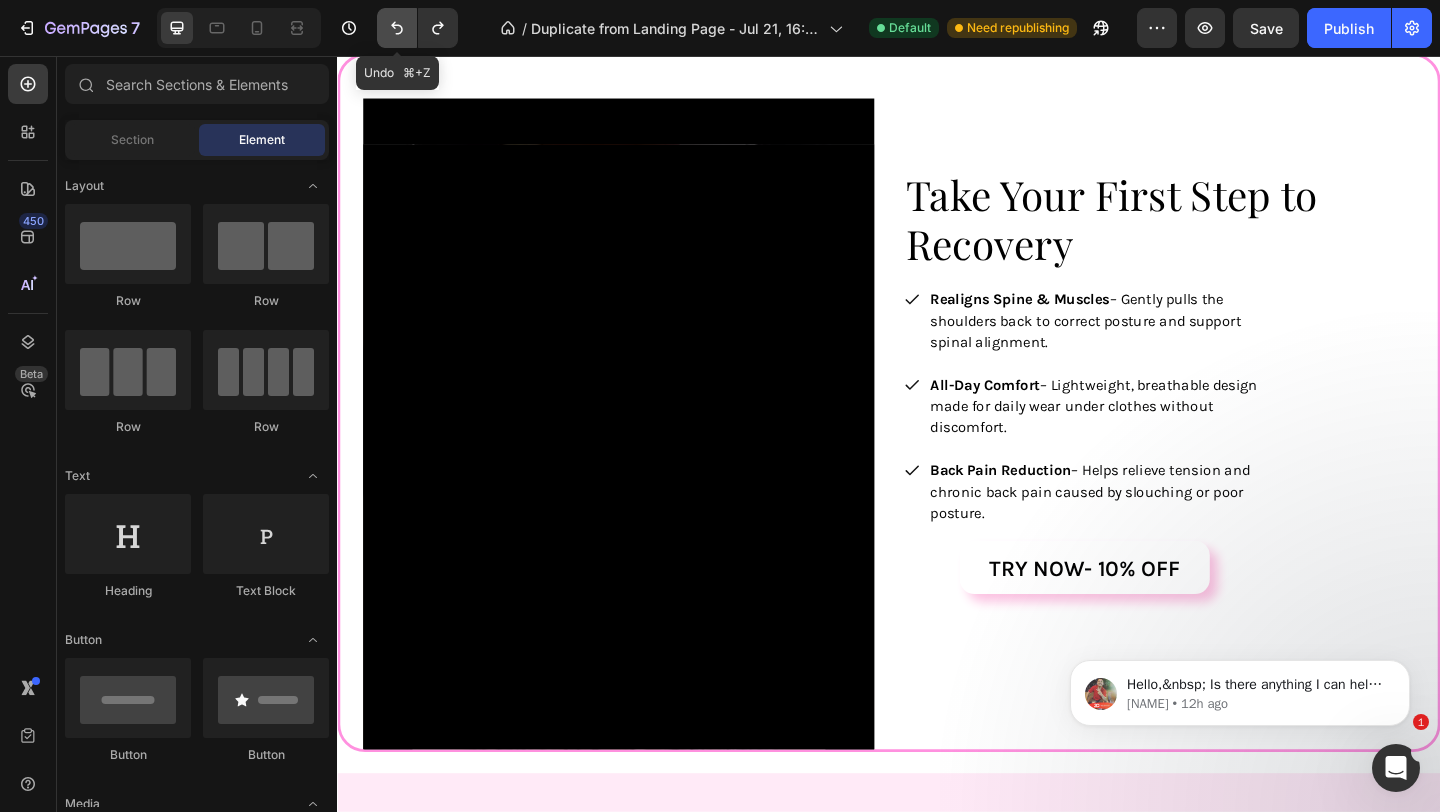 click 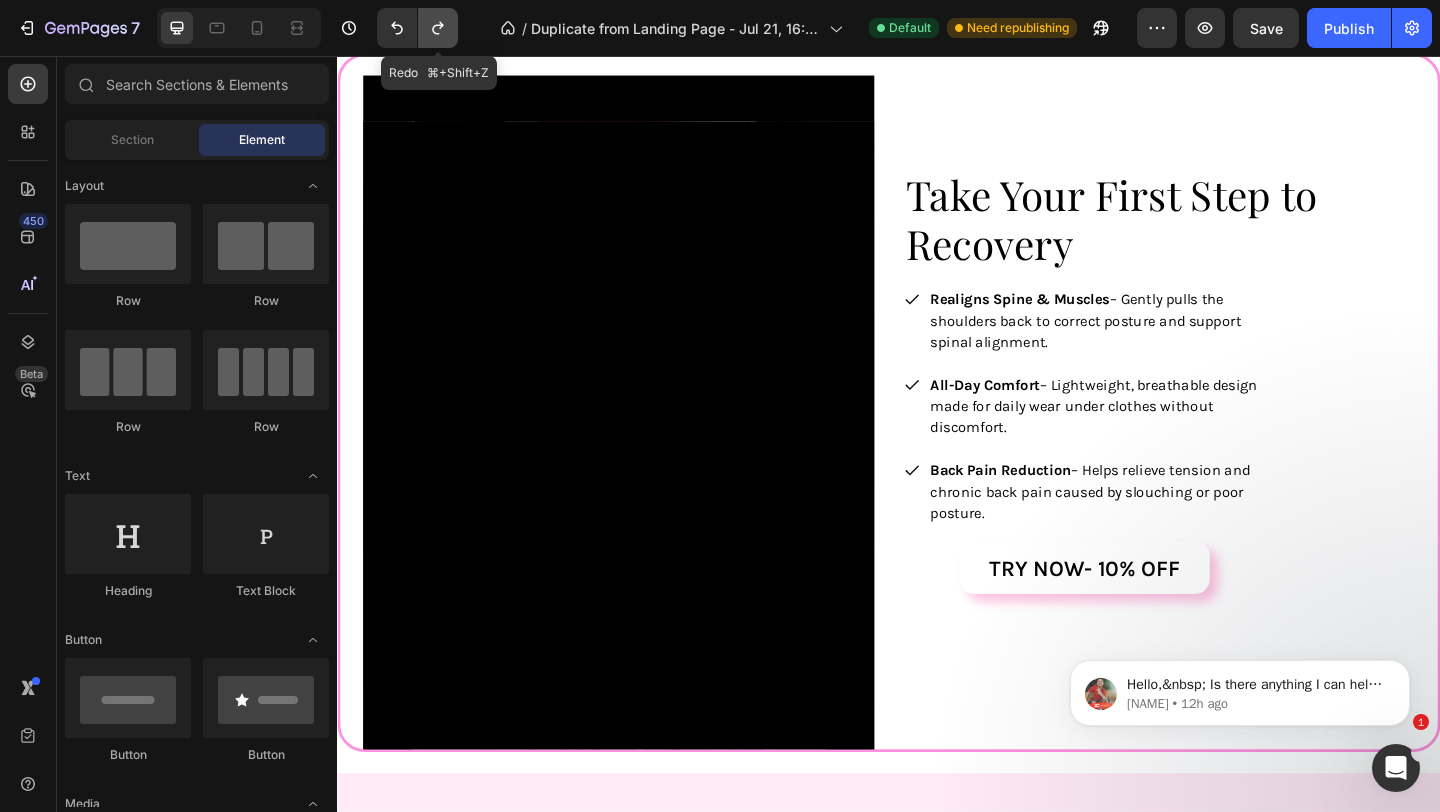 click 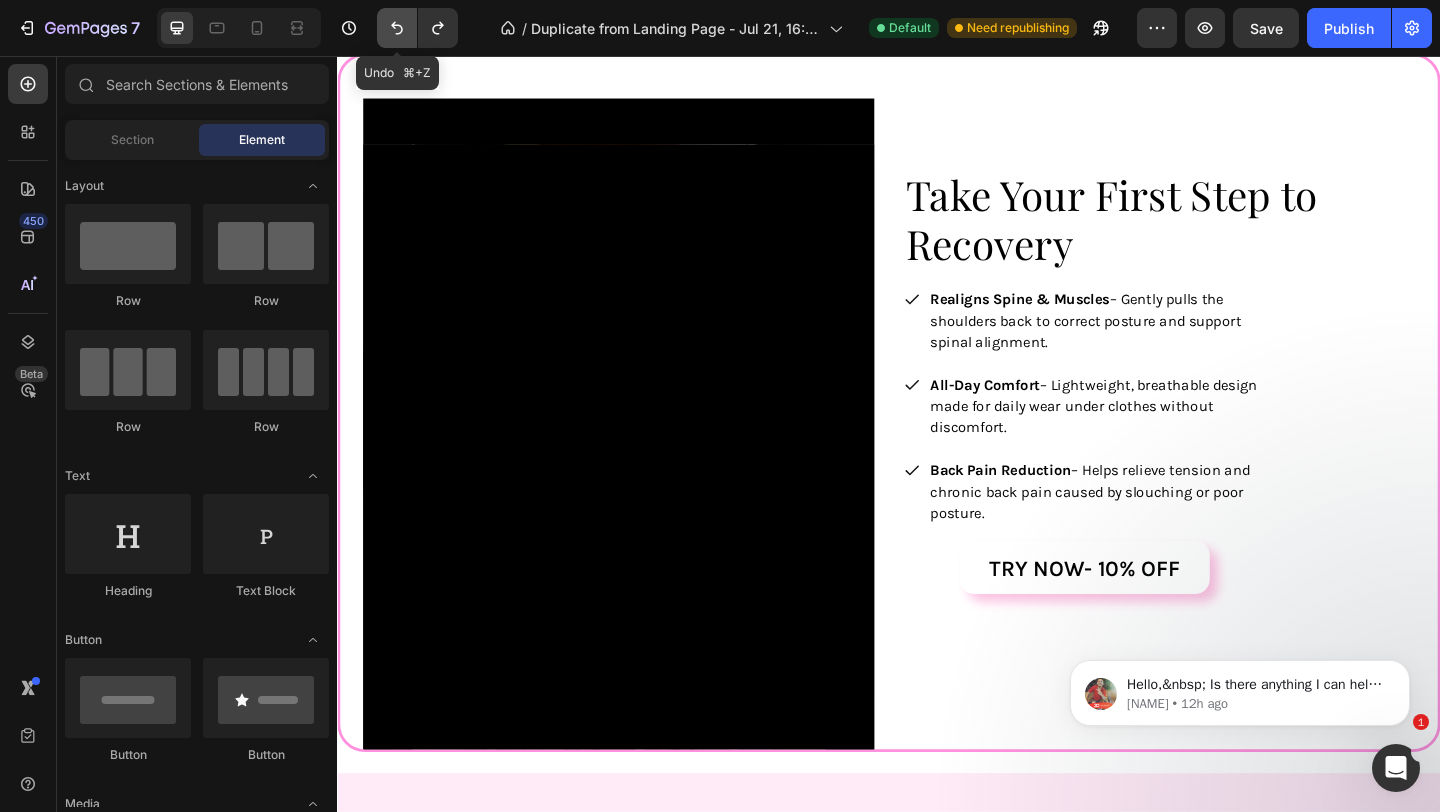 click 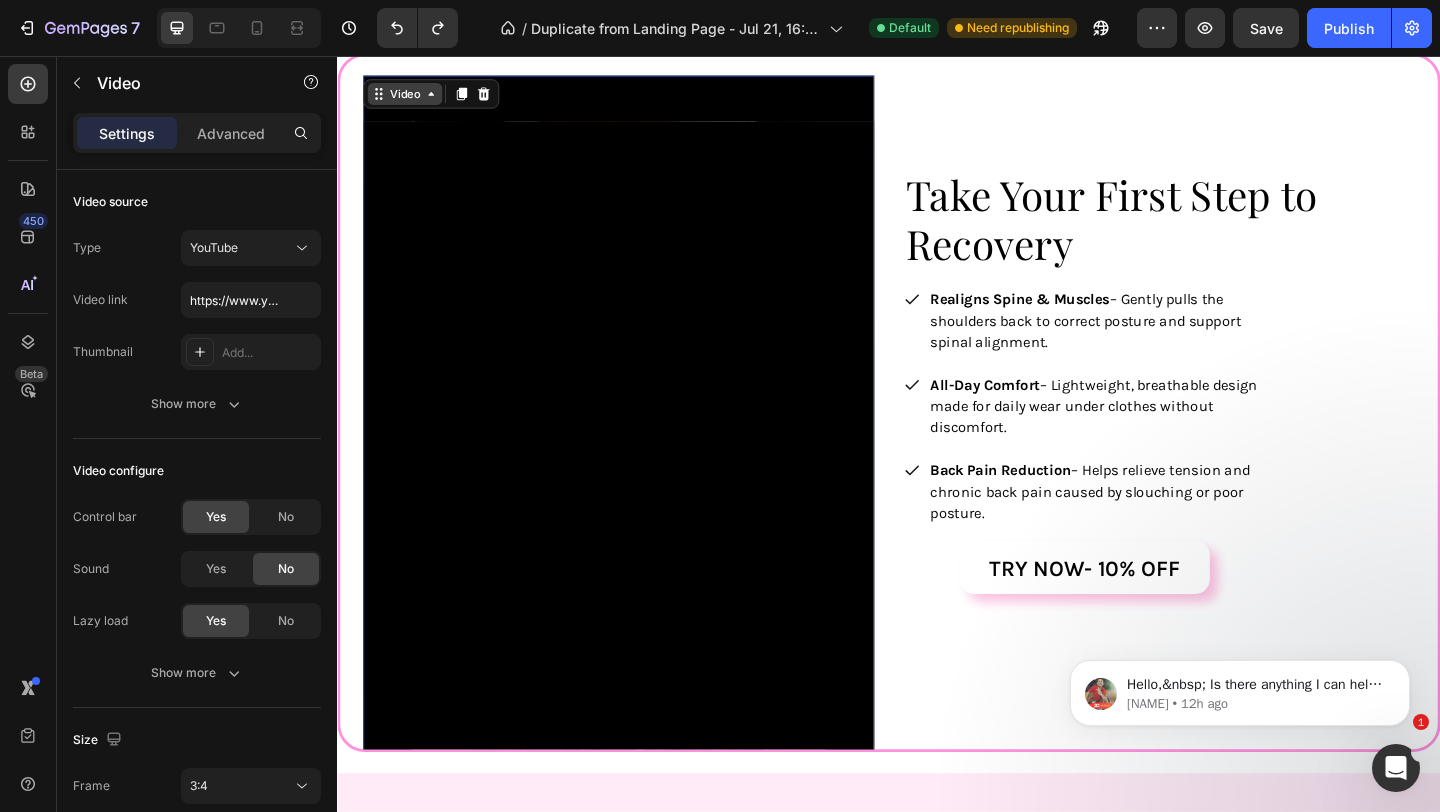 click on "Video   0" at bounding box center (643, 447) 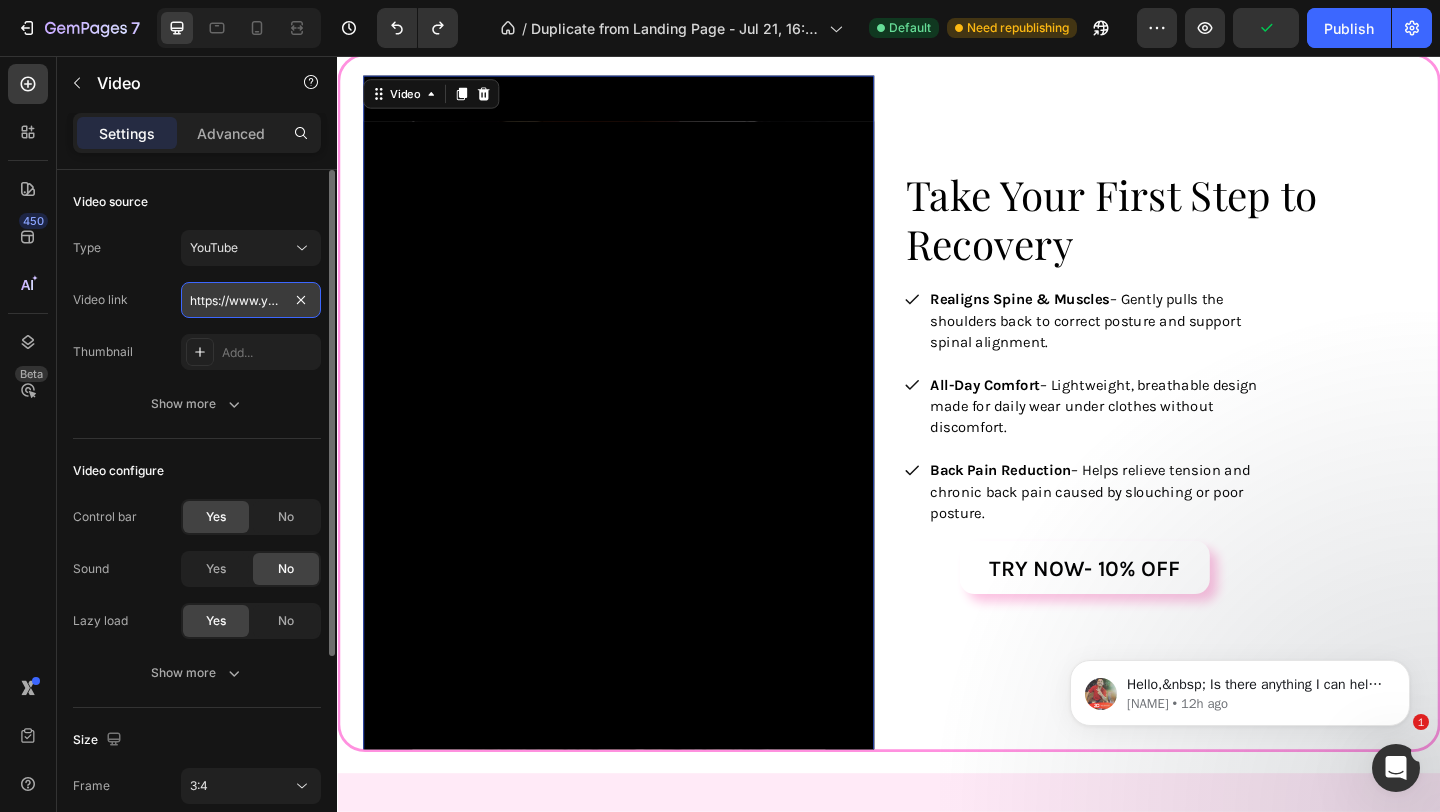 click on "https://www.youtube.com/shorts/5rGy4CtuIC8" at bounding box center [251, 300] 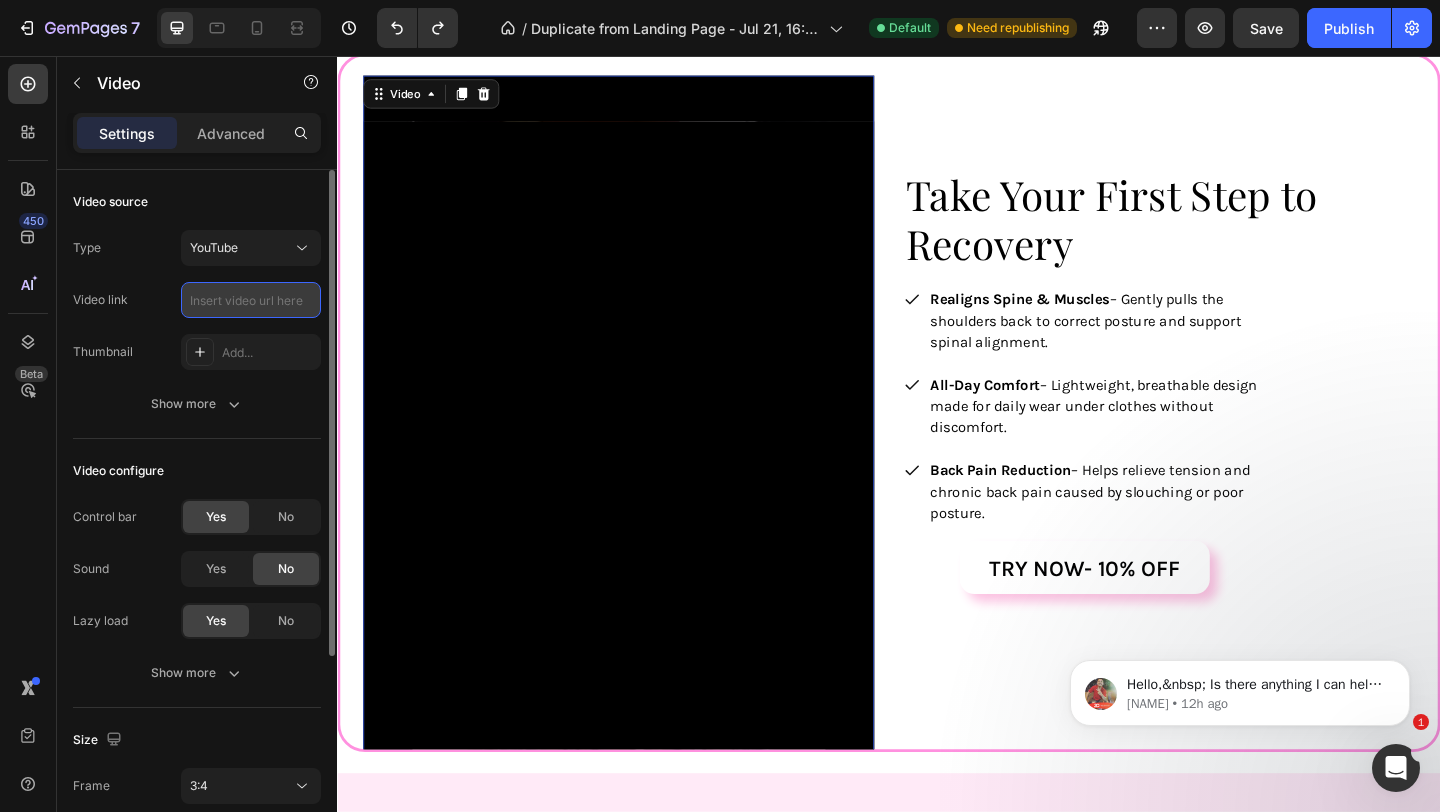 paste on "https://www.youtube.com/shorts/5rGy4CtuIC8" 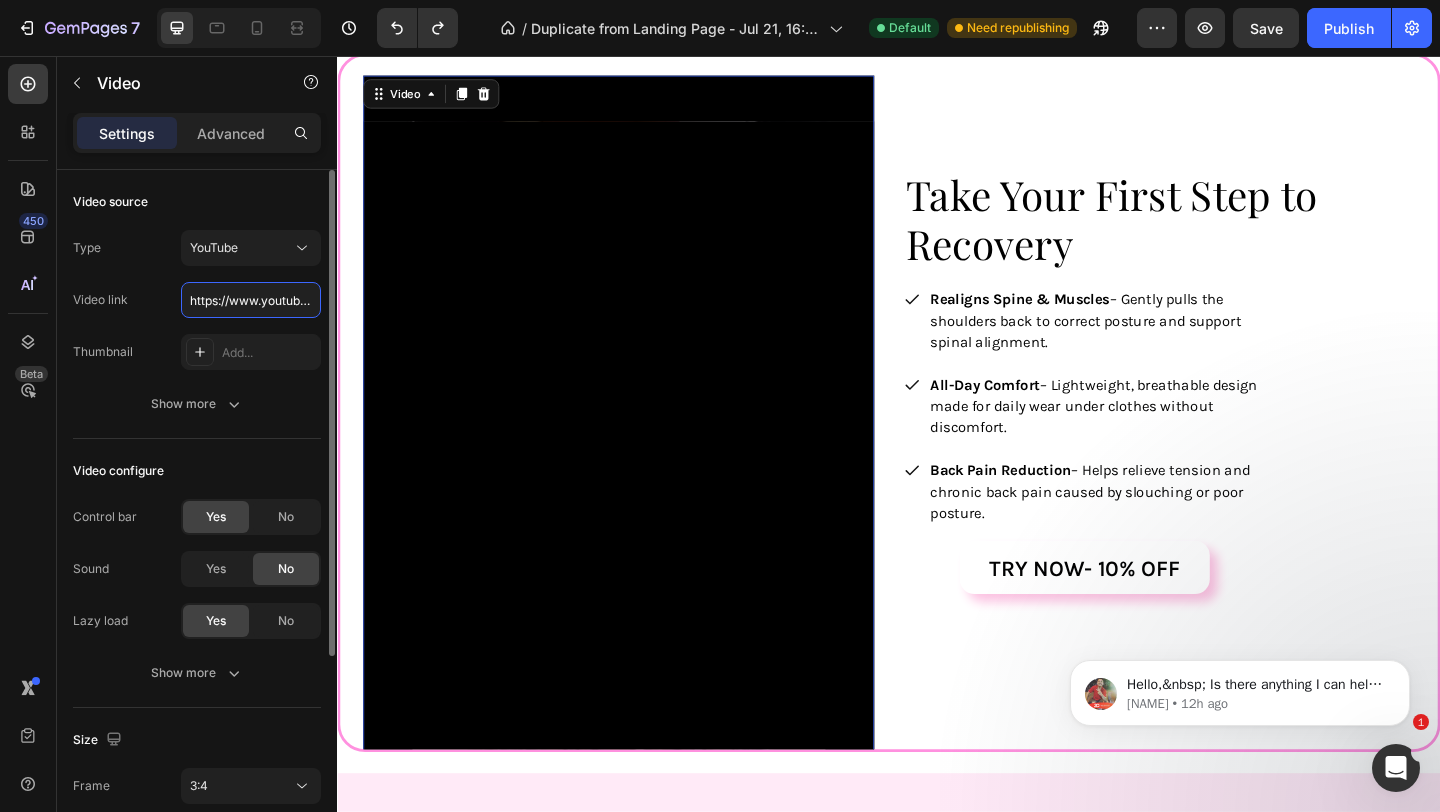 scroll, scrollTop: 0, scrollLeft: 175, axis: horizontal 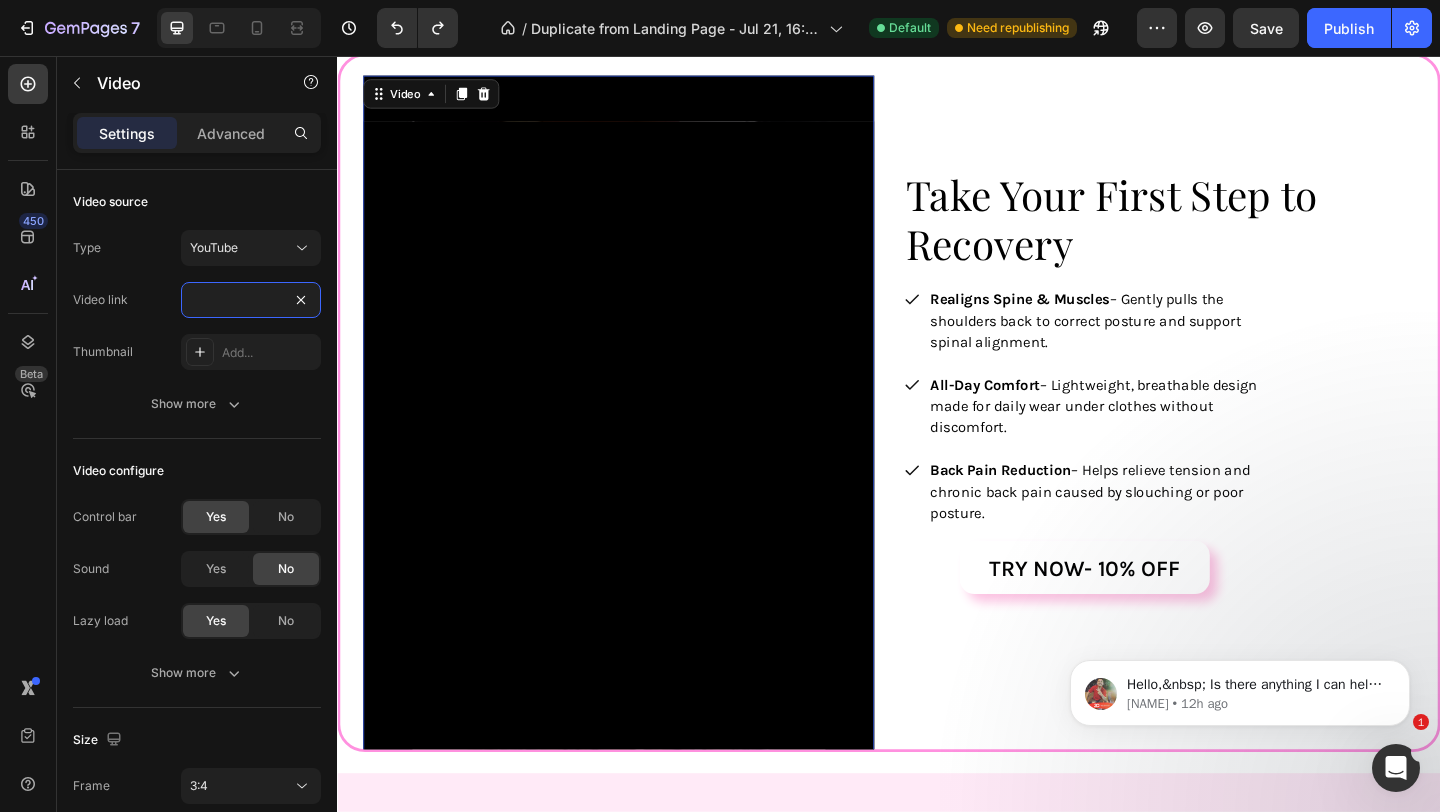 type on "https://www.youtube.com/shorts/5rGy4CtuIC8" 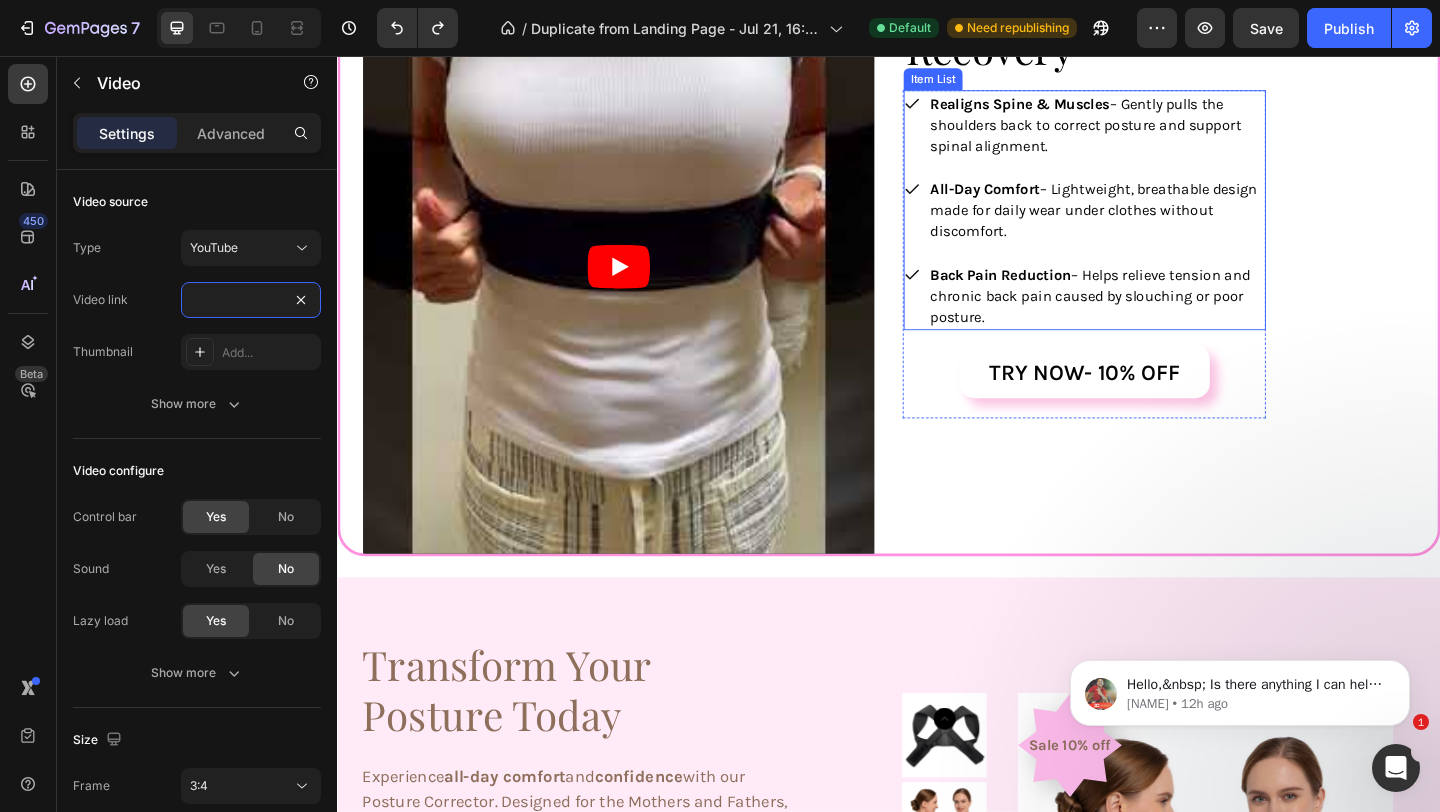 scroll, scrollTop: 2582, scrollLeft: 0, axis: vertical 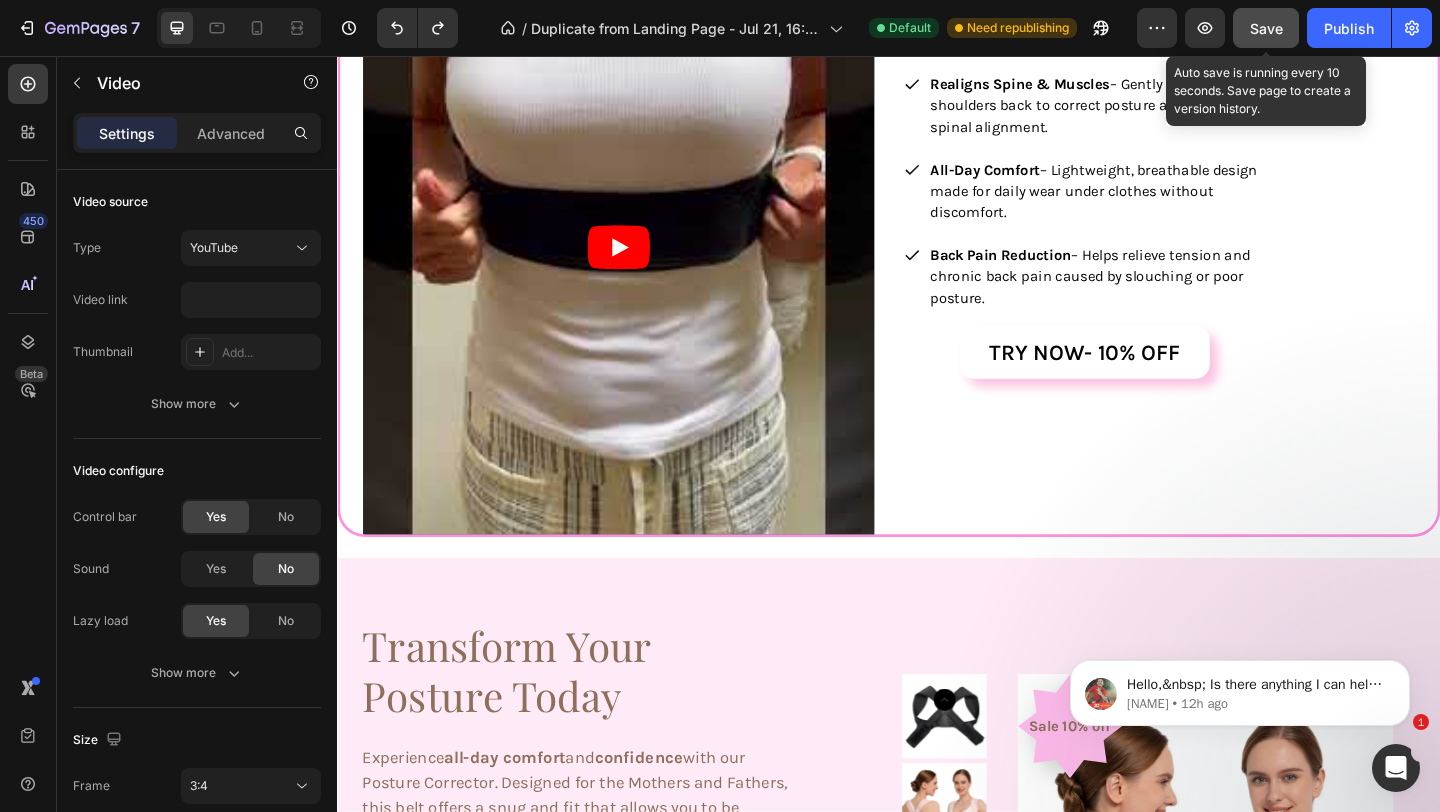 click on "Save" at bounding box center [1266, 28] 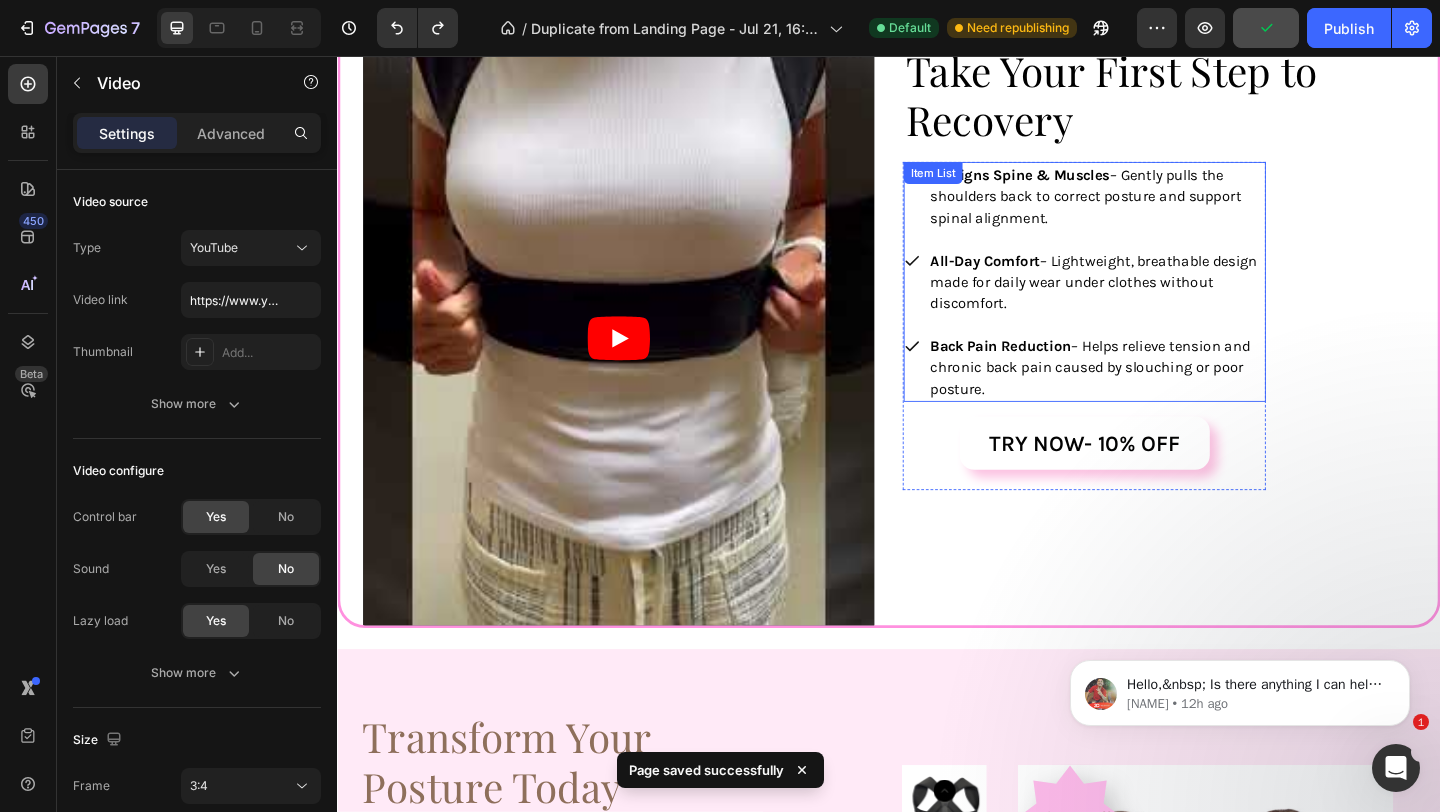 scroll, scrollTop: 2400, scrollLeft: 0, axis: vertical 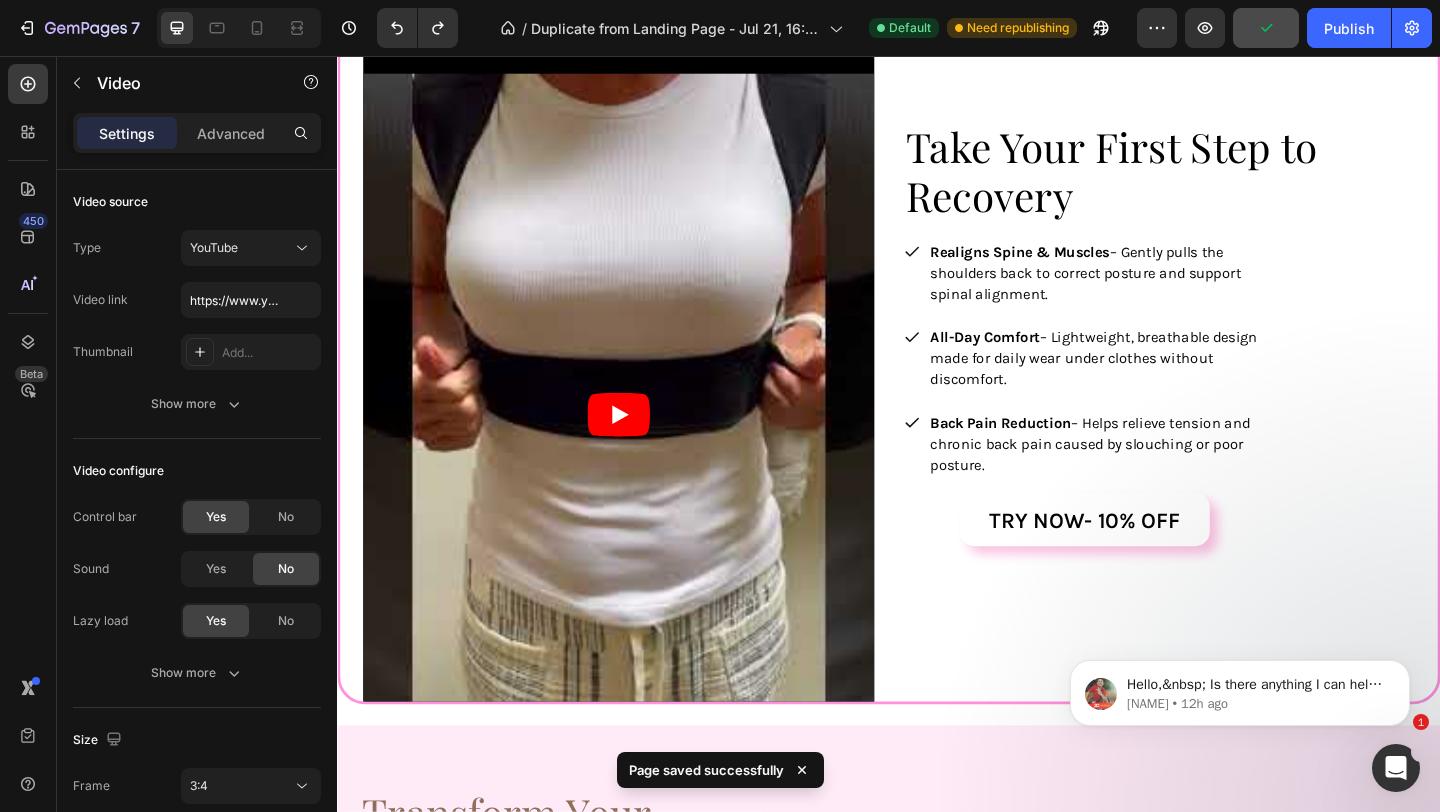 click 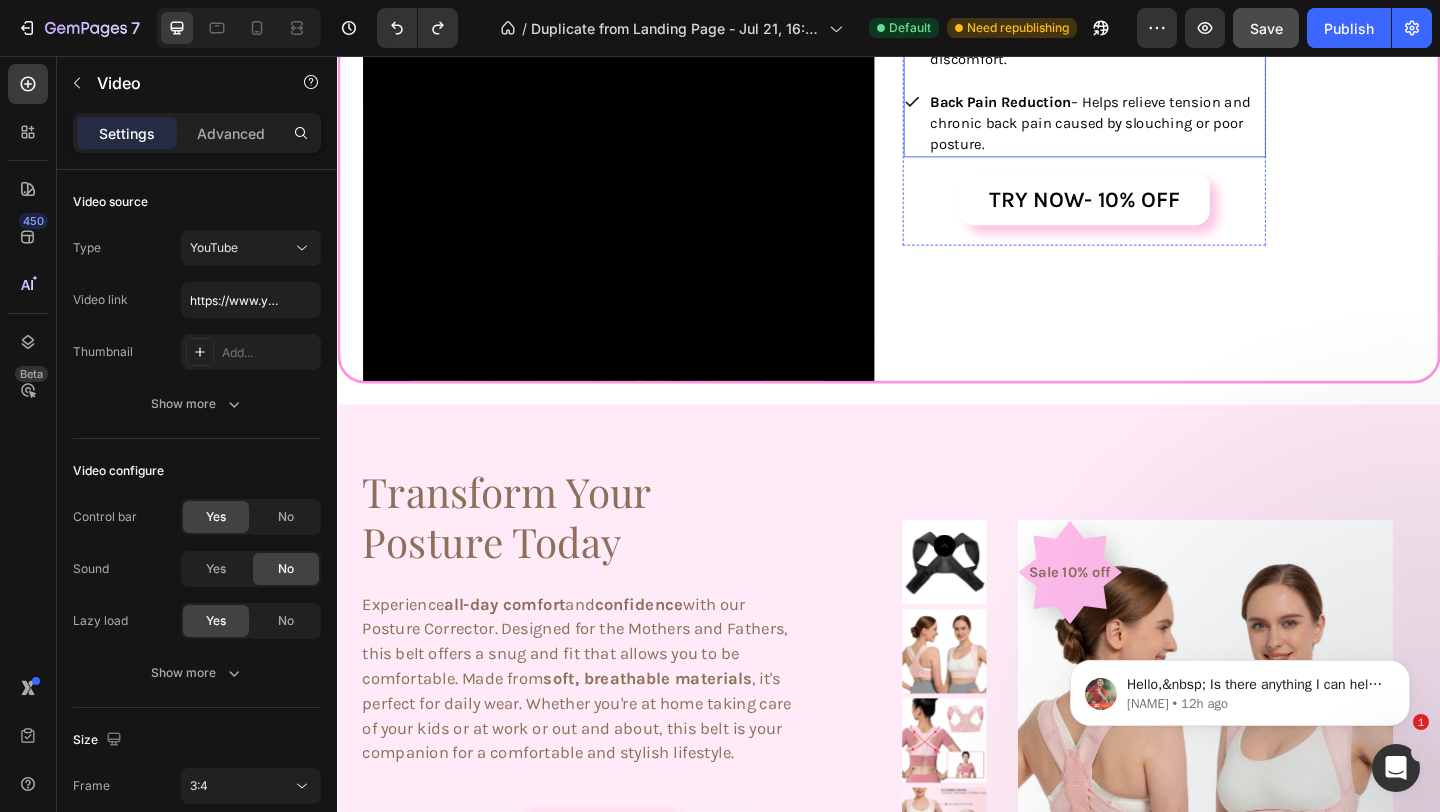 scroll, scrollTop: 2831, scrollLeft: 0, axis: vertical 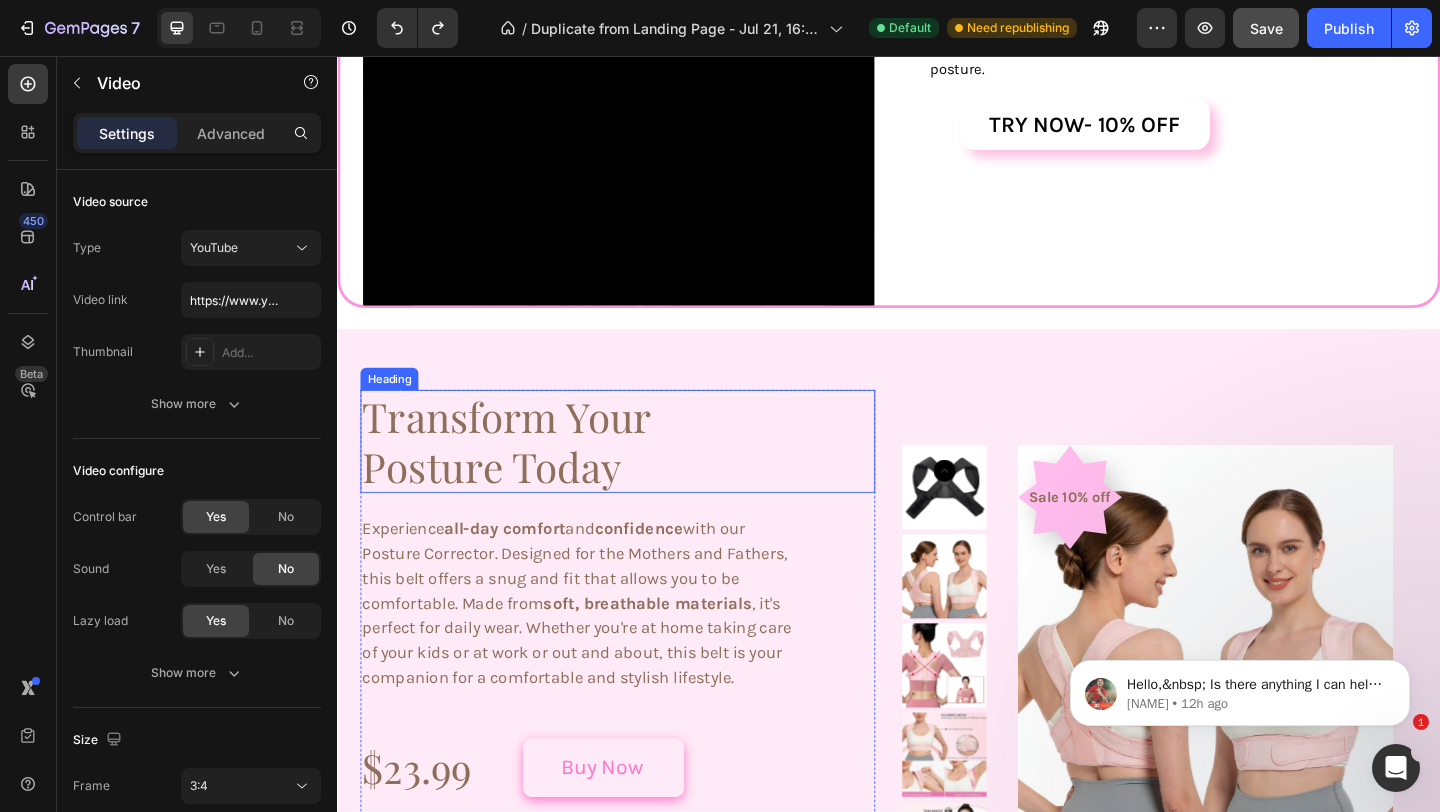 click on "Transform Your Posture Today" at bounding box center [562, 475] 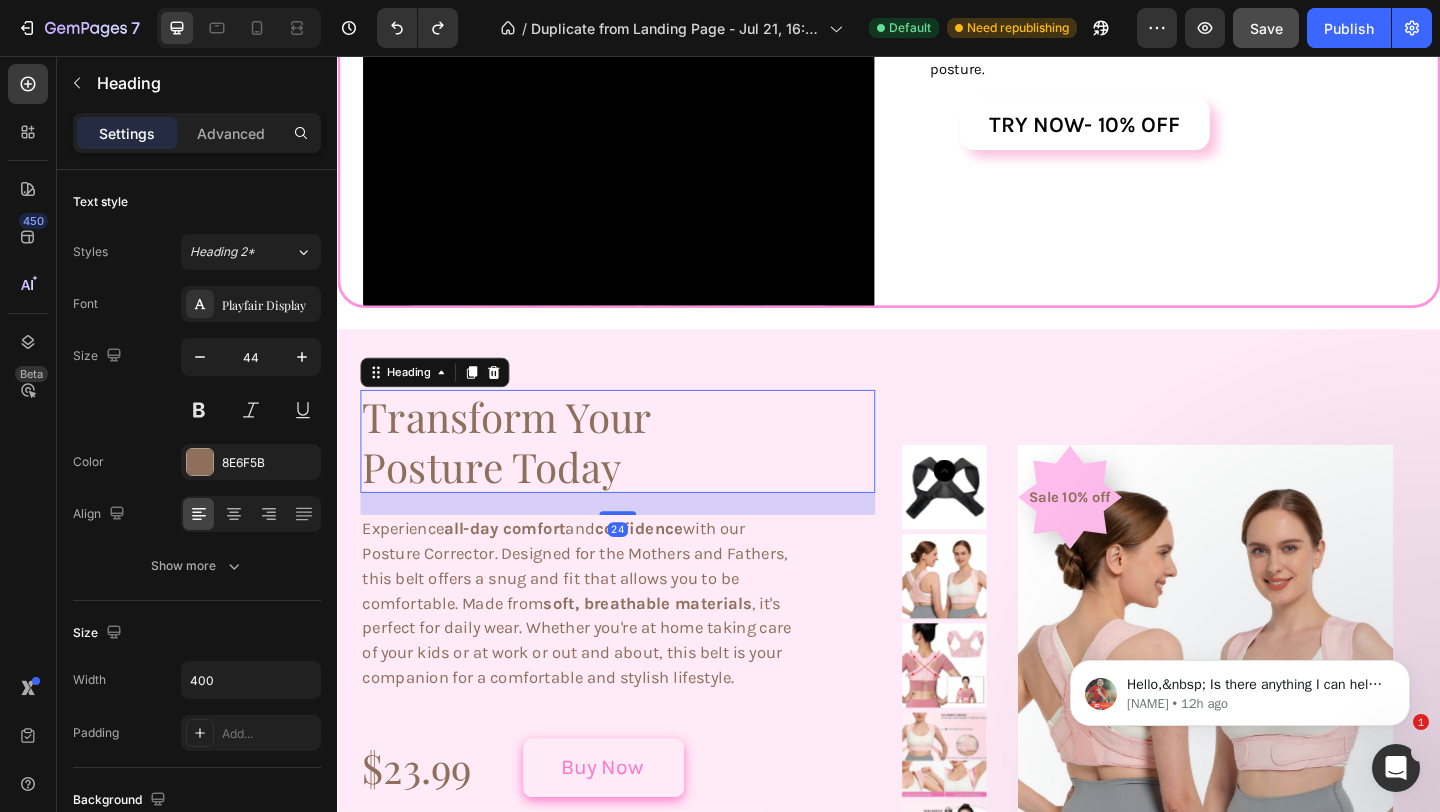 click on "Transform Your Posture Today" at bounding box center (562, 475) 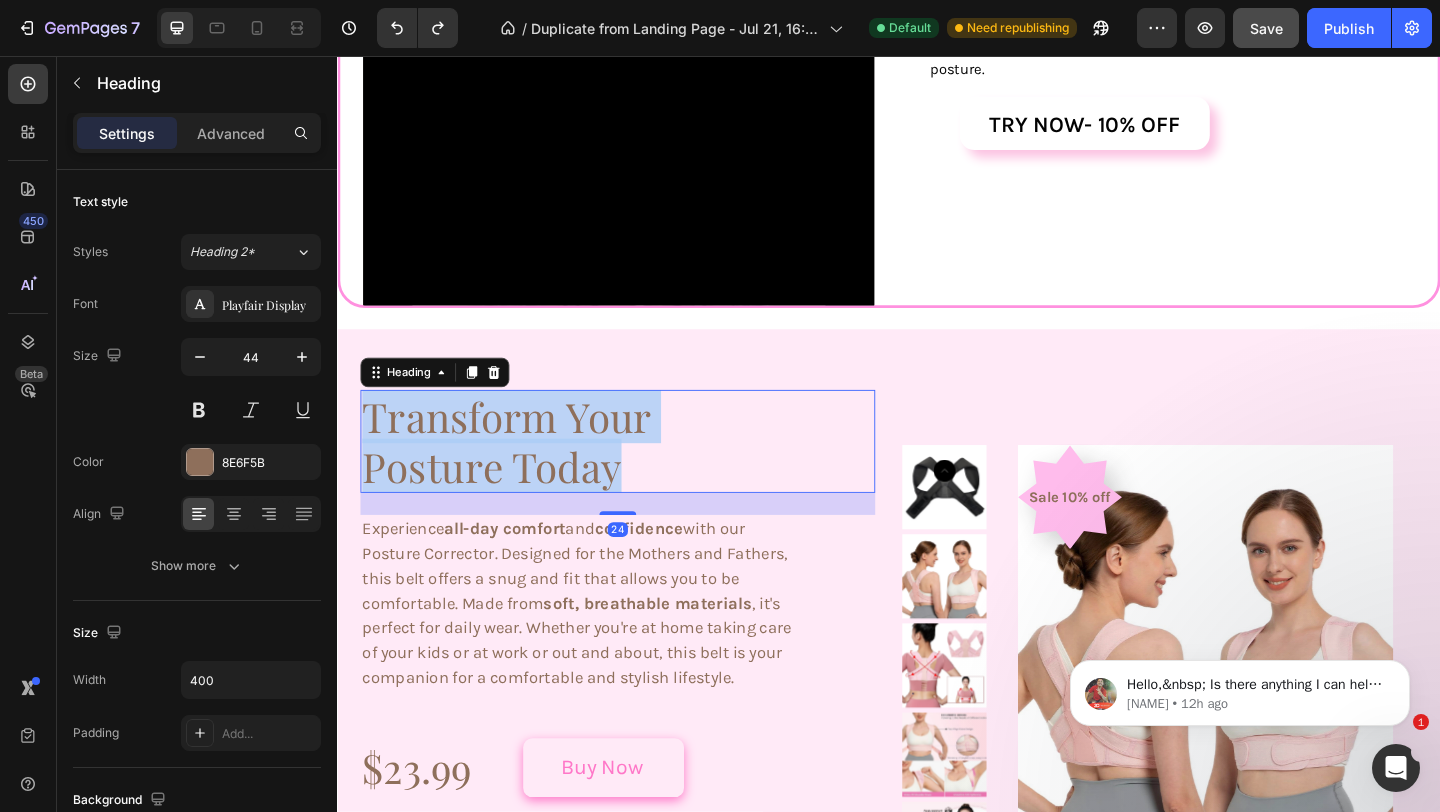 click on "Transform Your Posture Today" at bounding box center (562, 475) 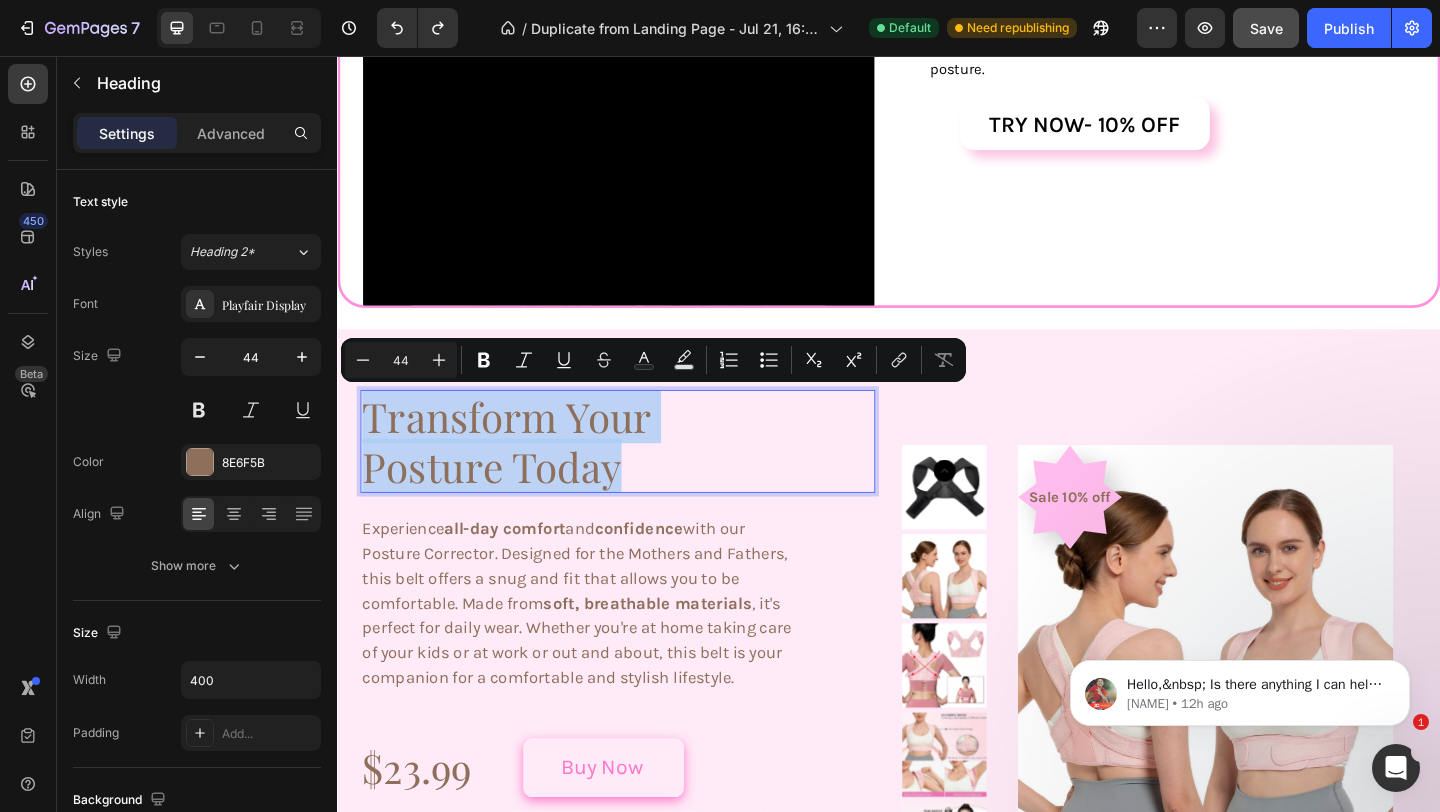 click on "Transform Your Posture Today" at bounding box center [562, 475] 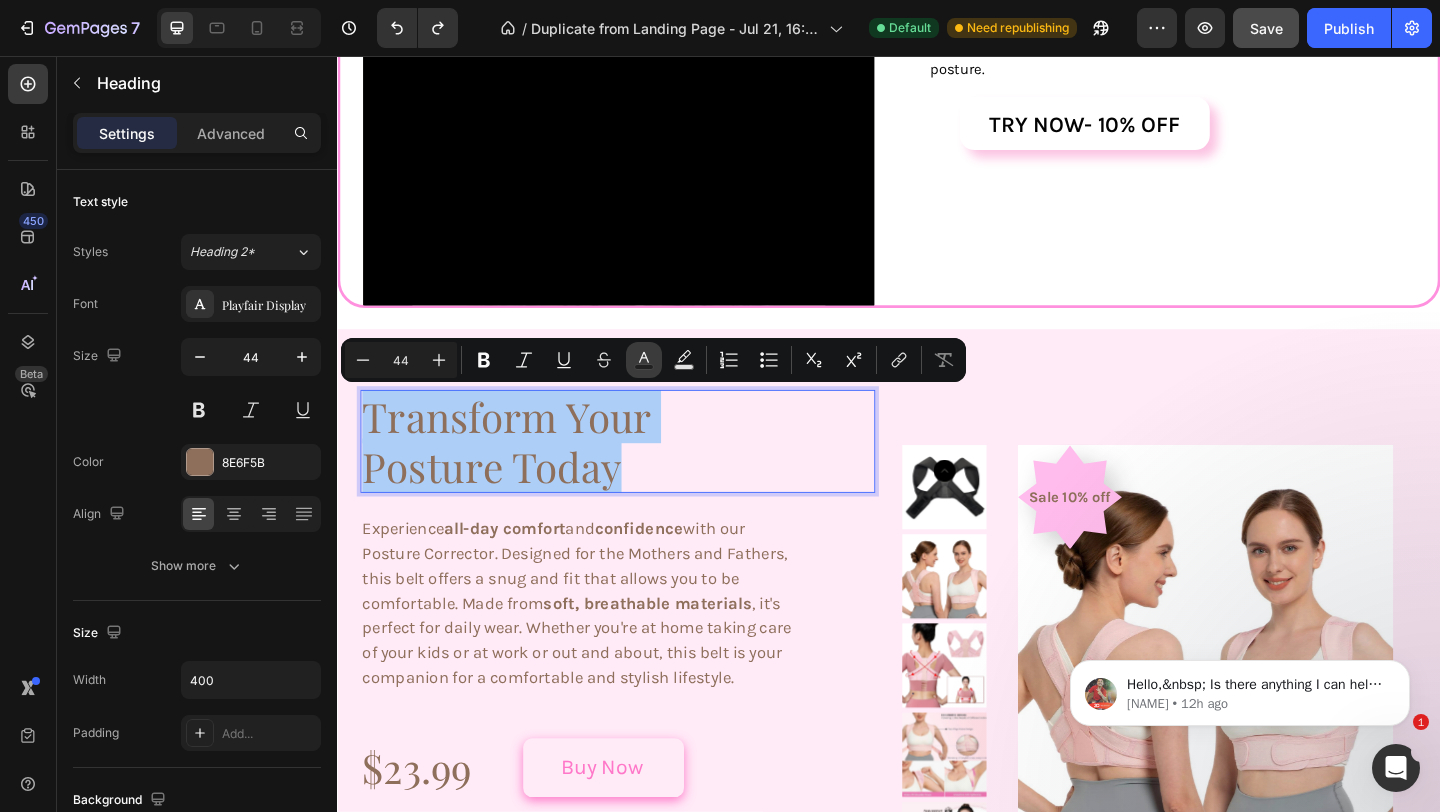 click 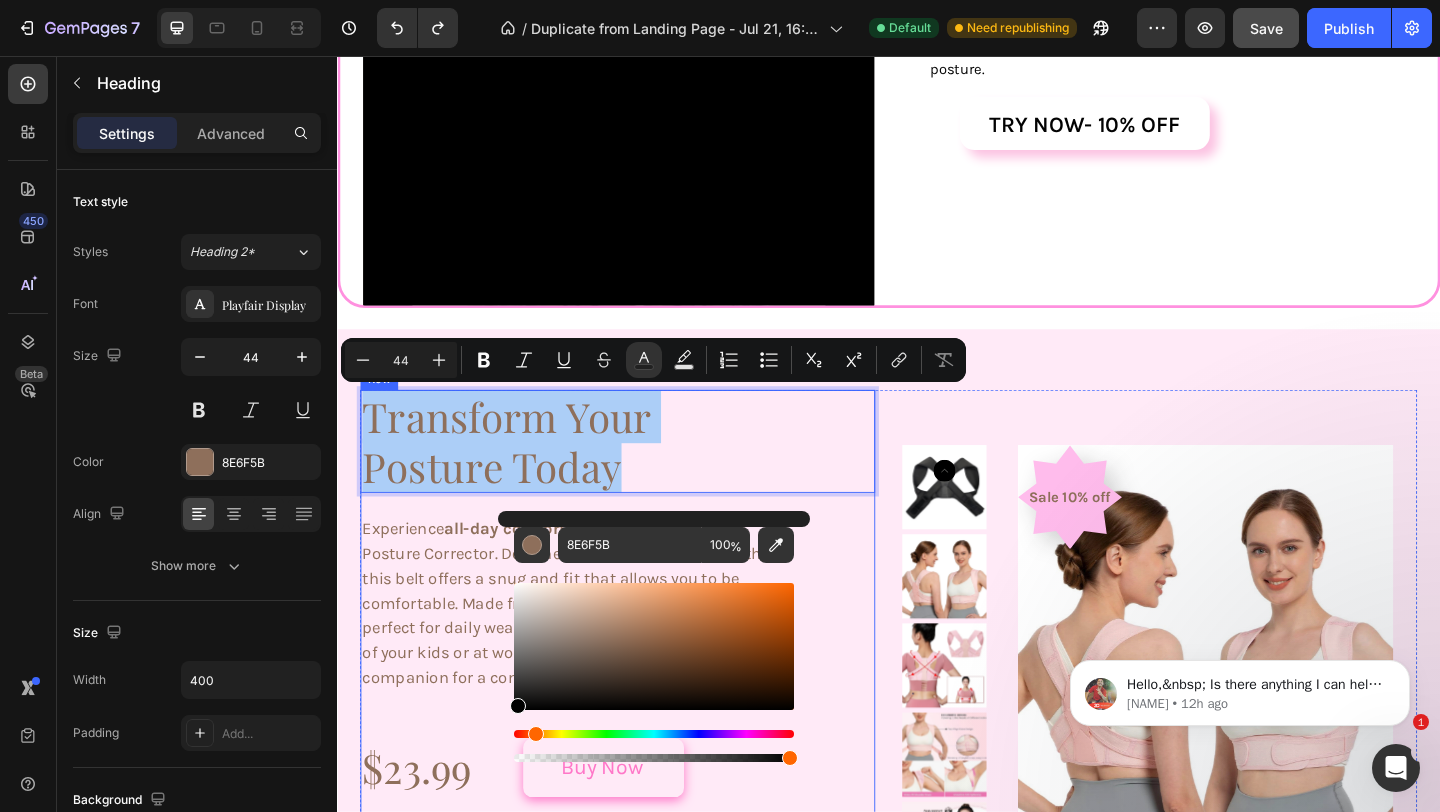 drag, startPoint x: 880, startPoint y: 748, endPoint x: 510, endPoint y: 775, distance: 370.98383 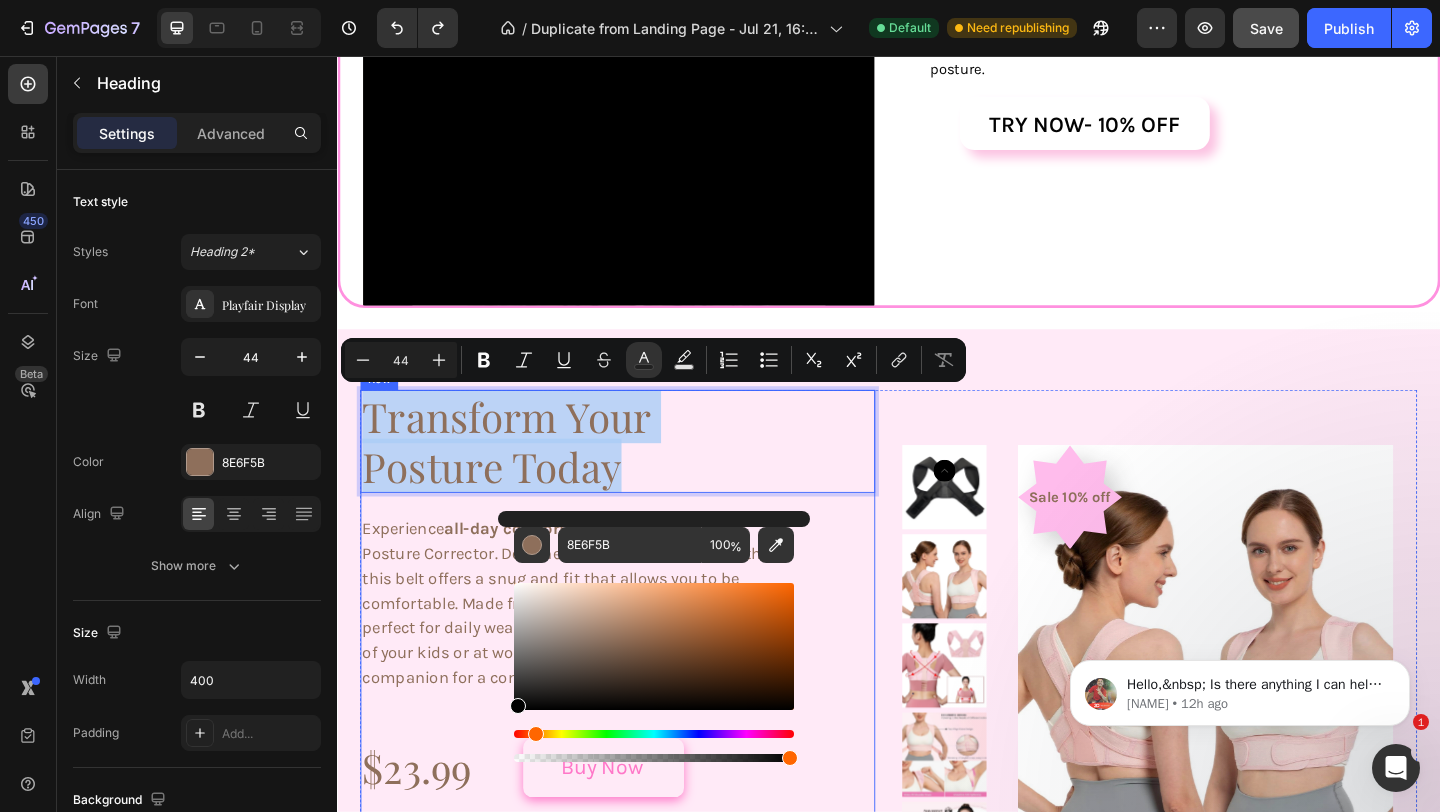 type on "000000" 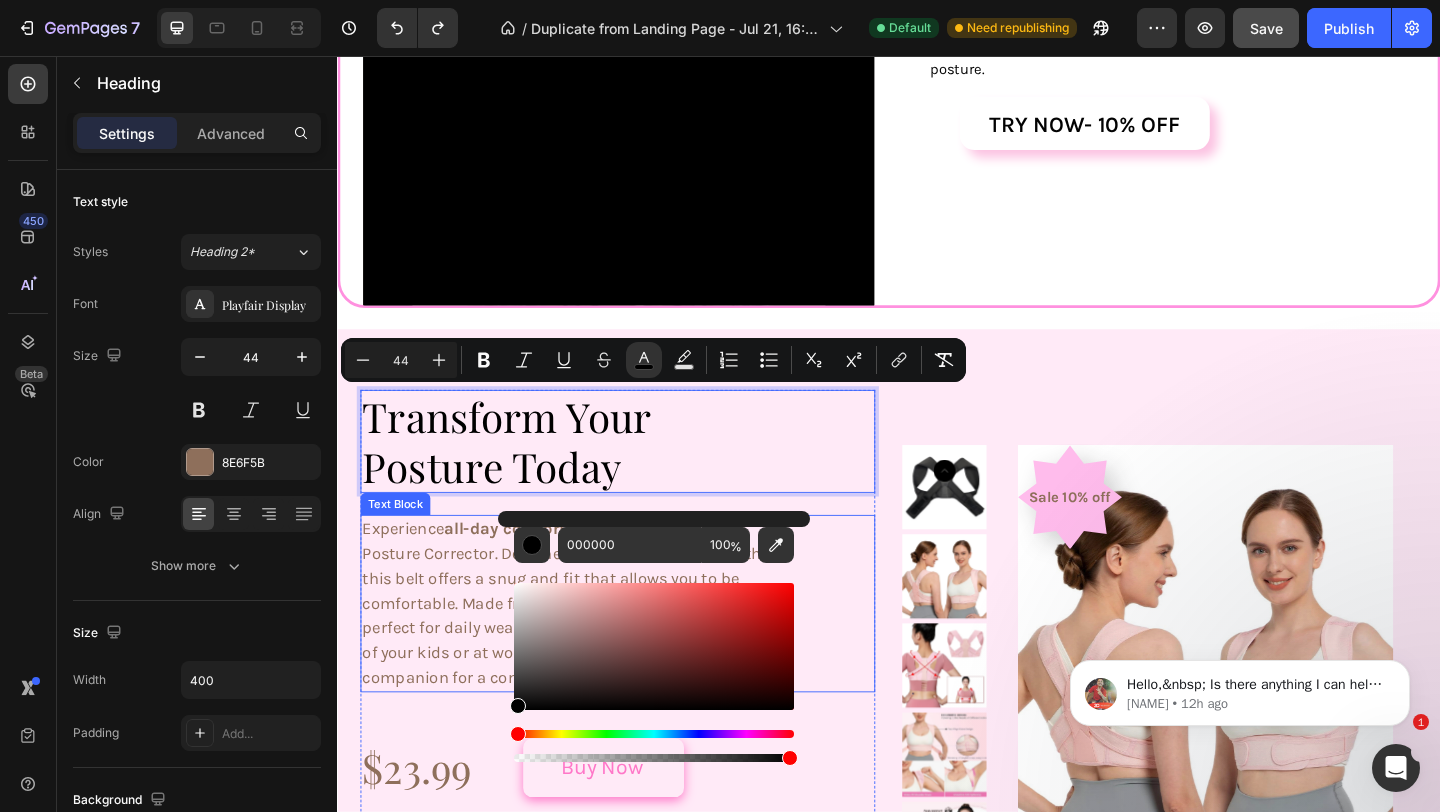 click on "Experience  all-day comfort  and  confidence  with our Posture Corrector. Designed for the Mothers and Fathers, this belt offers a snug and fit that allows you to be comfortable. Made from  soft, breathable materials , it's perfect for daily wear. Whether you're at home taking care of your kids or at work or out and about, this belt is your companion for a comfortable and stylish lifestyle." at bounding box center (602, 651) 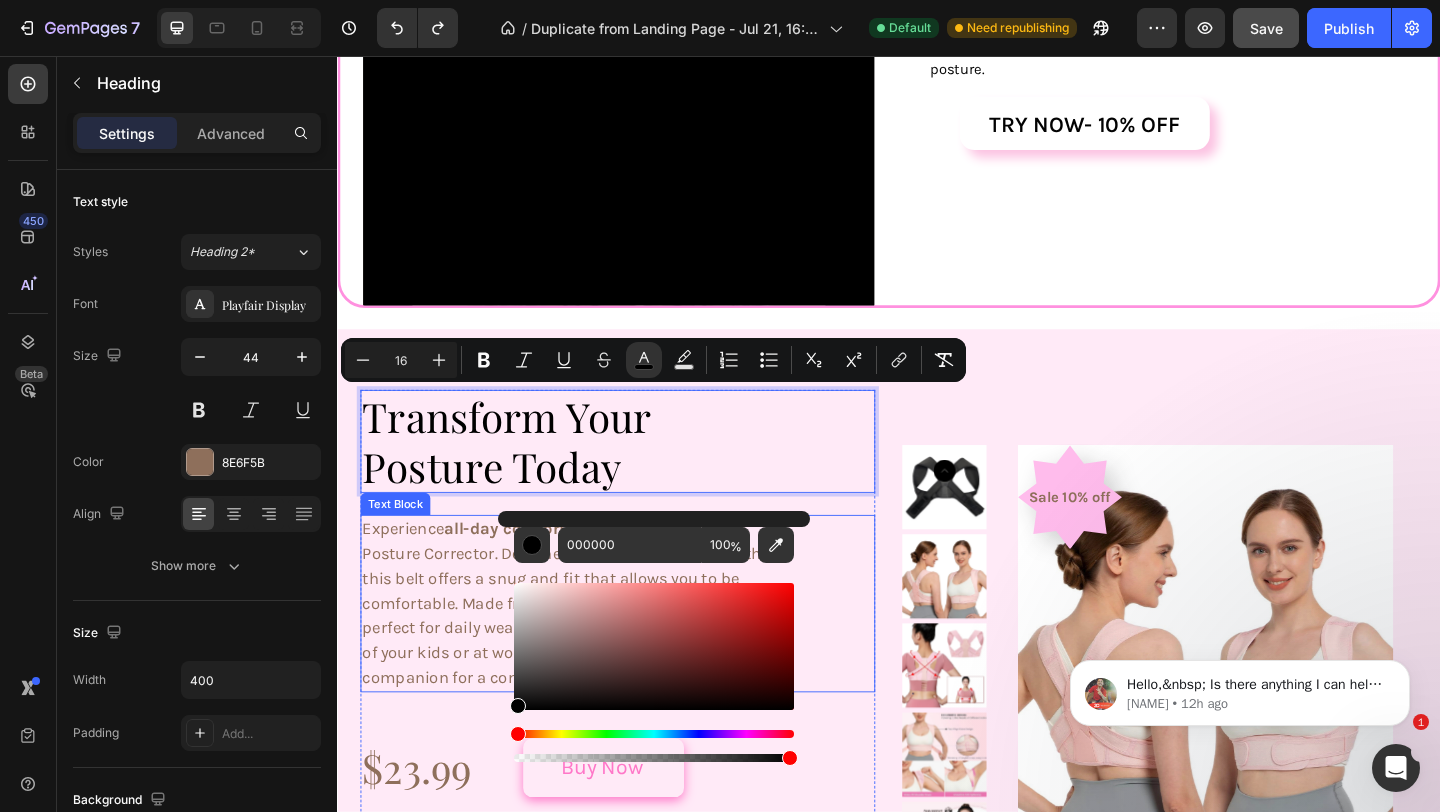 click on "Experience  all-day comfort  and  confidence  with our Posture Corrector. Designed for the Mothers and Fathers, this belt offers a snug and fit that allows you to be comfortable. Made from  soft, breathable materials , it's perfect for daily wear. Whether you're at home taking care of your kids or at work or out and about, this belt is your companion for a comfortable and stylish lifestyle." at bounding box center [602, 651] 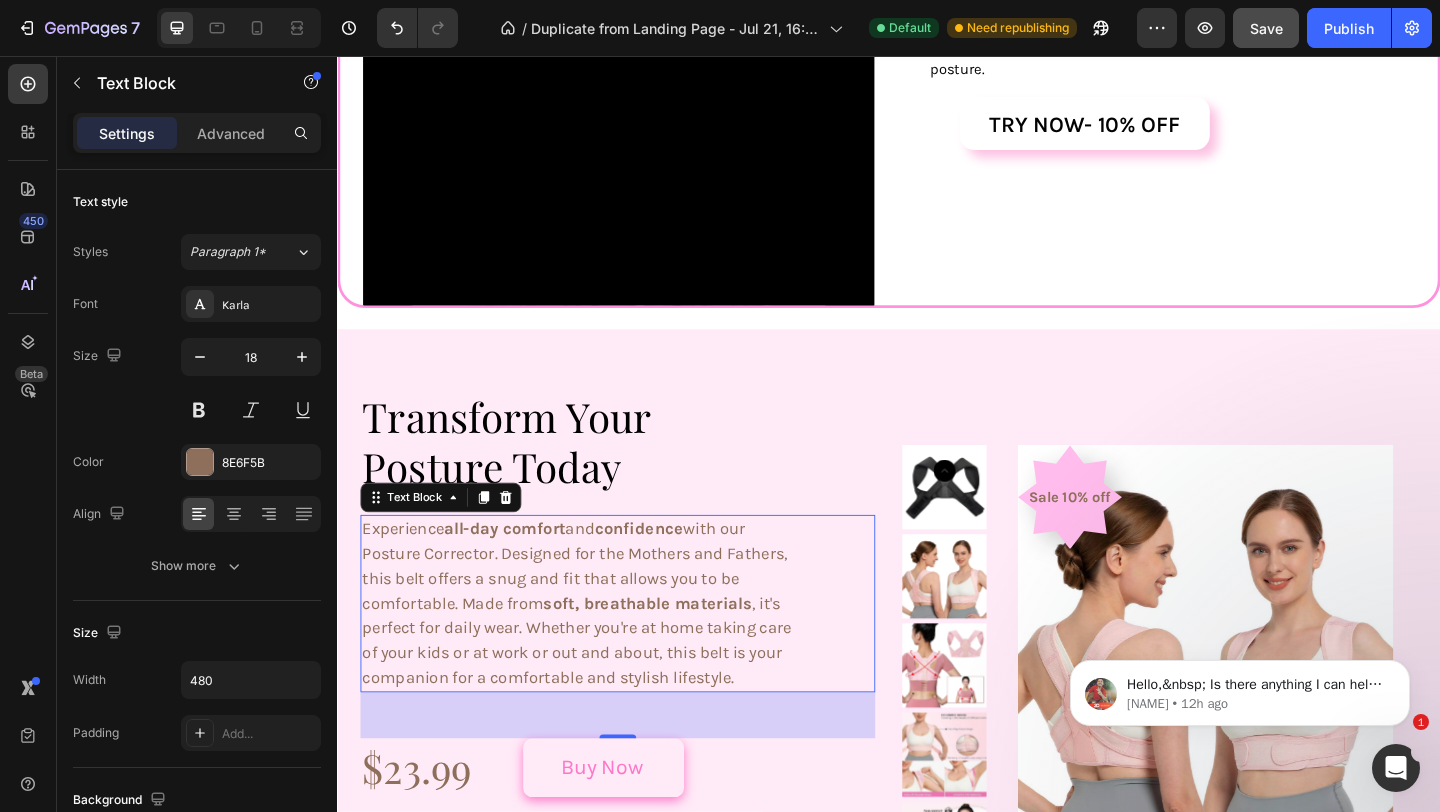click on "Experience  all-day comfort  and  confidence  with our Posture Corrector. Designed for the Mothers and Fathers, this belt offers a snug and fit that allows you to be comfortable. Made from  soft, breathable materials , it's perfect for daily wear. Whether you're at home taking care of your kids or at work or out and about, this belt is your companion for a comfortable and stylish lifestyle." at bounding box center [602, 651] 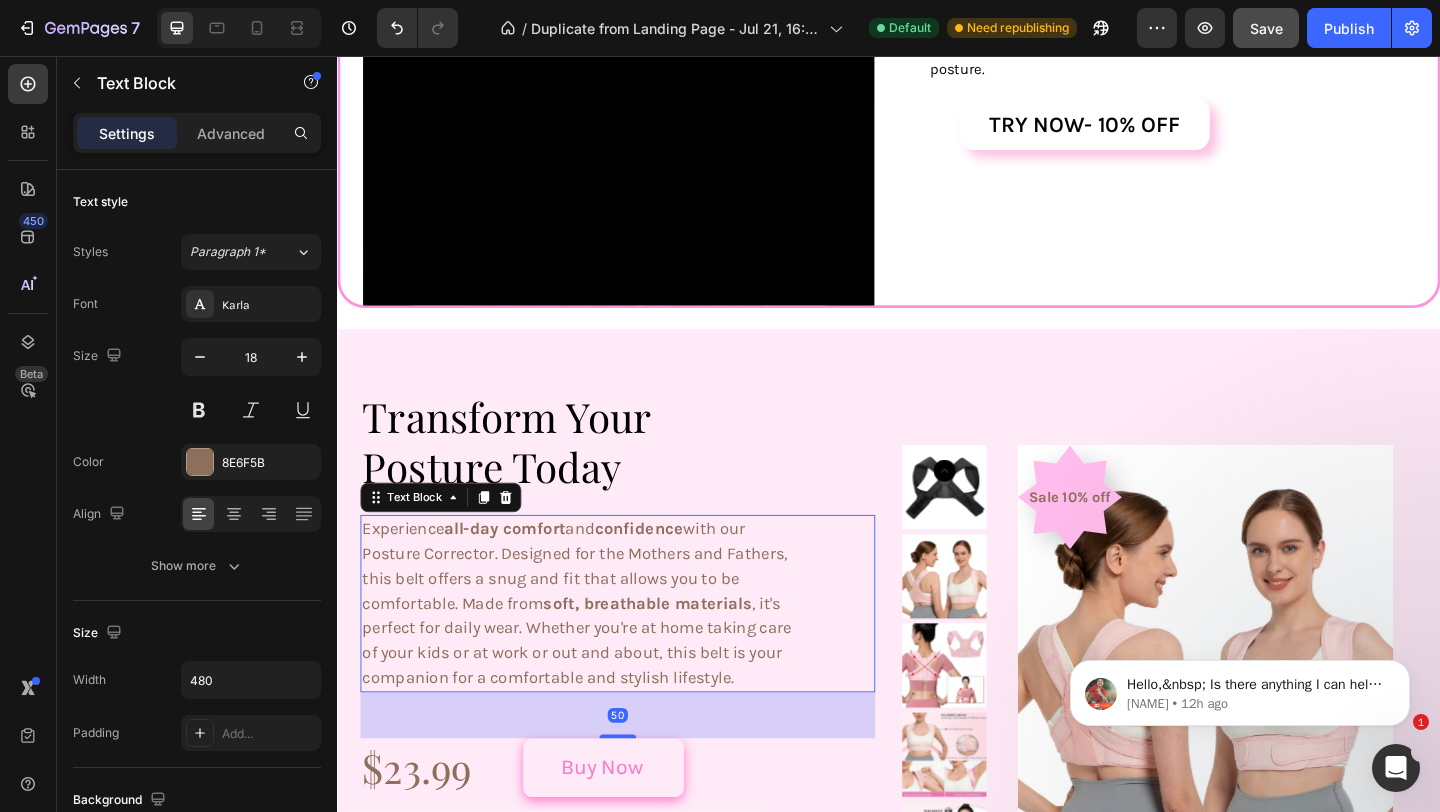 click on "Experience  all-day comfort  and  confidence  with our Posture Corrector. Designed for the Mothers and Fathers, this belt offers a snug and fit that allows you to be comfortable. Made from  soft, breathable materials , it's perfect for daily wear. Whether you're at home taking care of your kids or at work or out and about, this belt is your companion for a comfortable and stylish lifestyle." at bounding box center [602, 651] 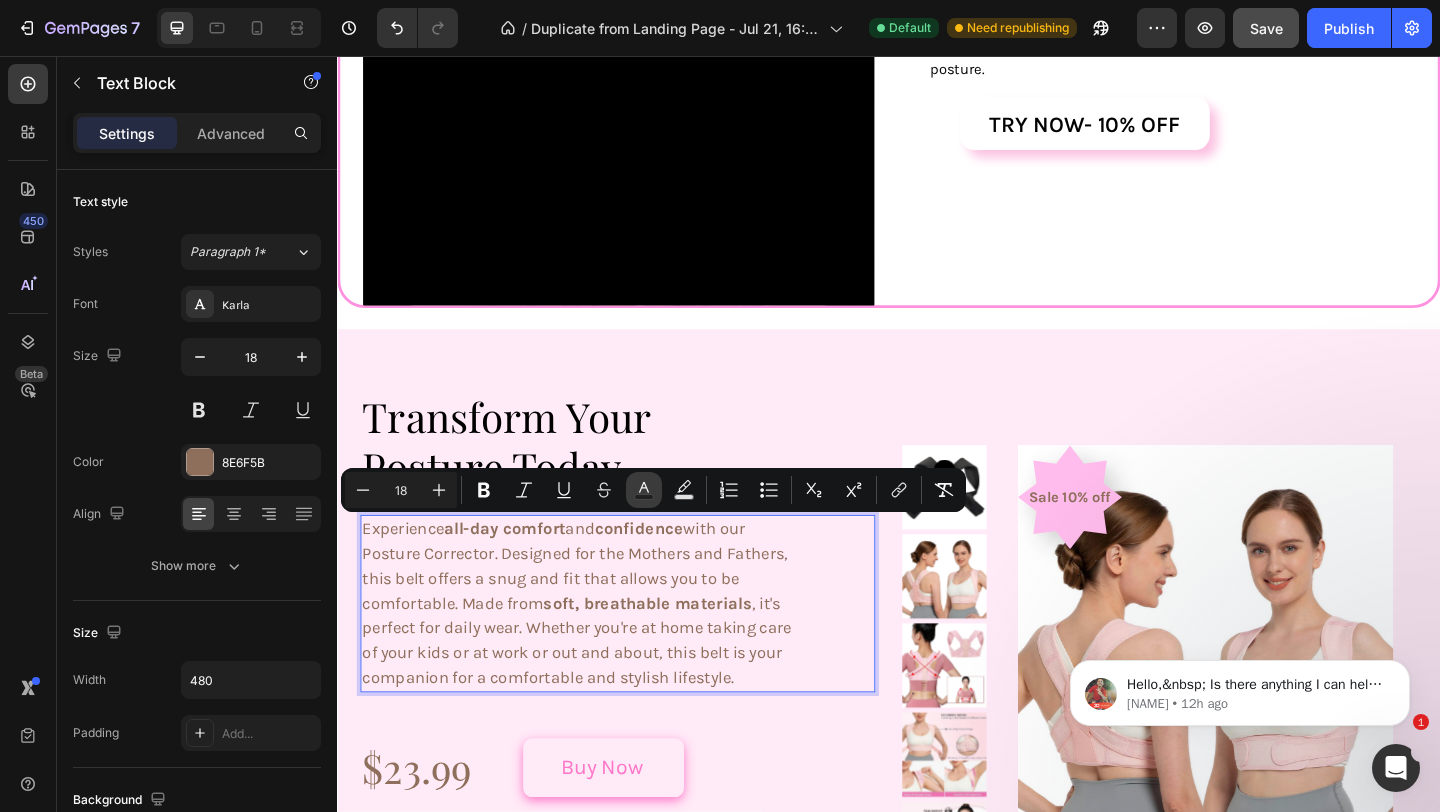 click on "Text Color" at bounding box center (644, 490) 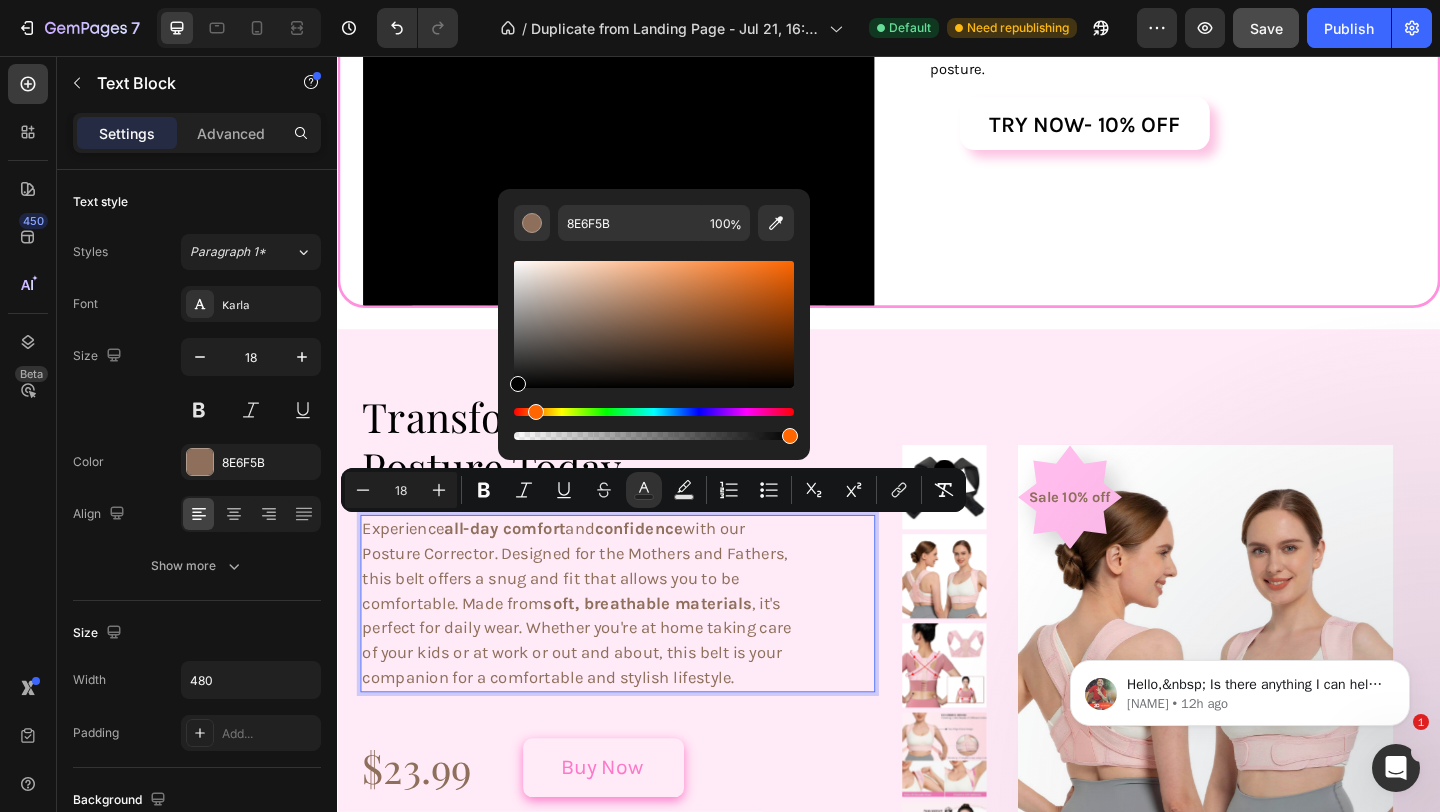 drag, startPoint x: 883, startPoint y: 394, endPoint x: 509, endPoint y: 427, distance: 375.45306 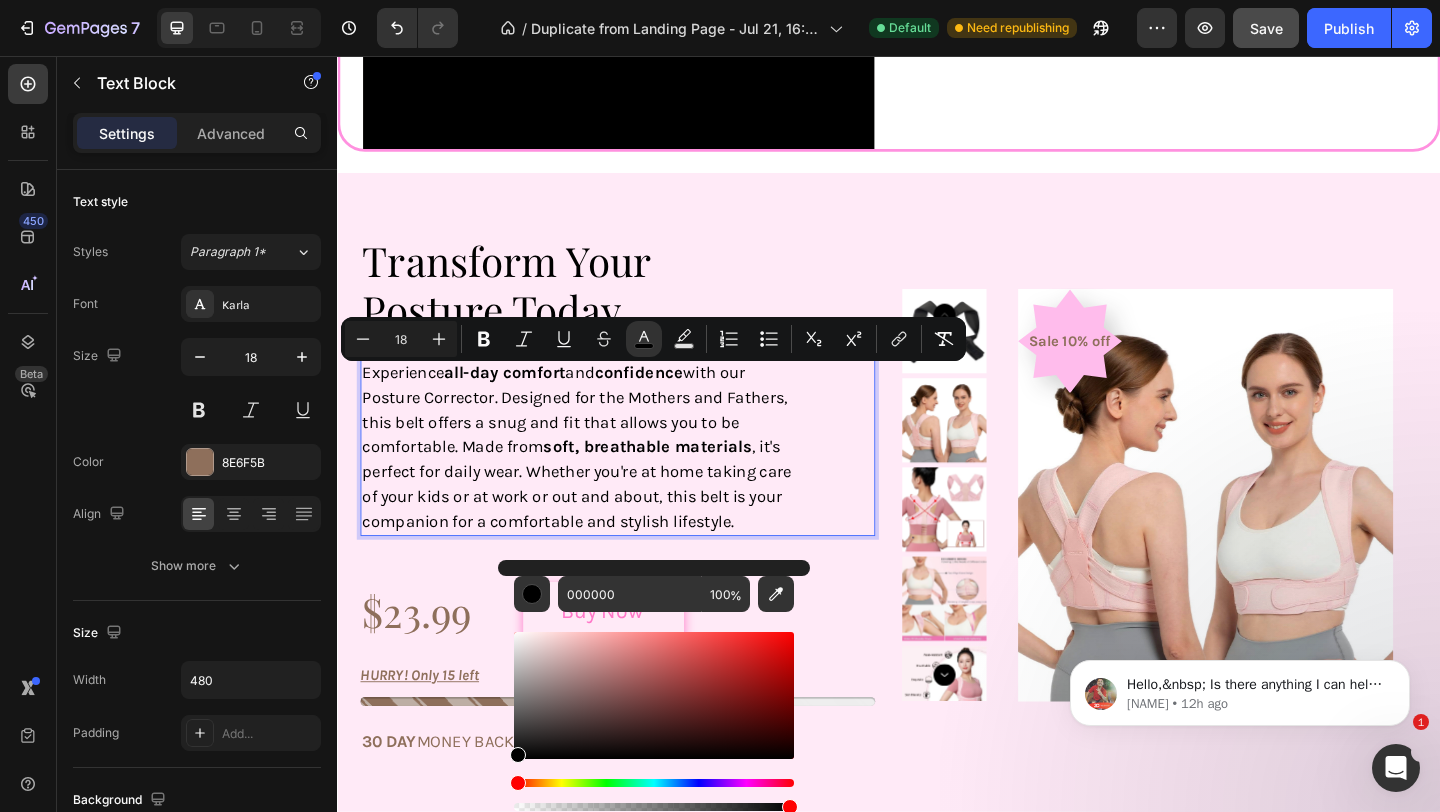 scroll, scrollTop: 3007, scrollLeft: 0, axis: vertical 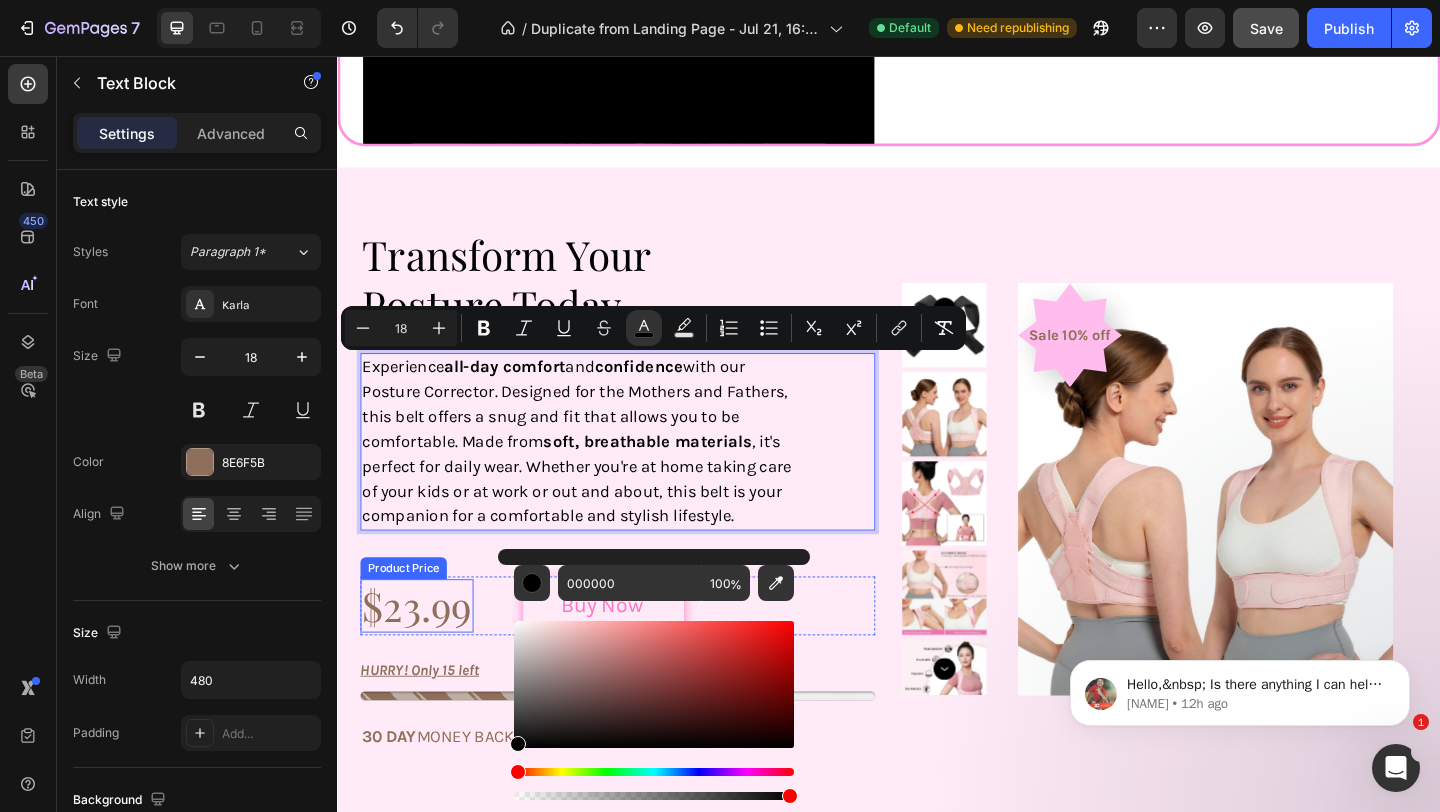 click on "$23.99" at bounding box center [423, 654] 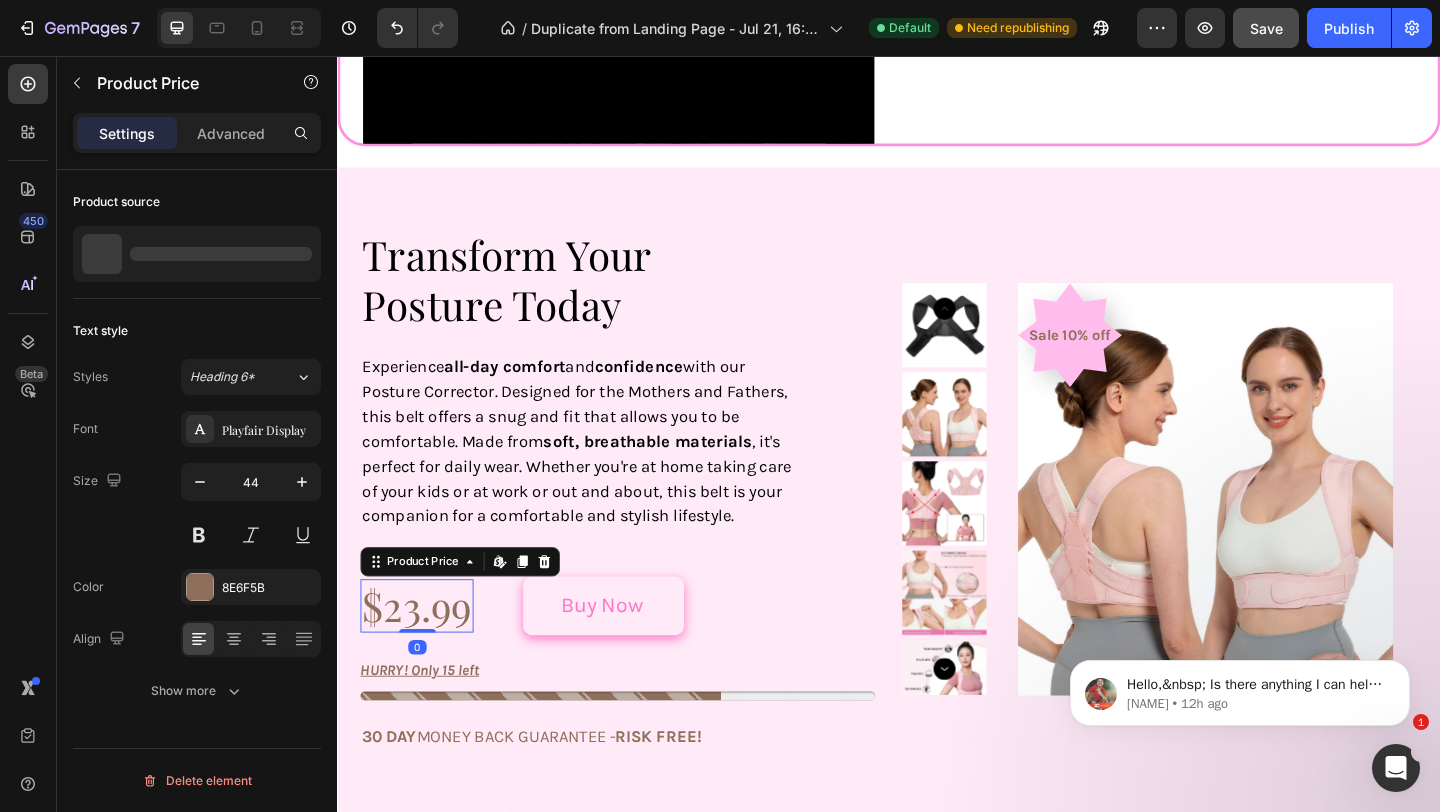 click on "$23.99" at bounding box center (423, 654) 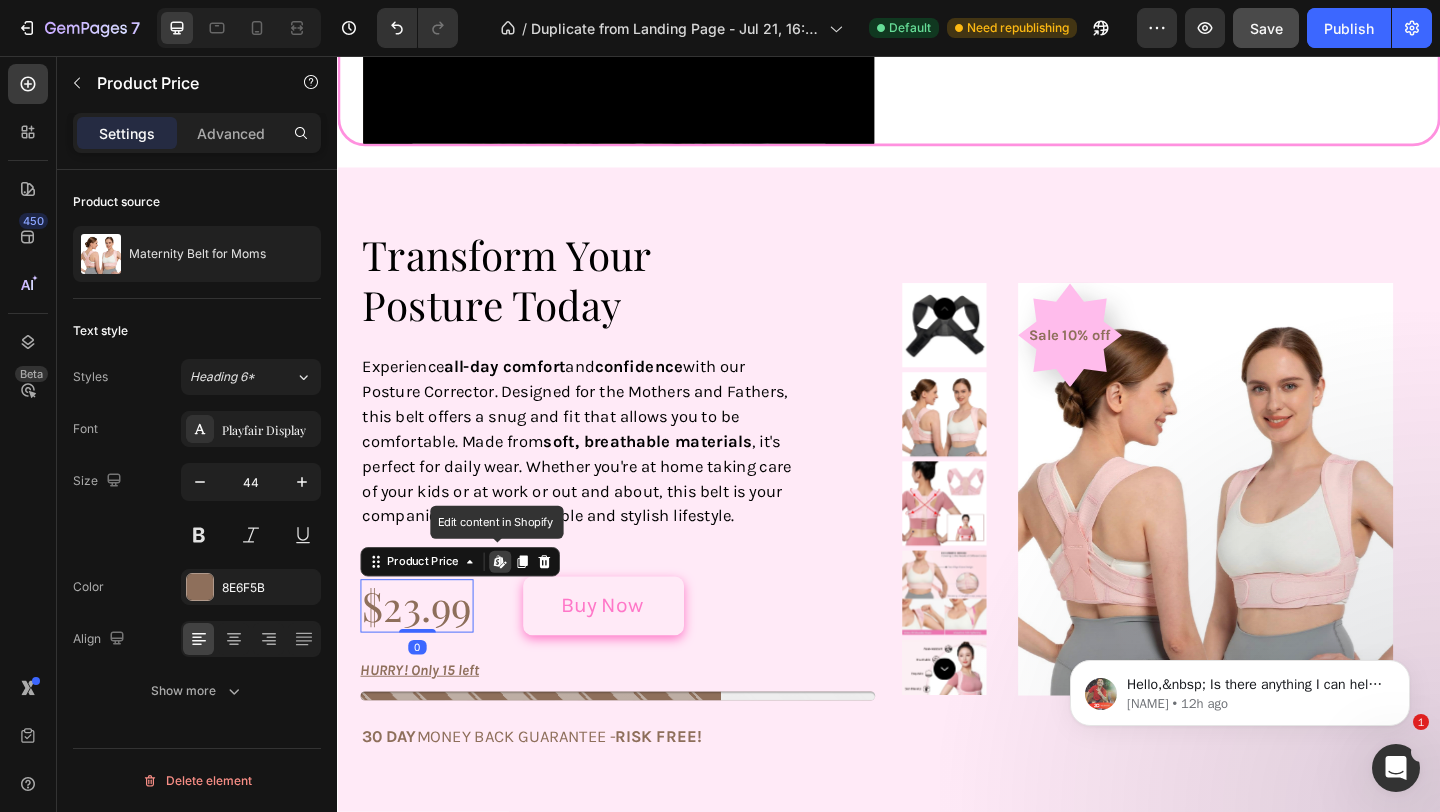 click on "$23.99" at bounding box center [423, 654] 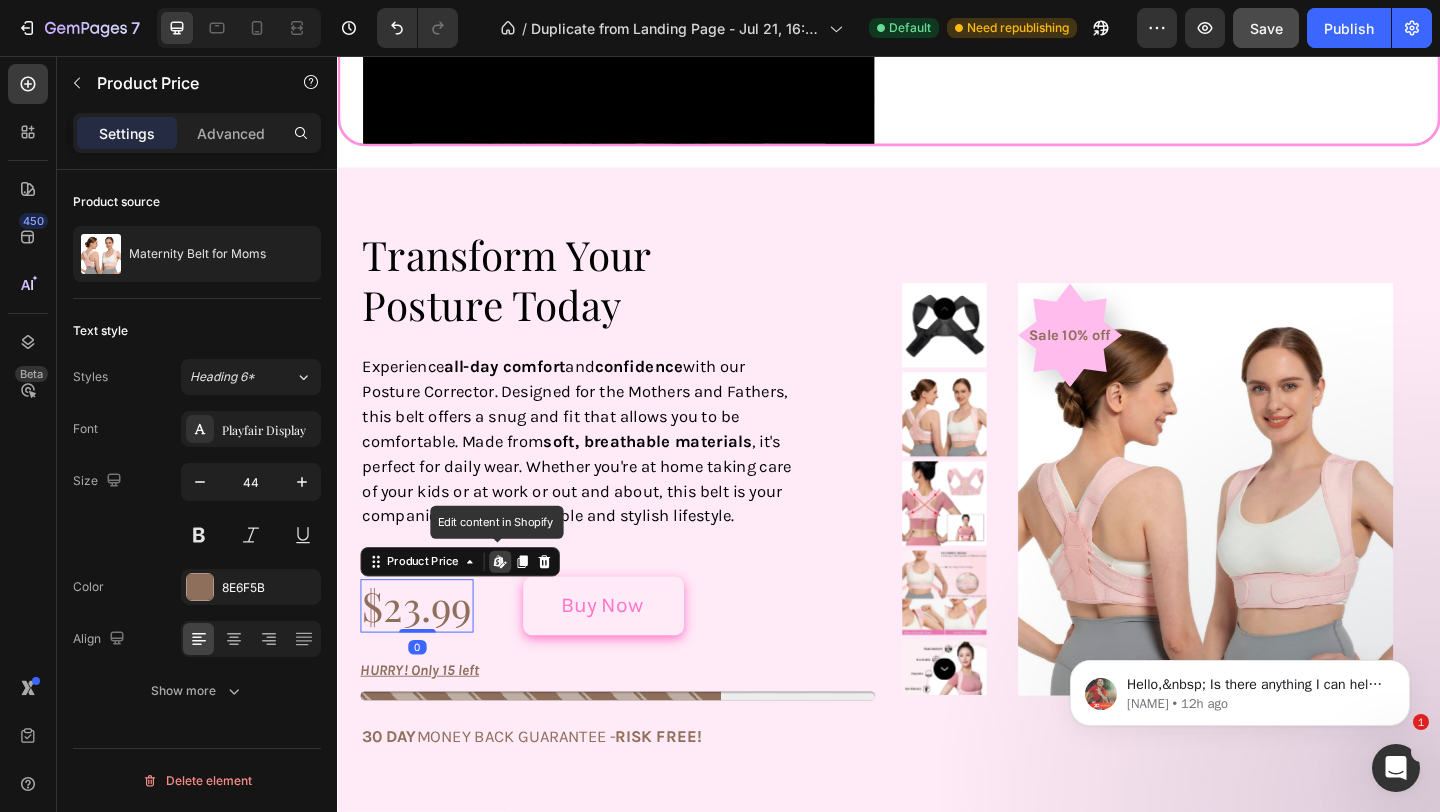 click on "$23.99" at bounding box center [423, 654] 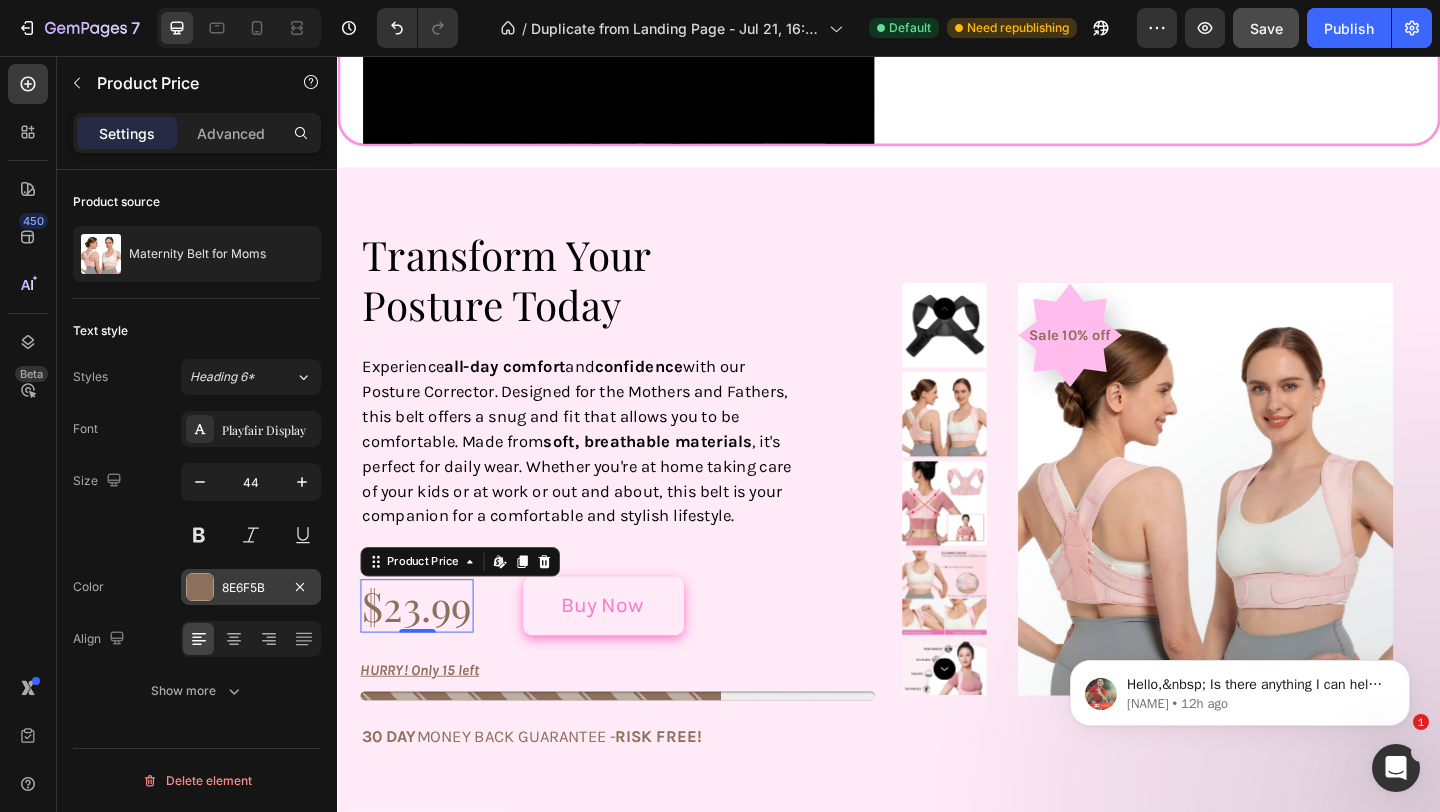 click on "8E6F5B" at bounding box center [251, 588] 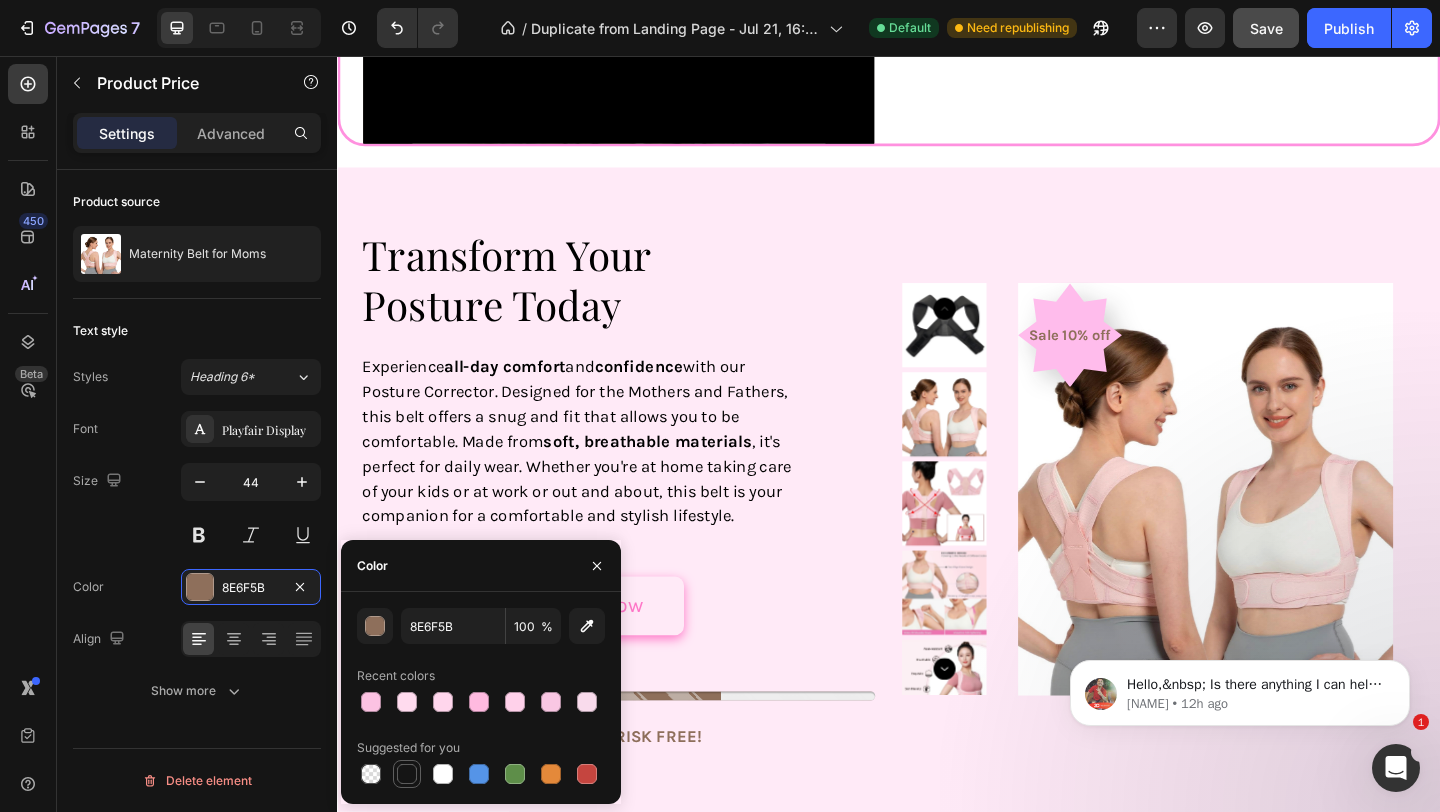 click at bounding box center [407, 774] 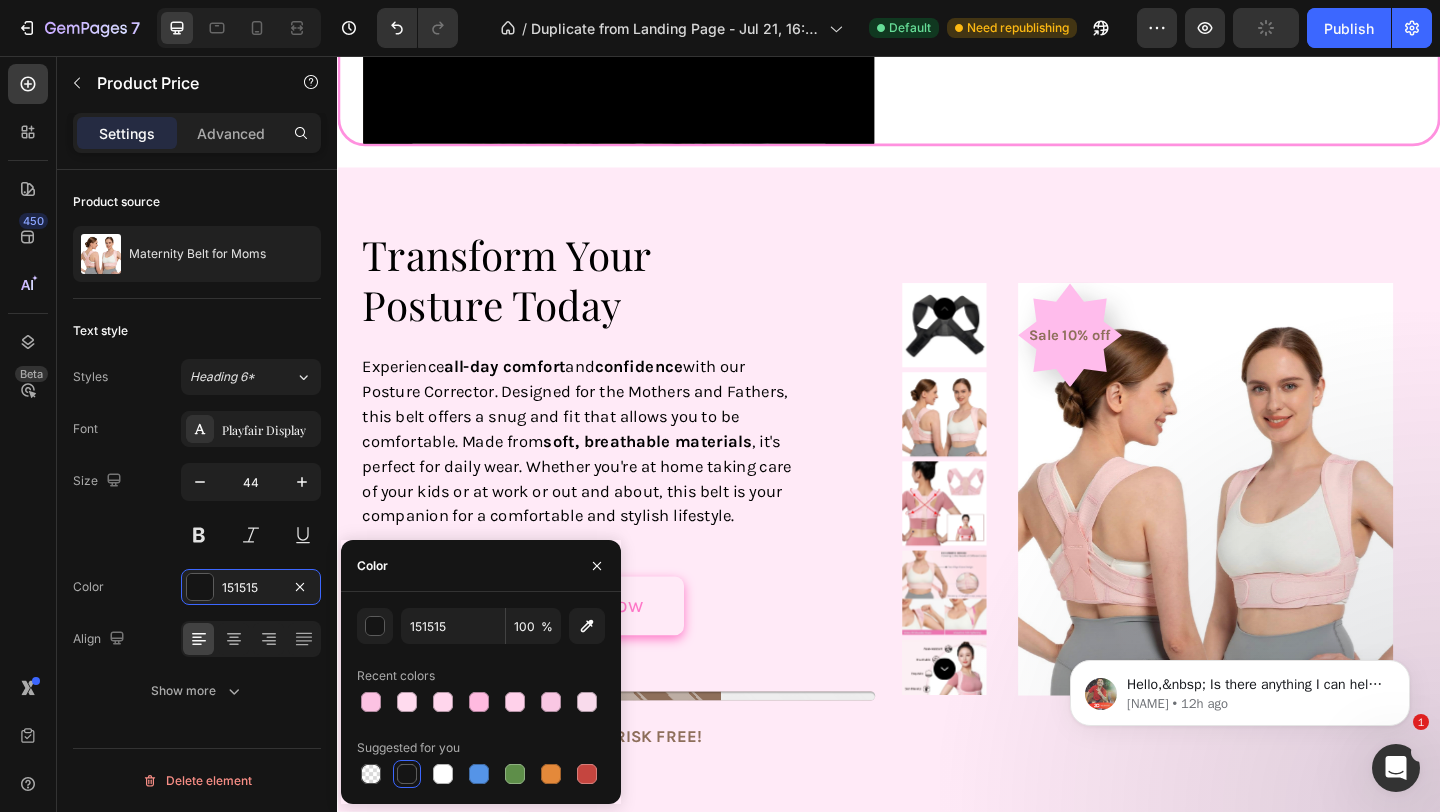 click on "⁠⁠⁠⁠⁠⁠⁠ Transform Your Posture Today Heading Experience  all-day comfort  and  confidence  with our Posture Corrector. Designed for the Mothers and Fathers, this belt offers a snug and fit that allows you to be comfortable. Made from  soft, breathable materials , it's perfect for daily wear. Whether you're at home taking care of your kids or at work or out and about, this belt is your companion for a comfortable and stylish lifestyle.  Text Block $23.99 Product Price   Edit content in Shopify 0 Product Price   Edit content in Shopify 0 Buy Now Add to Cart Row HURRY! Only 15 left Stock Counter 30   DAY  MONEY BACK GUARANTEE -  RISK FREE! Text Block" at bounding box center (642, 527) 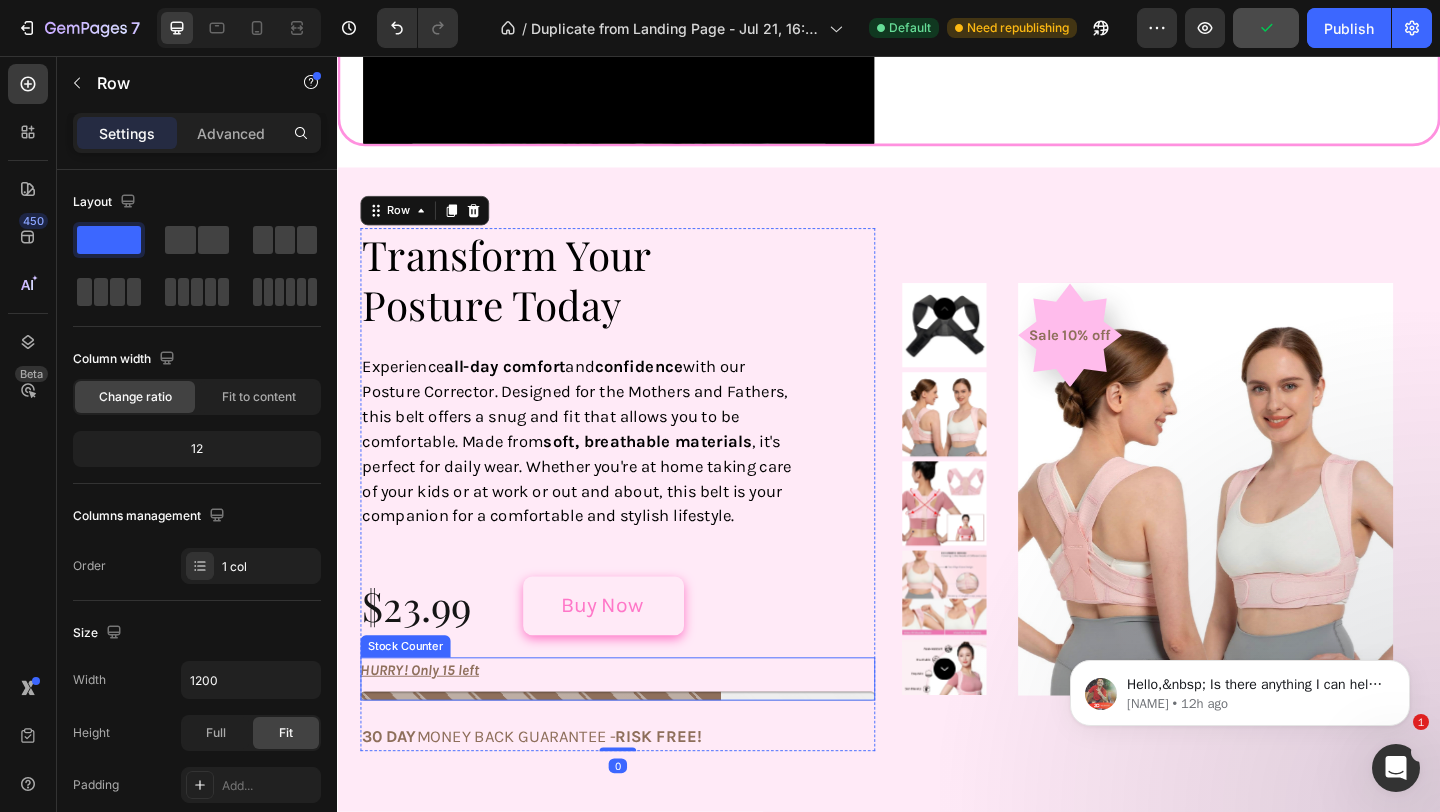 click on "HURRY! Only 15 left" at bounding box center (426, 724) 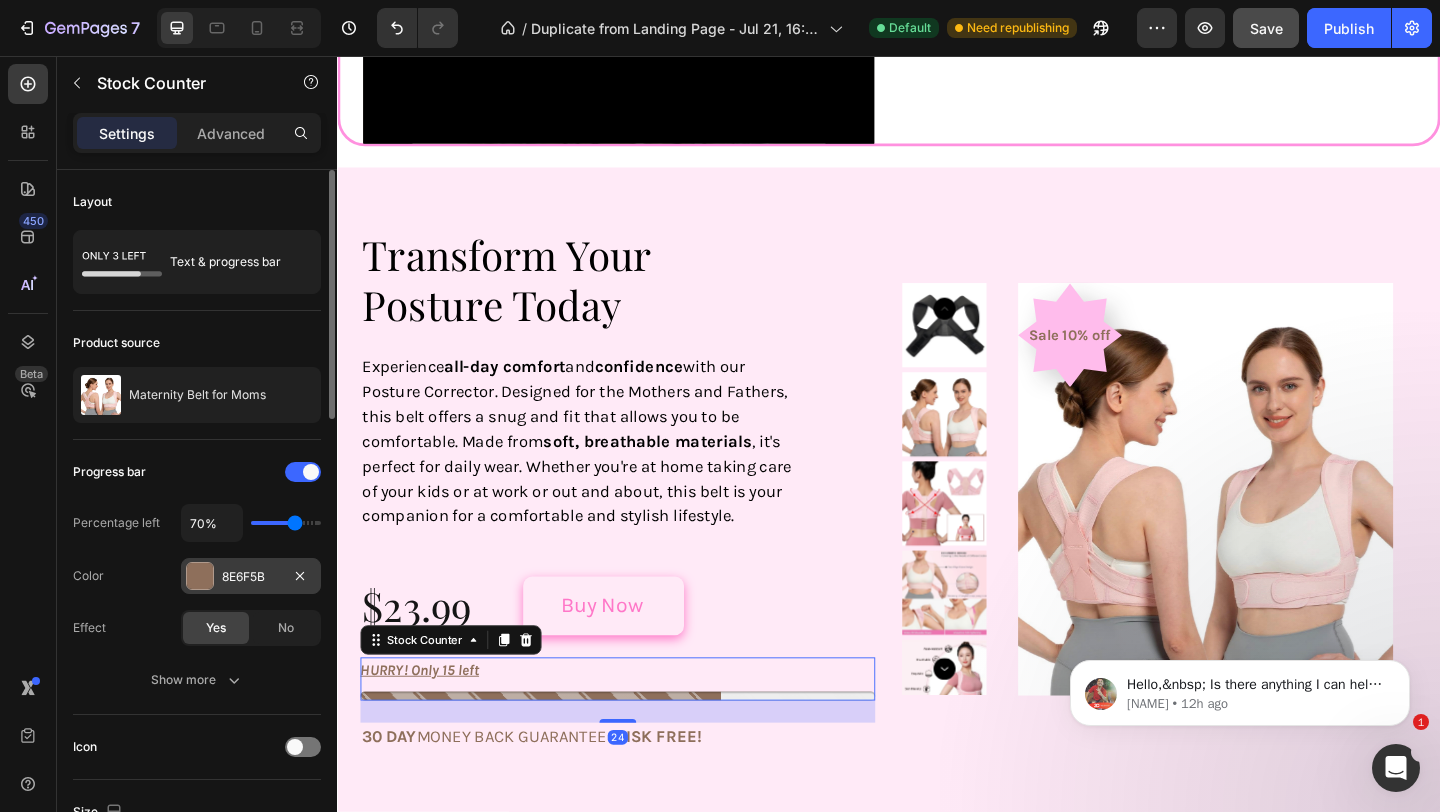 click on "8E6F5B" at bounding box center (251, 577) 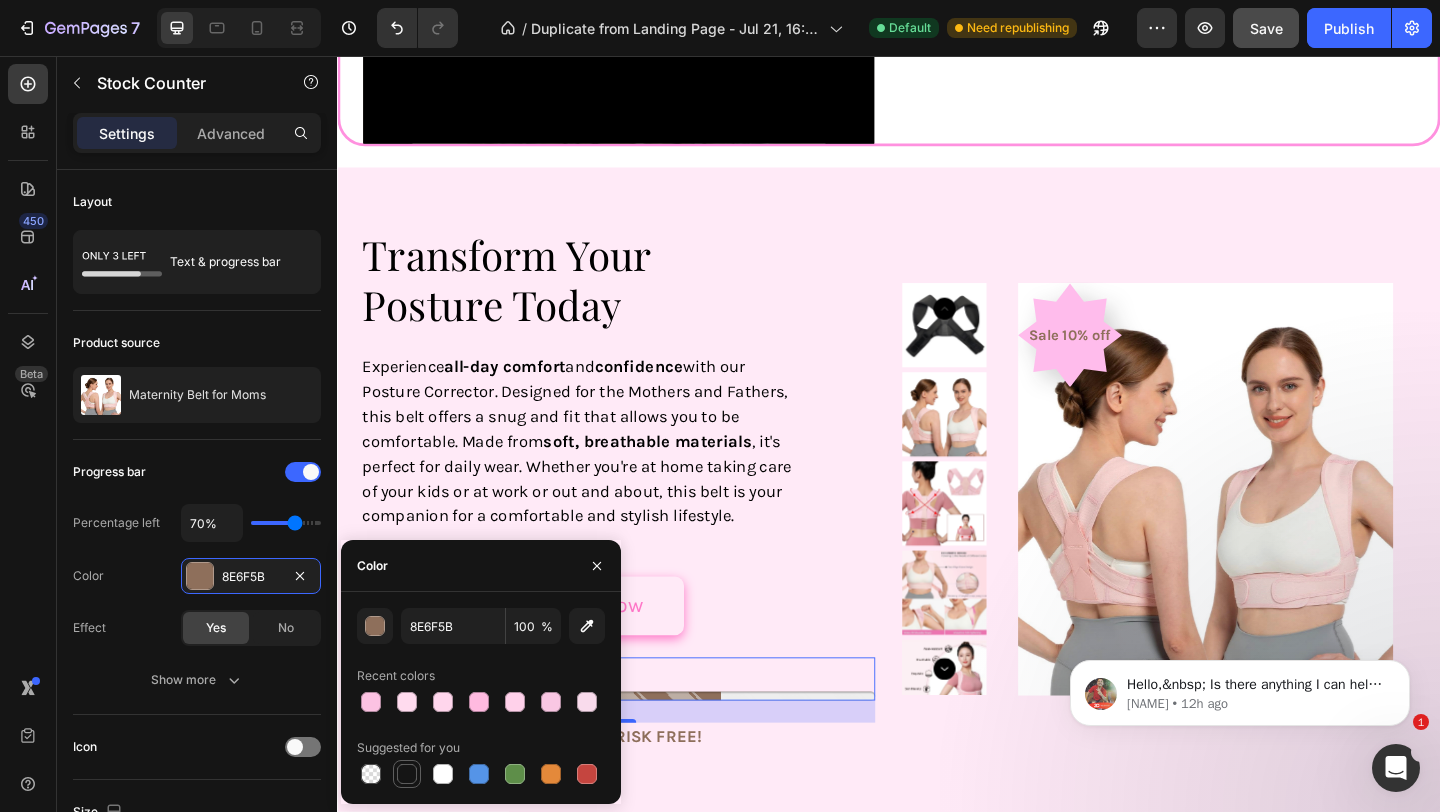 click at bounding box center [407, 774] 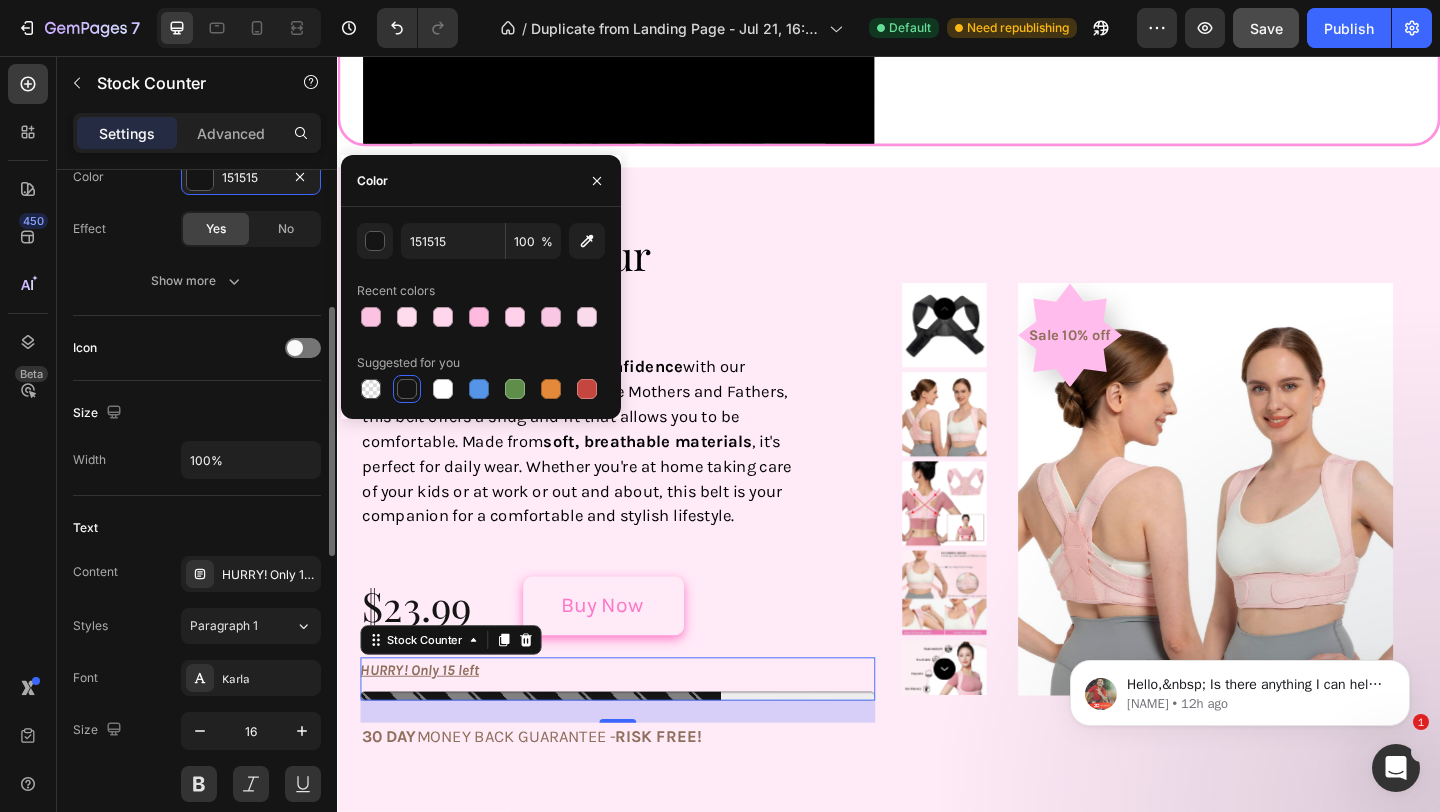scroll, scrollTop: 434, scrollLeft: 0, axis: vertical 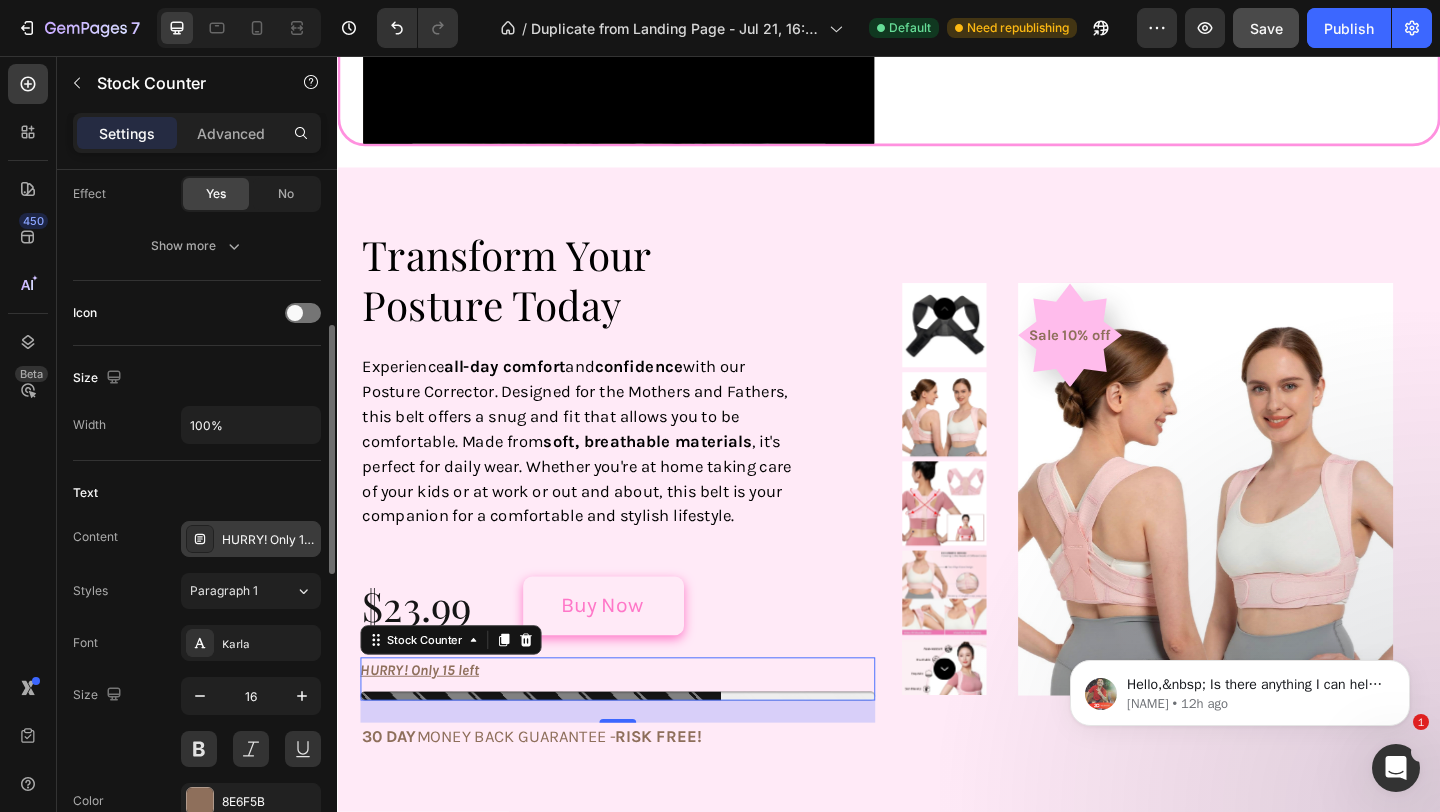 click on "HURRY! Only 15 left" at bounding box center (269, 540) 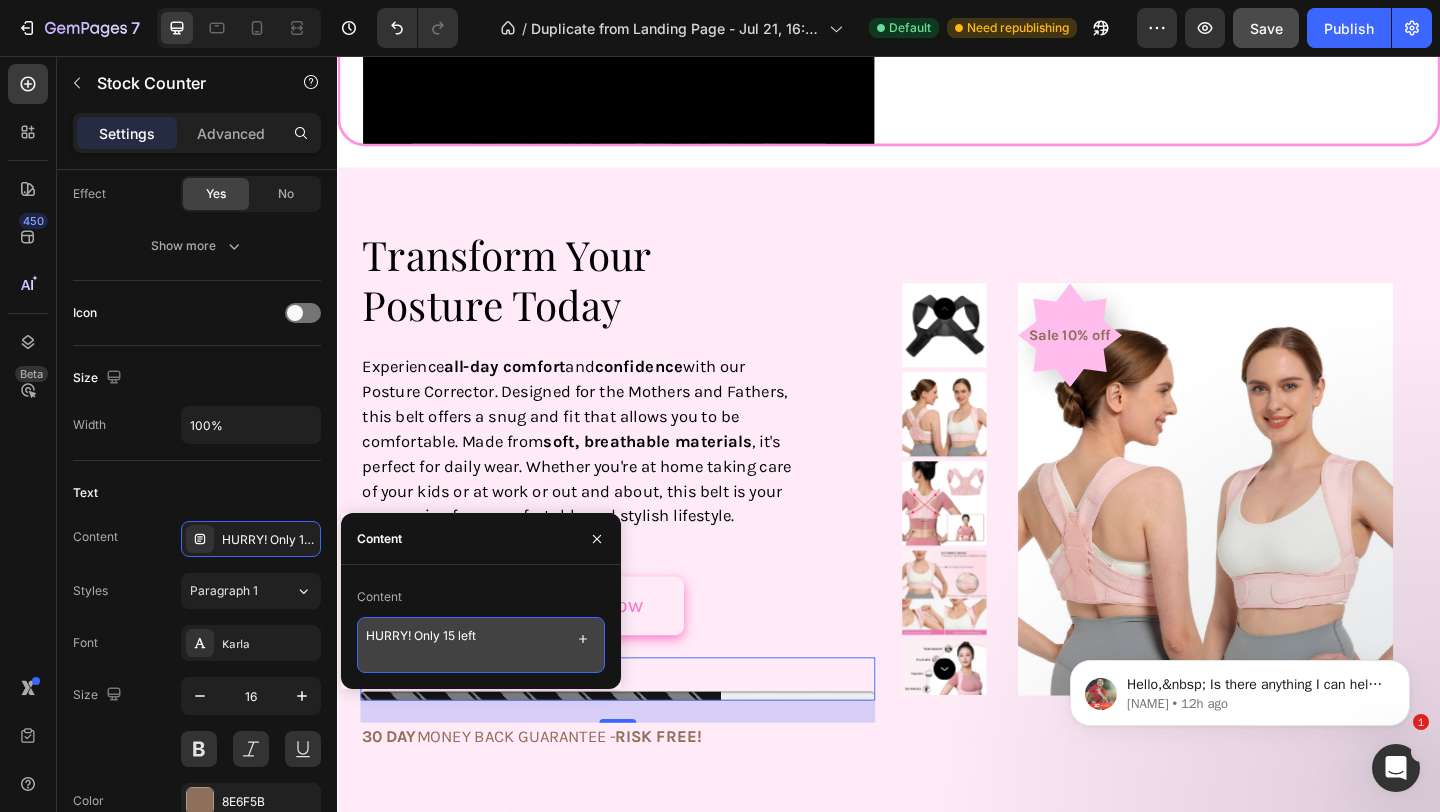 click on "HURRY! Only 15 left" at bounding box center (481, 645) 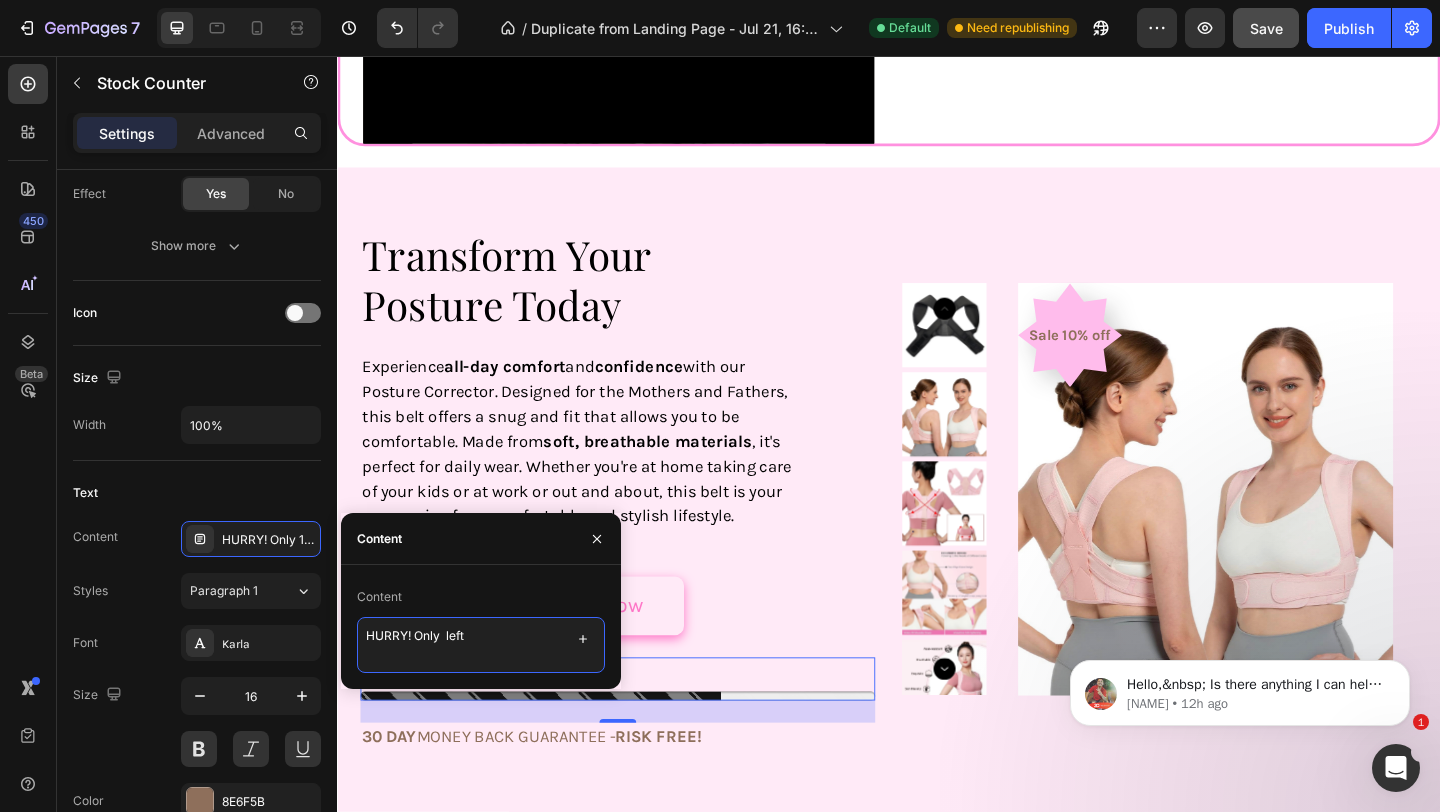 type on "HURRY! Only 3 left" 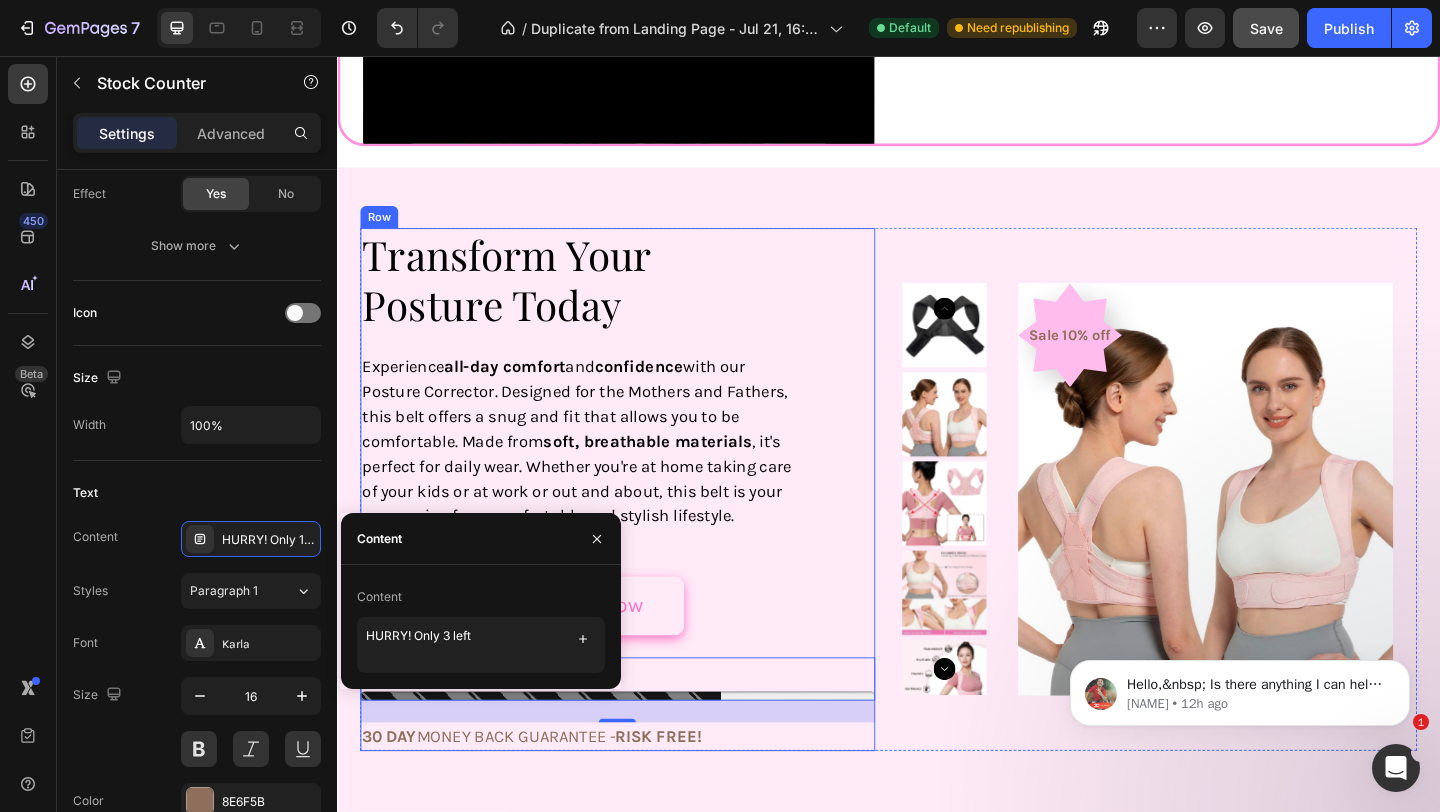 click on "⁠⁠⁠⁠⁠⁠⁠ Transform Your Posture Today Heading Experience  all-day comfort  and  confidence  with our Posture Corrector. Designed for the Mothers and Fathers, this belt offers a snug and fit that allows you to be comfortable. Made from  soft, breathable materials , it's perfect for daily wear. Whether you're at home taking care of your kids or at work or out and about, this belt is your companion for a comfortable and stylish lifestyle.  Text Block $23.99 Product Price Product Price Buy Now Add to Cart Row HURRY! Only 3 left Stock Counter   24 30   DAY  MONEY BACK GUARANTEE -  RISK FREE! Text Block" at bounding box center [642, 527] 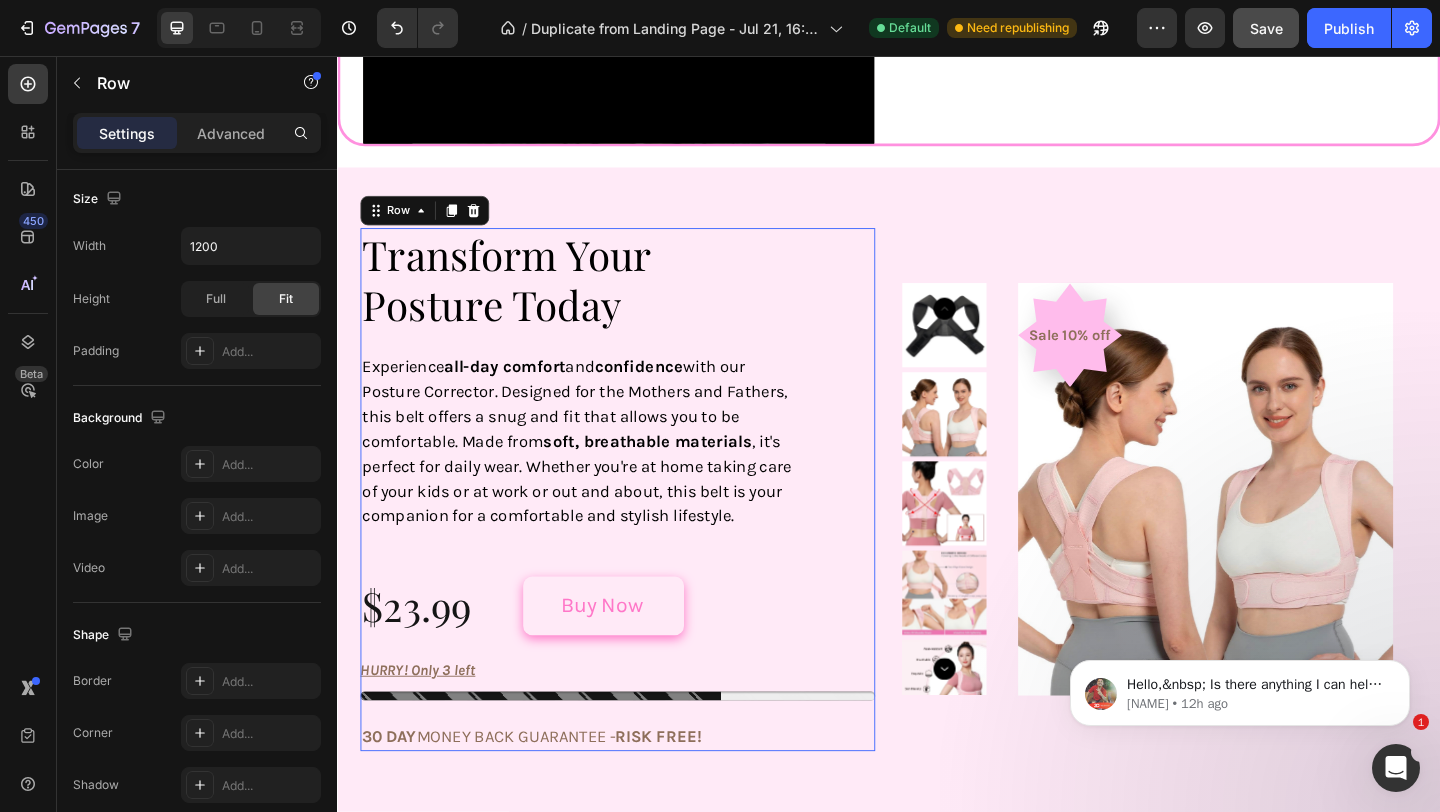 scroll, scrollTop: 0, scrollLeft: 0, axis: both 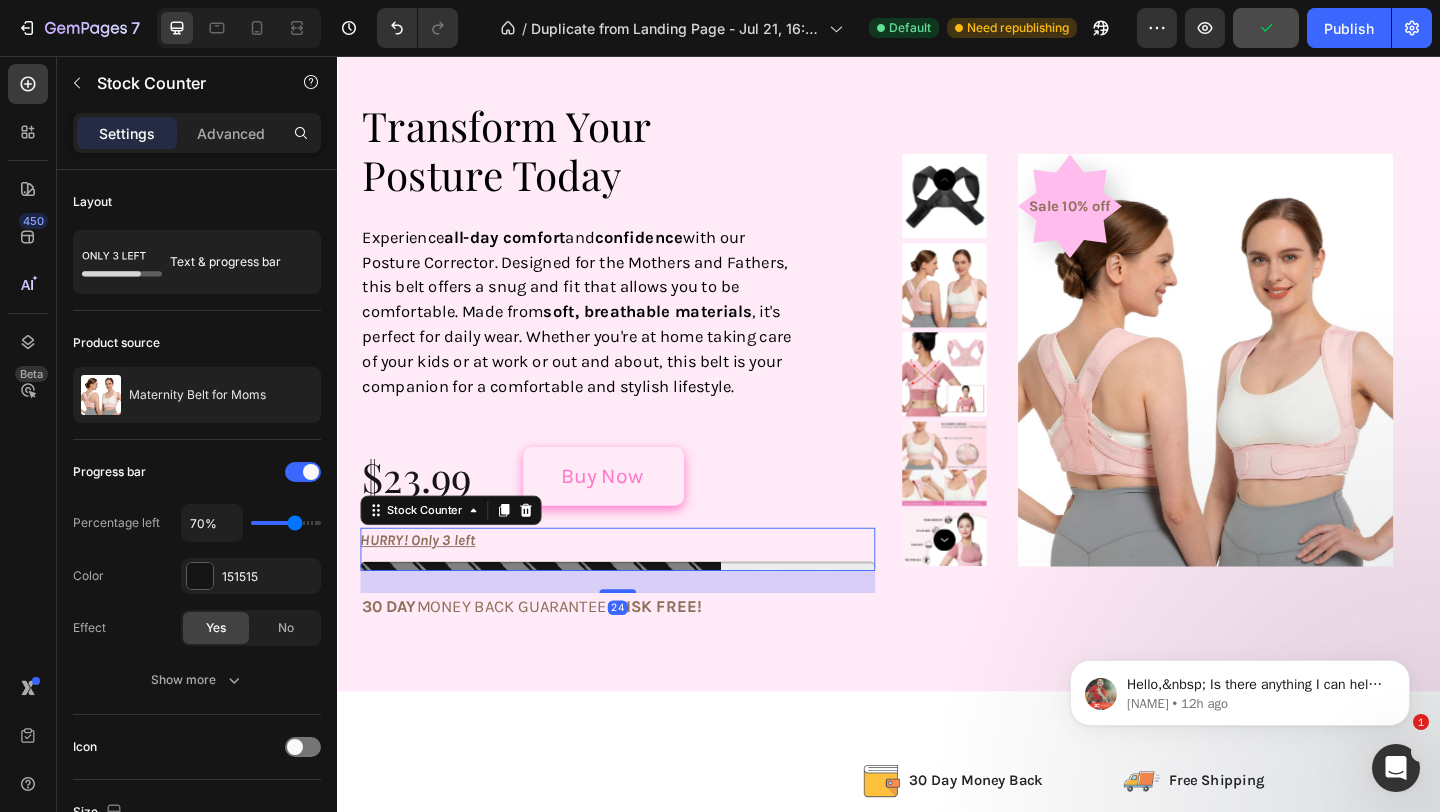 click on "HURRY! Only 3 left" at bounding box center [424, 583] 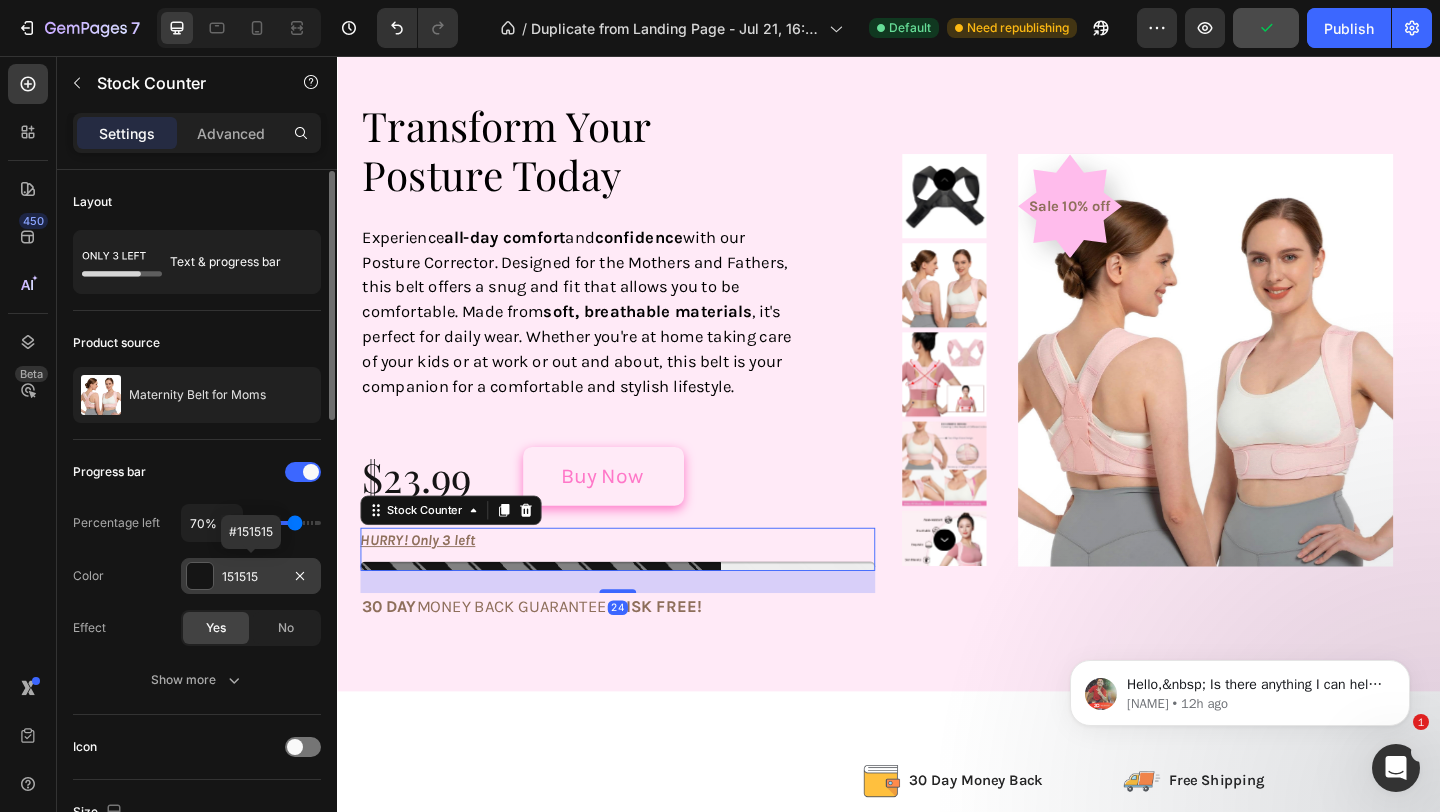scroll, scrollTop: 54, scrollLeft: 0, axis: vertical 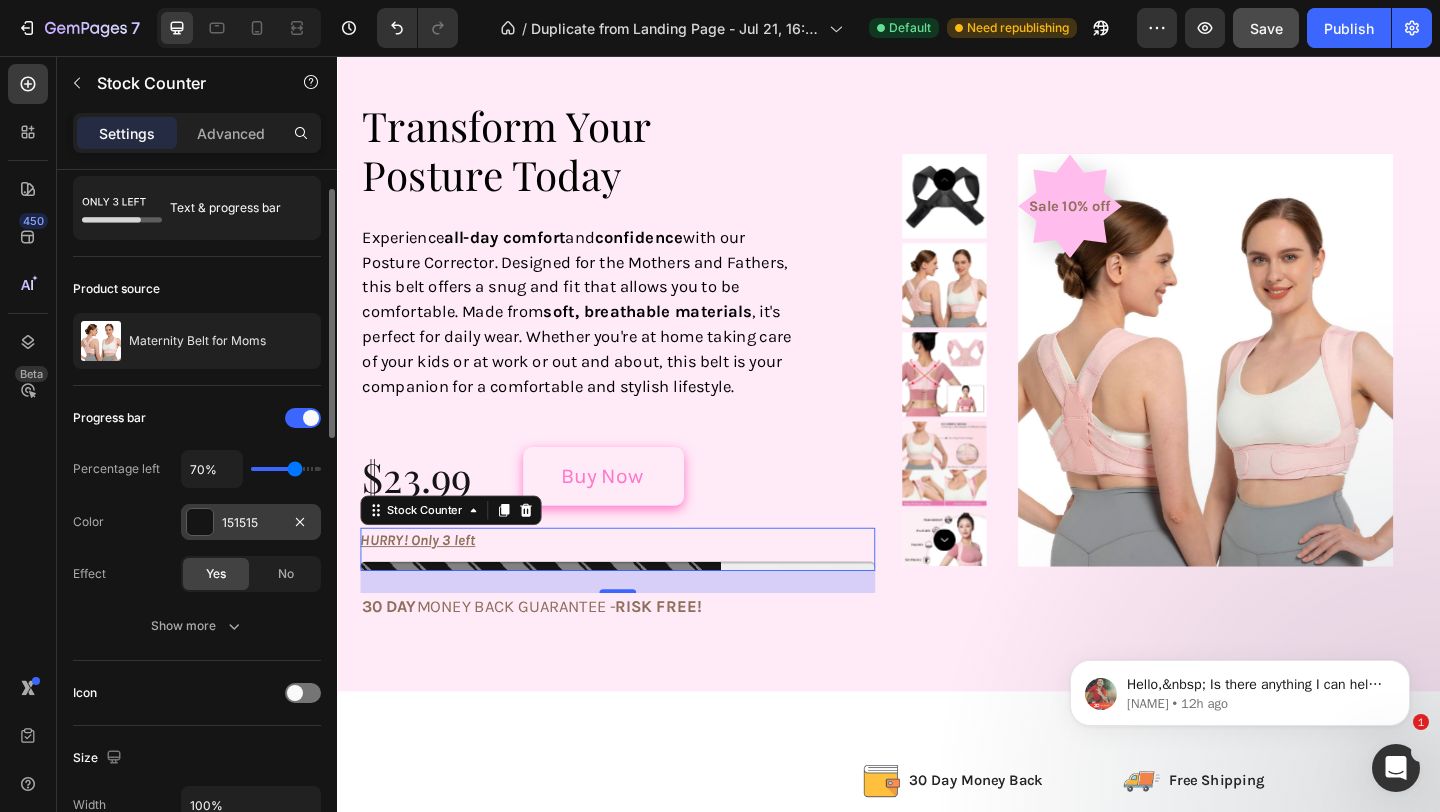 click on "151515" at bounding box center [251, 523] 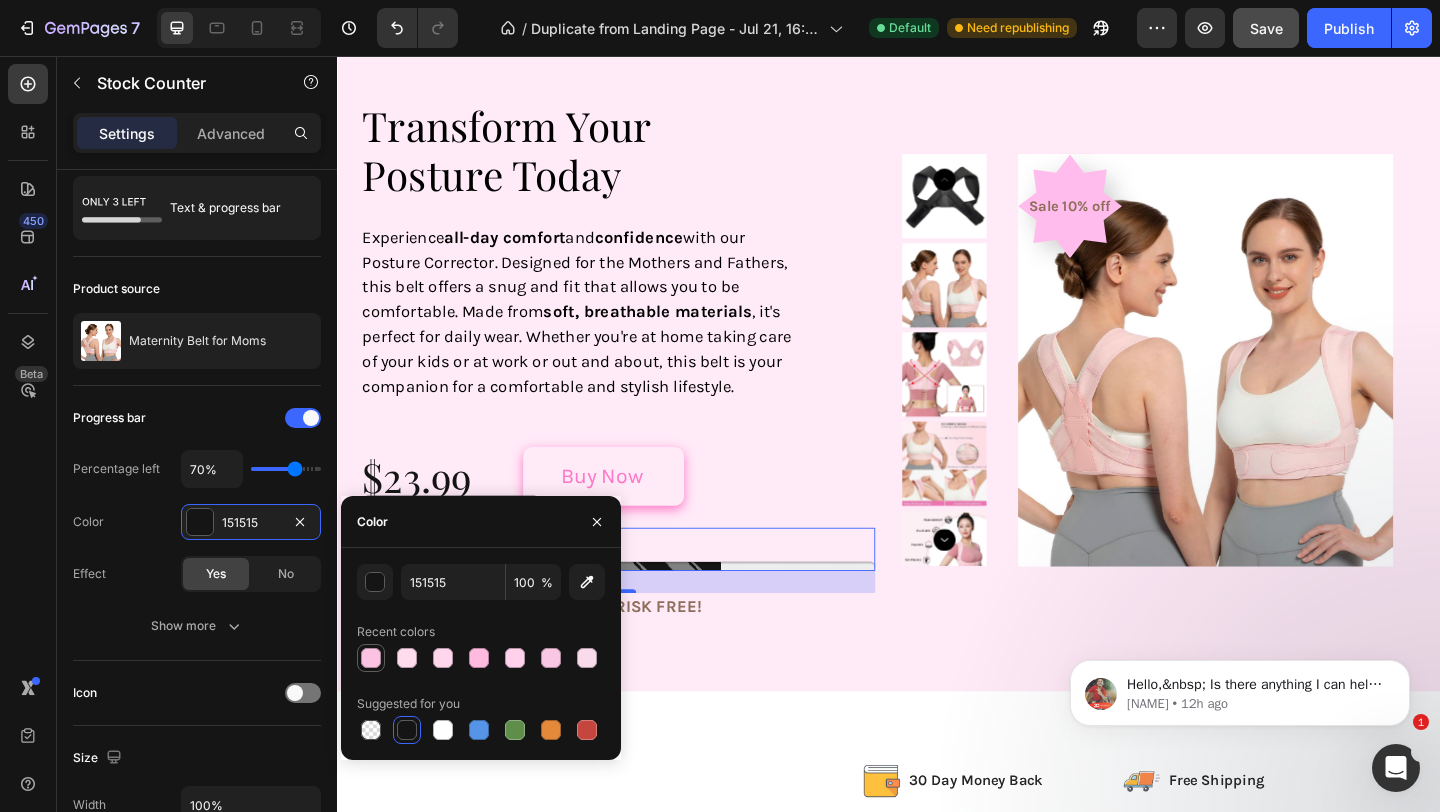click at bounding box center [371, 658] 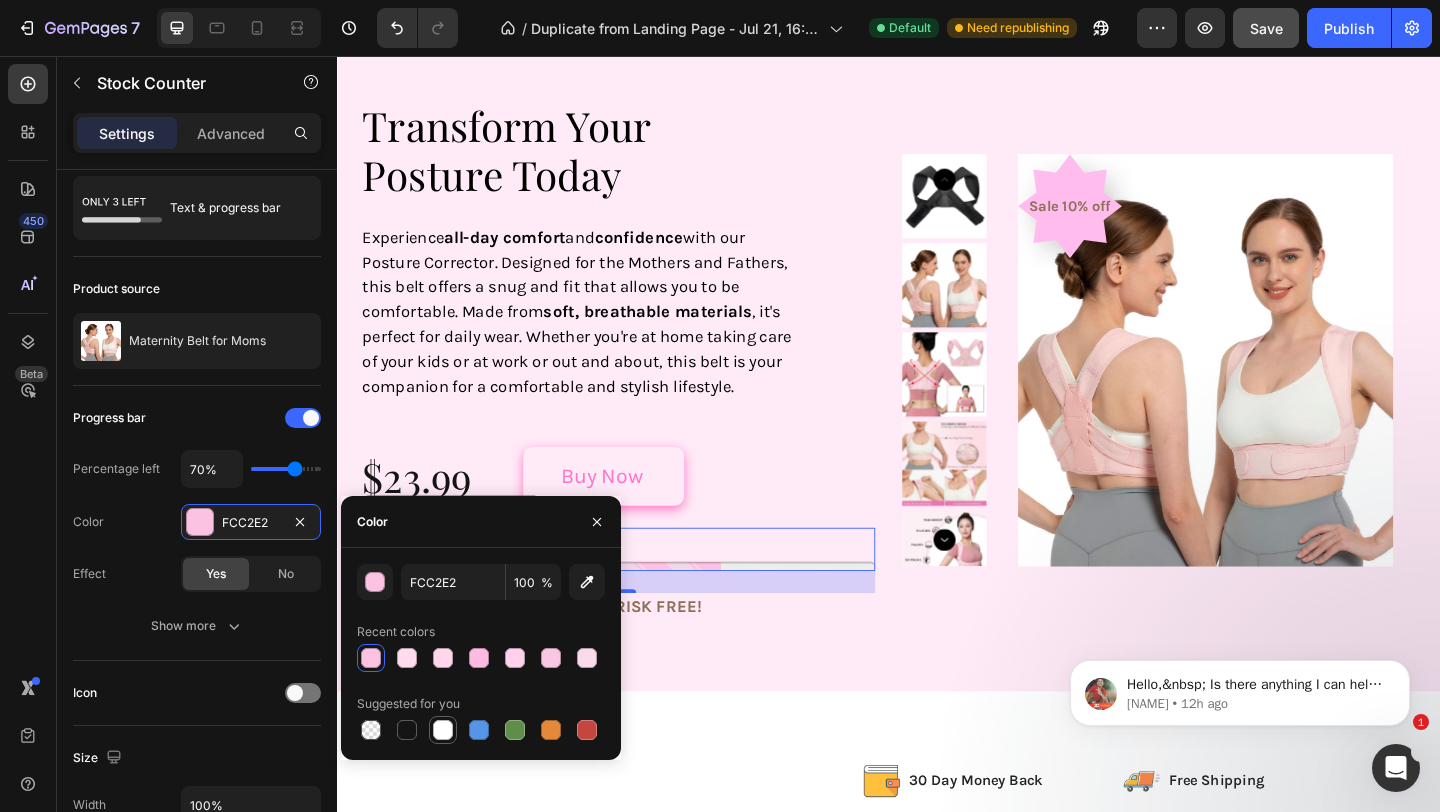 click at bounding box center (443, 730) 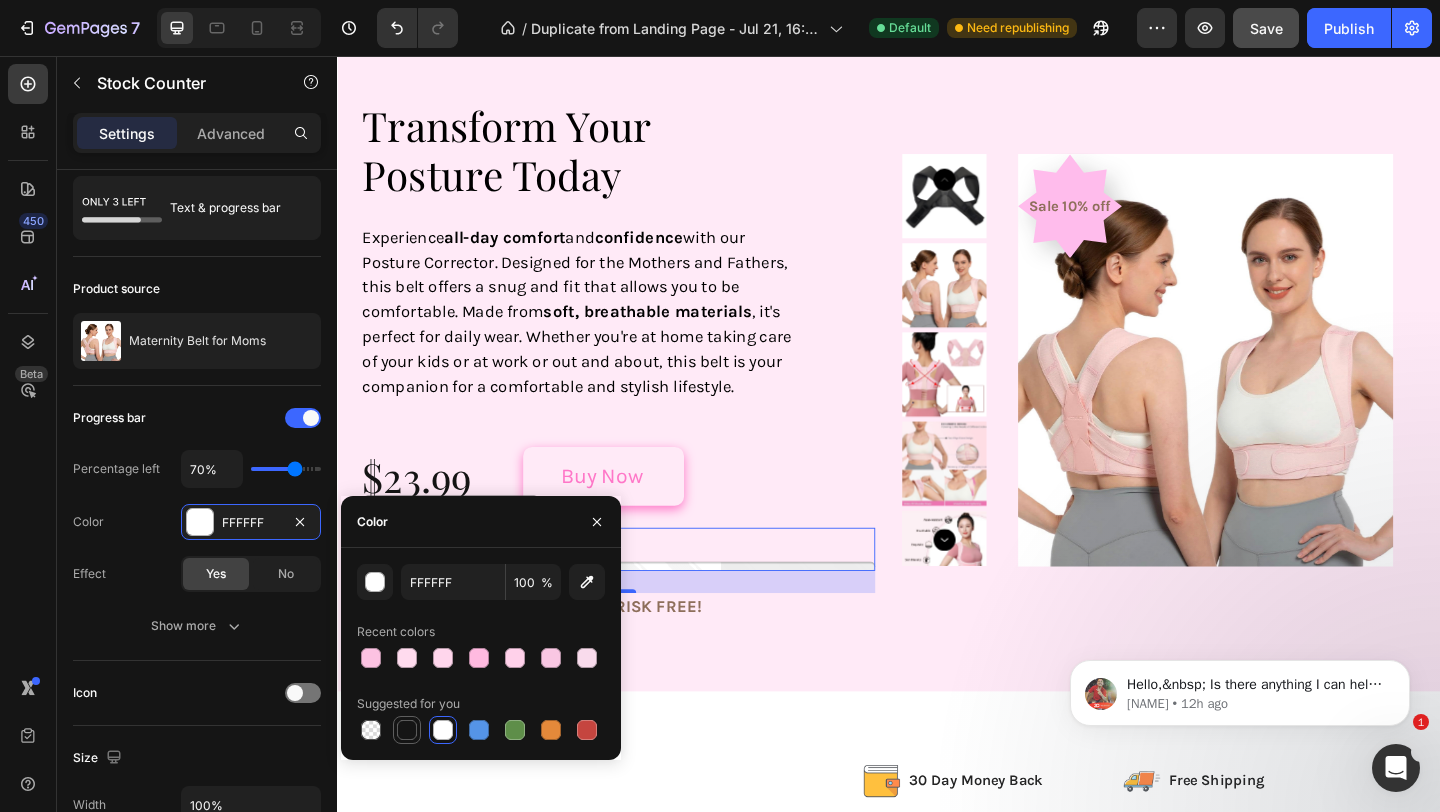 click at bounding box center [407, 730] 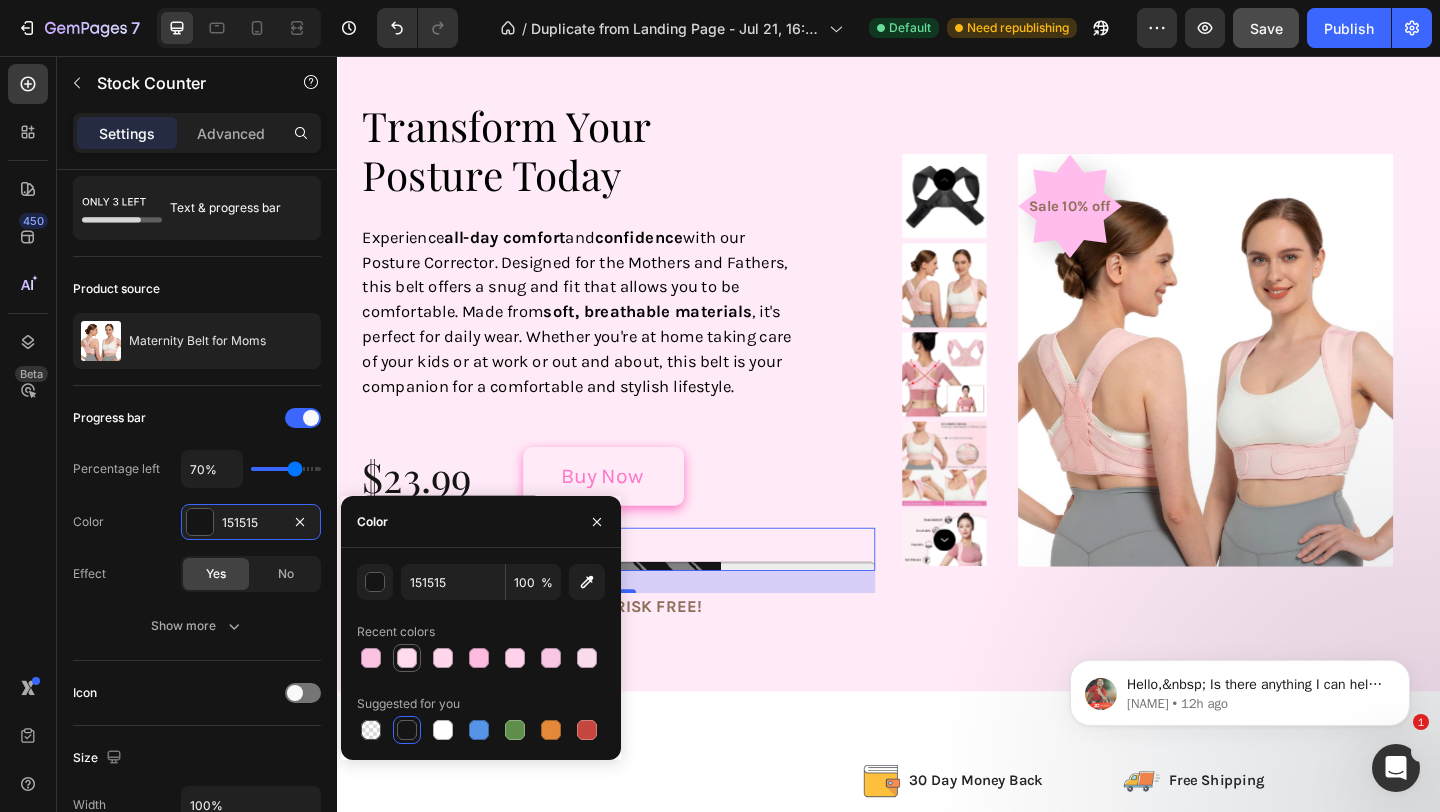 click at bounding box center (407, 658) 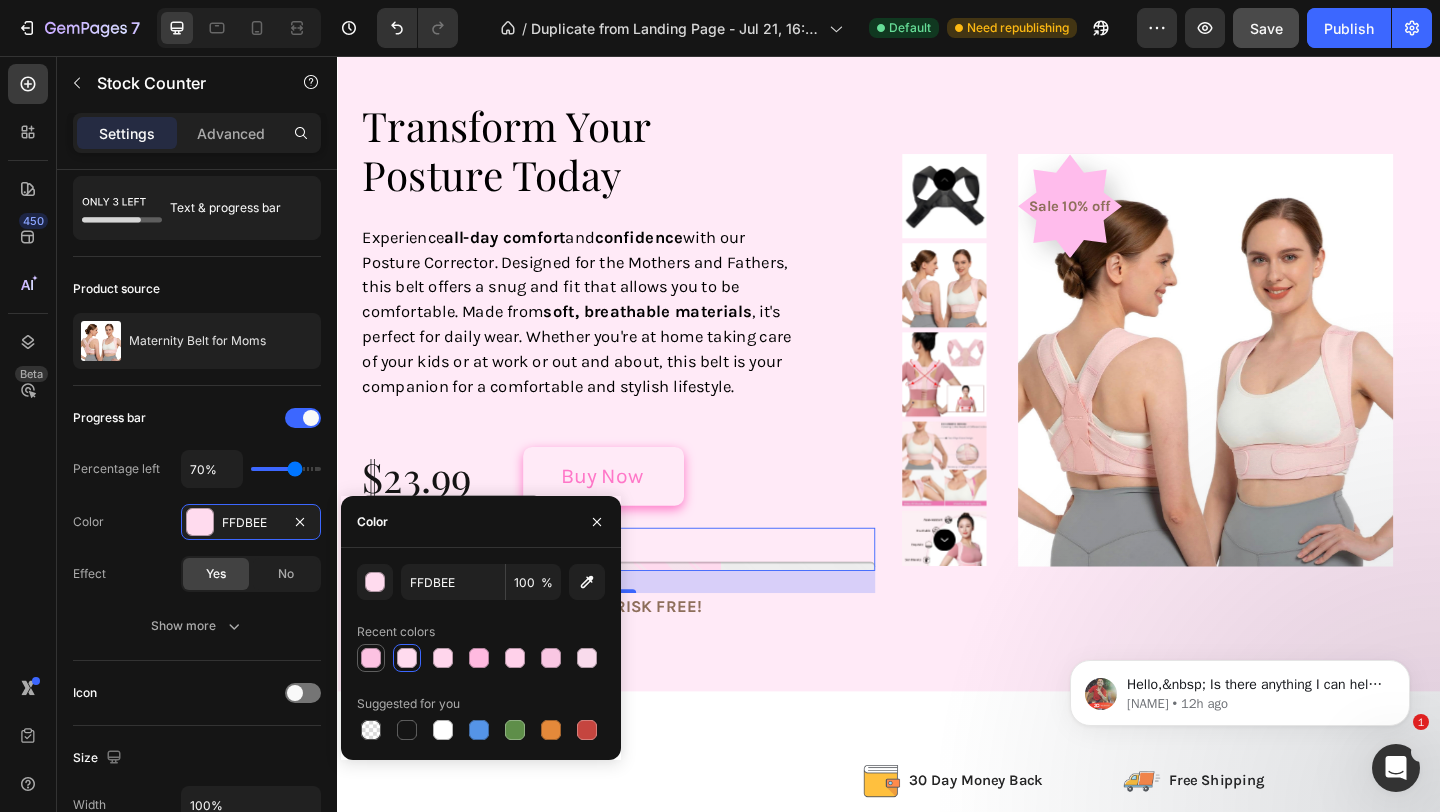 click at bounding box center (371, 658) 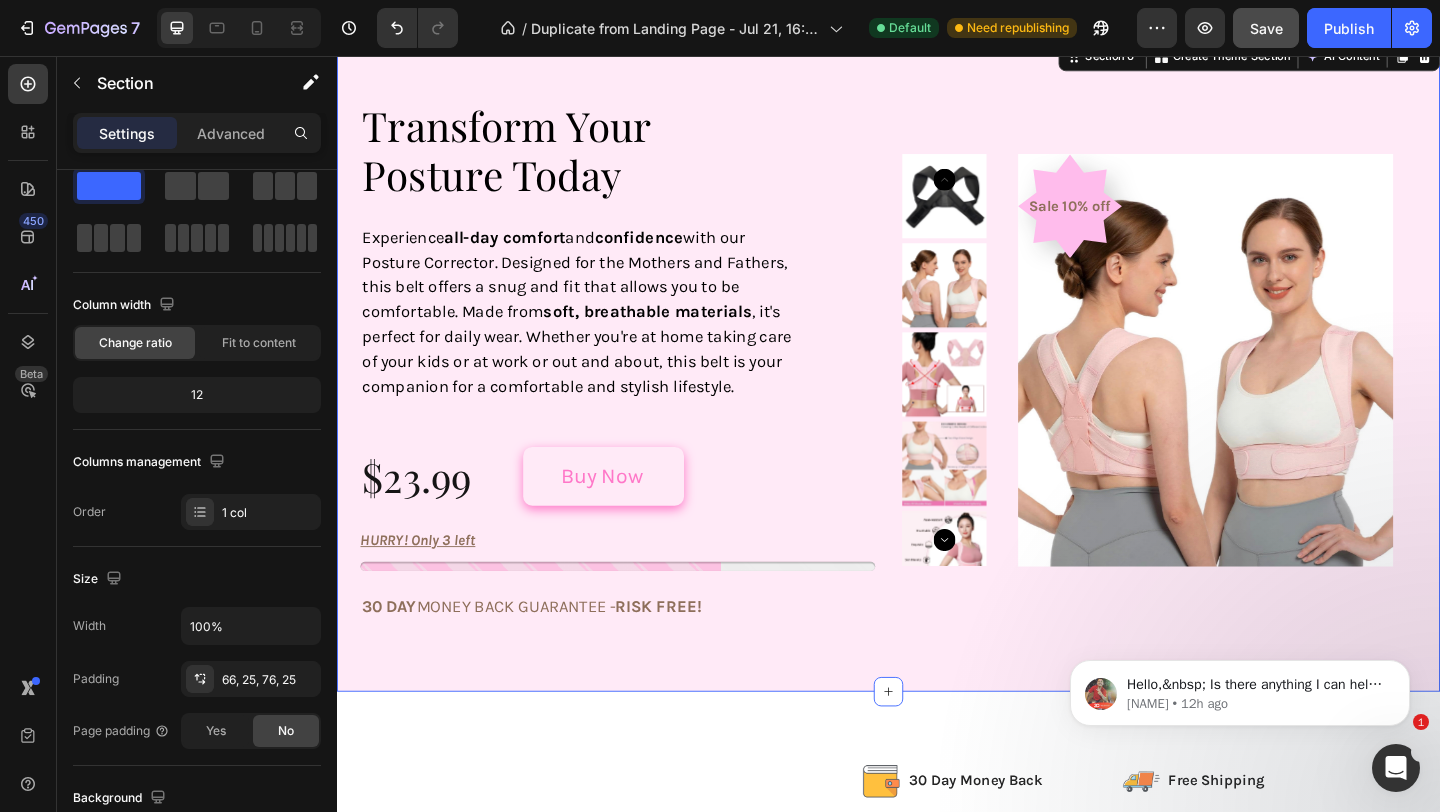 click on "⁠⁠⁠⁠⁠⁠⁠ Transform Your Posture Today Heading Experience  all-day comfort  and  confidence  with our Posture Corrector. Designed for the Mothers and Fathers, this belt offers a snug and fit that allows you to be comfortable. Made from  soft, breathable materials , it's perfect for daily wear. Whether you're at home taking care of your kids or at work or out and about, this belt is your companion for a comfortable and stylish lifestyle.  Text Block $23.99 Product Price Product Price Buy Now Add to Cart Row HURRY! Only 3 left Stock Counter 30   DAY  MONEY BACK GUARANTEE -  RISK FREE! Text Block Row Sale 10% off Product Badge
Product Images Product Section 6   You can create reusable sections Create Theme Section AI Content Write with GemAI What would you like to describe here? Tone and Voice Persuasive Product Show more Generate" at bounding box center (937, 391) 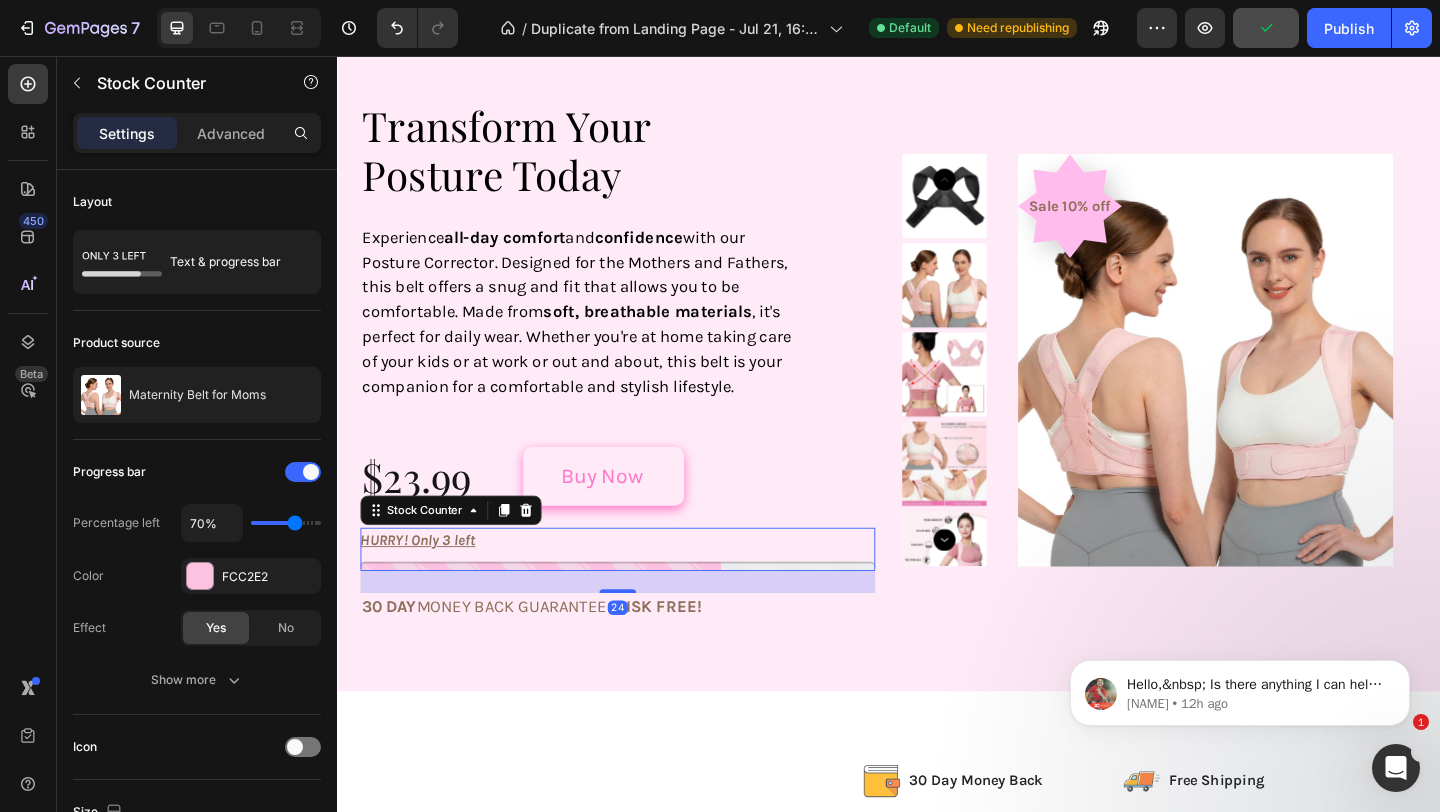 click on "HURRY! Only 3 left" at bounding box center (424, 583) 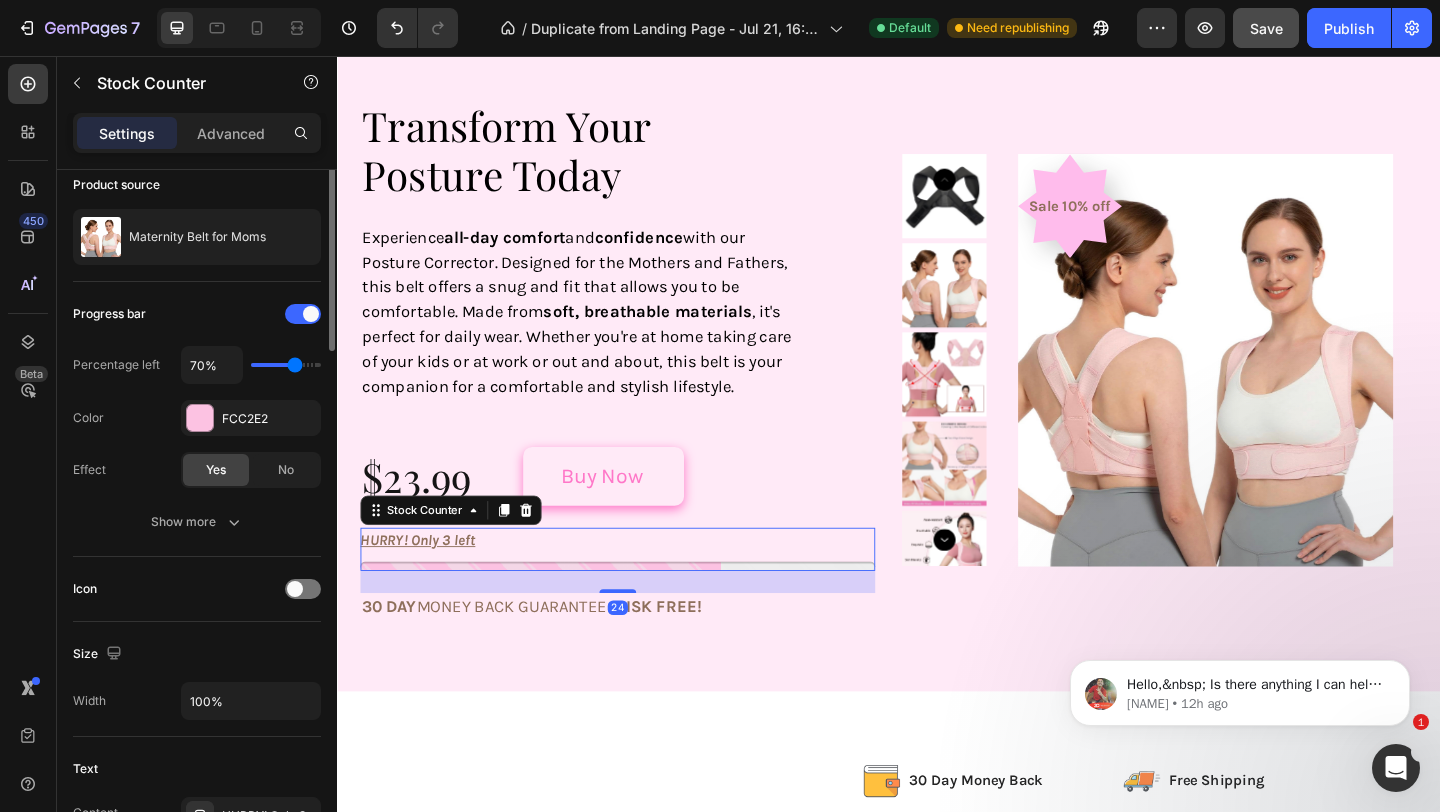 scroll, scrollTop: 163, scrollLeft: 0, axis: vertical 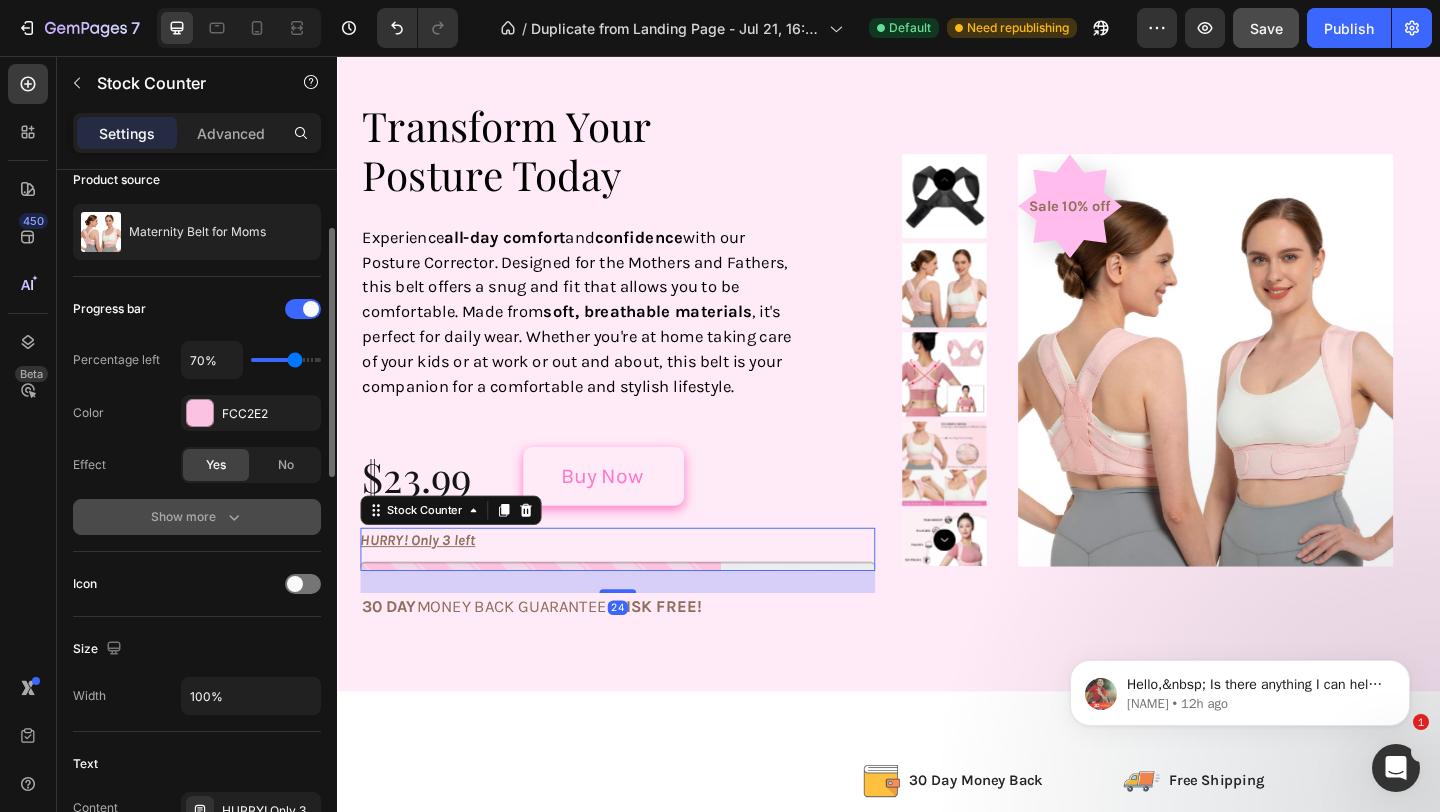click on "Show more" at bounding box center [197, 517] 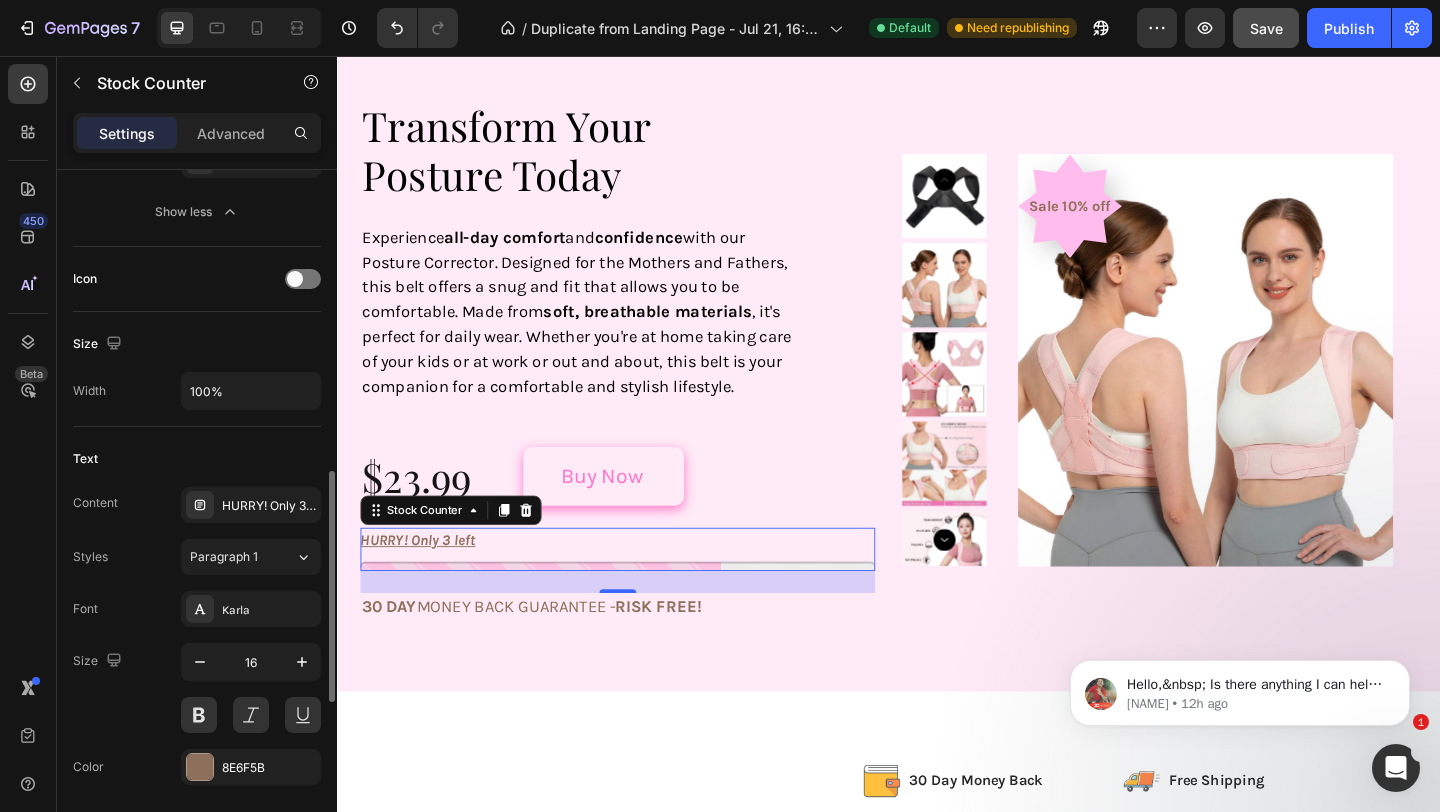 scroll, scrollTop: 718, scrollLeft: 0, axis: vertical 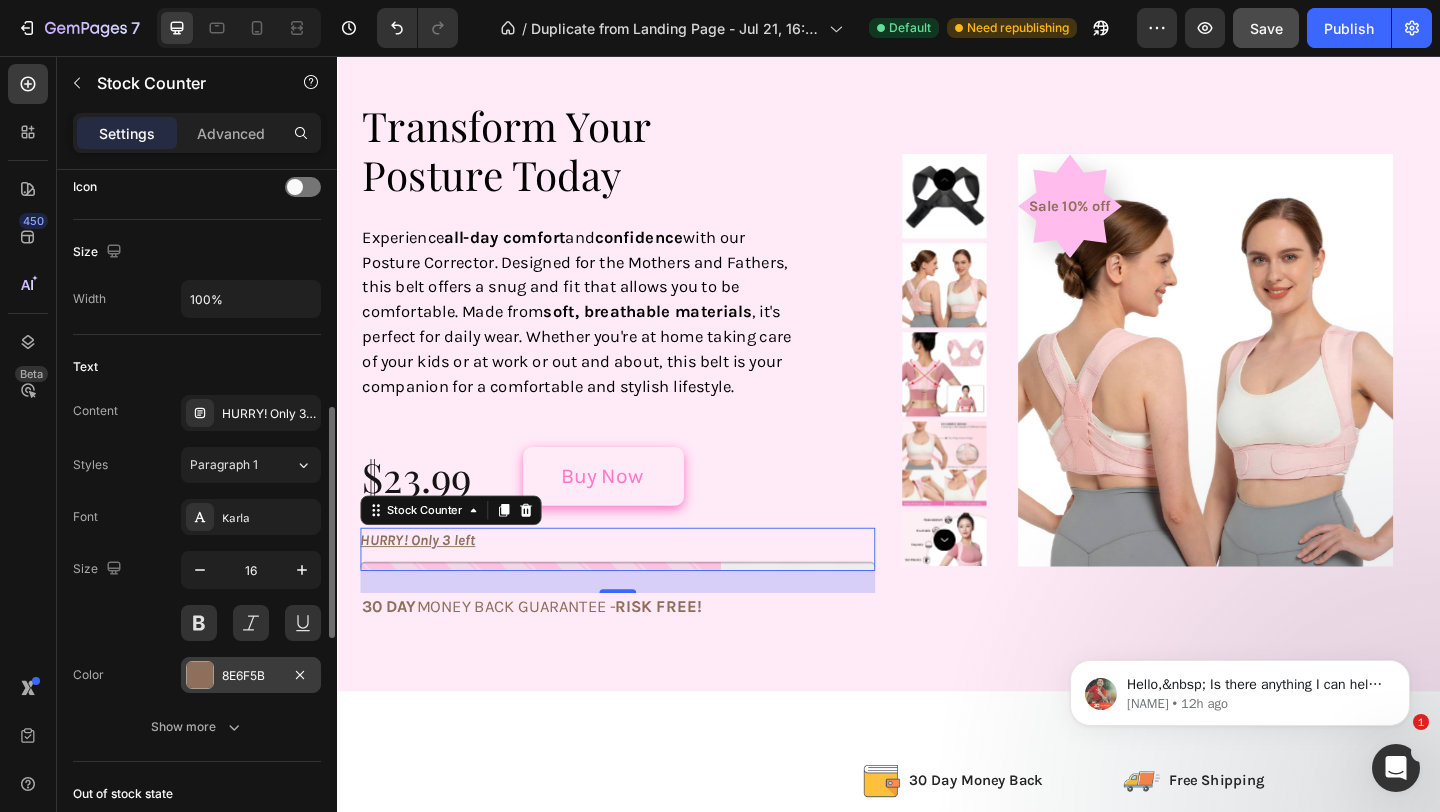 click on "8E6F5B" at bounding box center [251, 675] 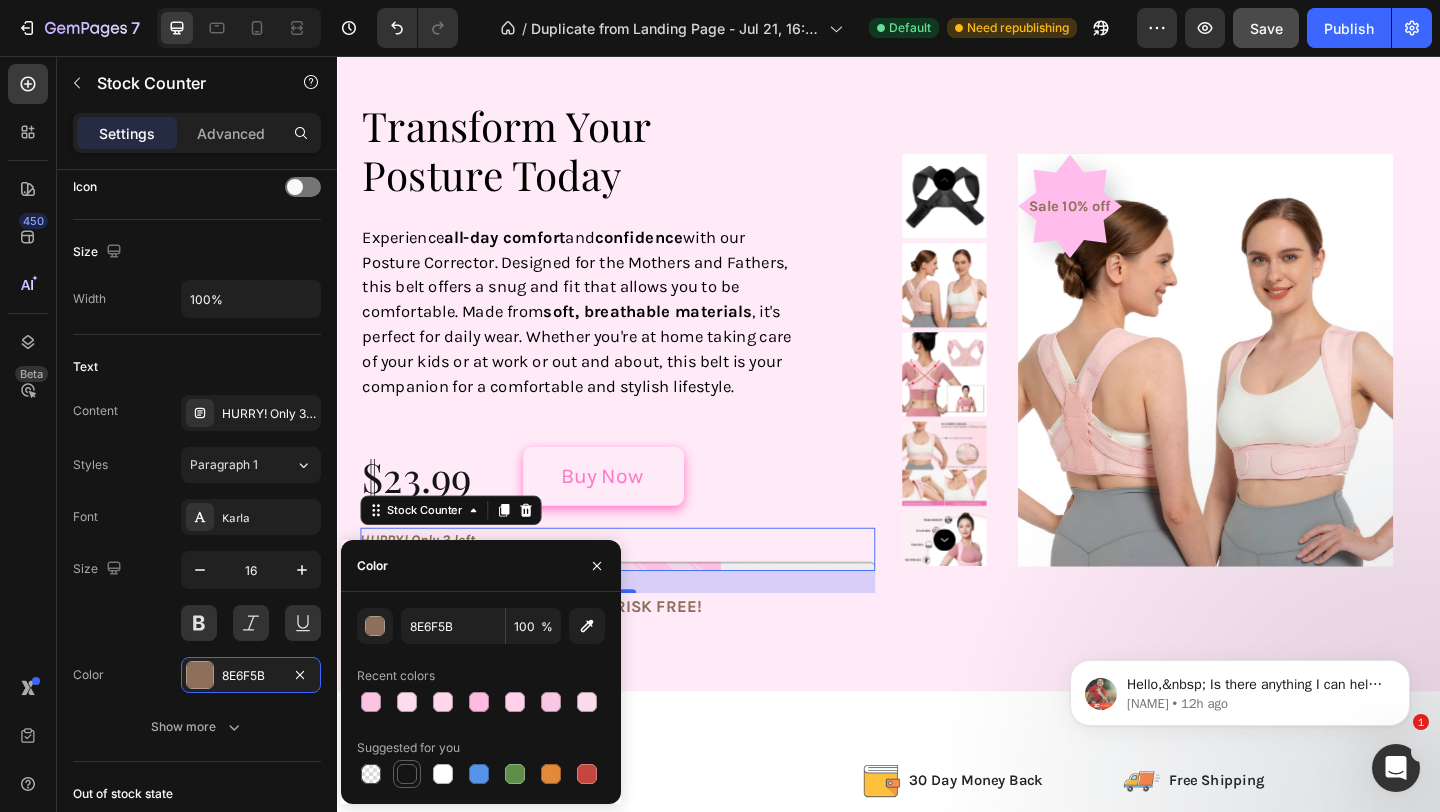 click at bounding box center (407, 774) 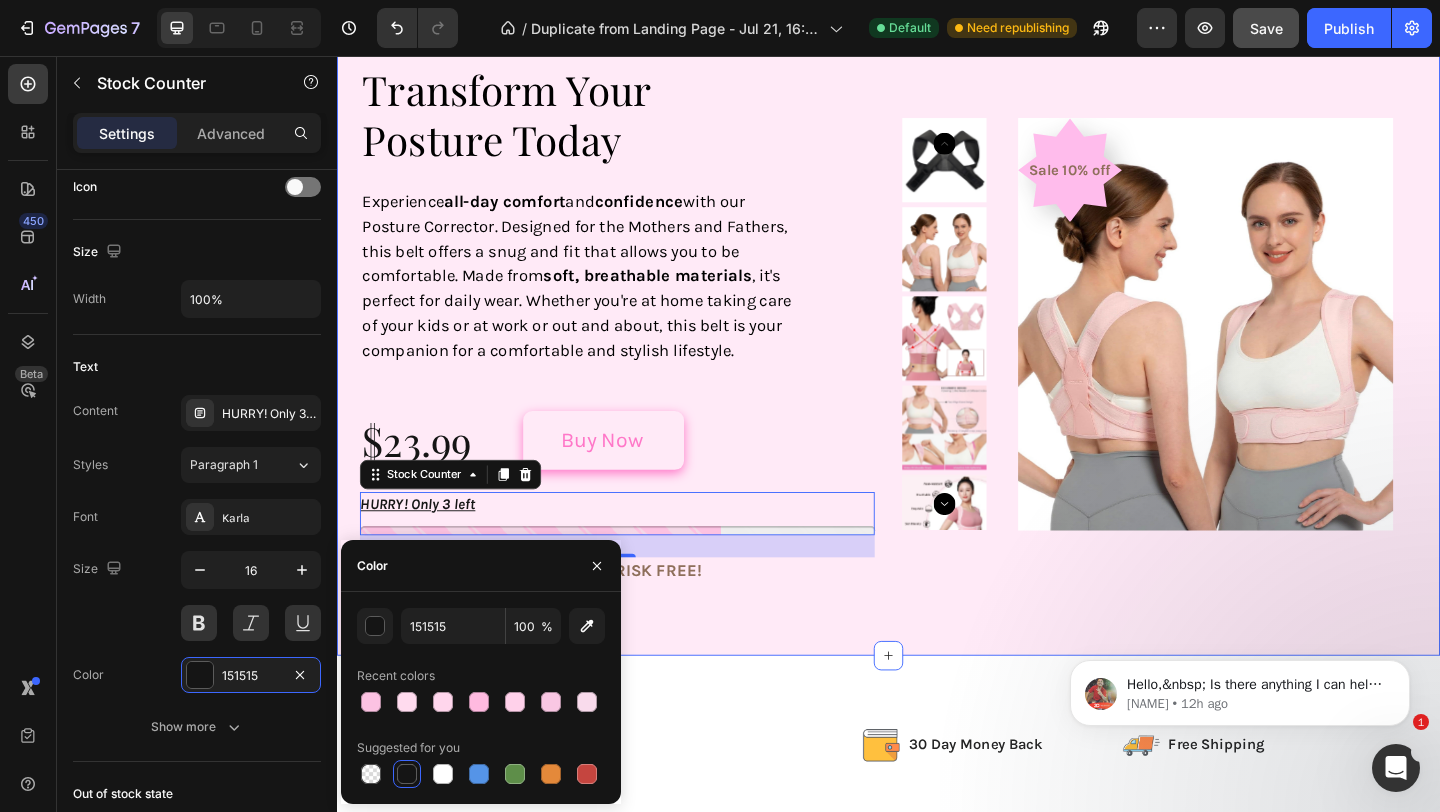 scroll, scrollTop: 3254, scrollLeft: 0, axis: vertical 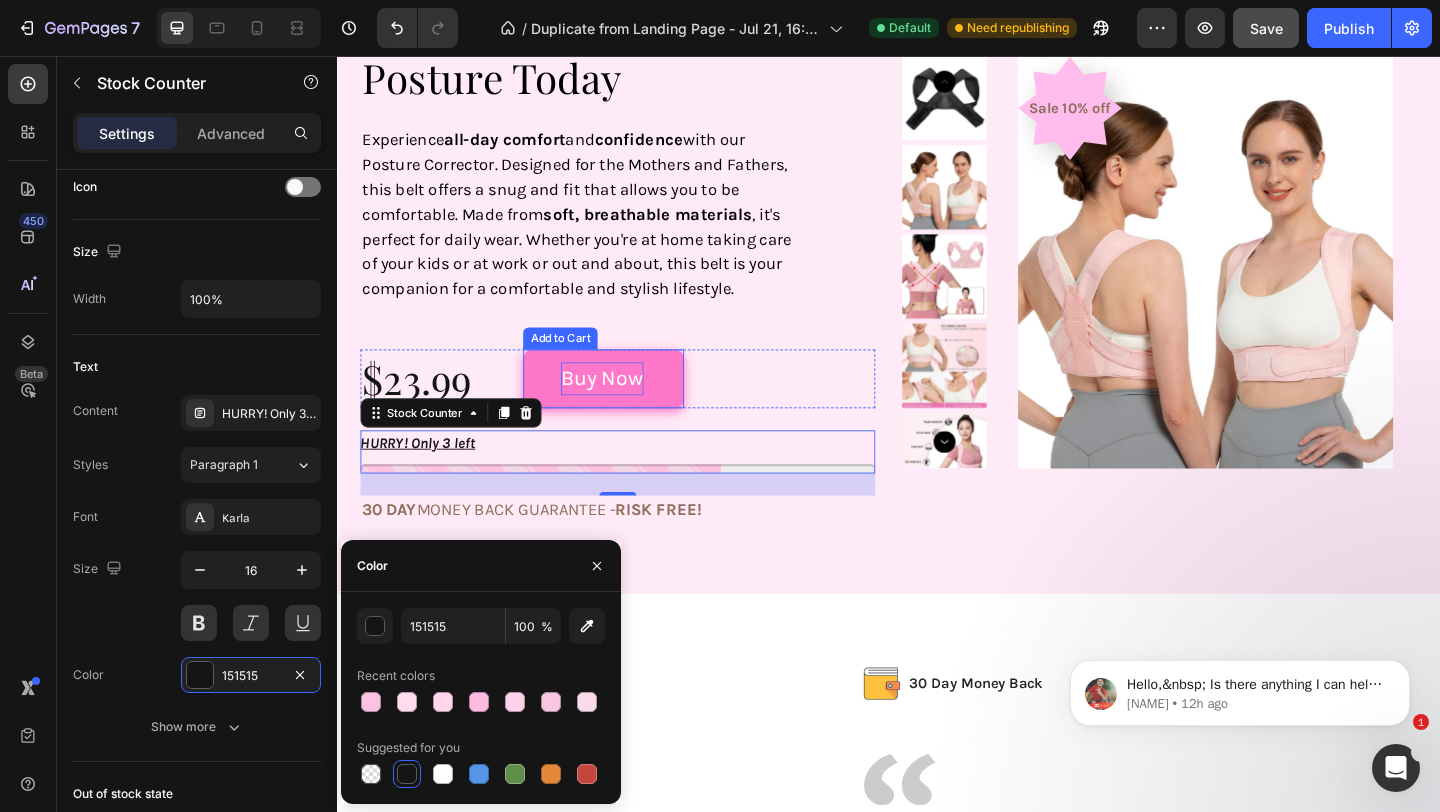 click on "Buy Now" at bounding box center (625, 407) 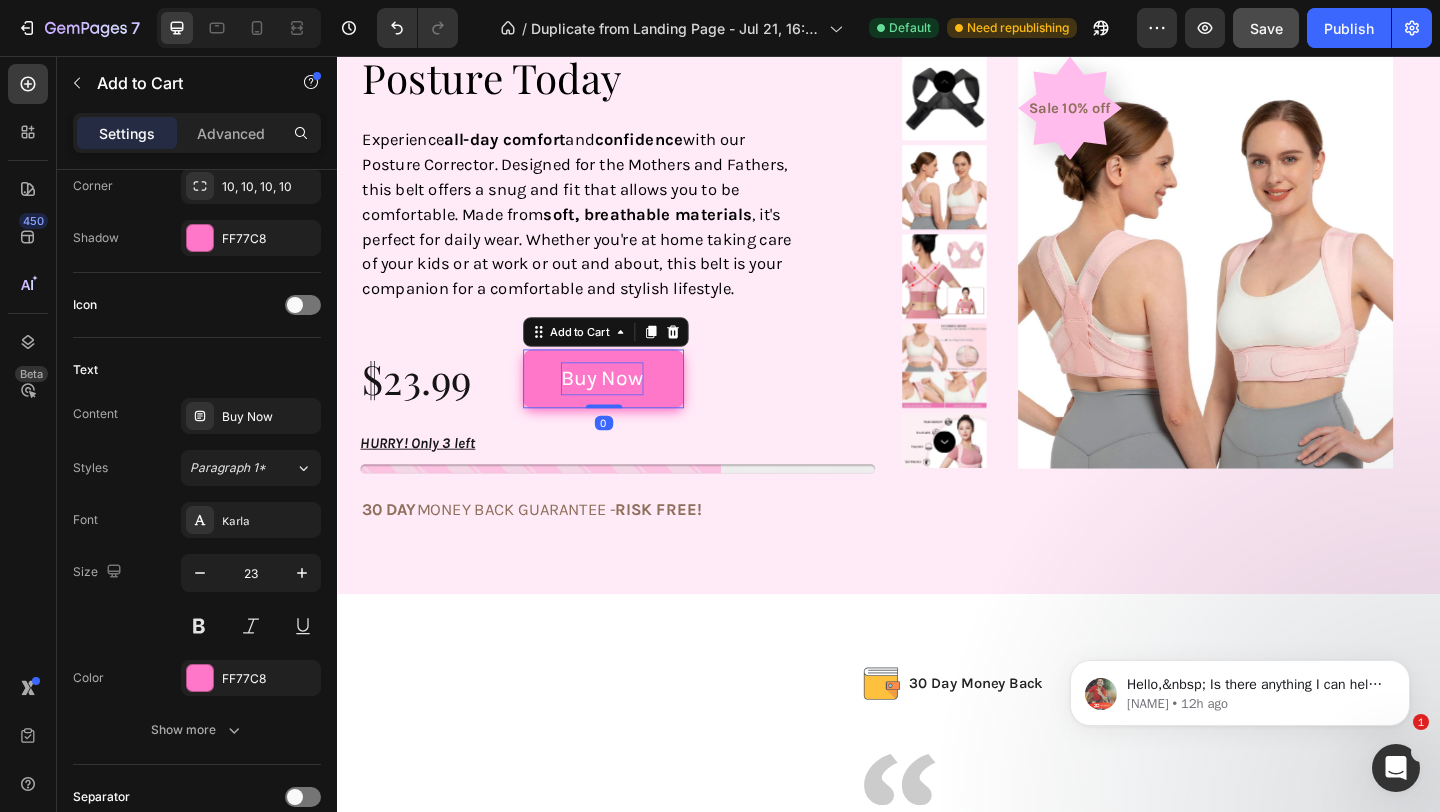 scroll, scrollTop: 0, scrollLeft: 0, axis: both 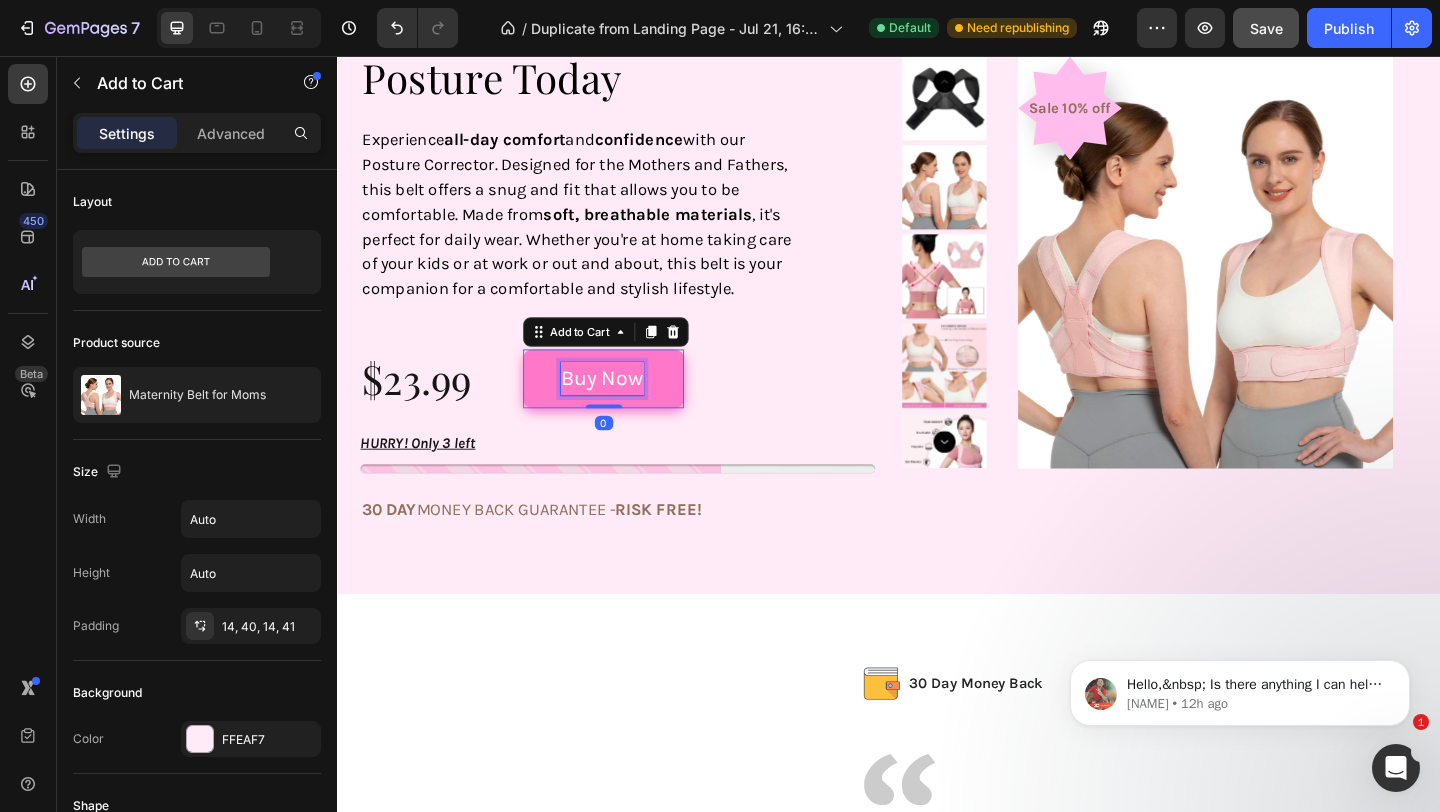 click on "Buy Now" at bounding box center [625, 407] 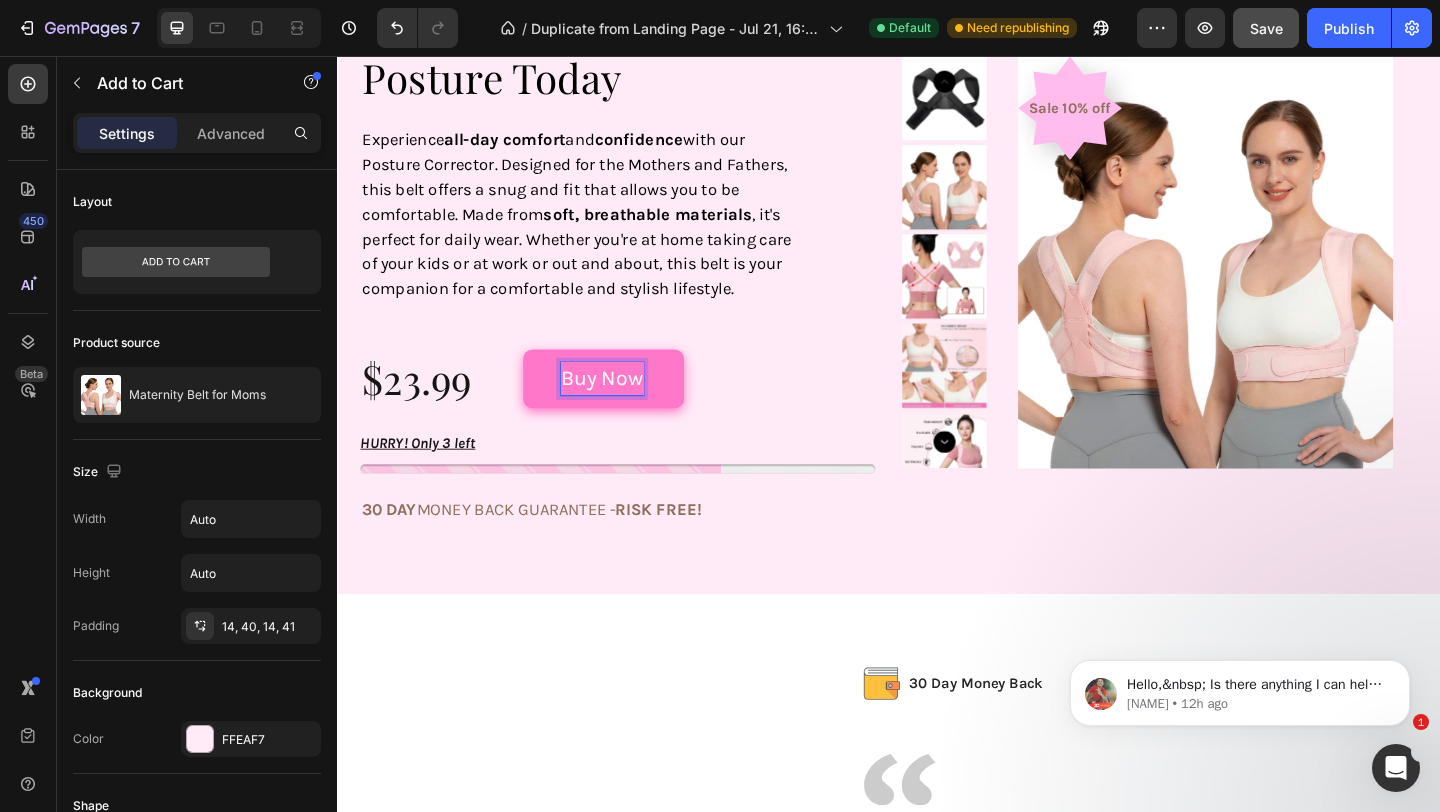 click on "Buy Now" at bounding box center [625, 407] 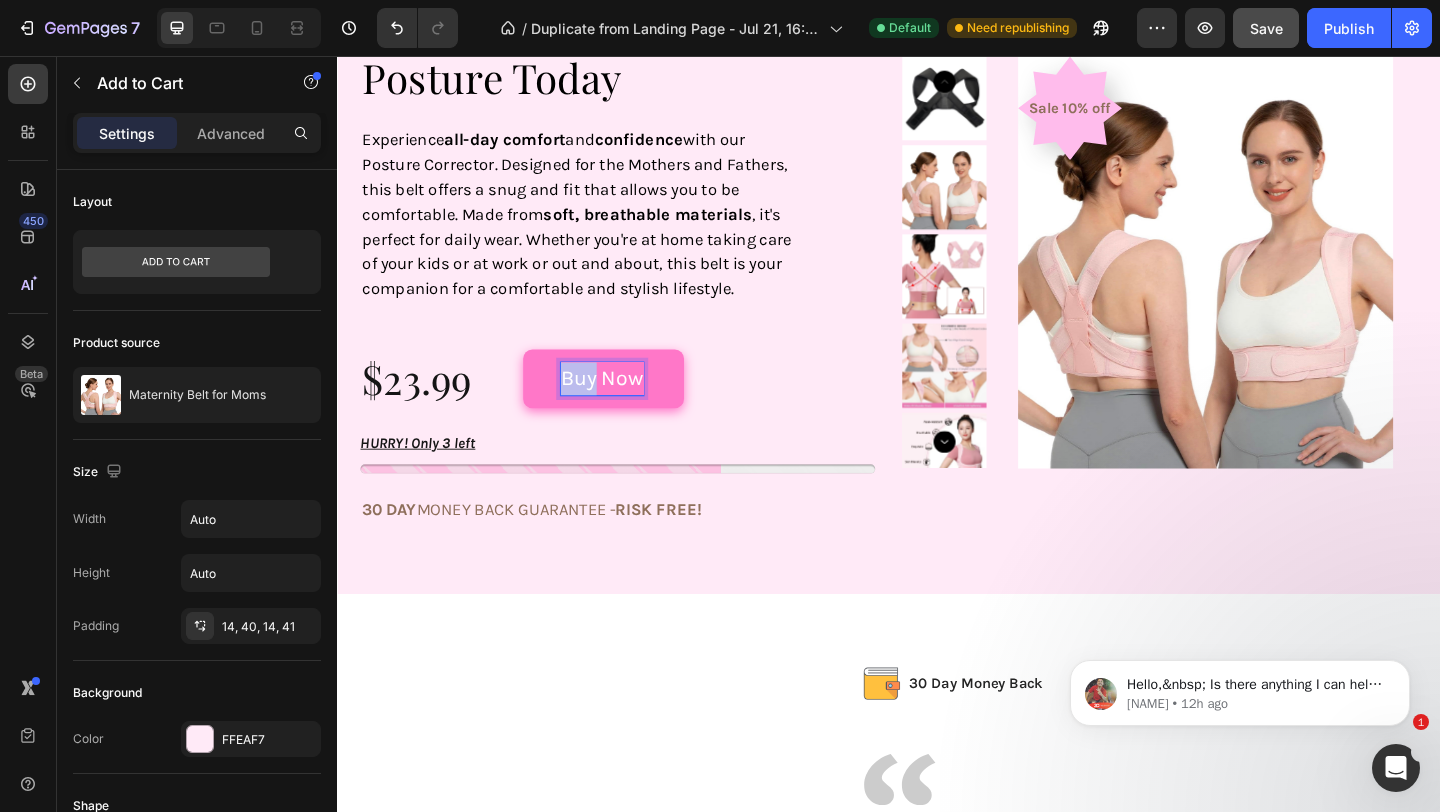 click on "Buy Now" at bounding box center [625, 407] 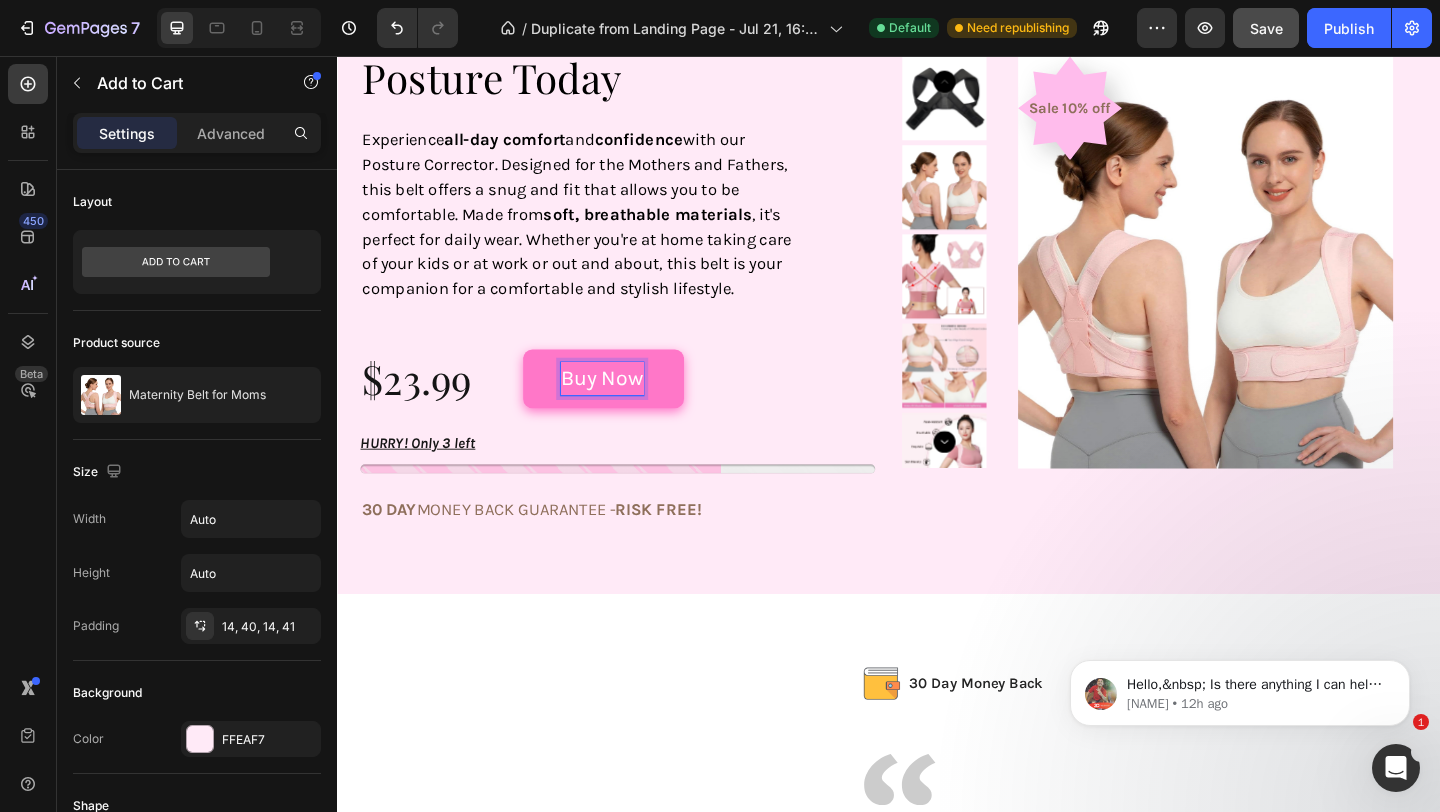 click on "Buy Now" at bounding box center [625, 407] 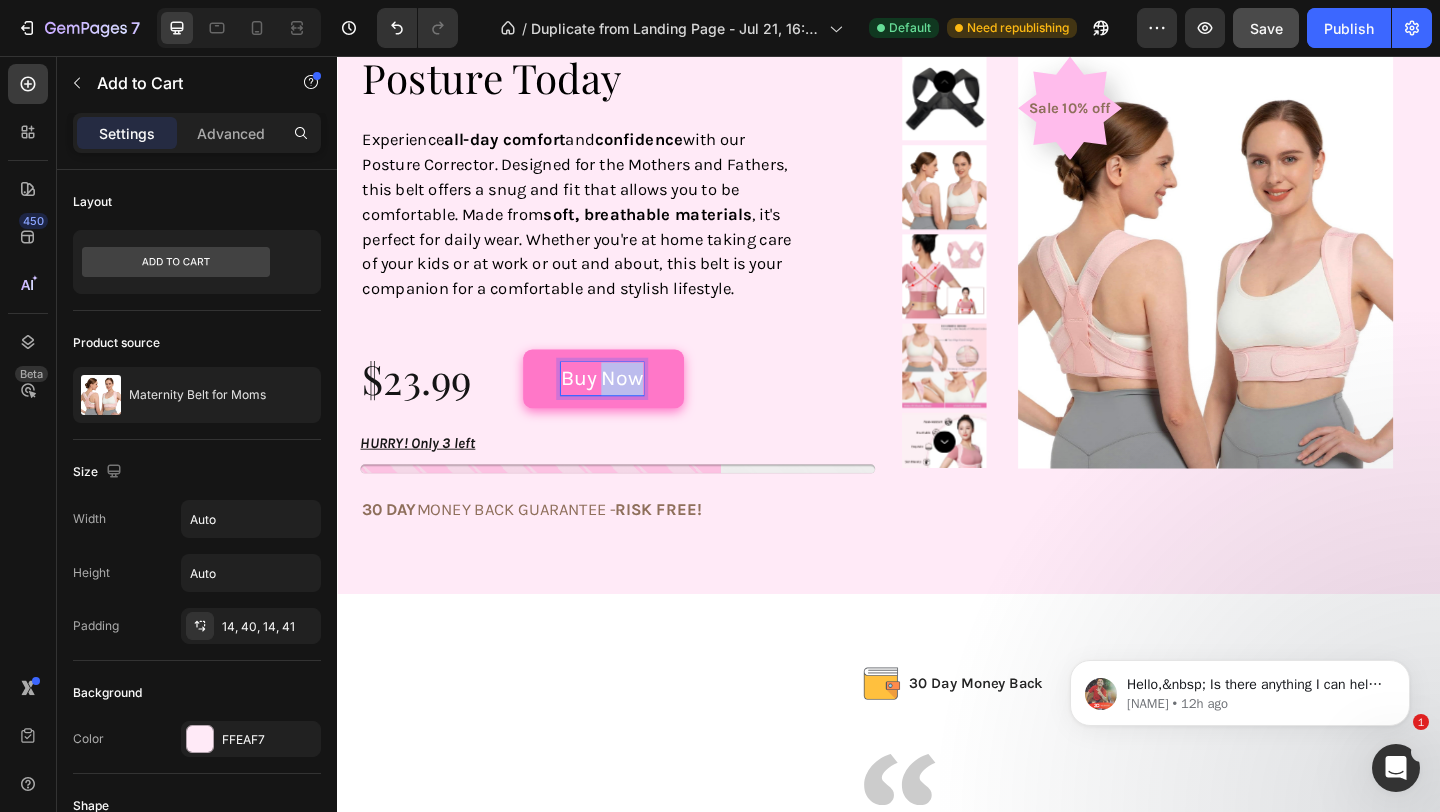 click on "Buy Now" at bounding box center (625, 407) 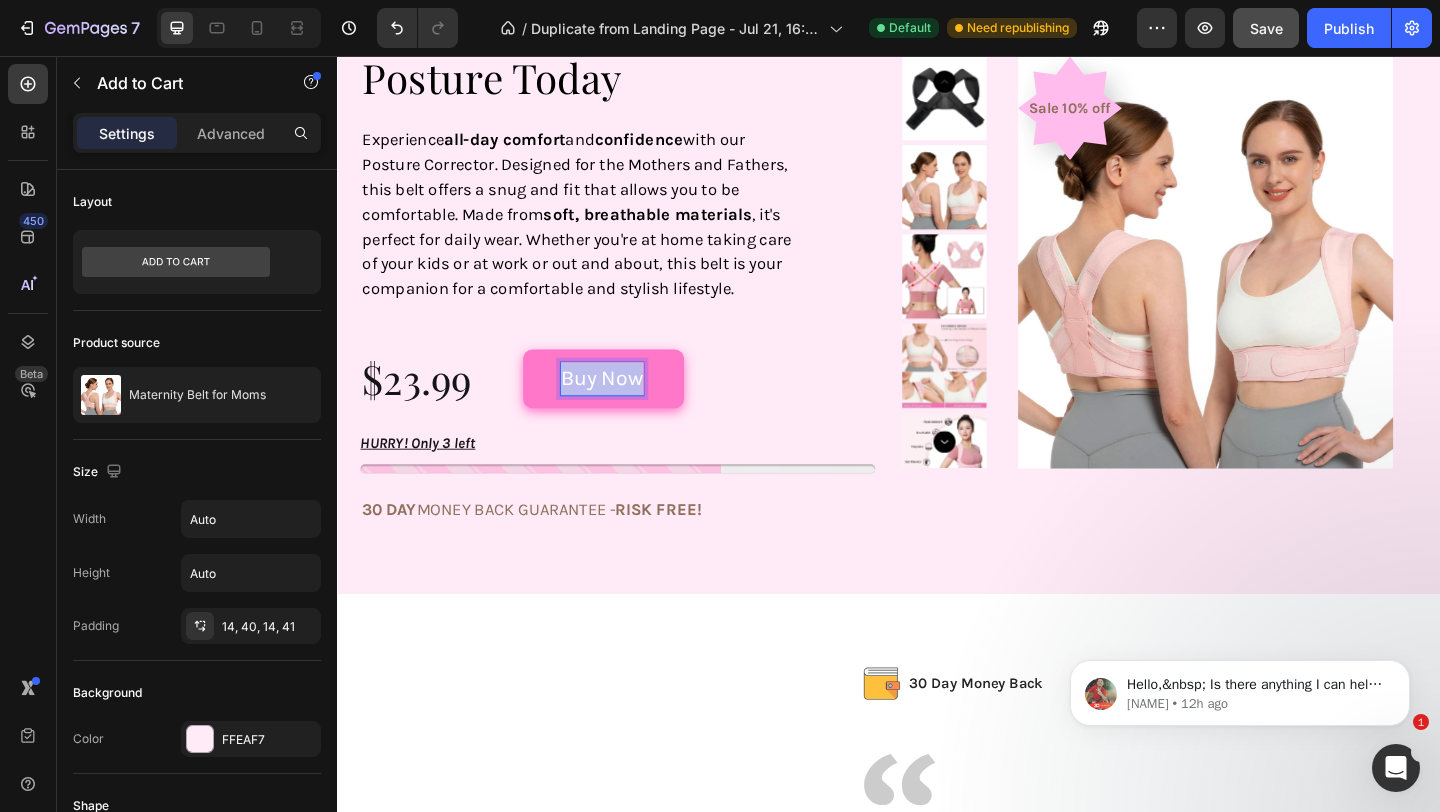 click on "Buy Now" at bounding box center [625, 407] 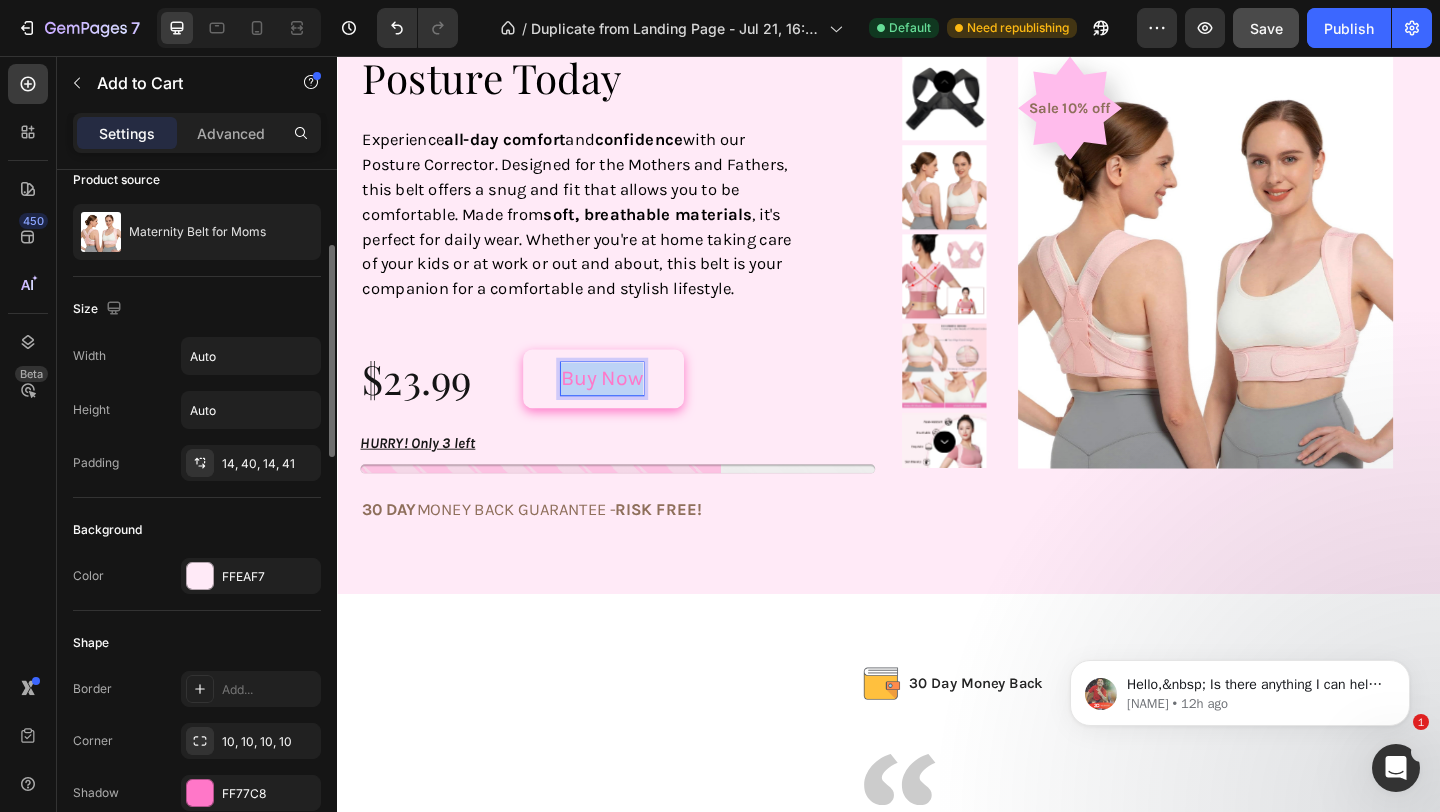 scroll, scrollTop: 183, scrollLeft: 0, axis: vertical 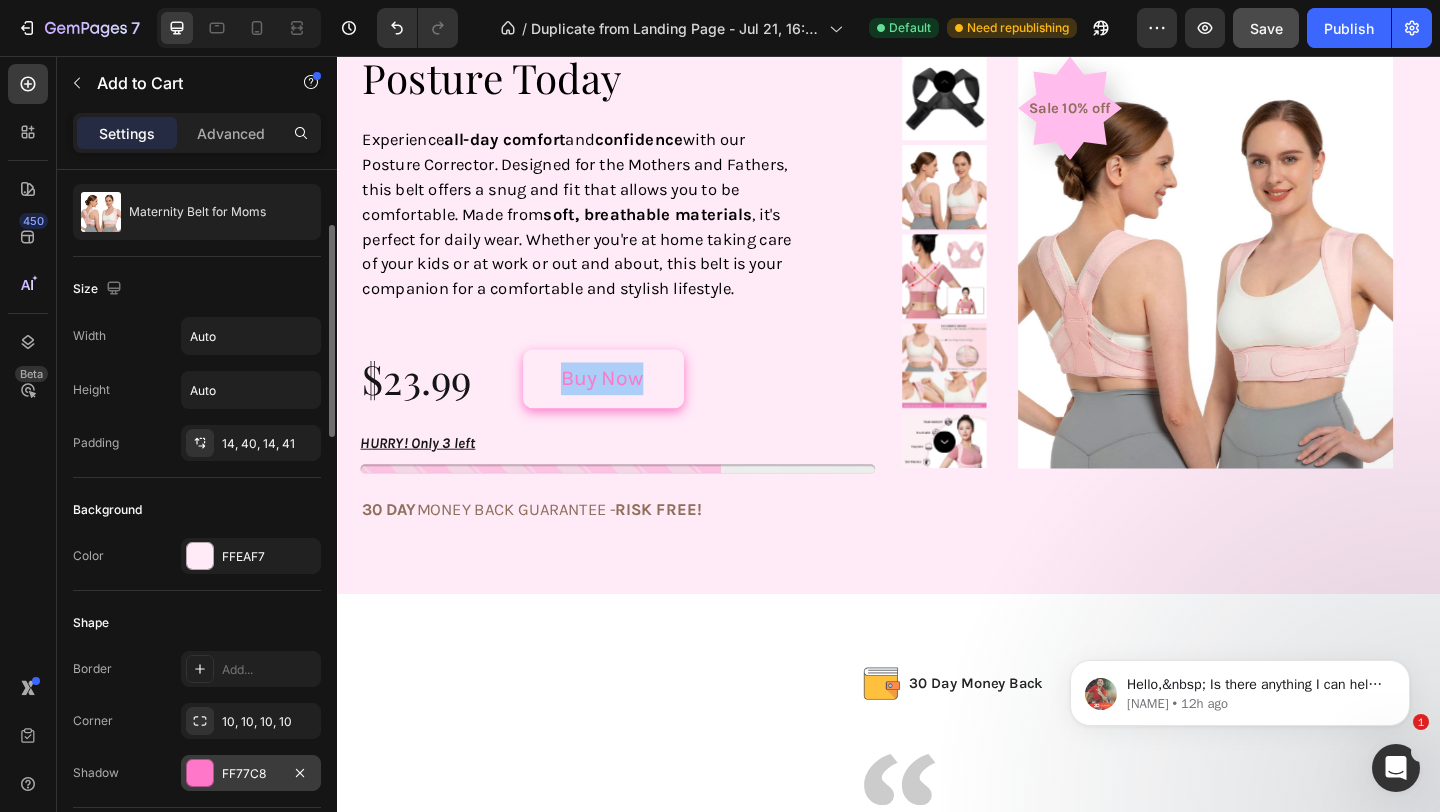click on "FF77C8" at bounding box center (251, 773) 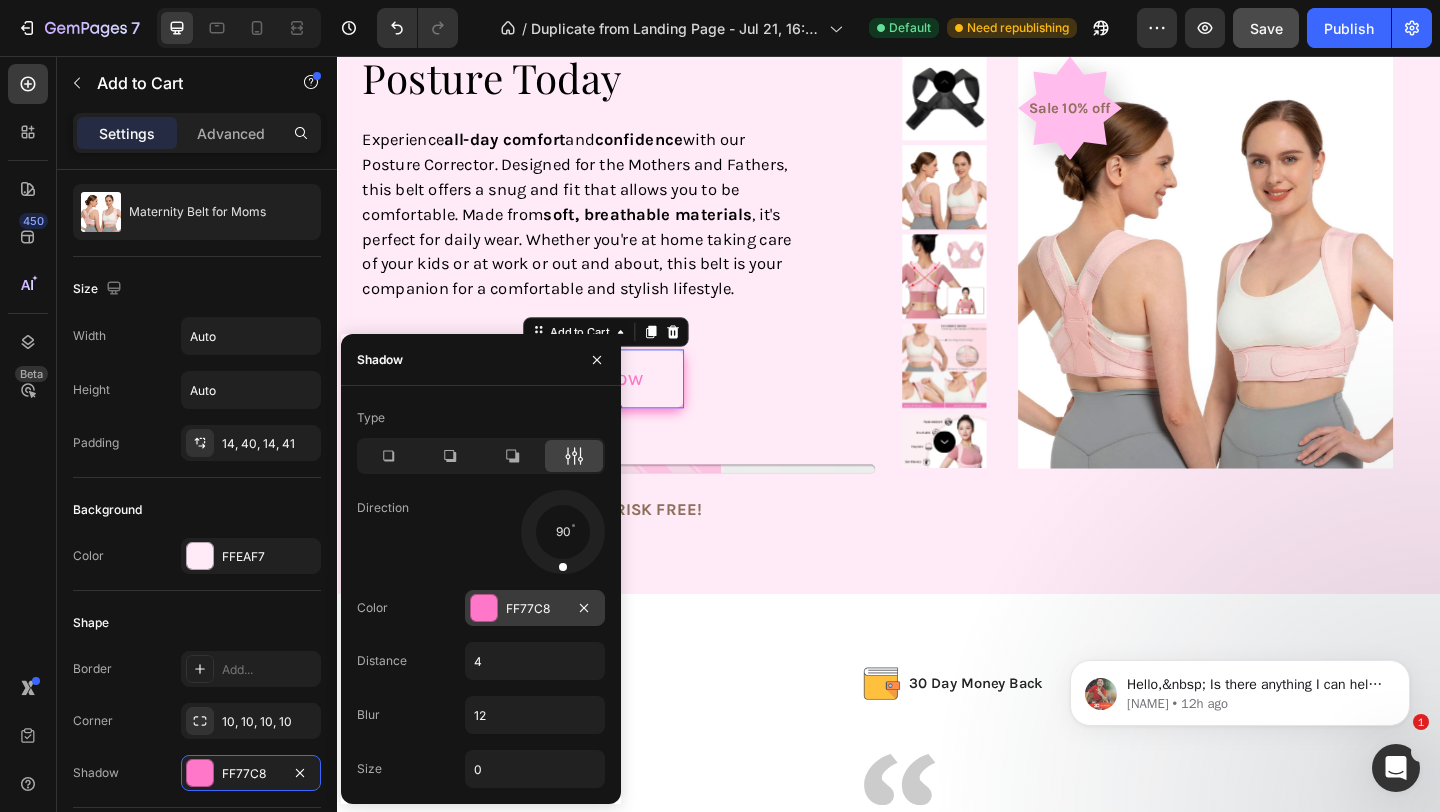 click on "FF77C8" at bounding box center [535, 608] 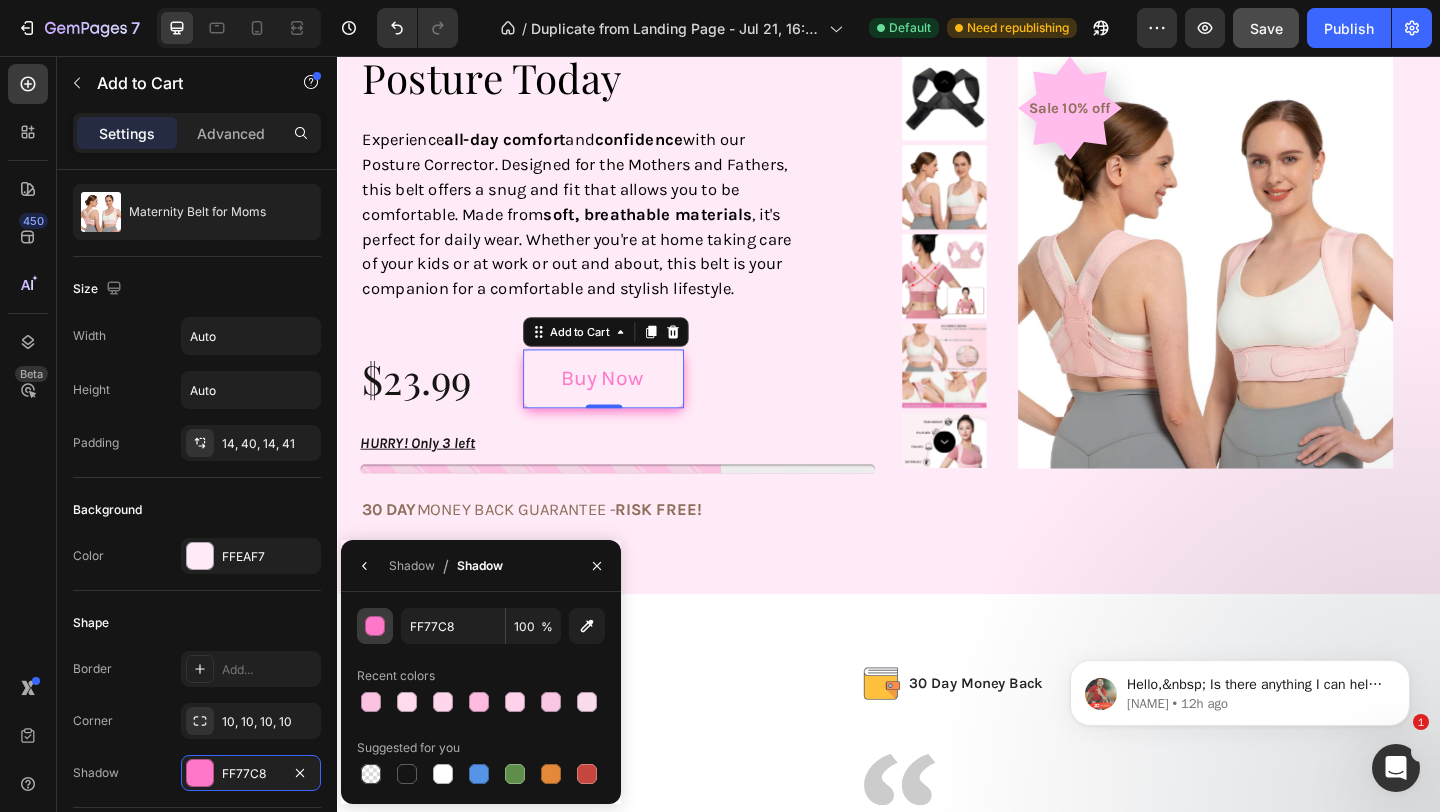 click at bounding box center [376, 627] 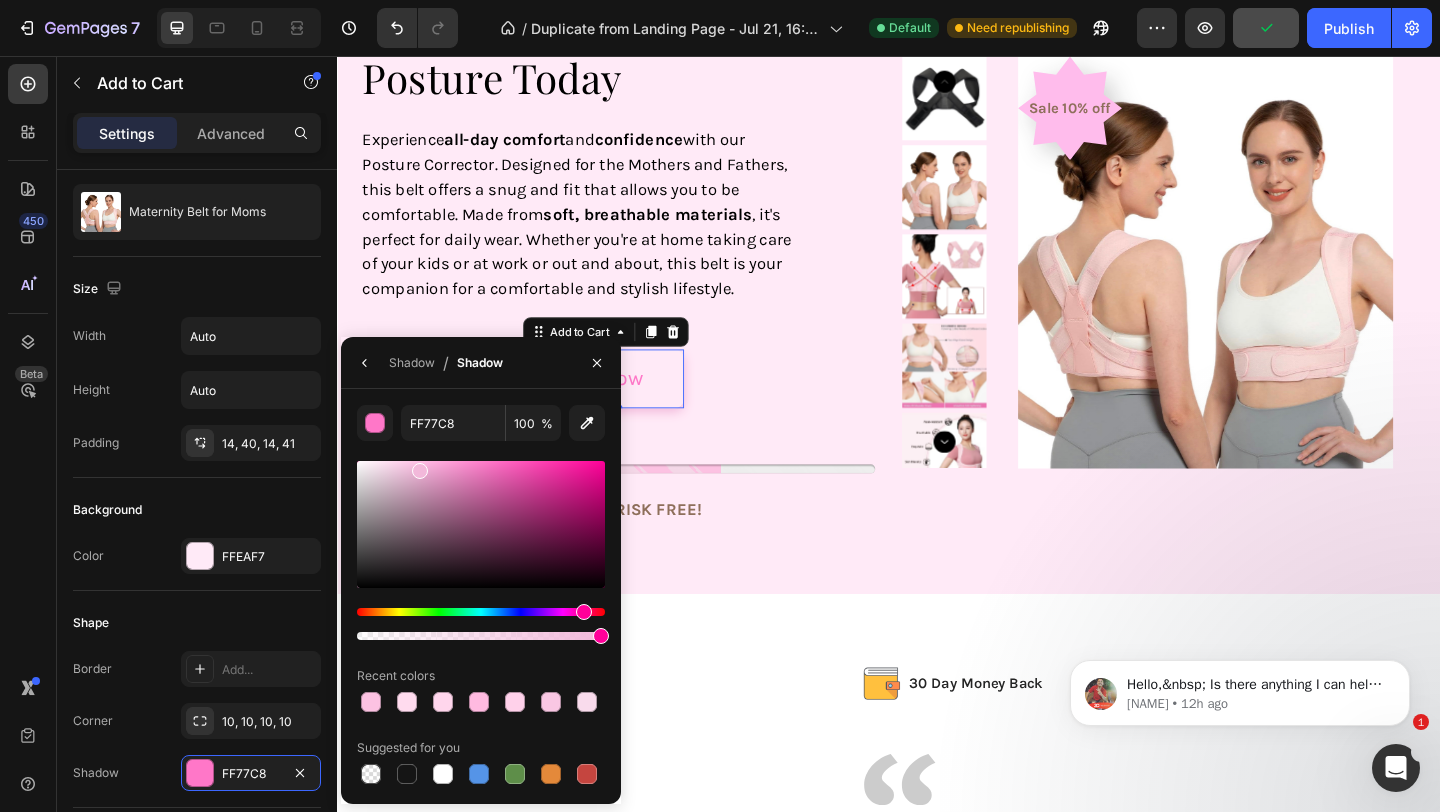 click at bounding box center [481, 524] 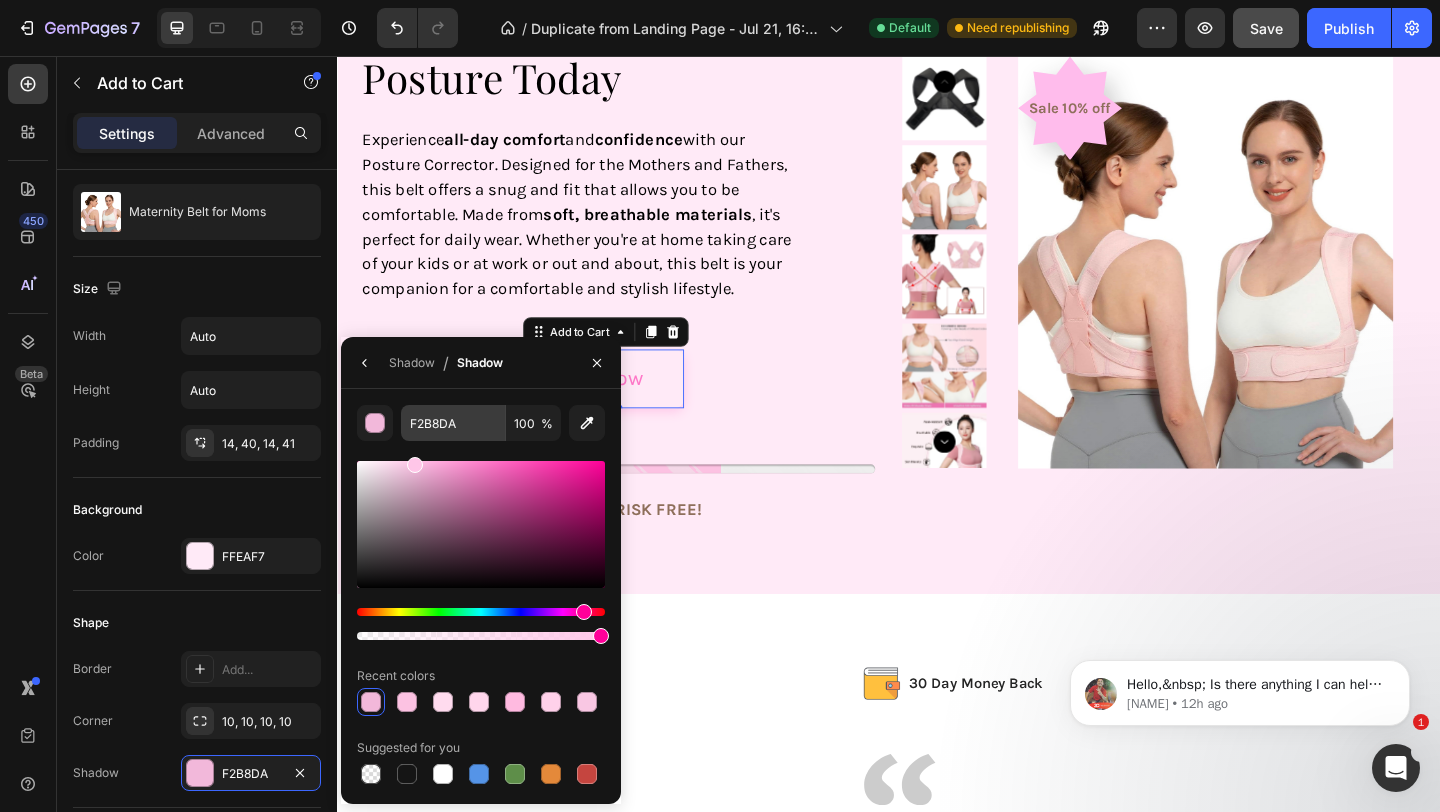 drag, startPoint x: 417, startPoint y: 467, endPoint x: 411, endPoint y: 435, distance: 32.55764 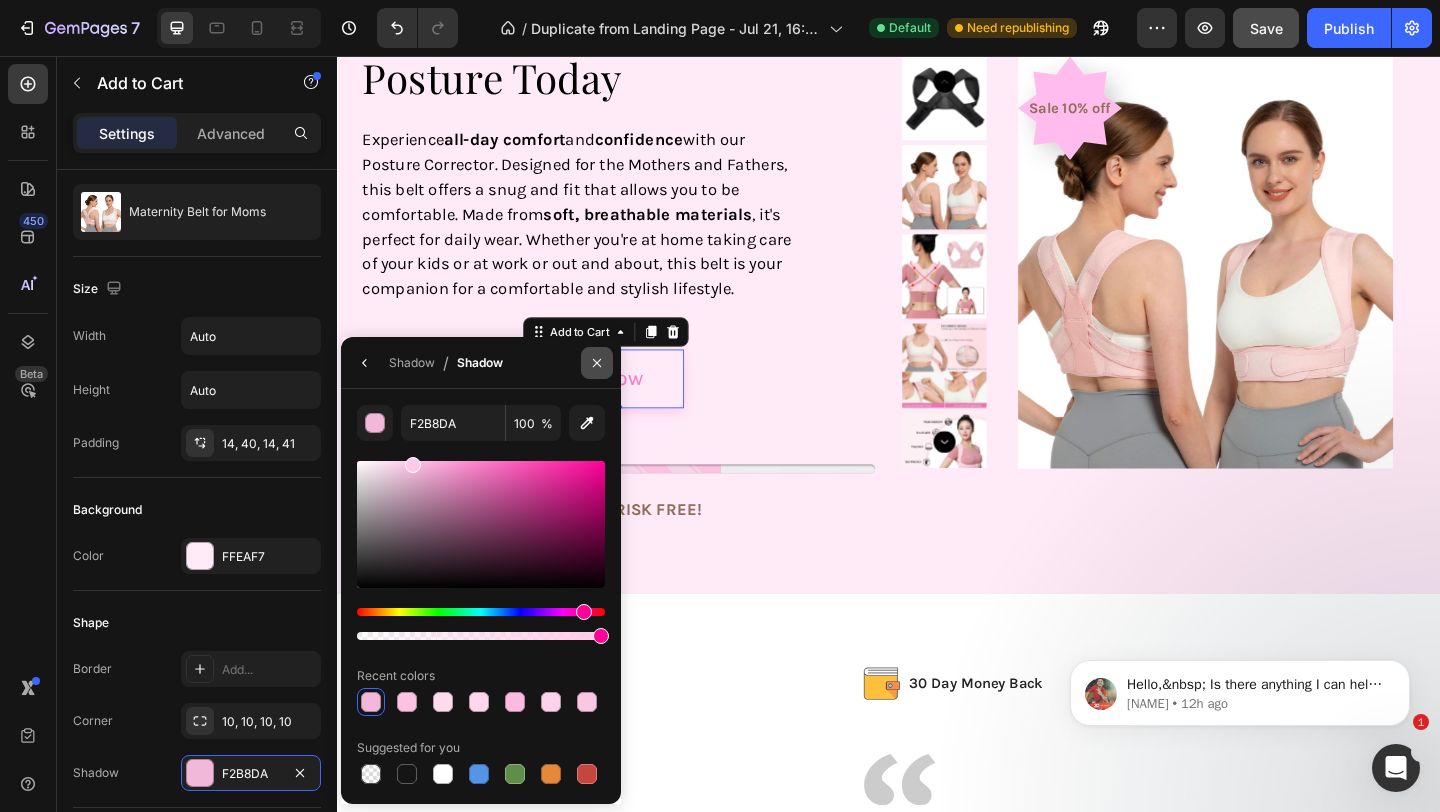 type on "FFC9E9" 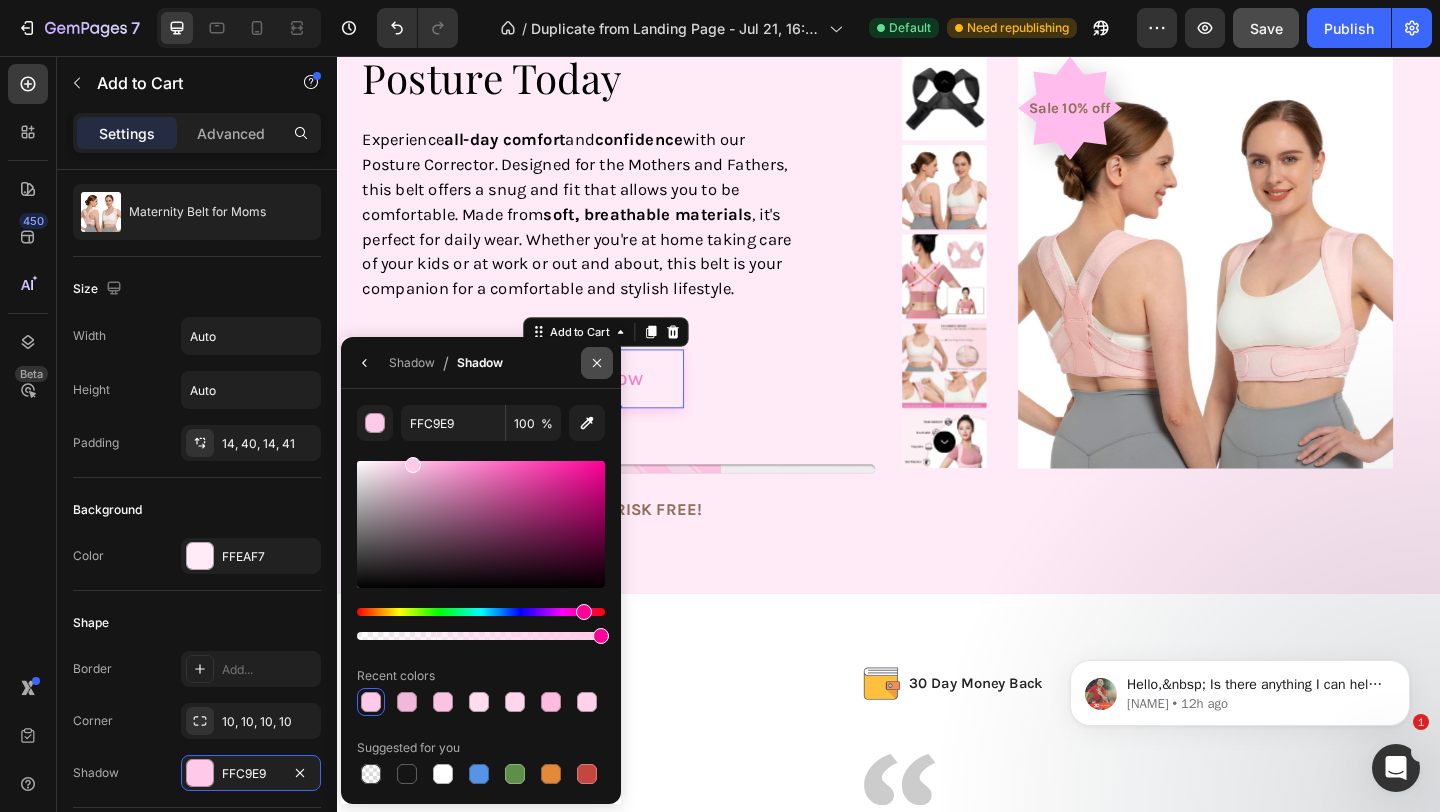 click at bounding box center [597, 363] 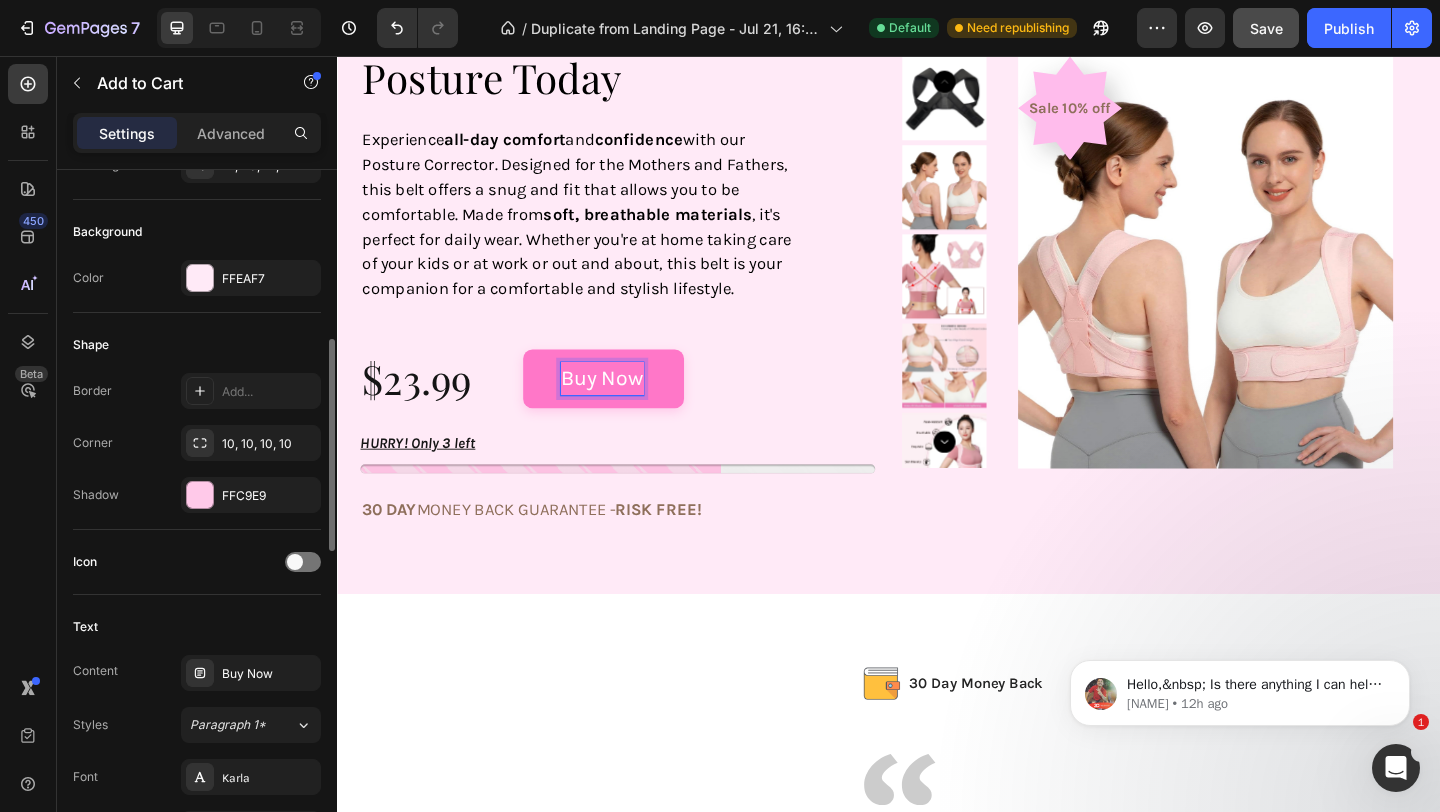 scroll, scrollTop: 490, scrollLeft: 0, axis: vertical 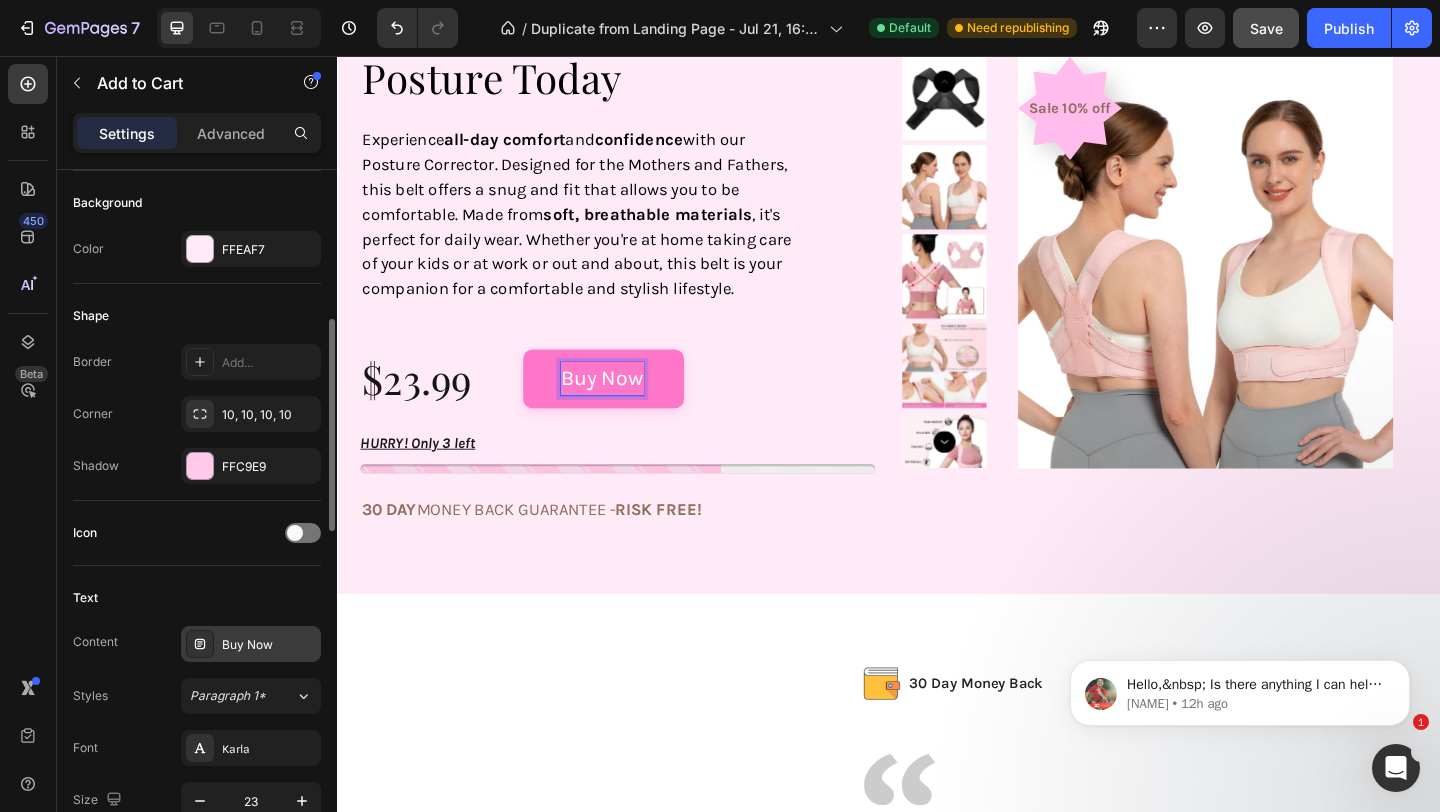 click on "Buy Now" at bounding box center (269, 645) 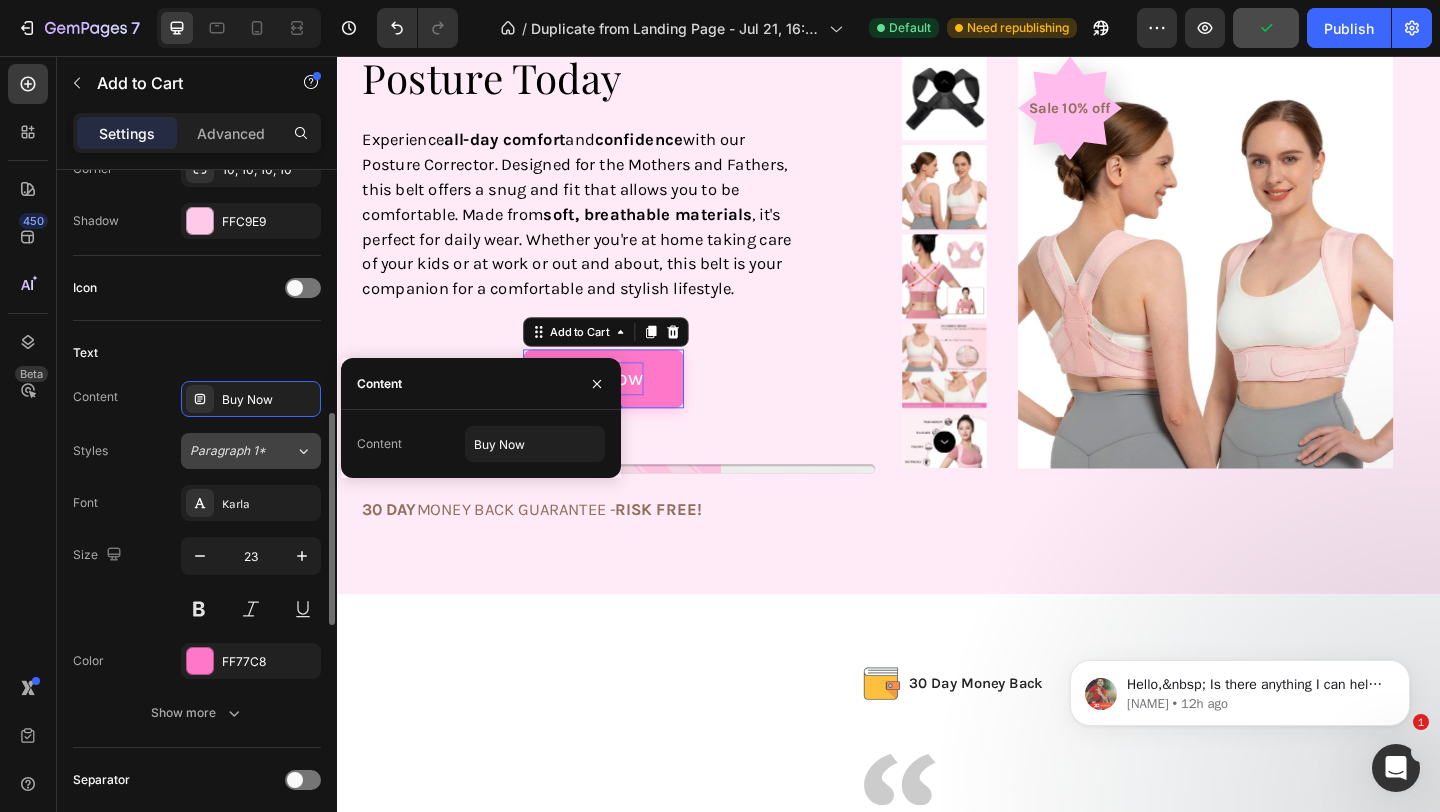 scroll, scrollTop: 750, scrollLeft: 0, axis: vertical 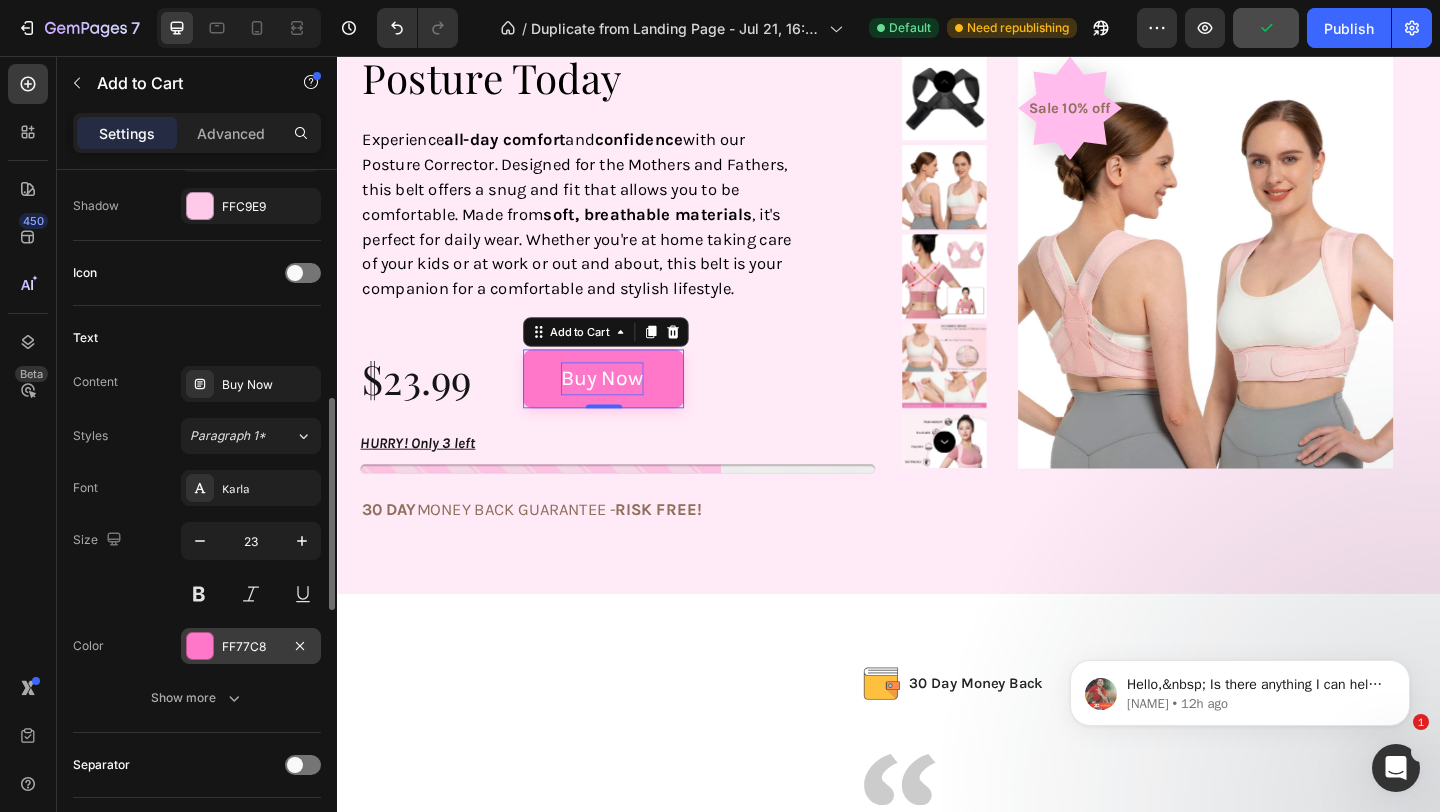 click on "FF77C8" at bounding box center [251, 646] 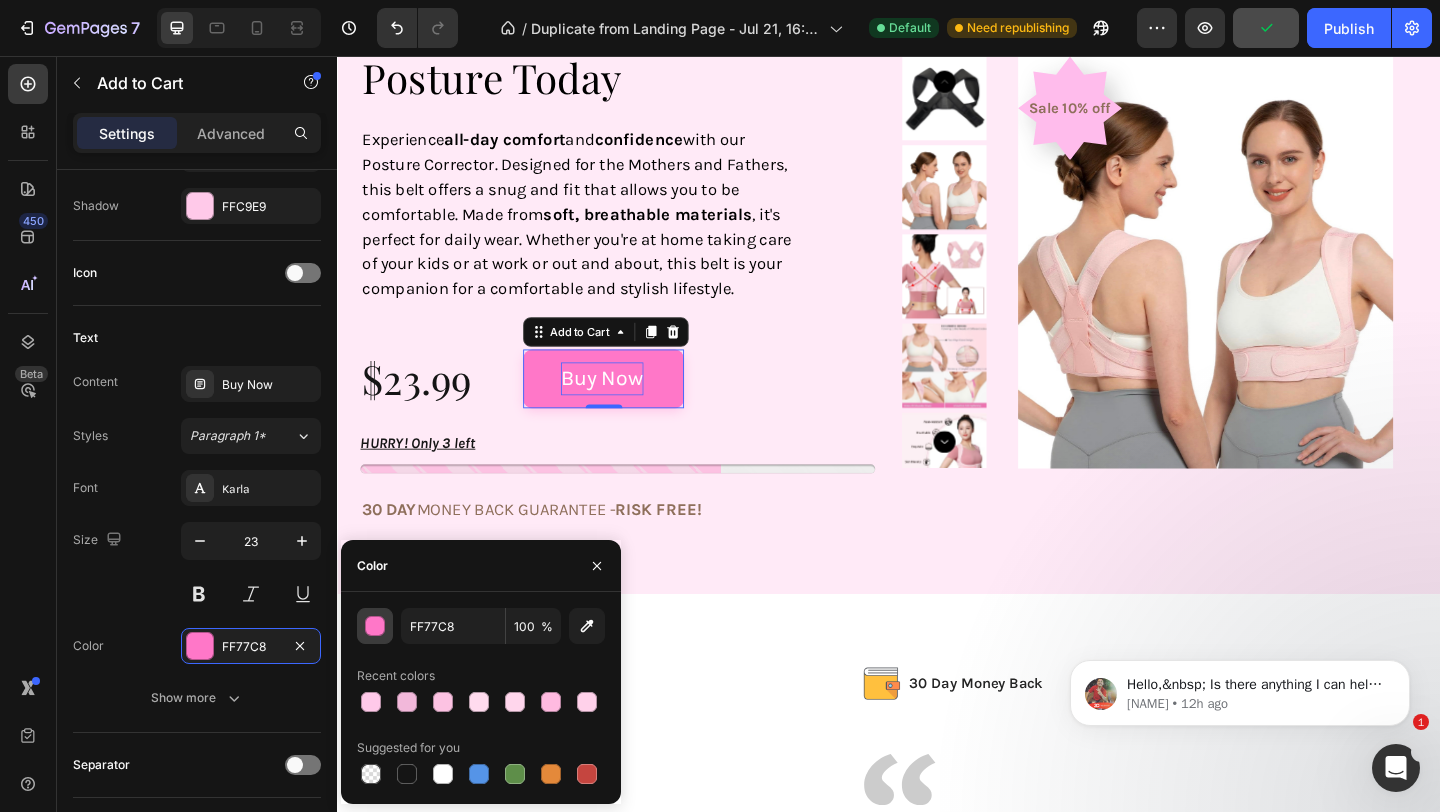 click at bounding box center (376, 627) 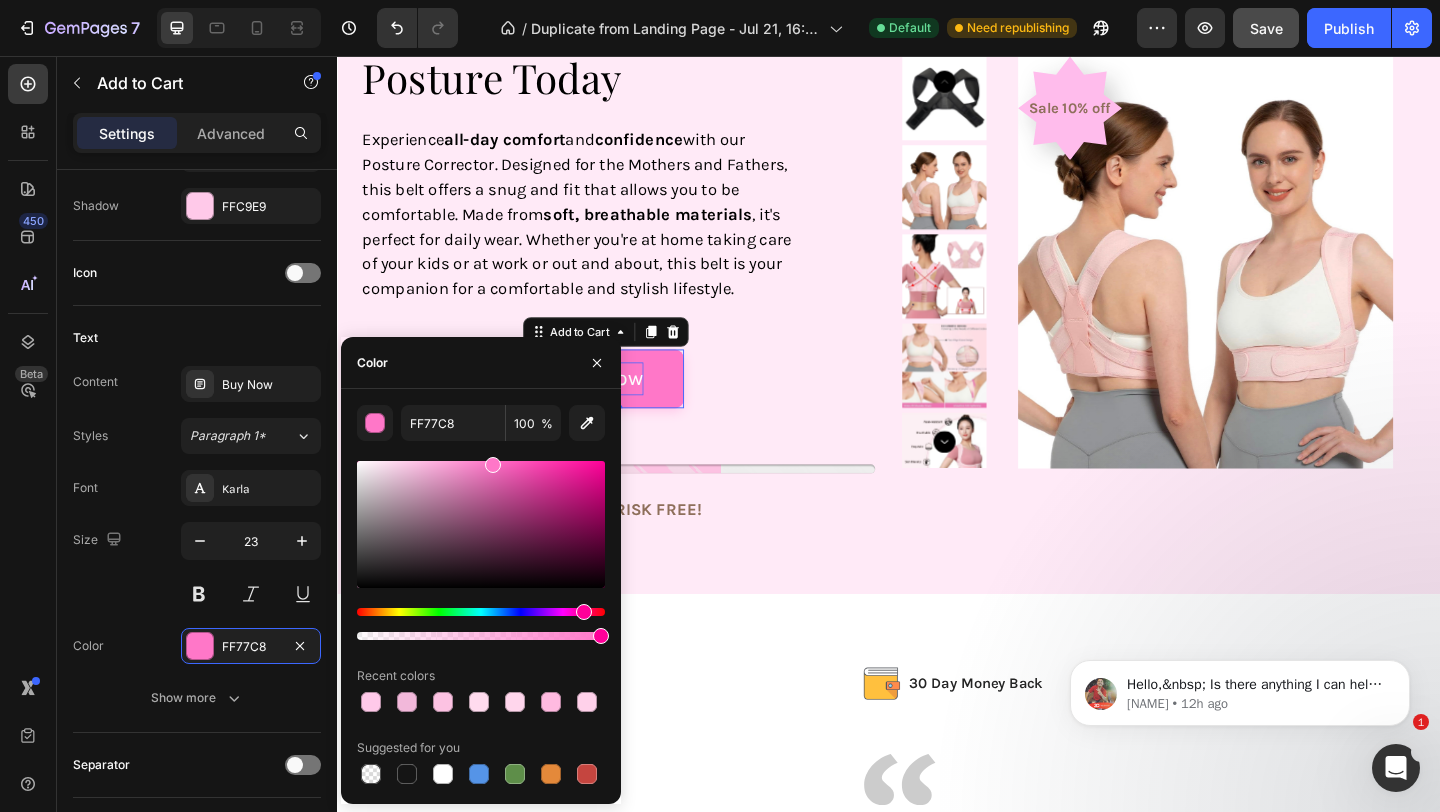 click at bounding box center [481, 524] 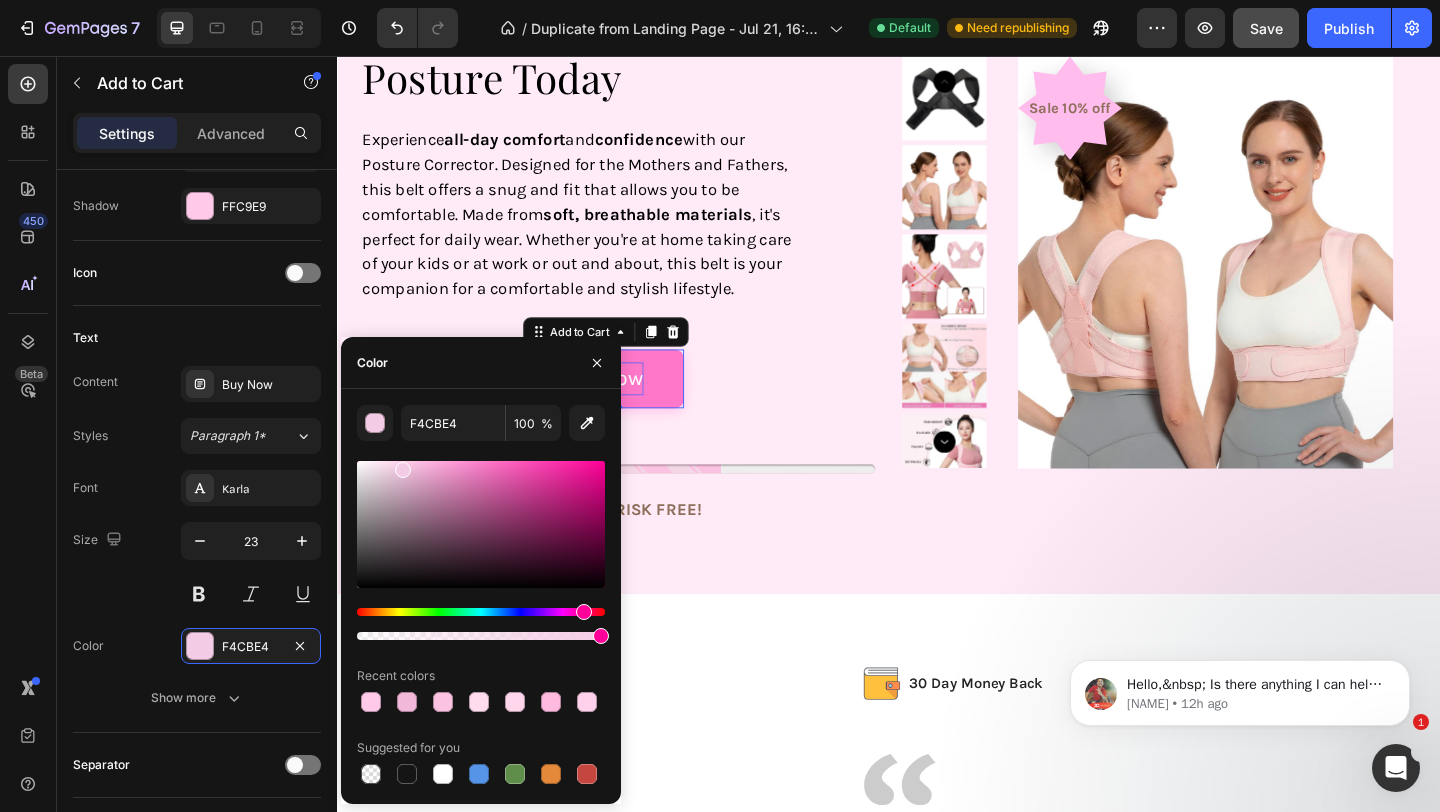 click at bounding box center [481, 524] 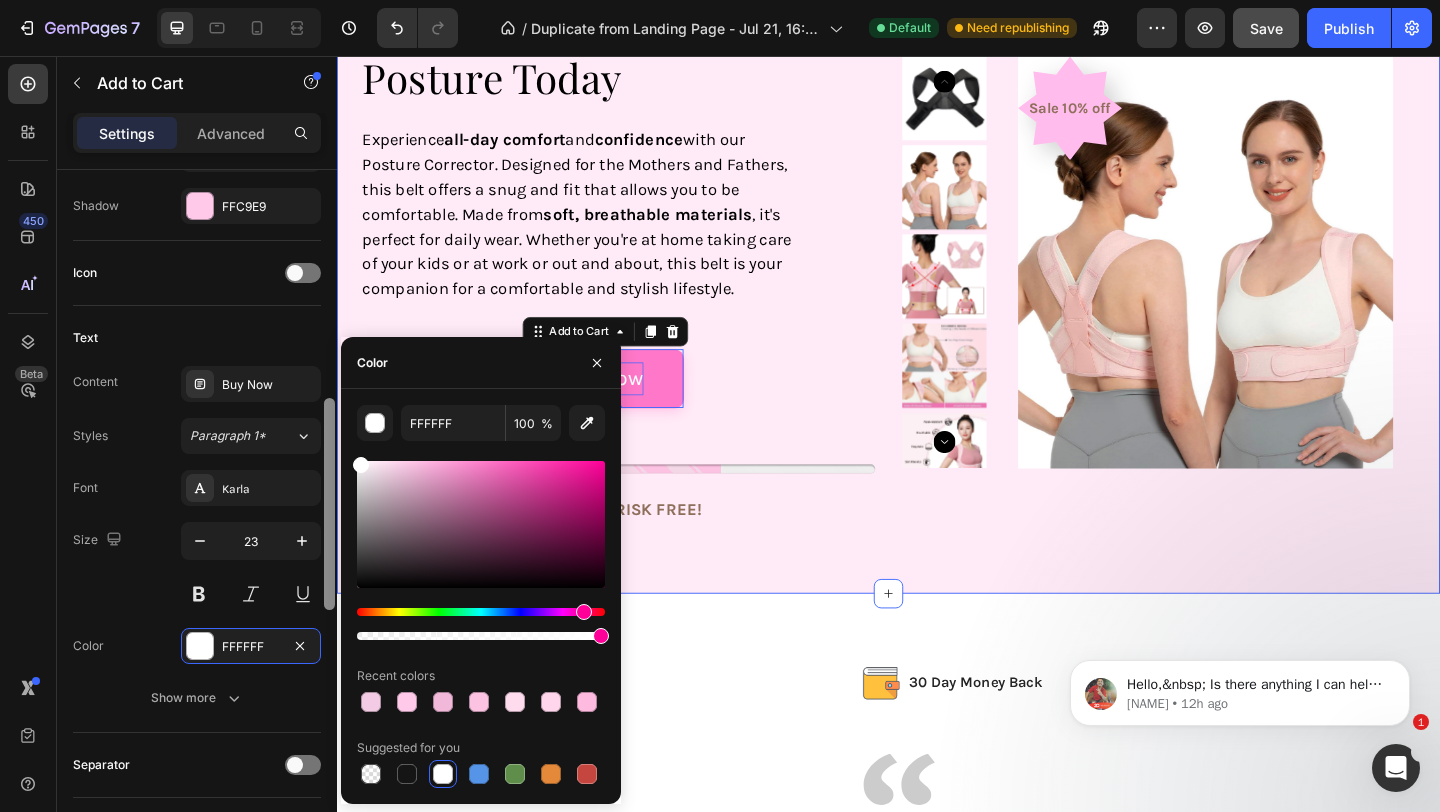 drag, startPoint x: 401, startPoint y: 466, endPoint x: 330, endPoint y: 439, distance: 75.96052 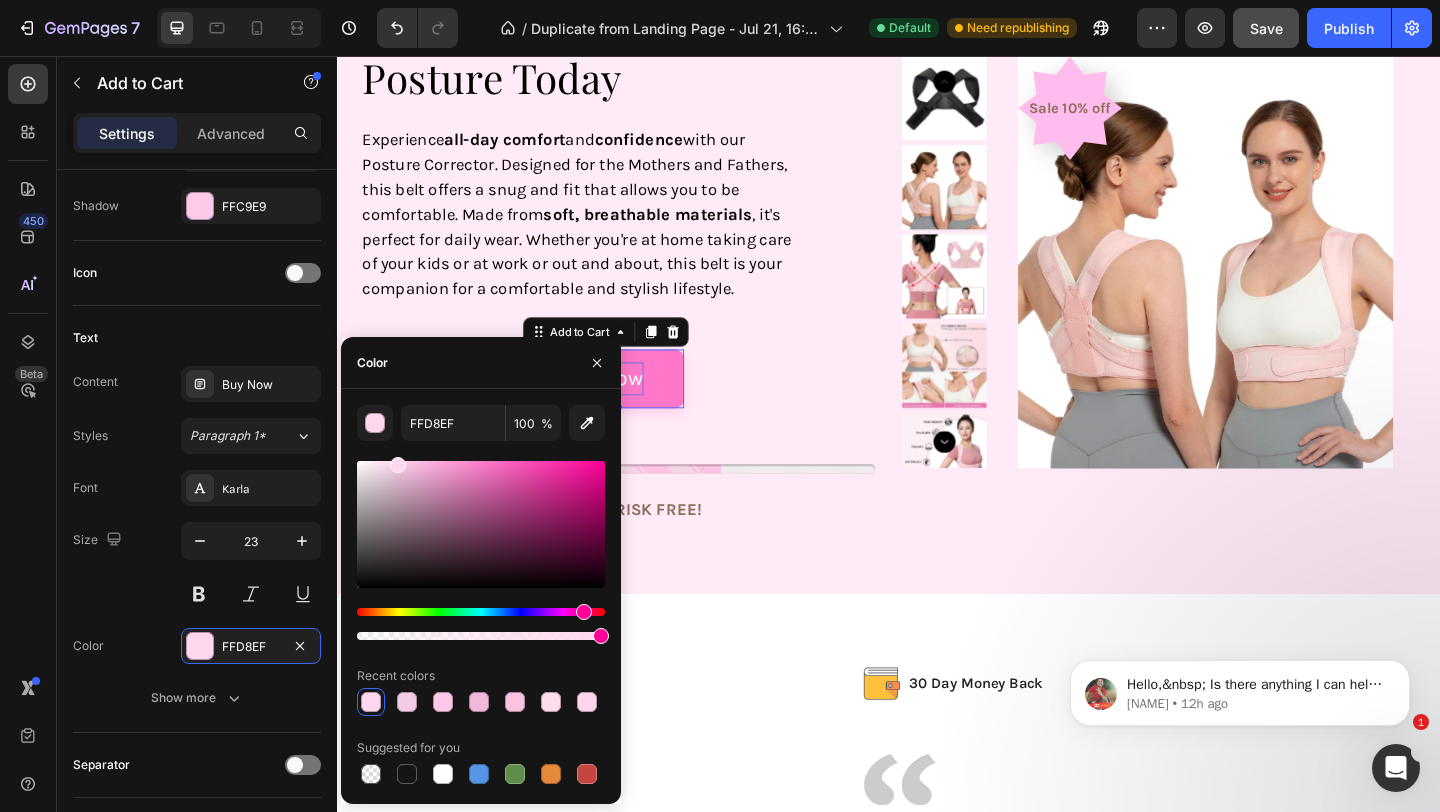 drag, startPoint x: 372, startPoint y: 463, endPoint x: 406, endPoint y: 443, distance: 39.446167 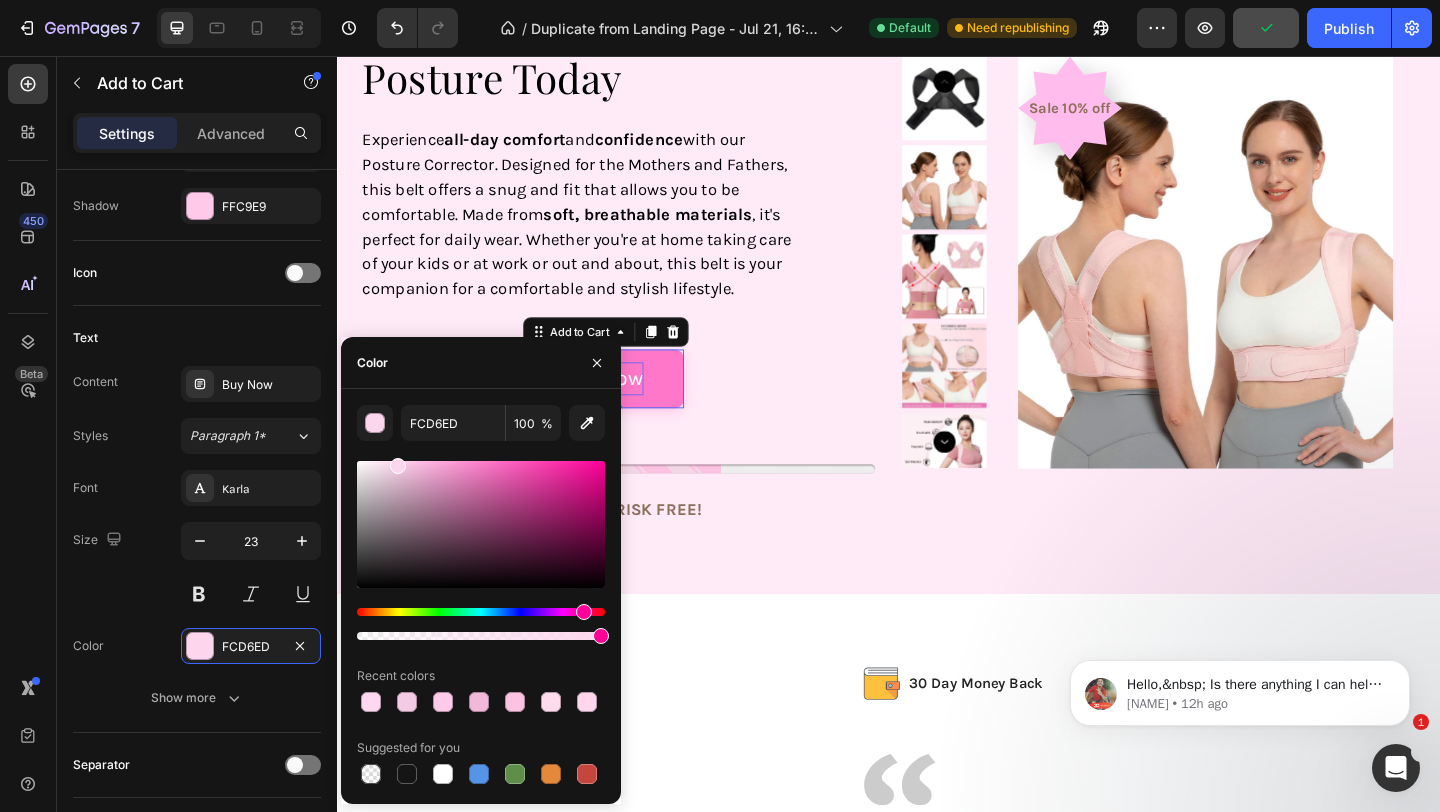 click at bounding box center (398, 466) 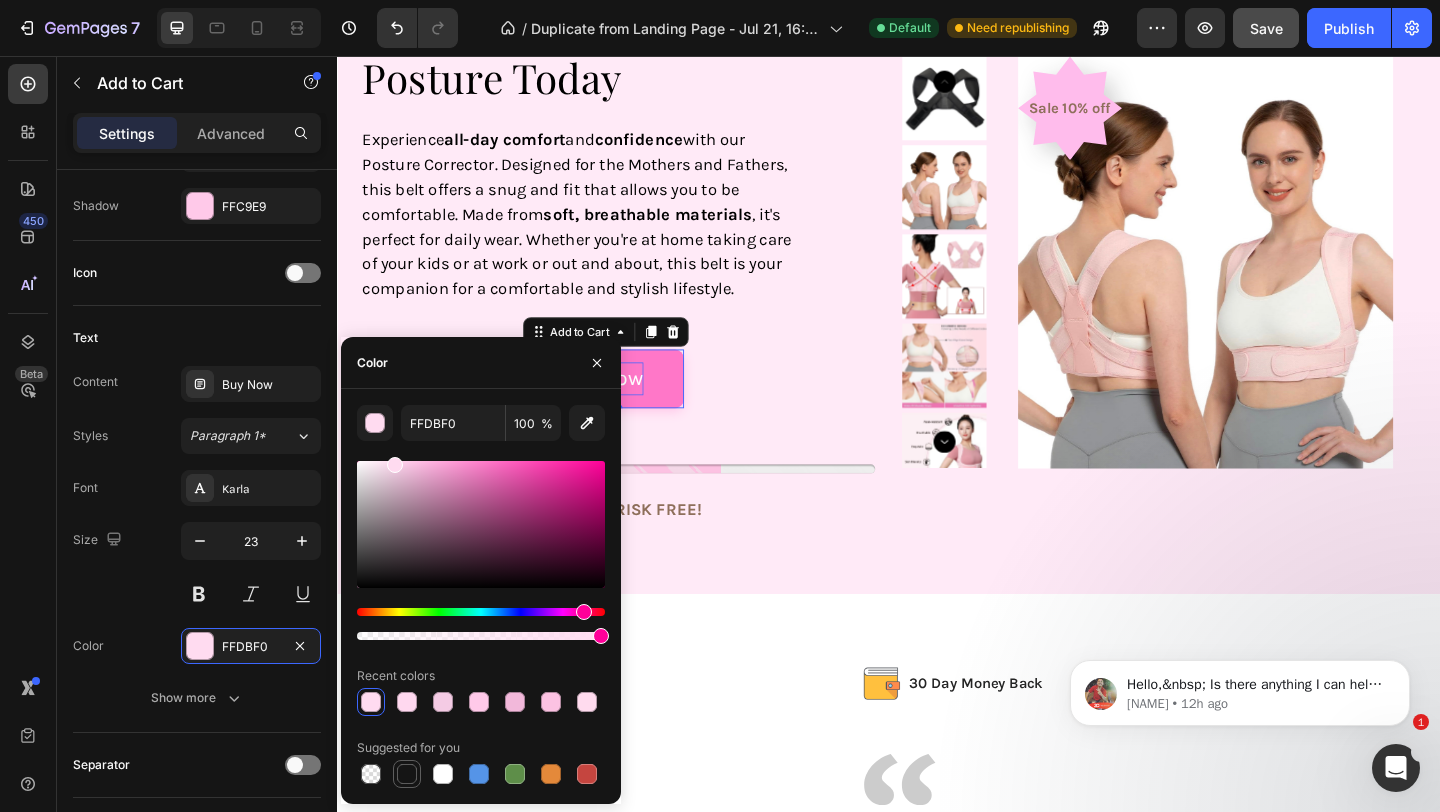 click at bounding box center (407, 774) 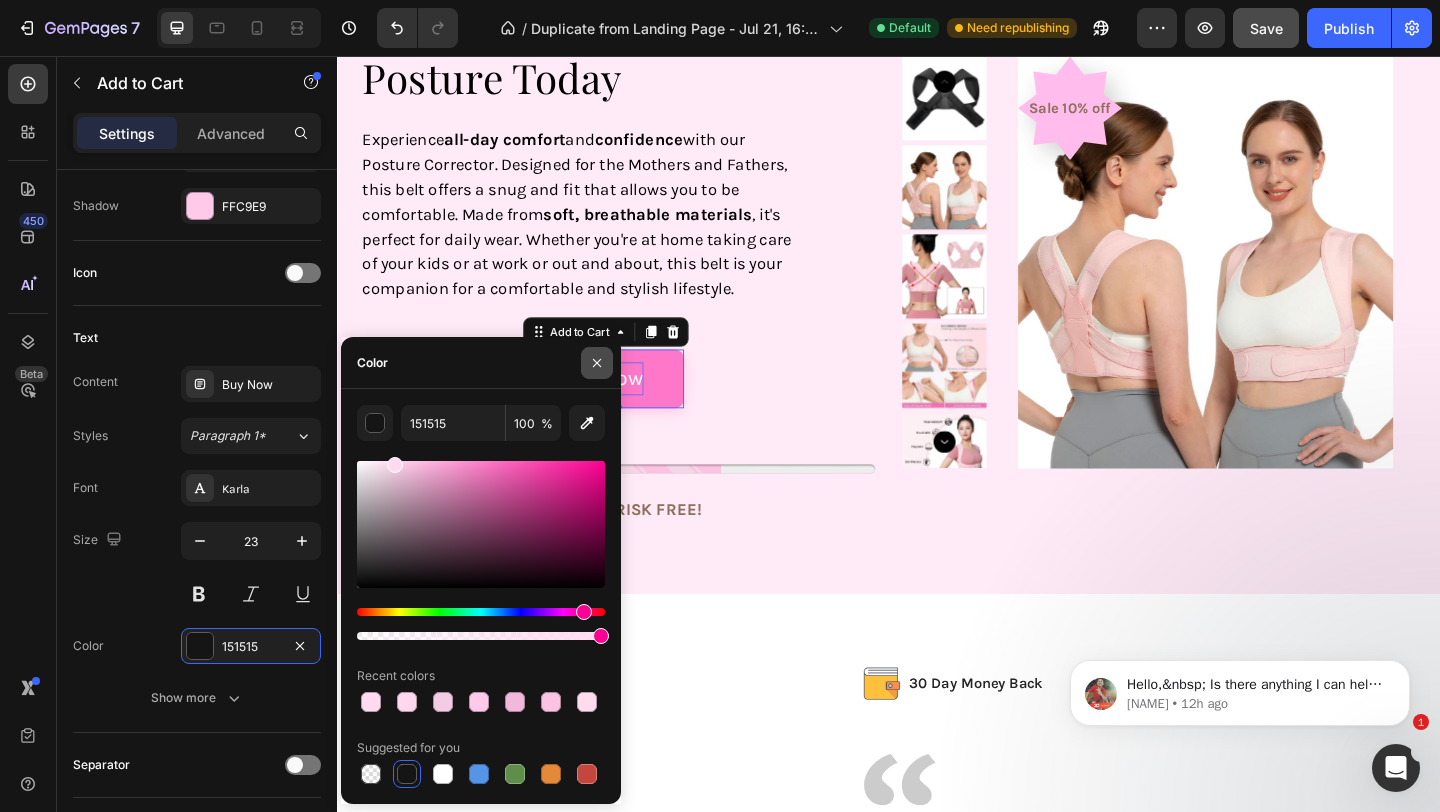 click 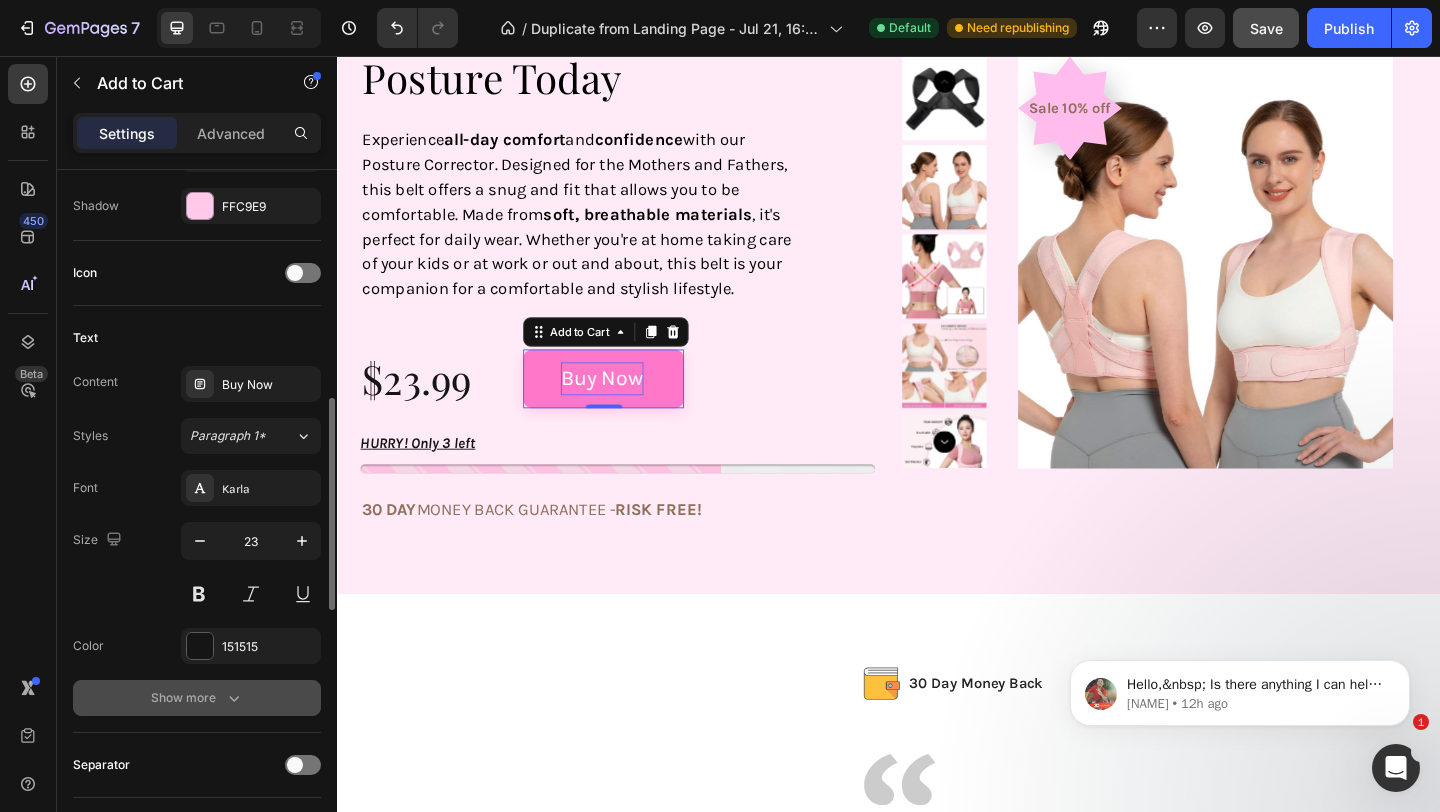 click on "Show more" at bounding box center [197, 698] 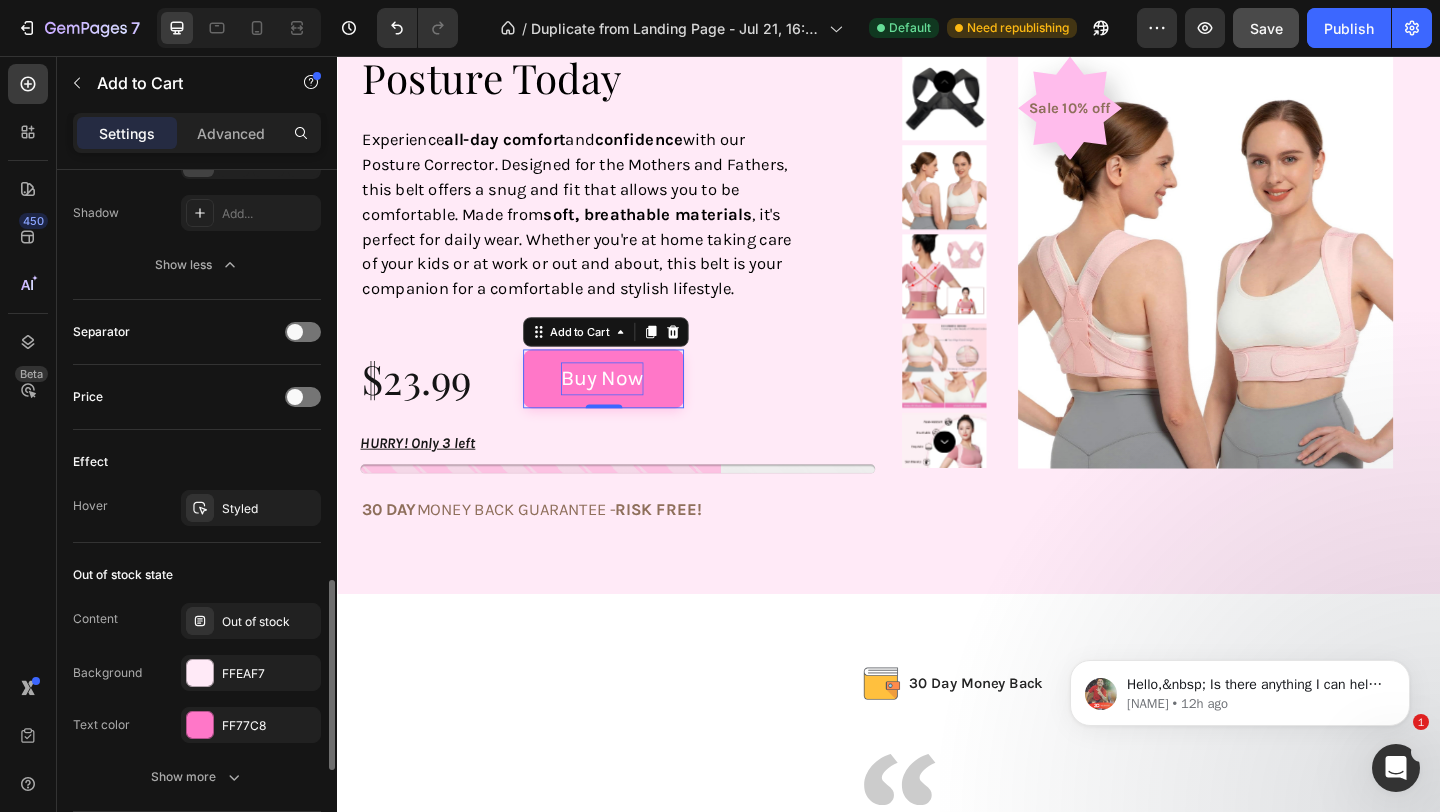 scroll, scrollTop: 1460, scrollLeft: 0, axis: vertical 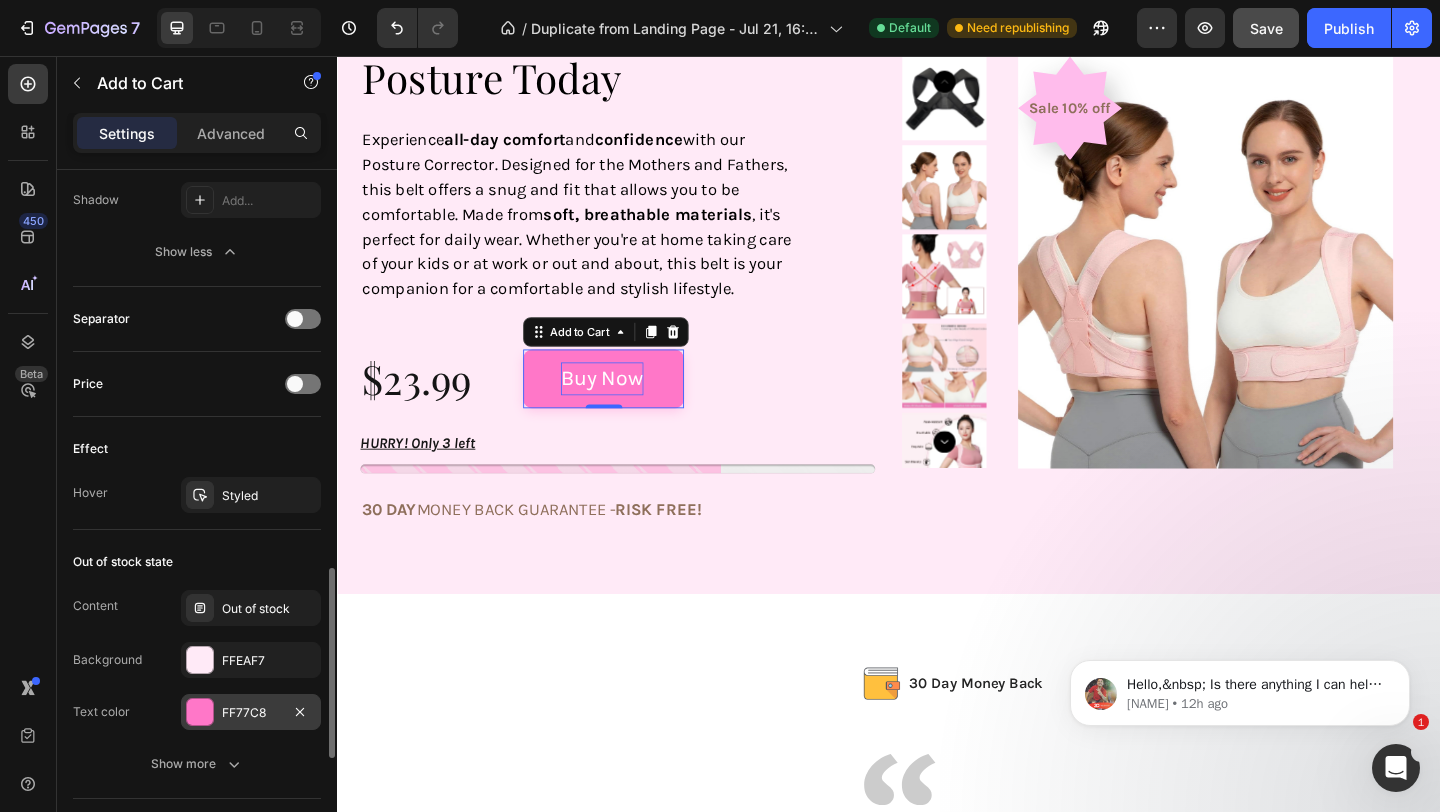 click on "FF77C8" at bounding box center [251, 713] 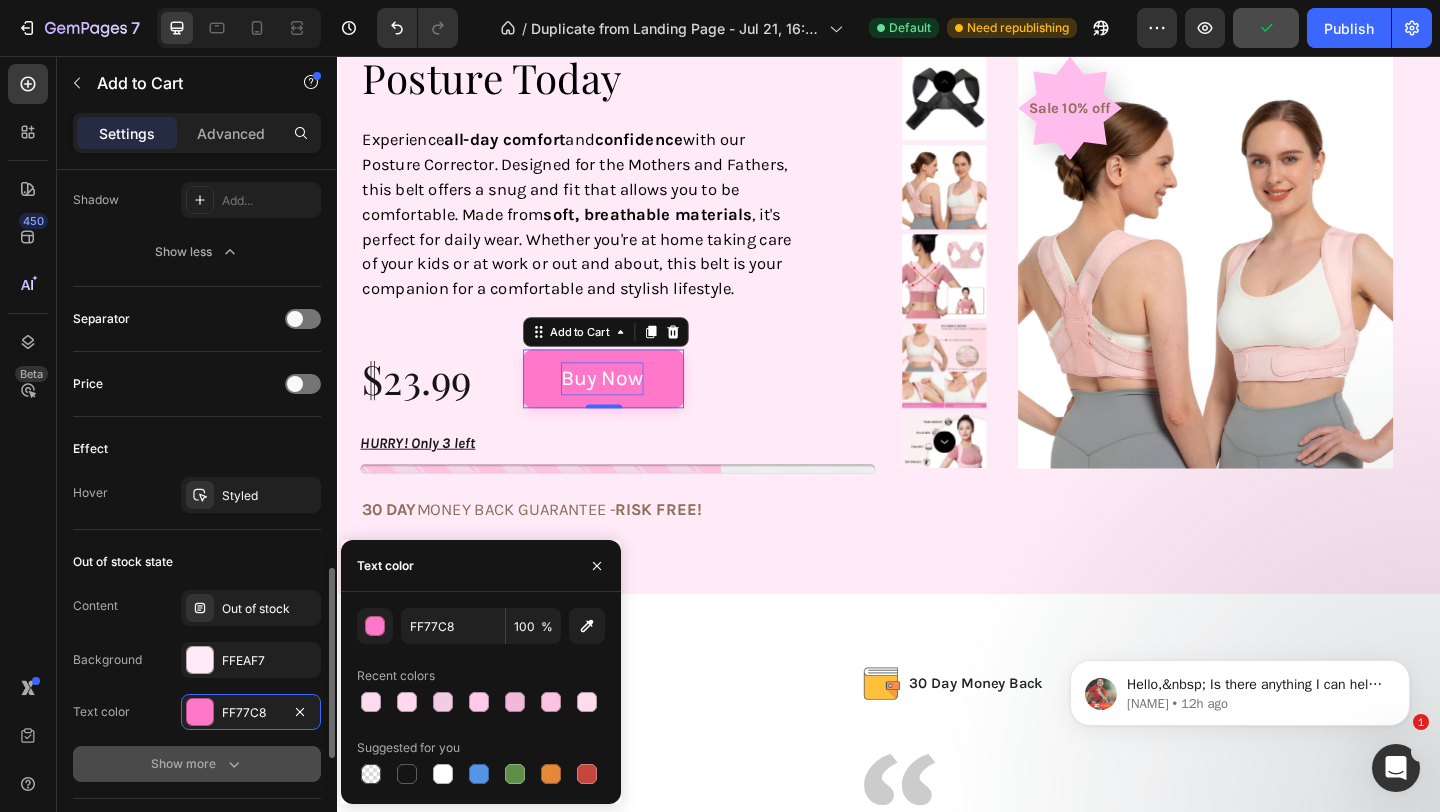 click on "Show more" at bounding box center [197, 764] 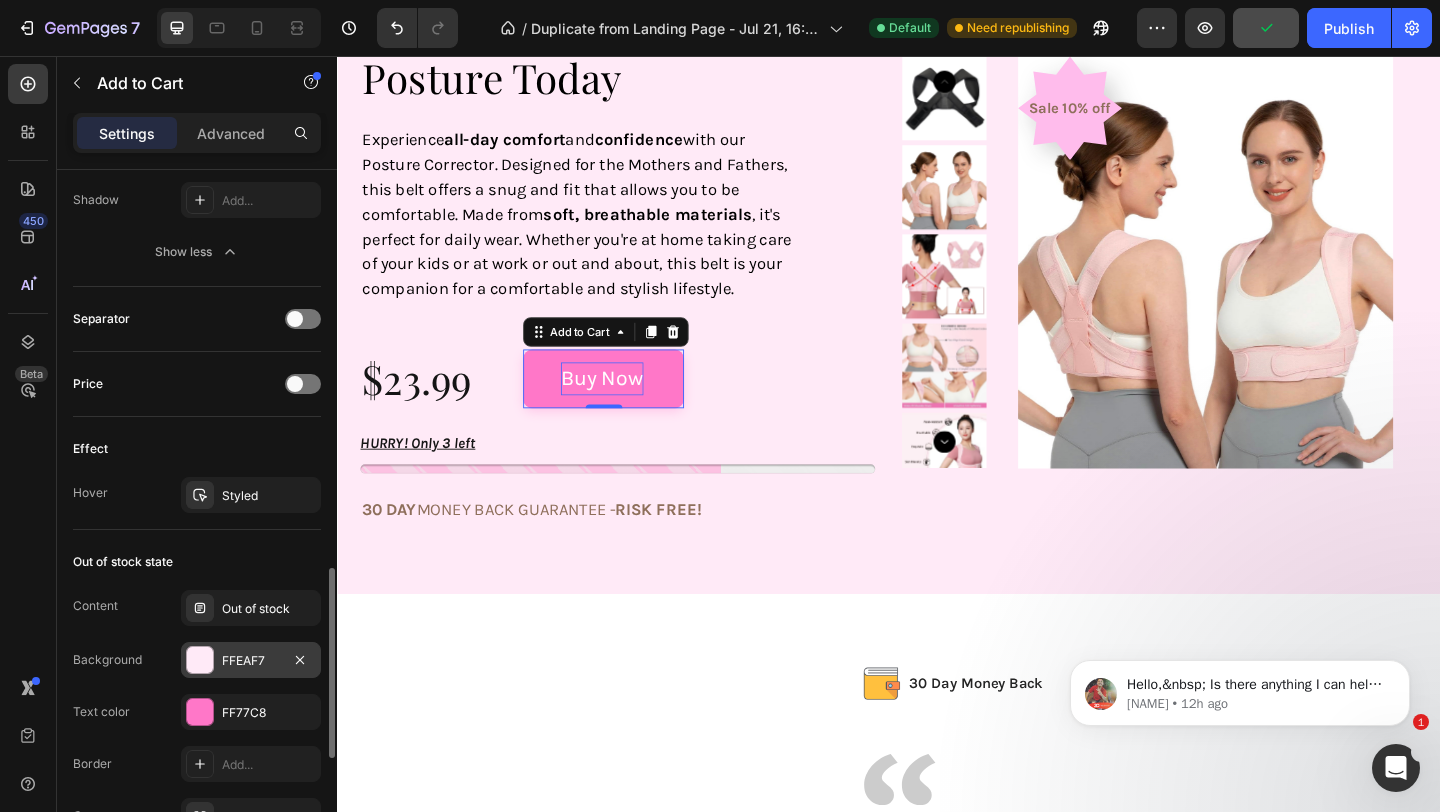 click on "FFEAF7" at bounding box center (251, 661) 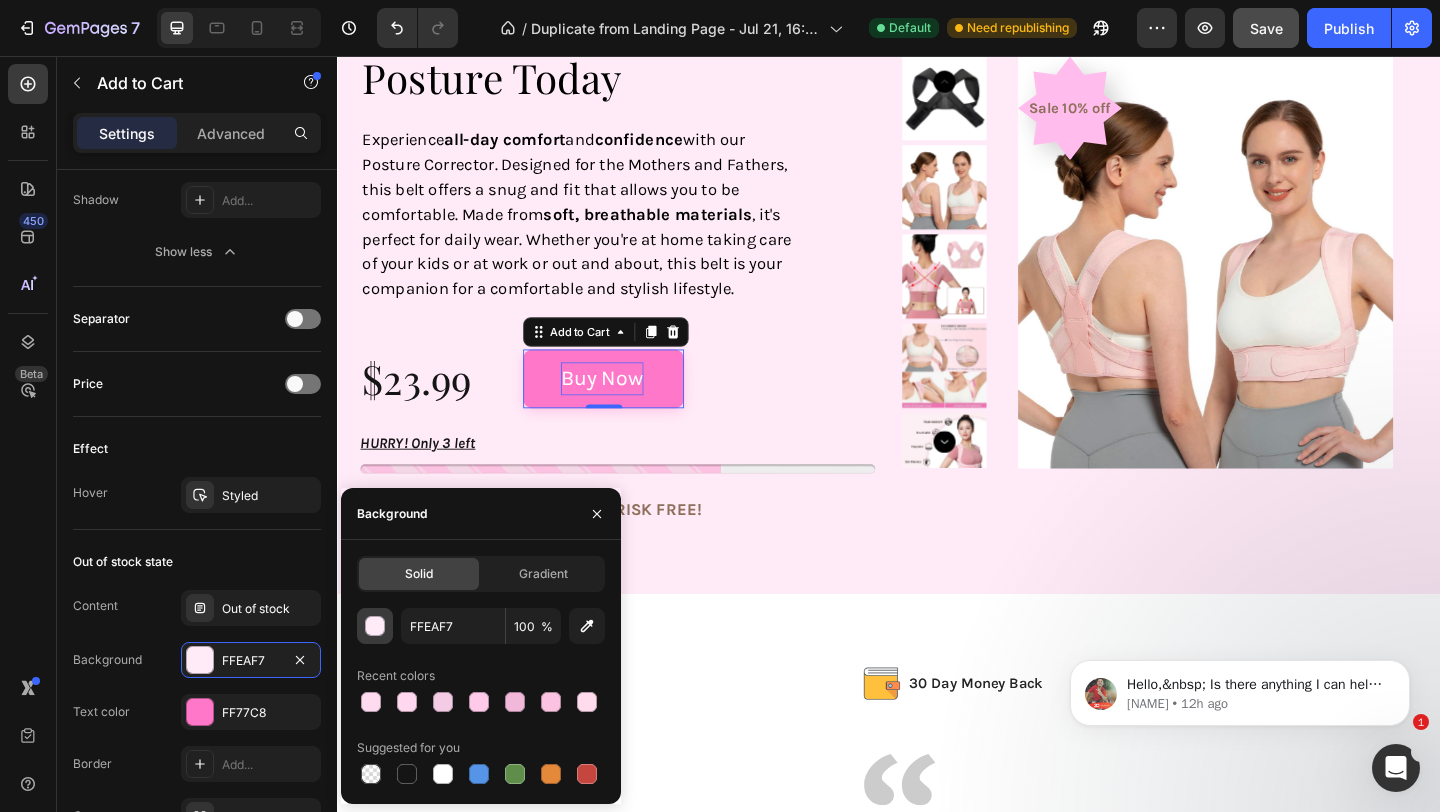 click at bounding box center [376, 627] 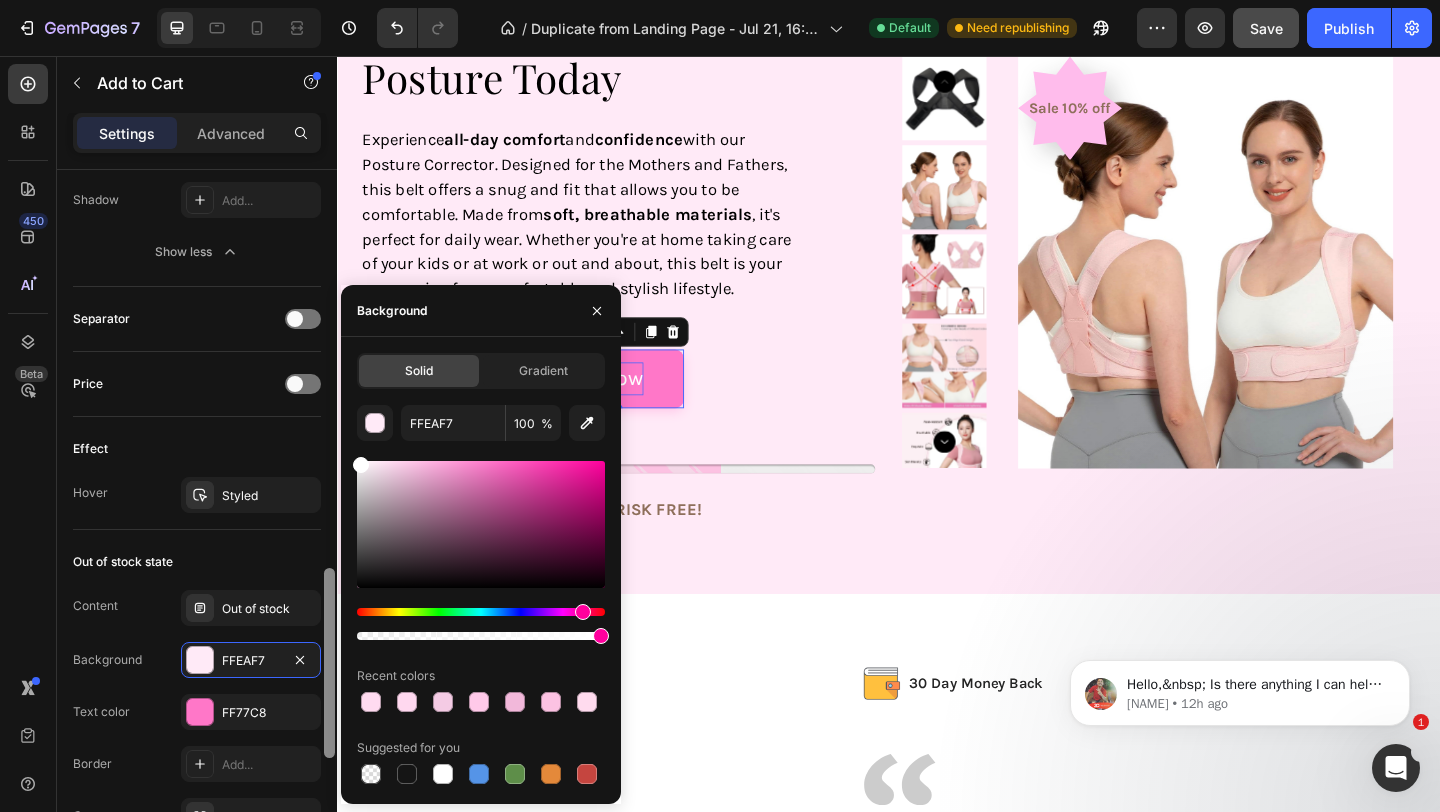drag, startPoint x: 379, startPoint y: 459, endPoint x: 332, endPoint y: 461, distance: 47.042534 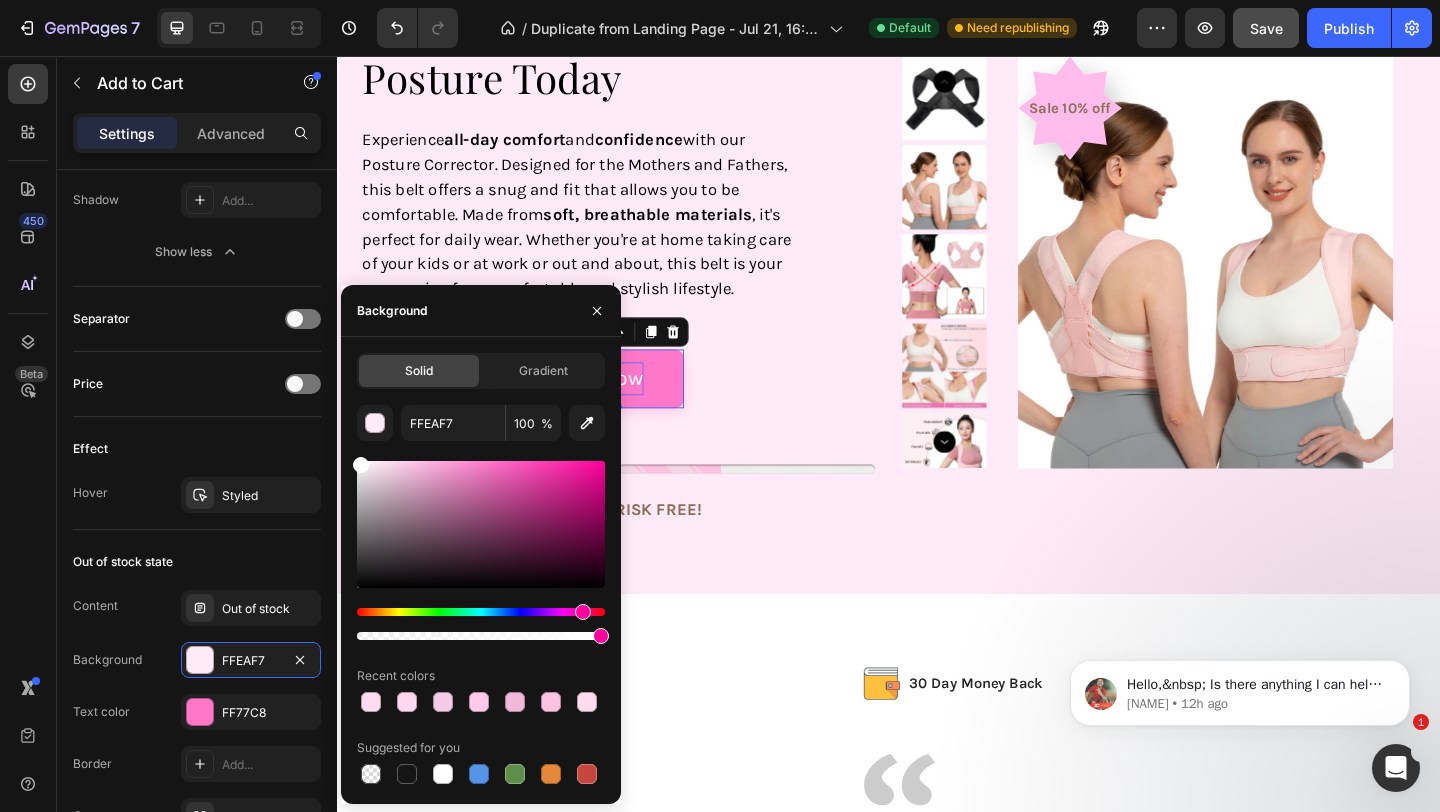 type on "FFFFFF" 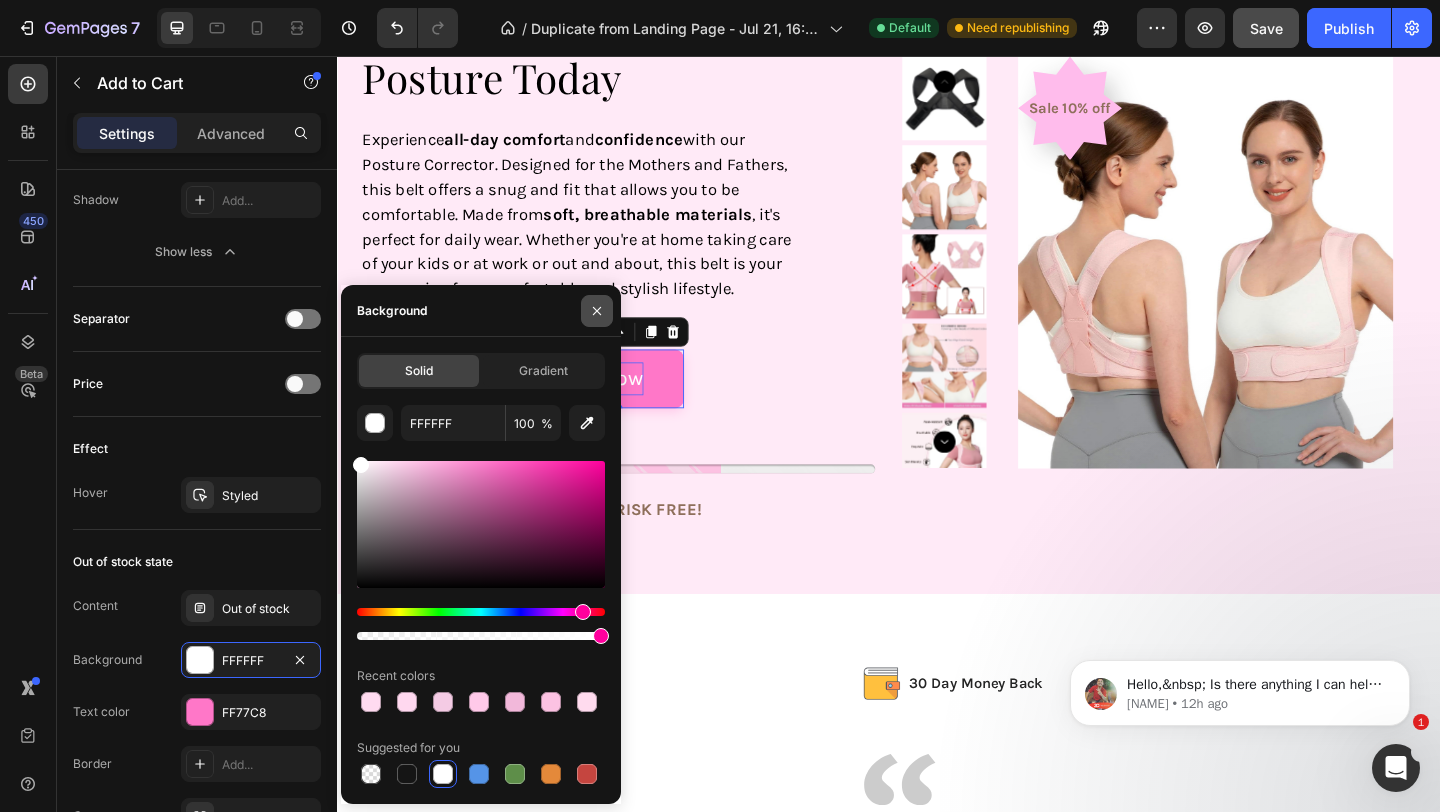 click 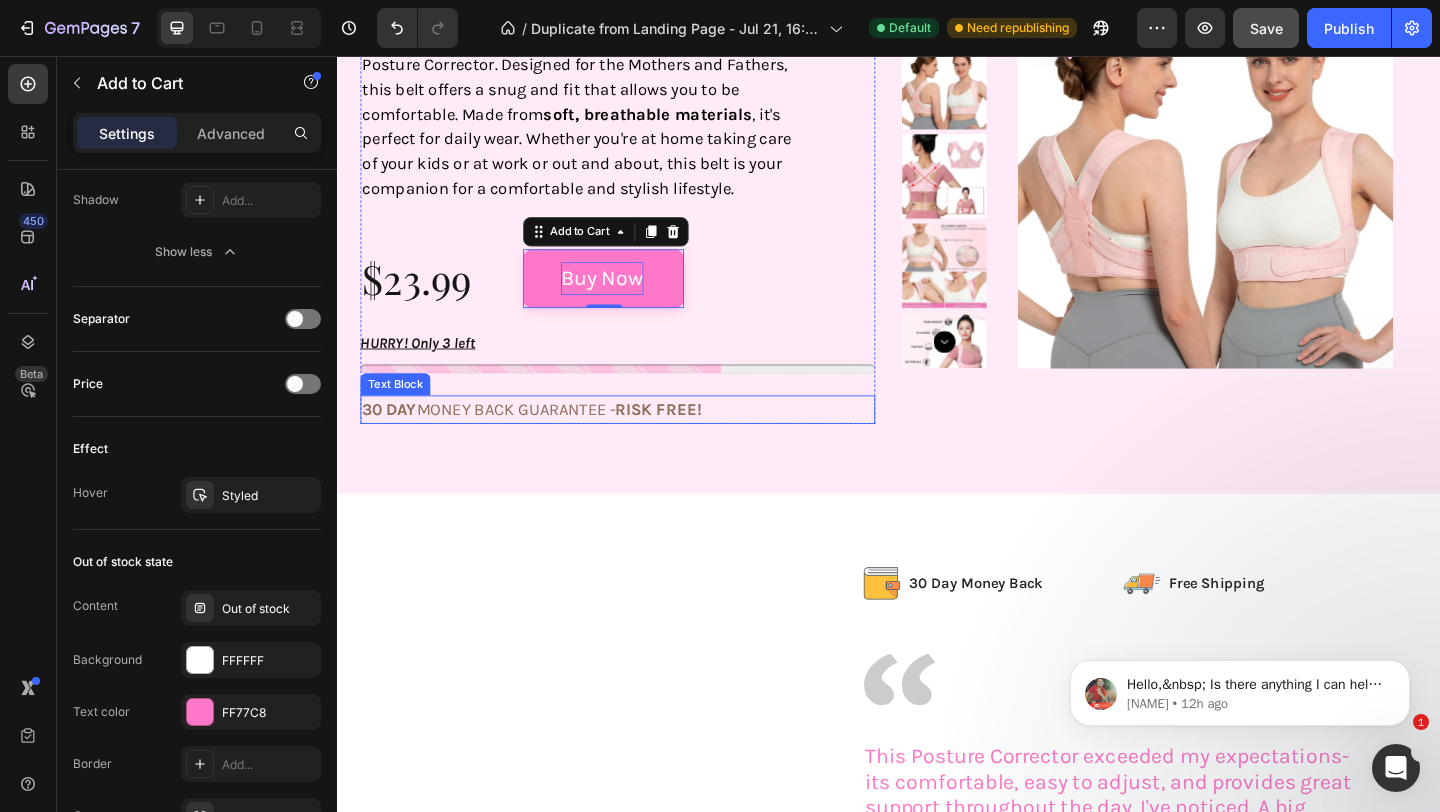 scroll, scrollTop: 3364, scrollLeft: 0, axis: vertical 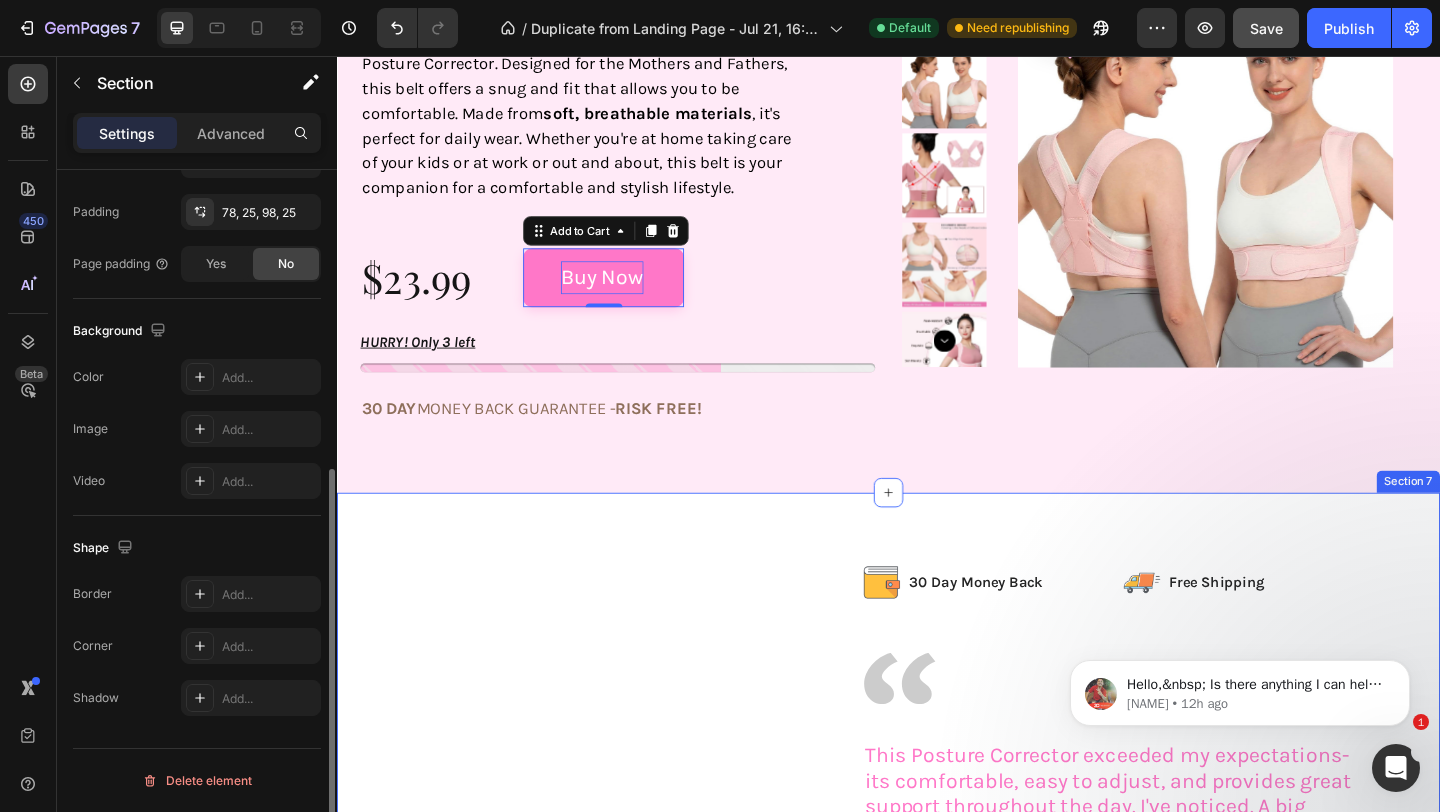 click on "Image Image 30 Day Money Back Text Block Row Image Free Shipping Text Block Row Row Image This Posture Corrector exceeded my expectations-its comfortable, easy to adjust, and provides great support throughout the day. I've noticed. A big improvement in my posture and less back and shoulder tension after just a week of use. Highly recommend it for anyone looking for a simple, effective solution to improve alignment.   Text Block Marrira Text Block Very Comfortable! Easily adjustable as well with there being multiple velcro pieces to adjust. Velcro is very strong. I stand all day at work so this had been so helpful in keeping my posture better and relieving body pains, especially back.  Text Block Ashley Text Block Text Block Sherri Wess Text Block Carousel Row Row Section 7" at bounding box center [937, 935] 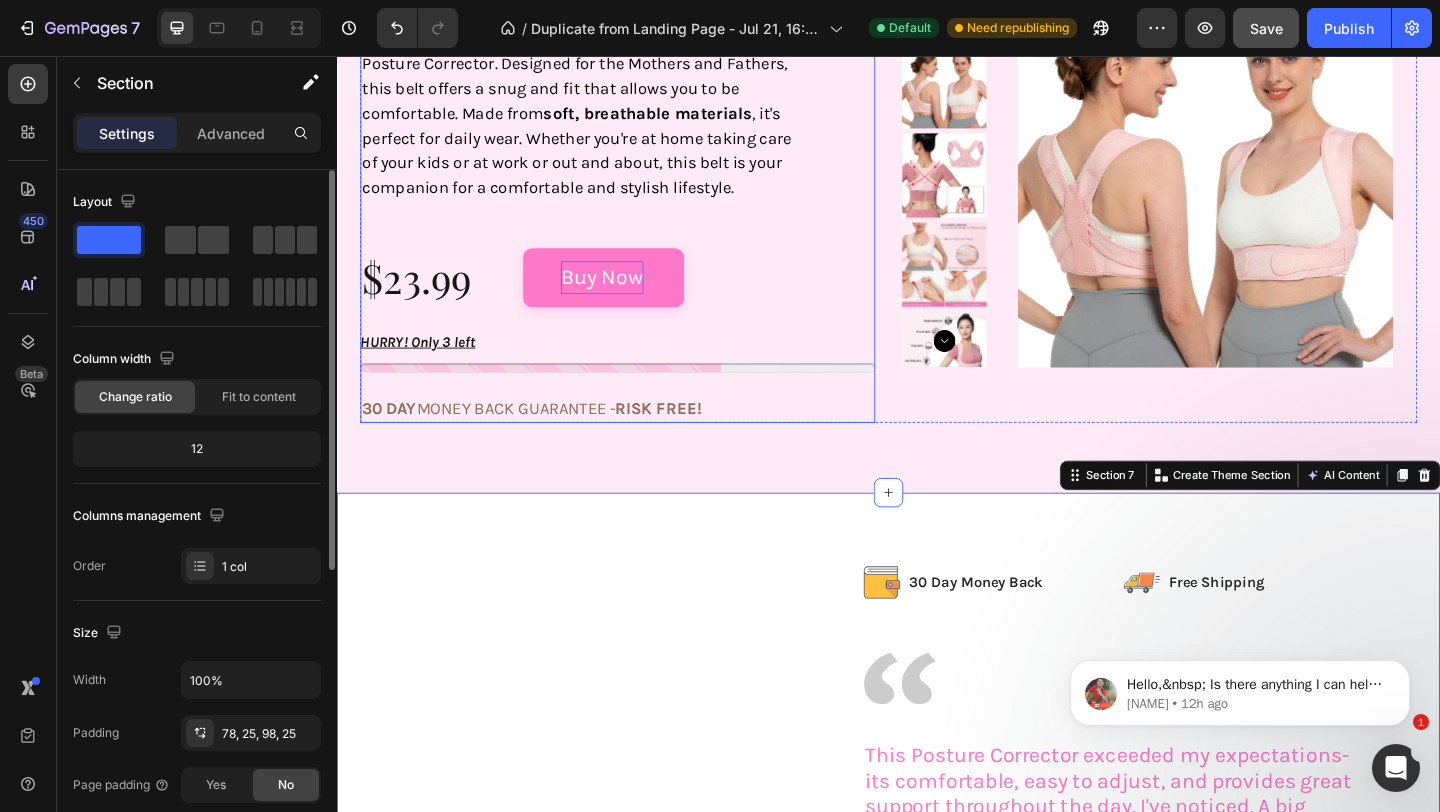 click on "Buy Now" at bounding box center (626, 297) 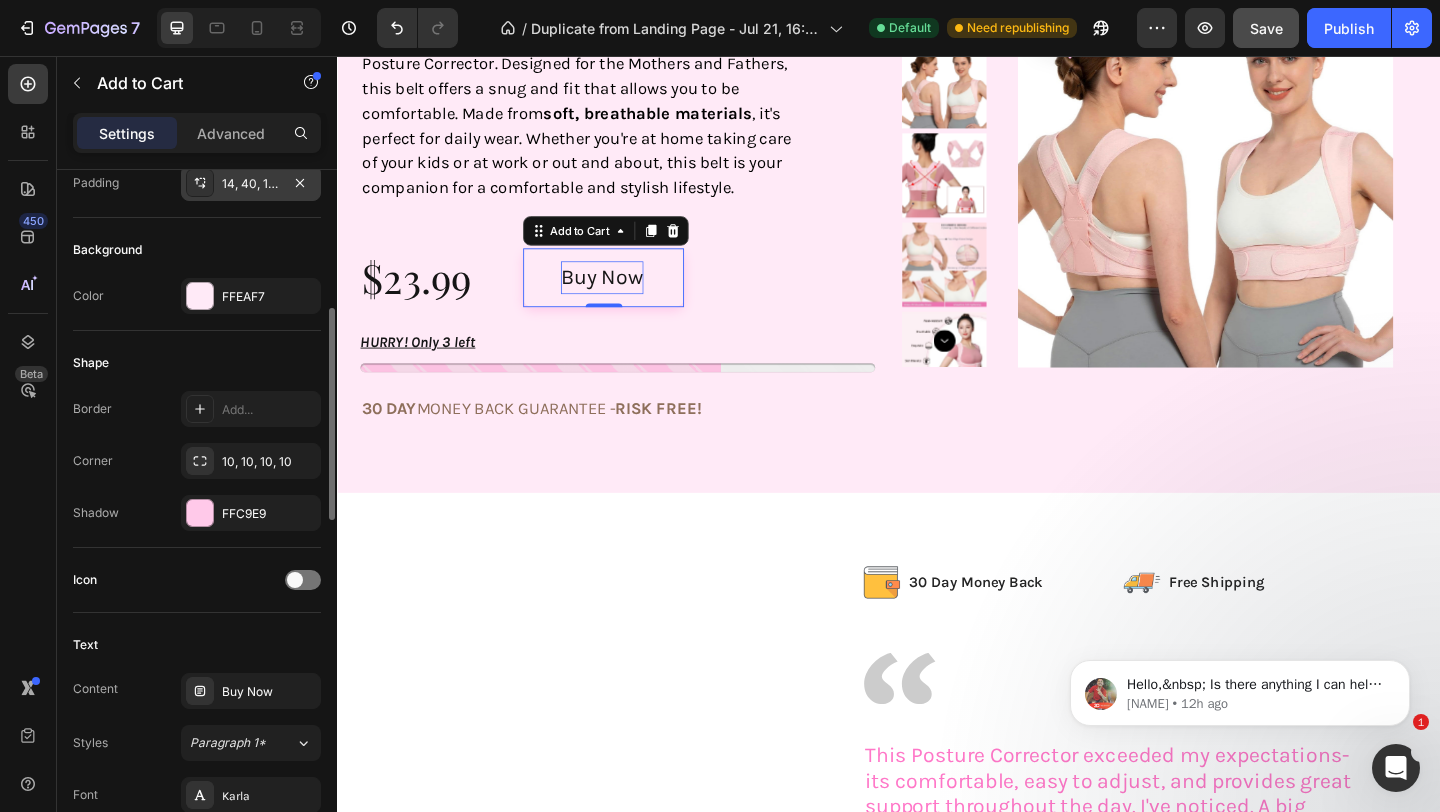 scroll, scrollTop: 446, scrollLeft: 0, axis: vertical 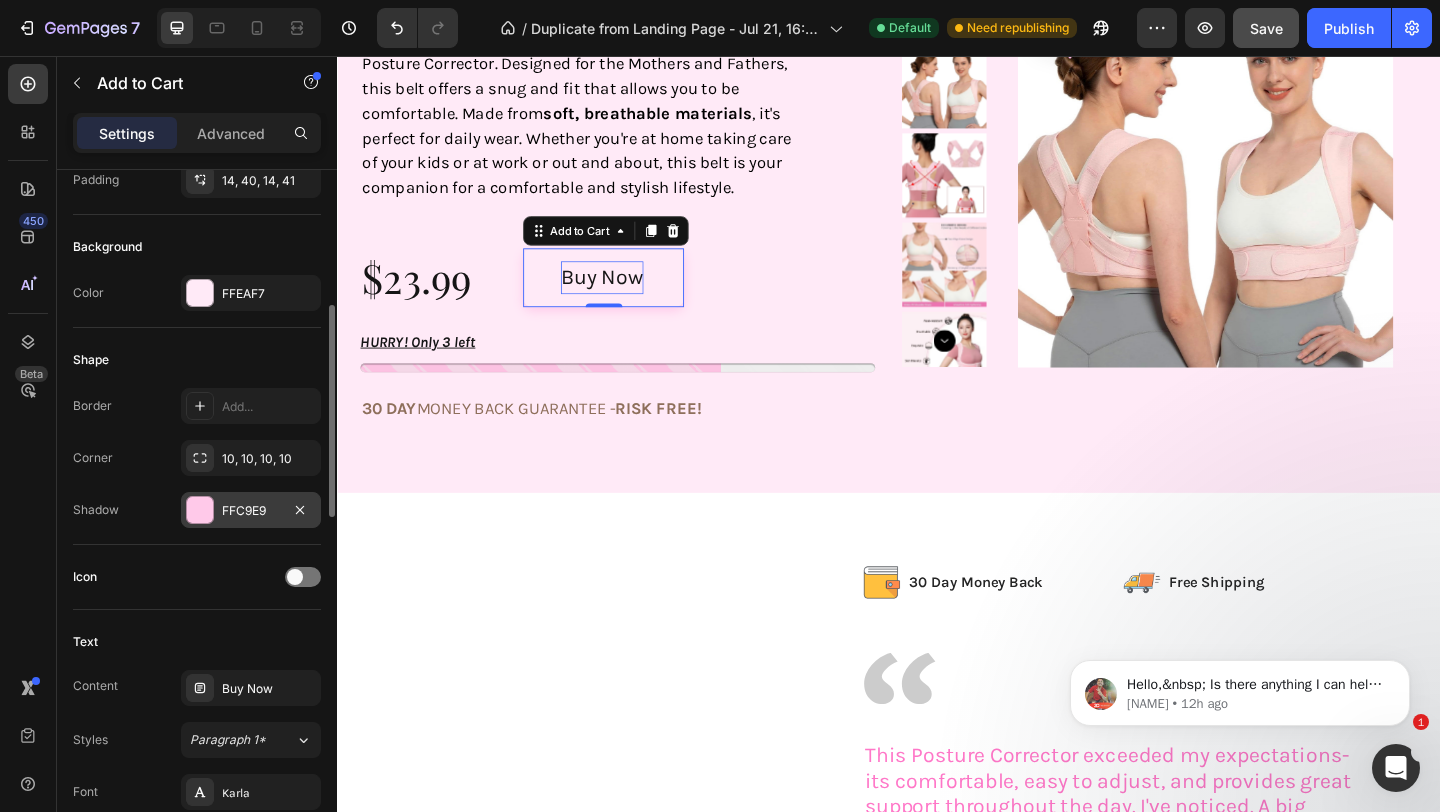 click on "FFC9E9" at bounding box center (251, 511) 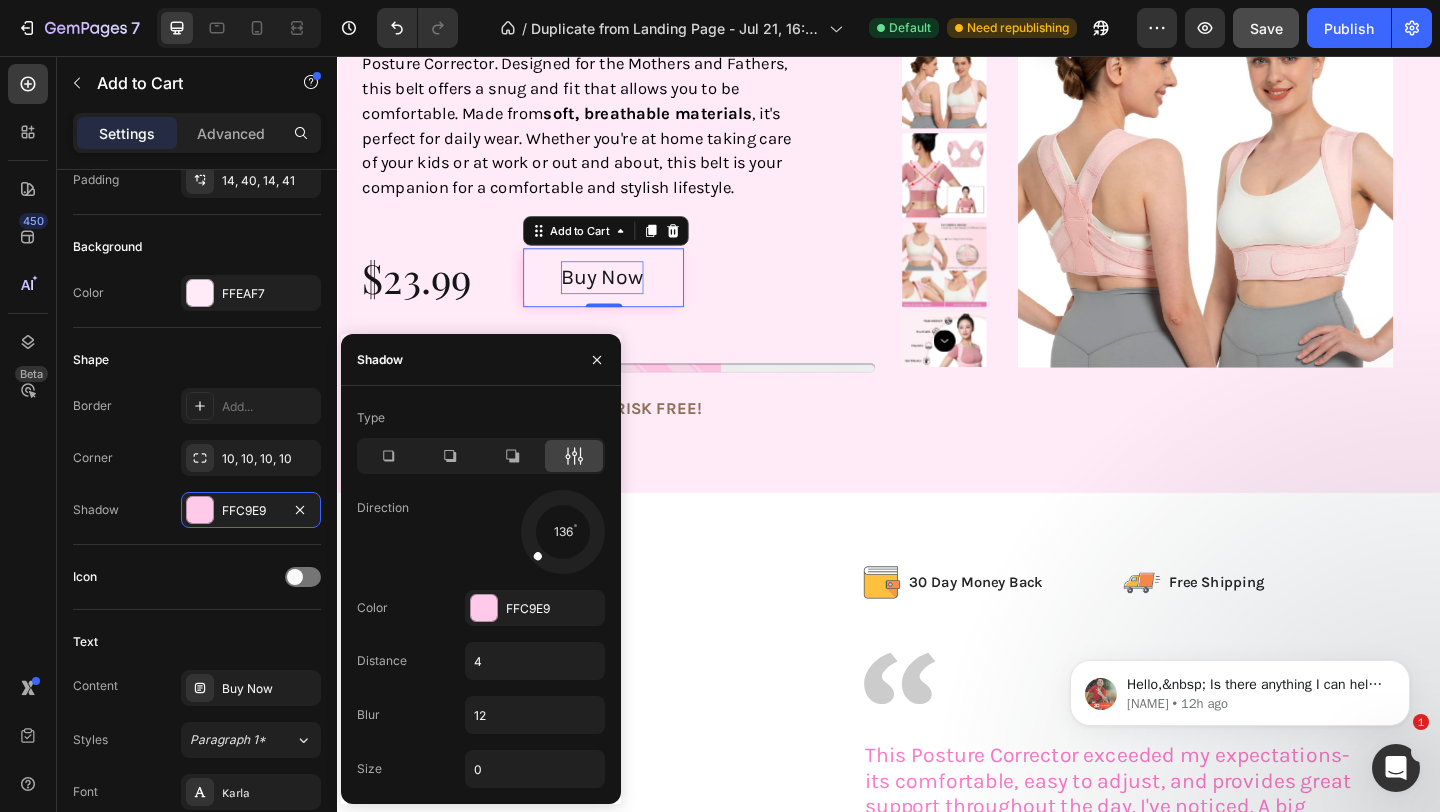 drag, startPoint x: 567, startPoint y: 565, endPoint x: 536, endPoint y: 557, distance: 32.01562 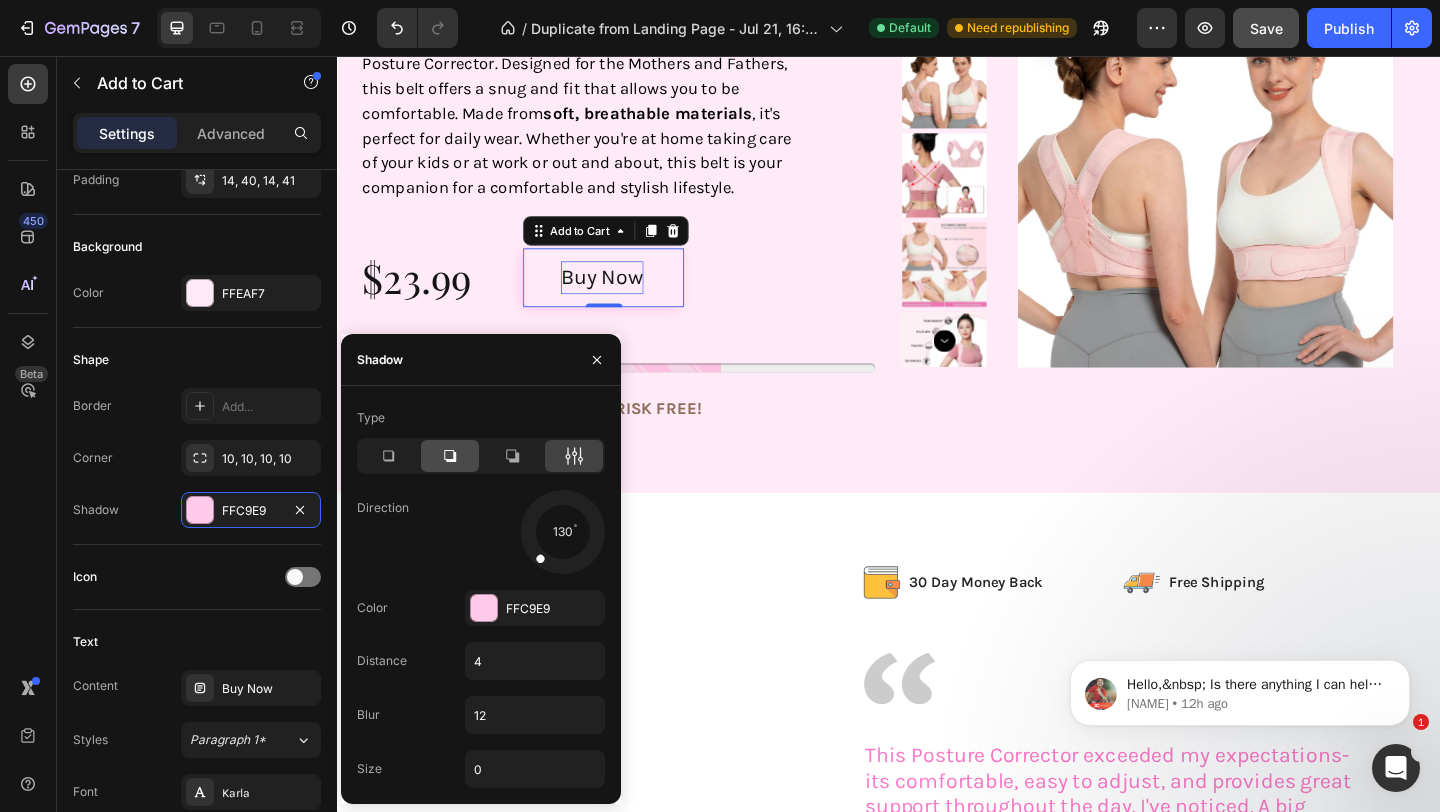 click 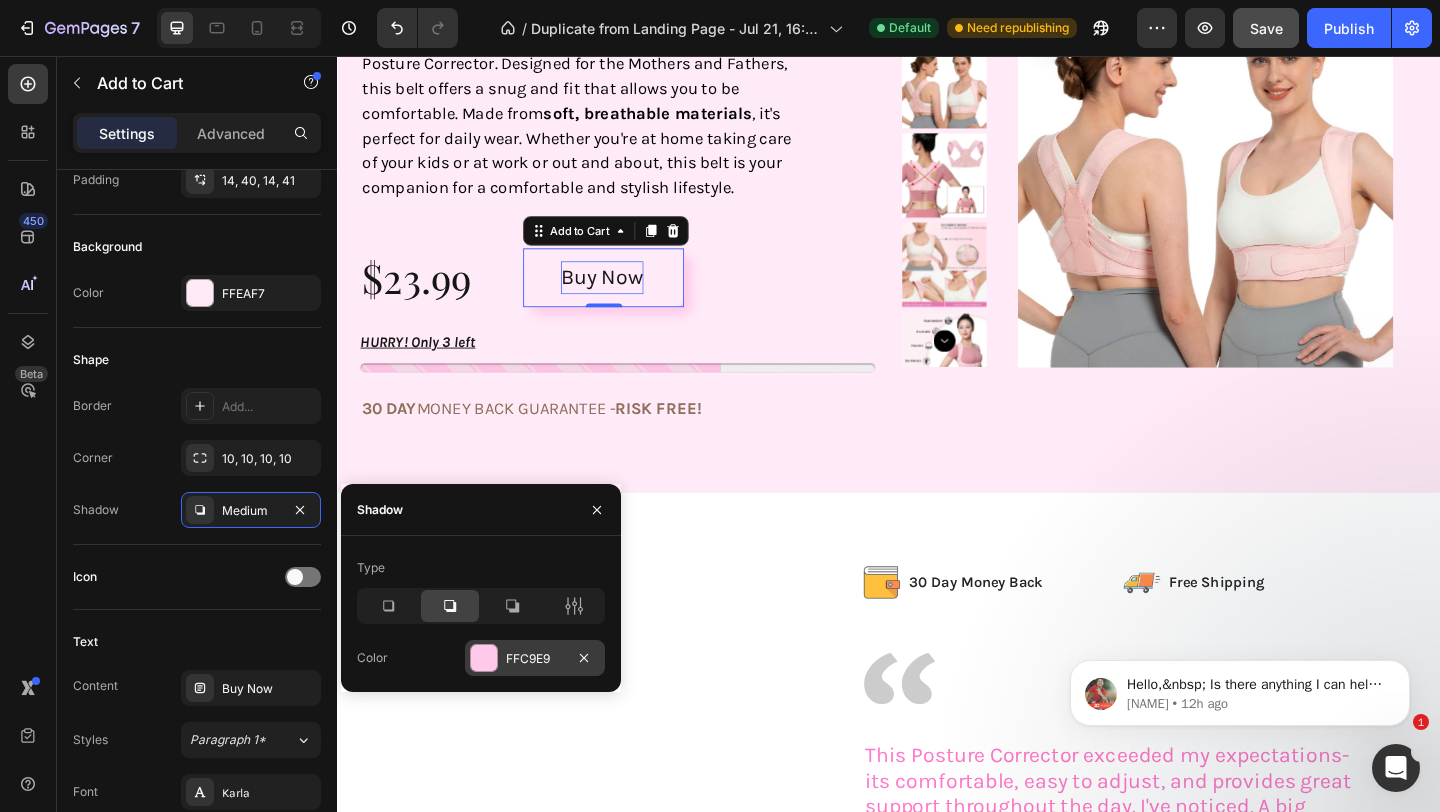 click at bounding box center [484, 658] 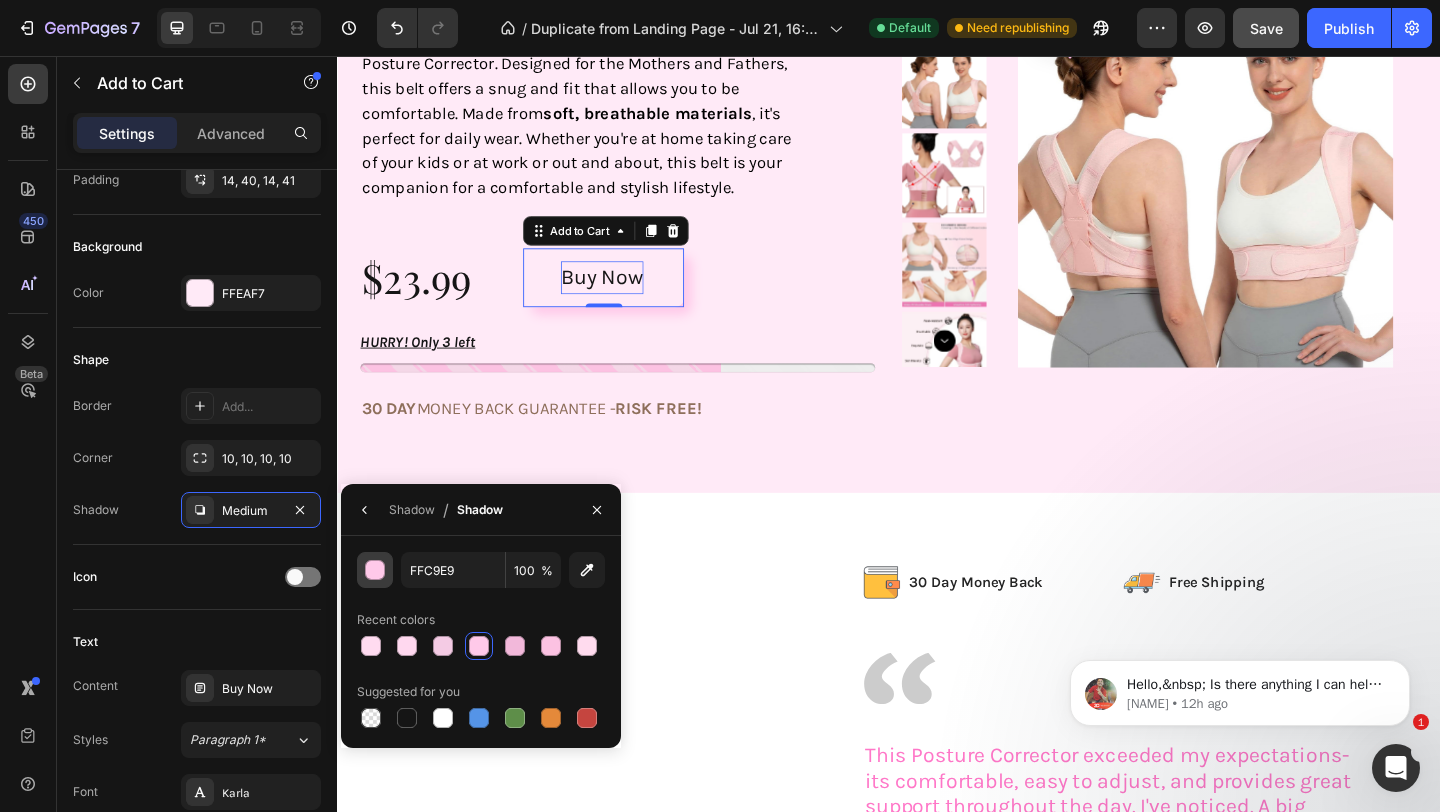 click at bounding box center [376, 571] 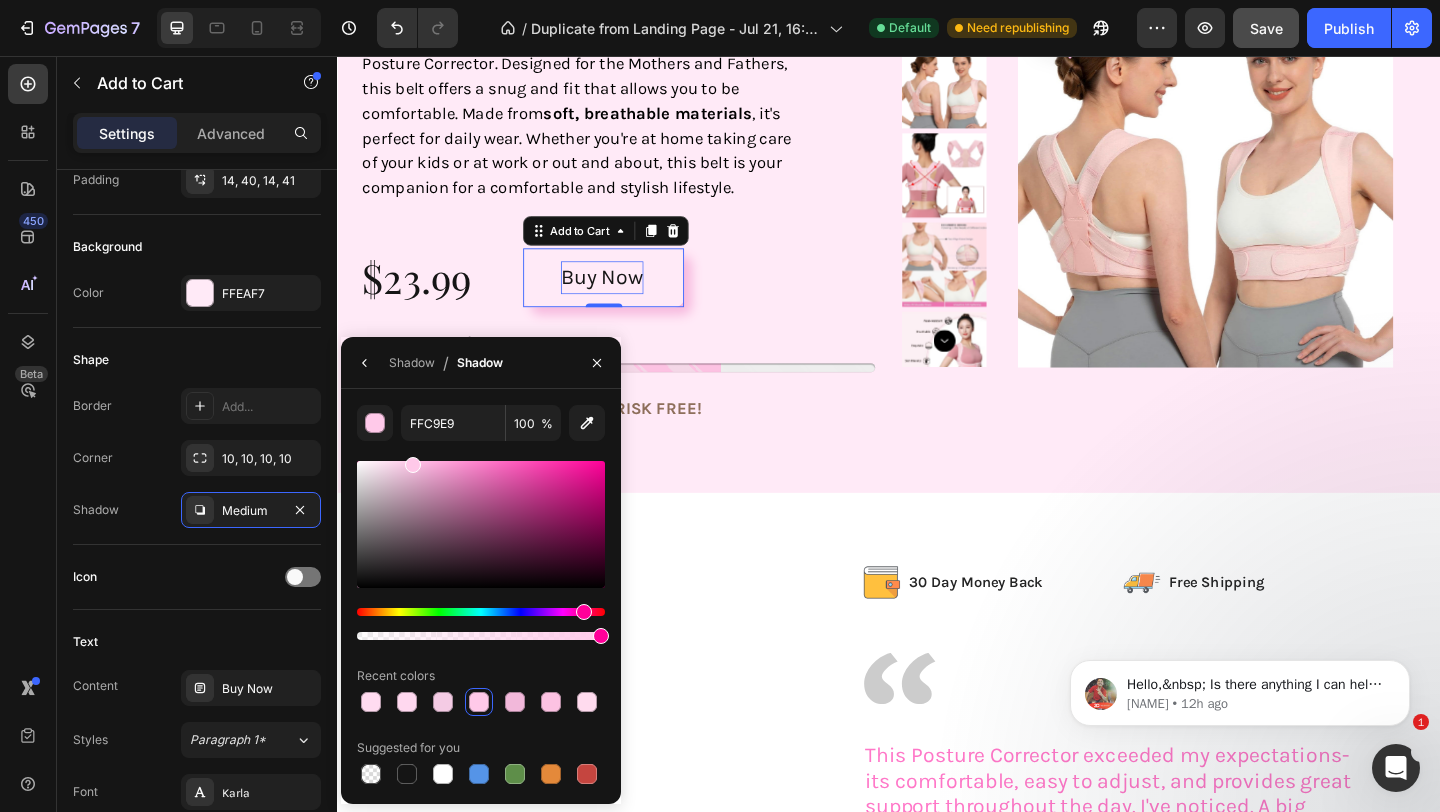 click at bounding box center (413, 465) 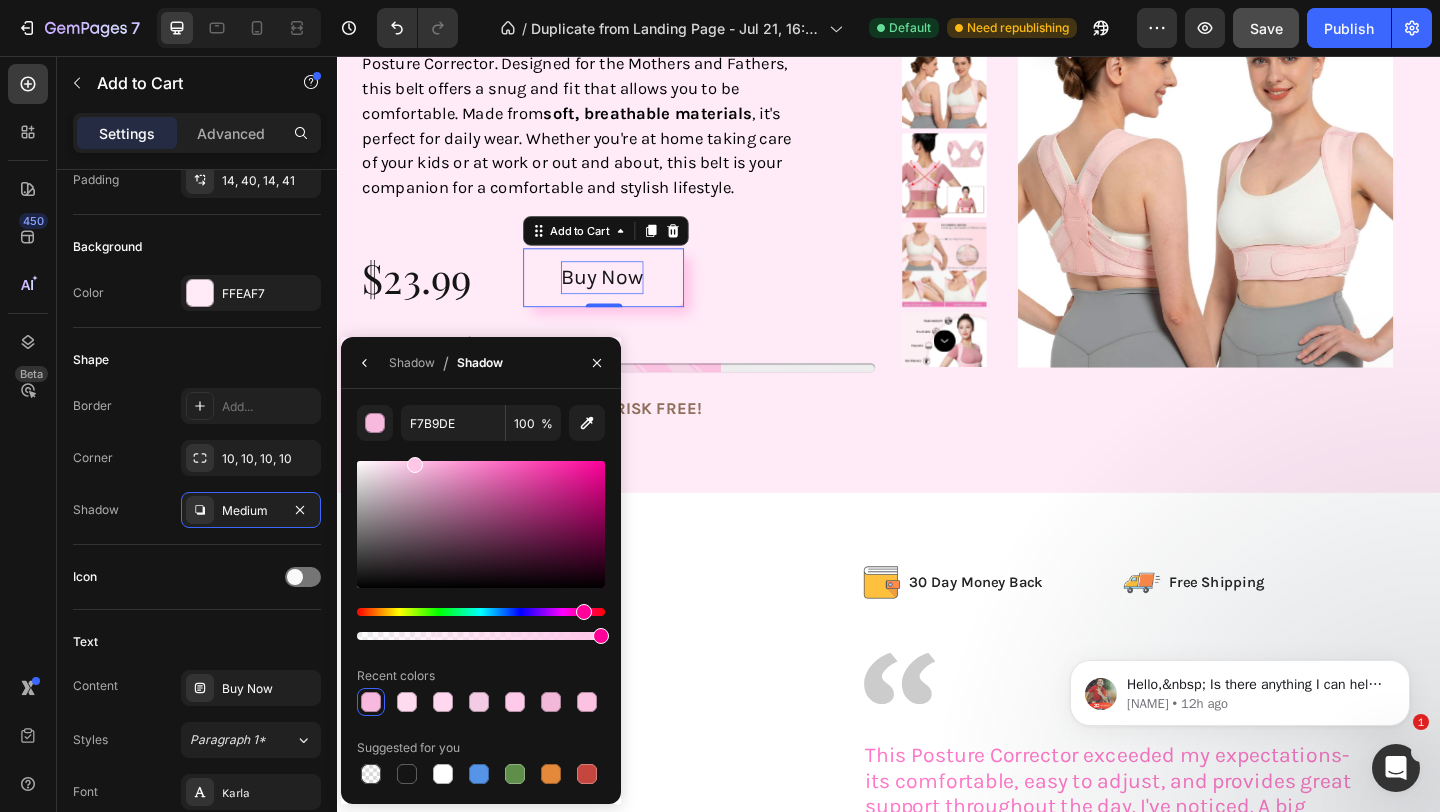 drag, startPoint x: 422, startPoint y: 464, endPoint x: 413, endPoint y: 453, distance: 14.21267 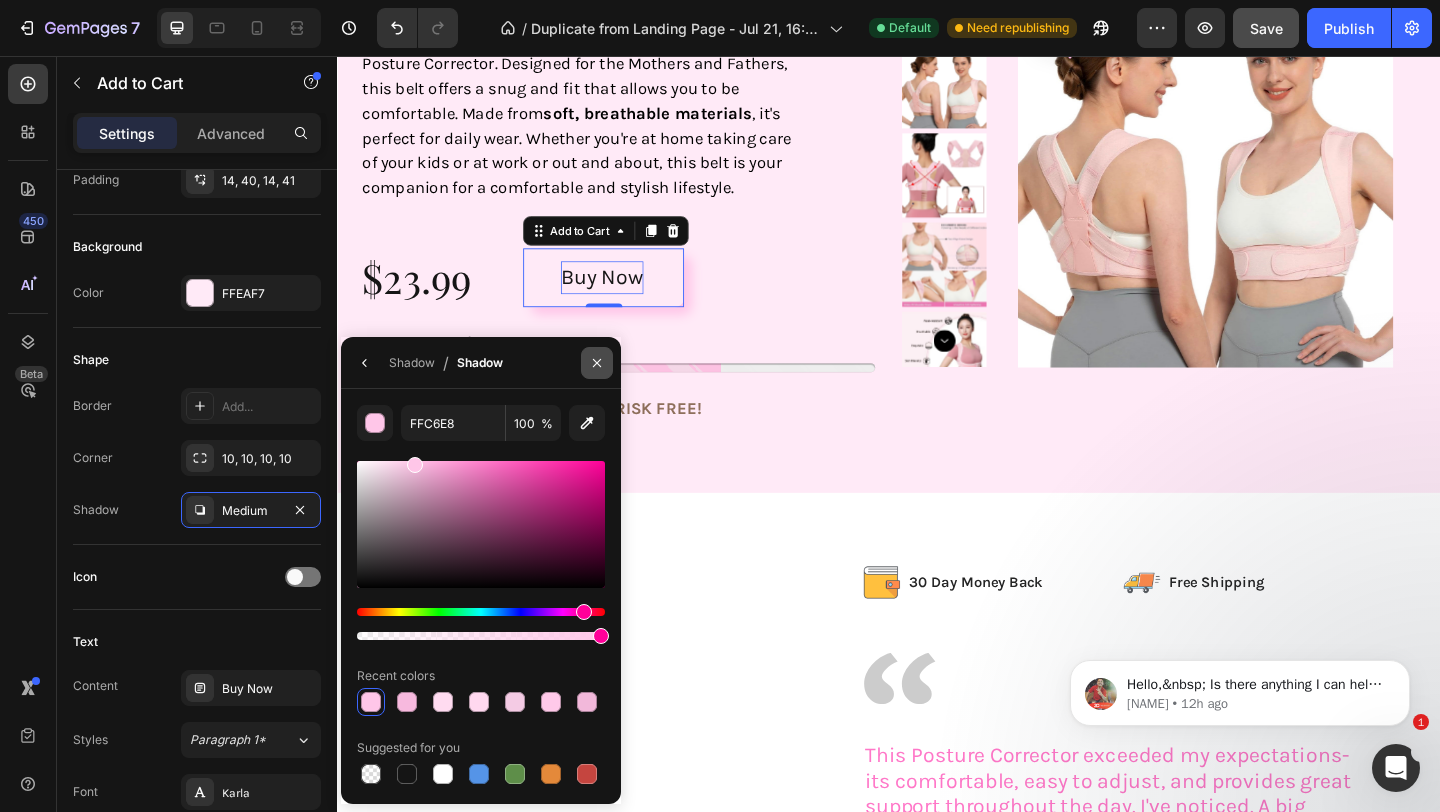 click 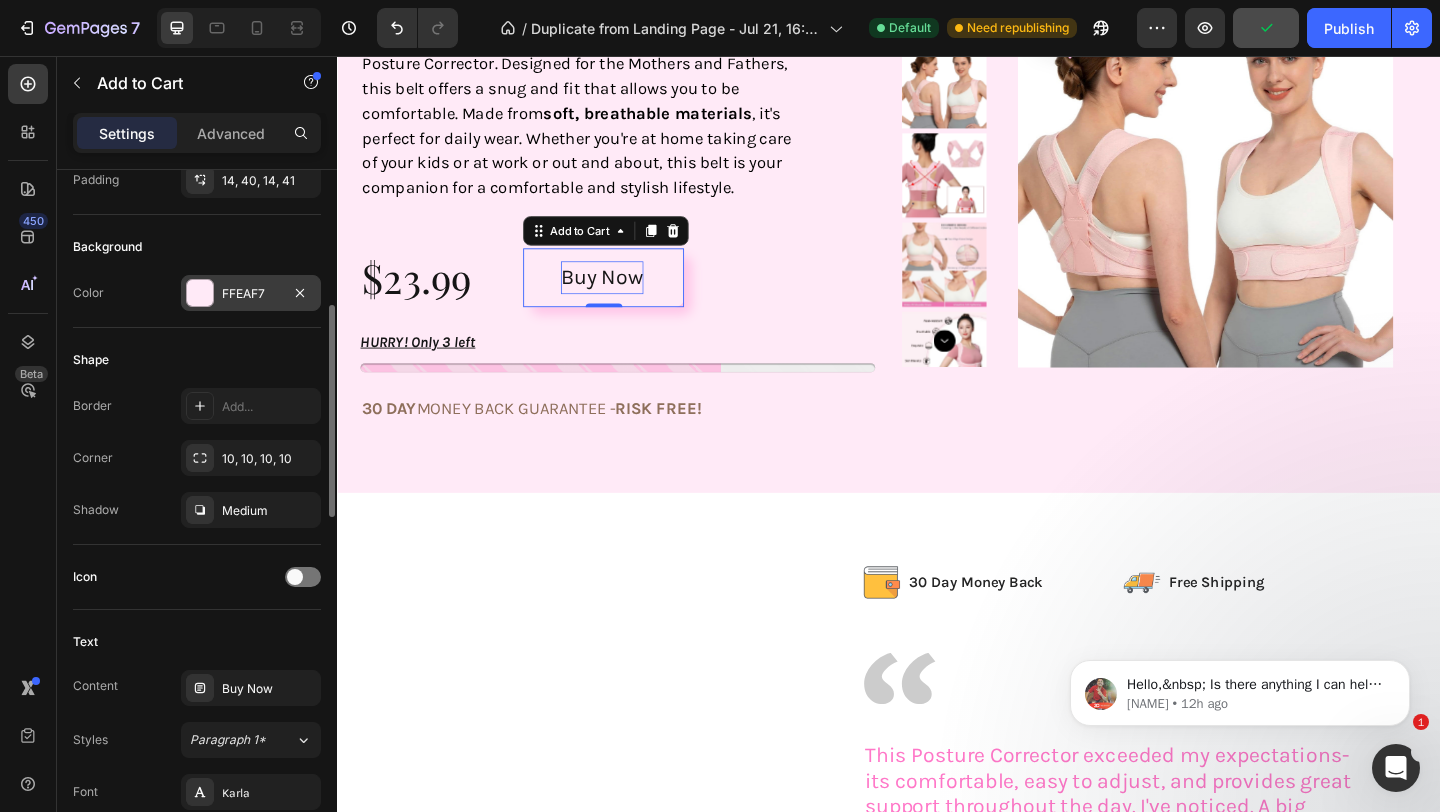 click on "FFEAF7" at bounding box center [251, 293] 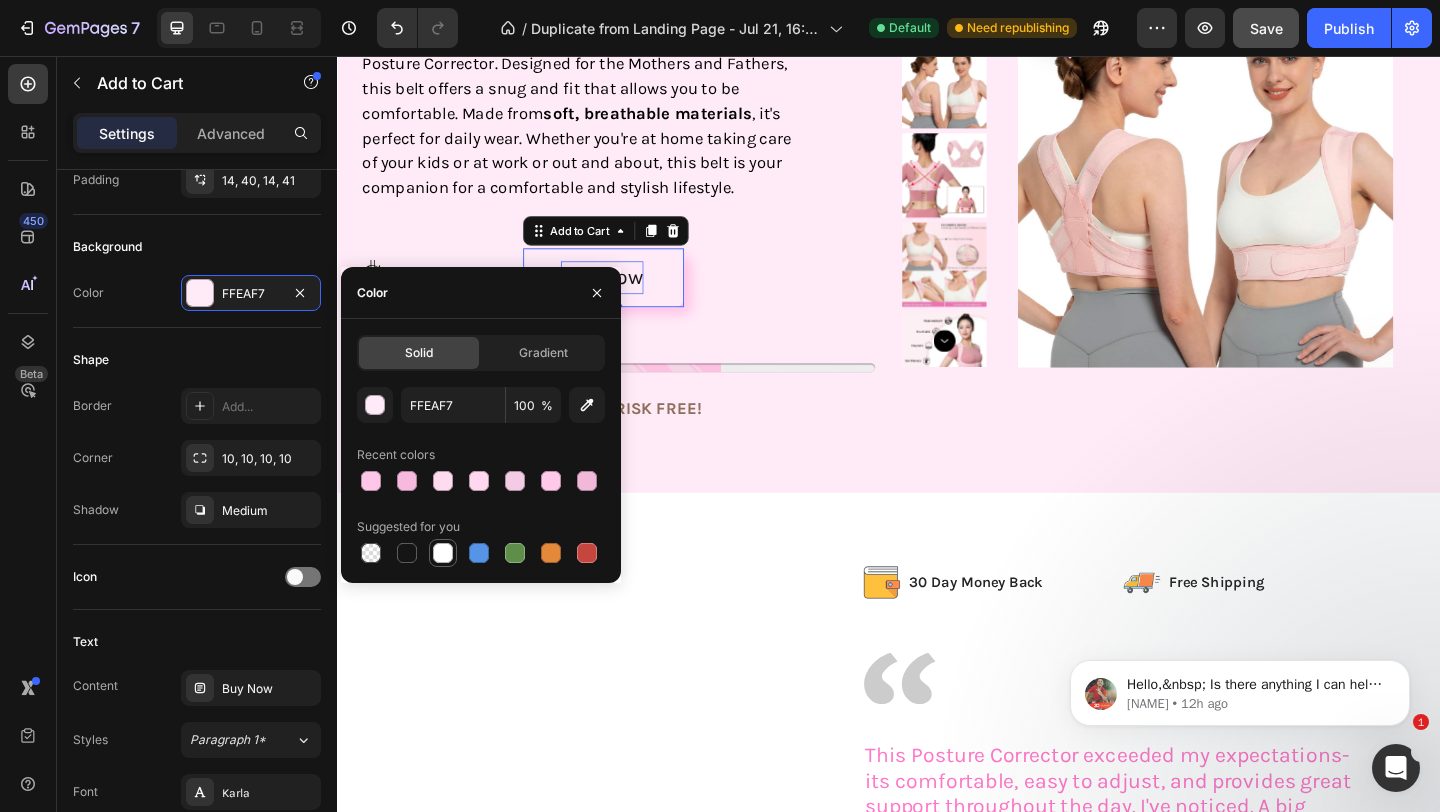 click at bounding box center [443, 553] 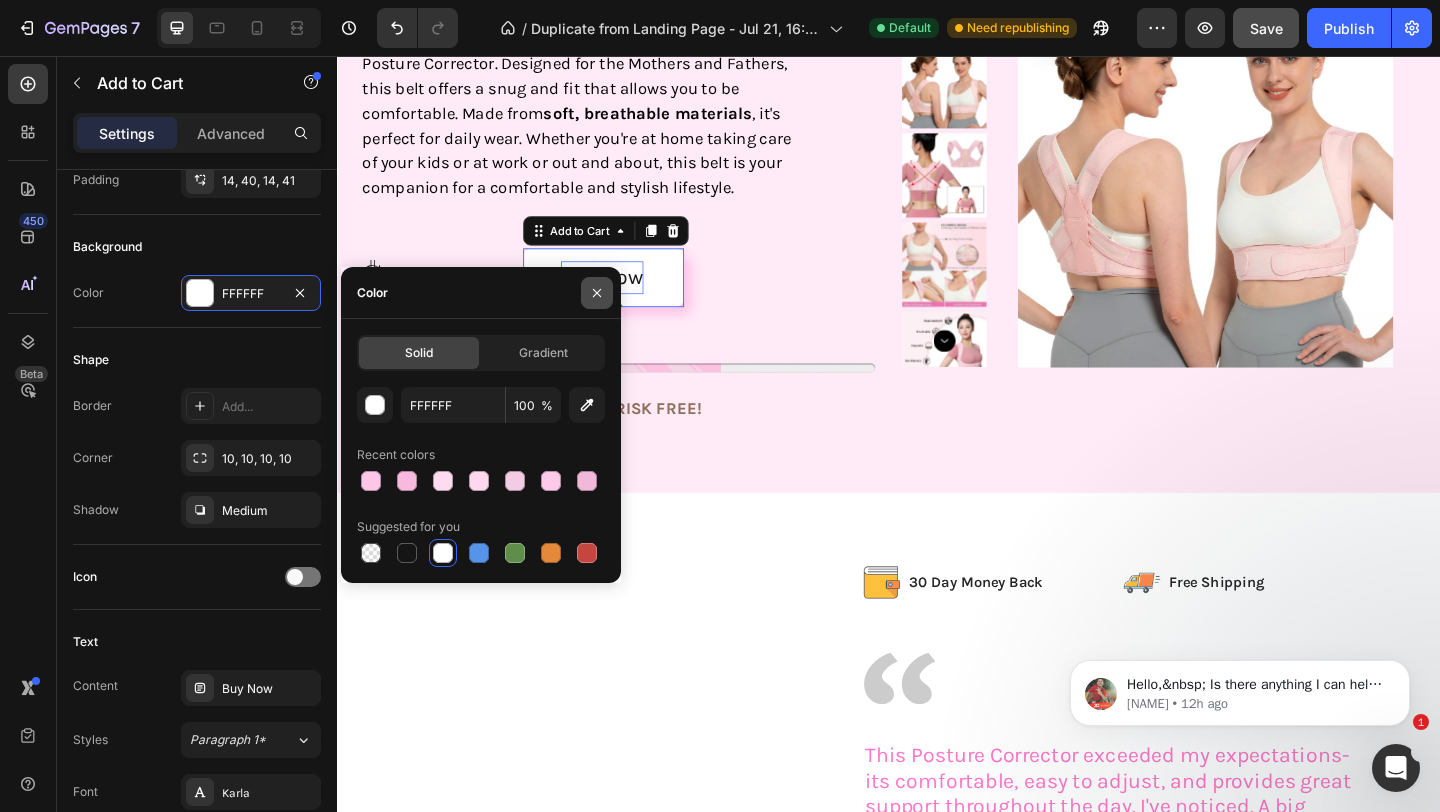 click 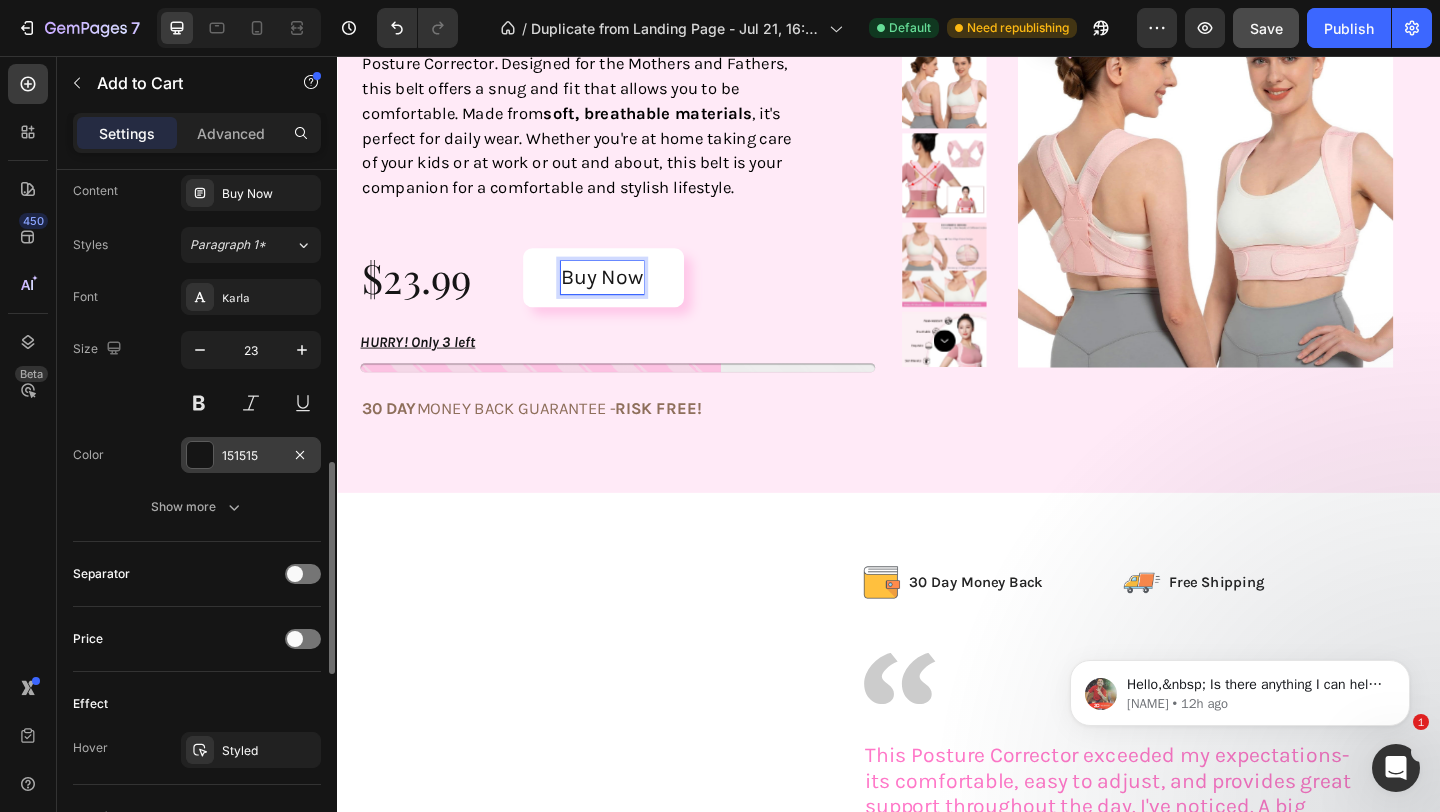 scroll, scrollTop: 973, scrollLeft: 0, axis: vertical 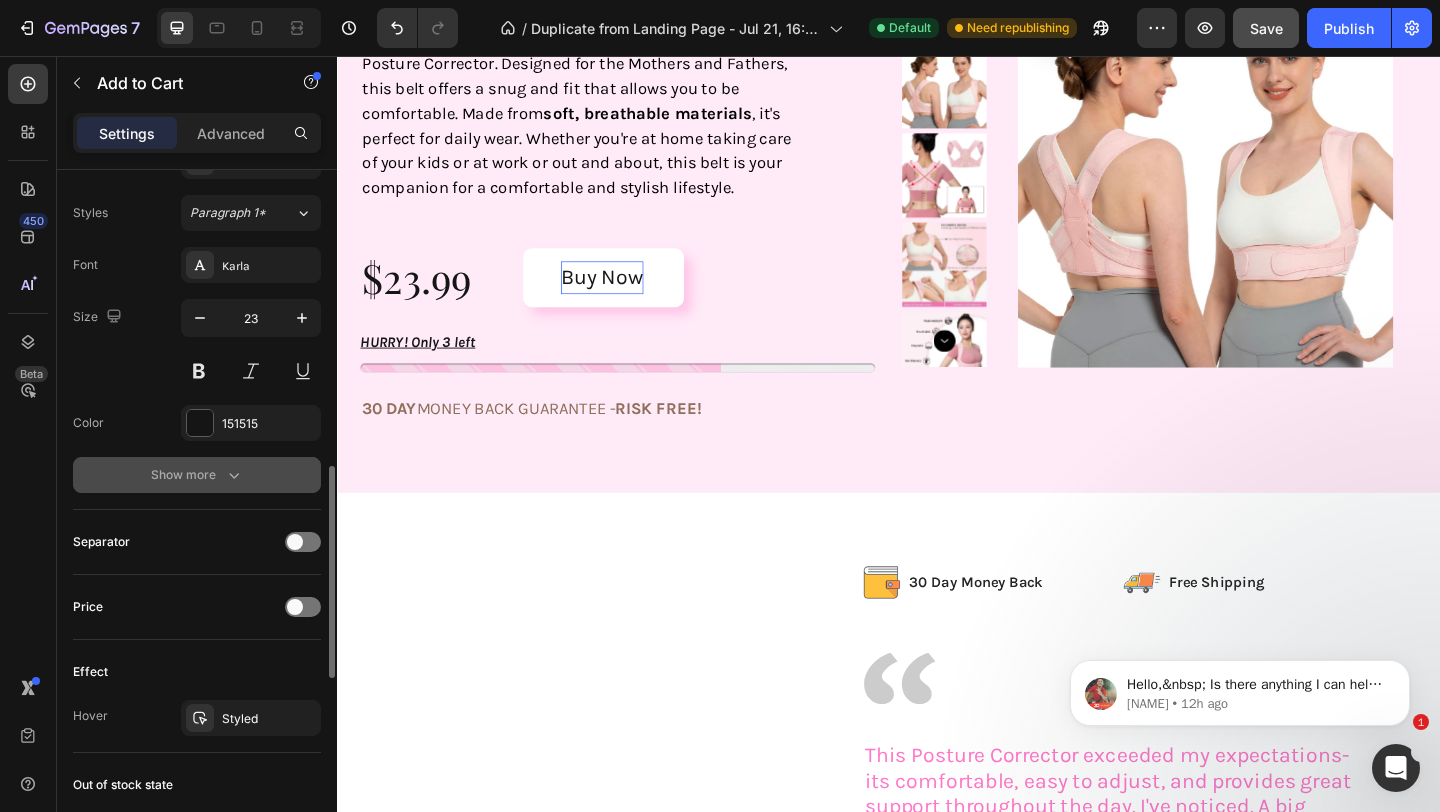 click on "Show more" at bounding box center (197, 475) 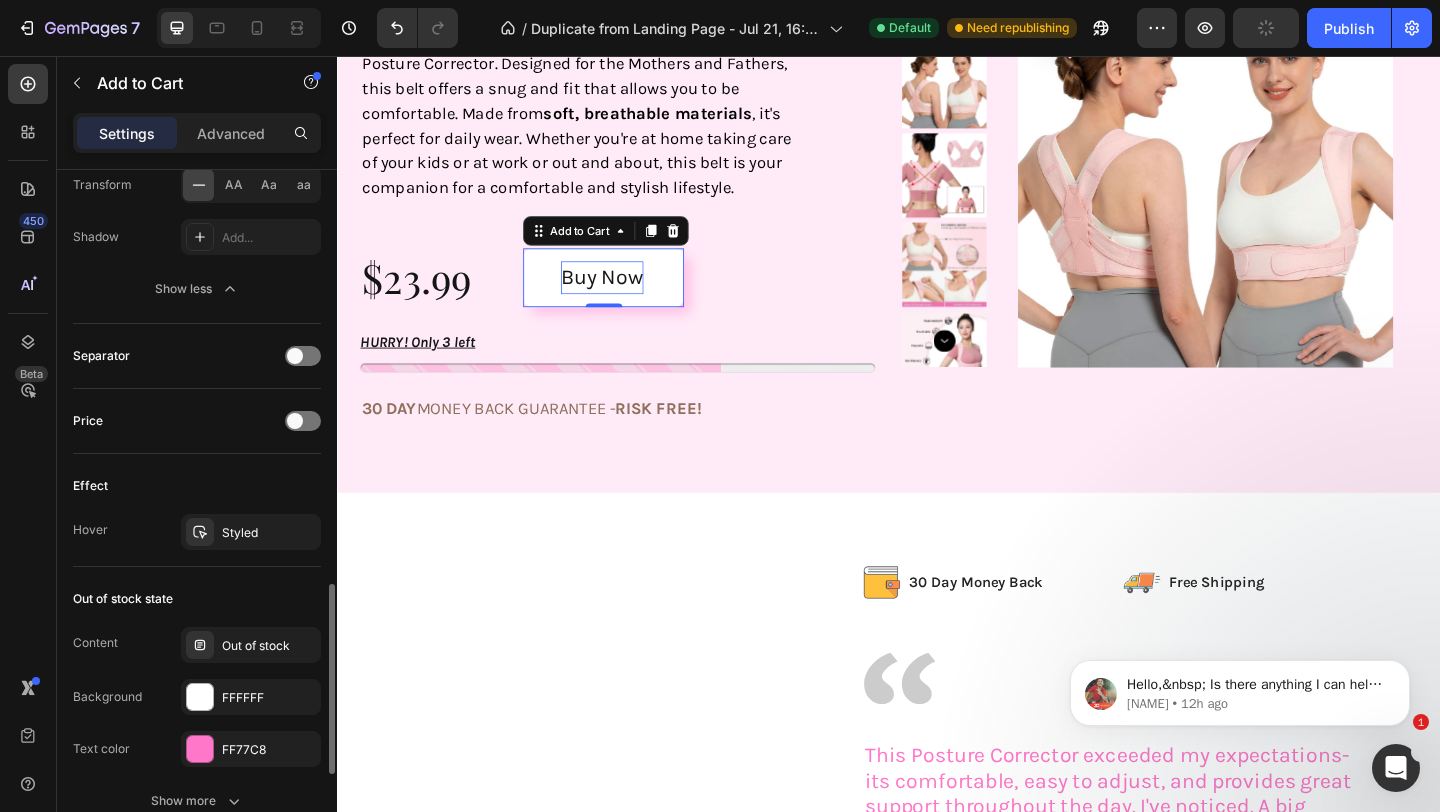 scroll, scrollTop: 1443, scrollLeft: 0, axis: vertical 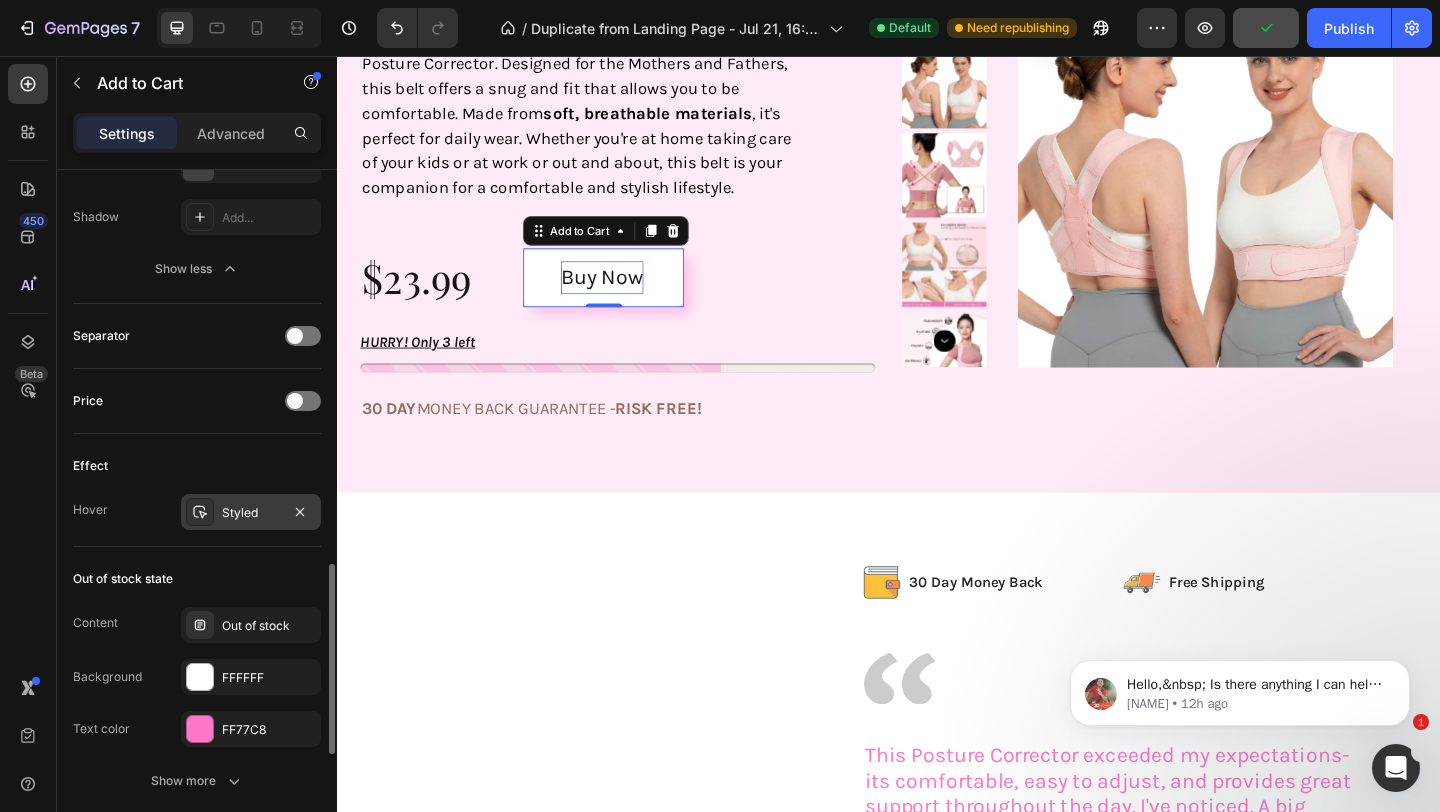 click on "Styled" at bounding box center [251, 512] 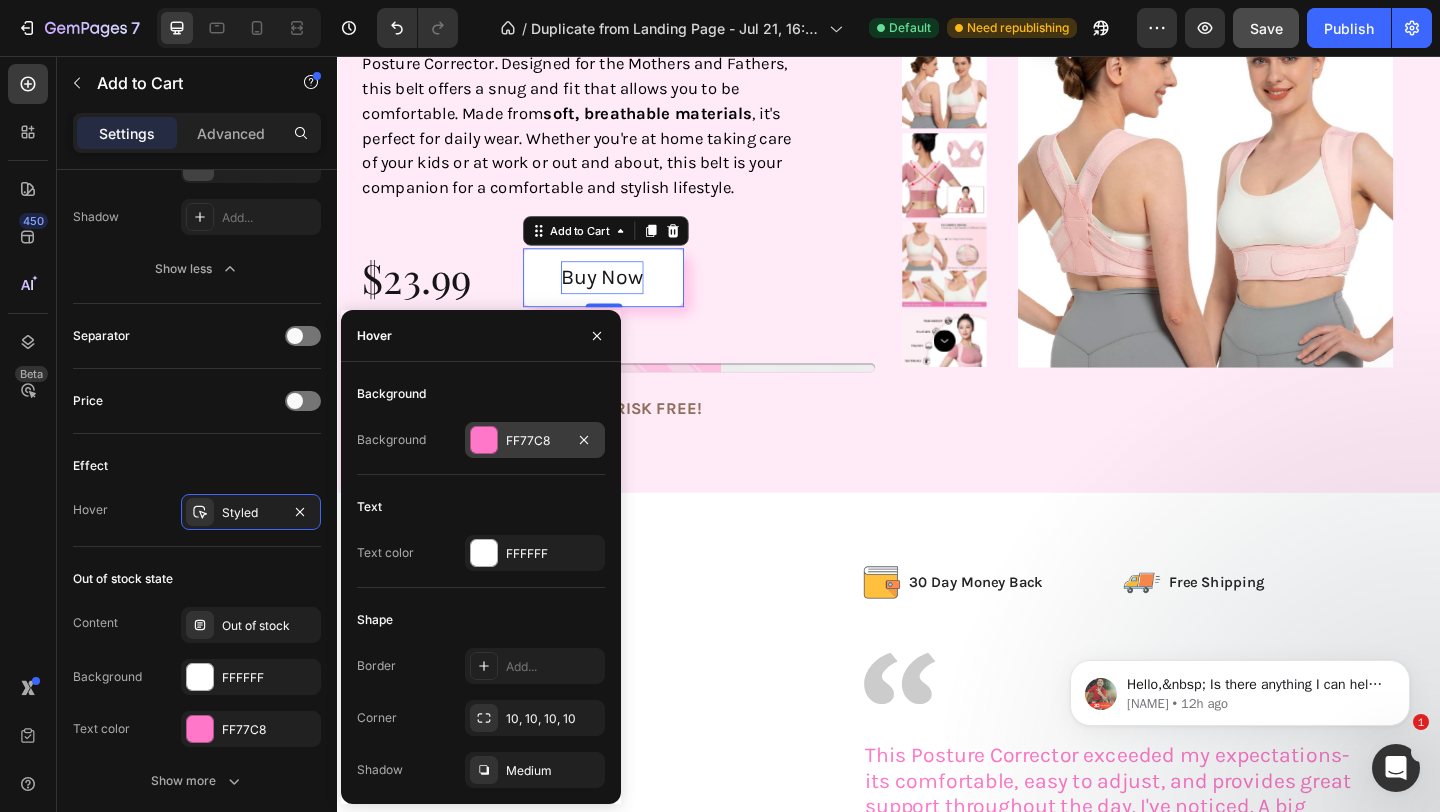 click on "FF77C8" at bounding box center [535, 440] 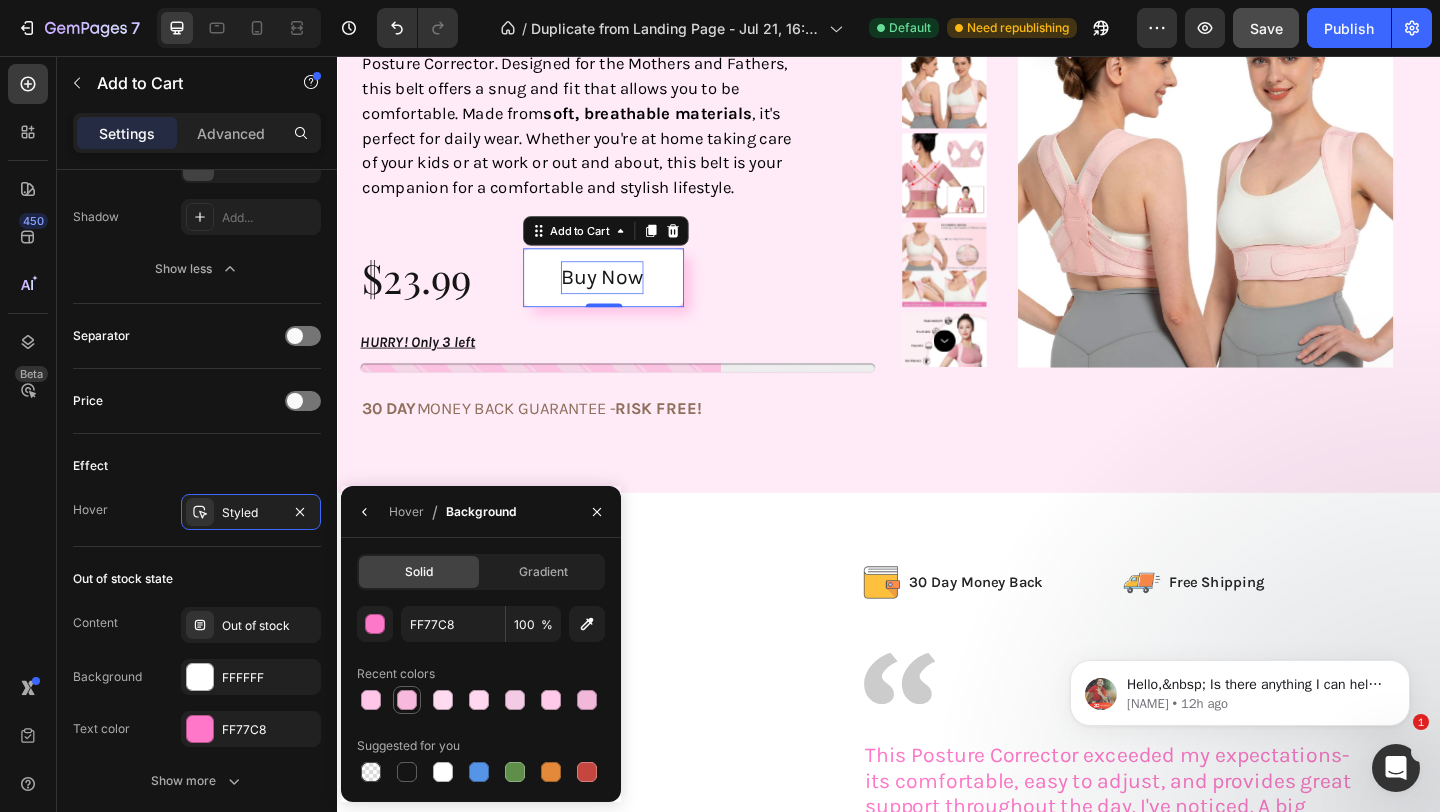 click at bounding box center (407, 700) 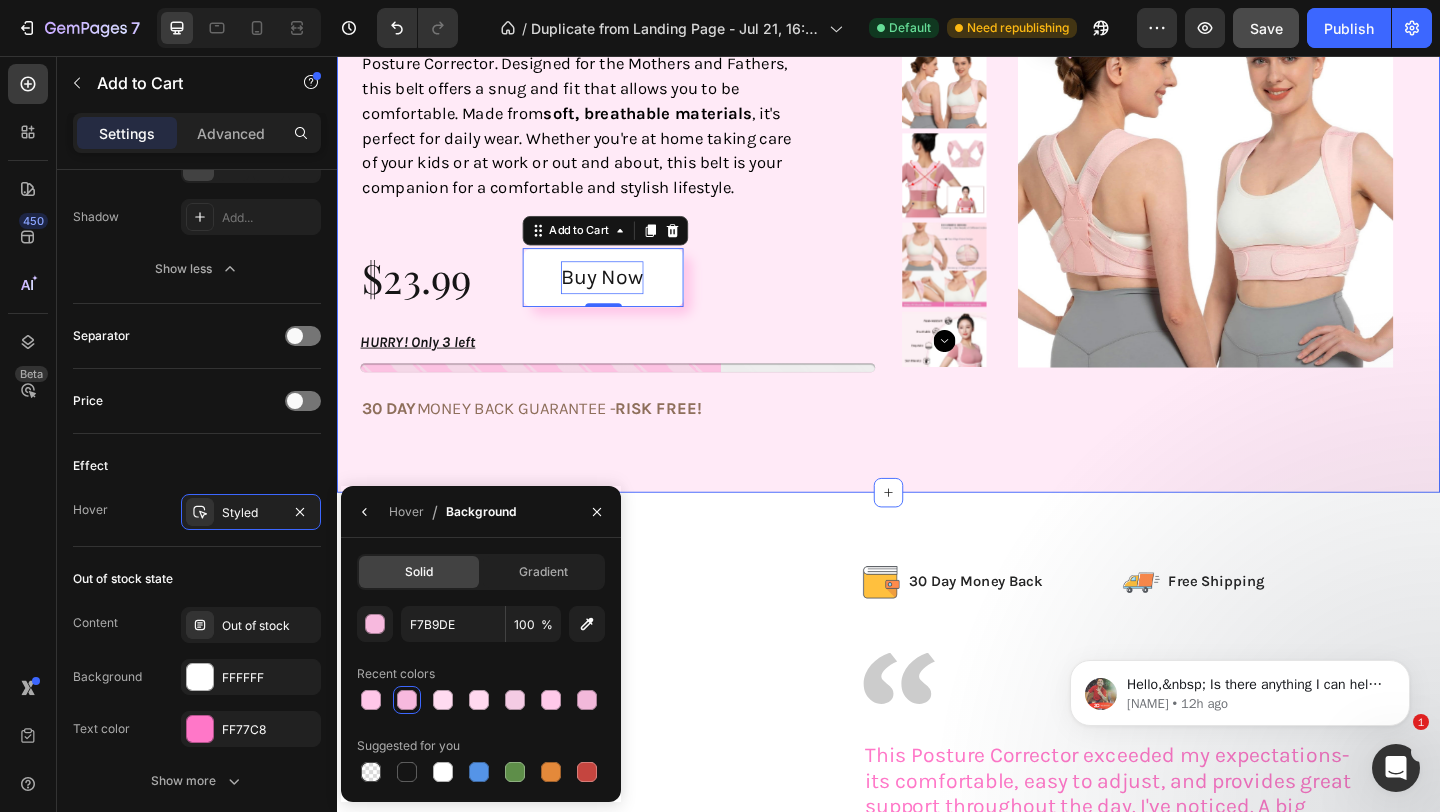 click on "Image Image 30 Day Money Back Text Block Row Image Free Shipping Text Block Row Row Image This Posture Corrector exceeded my expectations-its comfortable, easy to adjust, and provides great support throughout the day. I've noticed. A big improvement in my posture and less back and shoulder tension after just a week of use. Highly recommend it for anyone looking for a simple, effective solution to improve alignment.   Text Block Marrira Text Block Very Comfortable! Easily adjustable as well with there being multiple velcro pieces to adjust. Velcro is very strong. I stand all day at work so this had been so helpful in keeping my posture better and relieving body pains, especially back.  Text Block Ashley Text Block Text Block Sherri Wess Text Block Carousel Row Row Section 7" at bounding box center [937, 935] 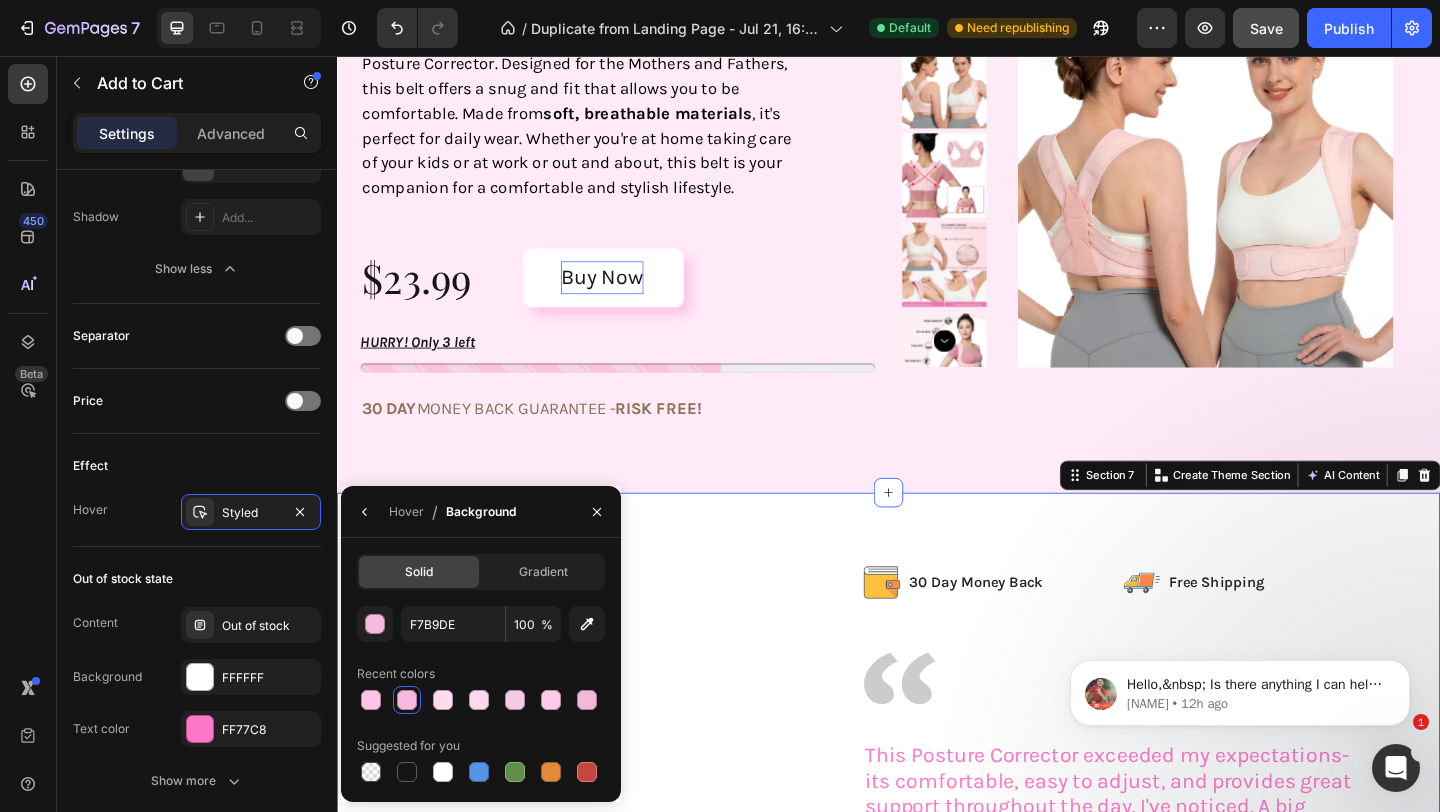 scroll, scrollTop: 0, scrollLeft: 0, axis: both 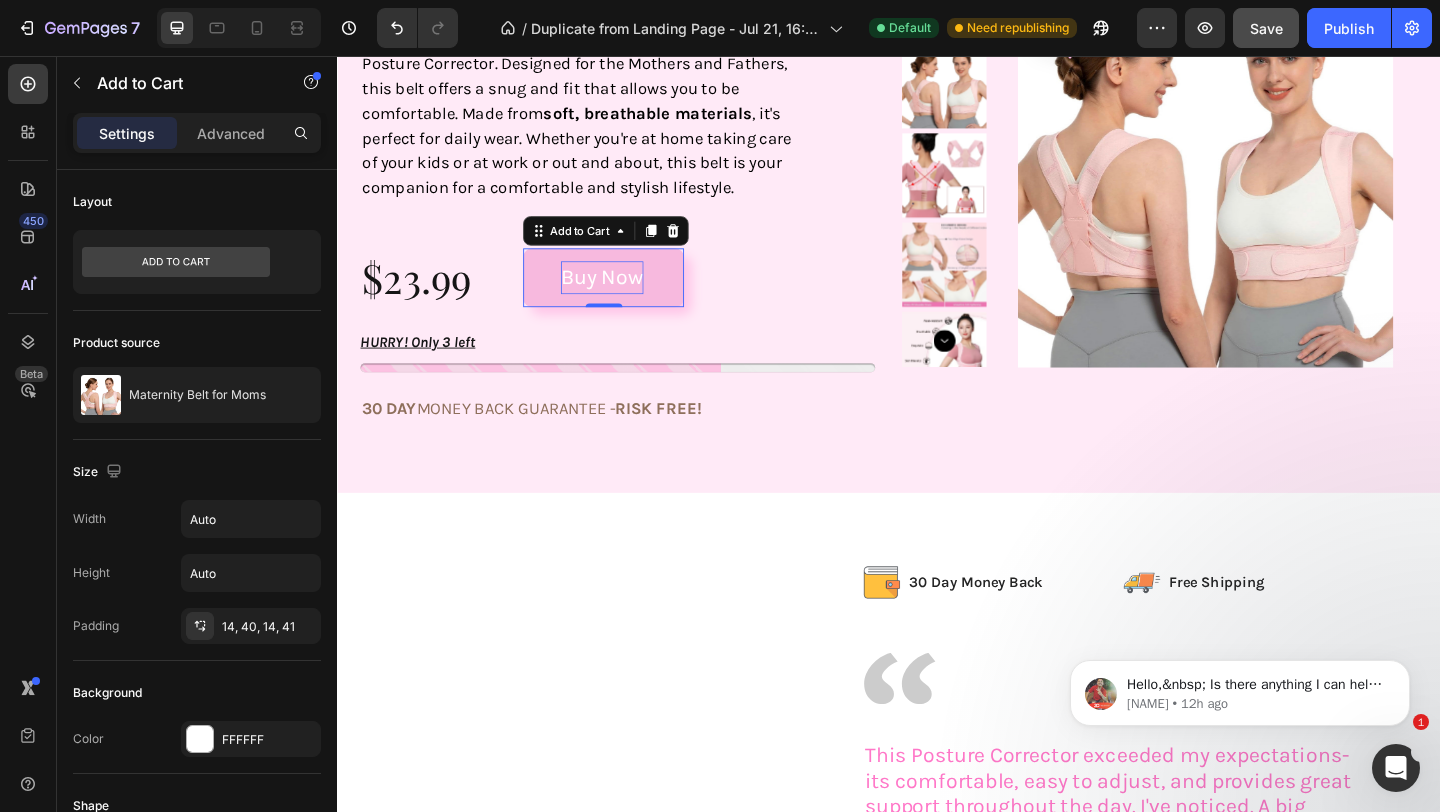 click on "Buy Now" at bounding box center [626, 297] 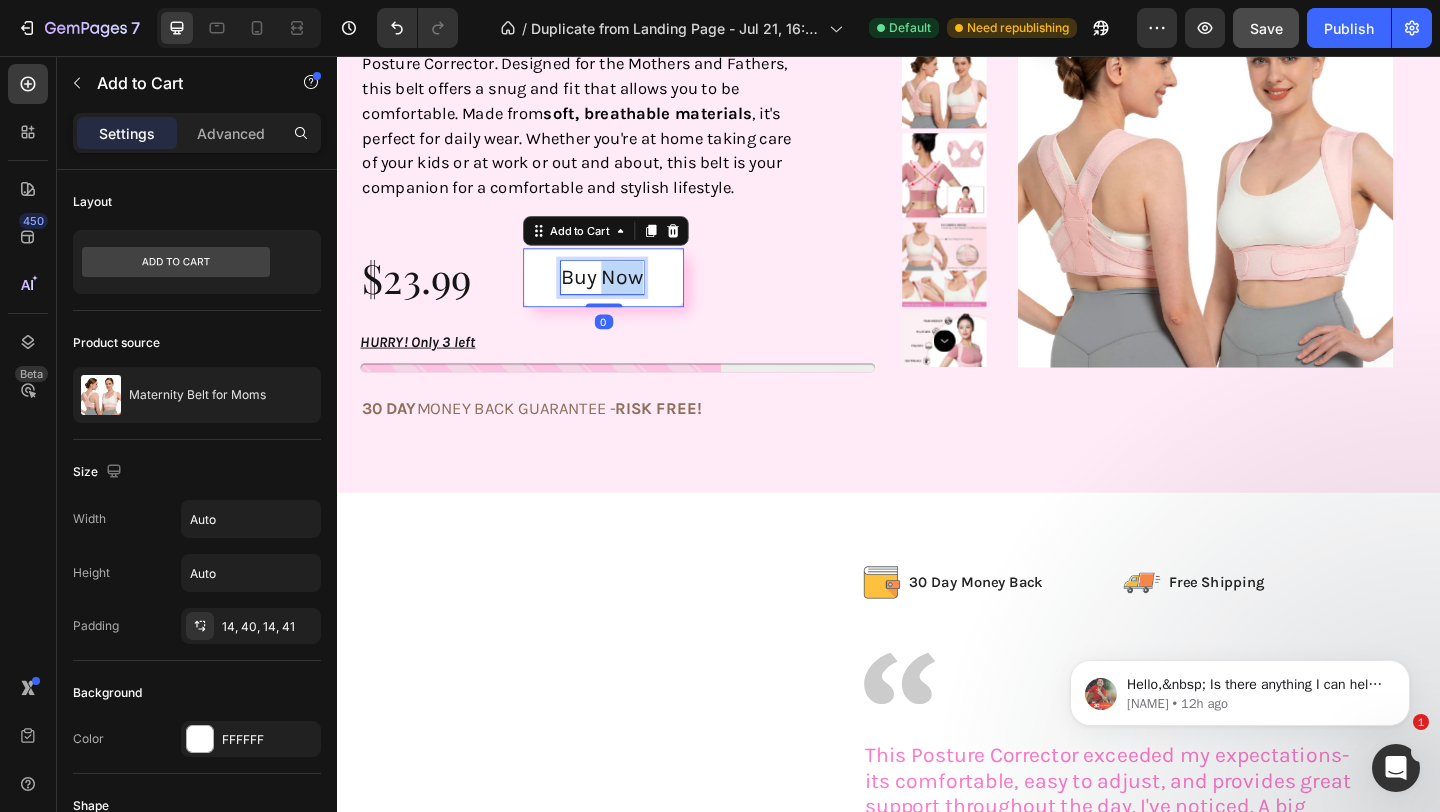 click on "Buy Now" at bounding box center [625, 297] 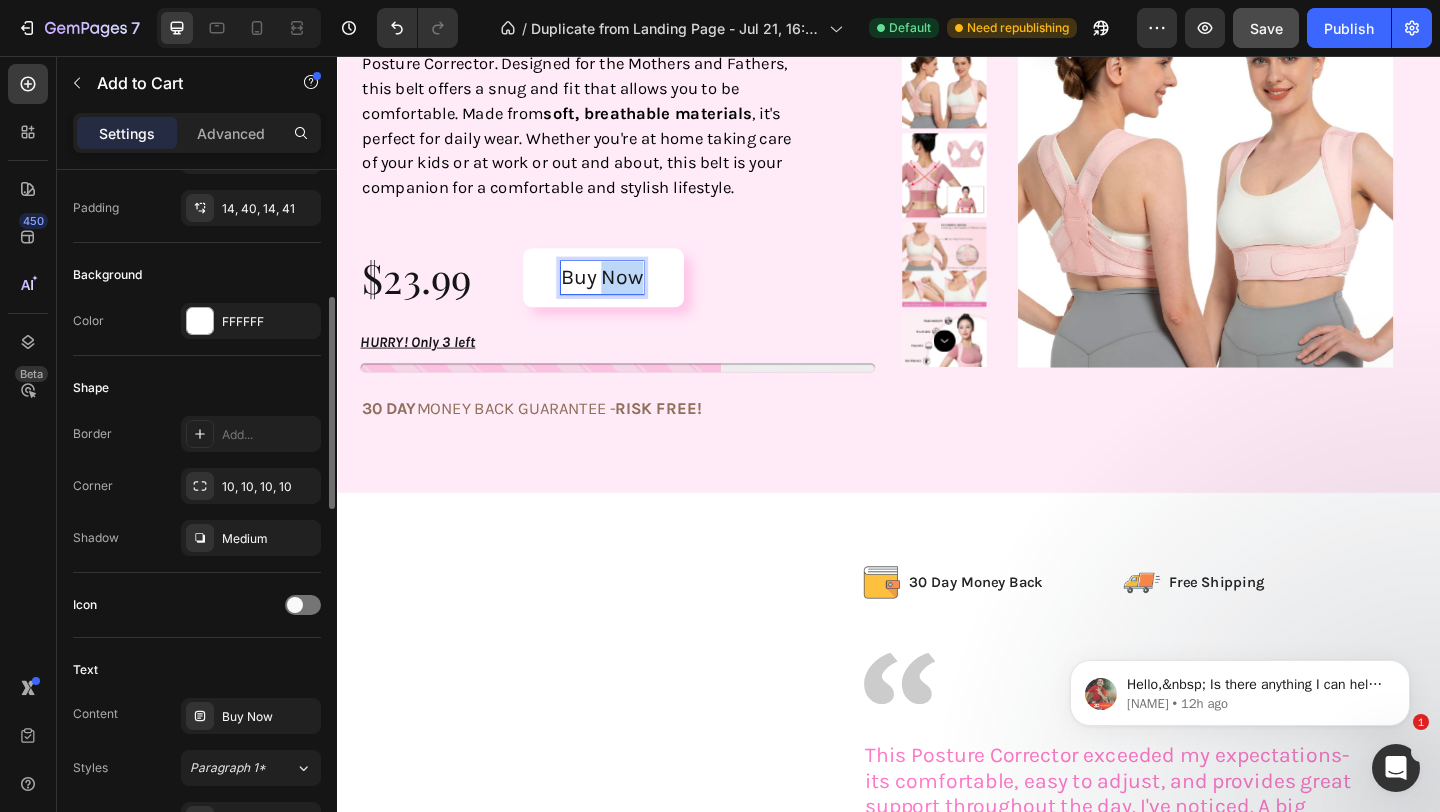 scroll, scrollTop: 434, scrollLeft: 0, axis: vertical 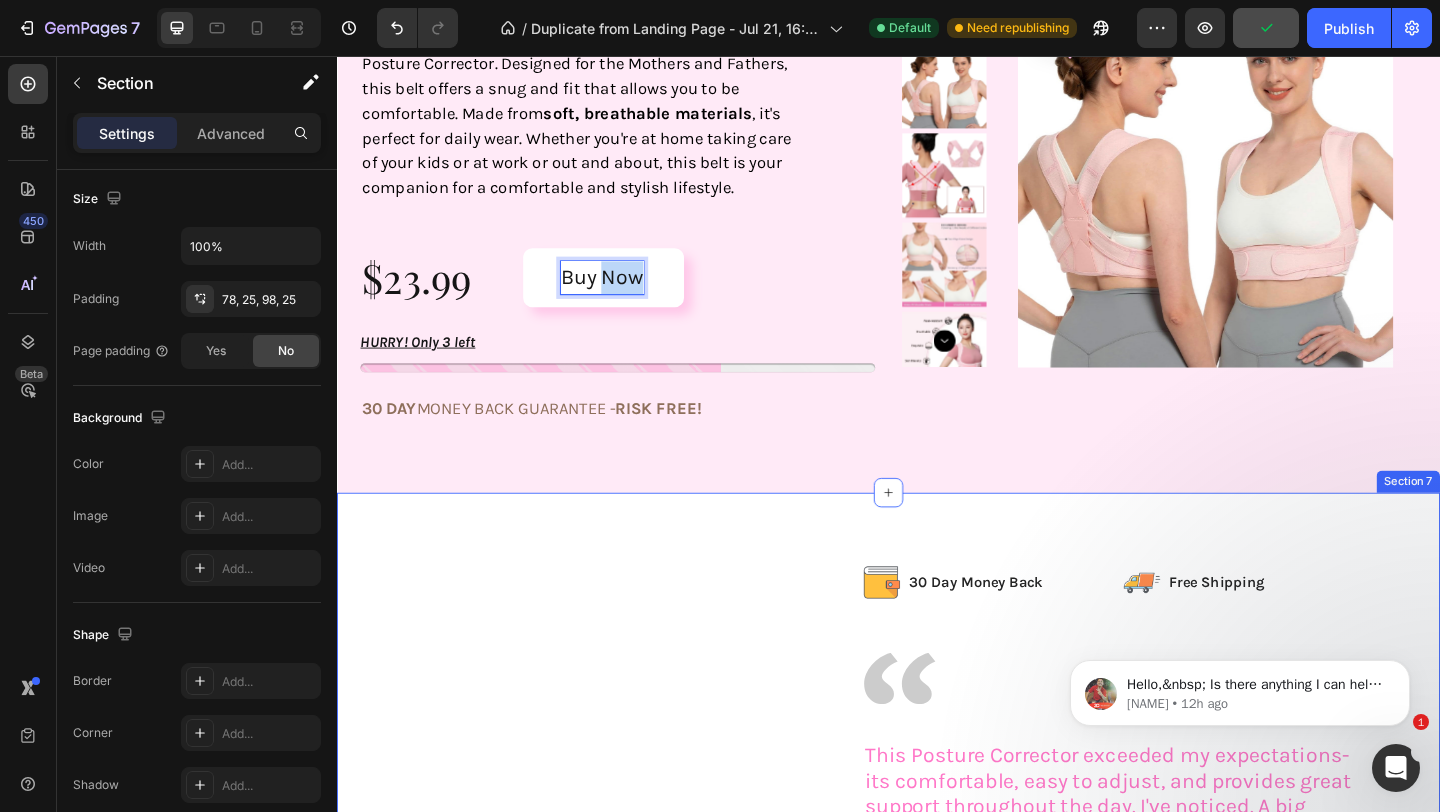 click on "Image Image 30 Day Money Back Text Block Row Image Free Shipping Text Block Row Row Image This Posture Corrector exceeded my expectations-its comfortable, easy to adjust, and provides great support throughout the day. I've noticed. A big improvement in my posture and less back and shoulder tension after just a week of use. Highly recommend it for anyone looking for a simple, effective solution to improve alignment.   Text Block Marrira Text Block Very Comfortable! Easily adjustable as well with there being multiple velcro pieces to adjust. Velcro is very strong. I stand all day at work so this had been so helpful in keeping my posture better and relieving body pains, especially back.  Text Block Ashley Text Block Text Block Sherri Wess Text Block Carousel Row Row Section 7" at bounding box center (937, 935) 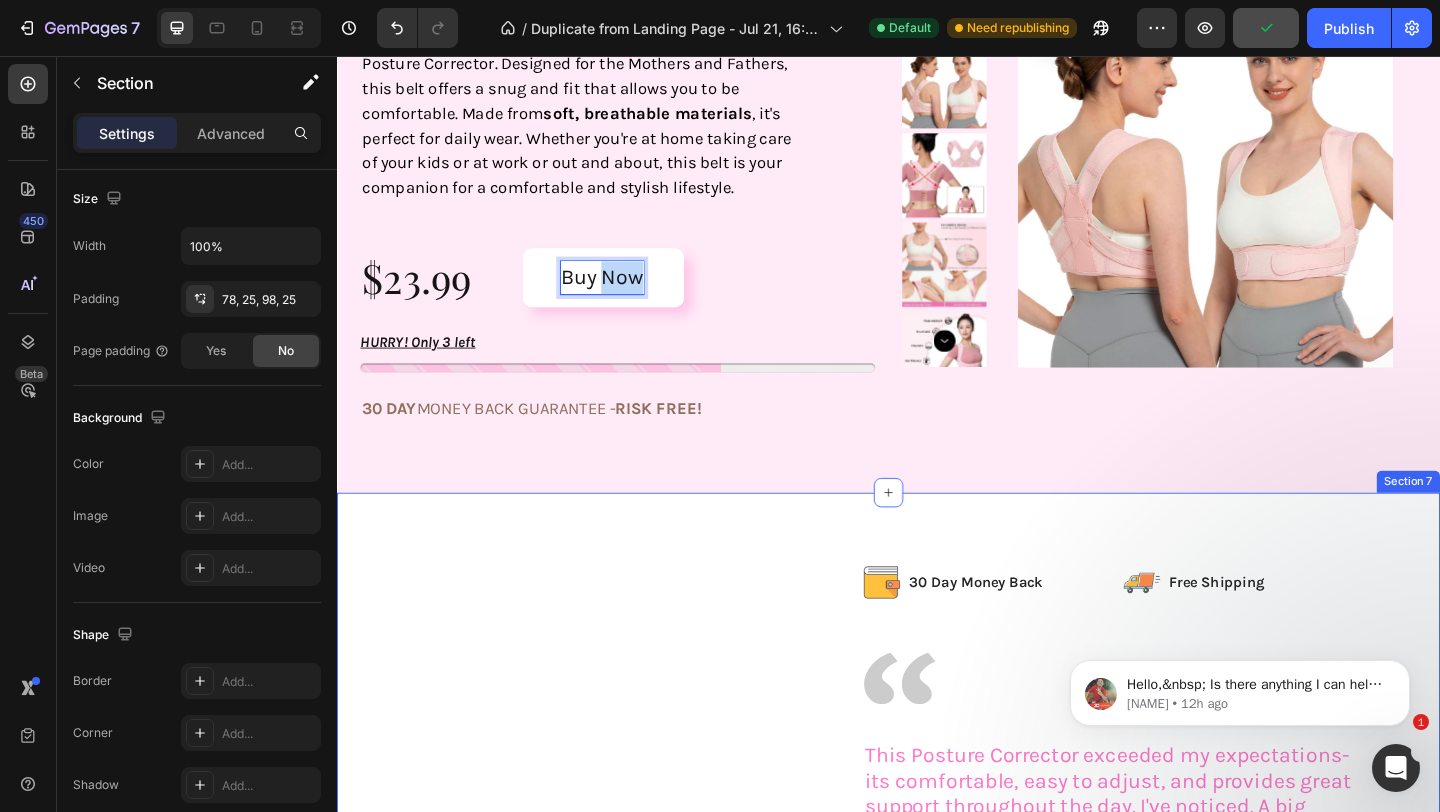 scroll, scrollTop: 0, scrollLeft: 0, axis: both 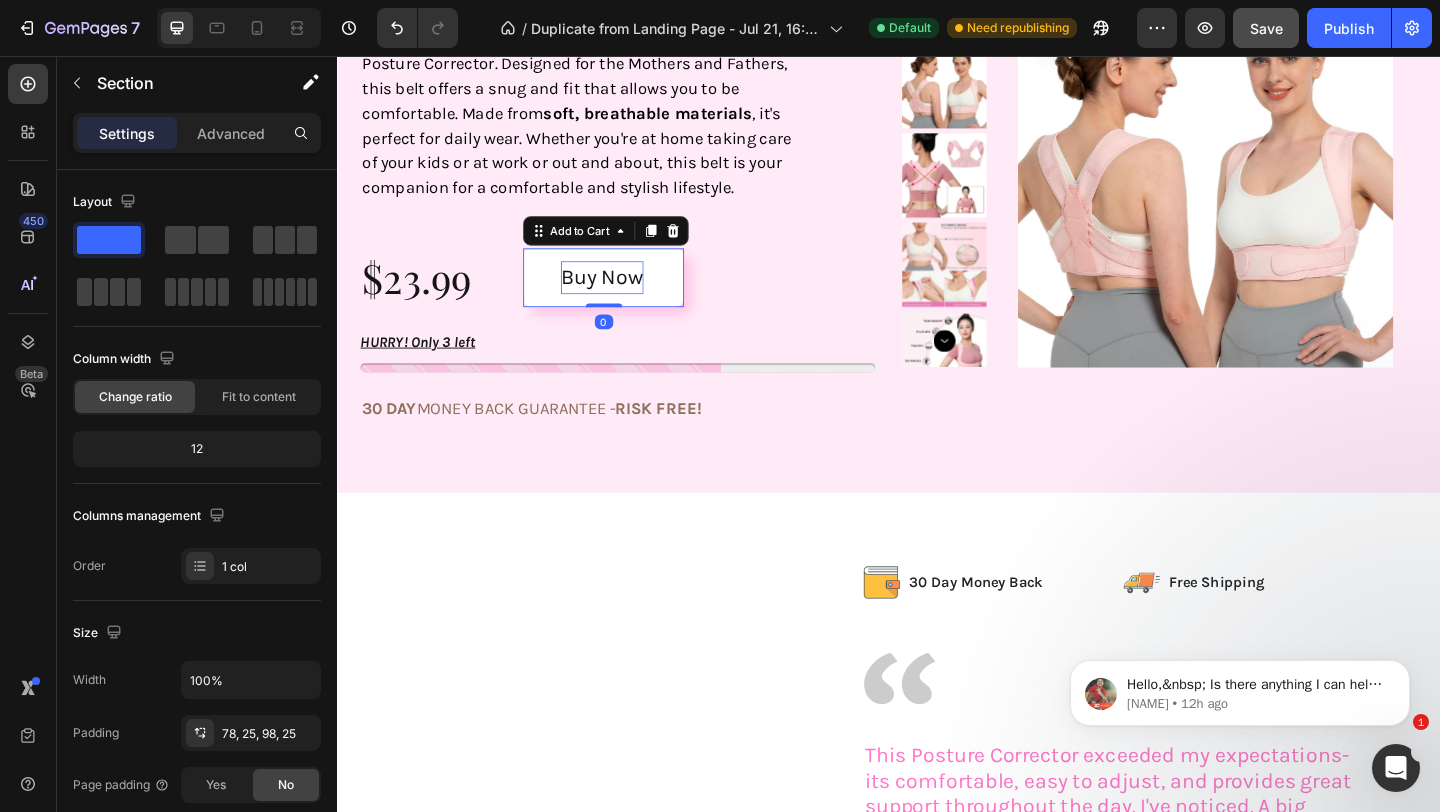 click on "Buy Now" at bounding box center (625, 297) 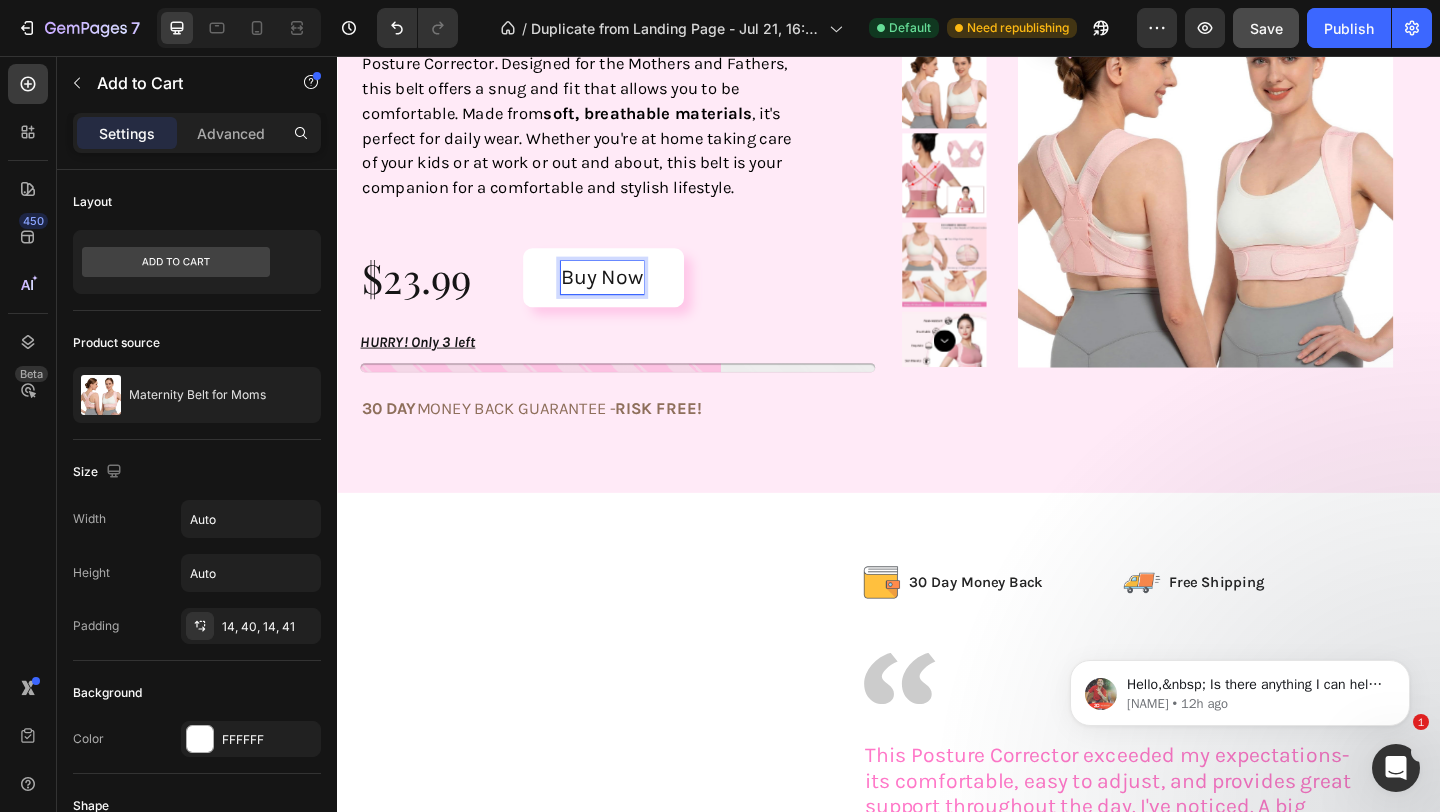 click on "Buy Now" at bounding box center (625, 297) 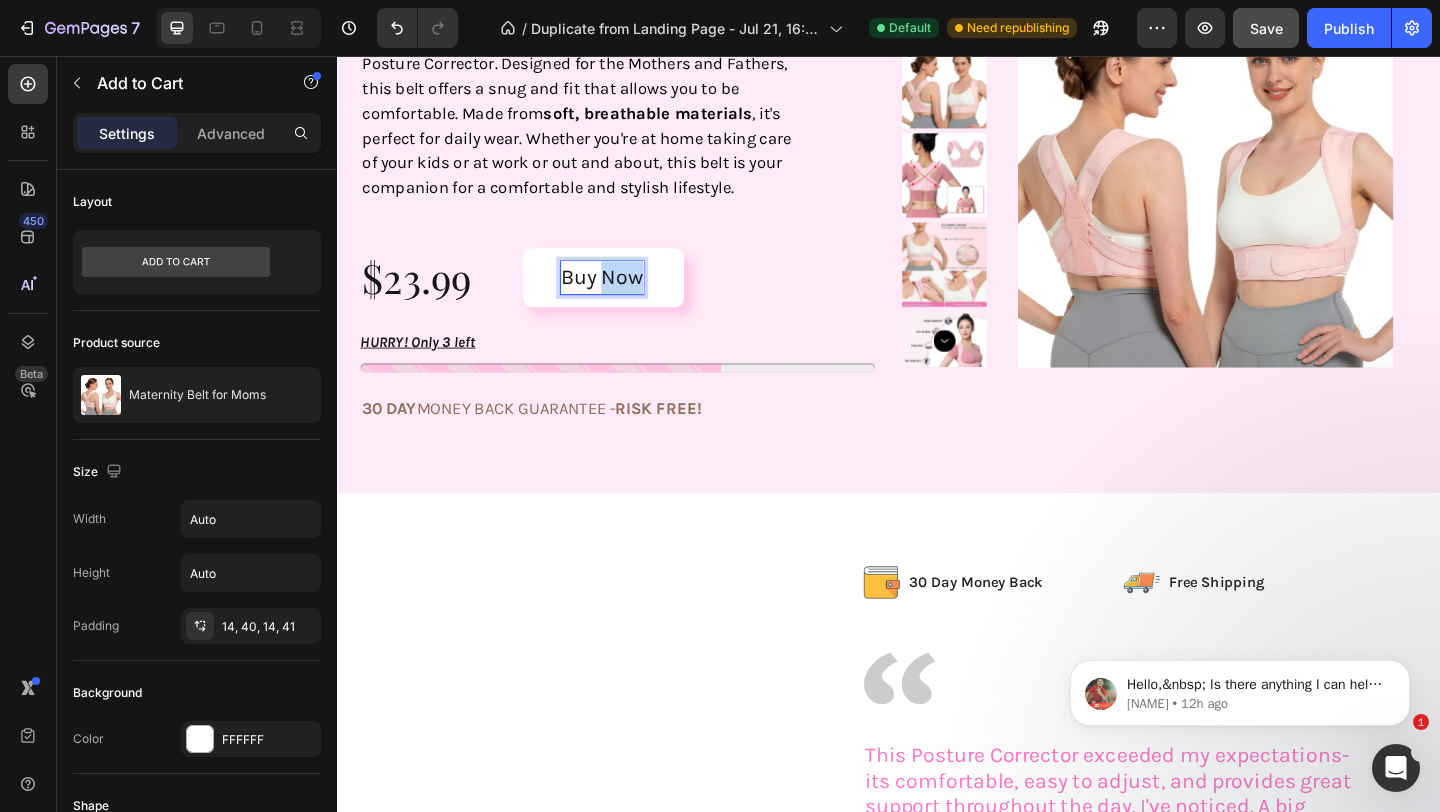 click on "Buy Now" at bounding box center (625, 297) 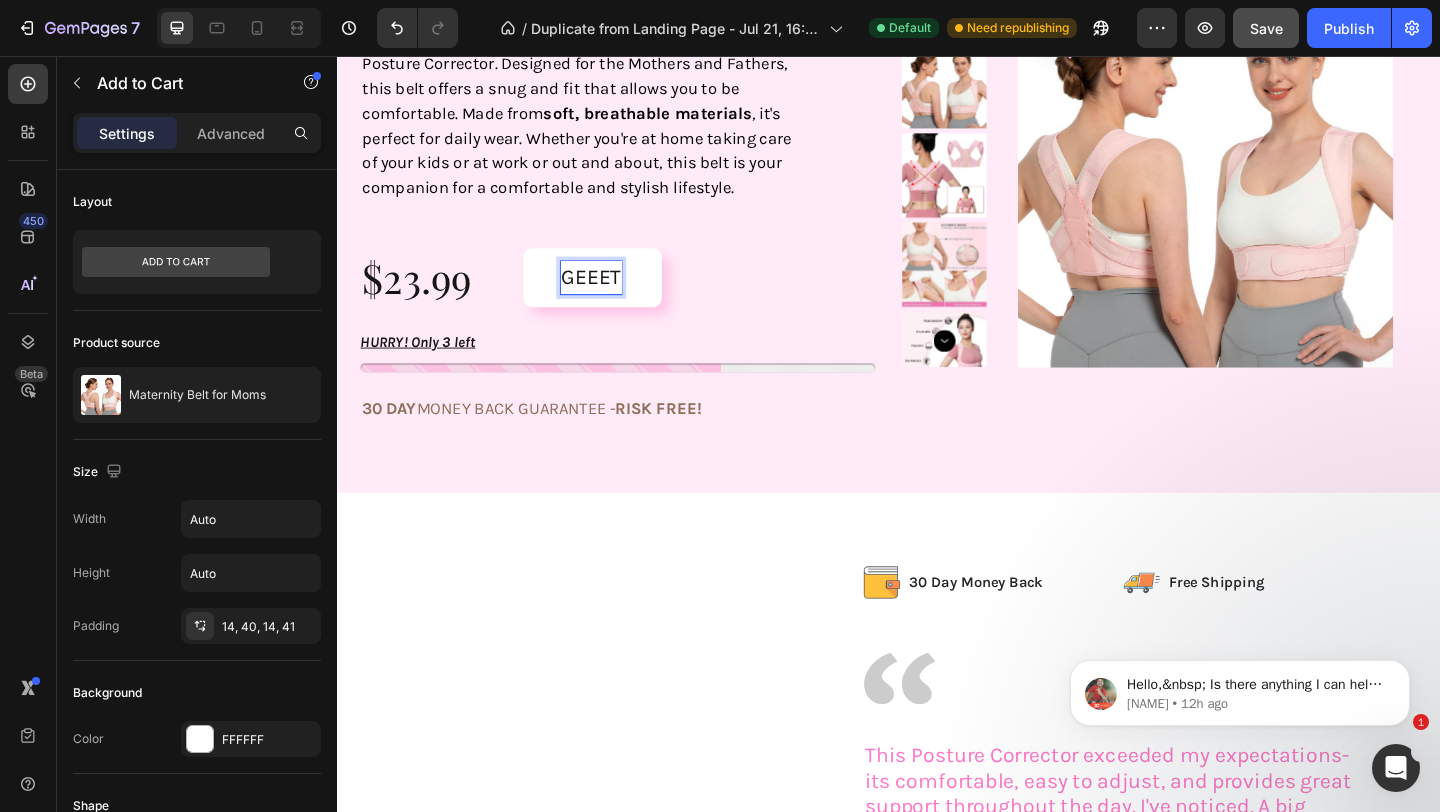 click on "GEEET" at bounding box center (614, 297) 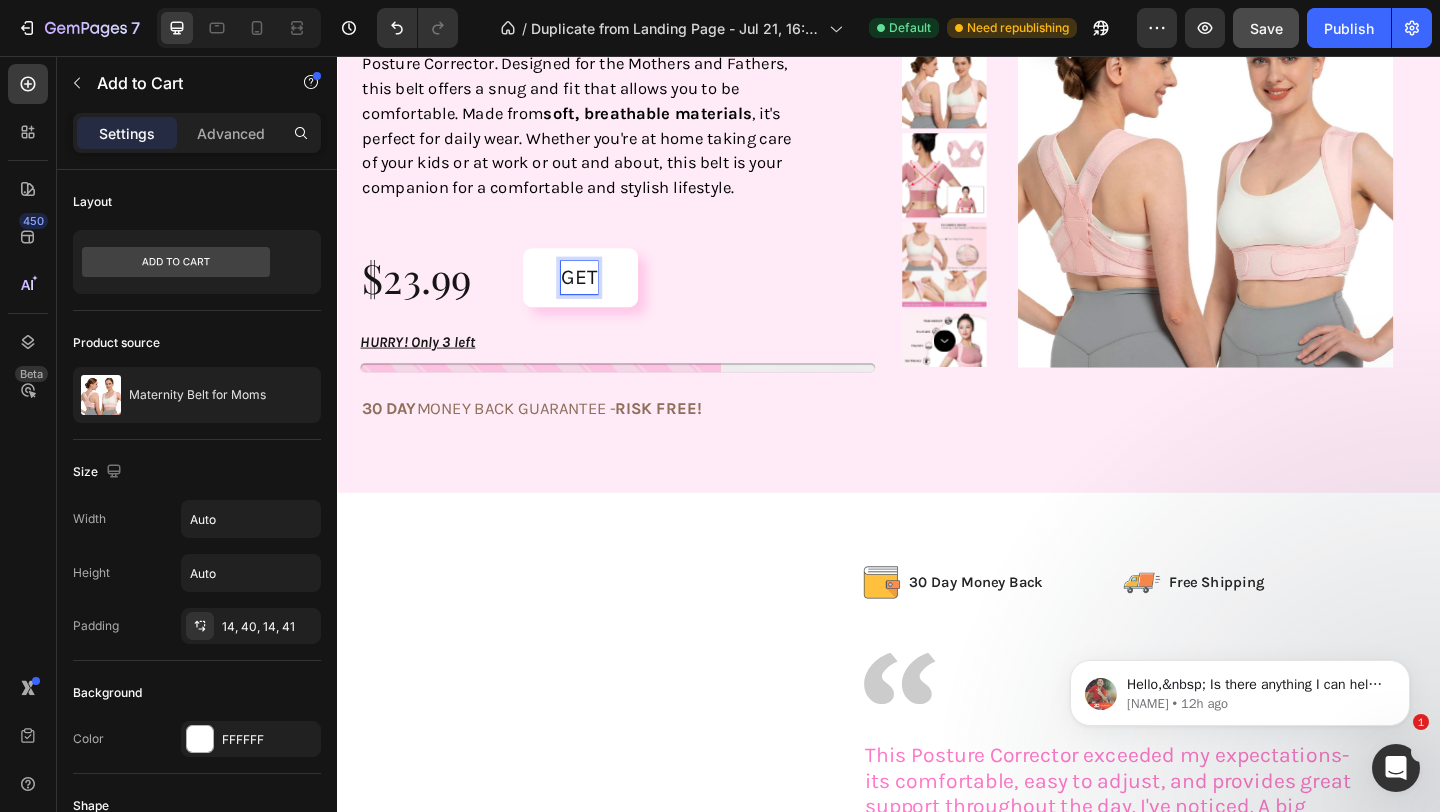 click on "GET" at bounding box center (601, 297) 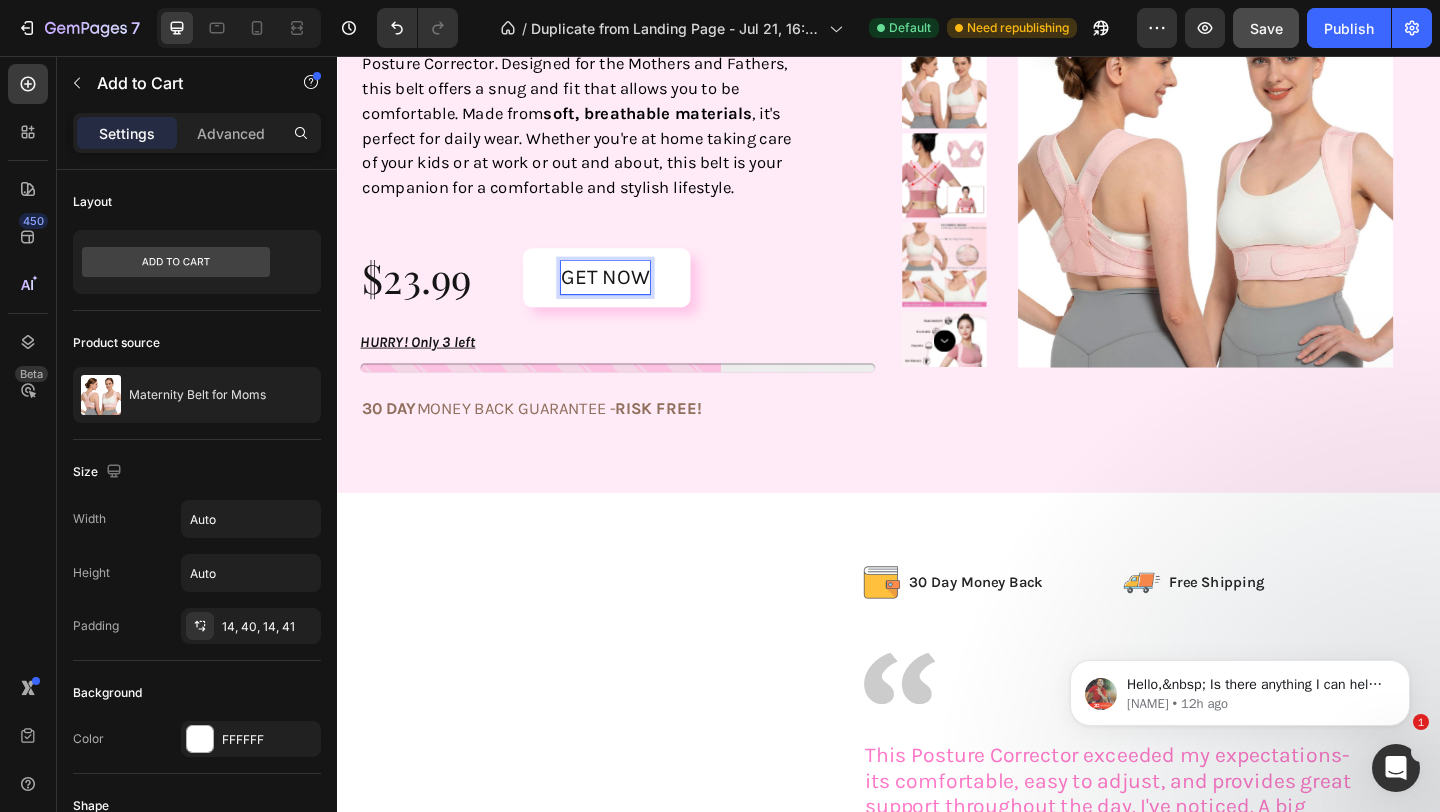 click on "GET NOW" at bounding box center [630, 297] 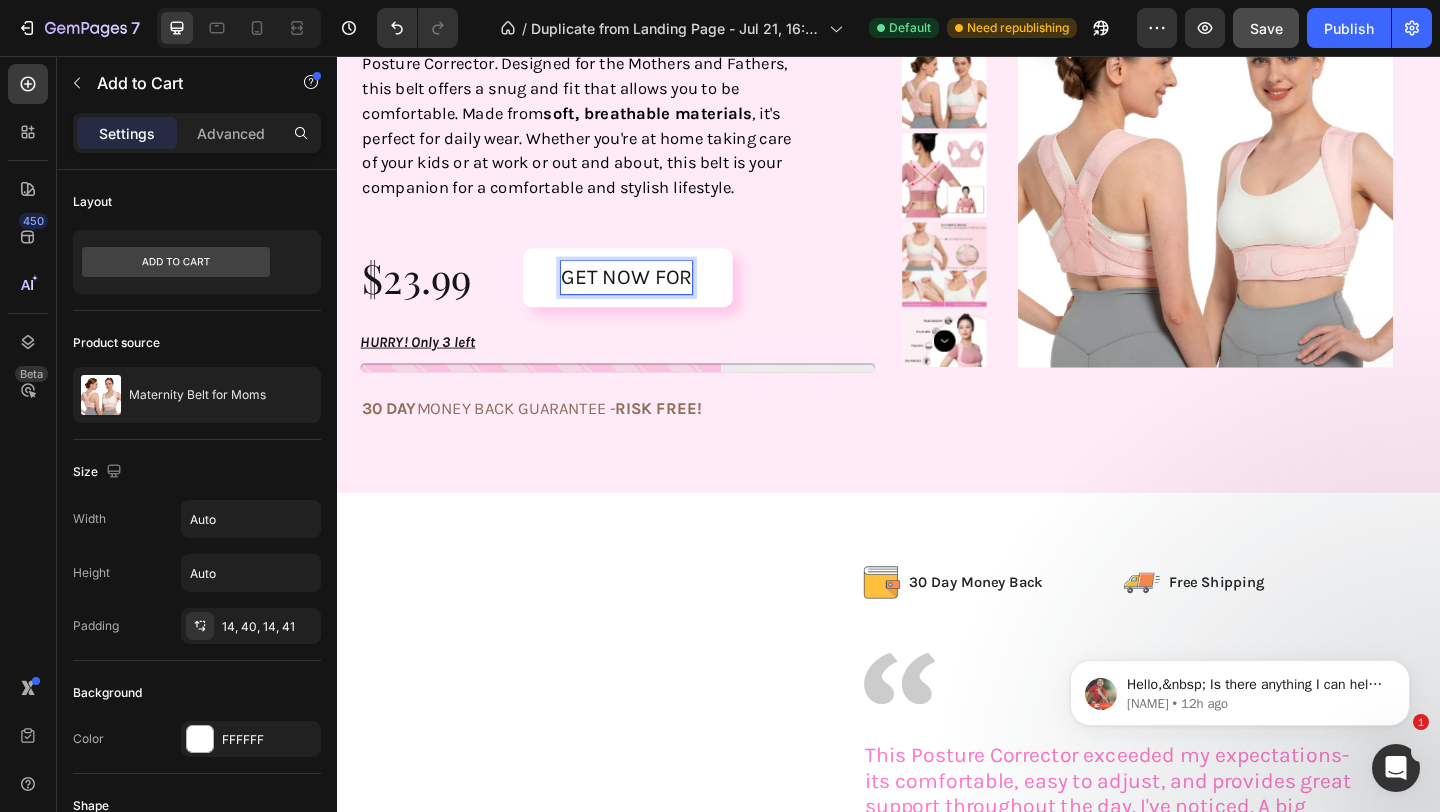 click on "GET NOW FOR" at bounding box center [653, 297] 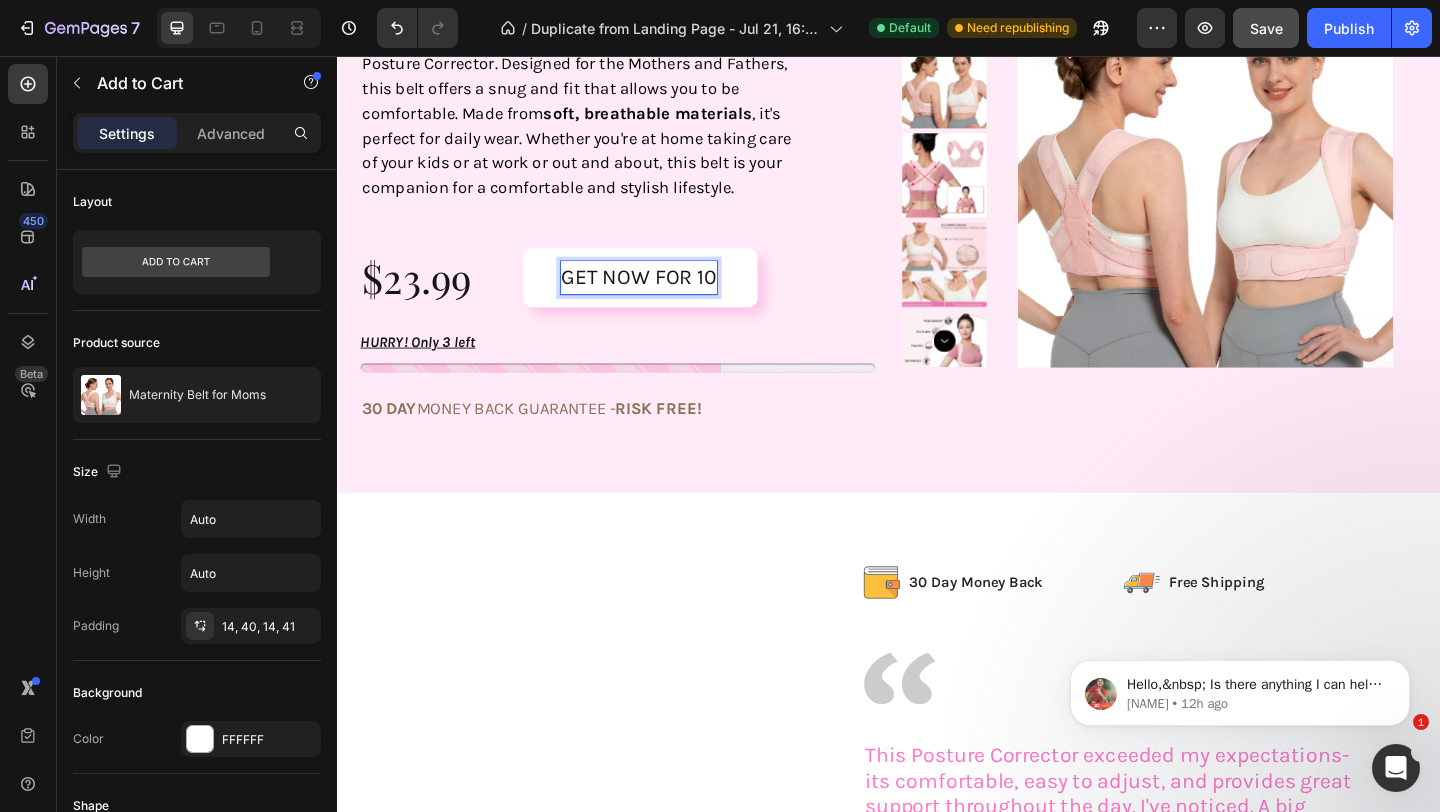 click on "GET NOW FOR 10" at bounding box center (666, 297) 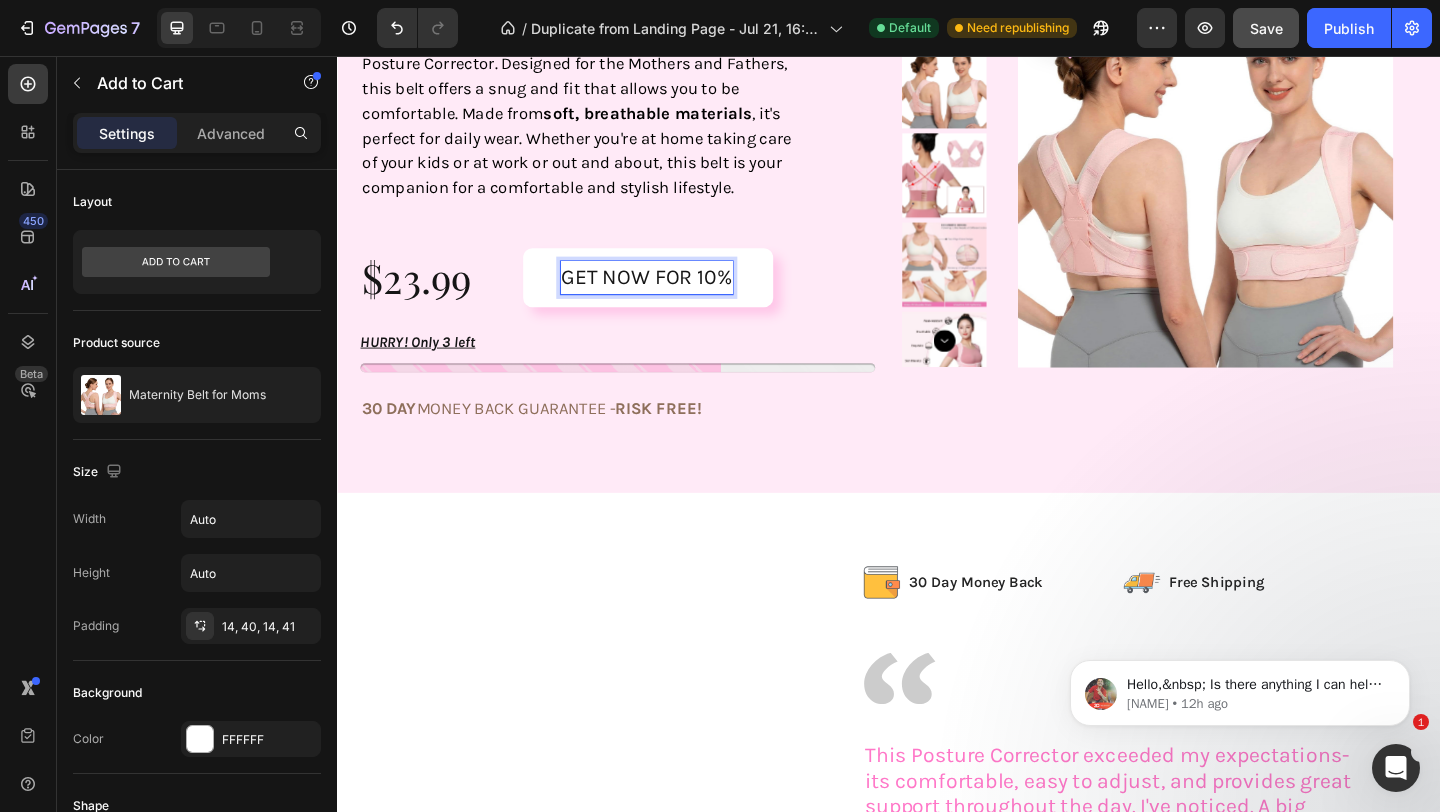 click on "GET NOW FOR 10%" at bounding box center [675, 297] 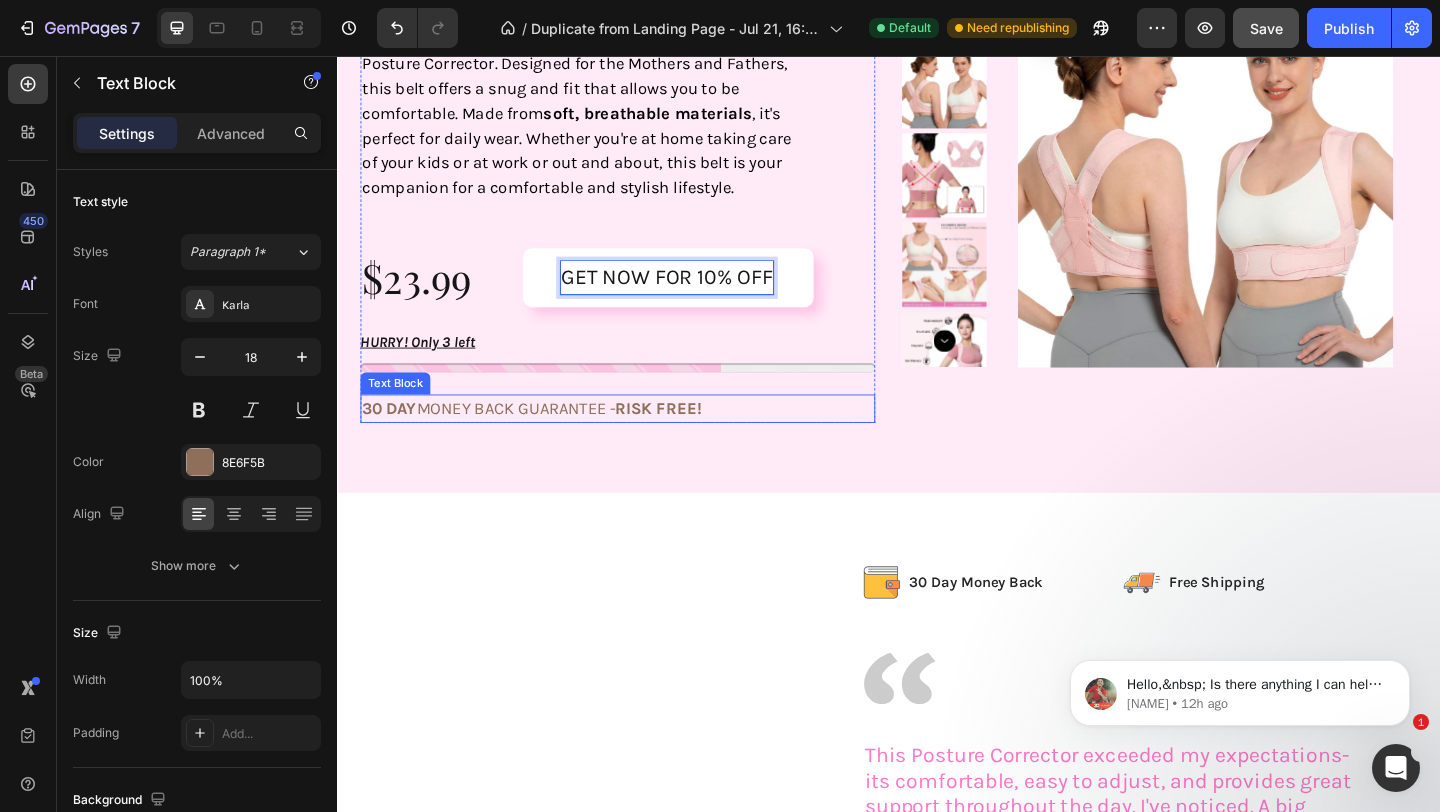 click on "30   DAY  MONEY BACK GUARANTEE -  RISK FREE!" at bounding box center (642, 439) 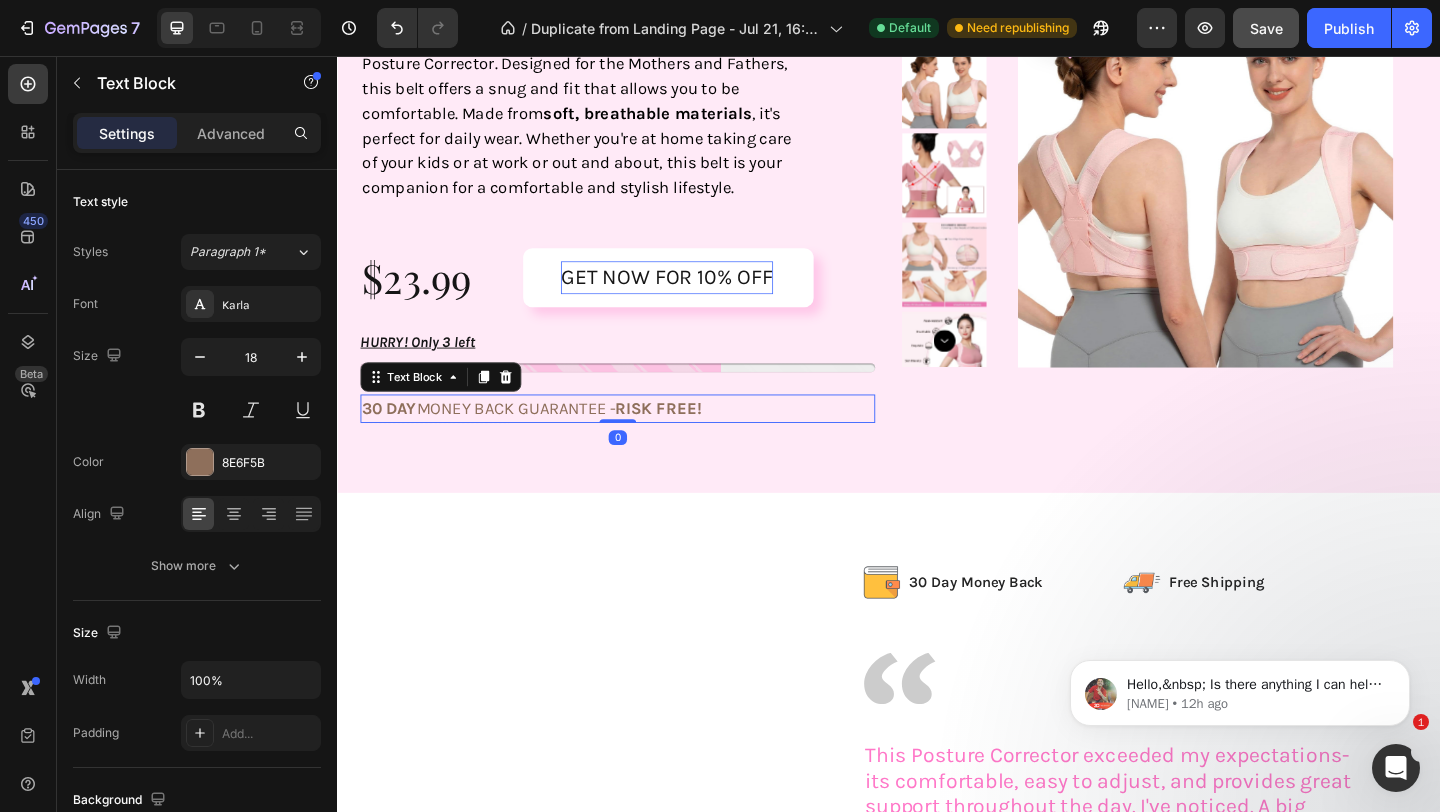 click on "30   DAY  MONEY BACK GUARANTEE -  RISK FREE!" at bounding box center (642, 439) 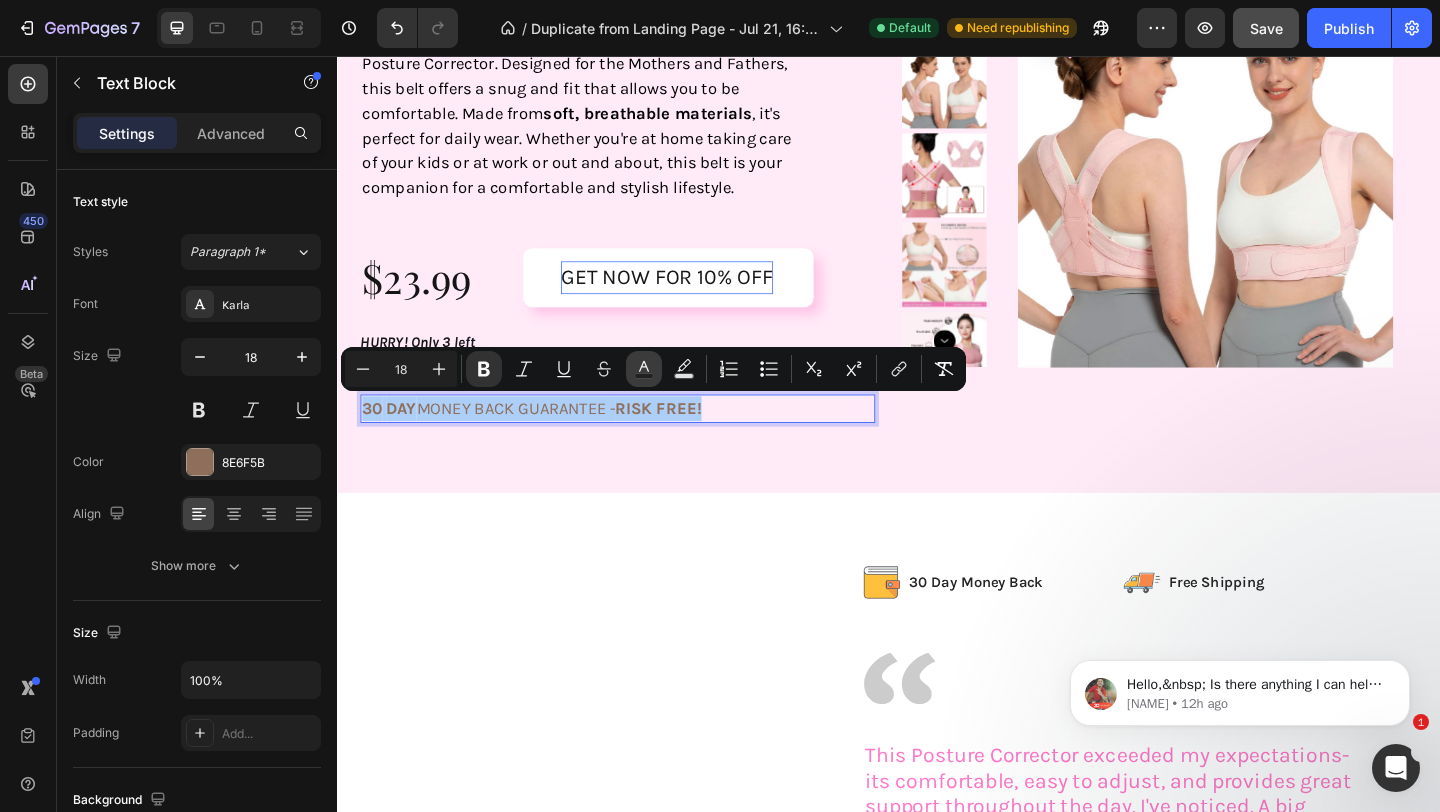 click on "Text Color" at bounding box center (644, 369) 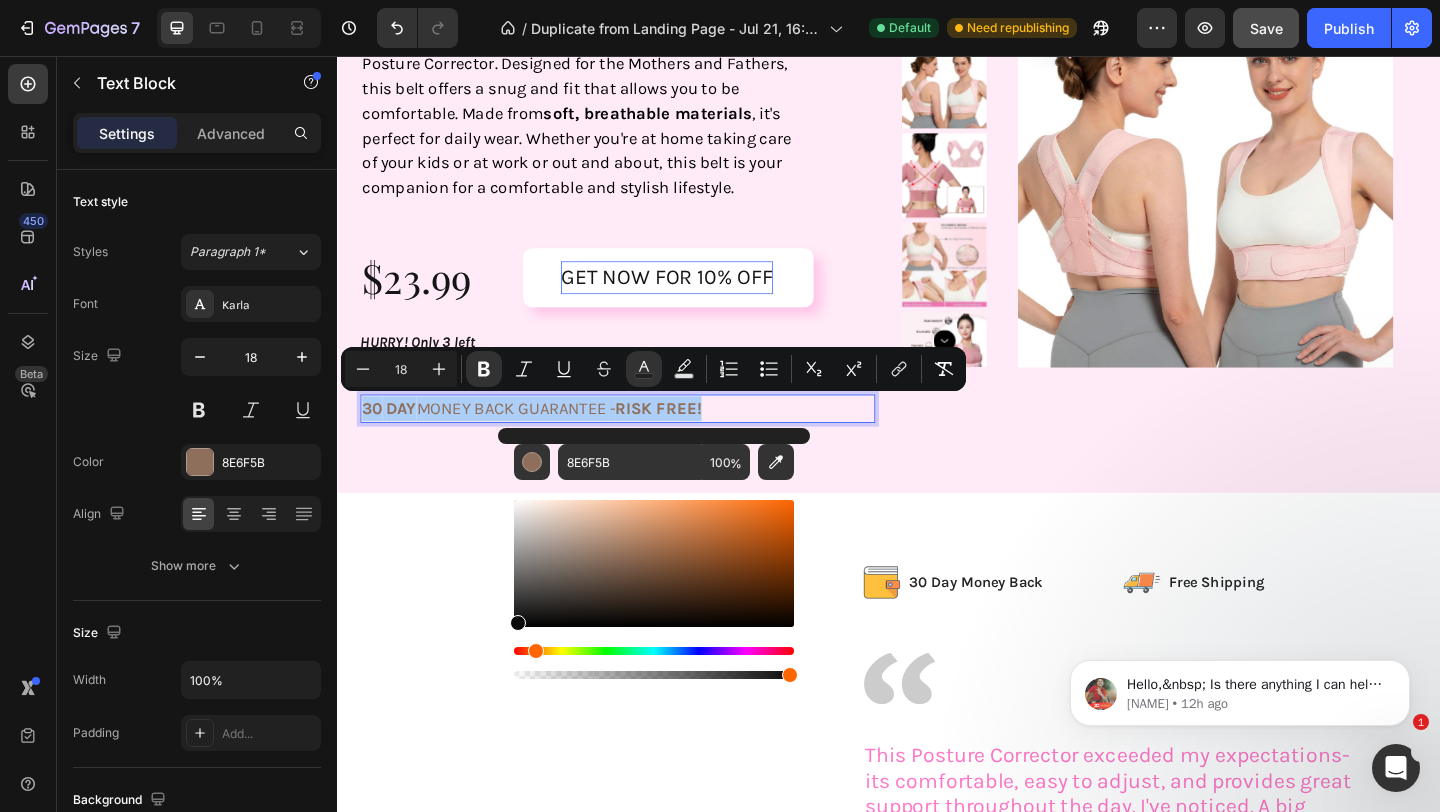 drag, startPoint x: 547, startPoint y: 590, endPoint x: 498, endPoint y: 625, distance: 60.216278 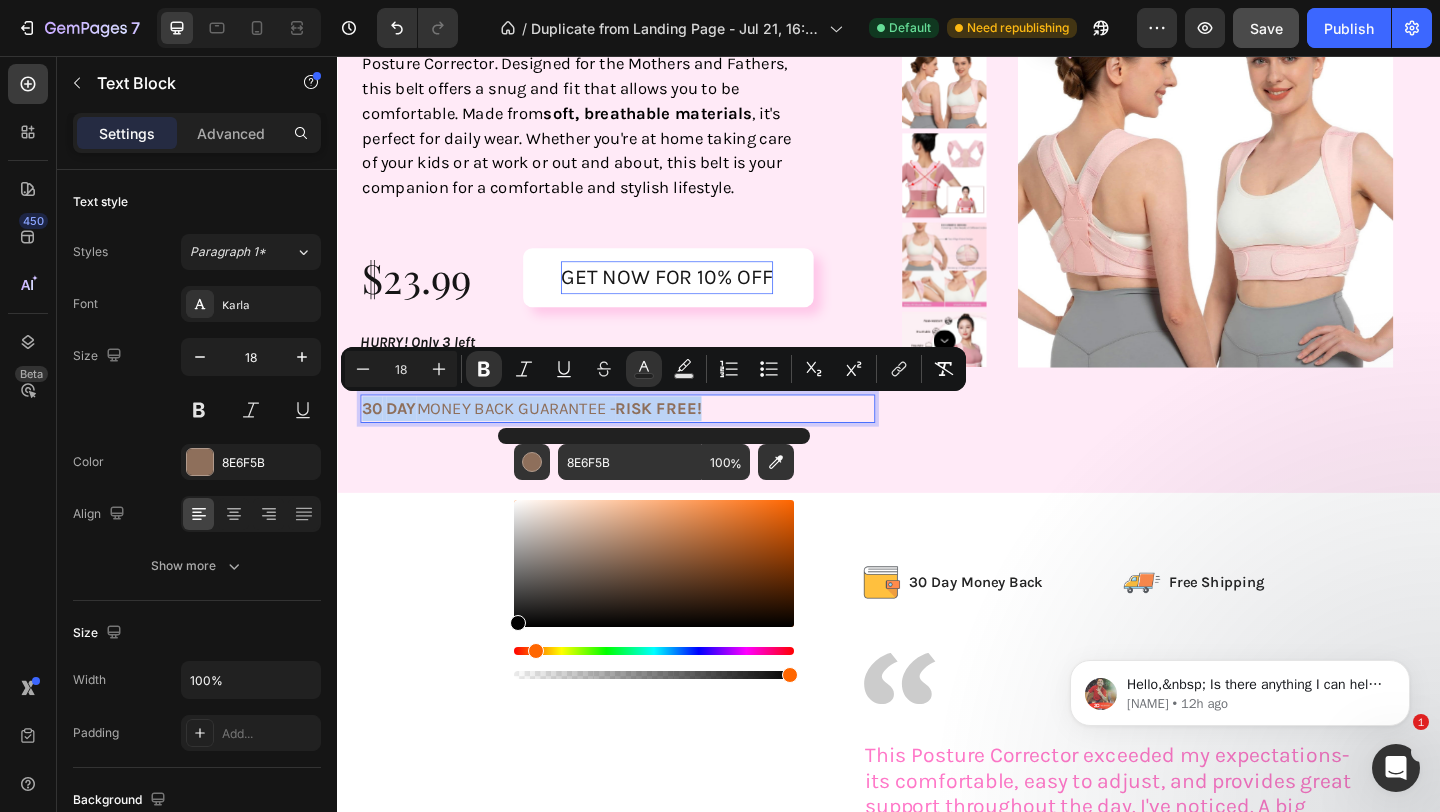 type on "020202" 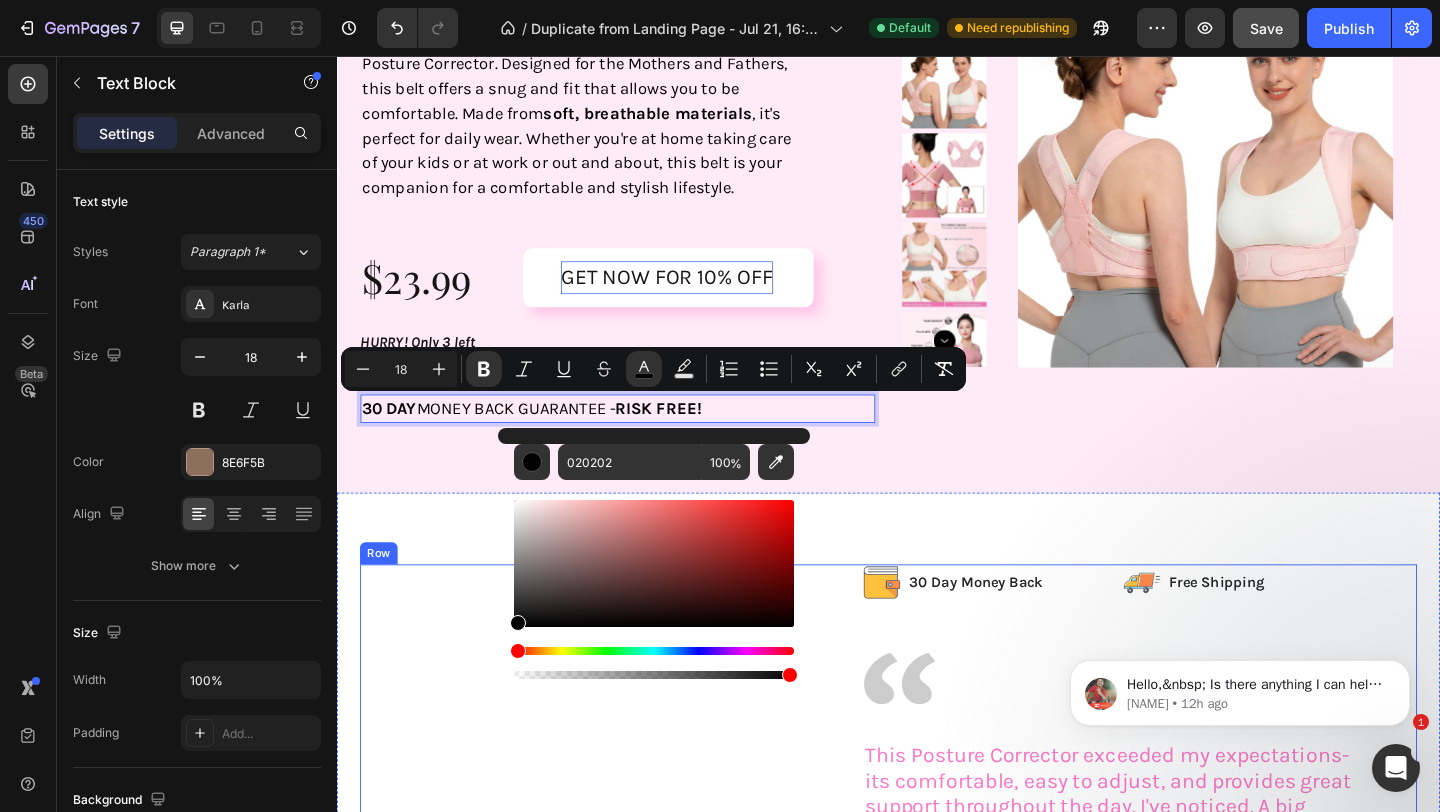 click on "Image" at bounding box center [601, 925] 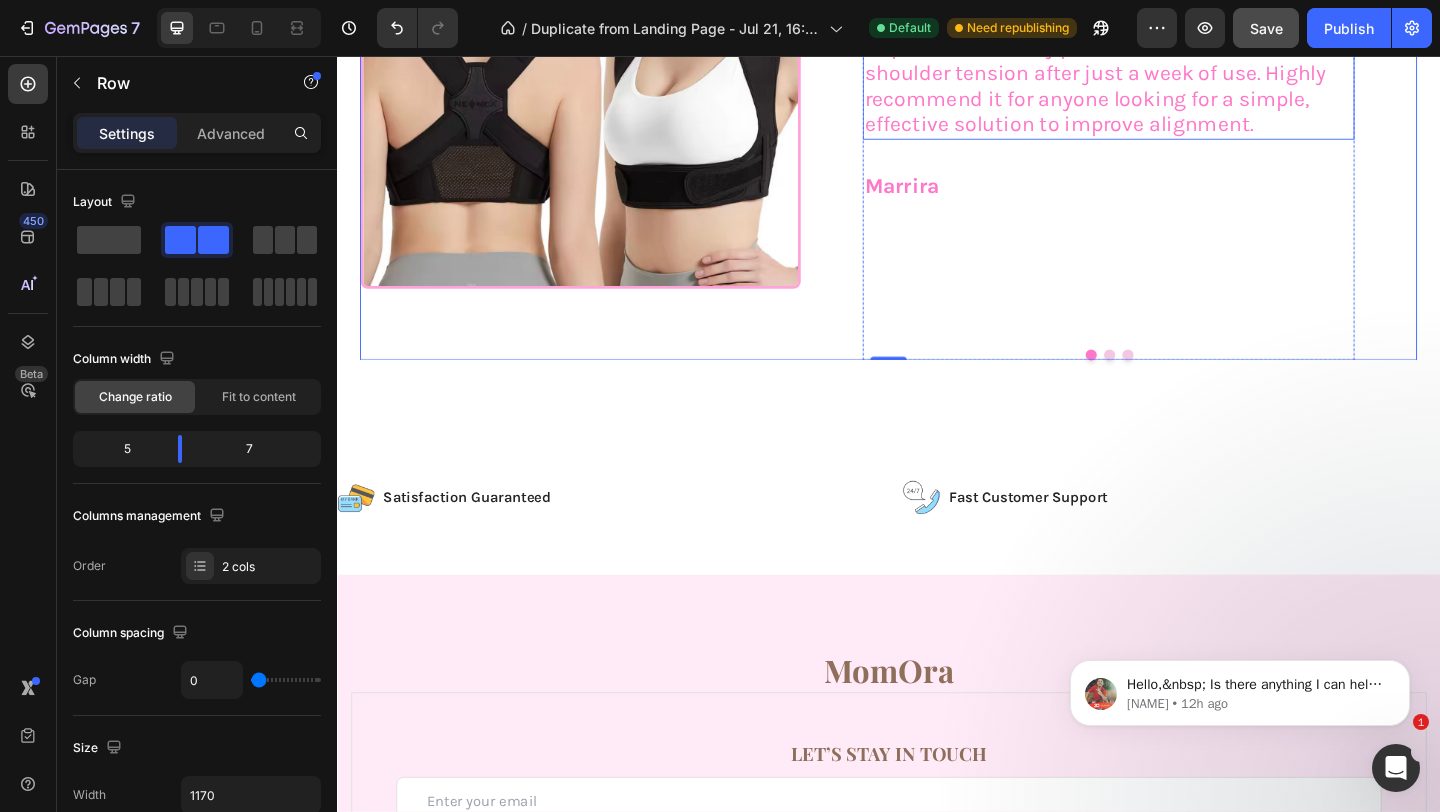 scroll, scrollTop: 4222, scrollLeft: 0, axis: vertical 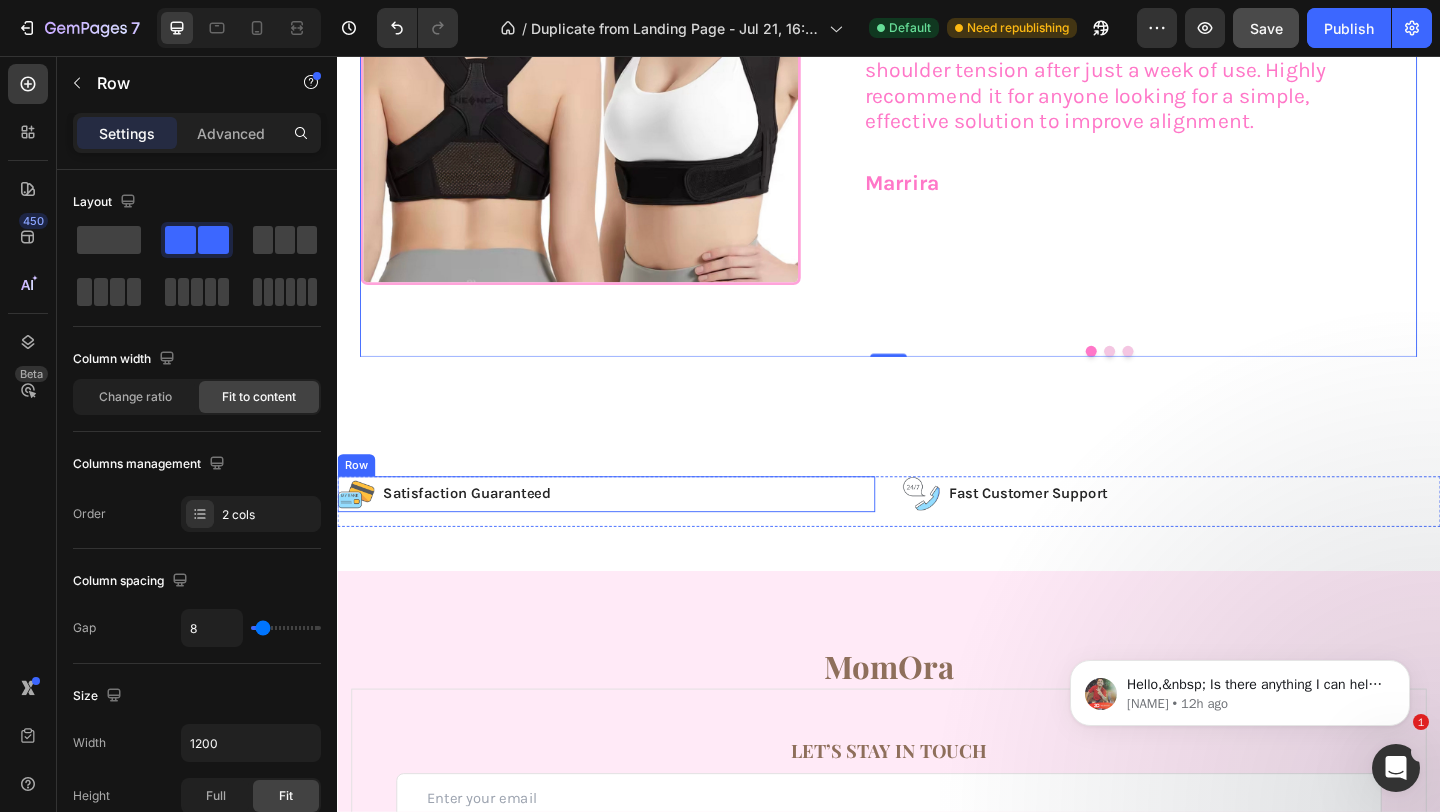click on "Image Satisfaction Guaranteed Text Block Row" at bounding box center [629, 533] 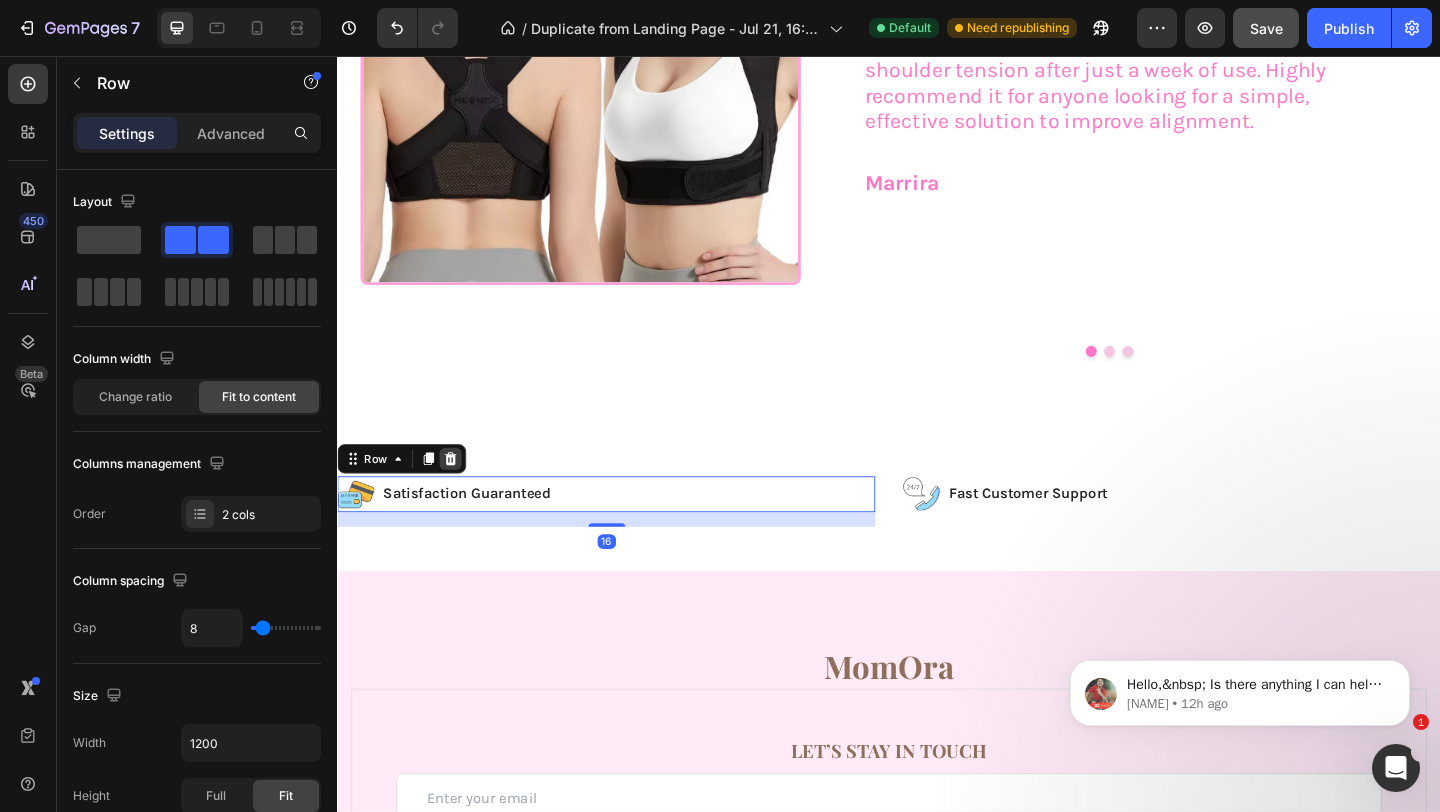 click 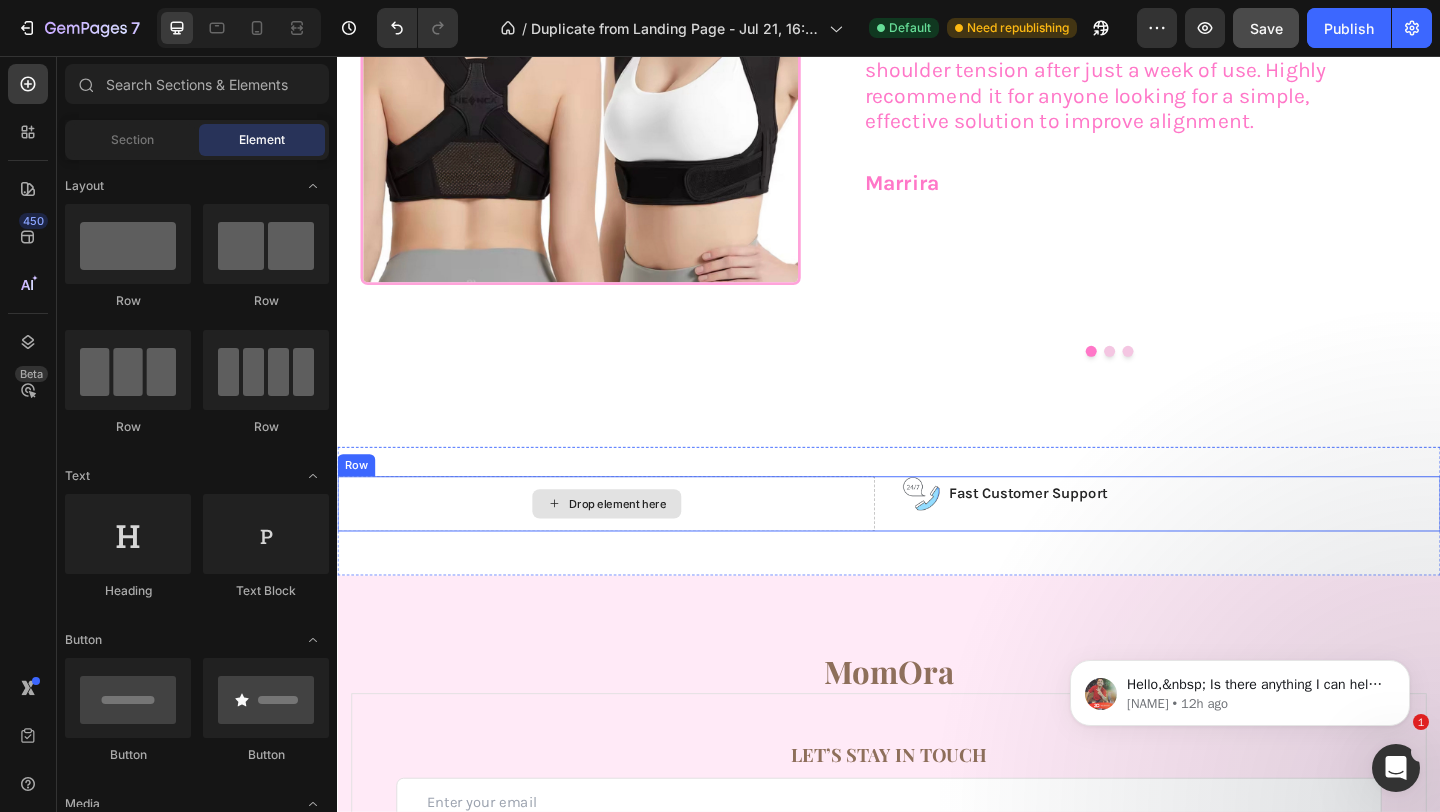 click on "Drop element here" at bounding box center (629, 543) 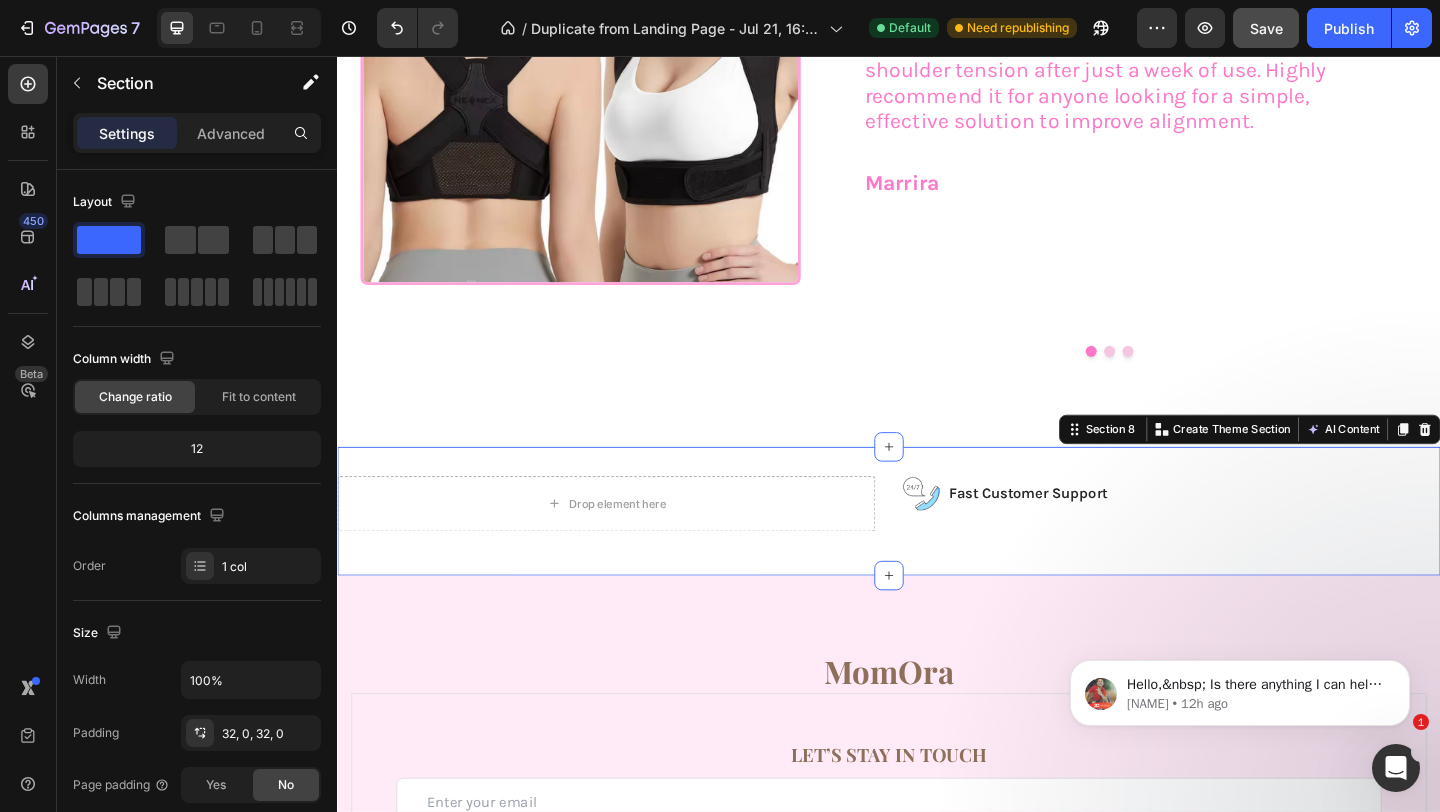 click on "Drop element here Image Fast Customer Support Text Block Row Row Section 8   You can create reusable sections Create Theme Section AI Content Write with GemAI What would you like to describe here? Tone and Voice Persuasive Product Show more Generate" at bounding box center [937, 551] 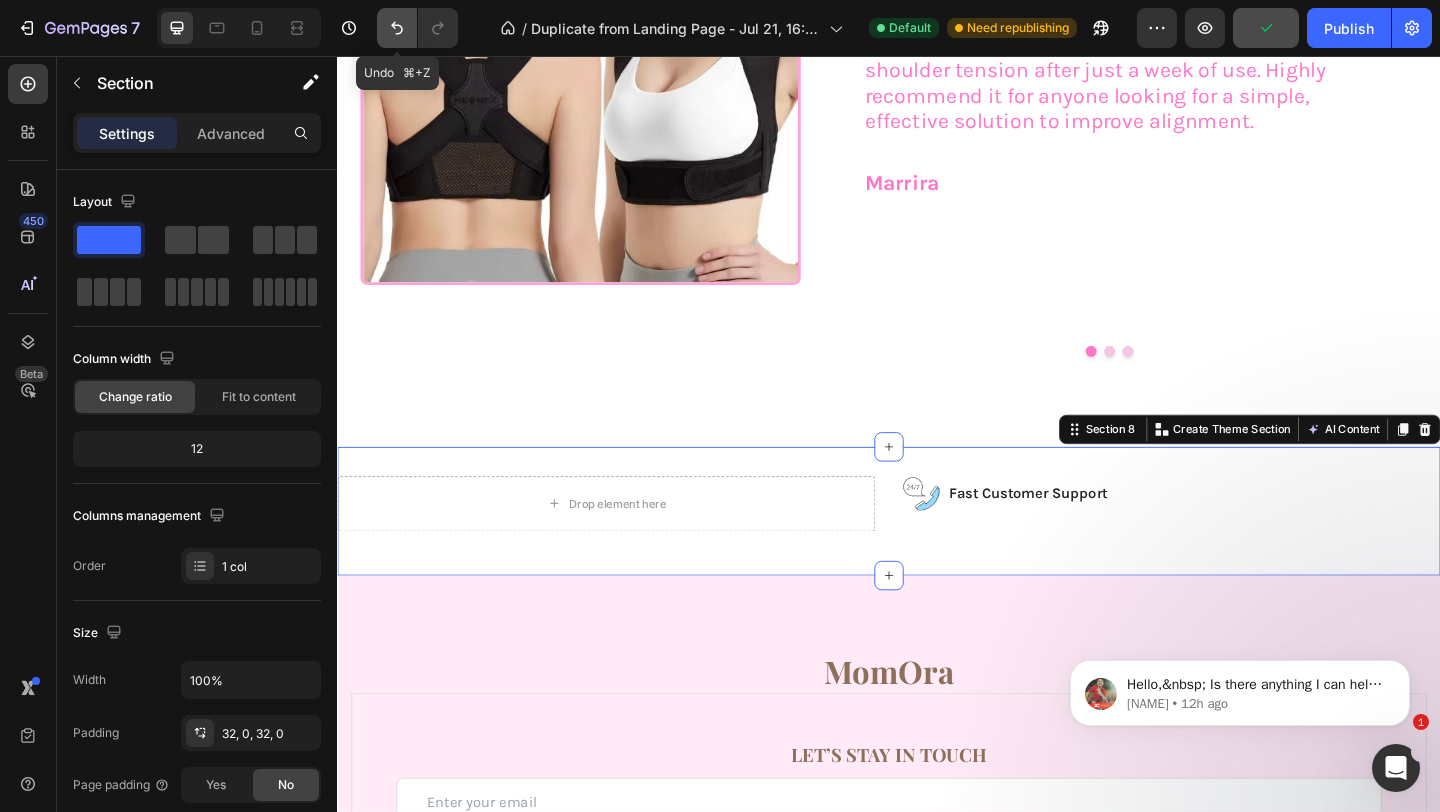 click 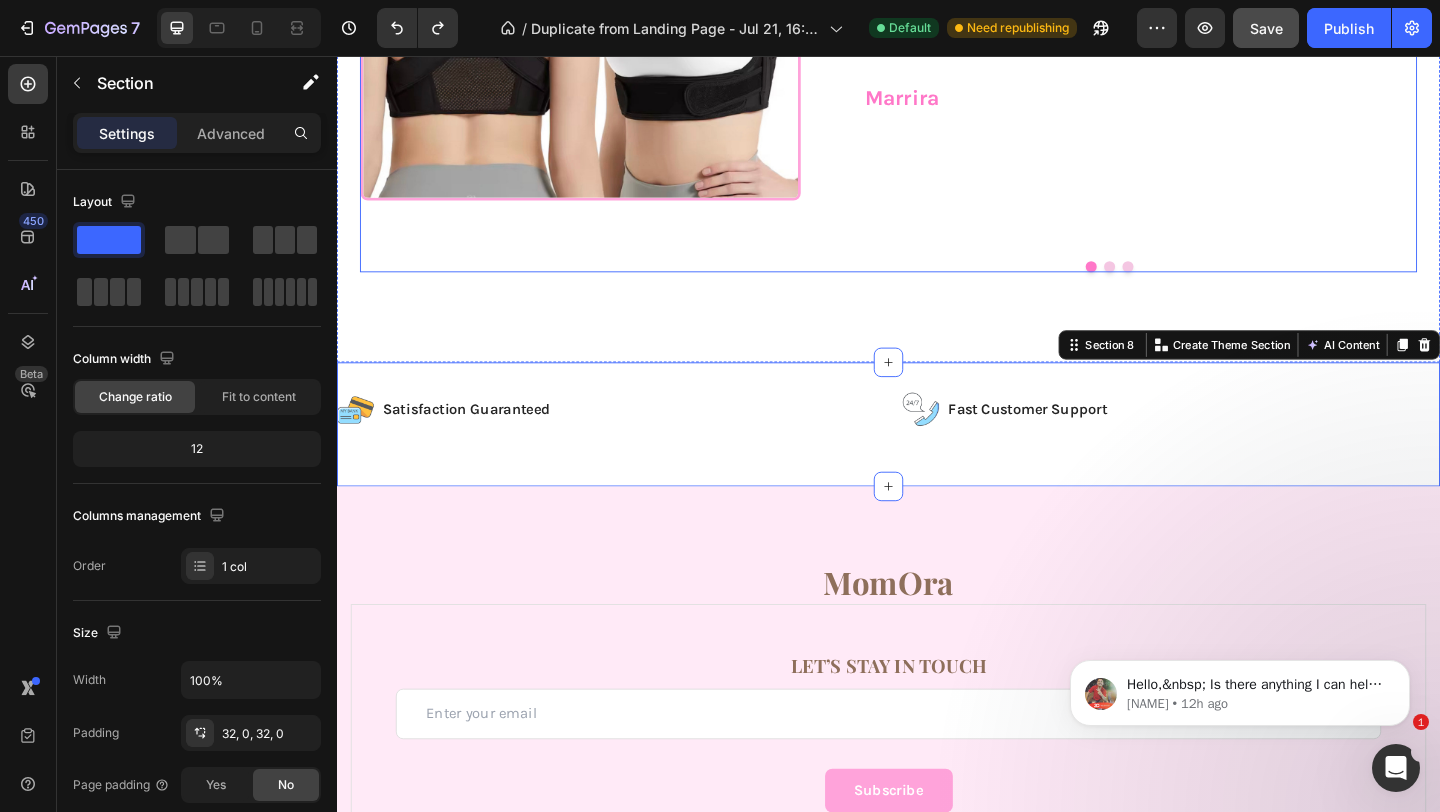 scroll, scrollTop: 4312, scrollLeft: 0, axis: vertical 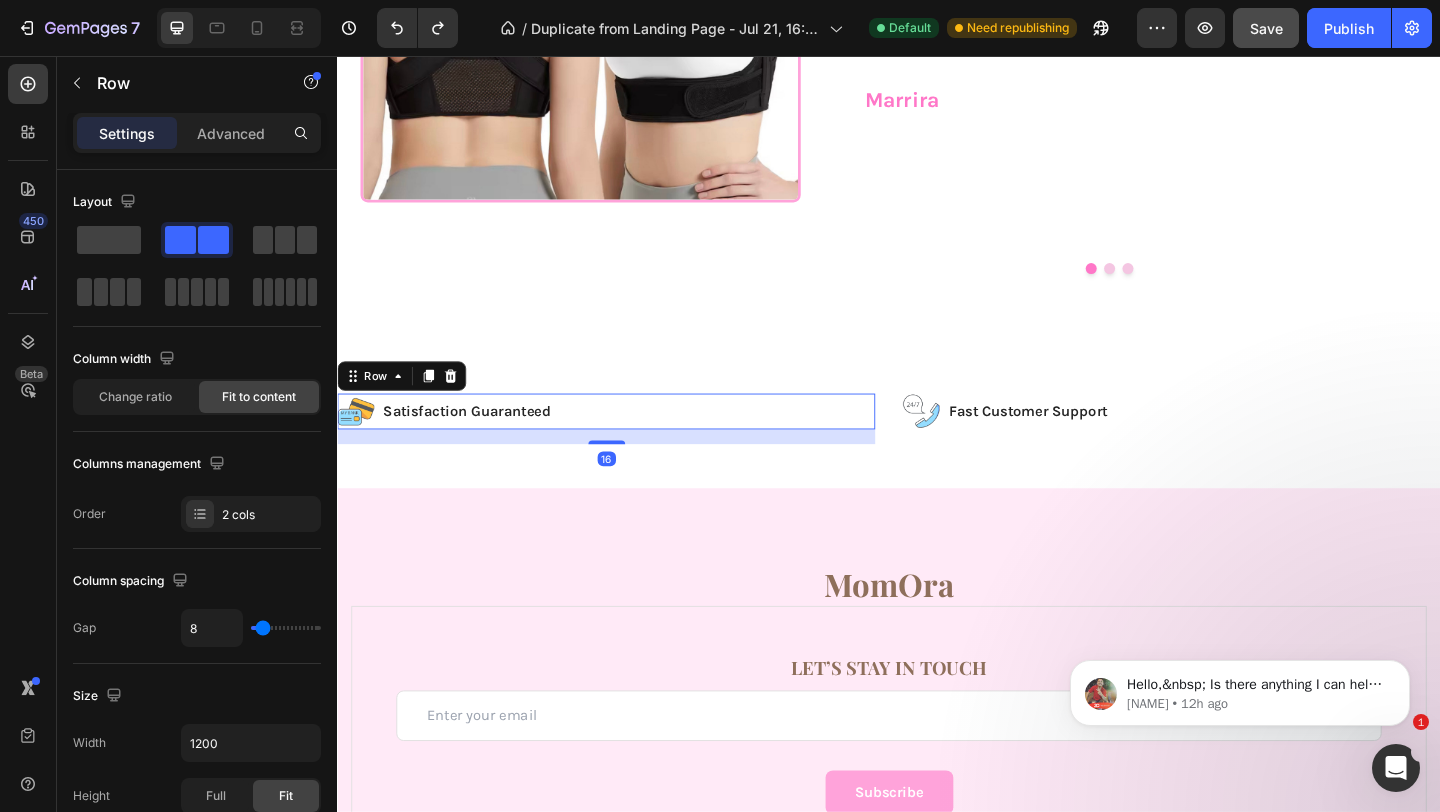 click on "Image Satisfaction Guaranteed Text Block Row   16" at bounding box center (629, 443) 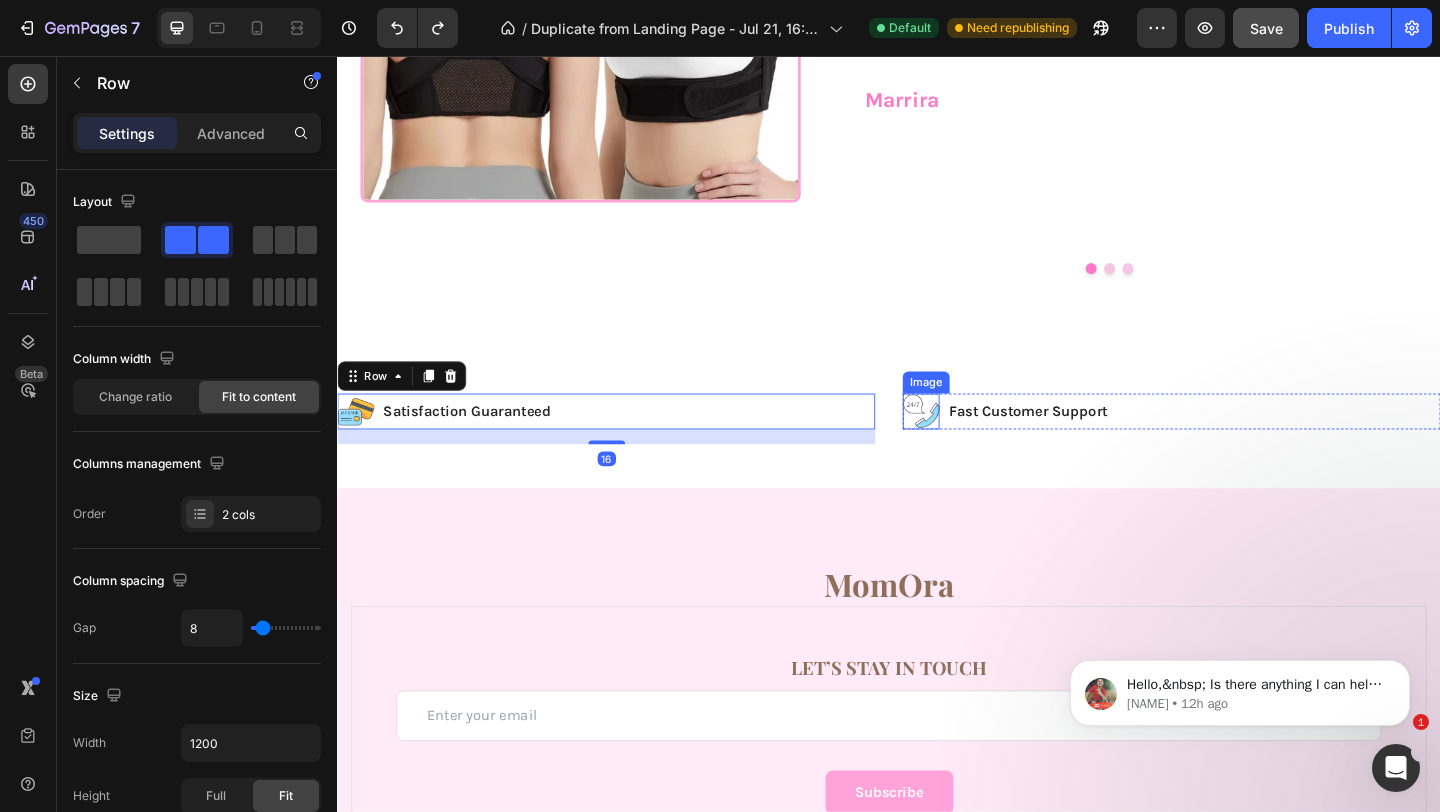click at bounding box center (972, 443) 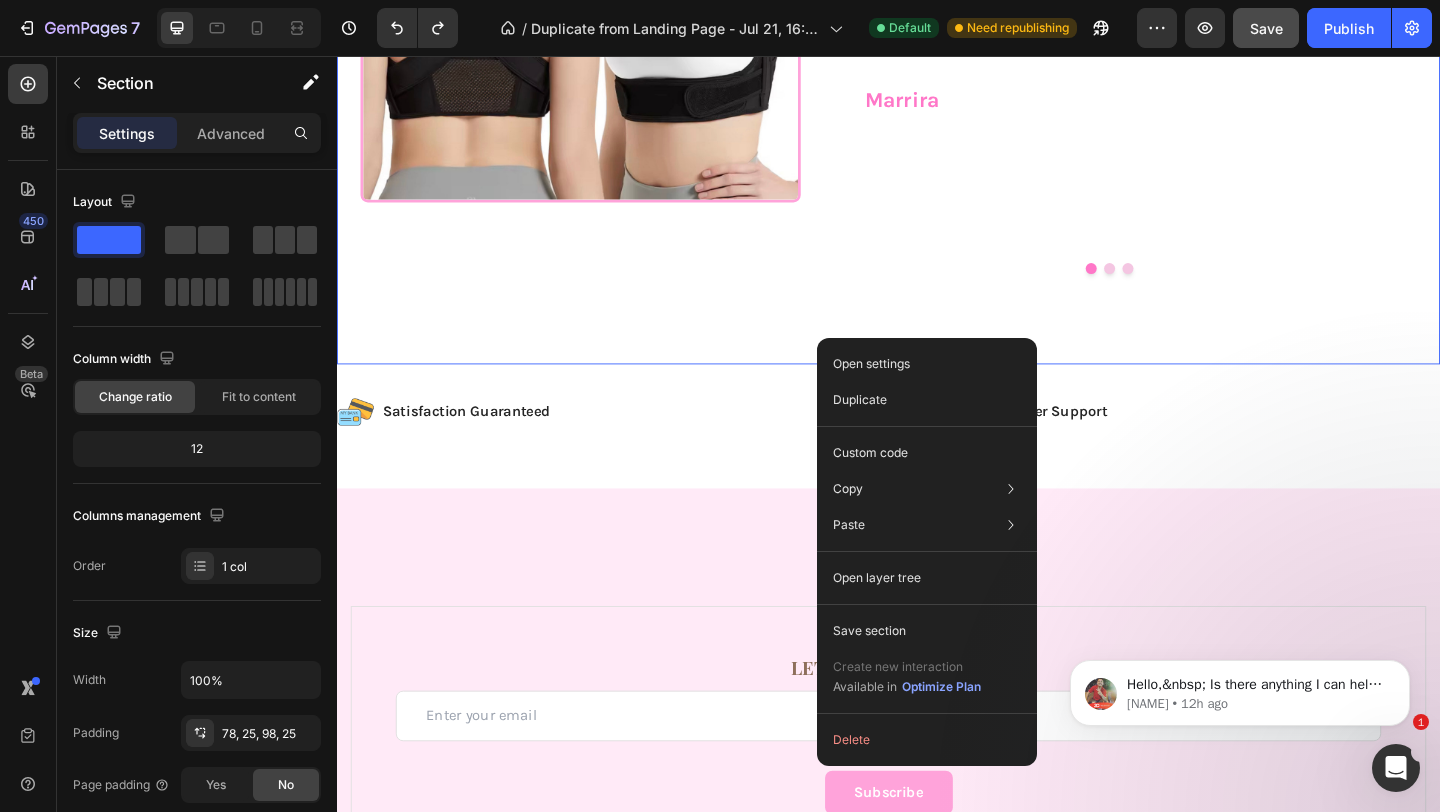 click on "Image Image 30 Day Money Back Text Block Row Image Free Shipping Text Block Row Row Image This Posture Corrector exceeded my expectations-its comfortable, easy to adjust, and provides great support throughout the day. I've noticed. A big improvement in my posture and less back and shoulder tension after just a week of use. Highly recommend it for anyone looking for a simple, effective solution to improve alignment.   Text Block Marrira Text Block Very Comfortable! Easily adjustable as well with there being multiple velcro pieces to adjust. Velcro is very strong. I stand all day at work so this had been so helpful in keeping my posture better and relieving body pains, especially back.  Text Block Ashley Text Block Text Block Sherri Wess Text Block Carousel Row Row Section 7   You can create reusable sections Create Theme Section AI Content Write with GemAI What would you like to describe here? Tone and Voice Persuasive Product Maternity Belt for Moms Show more Generate" at bounding box center (937, -13) 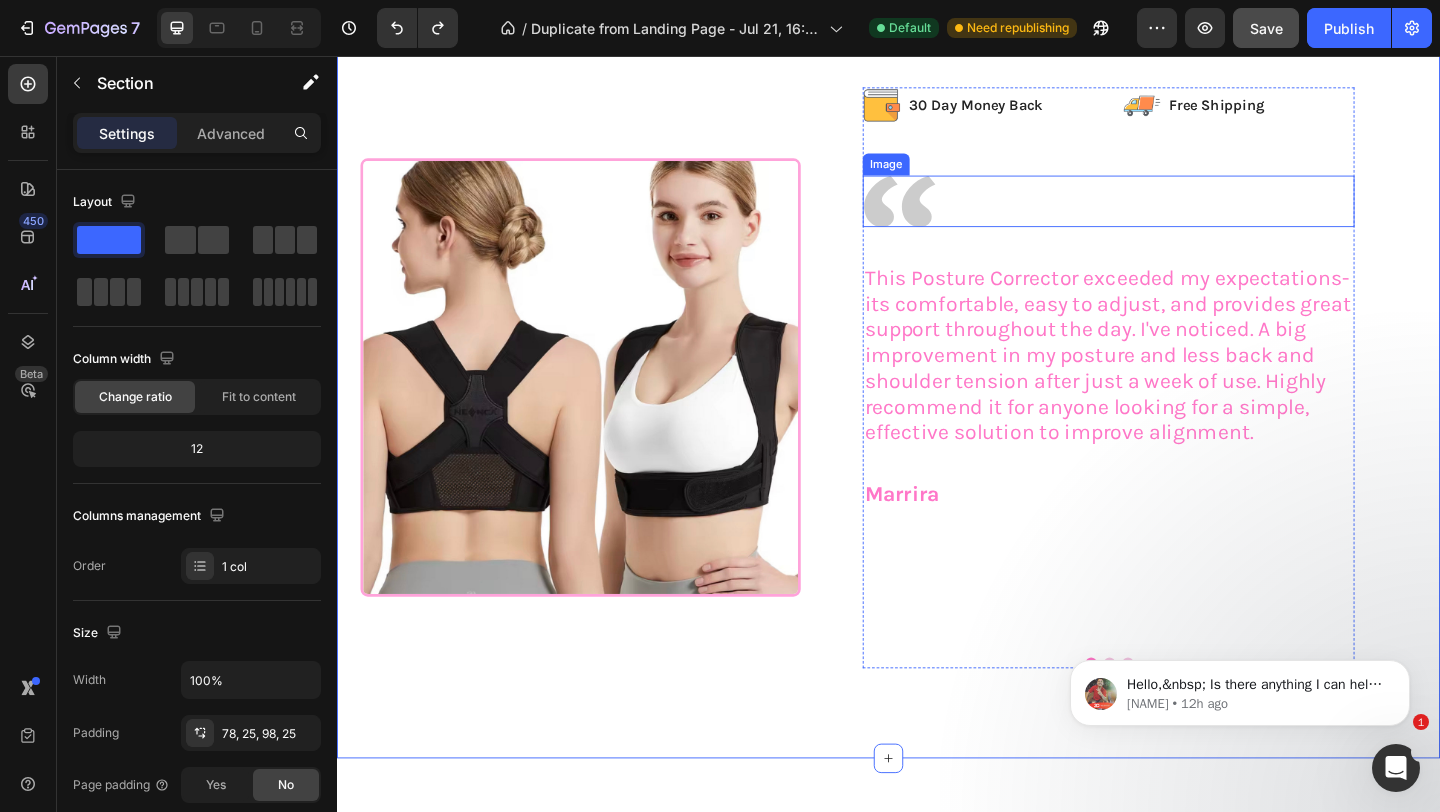 scroll, scrollTop: 3752, scrollLeft: 0, axis: vertical 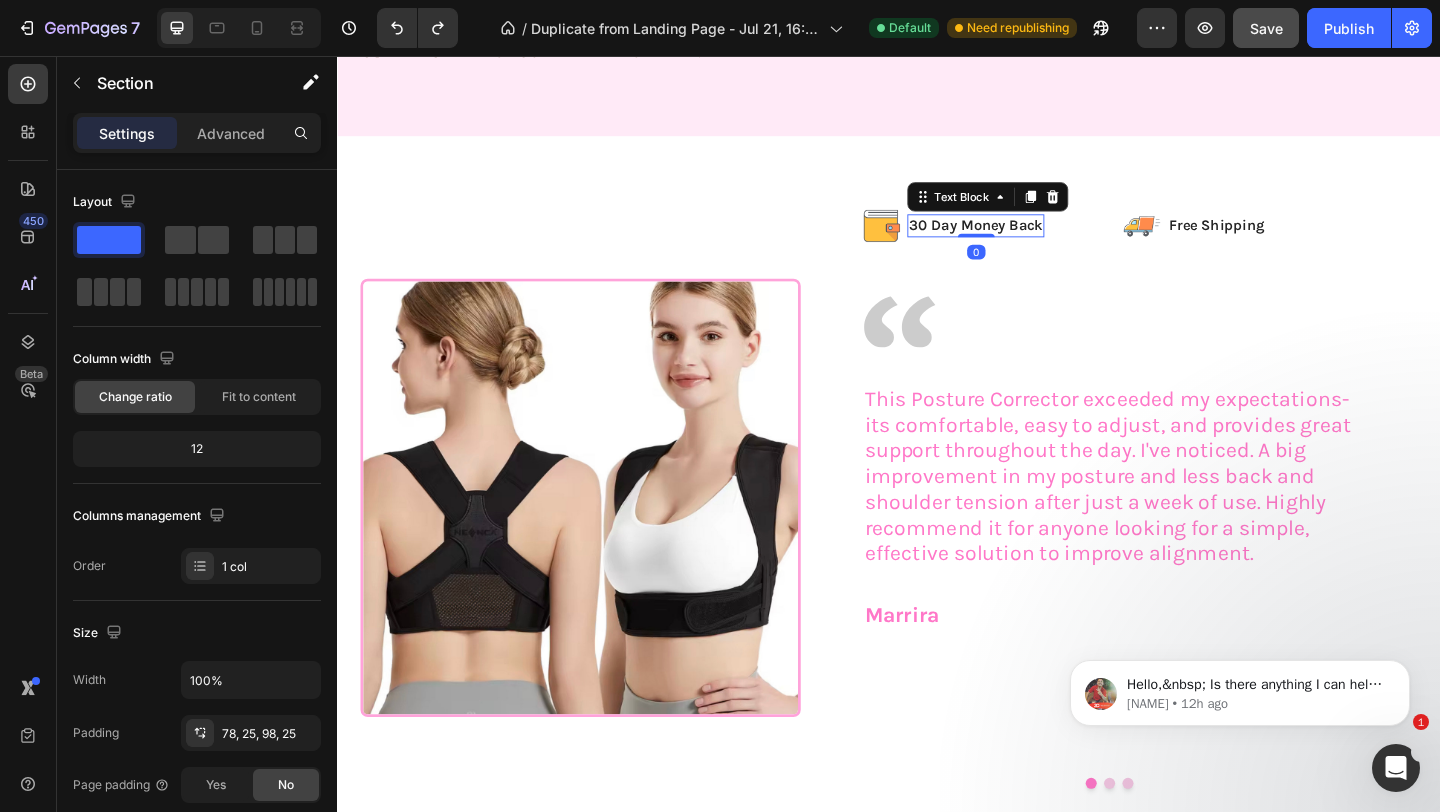 click on "30 Day Money Back" at bounding box center (1031, 240) 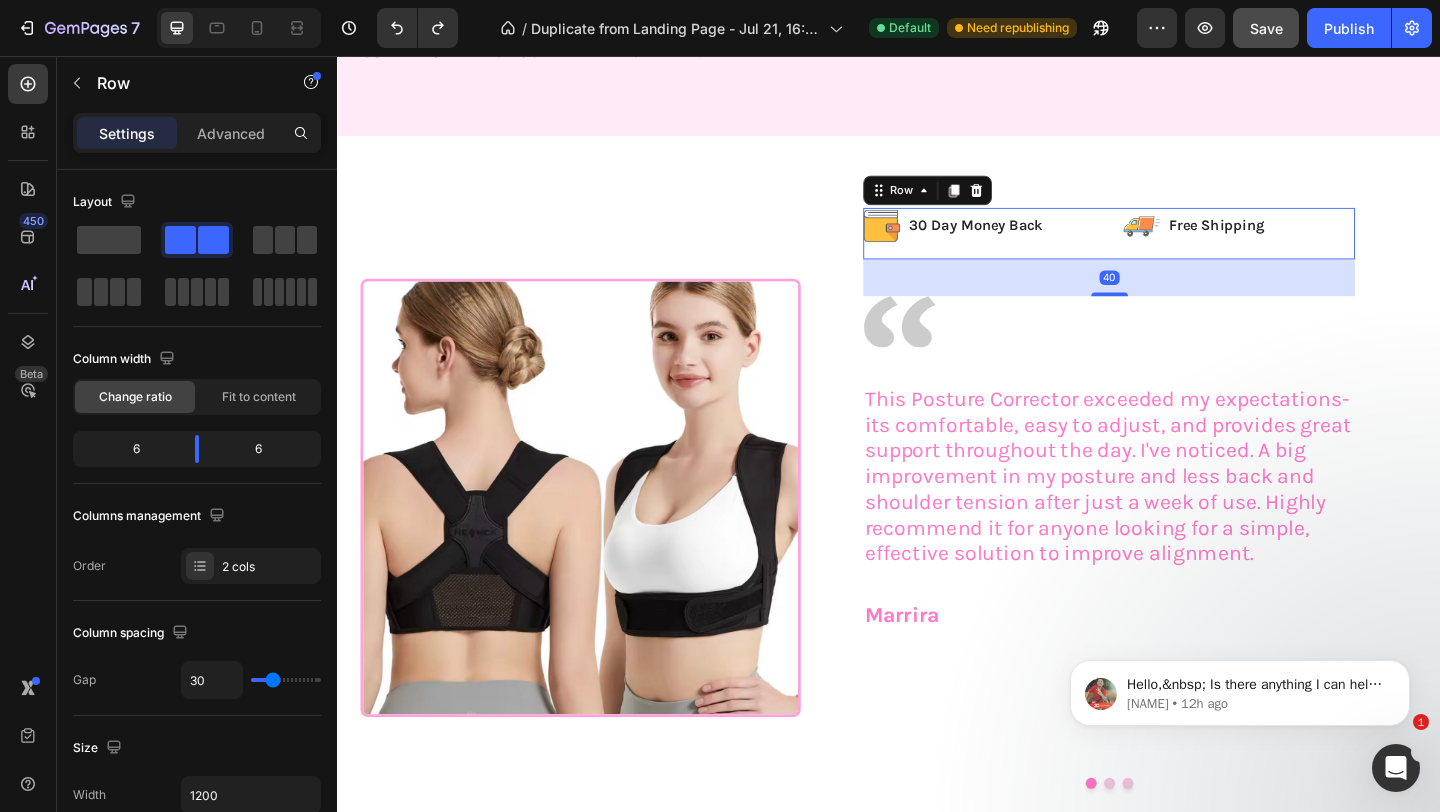 click on "Image 30 Day Money Back Text Block Row" at bounding box center (1035, 249) 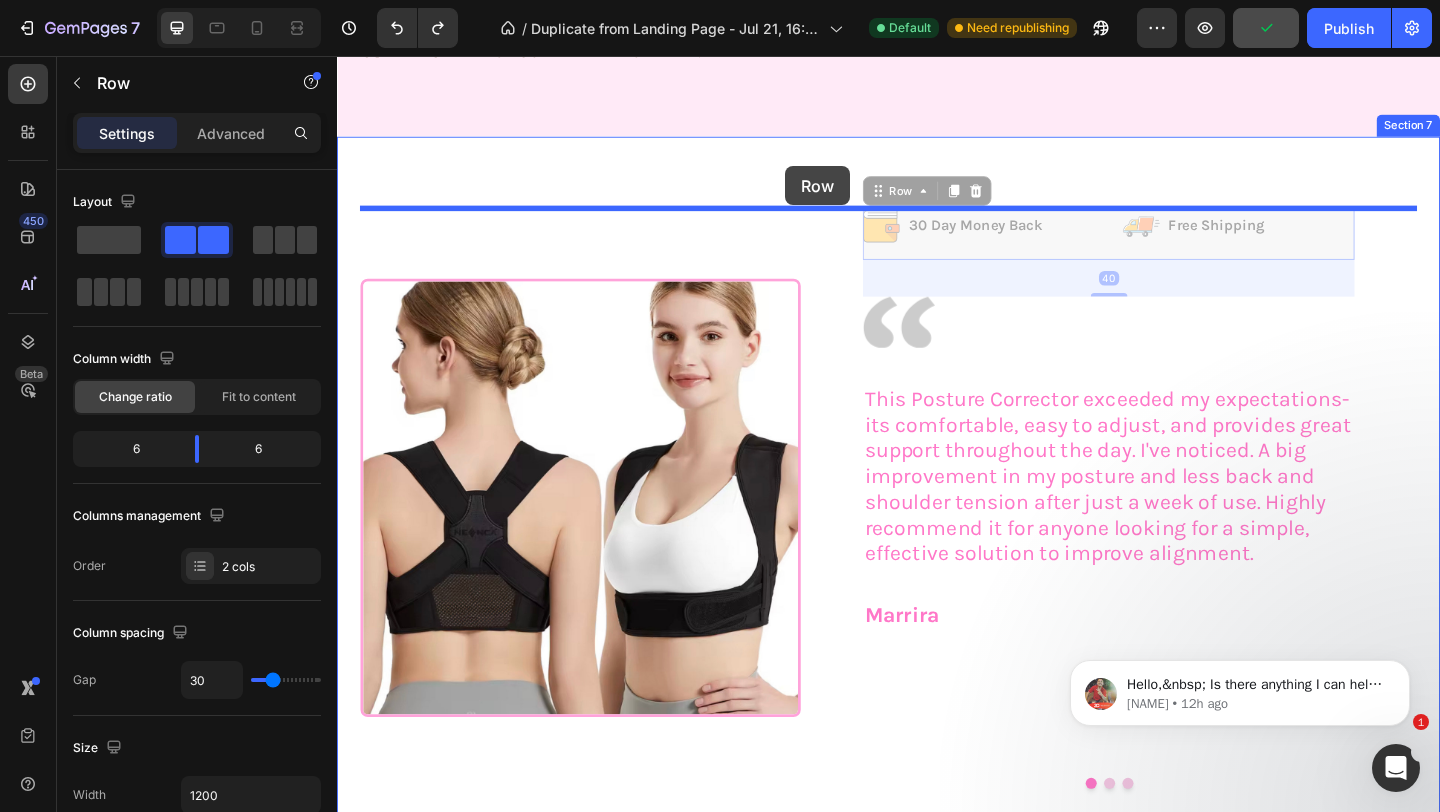 drag, startPoint x: 955, startPoint y: 203, endPoint x: 826, endPoint y: 178, distance: 131.40015 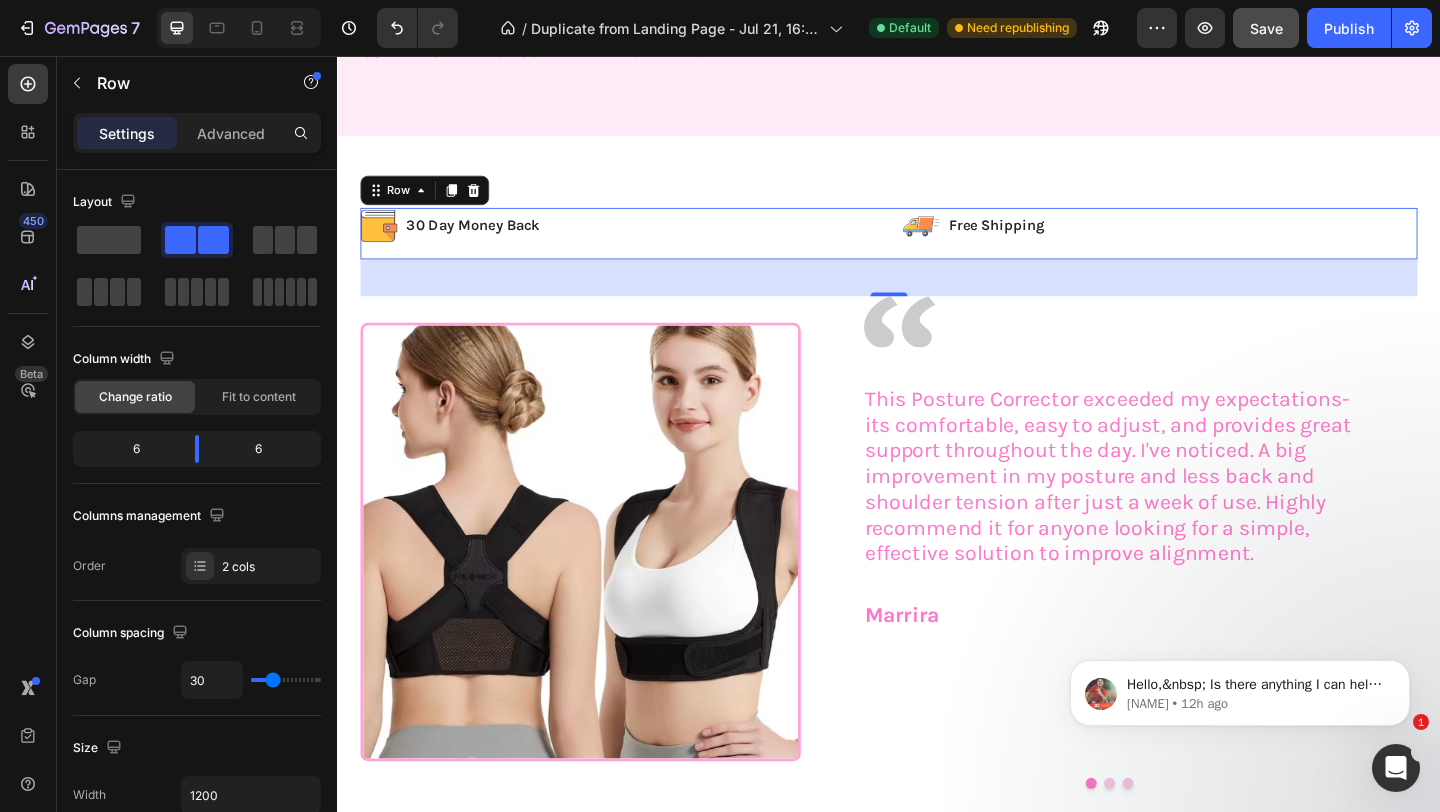 drag, startPoint x: 929, startPoint y: 310, endPoint x: 936, endPoint y: 266, distance: 44.553337 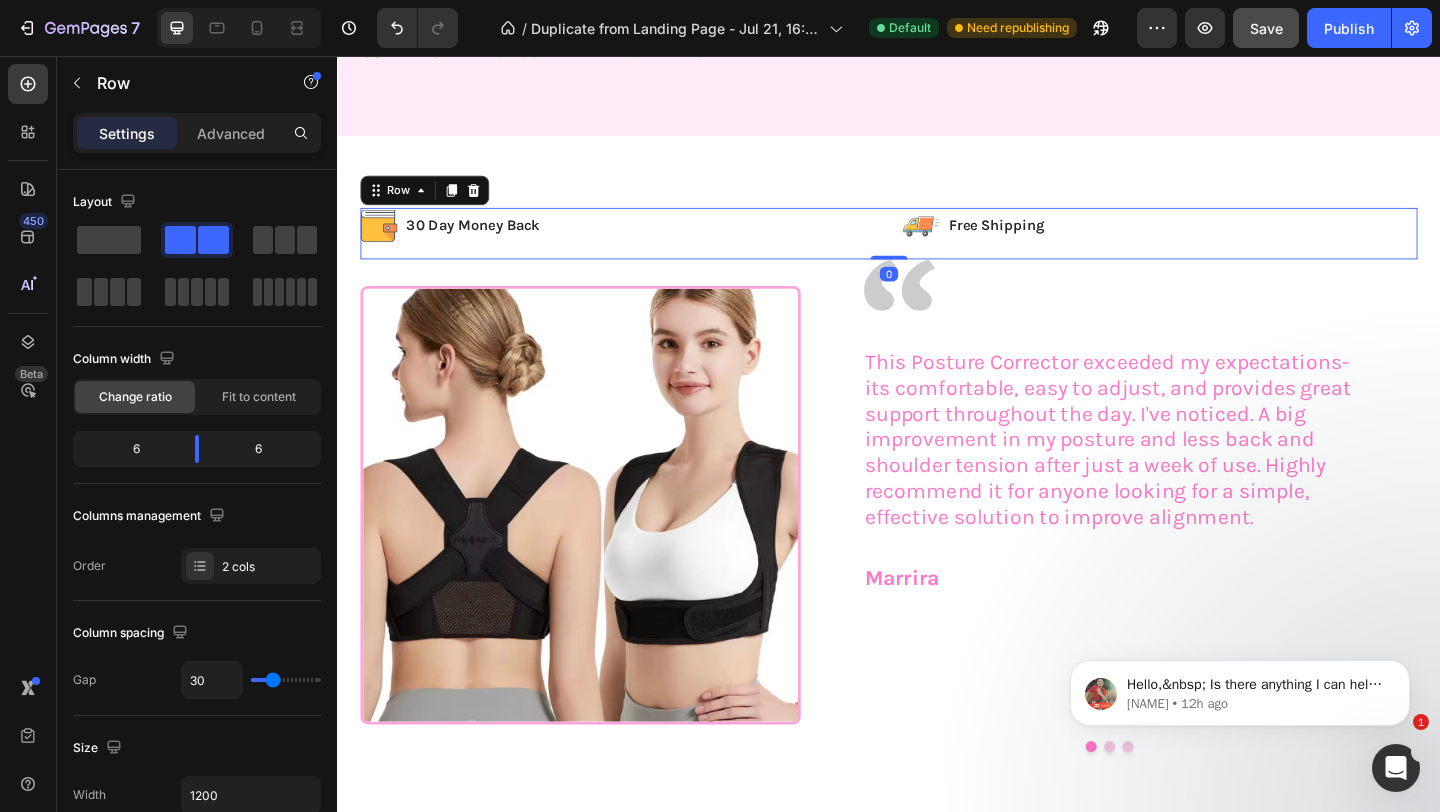 drag, startPoint x: 944, startPoint y: 314, endPoint x: 956, endPoint y: 250, distance: 65.11528 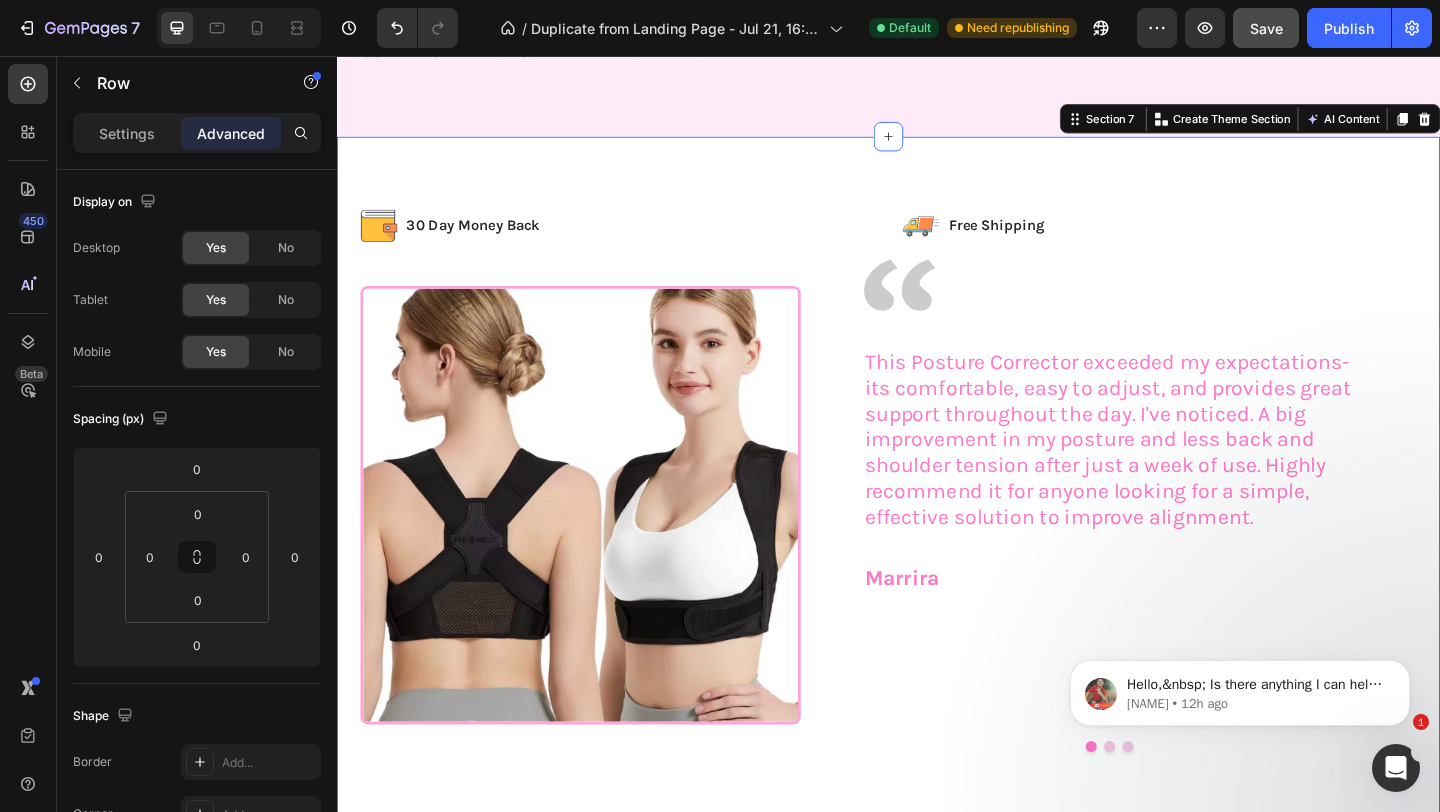 click on "Image 30 Day Money Back Text Block Row Image Free Shipping Text Block Row Row Image Image This Posture Corrector exceeded my expectations-its comfortable, easy to adjust, and provides great support throughout the day. I've noticed. A big improvement in my posture and less back and shoulder tension after just a week of use. Highly recommend it for anyone looking for a simple, effective solution to improve alignment.   Text Block Marrira Text Block Very Comfortable! Easily adjustable as well with there being multiple velcro pieces to adjust. Velcro is very strong. I stand all day at work so this had been so helpful in keeping my posture better and relieving body pains, especially back.  Text Block Ashley Text Block Text Block Sherri Wess Text Block Carousel Row Row Section 7   You can create reusable sections Create Theme Section AI Content Write with GemAI What would you like to describe here? Tone and Voice Persuasive Product Maternity Belt for Moms Show more Generate" at bounding box center (937, 527) 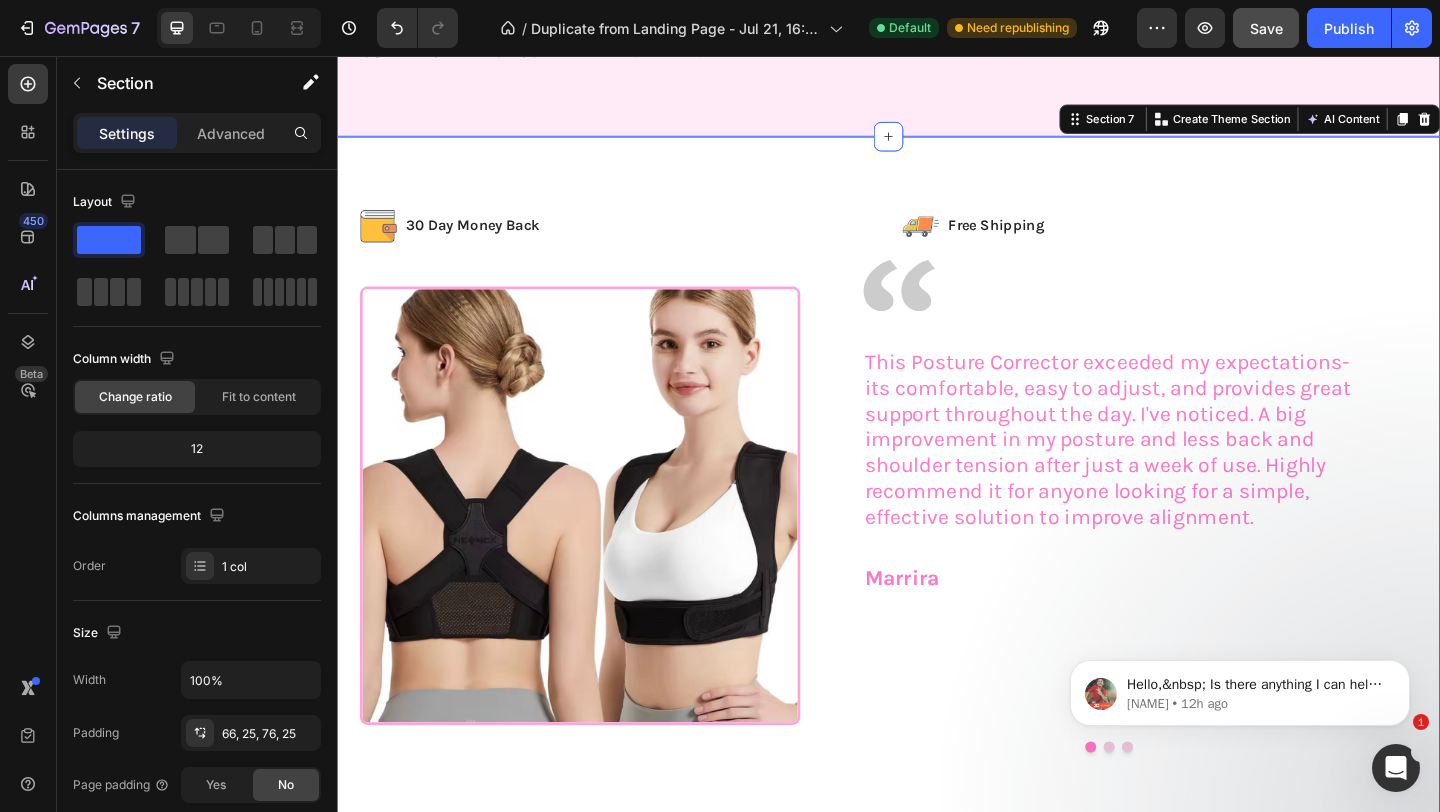 click on "Transform Your Posture Today Heading Experience  all-day comfort  and  confidence  with our Posture Corrector. Designed for the Mothers and Fathers, this belt offers a snug and fit that allows you to be comfortable. Made from  soft, breathable materials , it's perfect for daily wear. Whether you're at home taking care of your kids or at work or out and about, this belt is your companion for a comfortable and stylish lifestyle.  Text Block $23.99 Product Price Product Price GET NOW FOR 10% OFF Add to Cart Row HURRY! Only 3 left Stock Counter 30   DAY  MONEY BACK GUARANTEE -  RISK FREE! Text Block Row Sale 10% off Product Badge
Product Images Product Section 6" at bounding box center (937, -213) 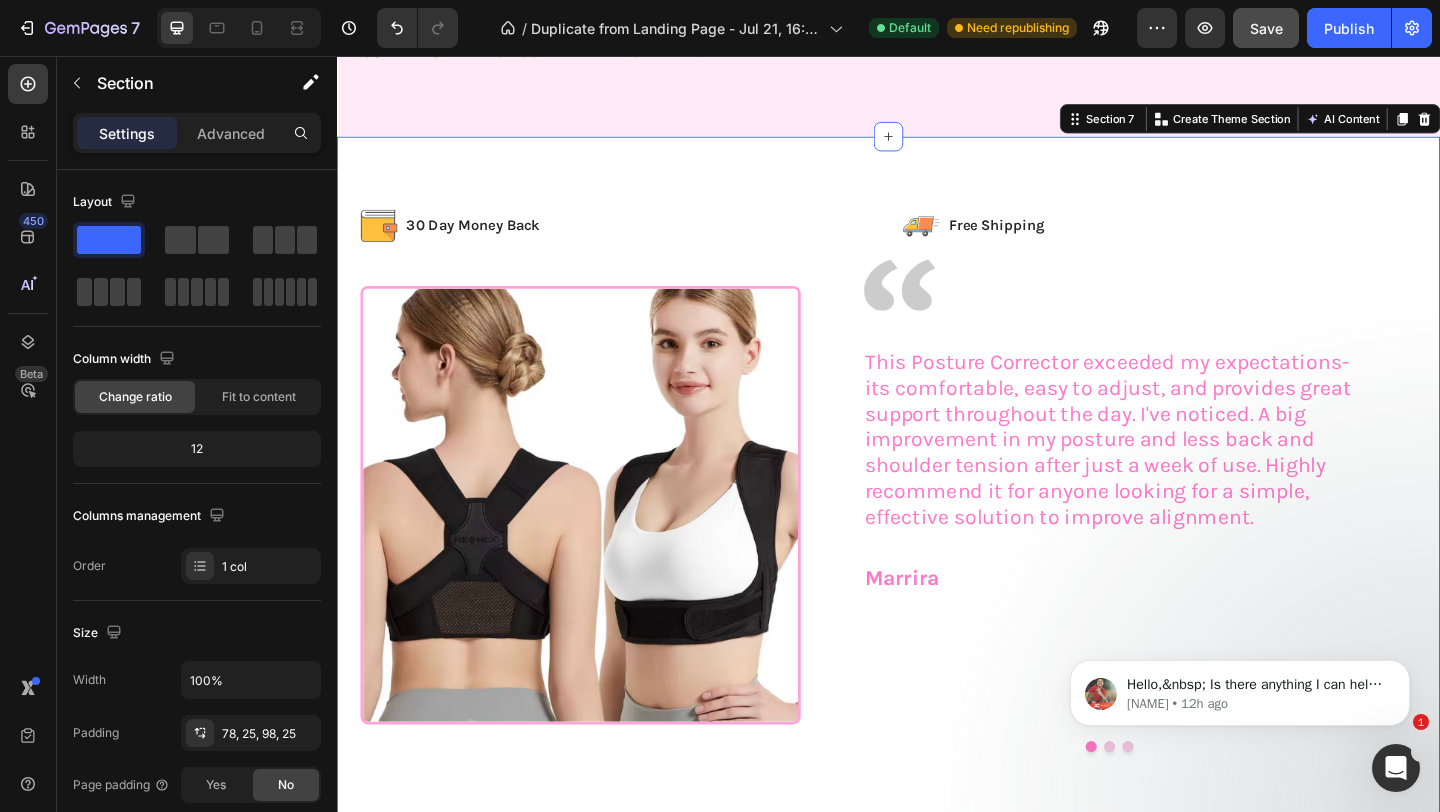 click on "Image 30 Day Money Back Text Block Row Image Free Shipping Text Block Row Row Image Image This Posture Corrector exceeded my expectations-its comfortable, easy to adjust, and provides great support throughout the day. I've noticed. A big improvement in my posture and less back and shoulder tension after just a week of use. Highly recommend it for anyone looking for a simple, effective solution to improve alignment.   Text Block Marrira Text Block Very Comfortable! Easily adjustable as well with there being multiple velcro pieces to adjust. Velcro is very strong. I stand all day at work so this had been so helpful in keeping my posture better and relieving body pains, especially back.  Text Block Ashley Text Block Text Block Sherri Wess Text Block Carousel Row Row Section 7   You can create reusable sections Create Theme Section AI Content Write with GemAI What would you like to describe here? Tone and Voice Persuasive Product Show more Generate" at bounding box center (937, 527) 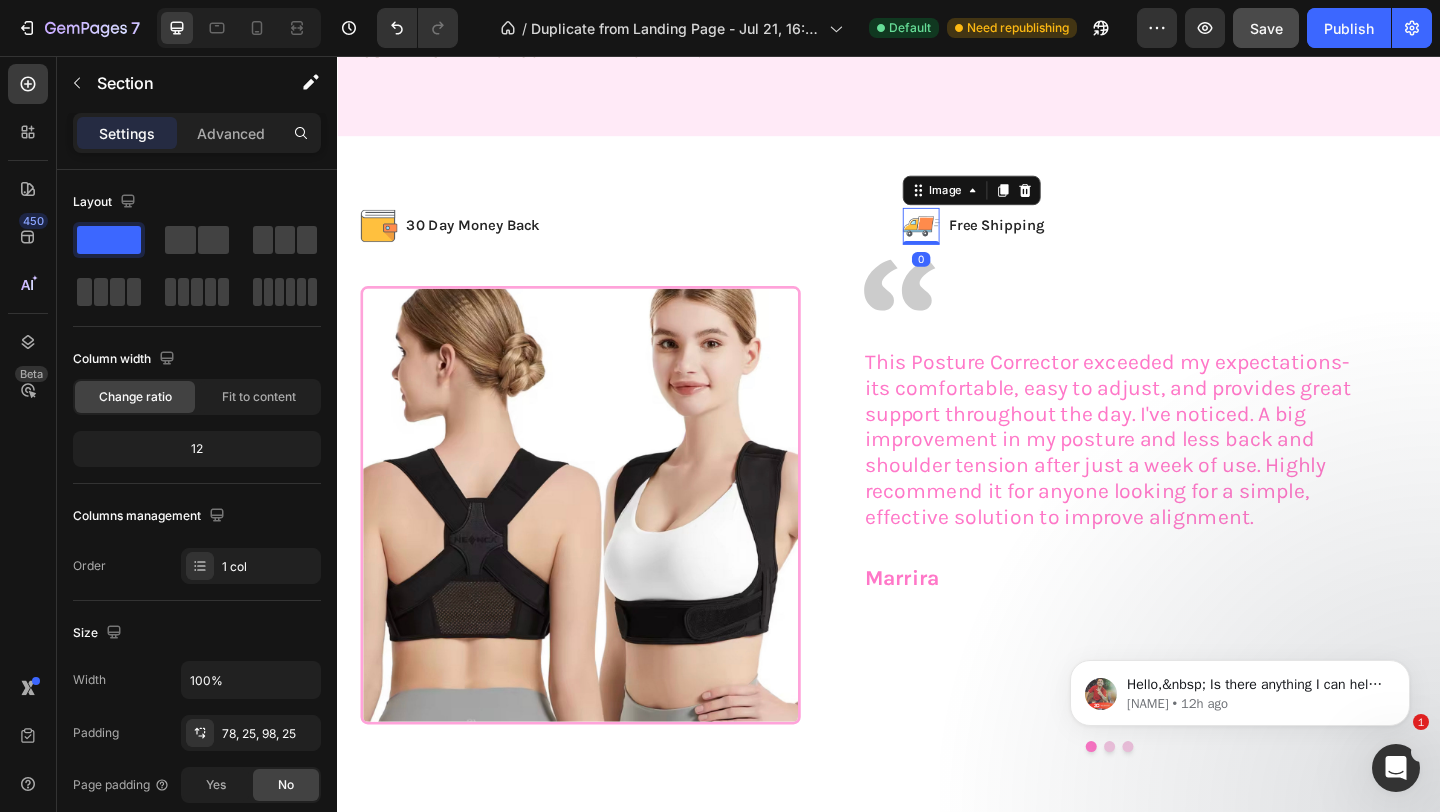 click at bounding box center [972, 241] 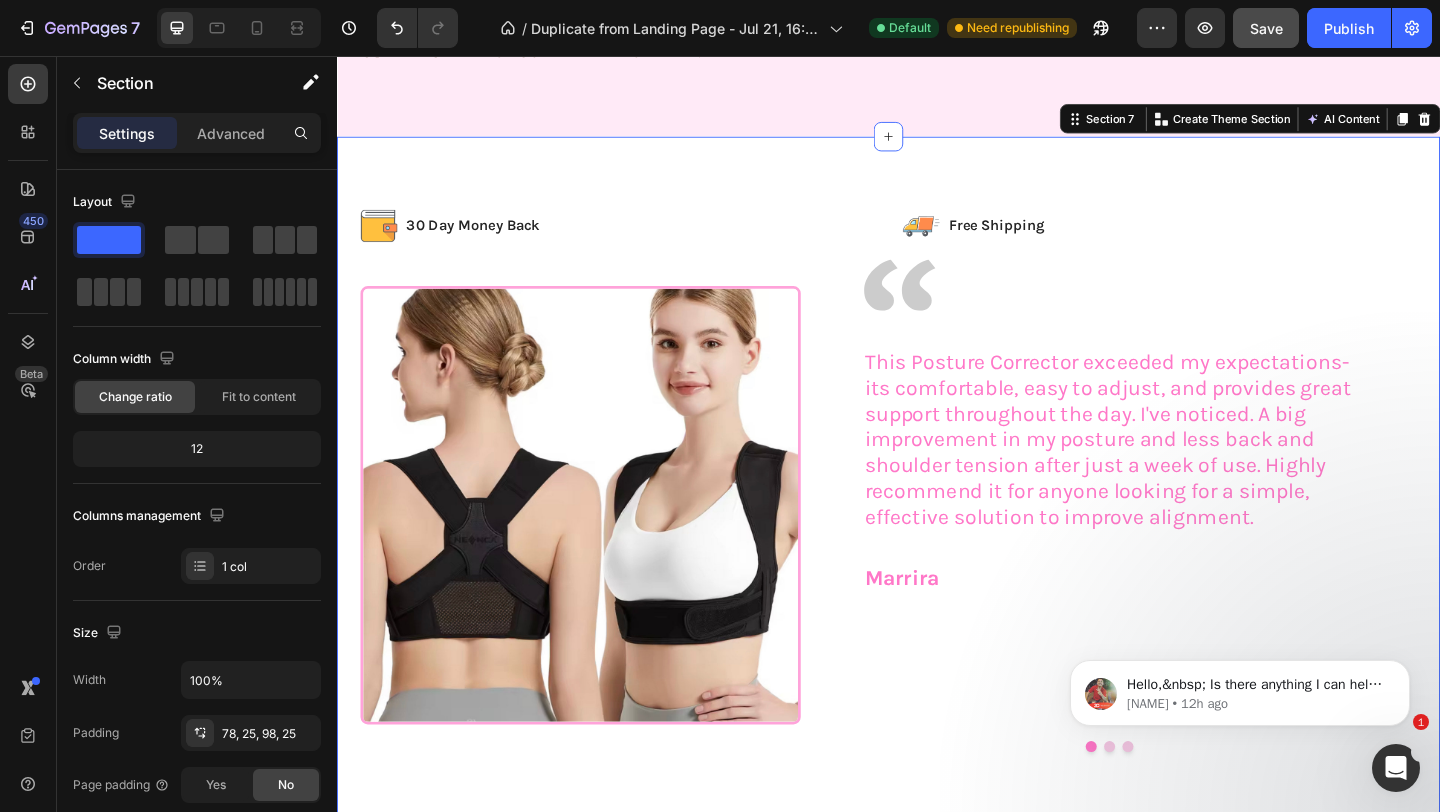 click on "Image 30 Day Money Back Text Block Row Image Free Shipping Text Block Row Row Image Image This Posture Corrector exceeded my expectations-its comfortable, easy to adjust, and provides great support throughout the day. I've noticed. A big improvement in my posture and less back and shoulder tension after just a week of use. Highly recommend it for anyone looking for a simple, effective solution to improve alignment.   Text Block Marrira Text Block Very Comfortable! Easily adjustable as well with there being multiple velcro pieces to adjust. Velcro is very strong. I stand all day at work so this had been so helpful in keeping my posture better and relieving body pains, especially back.  Text Block Ashley Text Block Text Block Sherri Wess Text Block Carousel Row Row Section 7   You can create reusable sections Create Theme Section AI Content Write with GemAI What would you like to describe here? Tone and Voice Persuasive Product Maternity Belt for Moms Show more Generate" at bounding box center (937, 527) 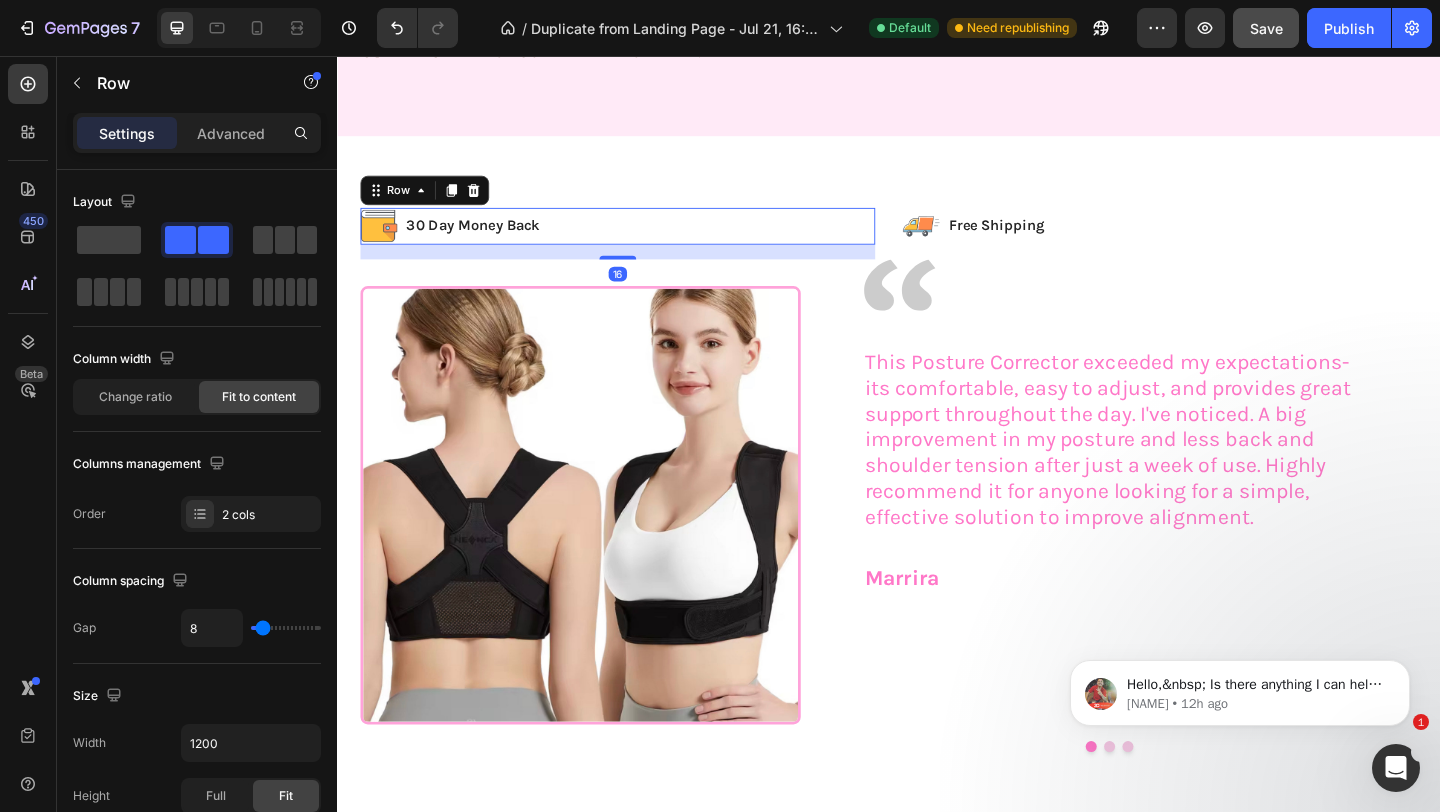 click on "Image 30 Day Money Back Text Block Row   16" at bounding box center [642, 241] 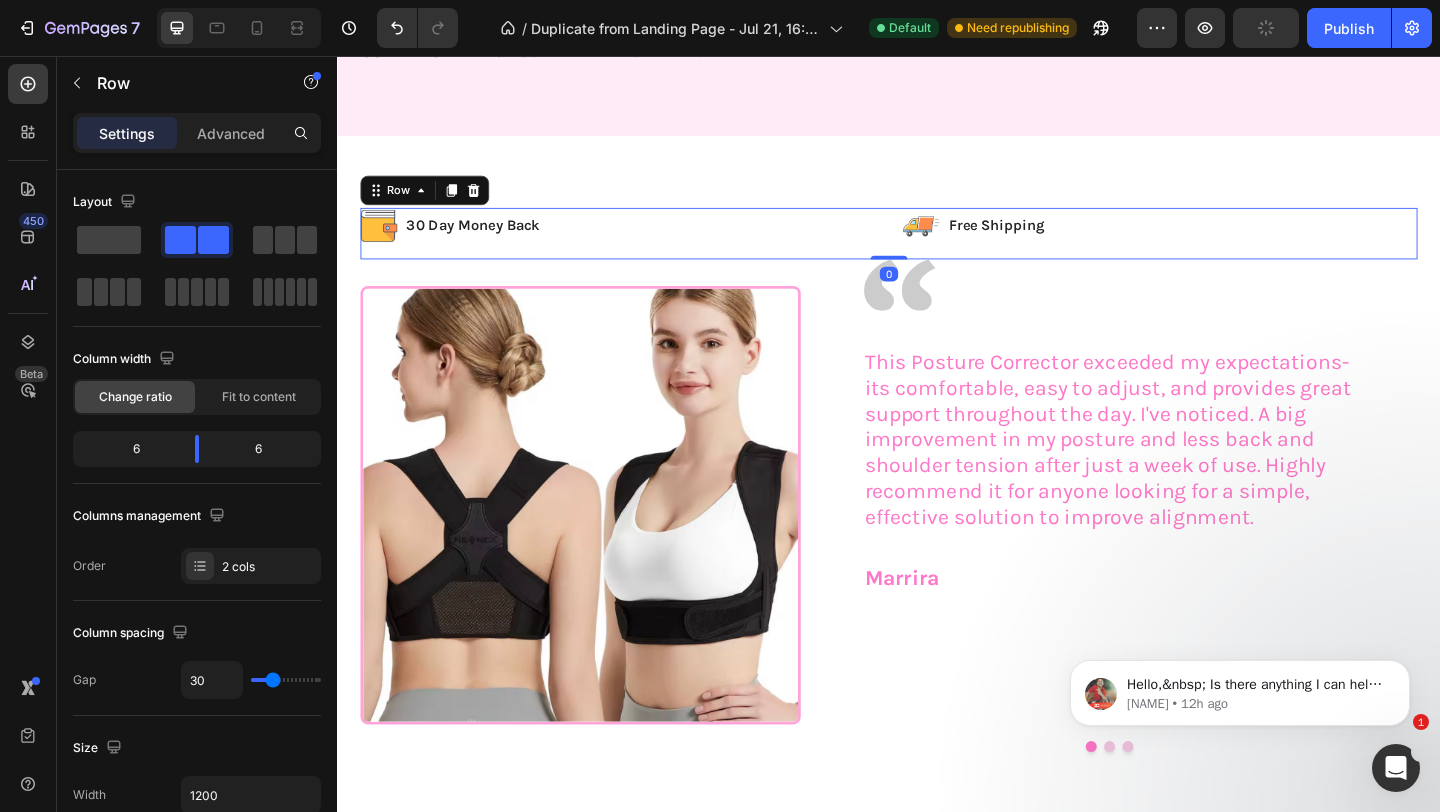 click on "Image 30 Day Money Back Text Block Row Image Free Shipping Text Block Row Row   0" at bounding box center [937, 249] 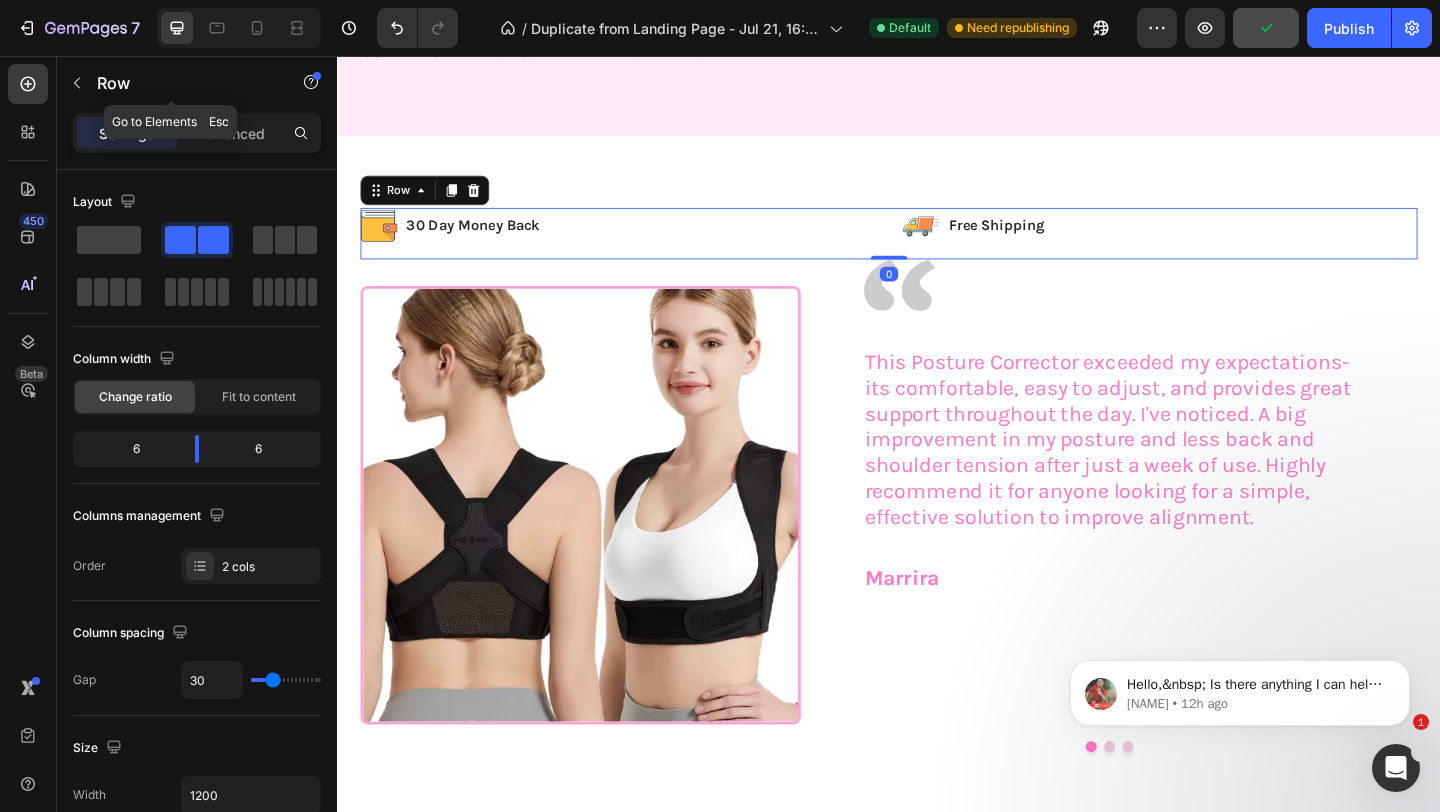 click on "Row" 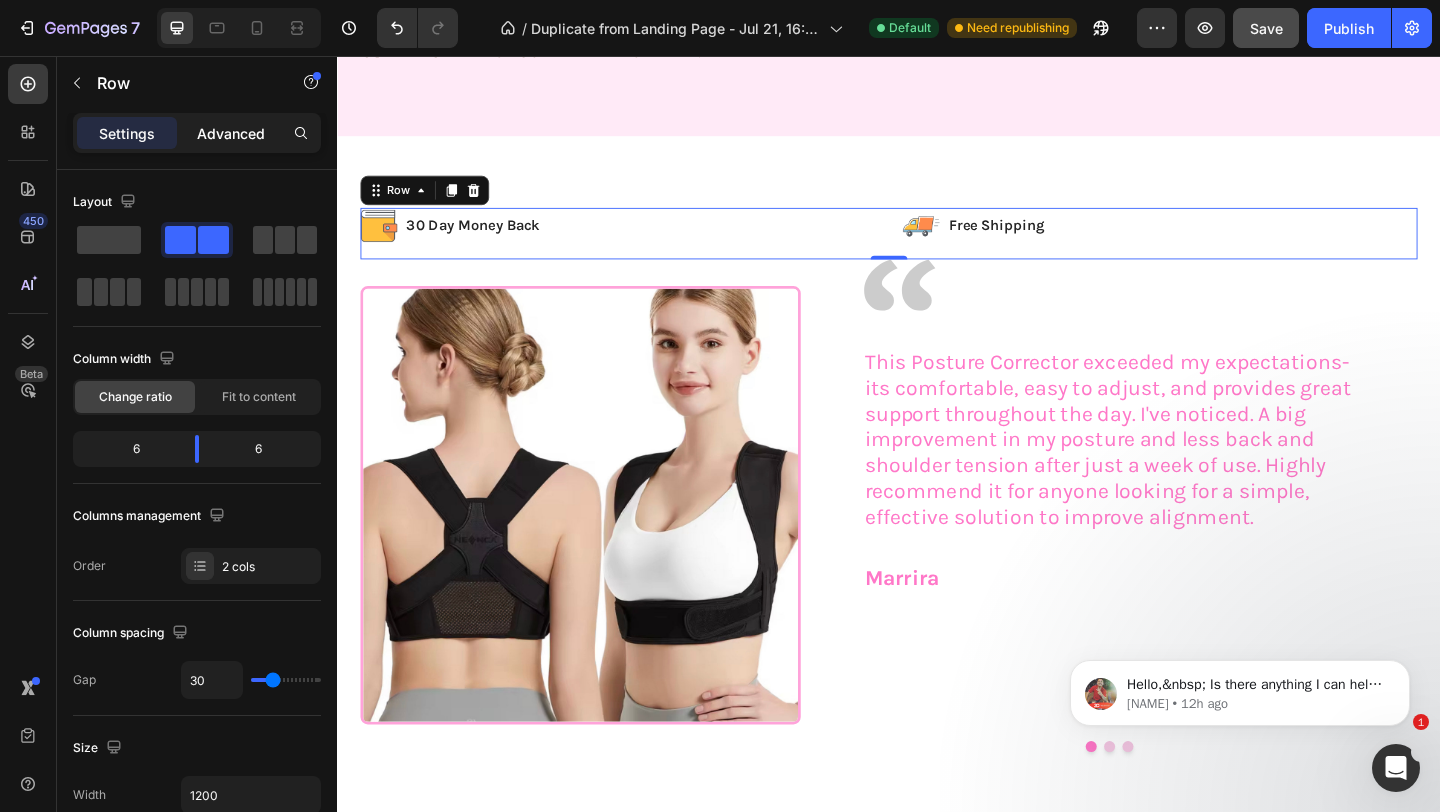 click on "Advanced" at bounding box center (231, 133) 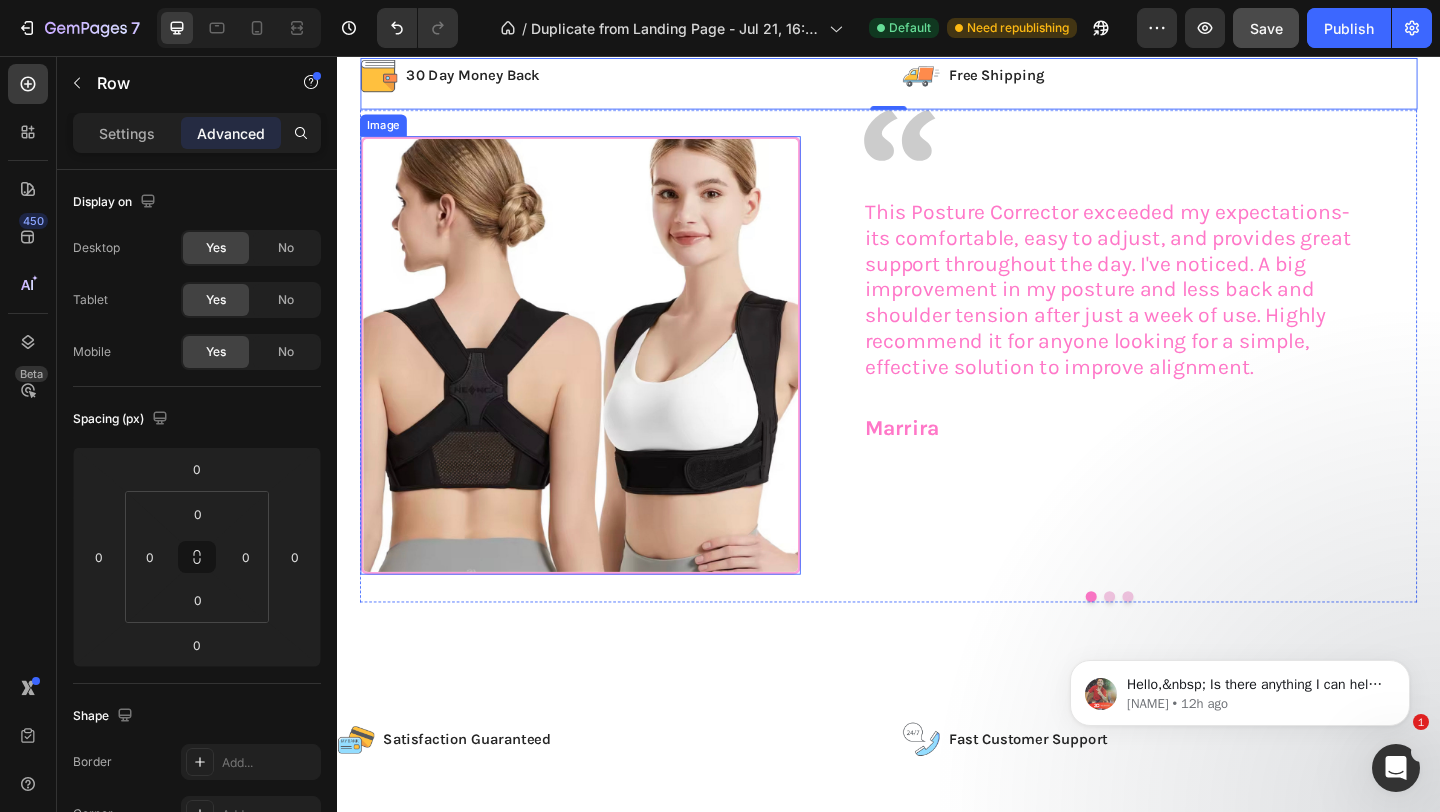 scroll, scrollTop: 3933, scrollLeft: 0, axis: vertical 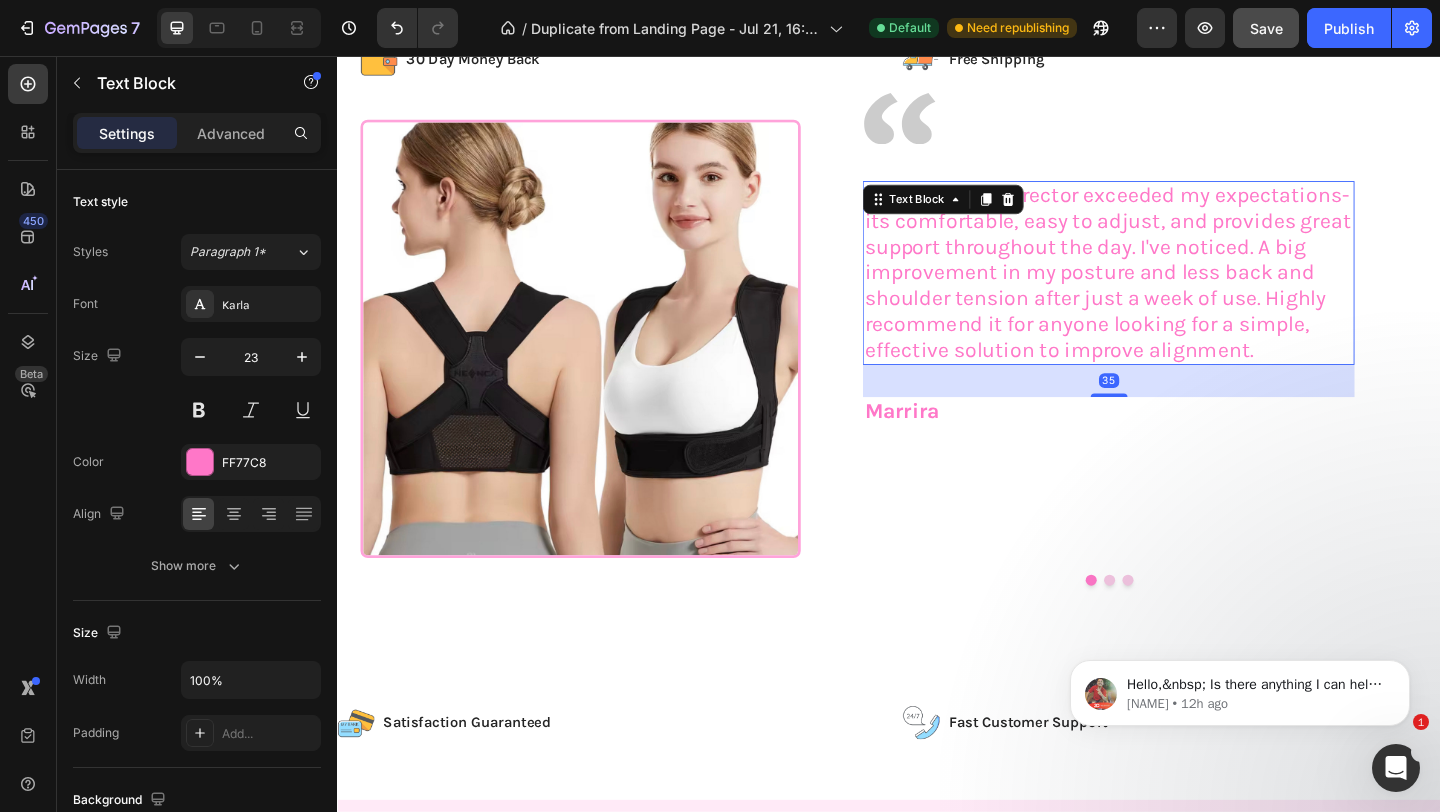 click on "This Posture Corrector exceeded my expectations-its comfortable, easy to adjust, and provides great support throughout the day. I've noticed. A big improvement in my posture and less back and shoulder tension after just a week of use. Highly recommend it for anyone looking for a simple, effective solution to improve alignment." at bounding box center [1176, 292] 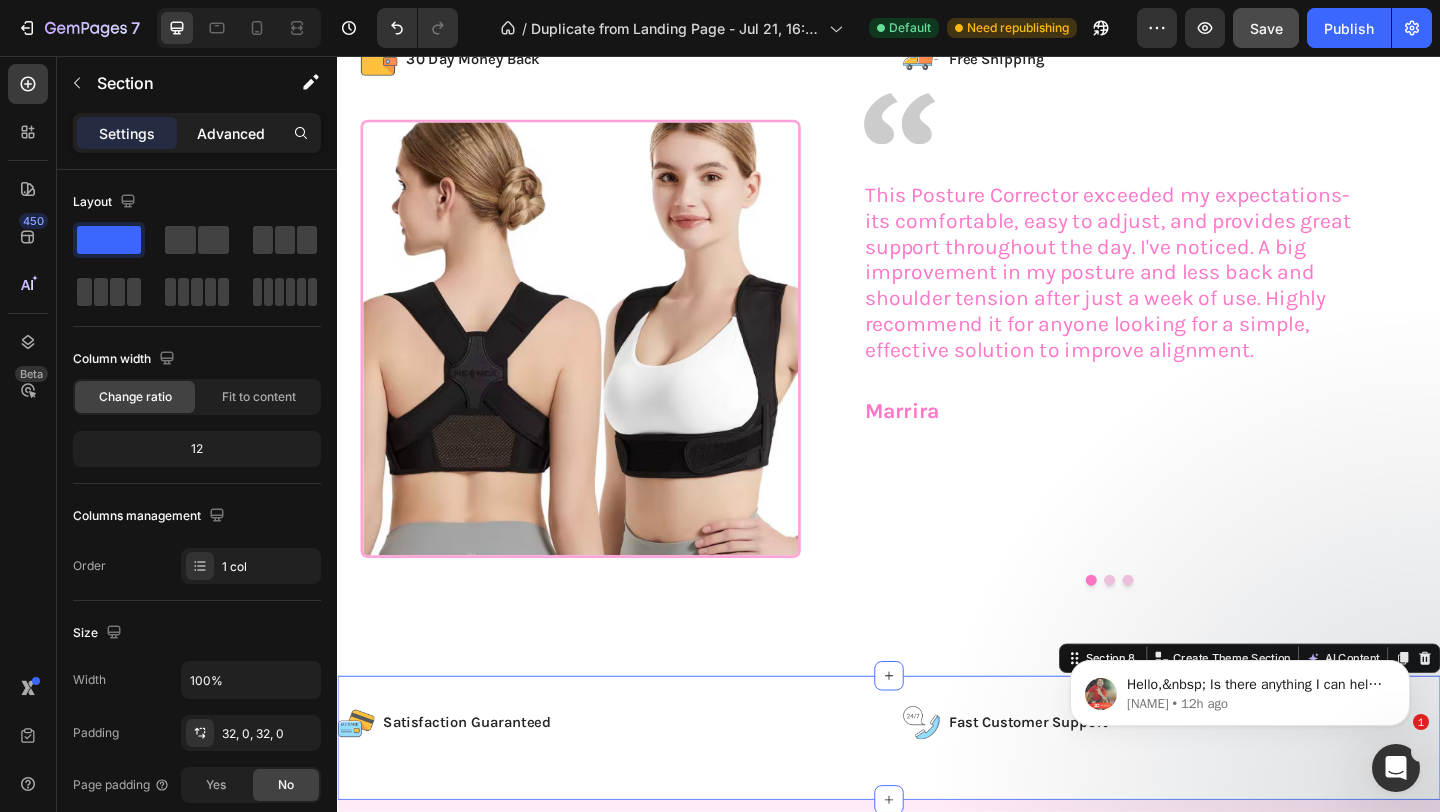 click on "Advanced" at bounding box center (231, 133) 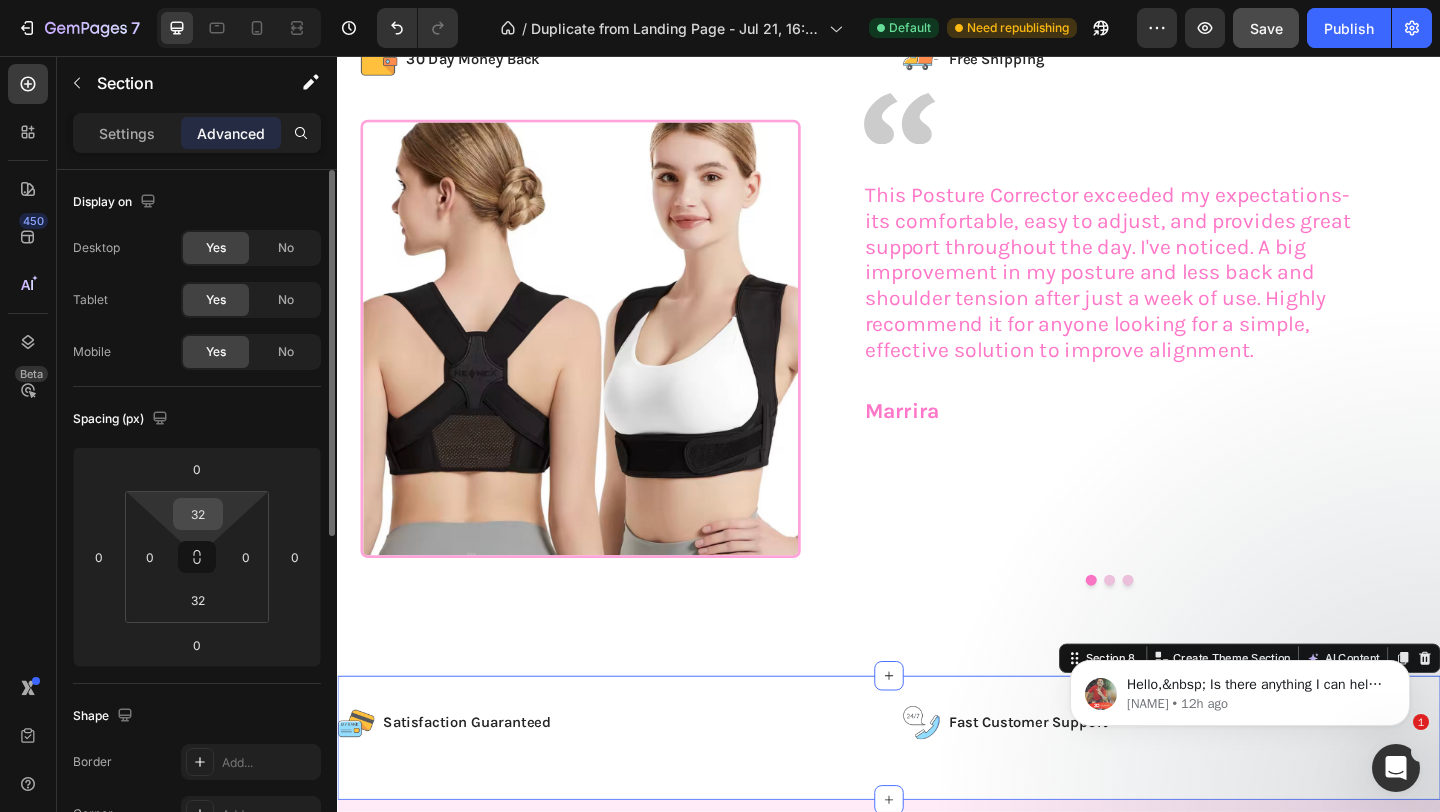 click on "32" at bounding box center [198, 514] 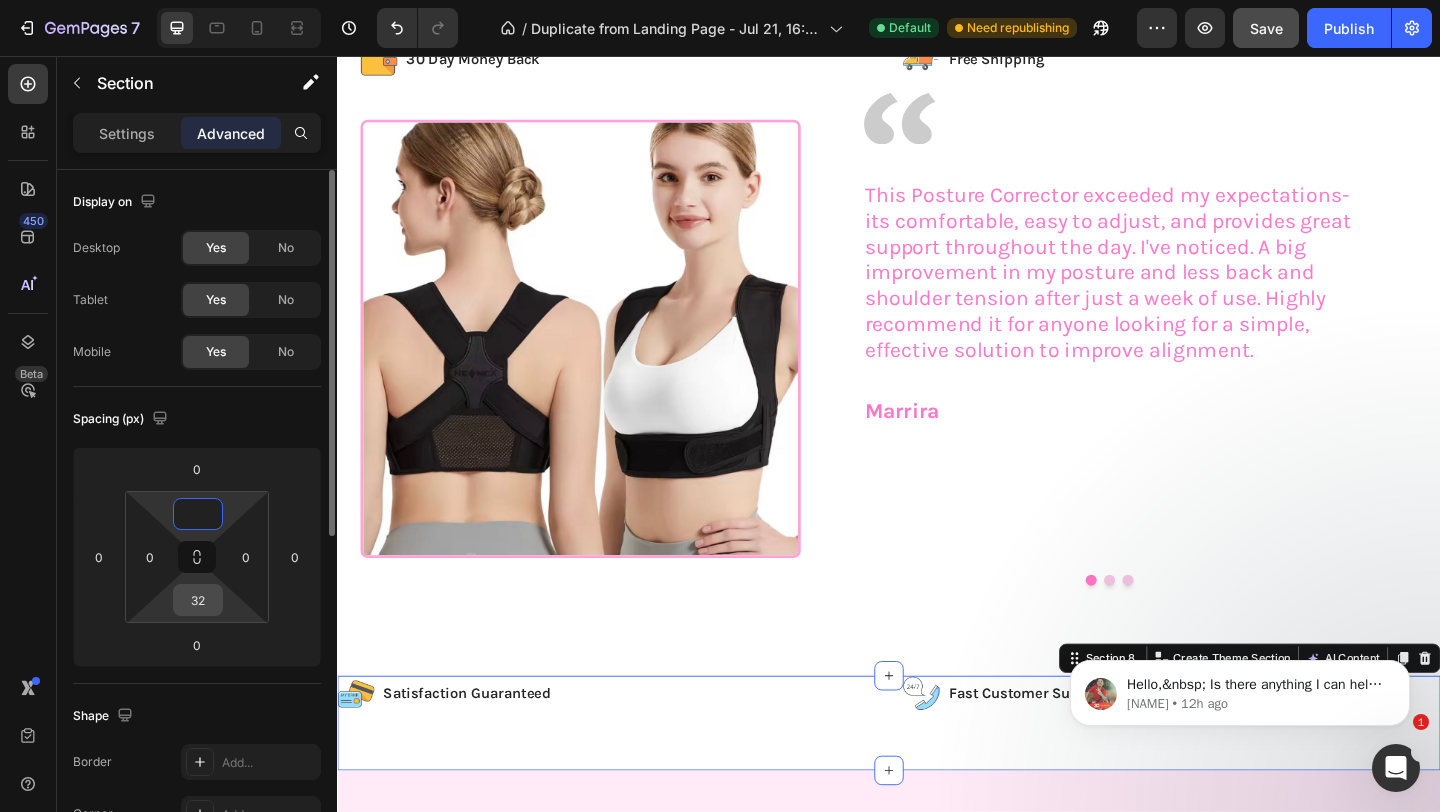 type on "0" 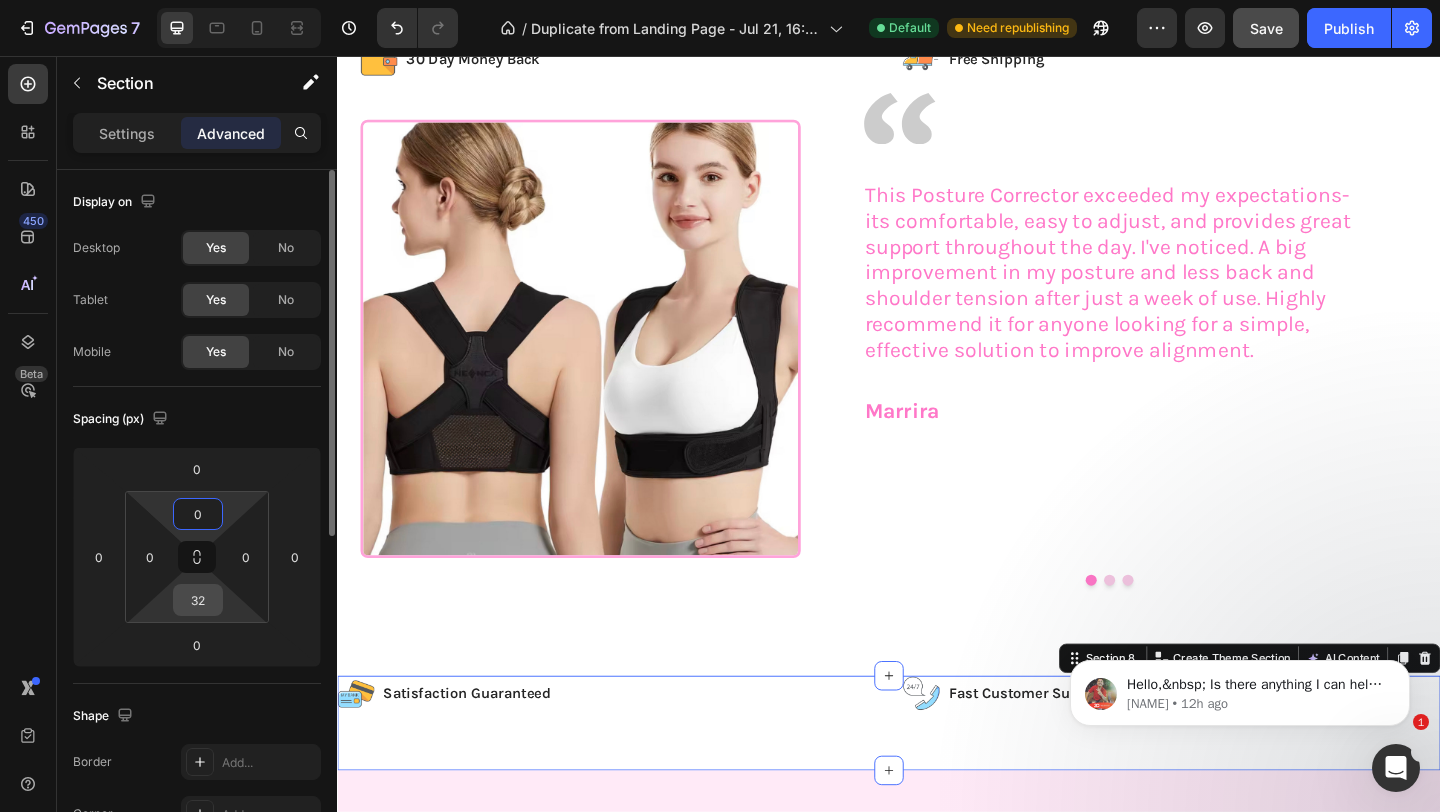 click on "32" at bounding box center (198, 600) 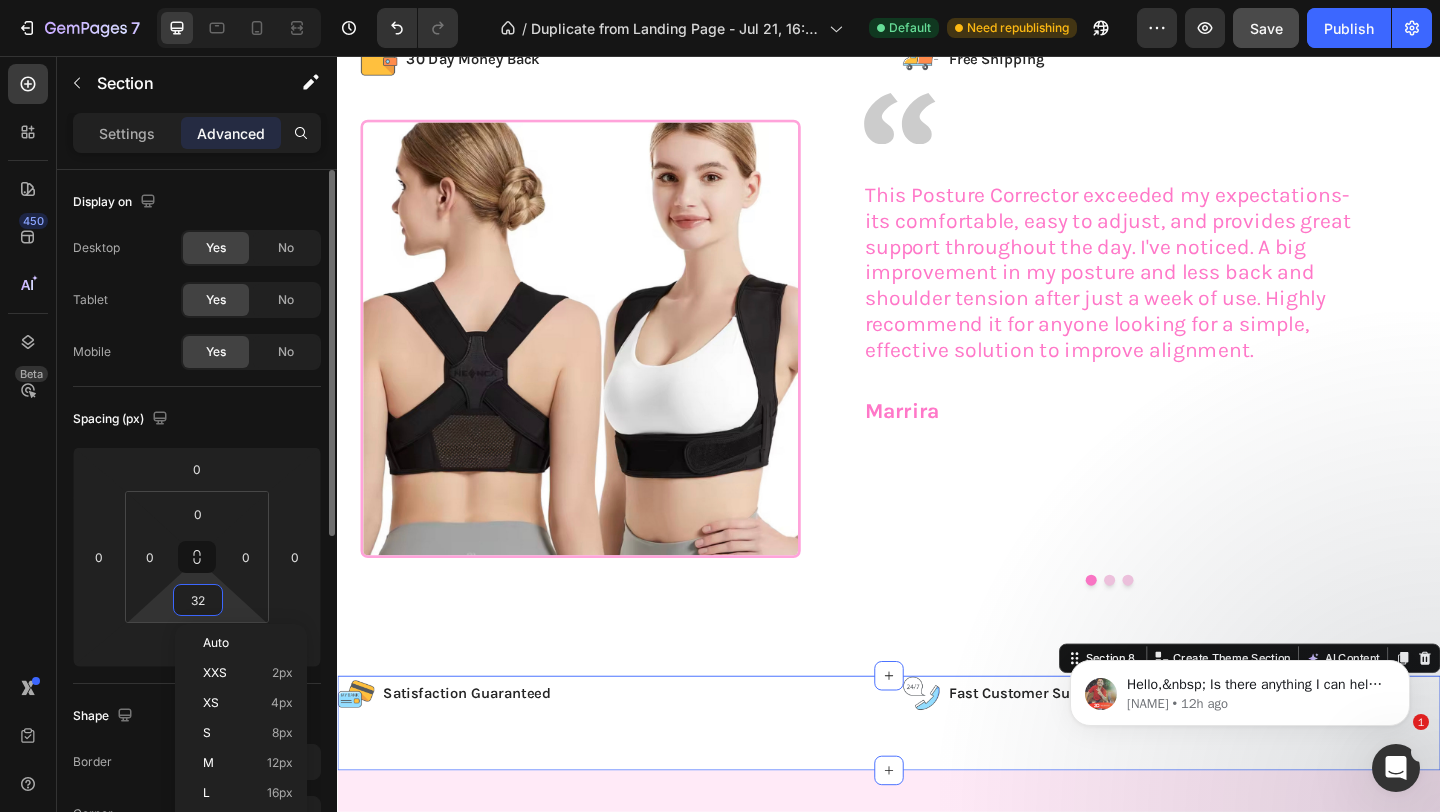 type 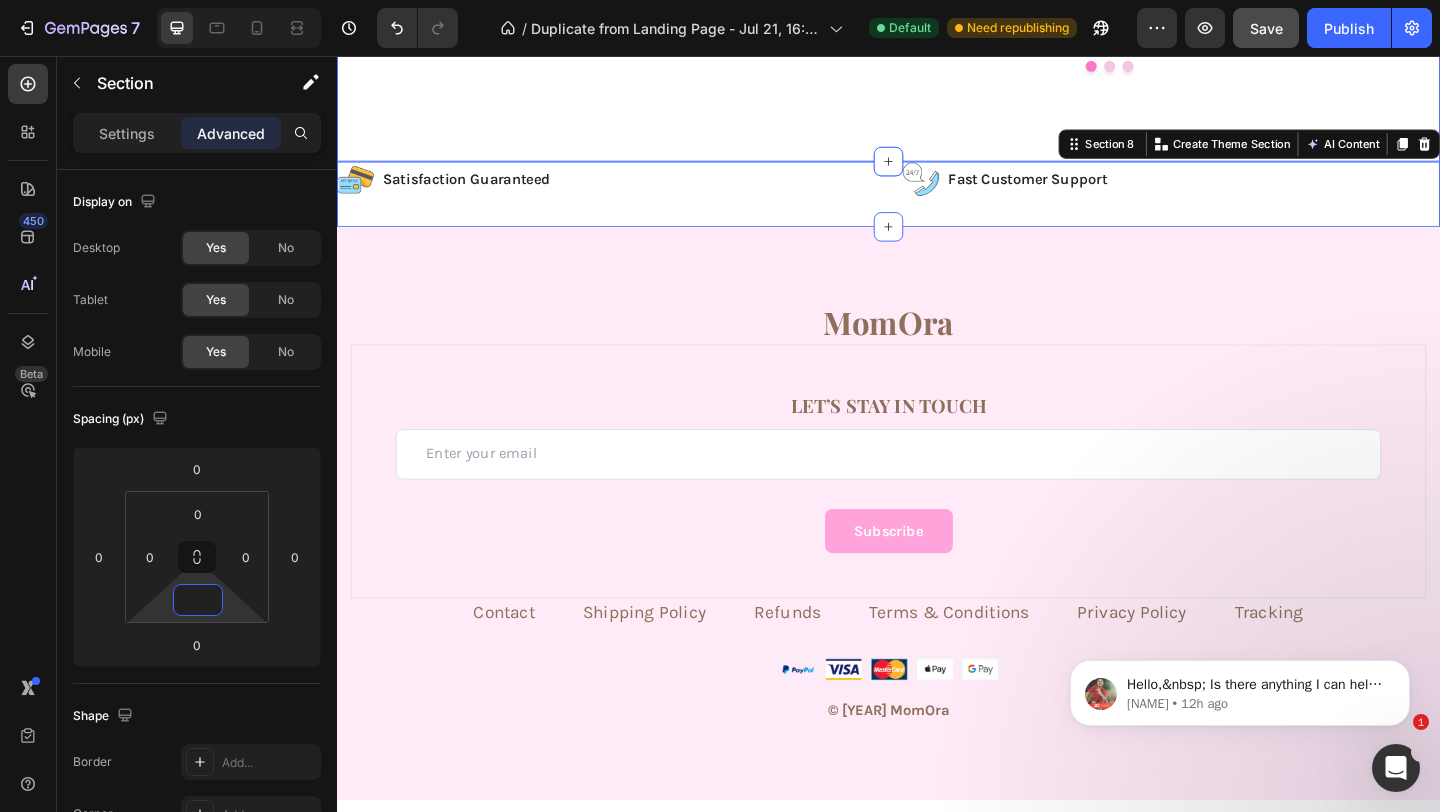 scroll, scrollTop: 4593, scrollLeft: 0, axis: vertical 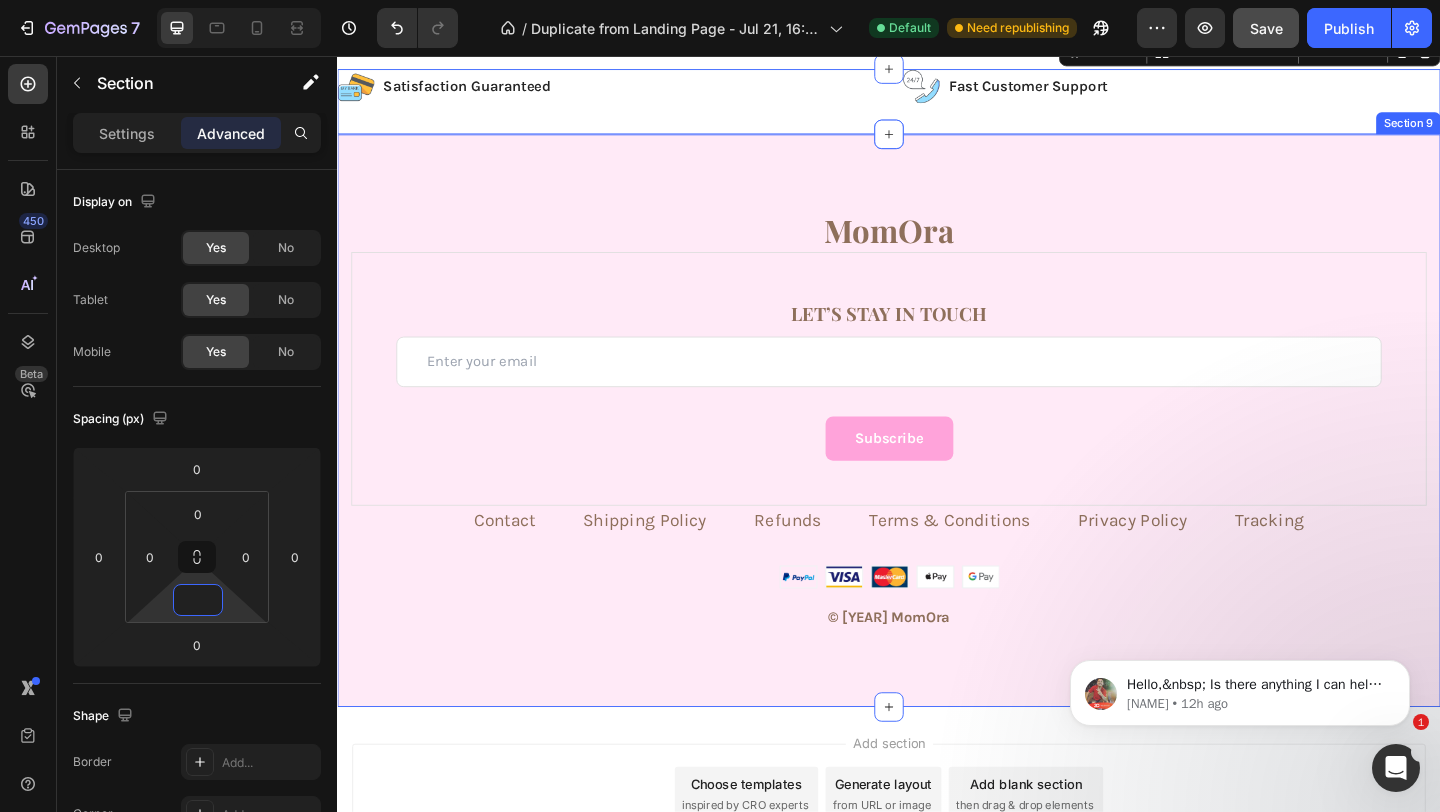 click on "MomOra Heading LET’S STAY IN TOUCH Heading Email Field Row Subscribe Submit Button Contact Form Row Contact Text block Shipping Policy Text block Refunds Text block Terms & Conditions Text block Privacy Policy Text block Tracking Text block Row Image © 2022 MomOra Text block Row Section 9" at bounding box center [937, 452] 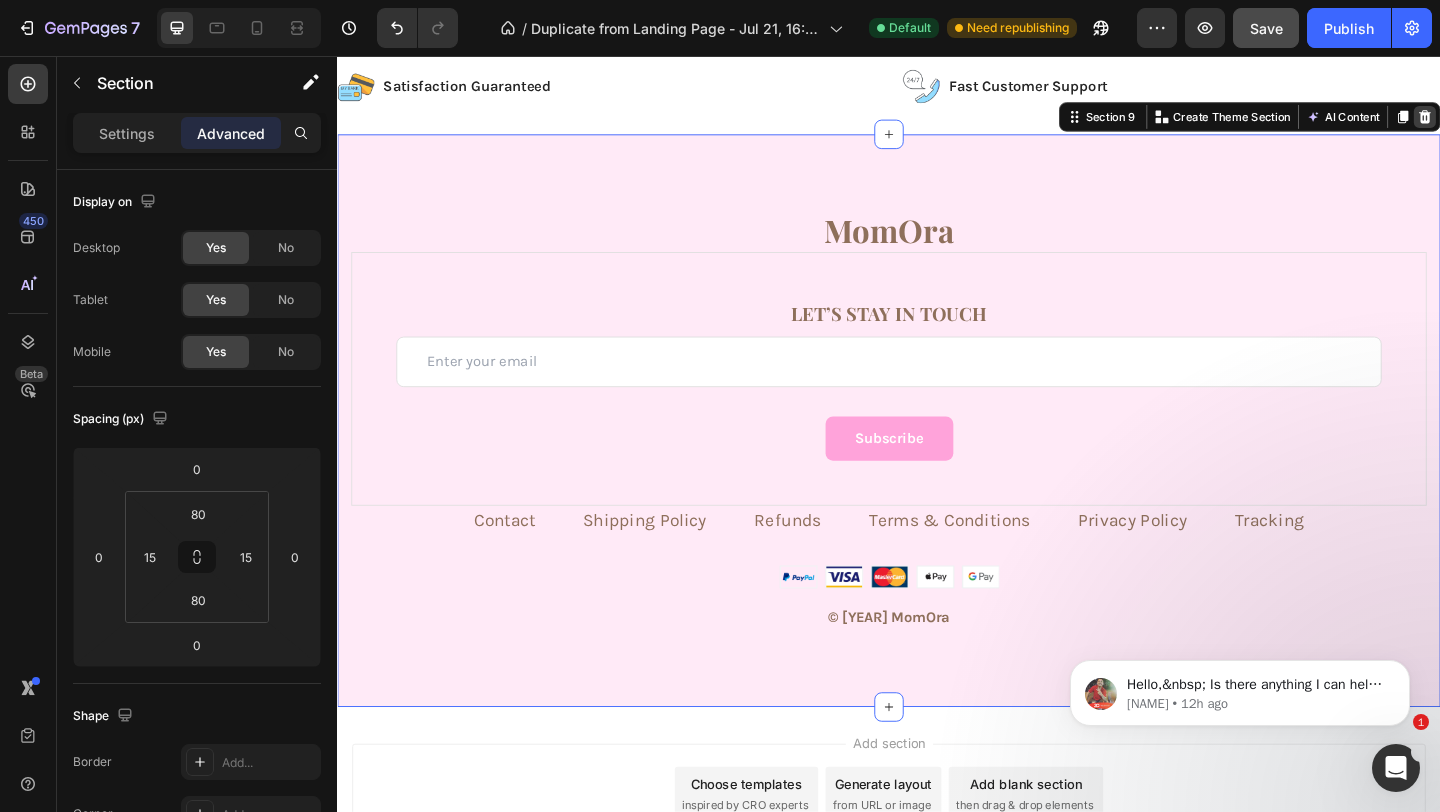 click 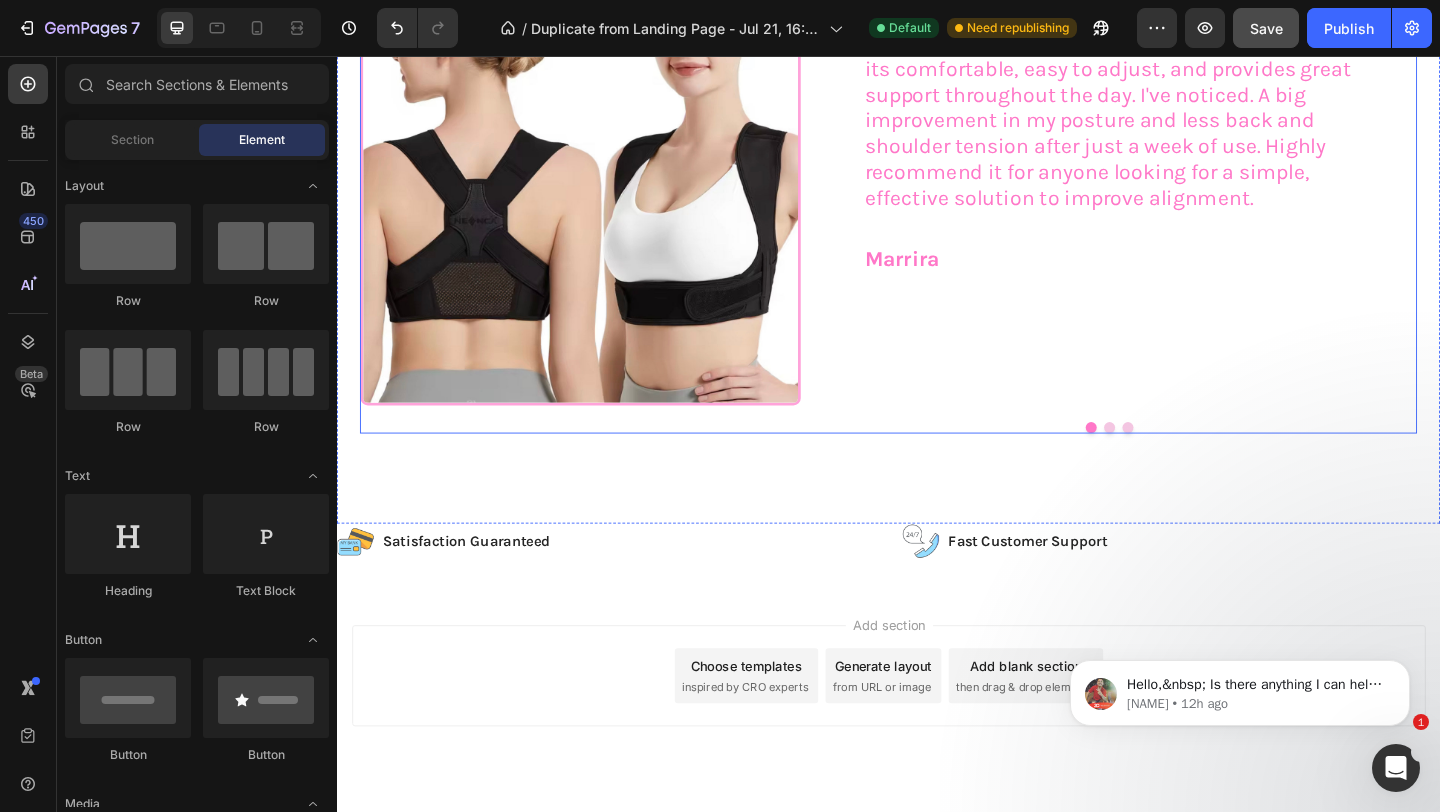 scroll, scrollTop: 4097, scrollLeft: 0, axis: vertical 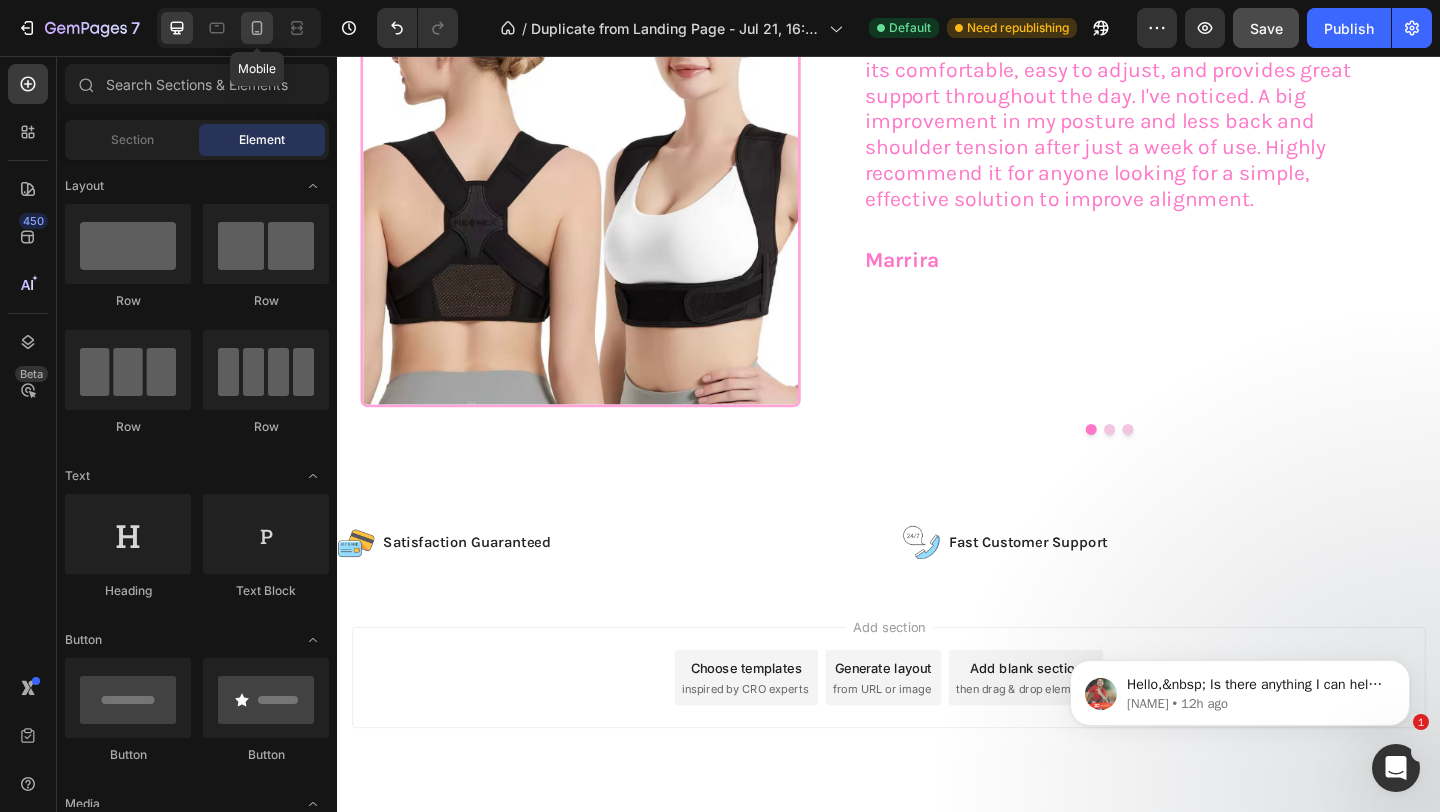 click 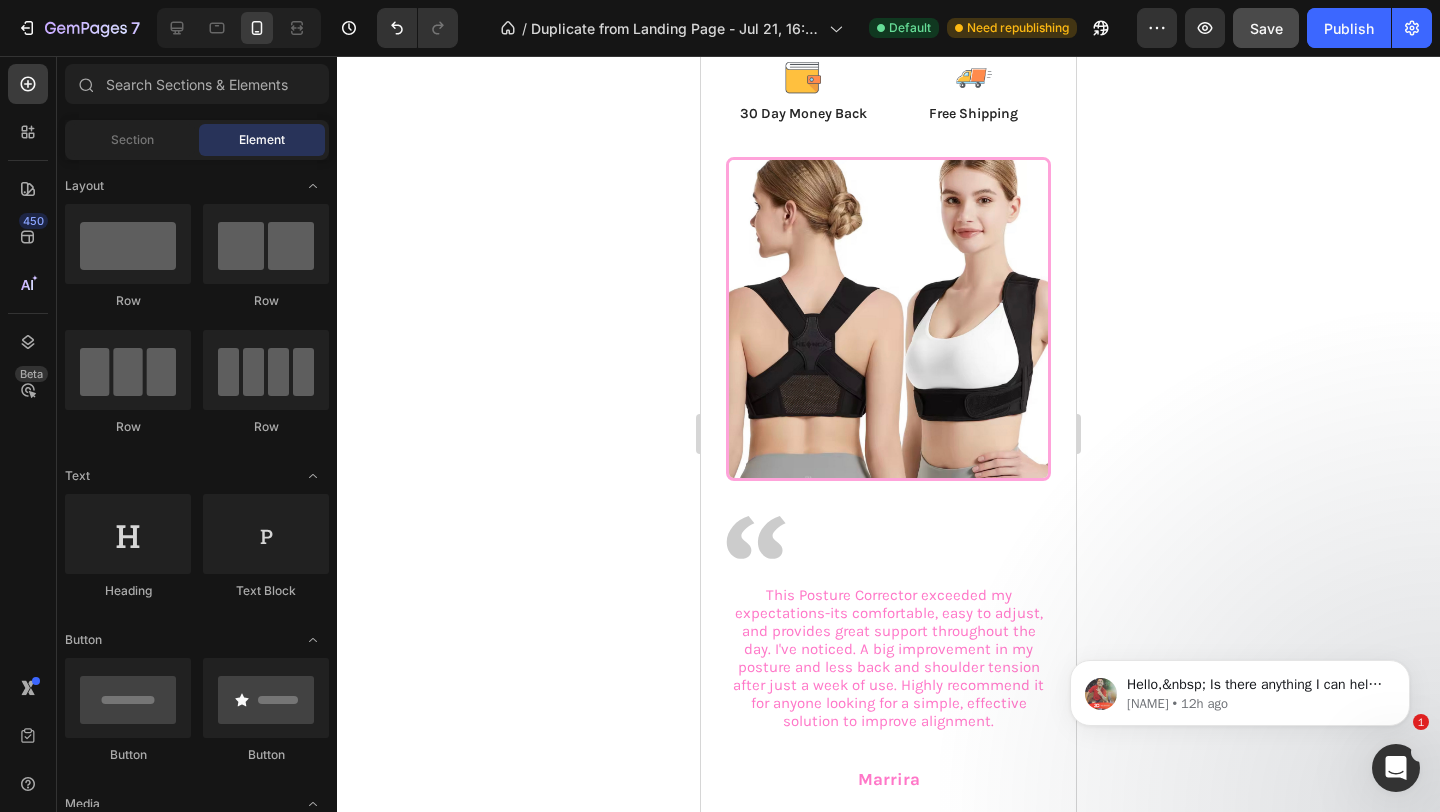 scroll, scrollTop: 4335, scrollLeft: 0, axis: vertical 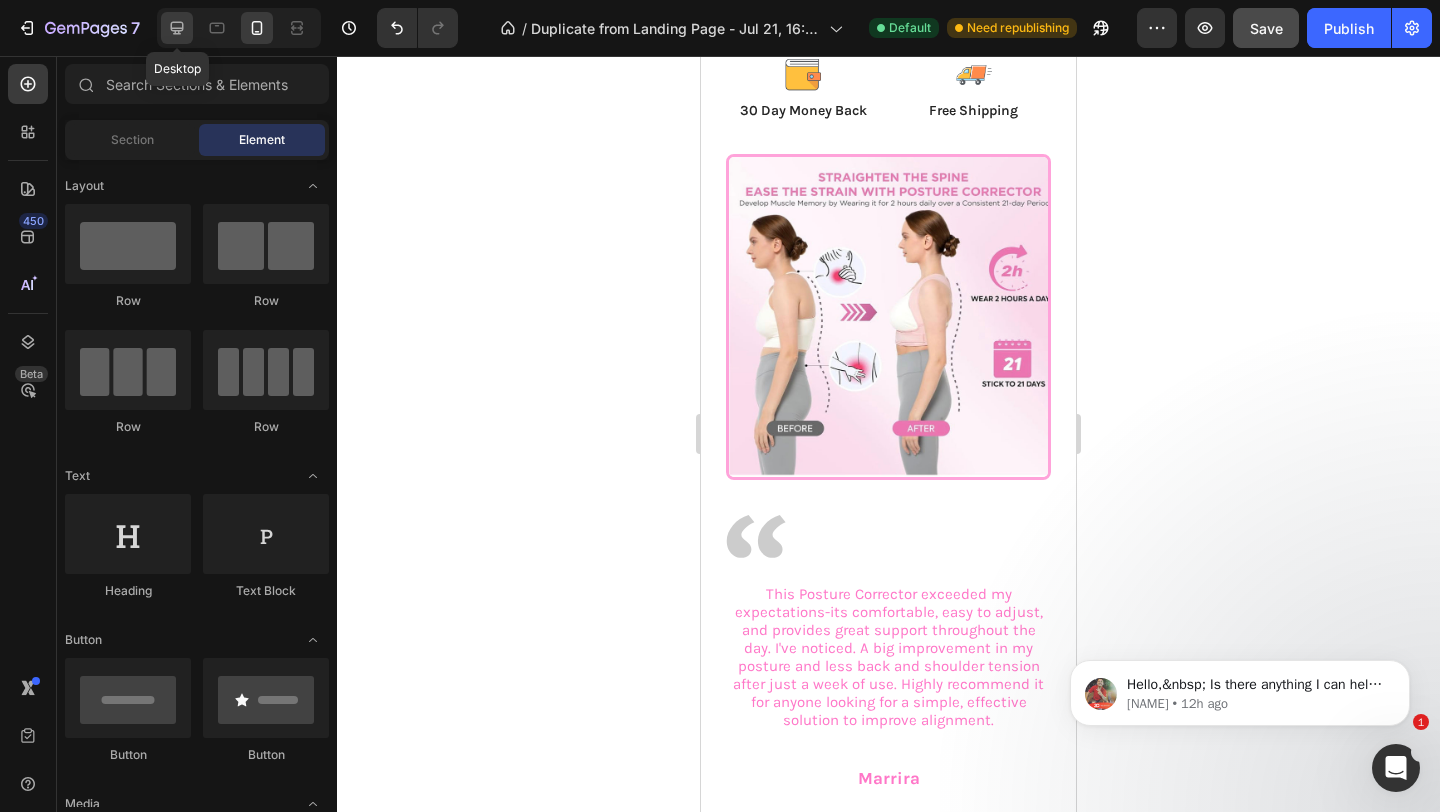 click 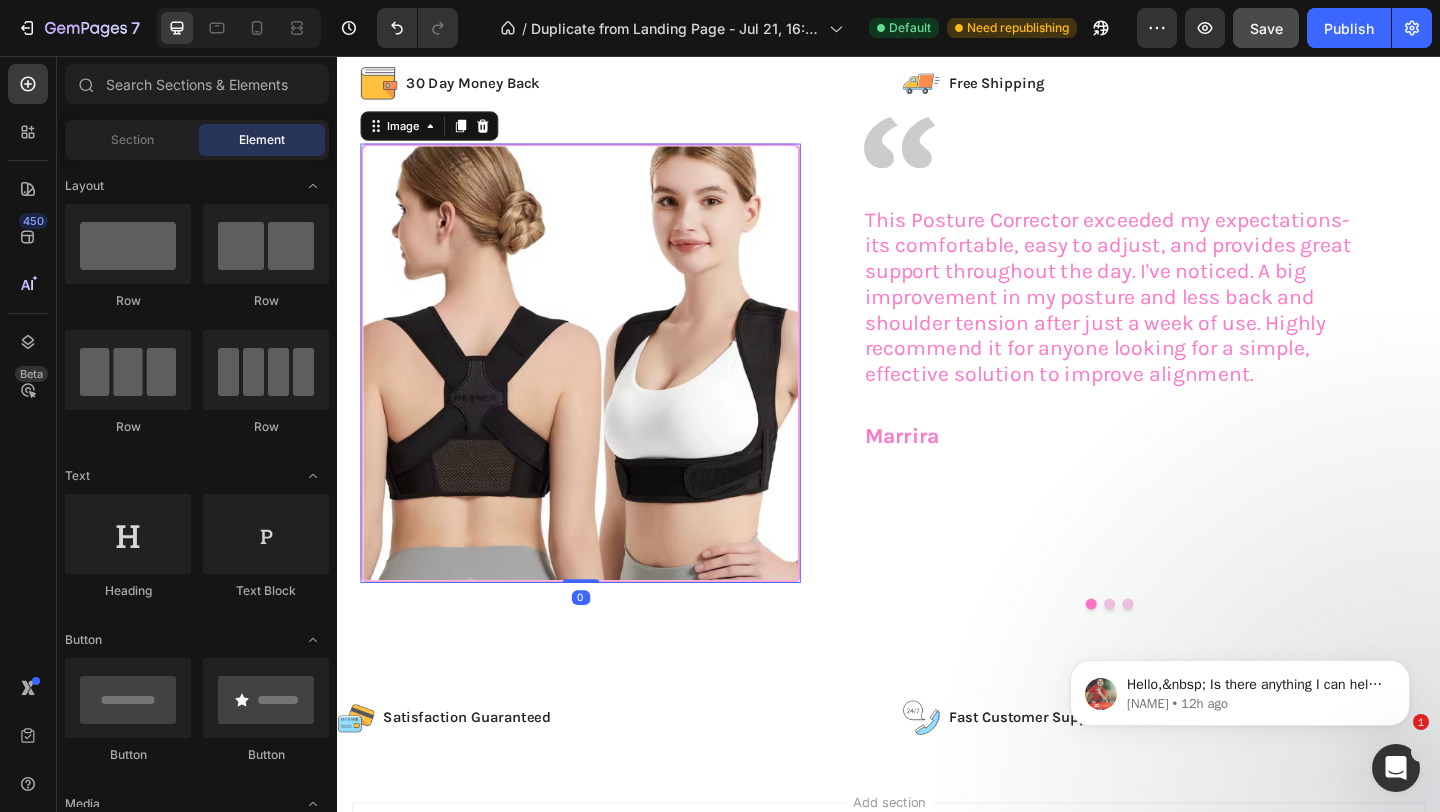 click at bounding box center [601, 390] 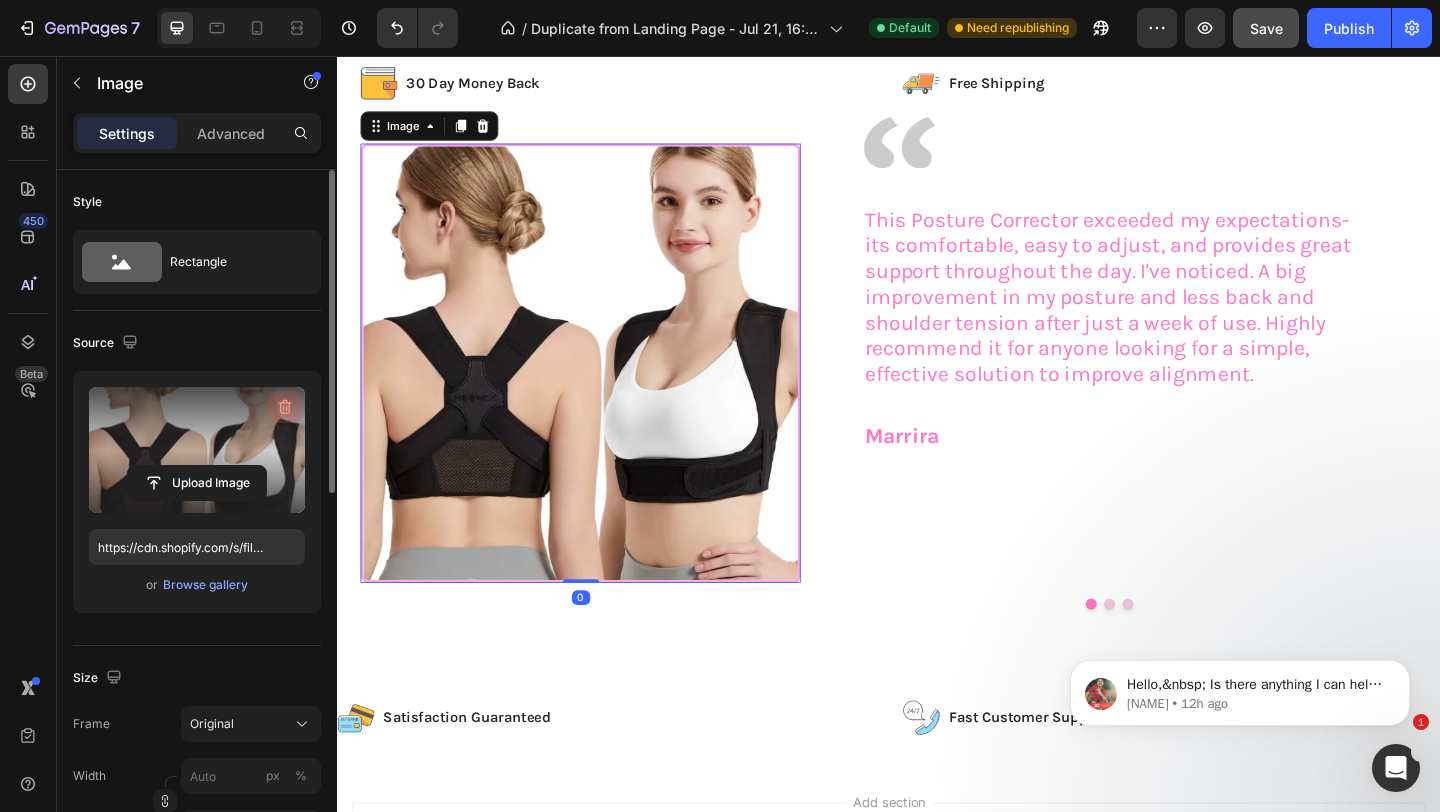 click at bounding box center [285, 407] 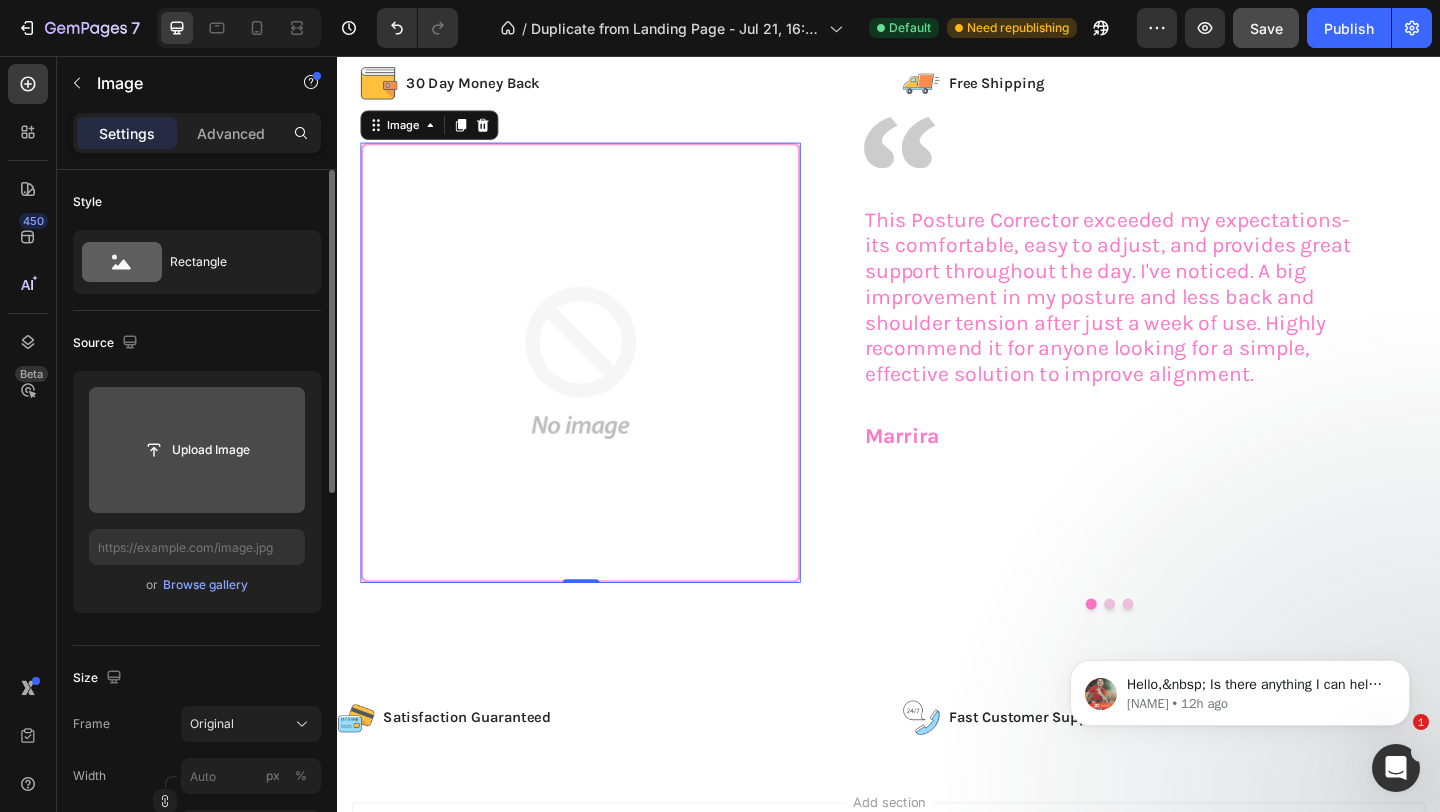 click 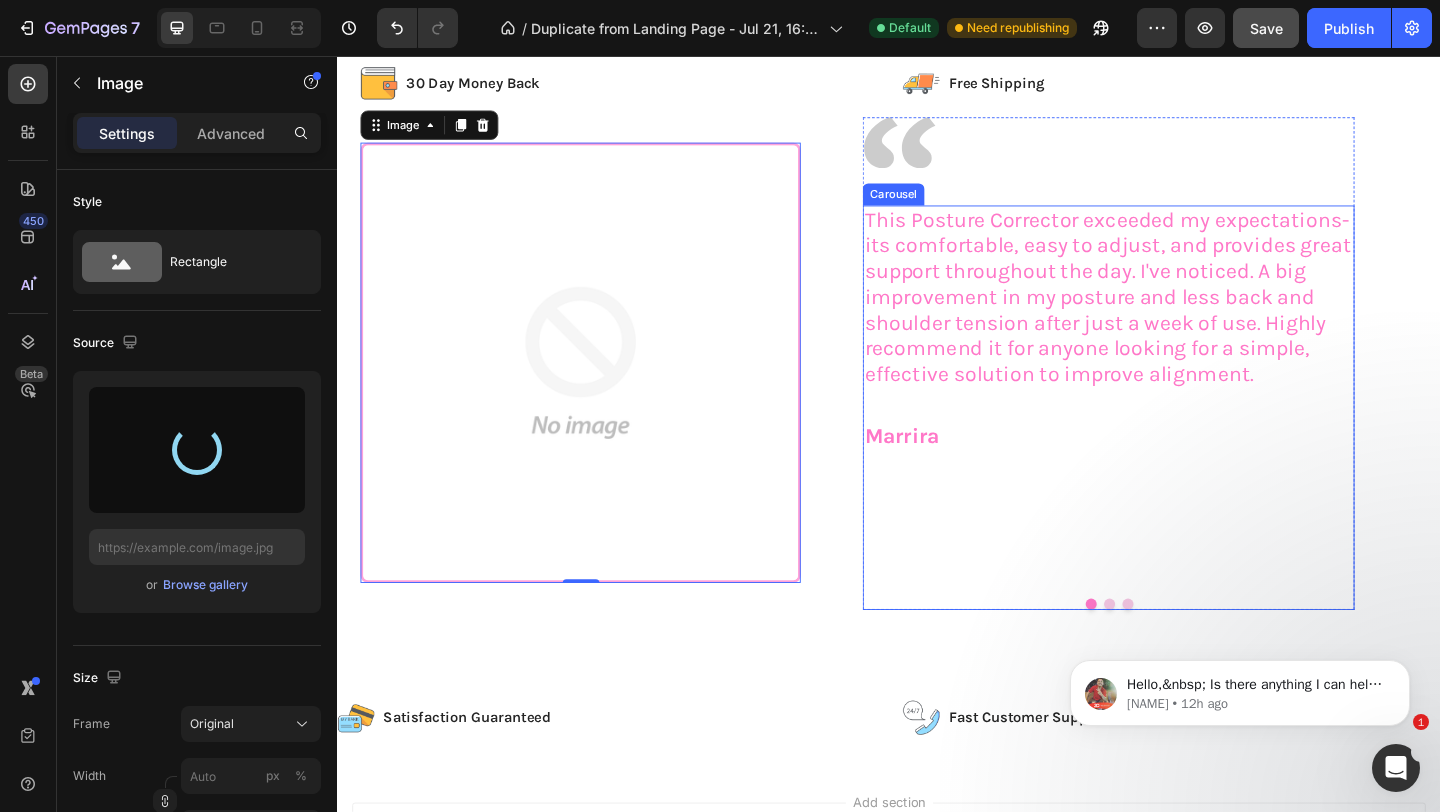 type on "https://cdn.shopify.com/s/files/1/0740/8484/3742/files/gempages_561631520297583829-17699924-d7a4-4364-b887-cf9d3bea25bc.jpg" 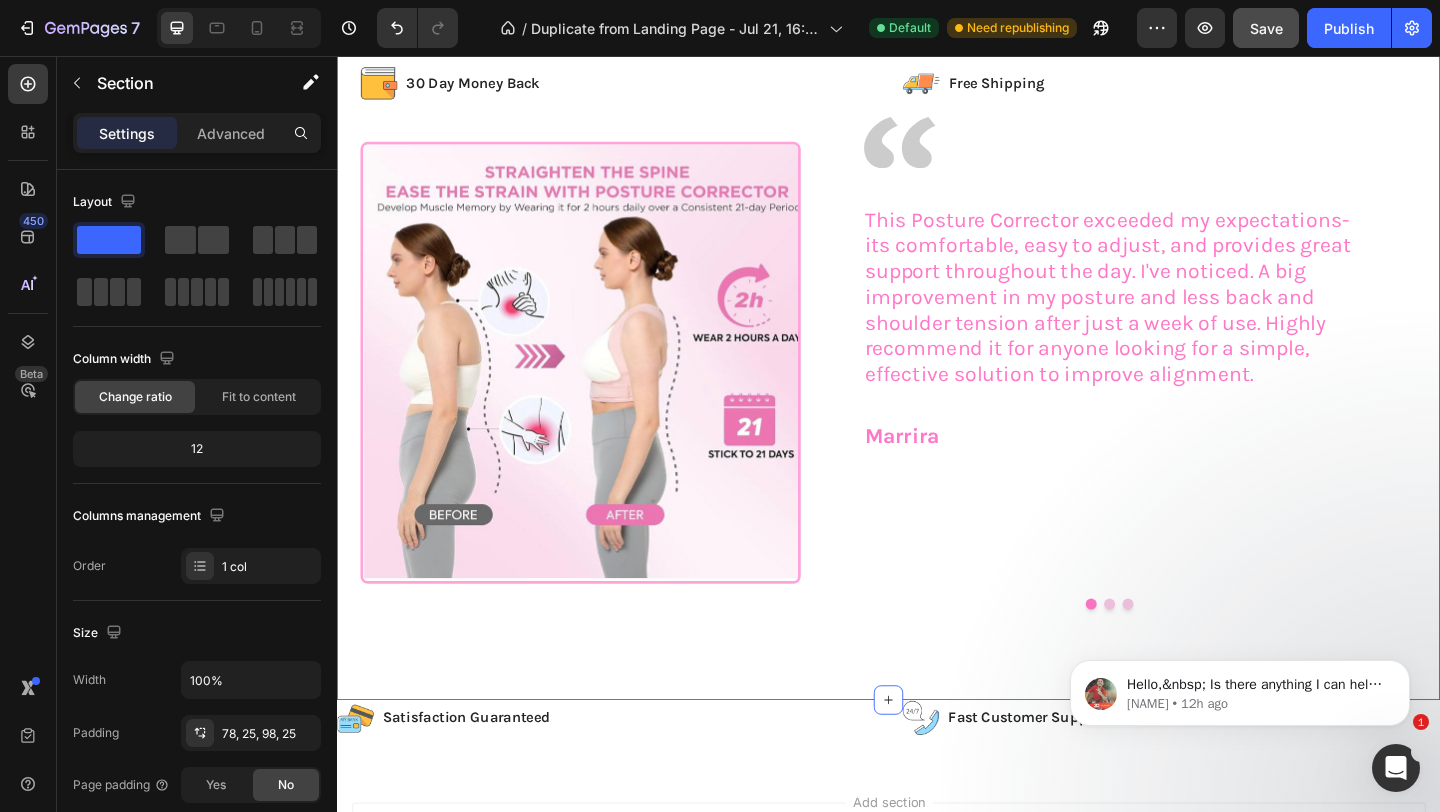 click on "Image 30 Day Money Back Text Block Row Image Free Shipping Text Block Row Row Image Image This Posture Corrector exceeded my expectations-its comfortable, easy to adjust, and provides great support throughout the day. I've noticed. A big improvement in my posture and less back and shoulder tension after just a week of use. Highly recommend it for anyone looking for a simple, effective solution to improve alignment.   Text Block Marrira Text Block Very Comfortable! Easily adjustable as well with there being multiple velcro pieces to adjust. Velcro is very strong. I stand all day at work so this had been so helpful in keeping my posture better and relieving body pains, especially back.  Text Block Ashley Text Block Text Block Sherri Wess Text Block Carousel Row Row Section 7   You can create reusable sections Create Theme Section AI Content Write with GemAI What would you like to describe here? Tone and Voice Persuasive Product Show more Generate" at bounding box center [937, 372] 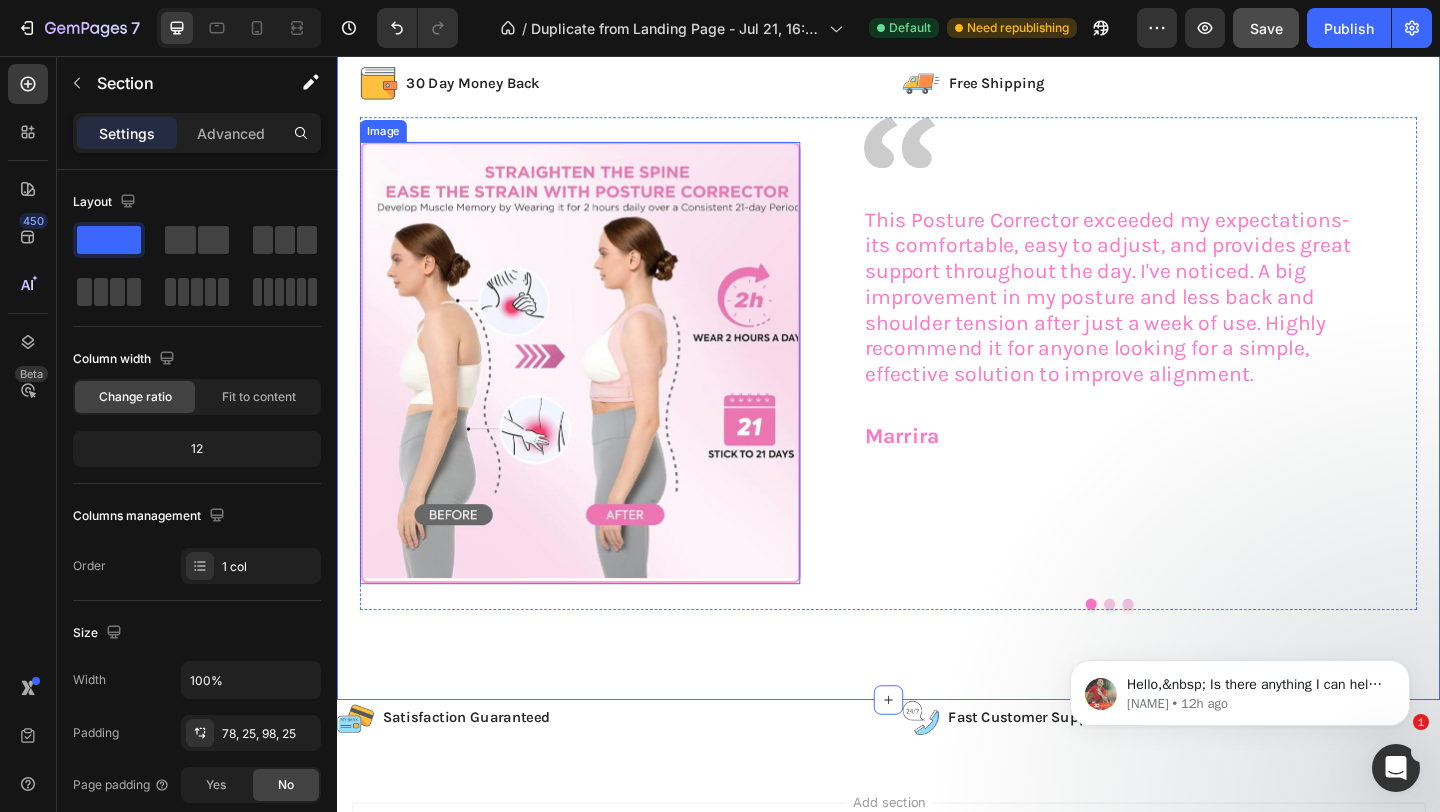 click at bounding box center [601, 389] 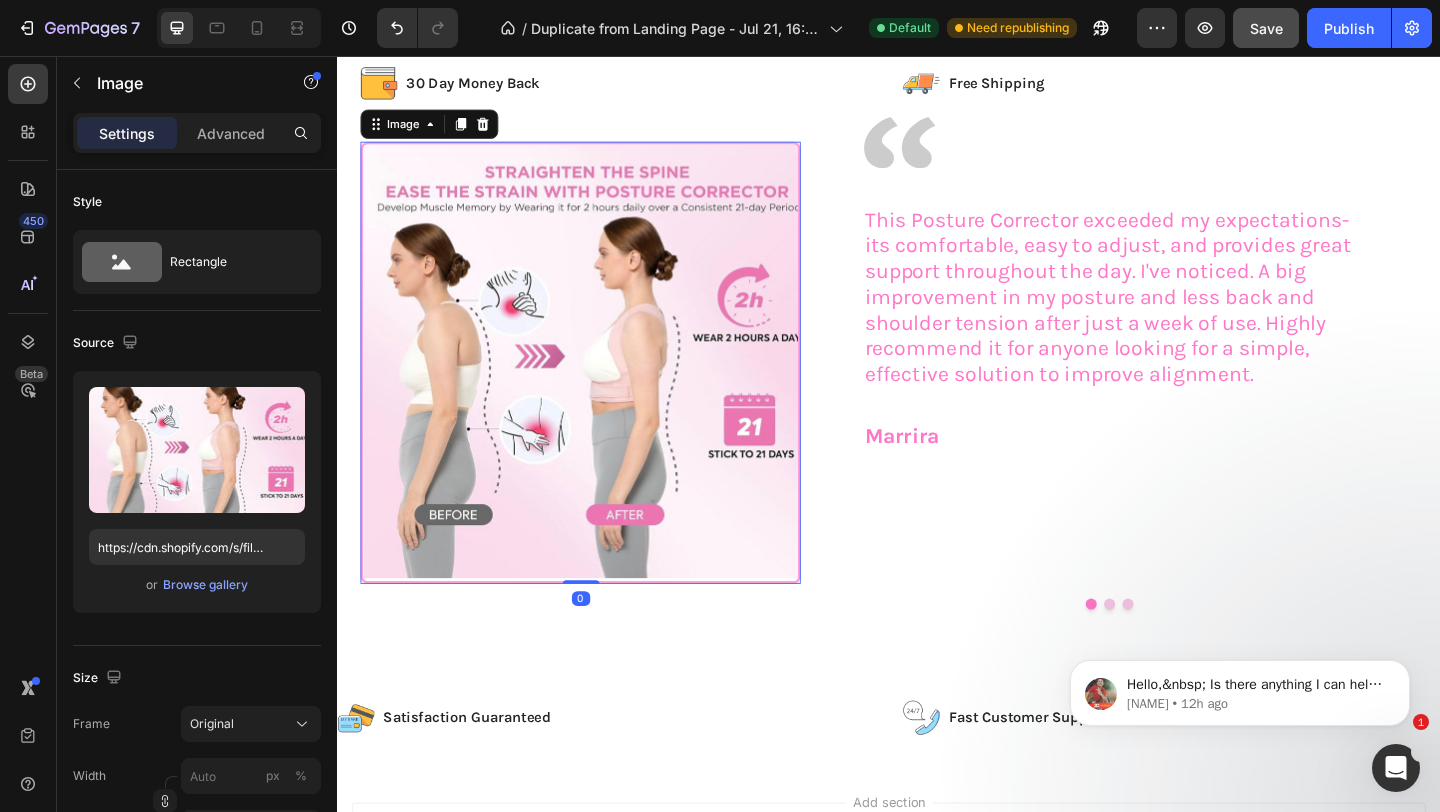 drag, startPoint x: 609, startPoint y: 627, endPoint x: 611, endPoint y: 615, distance: 12.165525 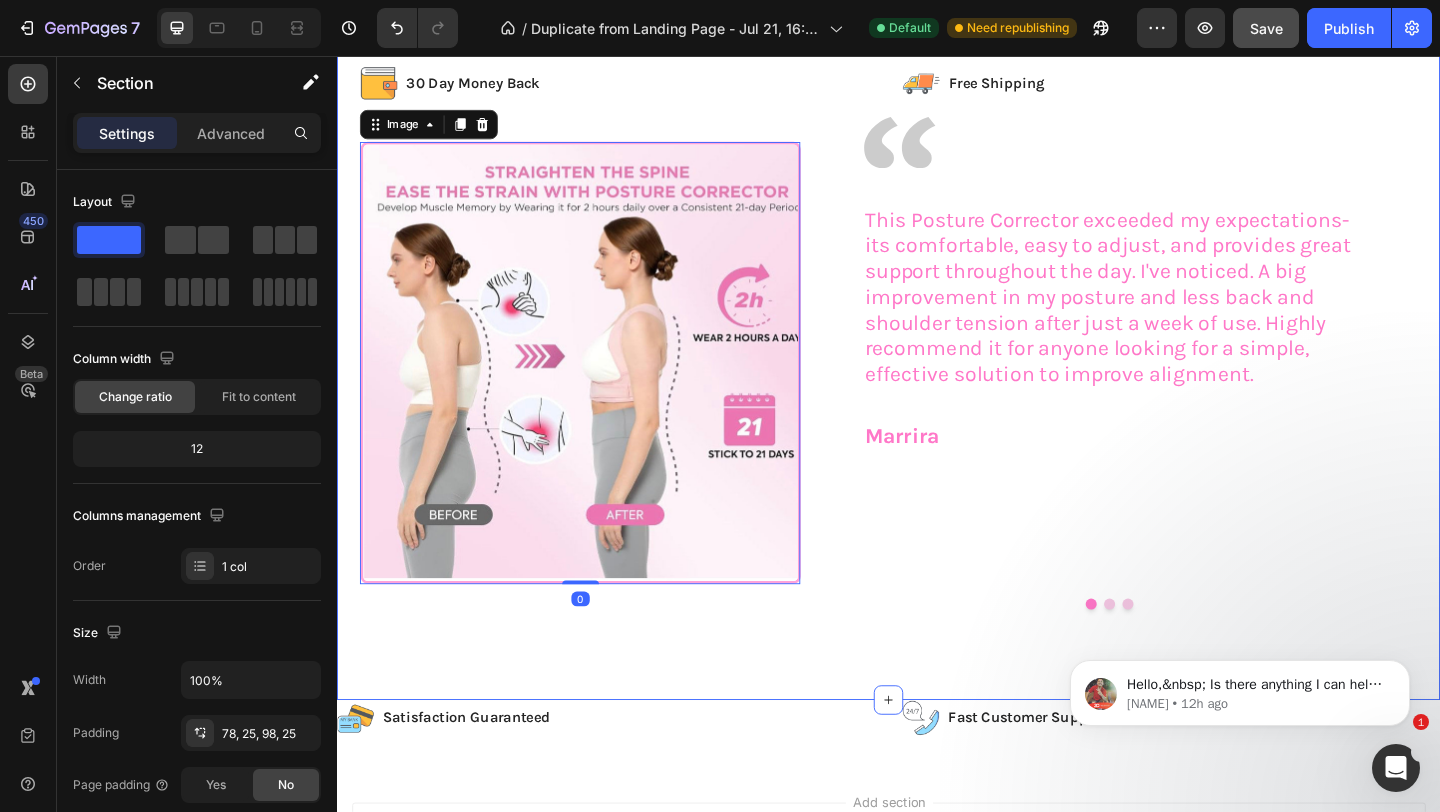 click on "Image 30 Day Money Back Text Block Row Image Free Shipping Text Block Row Row Image   0 Image This Posture Corrector exceeded my expectations-its comfortable, easy to adjust, and provides great support throughout the day. I've noticed. A big improvement in my posture and less back and shoulder tension after just a week of use. Highly recommend it for anyone looking for a simple, effective solution to improve alignment.   Text Block Marrira Text Block Very Comfortable! Easily adjustable as well with there being multiple velcro pieces to adjust. Velcro is very strong. I stand all day at work so this had been so helpful in keeping my posture better and relieving body pains, especially back.  Text Block Ashley Text Block Text Block Sherri Wess Text Block Carousel Row Row Section 7" at bounding box center [937, 372] 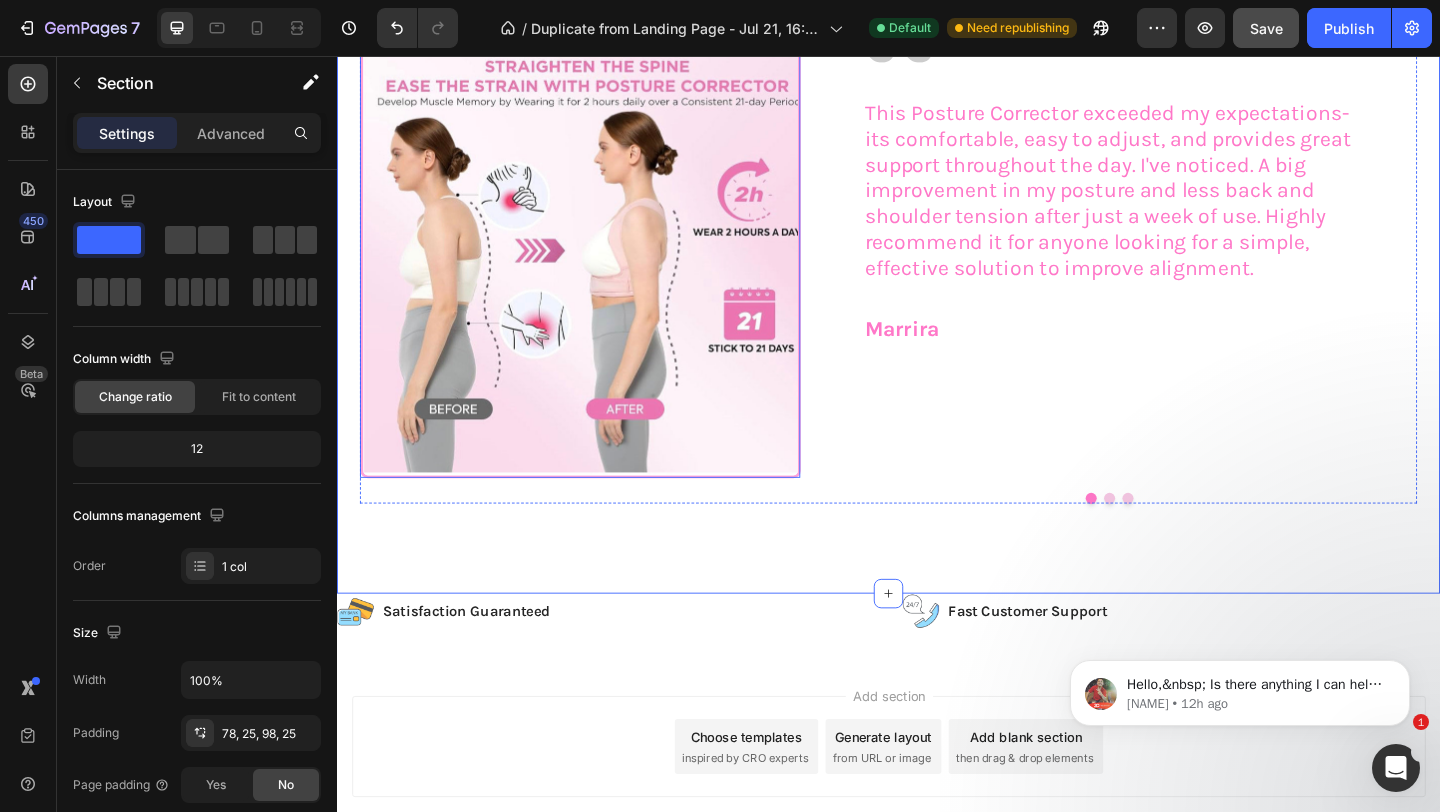 scroll, scrollTop: 4007, scrollLeft: 0, axis: vertical 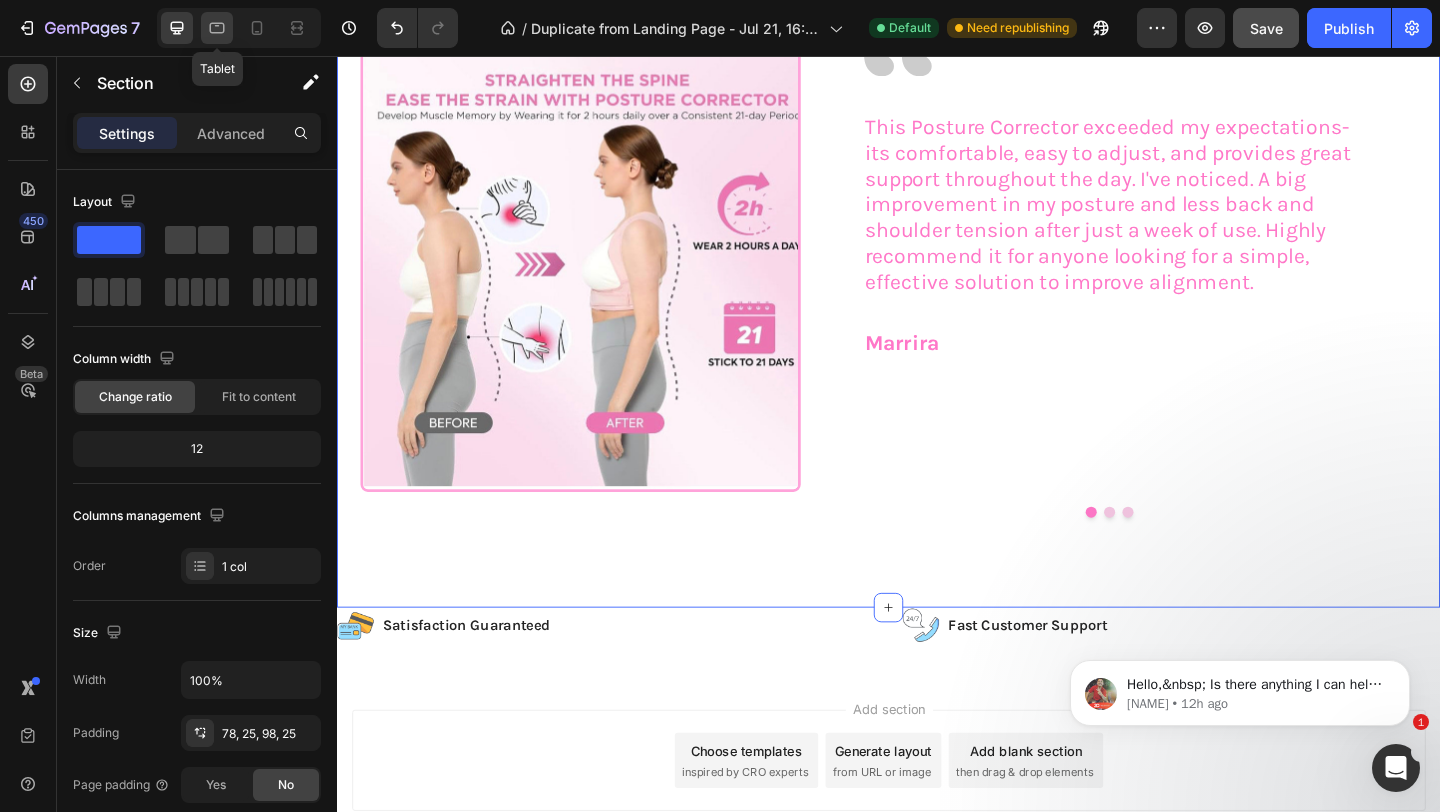 click 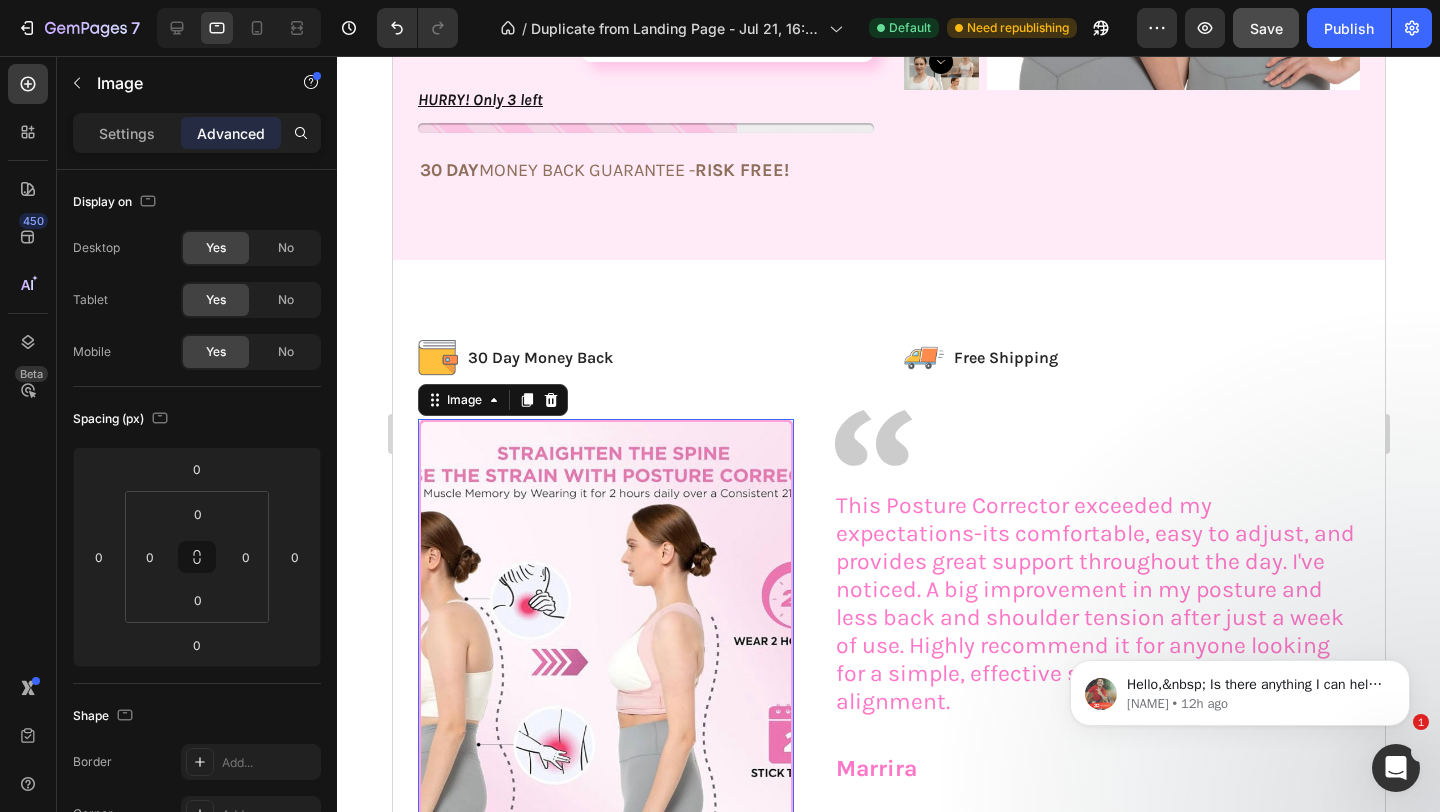 scroll, scrollTop: 3919, scrollLeft: 0, axis: vertical 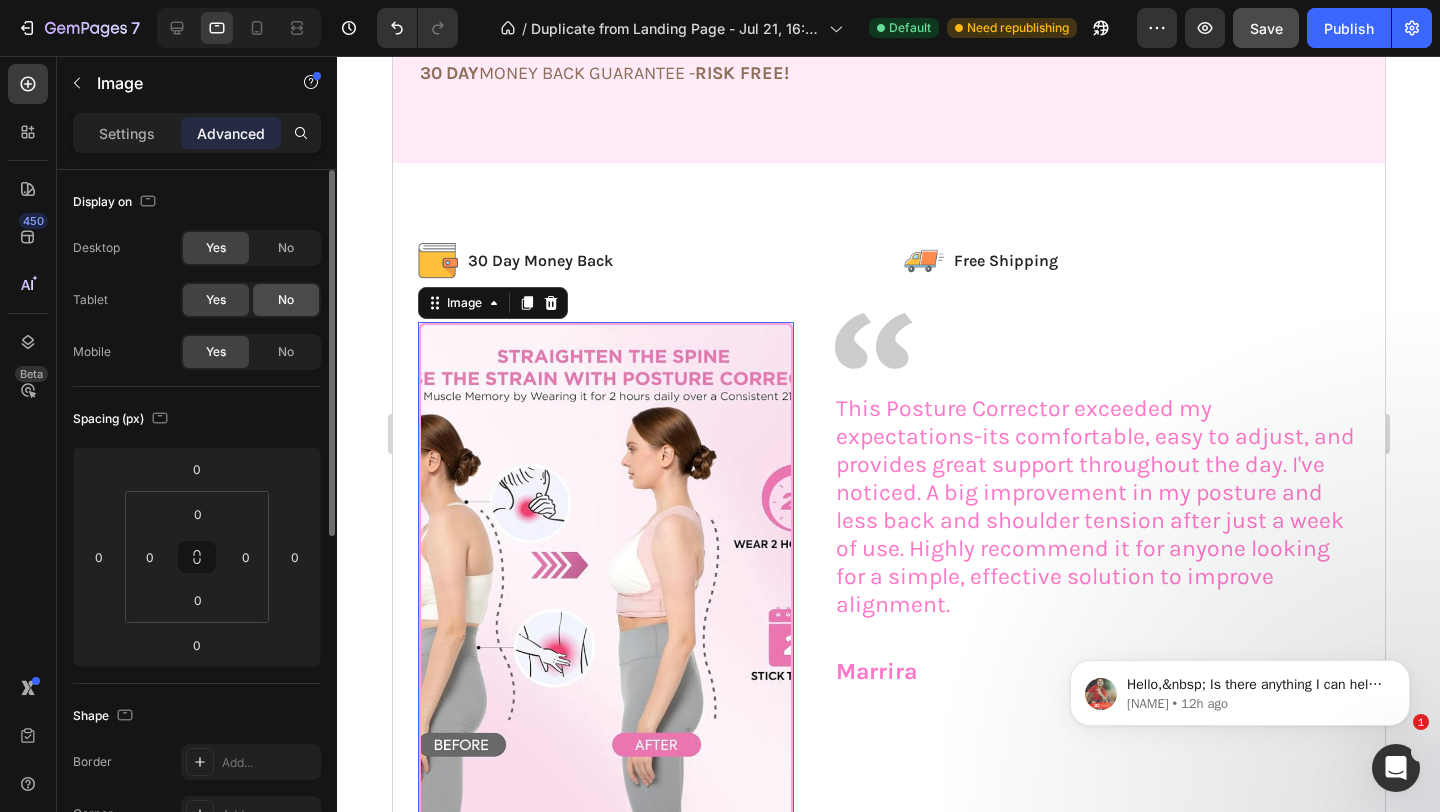 click on "No" 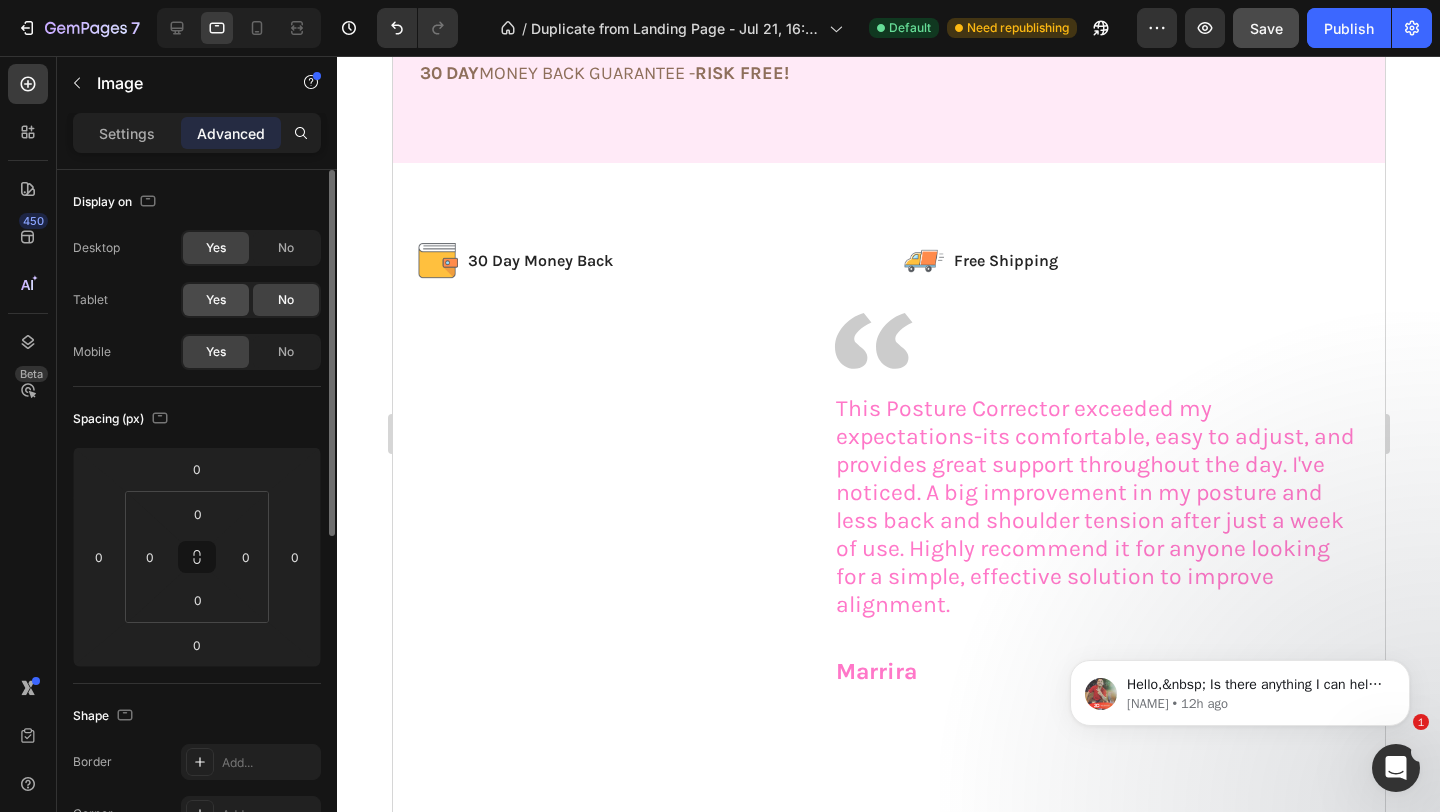 click on "Yes" 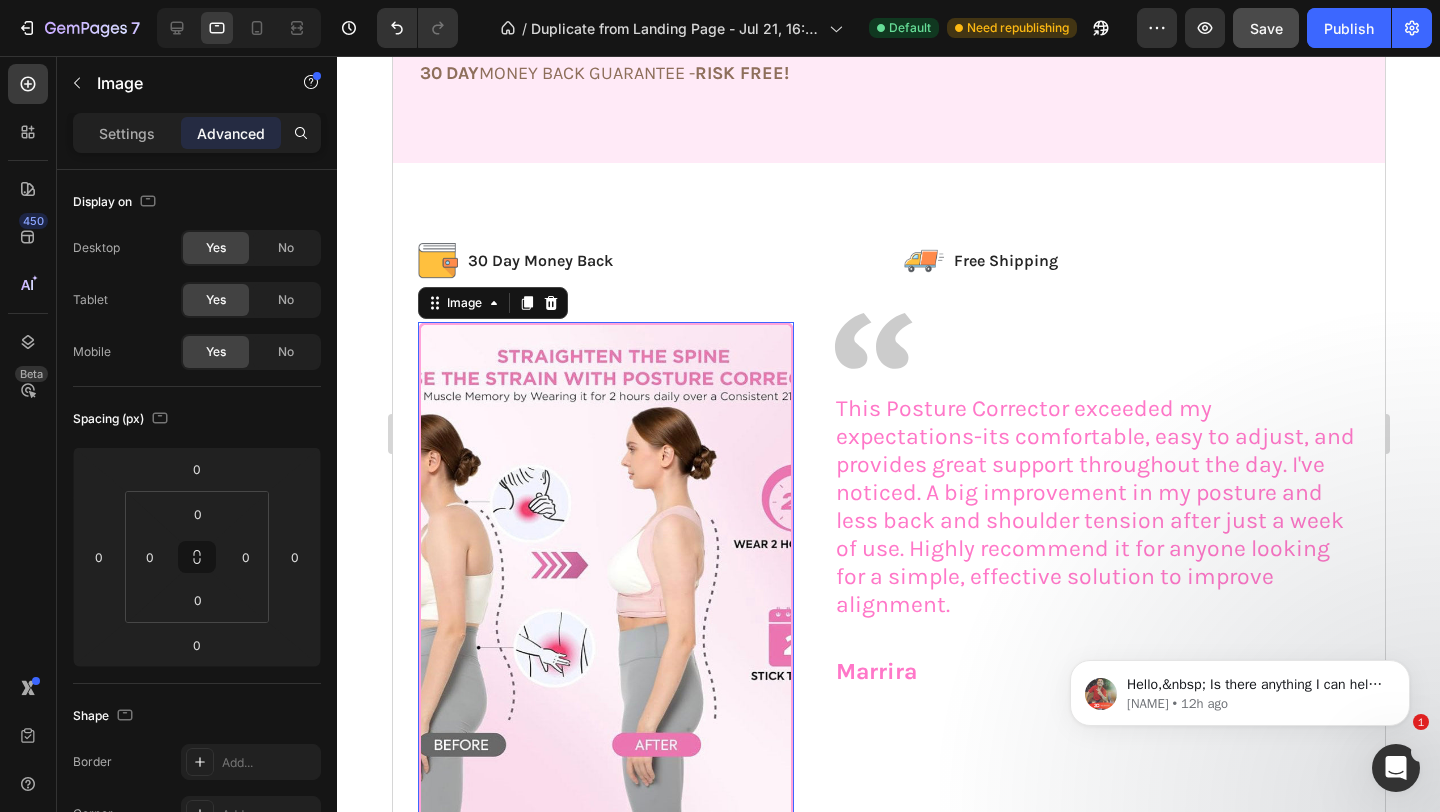 click at bounding box center (605, 572) 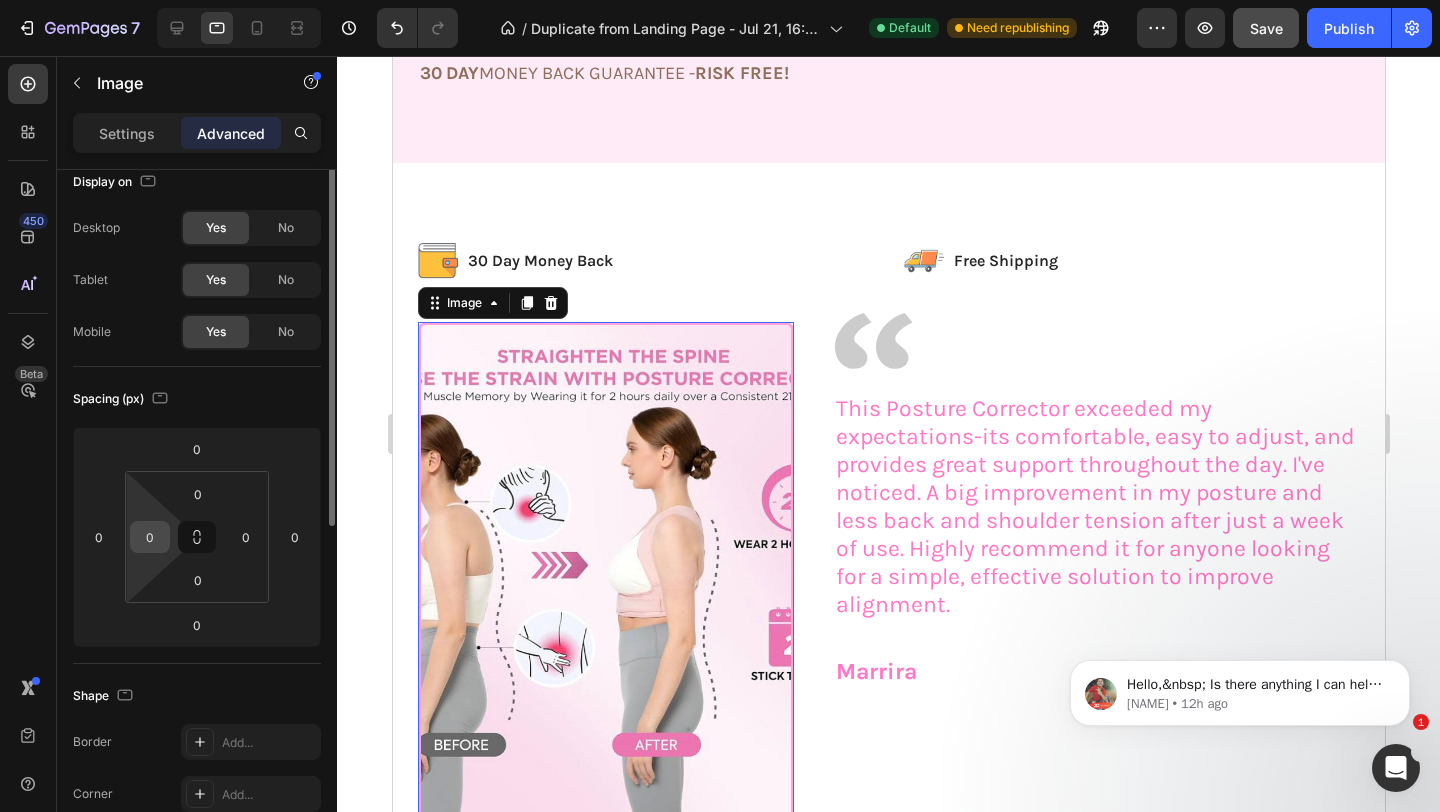 scroll, scrollTop: 0, scrollLeft: 0, axis: both 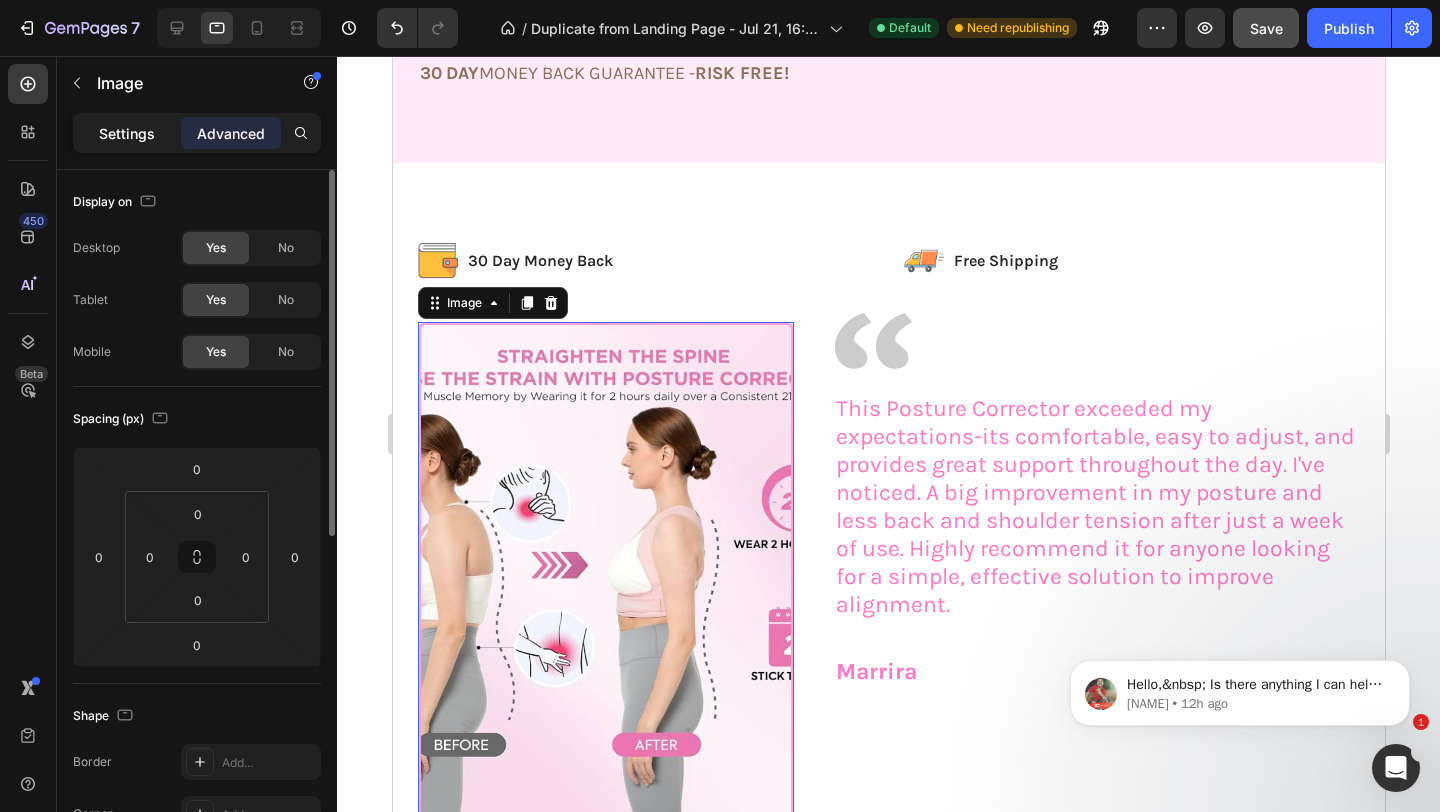 click on "Settings" at bounding box center (127, 133) 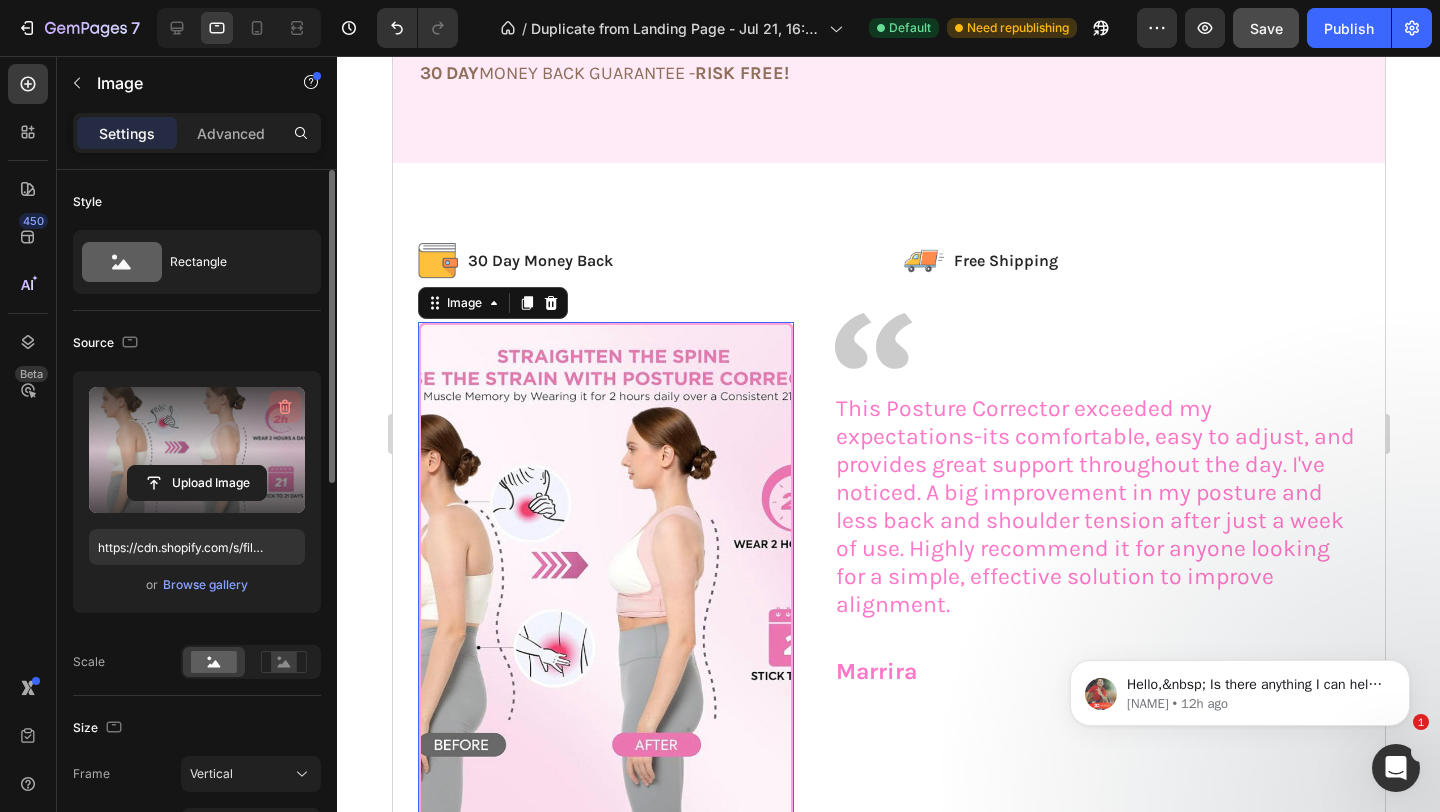 click 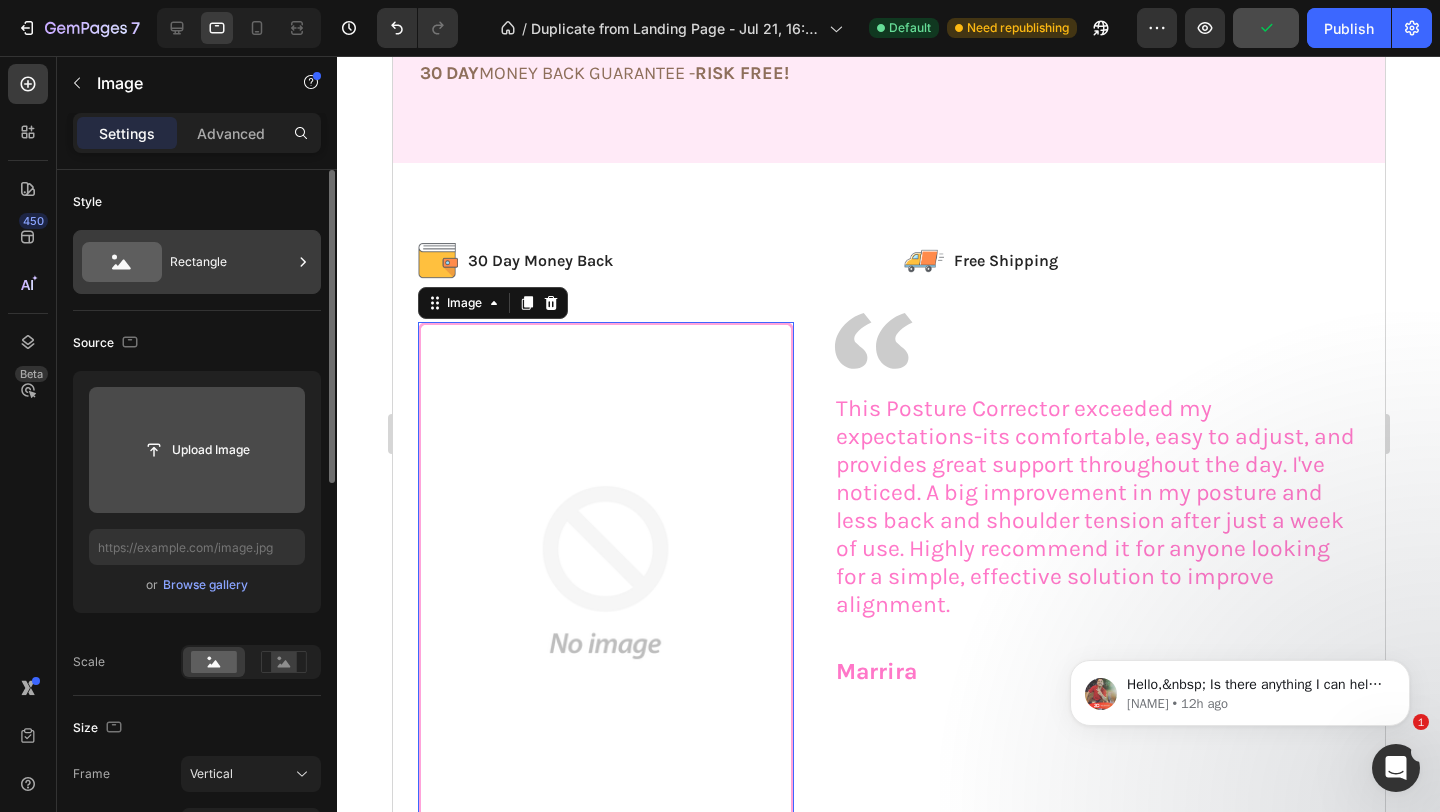 click 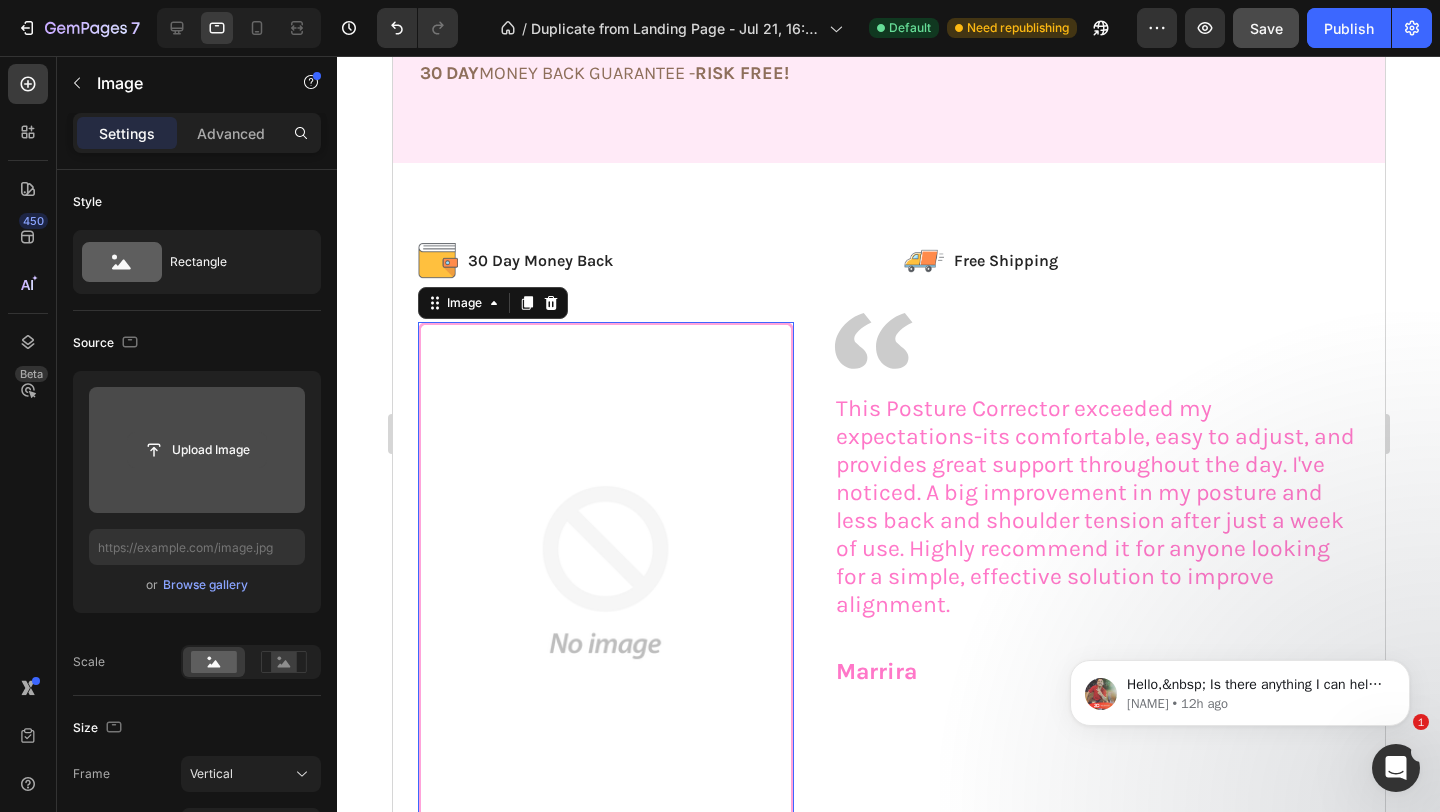 click 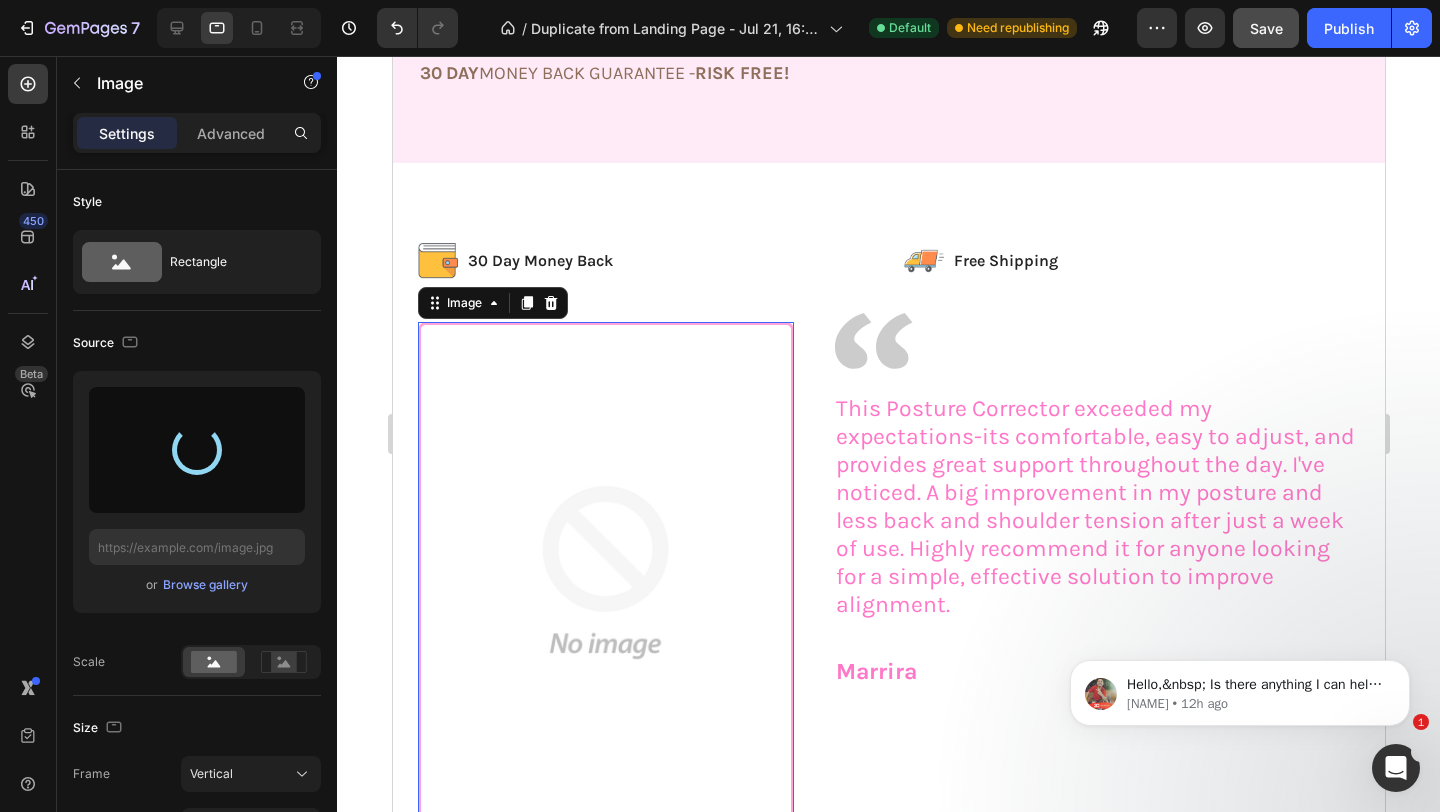 type on "https://cdn.shopify.com/s/files/1/0740/8484/3742/files/gempages_561631520297583829-cc72ae4e-2cb7-45ca-8313-557c5b329a9f.jpg" 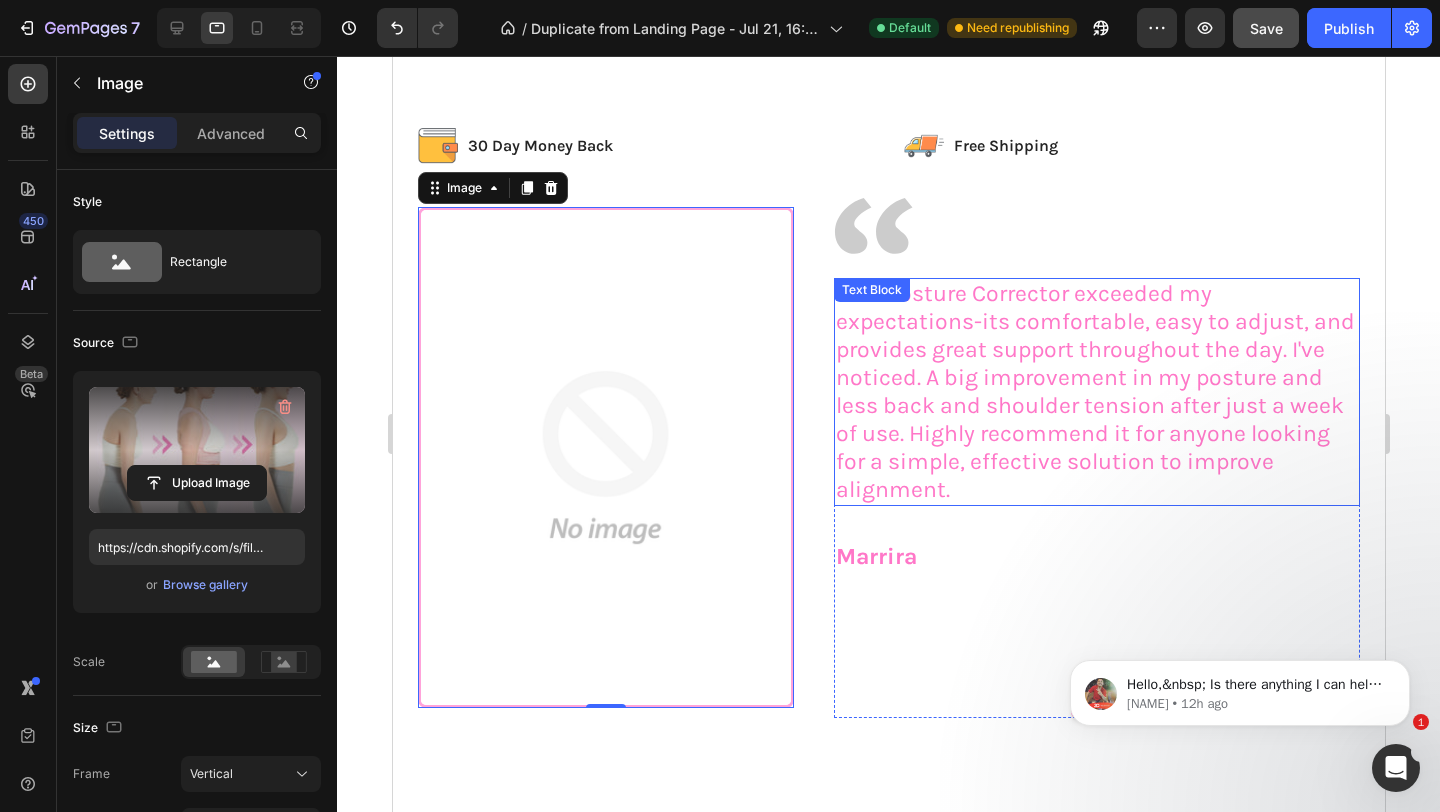 scroll, scrollTop: 4069, scrollLeft: 0, axis: vertical 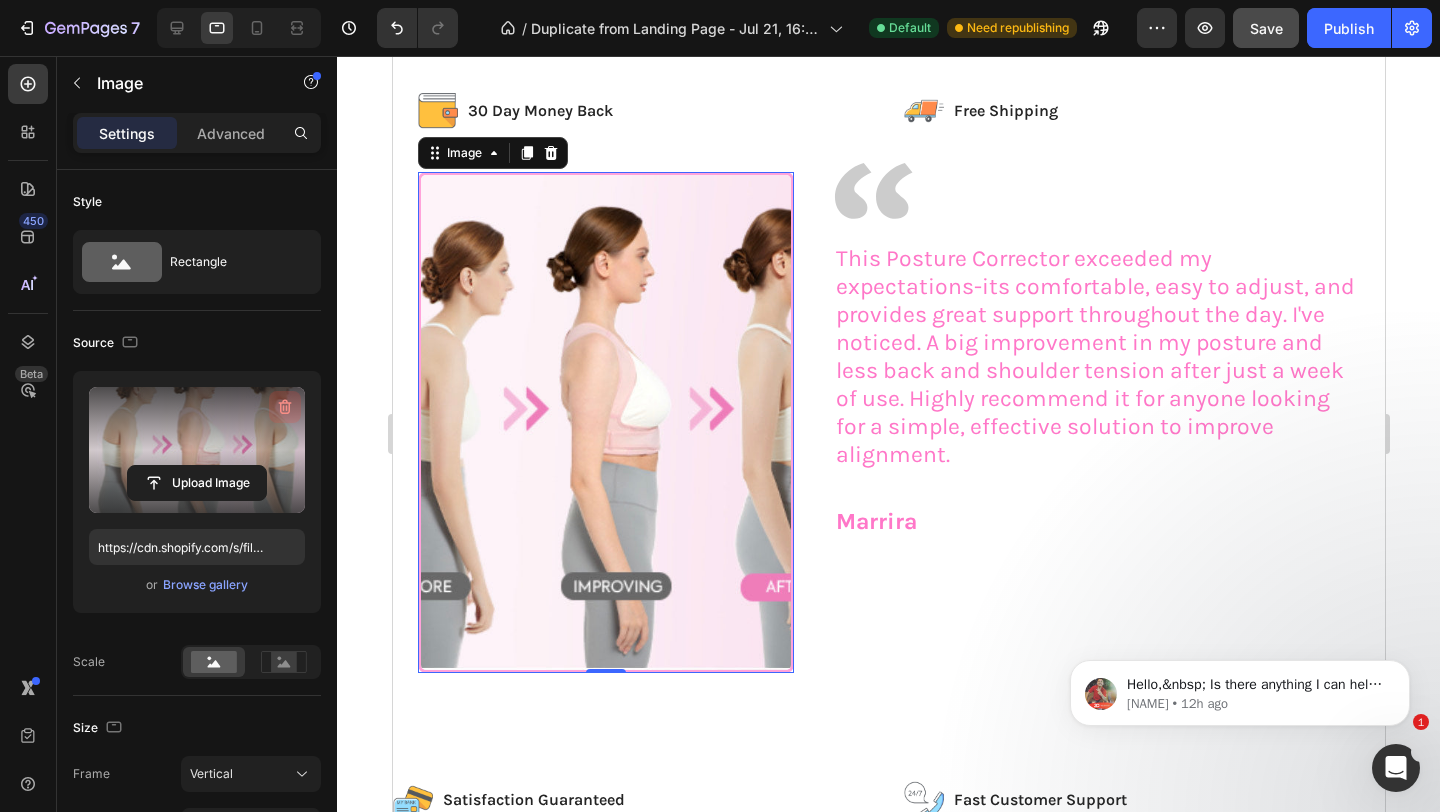 click 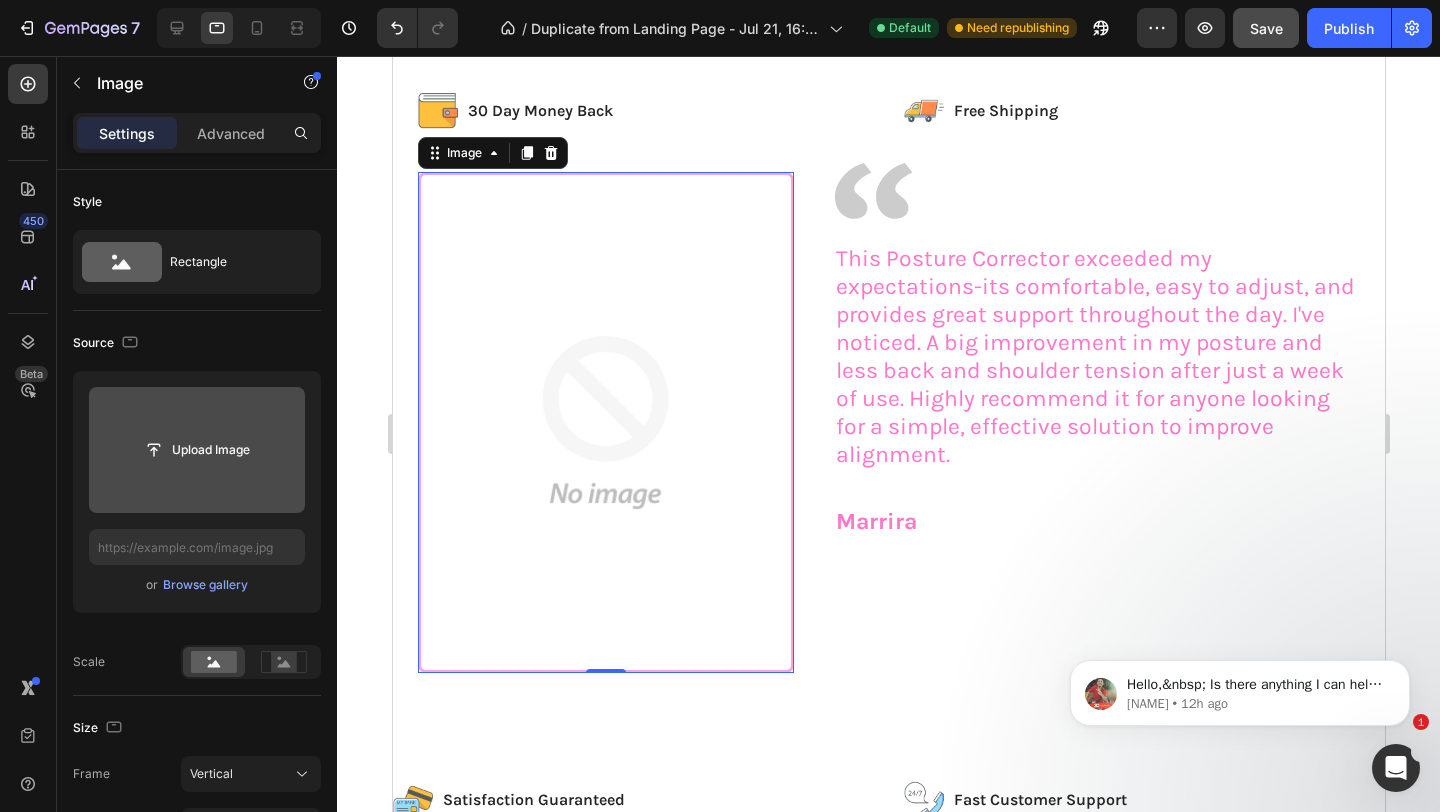 click 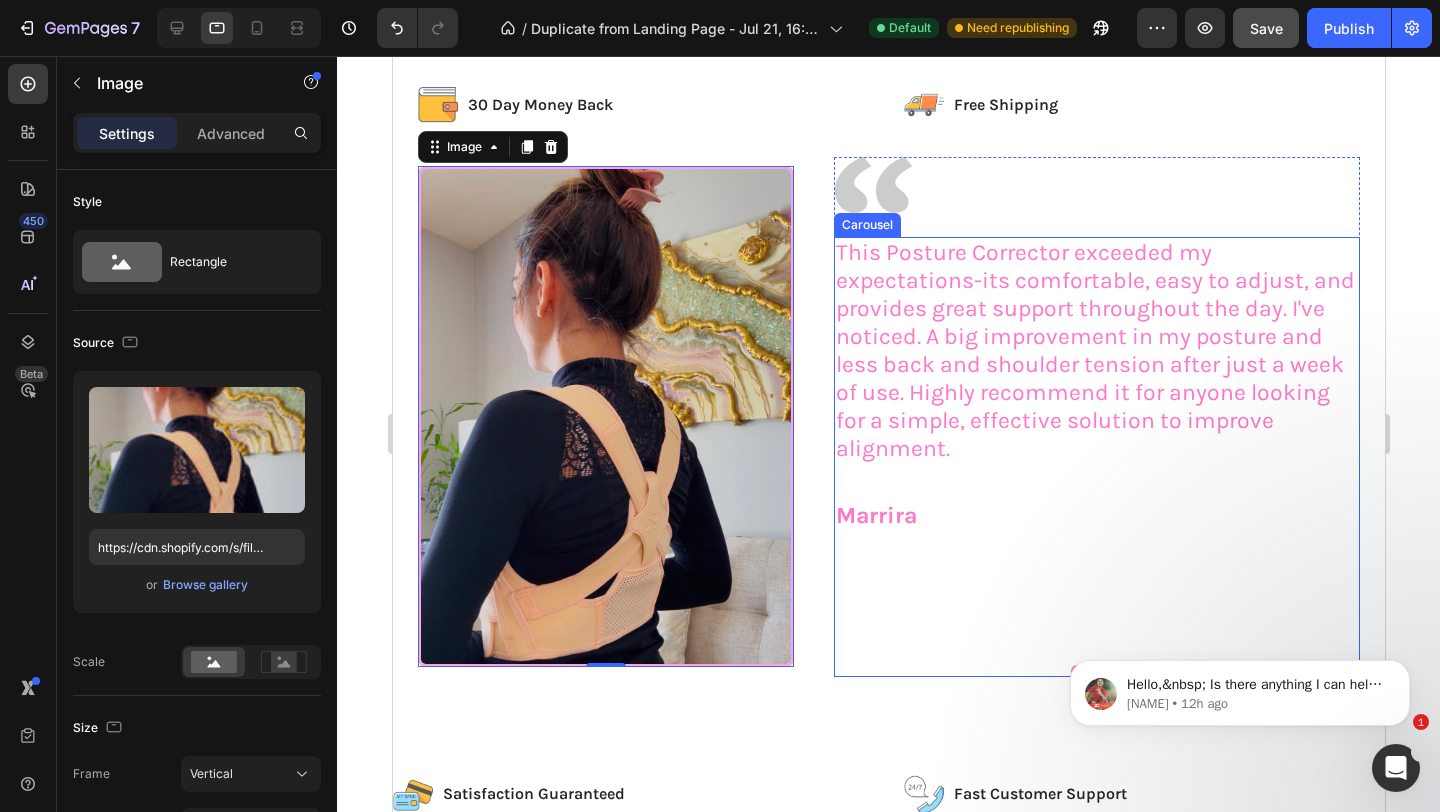 scroll, scrollTop: 4029, scrollLeft: 0, axis: vertical 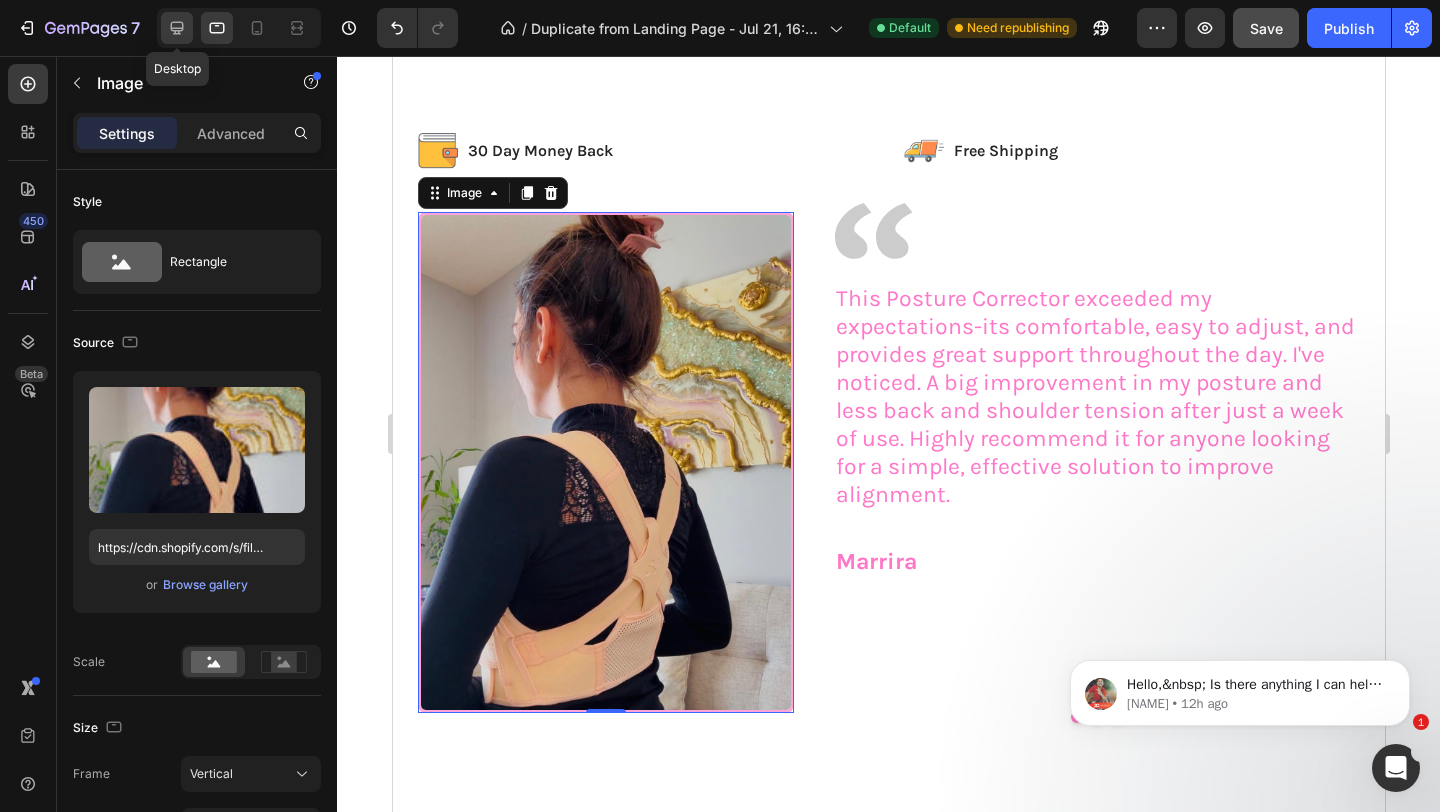 click 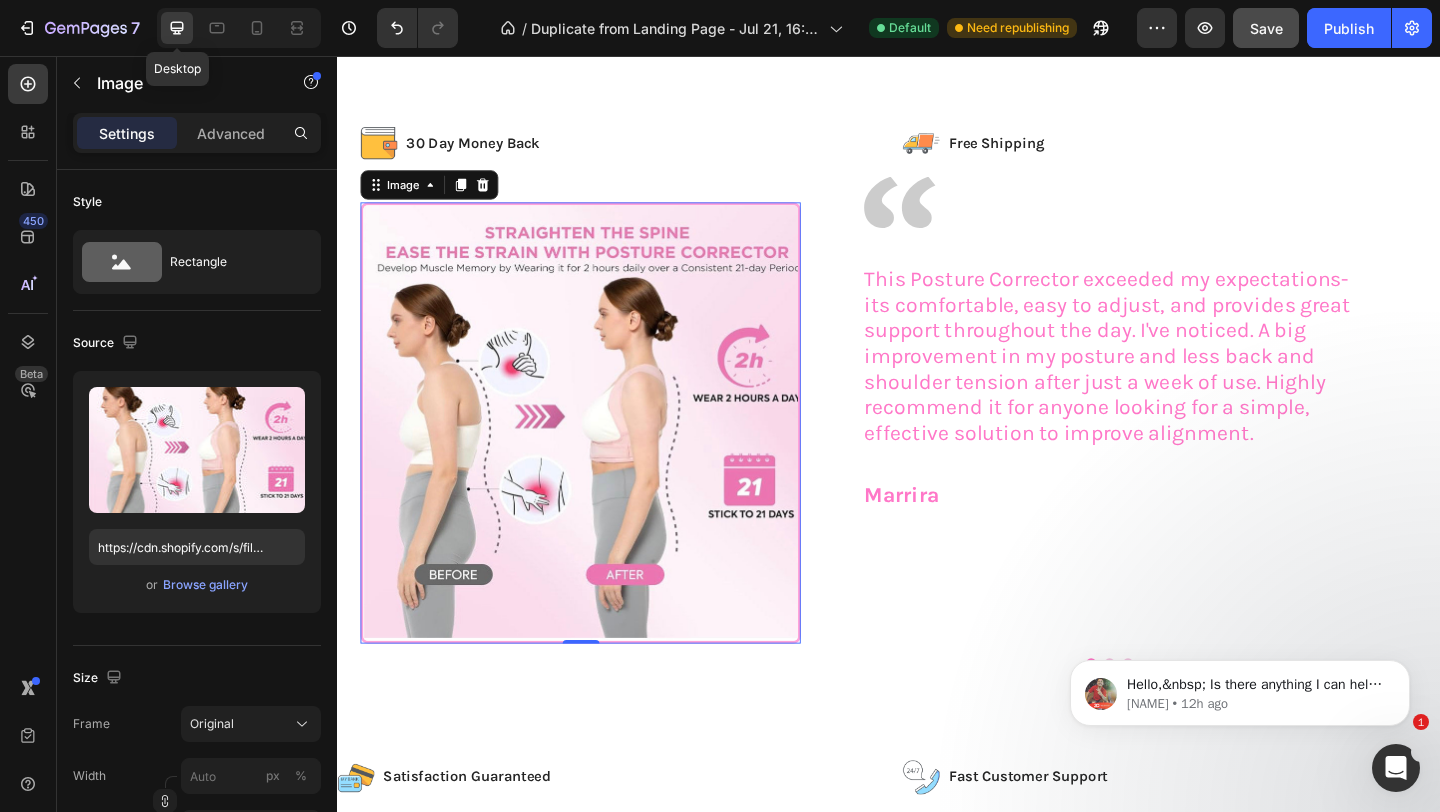 scroll, scrollTop: 3960, scrollLeft: 0, axis: vertical 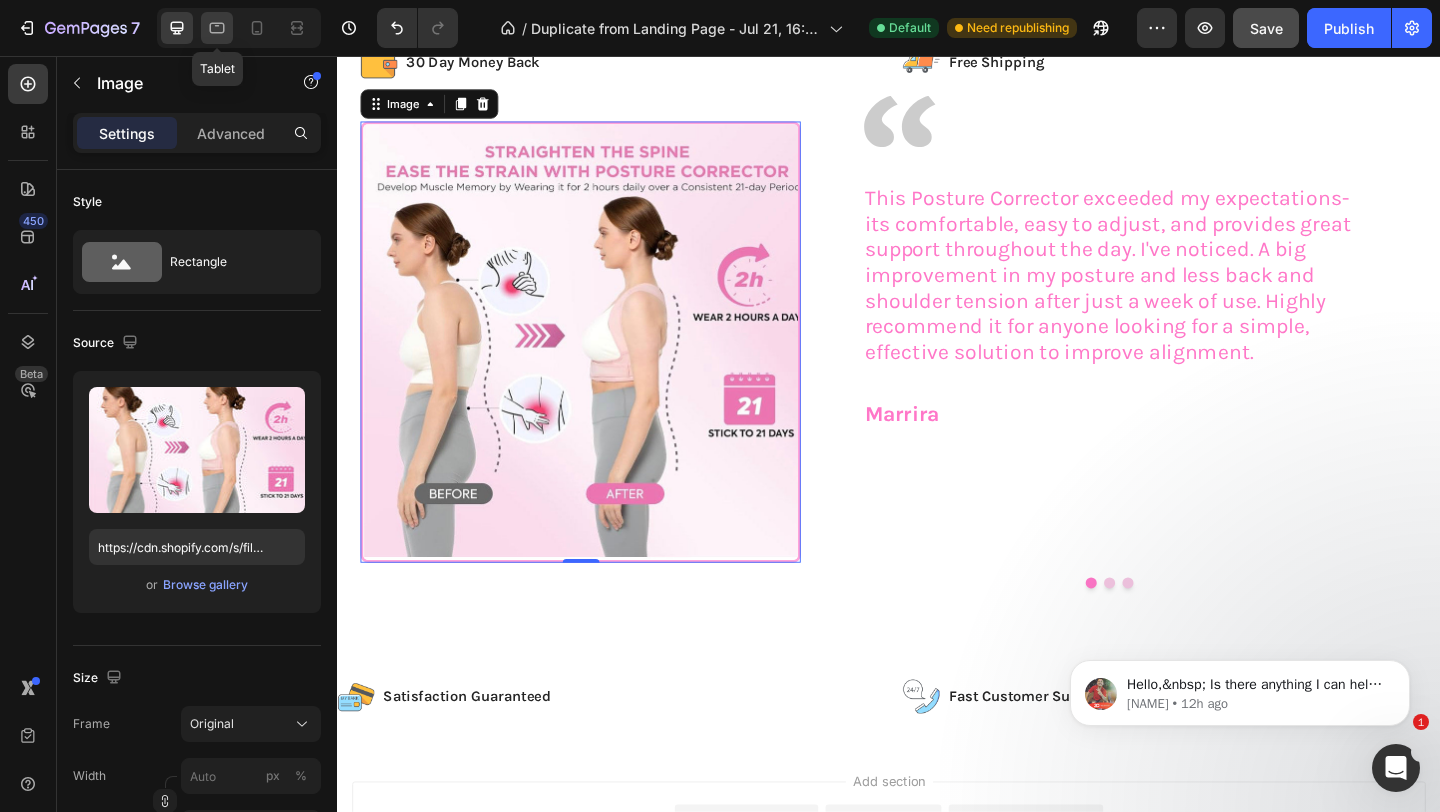click 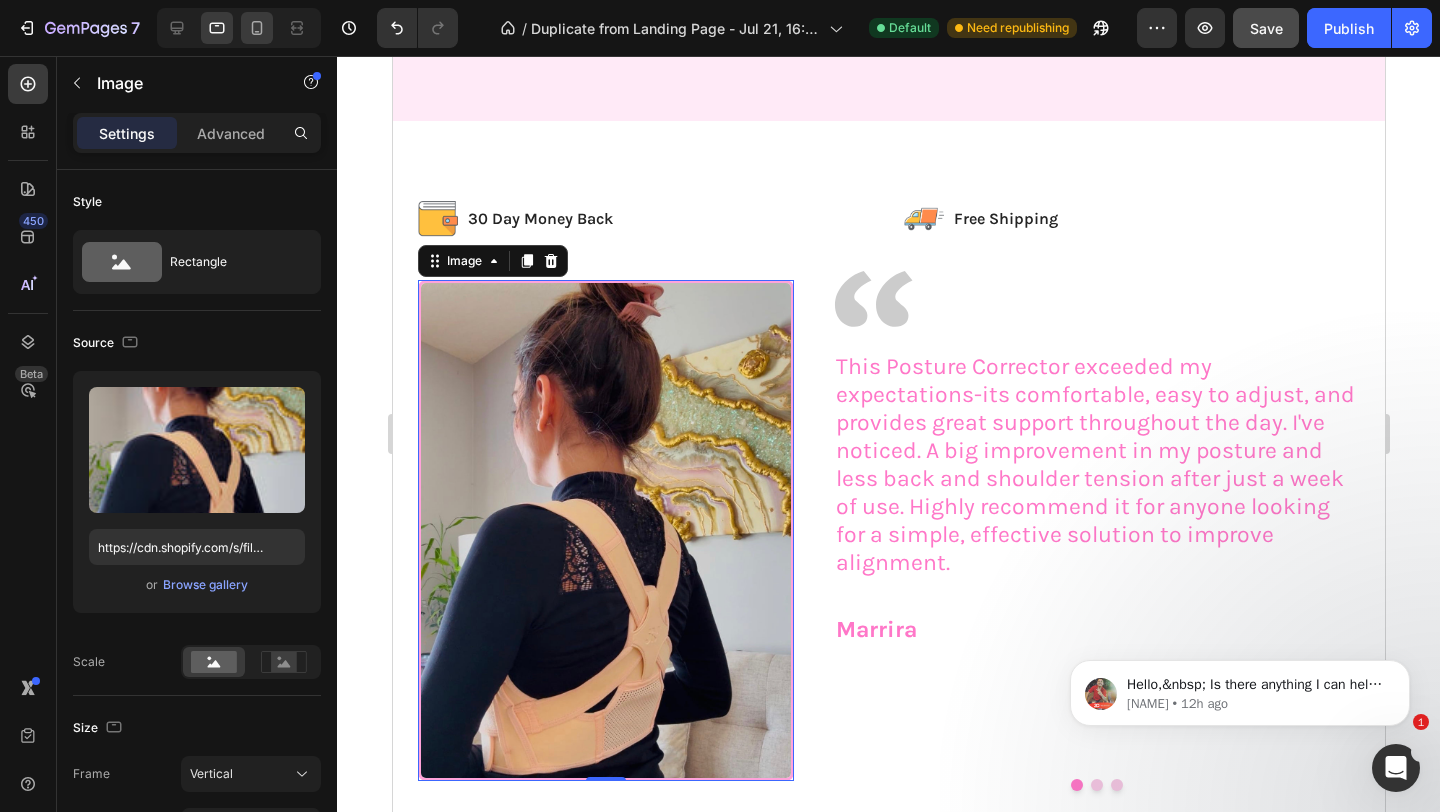 scroll, scrollTop: 4115, scrollLeft: 0, axis: vertical 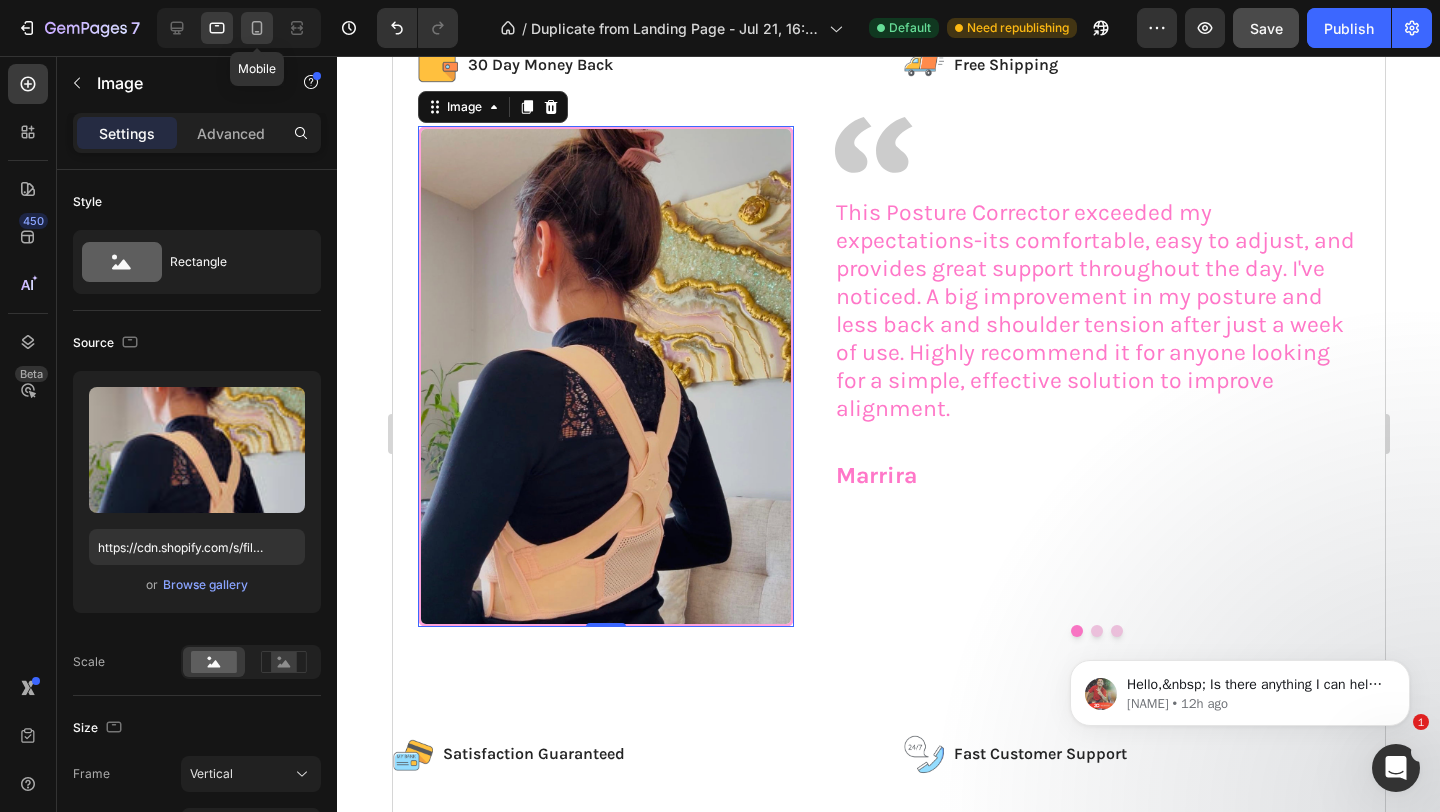 click 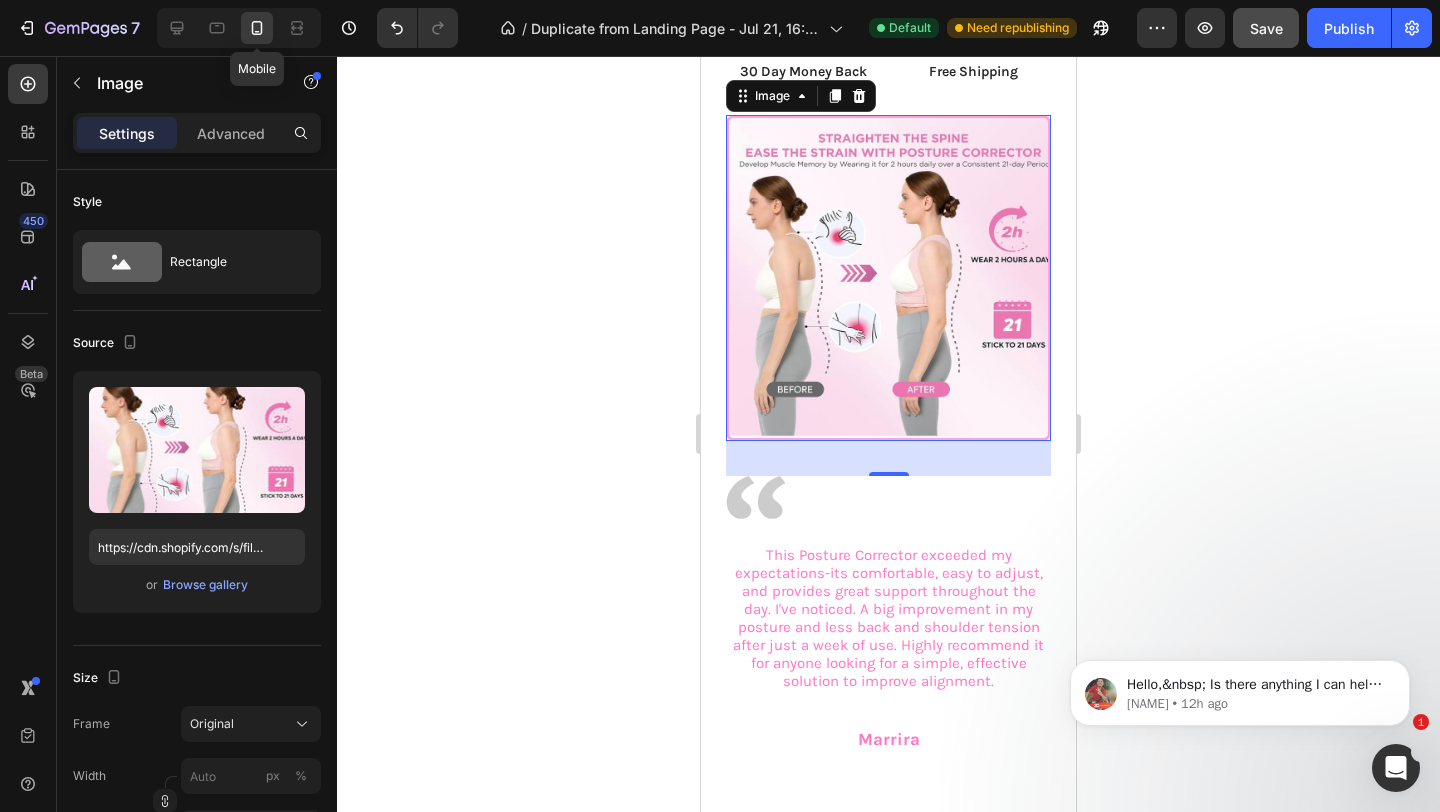 scroll, scrollTop: 3965, scrollLeft: 0, axis: vertical 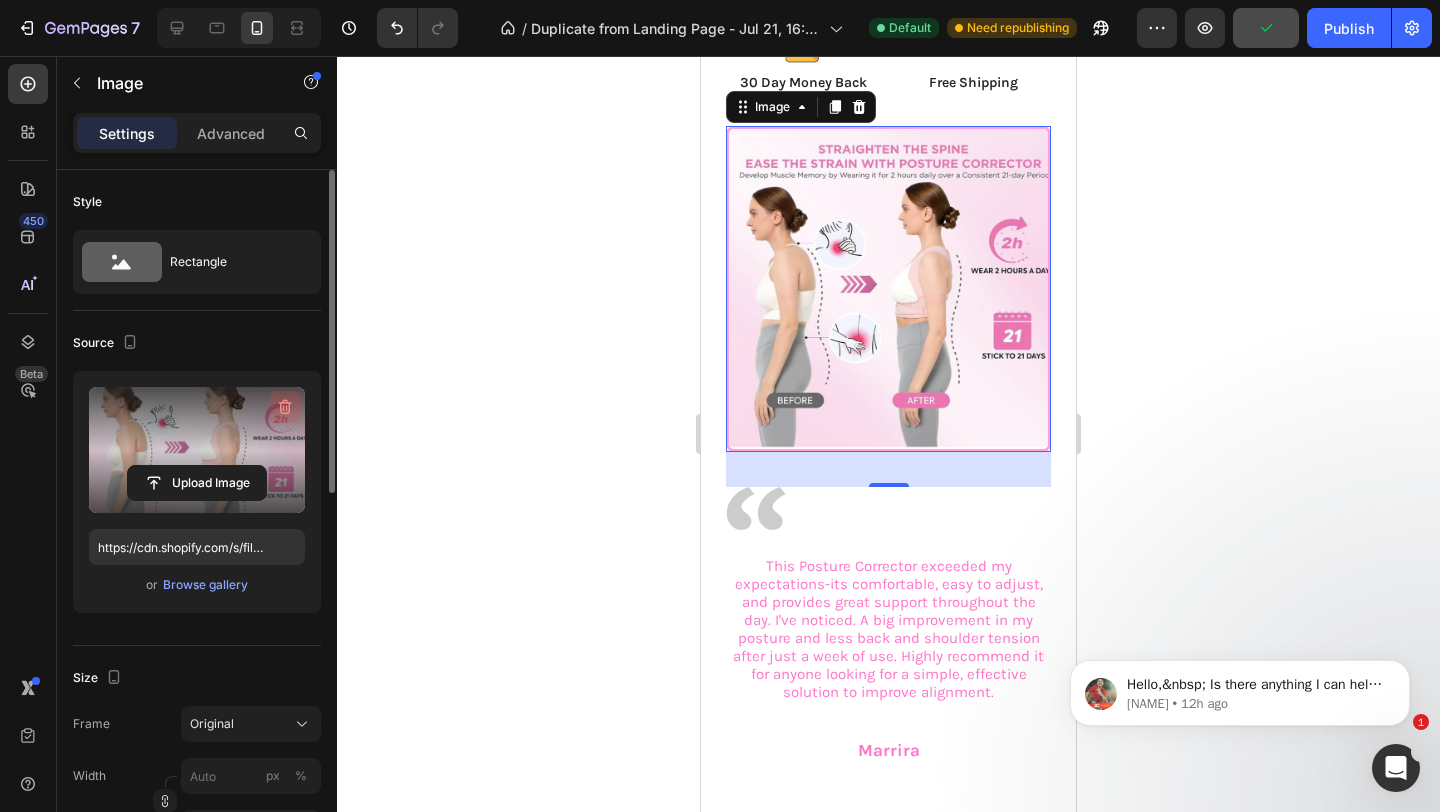 click 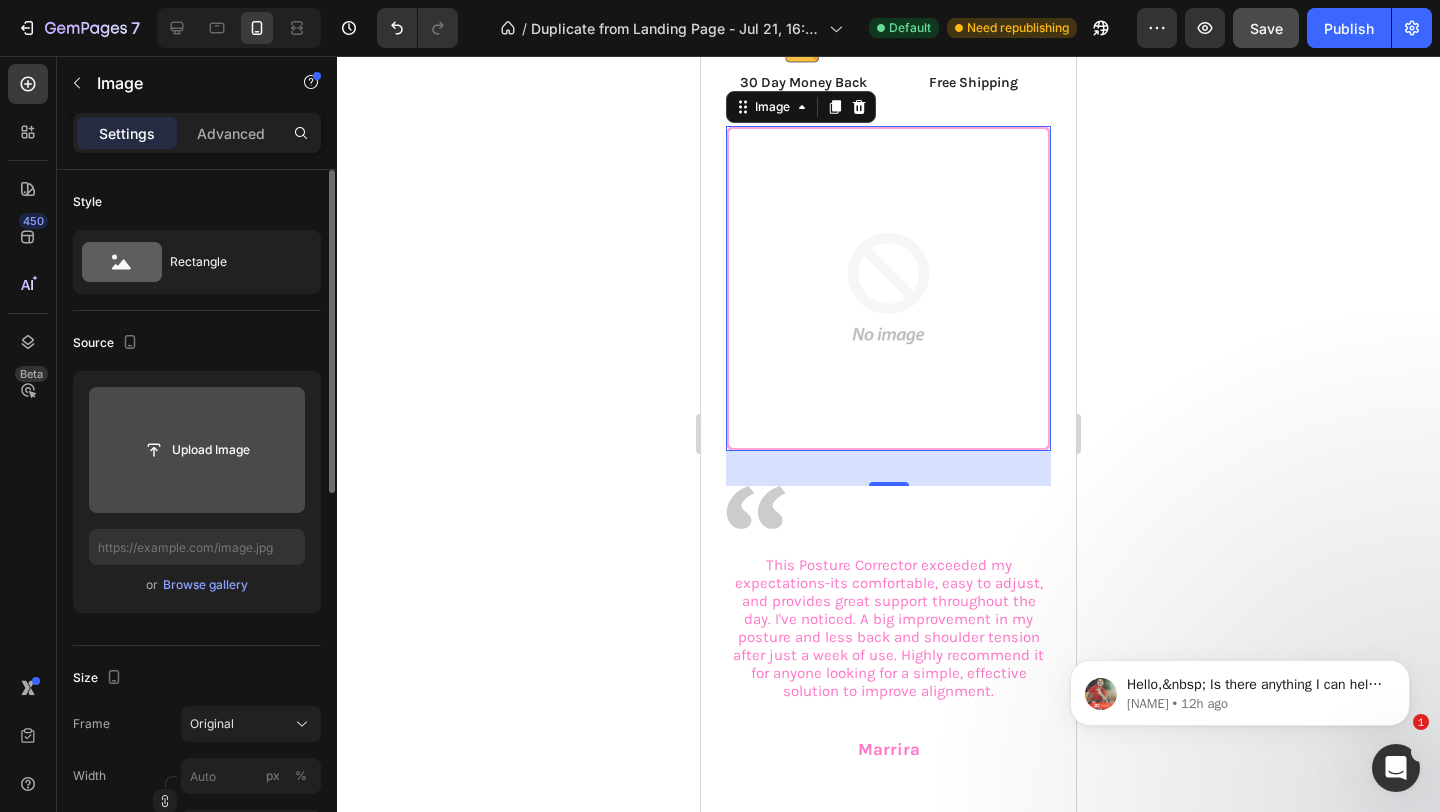 click 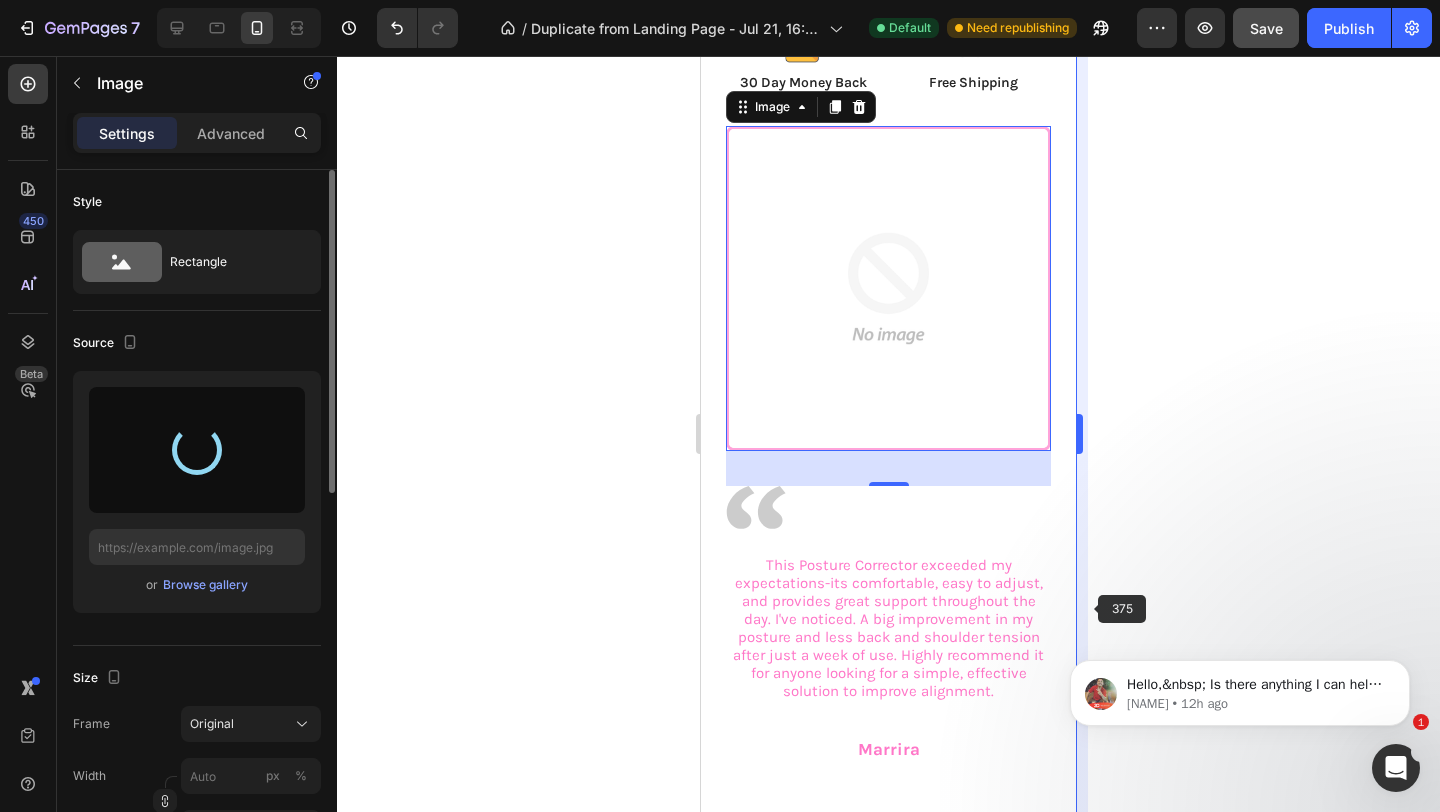 type on "https://cdn.shopify.com/s/files/1/0740/8484/3742/files/gempages_561631520297583829-57ec5a51-151c-43ac-84fc-26408742e61e.jpg" 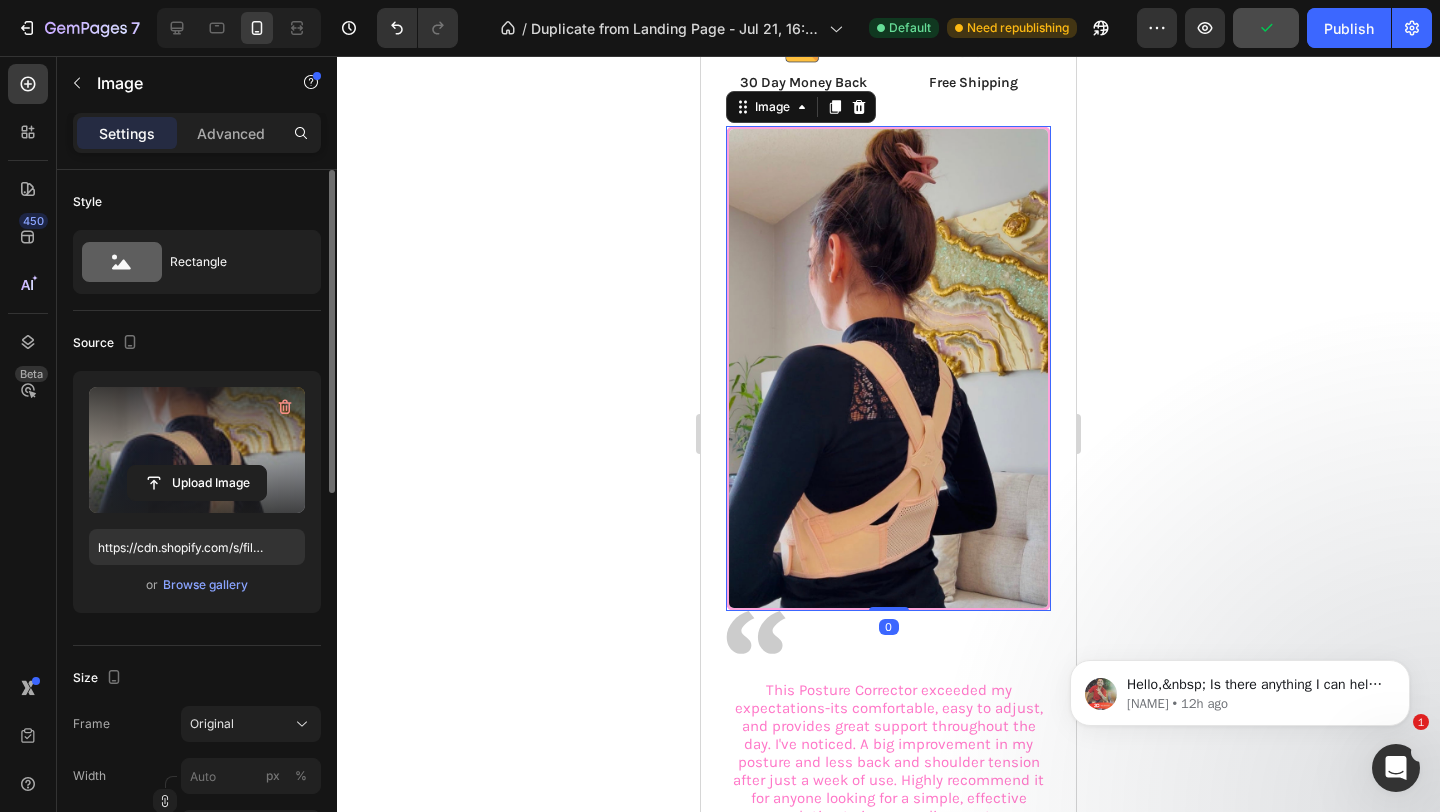 drag, startPoint x: 896, startPoint y: 643, endPoint x: 905, endPoint y: 583, distance: 60.671246 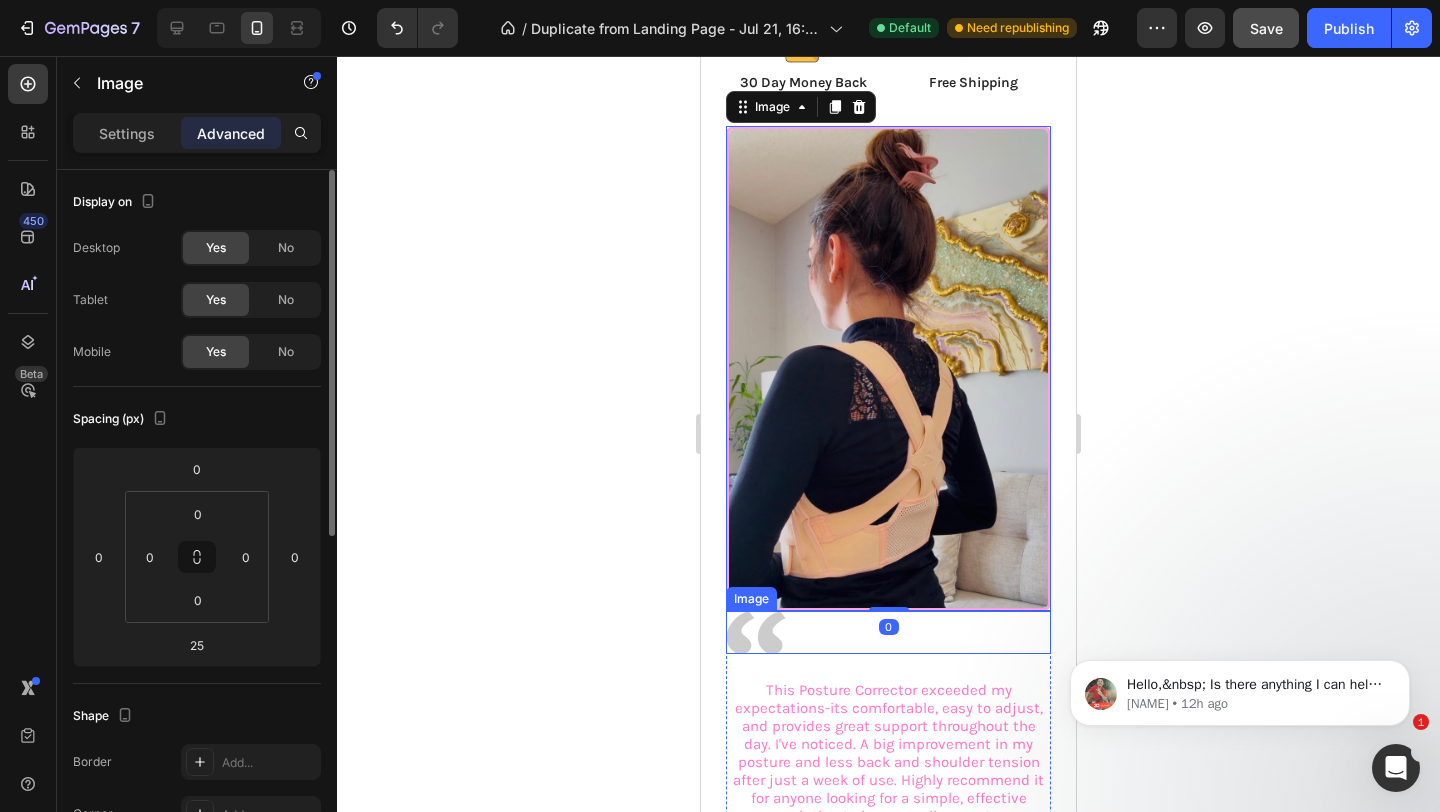 click at bounding box center (888, 632) 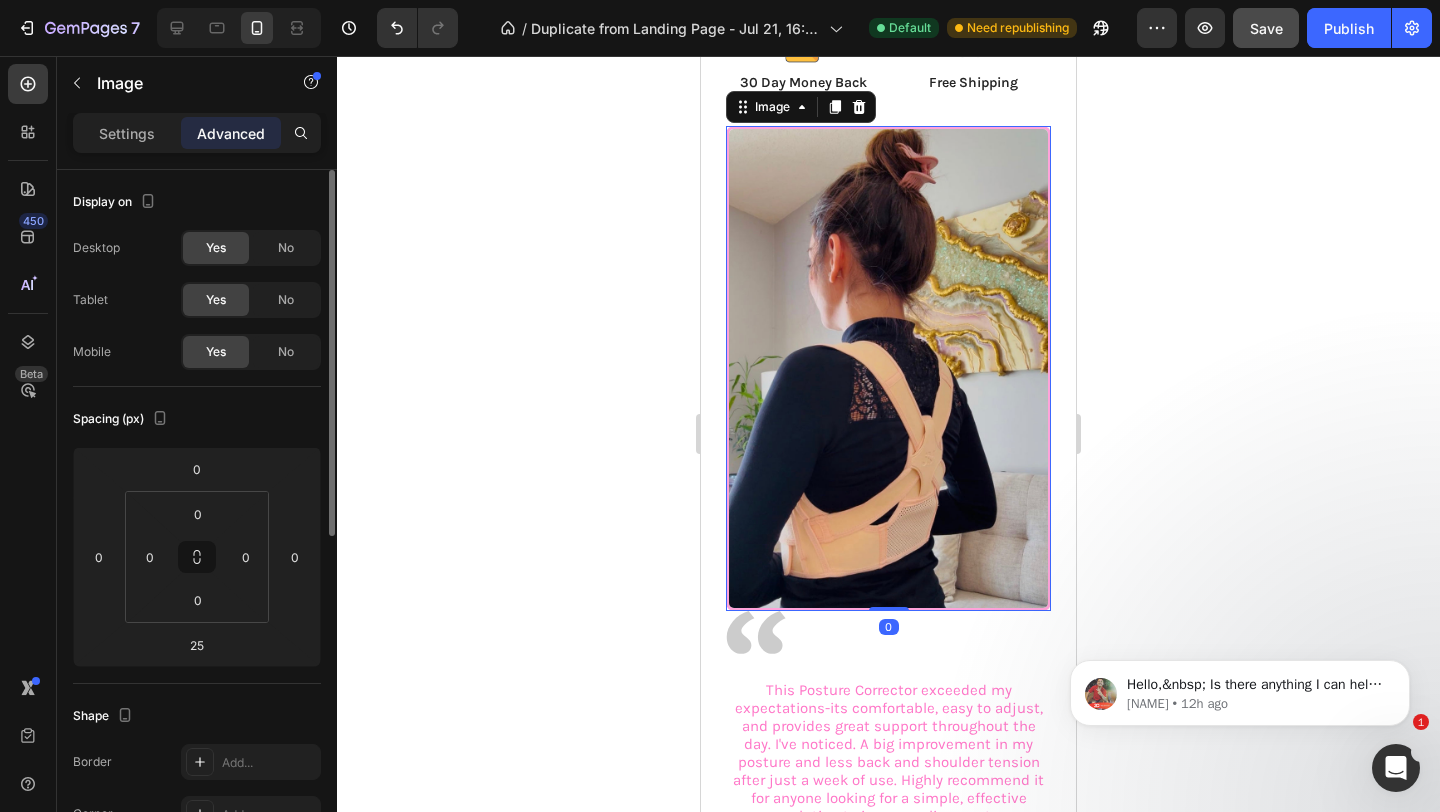 click at bounding box center (888, 368) 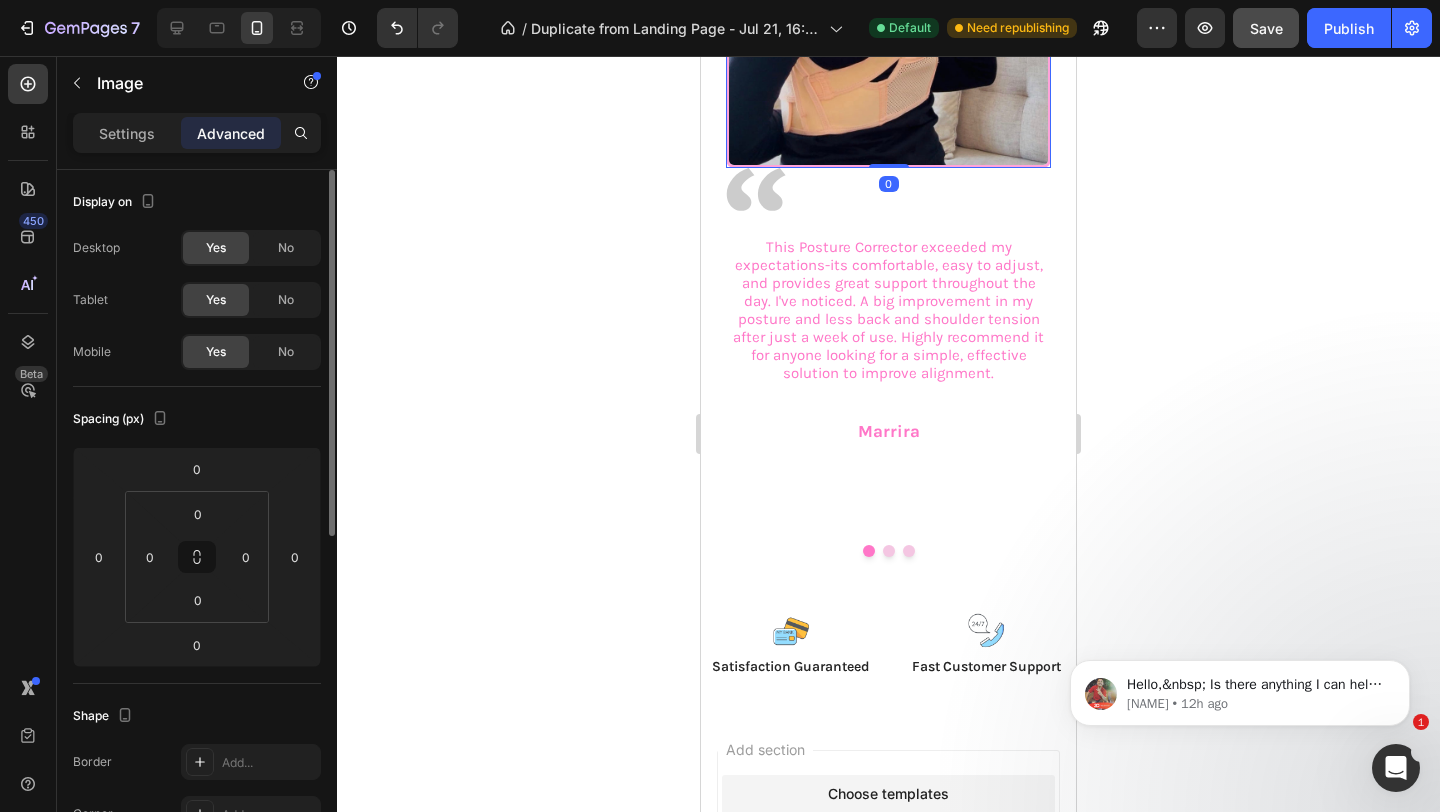 scroll, scrollTop: 4404, scrollLeft: 0, axis: vertical 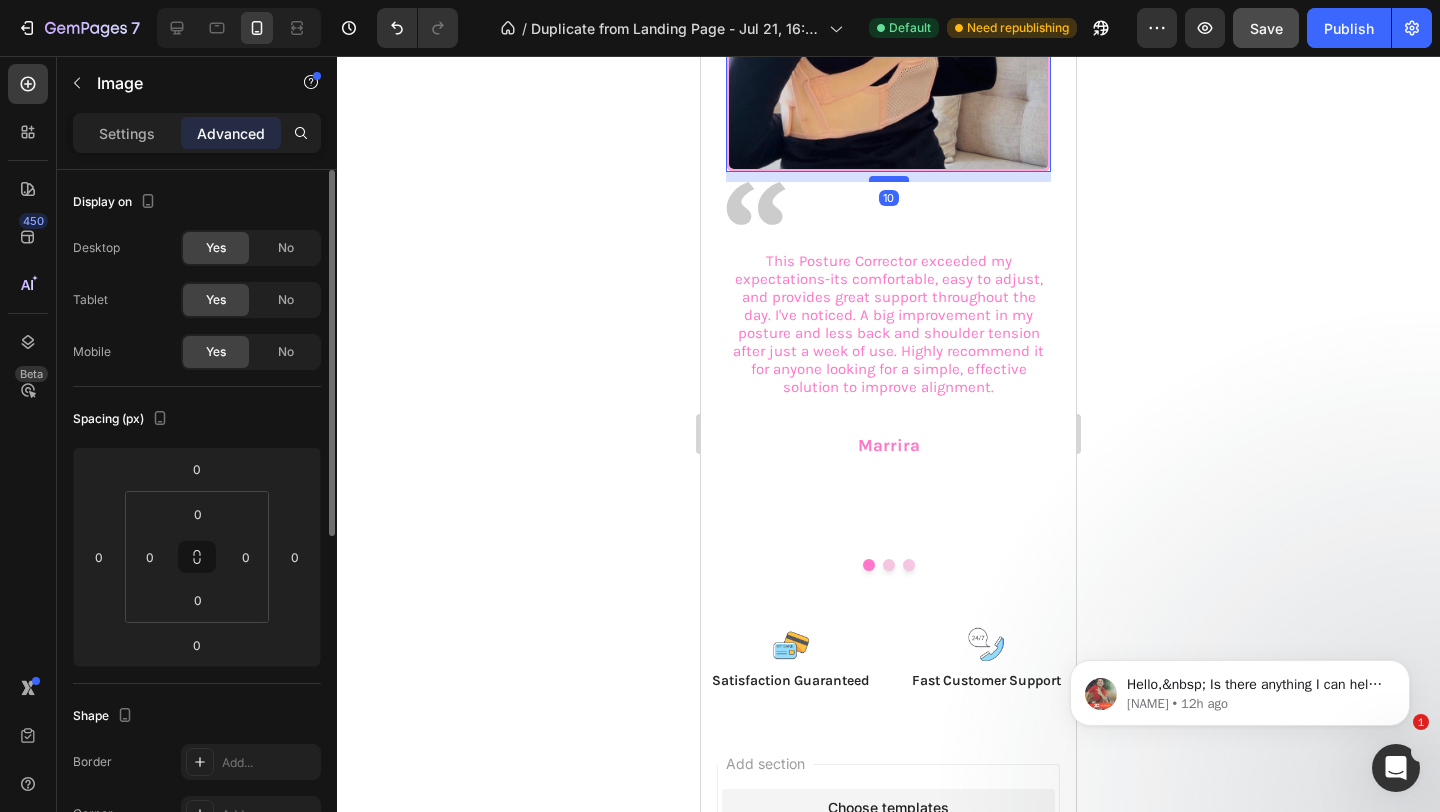 click at bounding box center [889, 179] 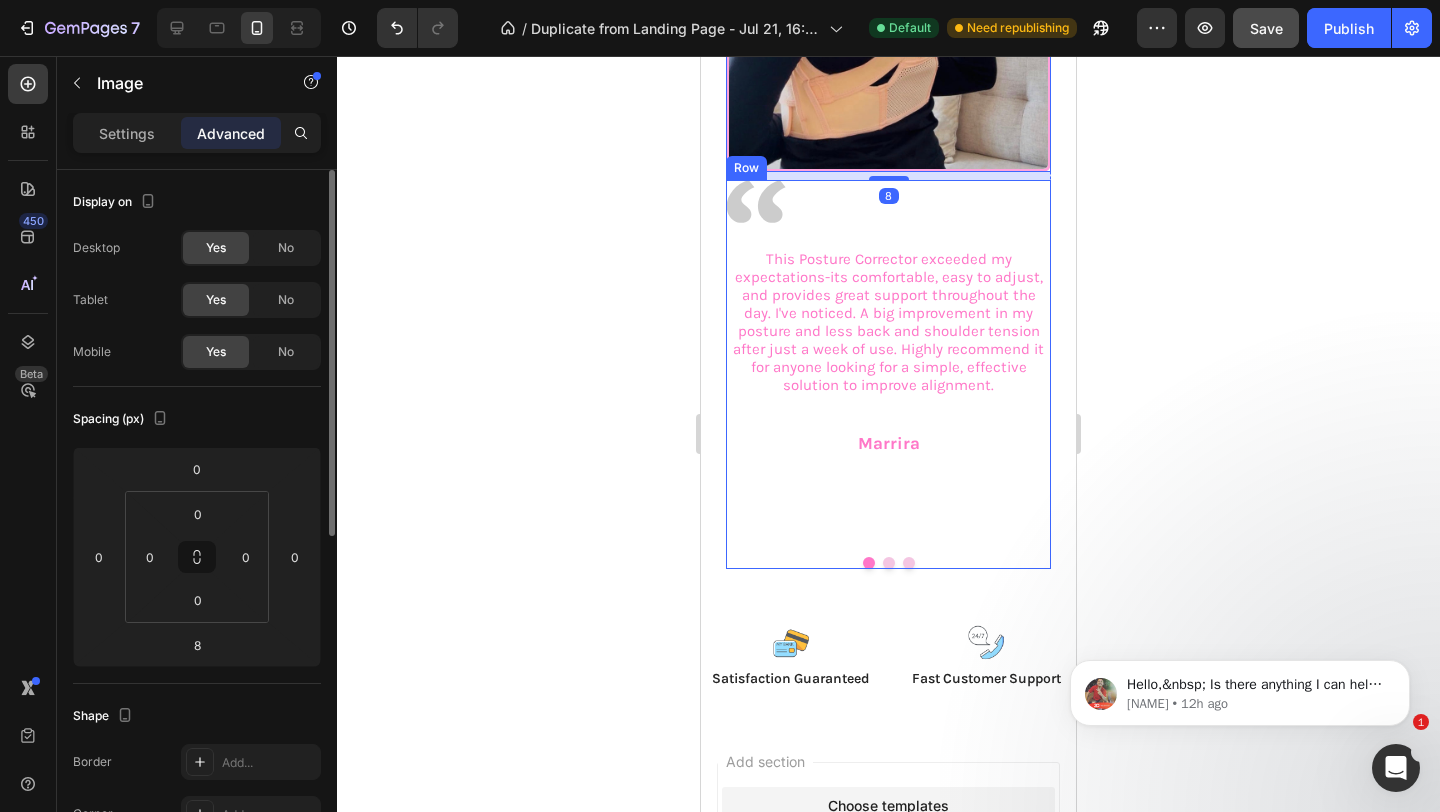 click on "This Posture Corrector exceeded my expectations-its comfortable, easy to adjust, and provides great support throughout the day. I've noticed. A big improvement in my posture and less back and shoulder tension after just a week of use. Highly recommend it for anyone looking for a simple, effective solution to improve alignment.   Text Block" at bounding box center (888, 322) 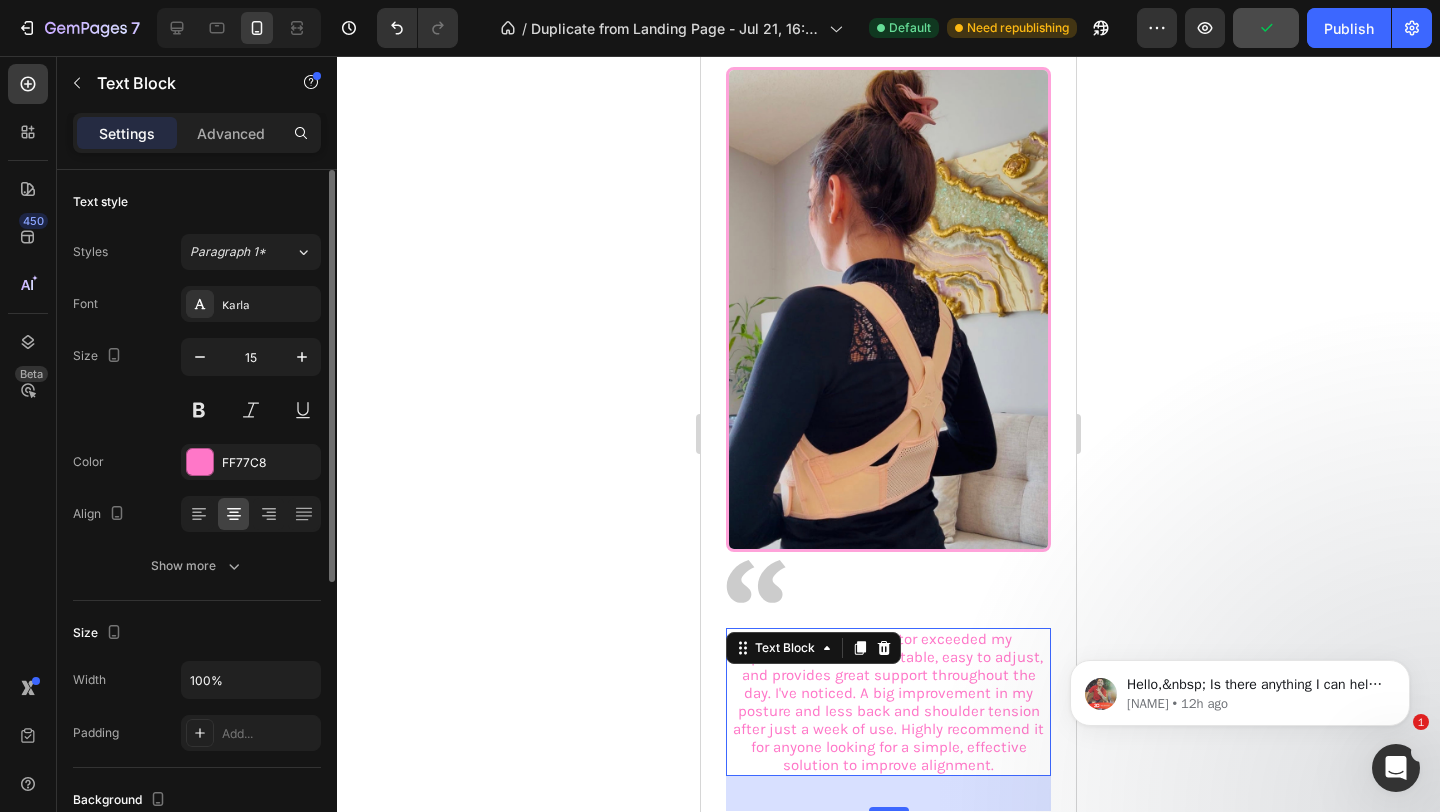 scroll, scrollTop: 4471, scrollLeft: 0, axis: vertical 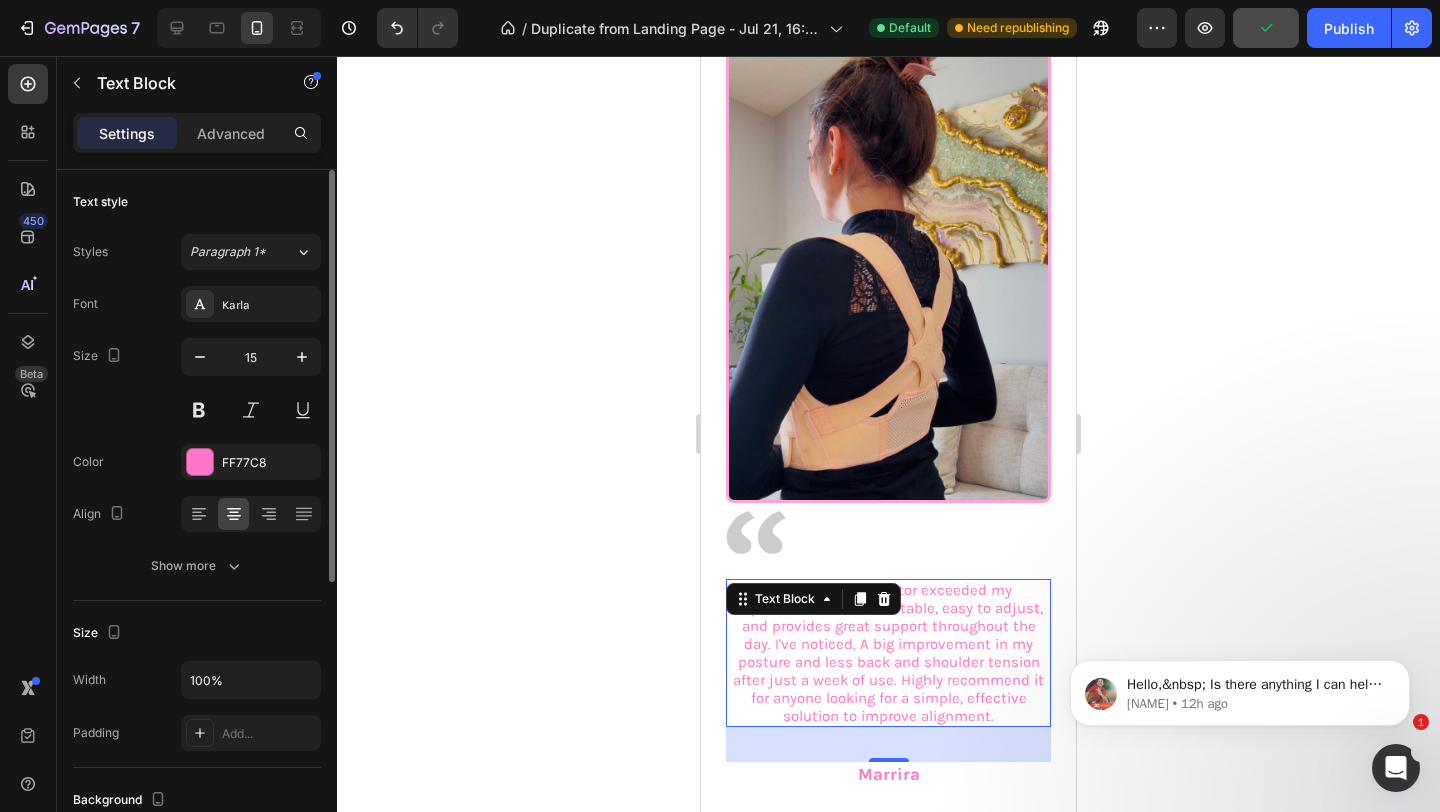 click on "This Posture Corrector exceeded my expectations-its comfortable, easy to adjust, and provides great support throughout the day. I've noticed. A big improvement in my posture and less back and shoulder tension after just a week of use. Highly recommend it for anyone looking for a simple, effective solution to improve alignment." at bounding box center (888, 653) 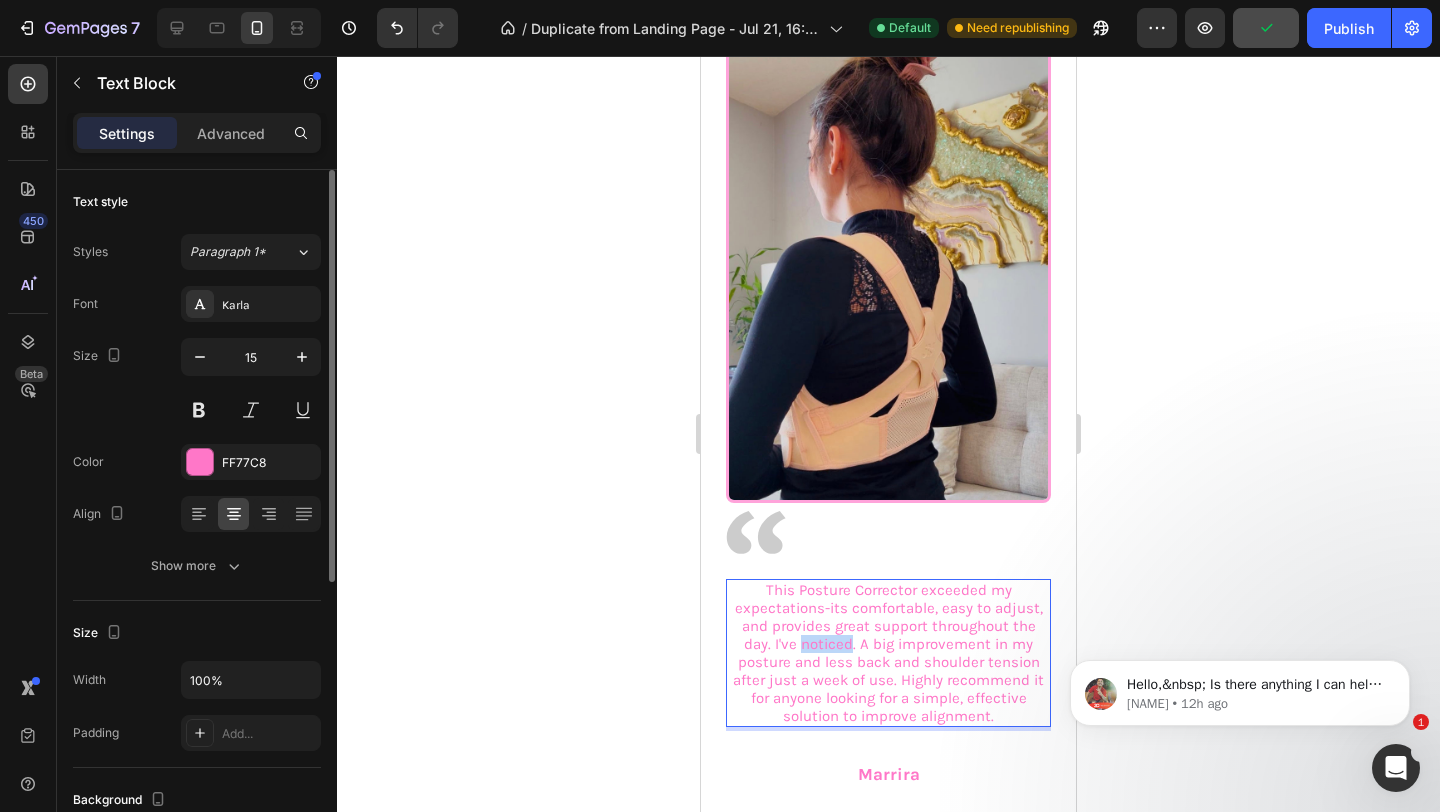 click on "This Posture Corrector exceeded my expectations-its comfortable, easy to adjust, and provides great support throughout the day. I've noticed. A big improvement in my posture and less back and shoulder tension after just a week of use. Highly recommend it for anyone looking for a simple, effective solution to improve alignment." at bounding box center [888, 653] 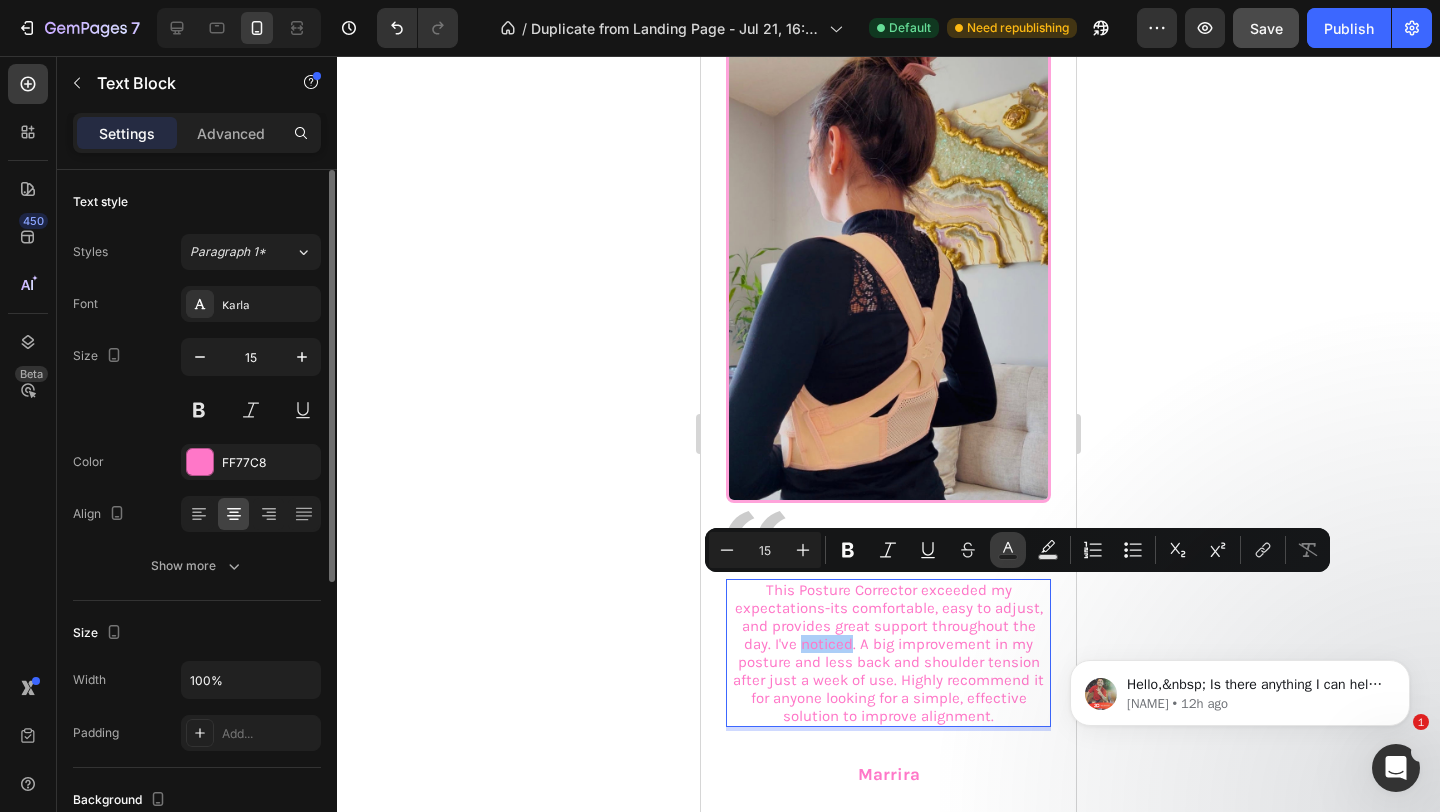 click 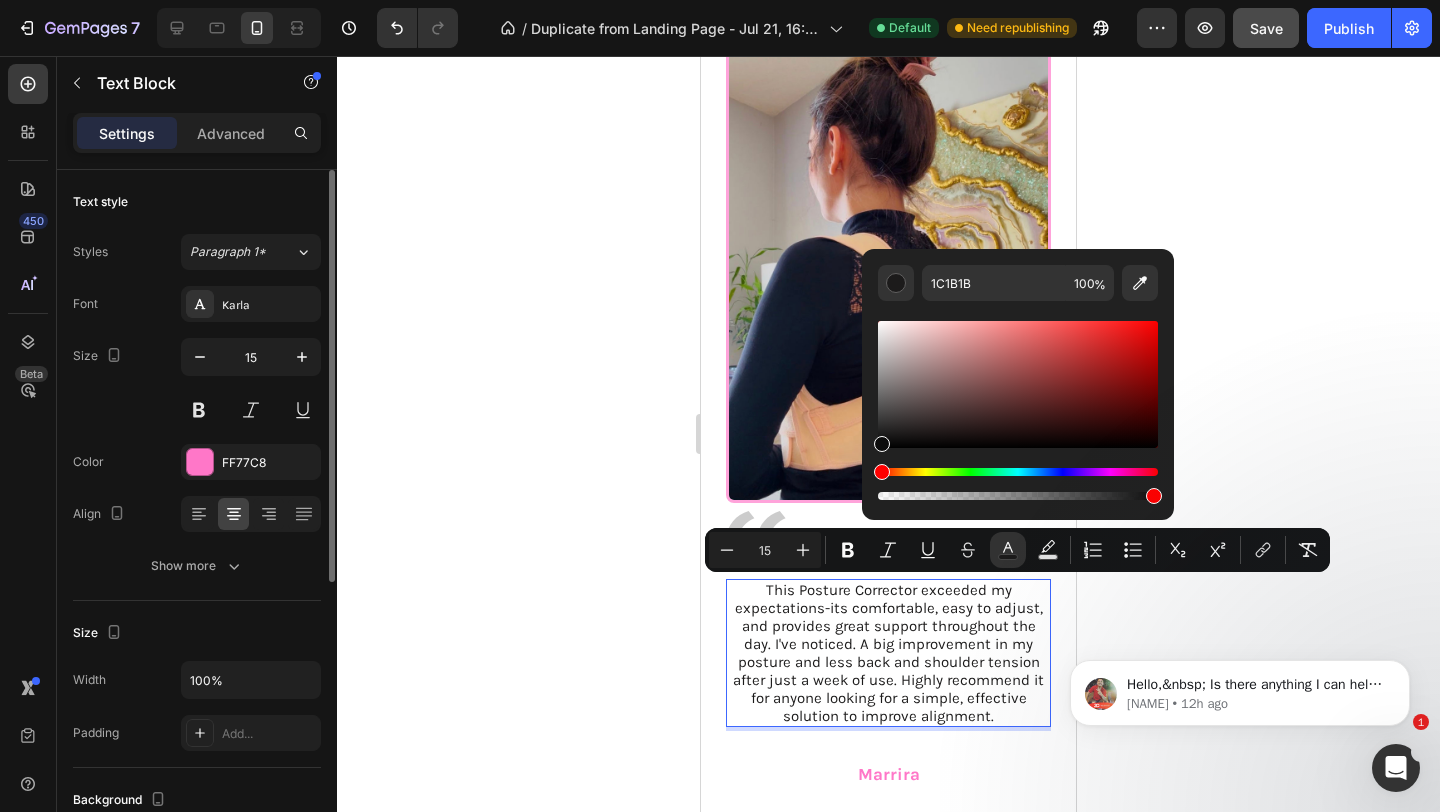 drag, startPoint x: 885, startPoint y: 434, endPoint x: 869, endPoint y: 453, distance: 24.839485 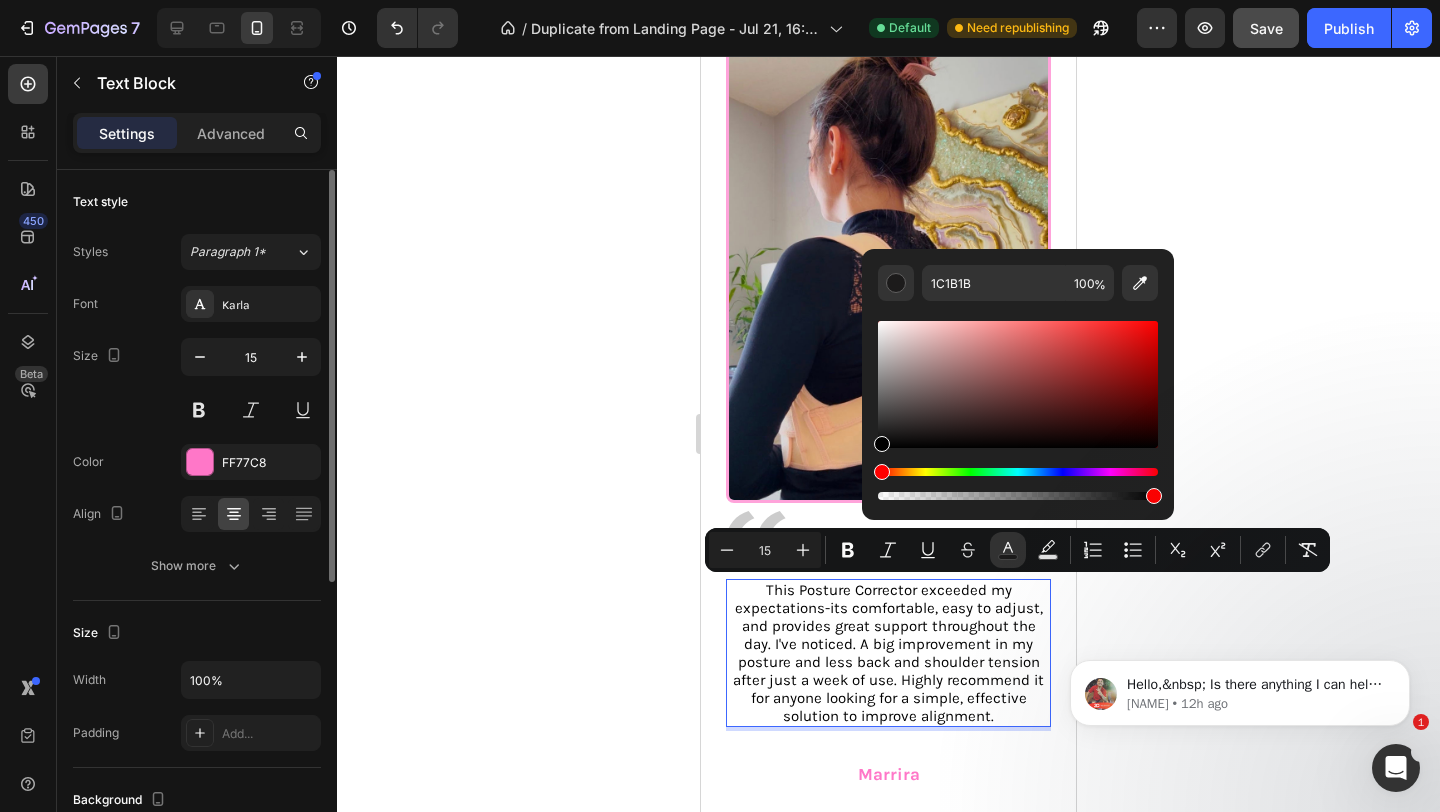 type on "000000" 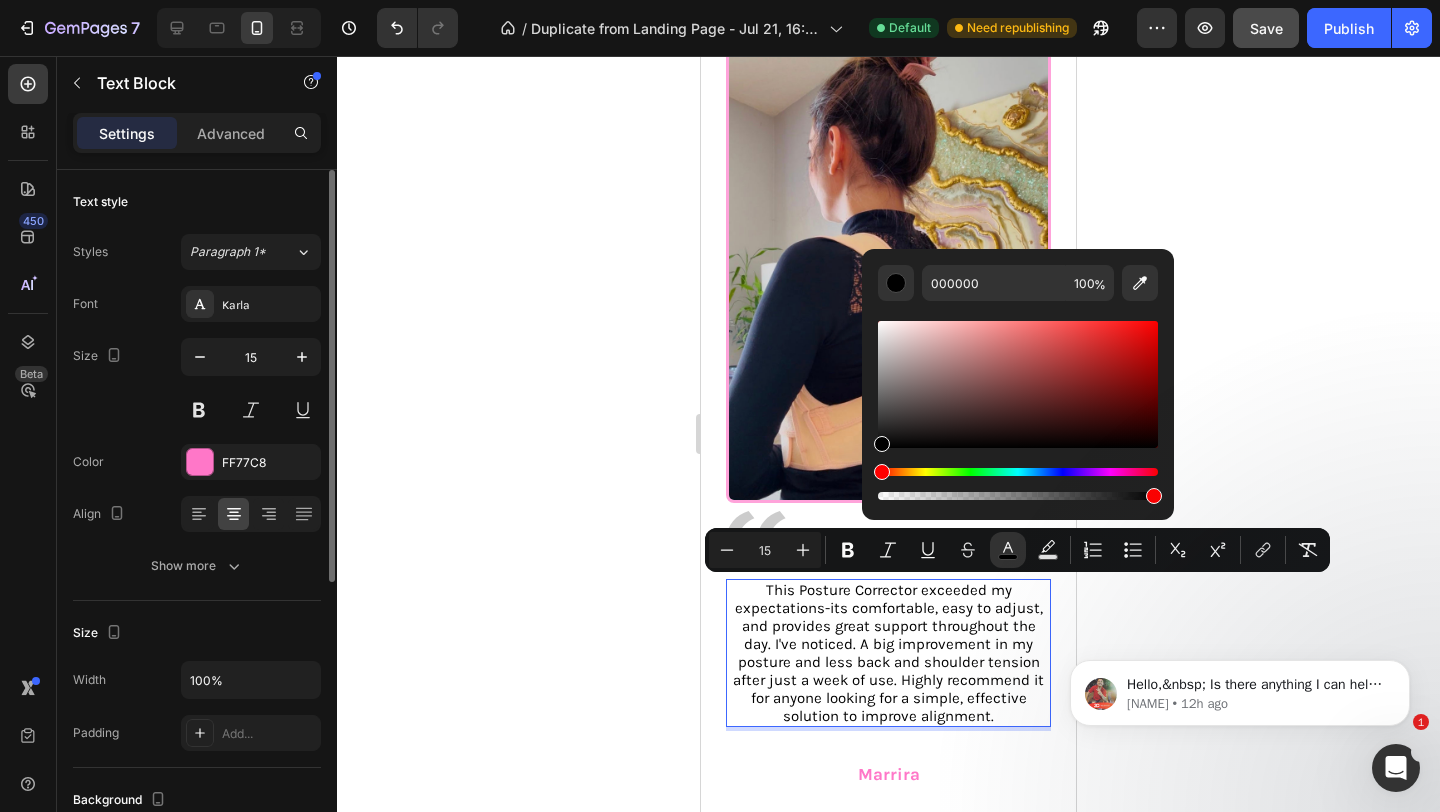 click on "This Posture Corrector exceeded my expectations-its comfortable, easy to adjust, and provides great support throughout the day. I've noticed. A big improvement in my posture and less back and shoulder tension after just a week of use. Highly recommend it for anyone looking for a simple, effective solution to improve alignment." at bounding box center [888, 653] 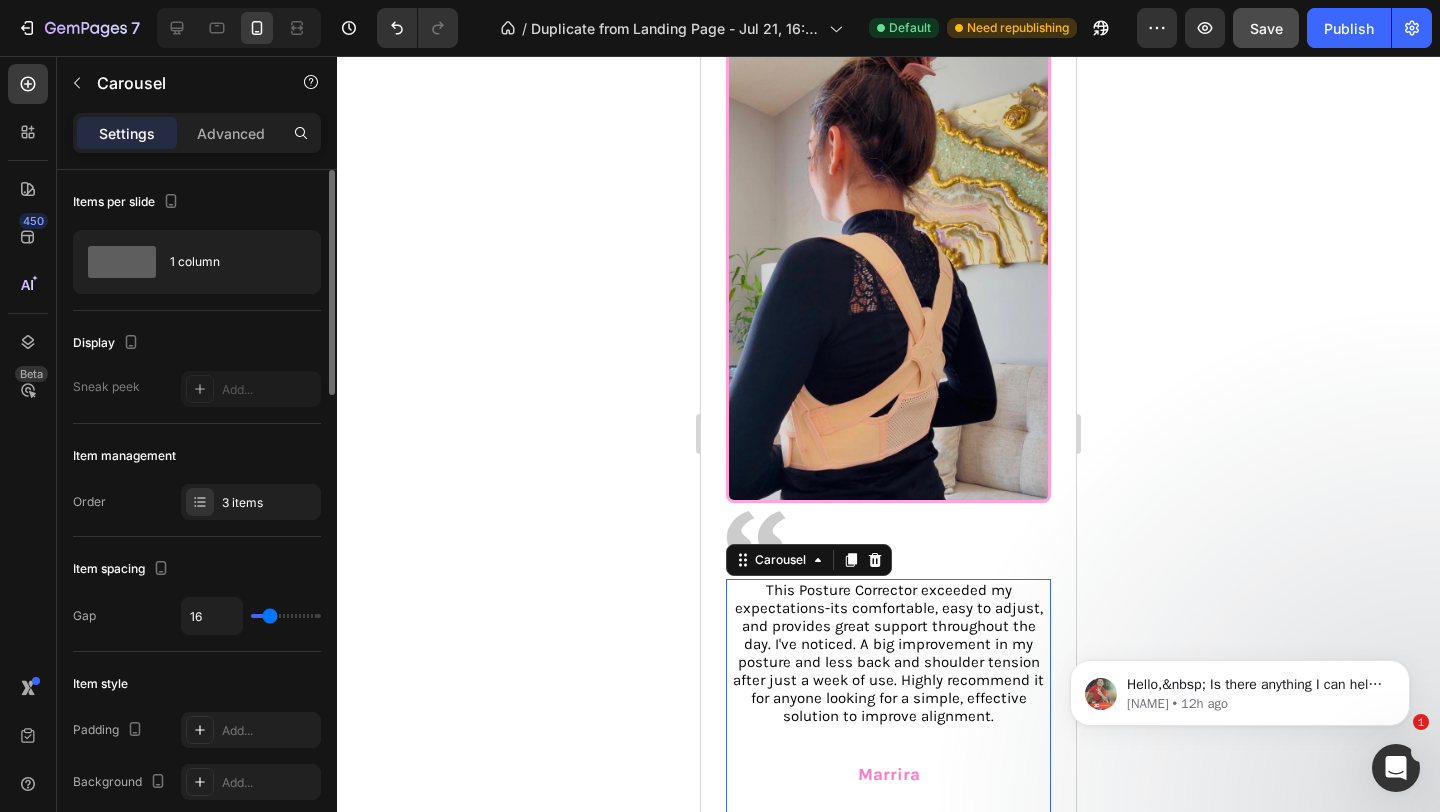 click on "This Posture Corrector exceeded my expectations-its comfortable, easy to adjust, and provides great support throughout the day. I've noticed. A big improvement in my posture and less back and shoulder tension after just a week of use. Highly recommend it for anyone looking for a simple, effective solution to improve alignment.   Text Block Marrira Text Block" at bounding box center [888, 710] 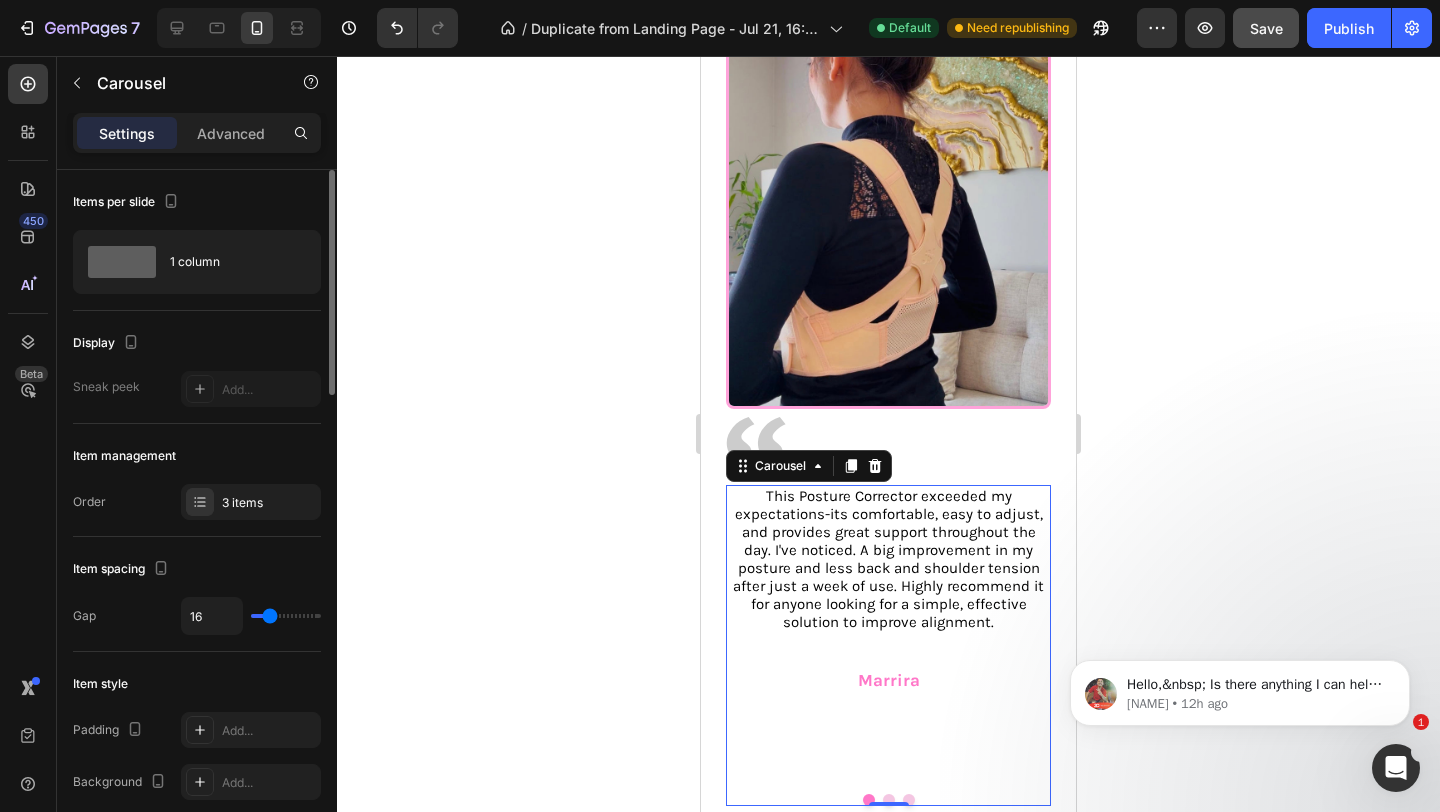 scroll, scrollTop: 4617, scrollLeft: 0, axis: vertical 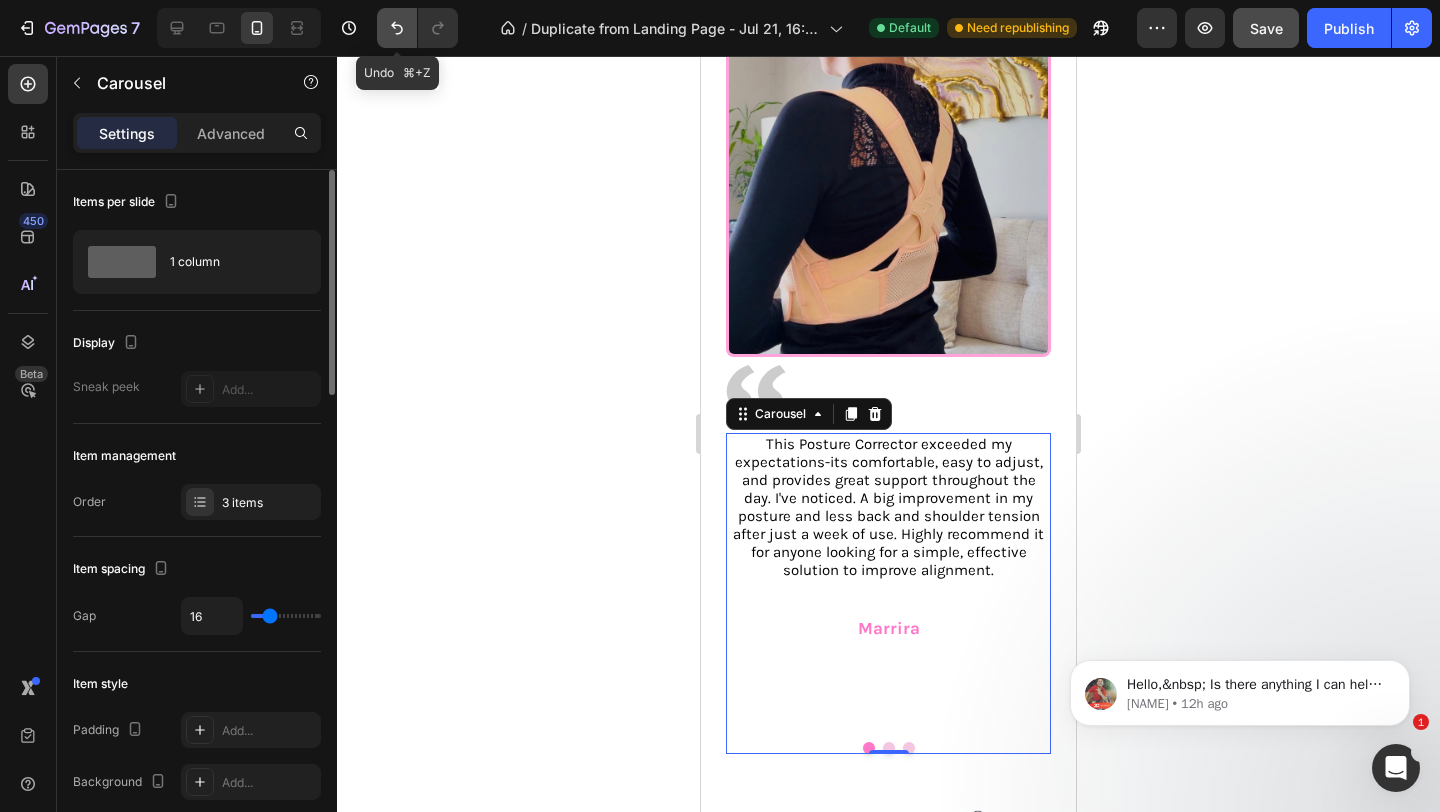 click 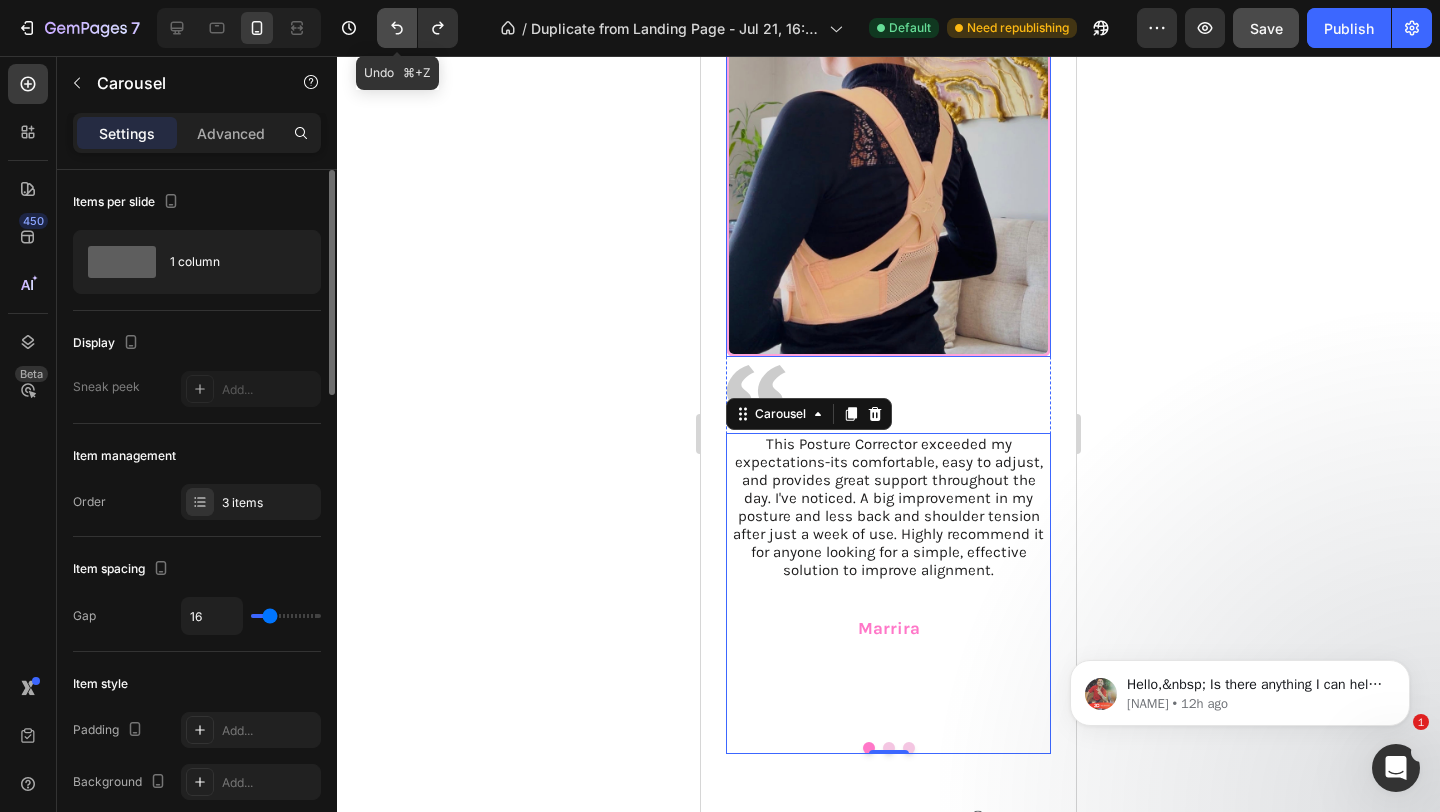 click 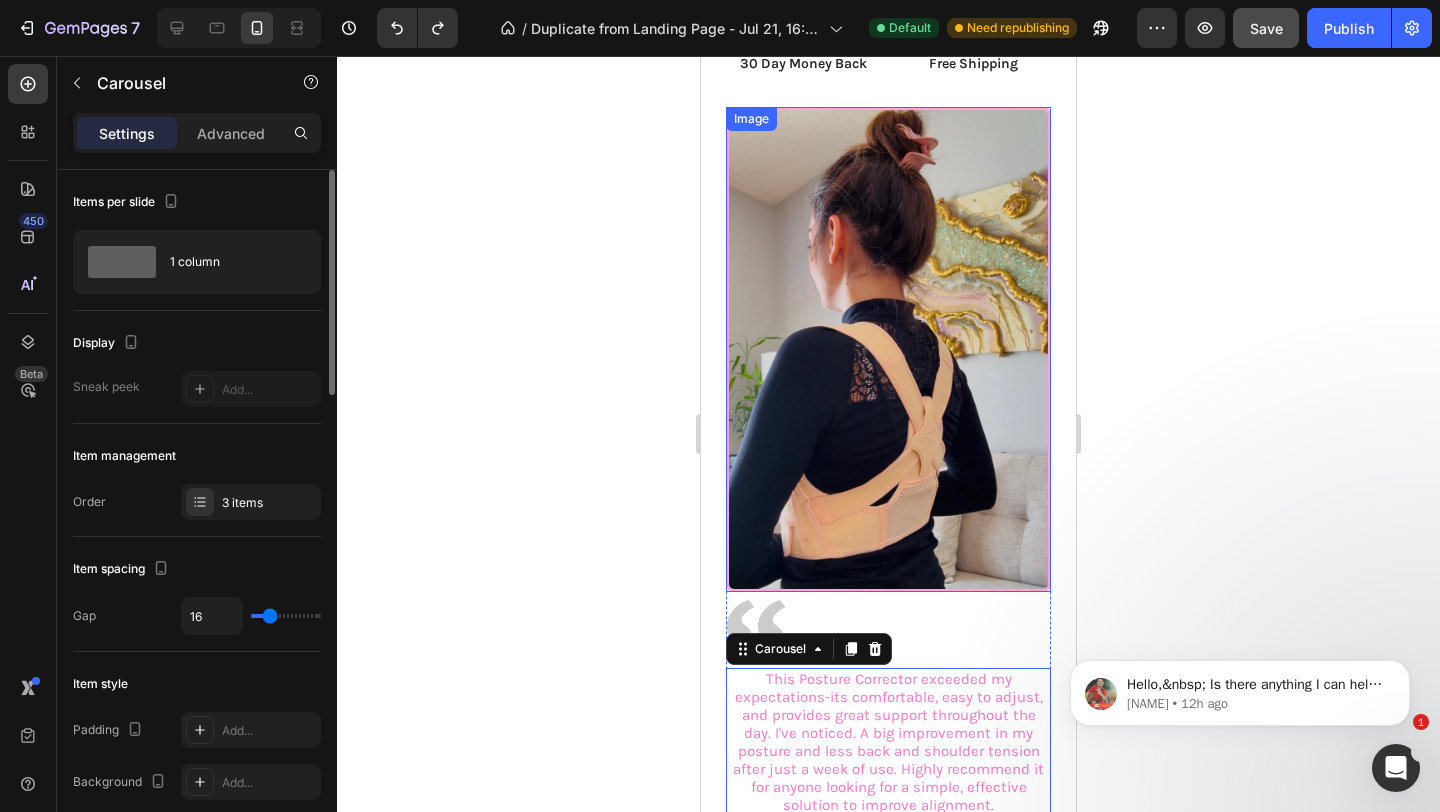 scroll, scrollTop: 4379, scrollLeft: 0, axis: vertical 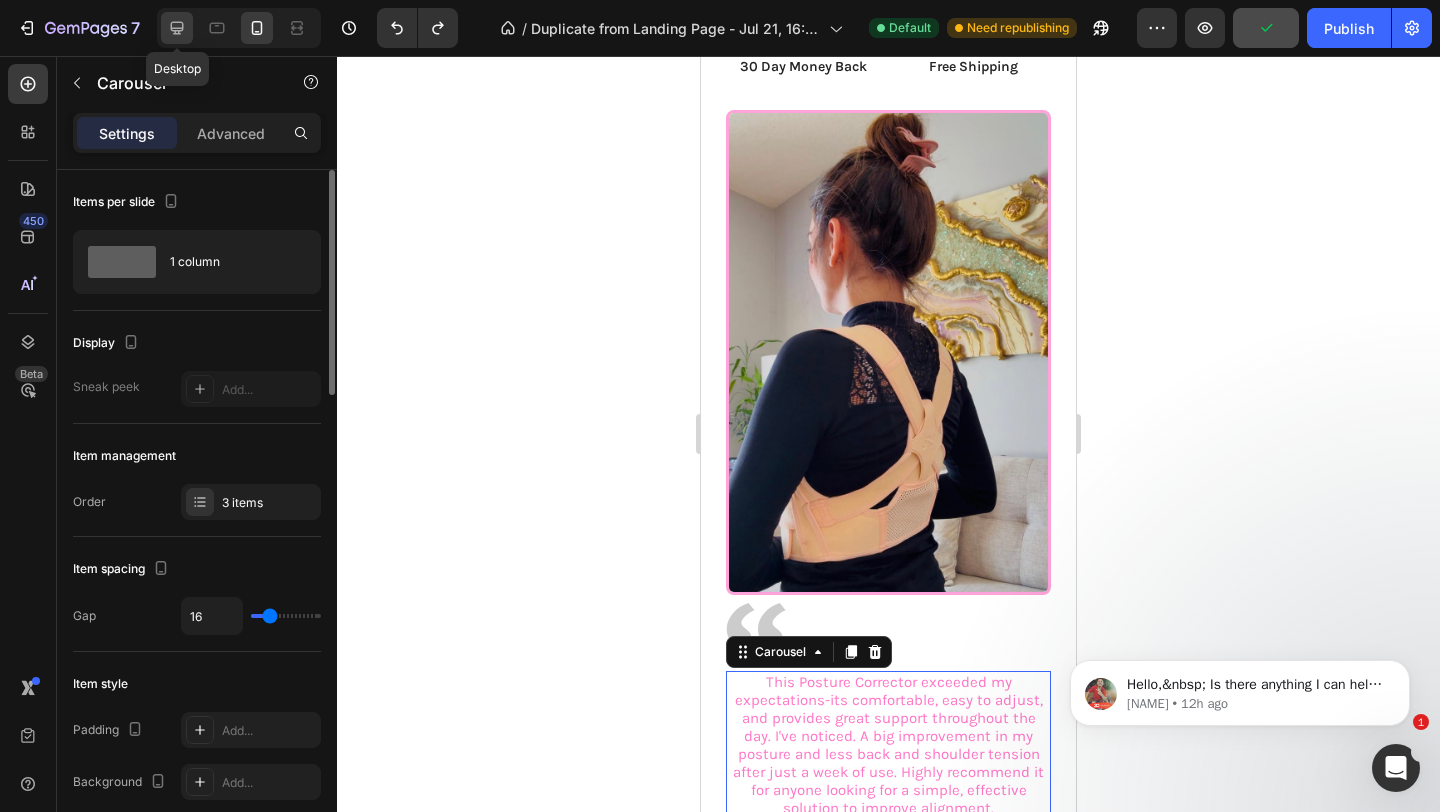 click 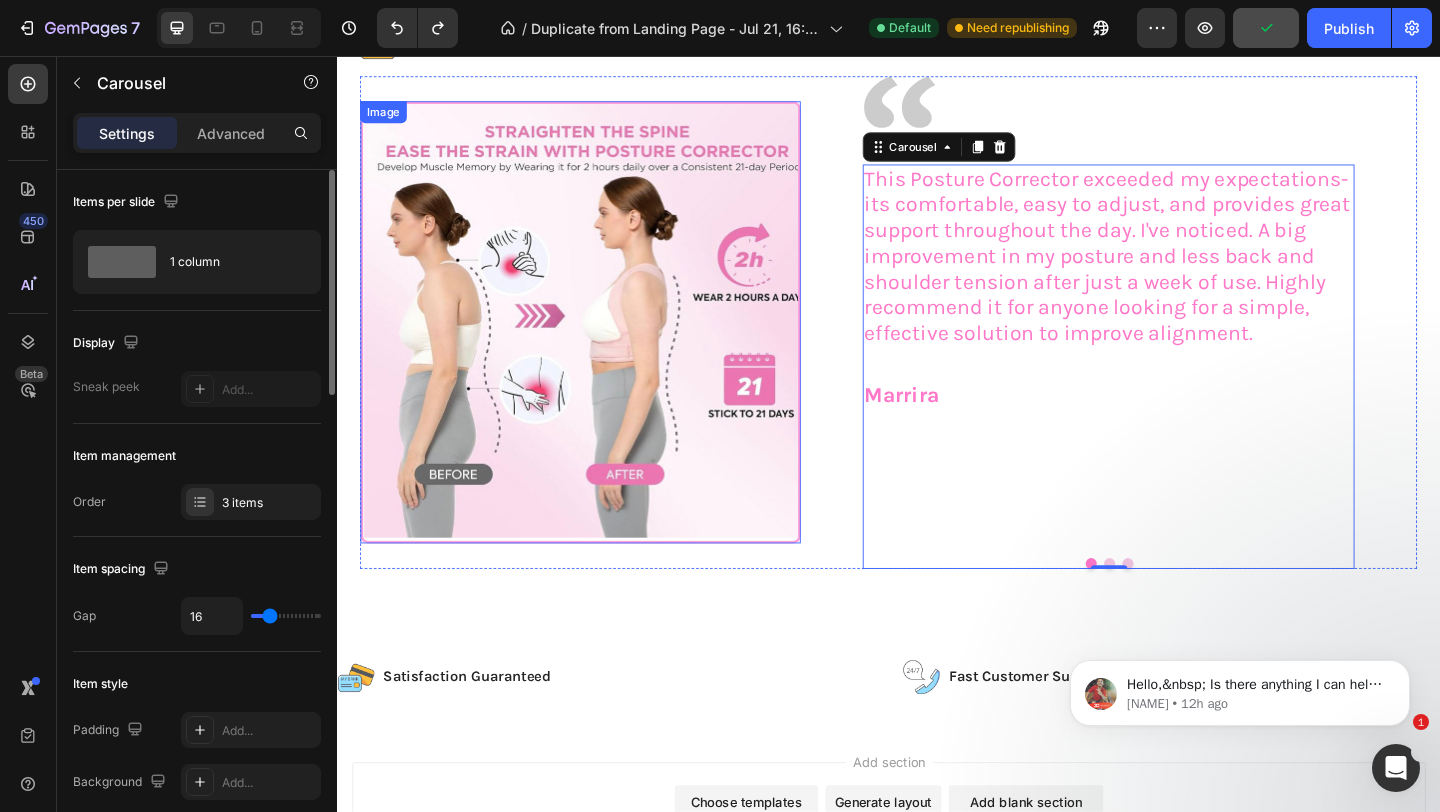 scroll, scrollTop: 4427, scrollLeft: 0, axis: vertical 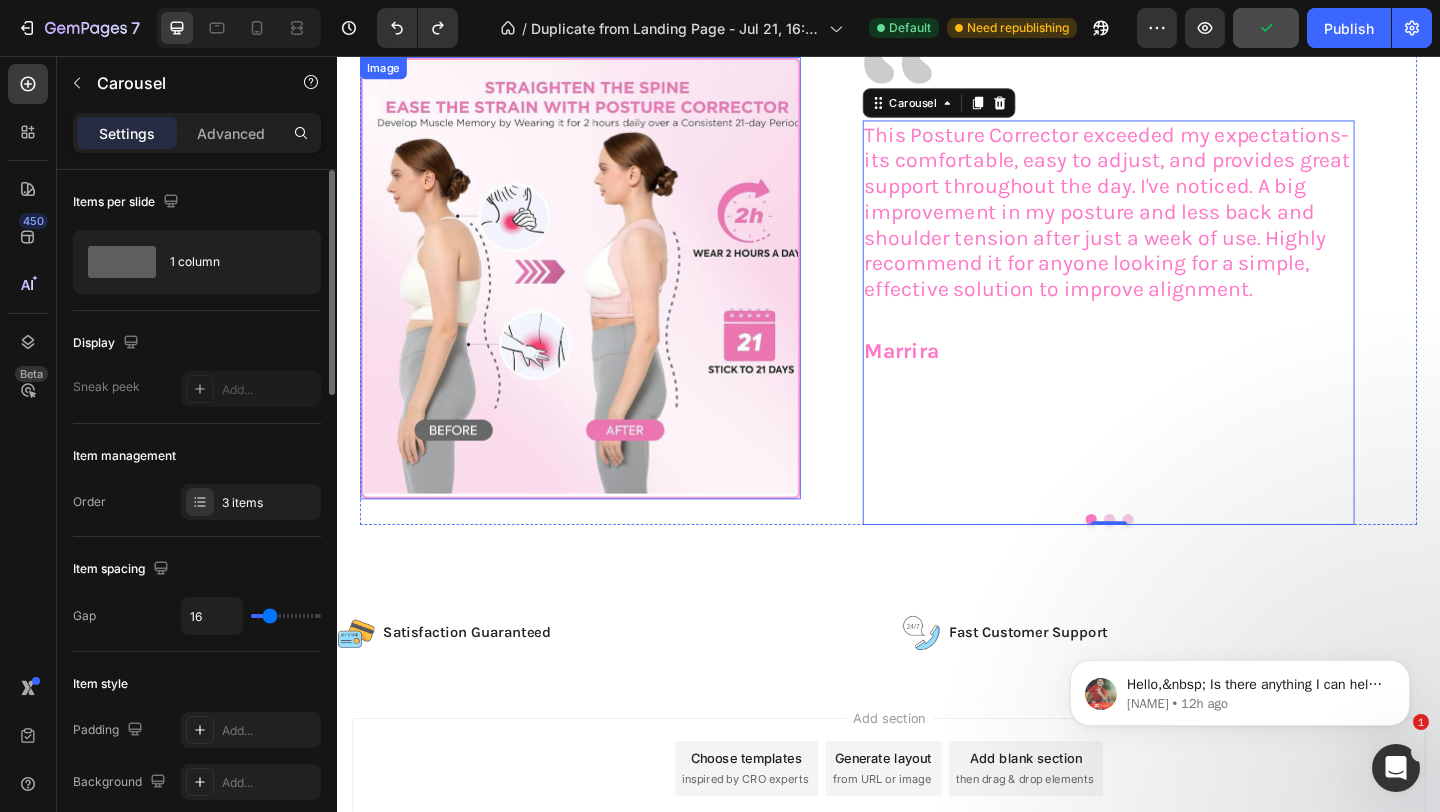click at bounding box center [601, 297] 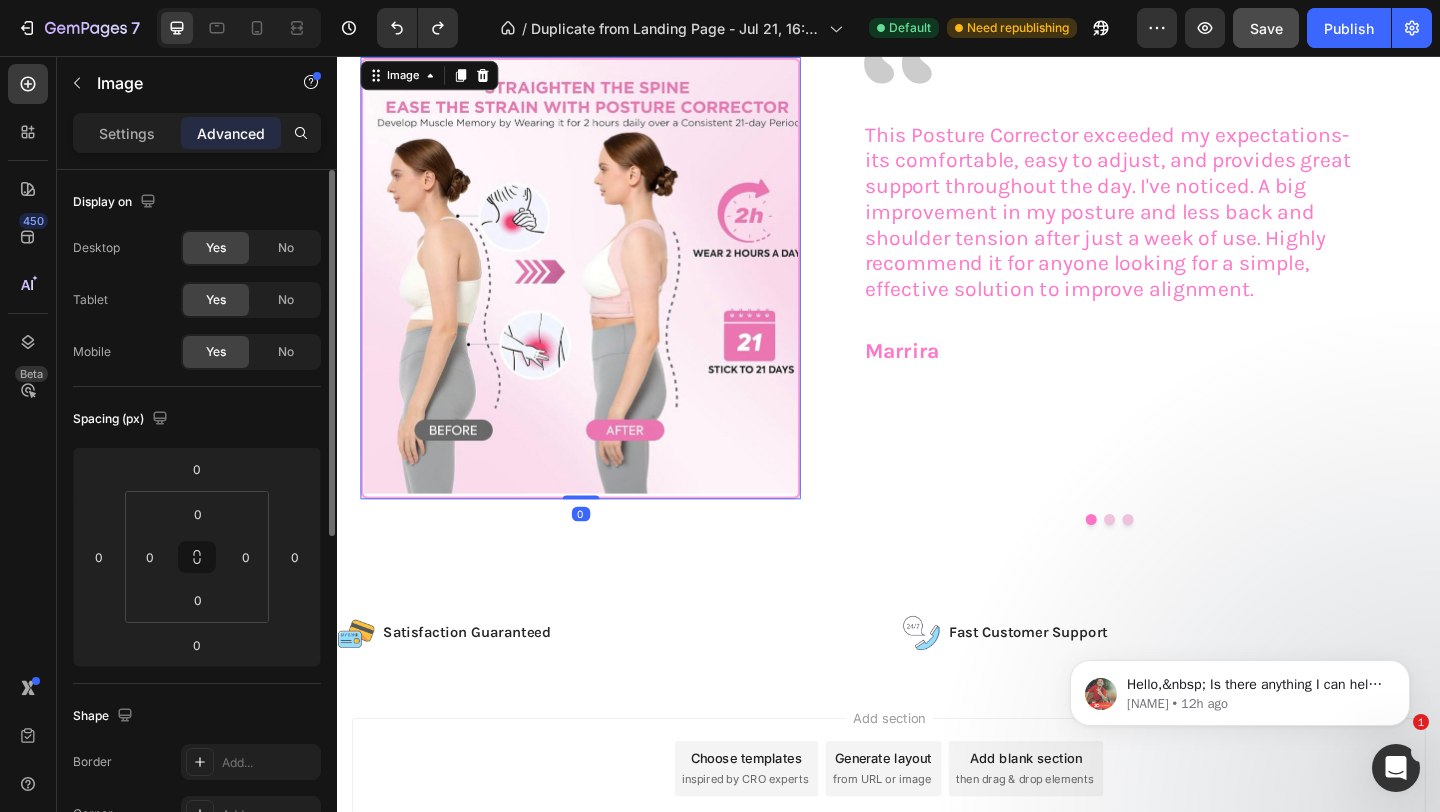 click at bounding box center [601, 297] 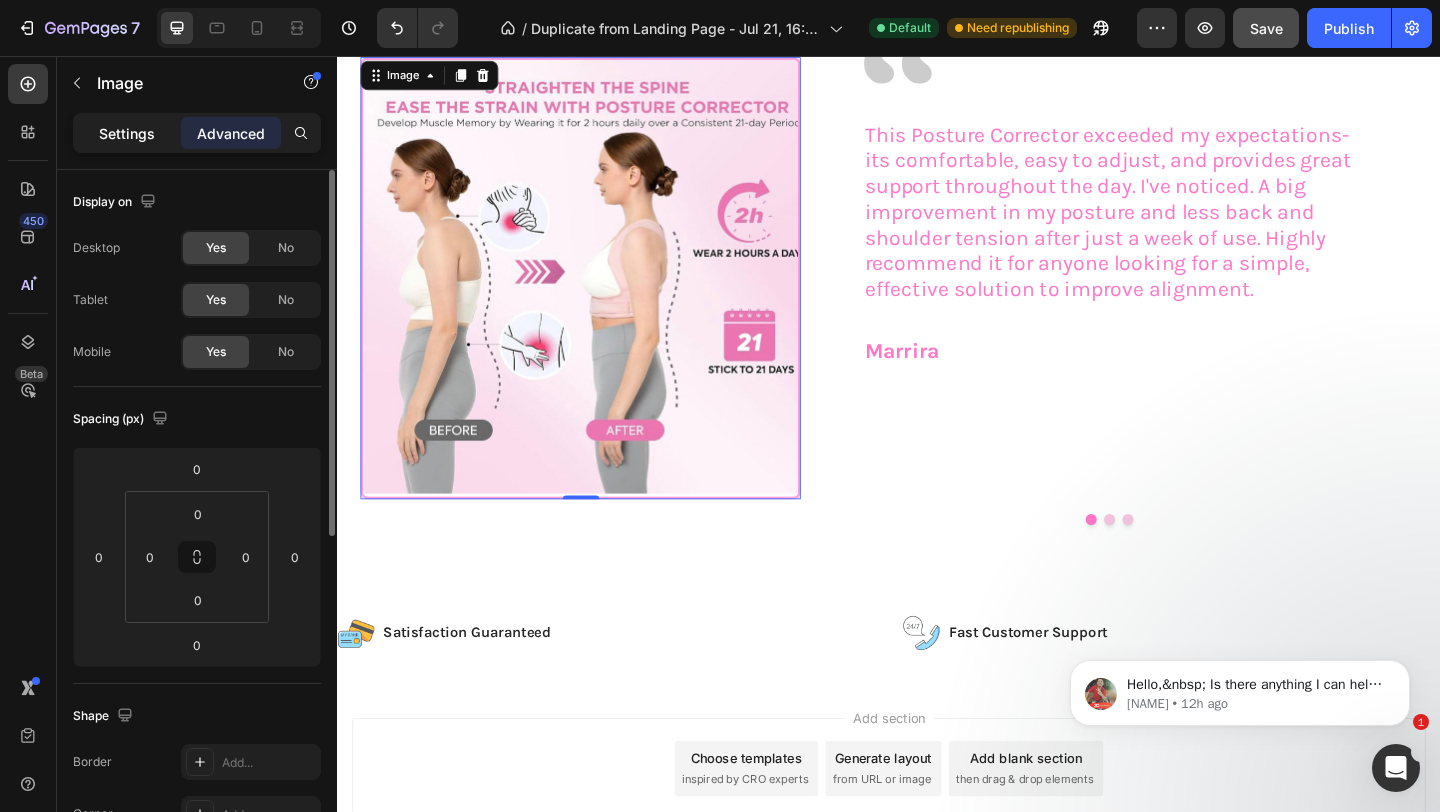 click on "Settings" at bounding box center (127, 133) 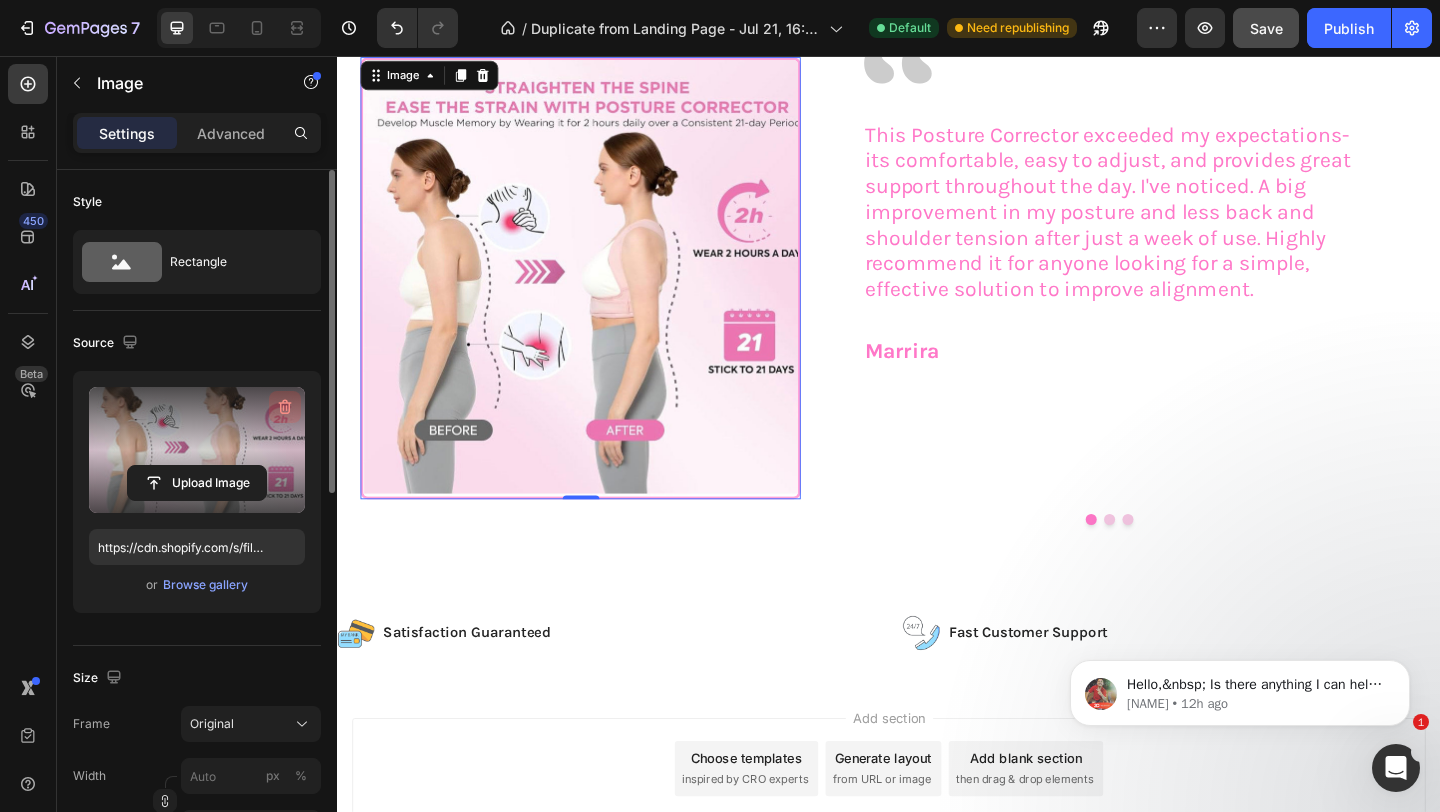 click 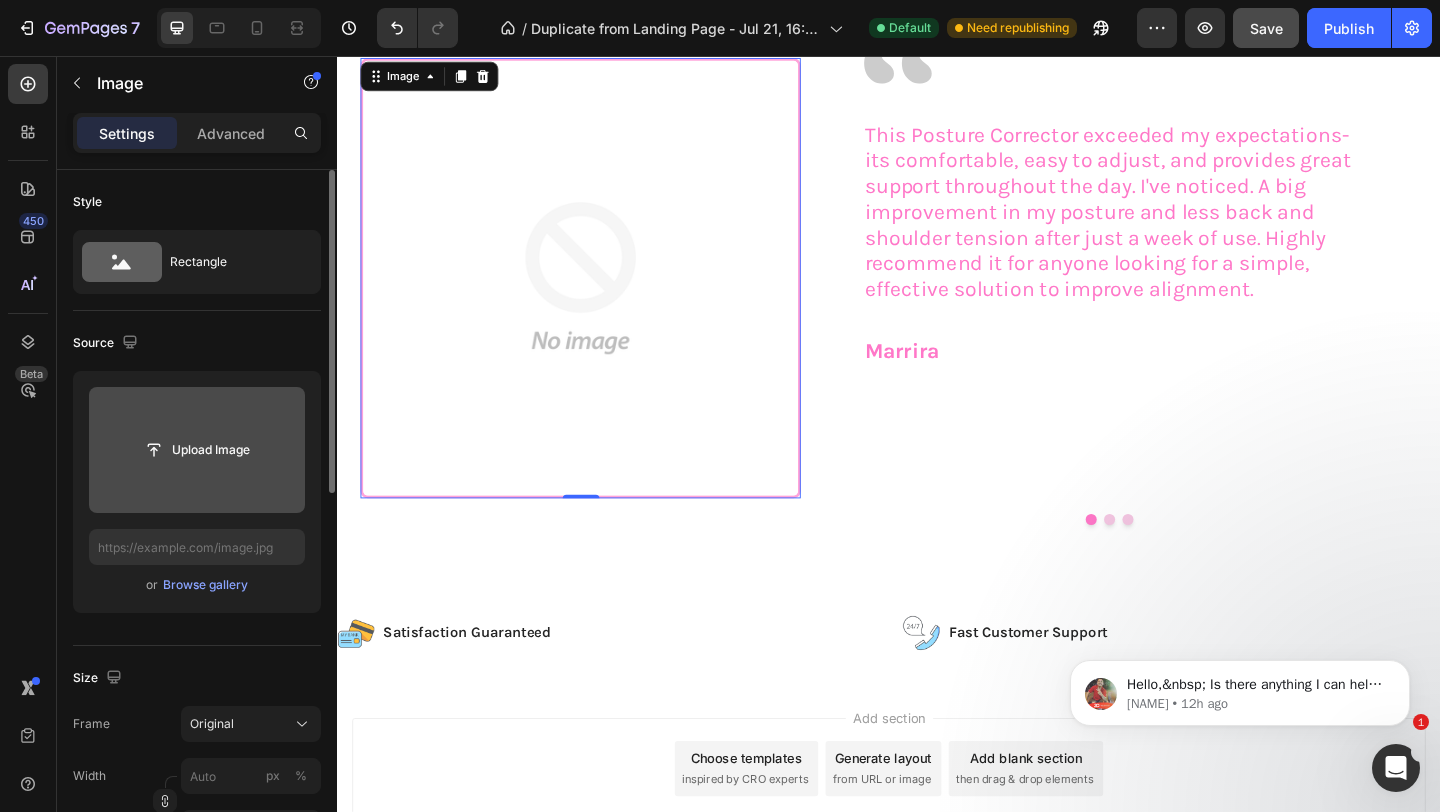 scroll, scrollTop: 4428, scrollLeft: 0, axis: vertical 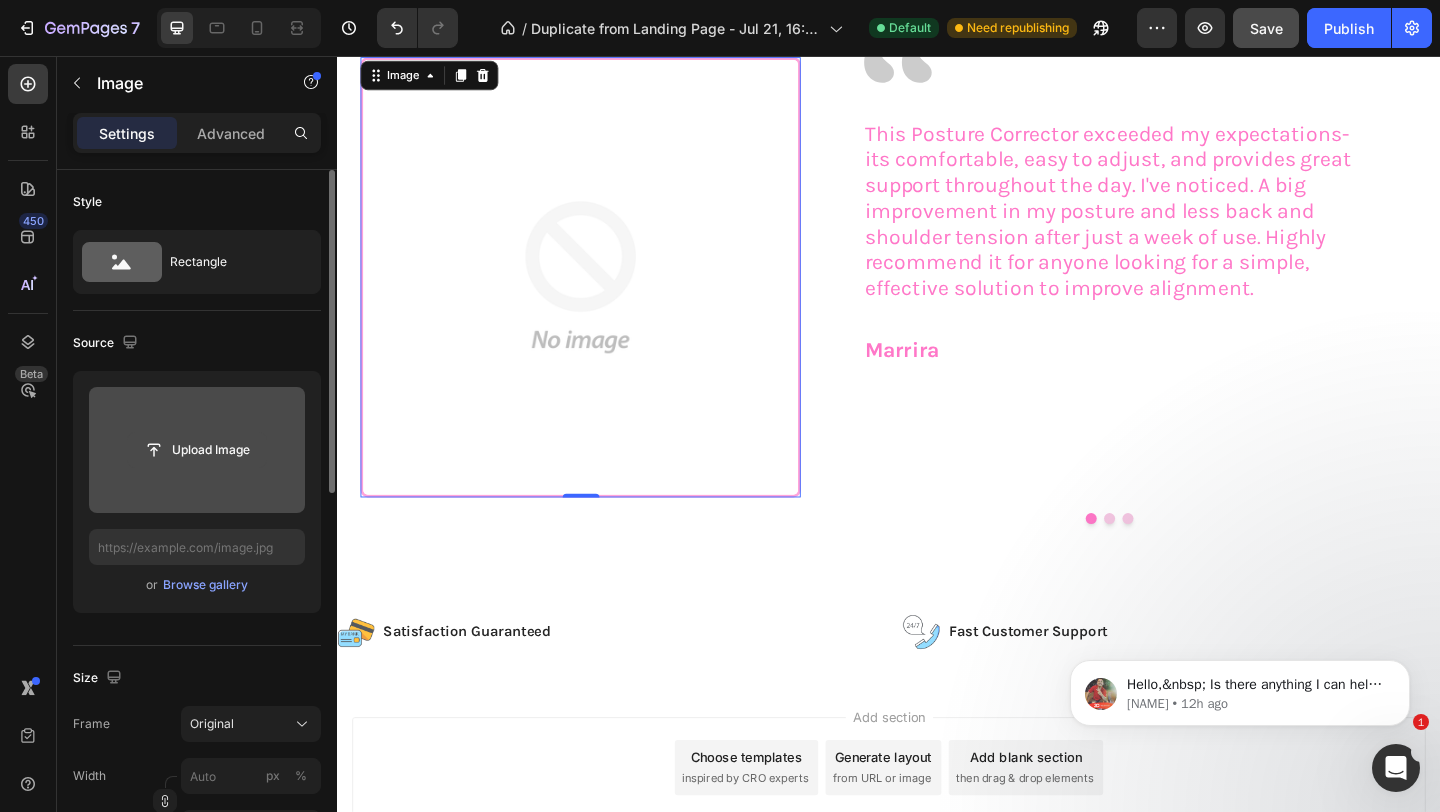 click 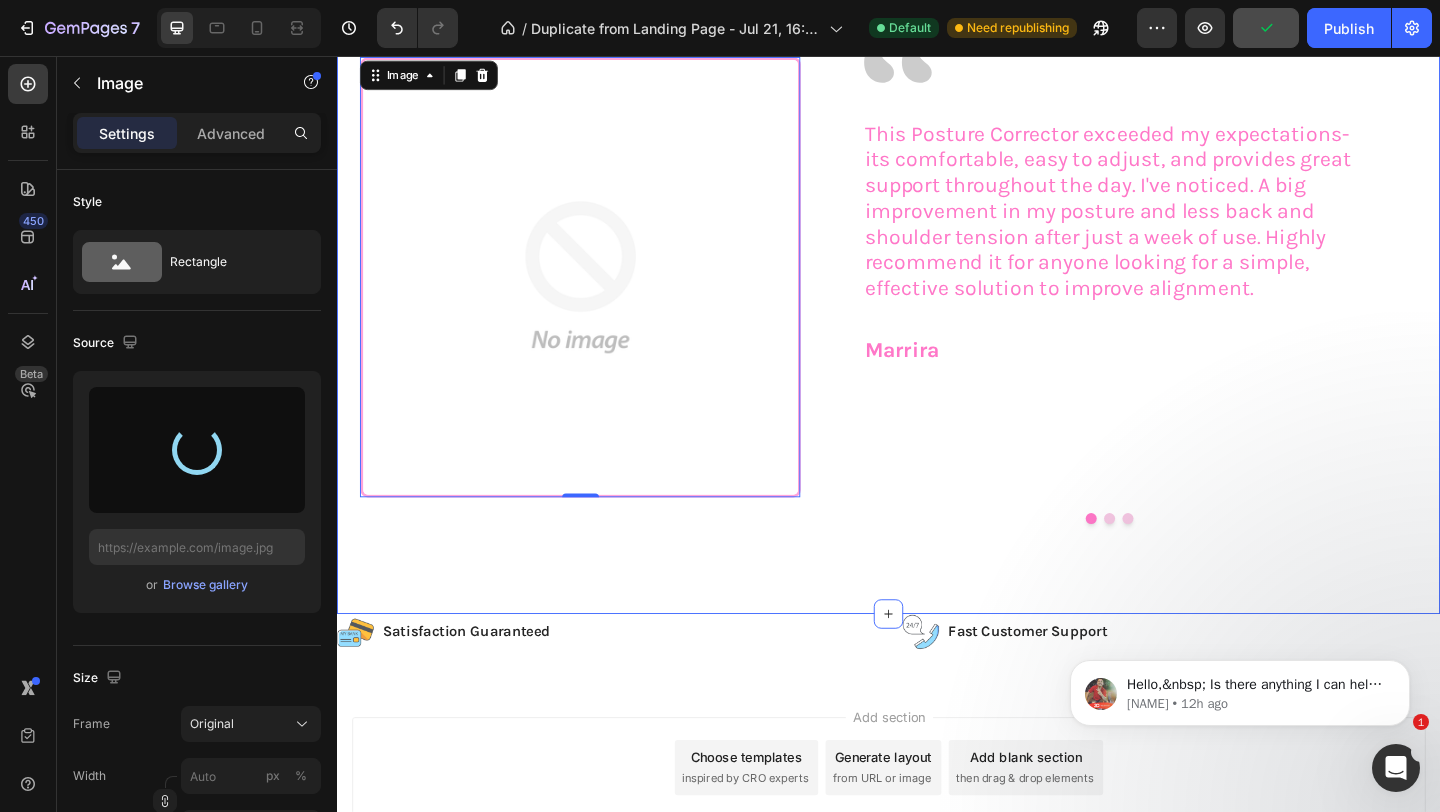 type on "https://cdn.shopify.com/s/files/1/0740/8484/3742/files/gempages_561631520297583829-57ec5a51-151c-43ac-84fc-26408742e61e.jpg" 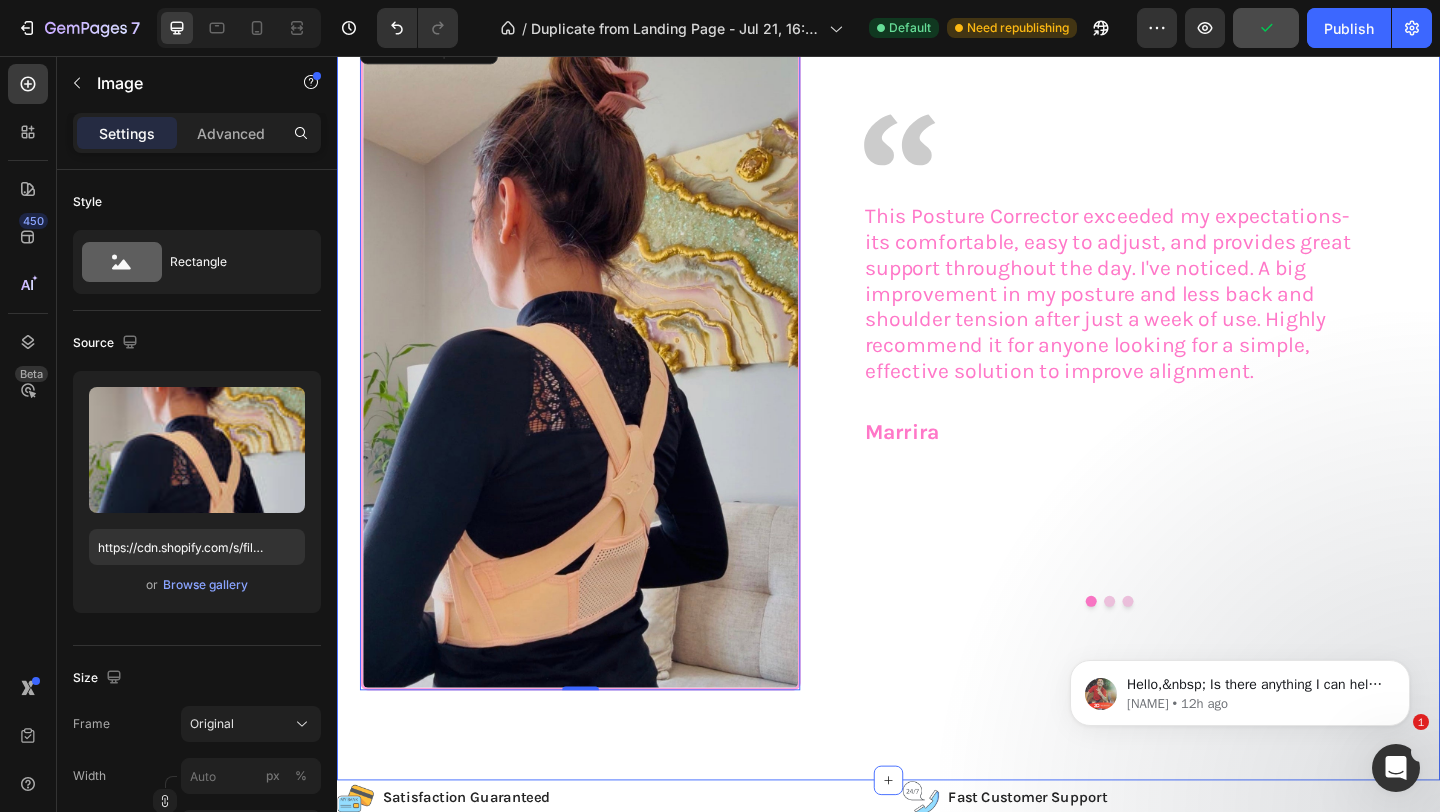scroll, scrollTop: 4399, scrollLeft: 0, axis: vertical 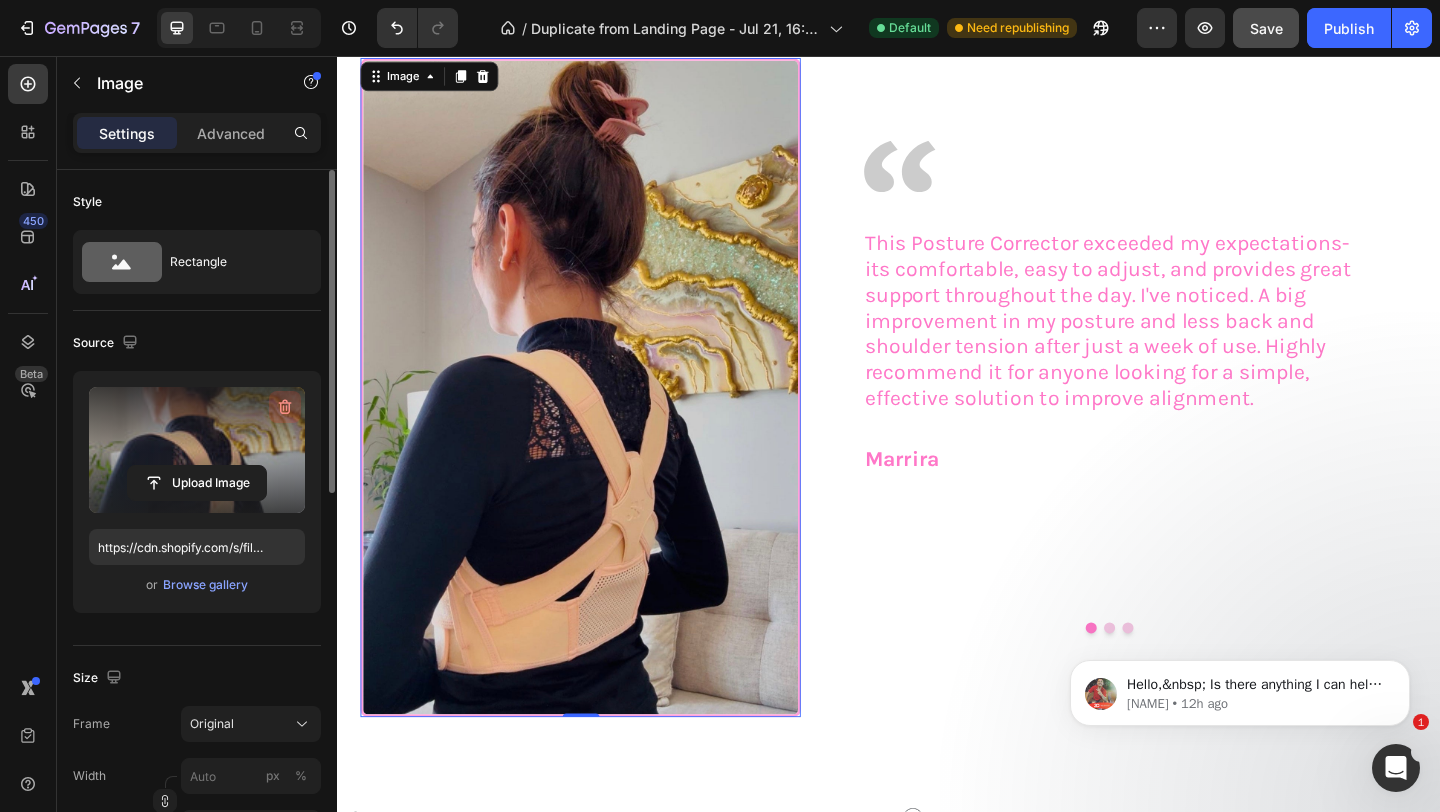 click 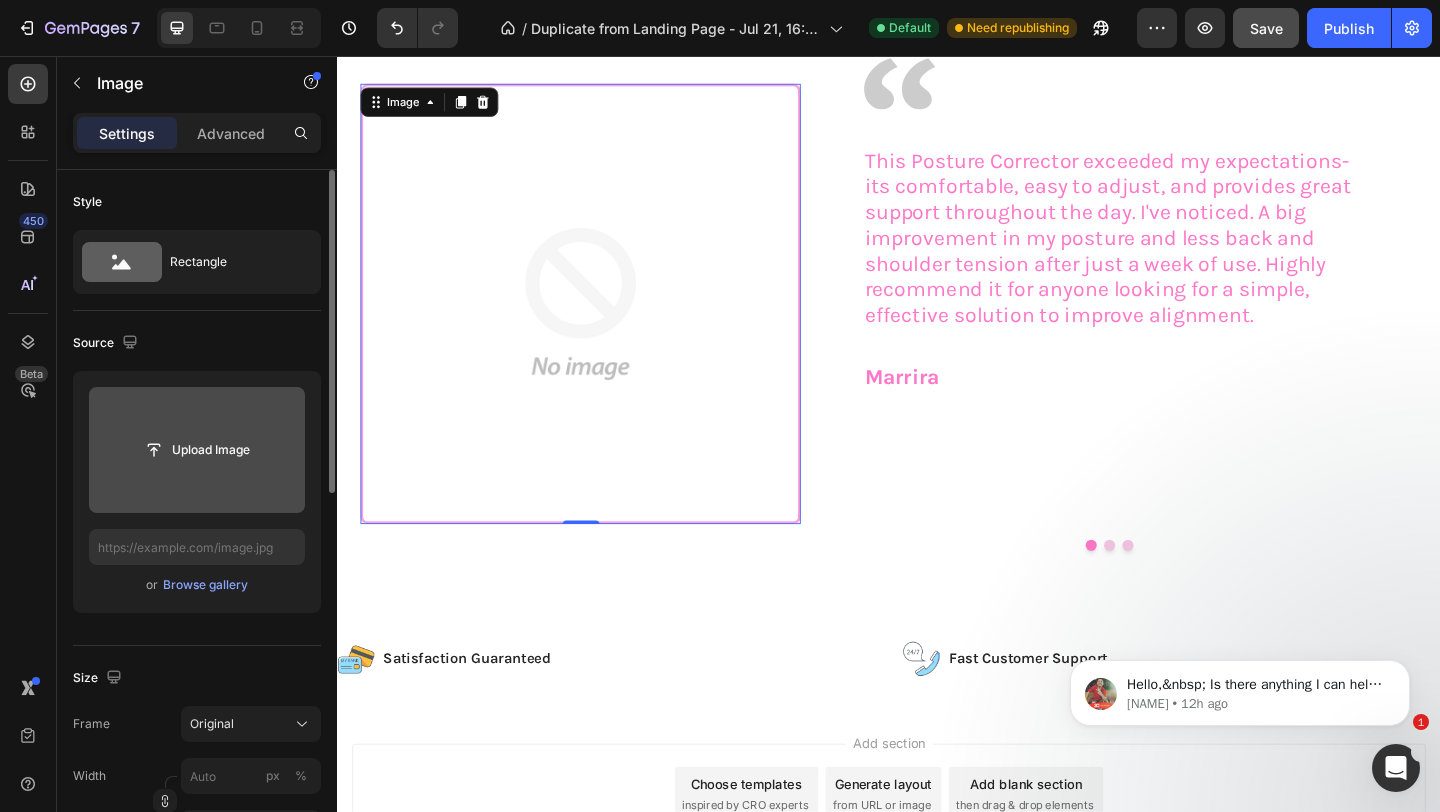 scroll, scrollTop: 4428, scrollLeft: 0, axis: vertical 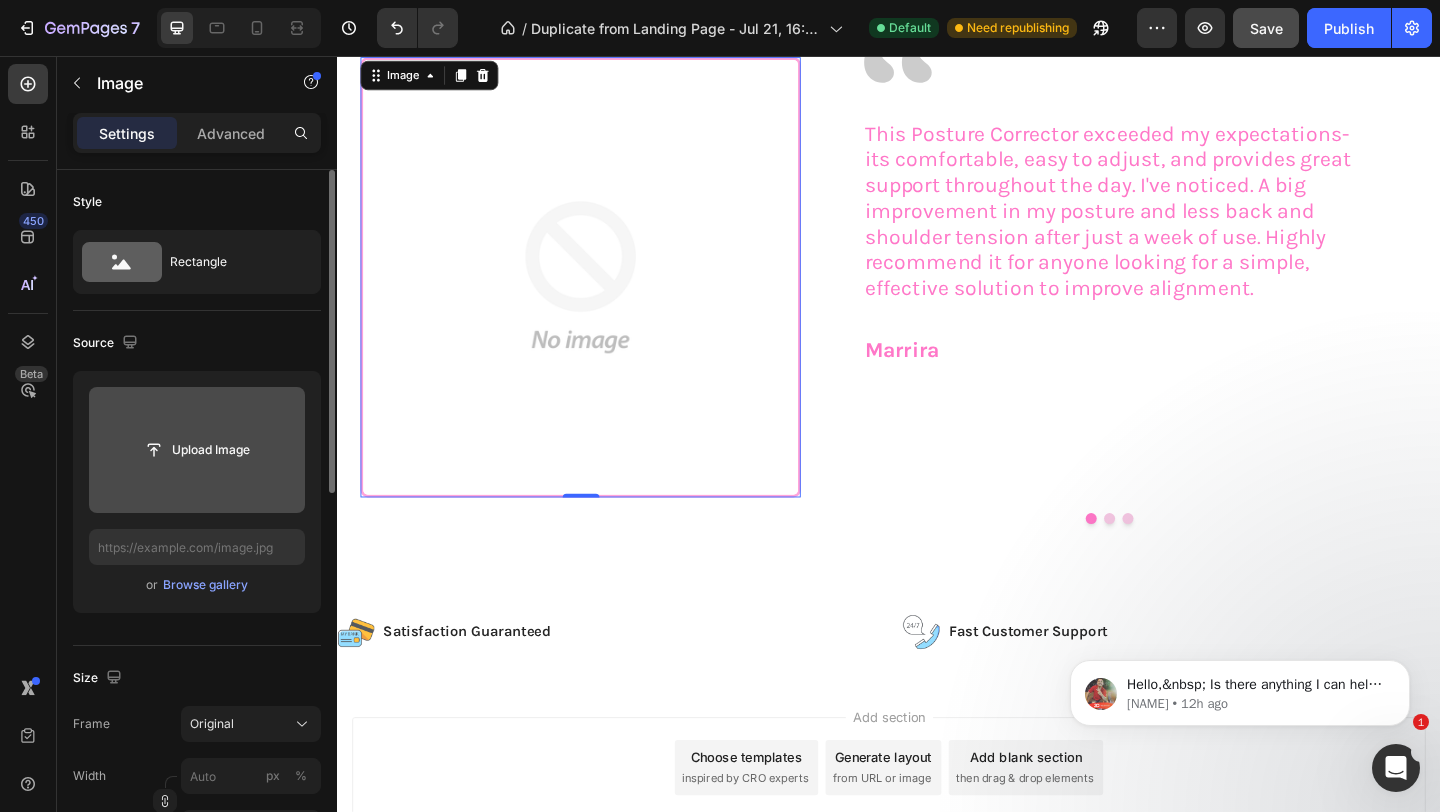 click at bounding box center [601, 296] 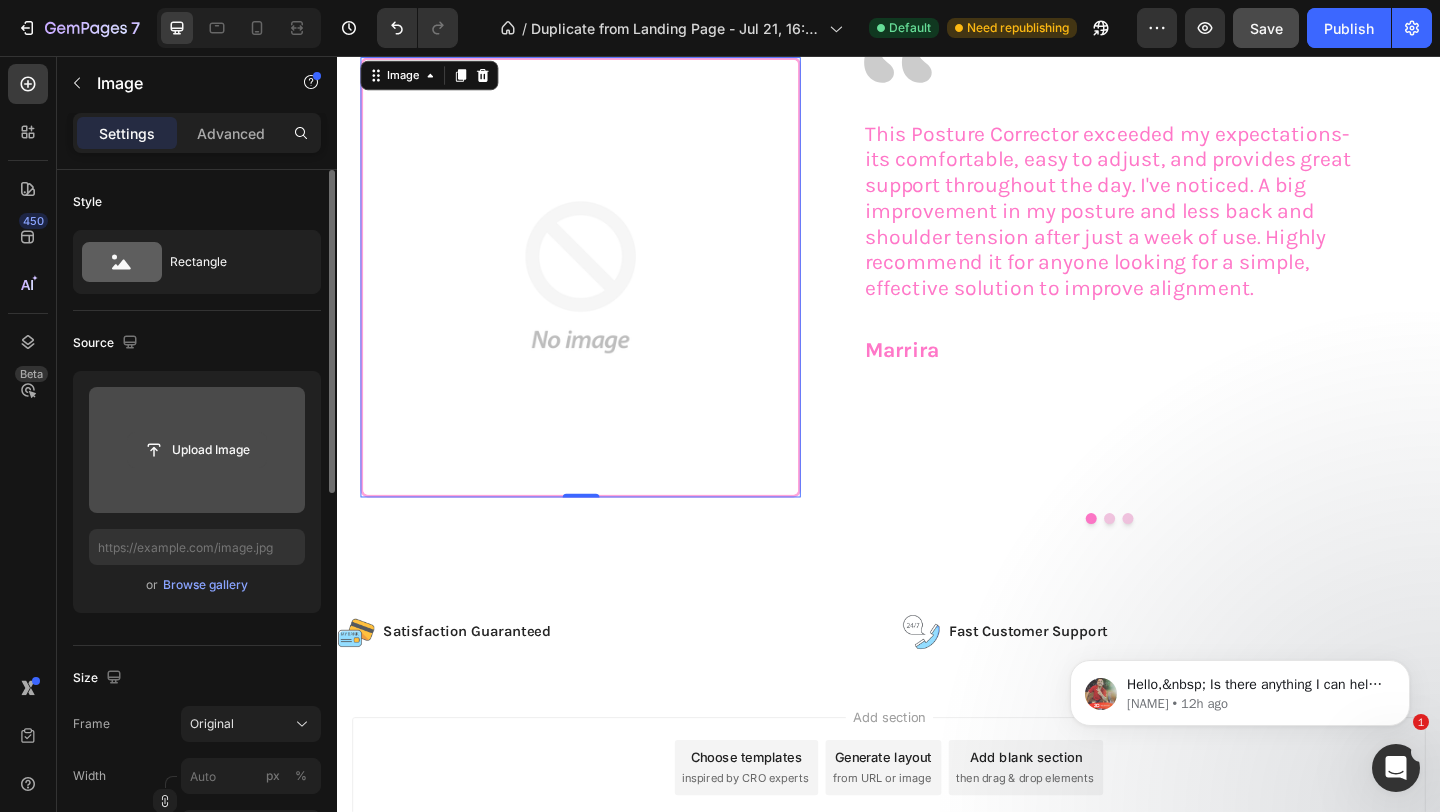 click 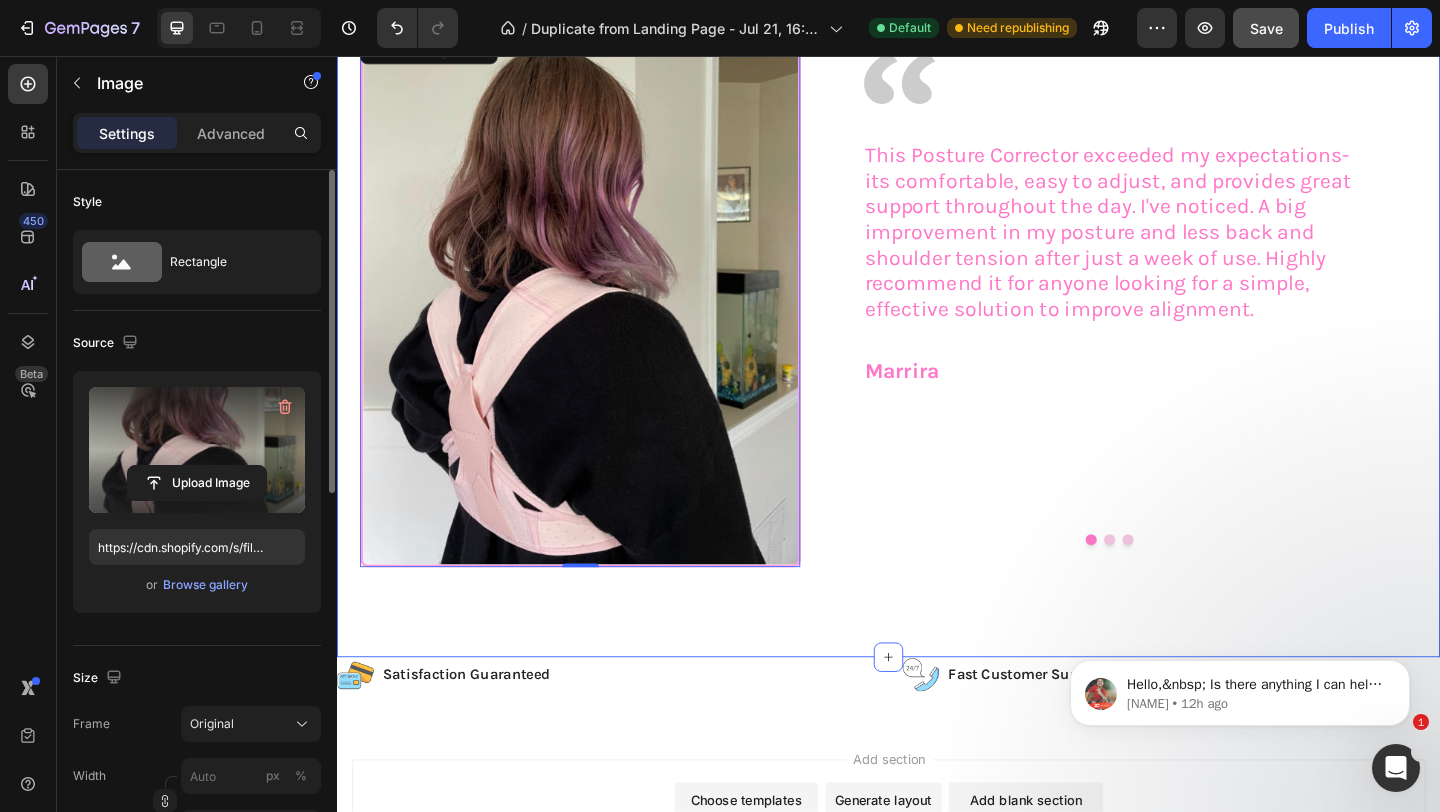 scroll, scrollTop: 4399, scrollLeft: 0, axis: vertical 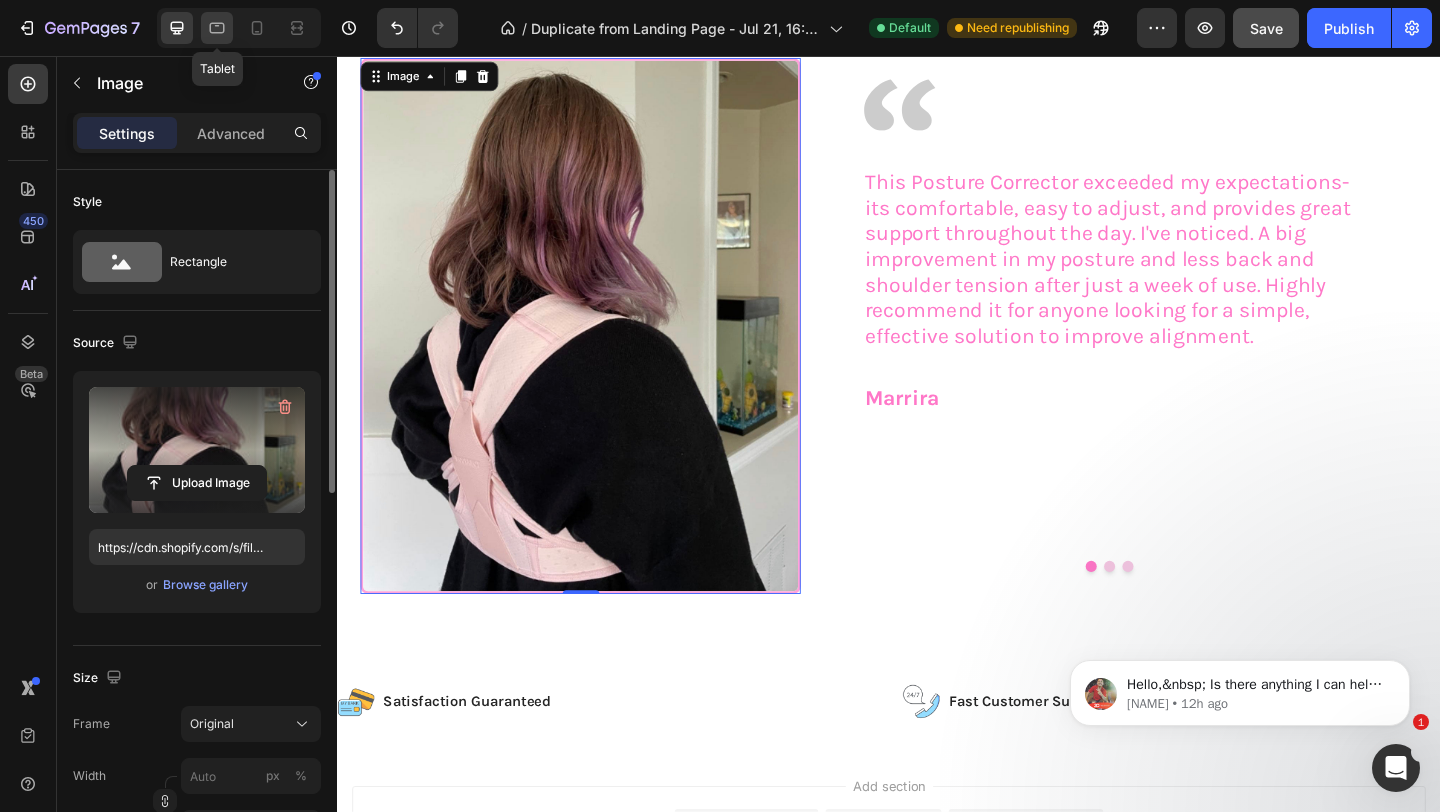 click 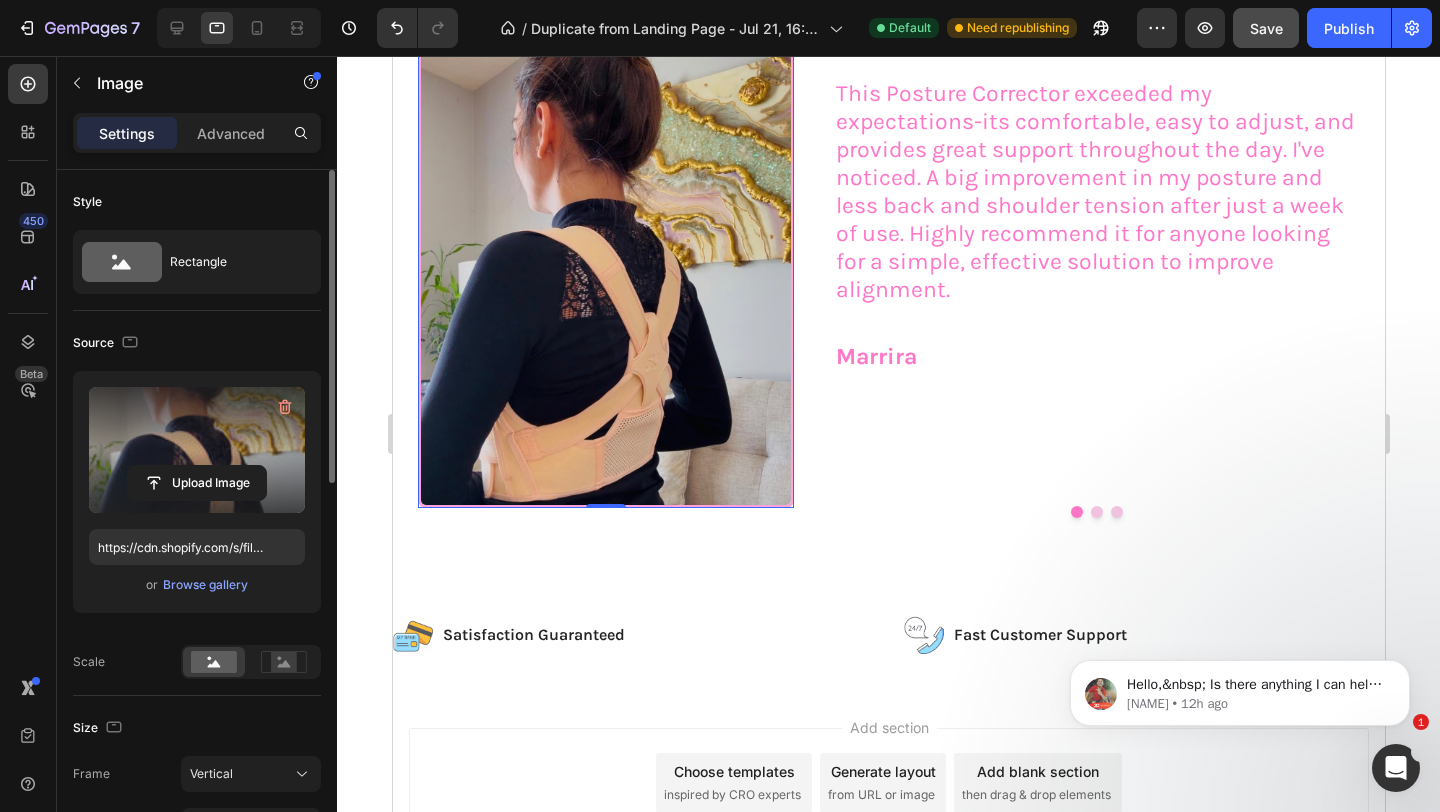 scroll, scrollTop: 4115, scrollLeft: 0, axis: vertical 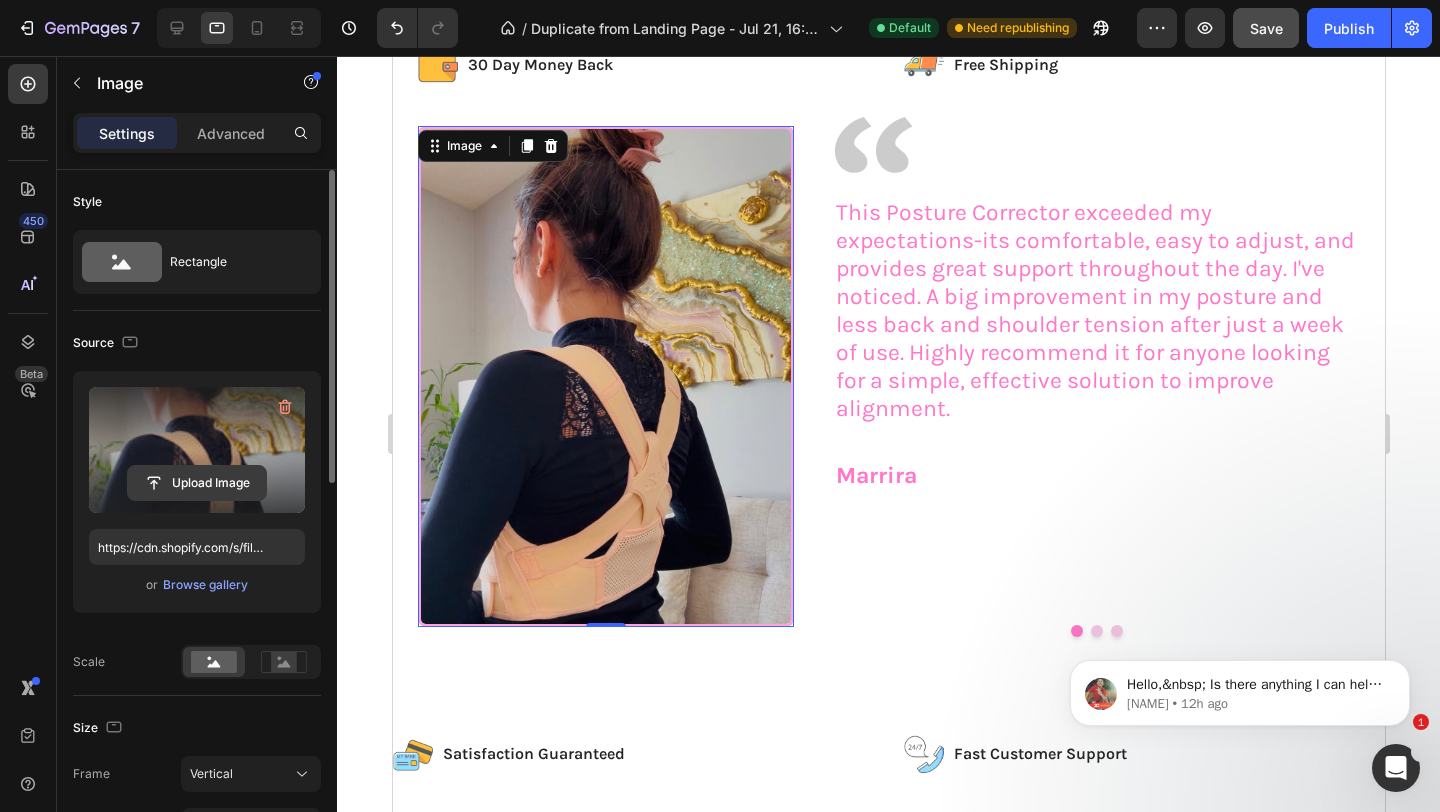 click 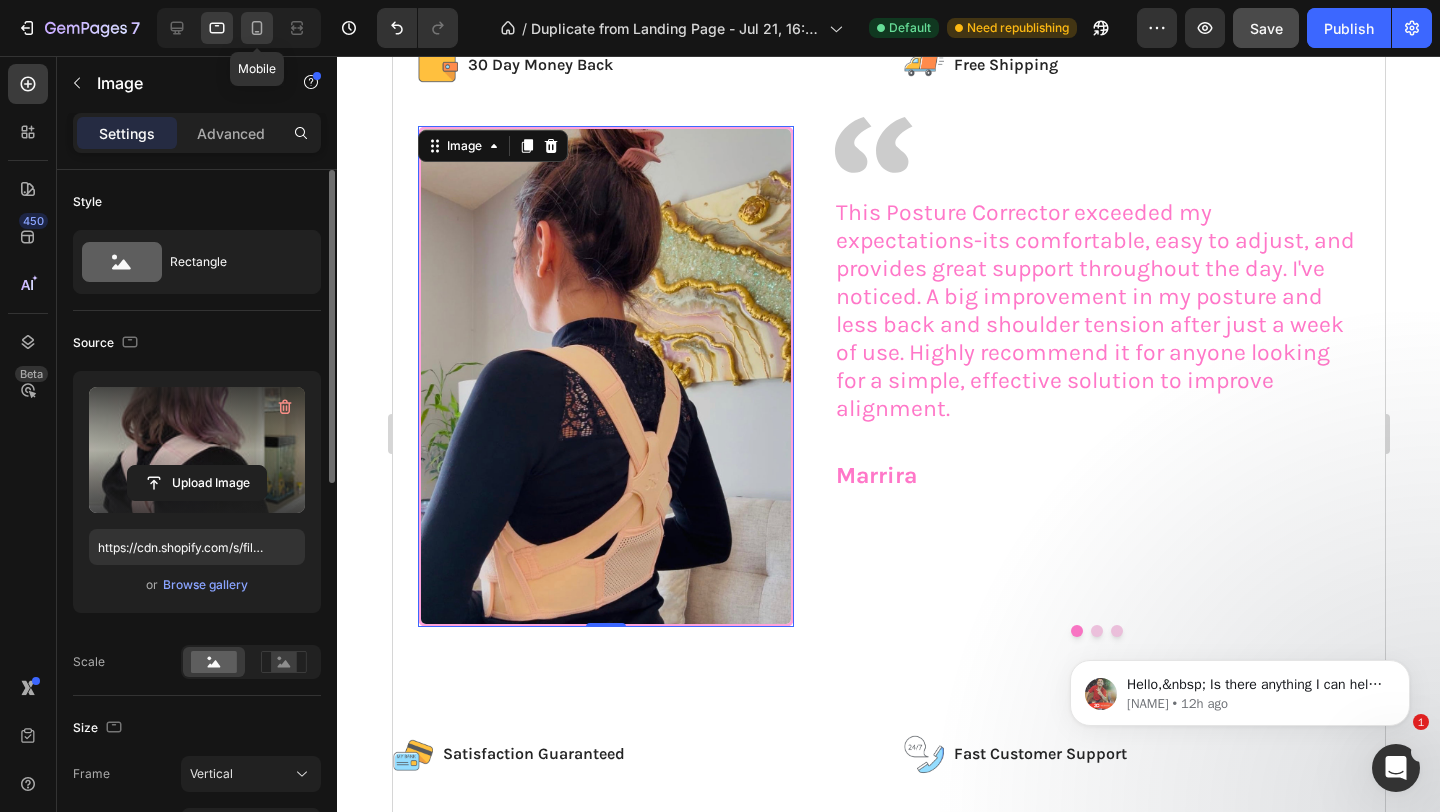 click 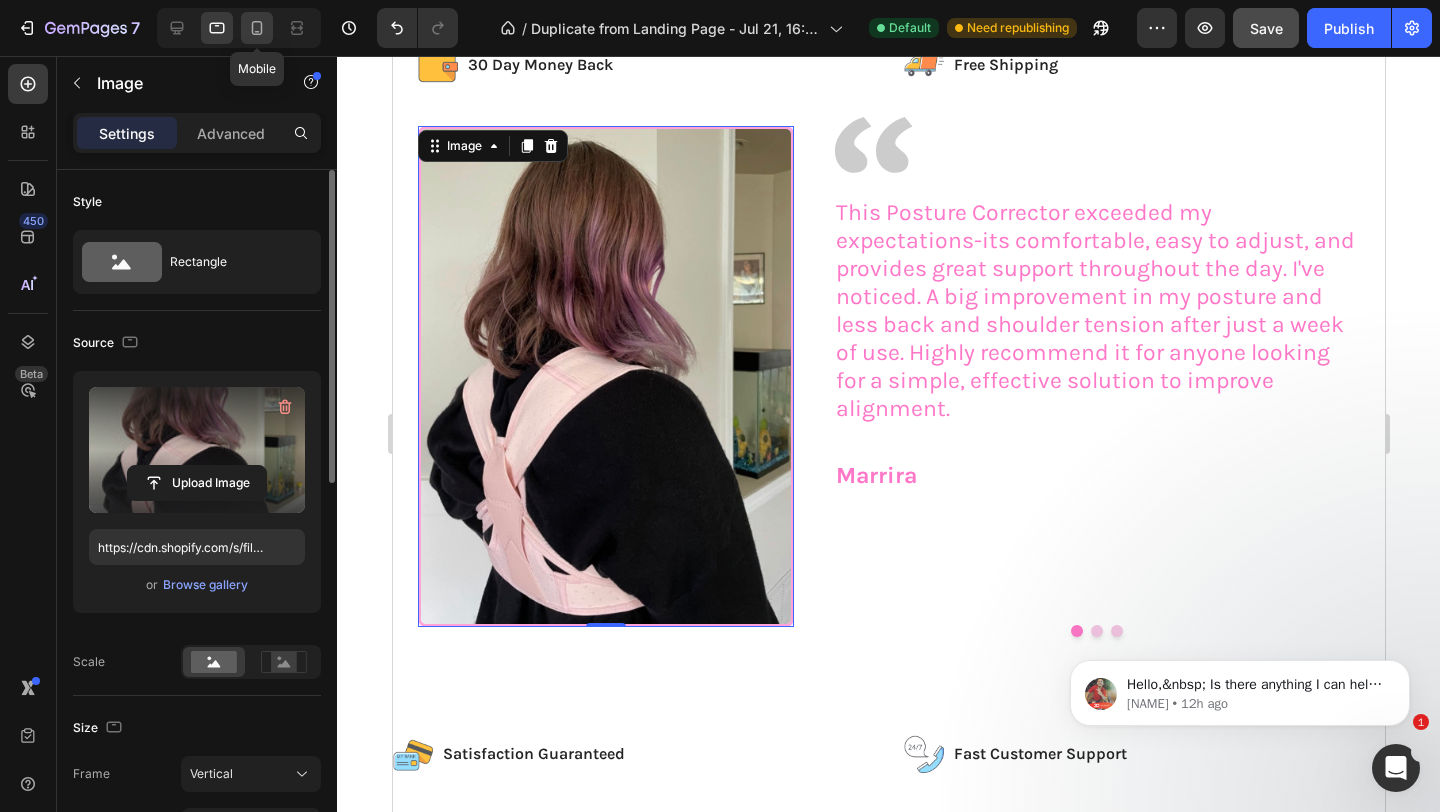 type on "https://cdn.shopify.com/s/files/1/0740/8484/3742/files/gempages_561631520297583829-57ec5a51-151c-43ac-84fc-26408742e61e.jpg" 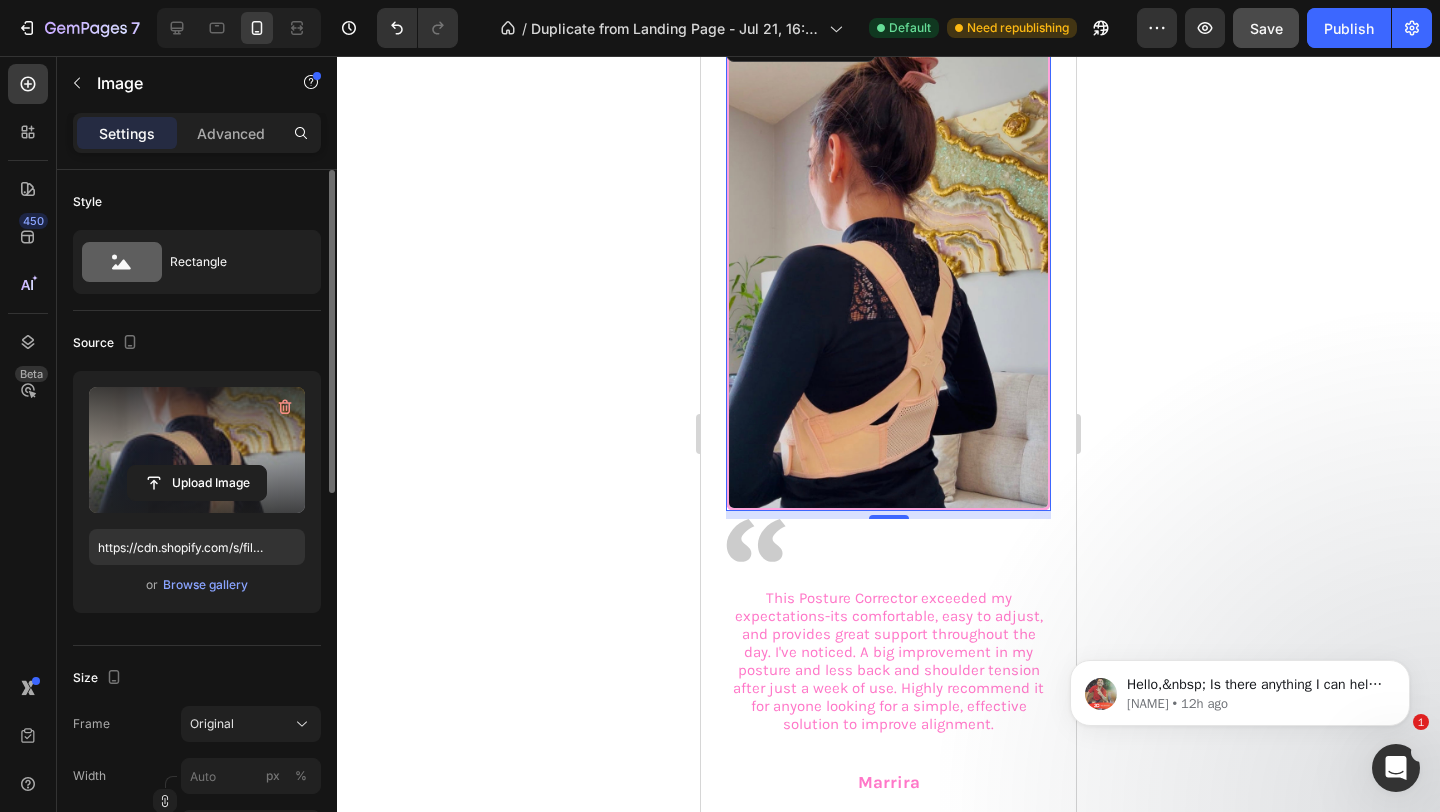scroll, scrollTop: 3965, scrollLeft: 0, axis: vertical 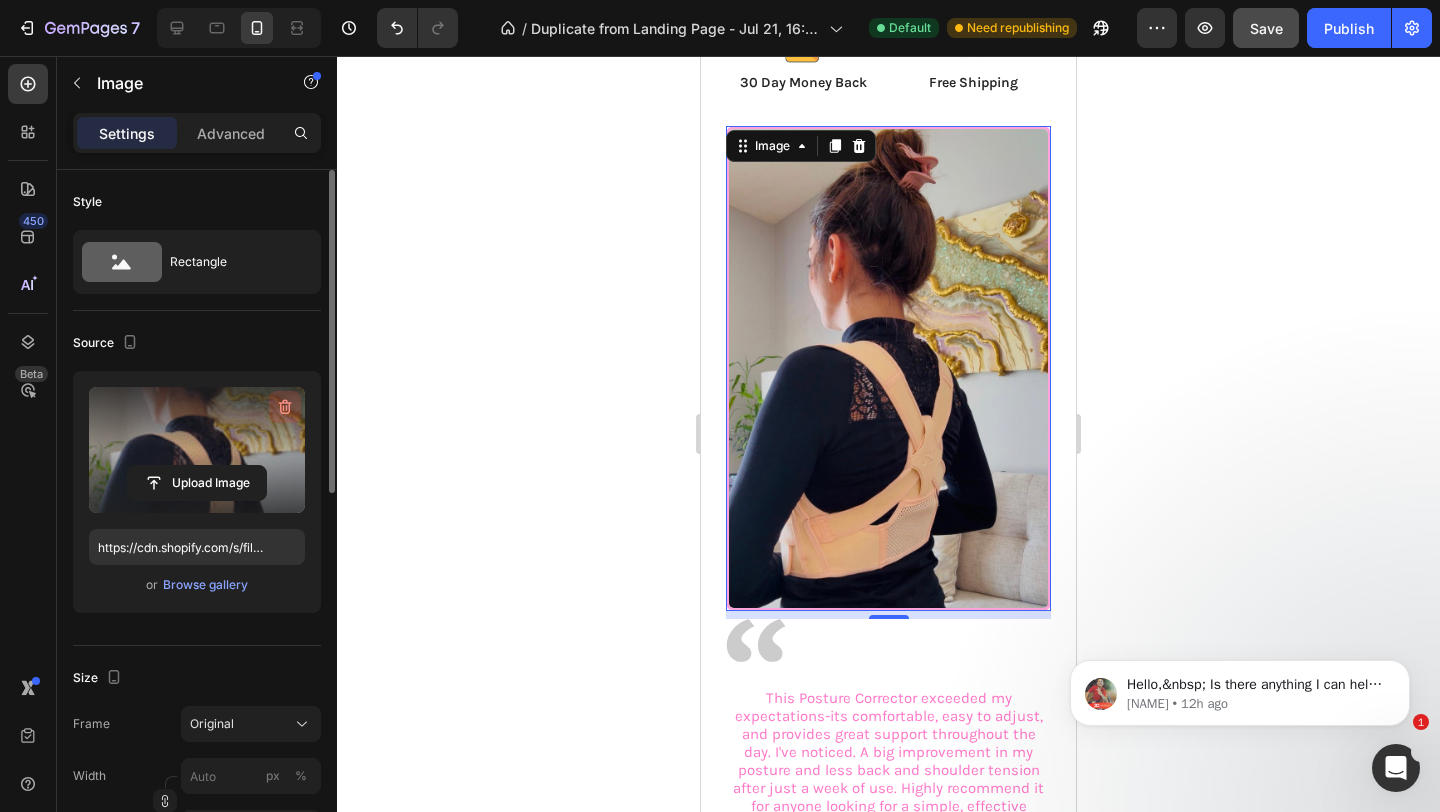 click at bounding box center [285, 407] 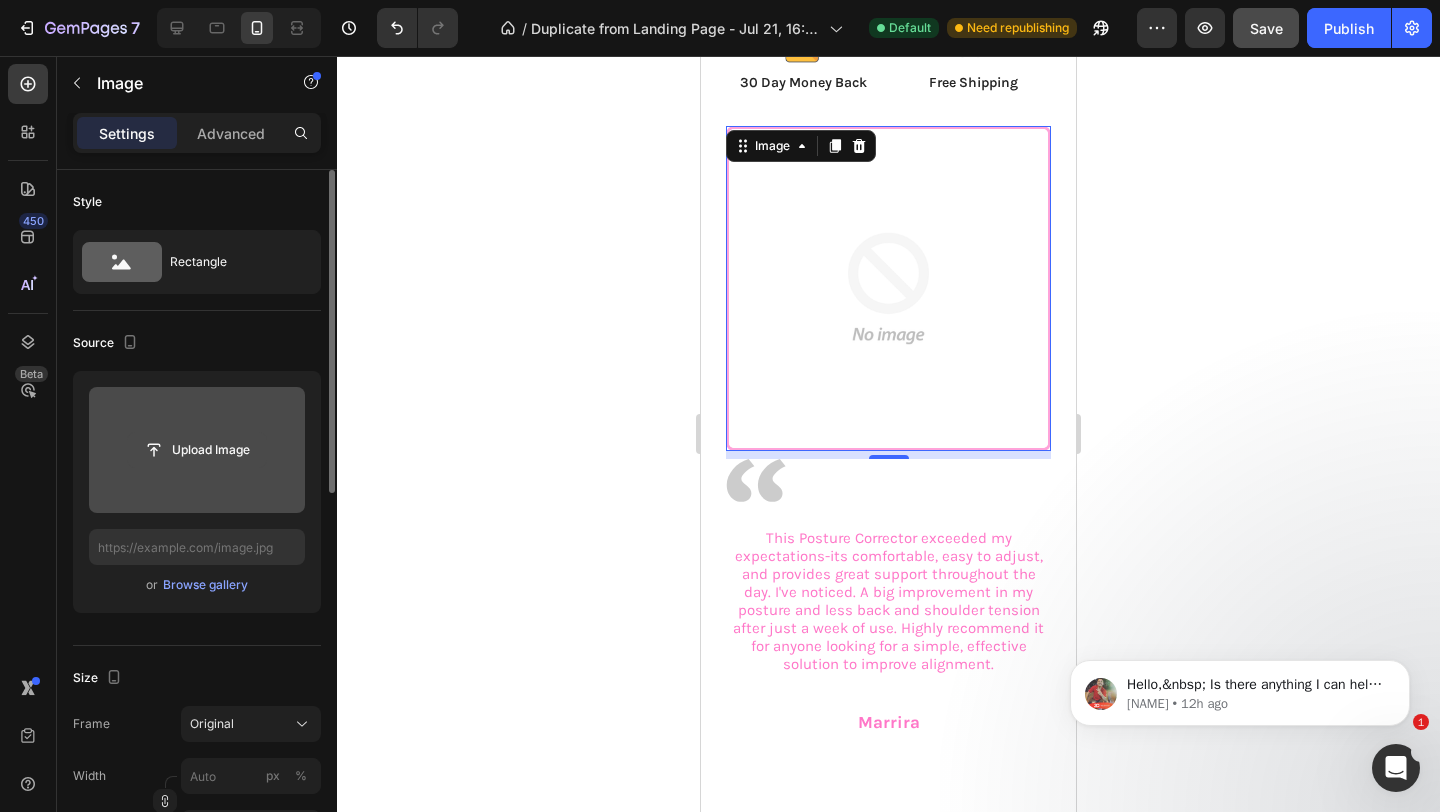 click 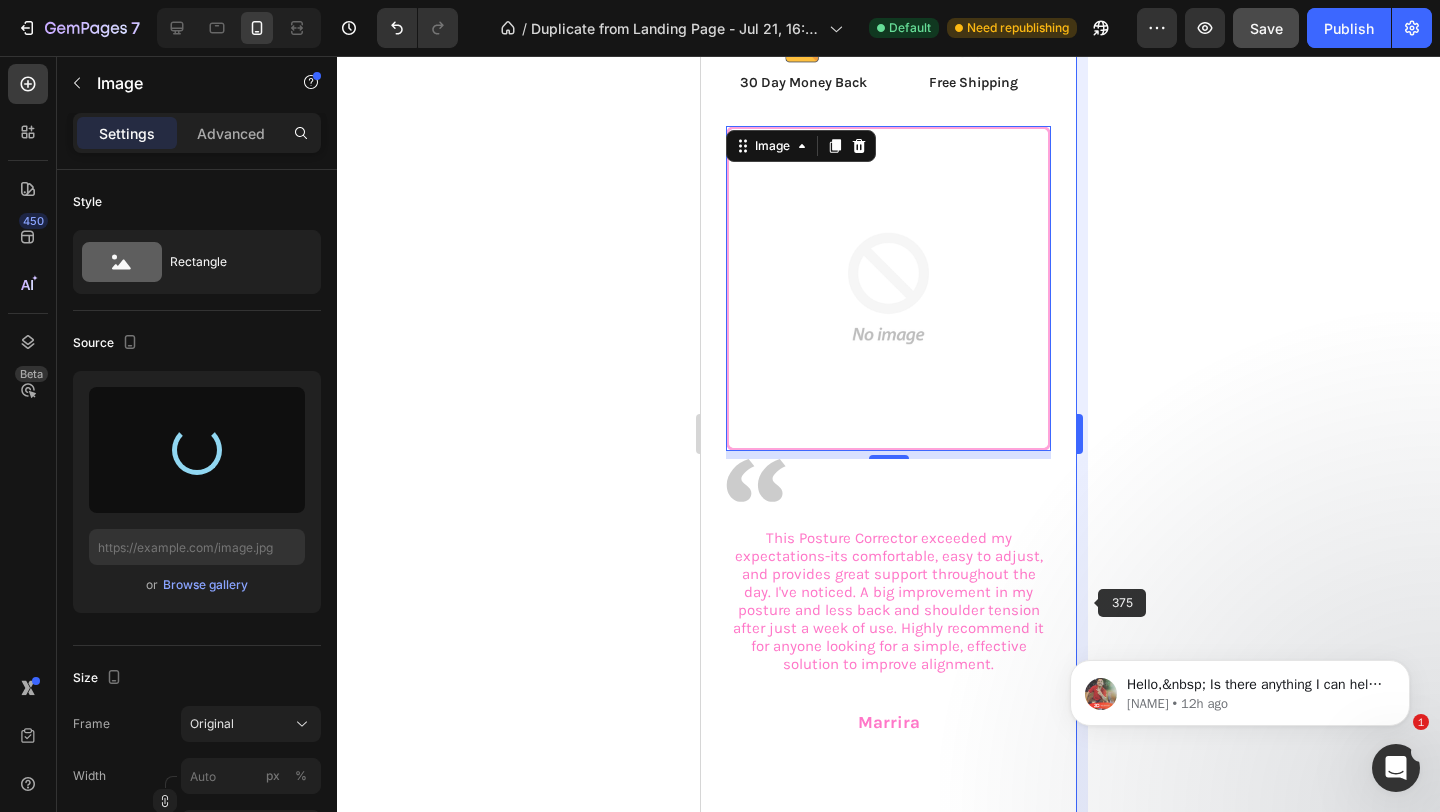 type on "https://cdn.shopify.com/s/files/1/0740/8484/3742/files/gempages_561631520297583829-91bdadc1-af70-4e40-abd2-ce0ff096def5.jpg" 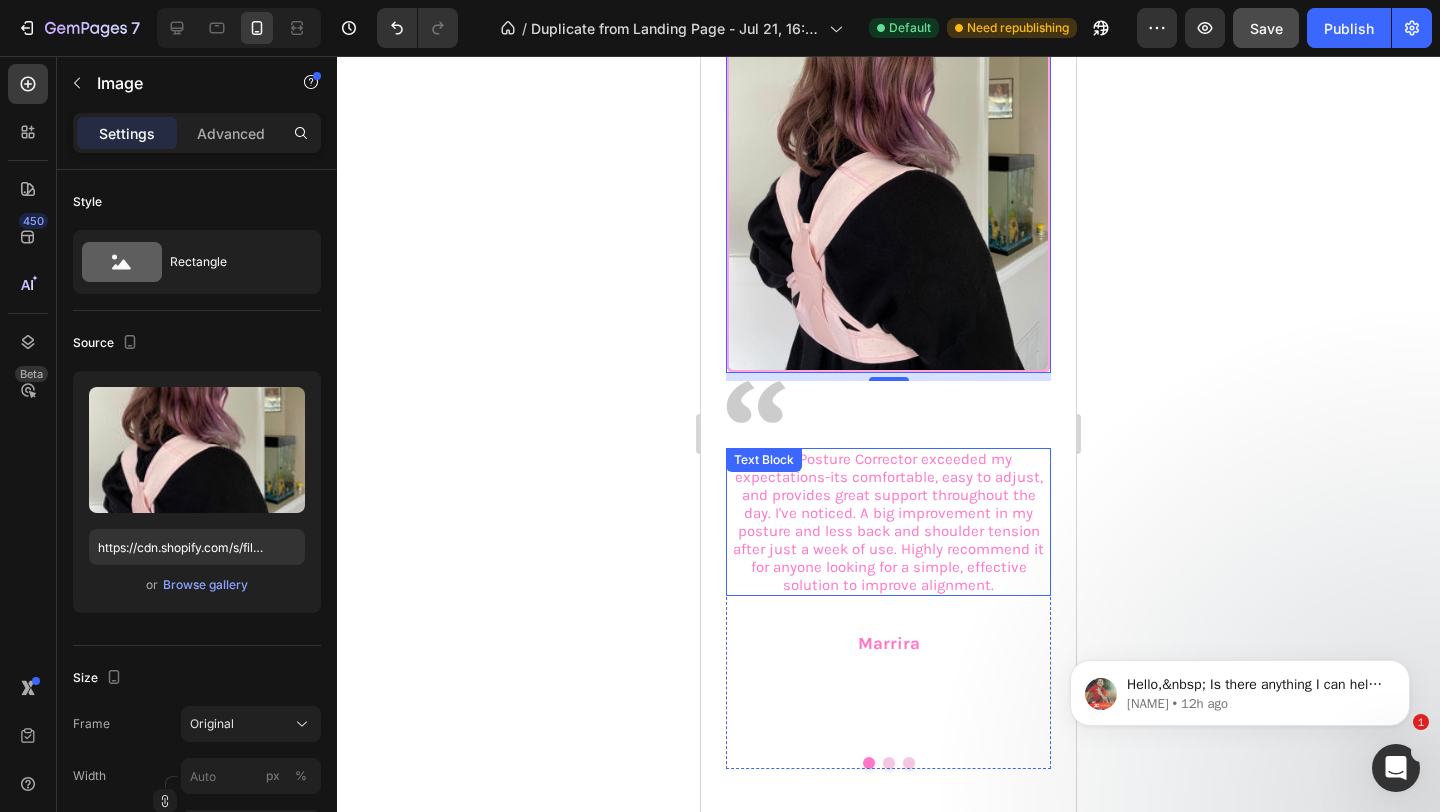 scroll, scrollTop: 4115, scrollLeft: 0, axis: vertical 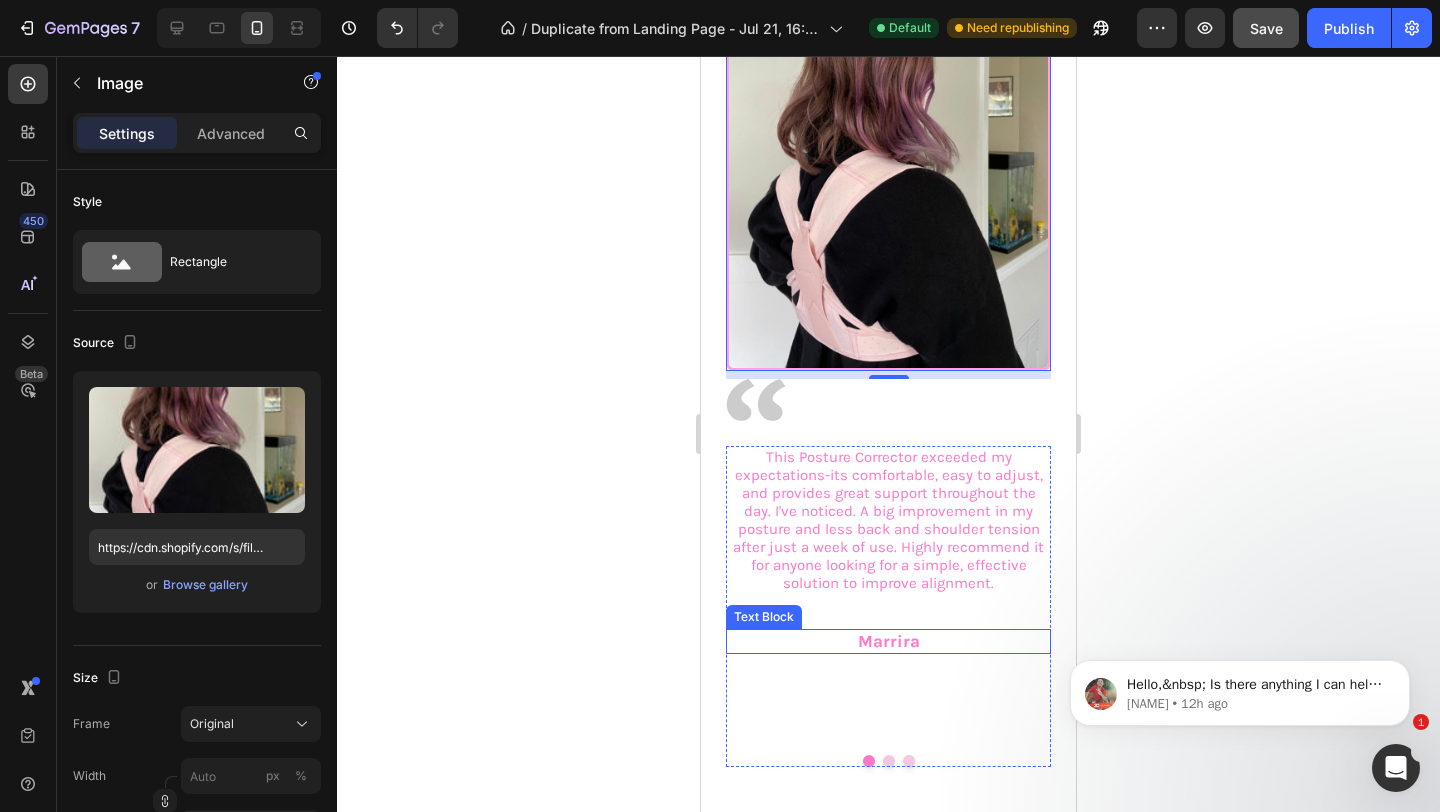 click on "This Posture Corrector exceeded my expectations-its comfortable, easy to adjust, and provides great support throughout the day. I've noticed. A big improvement in my posture and less back and shoulder tension after just a week of use. Highly recommend it for anyone looking for a simple, effective solution to improve alignment.   Text Block Marrira Text Block" at bounding box center [888, 577] 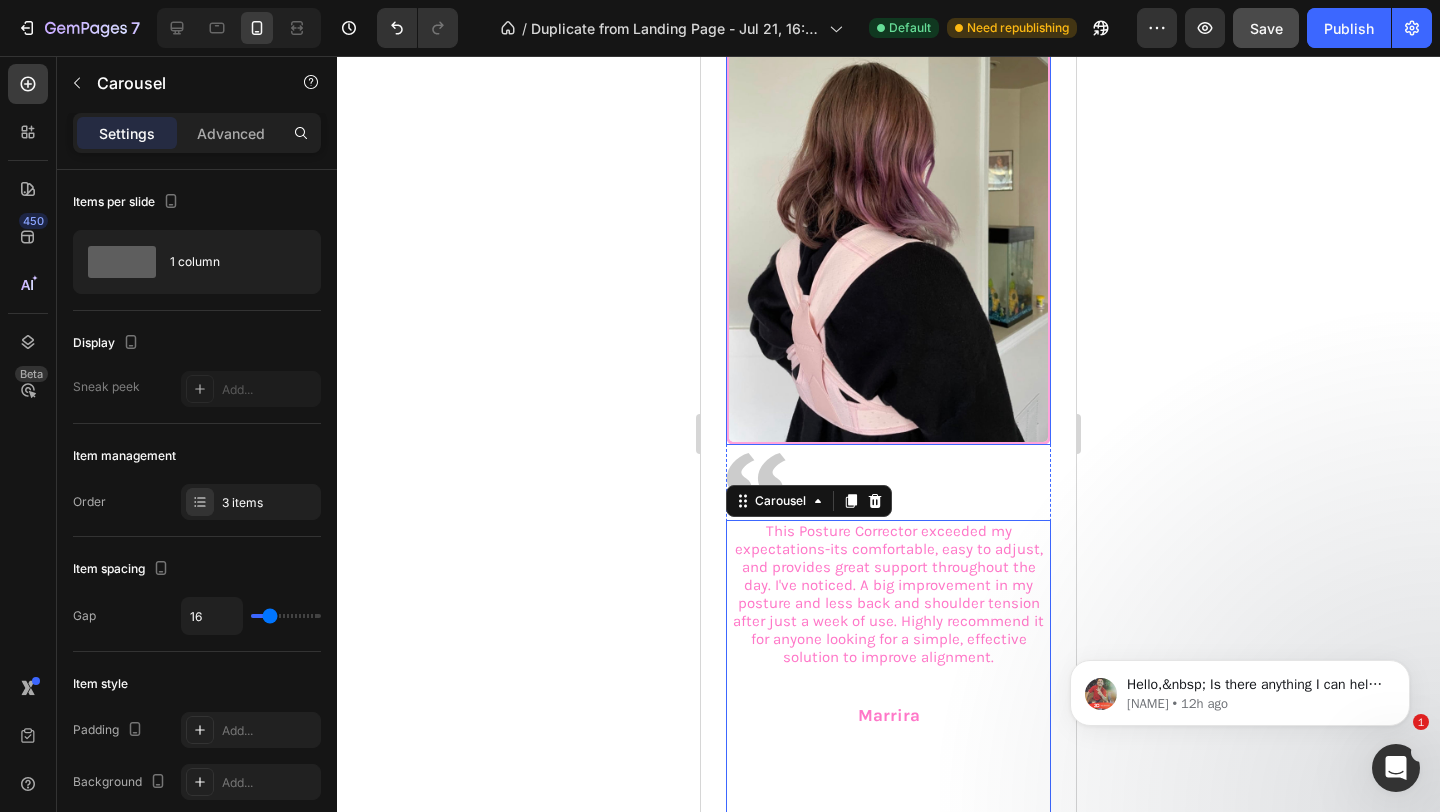scroll, scrollTop: 4337, scrollLeft: 0, axis: vertical 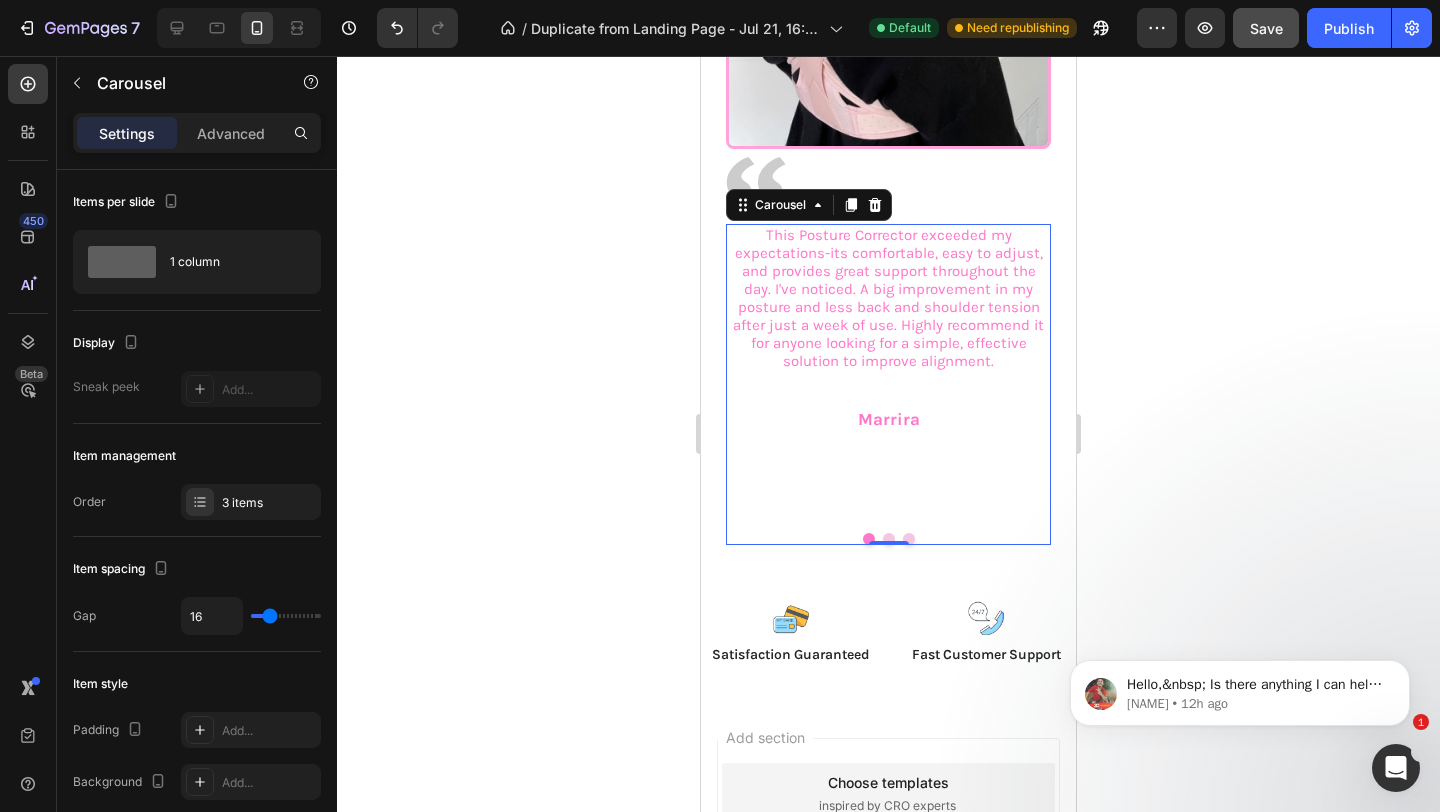 click at bounding box center [889, 539] 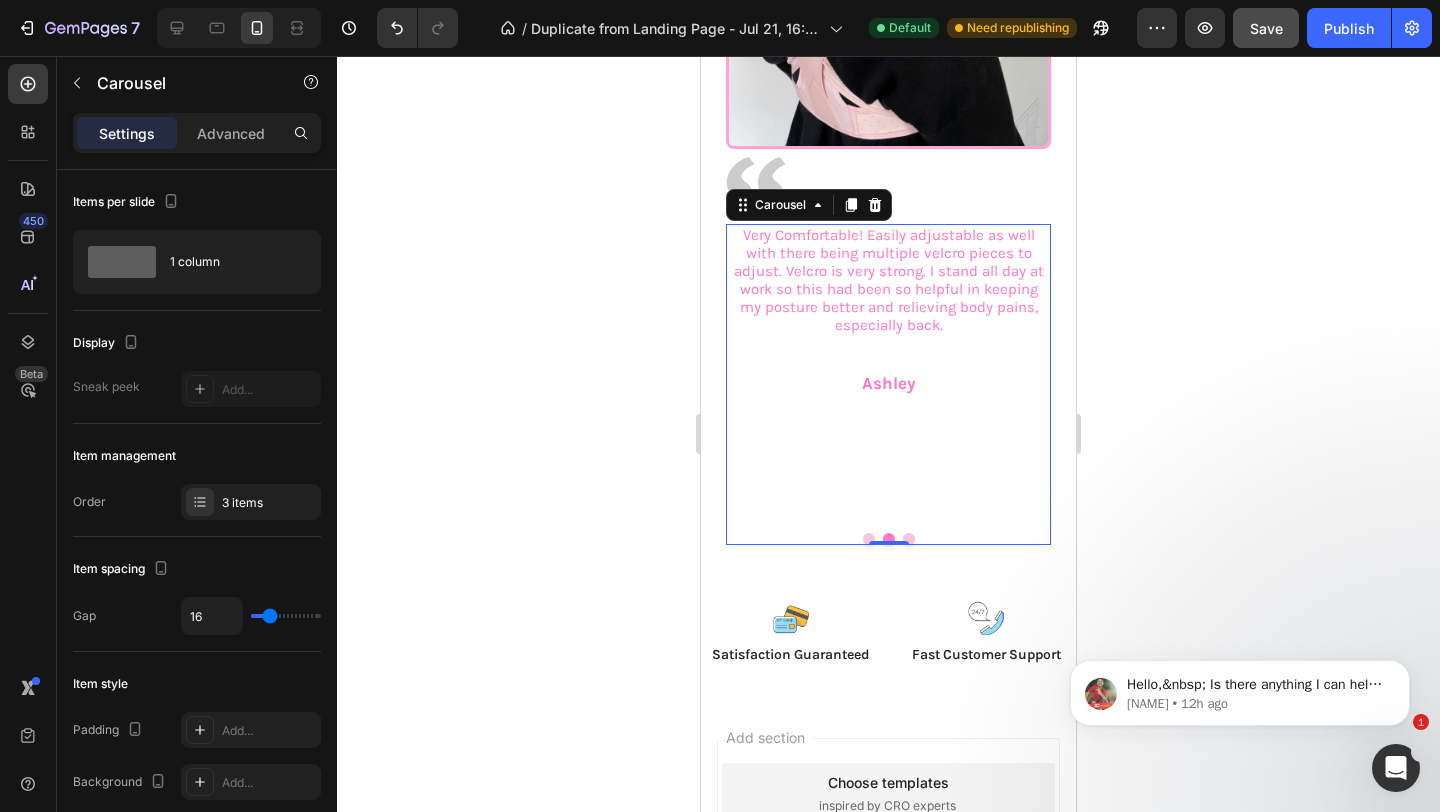 click at bounding box center (888, 539) 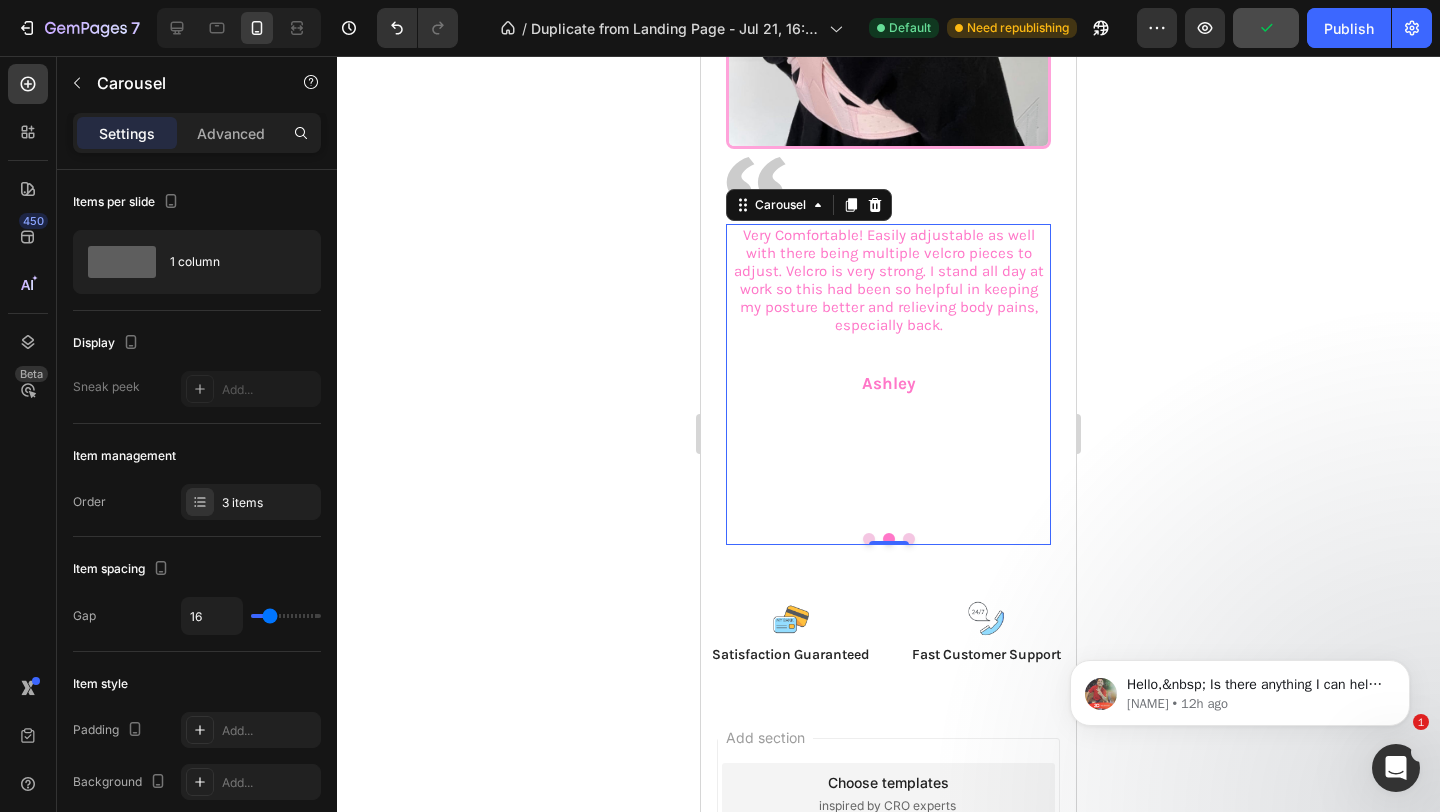 click at bounding box center (888, 539) 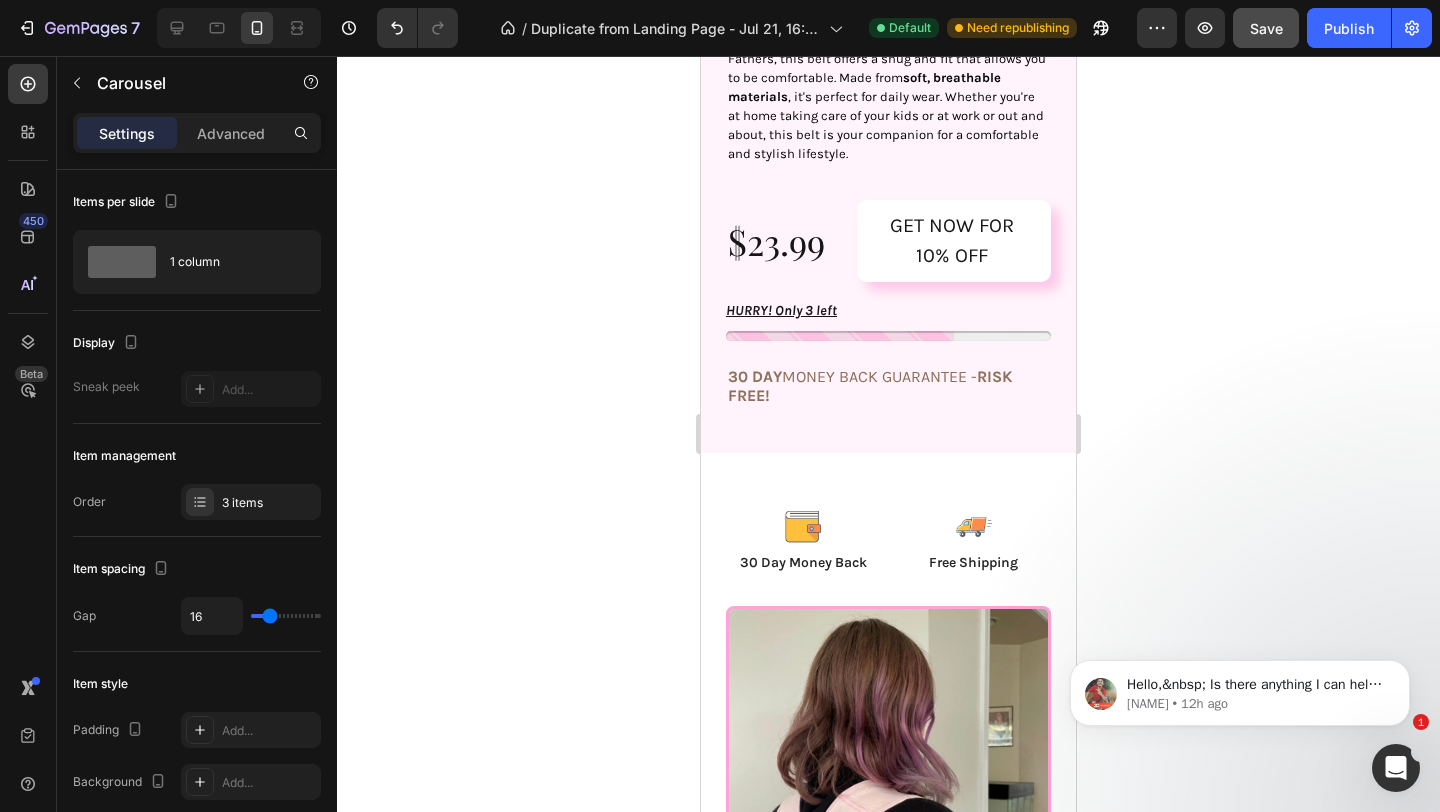 scroll, scrollTop: 3854, scrollLeft: 0, axis: vertical 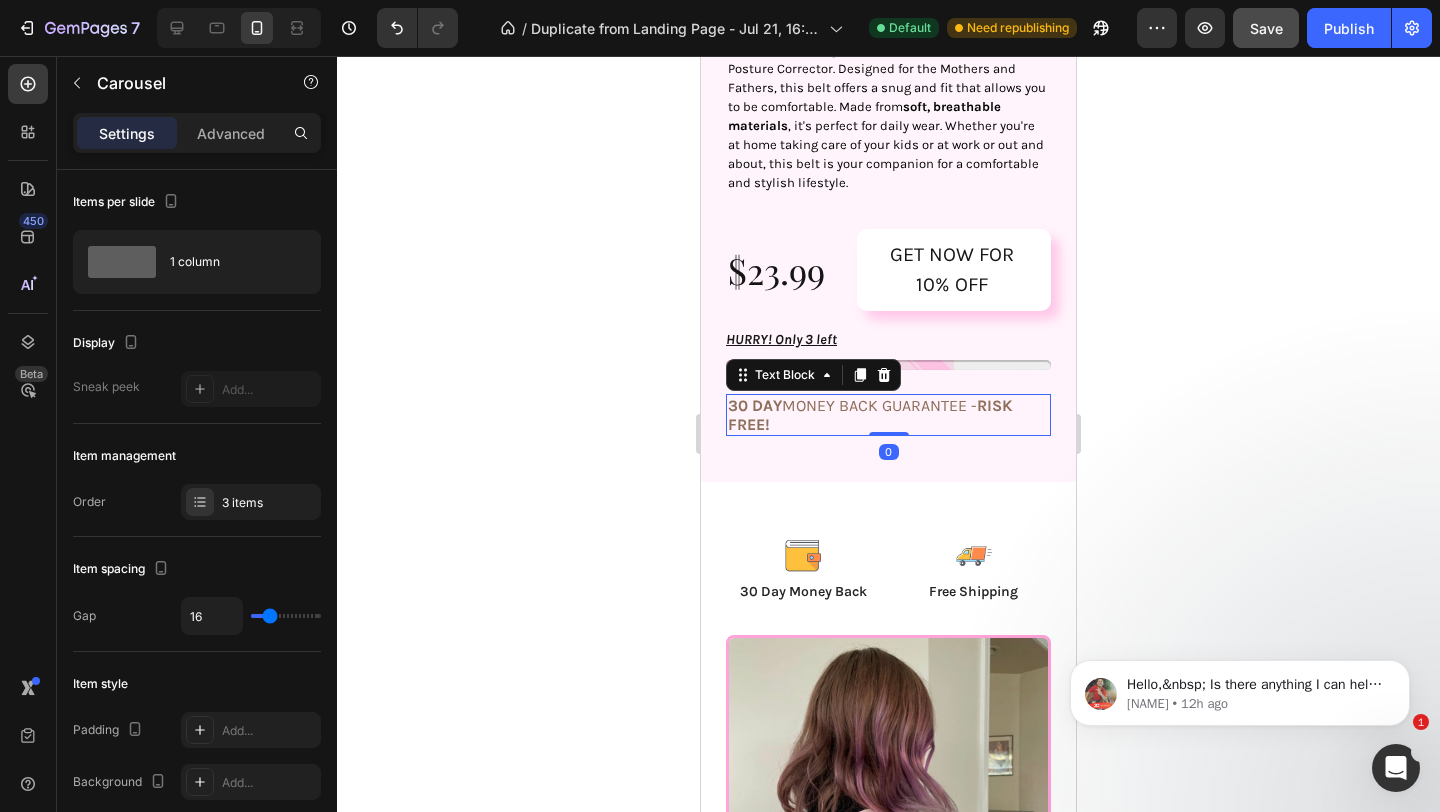 click on "RISK FREE!" at bounding box center (870, 415) 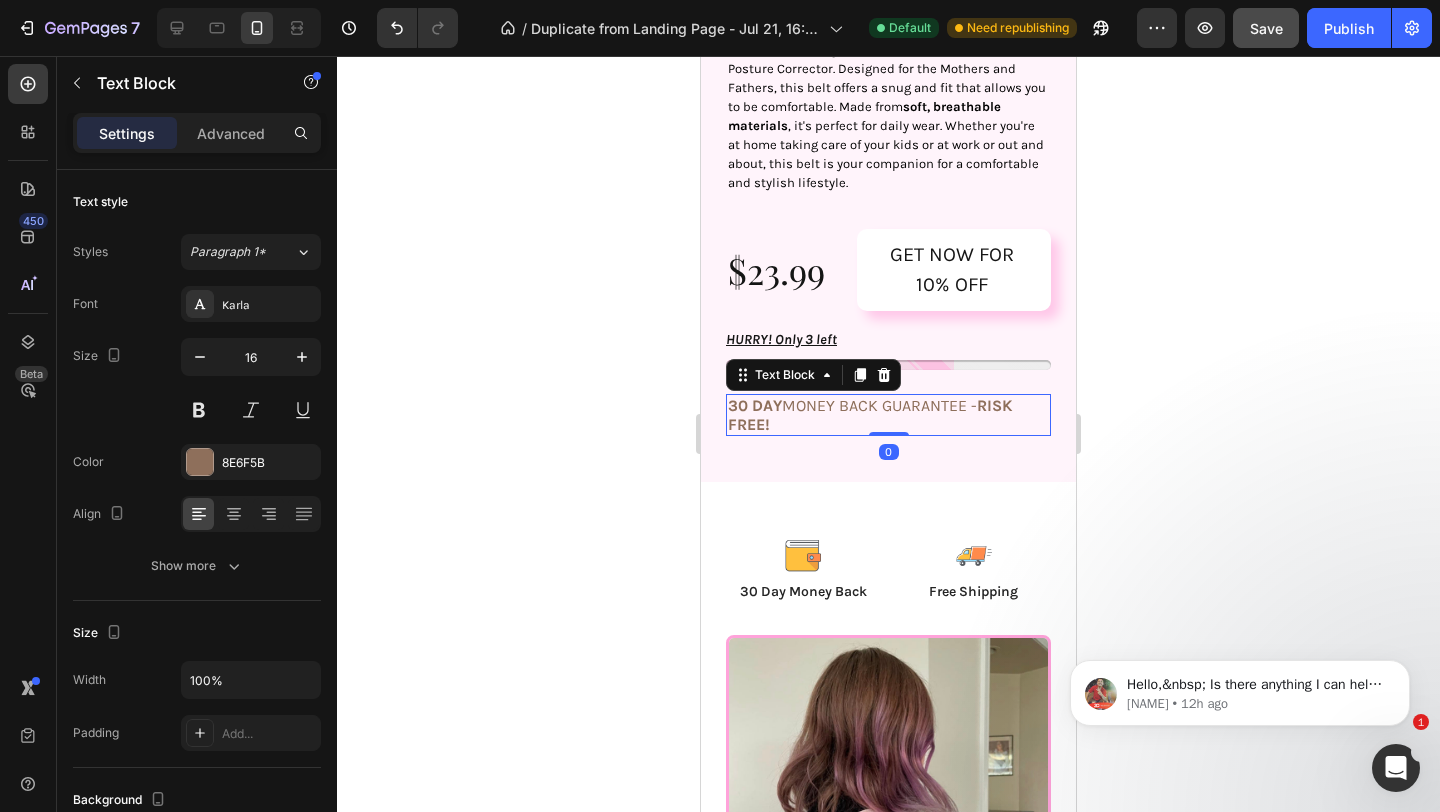 click on "RISK FREE!" at bounding box center (870, 415) 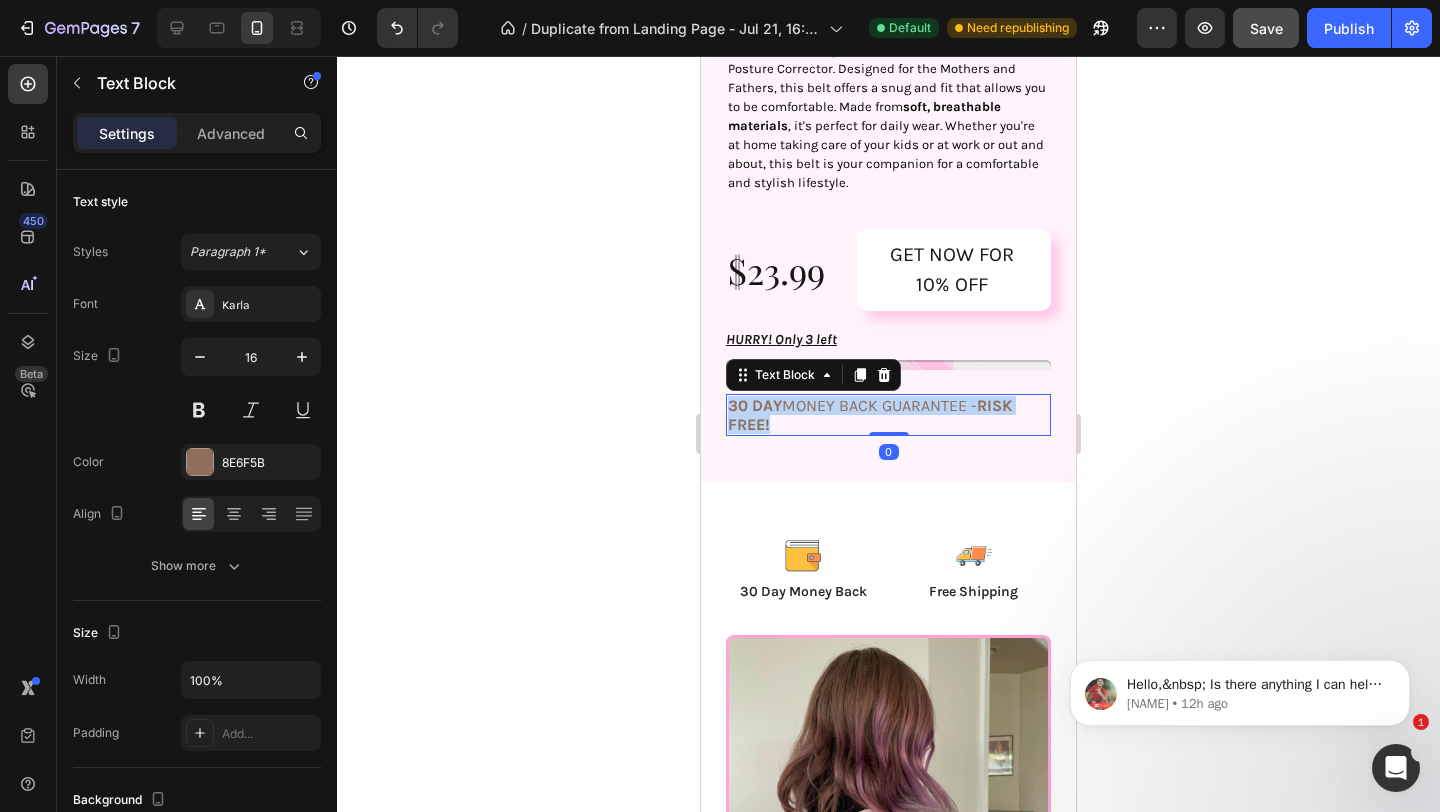 click on "RISK FREE!" at bounding box center [870, 415] 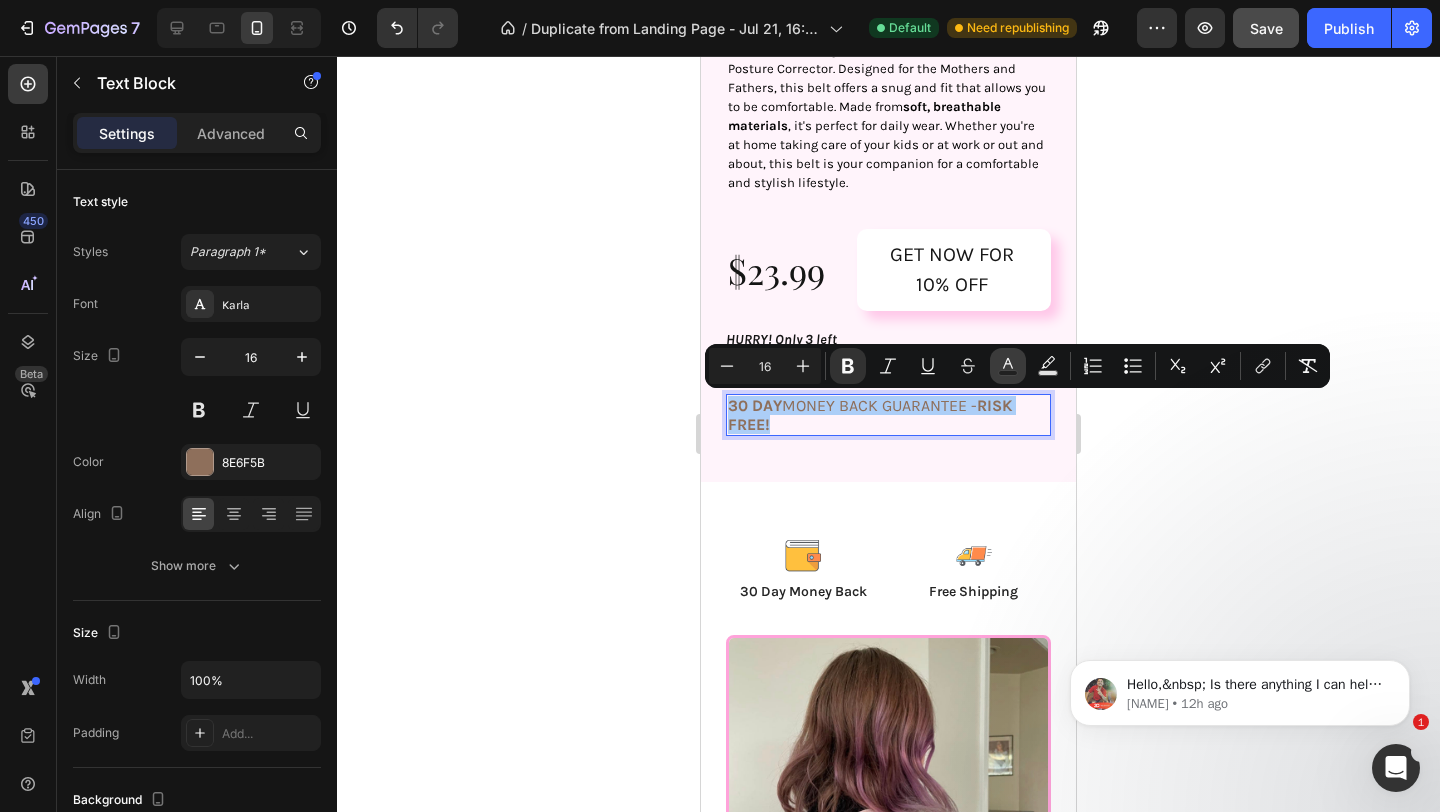 click 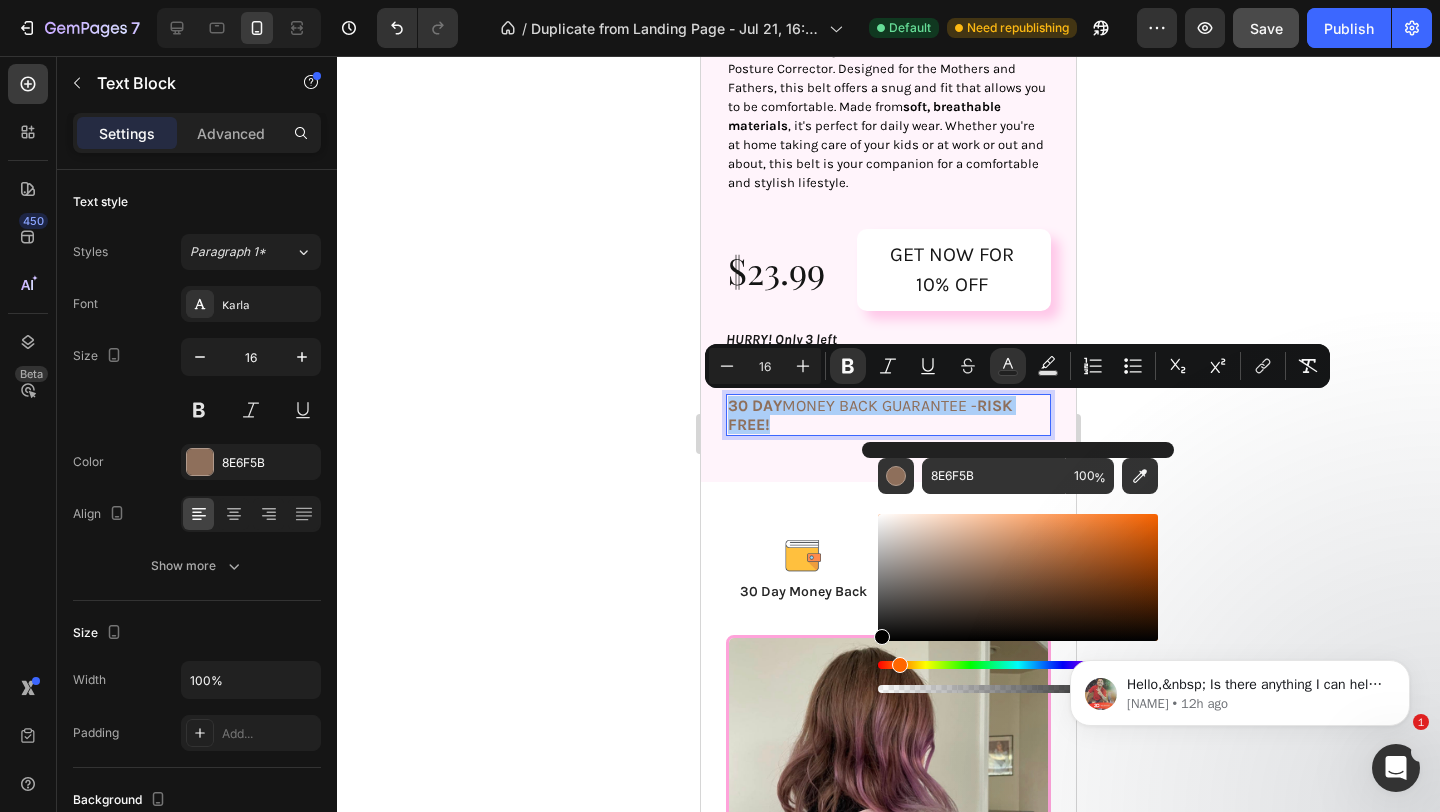 drag, startPoint x: 1597, startPoint y: 617, endPoint x: 856, endPoint y: 659, distance: 742.18933 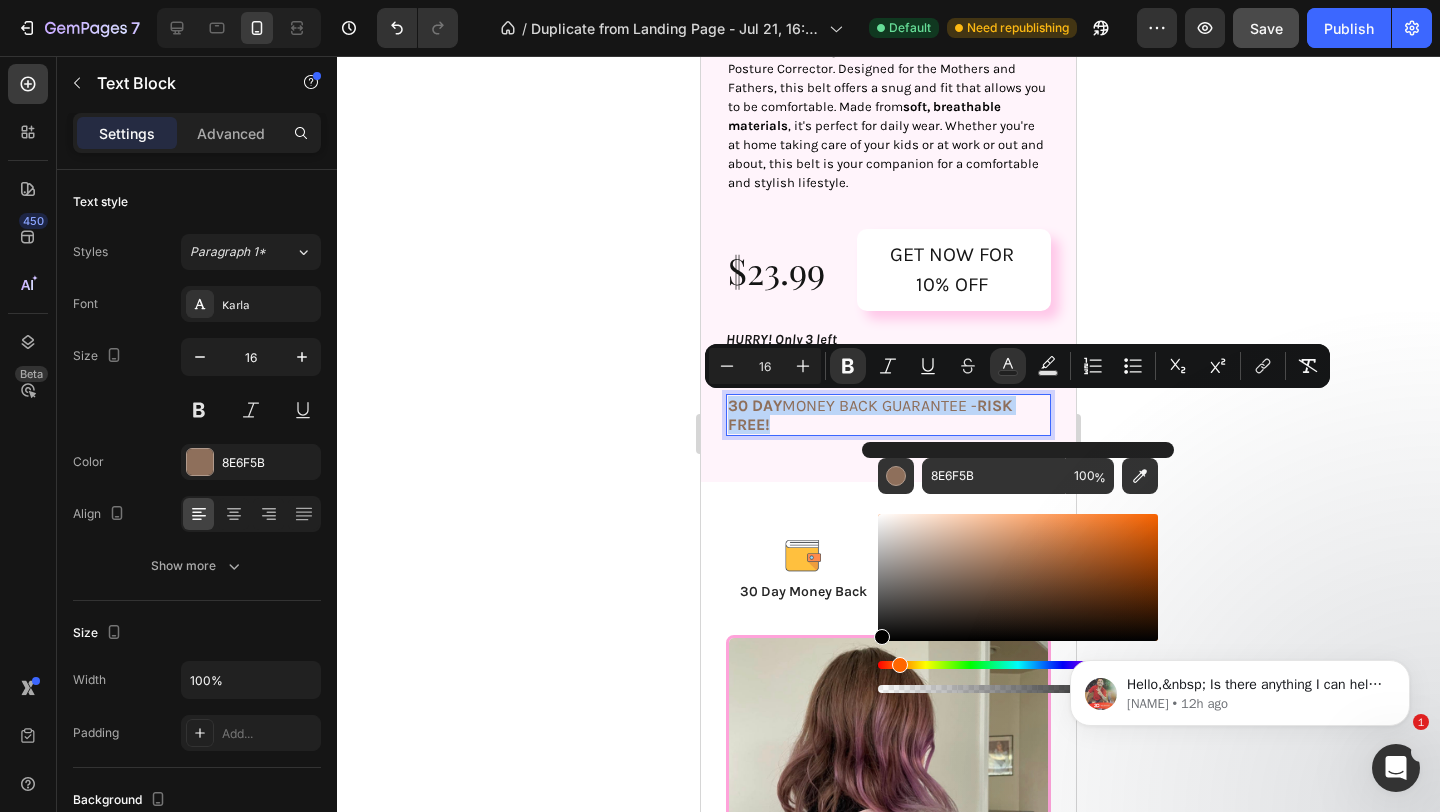 type on "000000" 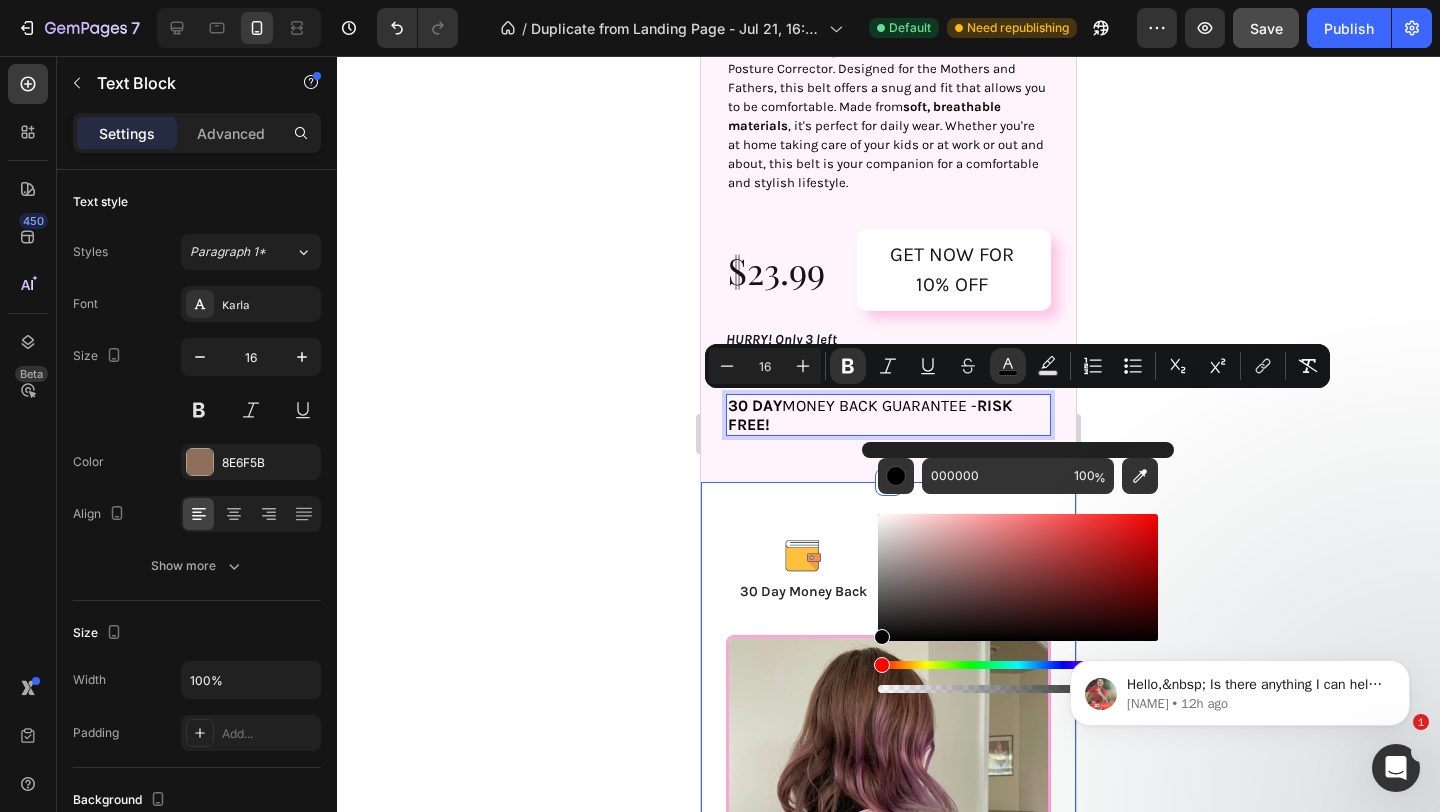 click on "Transform Your Posture Today Heading Experience  all-day comfort  and  confidence  with our Posture Corrector. Designed for the Mothers and Fathers, this belt offers a snug and fit that allows you to be comfortable. Made from  soft, breathable materials , it's perfect for daily wear. Whether you're at home taking care of your kids or at work or out and about, this belt is your companion for a comfortable and stylish lifestyle.  Text Block $23.99 Product Price Product Price GET NOW FOR 10% OFF Add to Cart Row HURRY! Only 3 left Stock Counter 30   DAY  MONEY BACK GUARANTEE -  RISK FREE! Text Block   0 Row Sale 10% off Product Badge
Product Images Product Section 6" at bounding box center (888, -64) 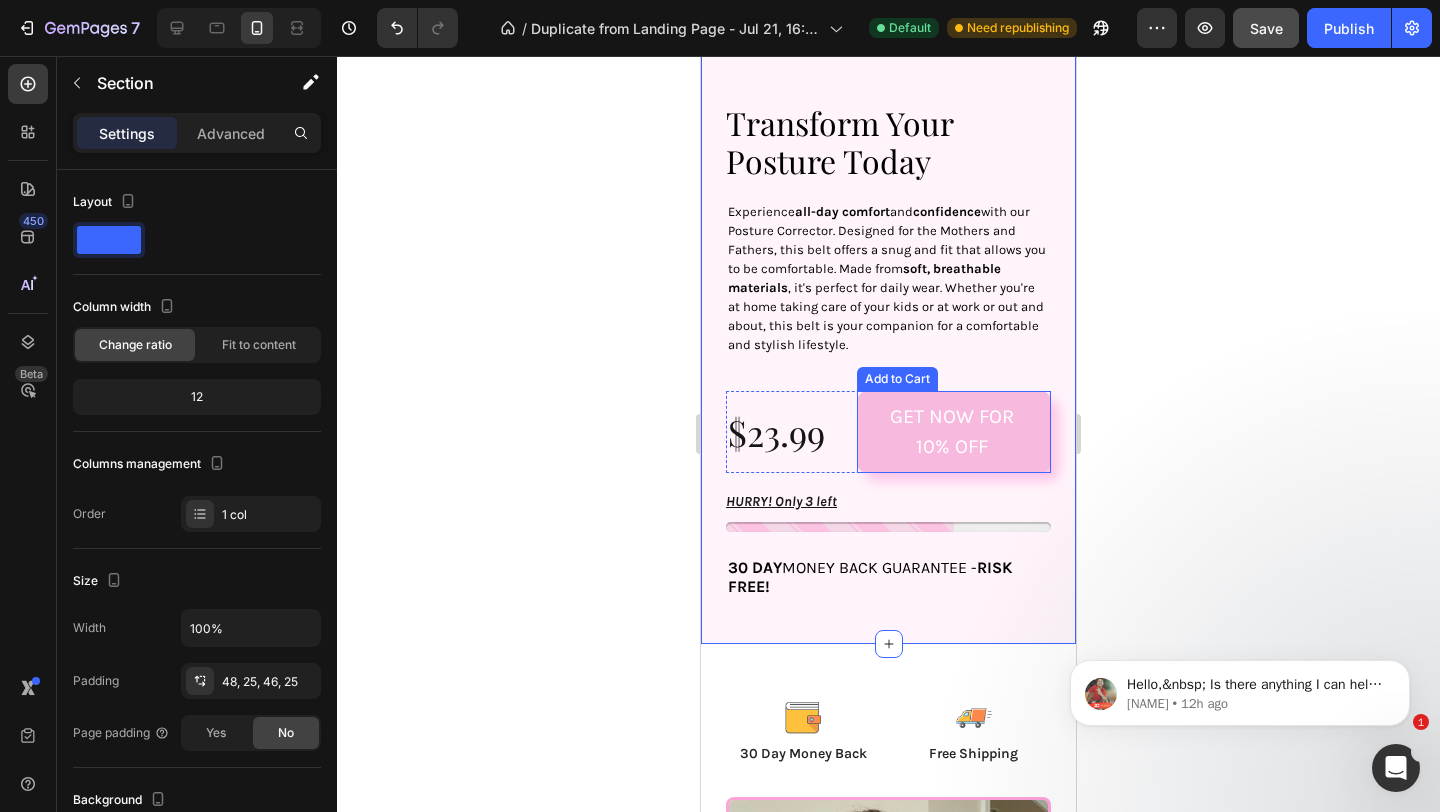 scroll, scrollTop: 3691, scrollLeft: 0, axis: vertical 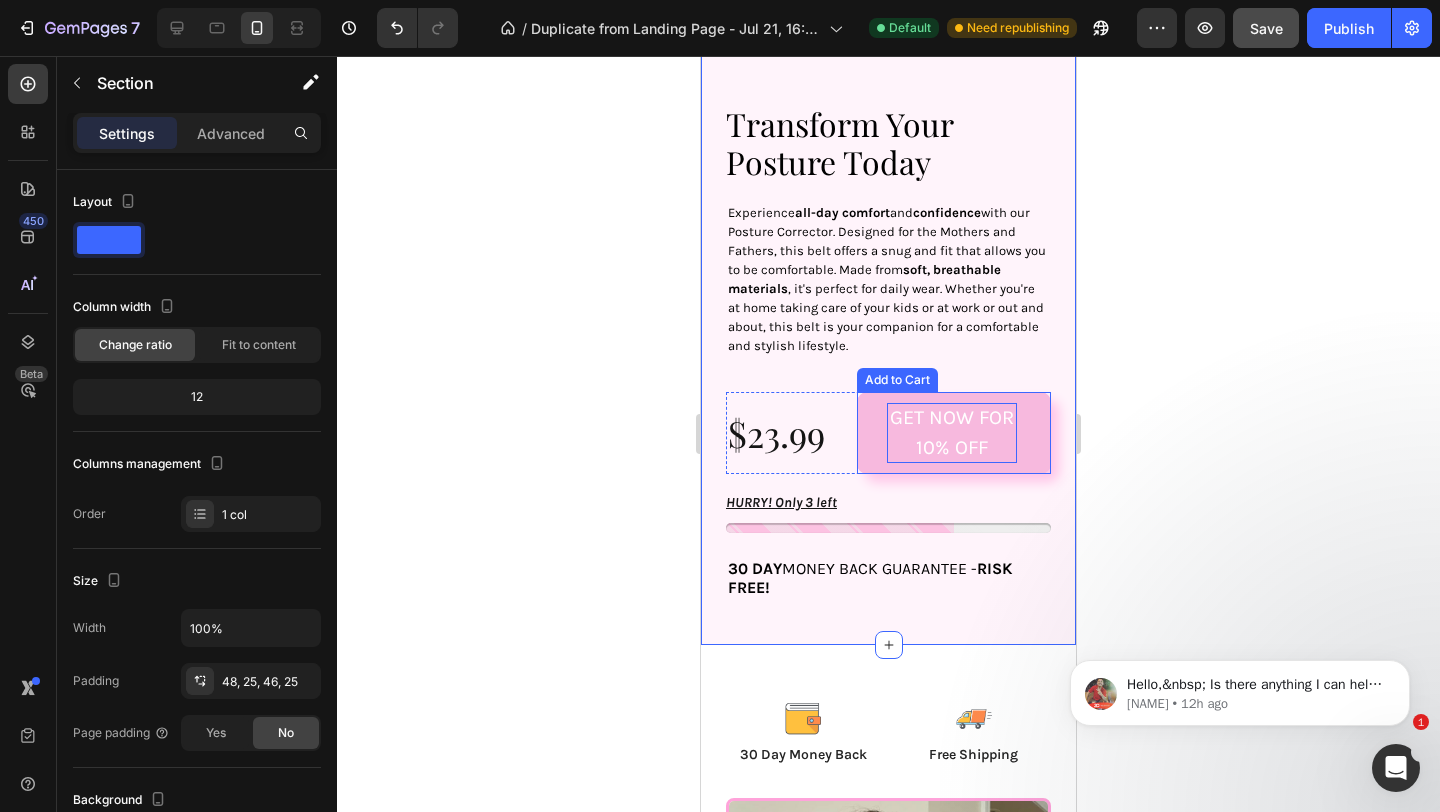 click on "GET NOW FOR 10% OFF" at bounding box center [952, 433] 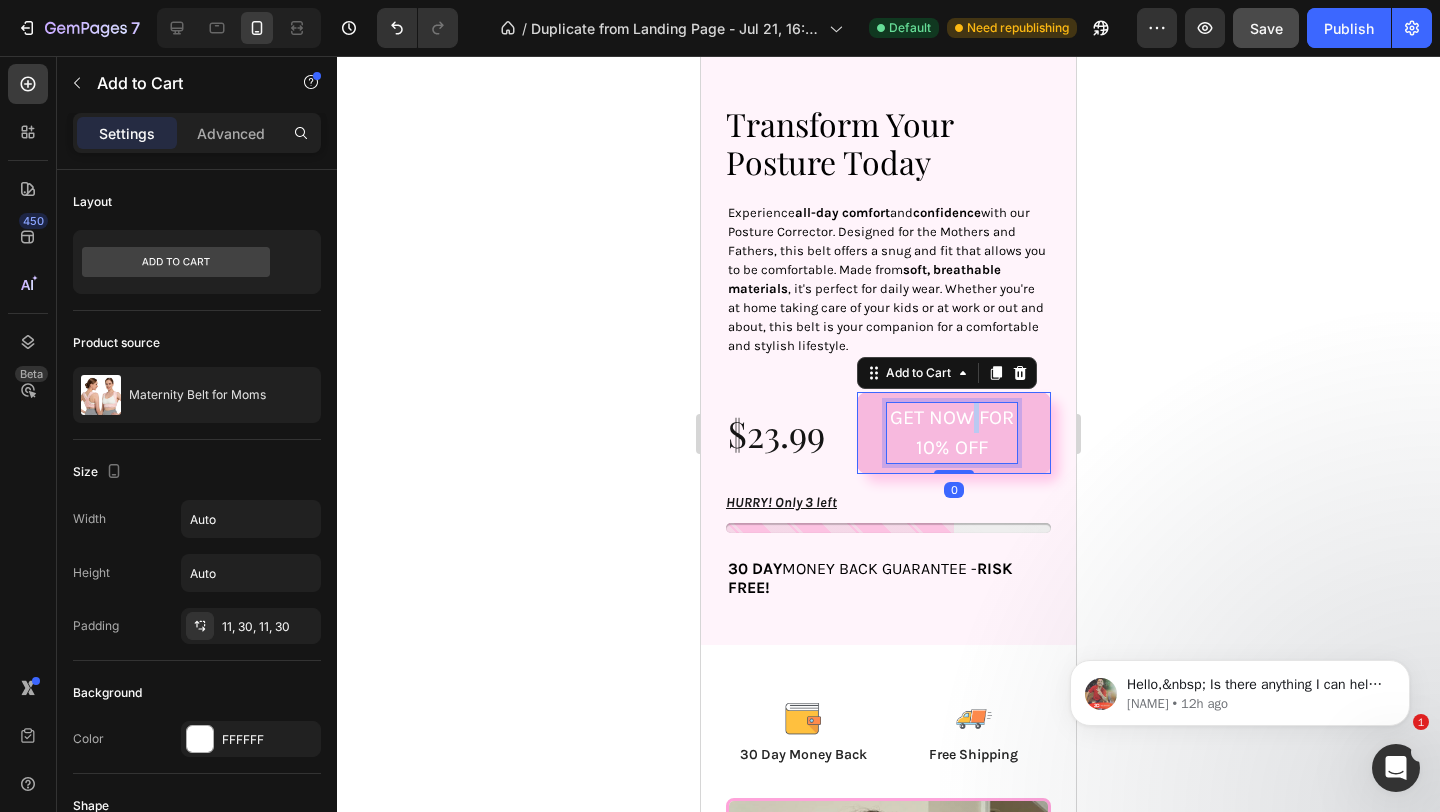 click on "GET NOW FOR 10% OFF" at bounding box center [952, 433] 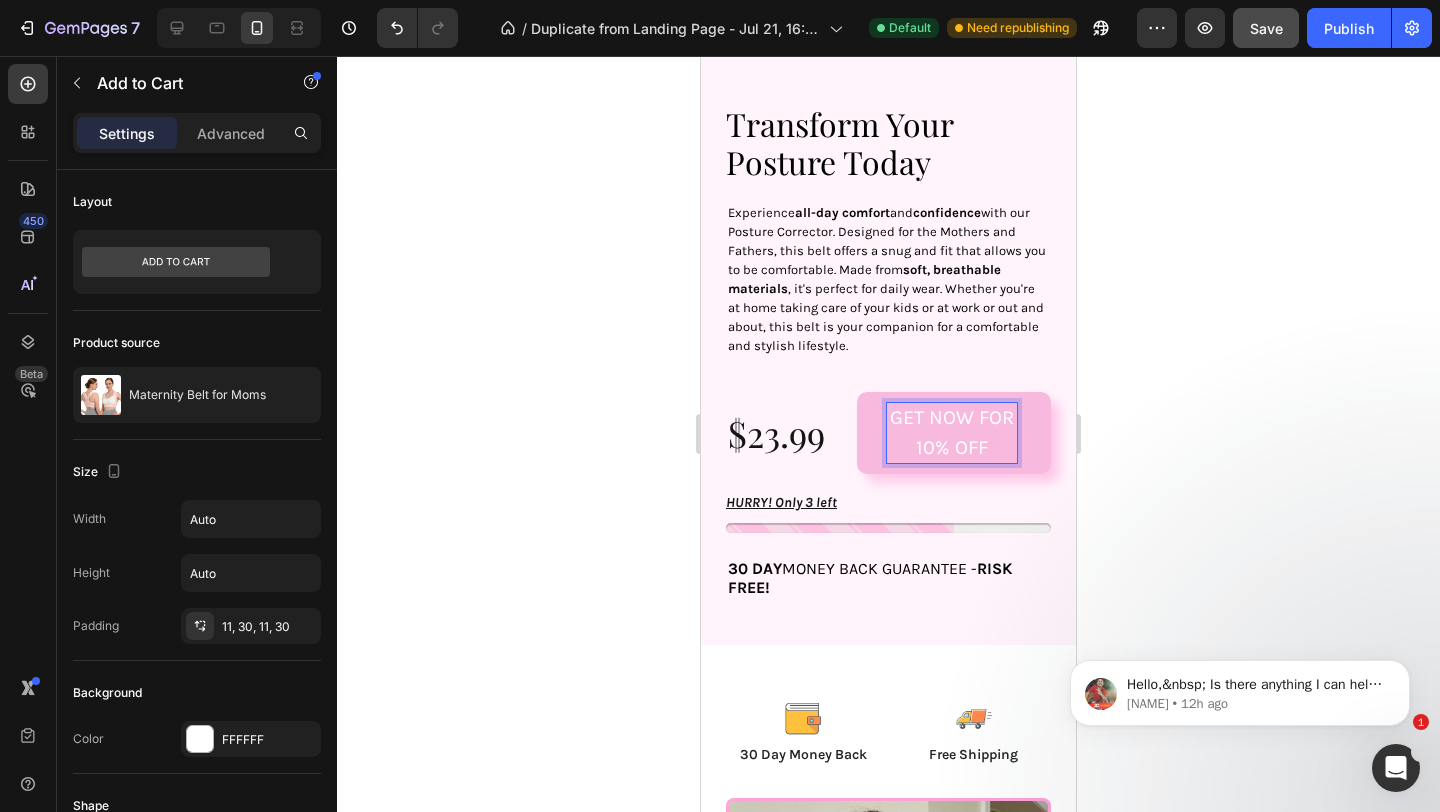 click on "GET NOW FOR 10% OFF" at bounding box center [952, 433] 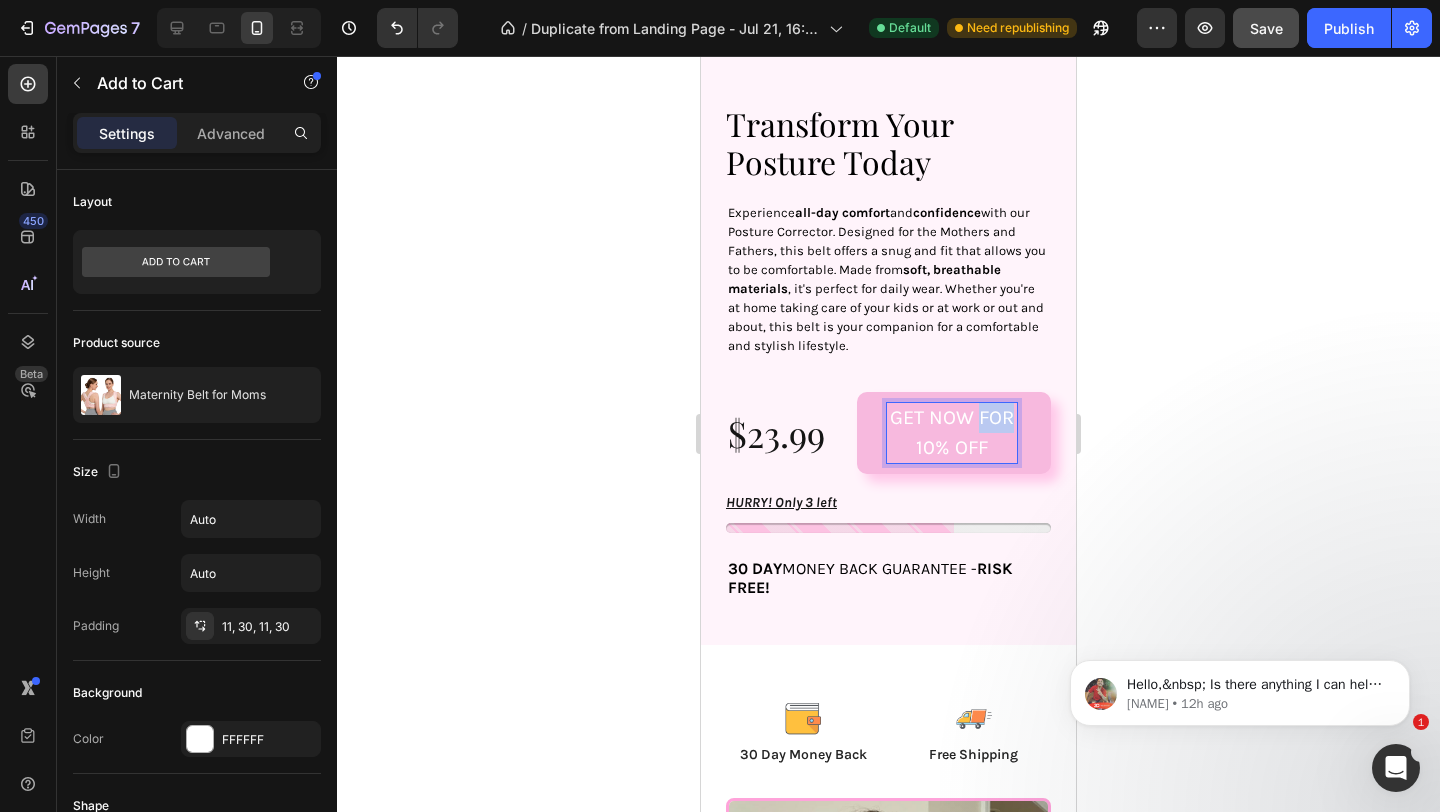 click on "GET NOW FOR 10% OFF" at bounding box center [952, 433] 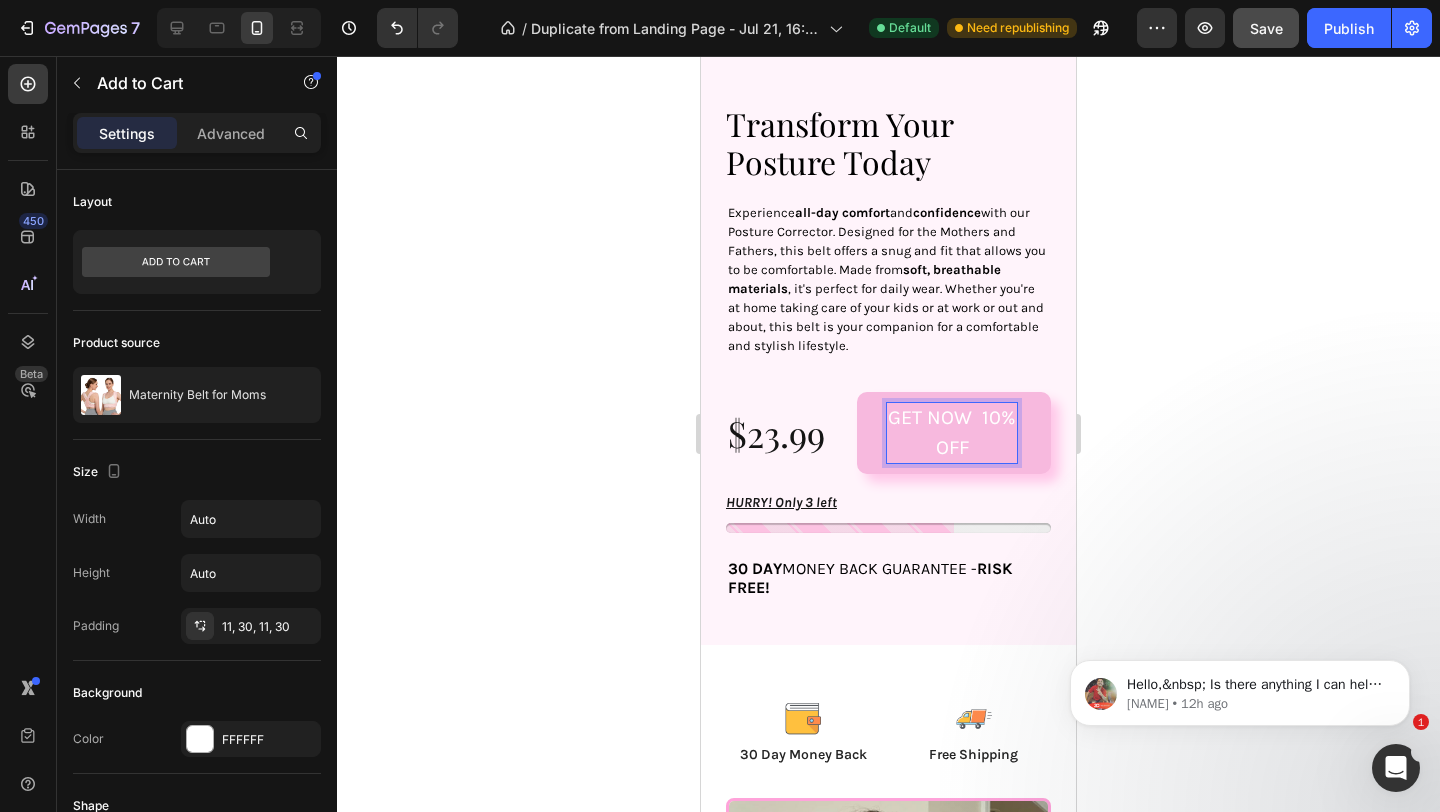 click on "GET NOW  10% OFF" at bounding box center [952, 433] 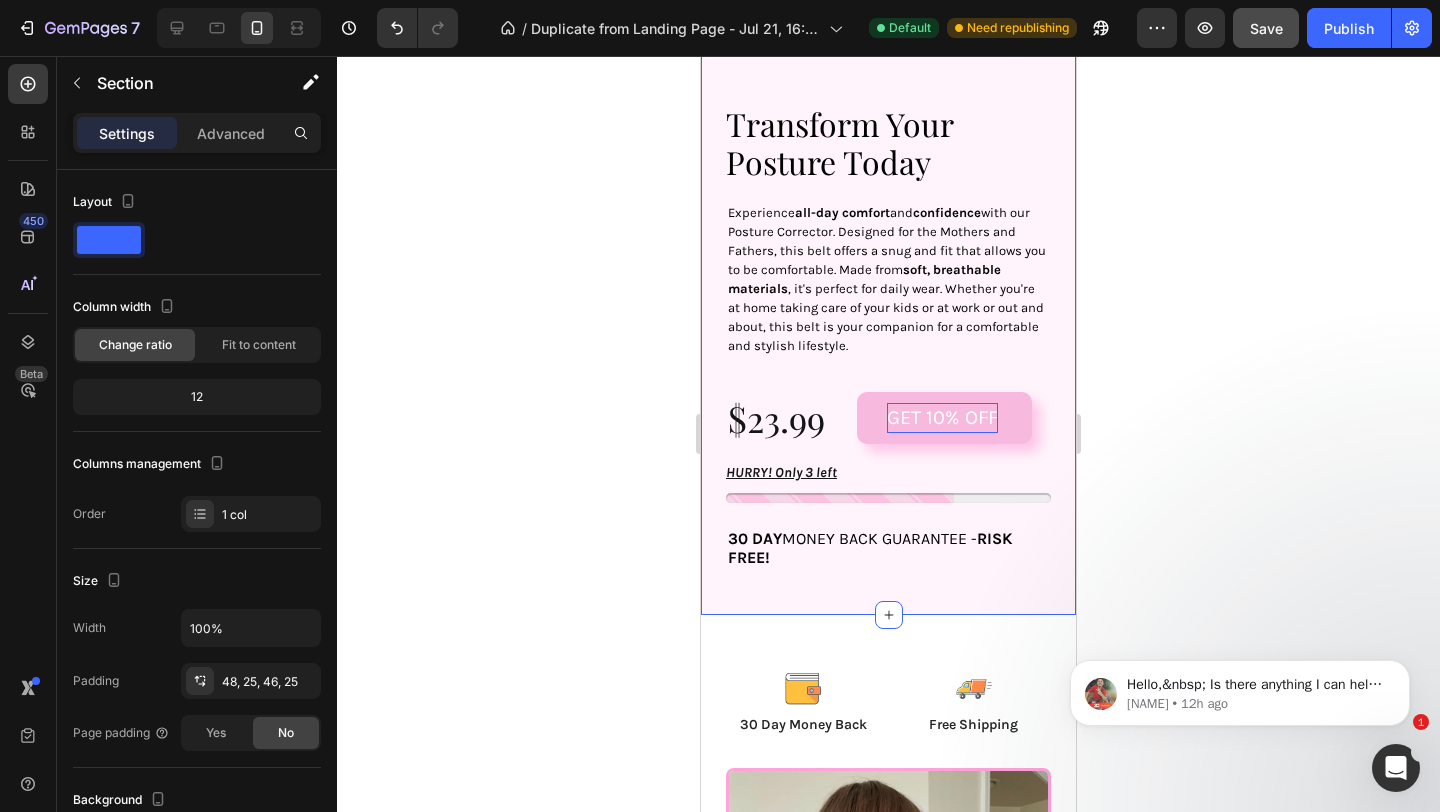 click on "Transform Your Posture Today Heading Experience  all-day comfort  and  confidence  with our Posture Corrector. Designed for the Mothers and Fathers, this belt offers a snug and fit that allows you to be comfortable. Made from  soft, breathable materials , it's perfect for daily wear. Whether you're at home taking care of your kids or at work or out and about, this belt is your companion for a comfortable and stylish lifestyle.  Text Block $23.99 Product Price Product Price GET 10% OFF Add to Cart Row HURRY! Only 3 left Stock Counter 30   DAY  MONEY BACK GUARANTEE -  RISK FREE! Text Block Row Sale 10% off Product Badge
Product Images Product Section 6   You can create reusable sections Create Theme Section AI Content Write with GemAI What would you like to describe here? Tone and Voice Persuasive Product Maternity Belt for Moms Show more Generate" at bounding box center (888, 84) 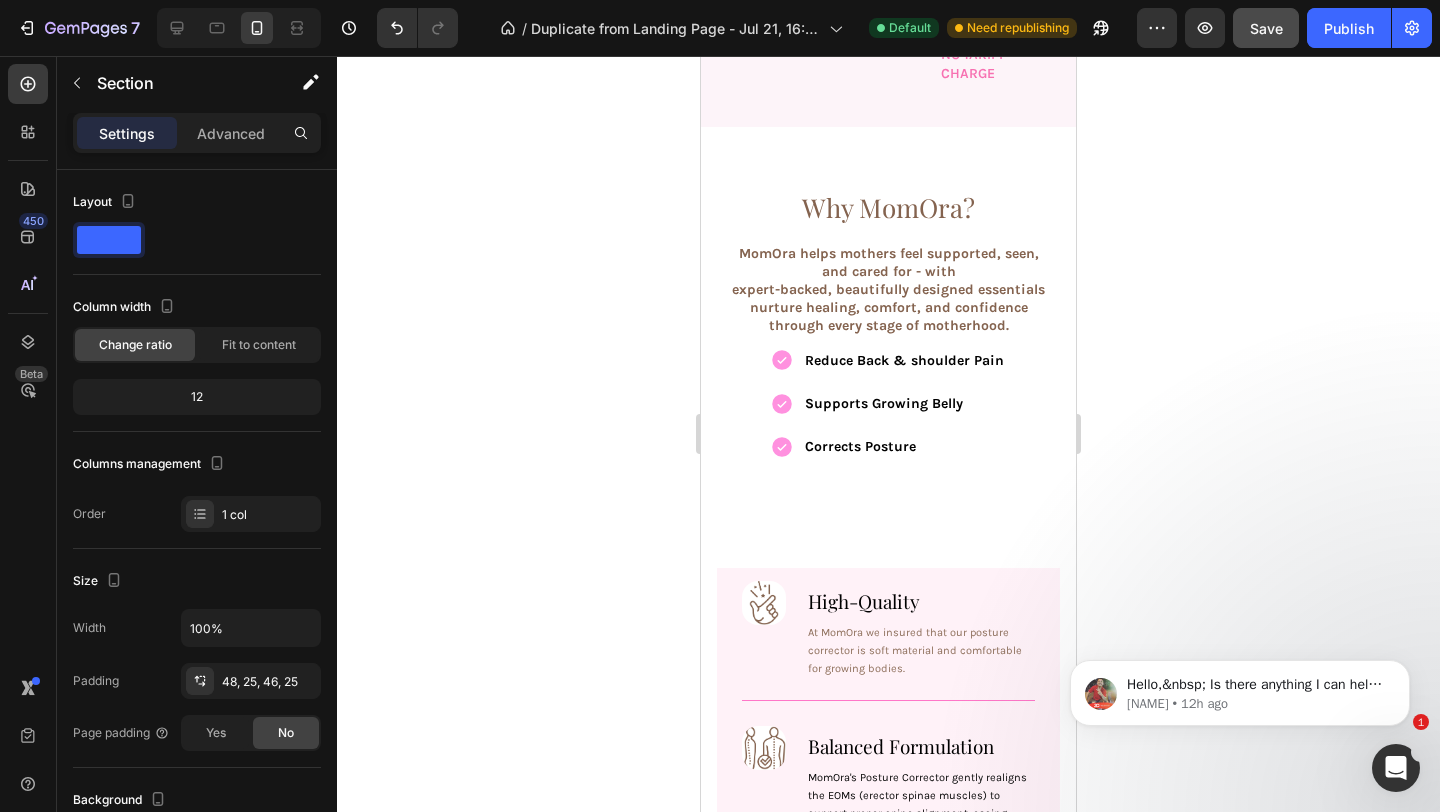 scroll, scrollTop: 900, scrollLeft: 0, axis: vertical 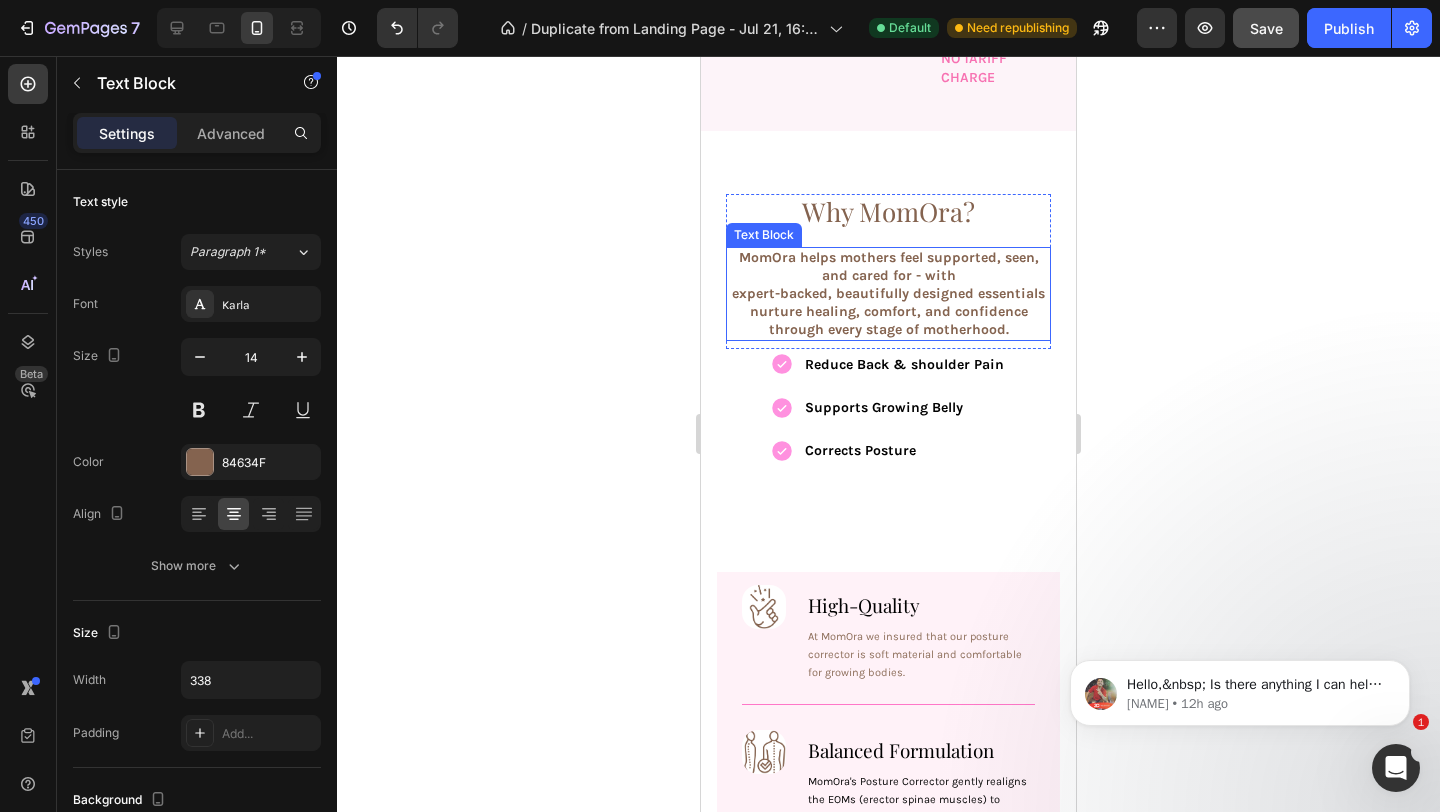 click on "MomOra helps mothers feel supported, seen, and cared for - with" at bounding box center [889, 266] 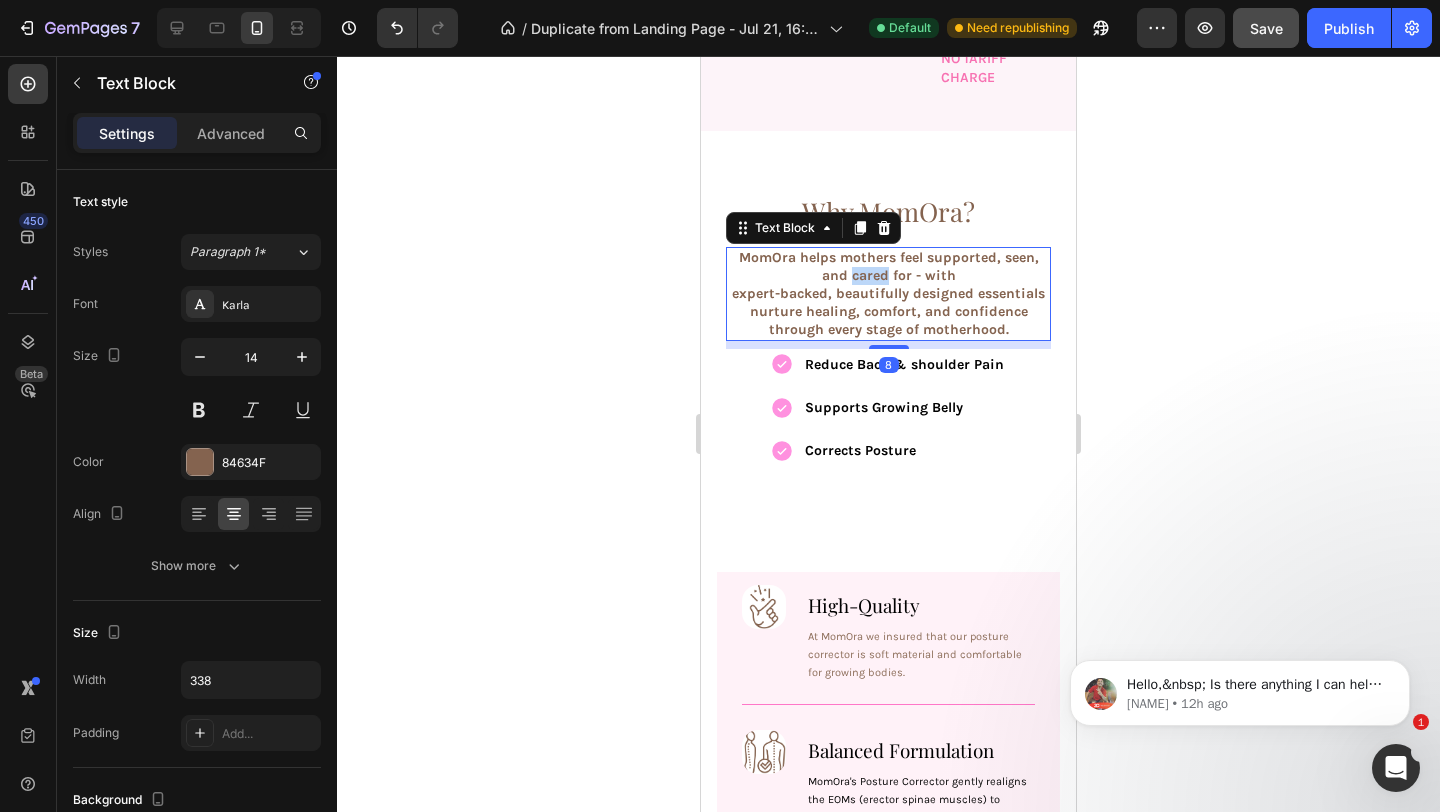 click on "MomOra helps mothers feel supported, seen, and cared for - with" at bounding box center [889, 266] 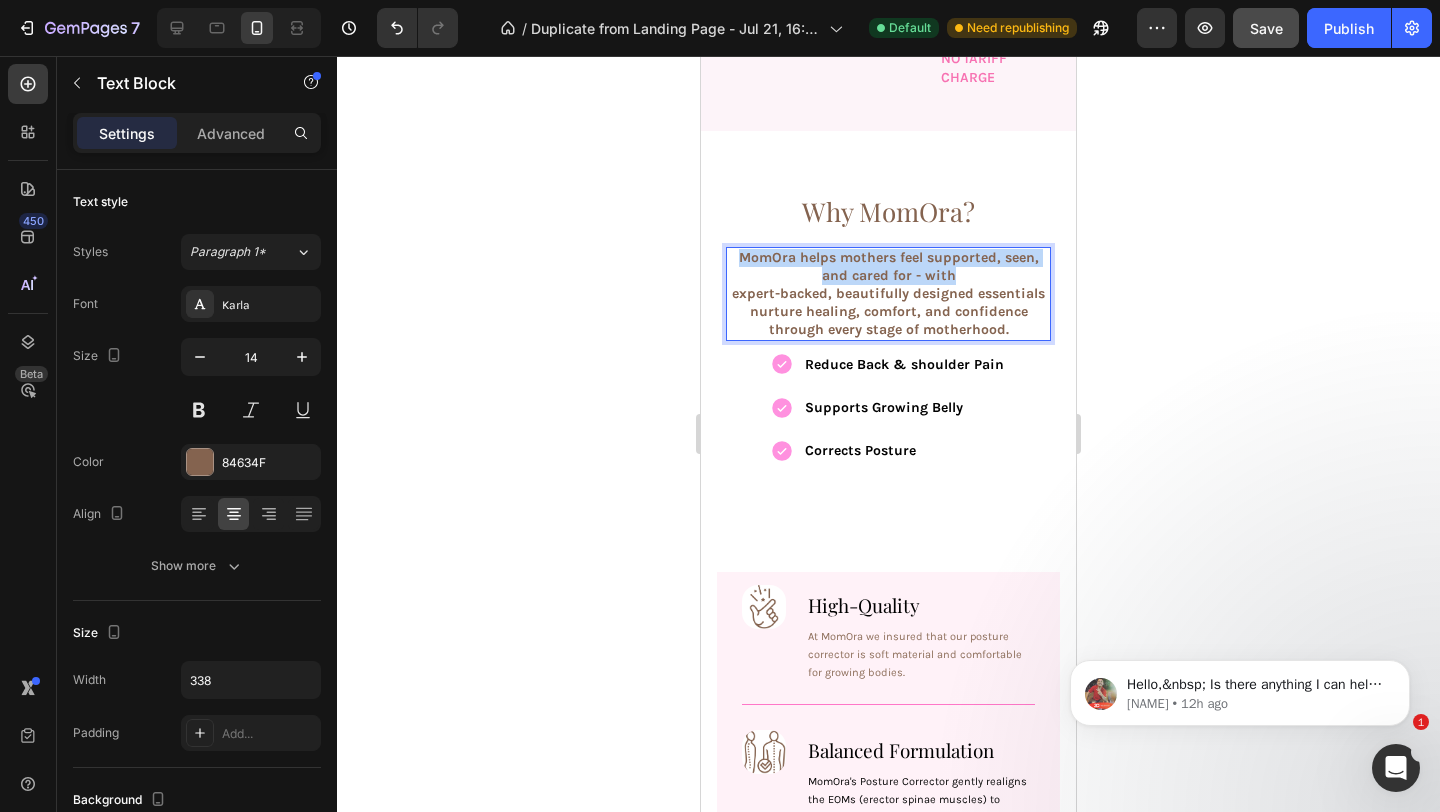 click on "MomOra helps mothers feel supported, seen, and cared for - with" at bounding box center (889, 266) 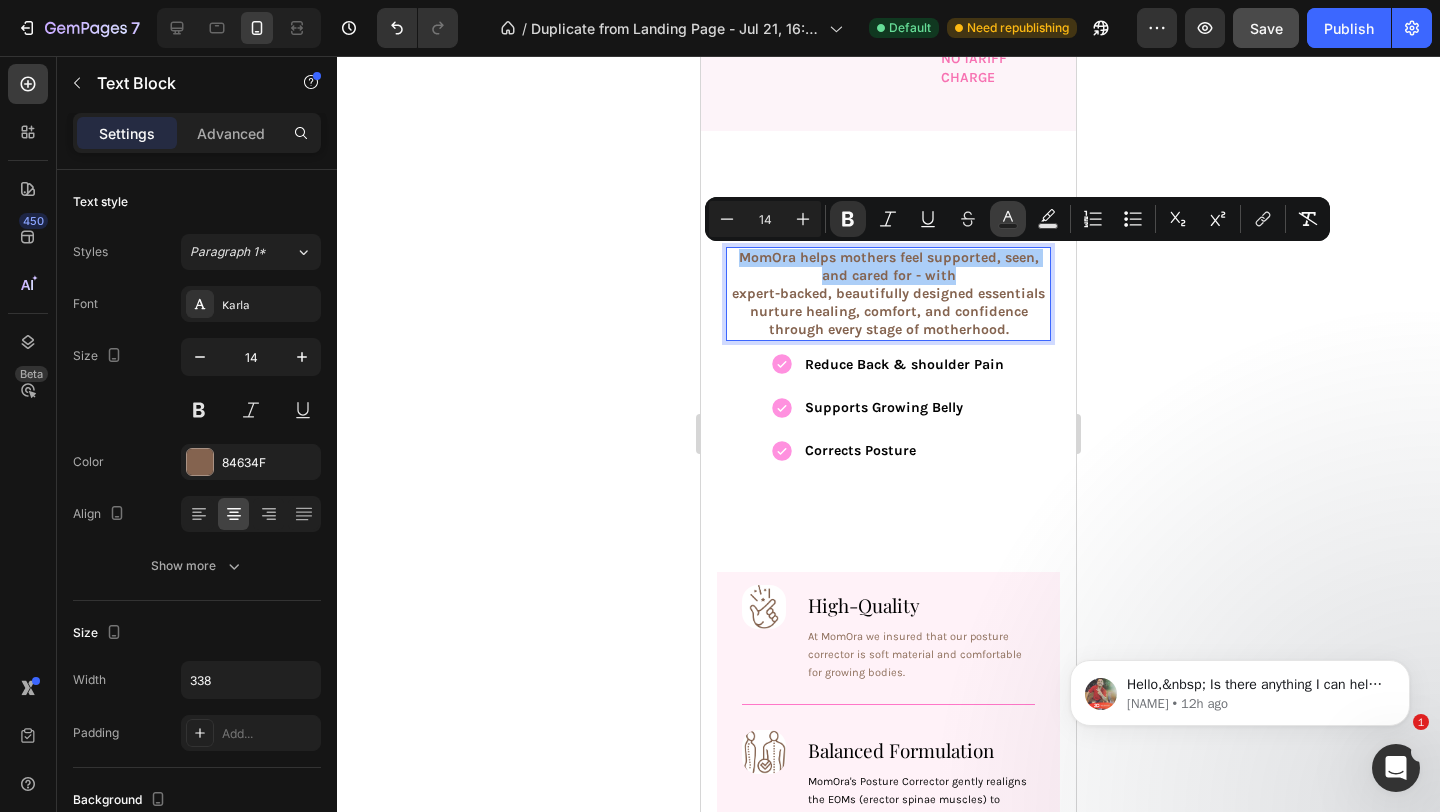 click 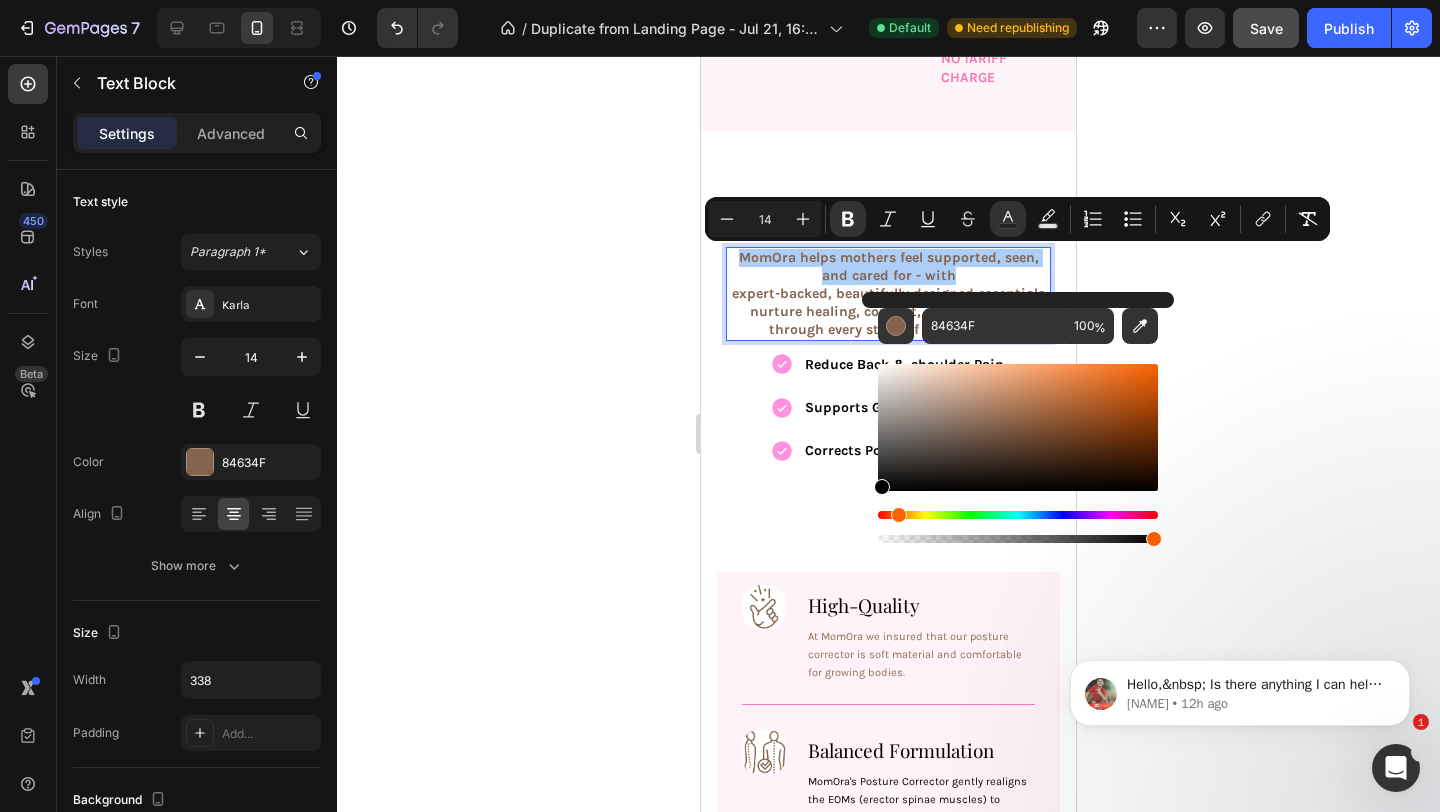 drag, startPoint x: 904, startPoint y: 445, endPoint x: 863, endPoint y: 493, distance: 63.126858 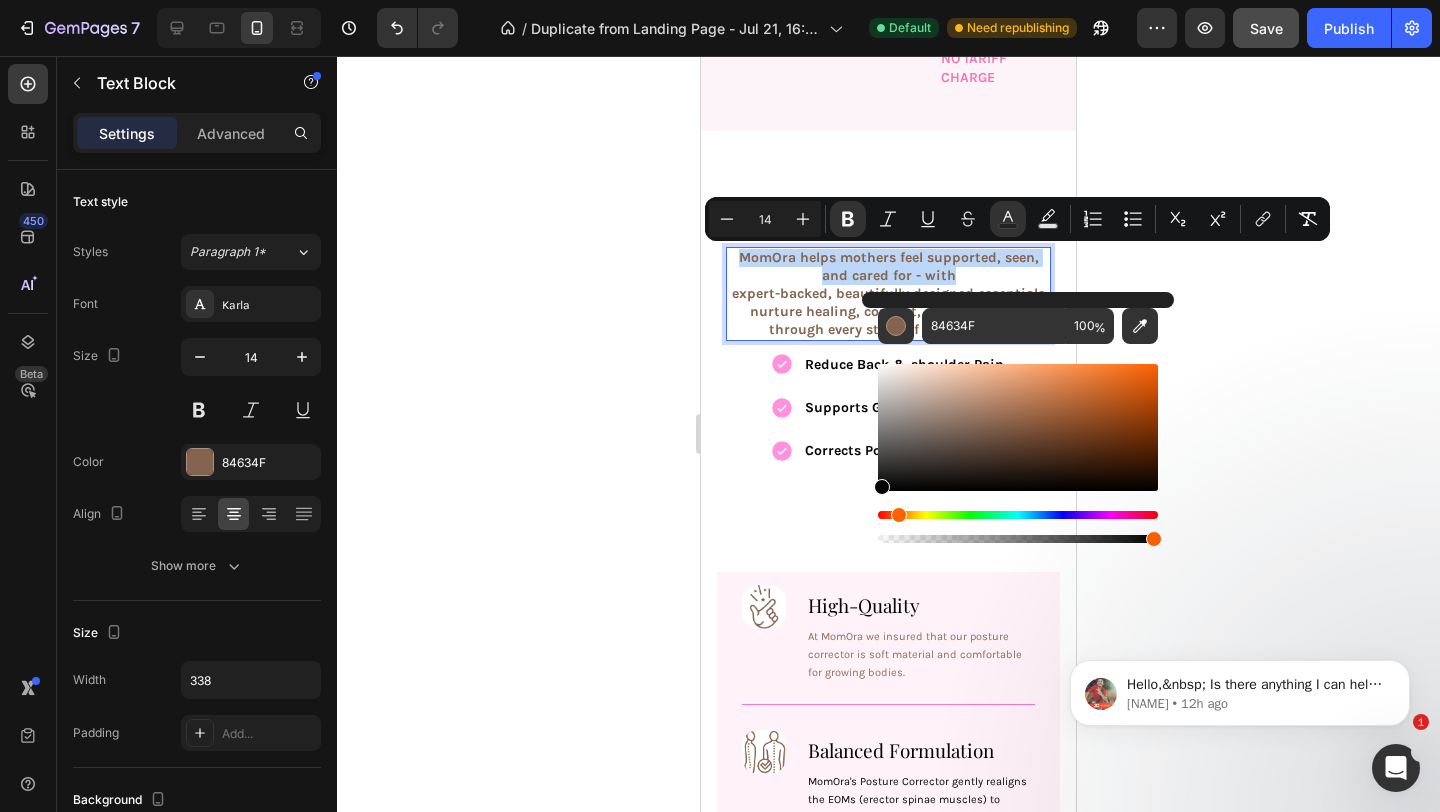 type on "000000" 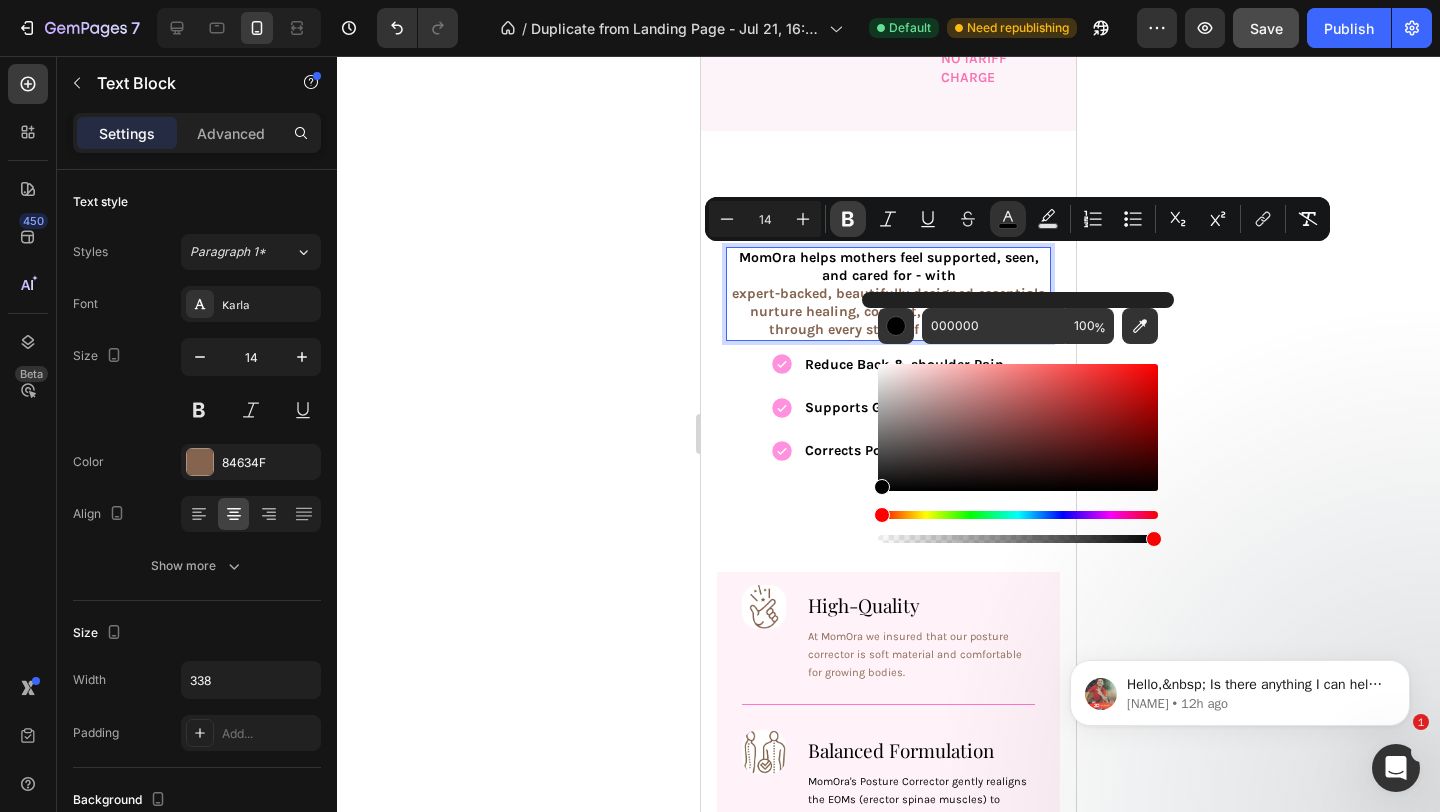 click on "Bold" at bounding box center (848, 219) 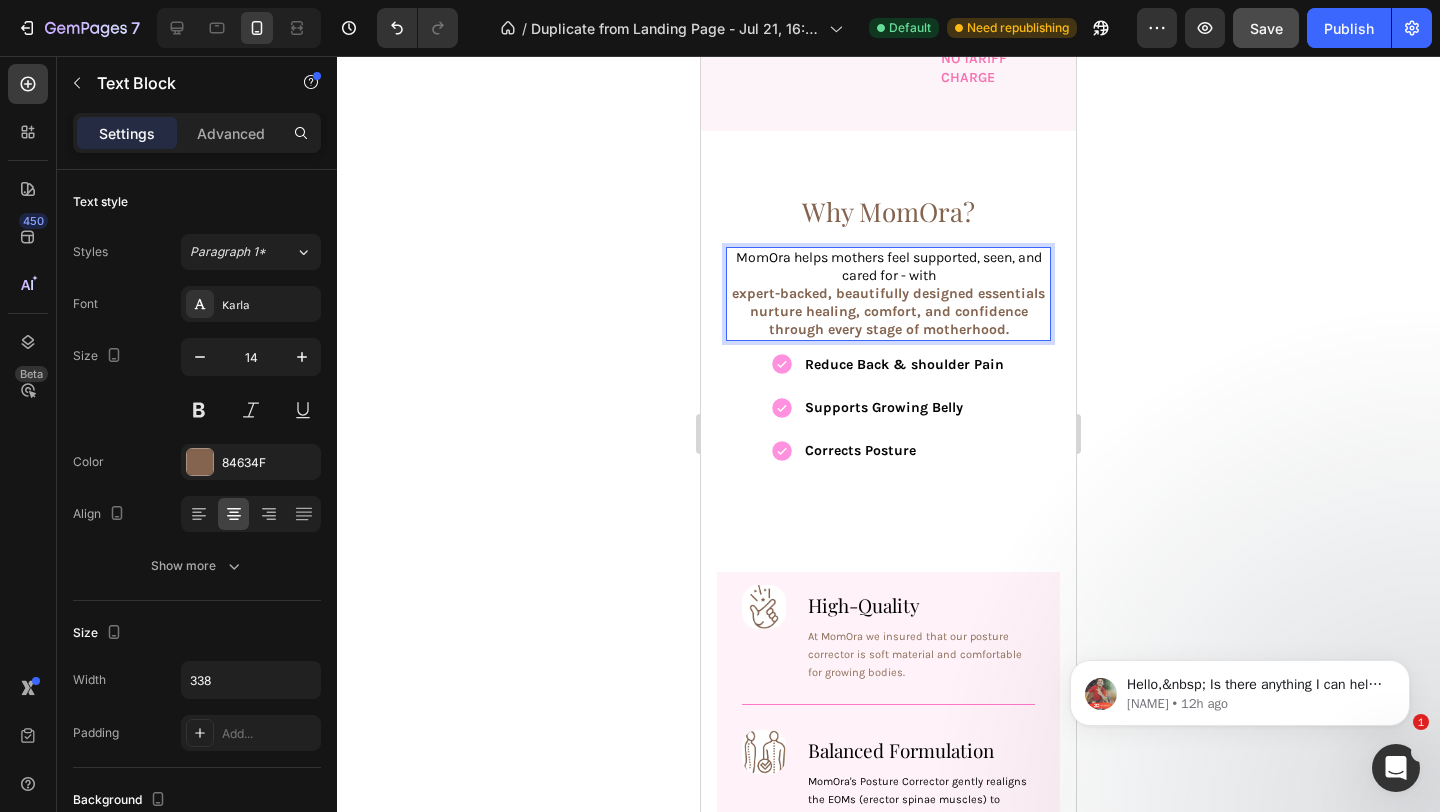 click on "expert-backed, beautifully designed essentials nurture healing, comfort, and confidence through every stage of motherhood." at bounding box center [888, 311] 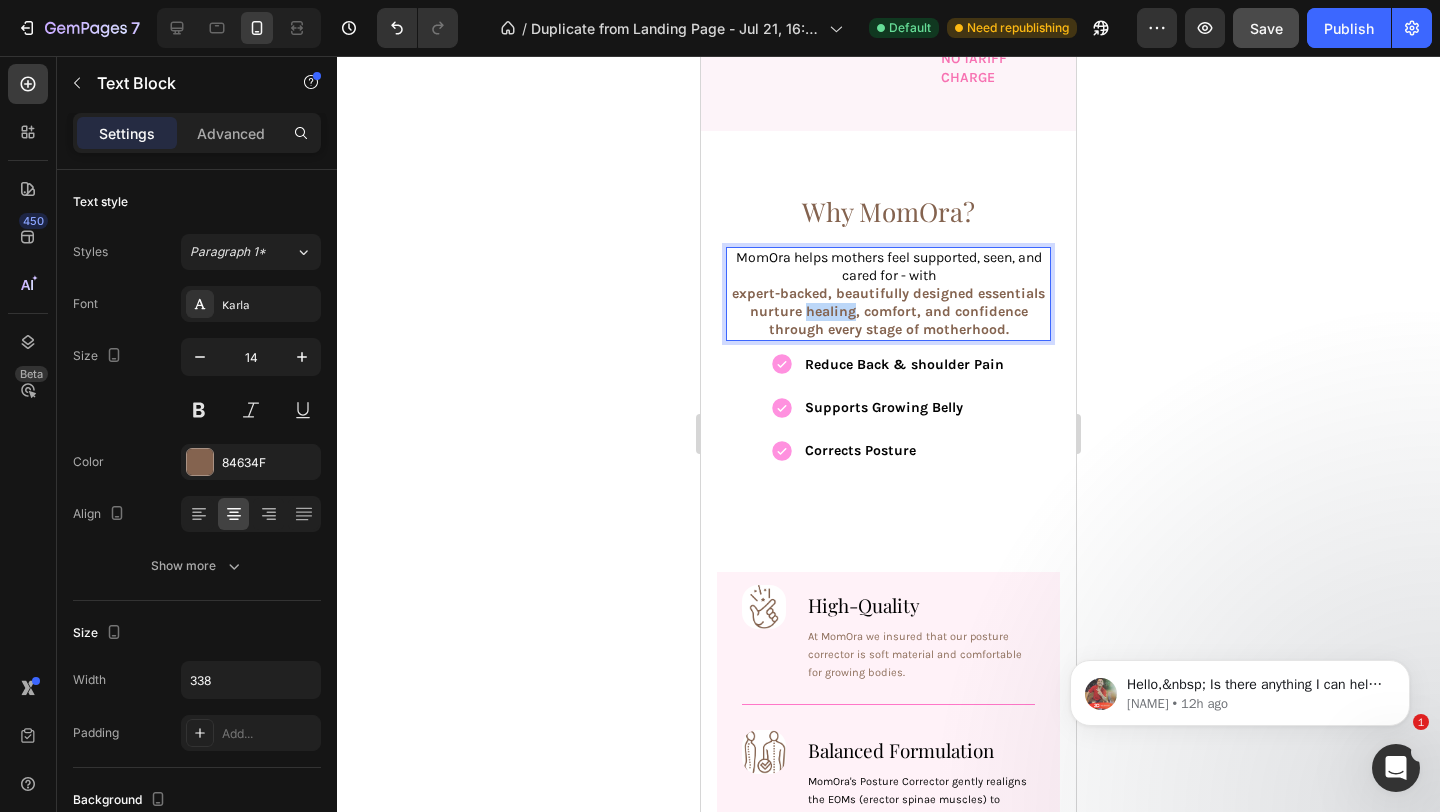 click on "expert-backed, beautifully designed essentials nurture healing, comfort, and confidence through every stage of motherhood." at bounding box center (888, 311) 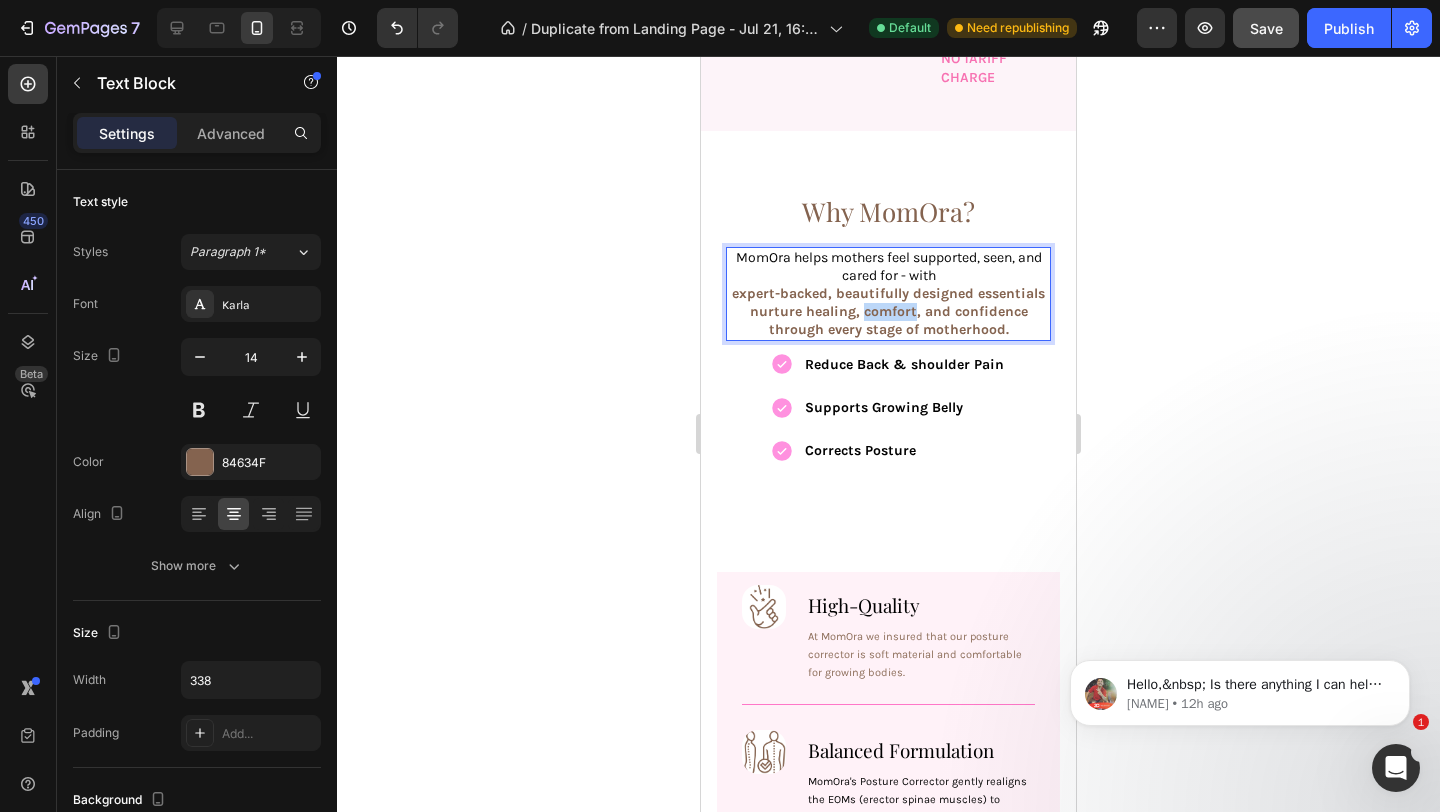 click on "expert-backed, beautifully designed essentials nurture healing, comfort, and confidence through every stage of motherhood." at bounding box center (888, 311) 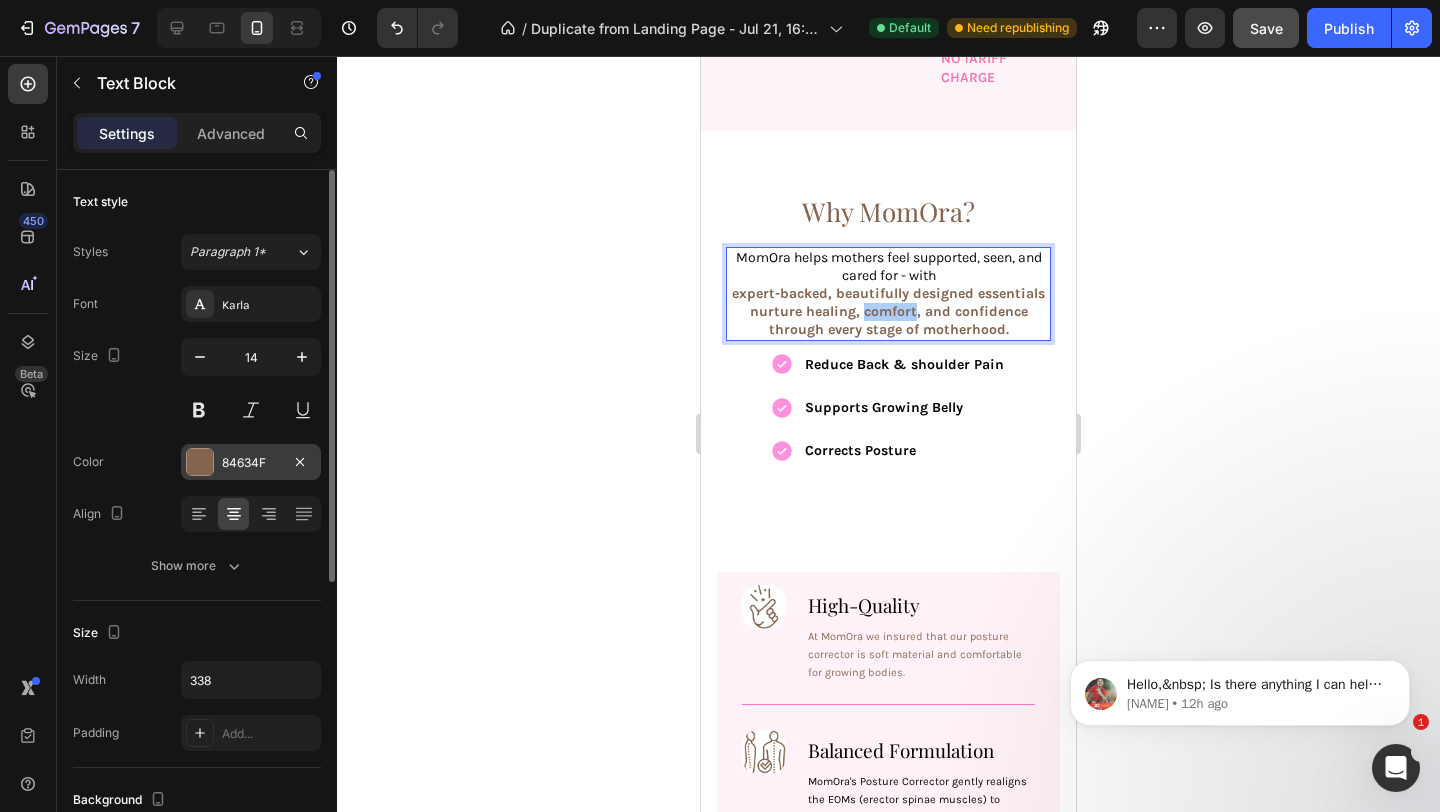 click on "84634F" at bounding box center (251, 463) 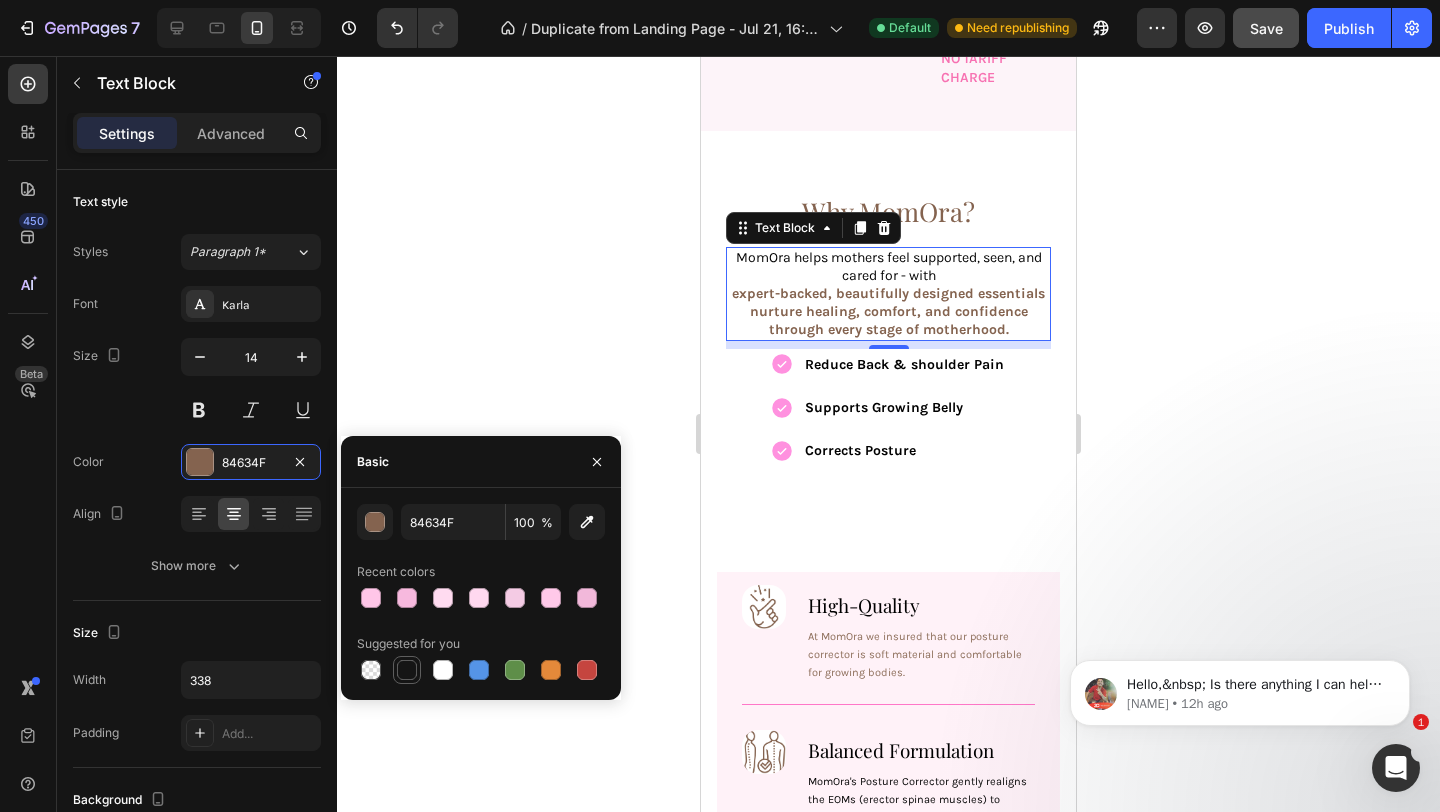 click at bounding box center [407, 670] 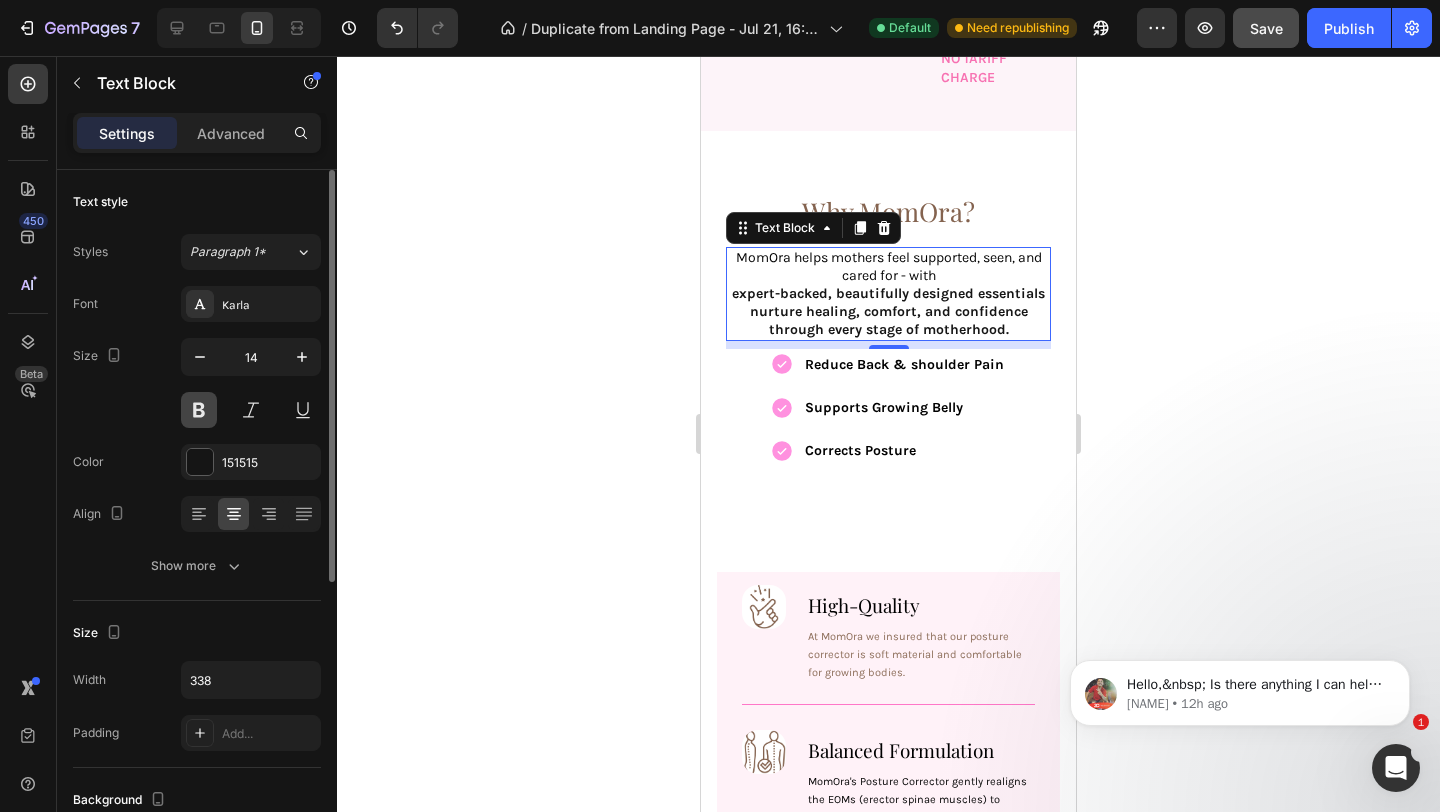 click at bounding box center [199, 410] 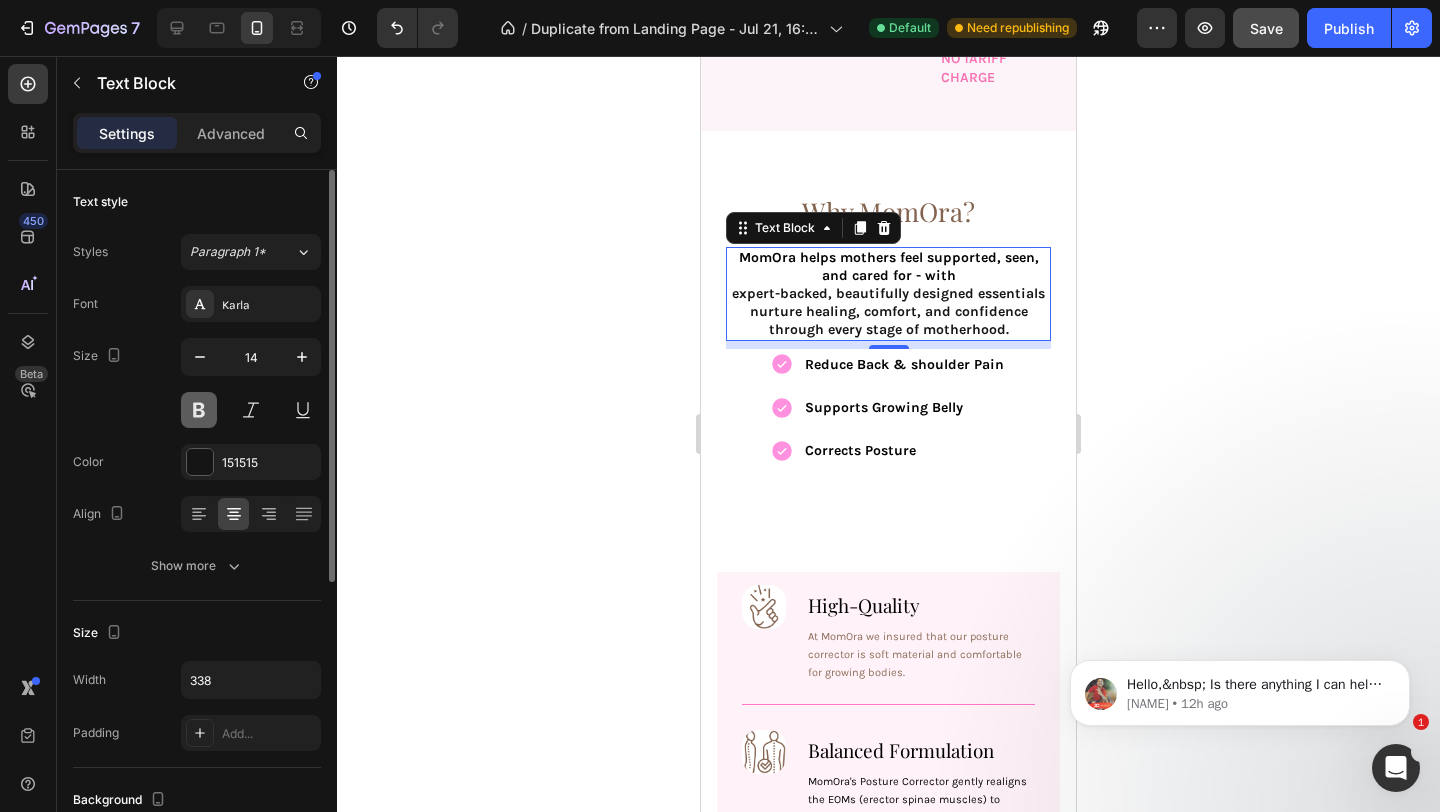 click at bounding box center (199, 410) 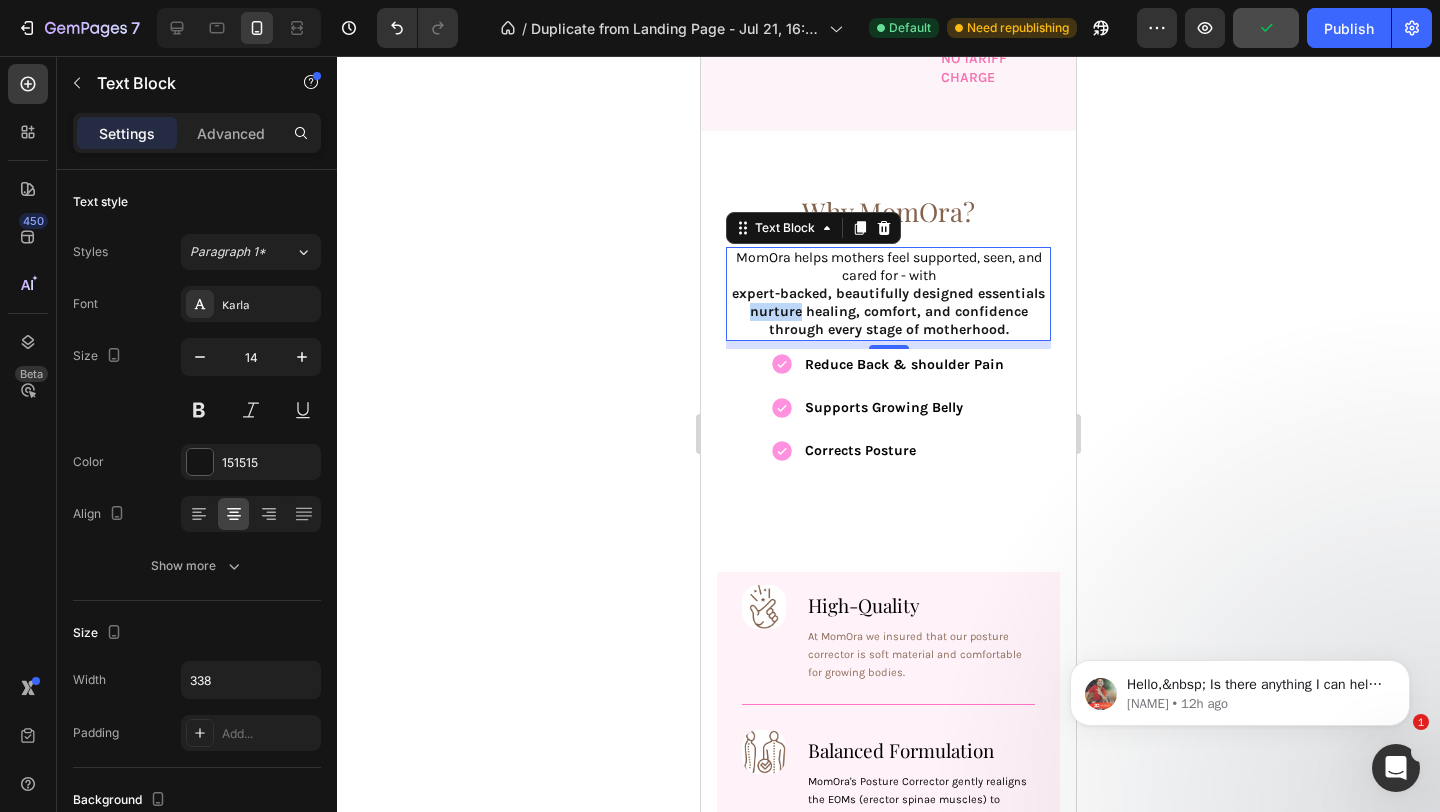 click on "expert-backed, beautifully designed essentials nurture healing, comfort, and confidence through every stage of motherhood." at bounding box center (888, 311) 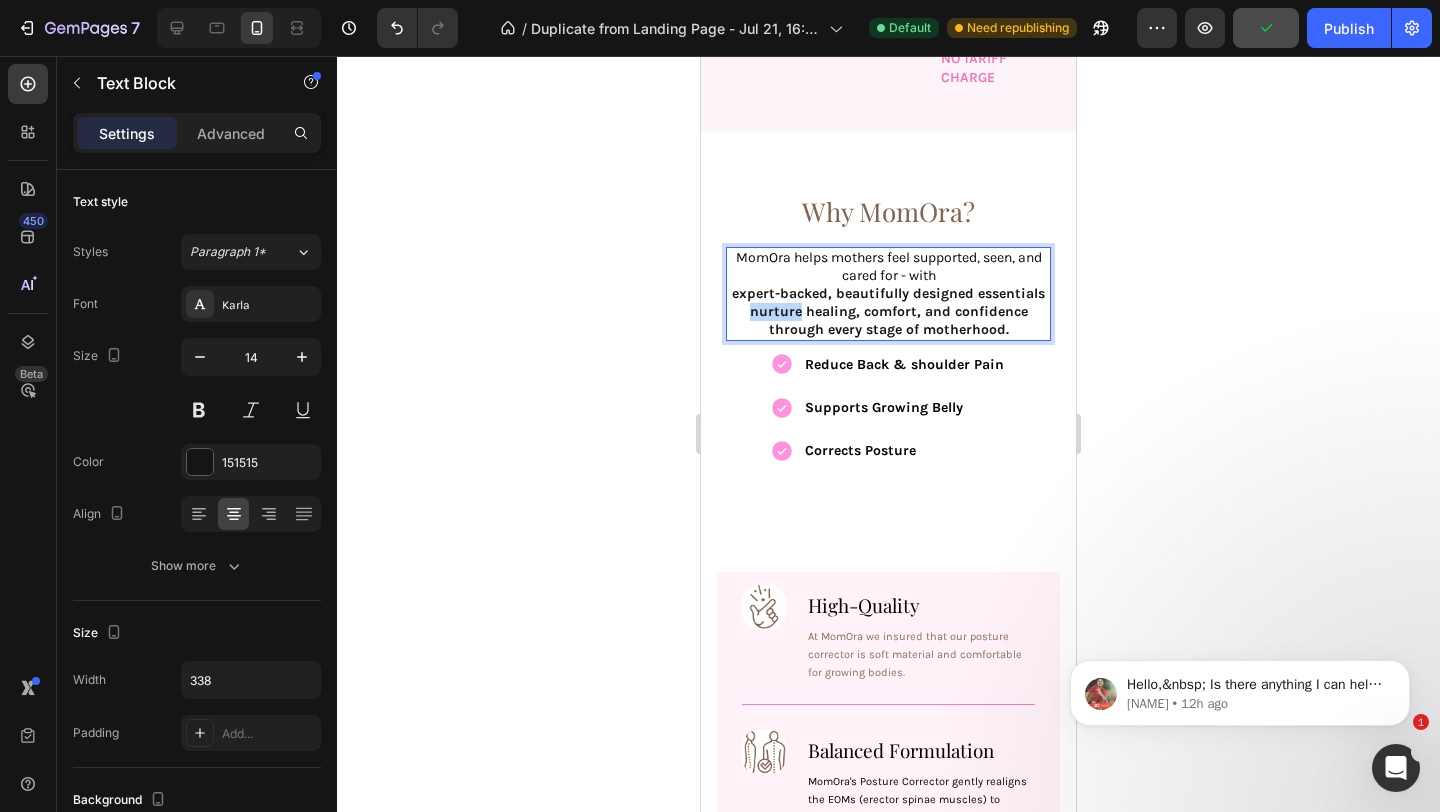 click on "expert-backed, beautifully designed essentials nurture healing, comfort, and confidence through every stage of motherhood." at bounding box center (888, 311) 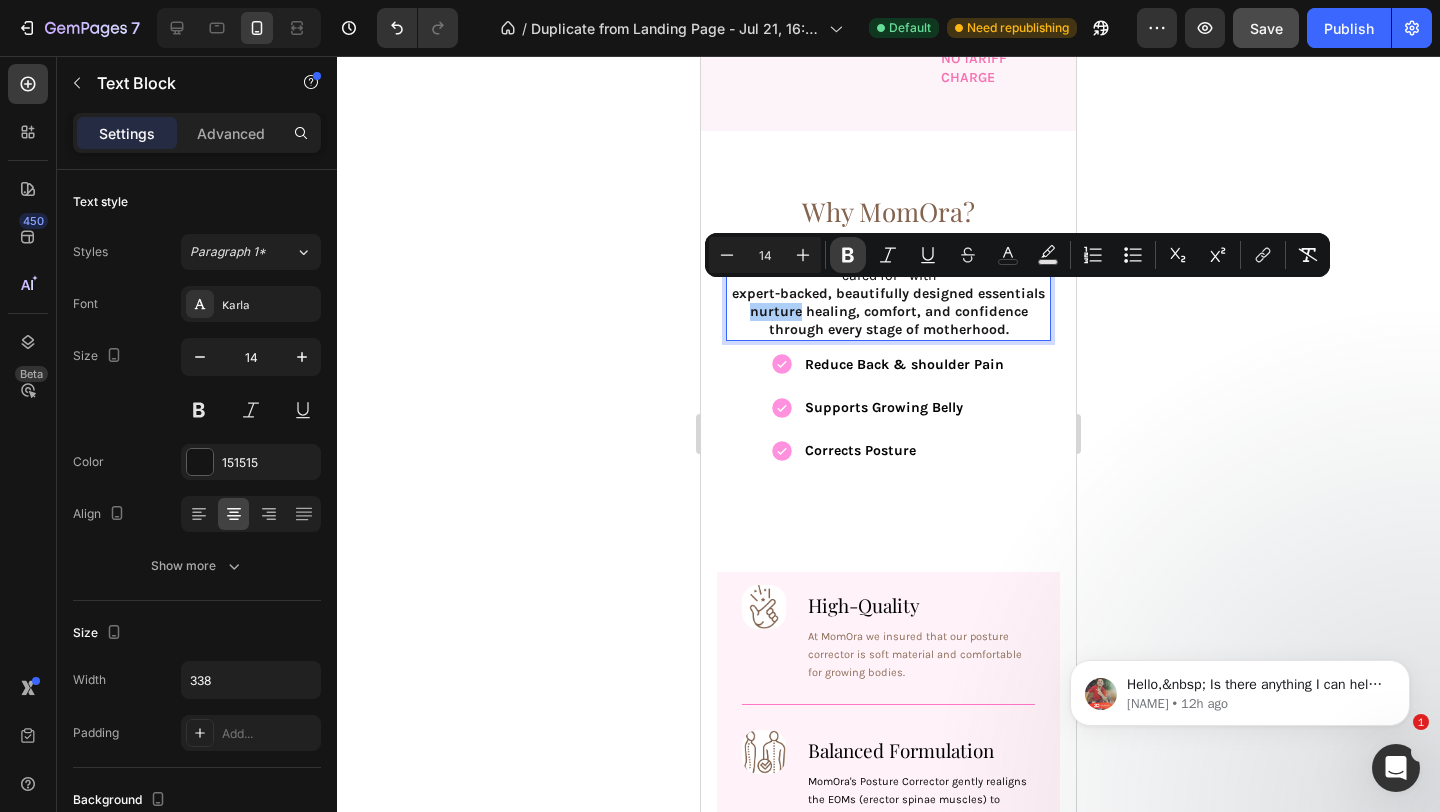 click 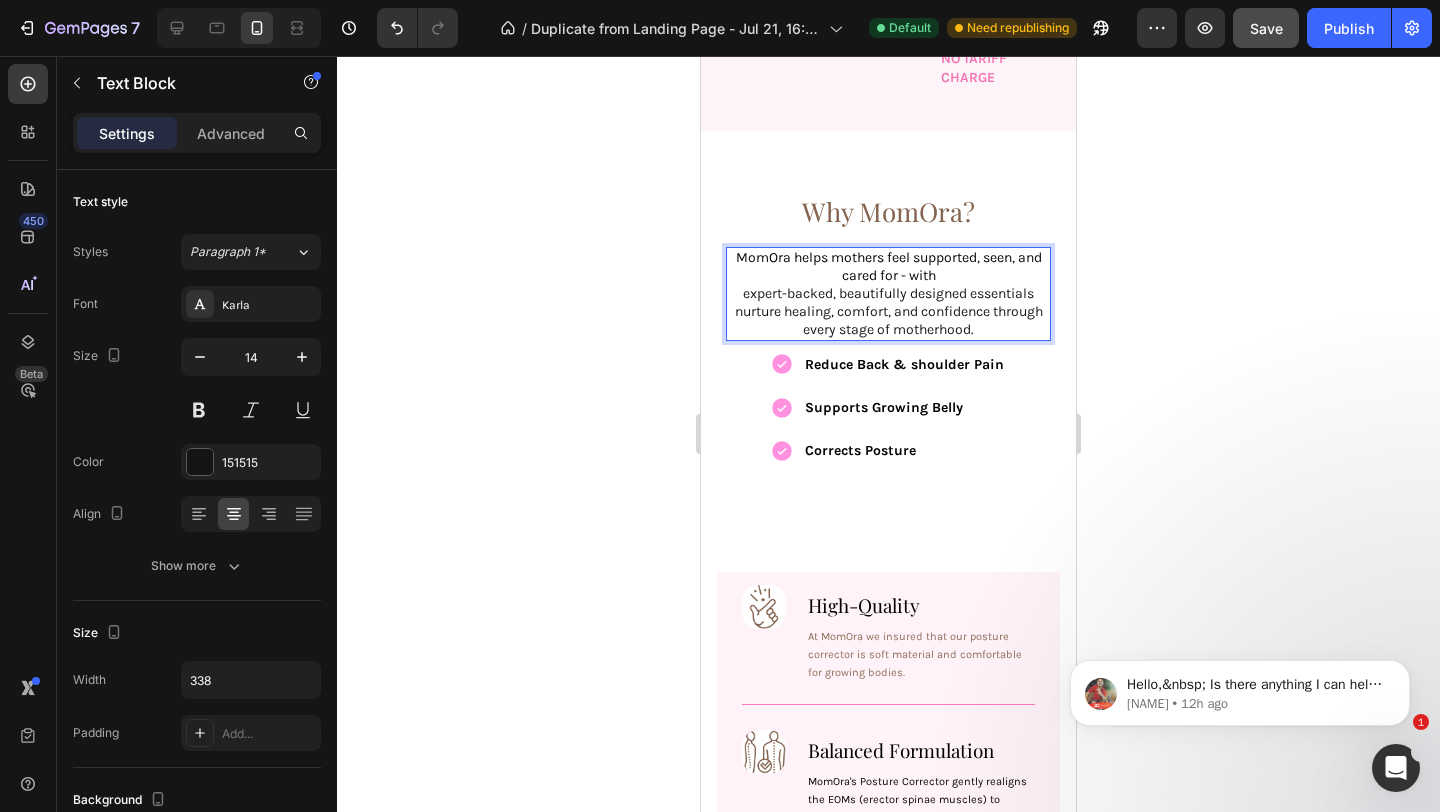 click on "expert-backed, beautifully designed essentials nurture healing, comfort, and confidence through every stage of motherhood." at bounding box center [888, 312] 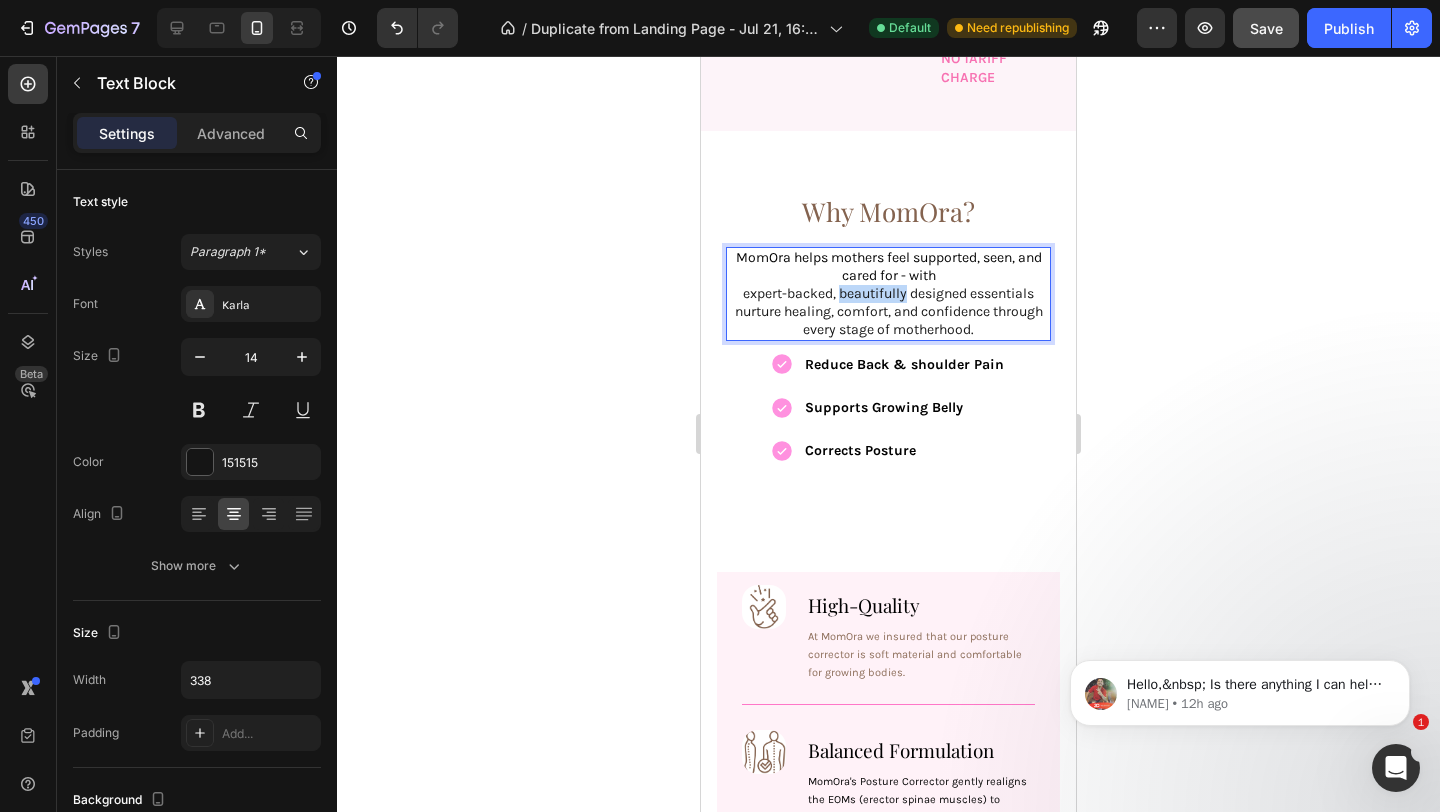 click on "expert-backed, beautifully designed essentials nurture healing, comfort, and confidence through every stage of motherhood." at bounding box center [888, 312] 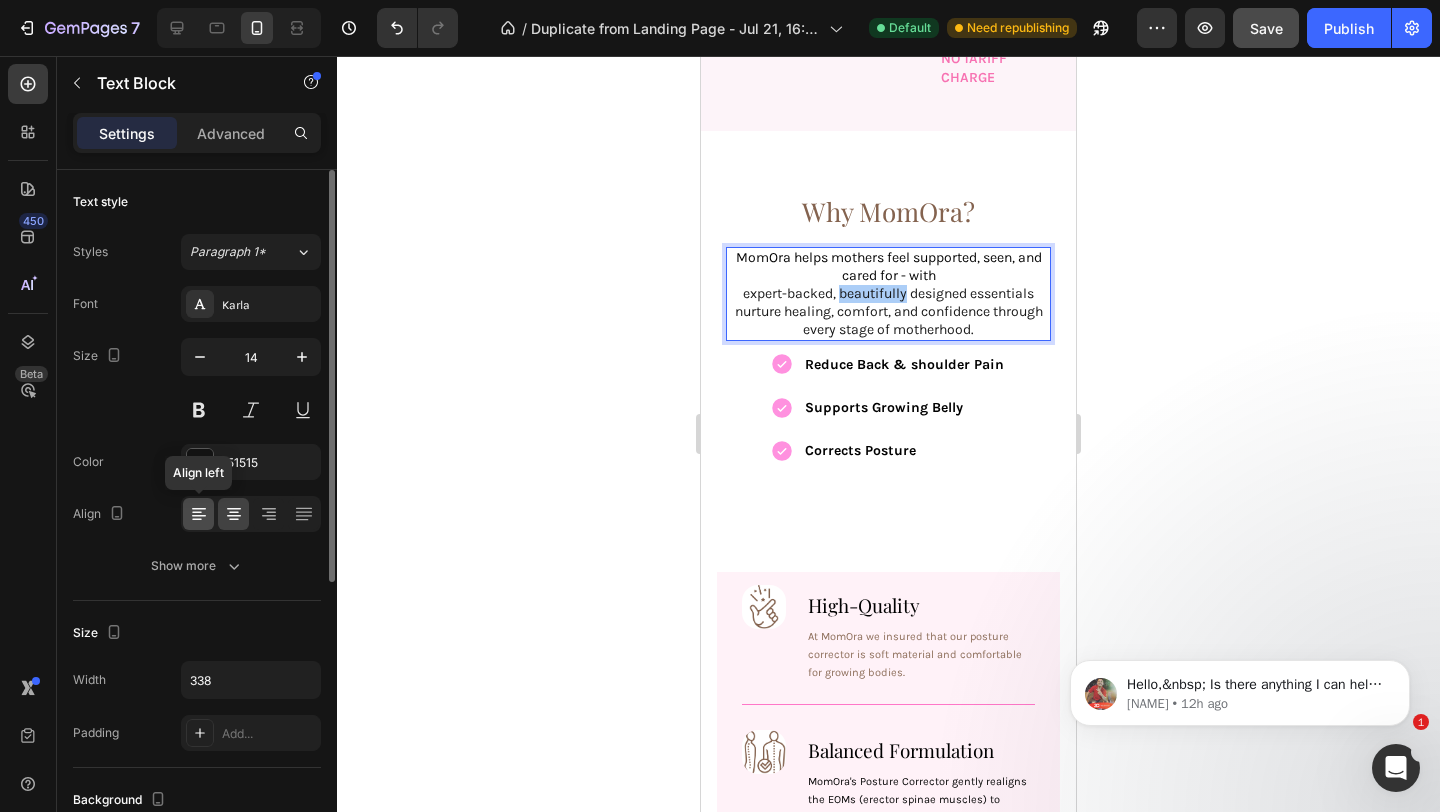 click 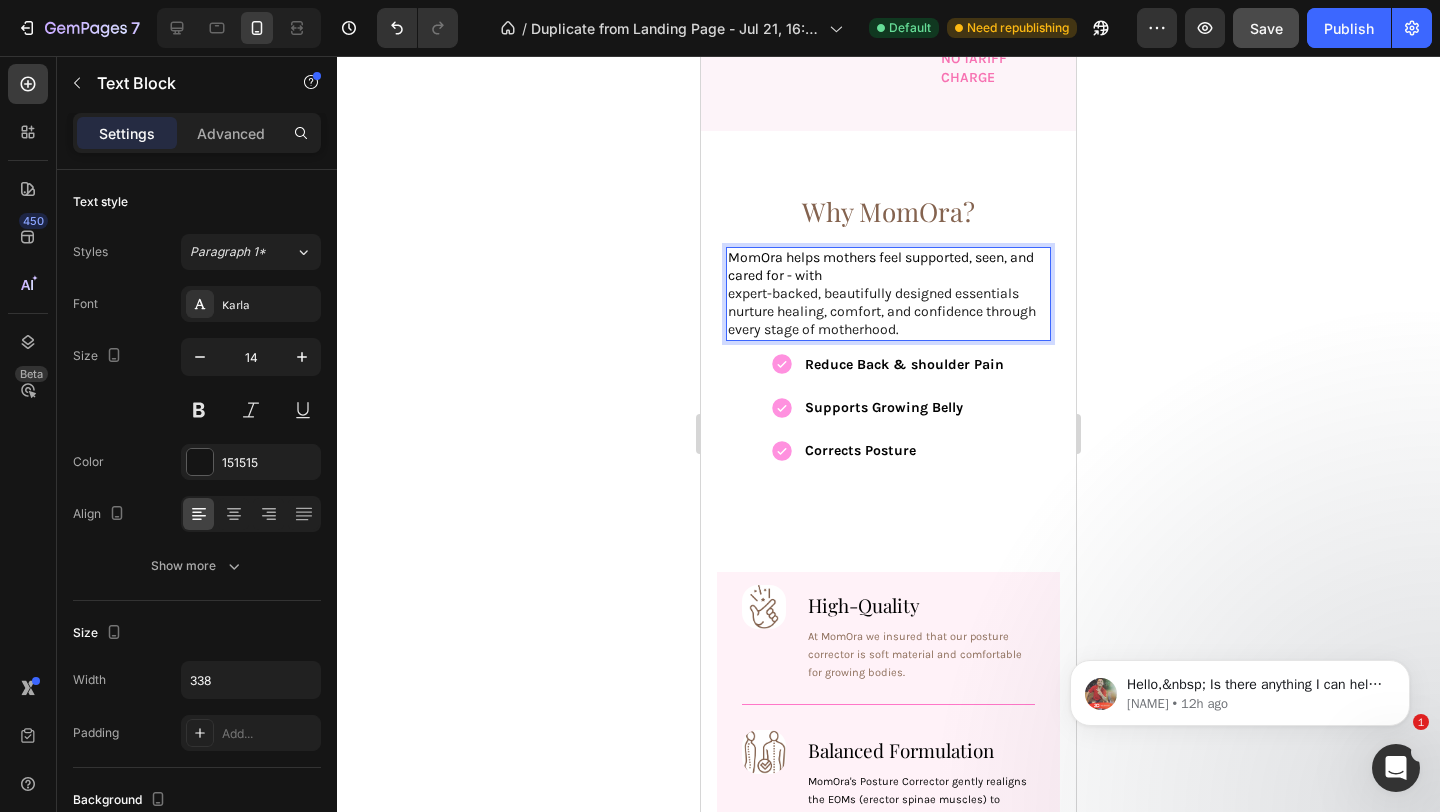 click on "expert-backed, beautifully designed essentials nurture healing, comfort, and confidence through every stage of motherhood." at bounding box center (888, 312) 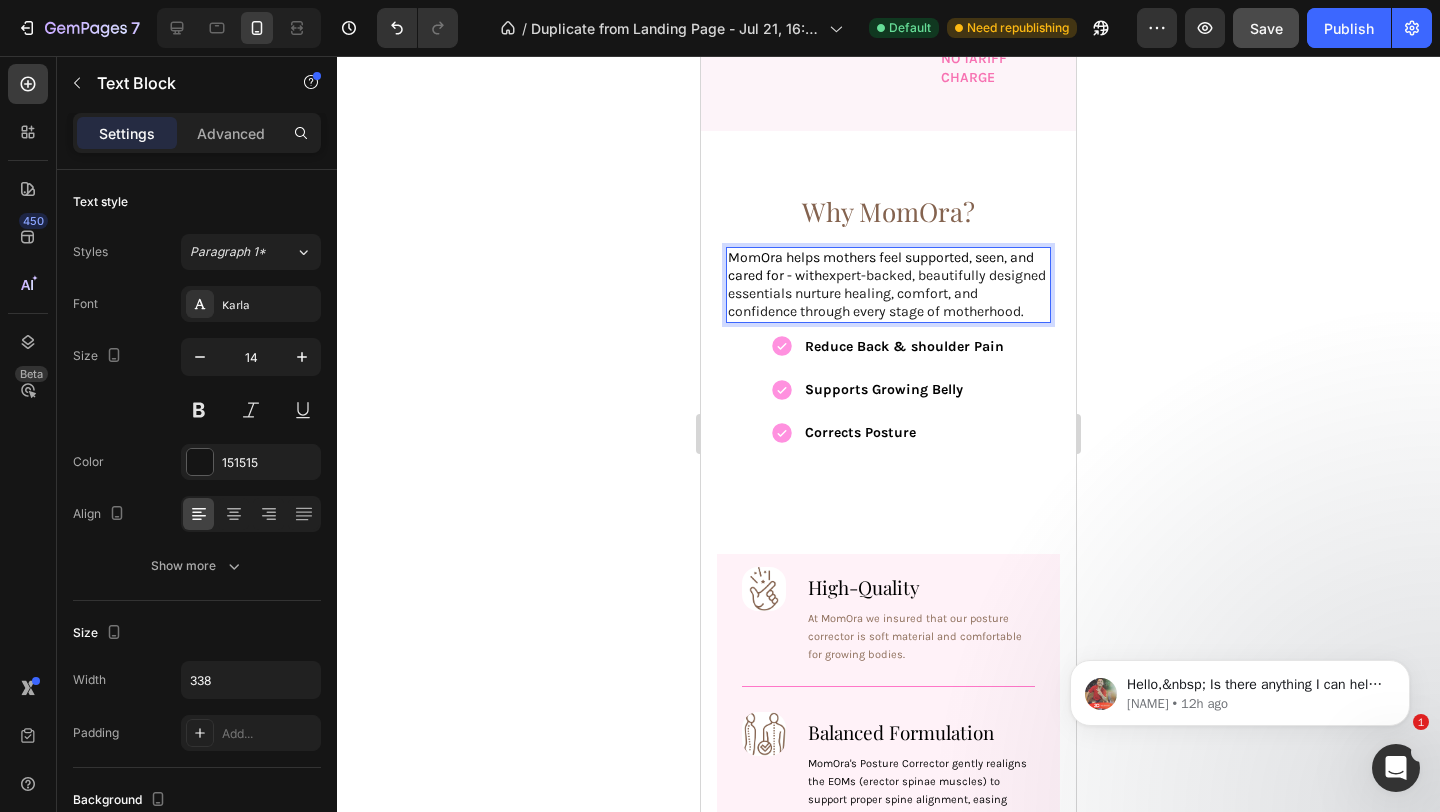 click on "Heading" at bounding box center (758, 182) 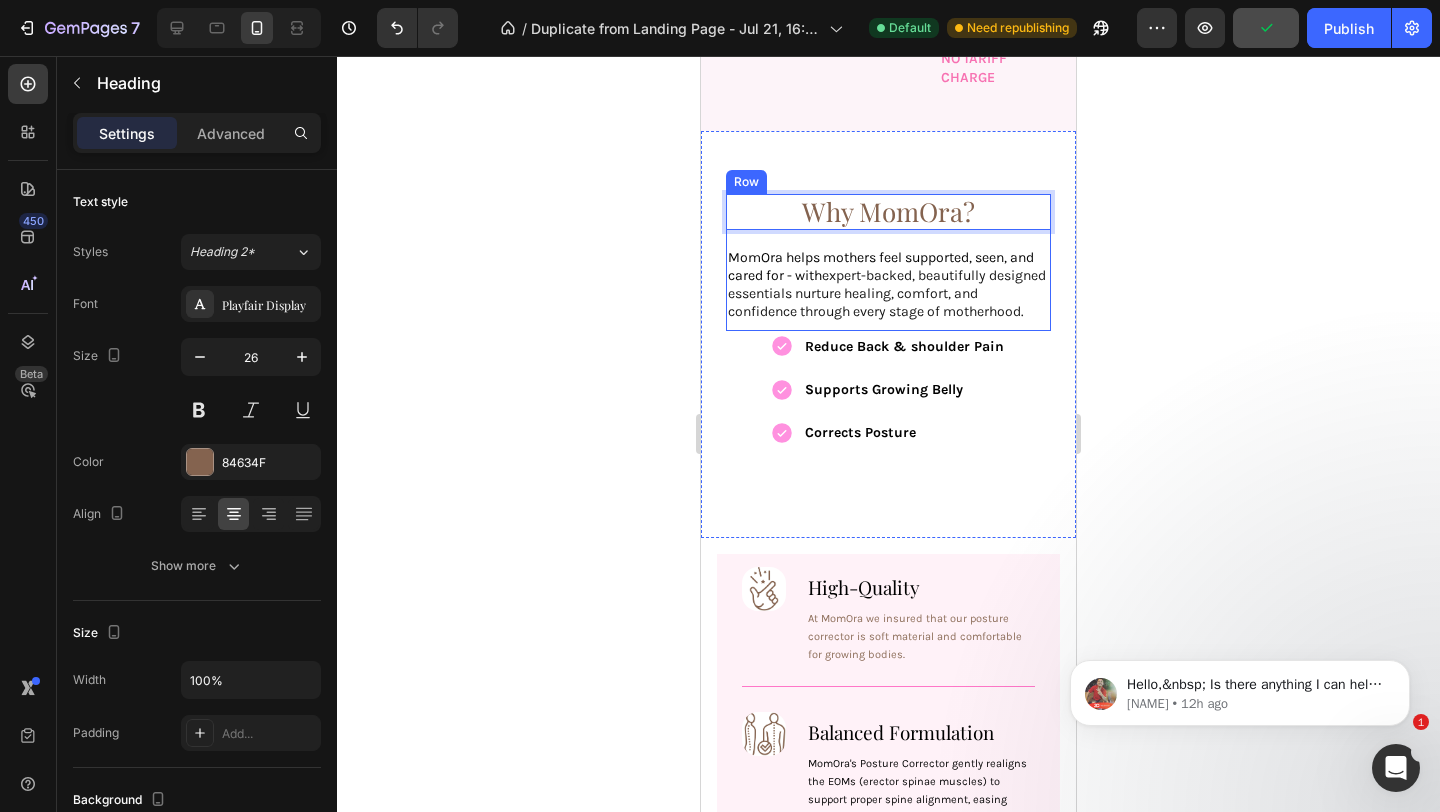 click on "Why MomOra?" at bounding box center (888, 212) 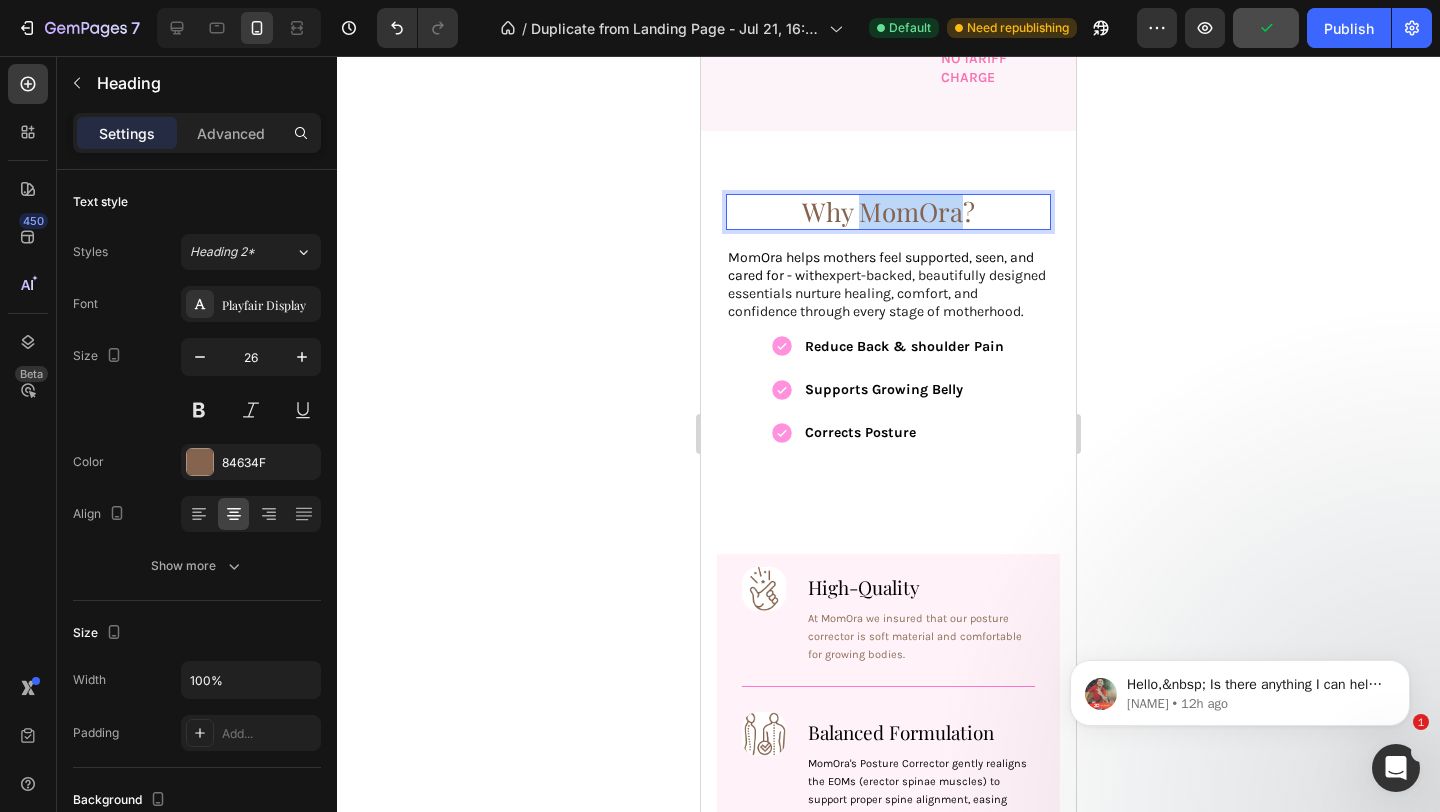 click on "Why MomOra?" at bounding box center [888, 212] 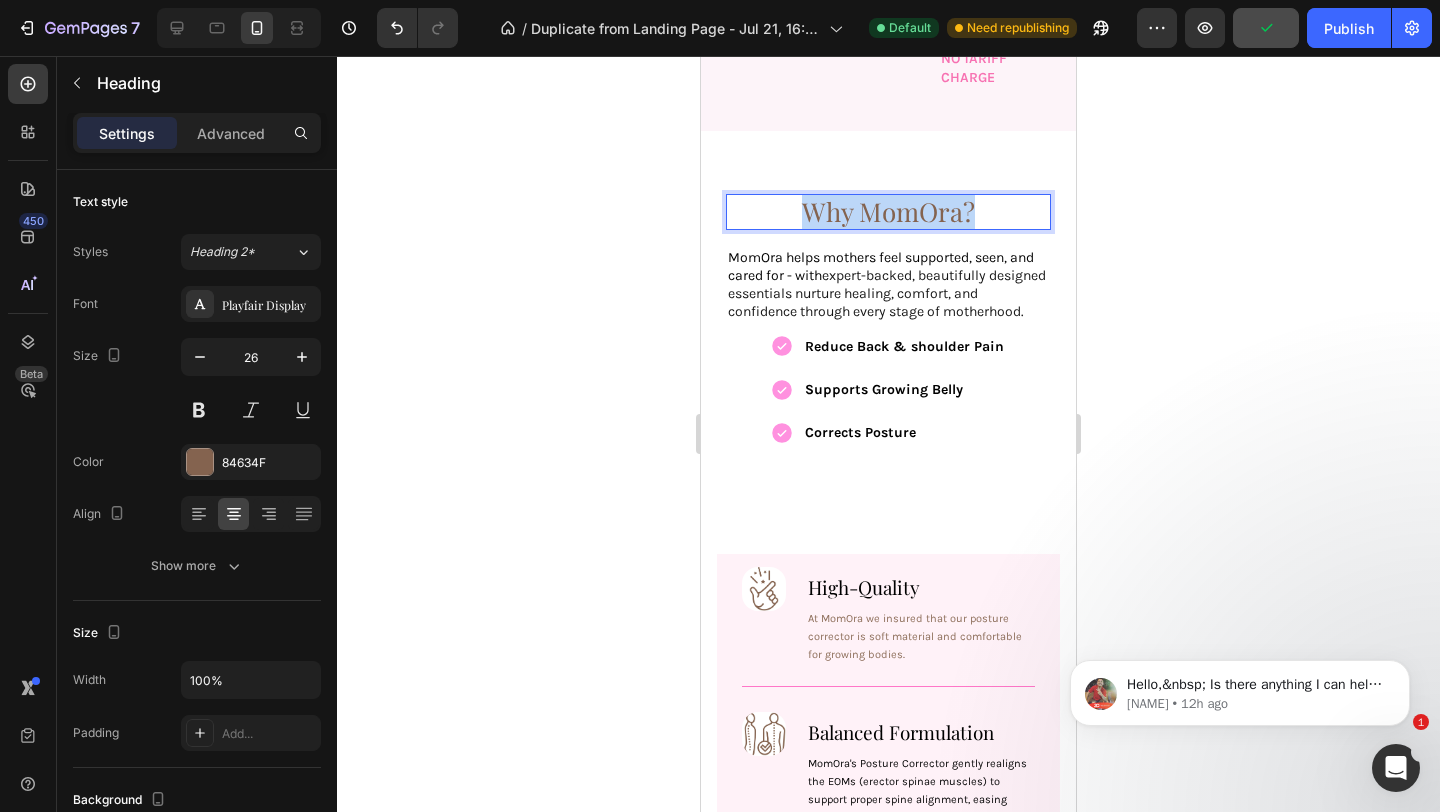 click on "Why MomOra?" at bounding box center (888, 212) 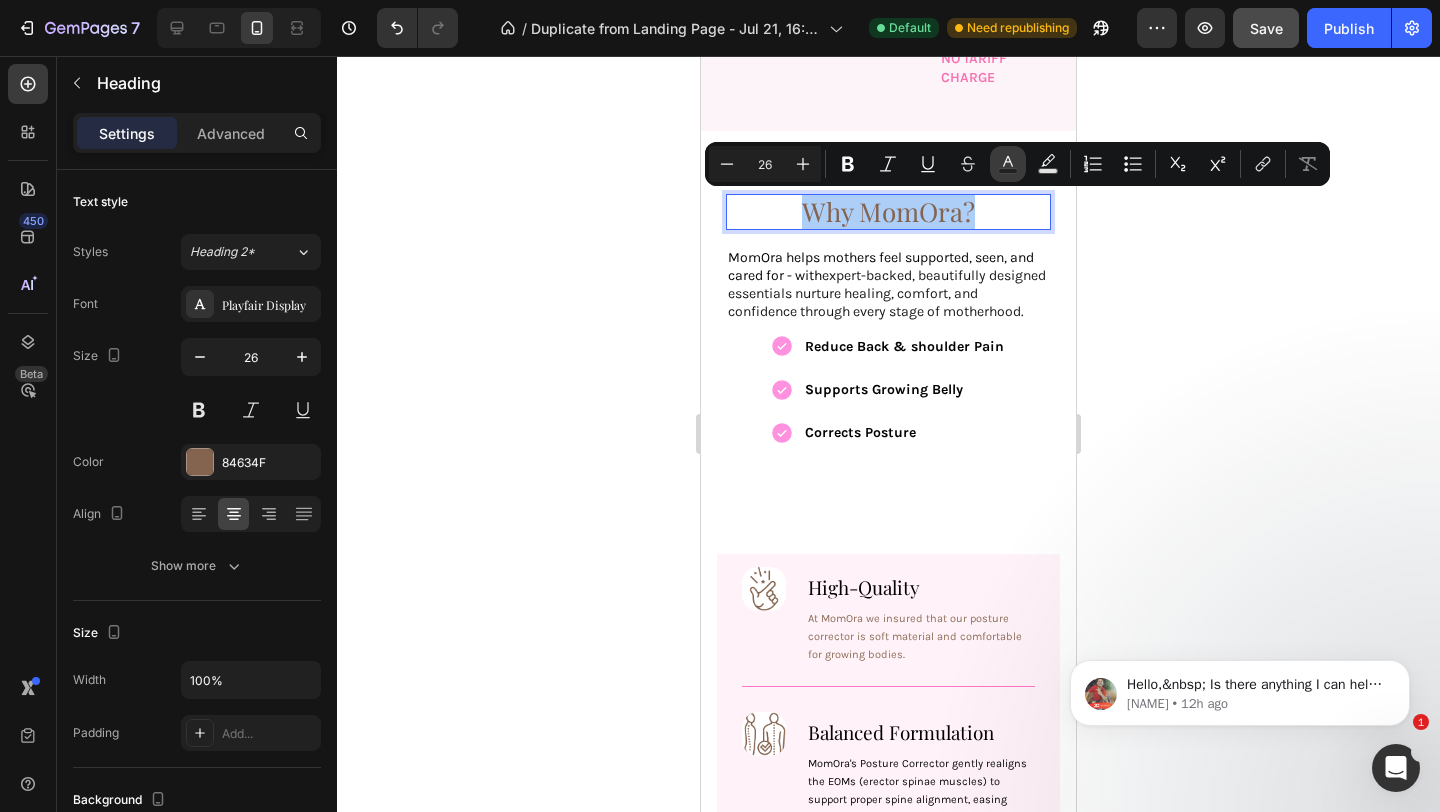 click 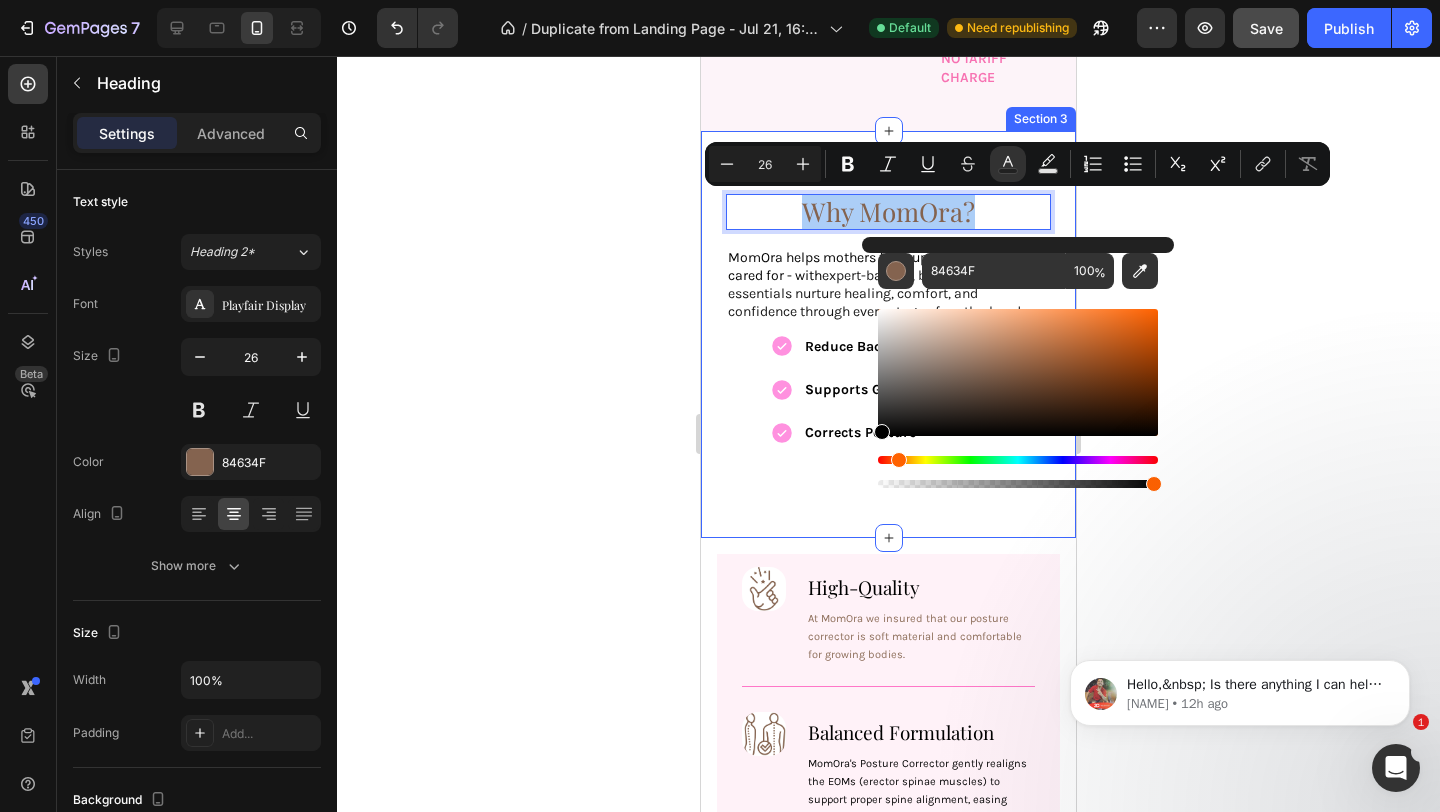 drag, startPoint x: 1601, startPoint y: 450, endPoint x: 847, endPoint y: 464, distance: 754.12994 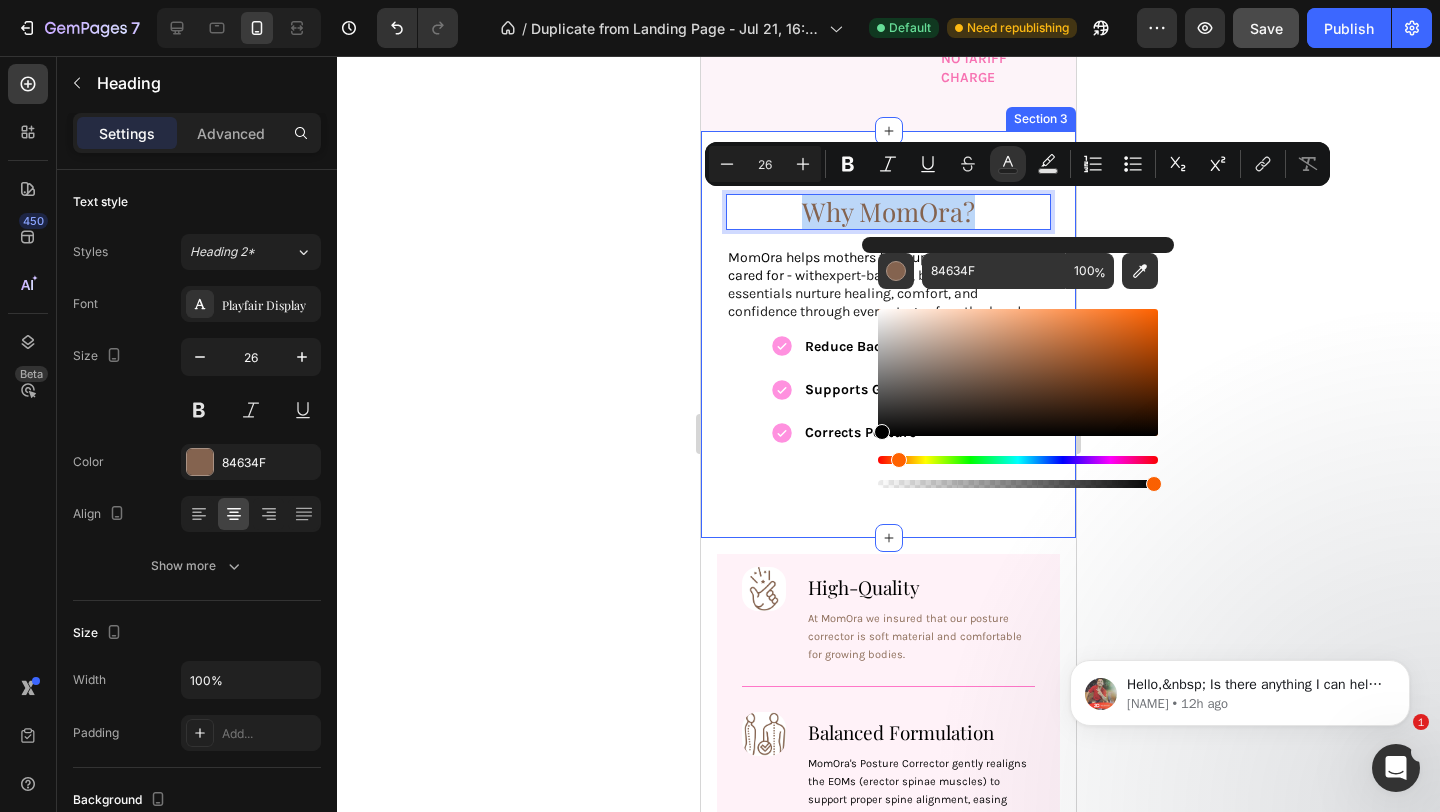 type on "000000" 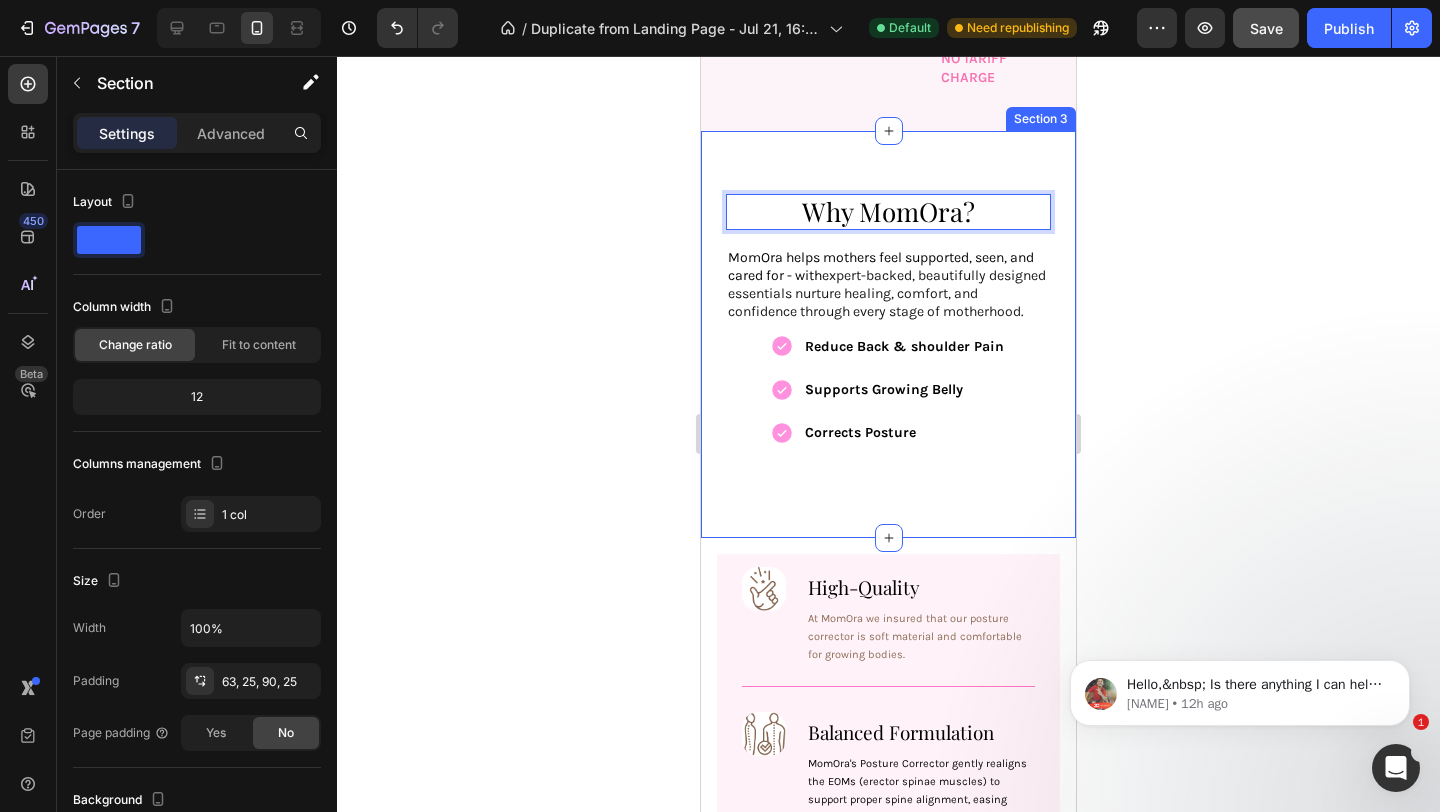 click on "Why MomOra? Heading   17 MomOra helps mothers feel supported, seen, and cared for - with  expert-backed, beautifully designed essentials nurture healing, comfort, and confidence through every stage of motherhood.  Text Block Row Reduce Back & shoulder Pain Supports Growing Belly Corrects Posture Item List Section 3" at bounding box center (888, 335) 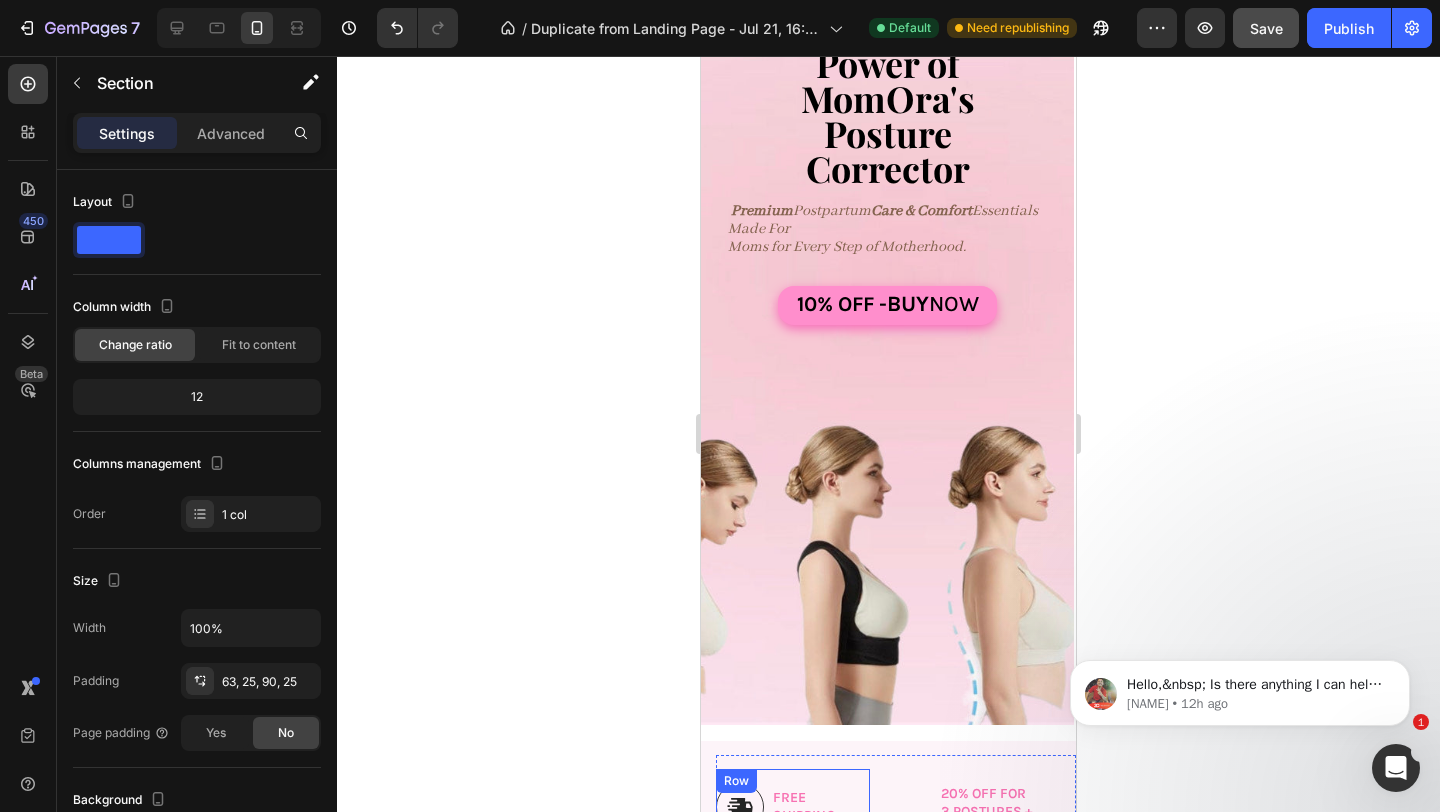 scroll, scrollTop: 206, scrollLeft: 0, axis: vertical 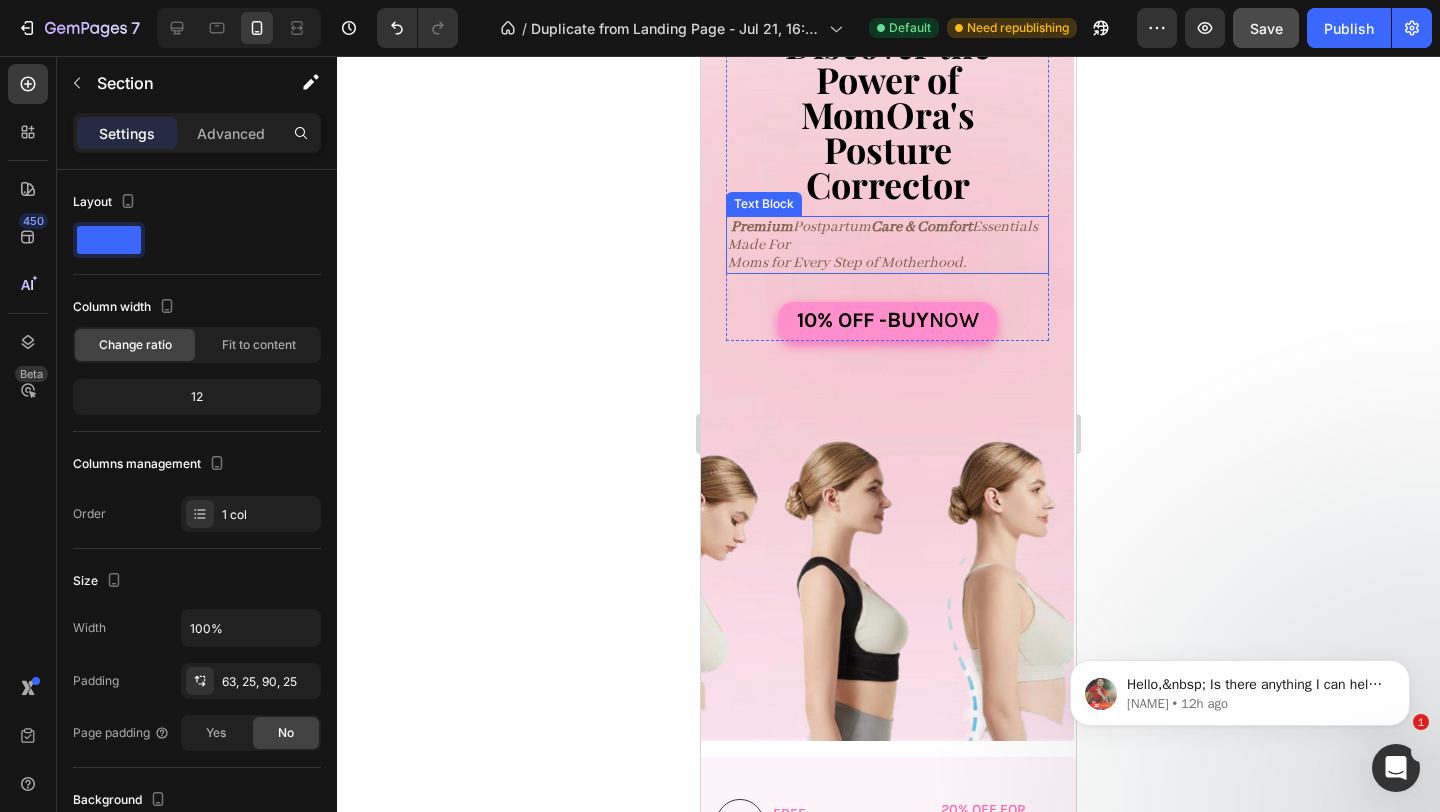 click on "Premium  Postpartum  Care & Comfort  Essentials Made For" at bounding box center [887, 236] 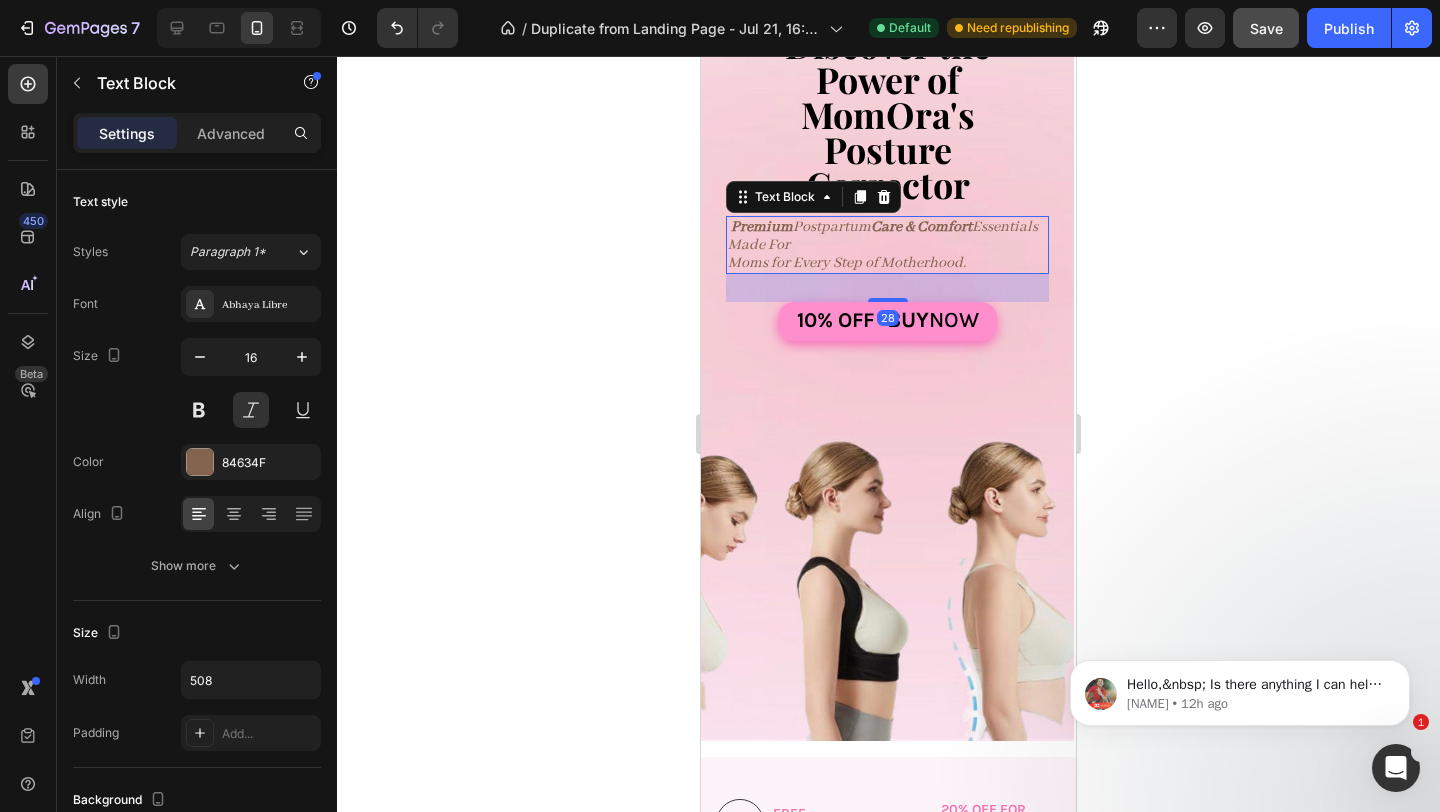 click on "Premium  Postpartum  Care & Comfort  Essentials Made For" at bounding box center (887, 236) 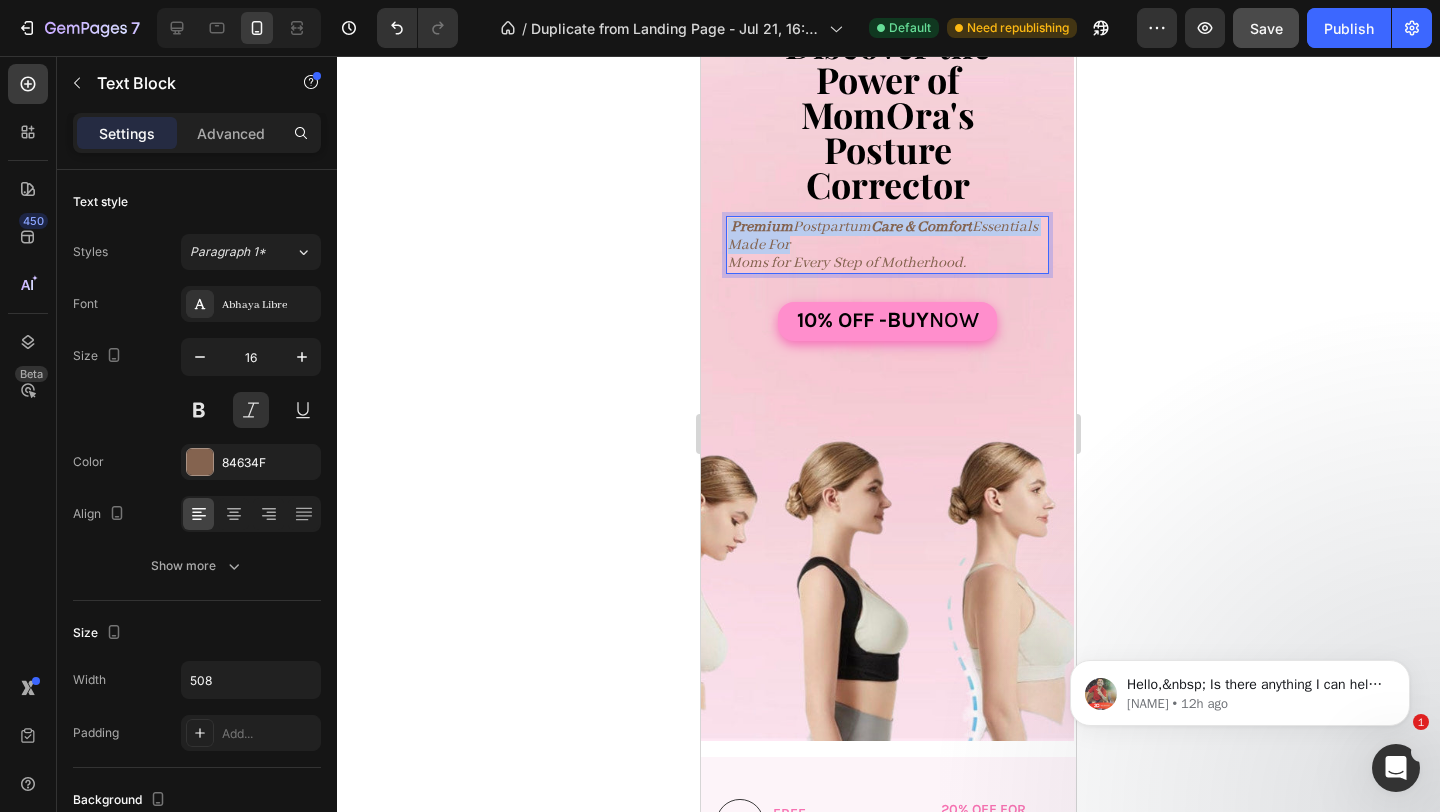 click on "Premium  Postpartum  Care & Comfort  Essentials Made For" at bounding box center (887, 236) 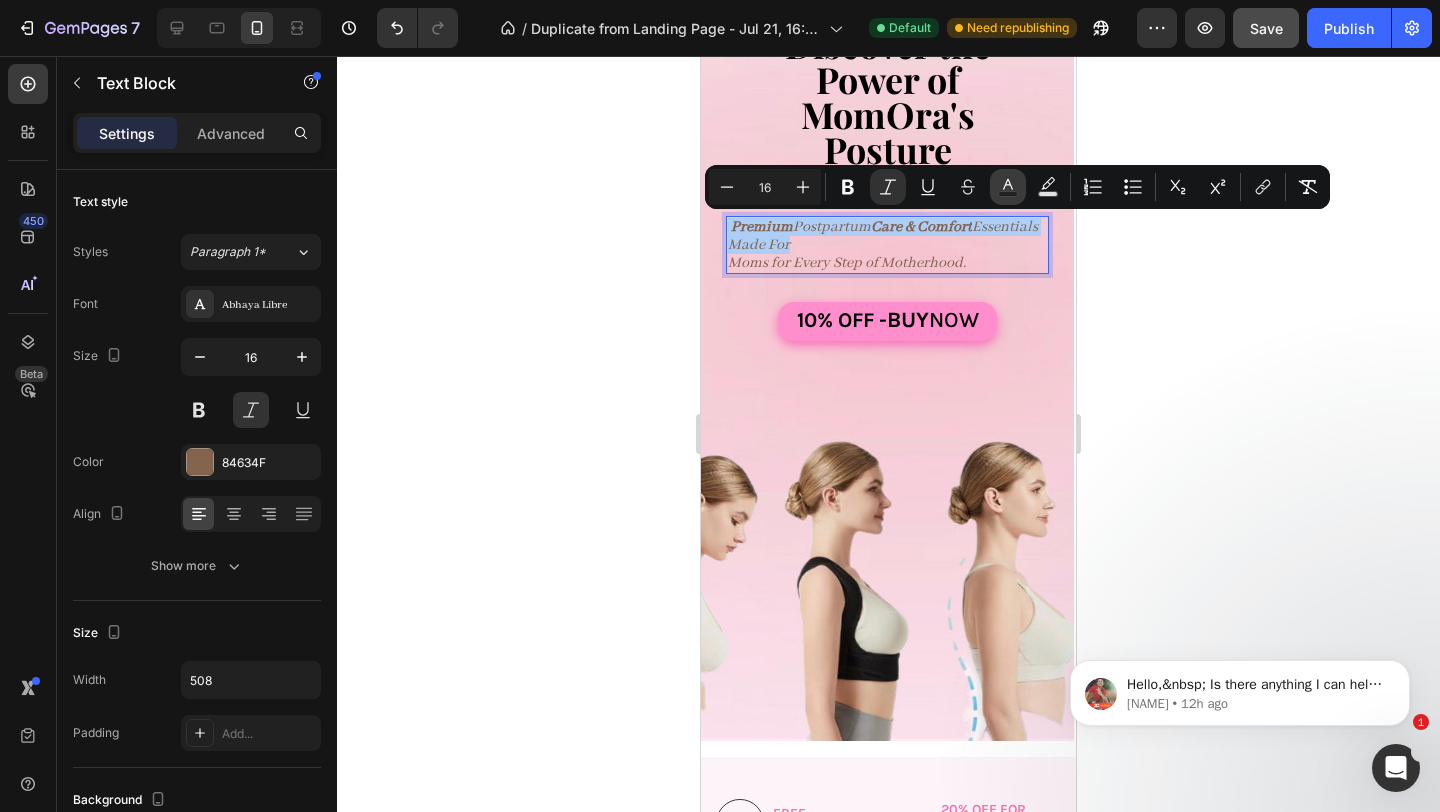 click 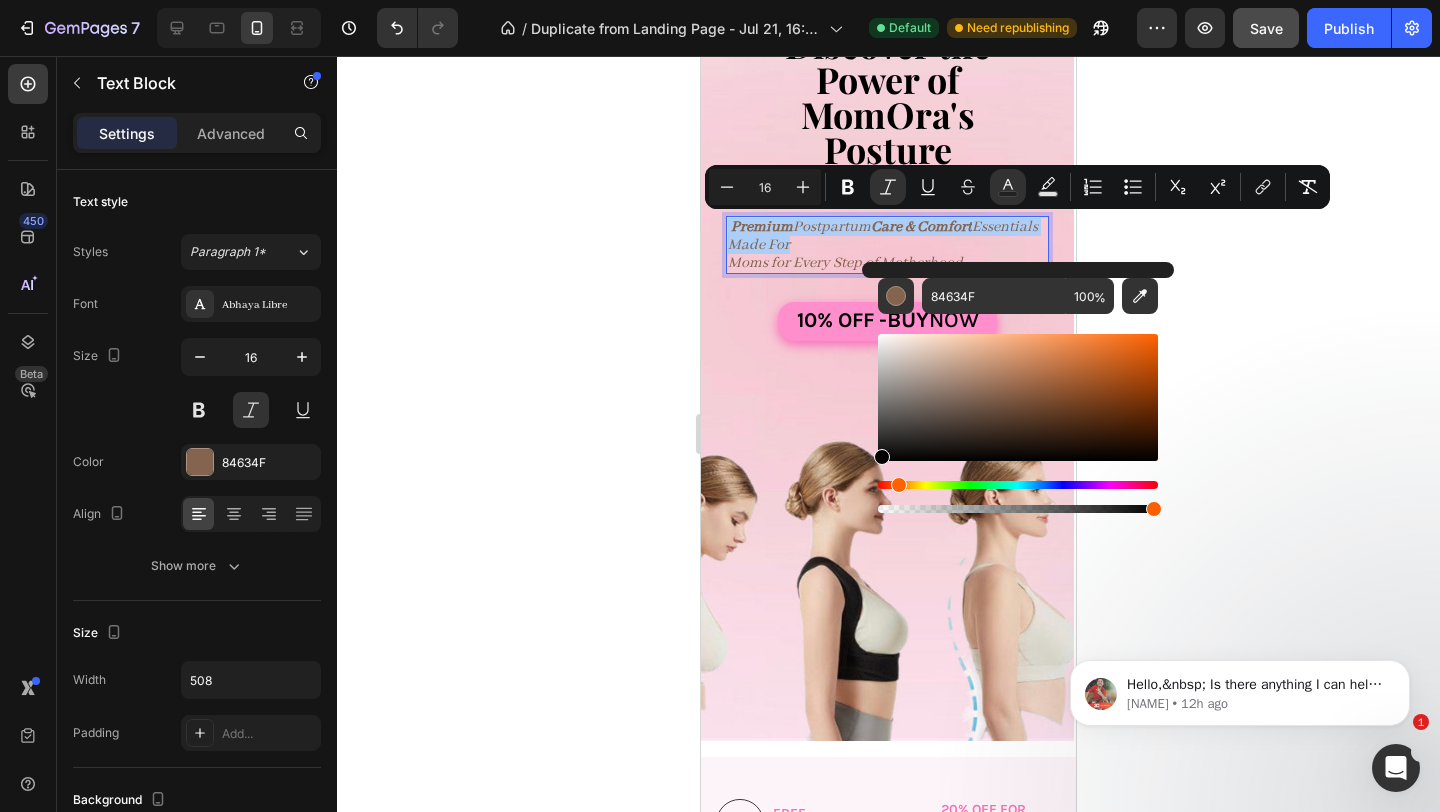 drag, startPoint x: 1613, startPoint y: 455, endPoint x: 845, endPoint y: 493, distance: 768.9395 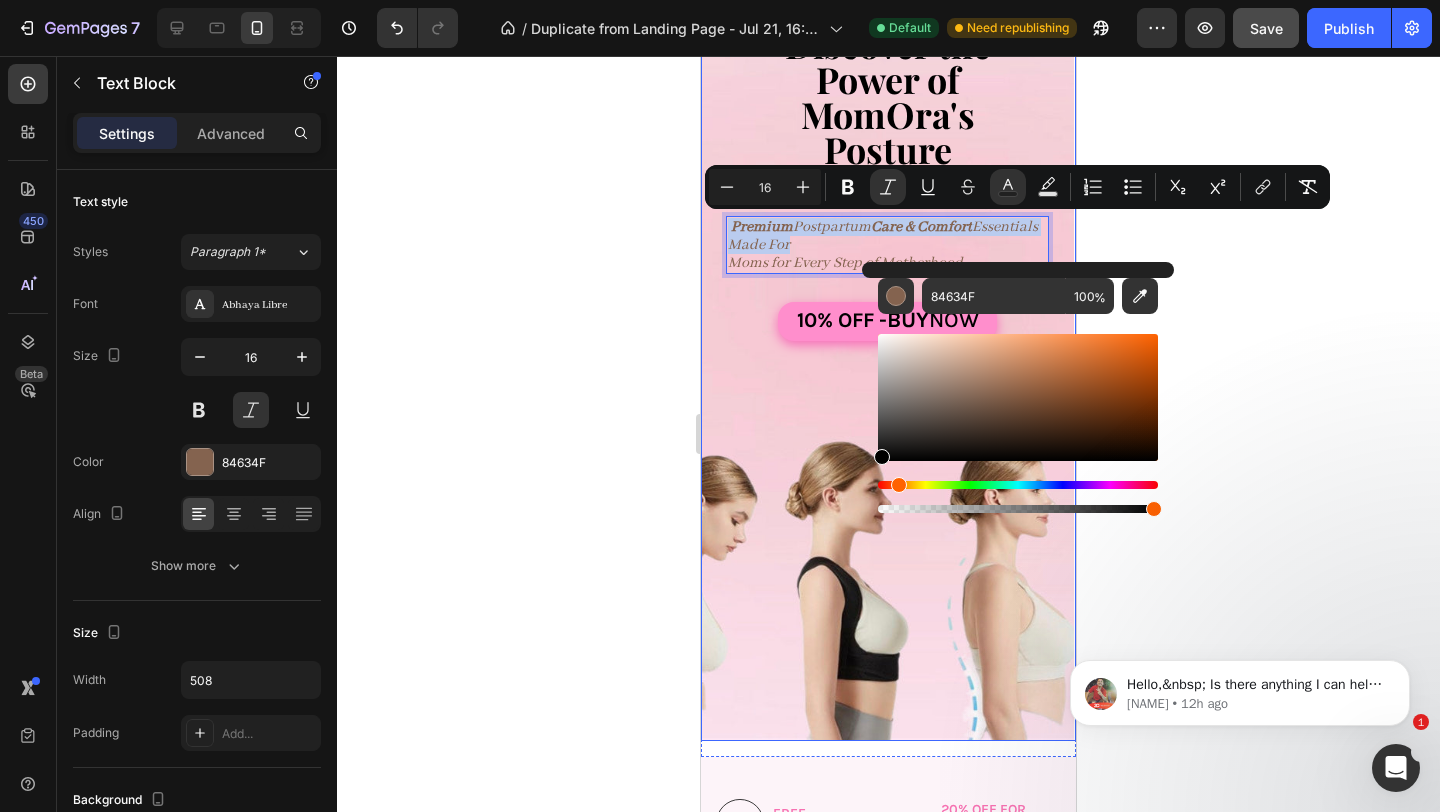 type on "000000" 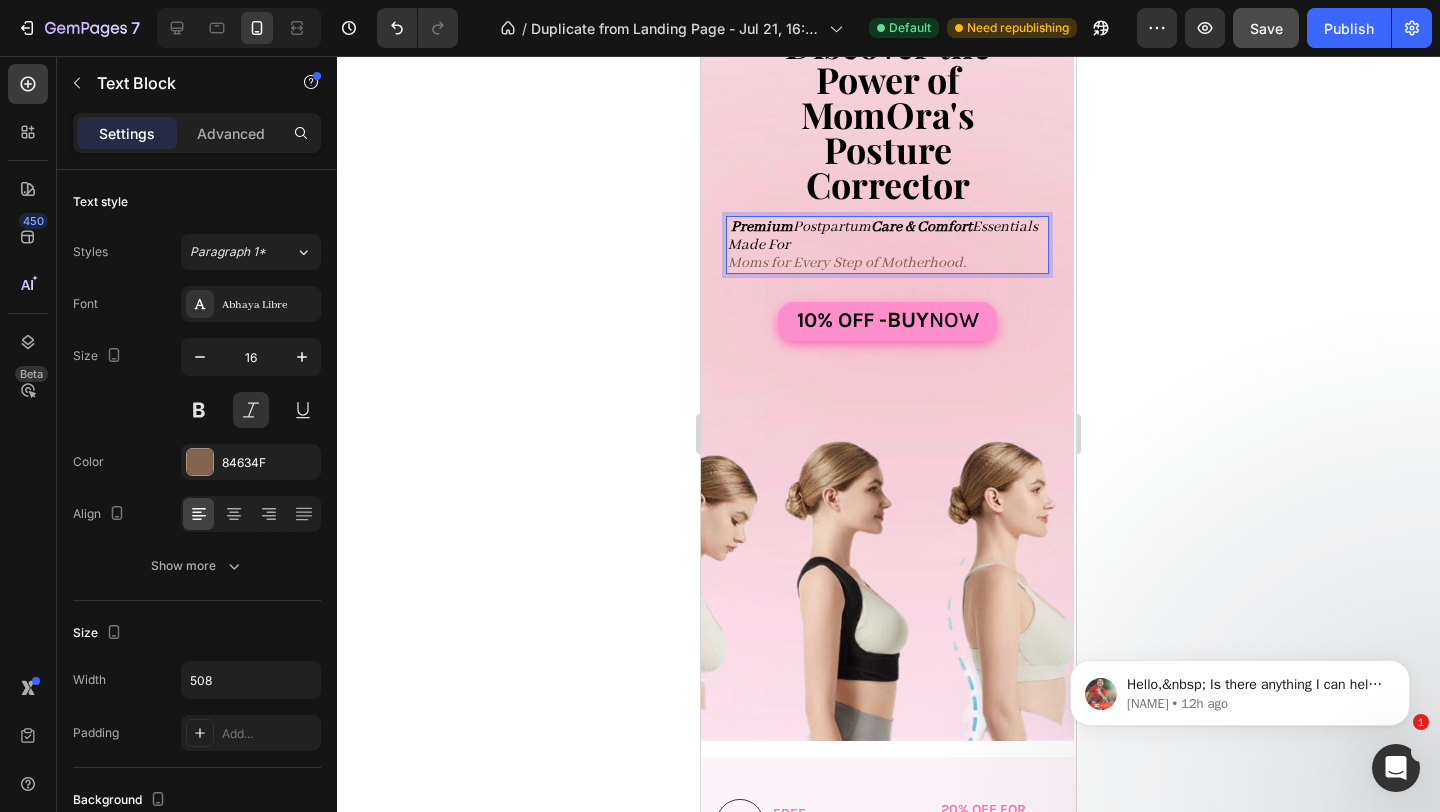 click on "Moms for Every Step of Motherhood." at bounding box center (847, 263) 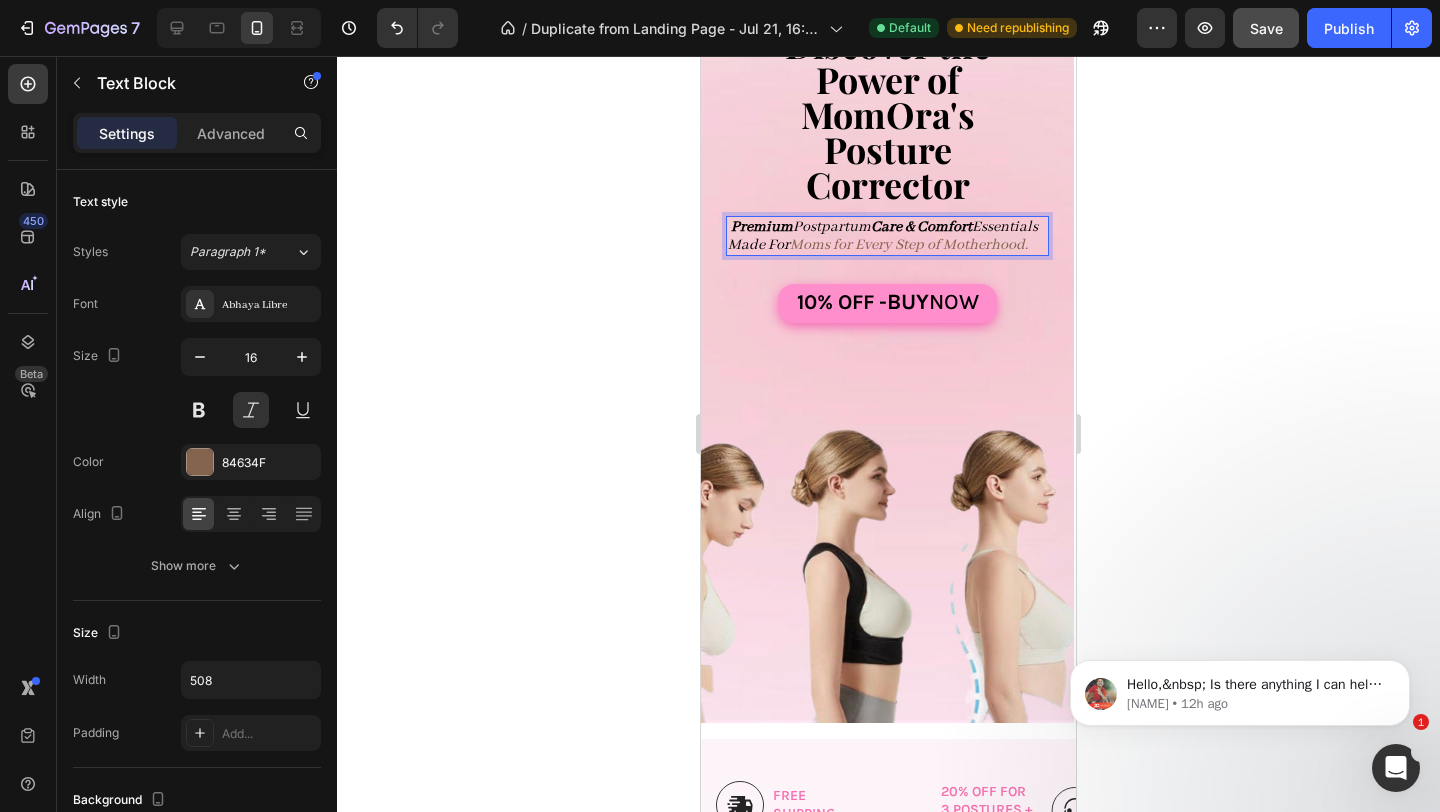 click on "Moms for Every Step of Motherhood." at bounding box center [909, 245] 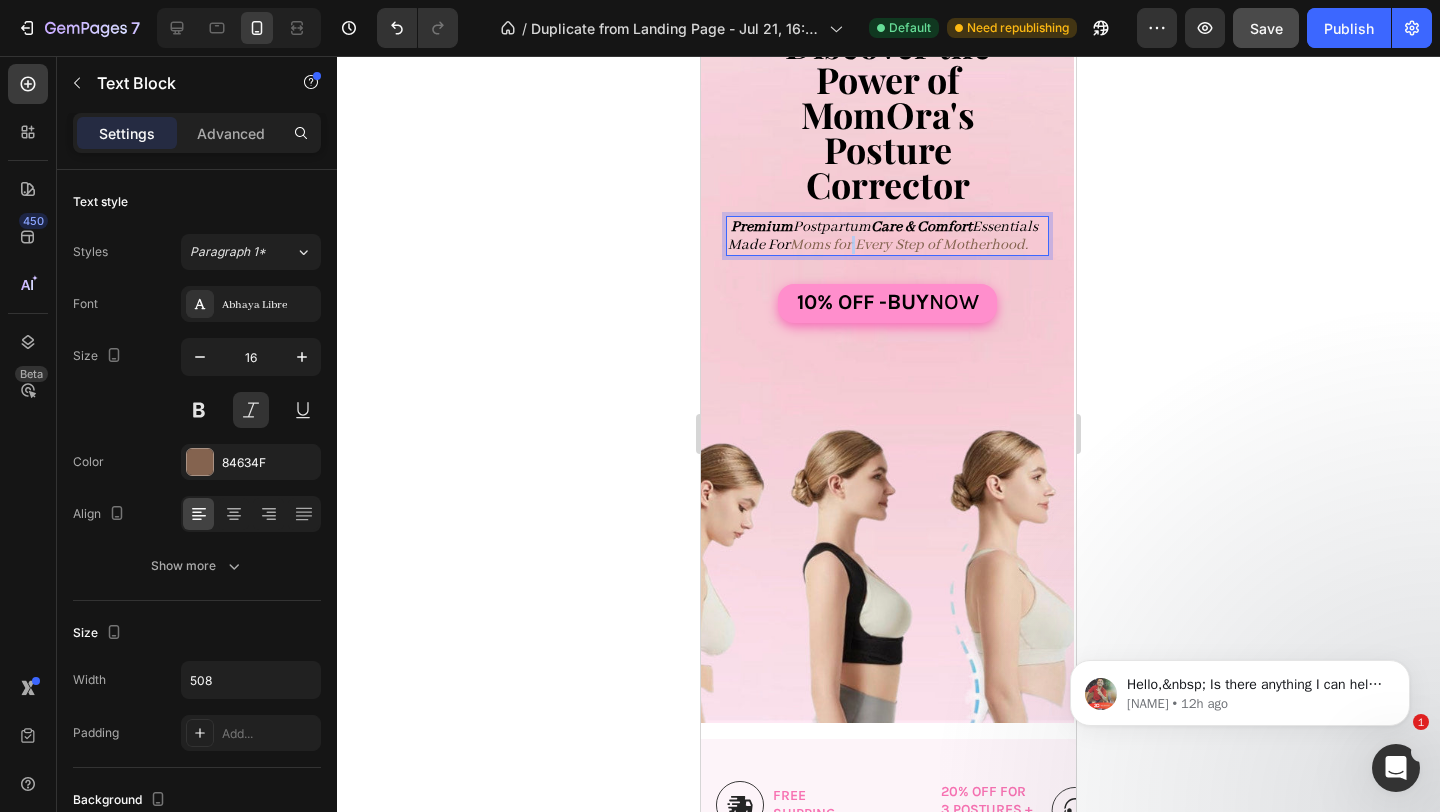 click on "Moms for Every Step of Motherhood." at bounding box center [909, 245] 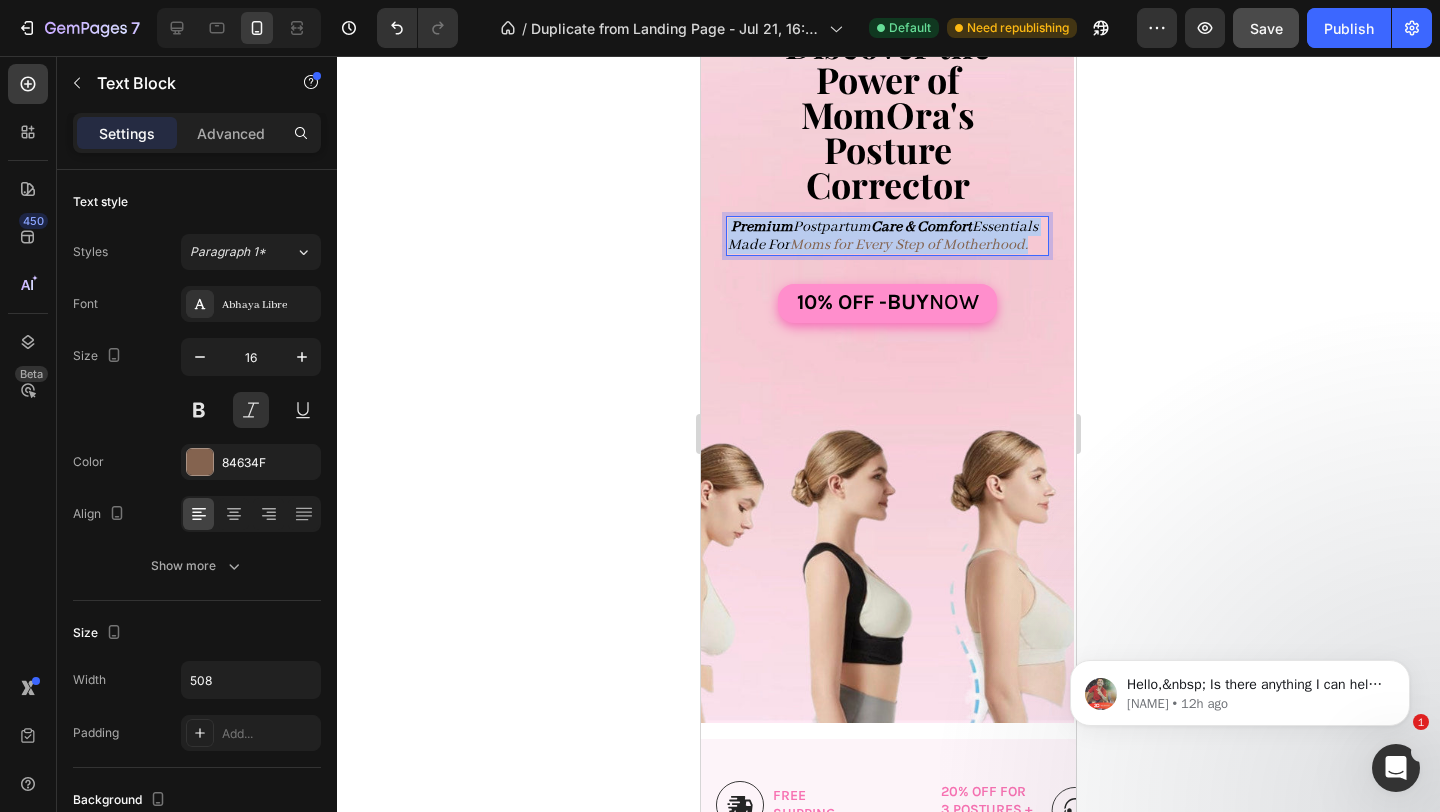 click on "Moms for Every Step of Motherhood." at bounding box center [909, 245] 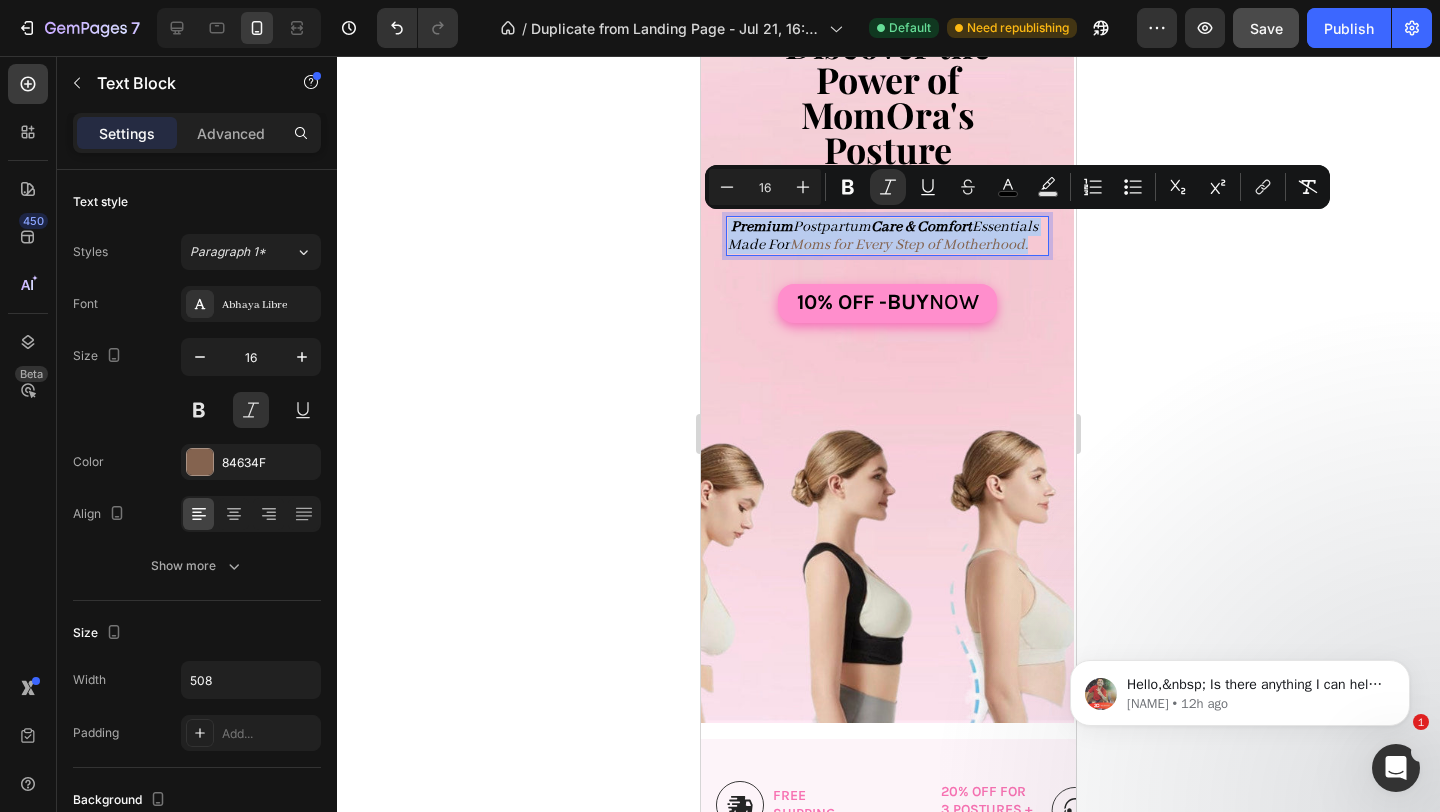 click on "Moms for Every Step of Motherhood." at bounding box center (909, 245) 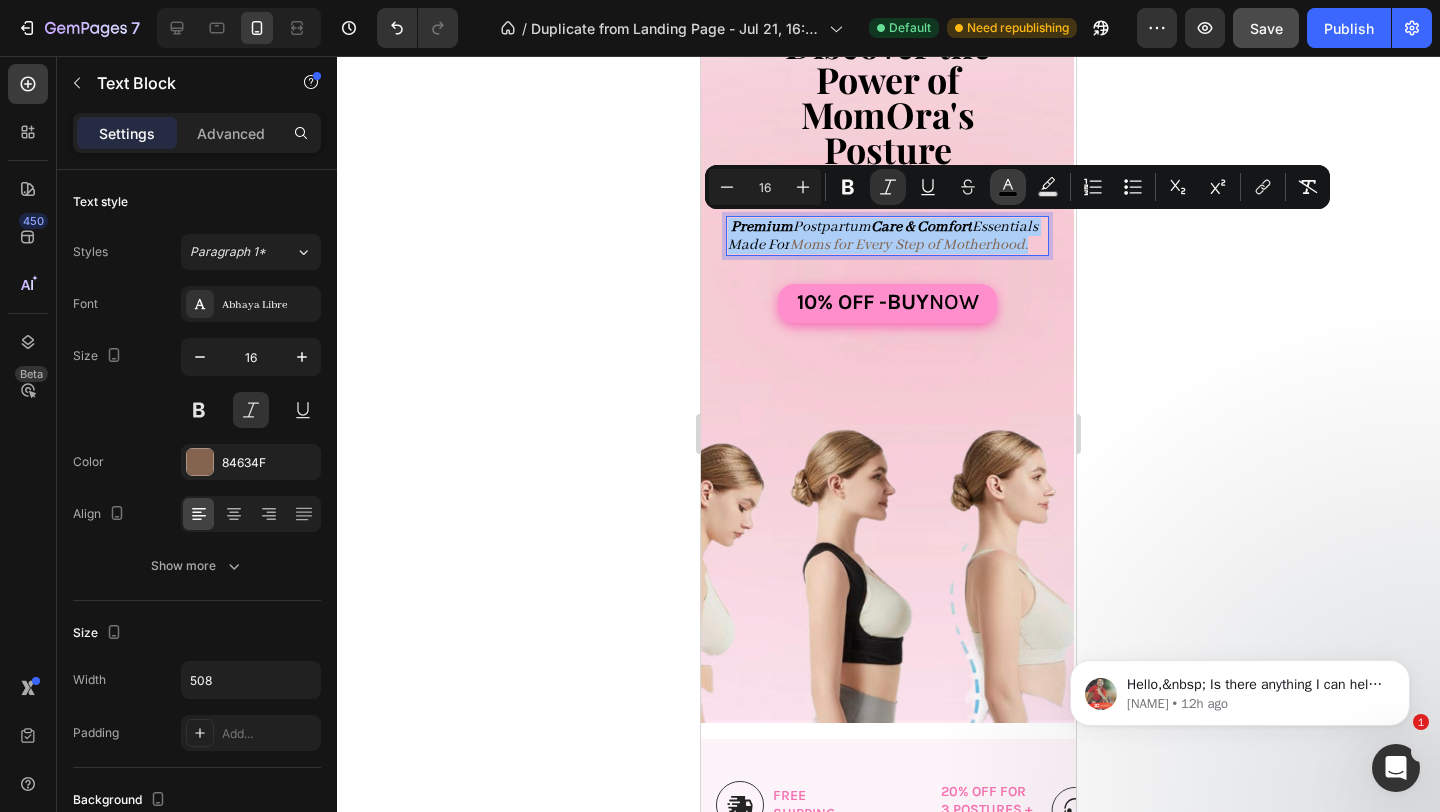 click 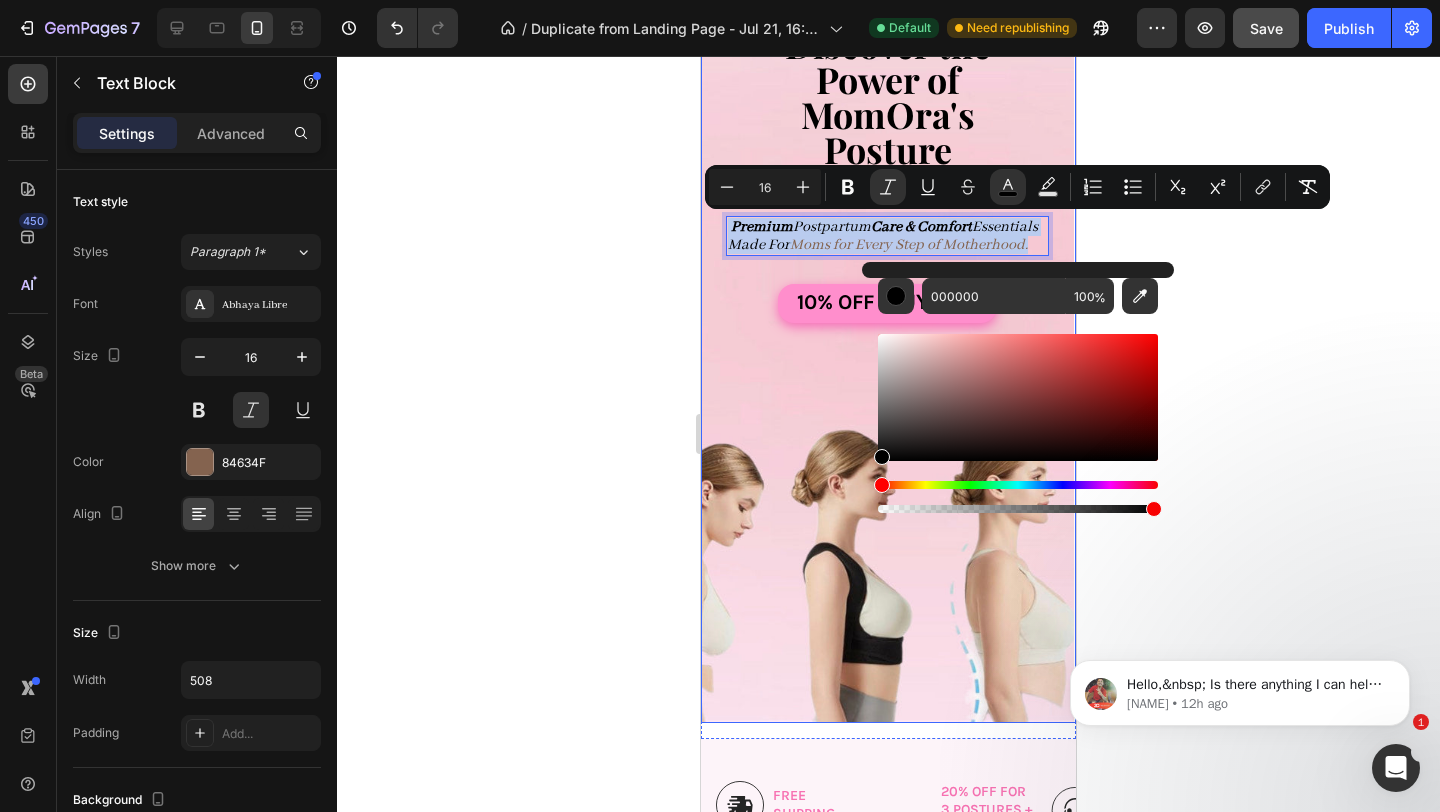 drag, startPoint x: 1627, startPoint y: 469, endPoint x: 818, endPoint y: 500, distance: 809.59375 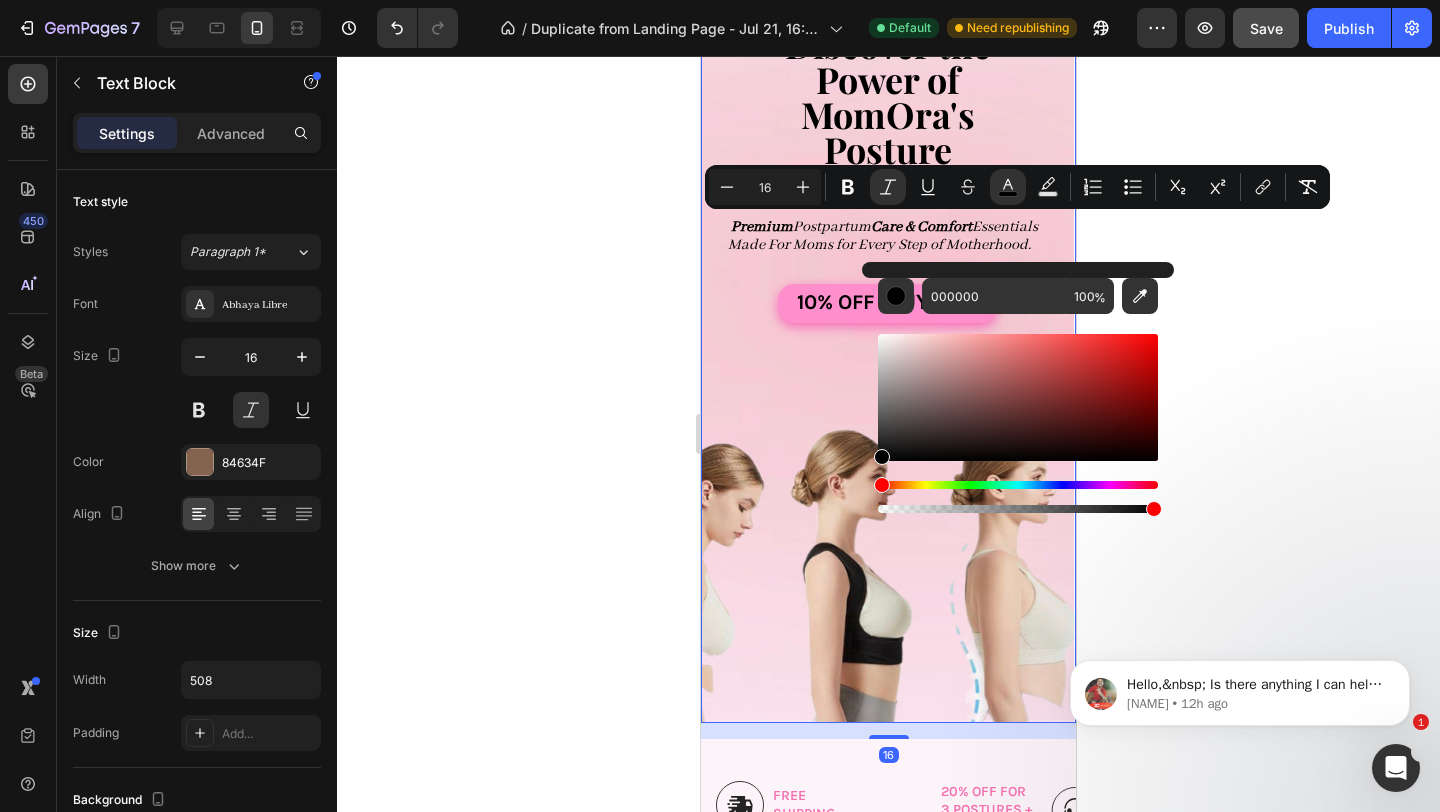 click on "Try MomOra Button Row Discover the Power of MomOra's Posture Corrector Heading   Premium  Postpartum  Care & Comfort  Essentials Made For Moms for Every Step of Motherhood. Text Block 10% OFF -  buy  now Button Row Row" at bounding box center [887, 307] 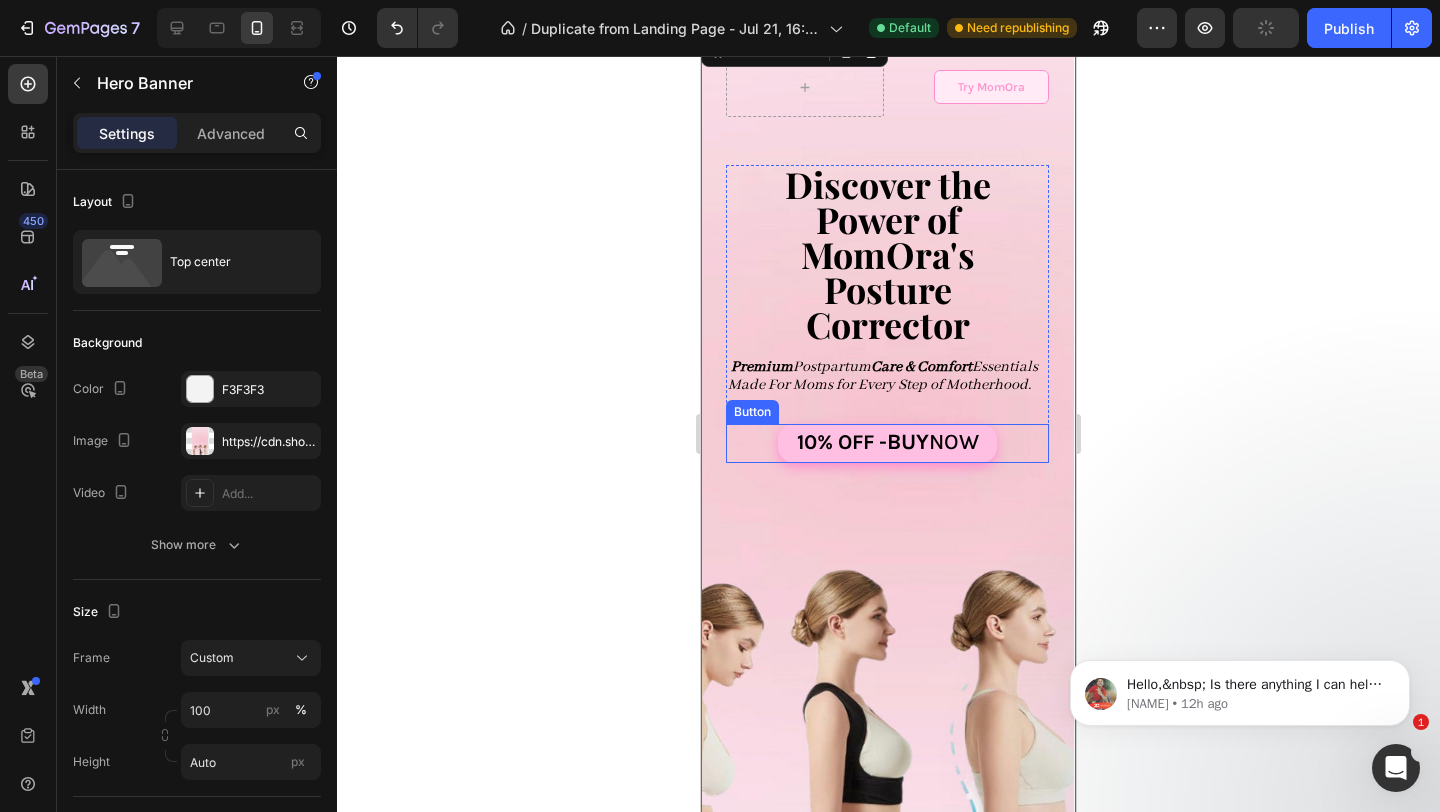 scroll, scrollTop: 54, scrollLeft: 0, axis: vertical 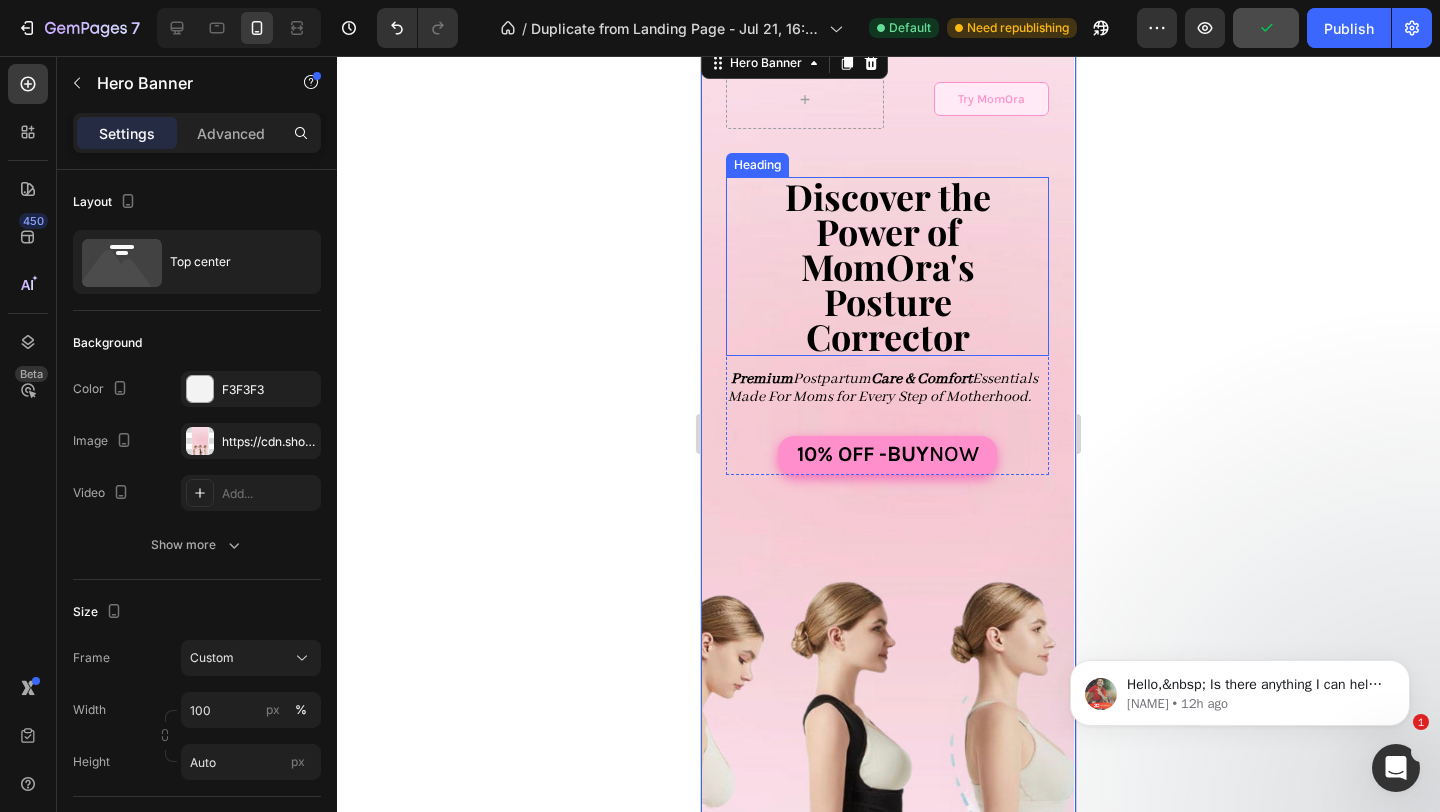 click on "Discover the Power of MomOra's Posture Corrector" at bounding box center (888, 266) 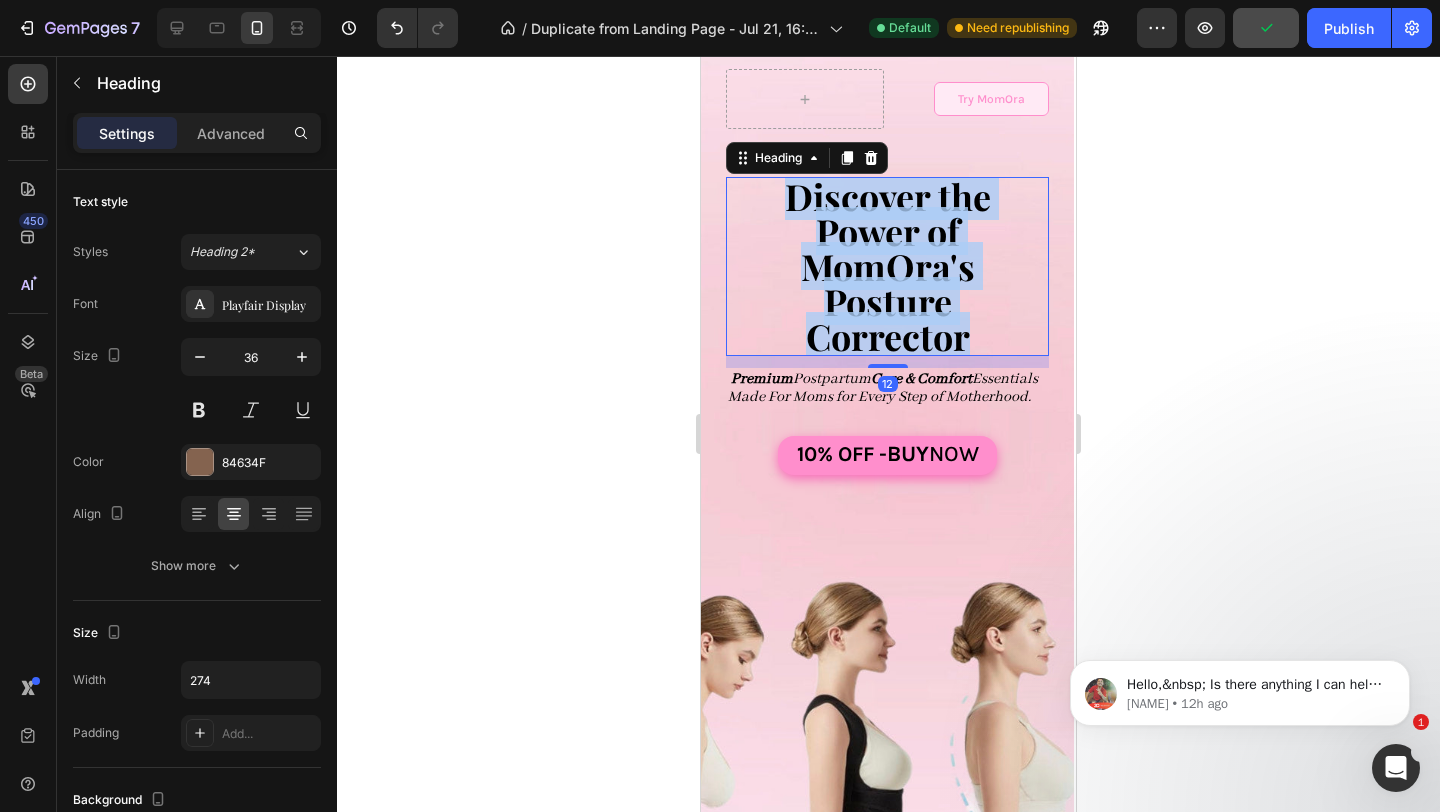click on "Discover the Power of MomOra's Posture Corrector" at bounding box center [888, 266] 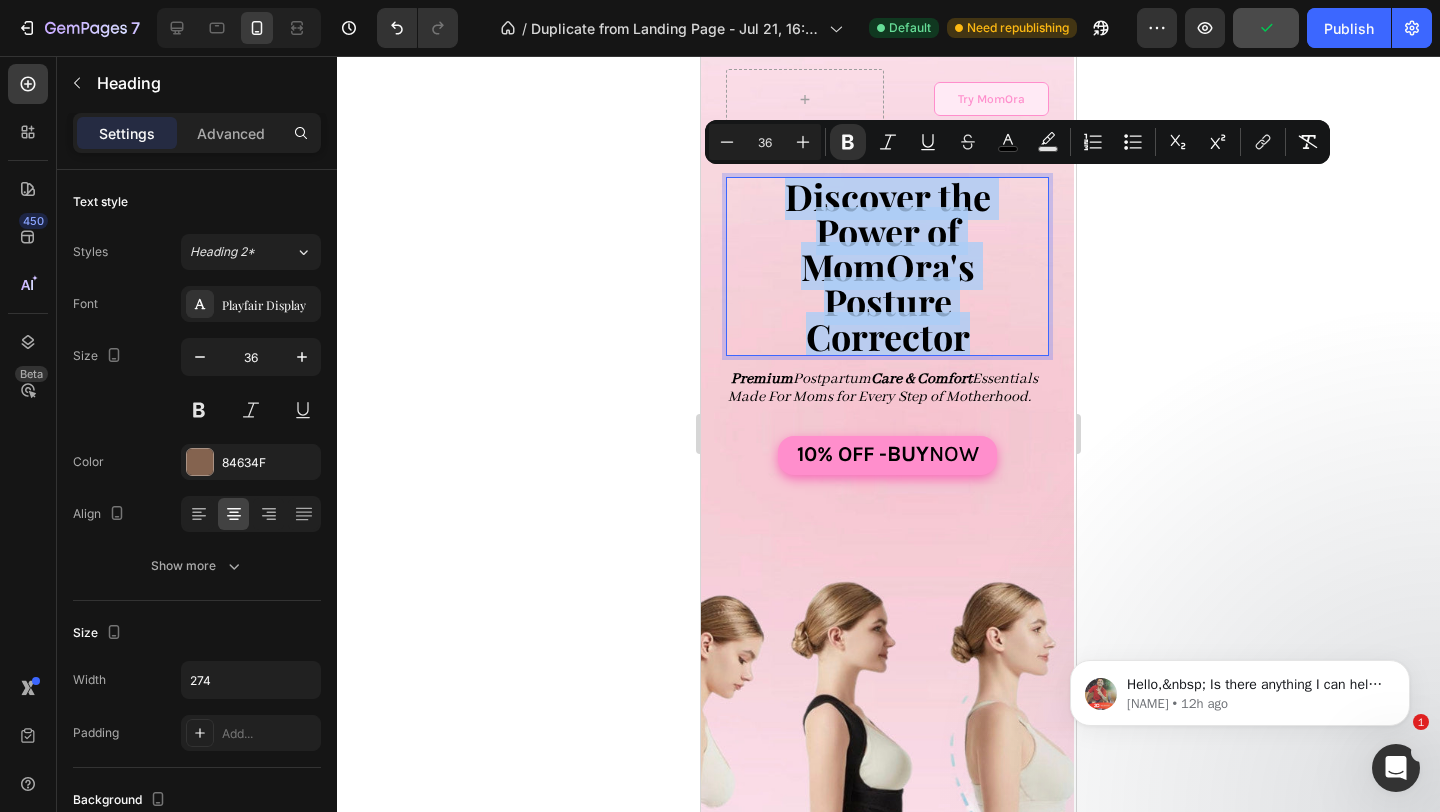 click on "Discover the Power of MomOra's Posture Corrector" at bounding box center [888, 266] 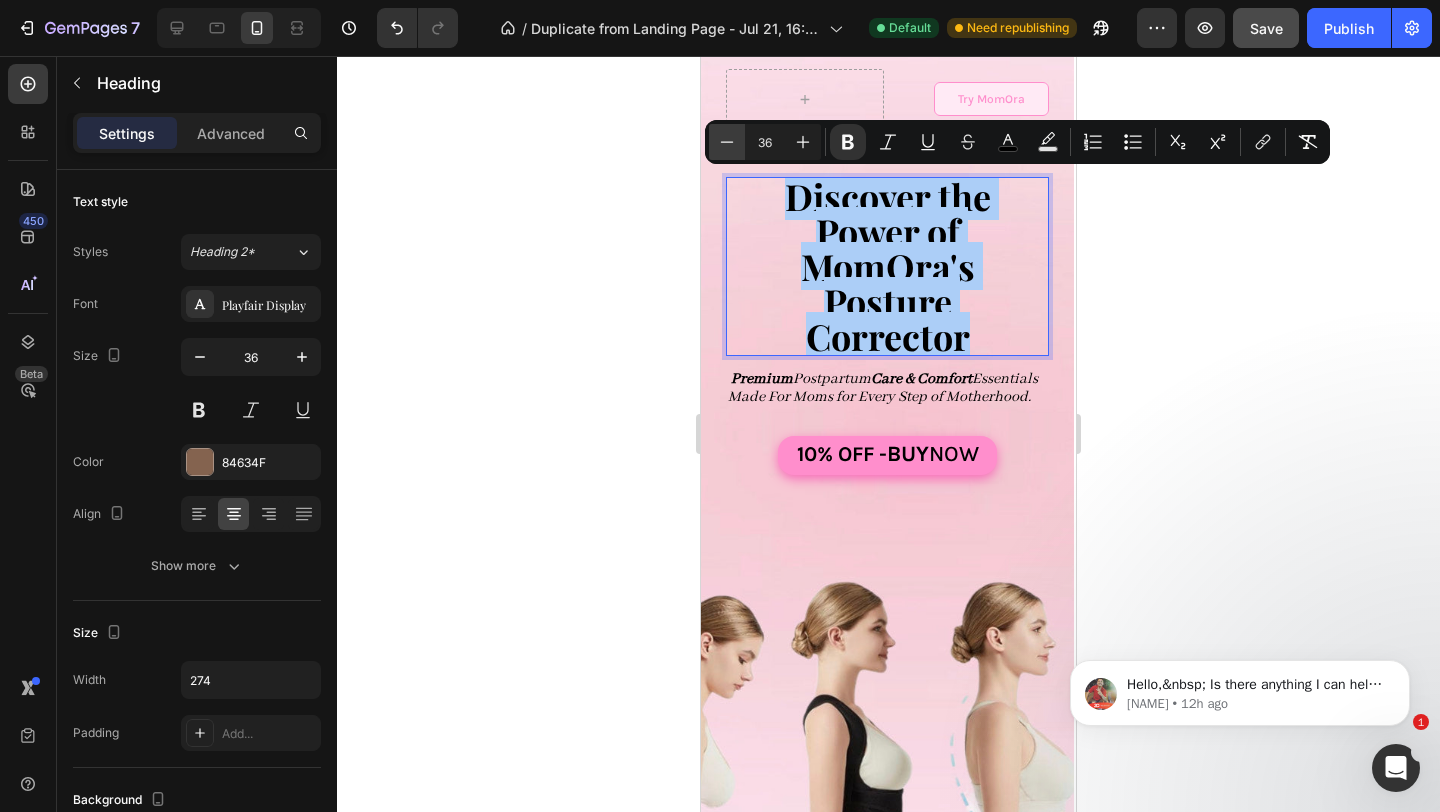 click on "Minus" at bounding box center [727, 142] 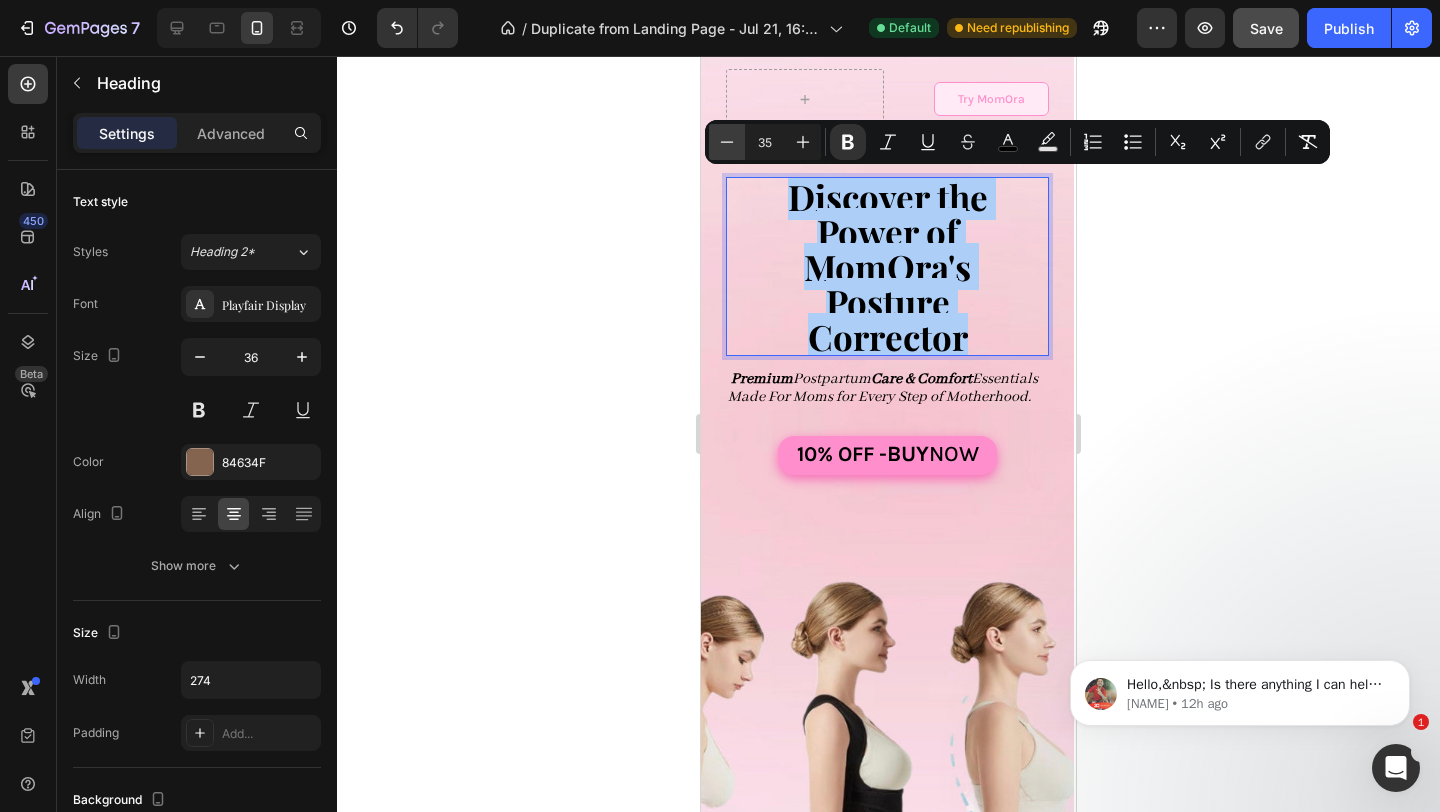 click on "Minus" at bounding box center [727, 142] 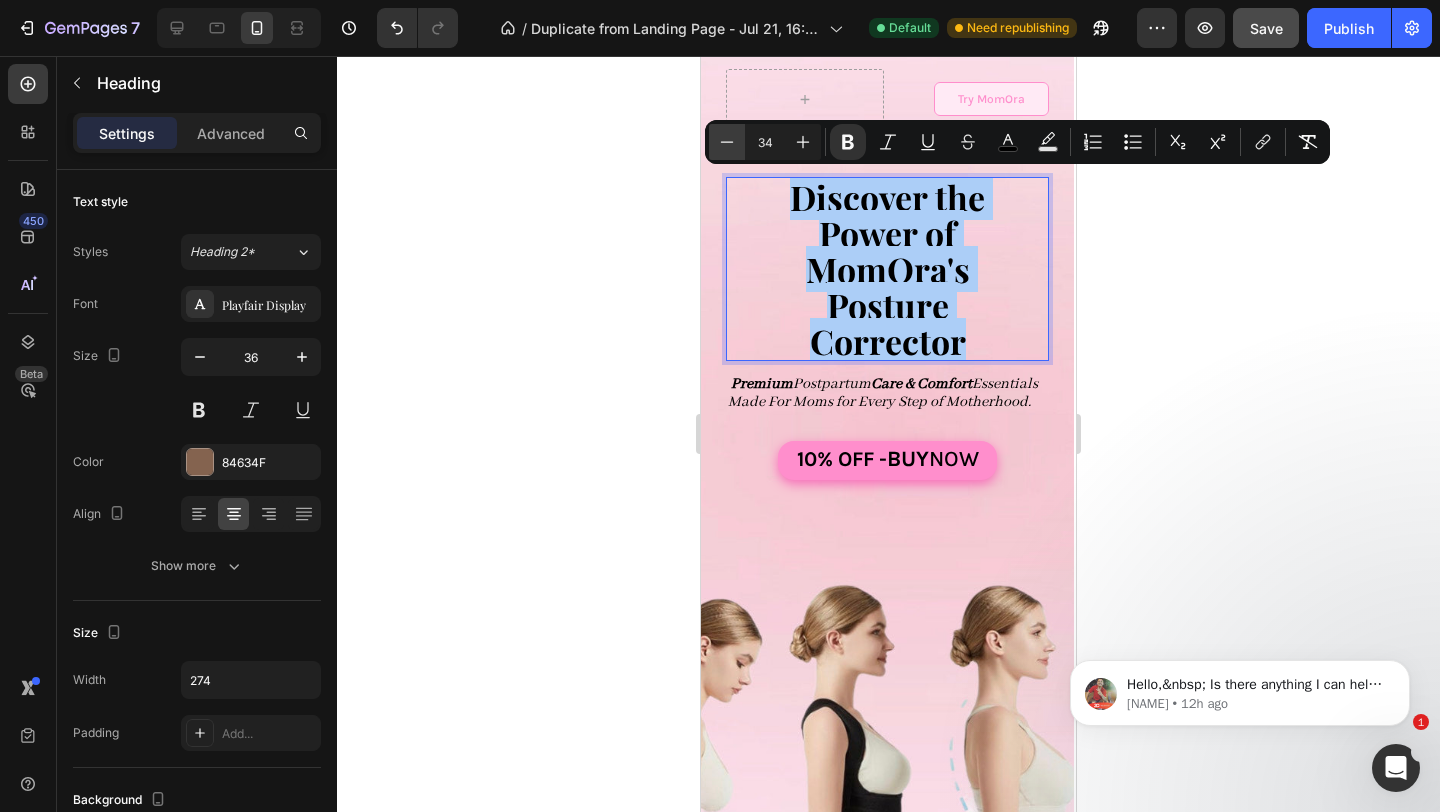 click on "Minus" at bounding box center (727, 142) 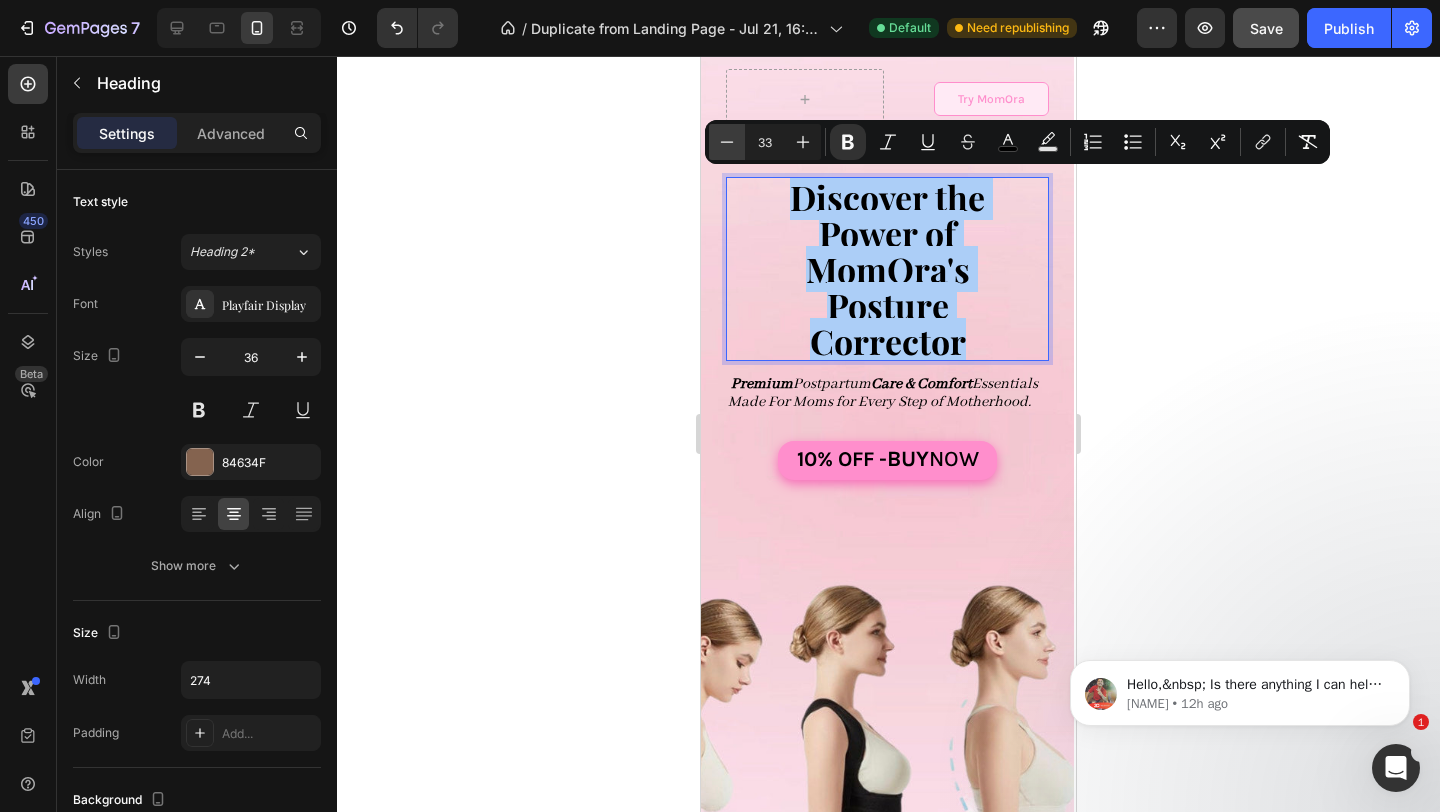 click on "Minus" at bounding box center (727, 142) 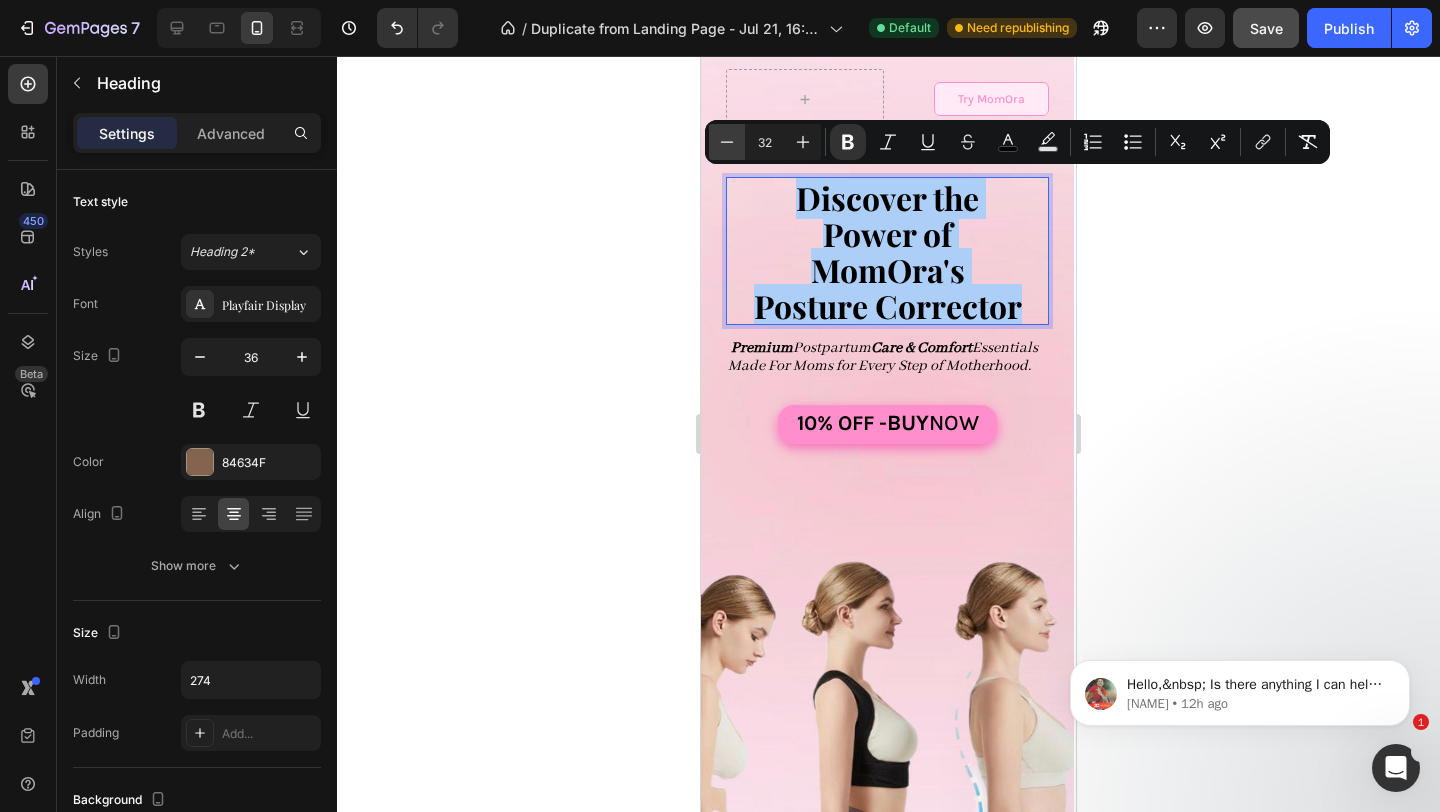 click on "Minus" at bounding box center (727, 142) 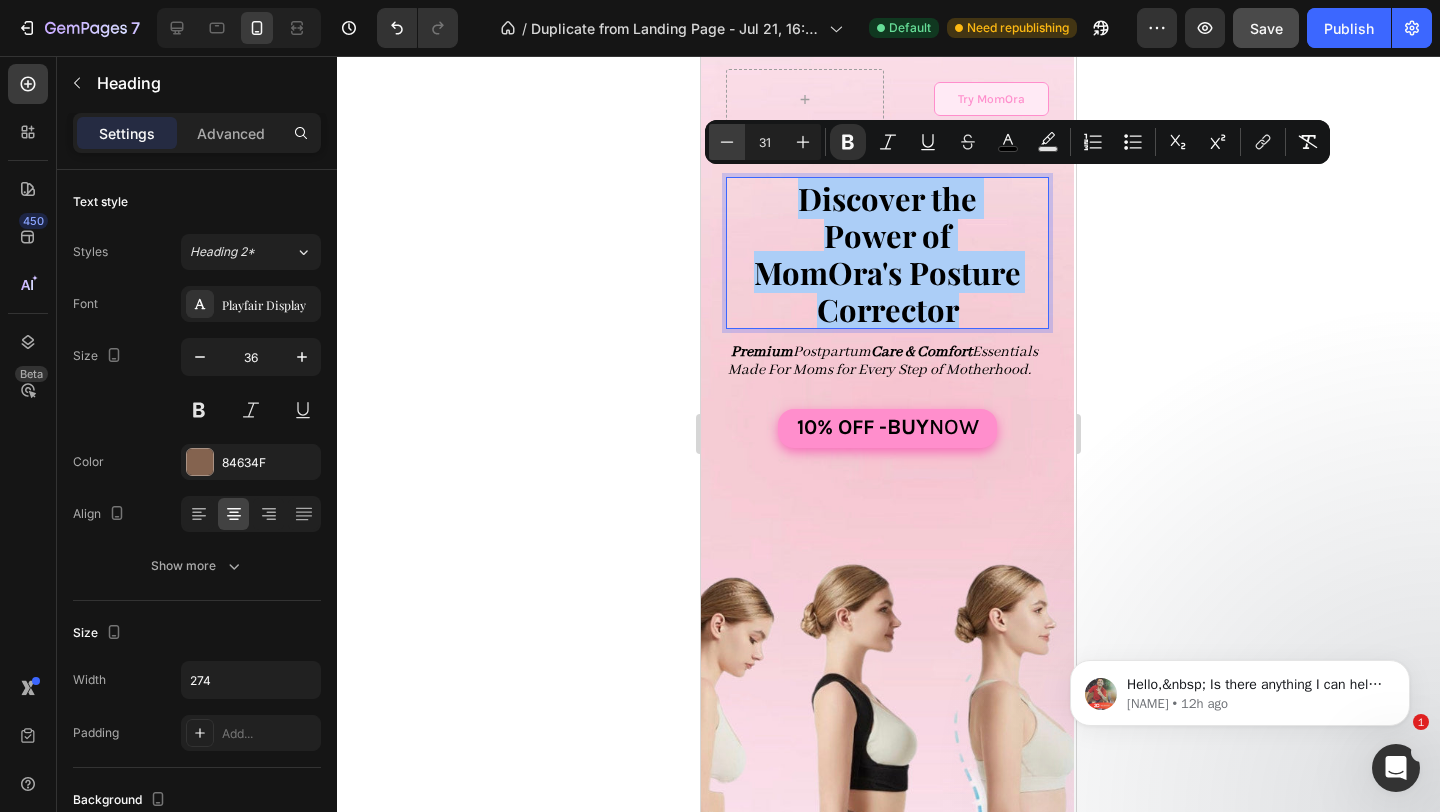 click on "Minus" at bounding box center (727, 142) 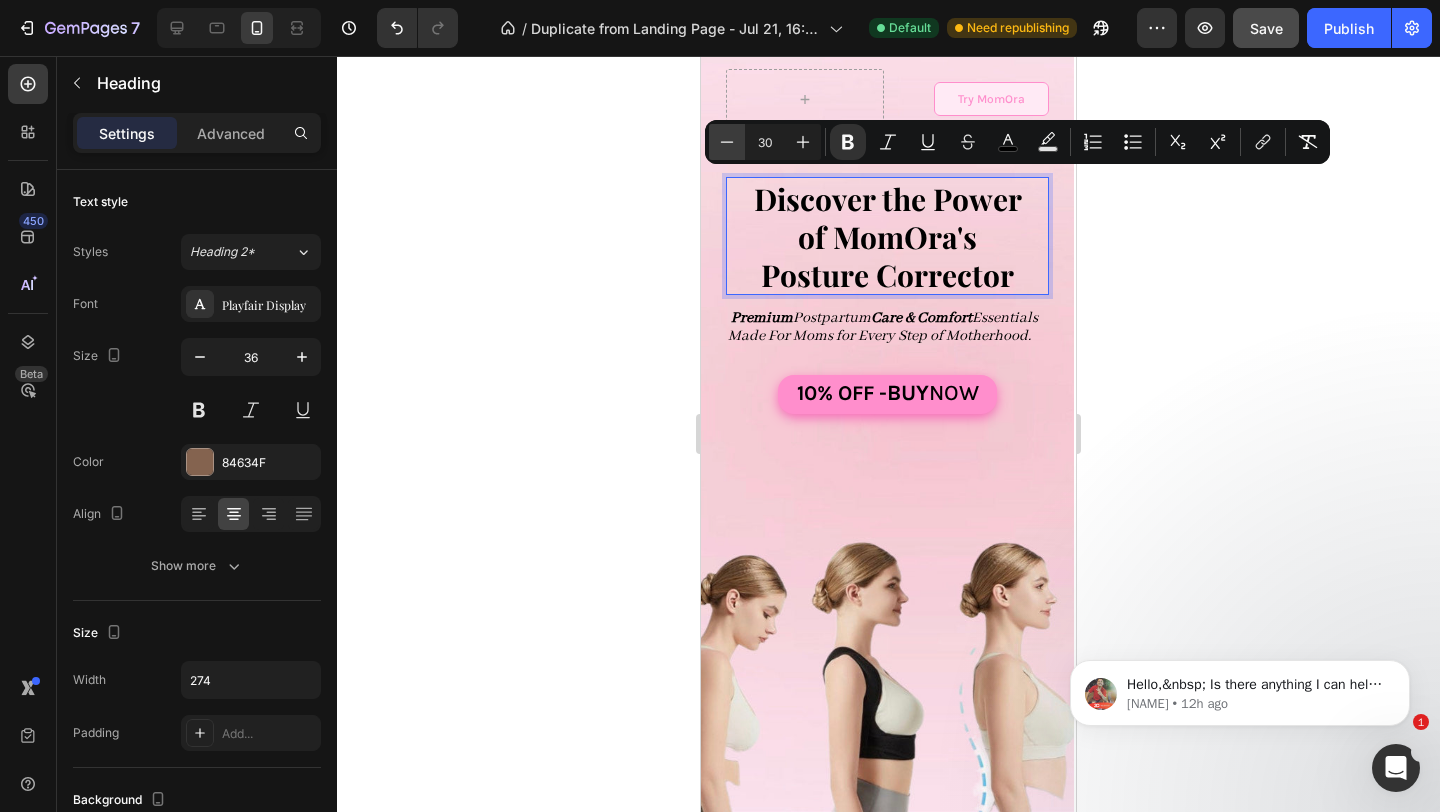 click on "Minus" at bounding box center [727, 142] 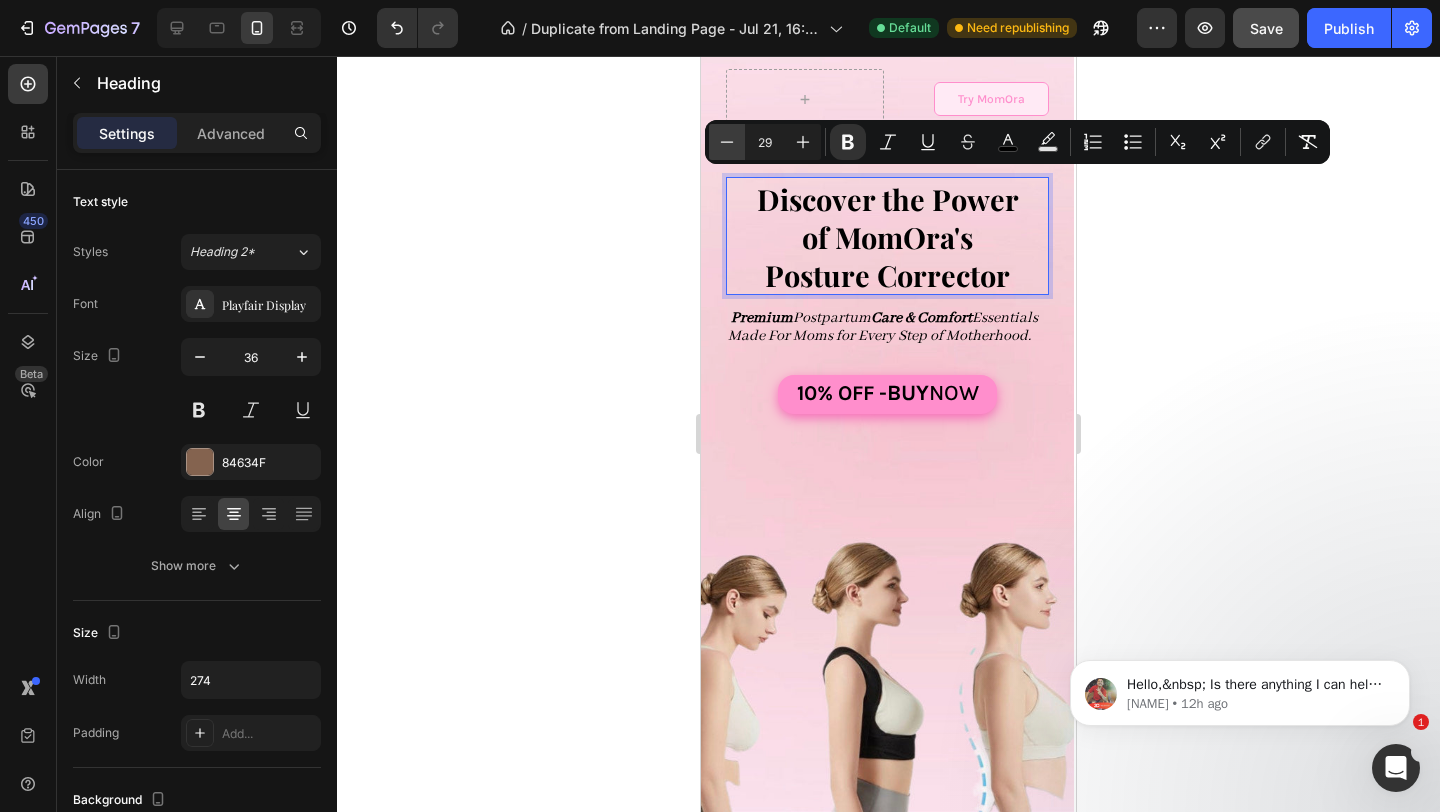 click on "Minus" at bounding box center [727, 142] 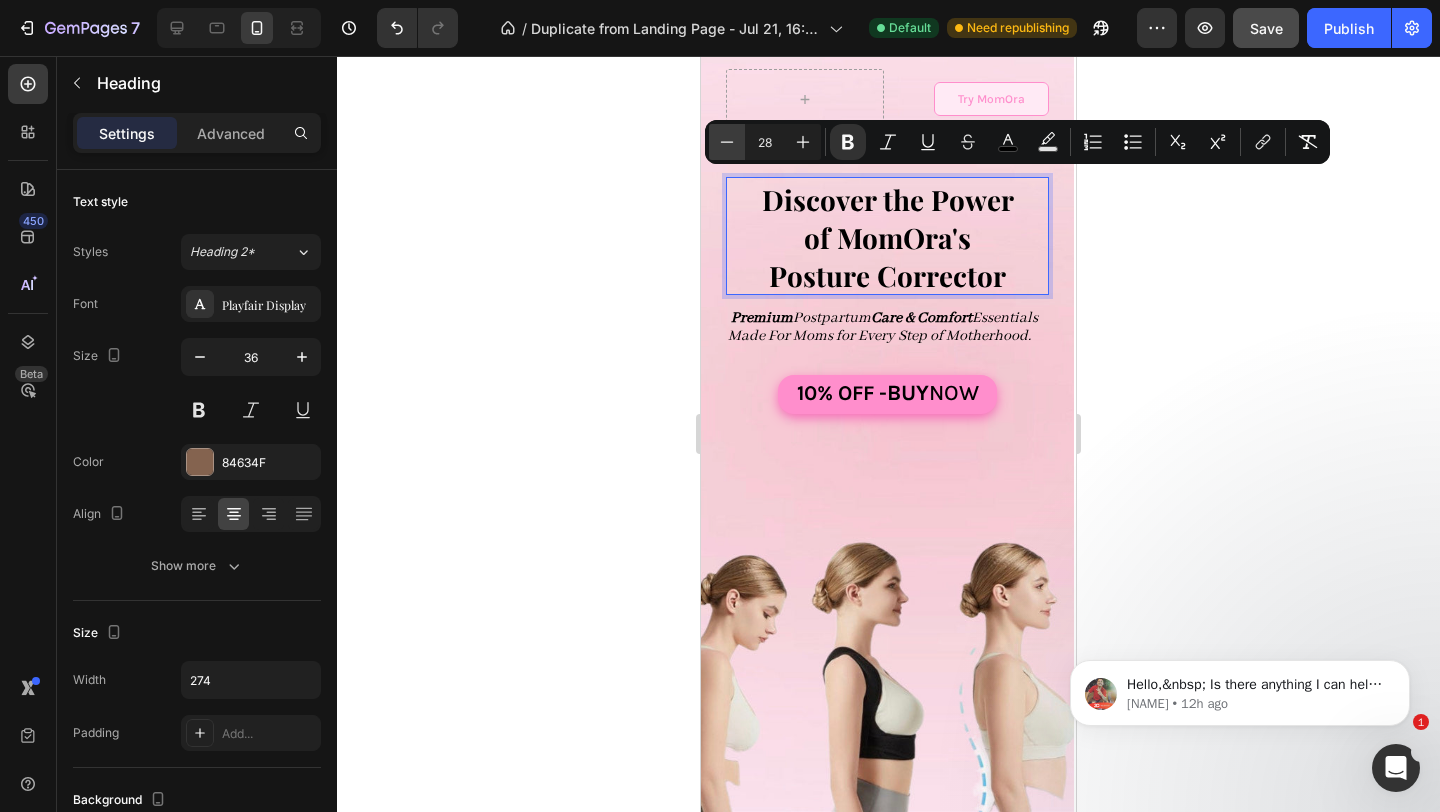 click on "Minus" at bounding box center (727, 142) 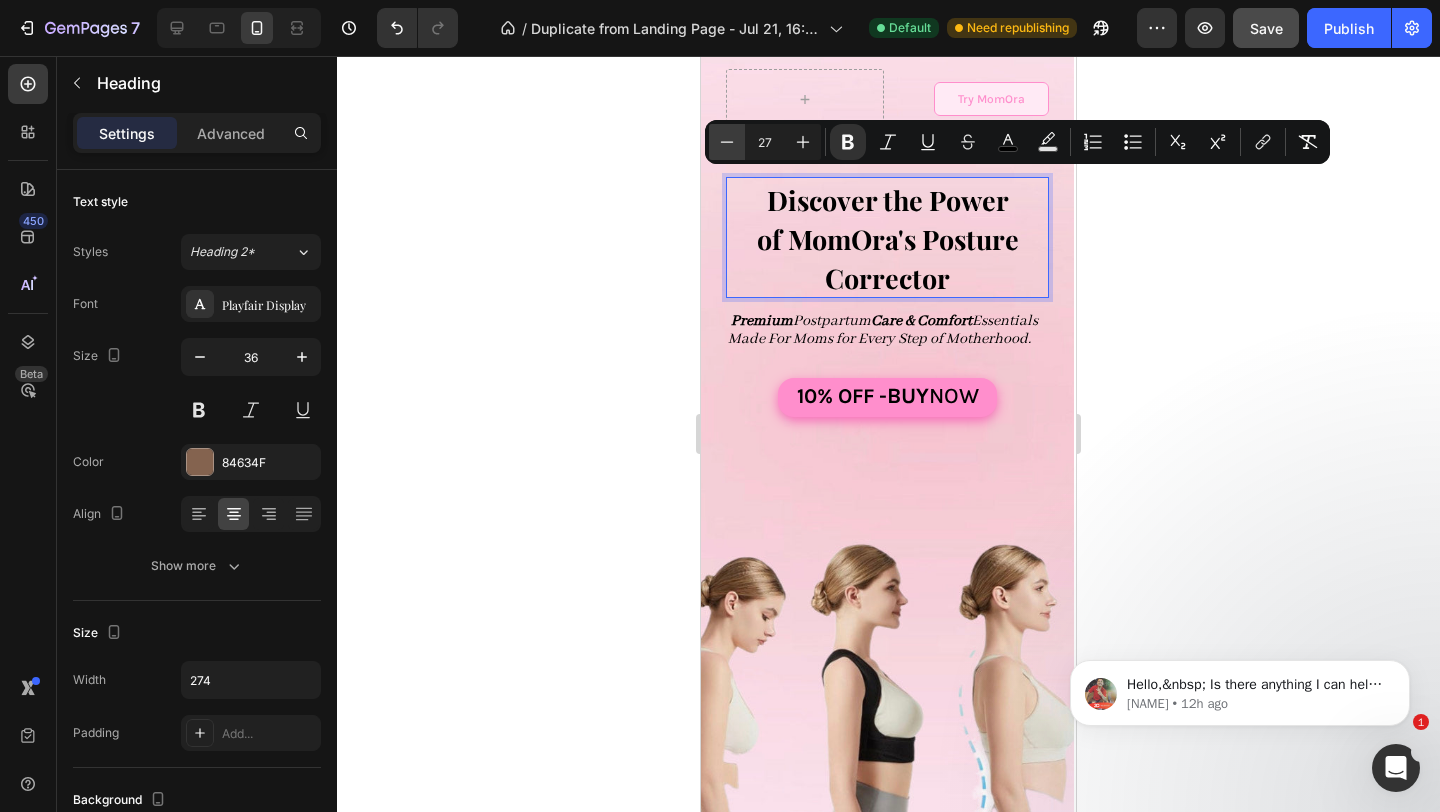 click on "Minus" at bounding box center (727, 142) 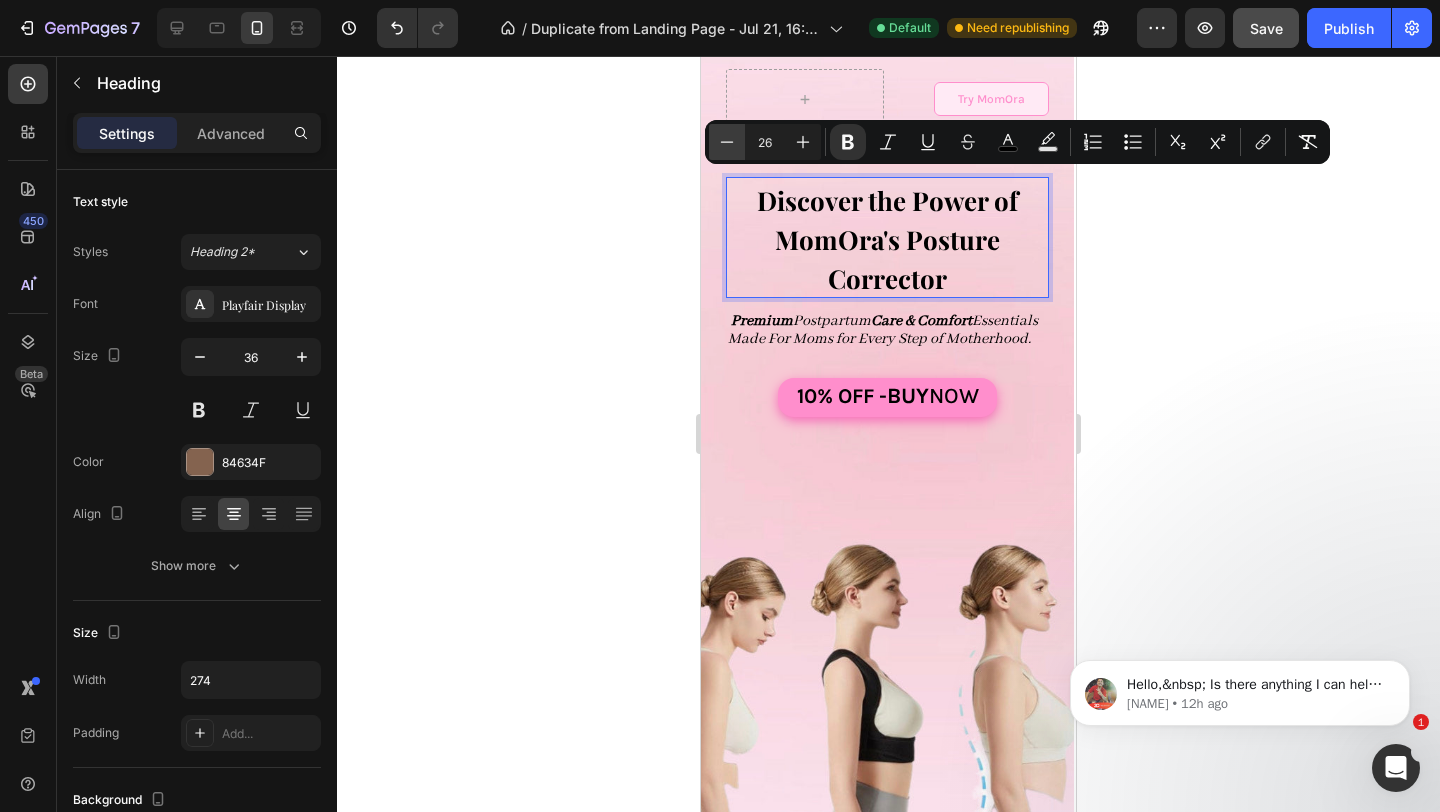 click on "Minus" at bounding box center [727, 142] 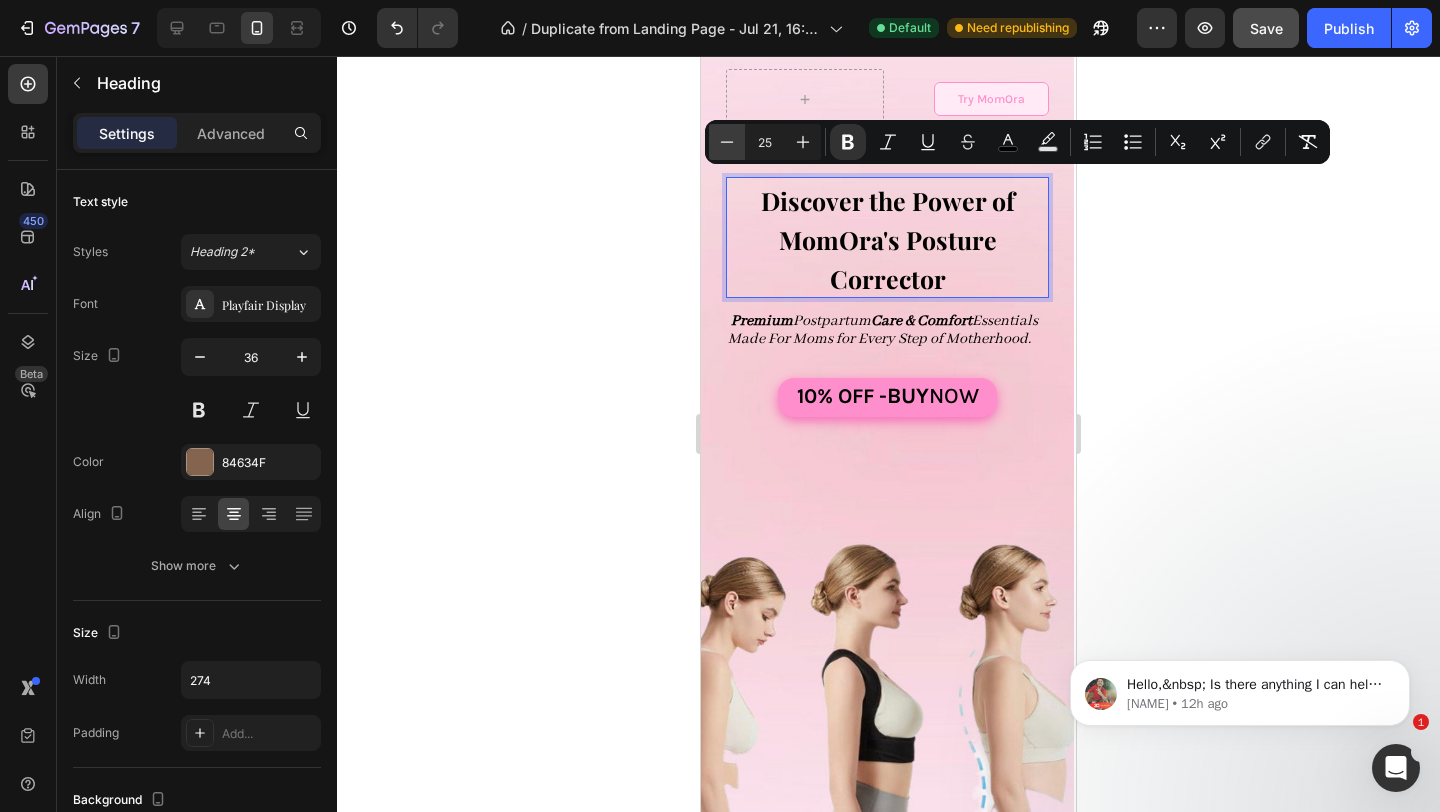click on "Minus" at bounding box center [727, 142] 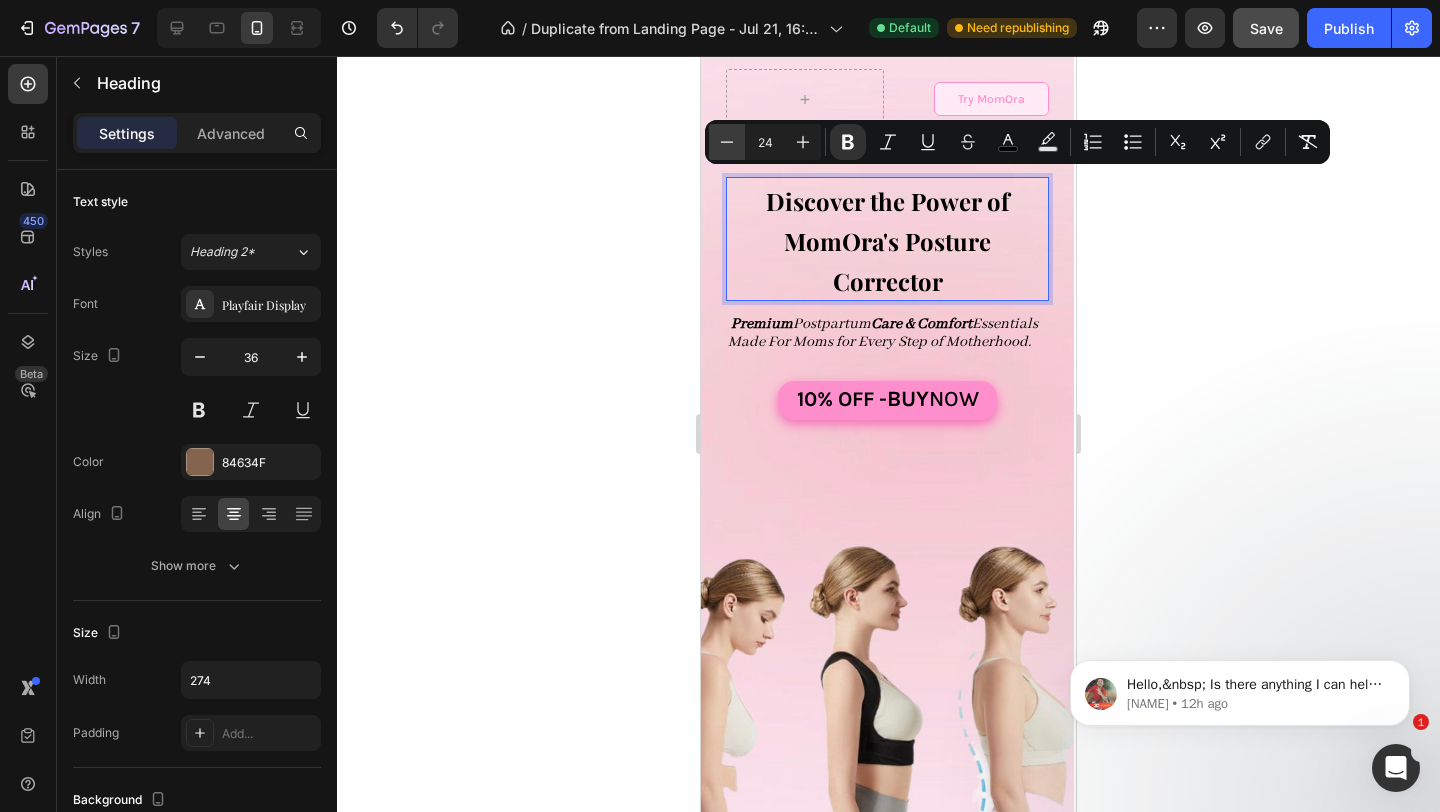 click on "Minus" at bounding box center [727, 142] 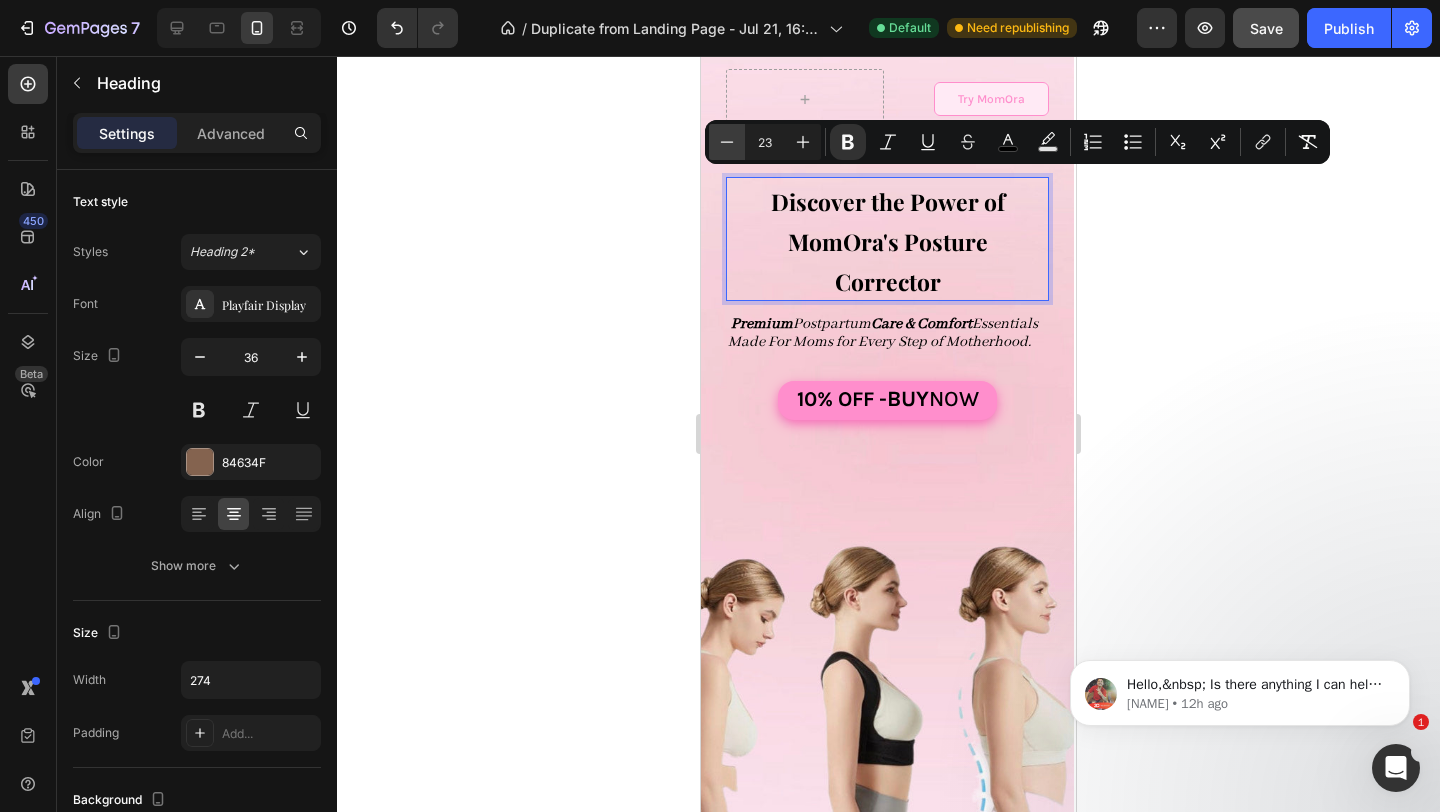 click on "Minus" at bounding box center [727, 142] 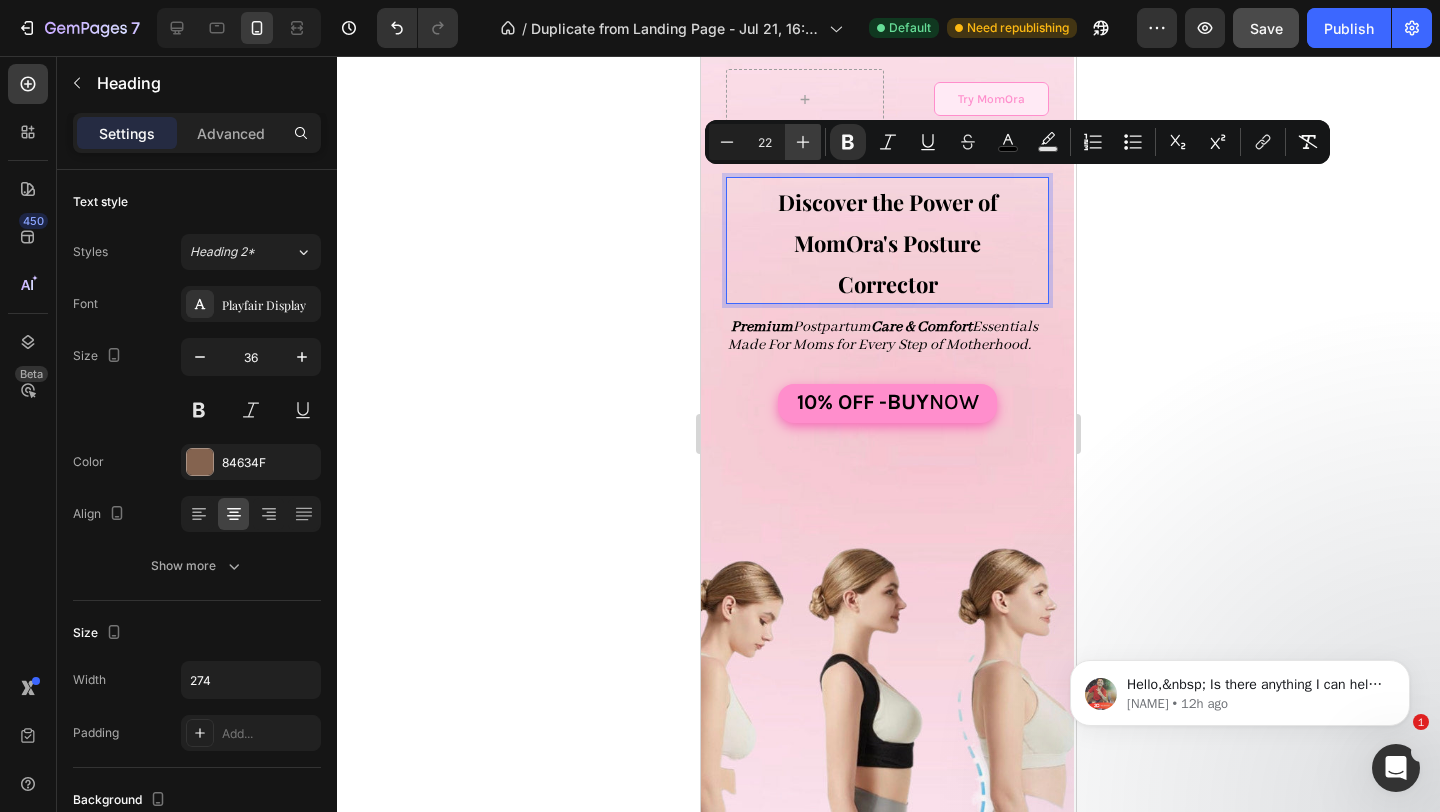 click on "Plus" at bounding box center [803, 142] 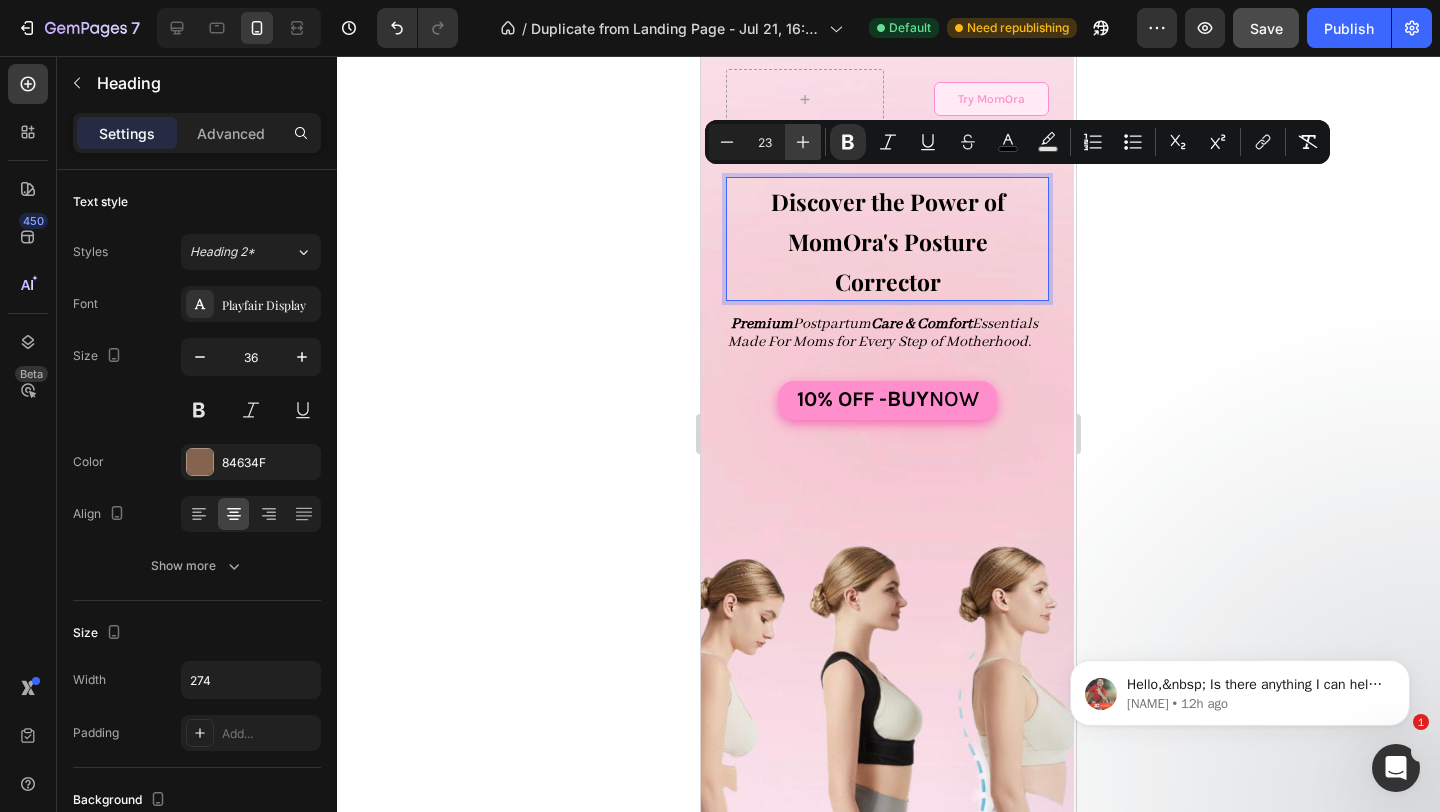 click on "Plus" at bounding box center [803, 142] 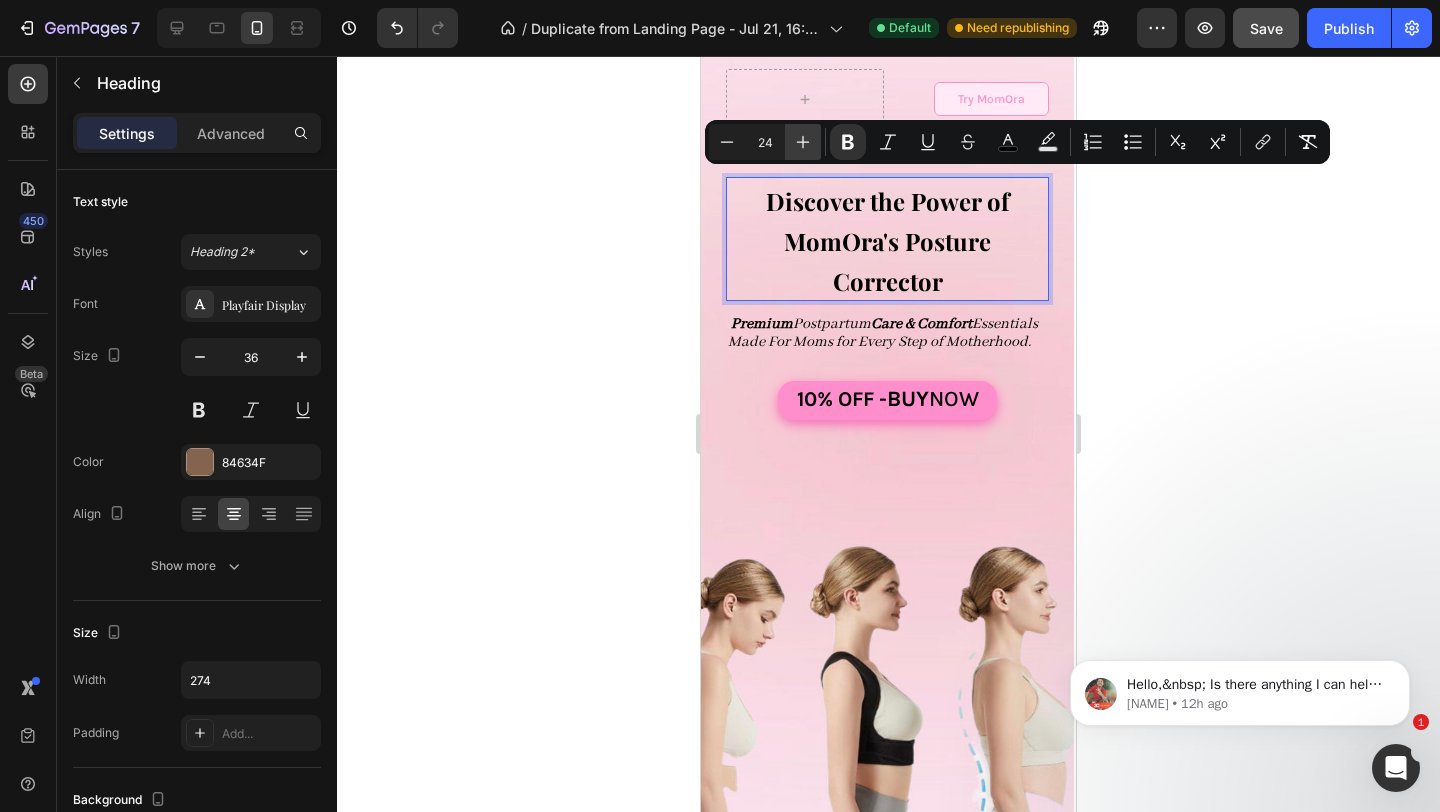 click on "Plus" at bounding box center [803, 142] 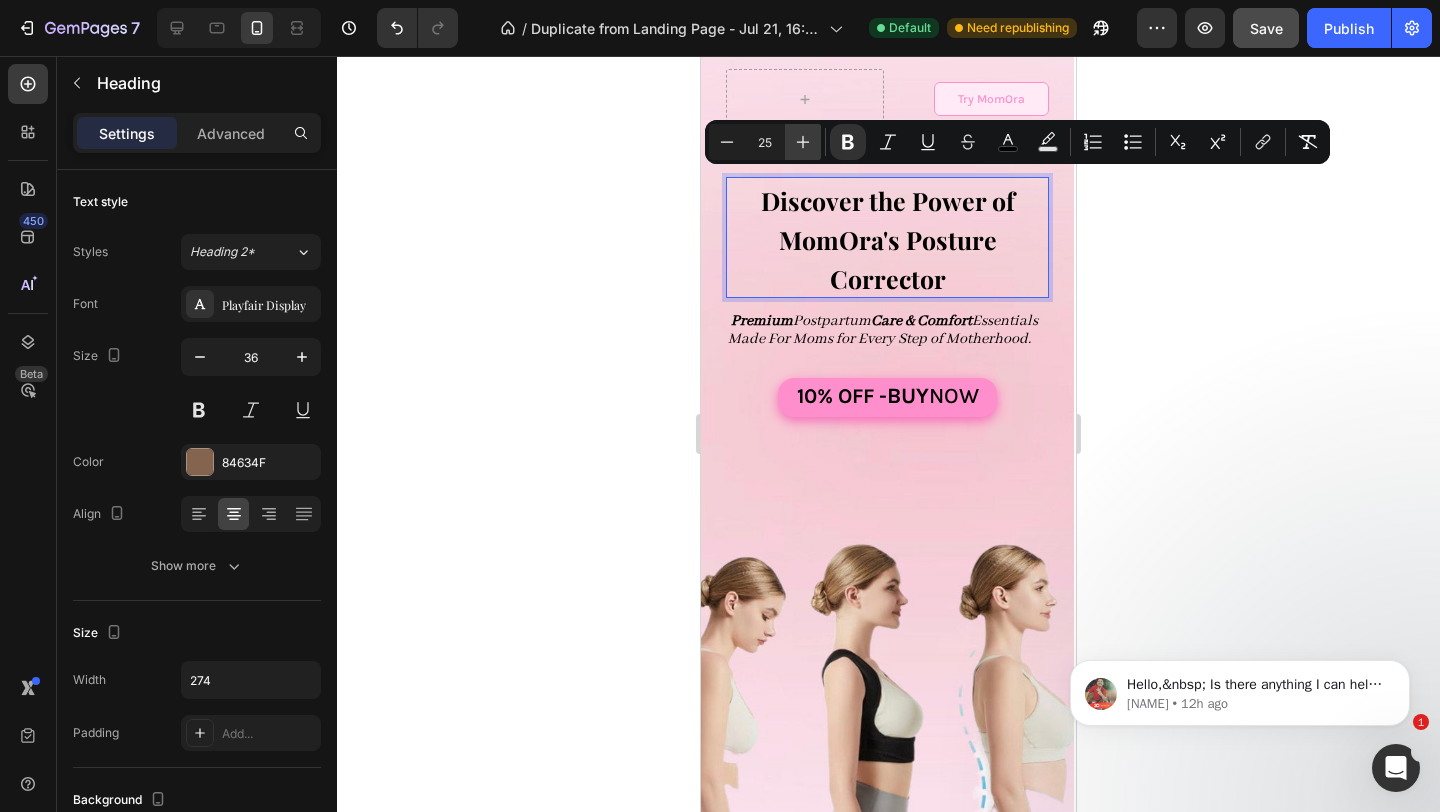 click on "Plus" at bounding box center [803, 142] 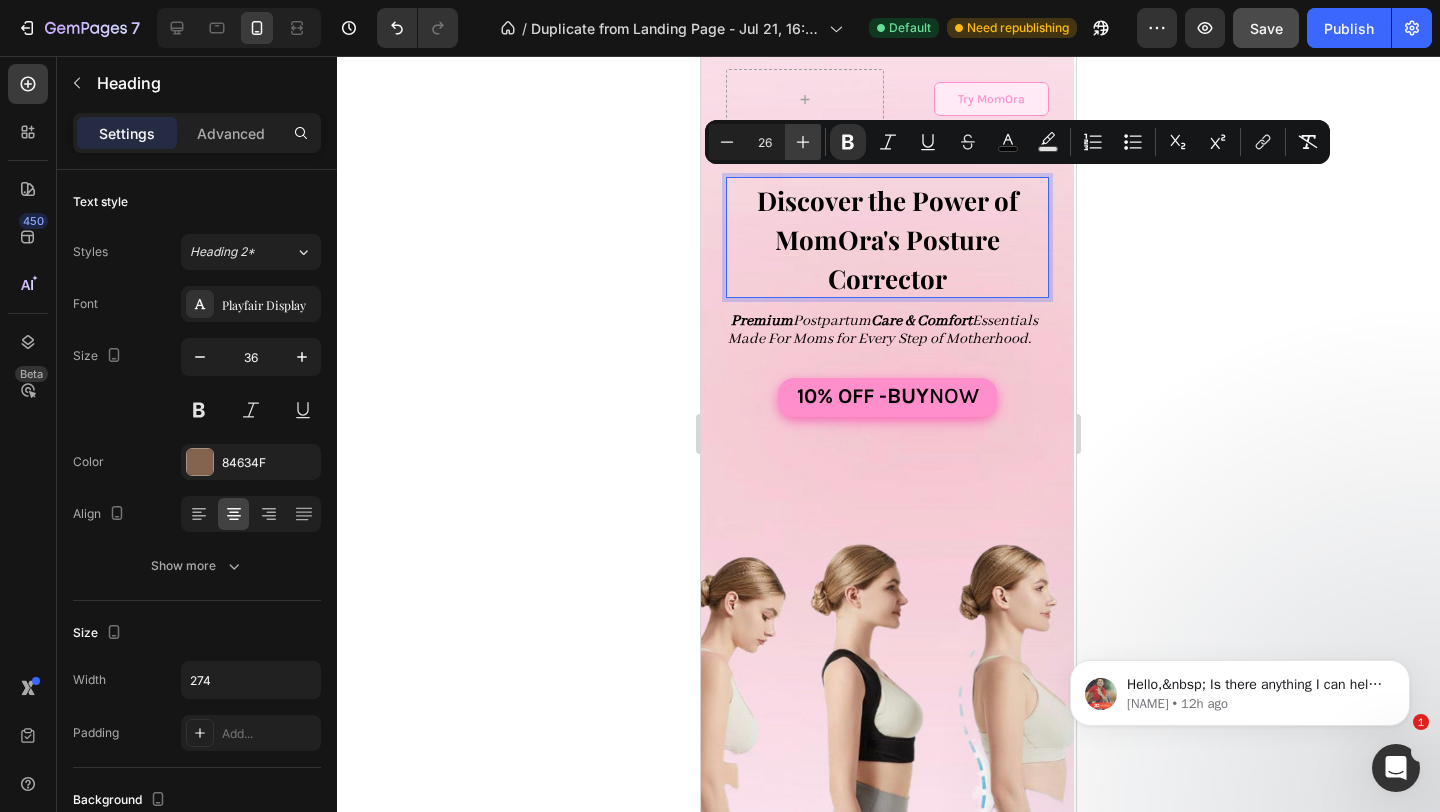 click on "Plus" at bounding box center [803, 142] 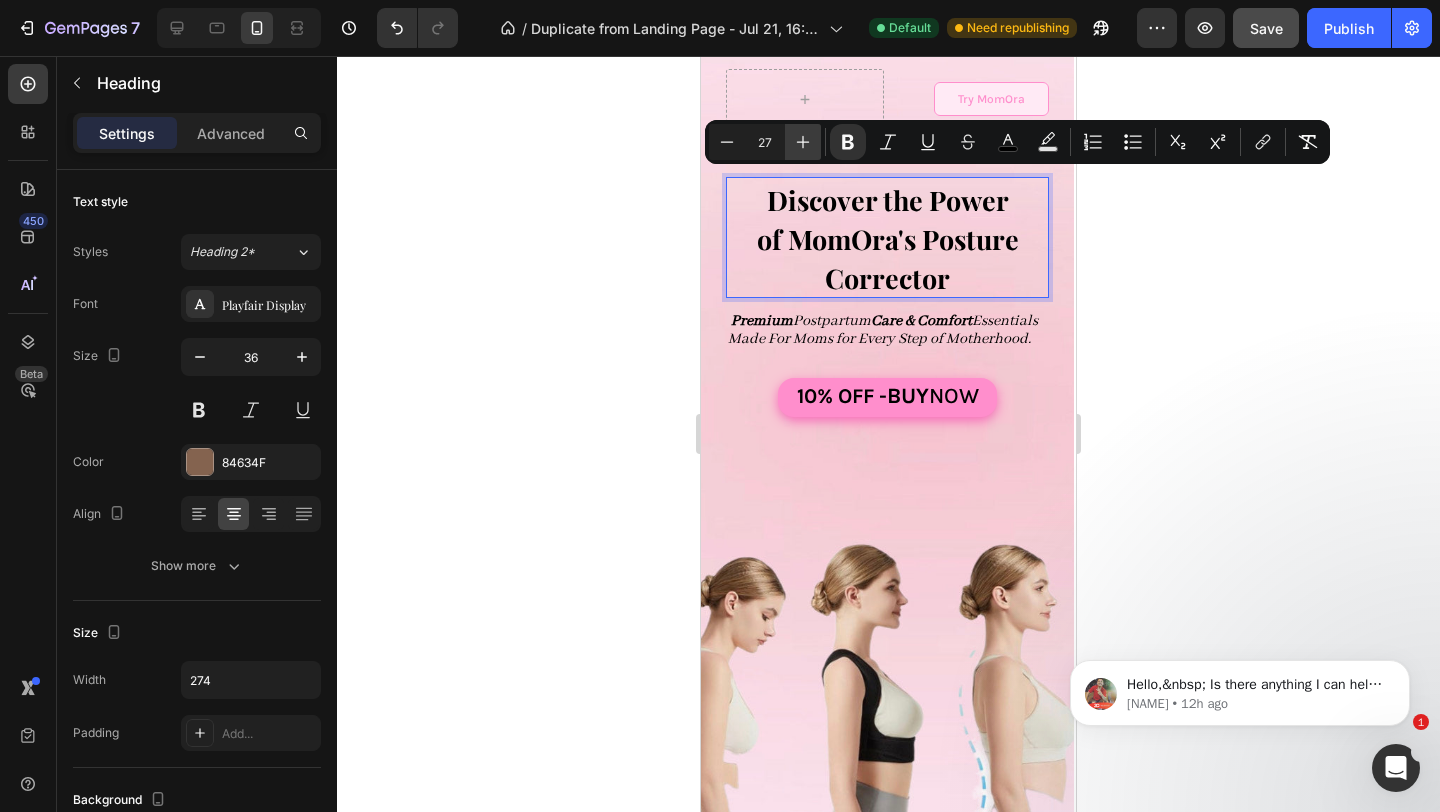 click on "Plus" at bounding box center [803, 142] 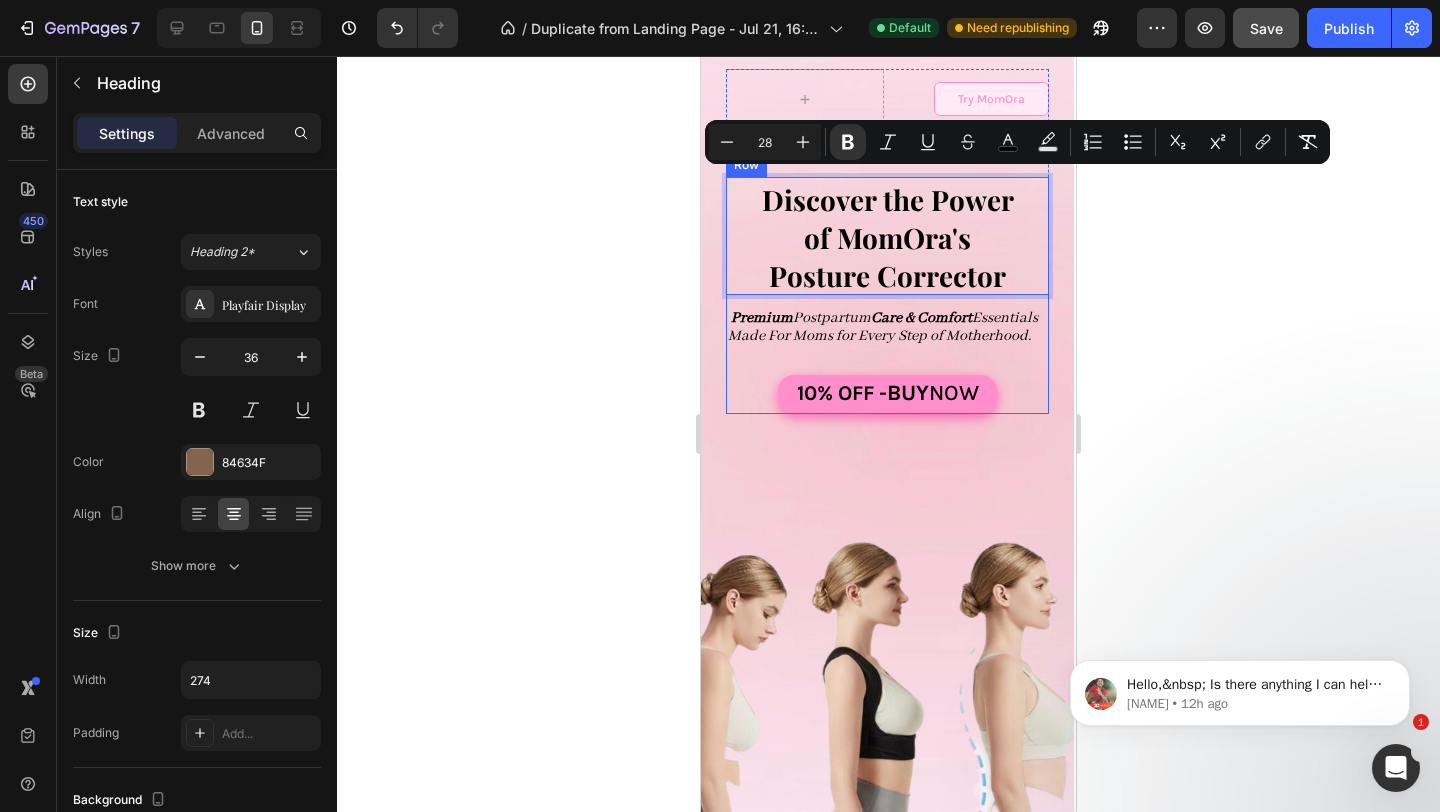 click on "Try MomOra Button Row Discover the Power of MomOra's Posture Corrector Heading   12   Premium  Postpartum  Care & Comfort  Essentials Made For Moms for Every Step of Motherhood. Text Block 10% OFF -  buy  now Button Row Row" at bounding box center [887, 428] 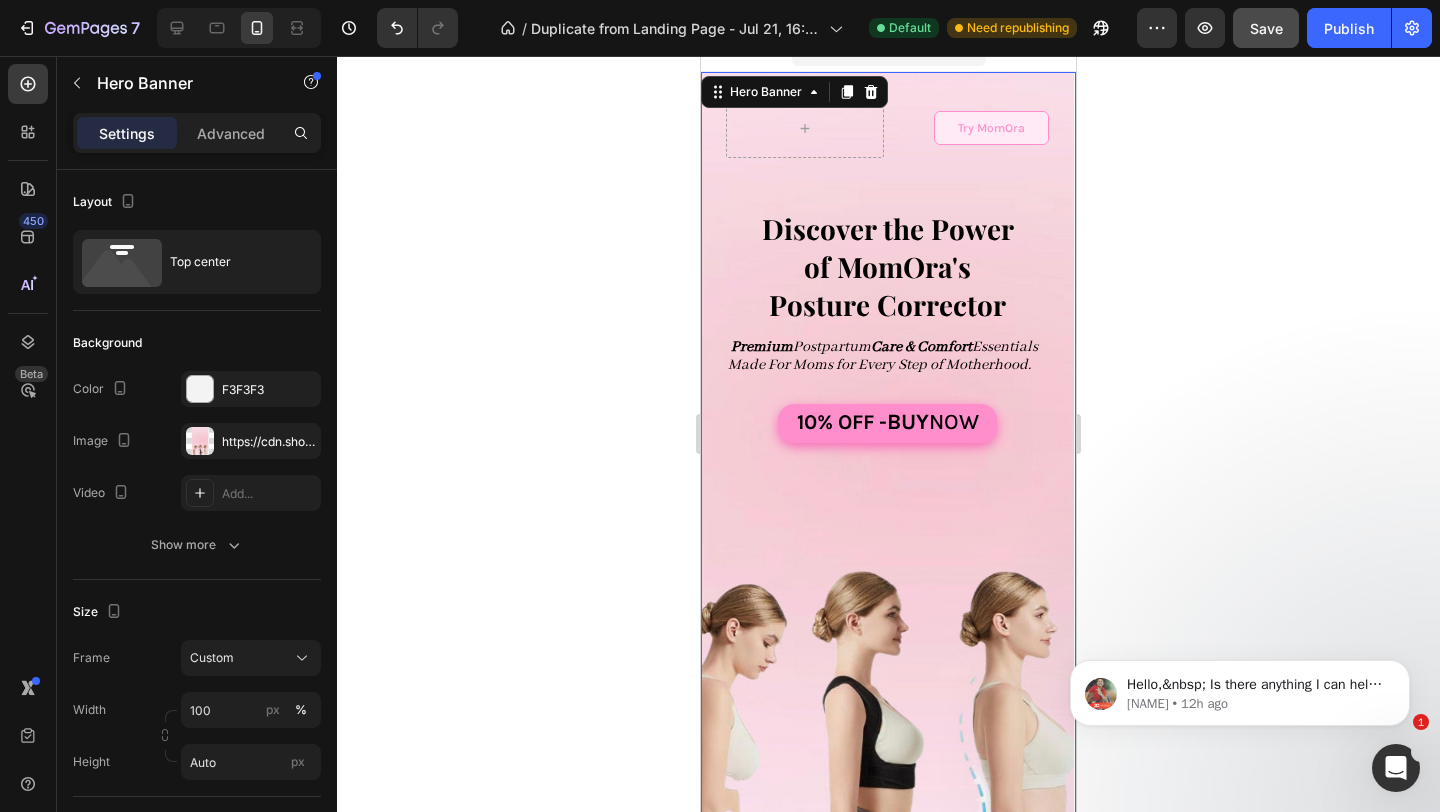 scroll, scrollTop: 15, scrollLeft: 0, axis: vertical 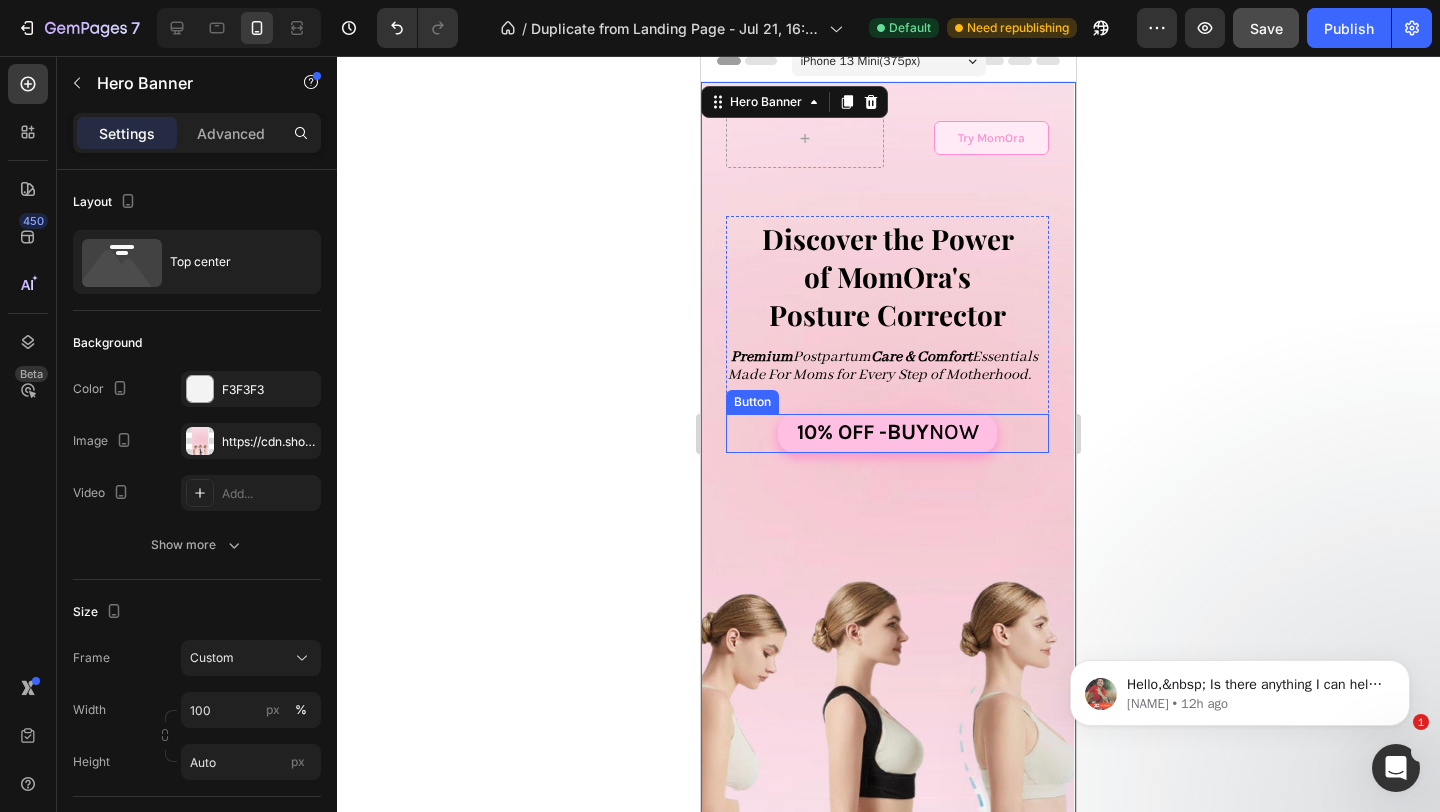 click on "10% OFF -  buy  now" at bounding box center (887, 433) 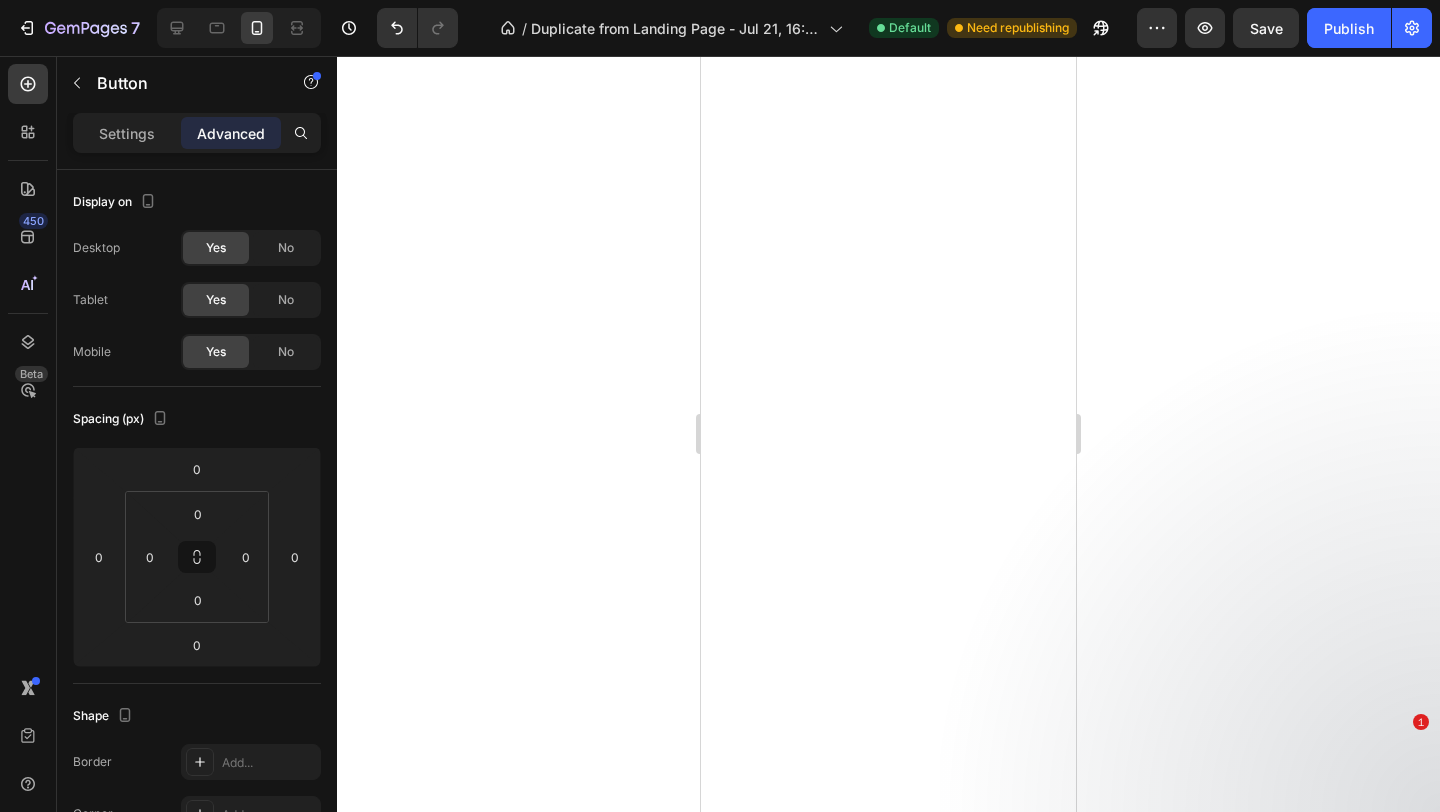 scroll, scrollTop: 0, scrollLeft: 0, axis: both 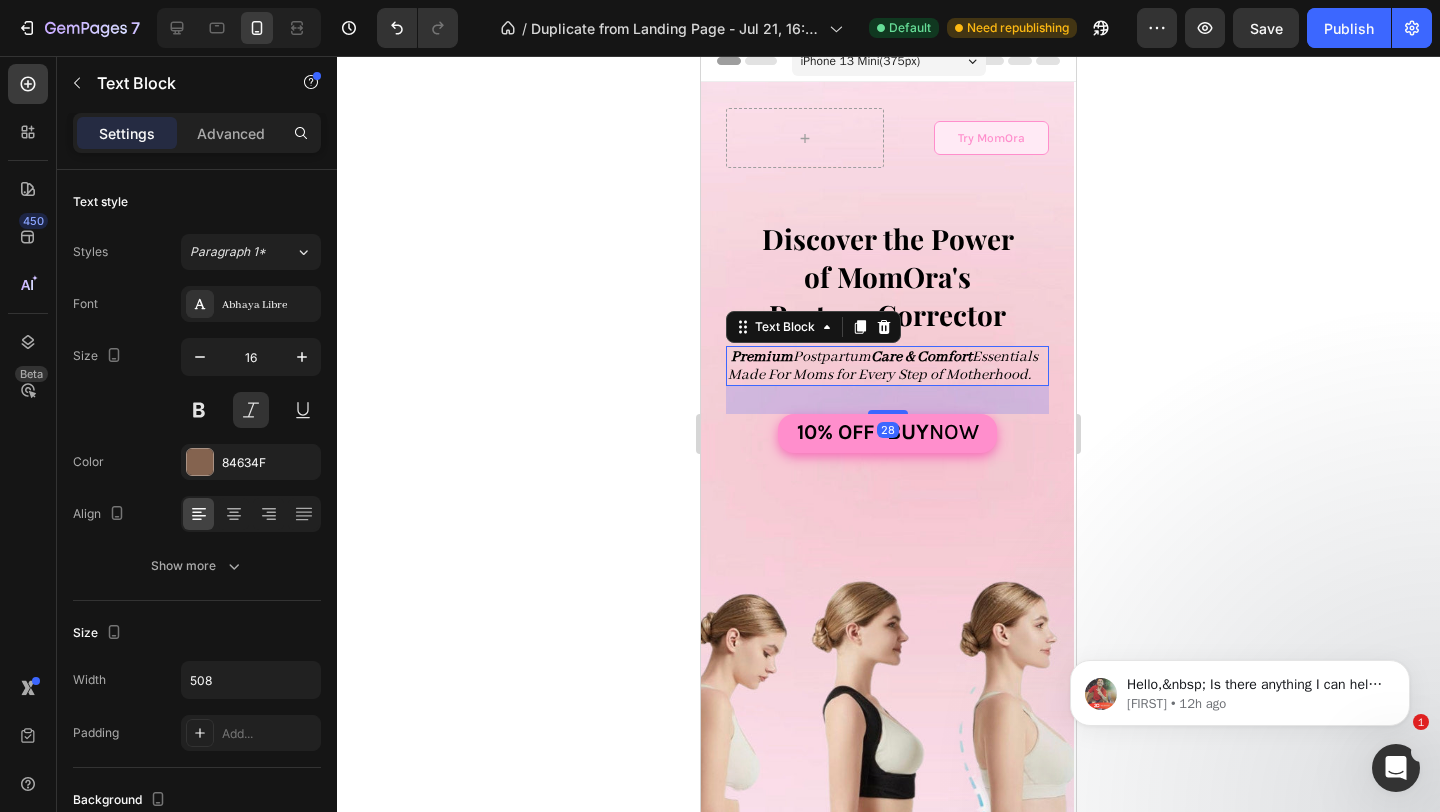 click on "Premium  Postpartum  Care & Comfort  Essentials Made For Moms for Every Step of Motherhood." at bounding box center (883, 366) 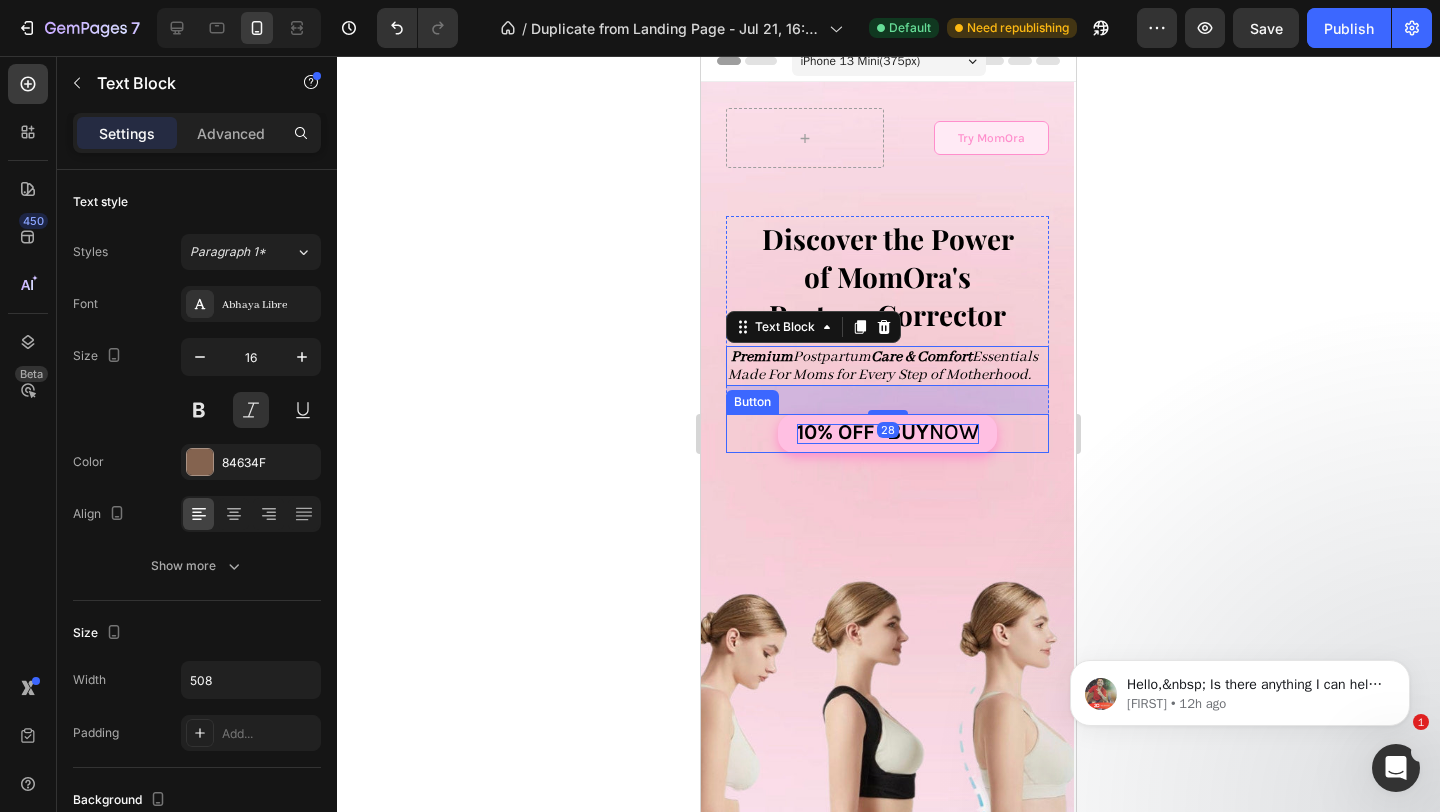 drag, startPoint x: 891, startPoint y: 408, endPoint x: 886, endPoint y: 440, distance: 32.38827 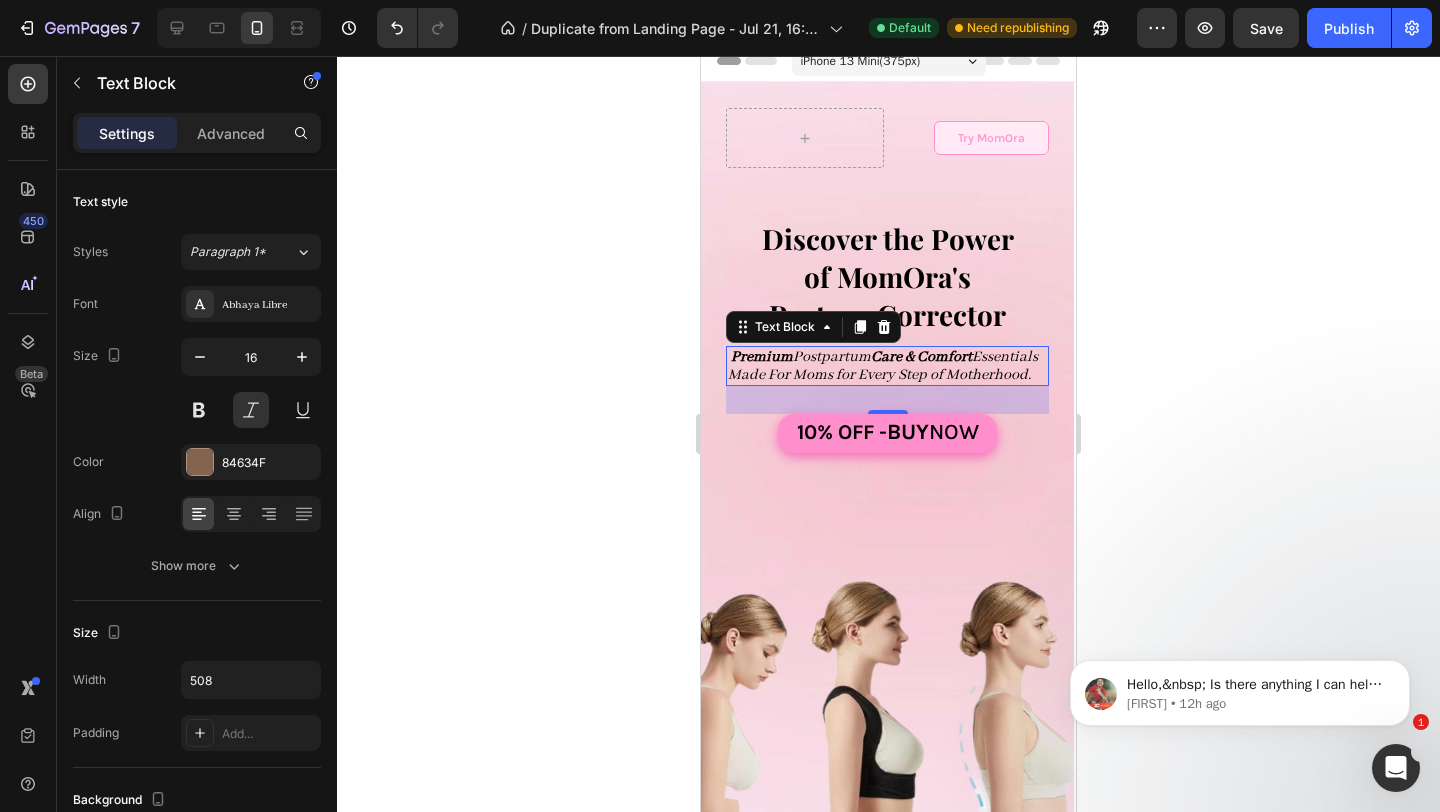 click on "28" at bounding box center (887, 400) 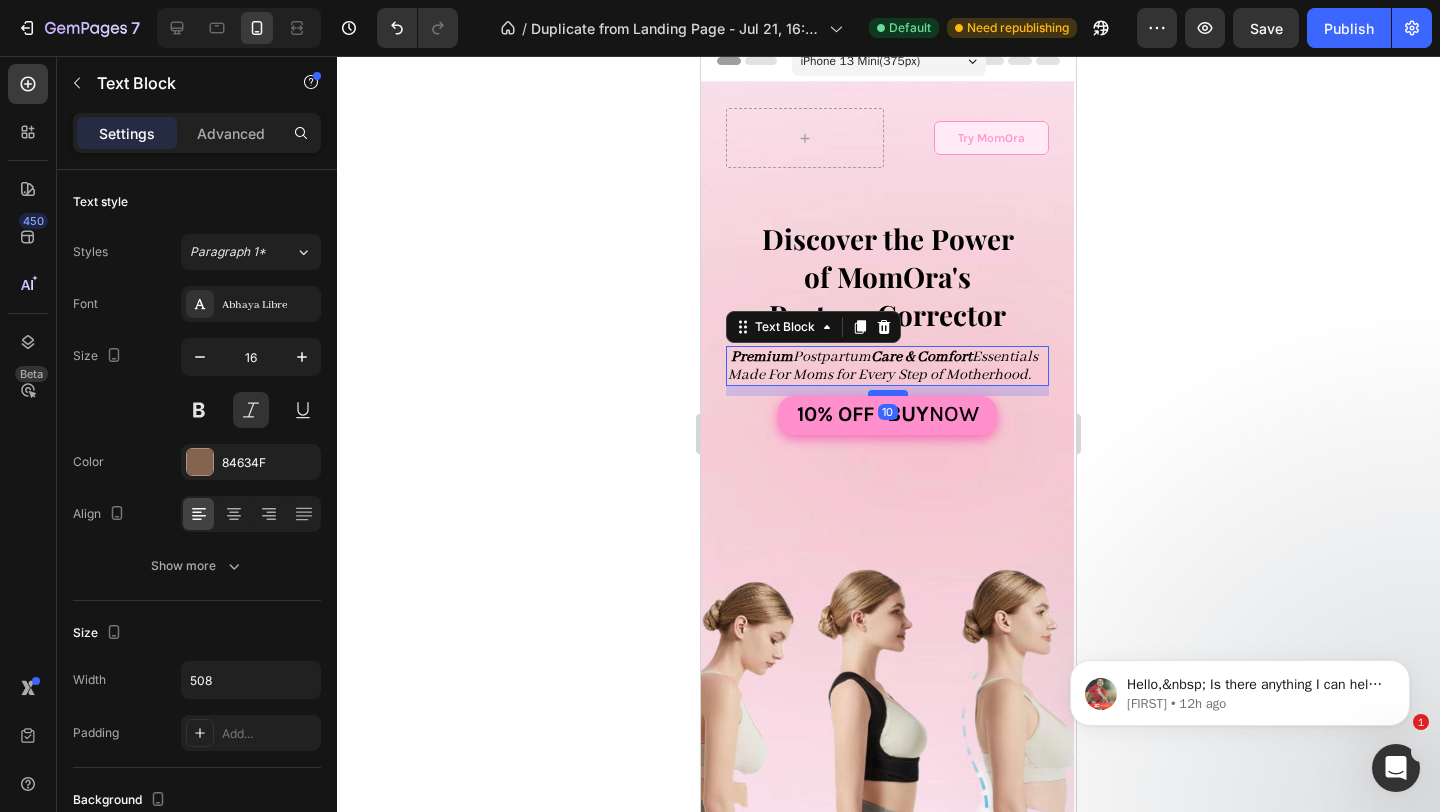 drag, startPoint x: 888, startPoint y: 413, endPoint x: 890, endPoint y: 393, distance: 20.09975 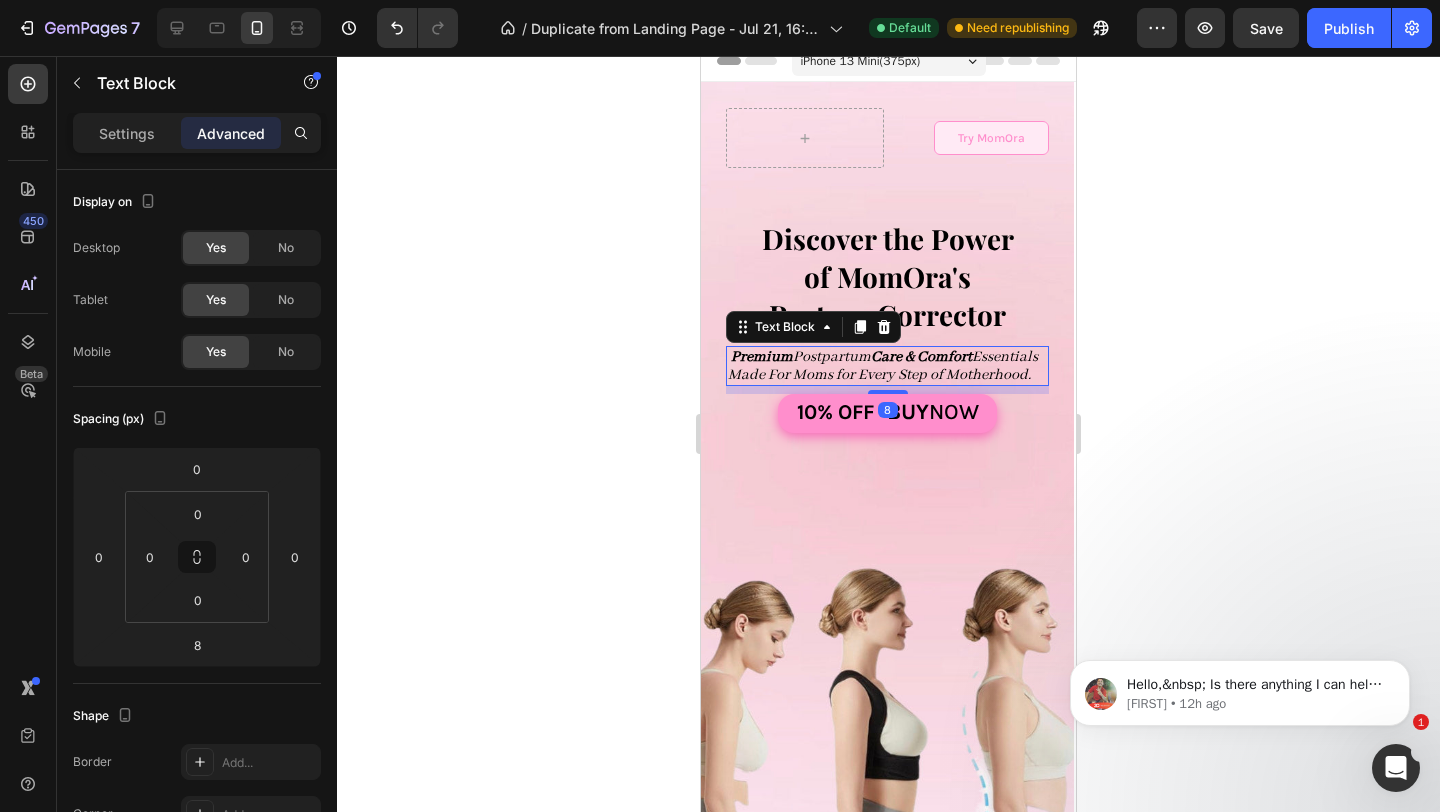 click on "Try MomOra Button Row ⁠⁠⁠⁠⁠⁠⁠ Discover the Power of MomOra's Posture Corrector Heading   Premium  Postpartum  Care & Comfort  Essentials Made For Moms for Every Step of Motherhood. Text Block   8 10% OFF -  buy  now Button Row Row" at bounding box center [887, 457] 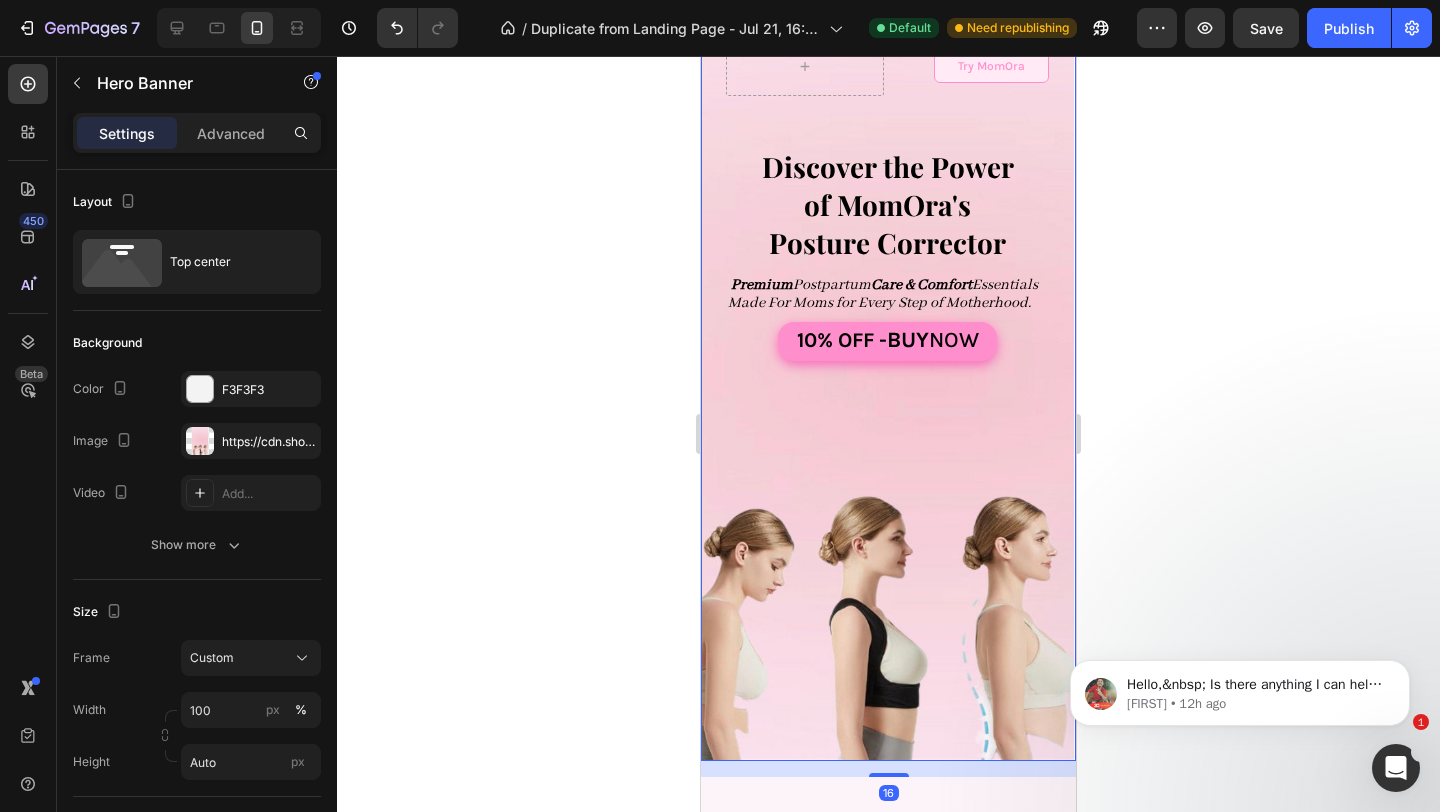 scroll, scrollTop: 71, scrollLeft: 0, axis: vertical 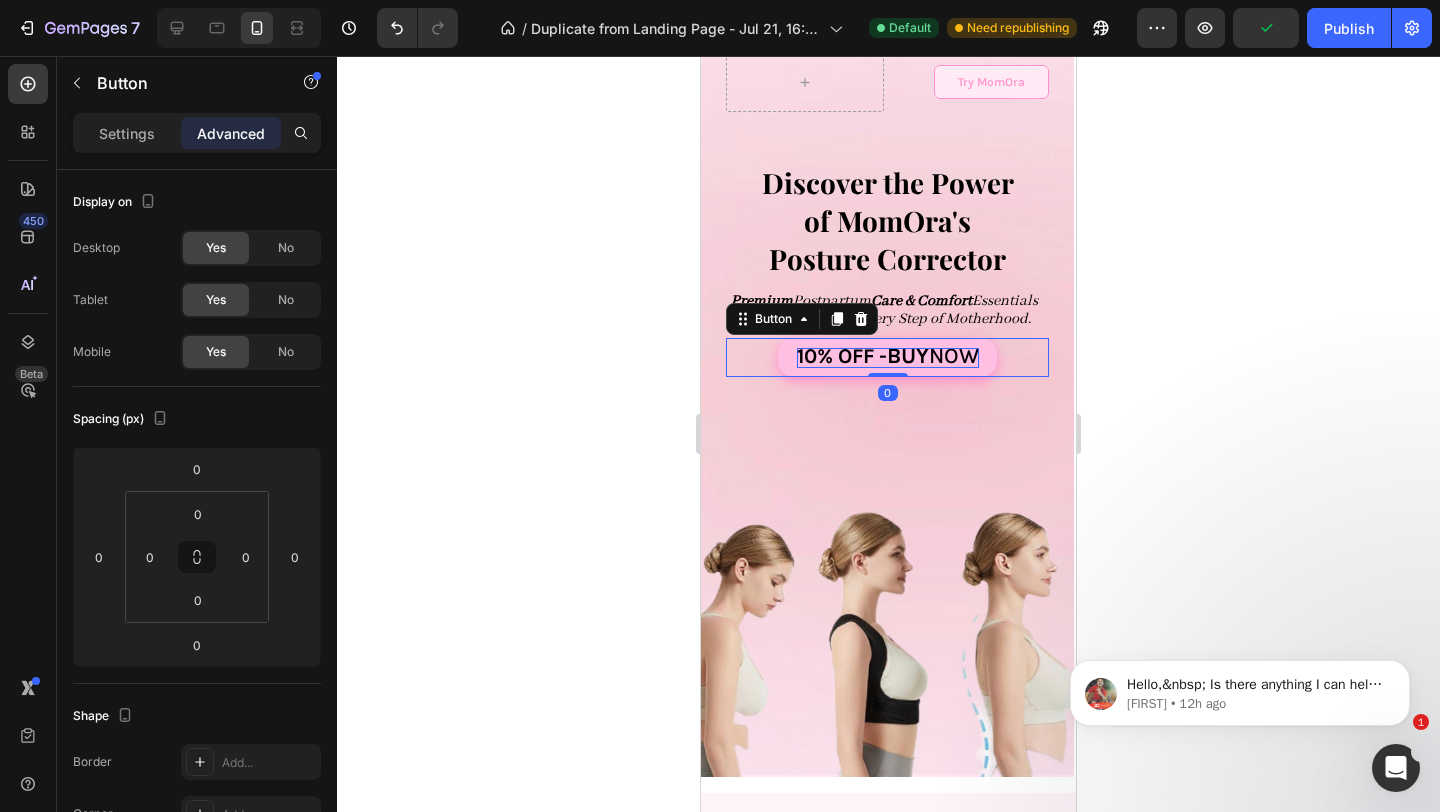 click on "10% OFF -" at bounding box center (842, 356) 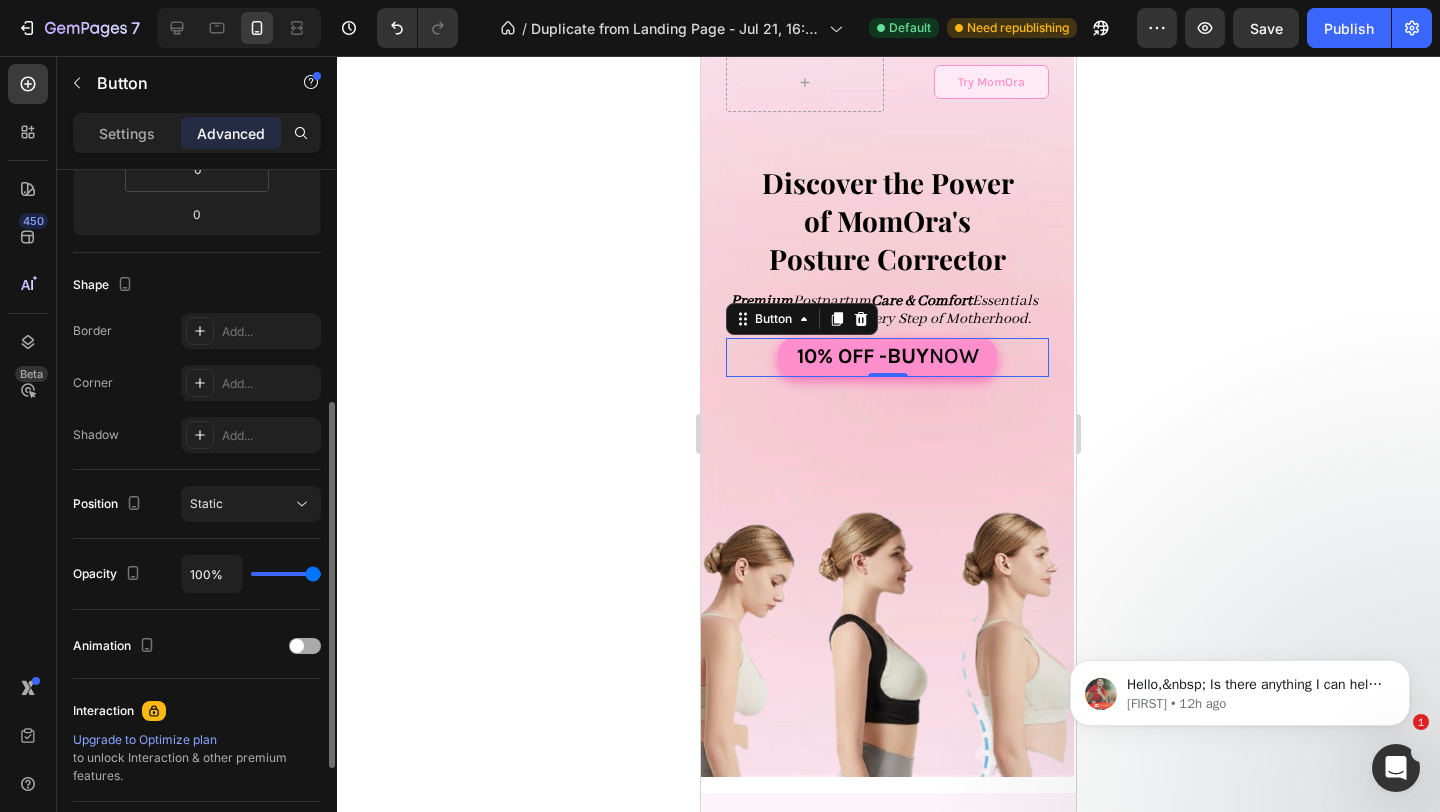 scroll, scrollTop: 435, scrollLeft: 0, axis: vertical 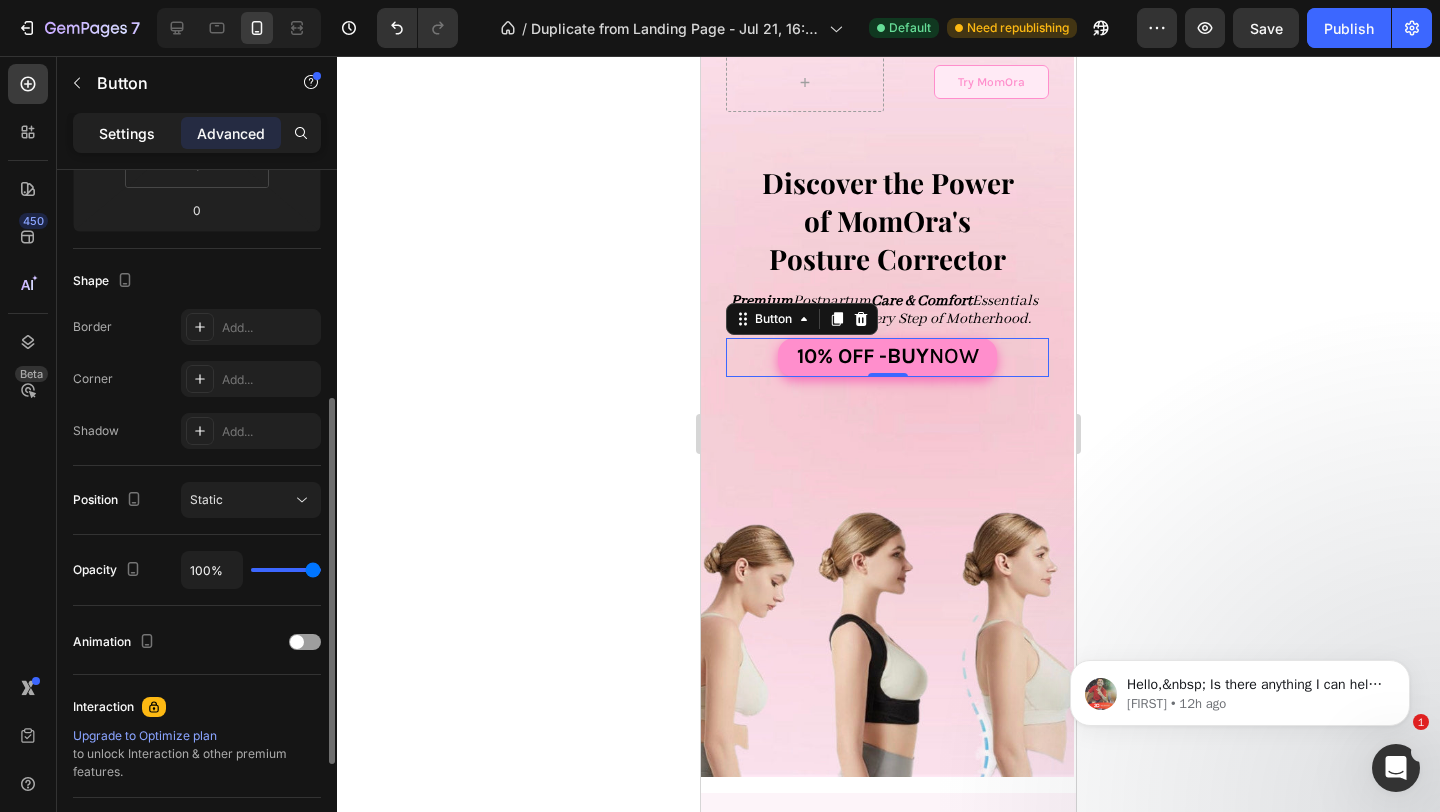 click on "Settings" at bounding box center [127, 133] 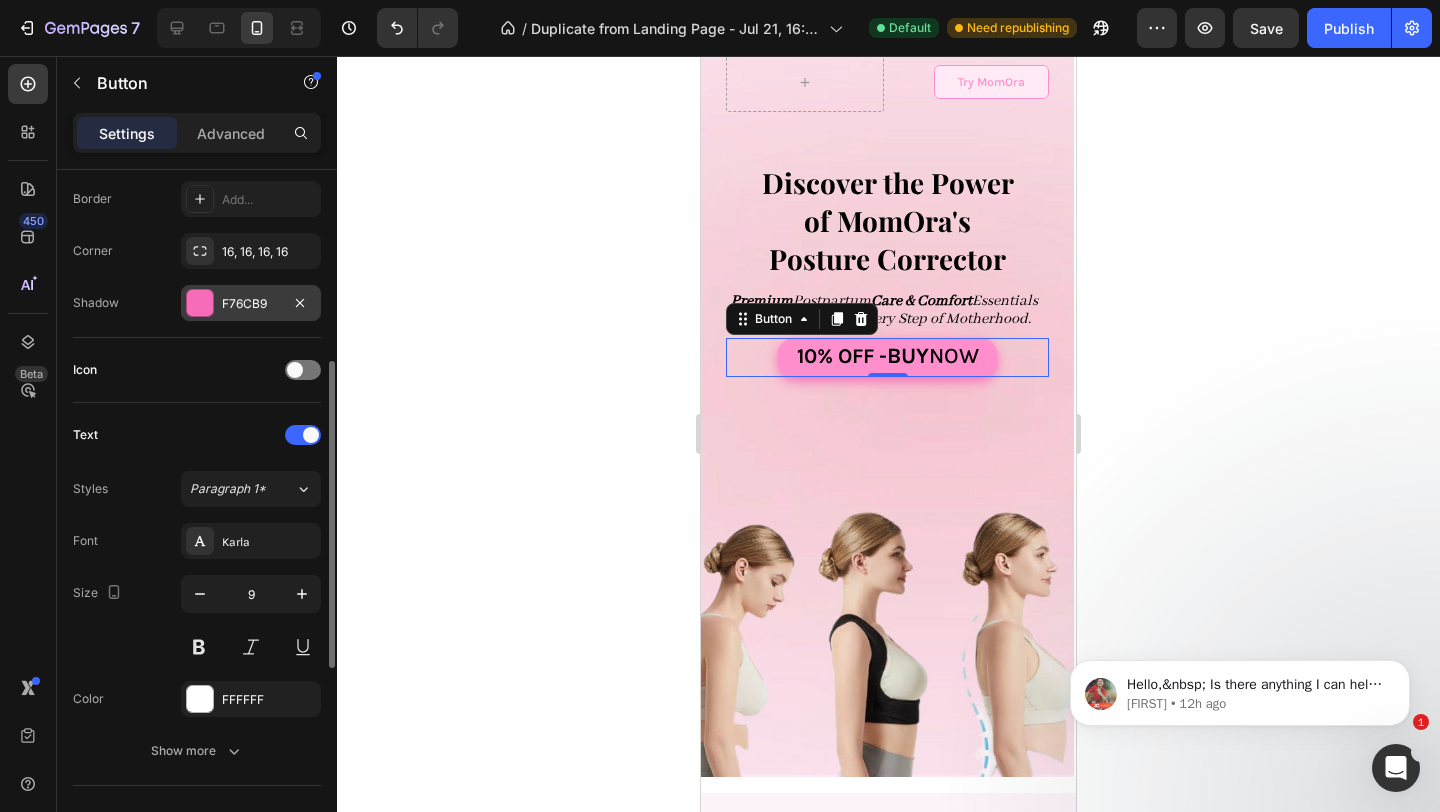 click on "F76CB9" at bounding box center (251, 304) 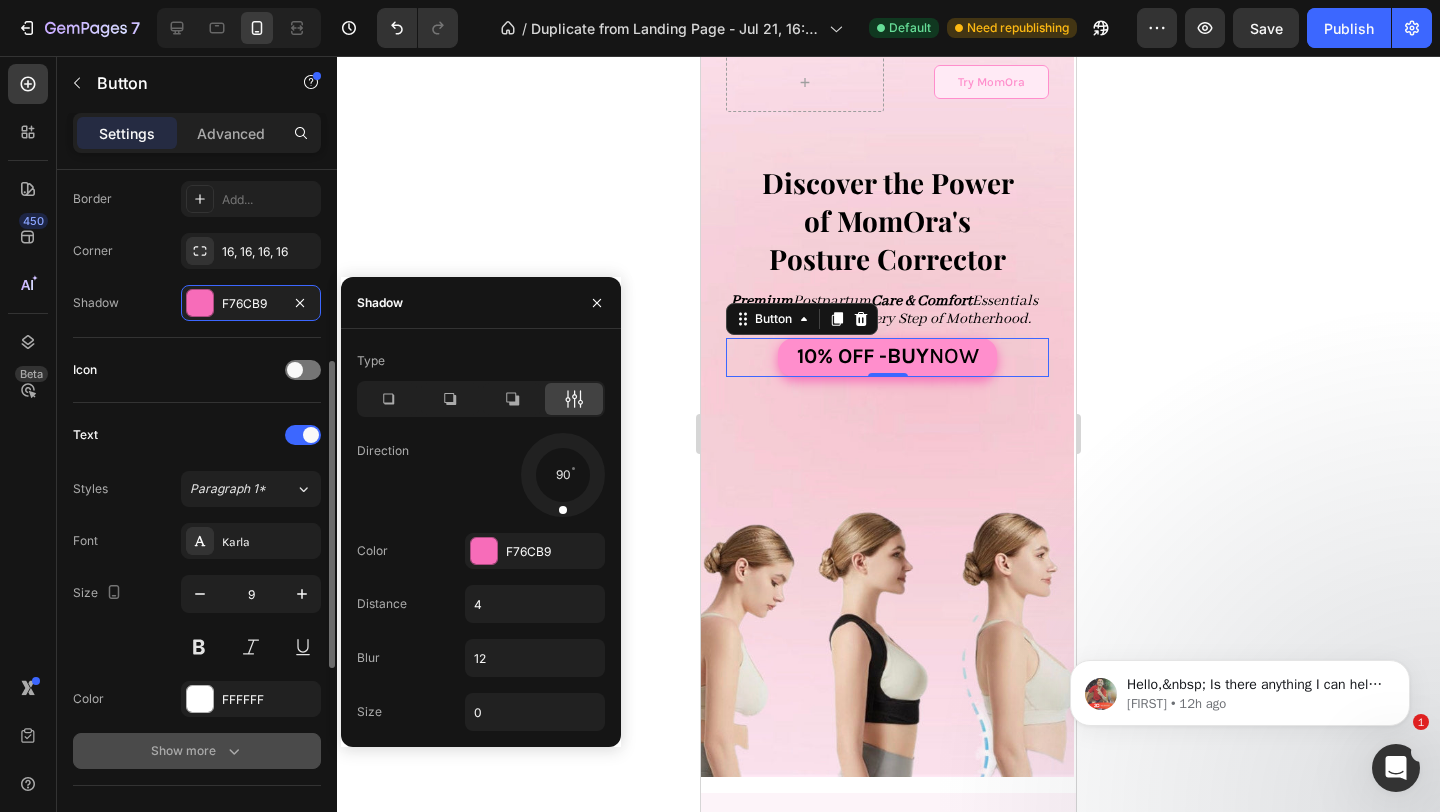 click on "Show more" at bounding box center (197, 751) 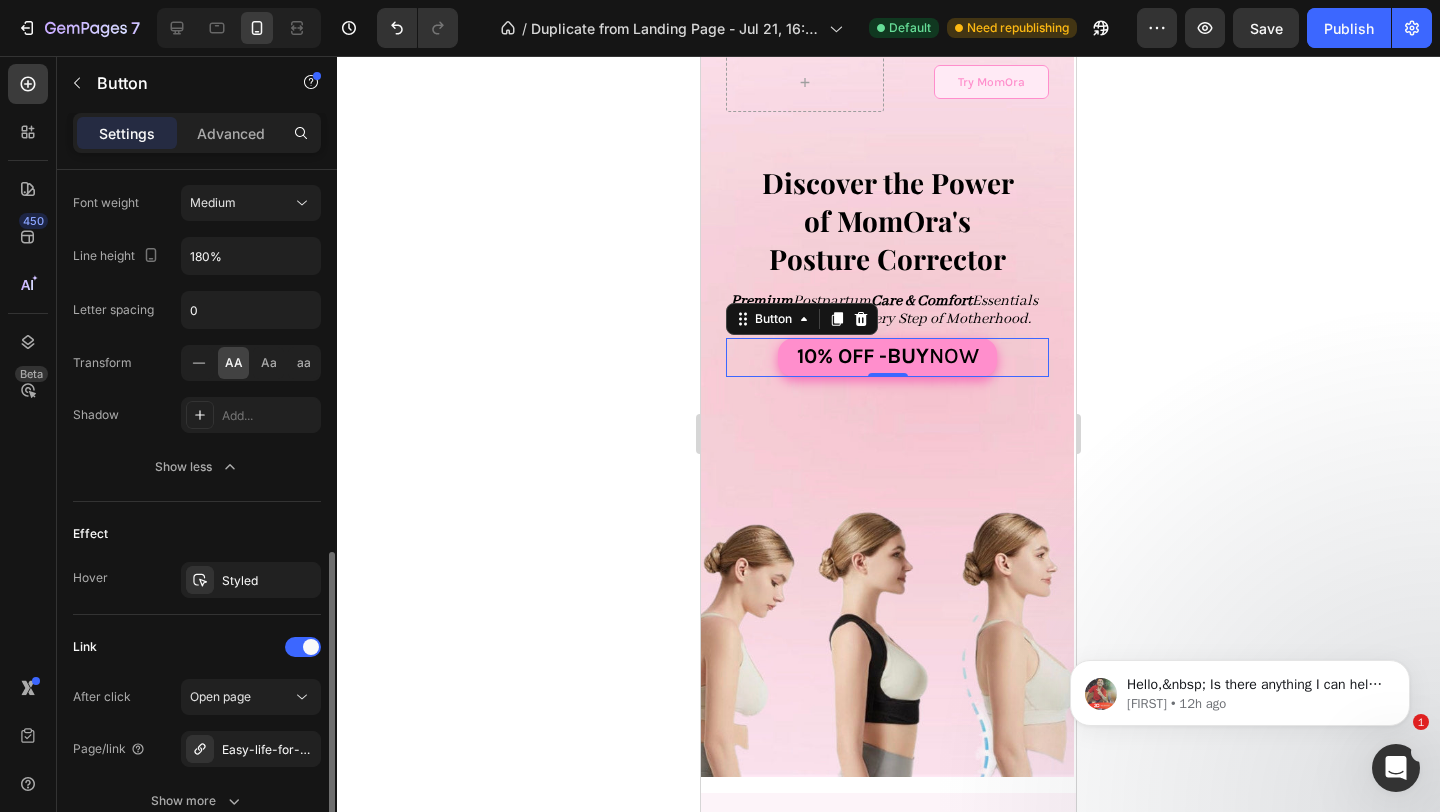 scroll, scrollTop: 991, scrollLeft: 0, axis: vertical 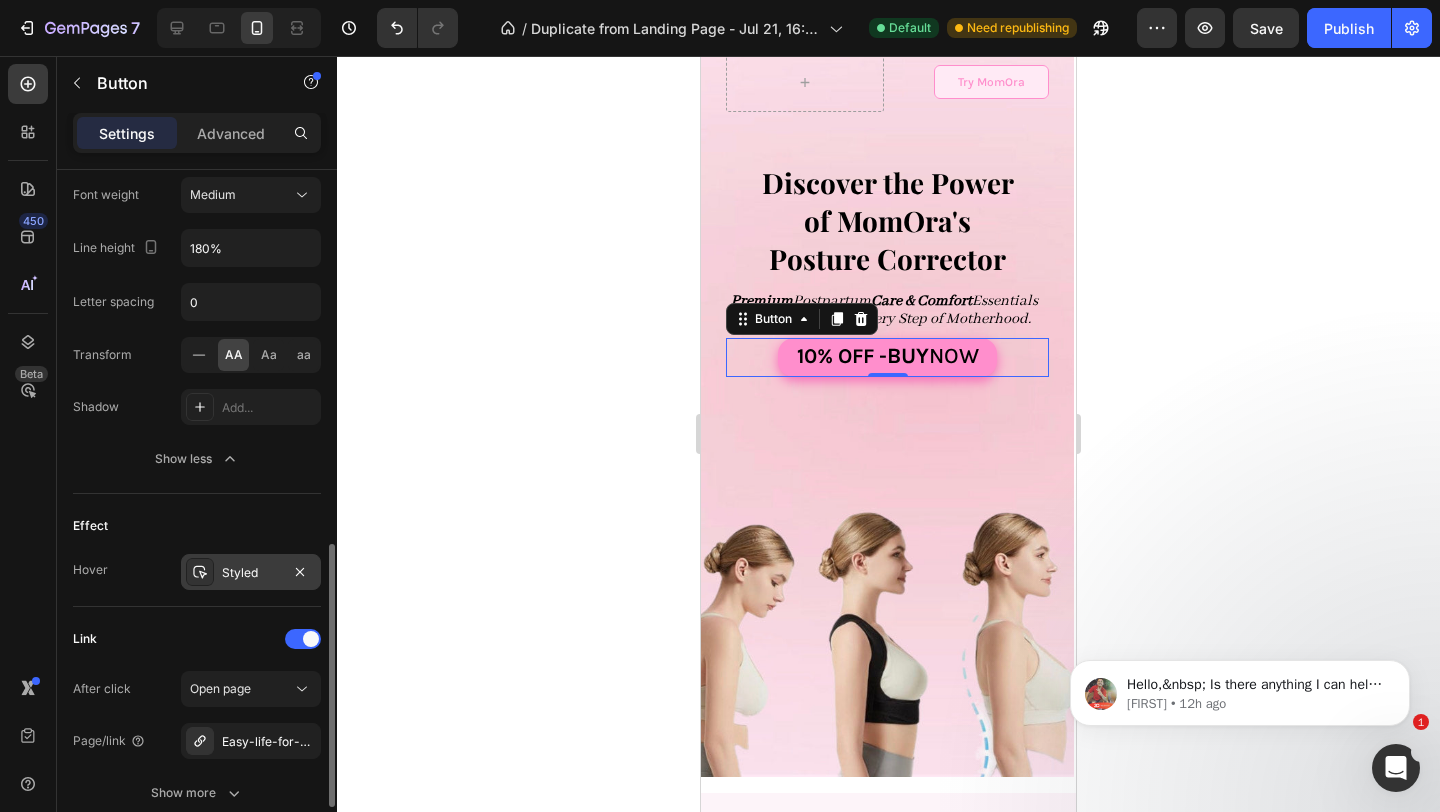 click on "Styled" at bounding box center (251, 573) 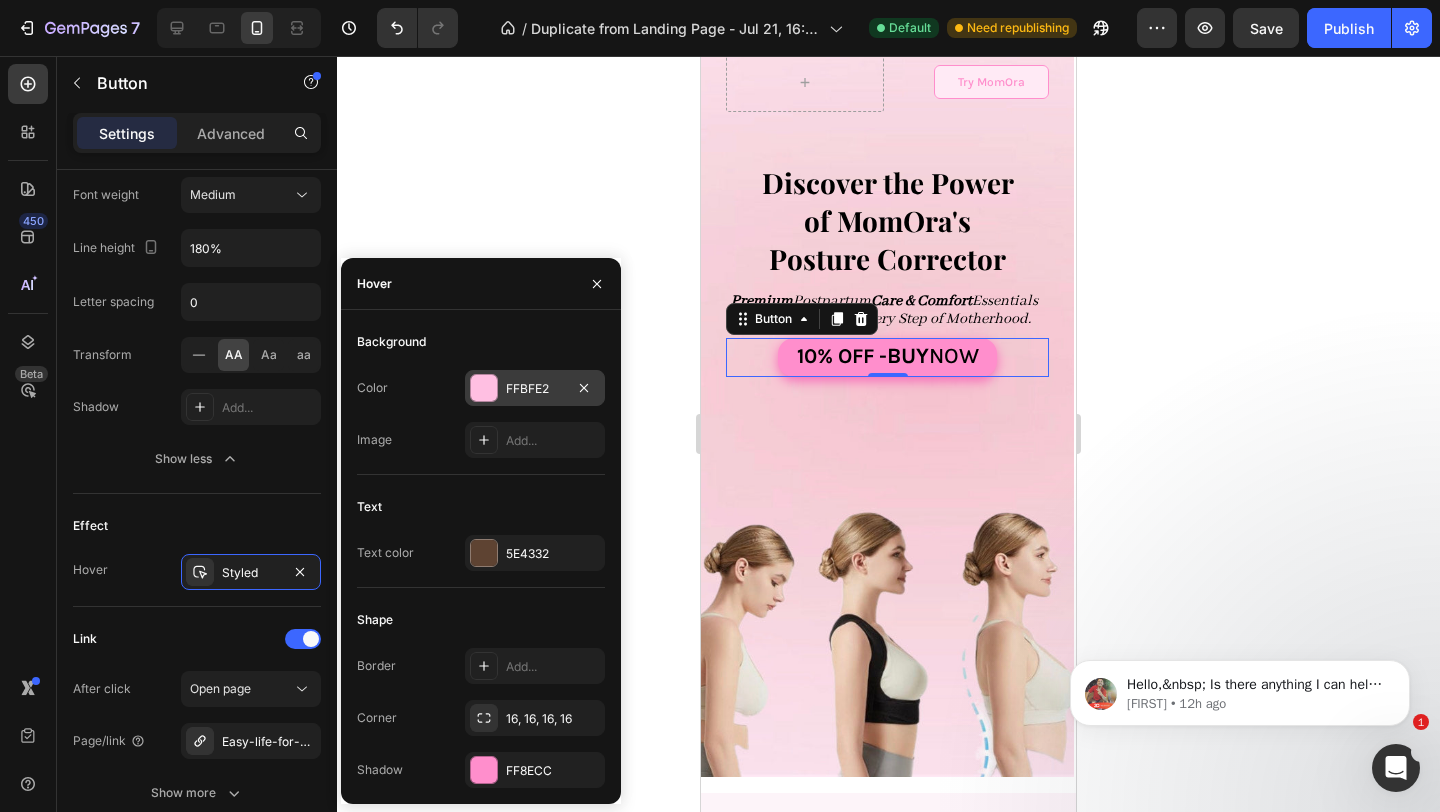 click on "FFBFE2" at bounding box center (535, 389) 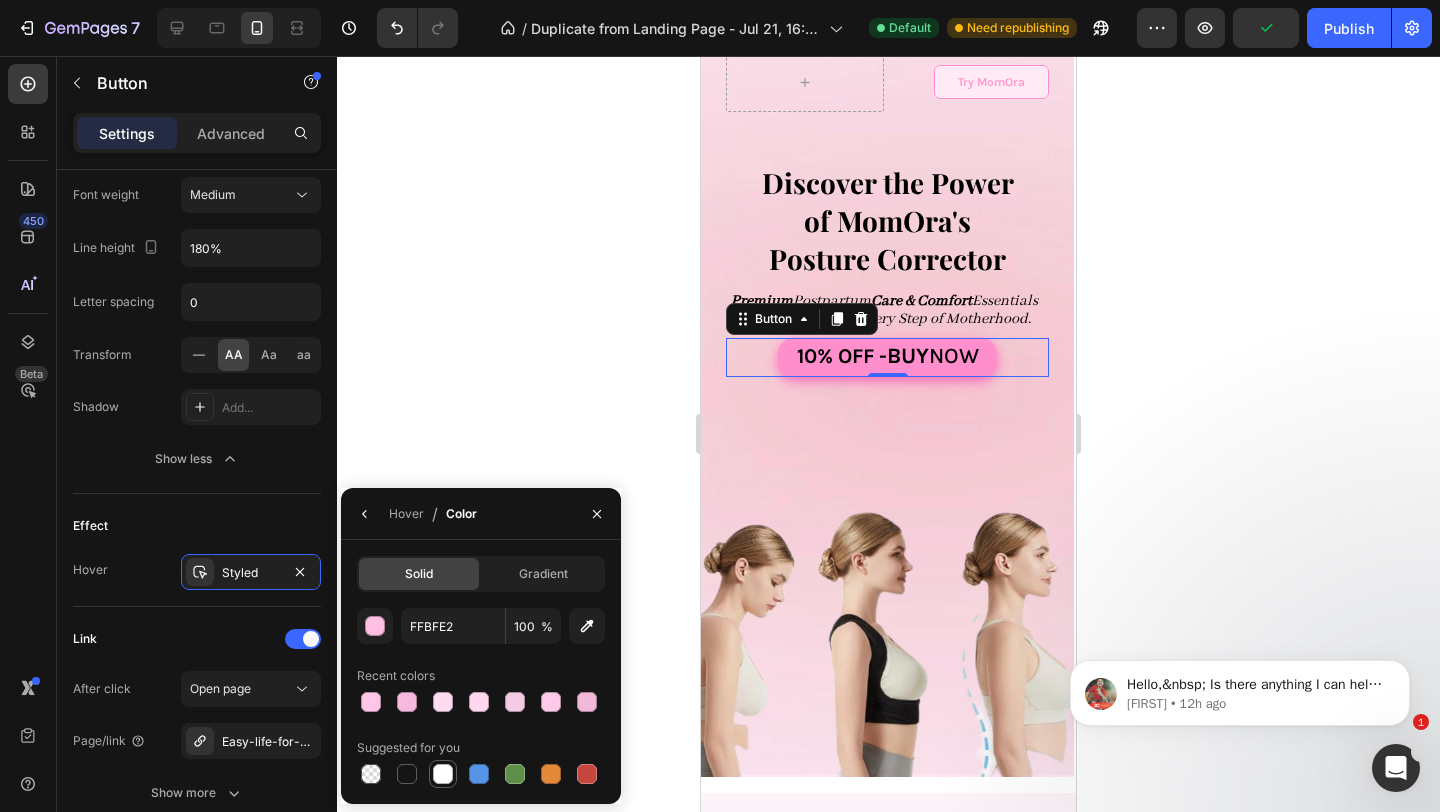 click at bounding box center (443, 774) 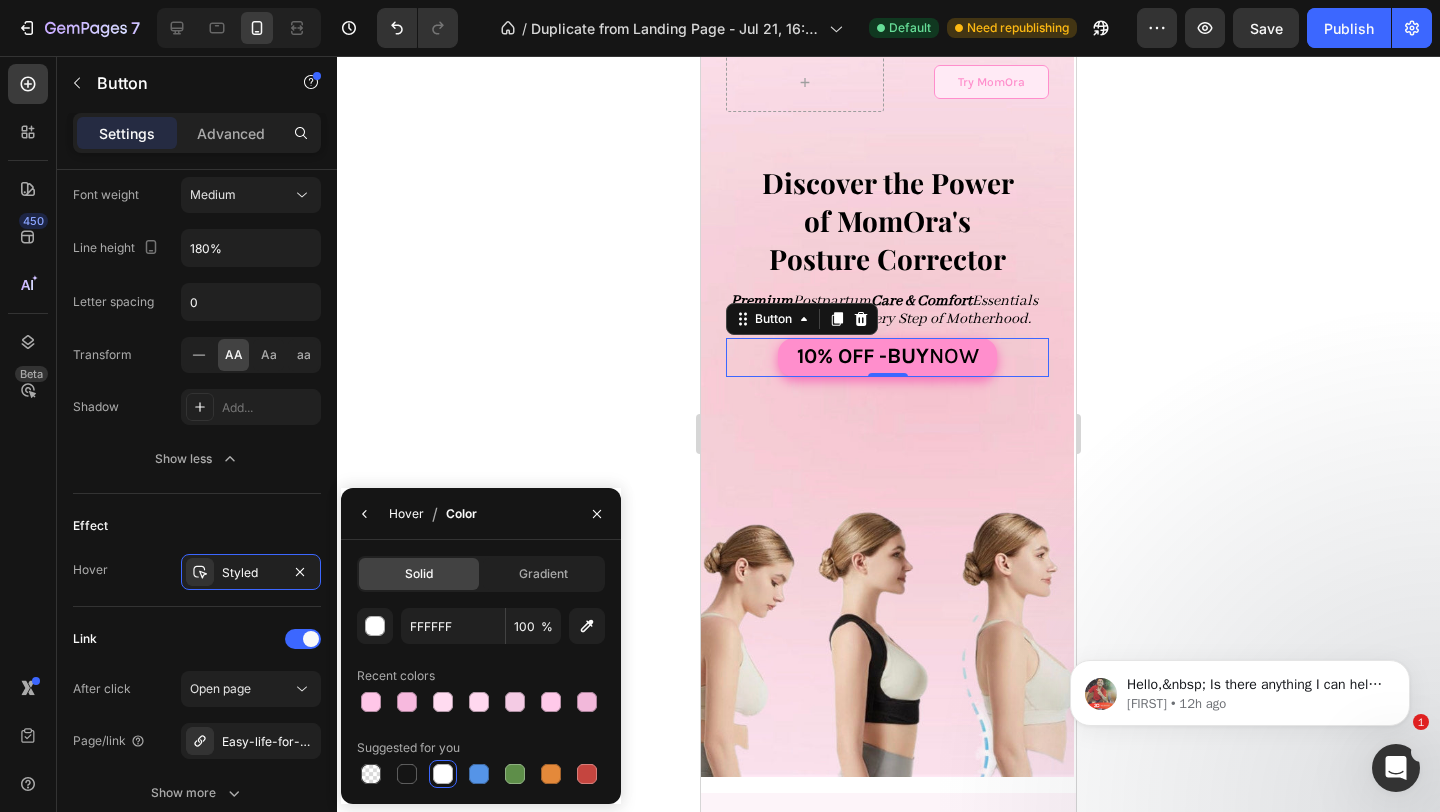 click on "Hover" at bounding box center [406, 514] 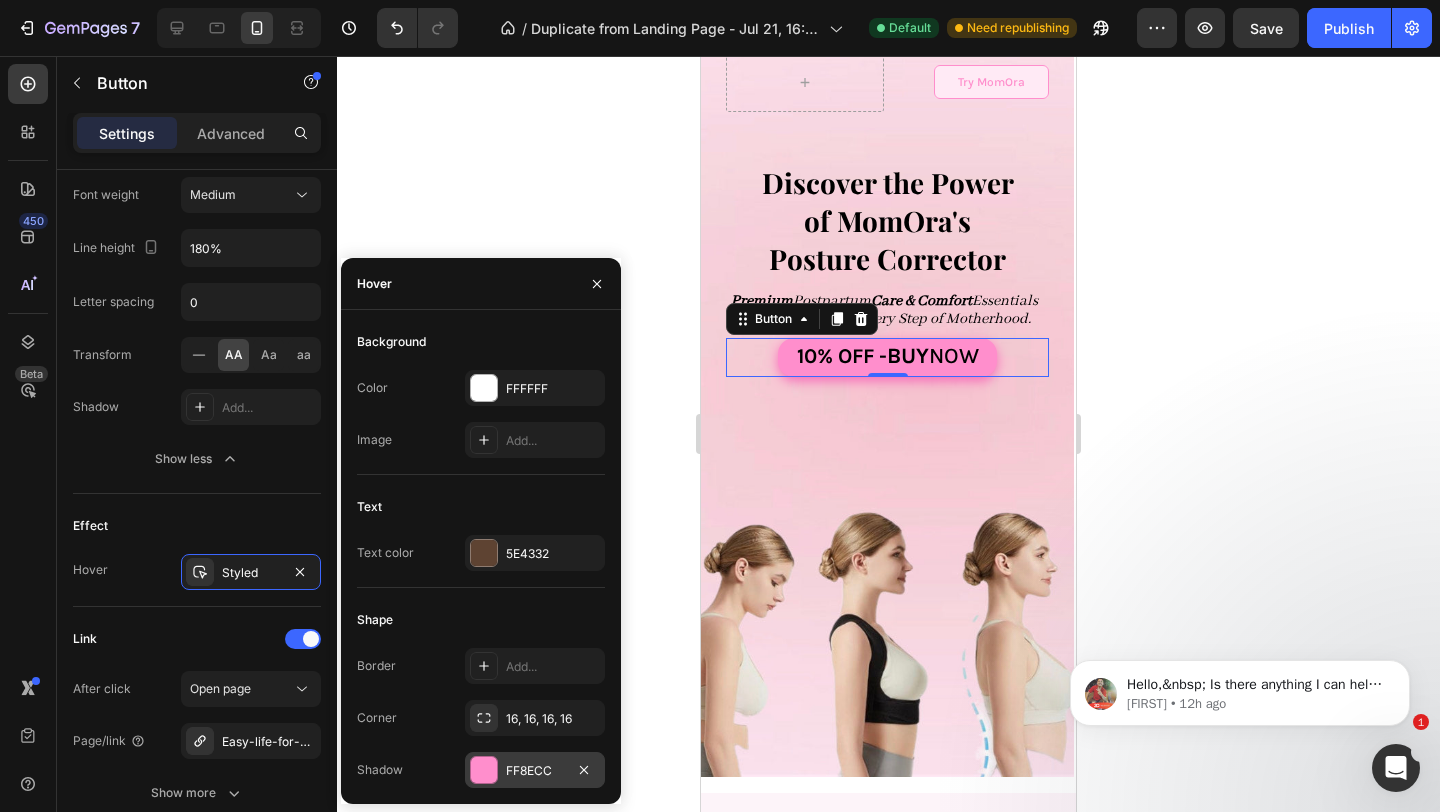 click on "FF8ECC" at bounding box center [535, 771] 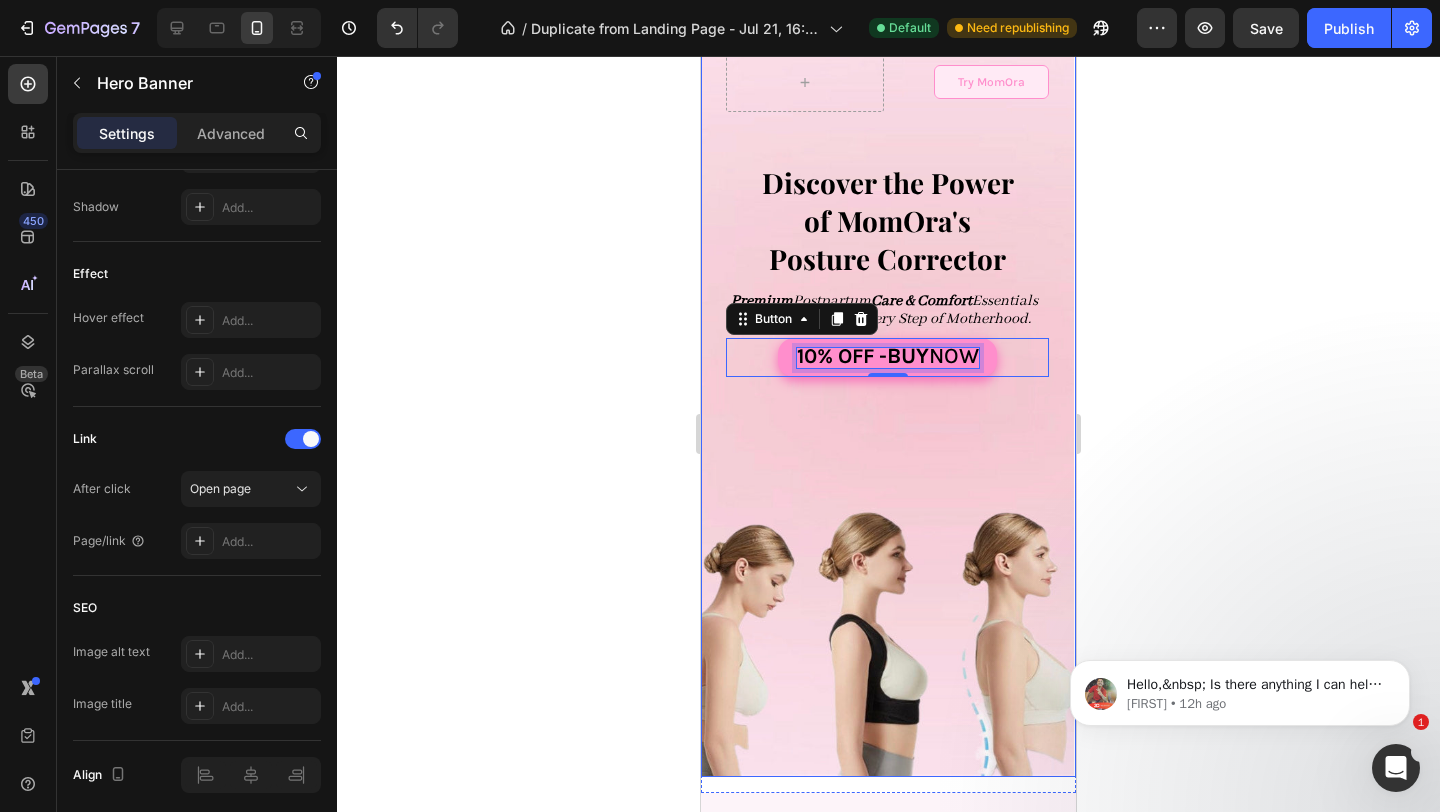 click on "Try MomOra Button Row ⁠⁠⁠⁠⁠⁠⁠ Discover the Power of MomOra's Posture Corrector Heading   Premium  Postpartum  Care & Comfort  Essentials Made For Moms for Every Step of Motherhood. Text Block 10% OFF -  buy  now Button   0 Row Row" at bounding box center (887, 401) 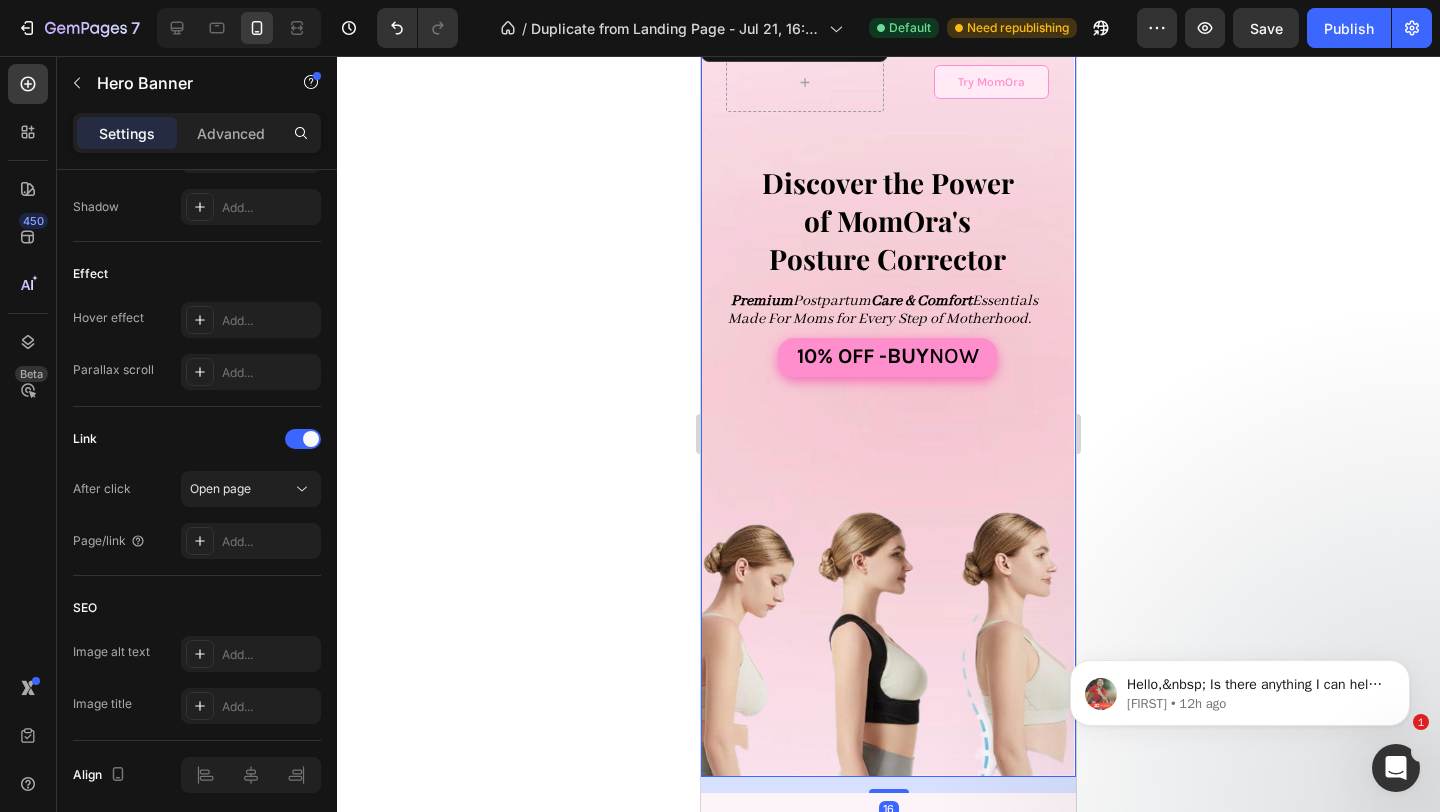 scroll, scrollTop: 0, scrollLeft: 0, axis: both 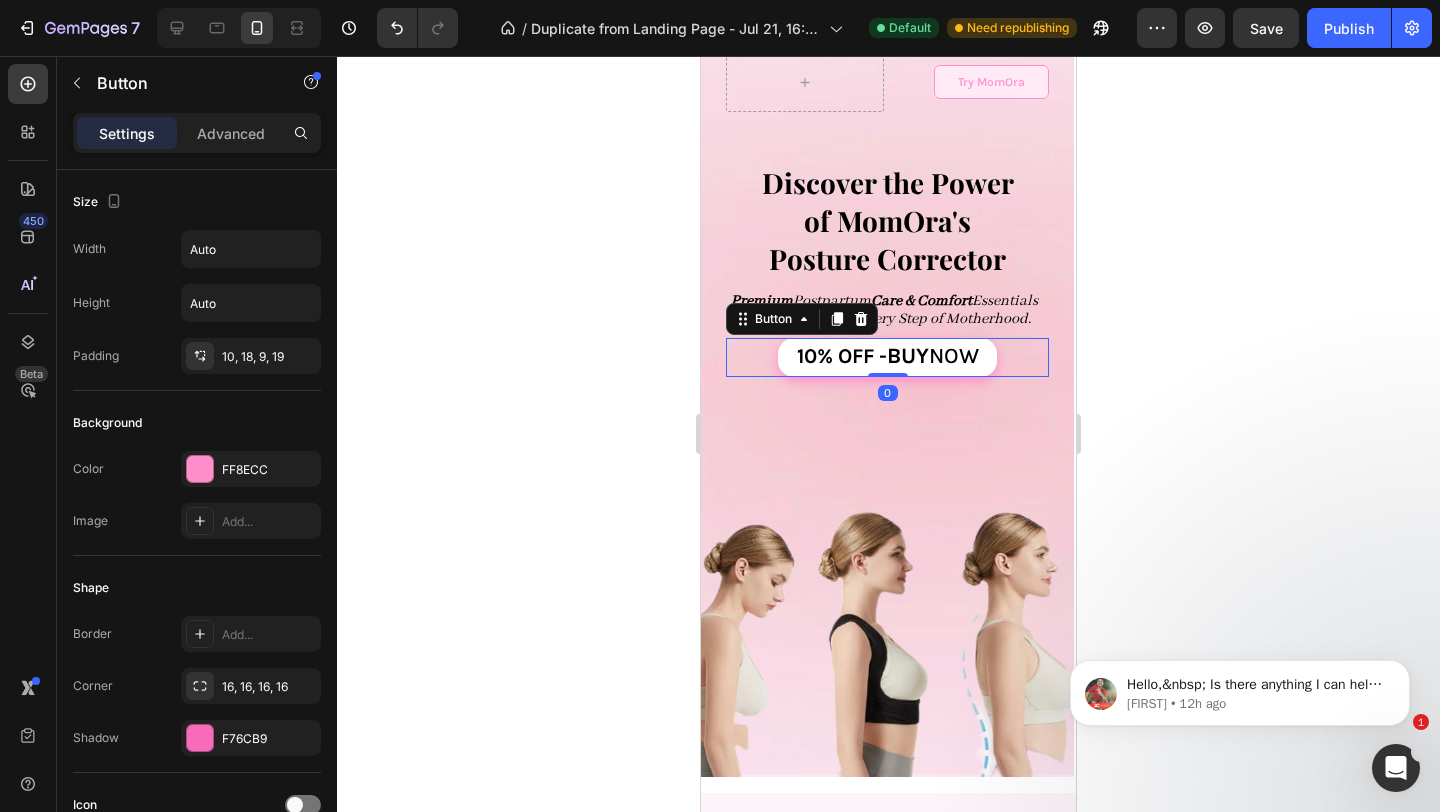 click on "10% OFF -  buy  now" at bounding box center [887, 357] 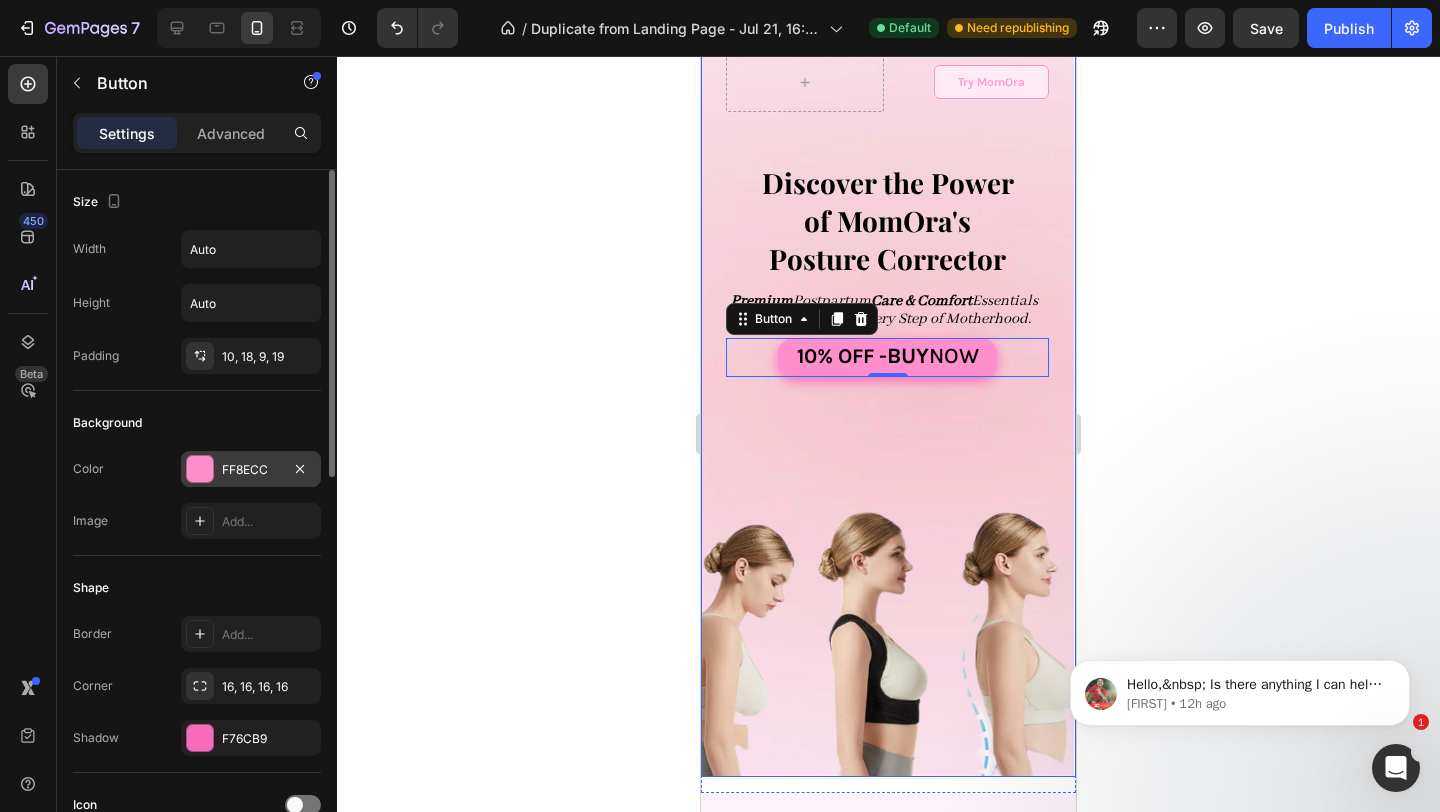 click on "FF8ECC" at bounding box center [251, 470] 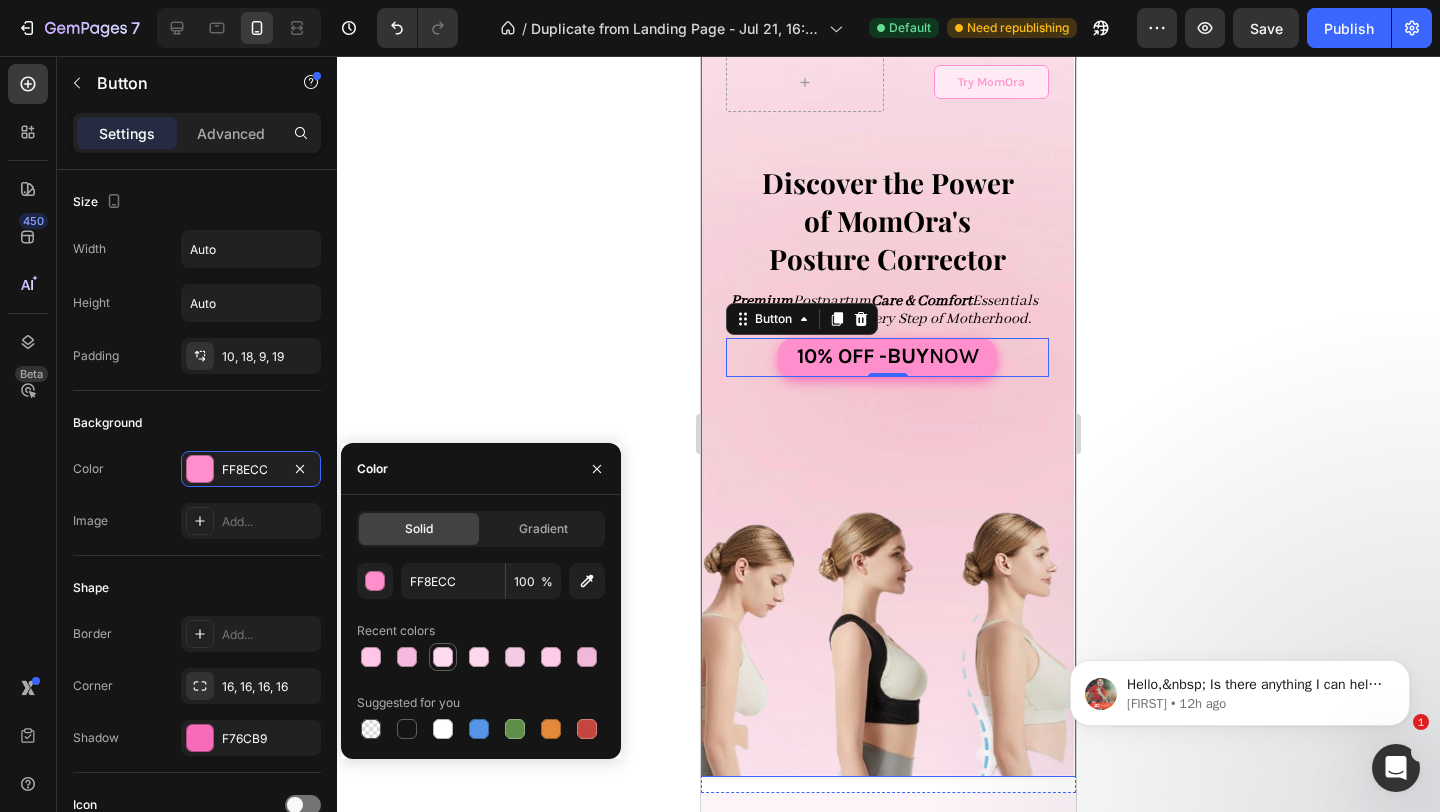 click at bounding box center [443, 657] 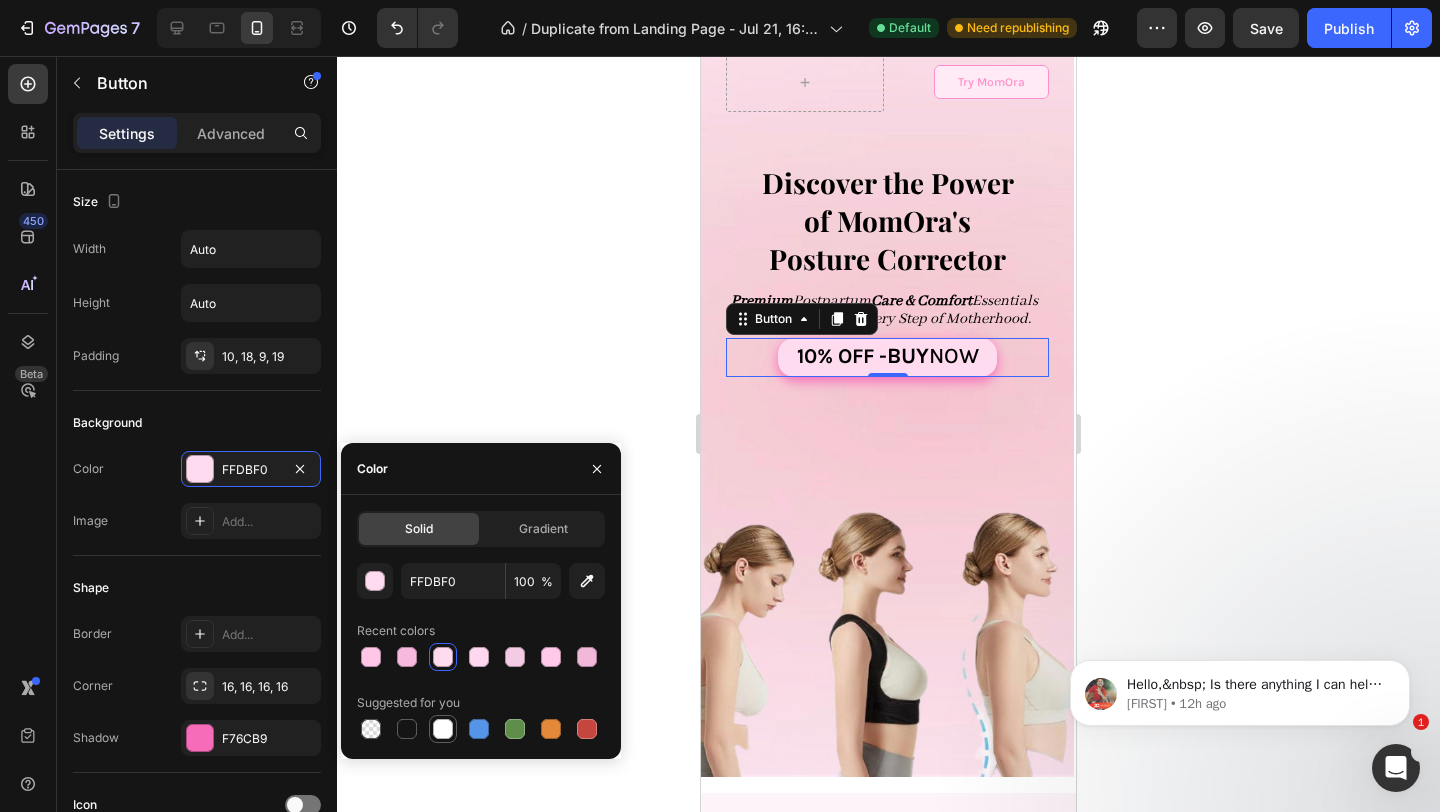 click at bounding box center (443, 729) 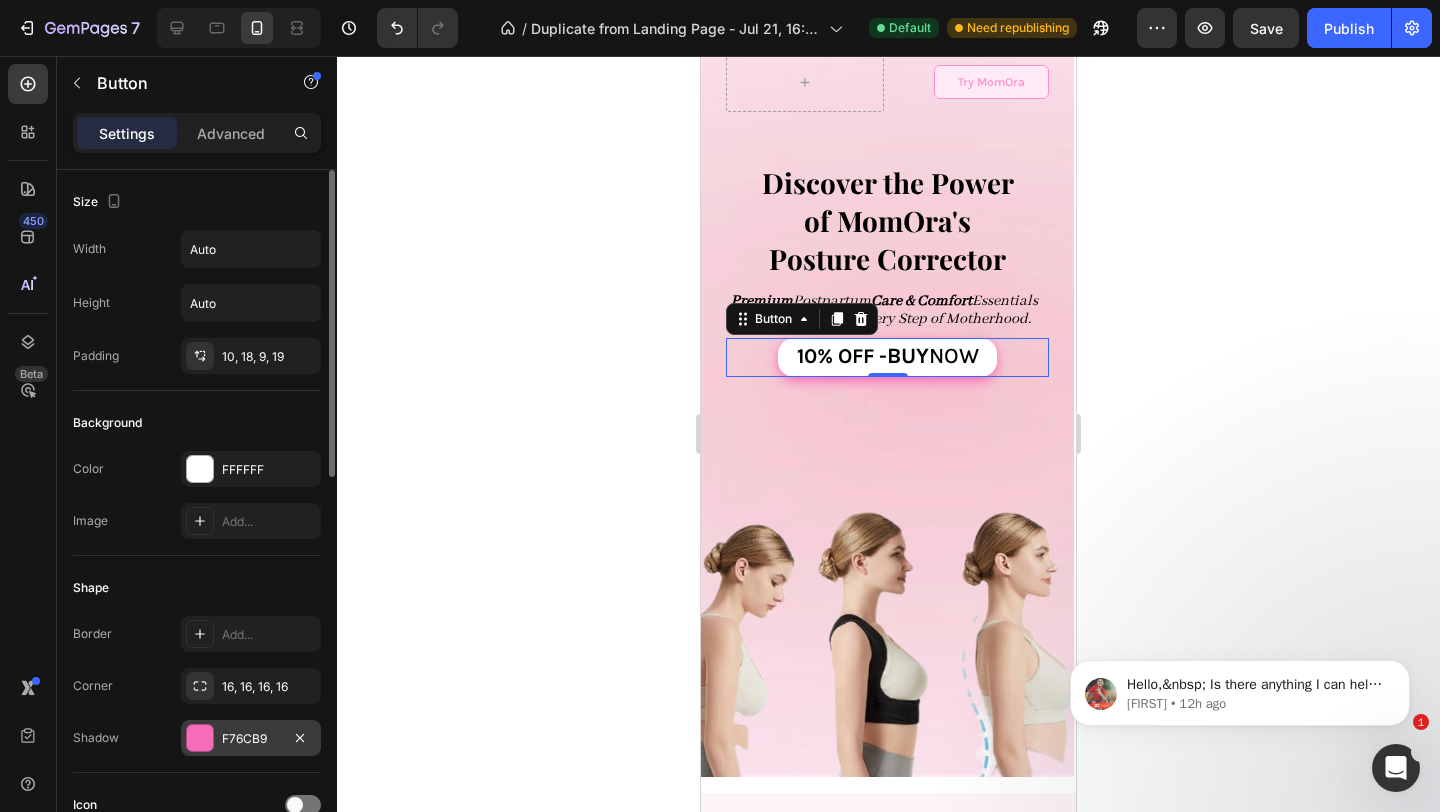 click on "F76CB9" at bounding box center [251, 739] 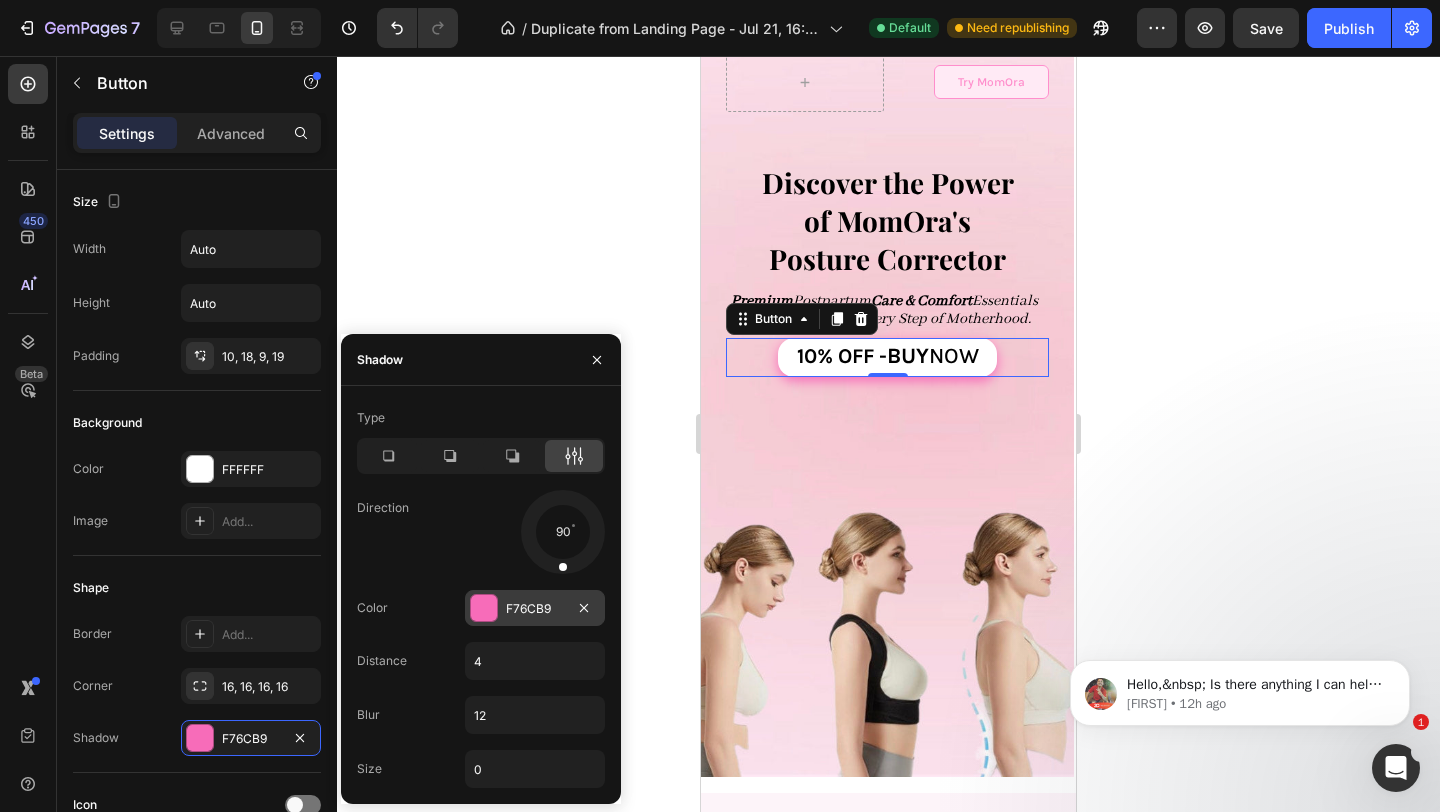 click on "F76CB9" at bounding box center (535, 609) 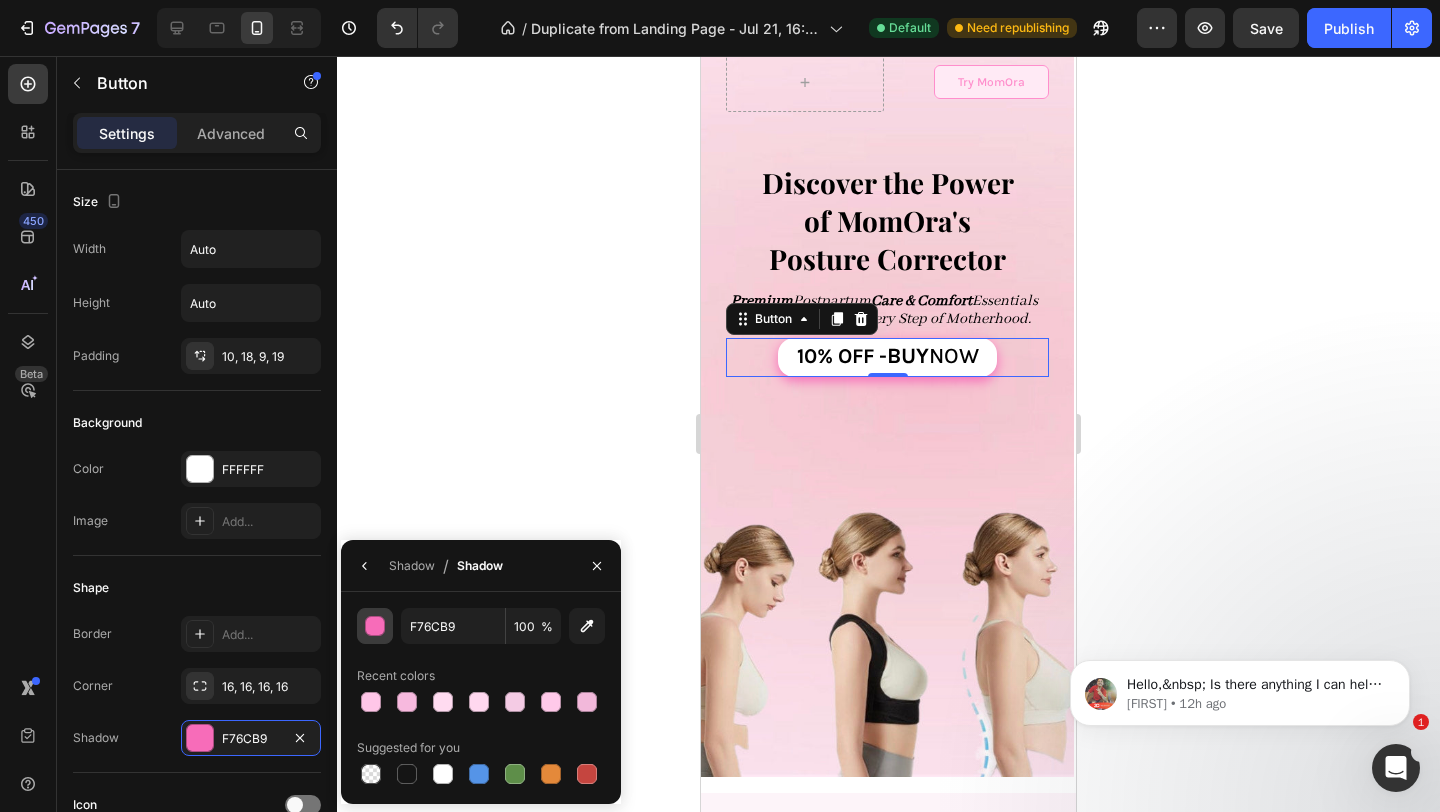 click at bounding box center (376, 627) 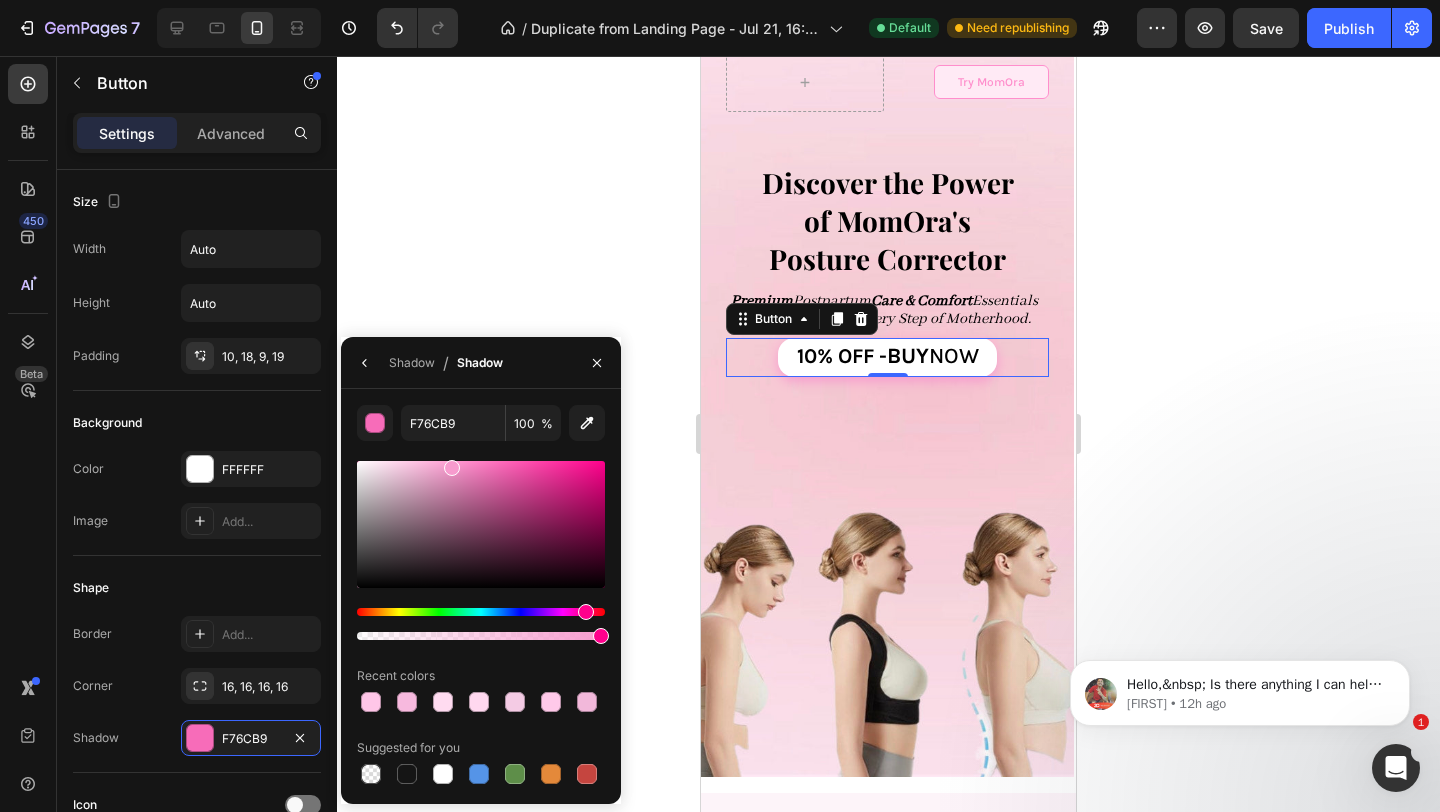 click at bounding box center (481, 524) 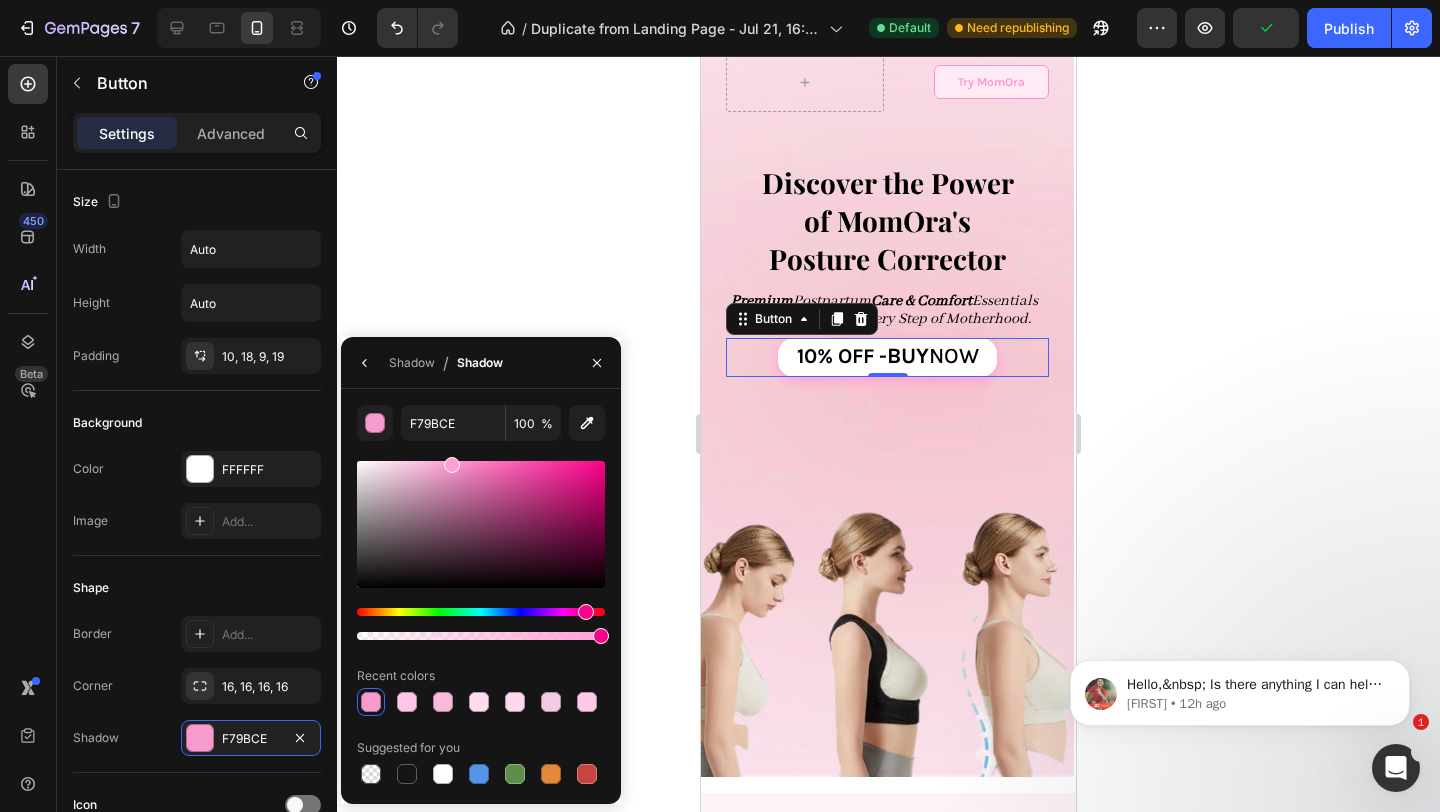 drag, startPoint x: 459, startPoint y: 464, endPoint x: 450, endPoint y: 453, distance: 14.21267 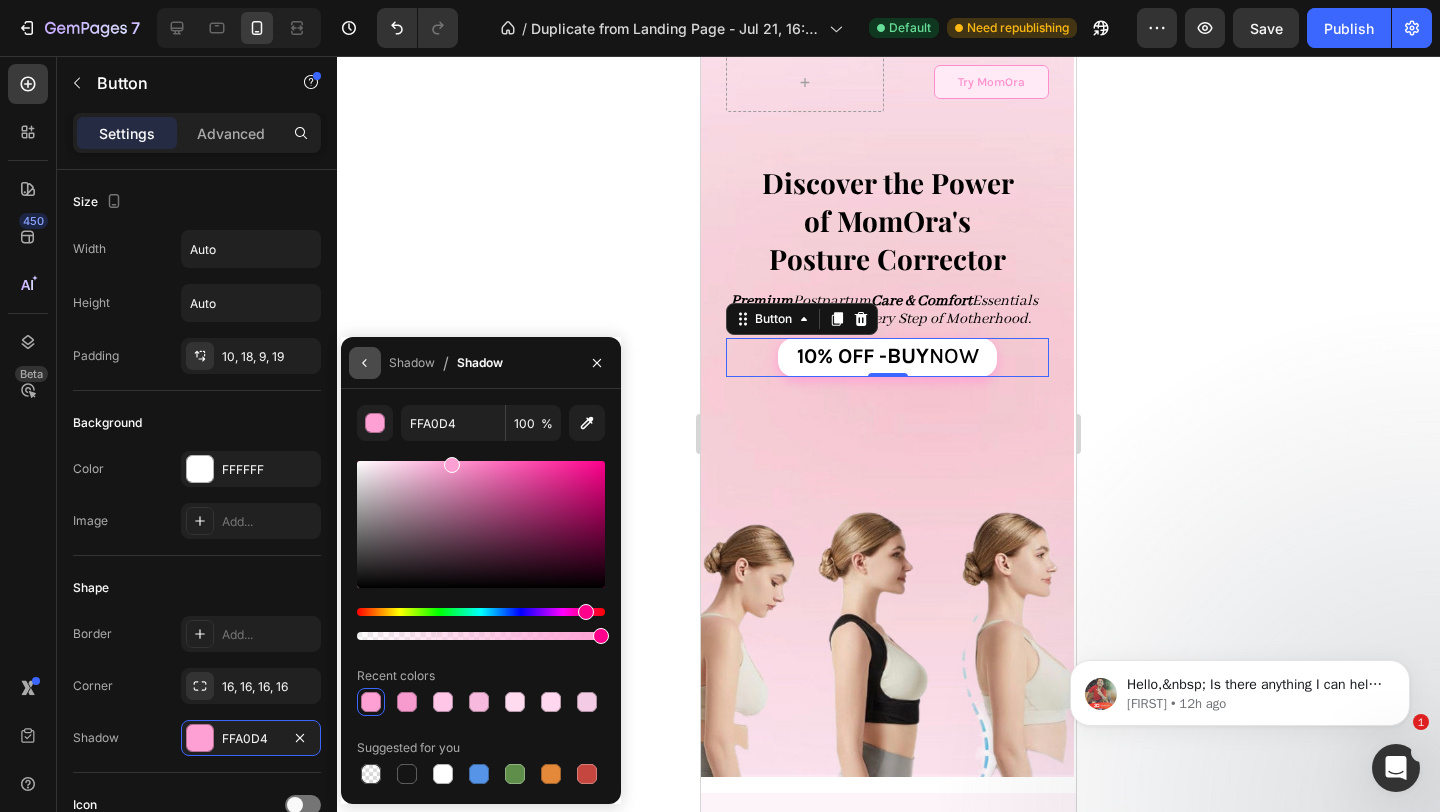 click at bounding box center [365, 363] 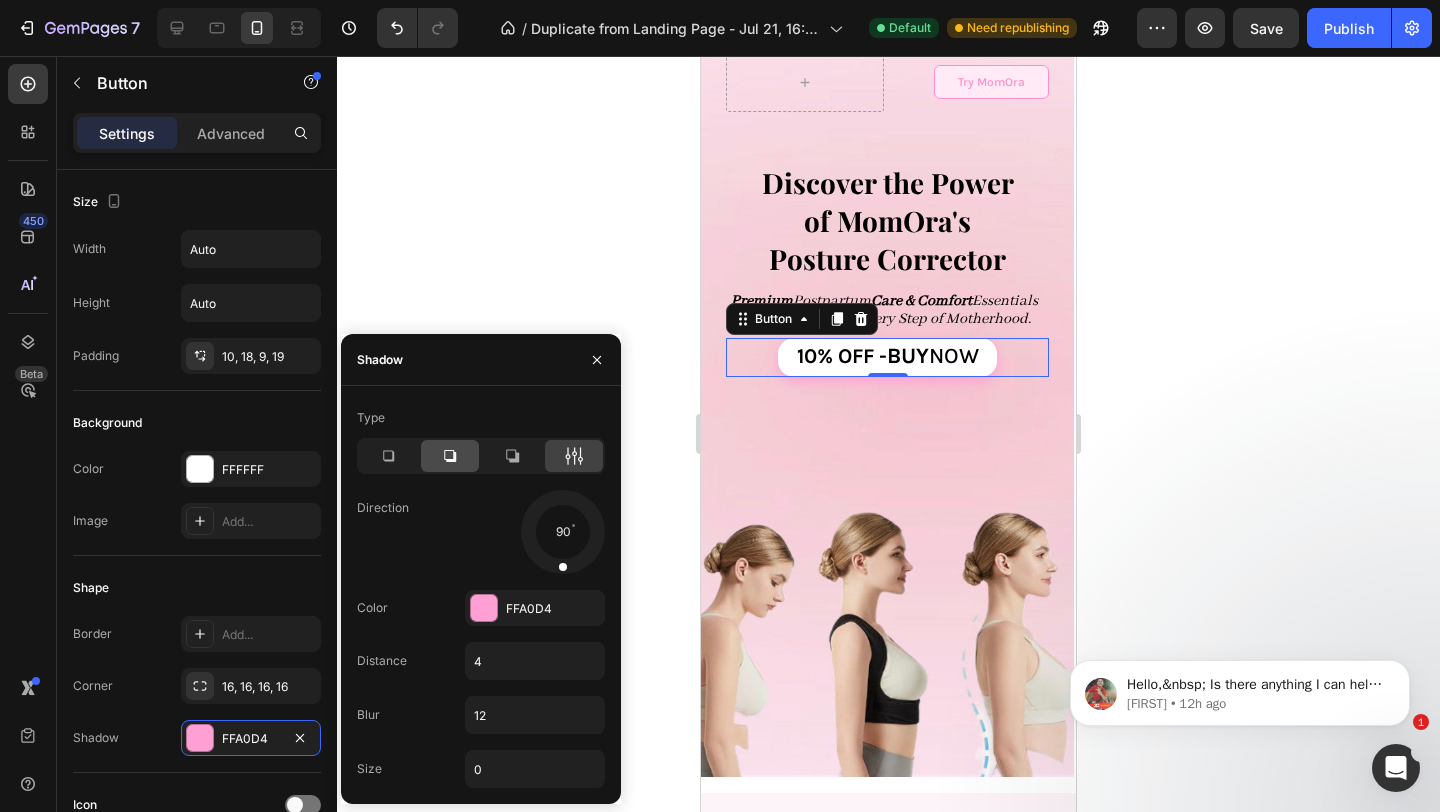 click 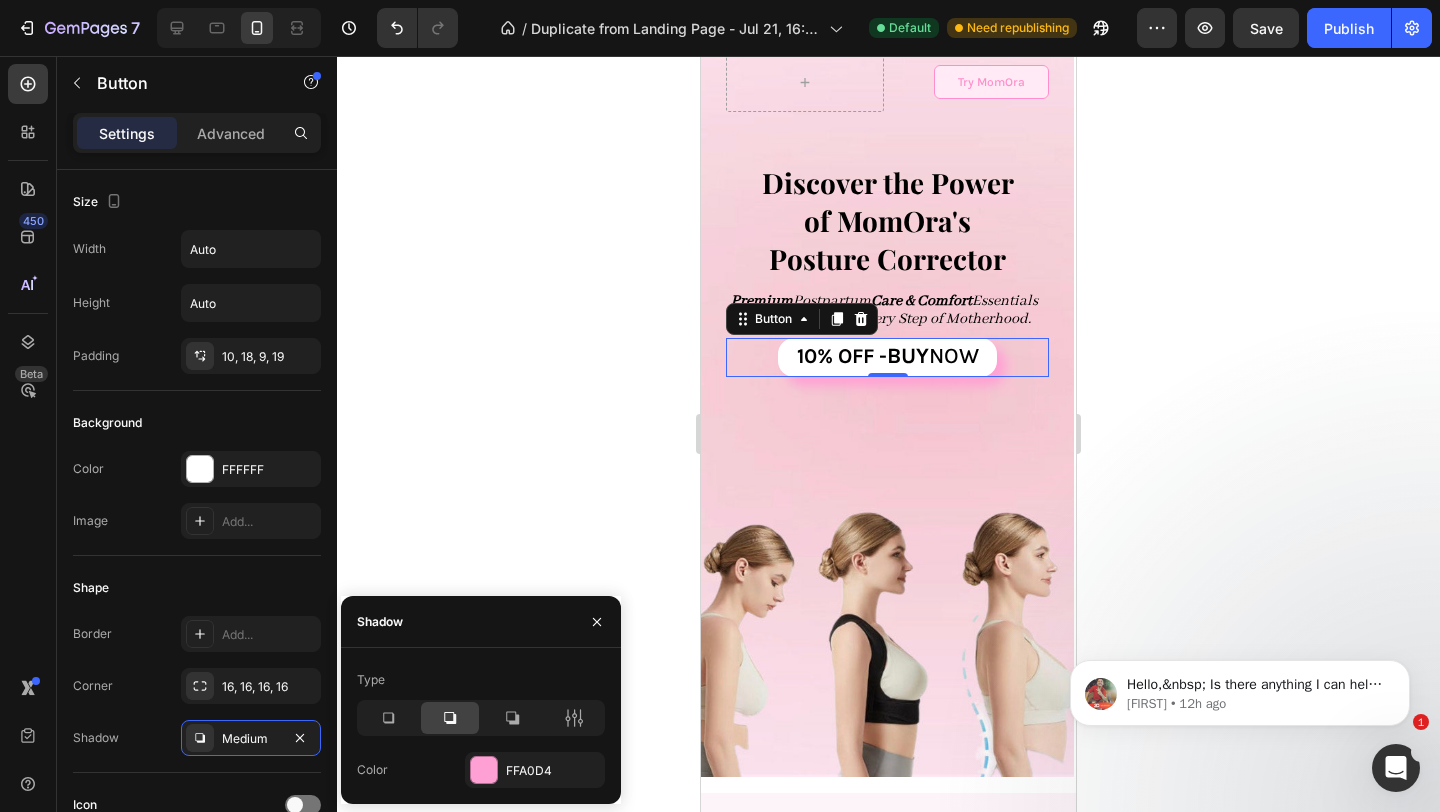 click 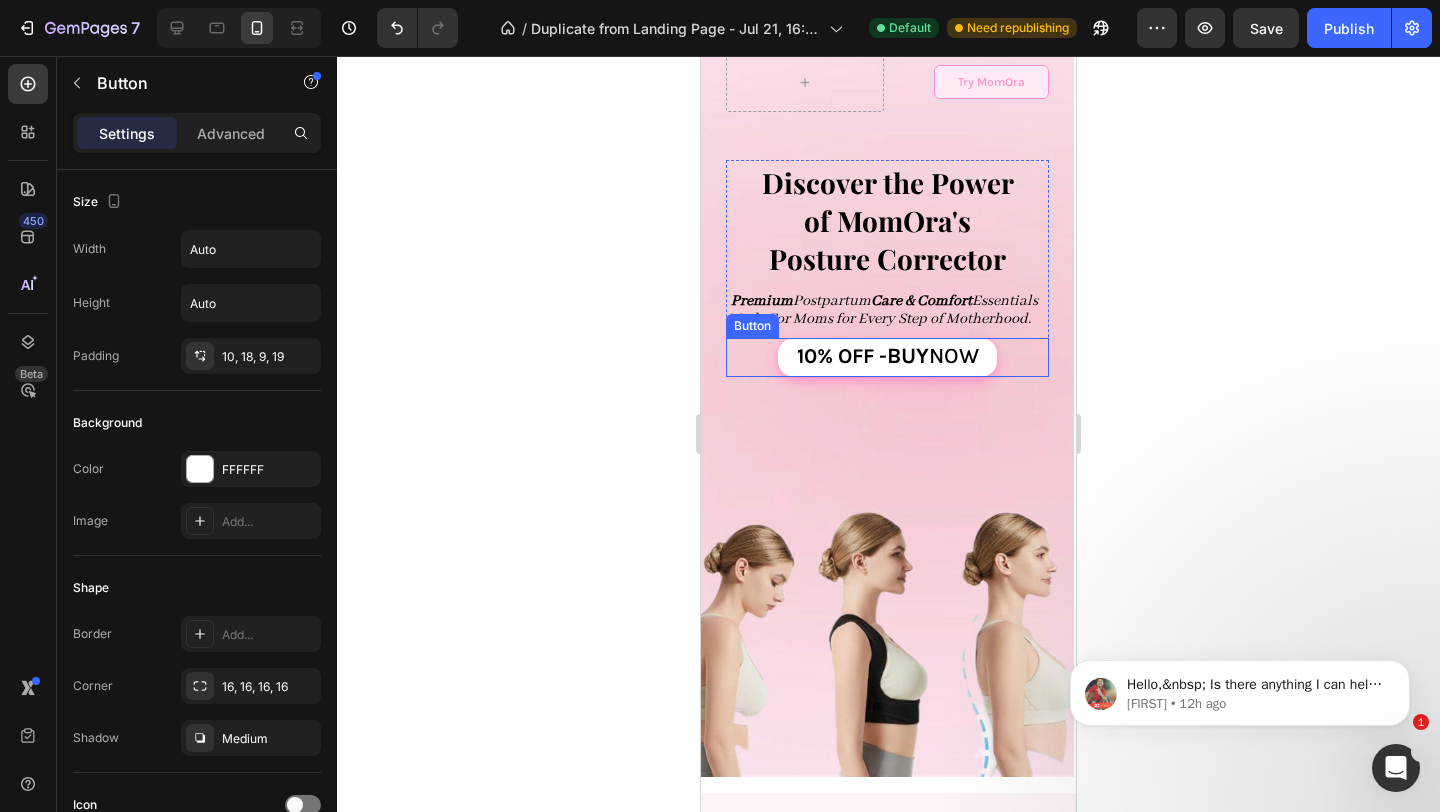 click on "10% OFF -  buy  now" at bounding box center (887, 357) 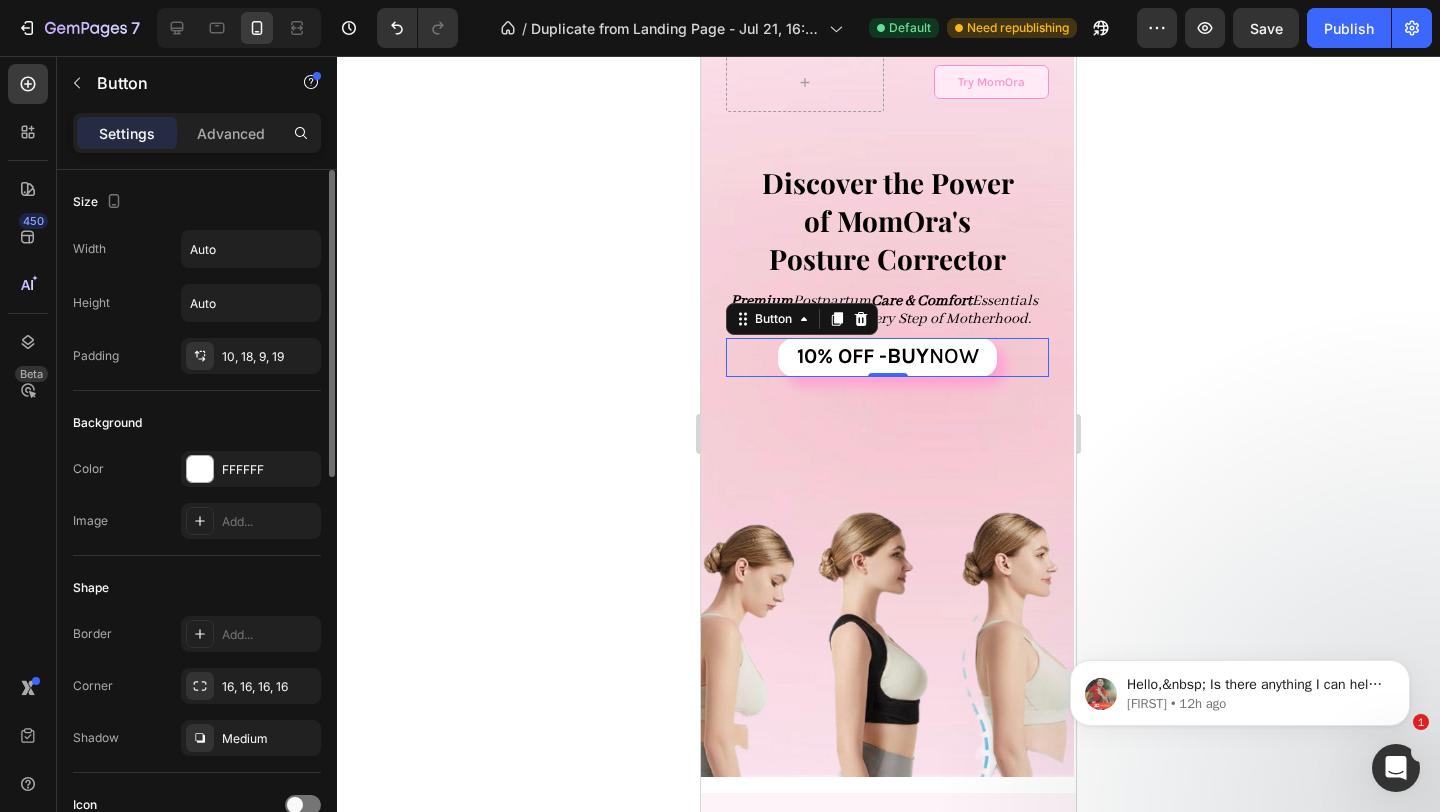 scroll, scrollTop: 8, scrollLeft: 0, axis: vertical 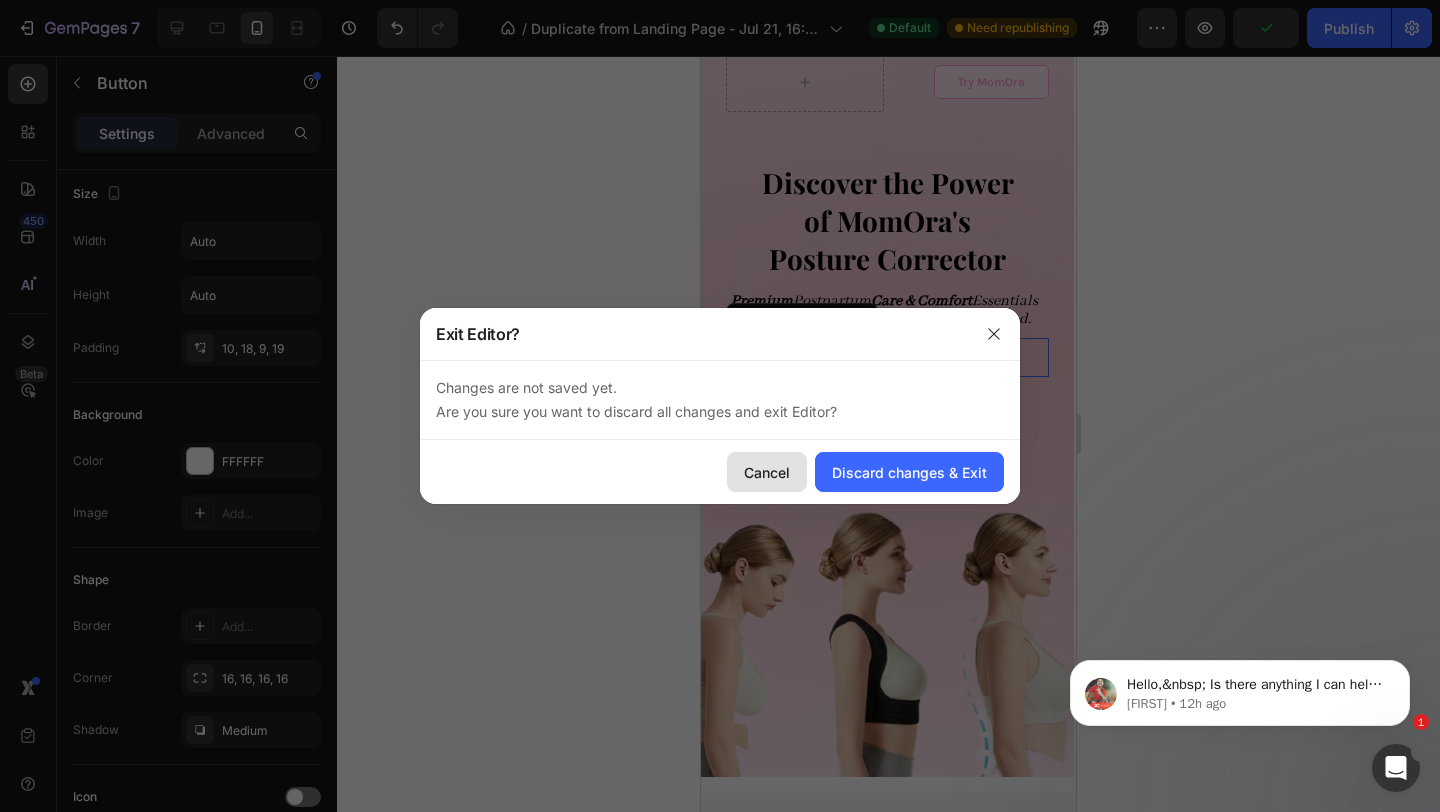 click on "Cancel" at bounding box center (767, 472) 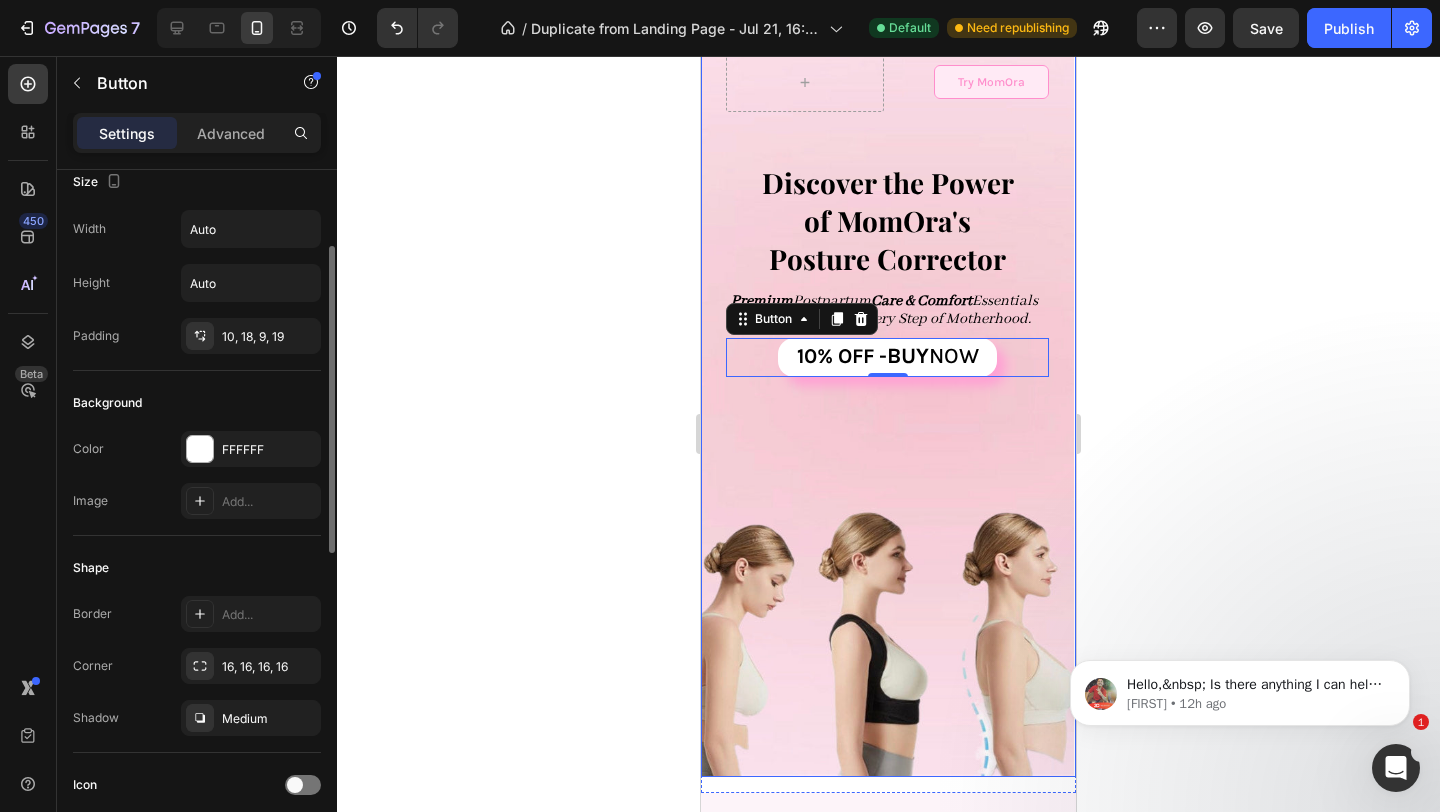 scroll, scrollTop: 118, scrollLeft: 0, axis: vertical 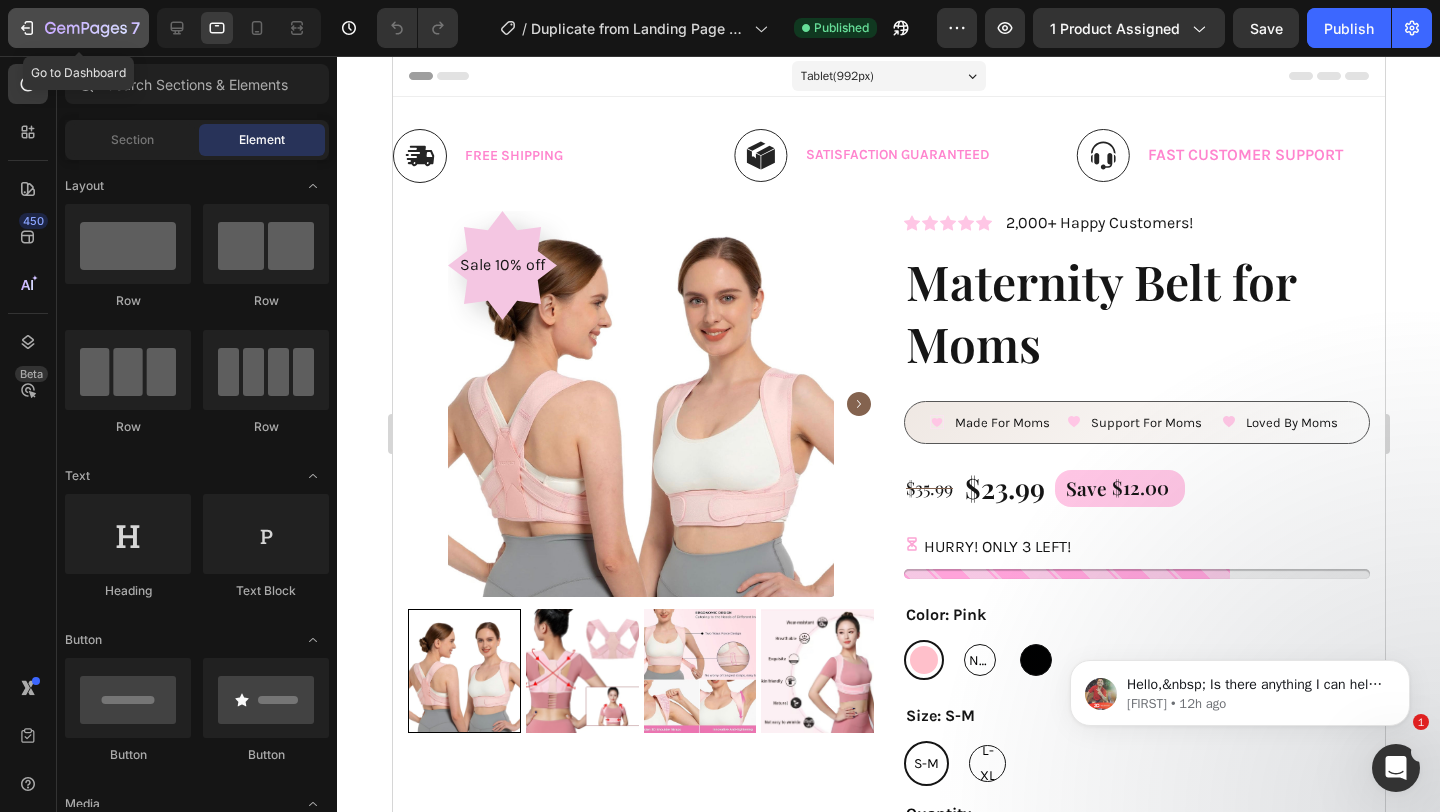 click 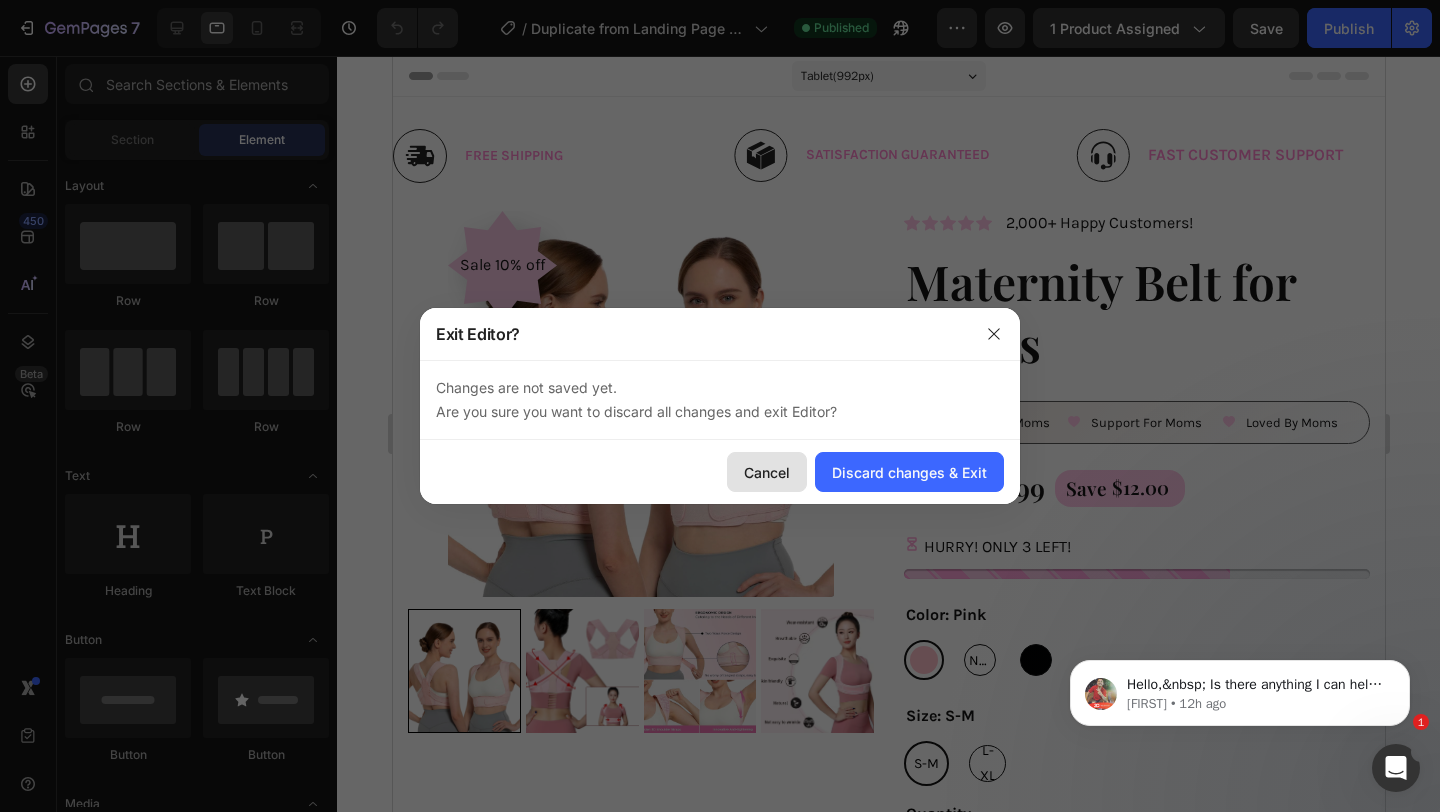 drag, startPoint x: 388, startPoint y: 422, endPoint x: 781, endPoint y: 478, distance: 396.96976 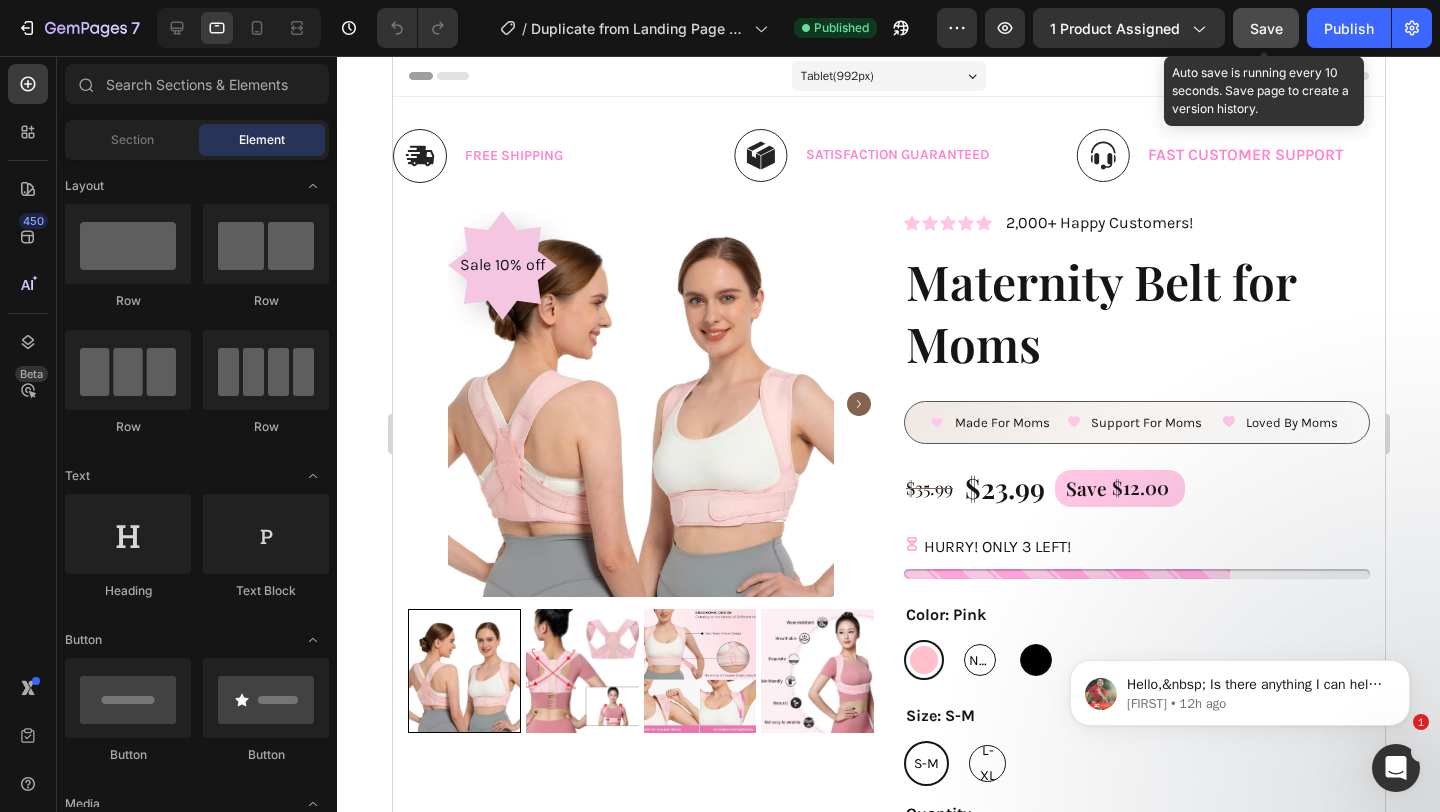 click on "Save" at bounding box center (1266, 28) 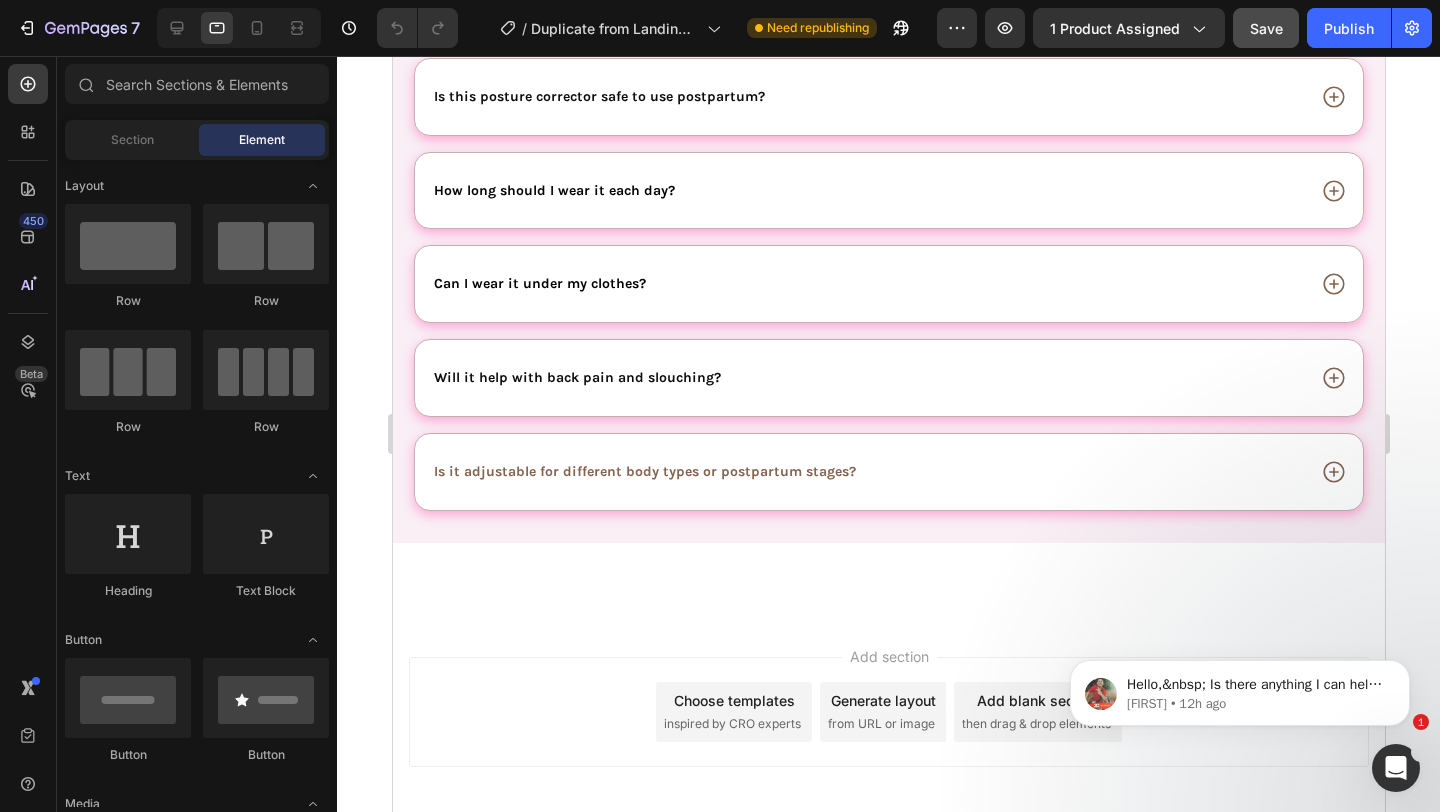 scroll, scrollTop: 7234, scrollLeft: 0, axis: vertical 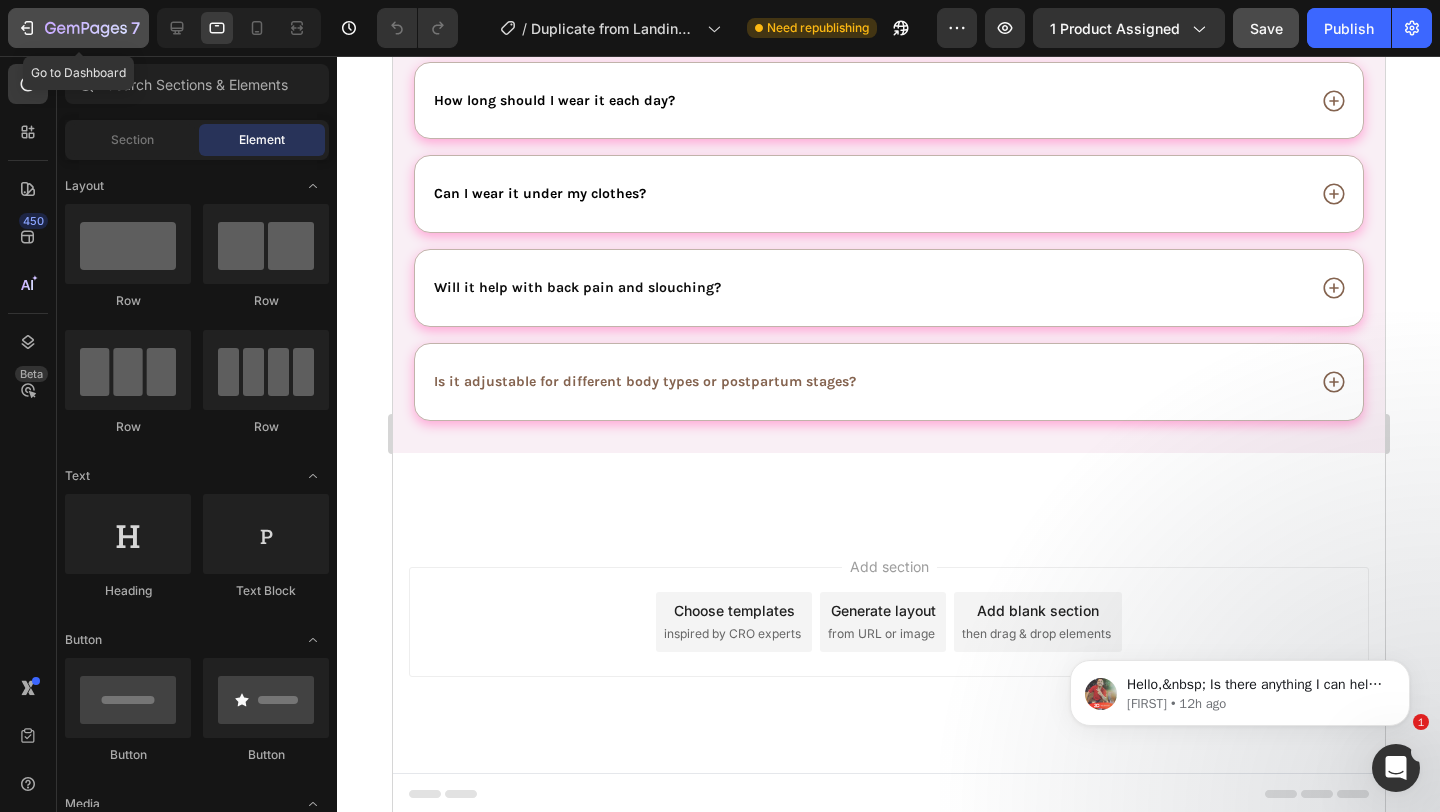 click on "7" at bounding box center [78, 28] 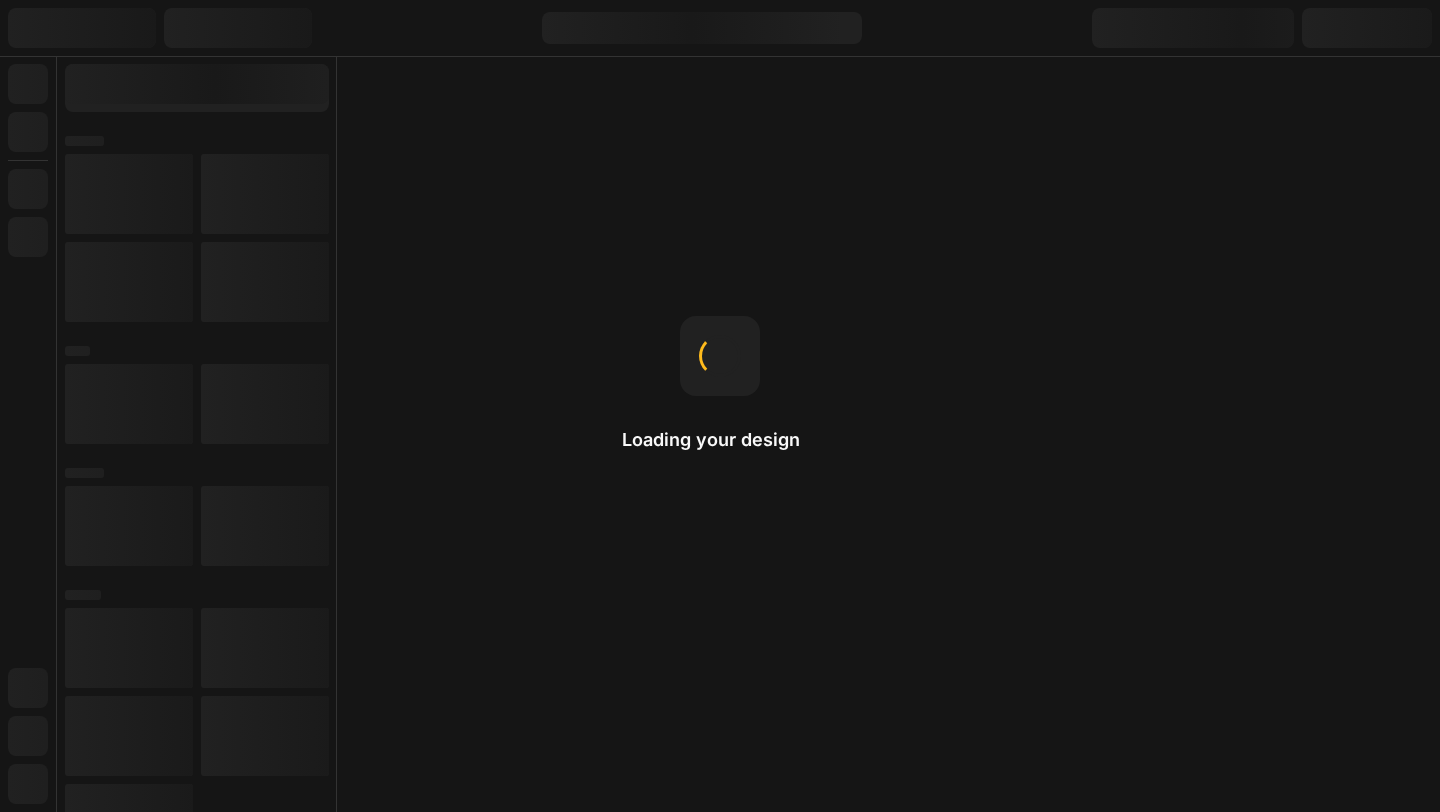 scroll, scrollTop: 0, scrollLeft: 0, axis: both 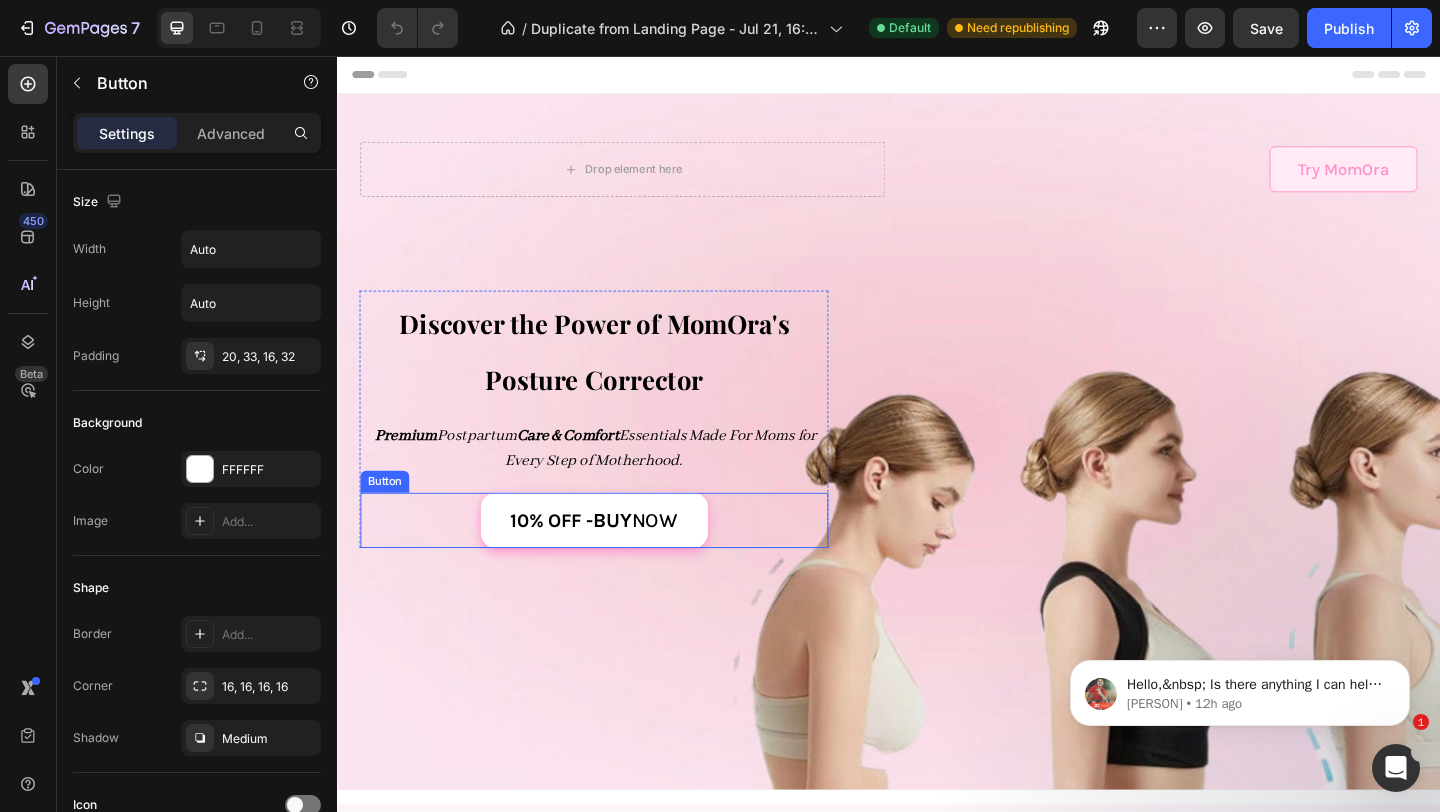 click on "10% OFF -  buy  now" at bounding box center [616, 561] 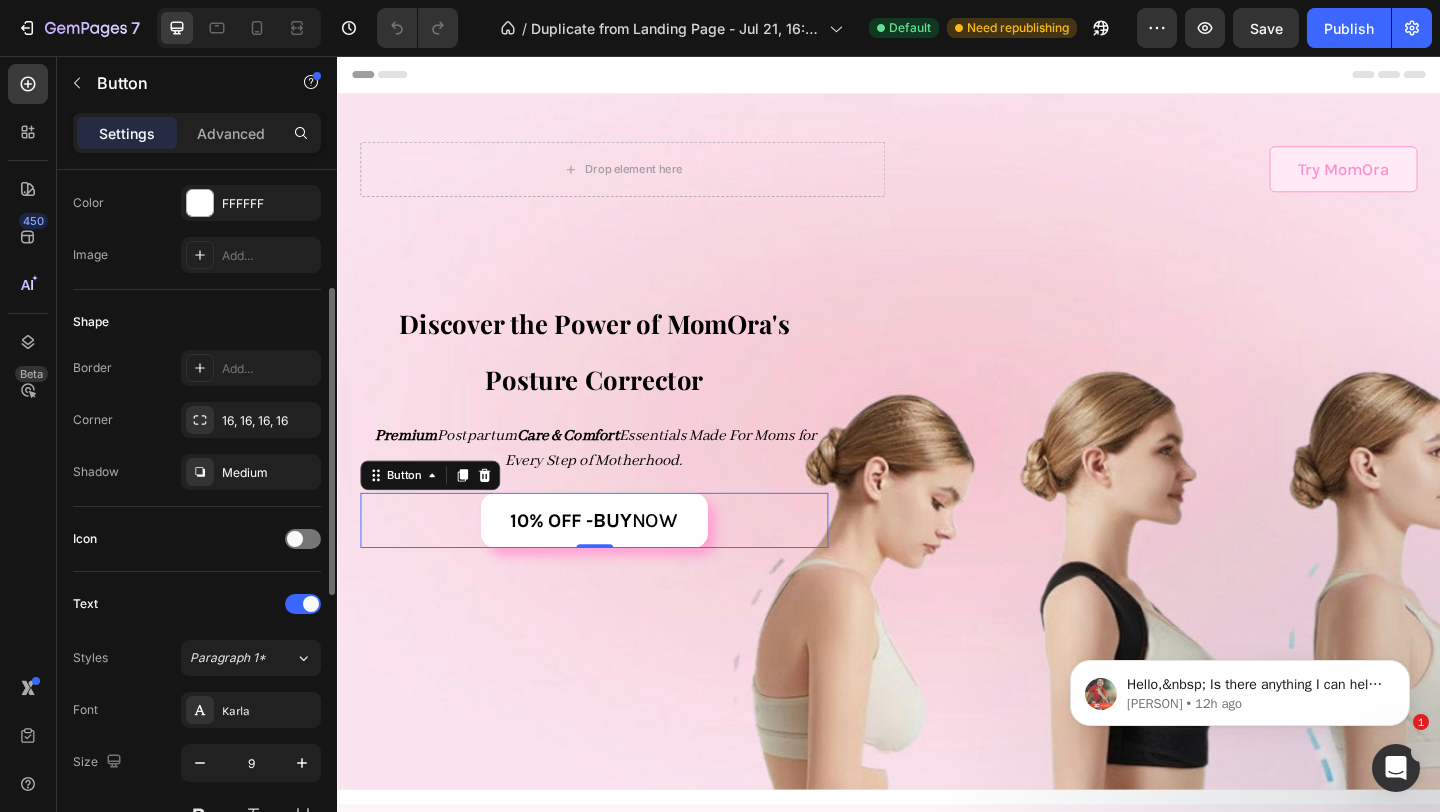scroll, scrollTop: 269, scrollLeft: 0, axis: vertical 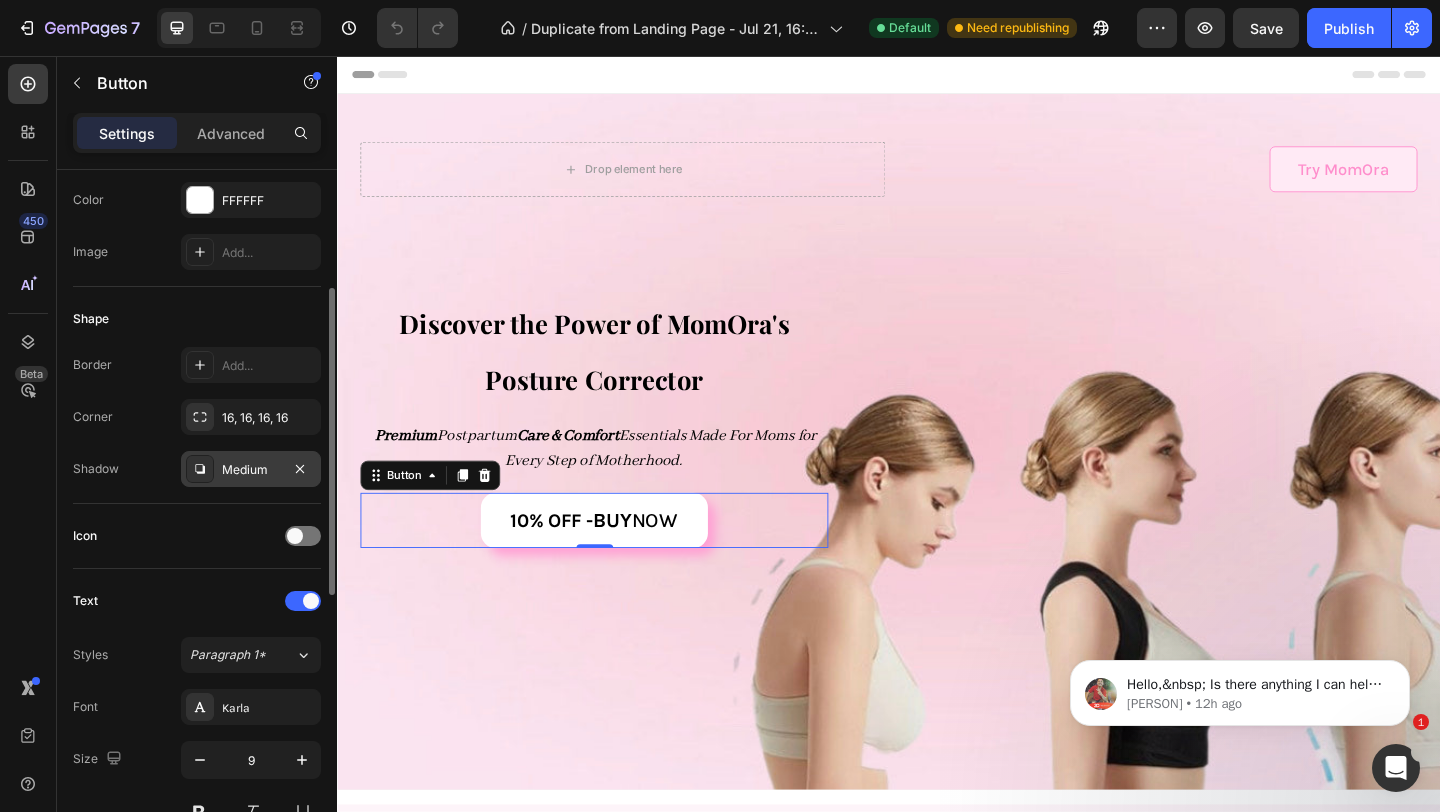 click on "Medium" at bounding box center (251, 470) 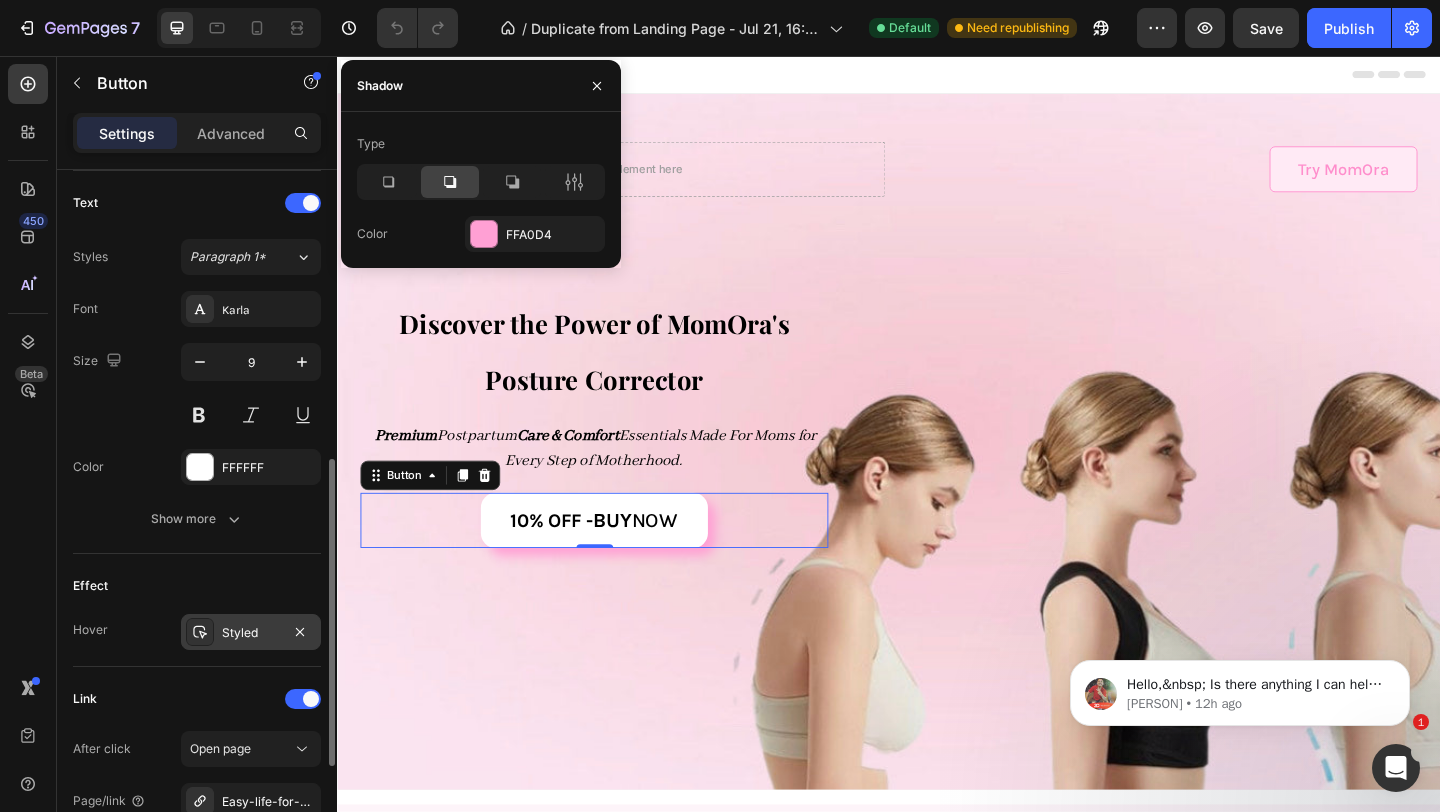 scroll, scrollTop: 670, scrollLeft: 0, axis: vertical 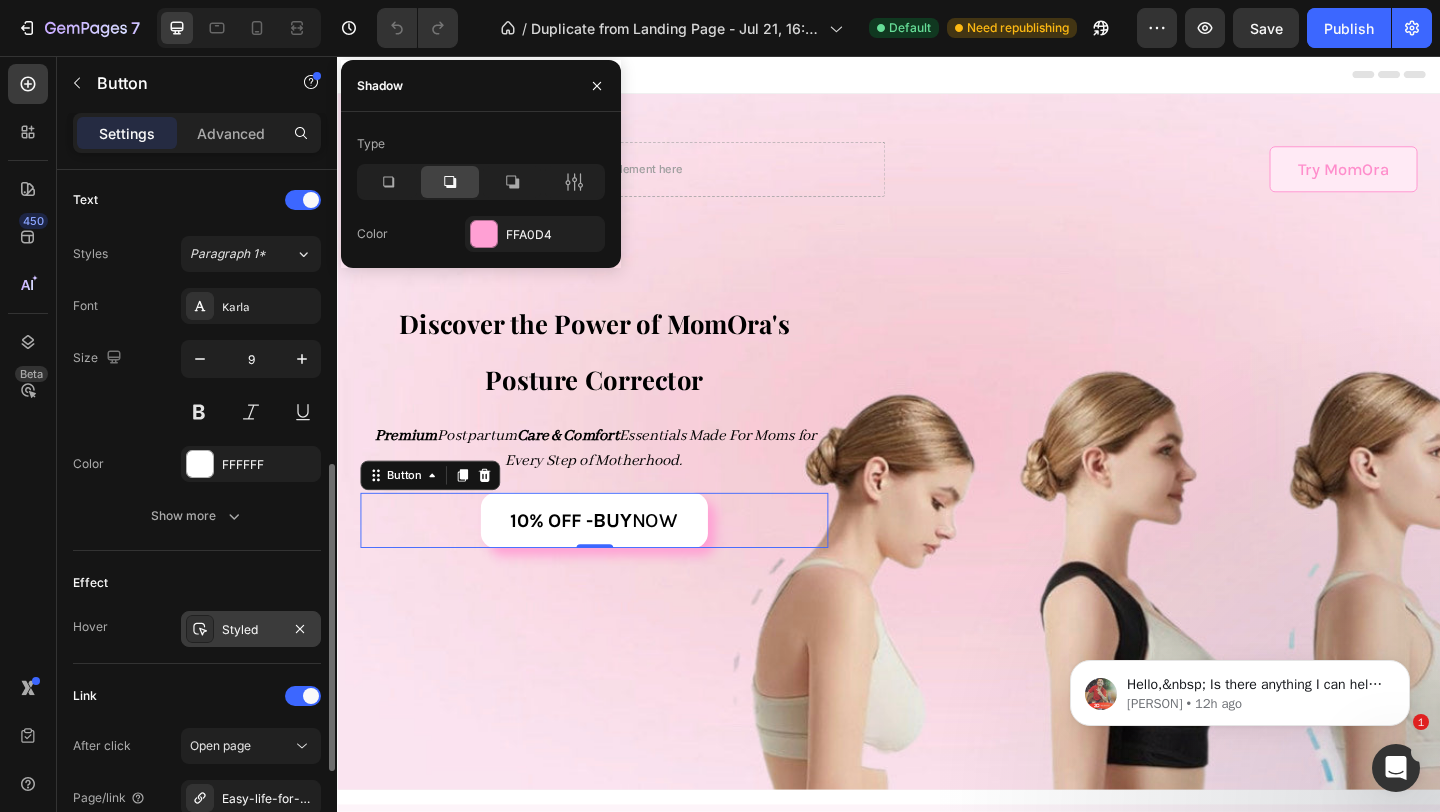 click on "Styled" at bounding box center [251, 630] 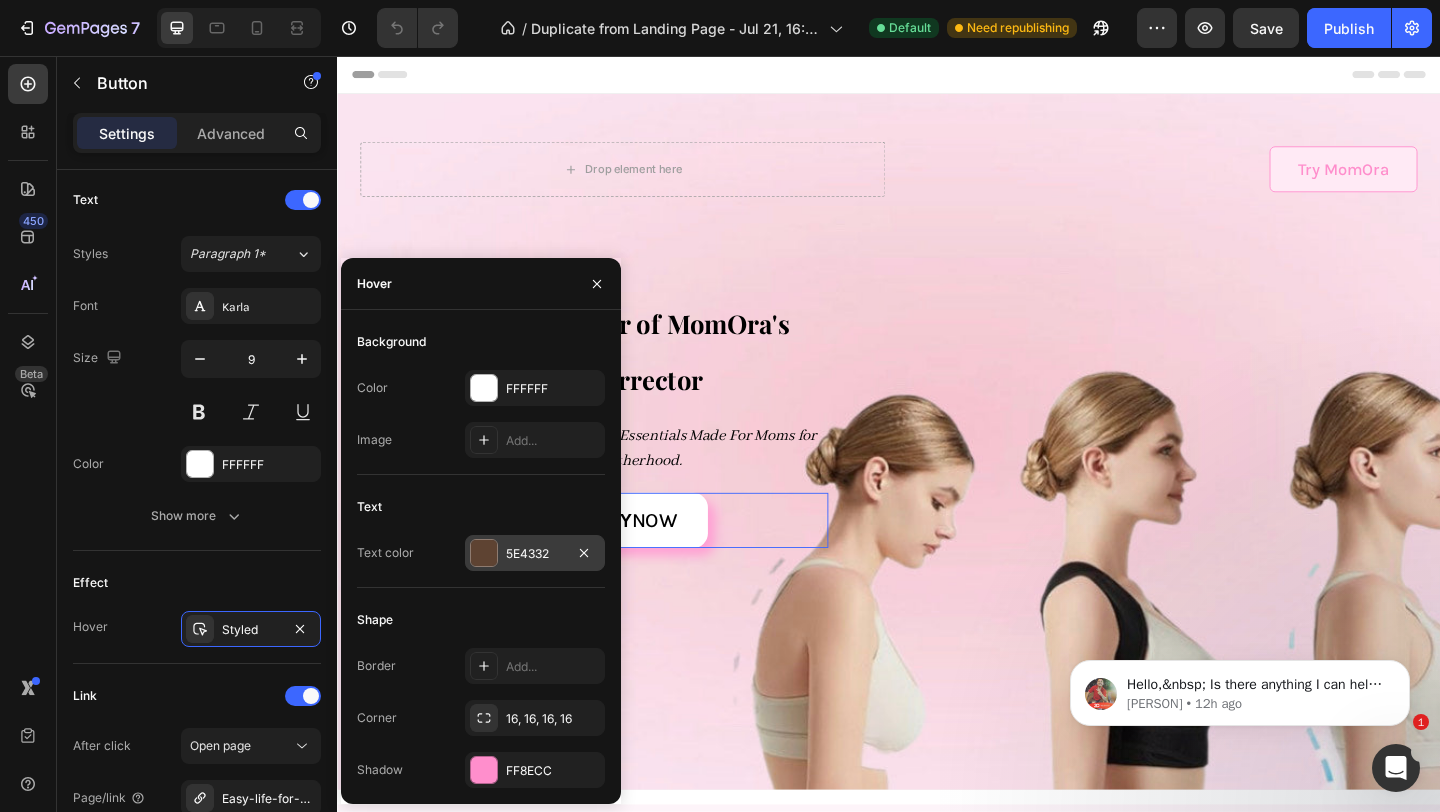 click at bounding box center (484, 553) 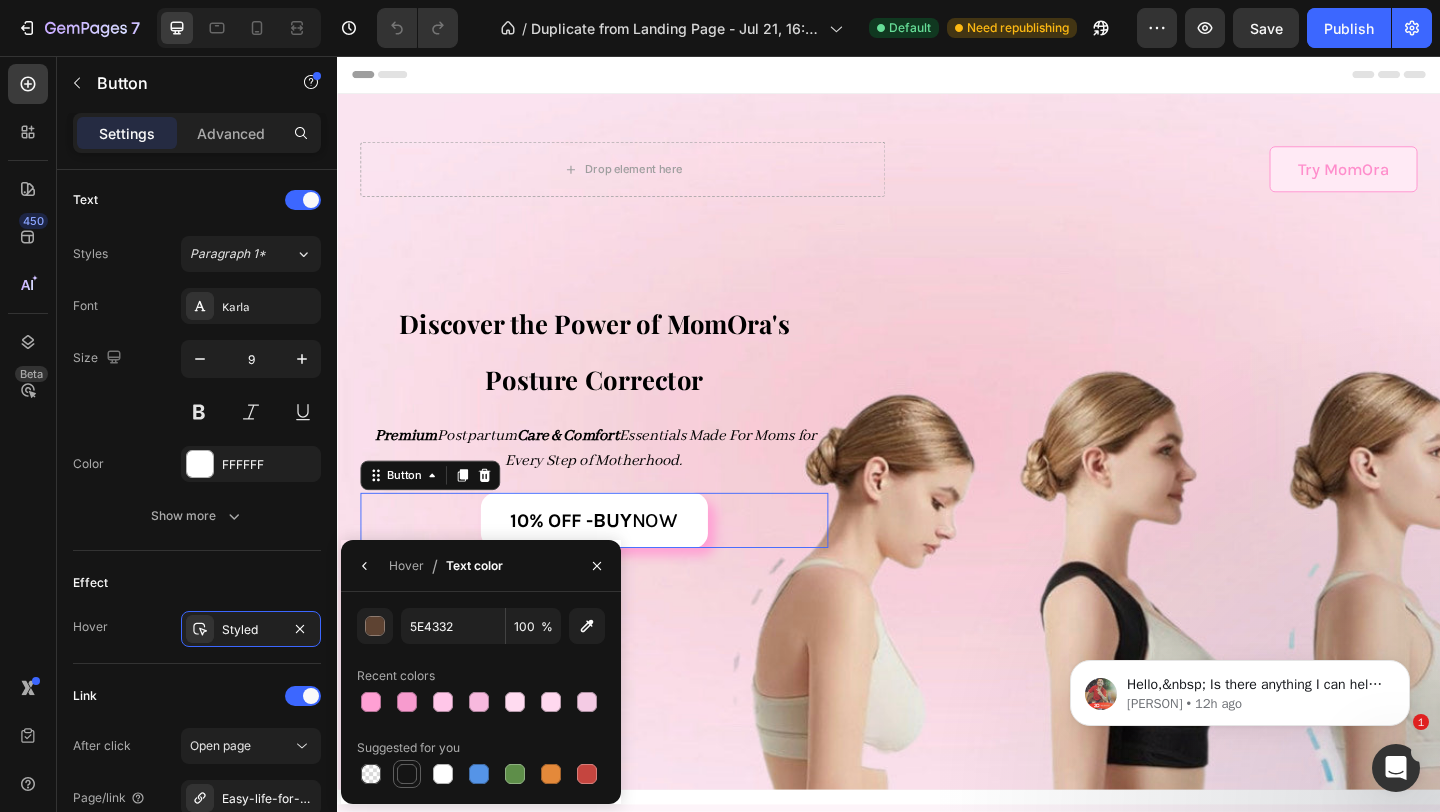 click at bounding box center (407, 774) 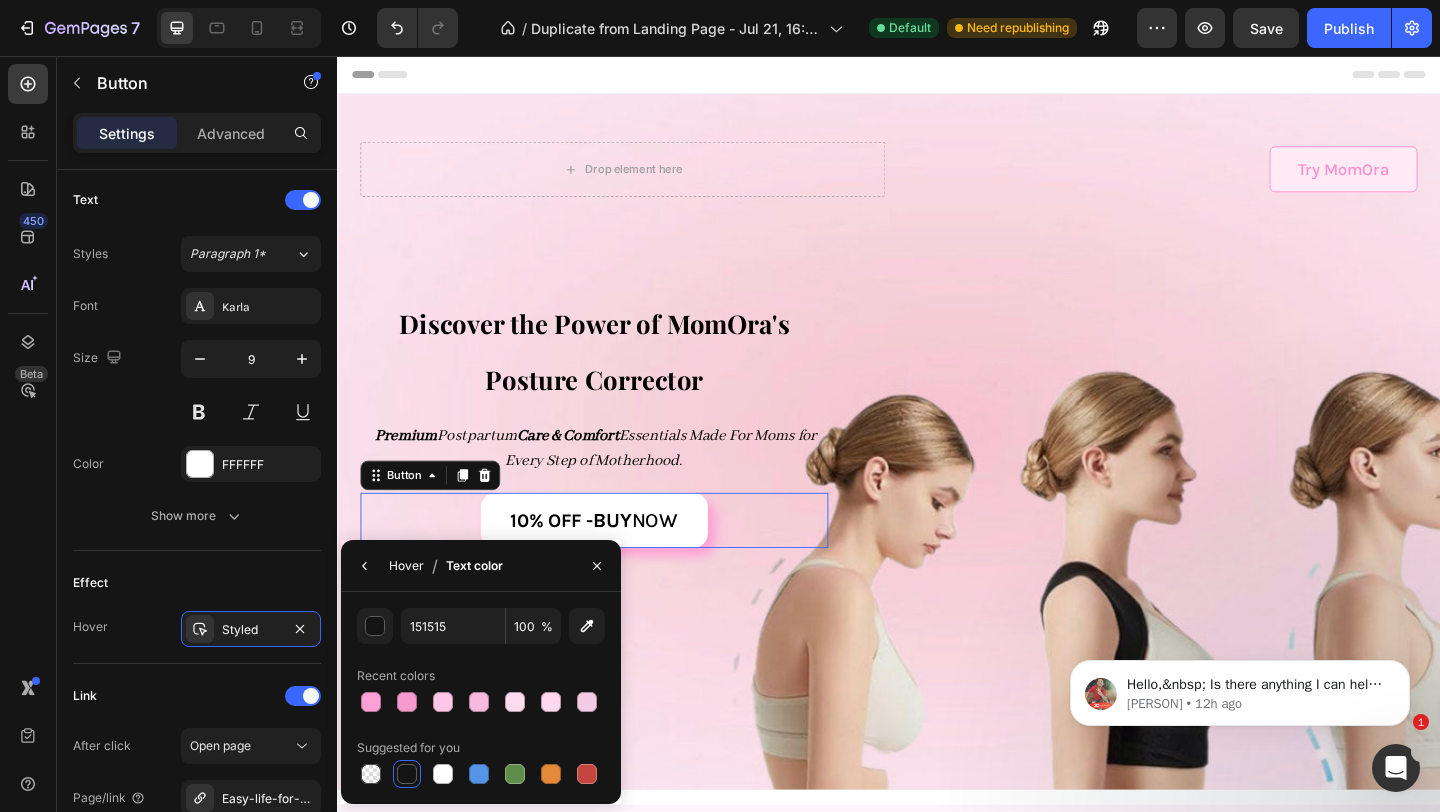 click on "Hover" at bounding box center [406, 566] 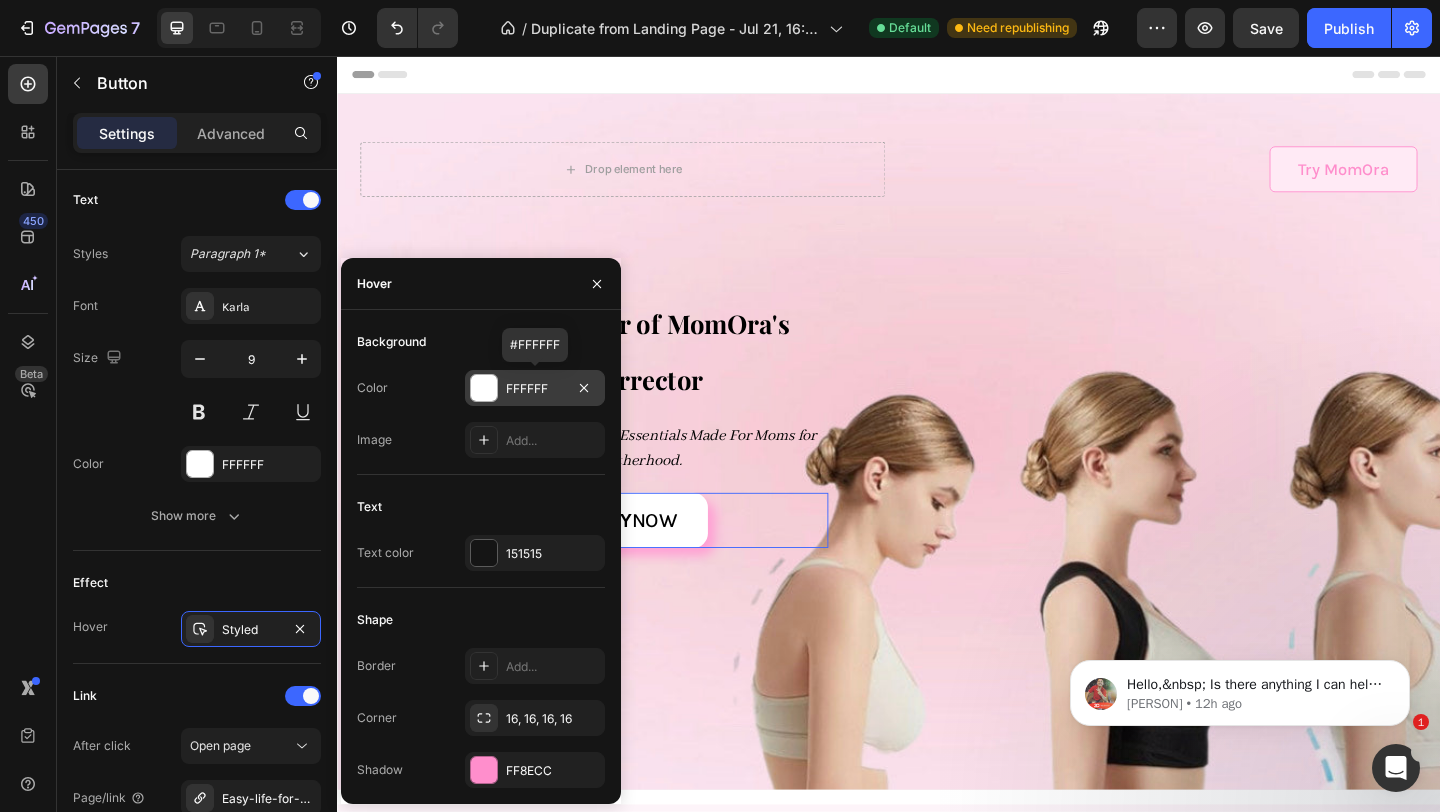 click at bounding box center (484, 388) 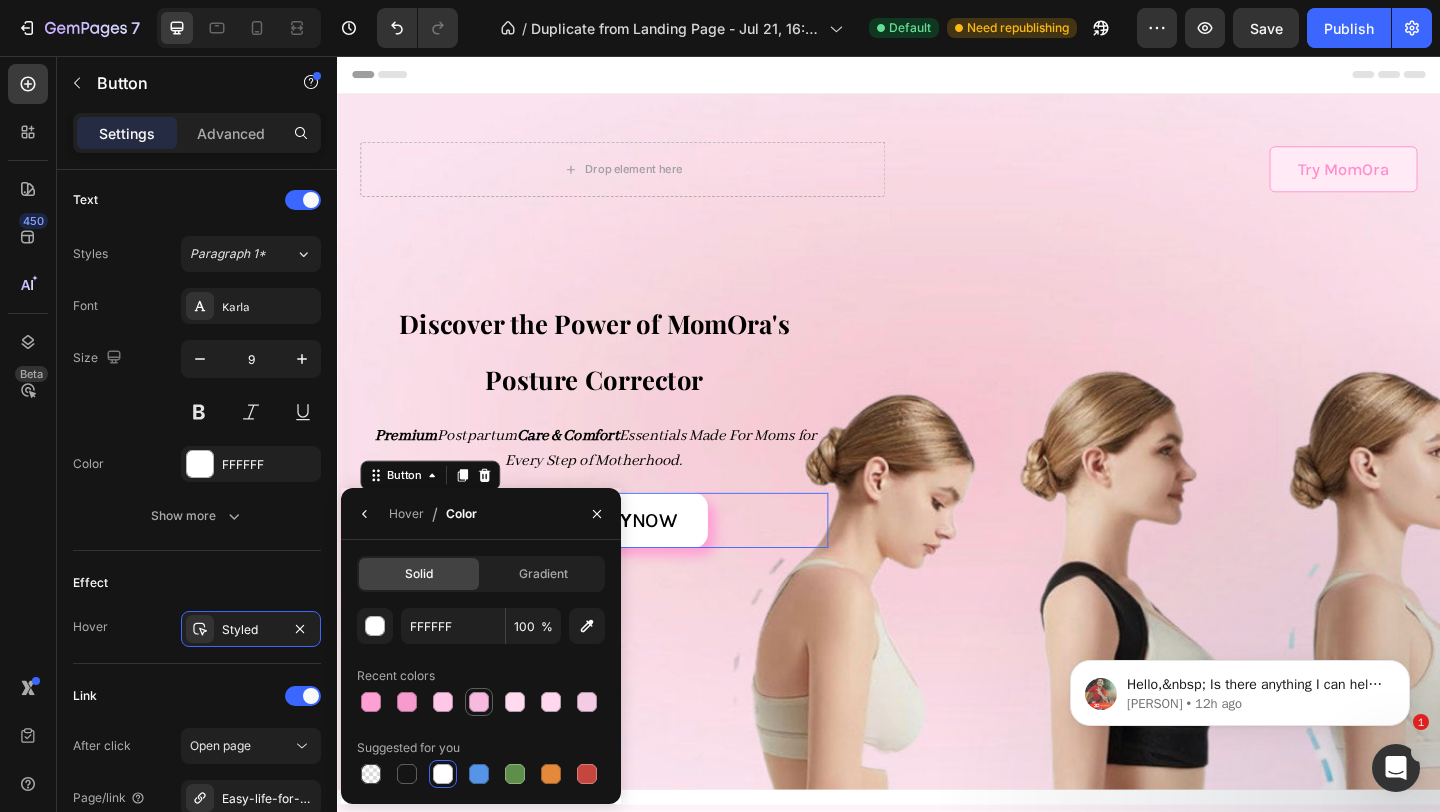 click at bounding box center (479, 702) 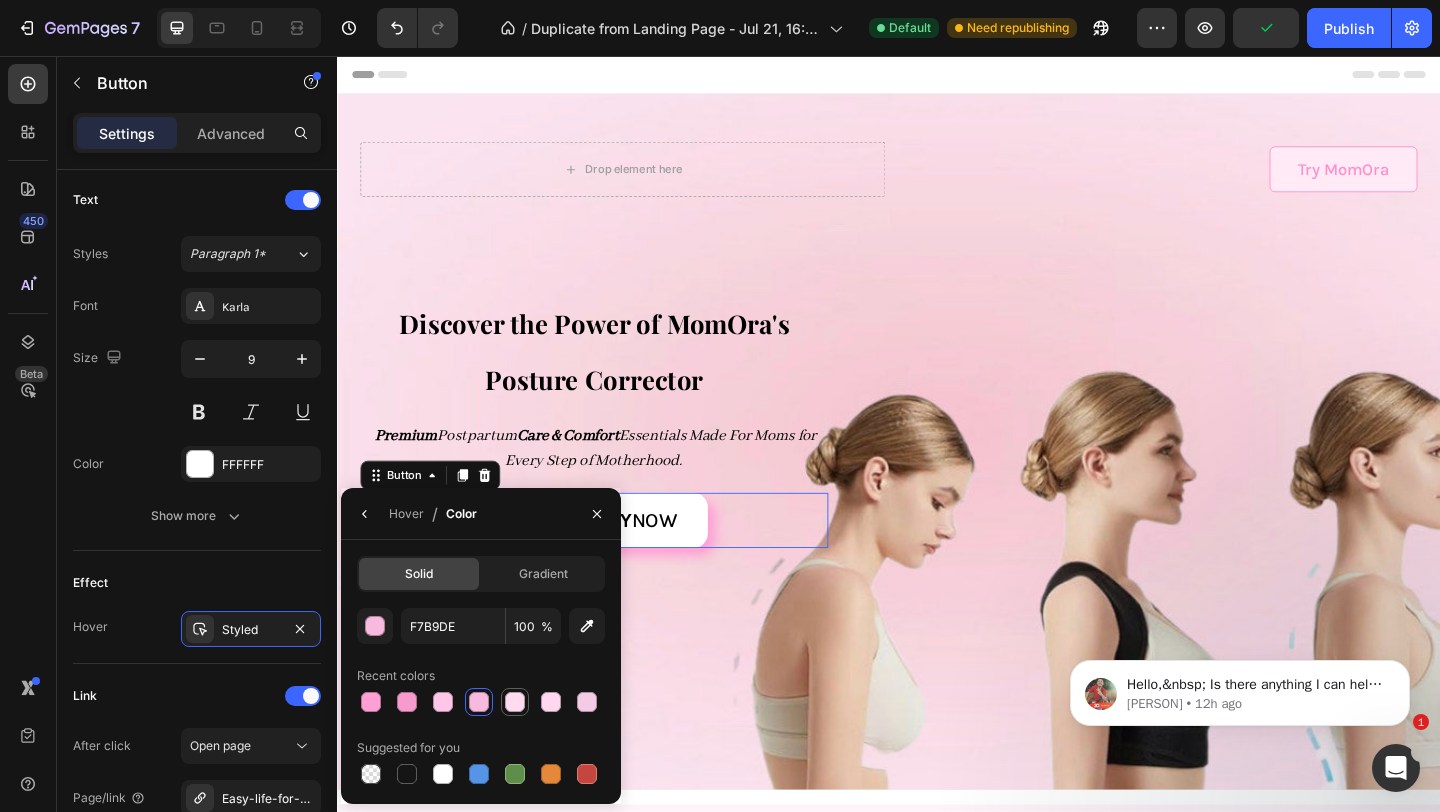 click at bounding box center [515, 702] 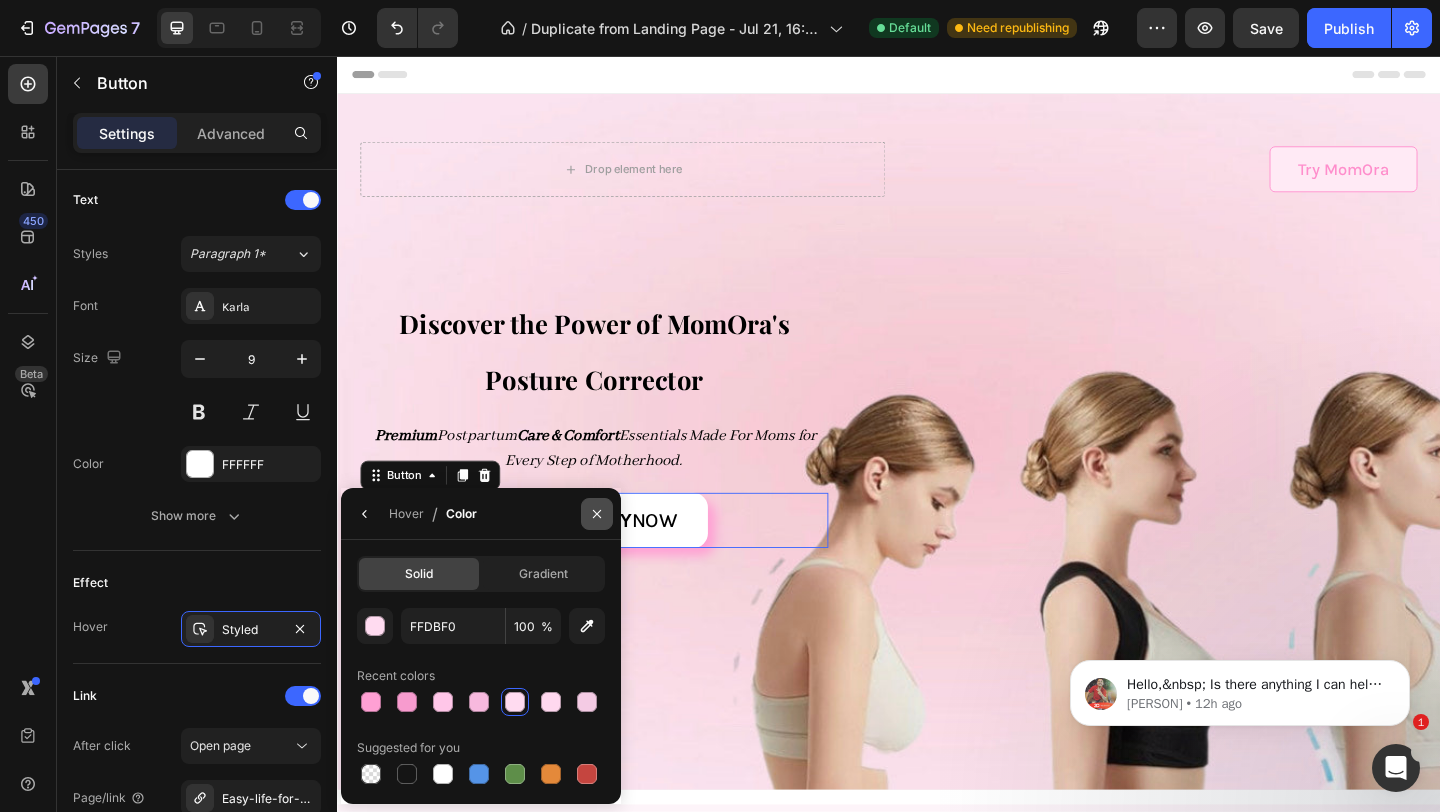 click 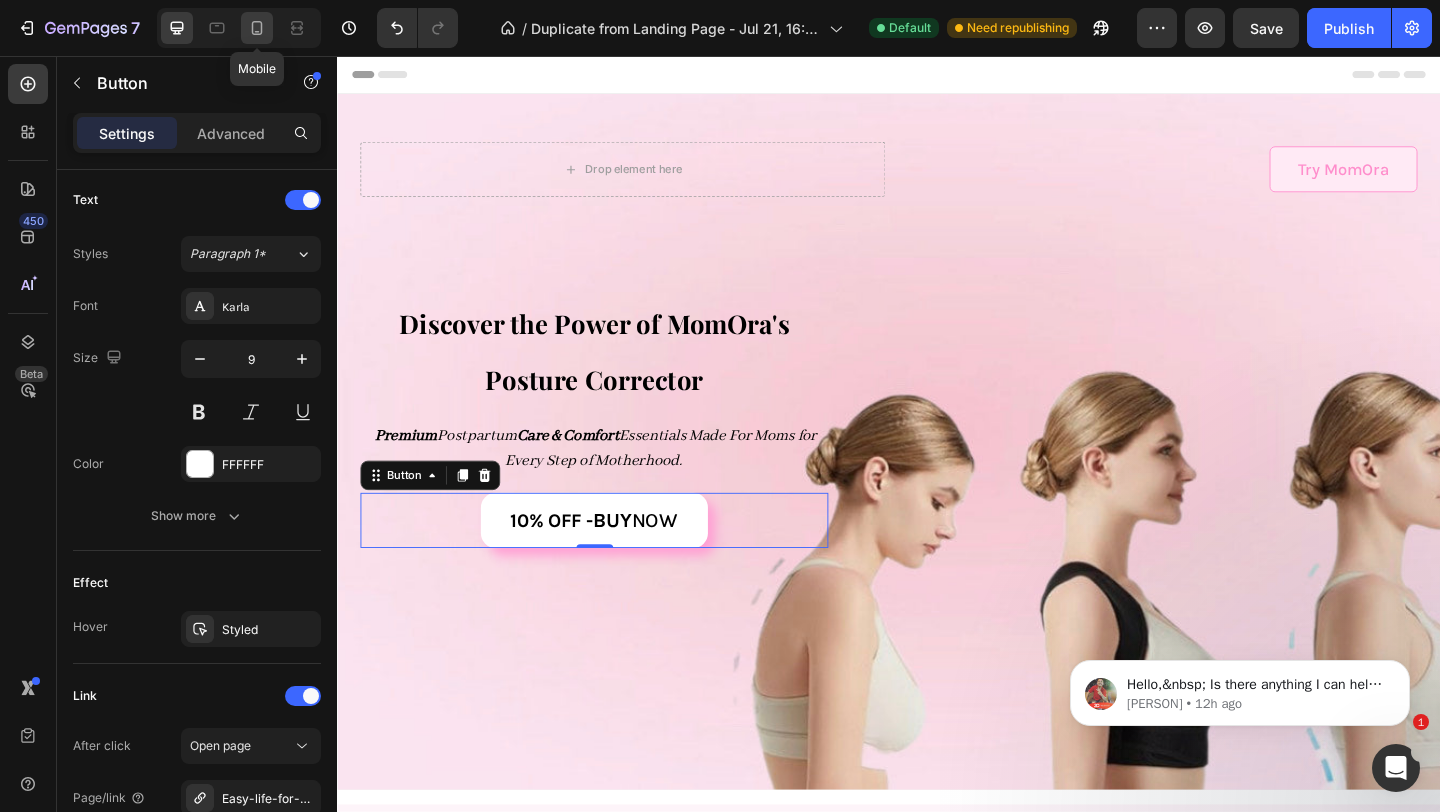 click 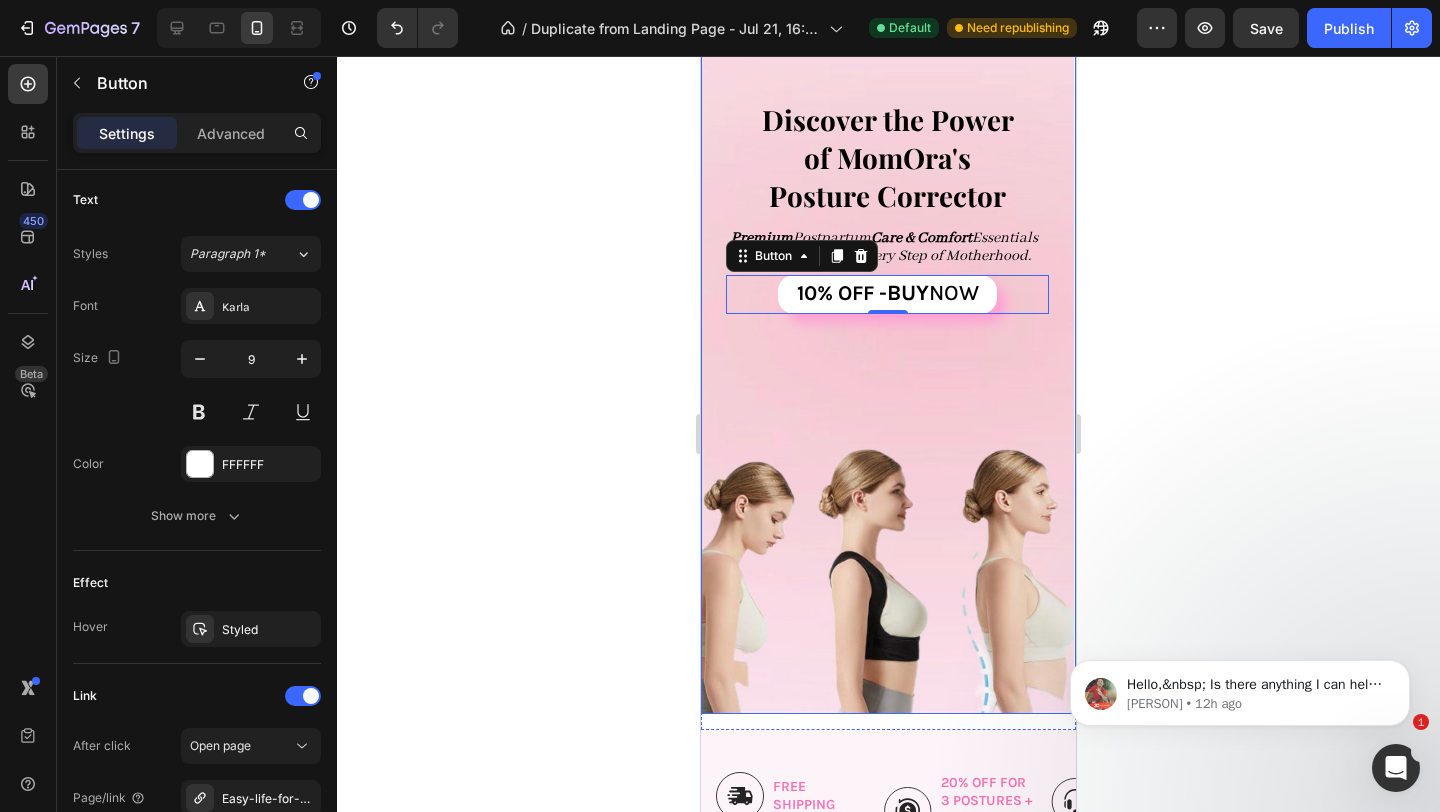 scroll, scrollTop: 119, scrollLeft: 0, axis: vertical 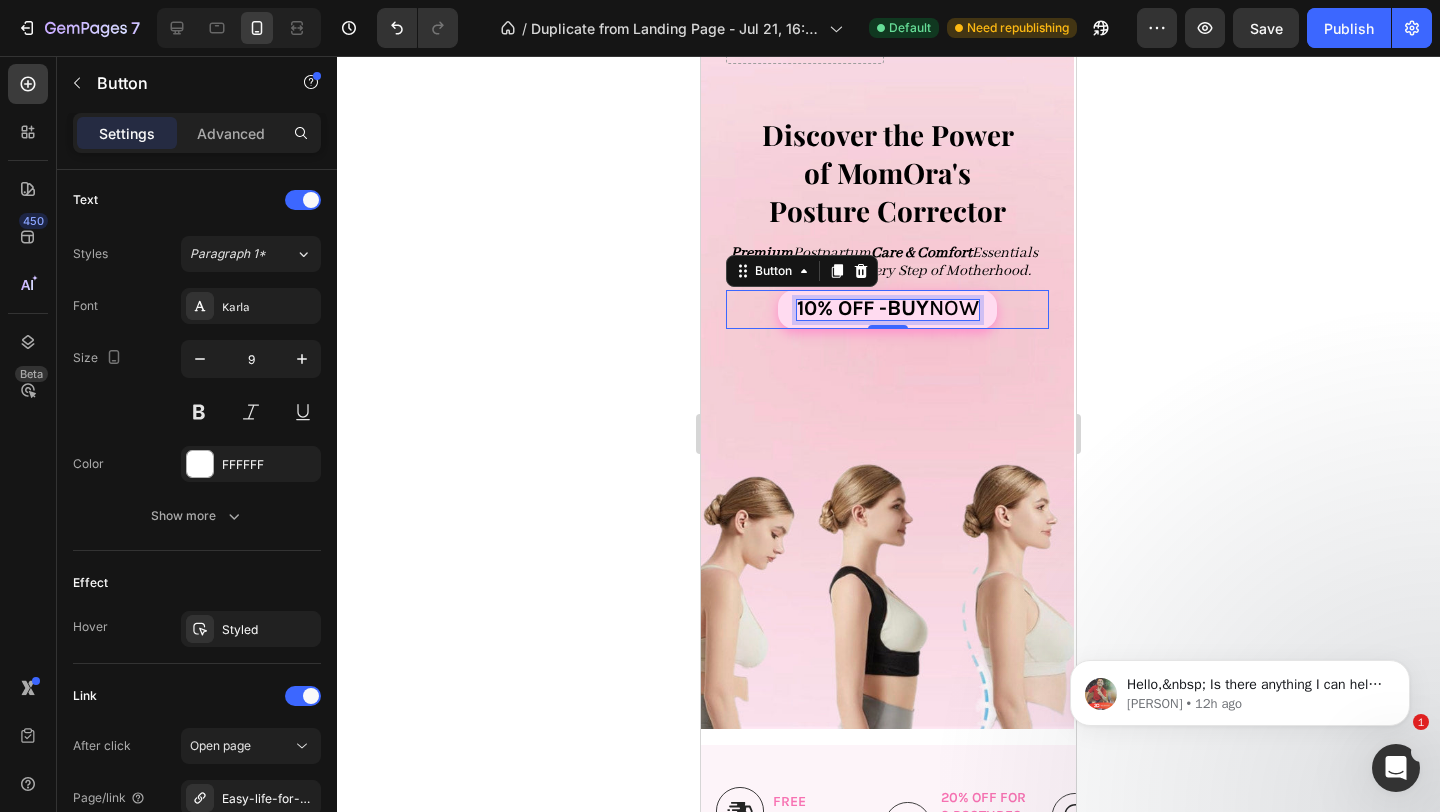 click on "10% OFF -" at bounding box center [842, 308] 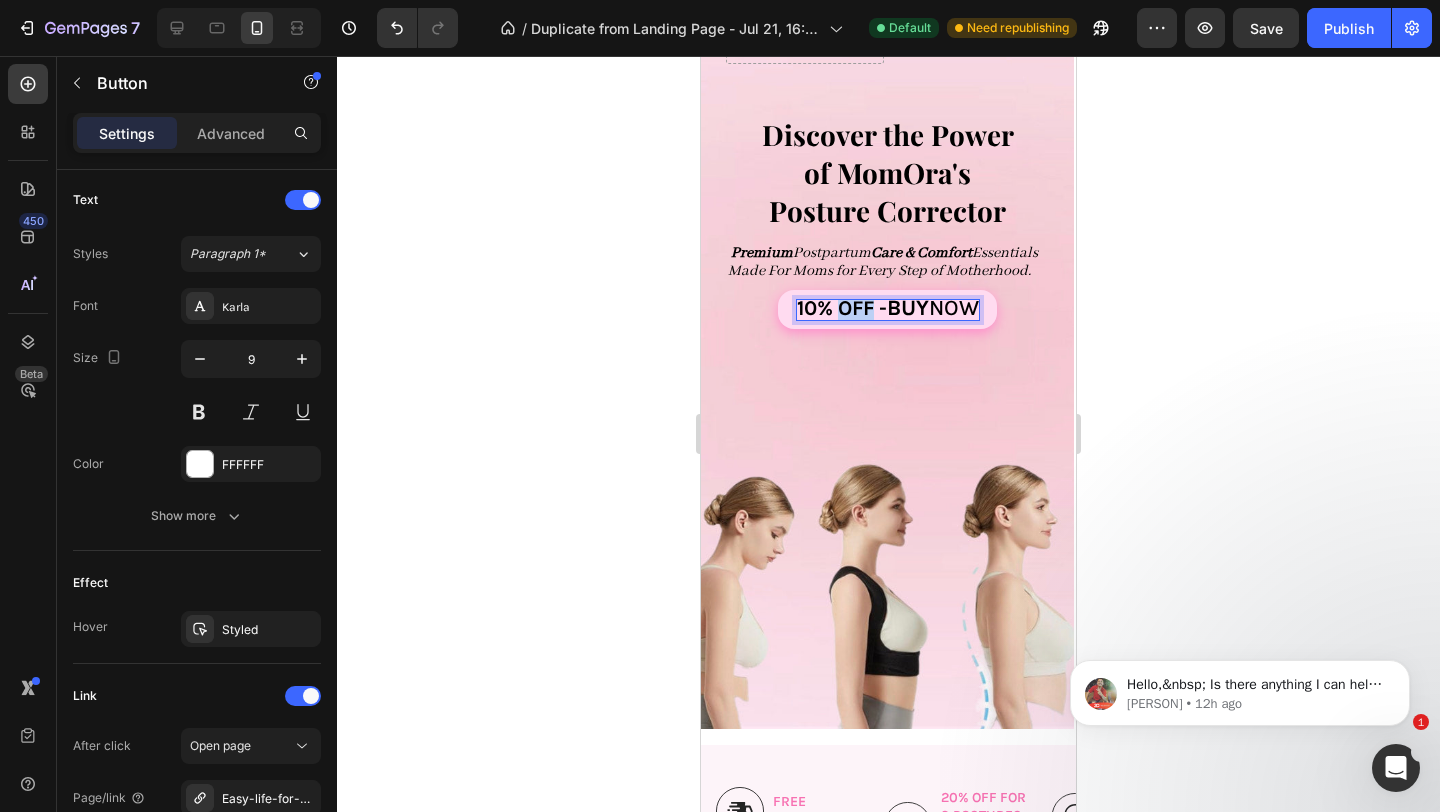 click on "10% OFF -" at bounding box center [842, 308] 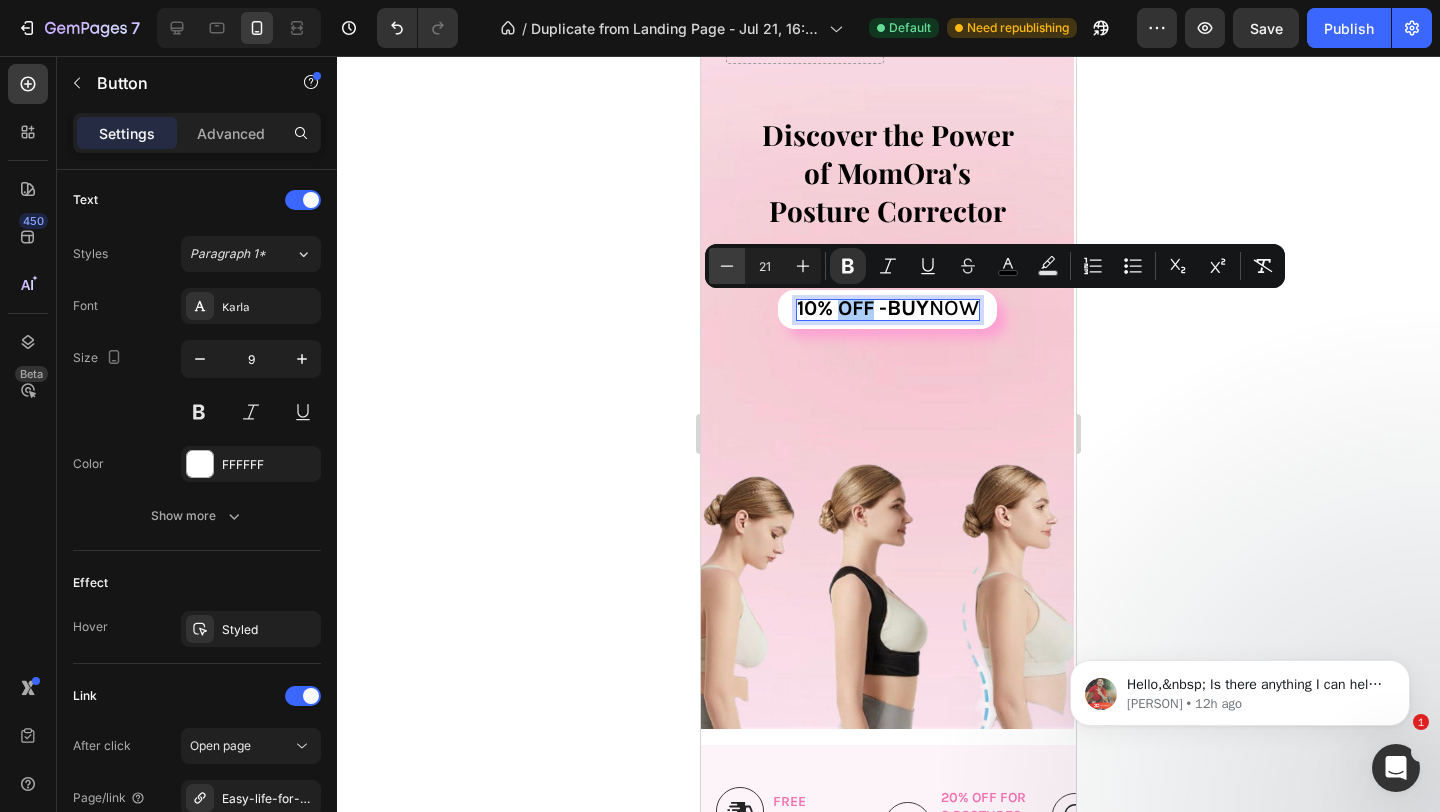 click 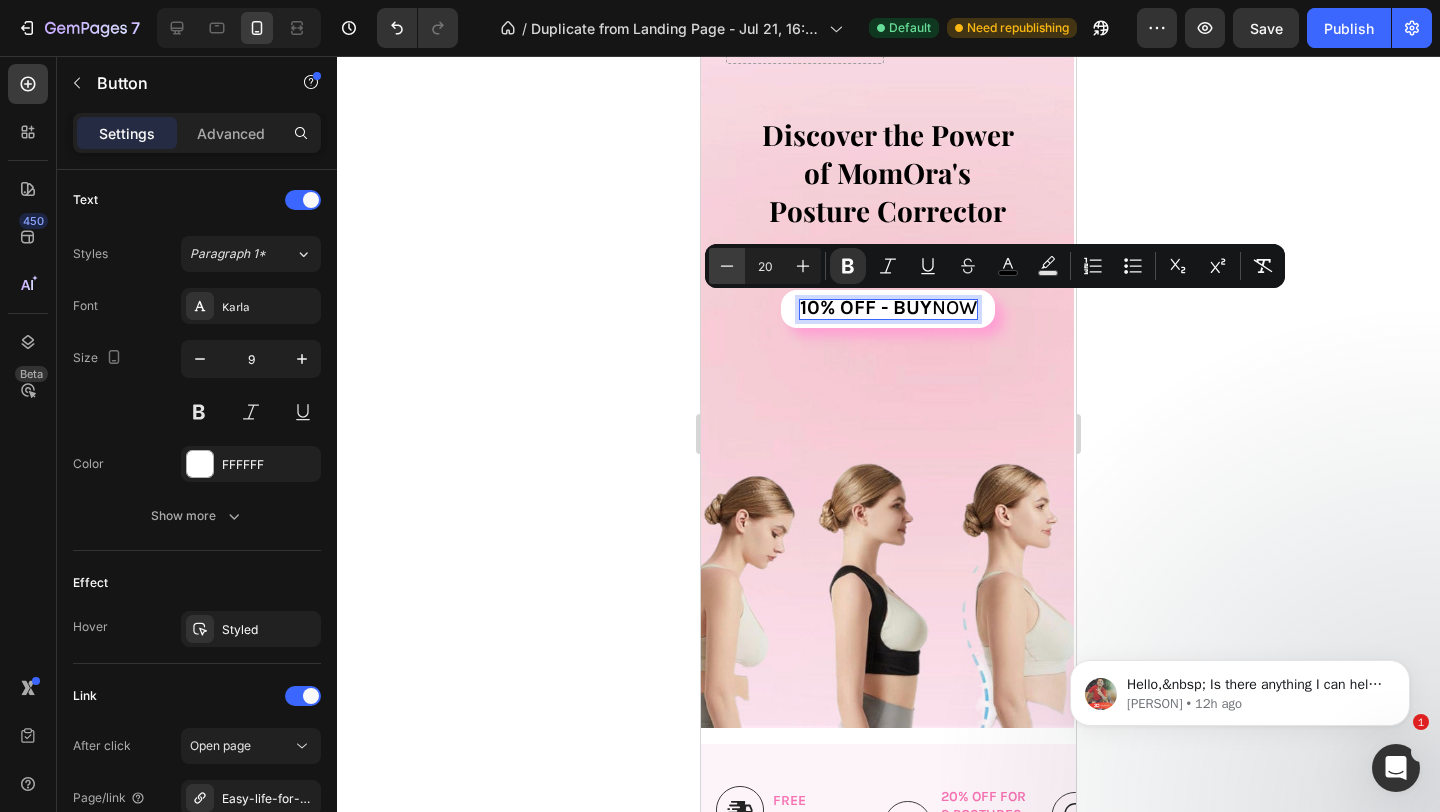click 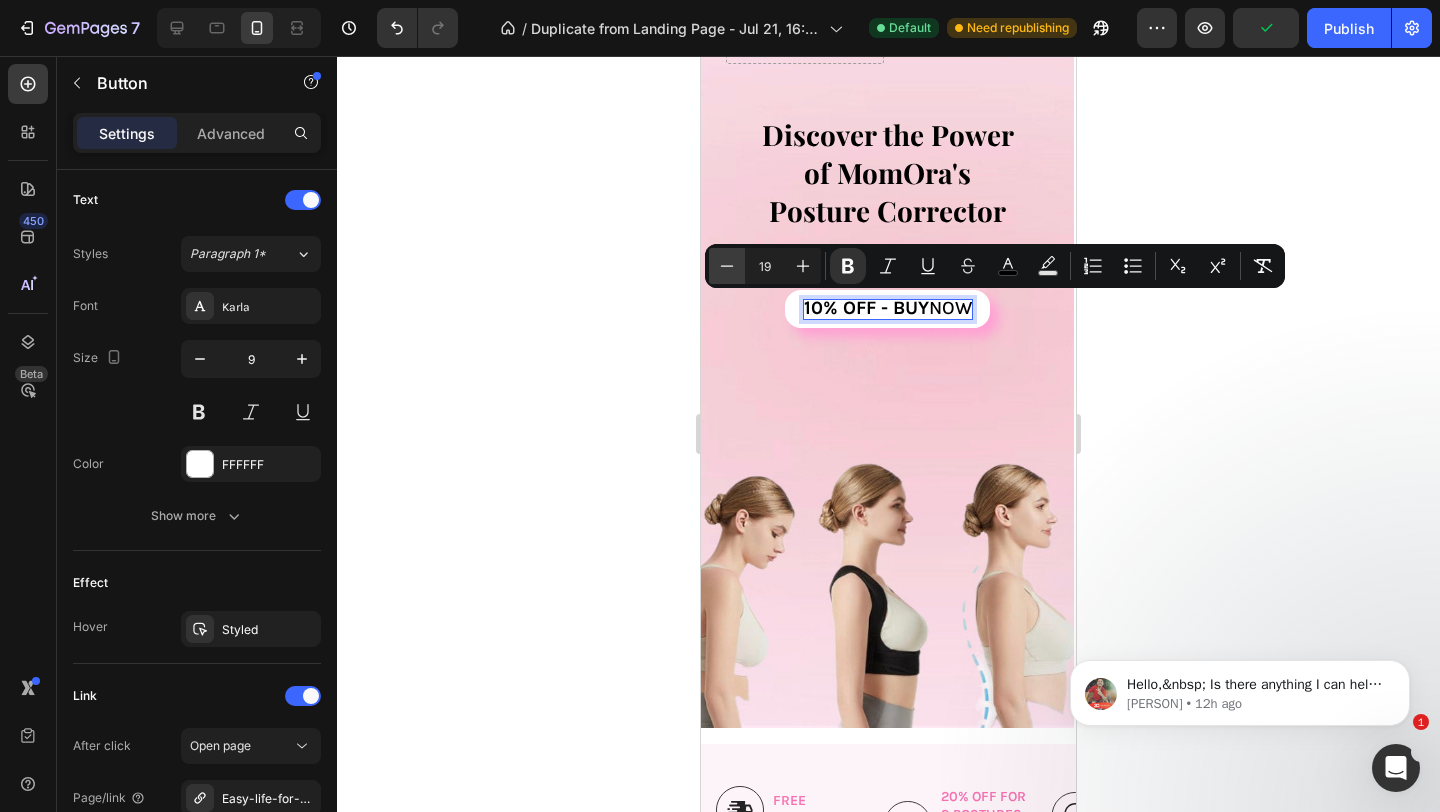 click 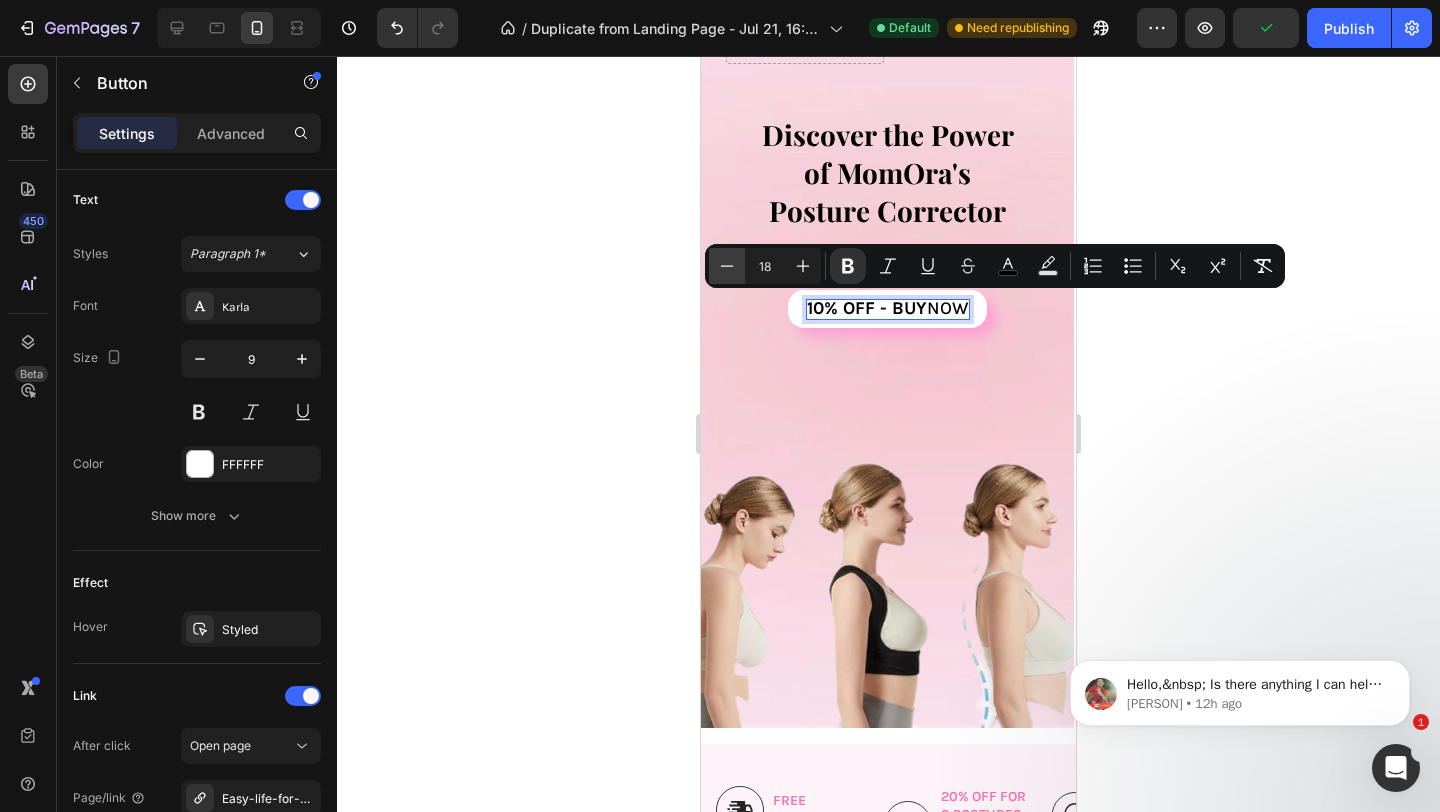 click 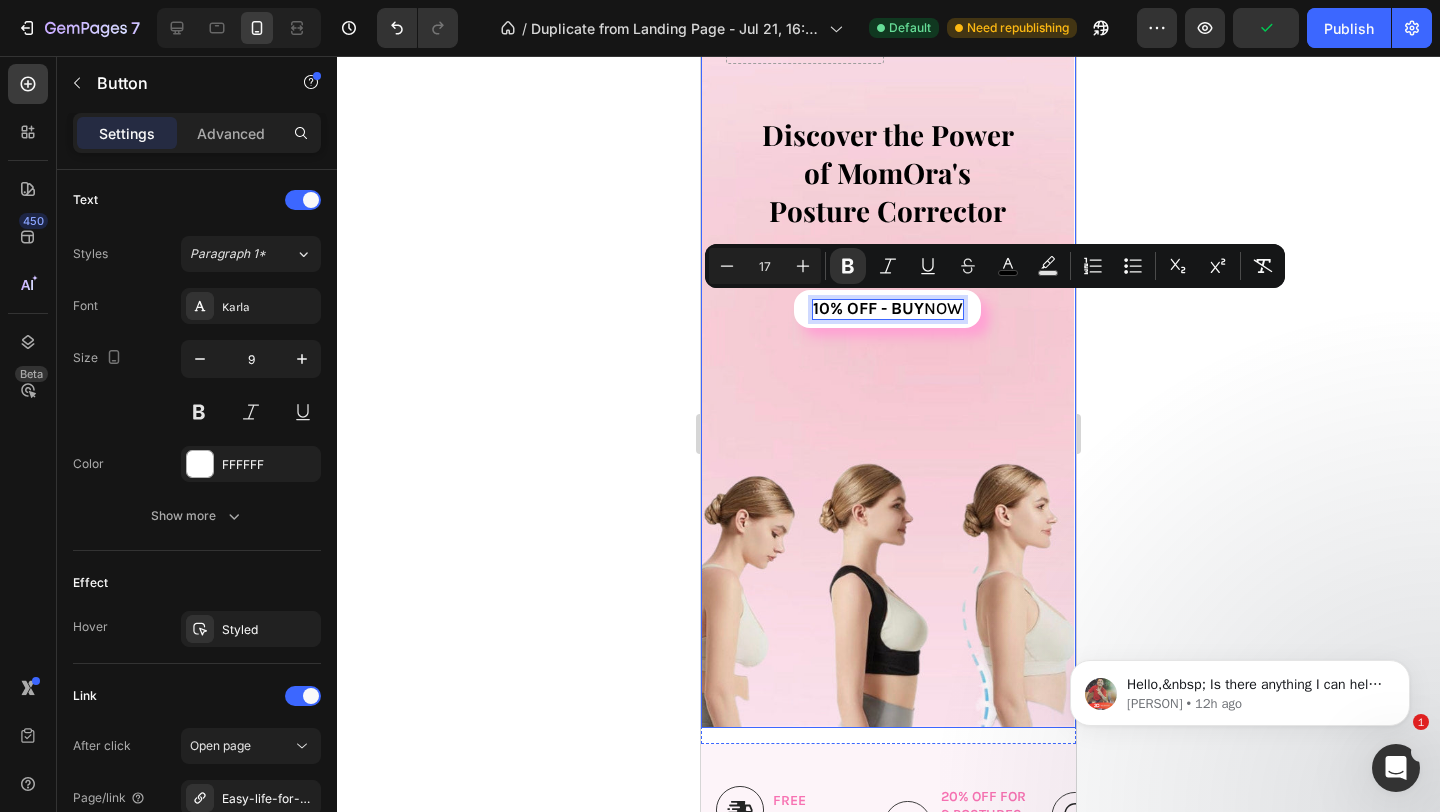 click on "Try MomOra Button Row Discover the Power of MomOra's Posture Corrector Heading   Premium  Postpartum  Care & Comfort  Essentials Made For Moms for Every Step of Motherhood. Text Block 10% OFF - buy  now Button   0 Row Row" at bounding box center [887, 353] 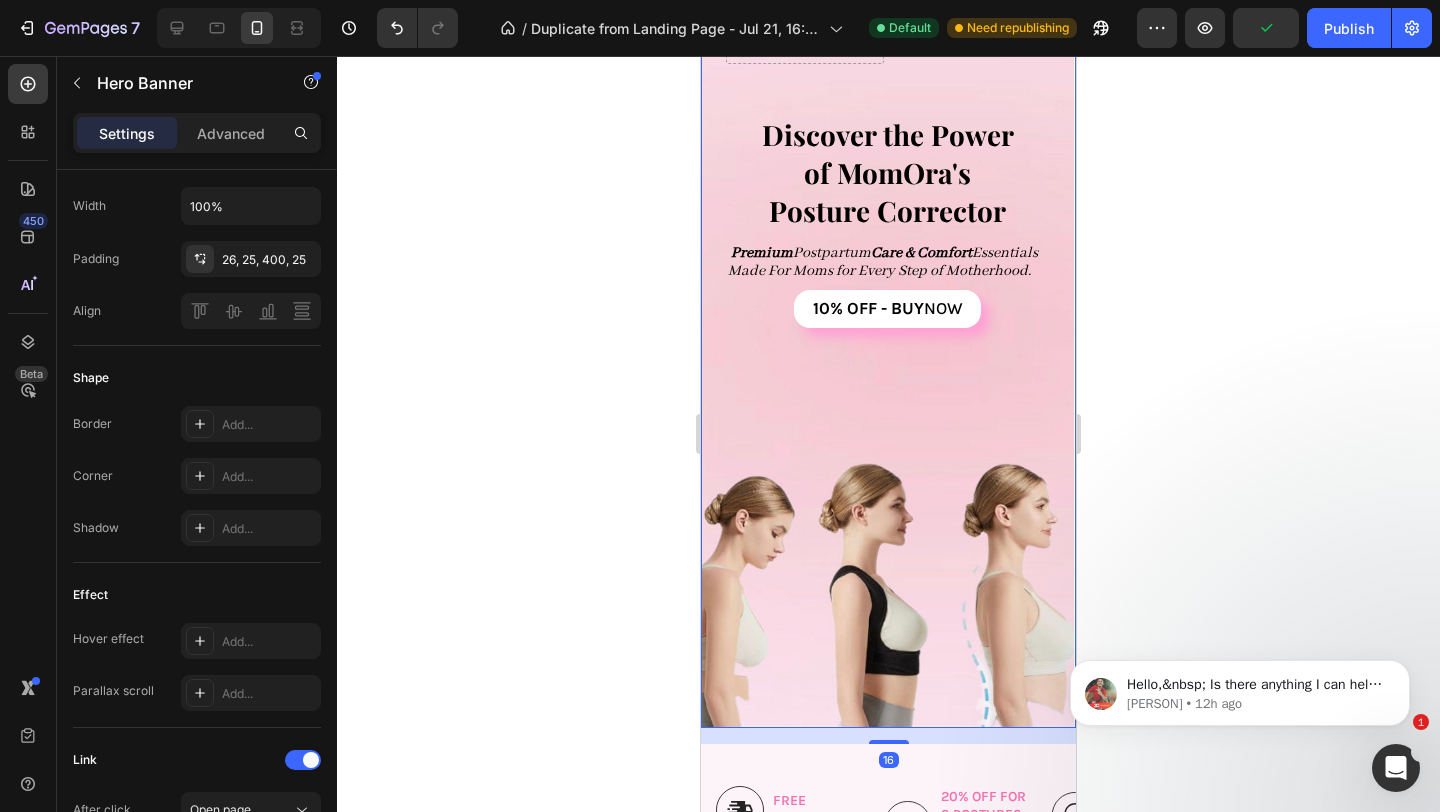 scroll, scrollTop: 0, scrollLeft: 0, axis: both 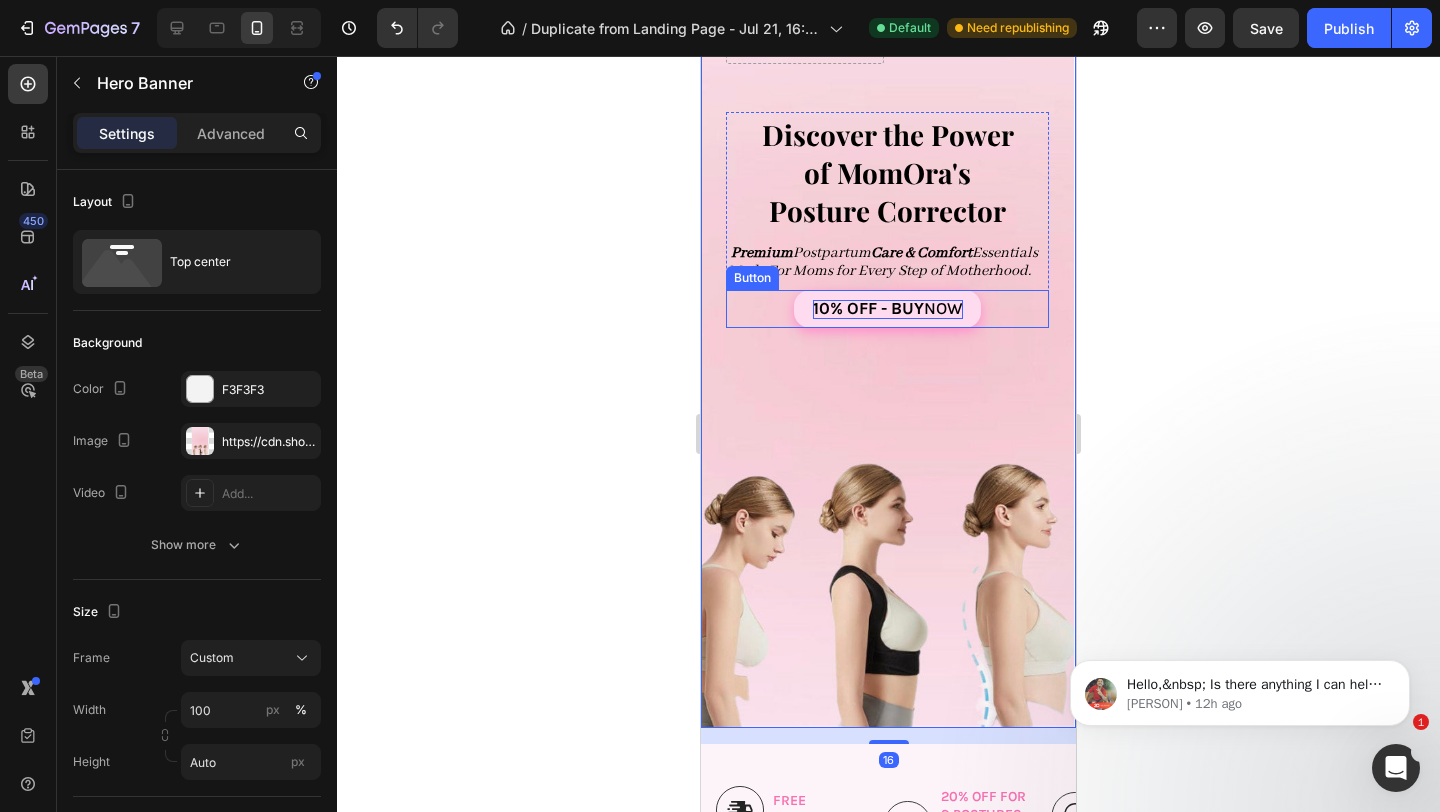 click on "10% OFF - buy" at bounding box center [868, 308] 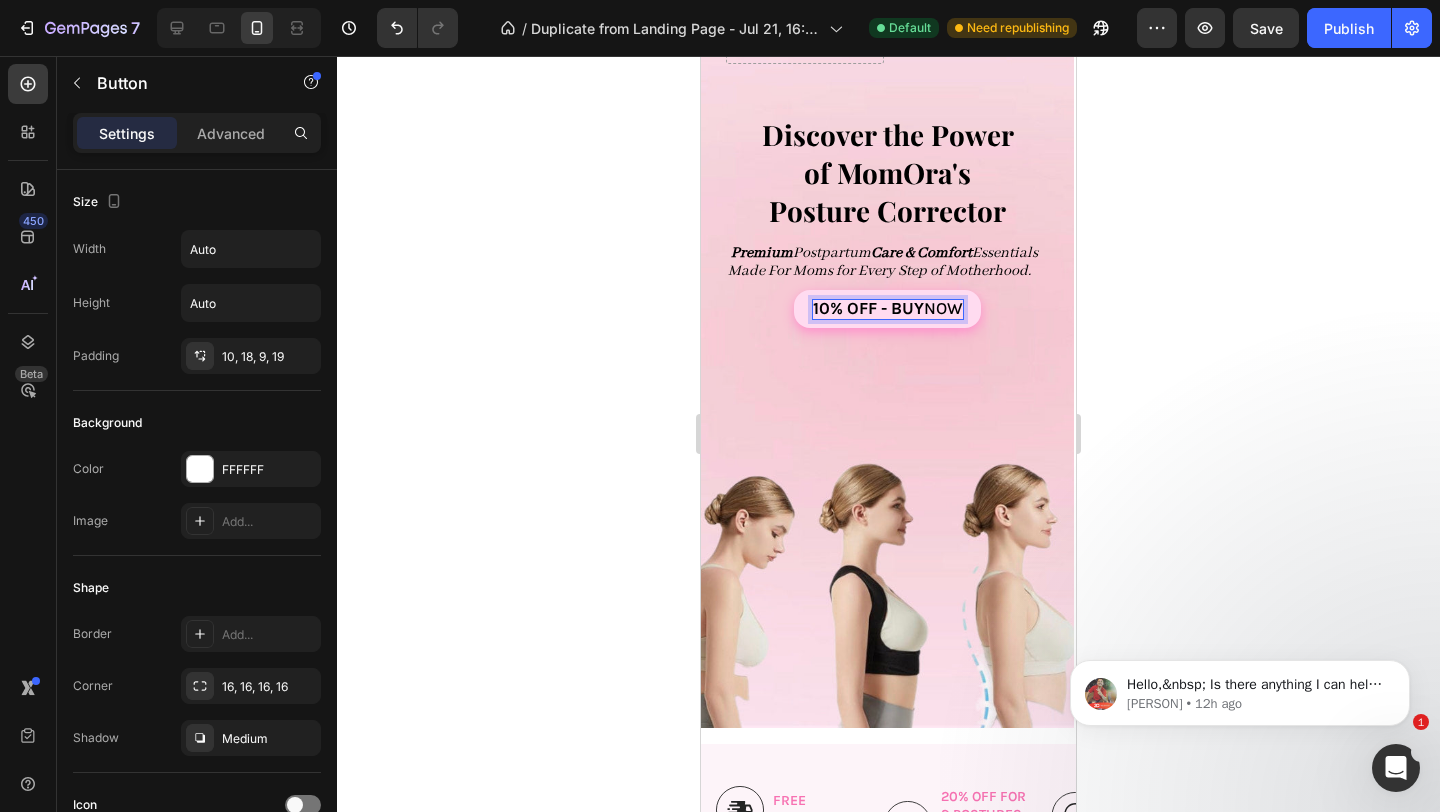 click on "10% OFF - buy" at bounding box center (868, 308) 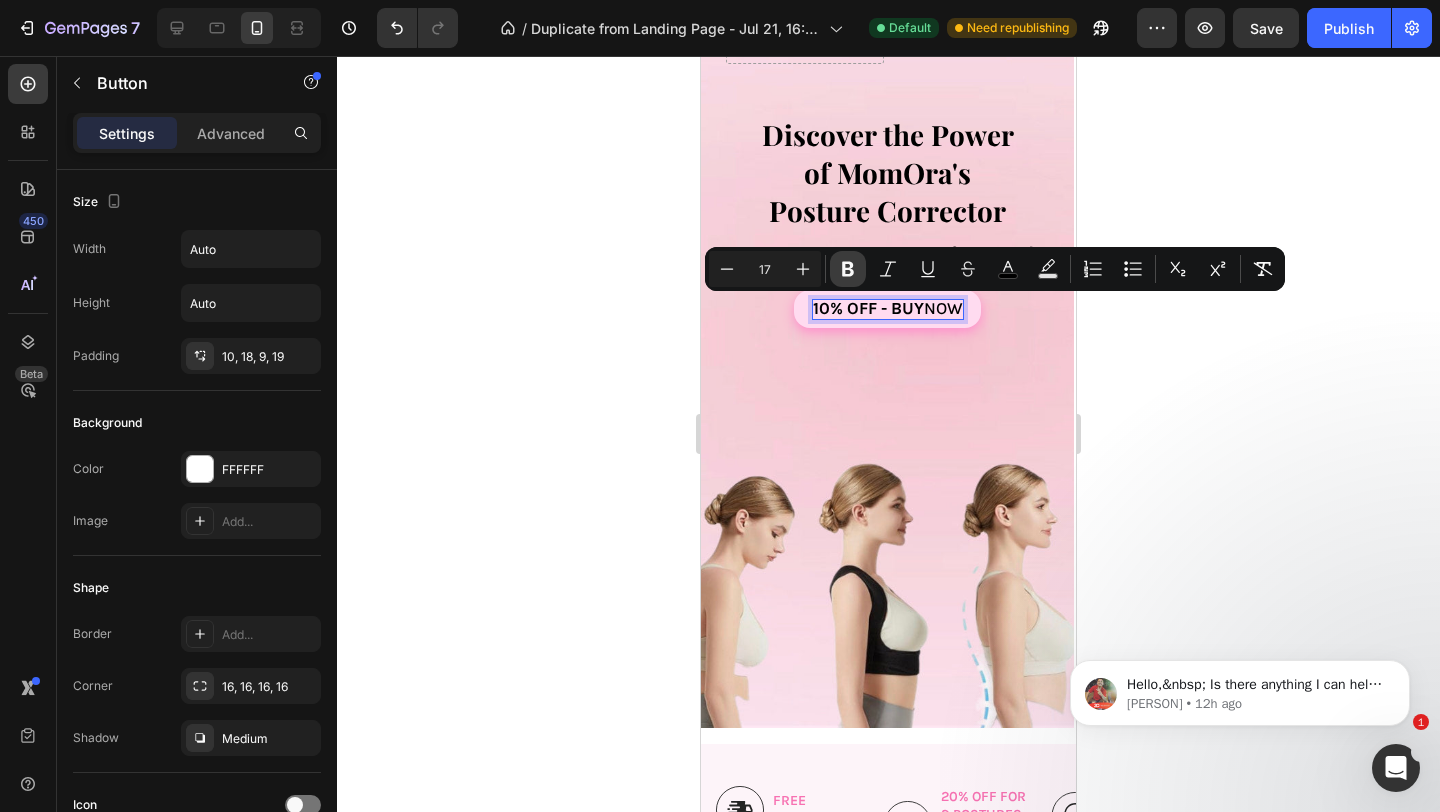 click 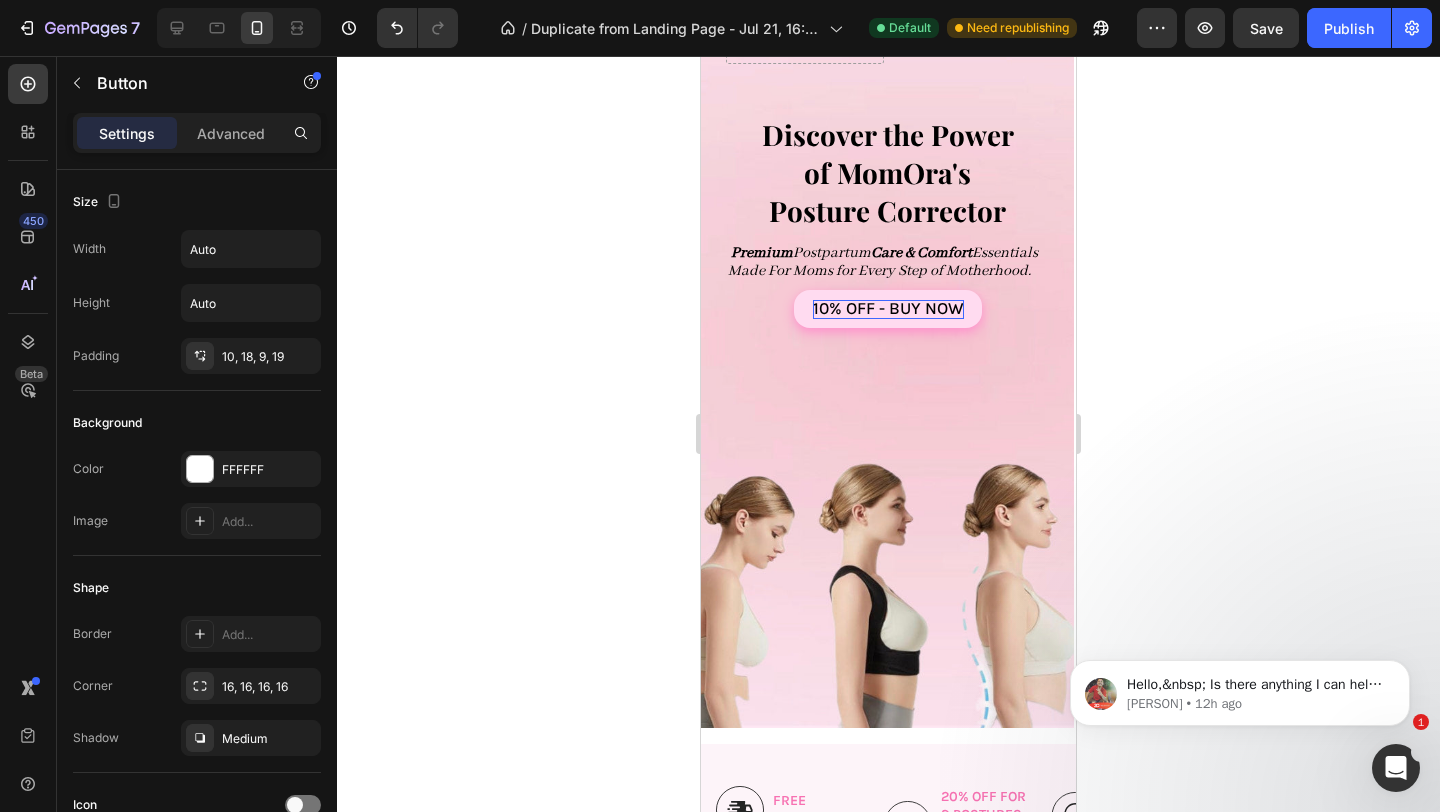 click on "Try MomOra Button Row Discover the Power of MomOra's Posture Corrector Heading   Premium  Postpartum  Care & Comfort  Essentials Made For Moms for Every Step of Motherhood. Text Block 10% OFF - buy now Button   0 Row Row" at bounding box center (887, 353) 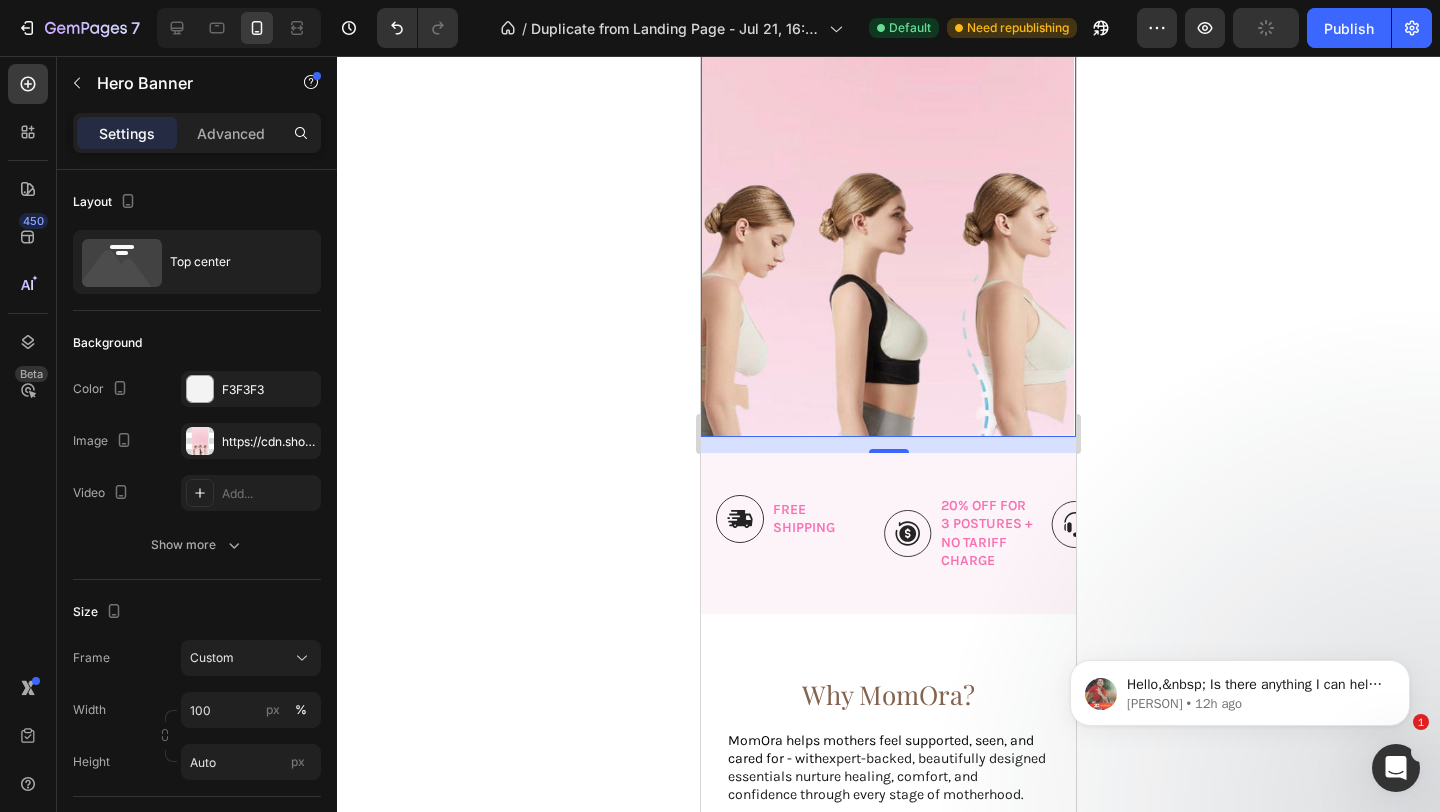 scroll, scrollTop: 422, scrollLeft: 0, axis: vertical 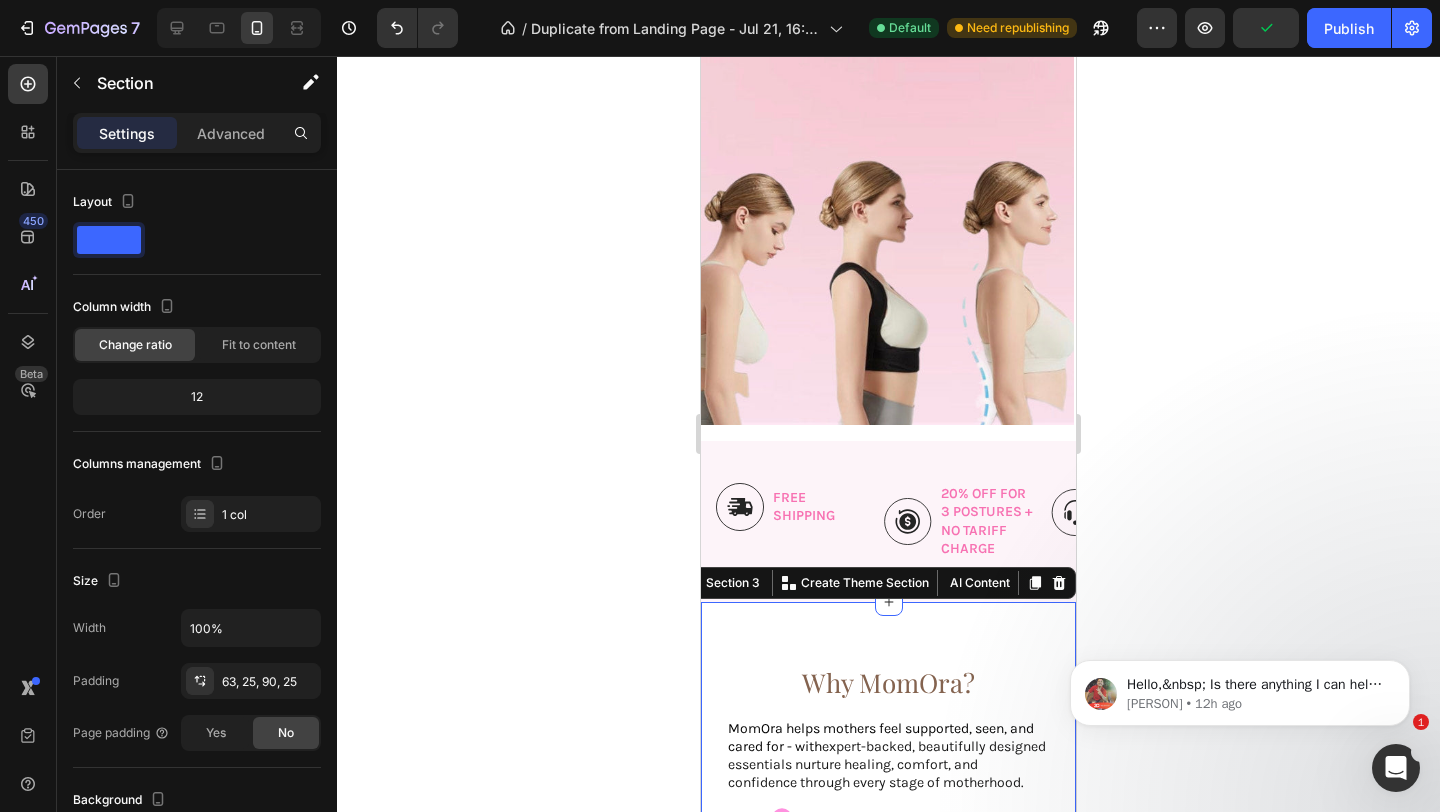 click on "Why MomOra? Heading MomOra helps mothers feel supported, seen, and cared for - with  expert-backed, beautifully designed essentials nurture healing, comfort, and confidence through every stage of motherhood.  Text Block Row Reduce Back & shoulder Pain Supports Growing Belly Corrects Posture Item List Section 3   You can create reusable sections Create Theme Section AI Content Write with GemAI What would you like to describe here? Tone and Voice Persuasive Product Getting products... Show more Generate" at bounding box center [888, 806] 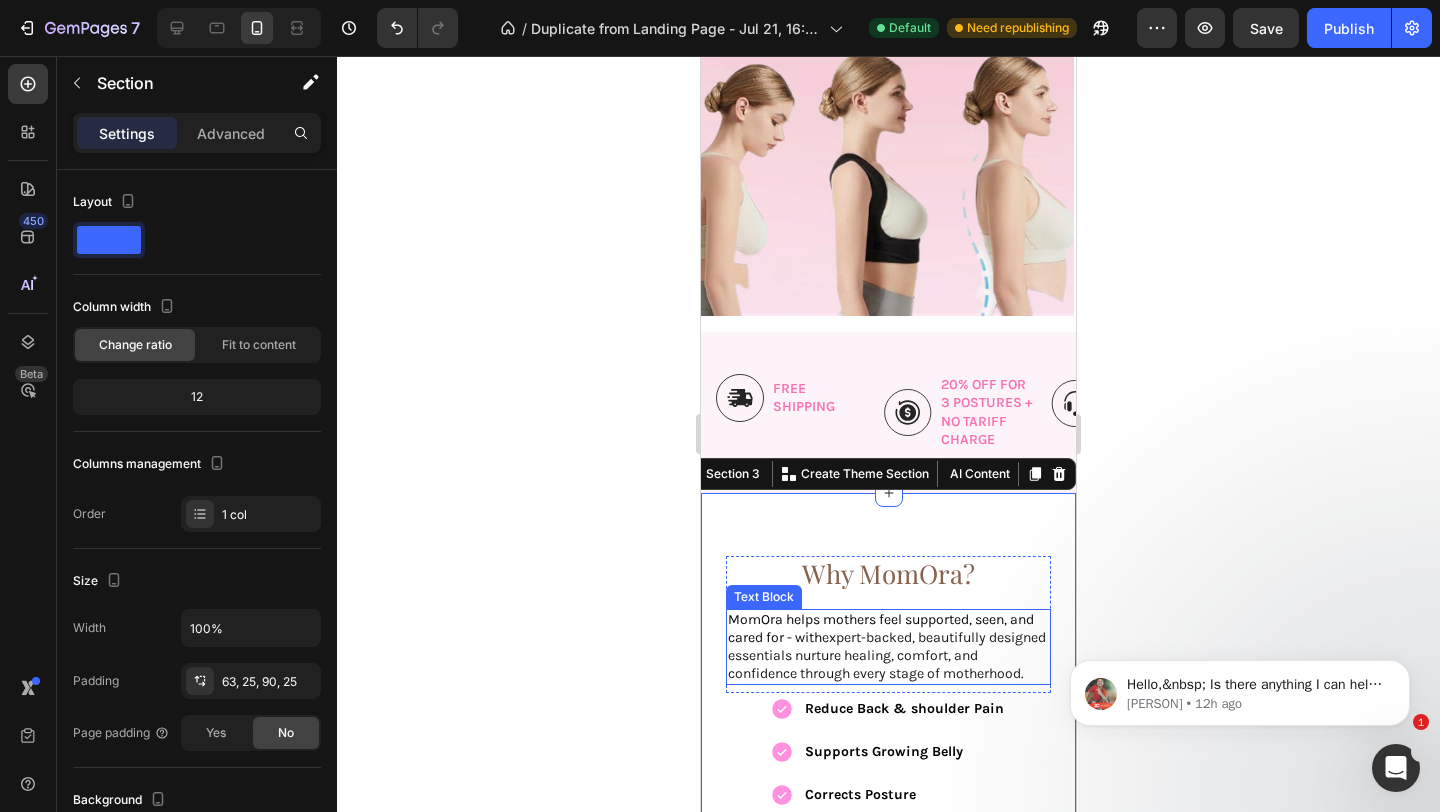 scroll, scrollTop: 533, scrollLeft: 0, axis: vertical 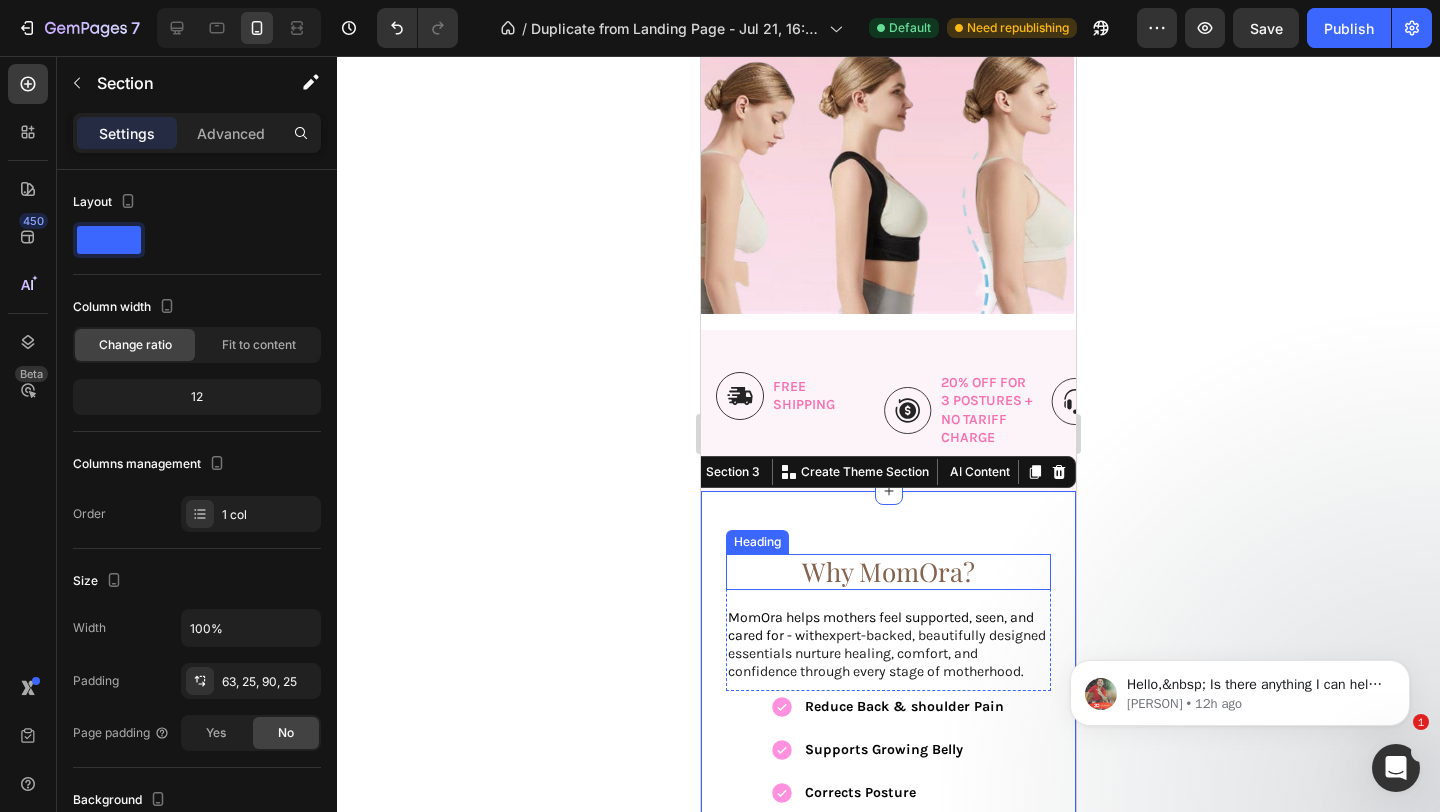 click on "Why MomOra?" at bounding box center [888, 572] 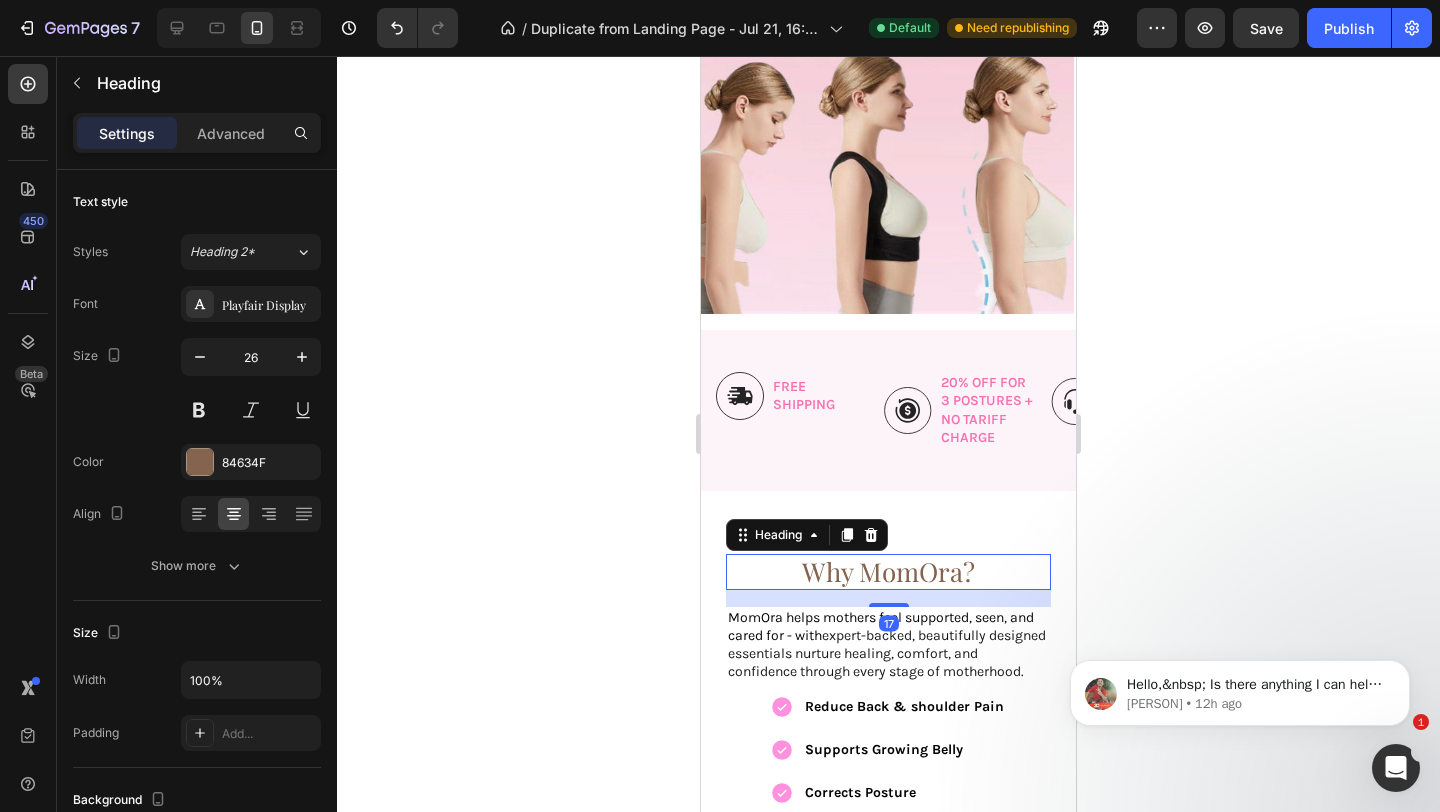 click on "Why MomOra?" at bounding box center (888, 572) 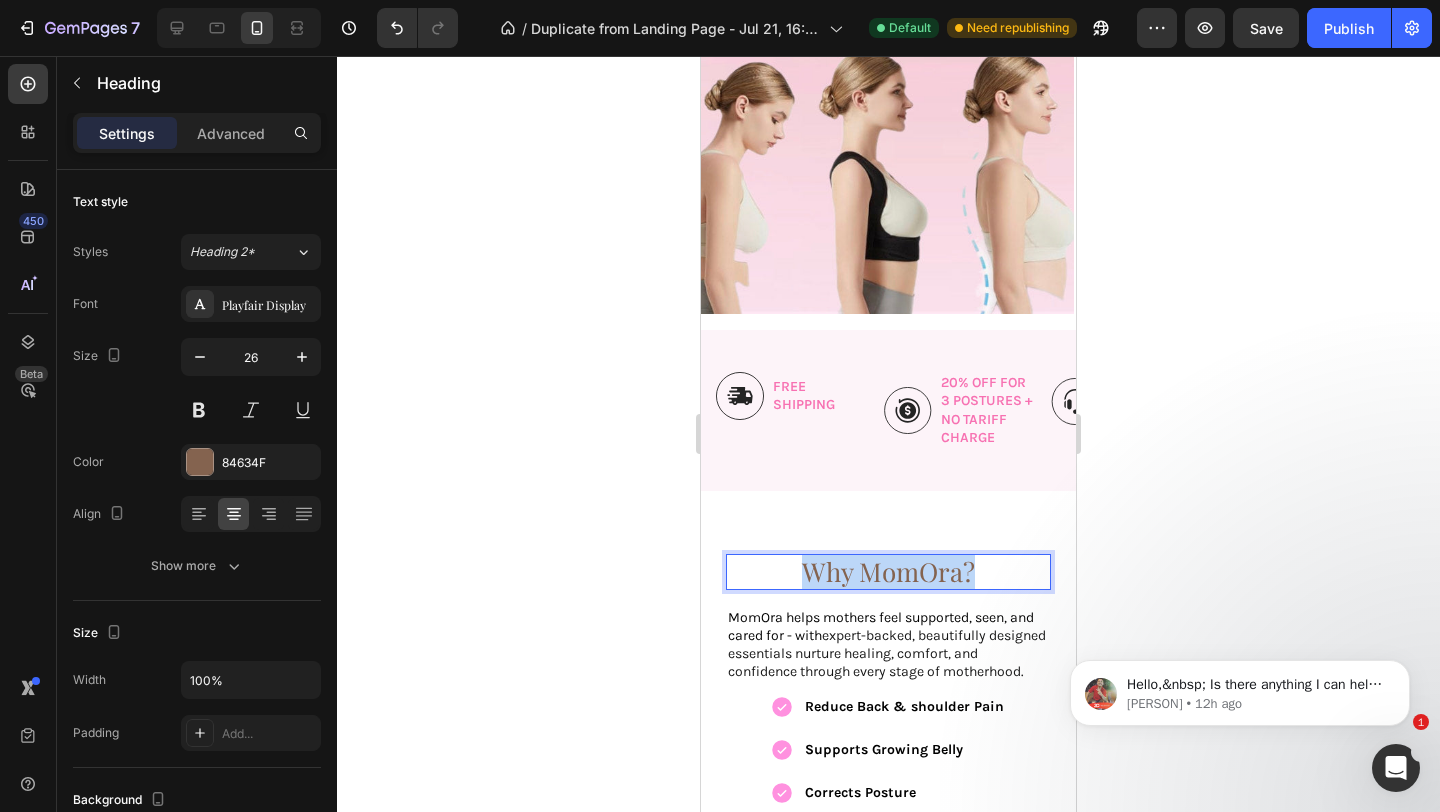 click on "Why MomOra?" at bounding box center (888, 572) 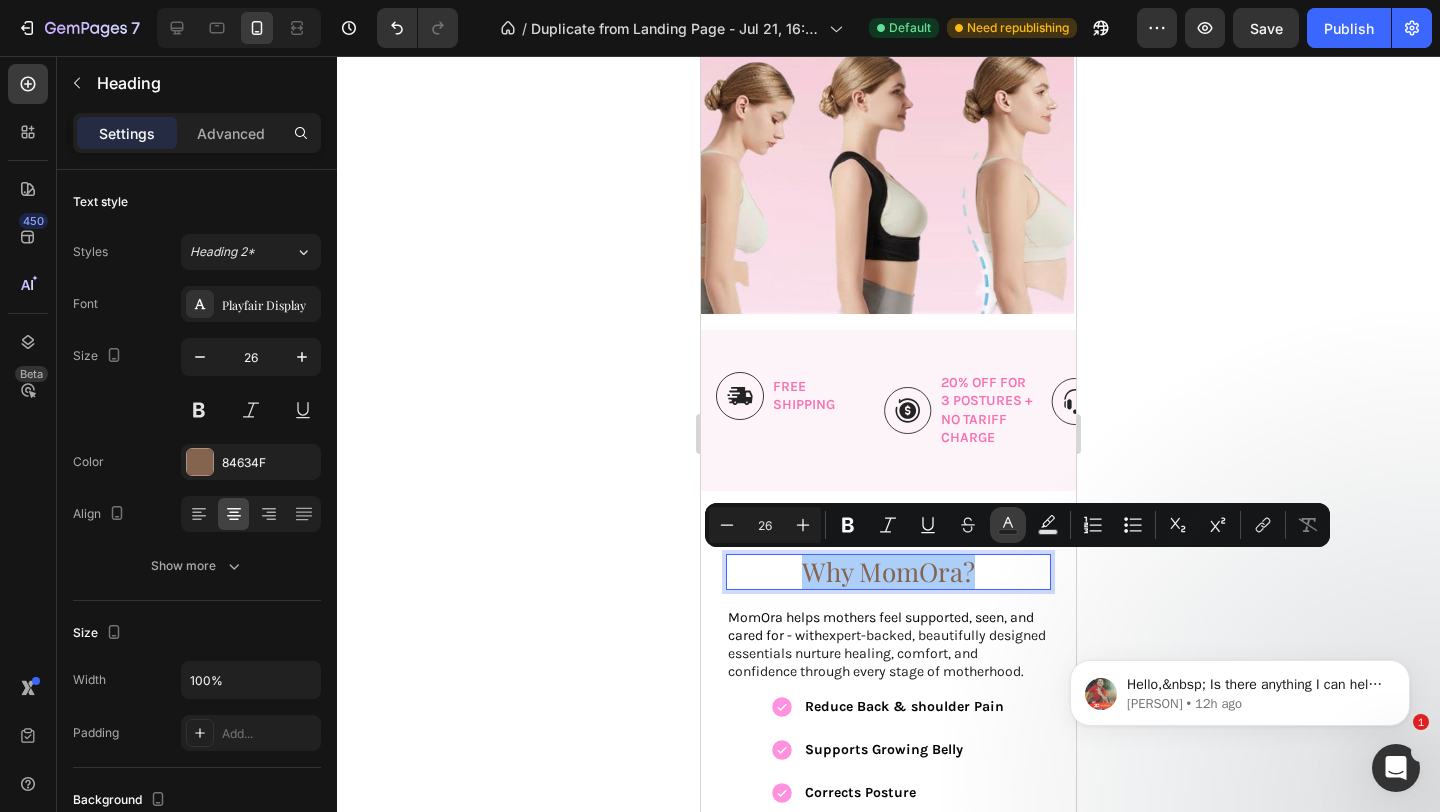 click 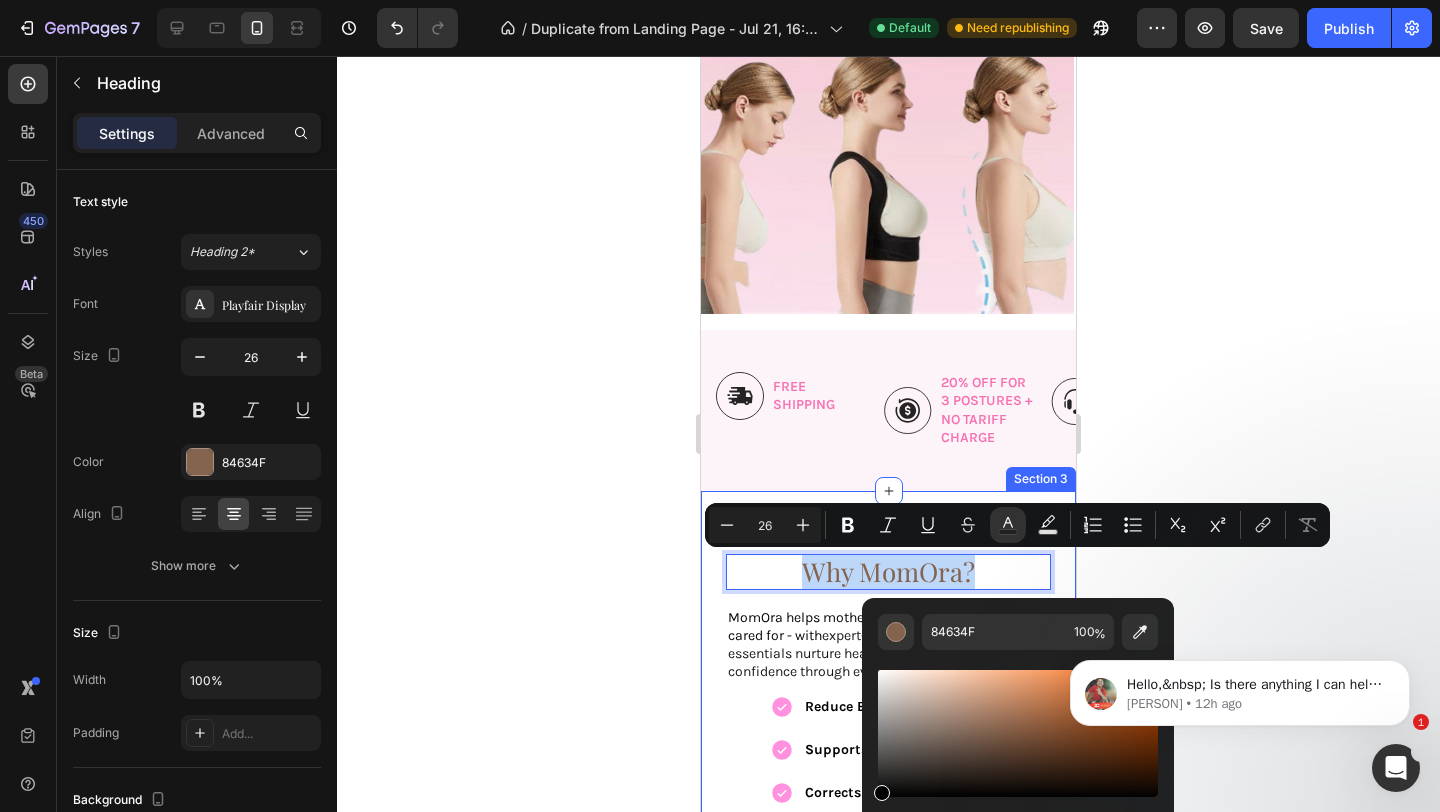 drag, startPoint x: 1590, startPoint y: 760, endPoint x: 837, endPoint y: 805, distance: 754.34344 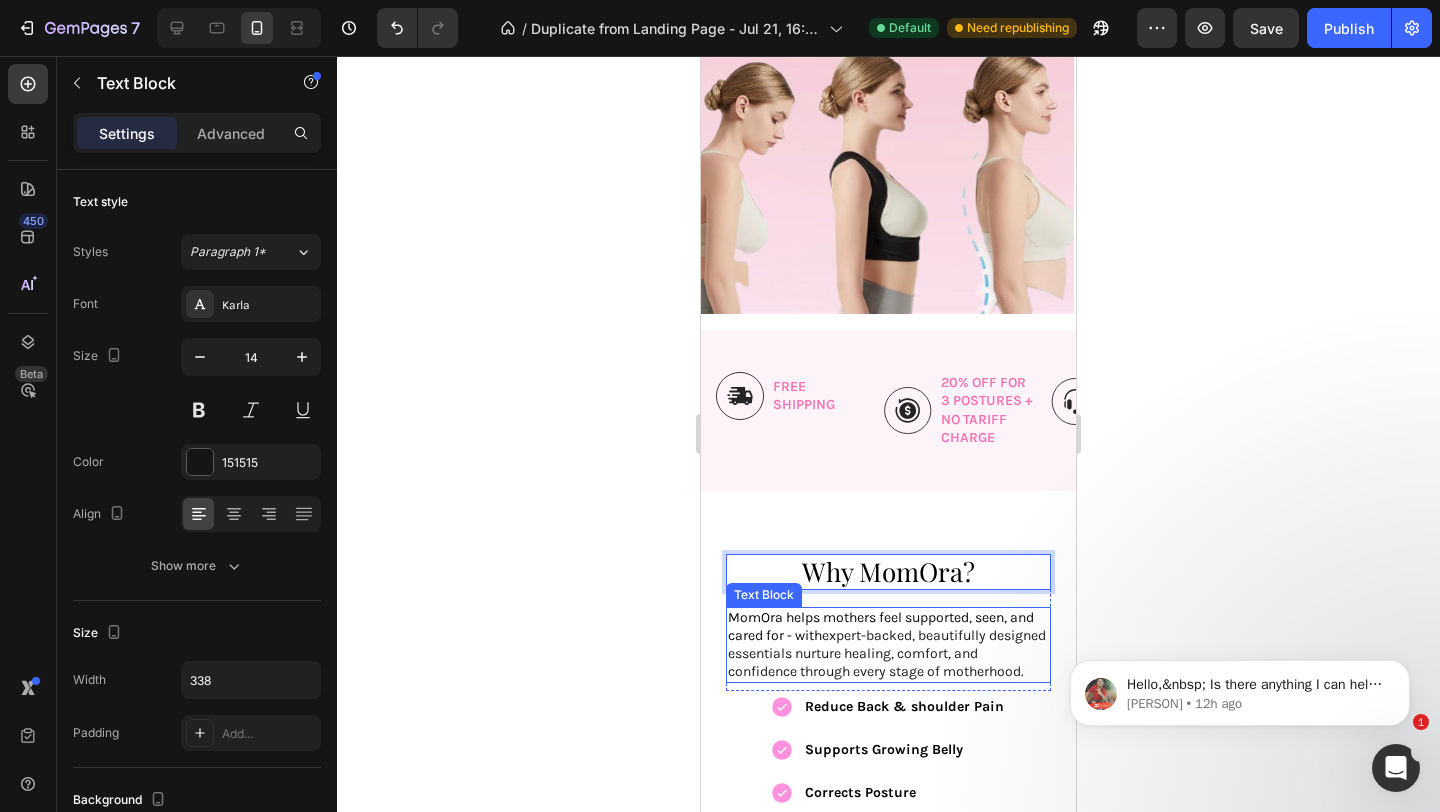 click on "MomOra helps mothers feel supported, seen, and cared for - with" at bounding box center (881, 626) 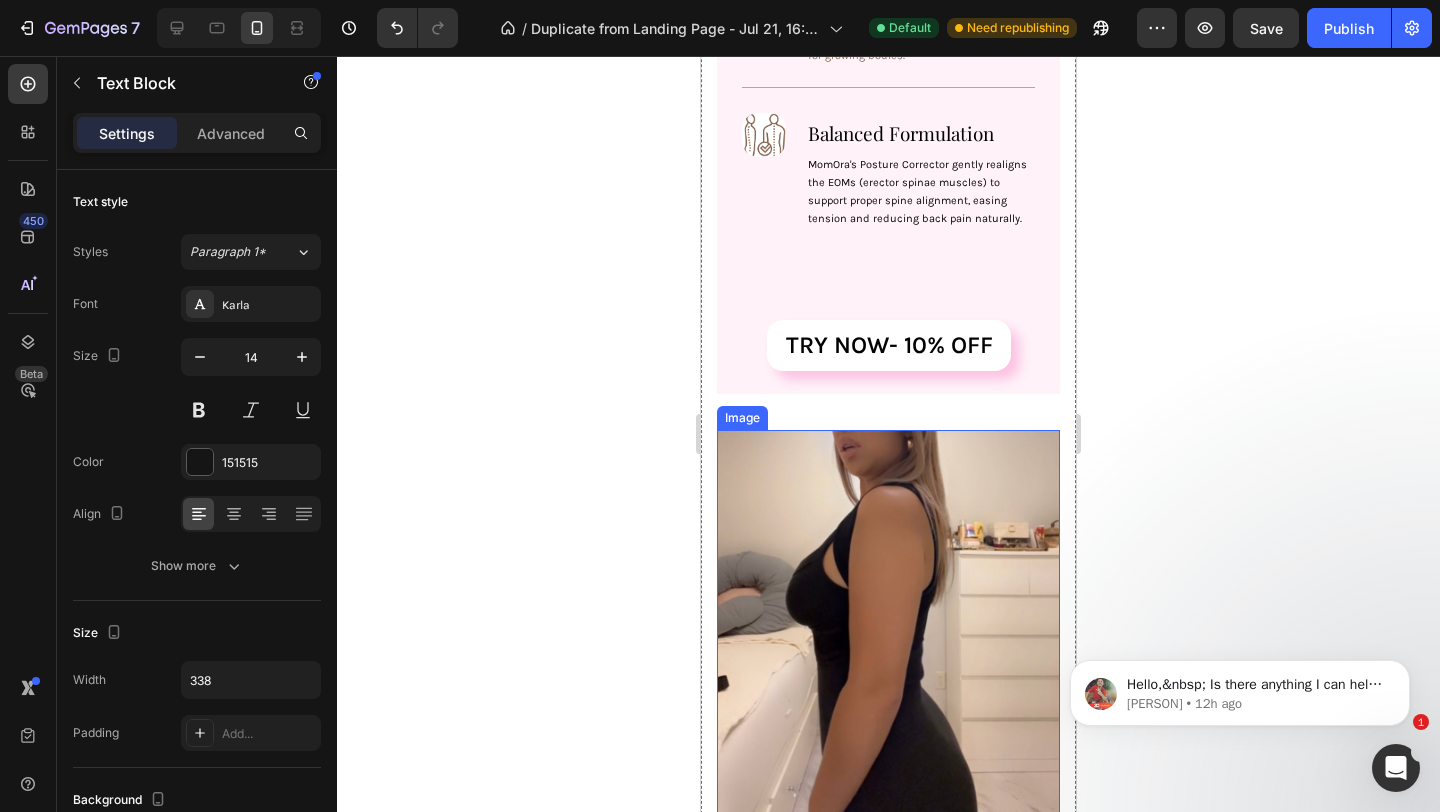 scroll, scrollTop: 1522, scrollLeft: 0, axis: vertical 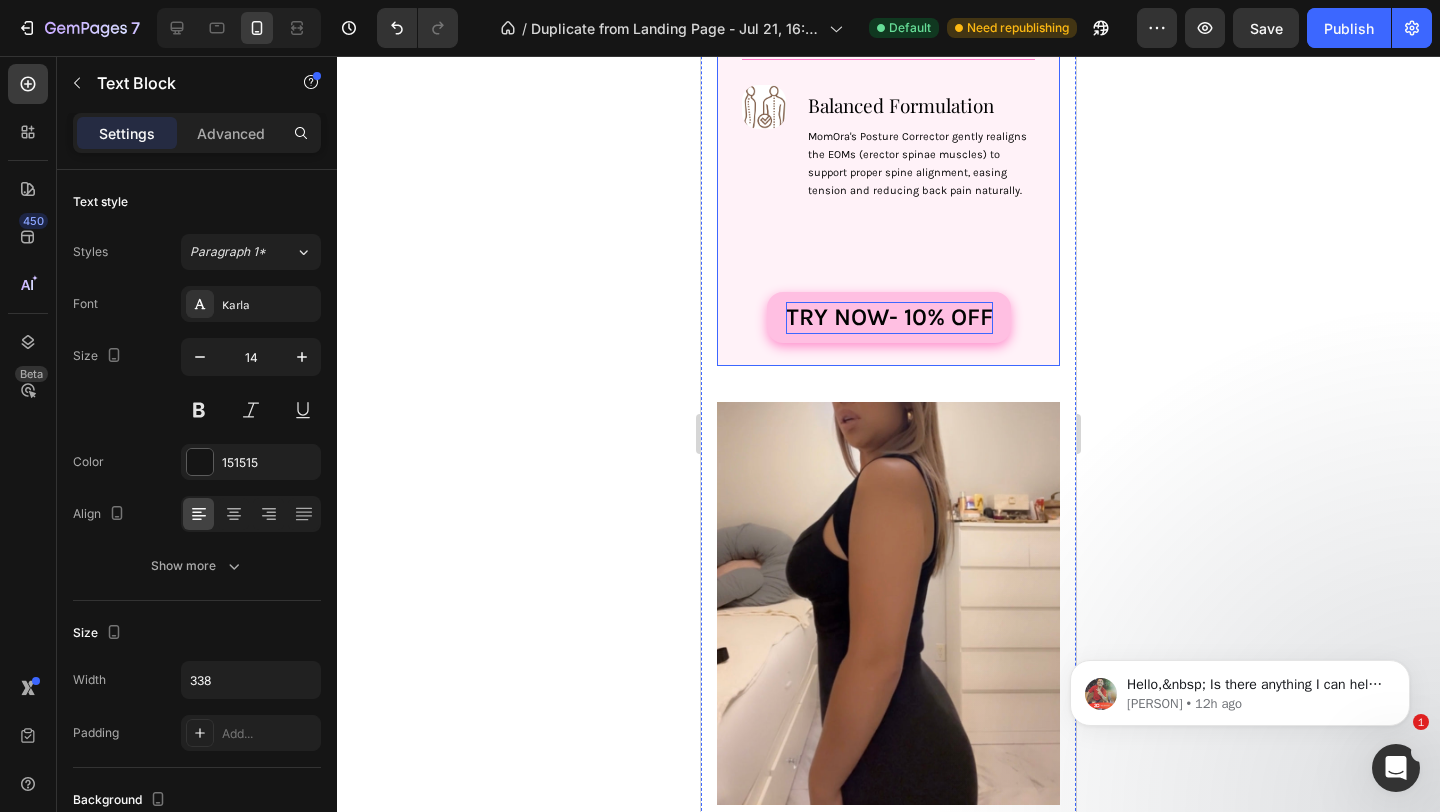 click on "Try now- 10% OFF" at bounding box center [889, 317] 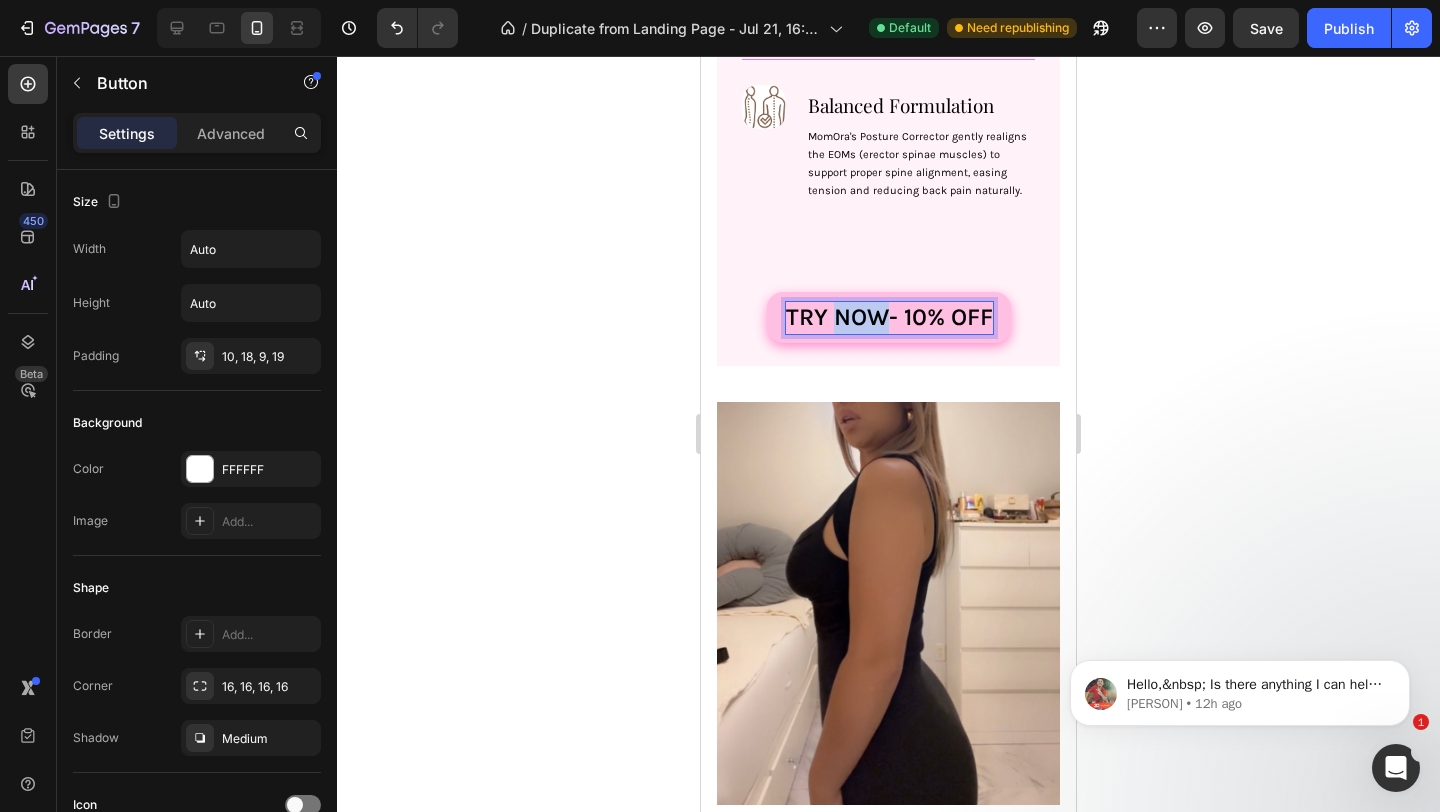 click on "Try now- 10% OFF" at bounding box center (889, 317) 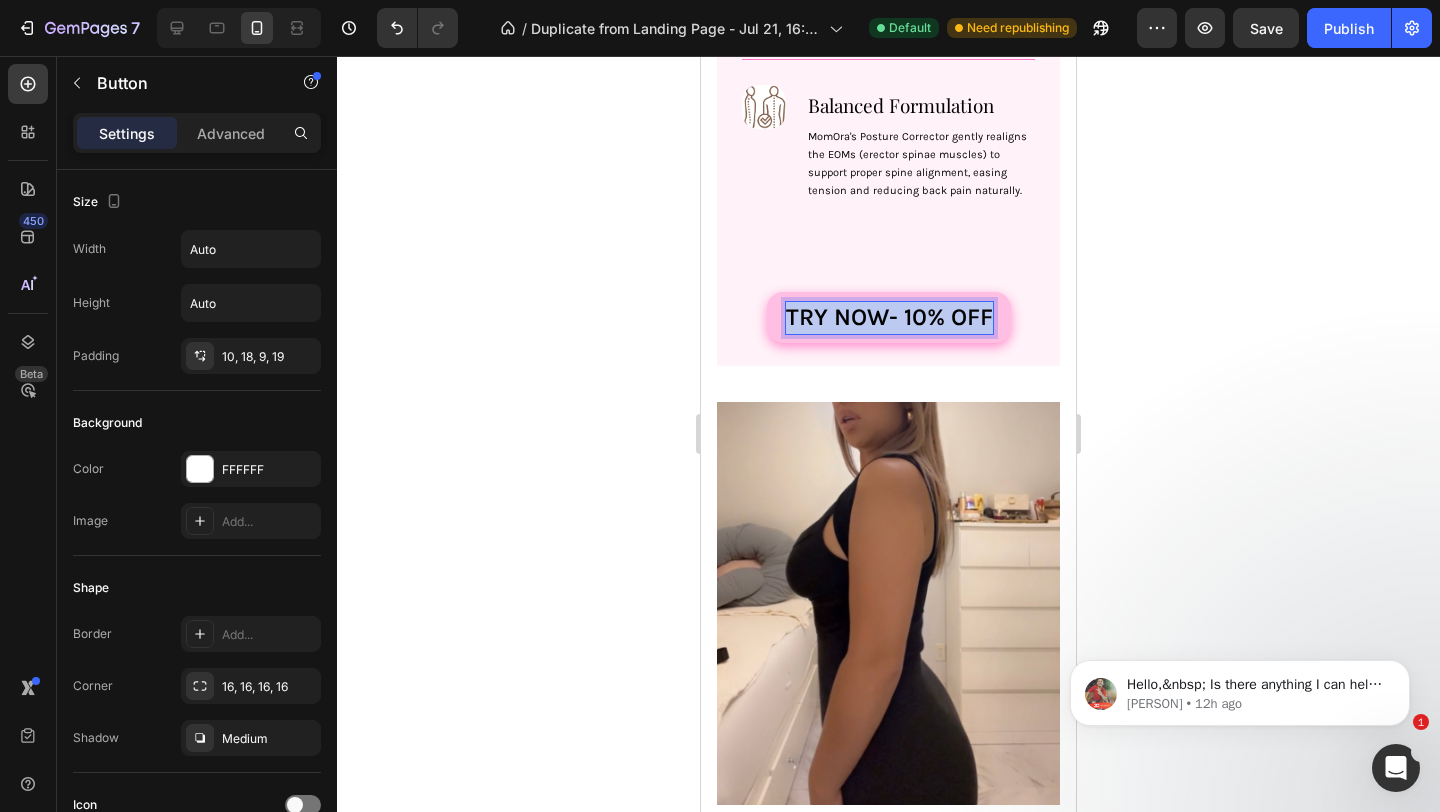 click on "Try now- 10% OFF" at bounding box center (889, 317) 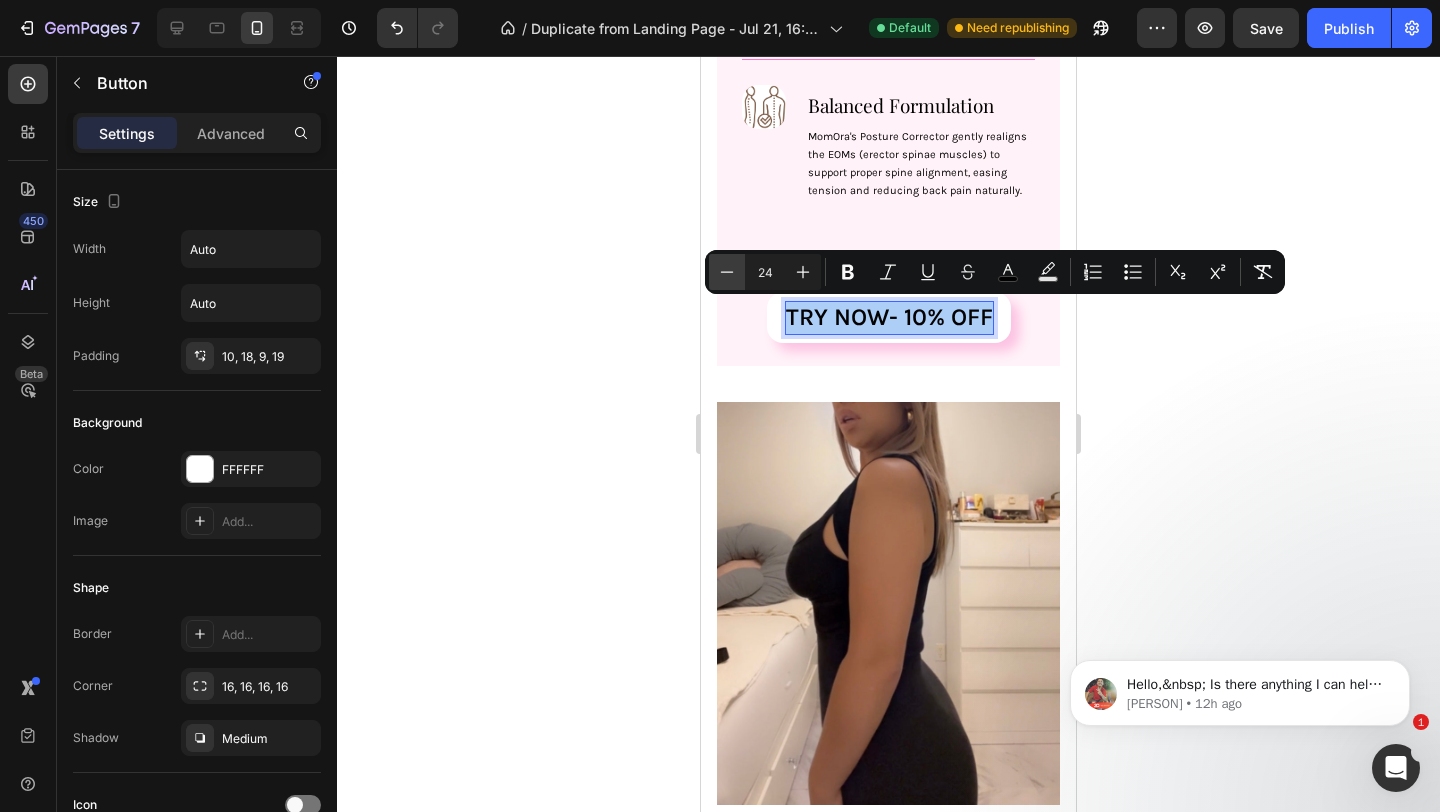 click 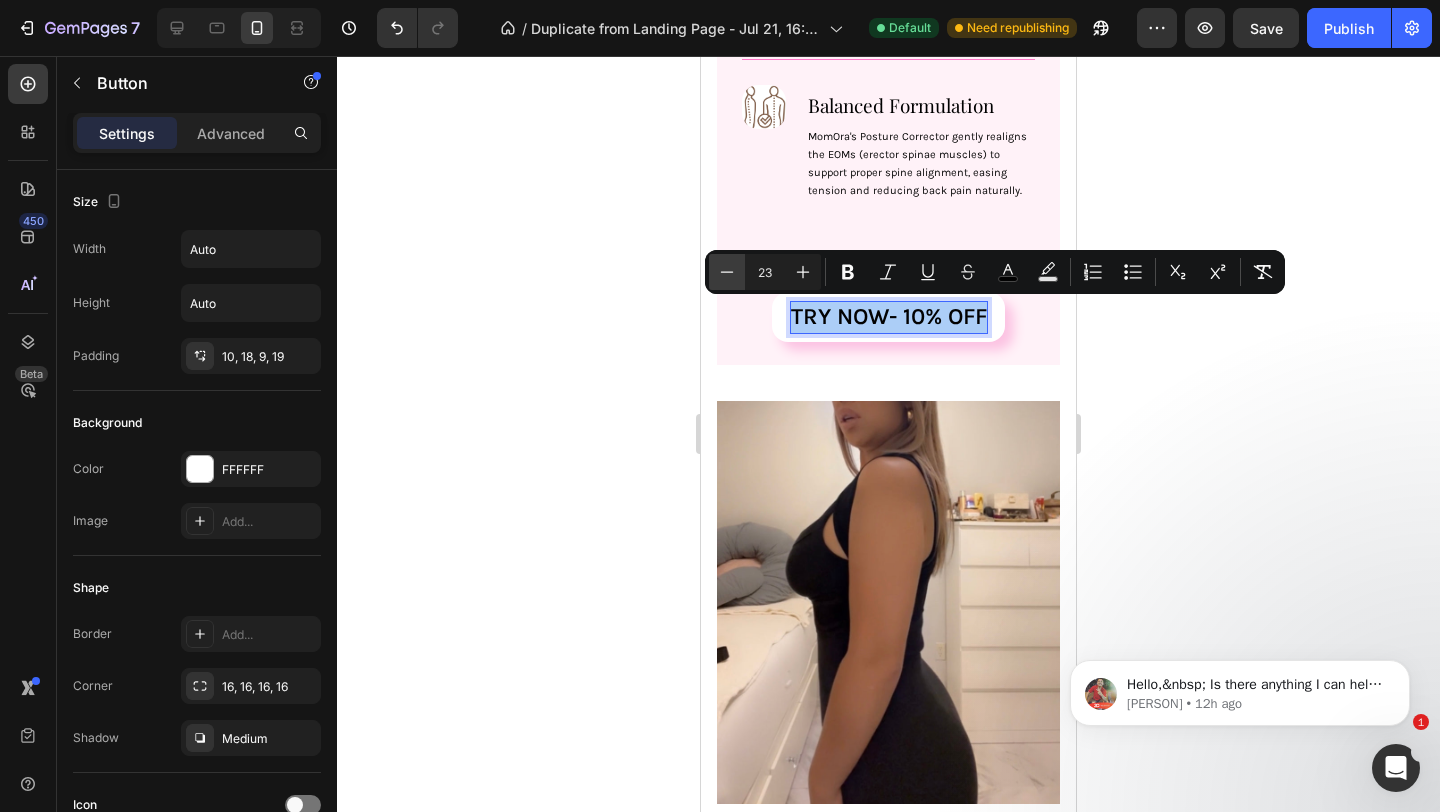click 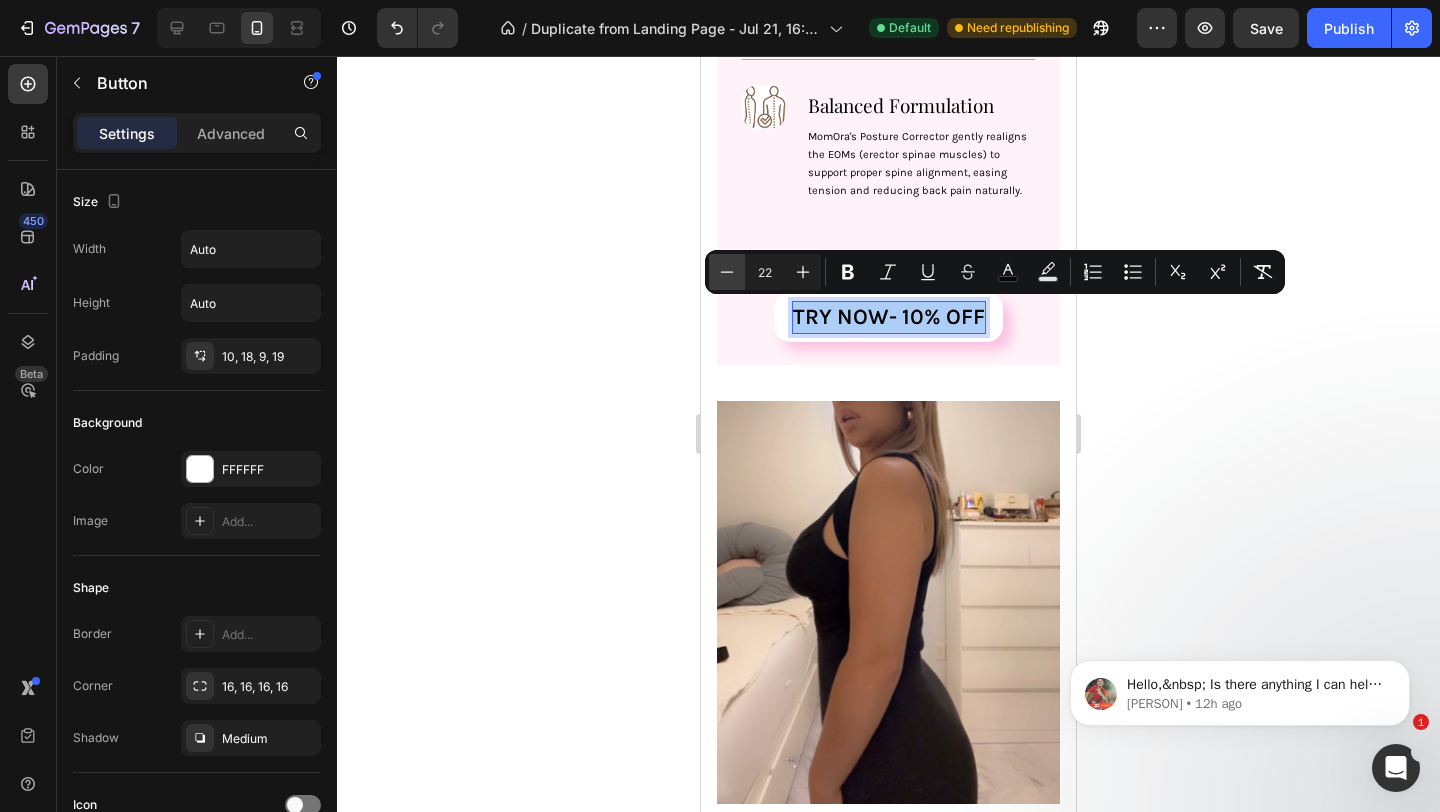 click 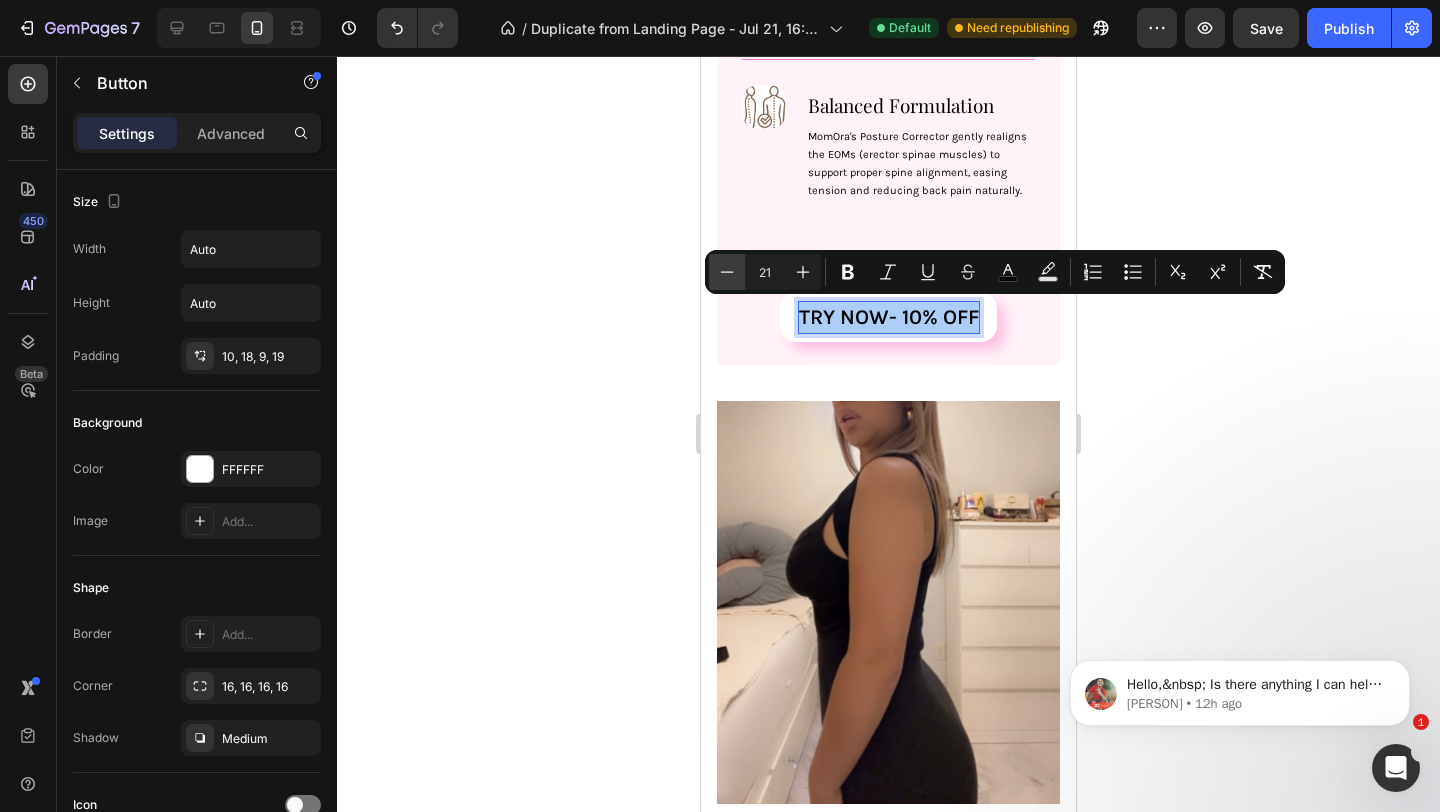 click 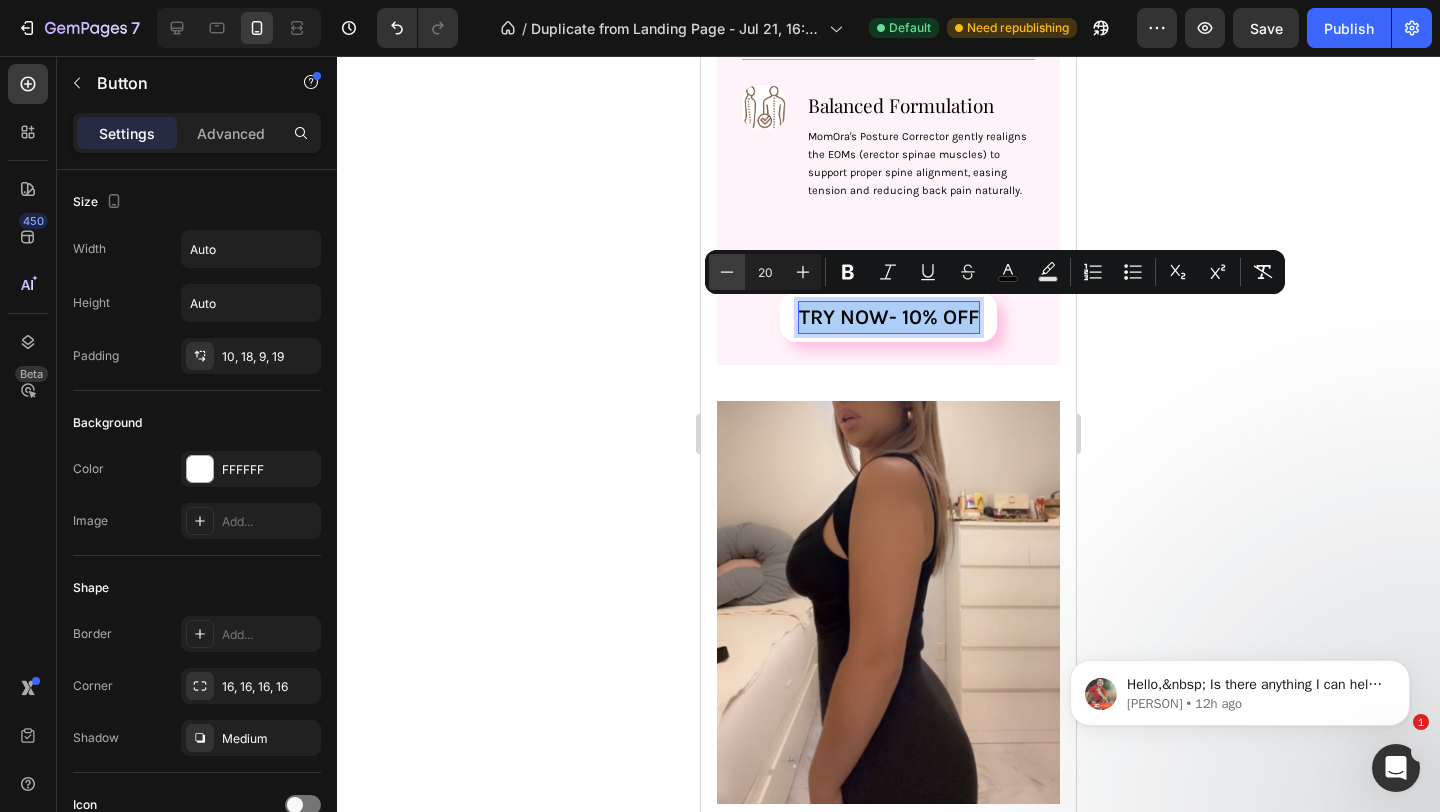click 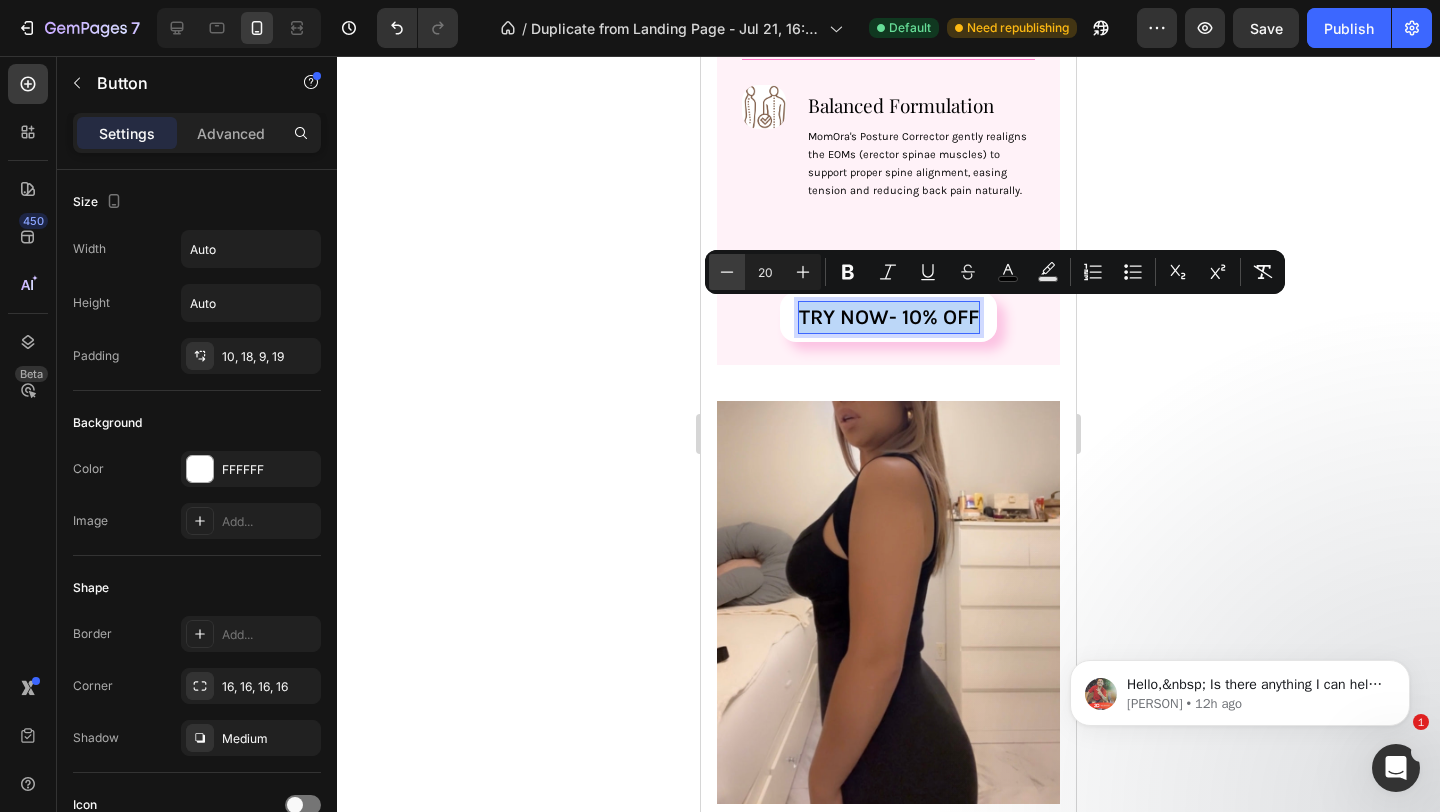type on "19" 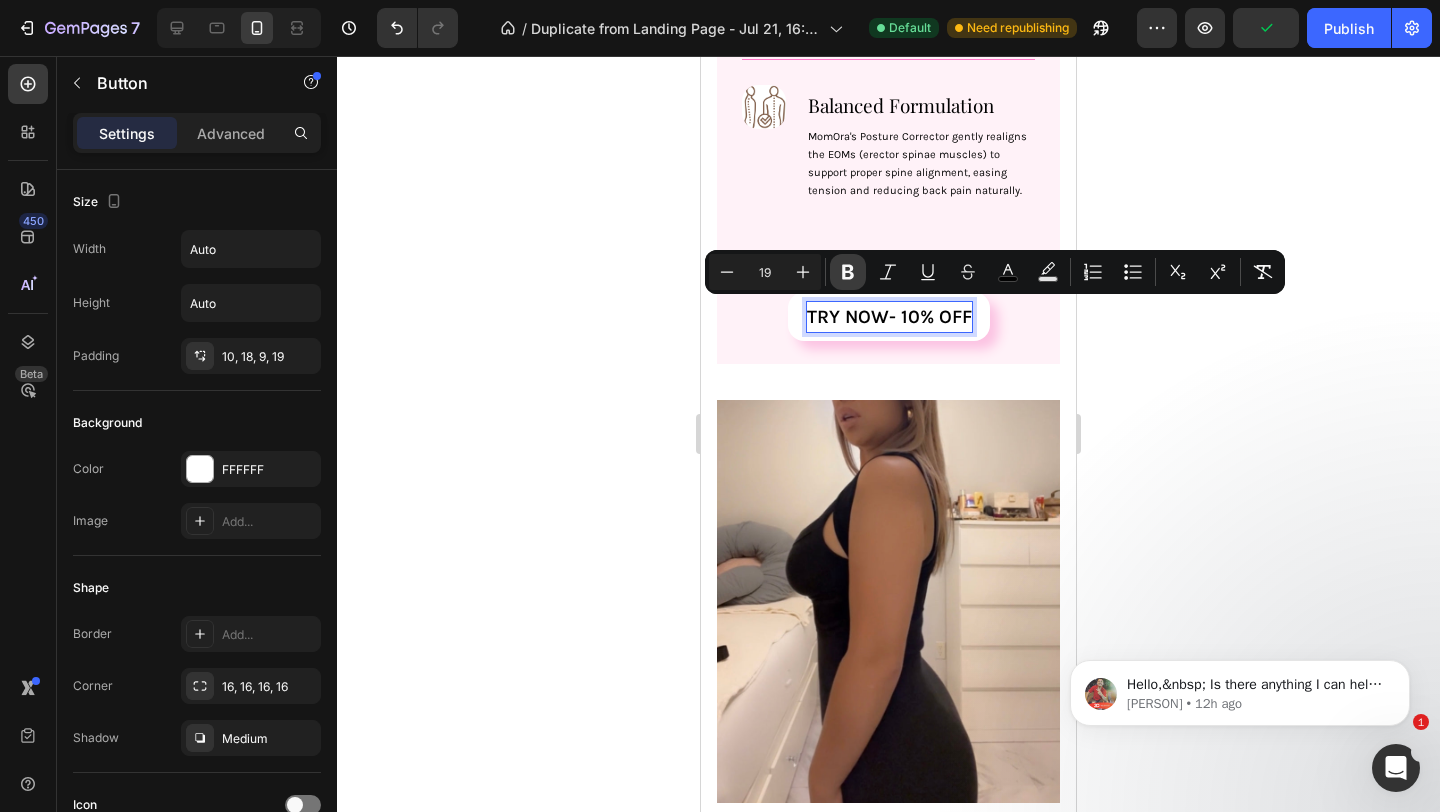 click 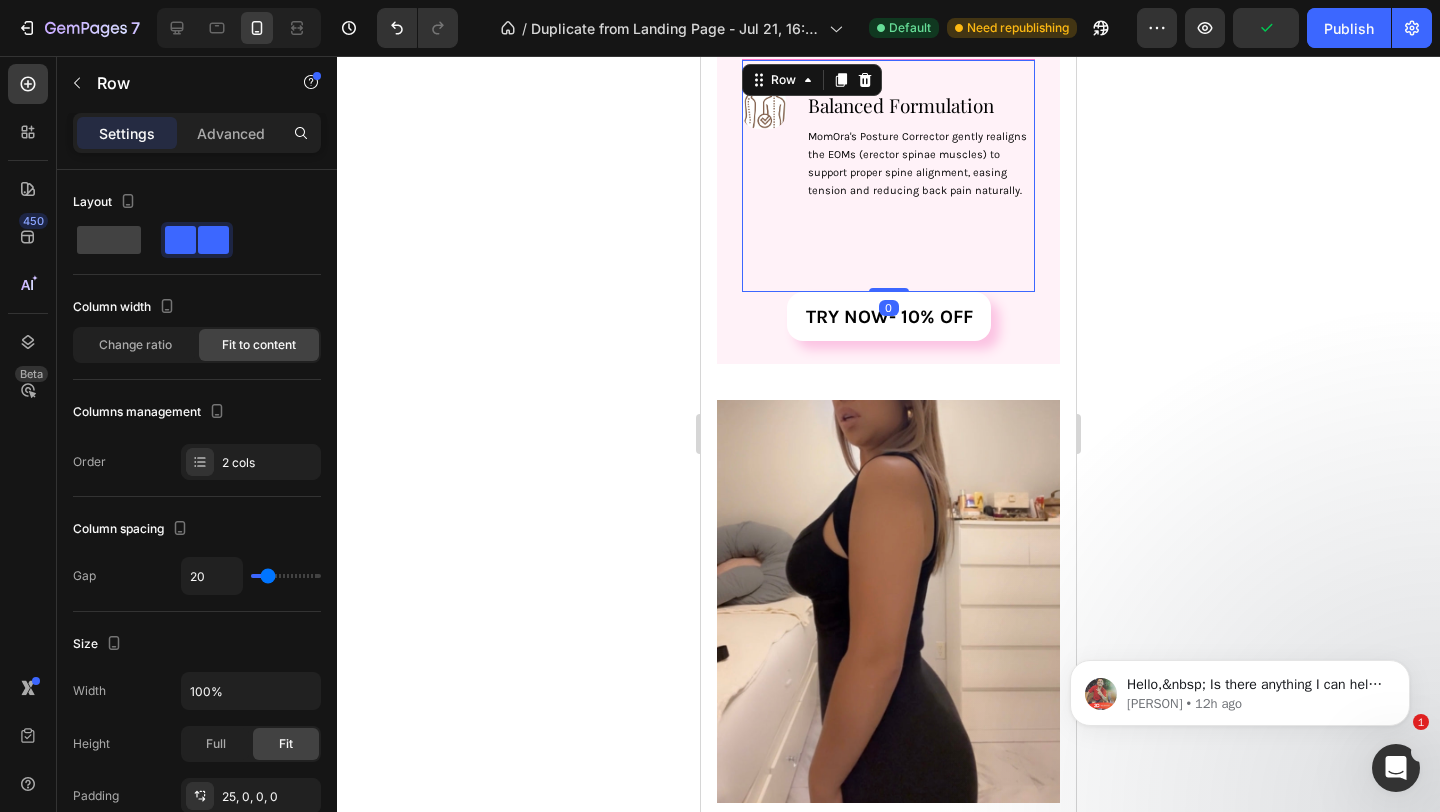 click on "Balanced Formulation Heading MomOra's Posture Corrector gently realigns the EOMs (erector spinae muscles) to support proper spine alignment, easing tension and reducing back pain naturally. Text Block" at bounding box center [920, 188] 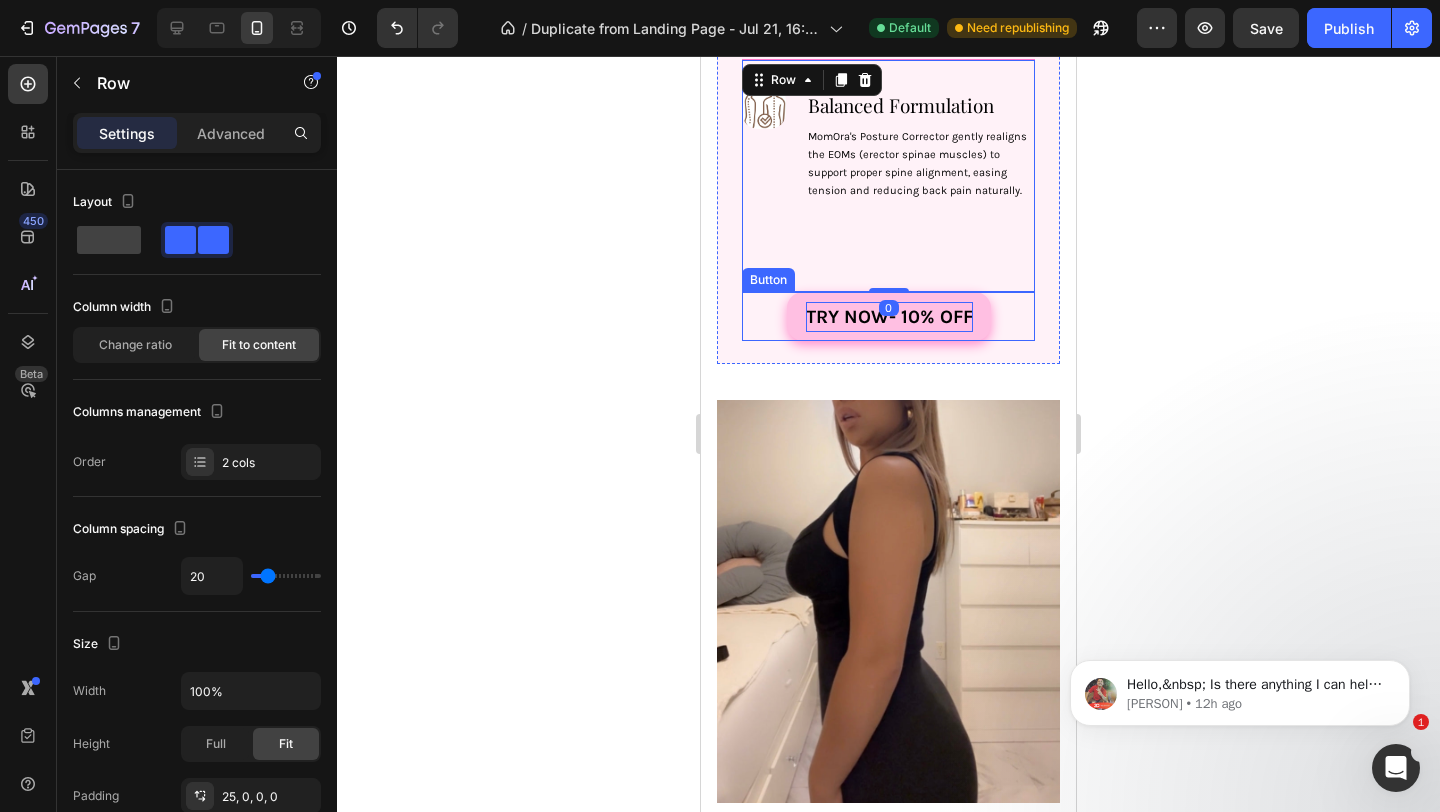 click on "Try now- 10% OFF" at bounding box center [889, 317] 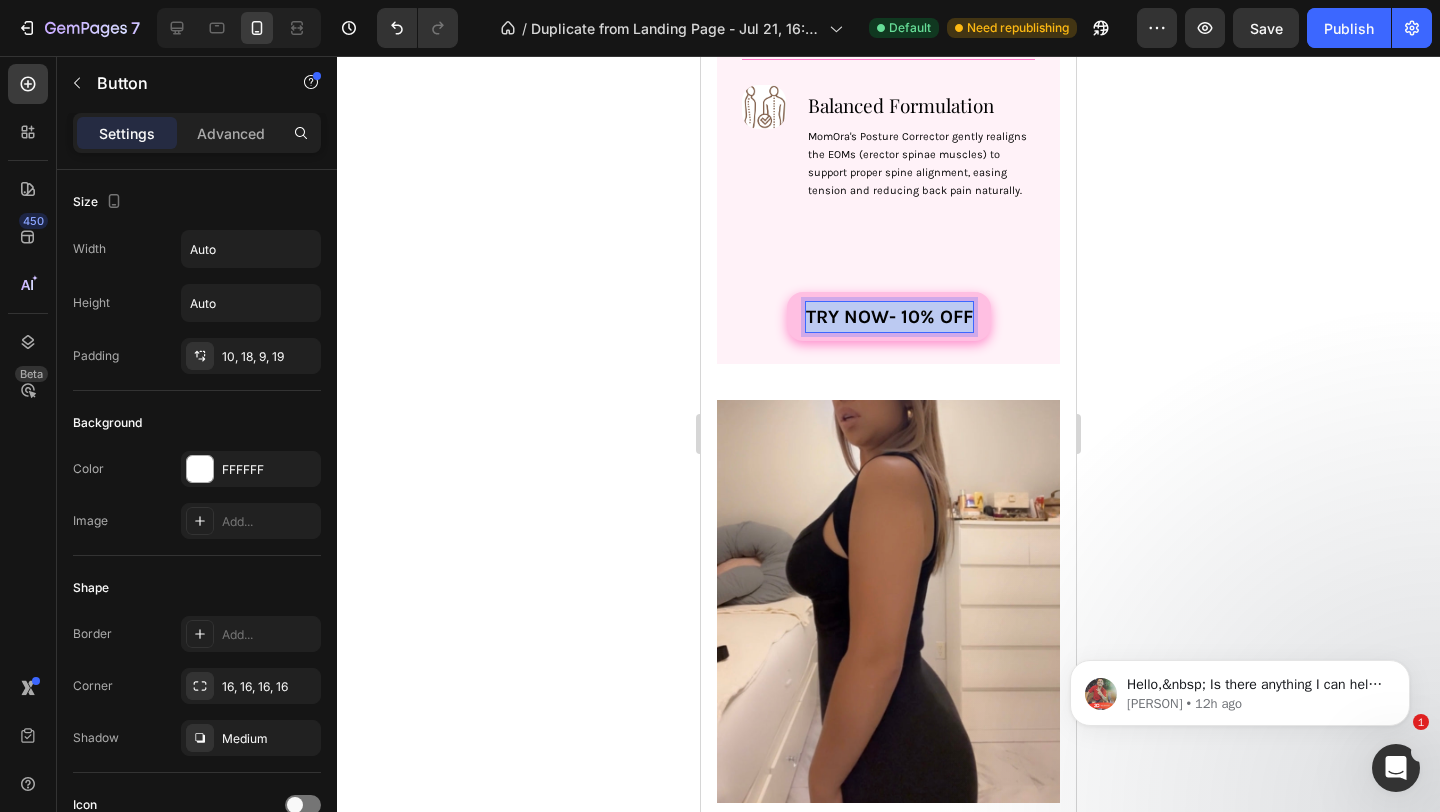 click on "Try now- 10% OFF" at bounding box center (889, 317) 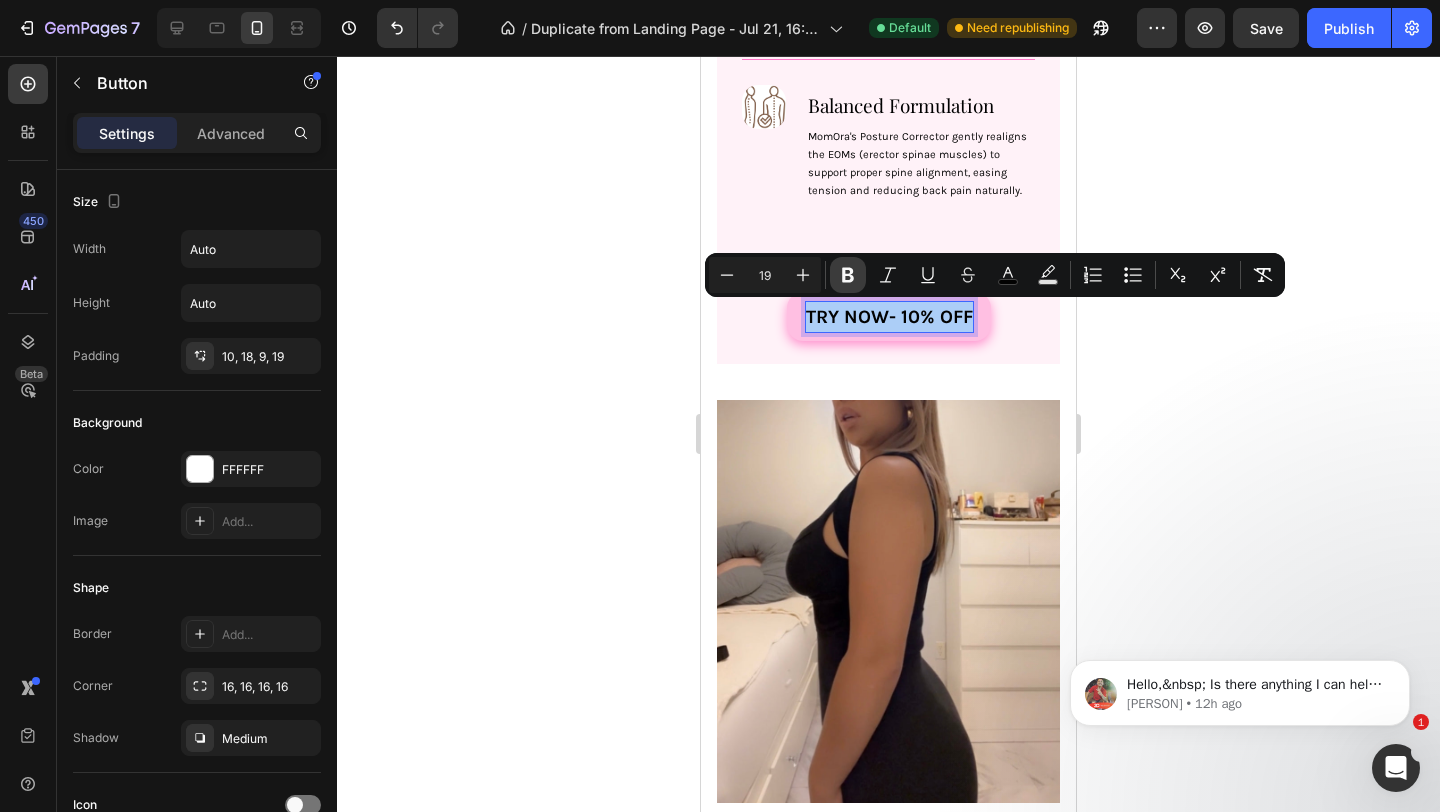 click 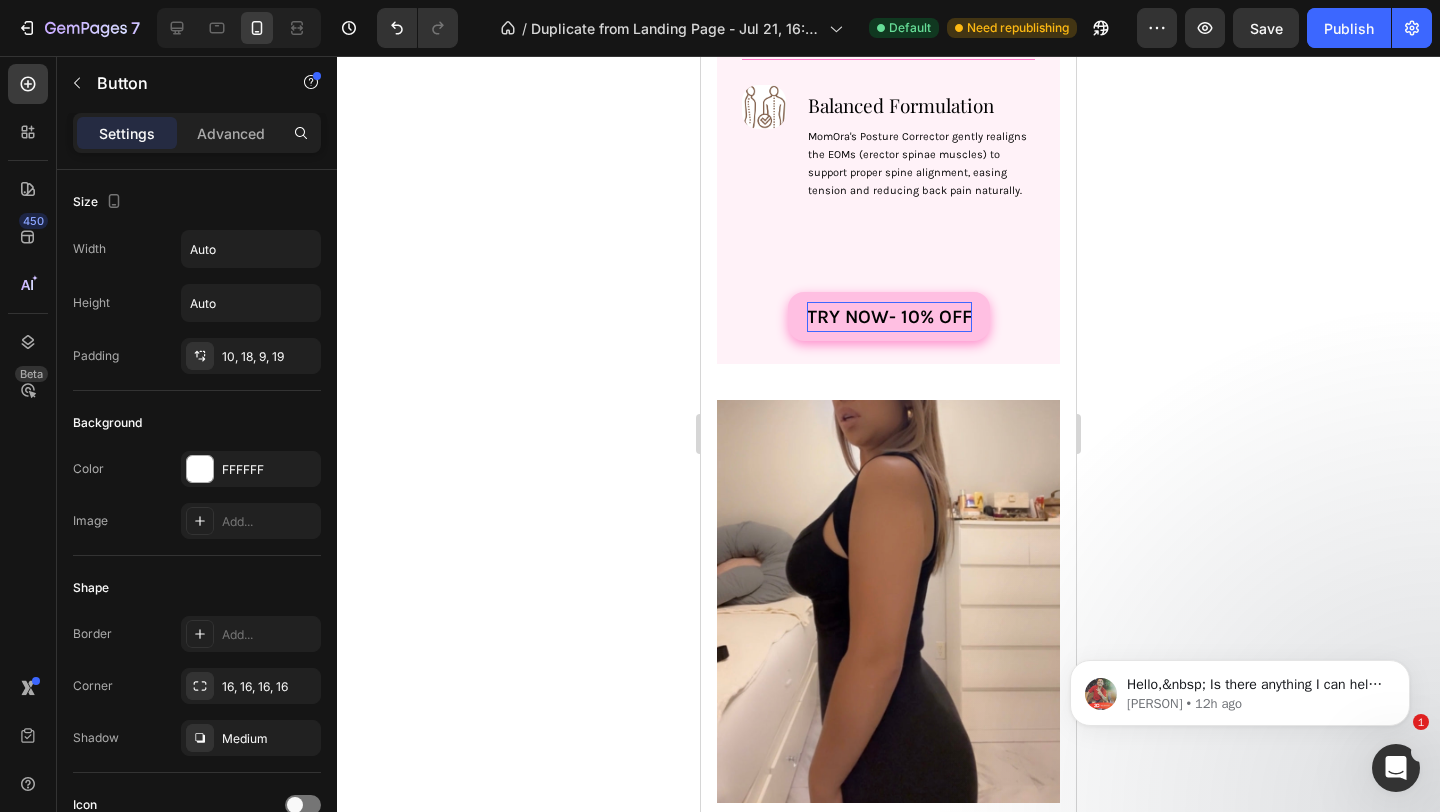 click on "Try now- 10% OFF" at bounding box center (889, 317) 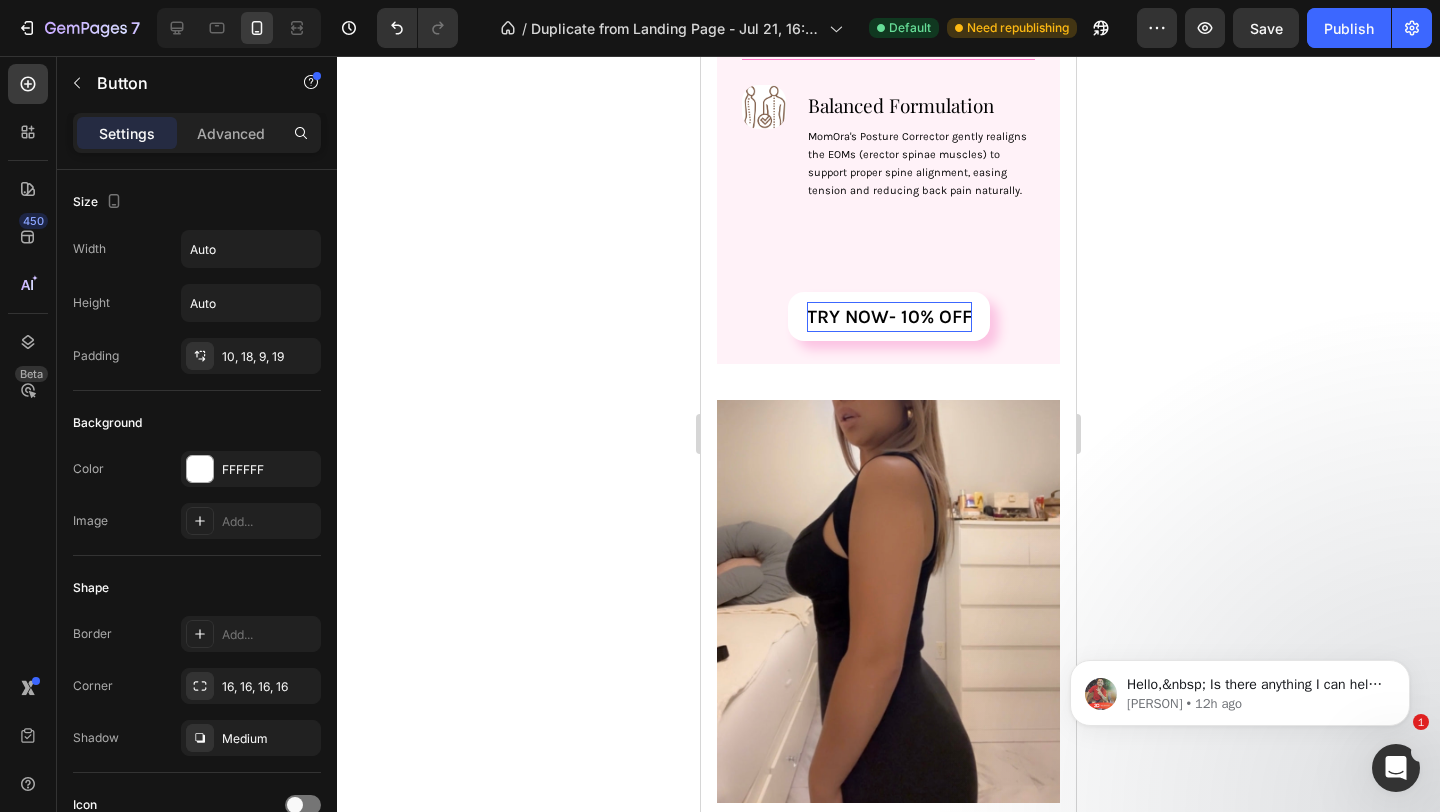 click on "Try now- 10% OFF" at bounding box center [889, 317] 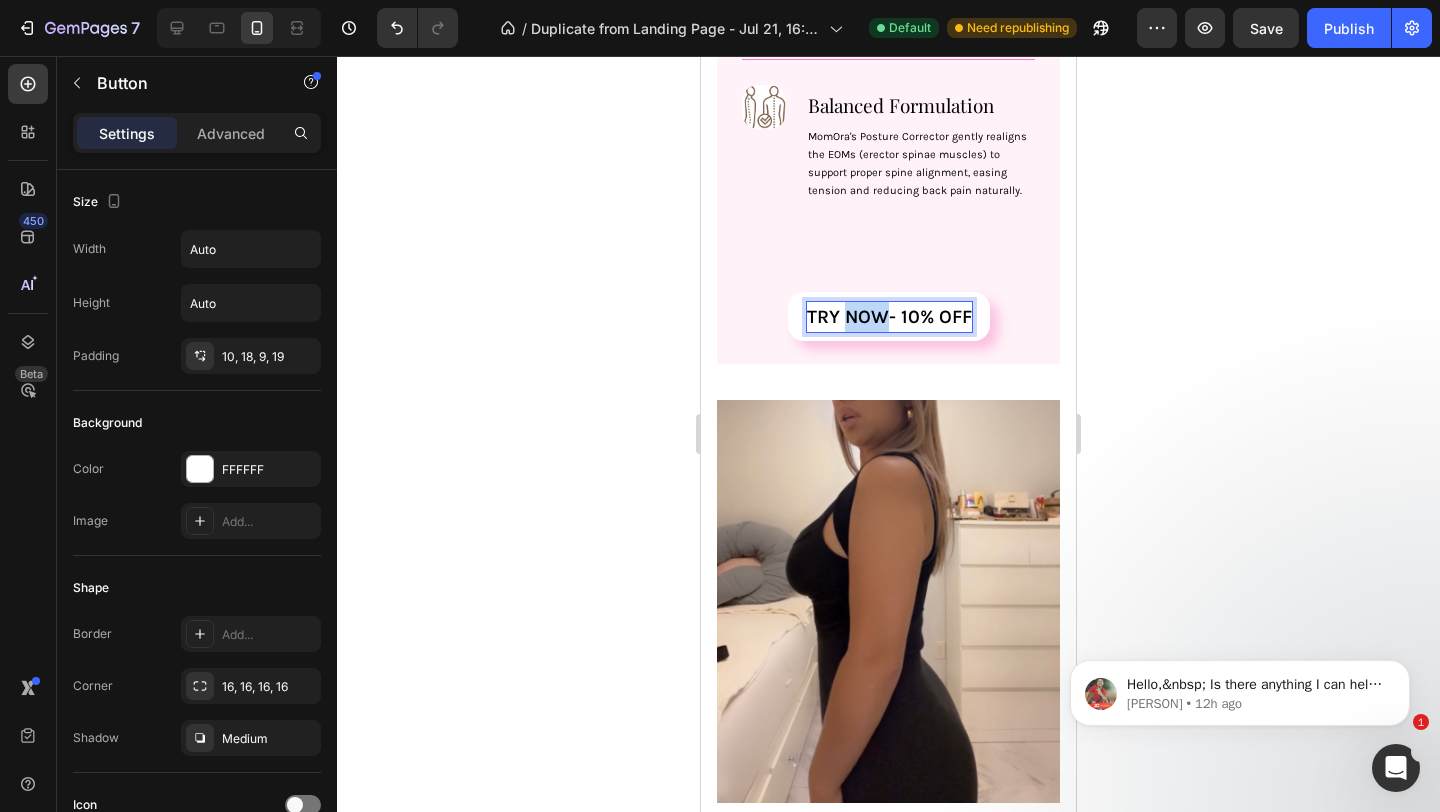 click on "Try now- 10% OFF" at bounding box center (889, 317) 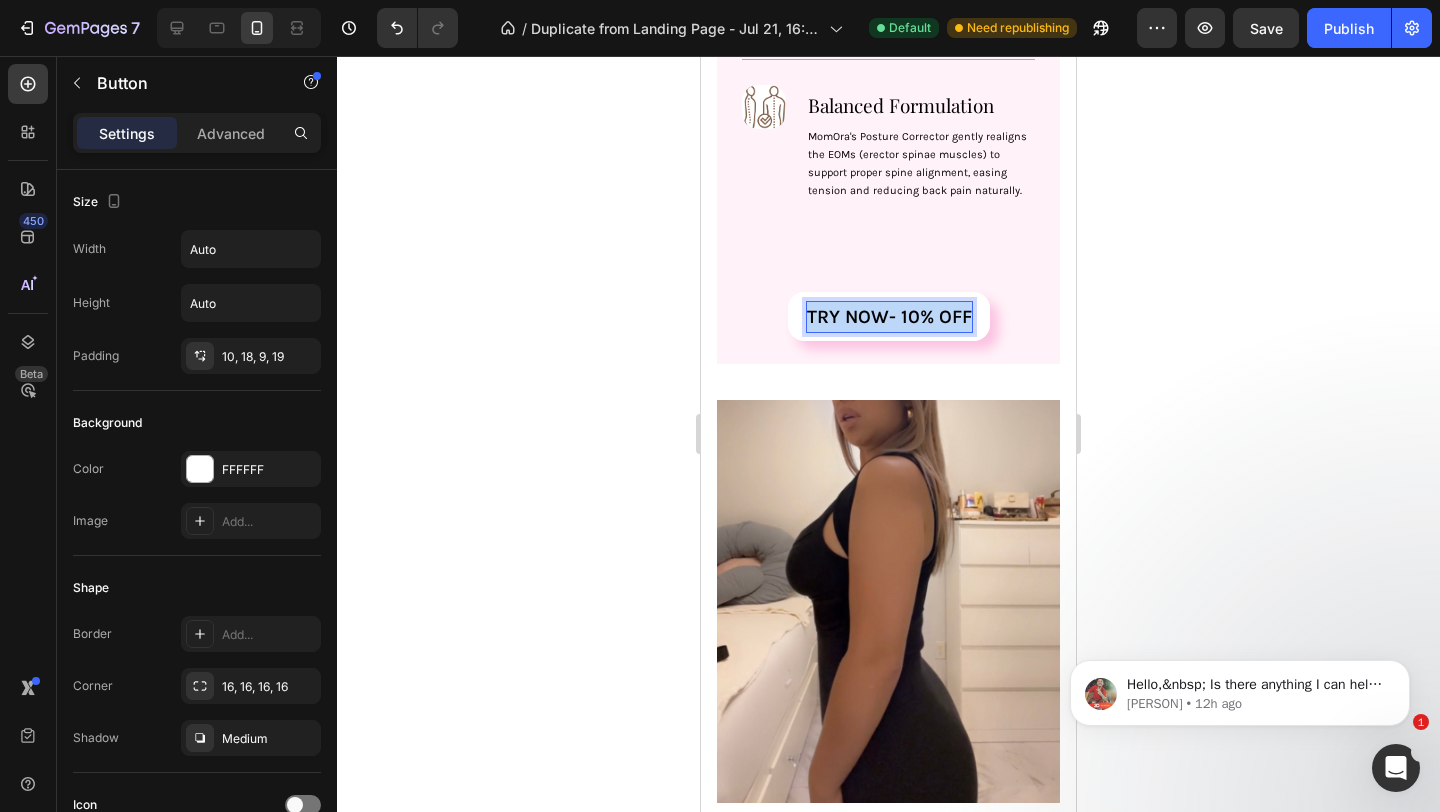 click on "Try now- 10% OFF" at bounding box center (889, 317) 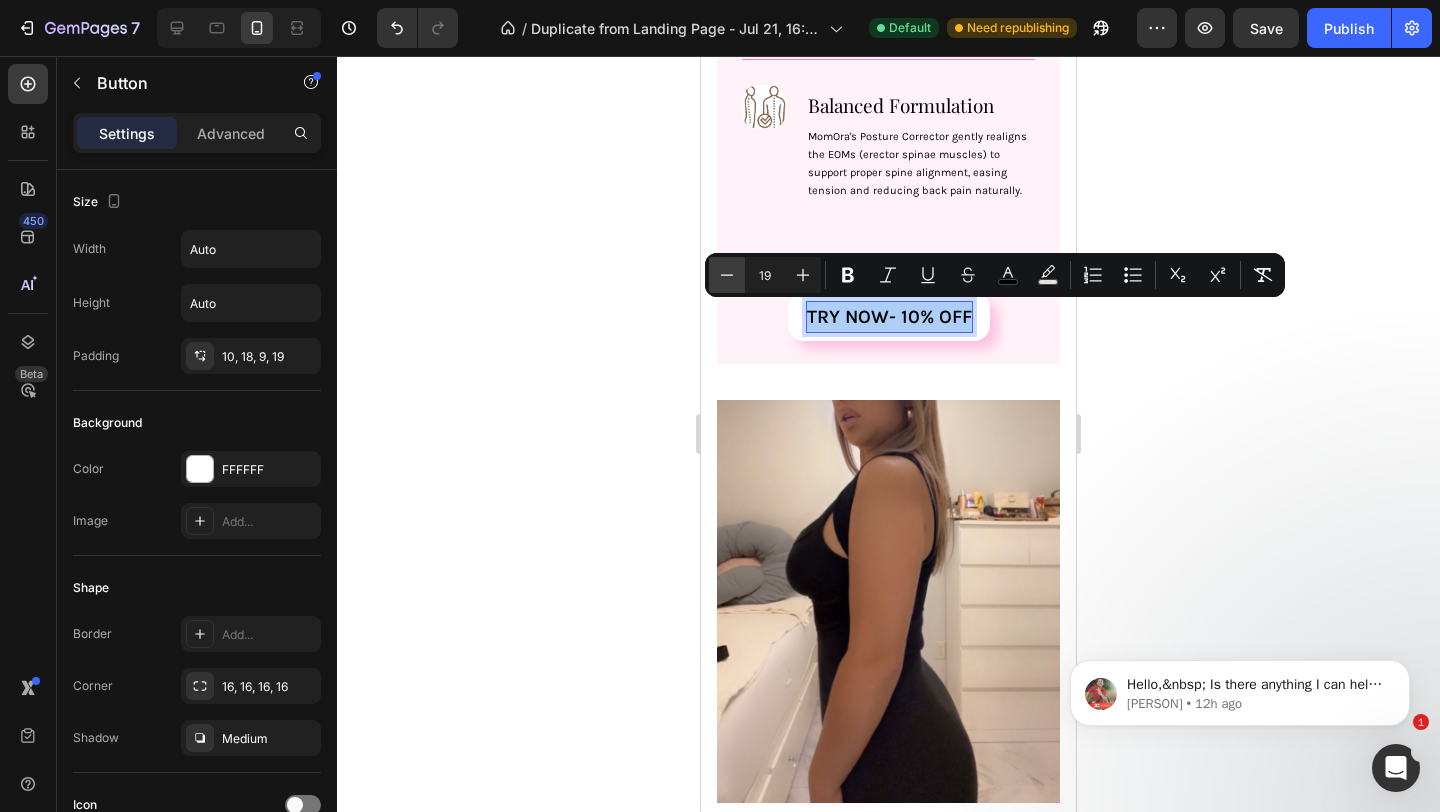 click on "Minus" at bounding box center (727, 275) 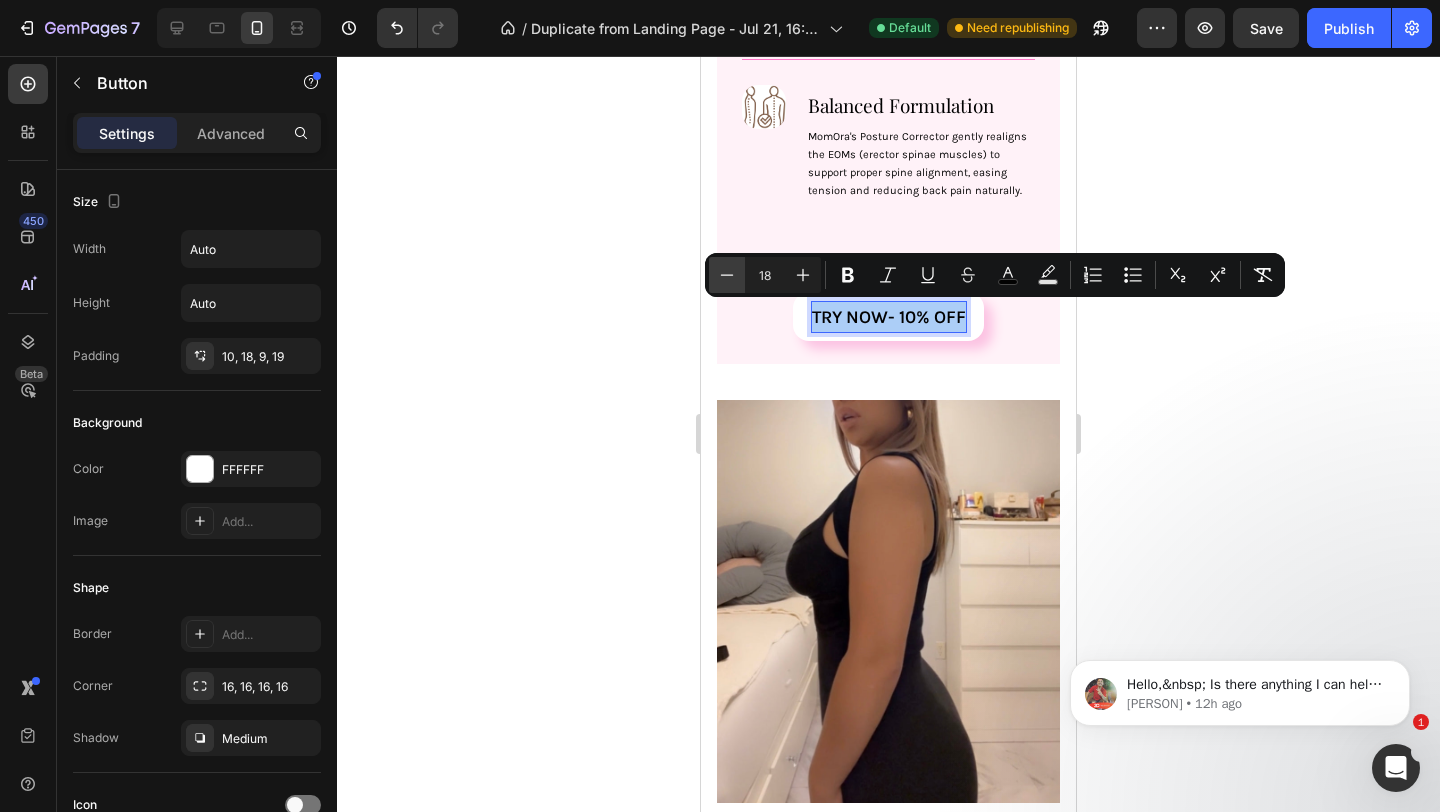 click on "Minus" at bounding box center (727, 275) 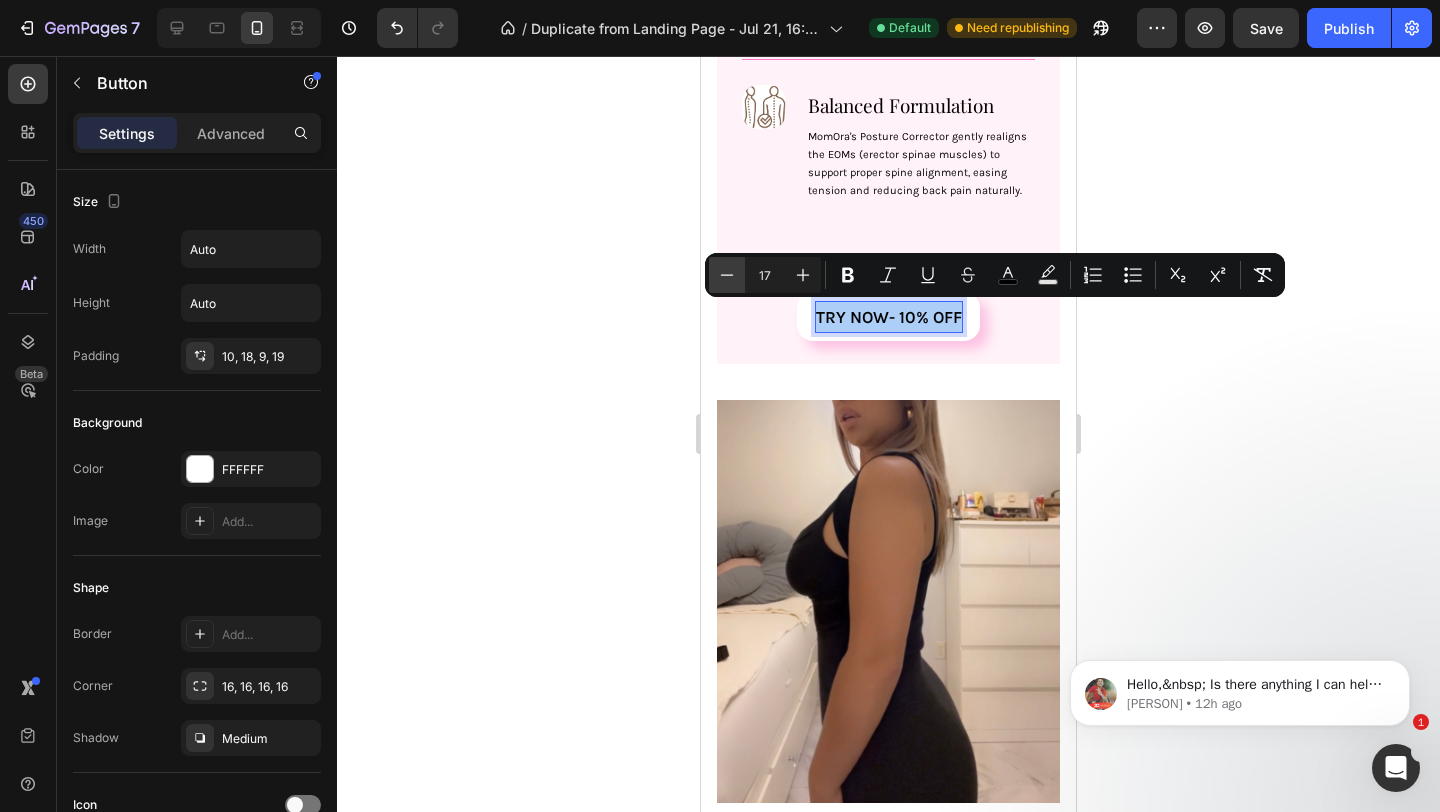 click on "Minus" at bounding box center (727, 275) 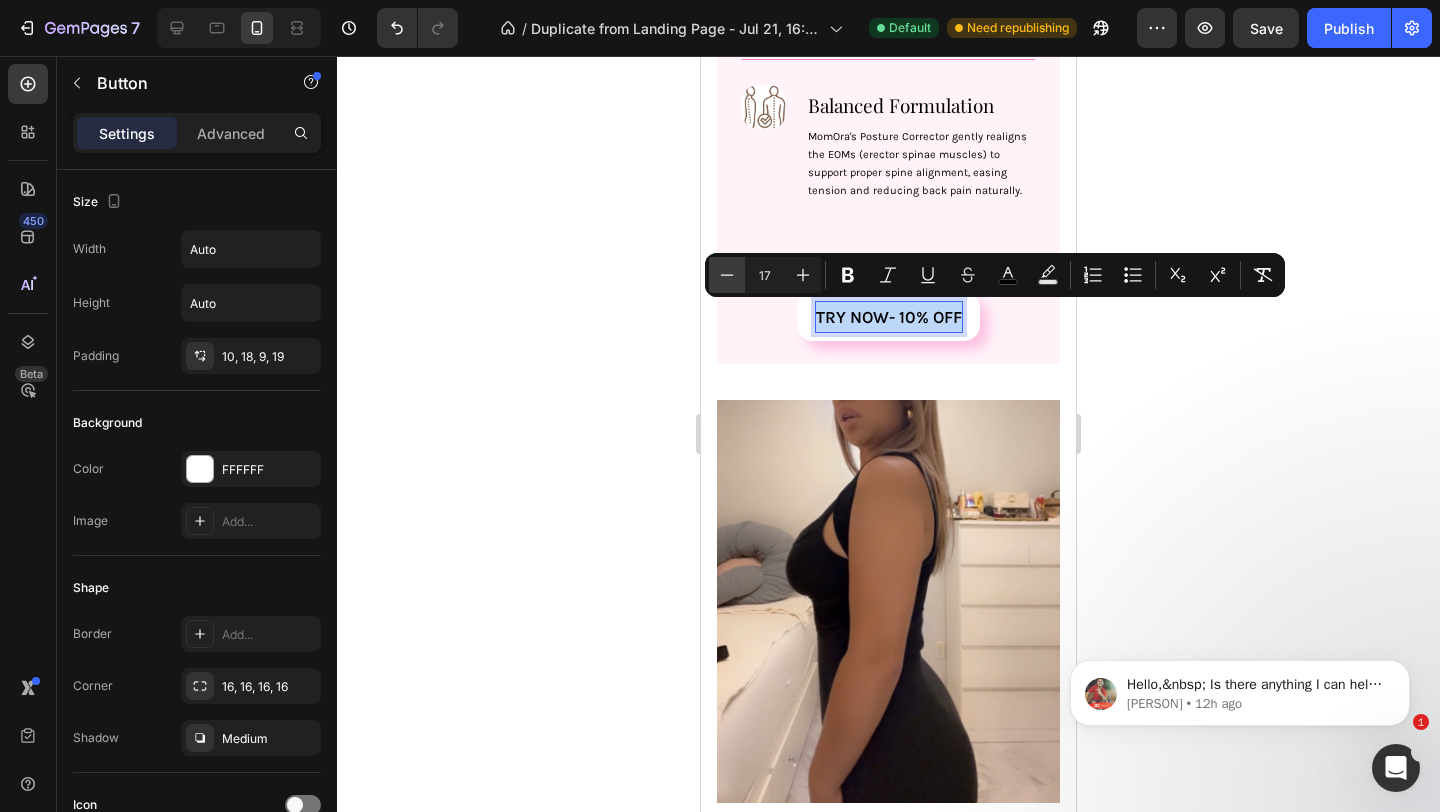 type on "16" 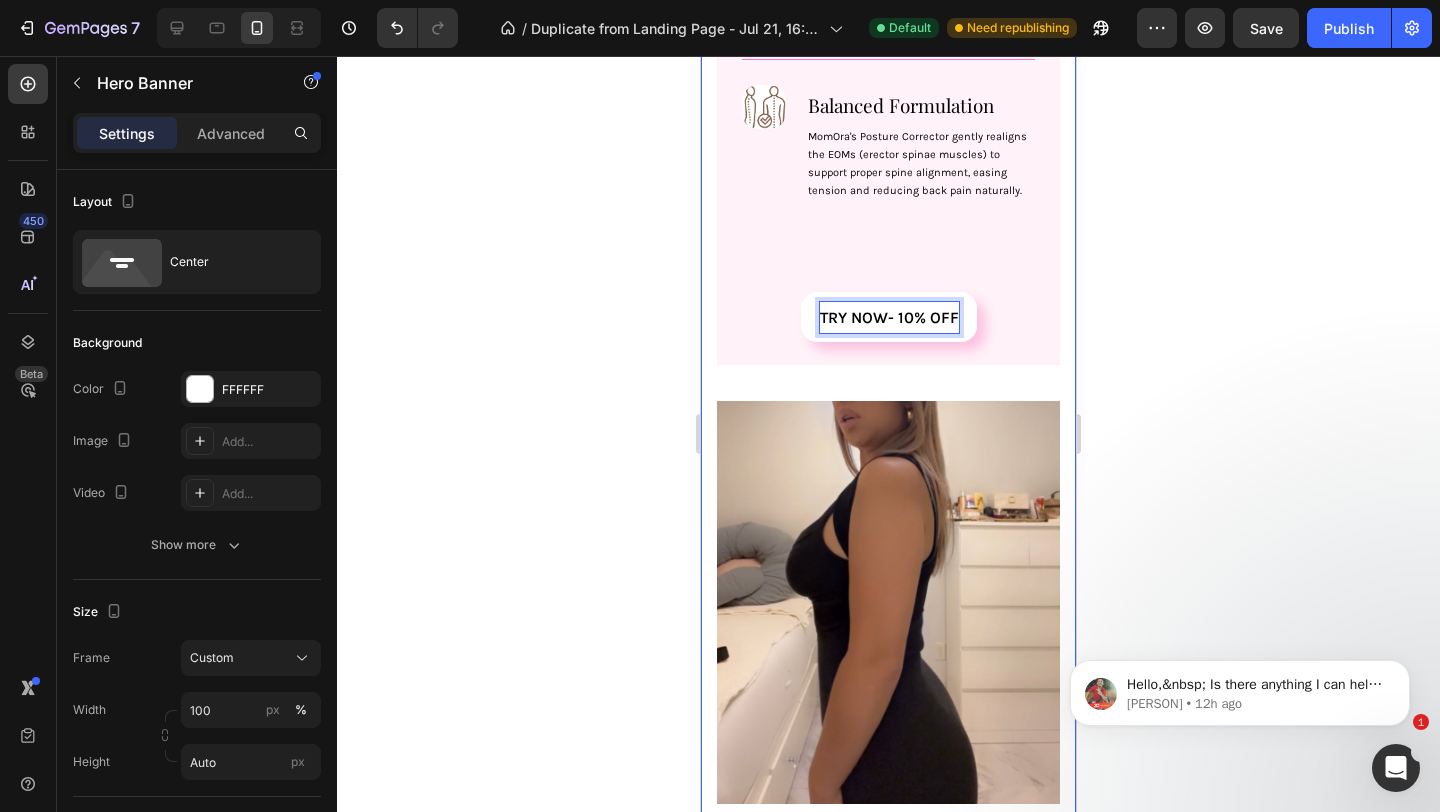 click on "Image High-Quality  Heading At MomOra we insured that our posture corrector is soft material and comfortable for growing bodies.  Text Block Row Image Balanced Formulation Heading MomOra's Posture Corrector gently realigns the EOMs (erector spinae muscles) to support proper spine alignment, easing tension and reducing back pain naturally. Text Block Row Try now- 10% OFF Button   23 Row" at bounding box center (888, 164) 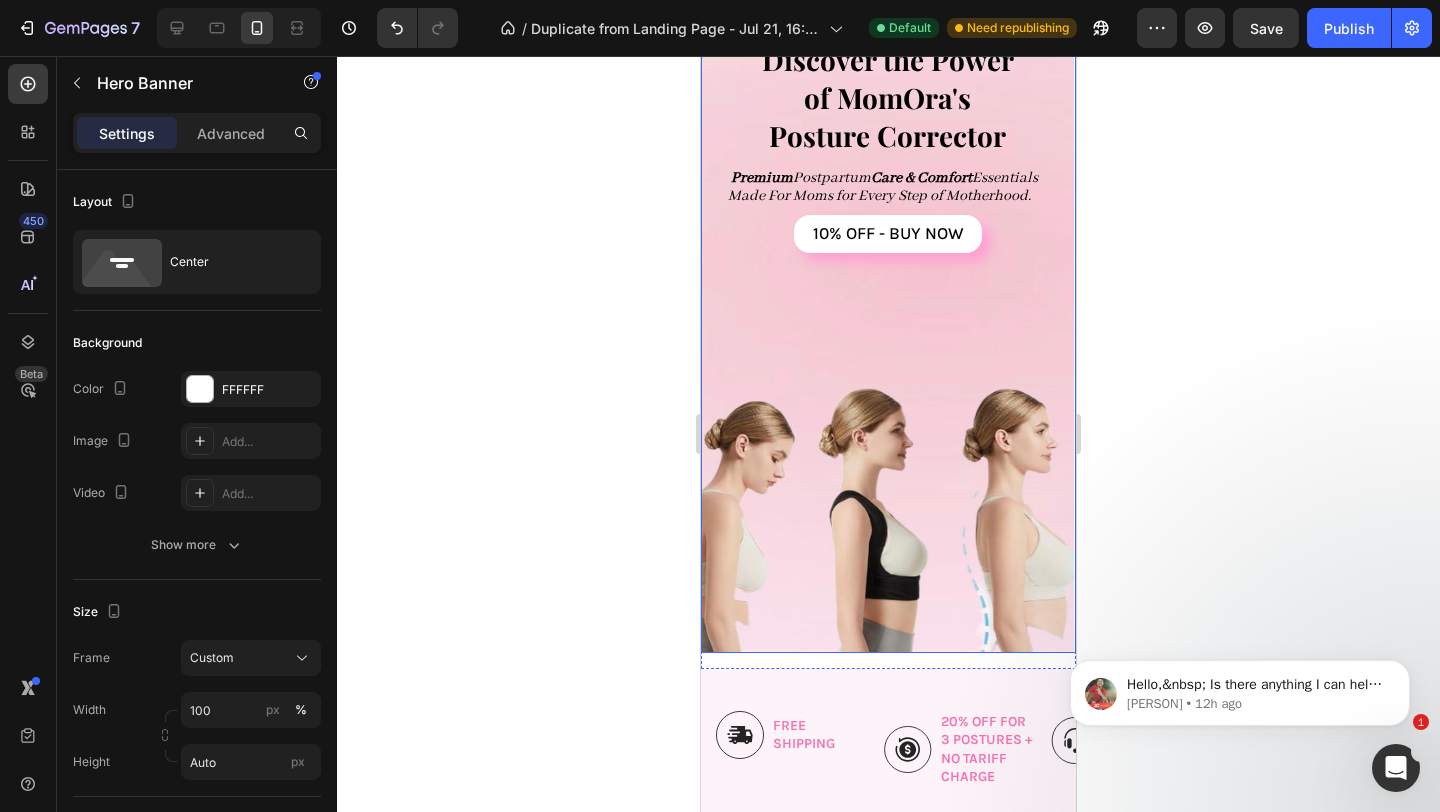 scroll, scrollTop: 166, scrollLeft: 0, axis: vertical 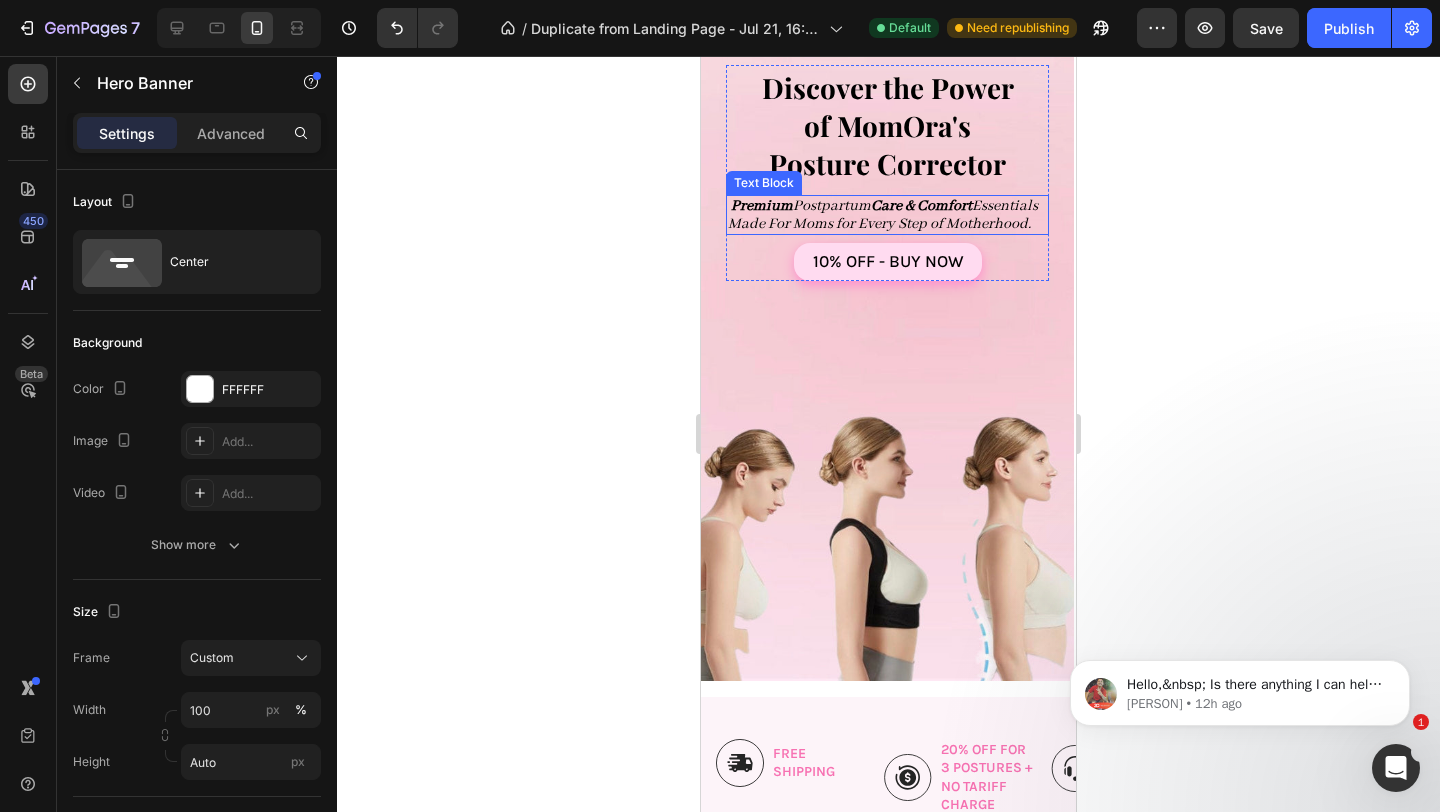 click on "10% OFF - buy now" at bounding box center (888, 262) 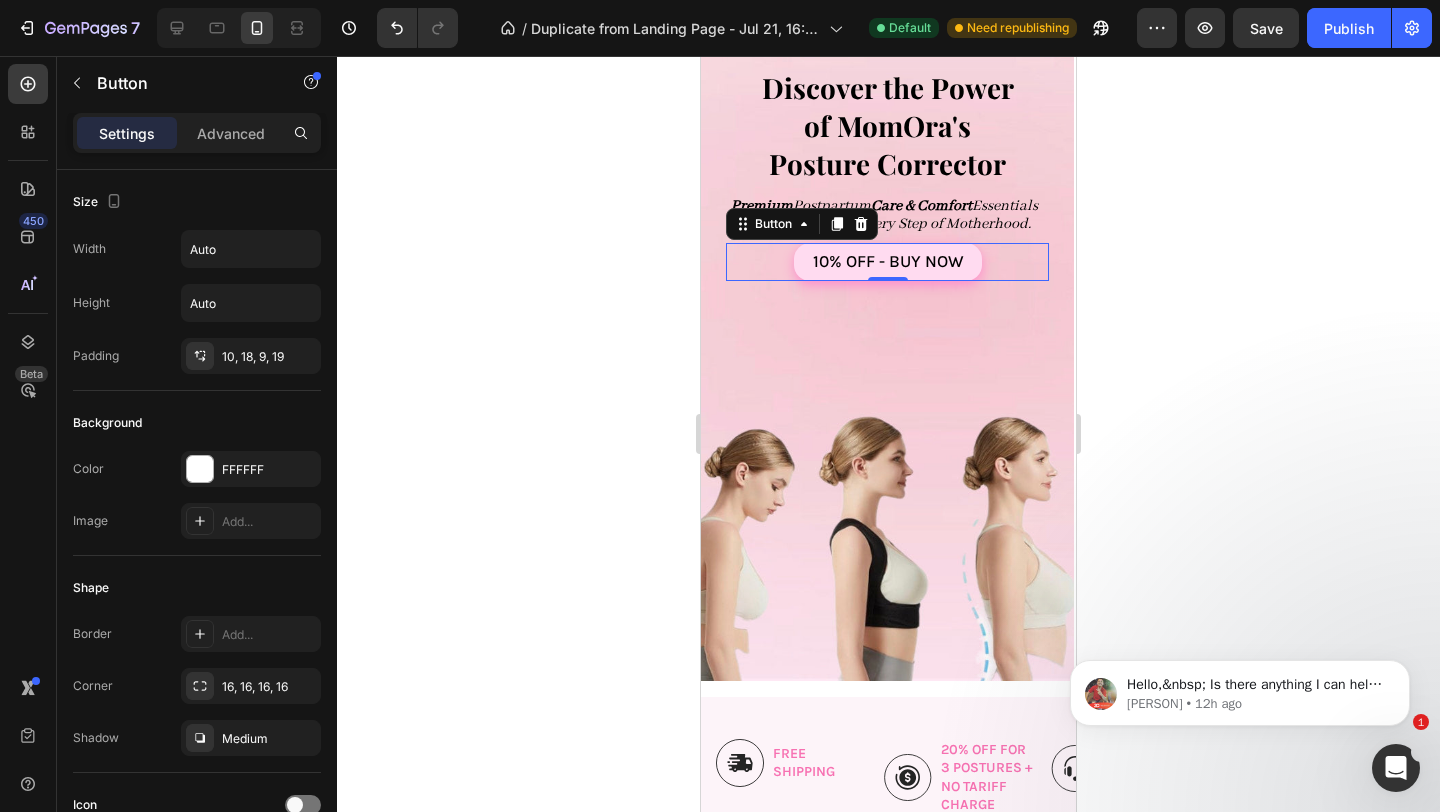 click on "10% OFF - buy now" at bounding box center (888, 262) 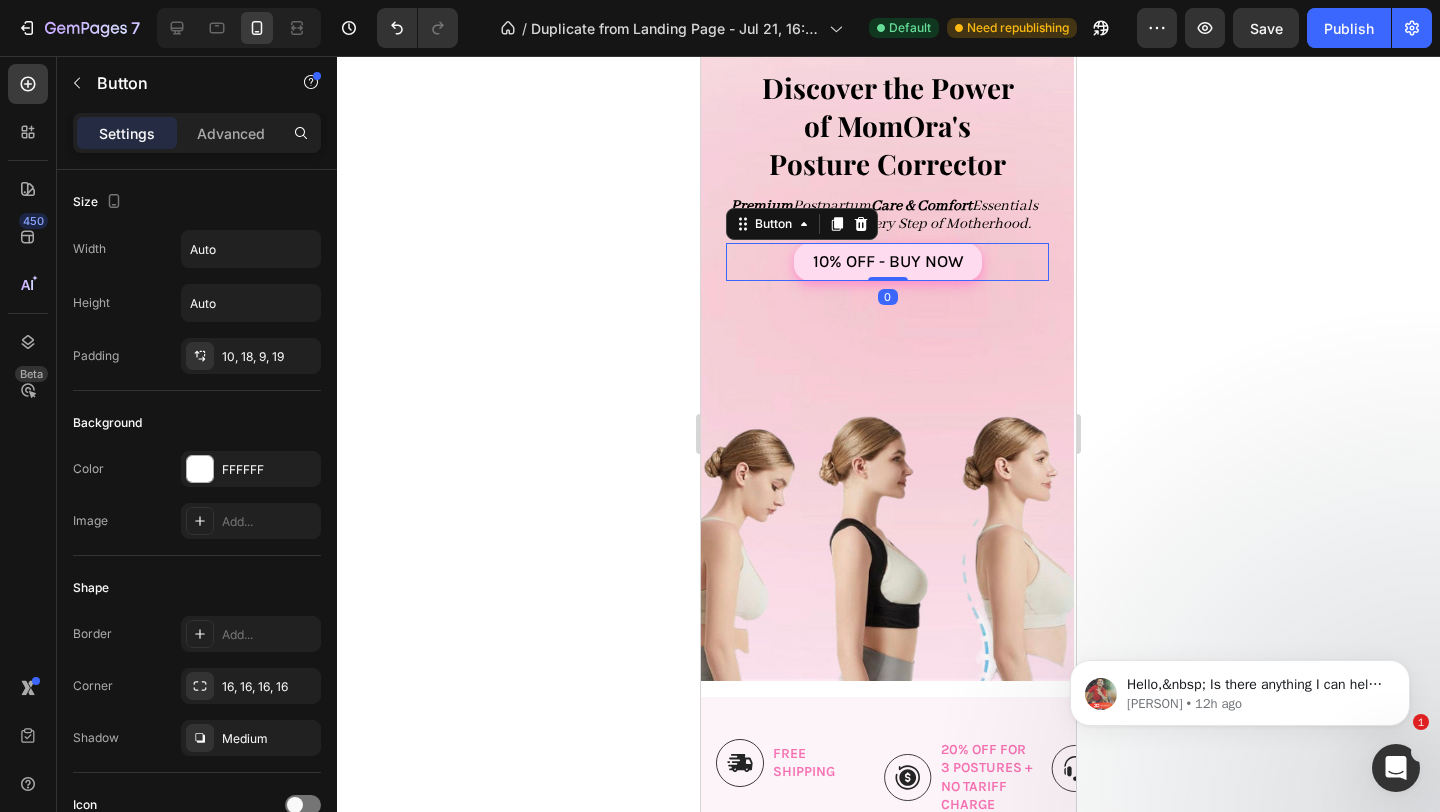 click on "10% OFF - buy now" at bounding box center [888, 262] 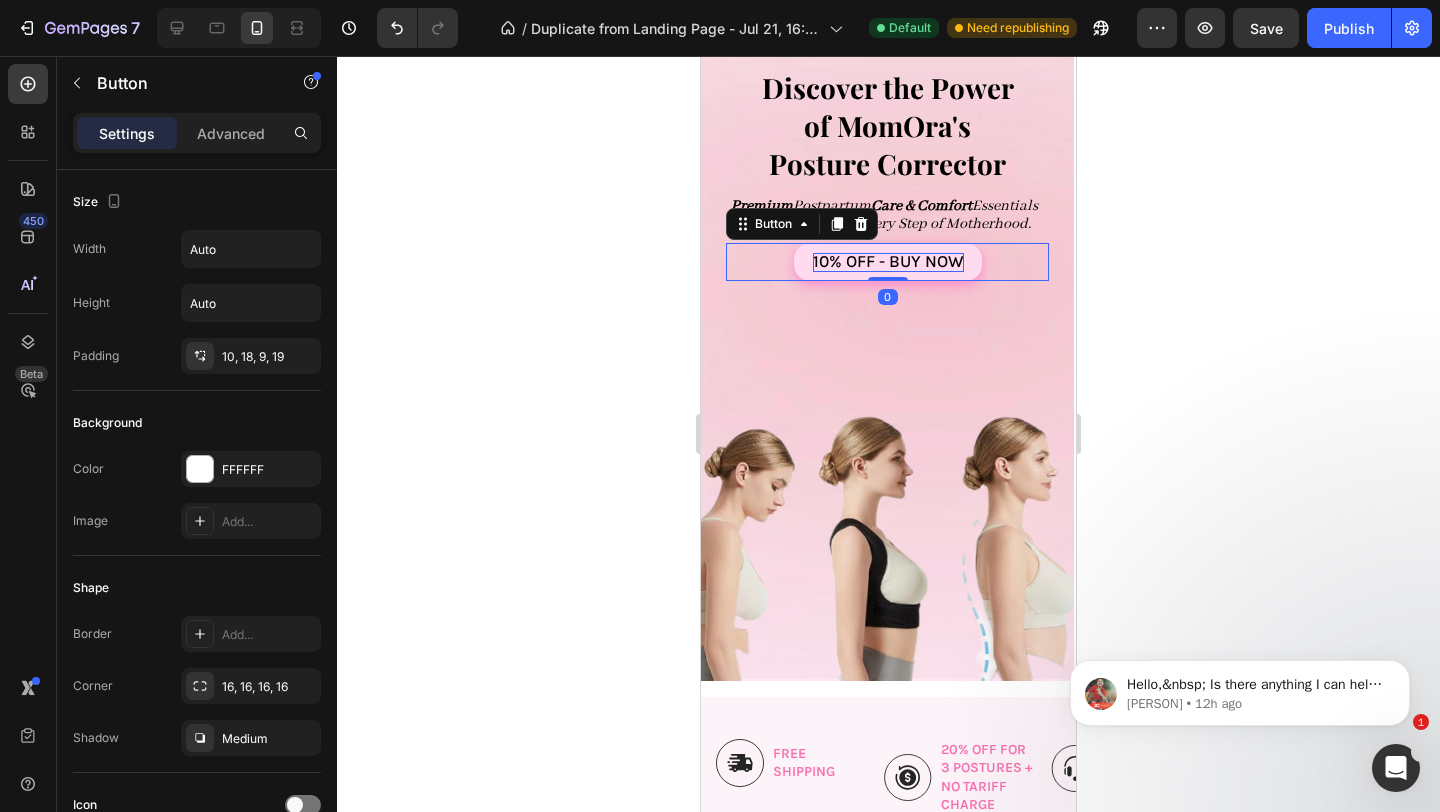 click on "10% OFF - buy now" at bounding box center [888, 261] 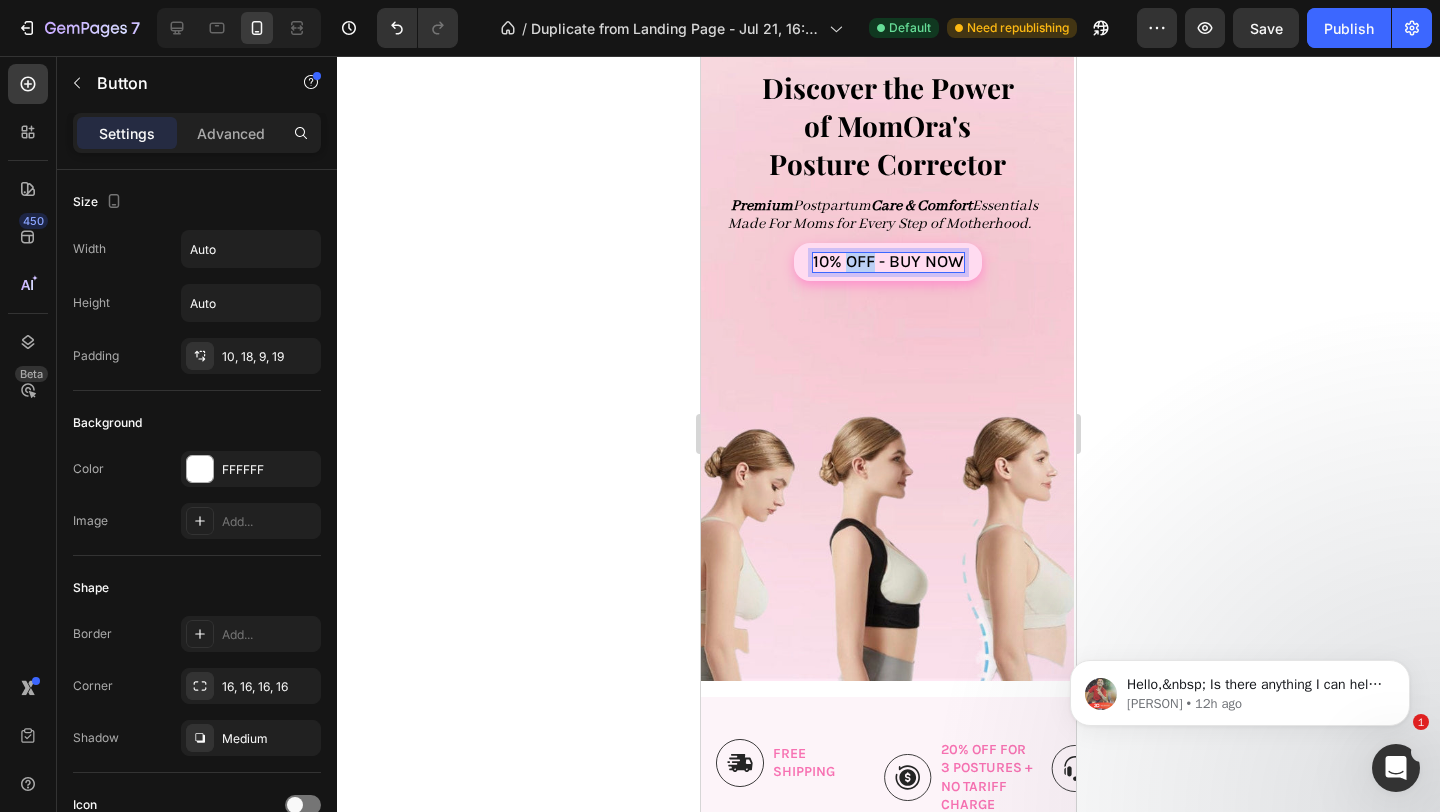 click on "10% OFF - buy now" at bounding box center (888, 261) 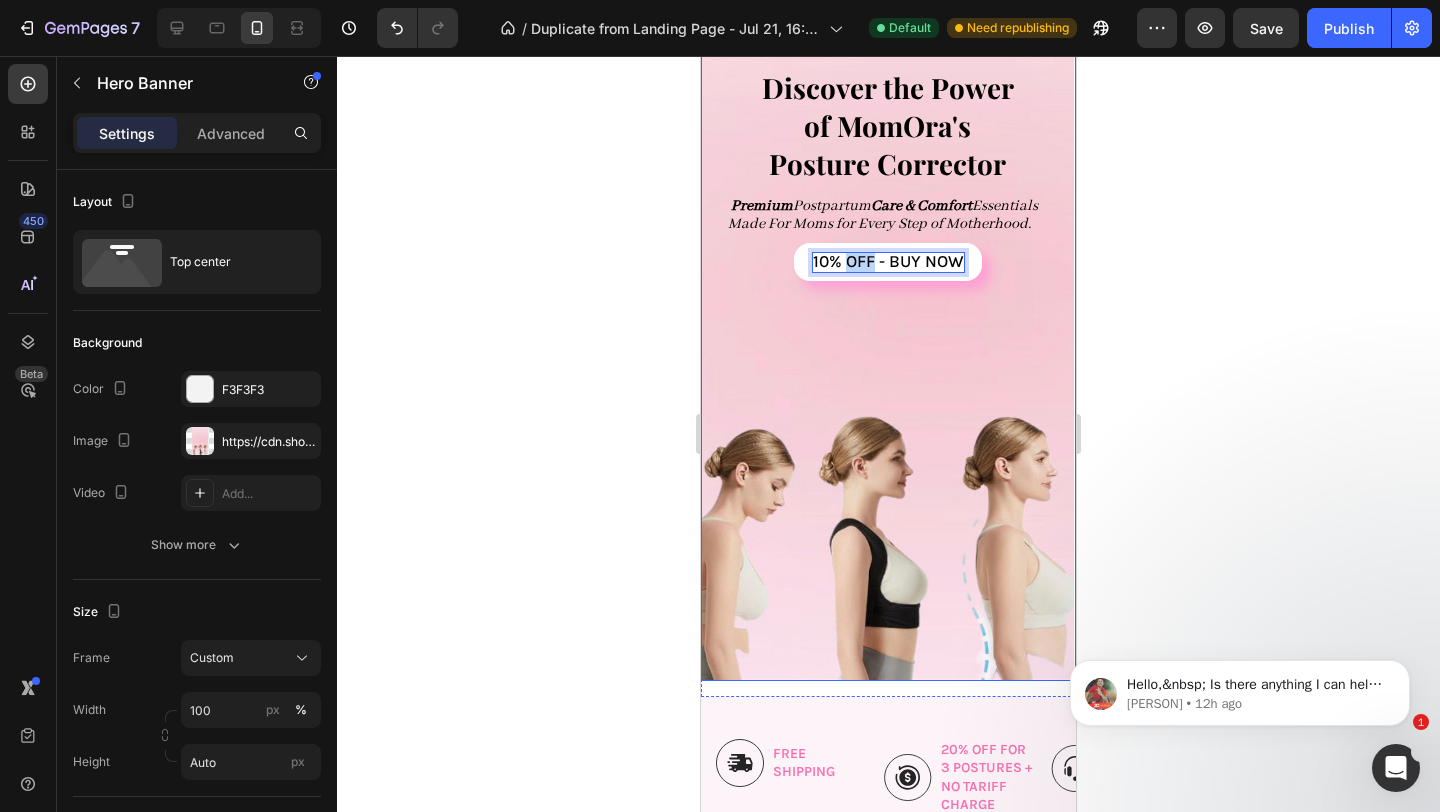 click on "Try MomOra Button Row Discover the Power of MomOra's Posture Corrector Heading   Premium  Postpartum  Care & Comfort  Essentials Made For Moms for Every Step of Motherhood. Text Block 10% OFF - buy now Button   0 Row Row" at bounding box center (887, 306) 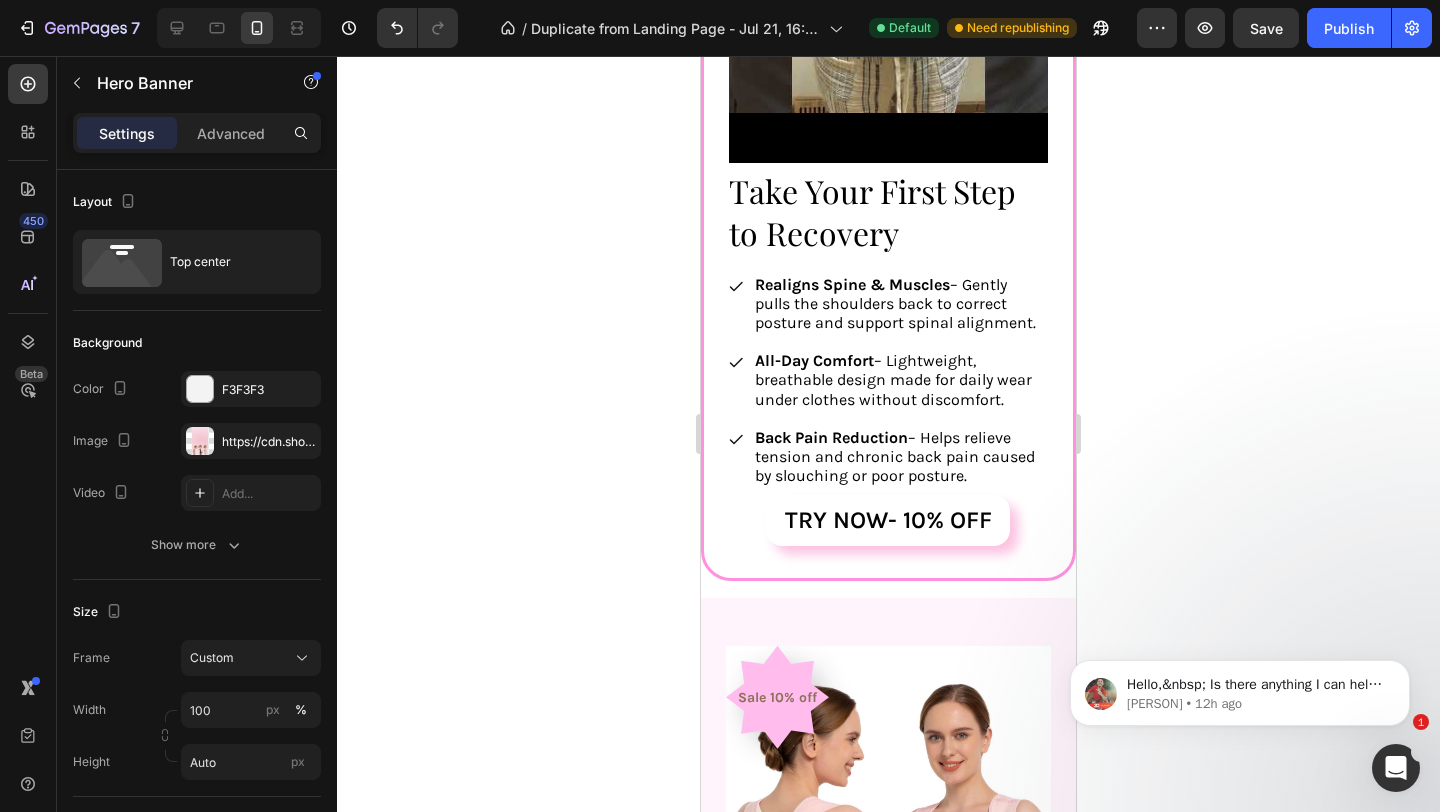 scroll, scrollTop: 2815, scrollLeft: 0, axis: vertical 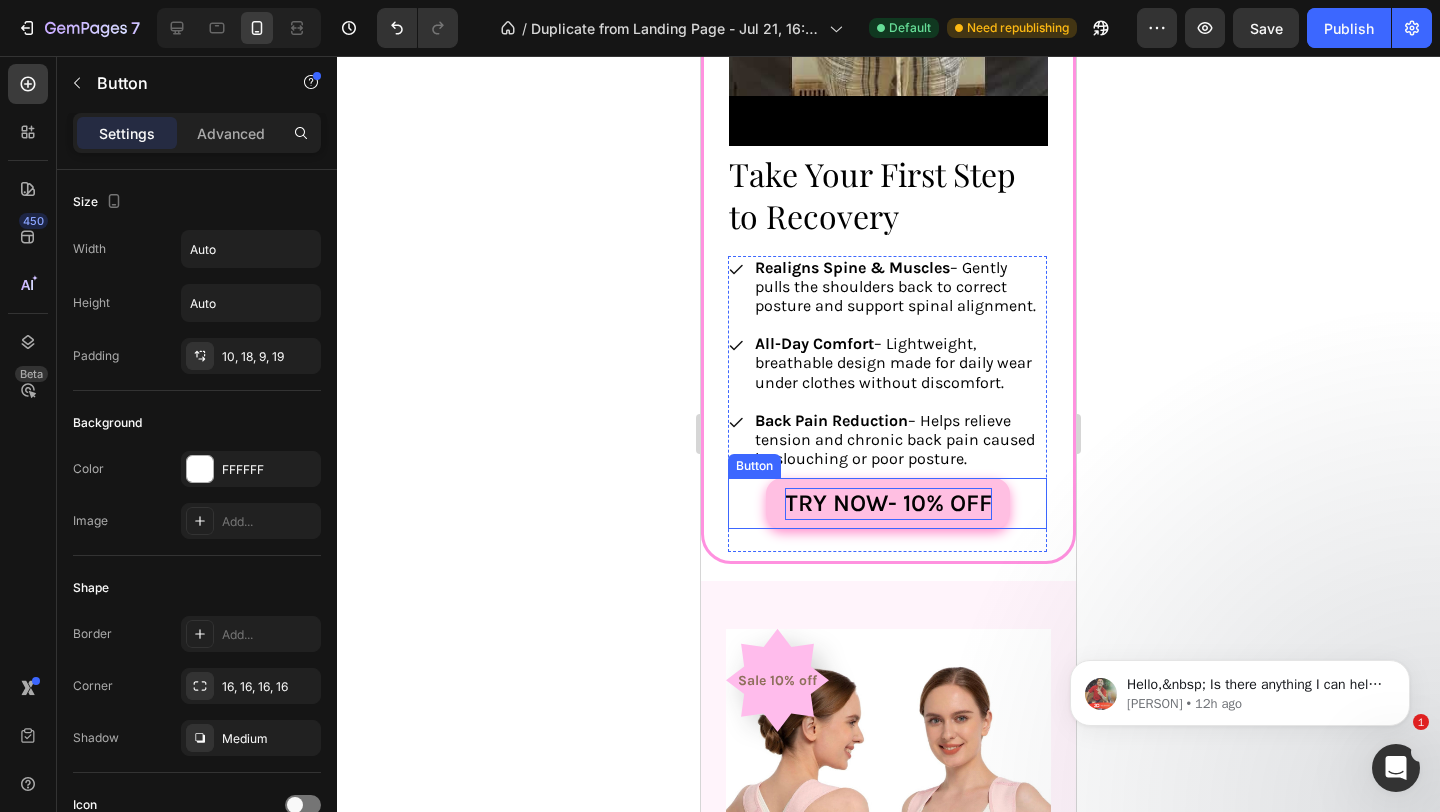 click on "Try now- 10% OFF" at bounding box center (888, 503) 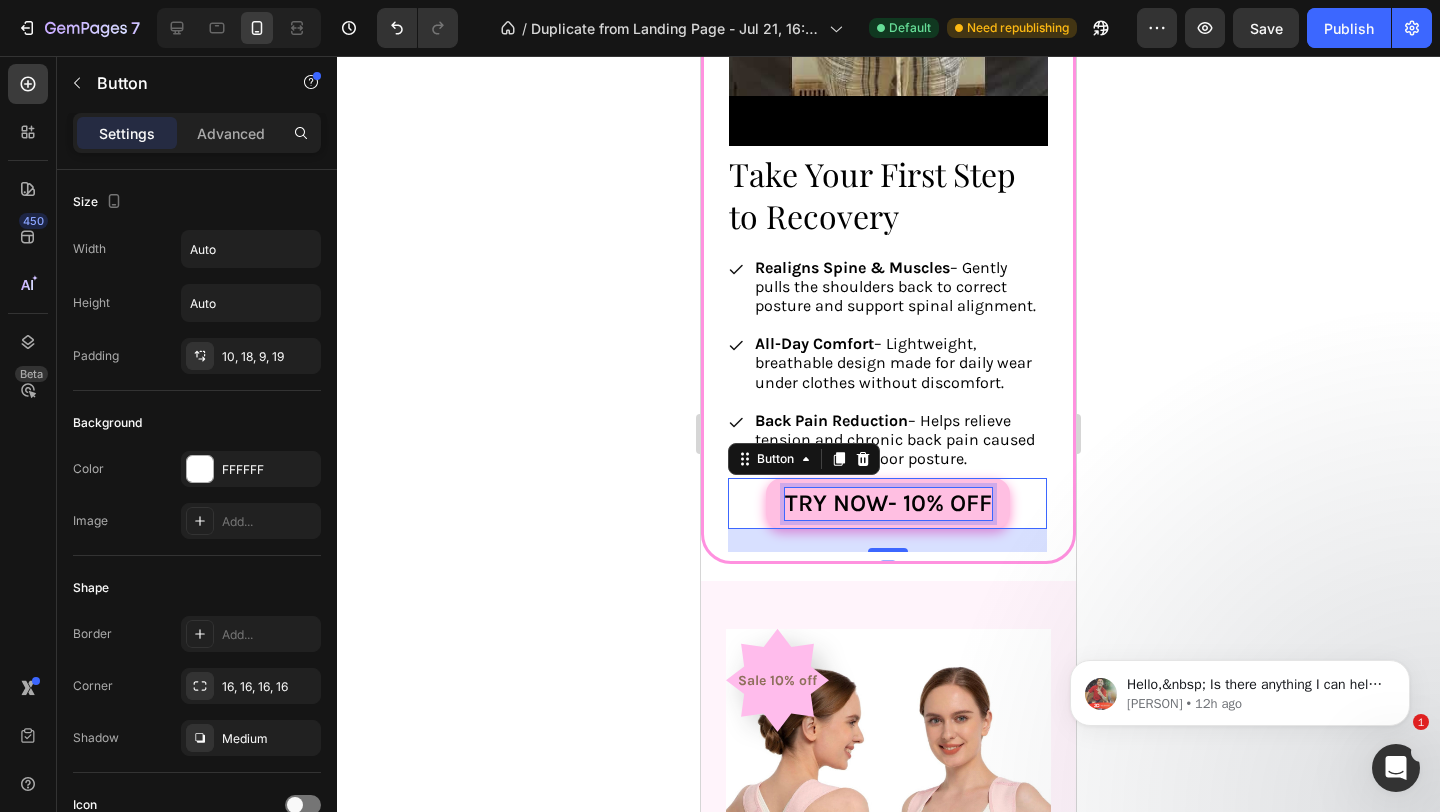 click on "Try now- 10% OFF" at bounding box center [888, 503] 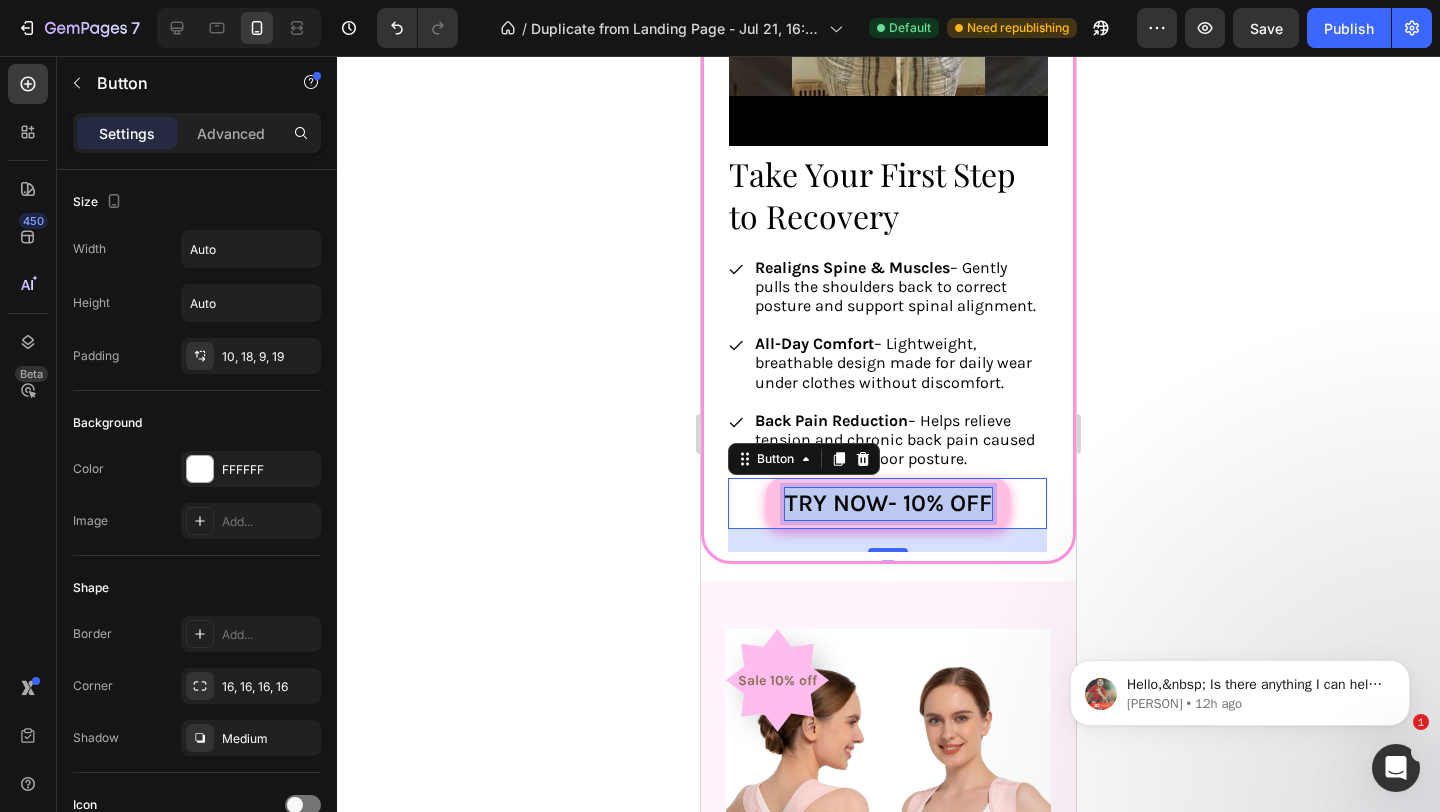 click on "Try now- 10% OFF" at bounding box center (888, 503) 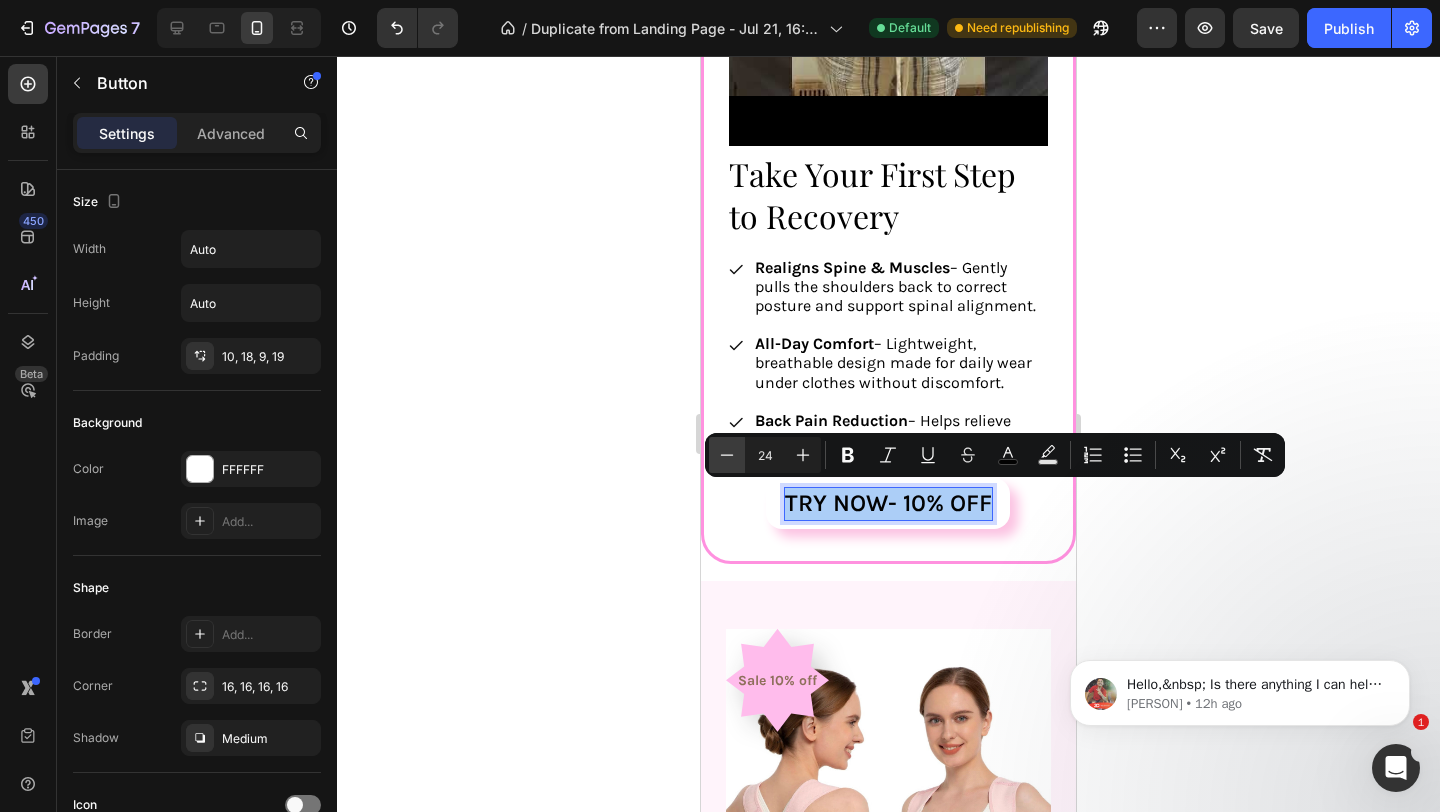 click 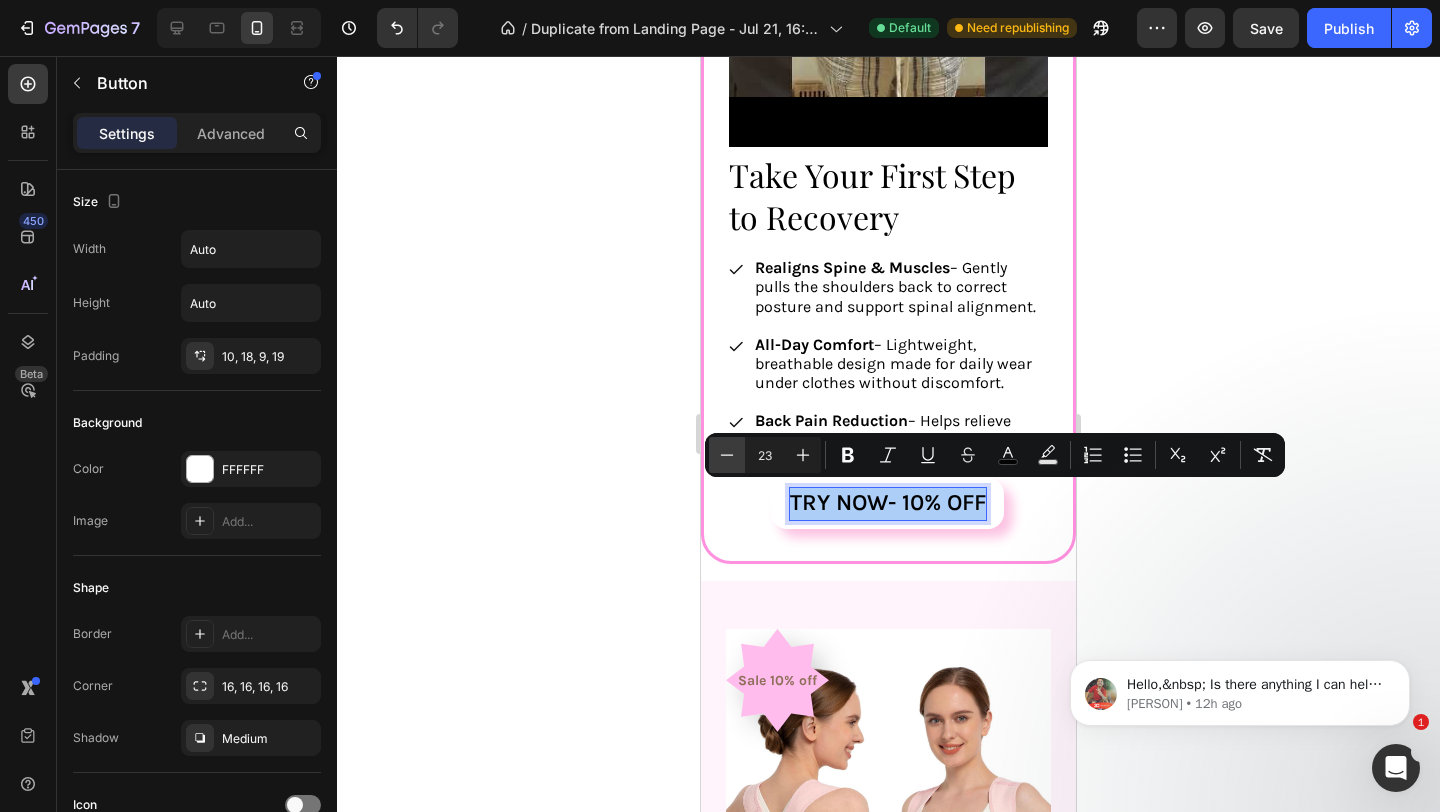 click 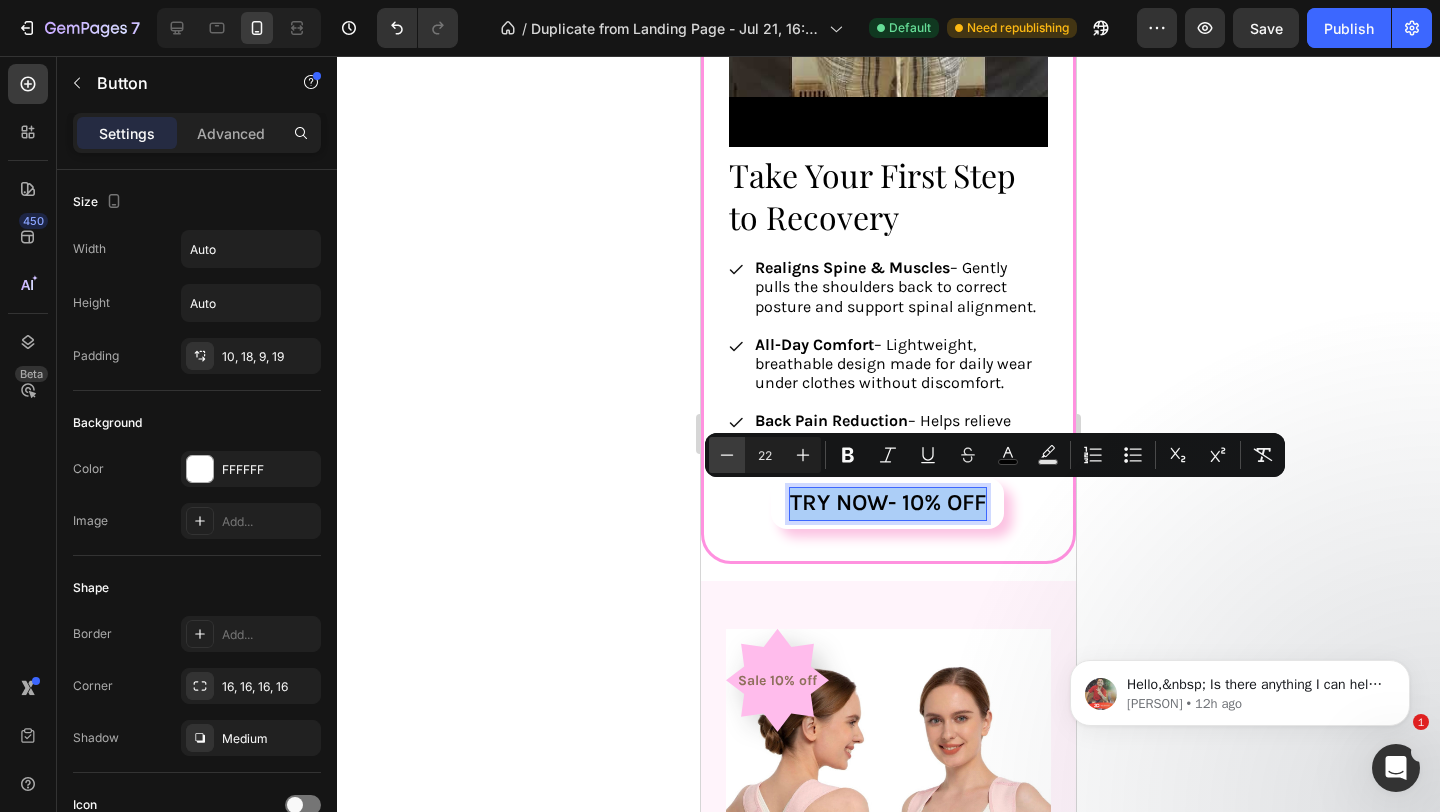 click 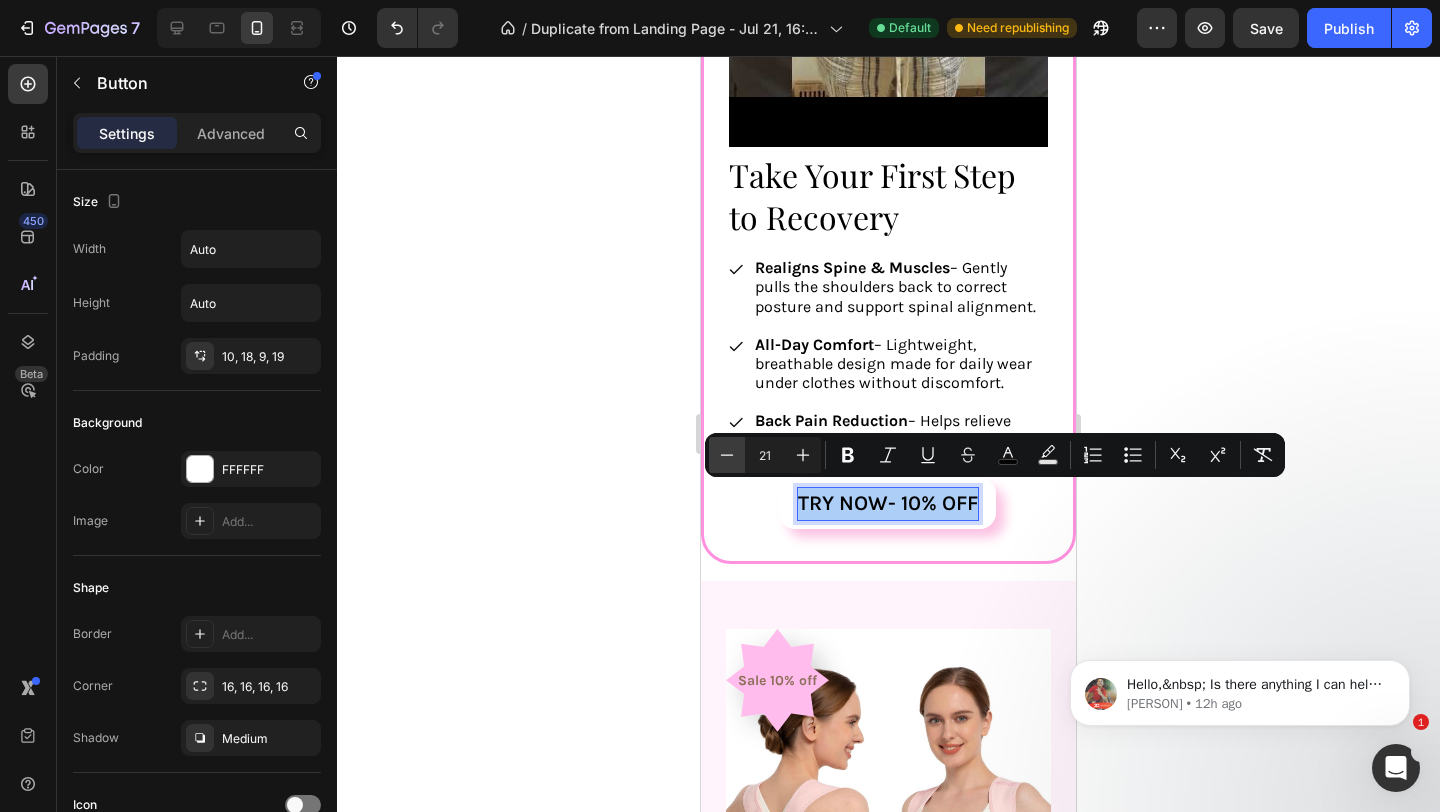 click 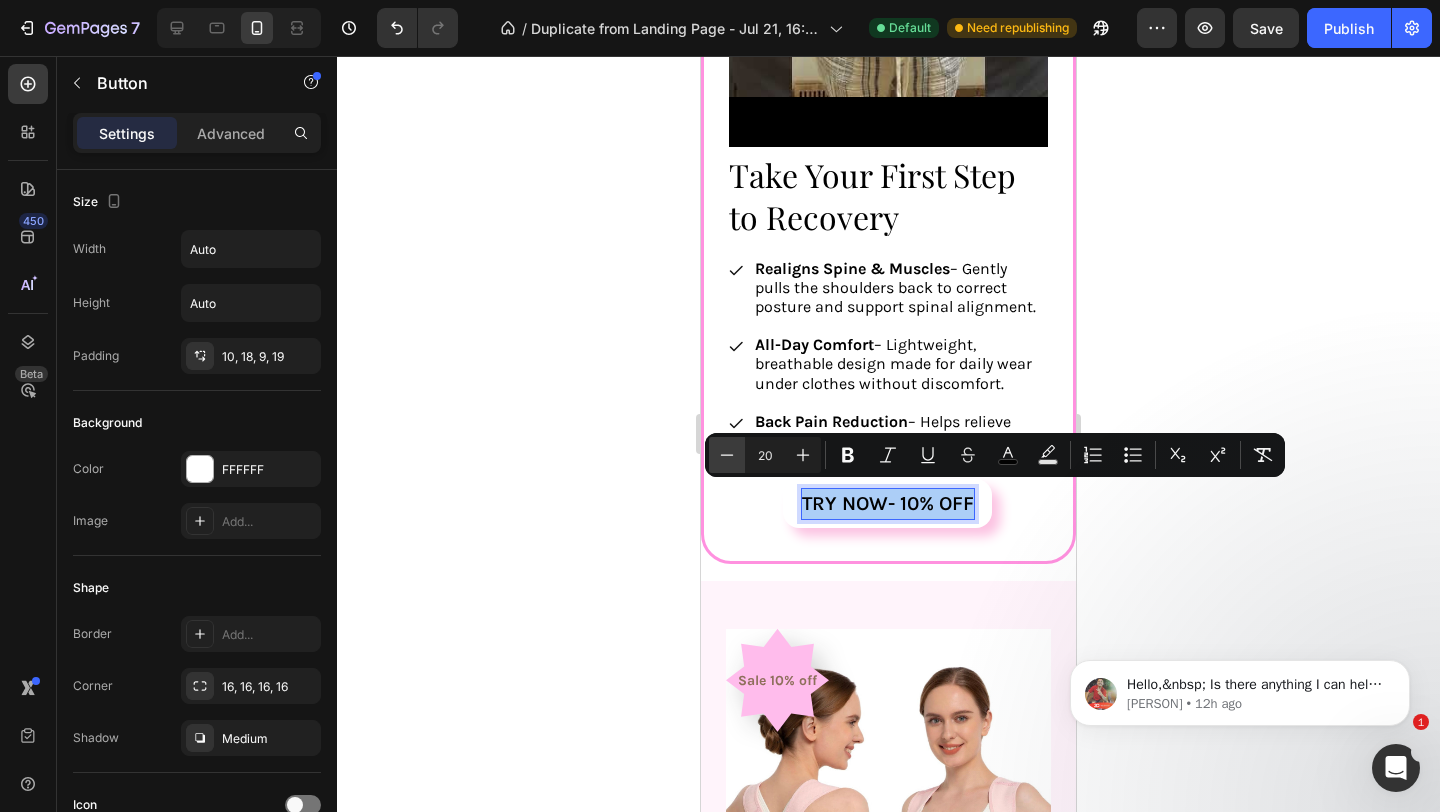 click 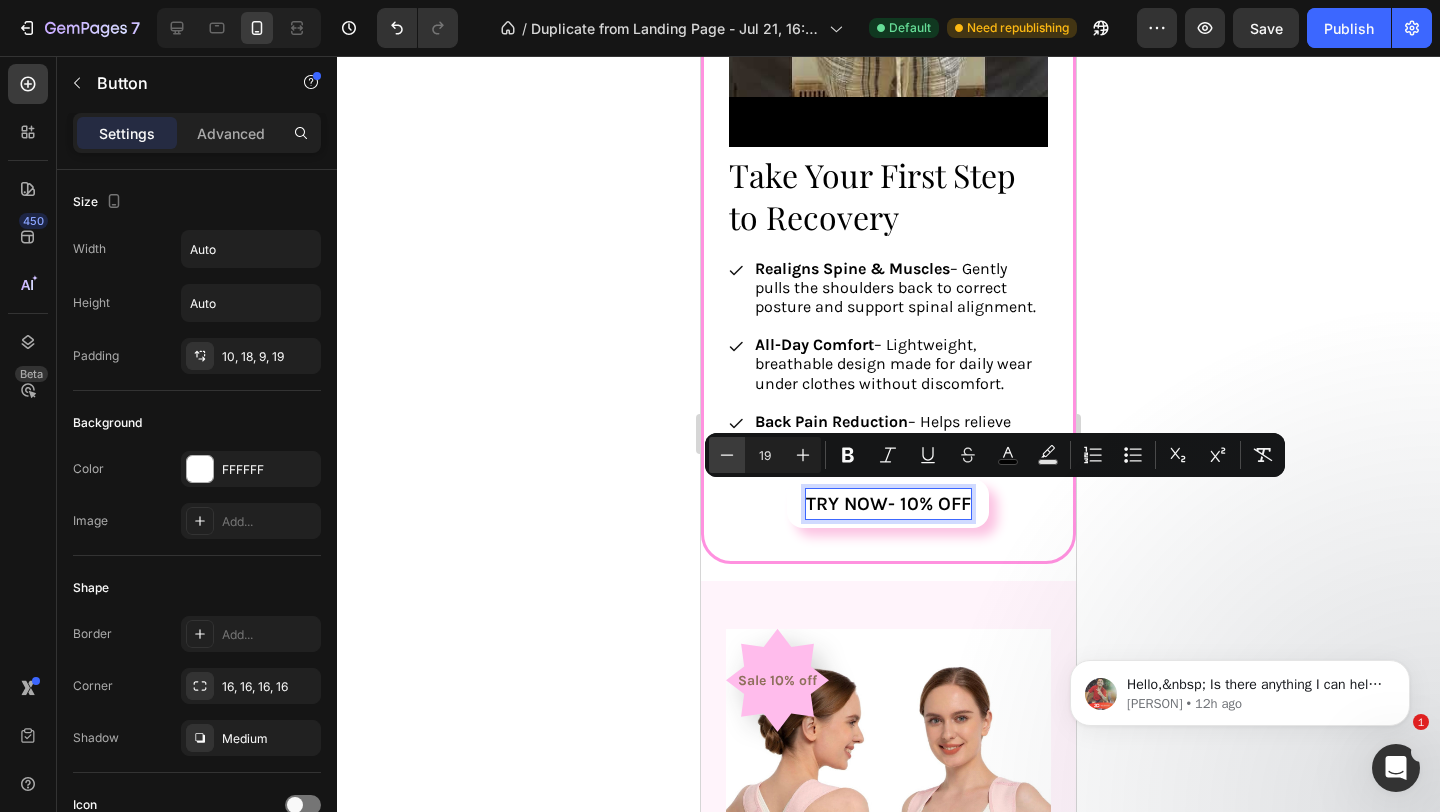 click 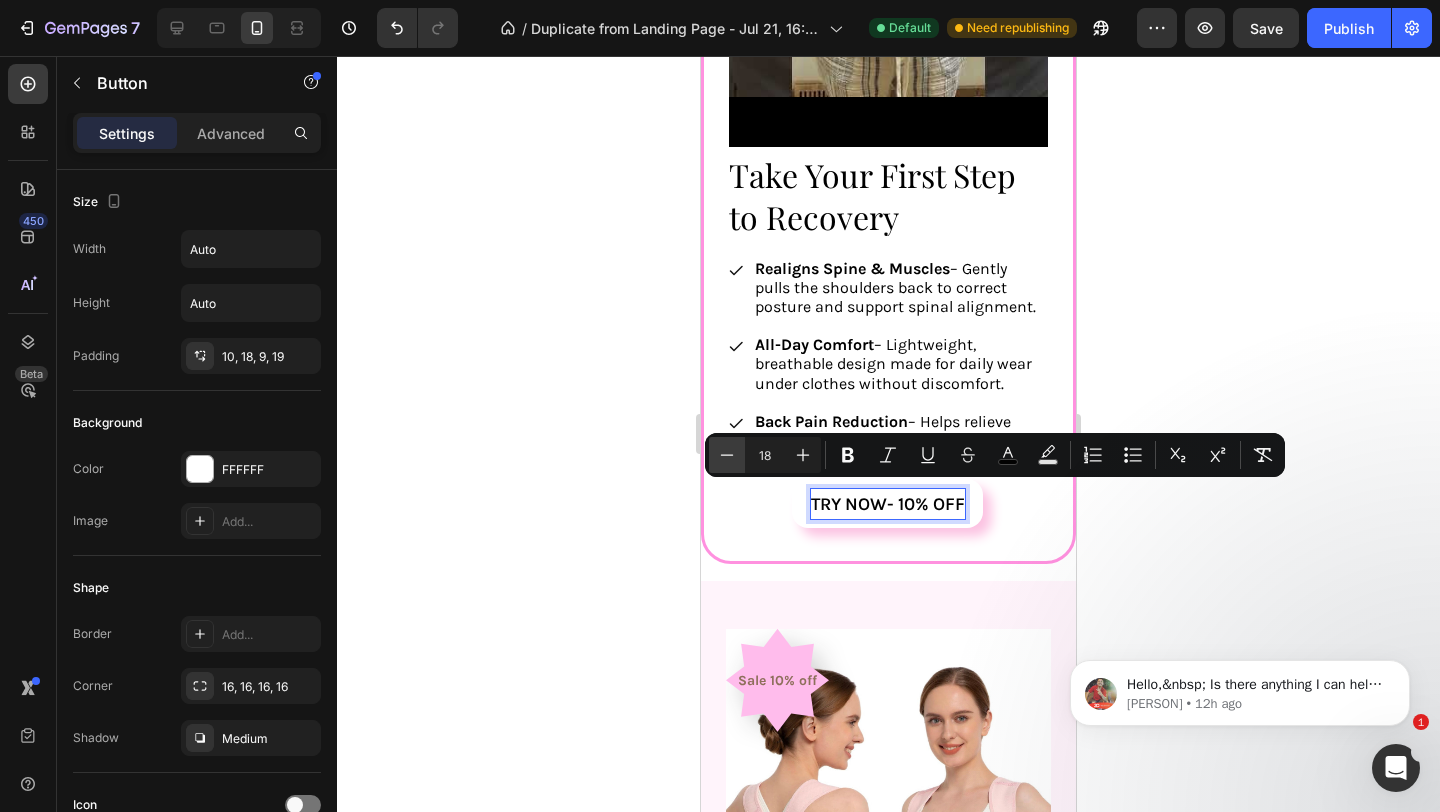 click 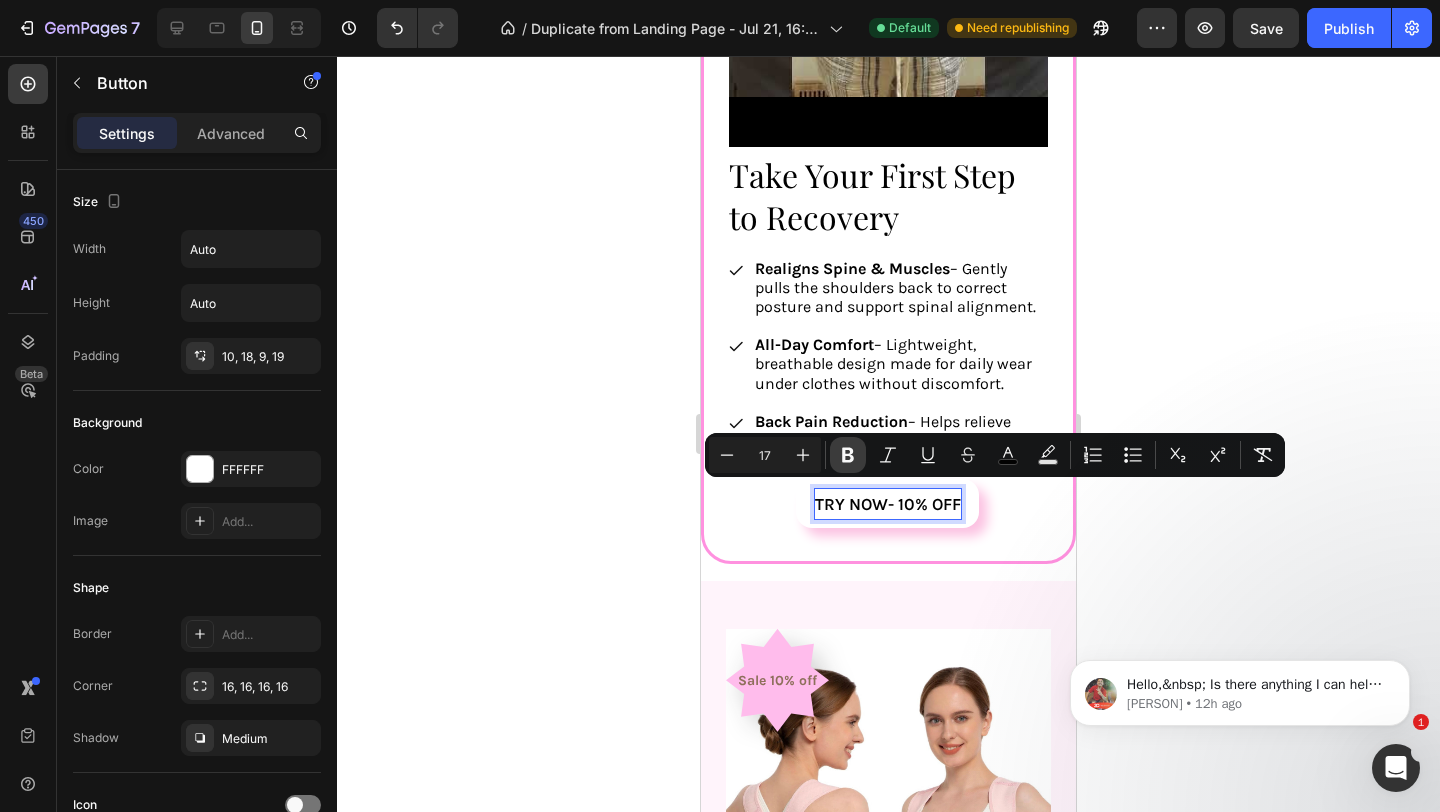 click 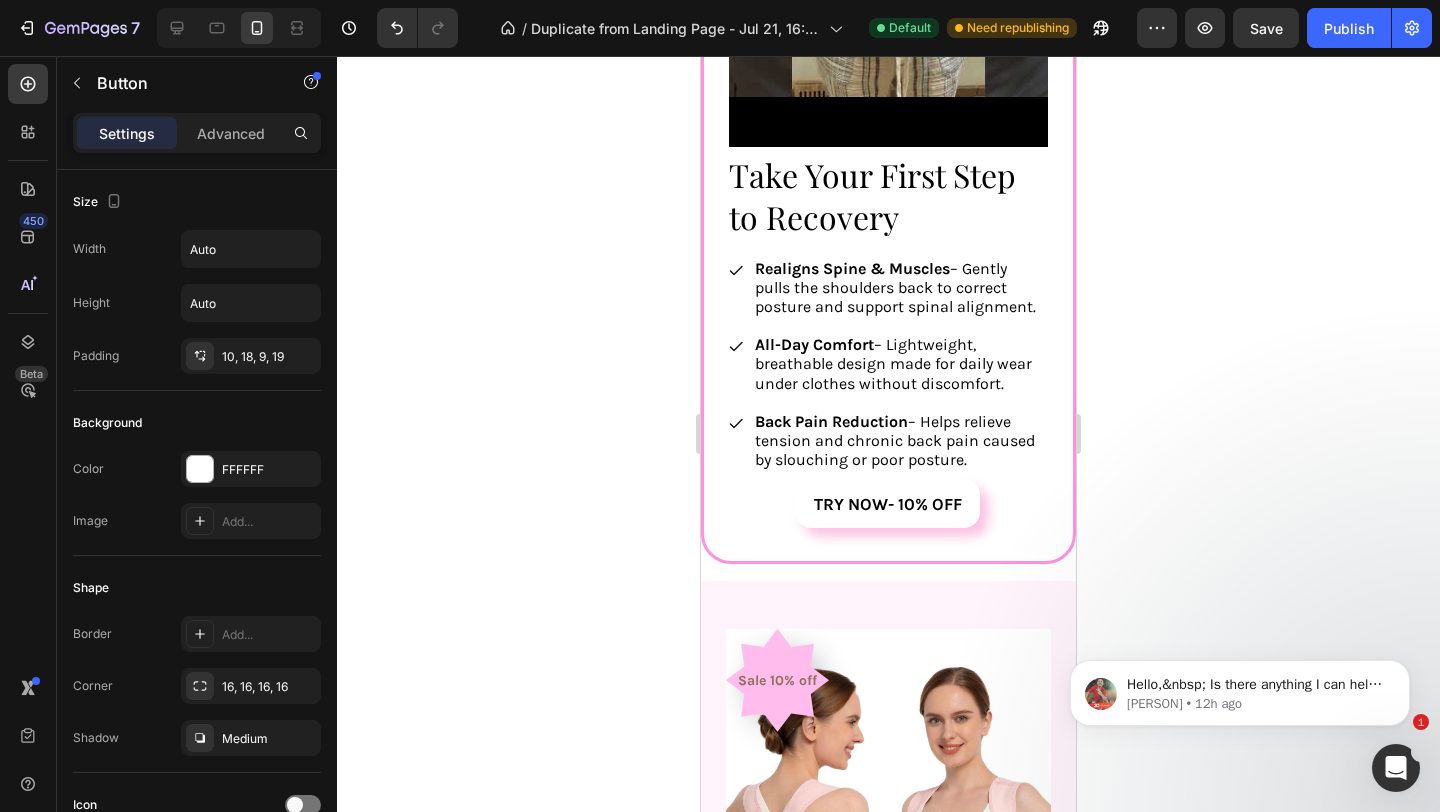click on "Back Pain Reduction  – Helps relieve tension and chronic back pain caused by slouching or poor posture." at bounding box center [895, 440] 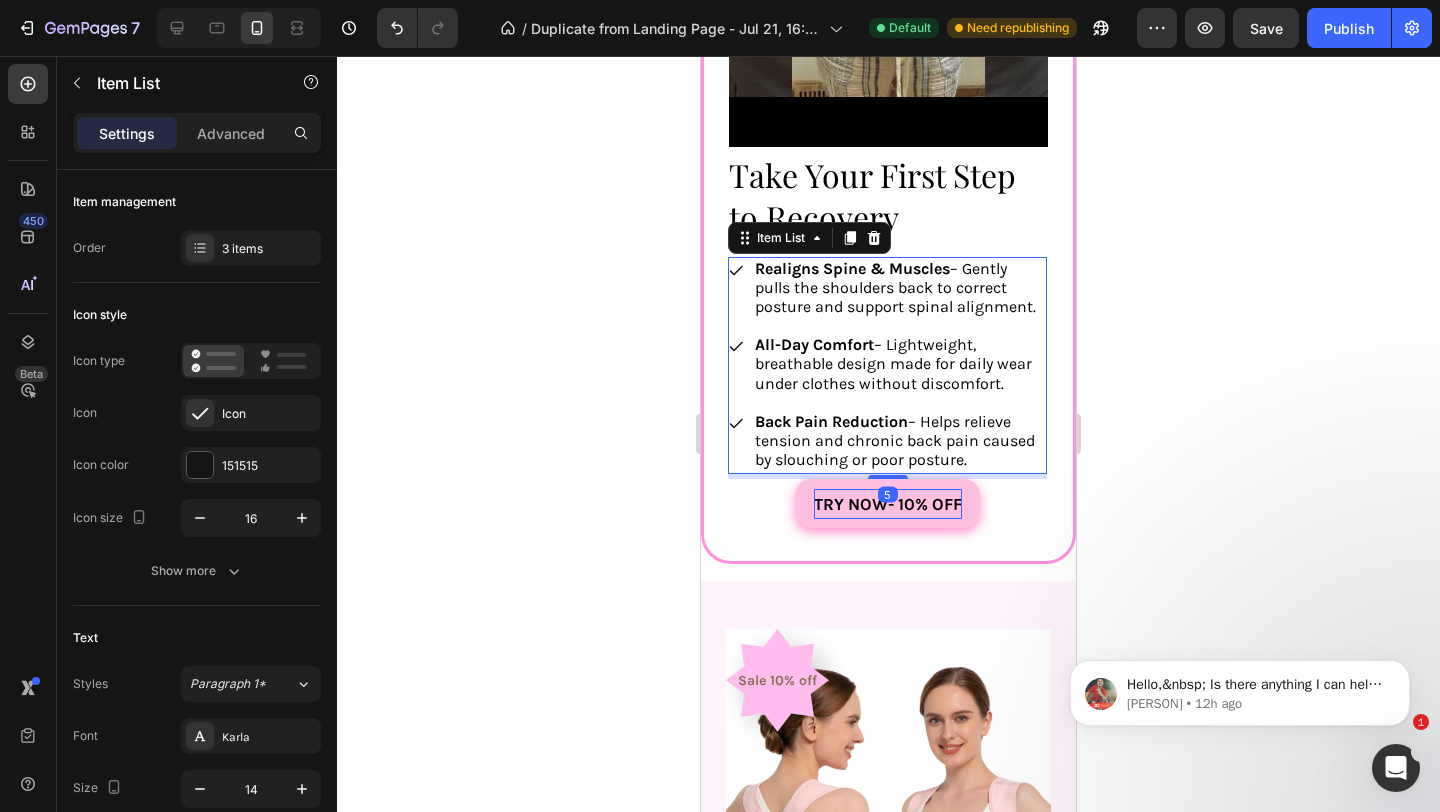 click on "Try now- 10% OFF" at bounding box center (888, 504) 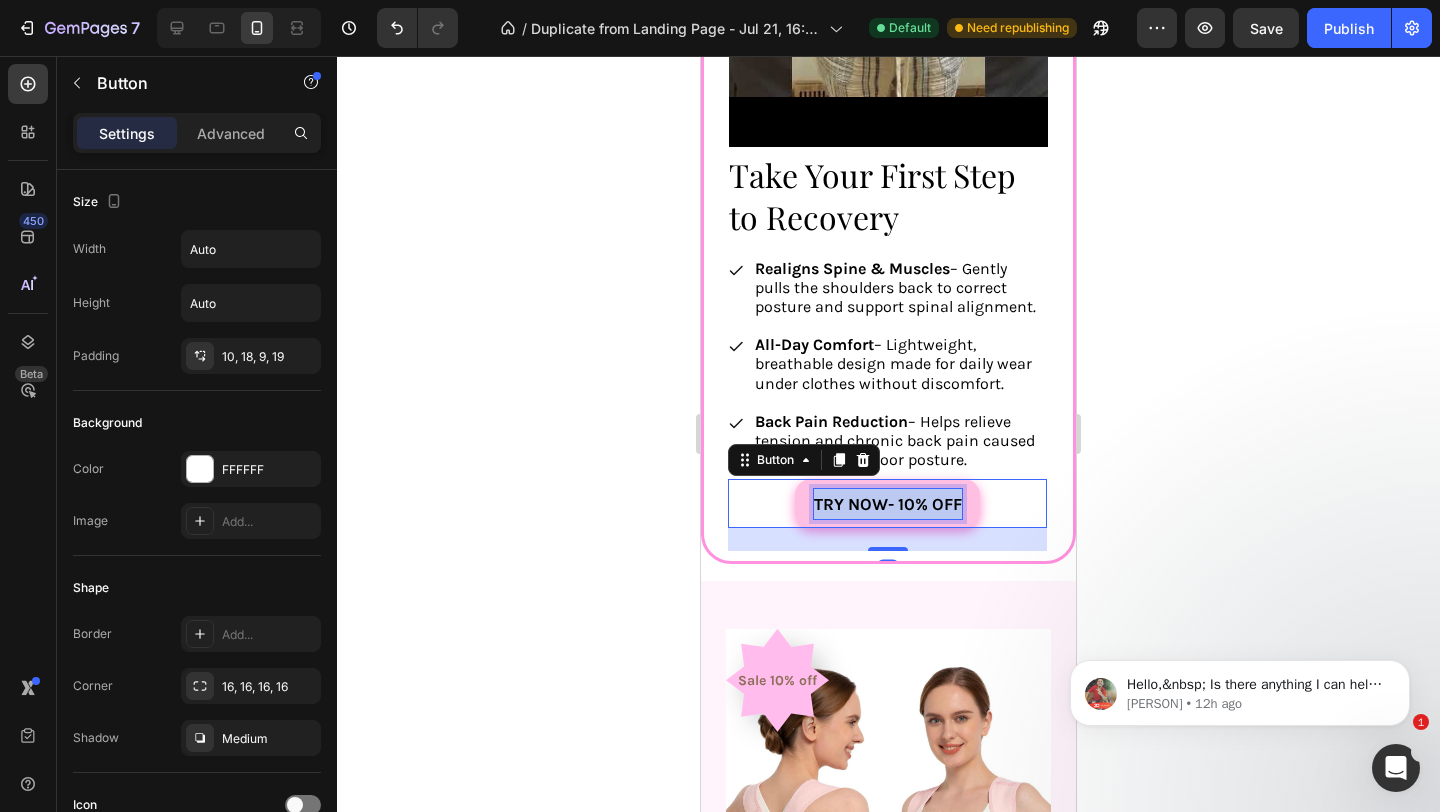 click on "Try now- 10% OFF" at bounding box center [888, 504] 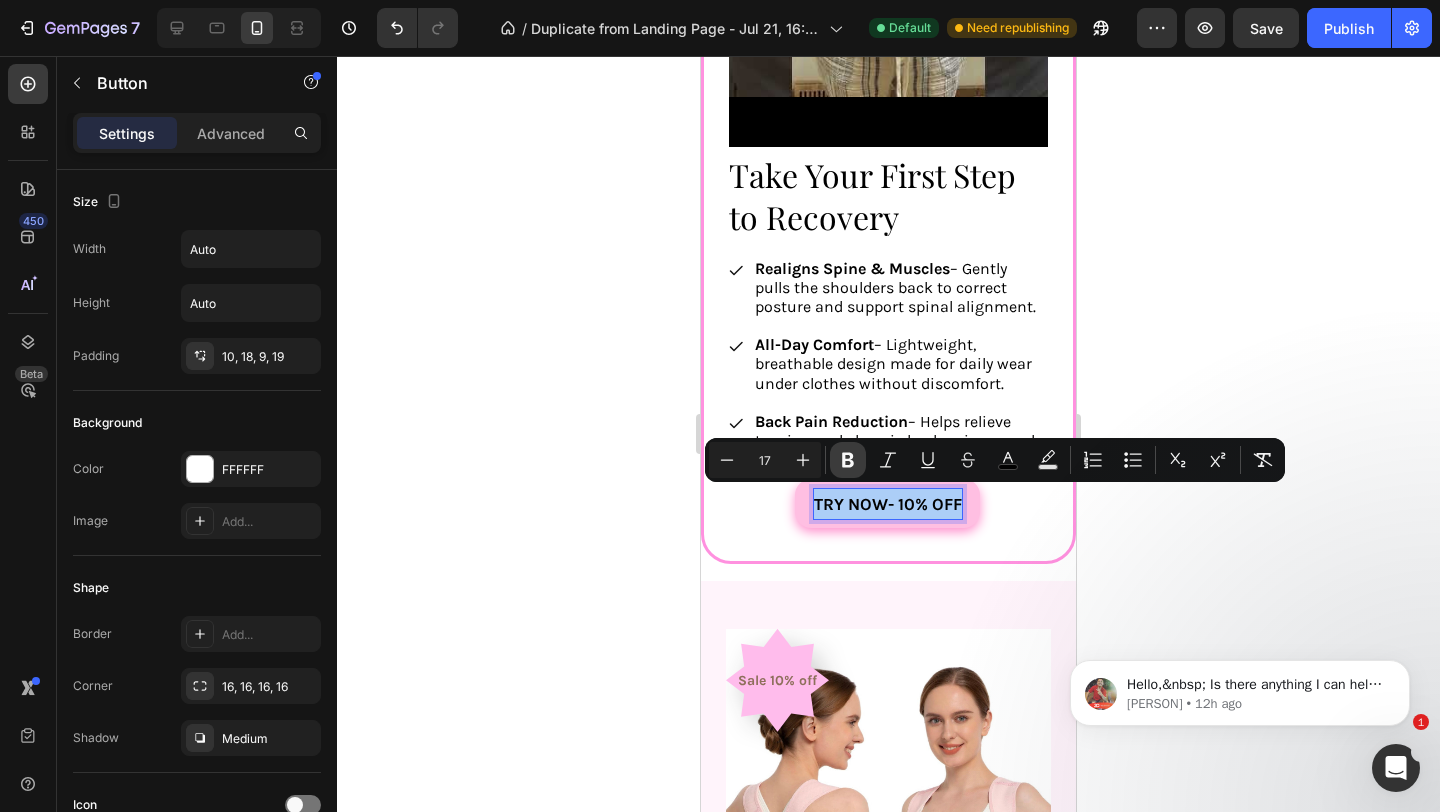 click on "Bold" at bounding box center (848, 460) 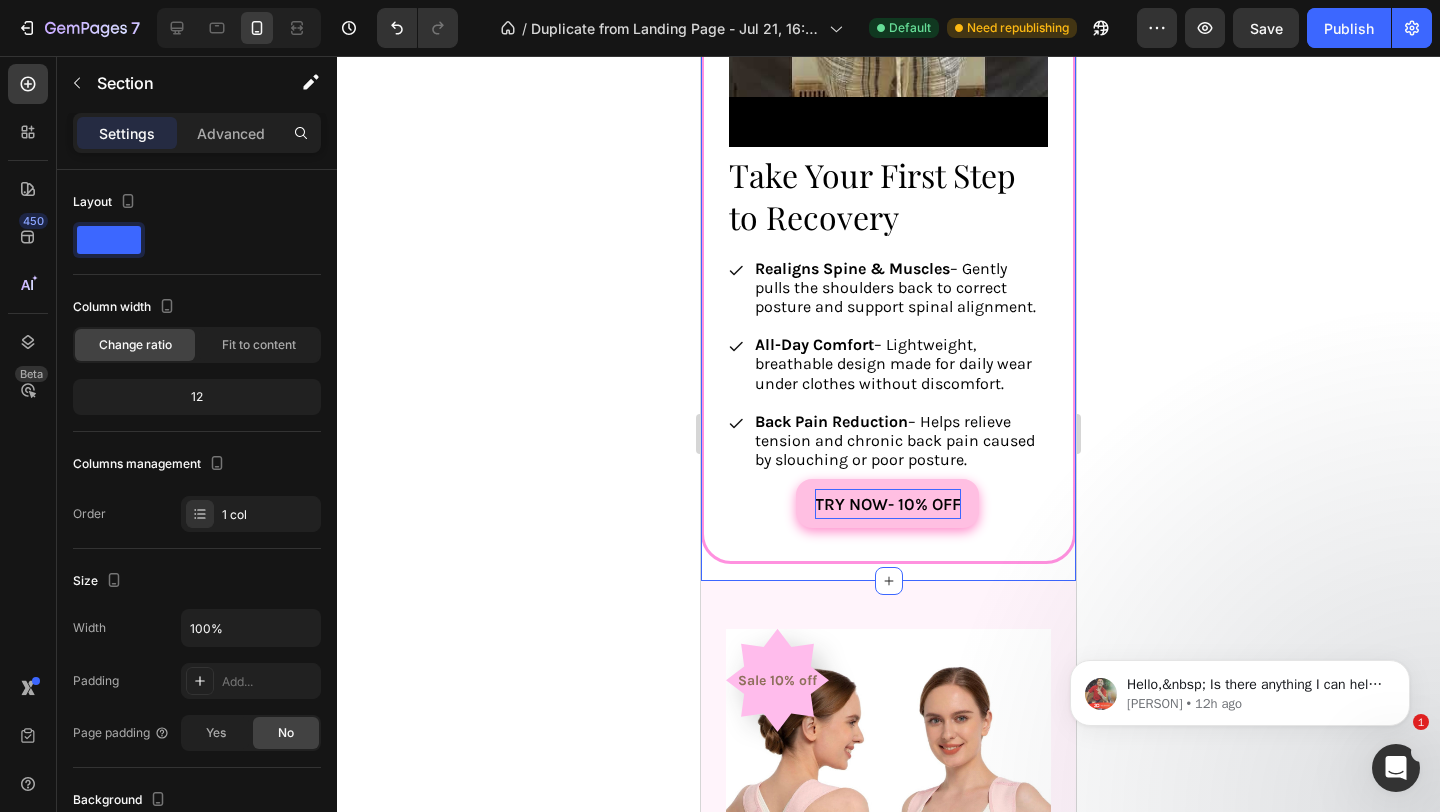 click on "FREE SHIPPING Text Block 30 DAYS MONEY BACK GUARANTEE Text Block LIMITED TIME 10-20% OFF SALE Text Block LIFE TIME WARRANTY Text Block FREE SHIPPING Text Block 30 DAYS MONEY BACK GUARANTEE Text Block LIMITED TIME 10-20% OFF SALE Text Block LIFE TIME WARRANTY Text Block Marquee Take Your First Step to Recovery  Heading
Realigns Spine & Muscles  – Gently pulls the shoulders back to correct posture and support spinal alignment.
All-Day Comfort  – Lightweight, breathable design made for daily wear under clothes without discomfort.
Back Pain Reduction  – Helps relieve tension and chronic back pain caused by slouching or poor posture. Item List Try now- 10% OFF Button   23 Row Video Hero Banner" at bounding box center [888, 53] 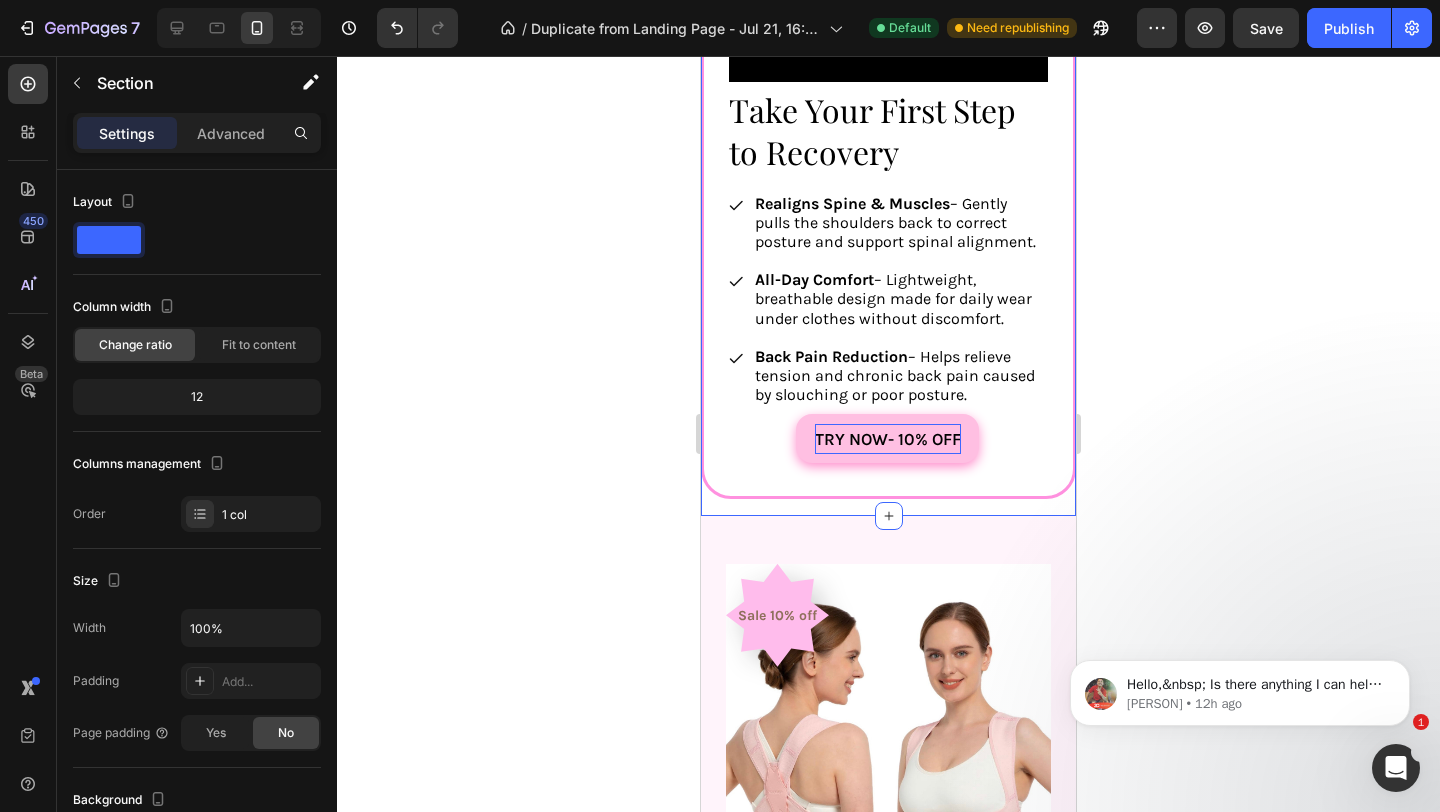 scroll, scrollTop: 2881, scrollLeft: 0, axis: vertical 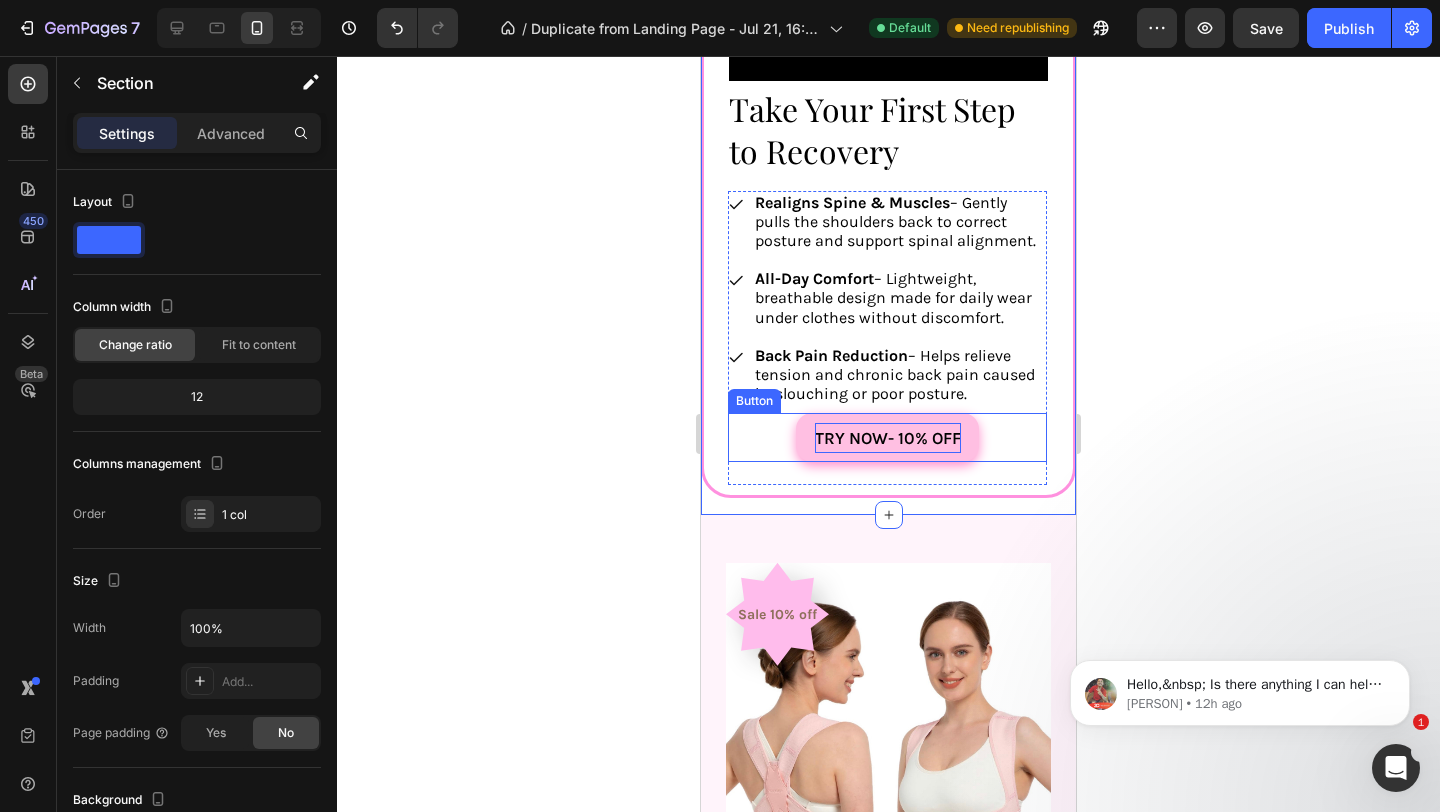 click on "Try now- 10% OFF" at bounding box center (888, 438) 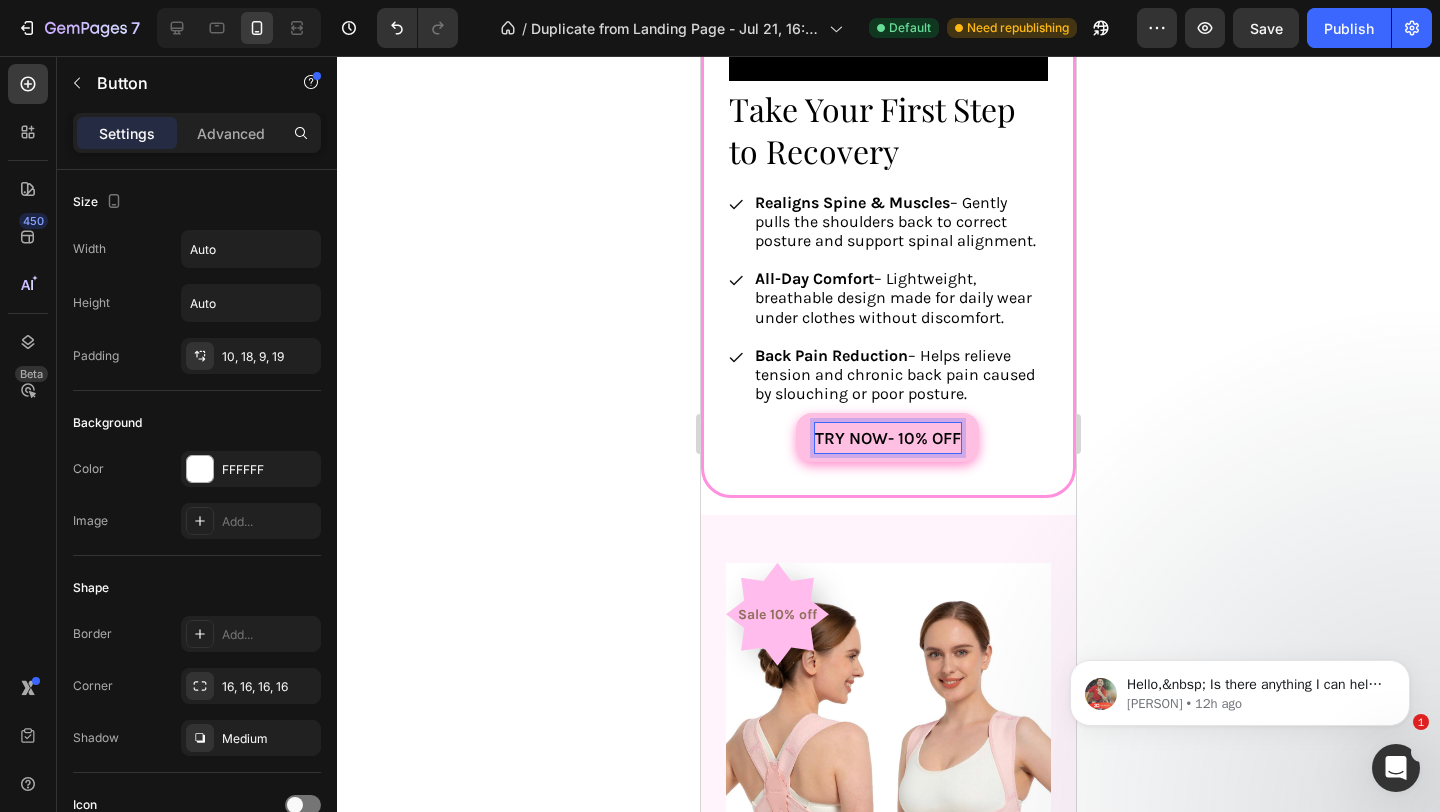 click on "Try now- 10% OFF" at bounding box center (888, 438) 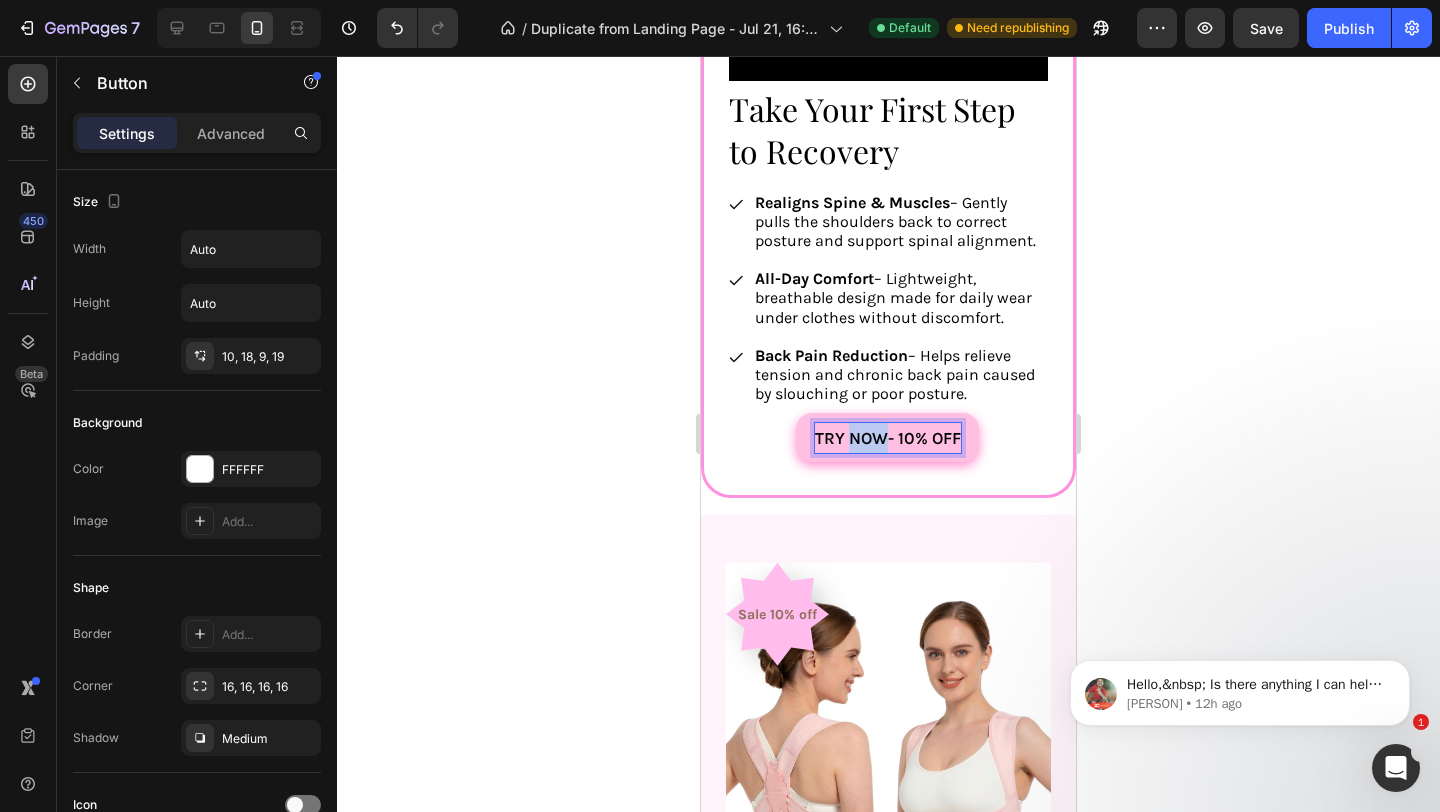 click on "Try now- 10% OFF" at bounding box center (888, 438) 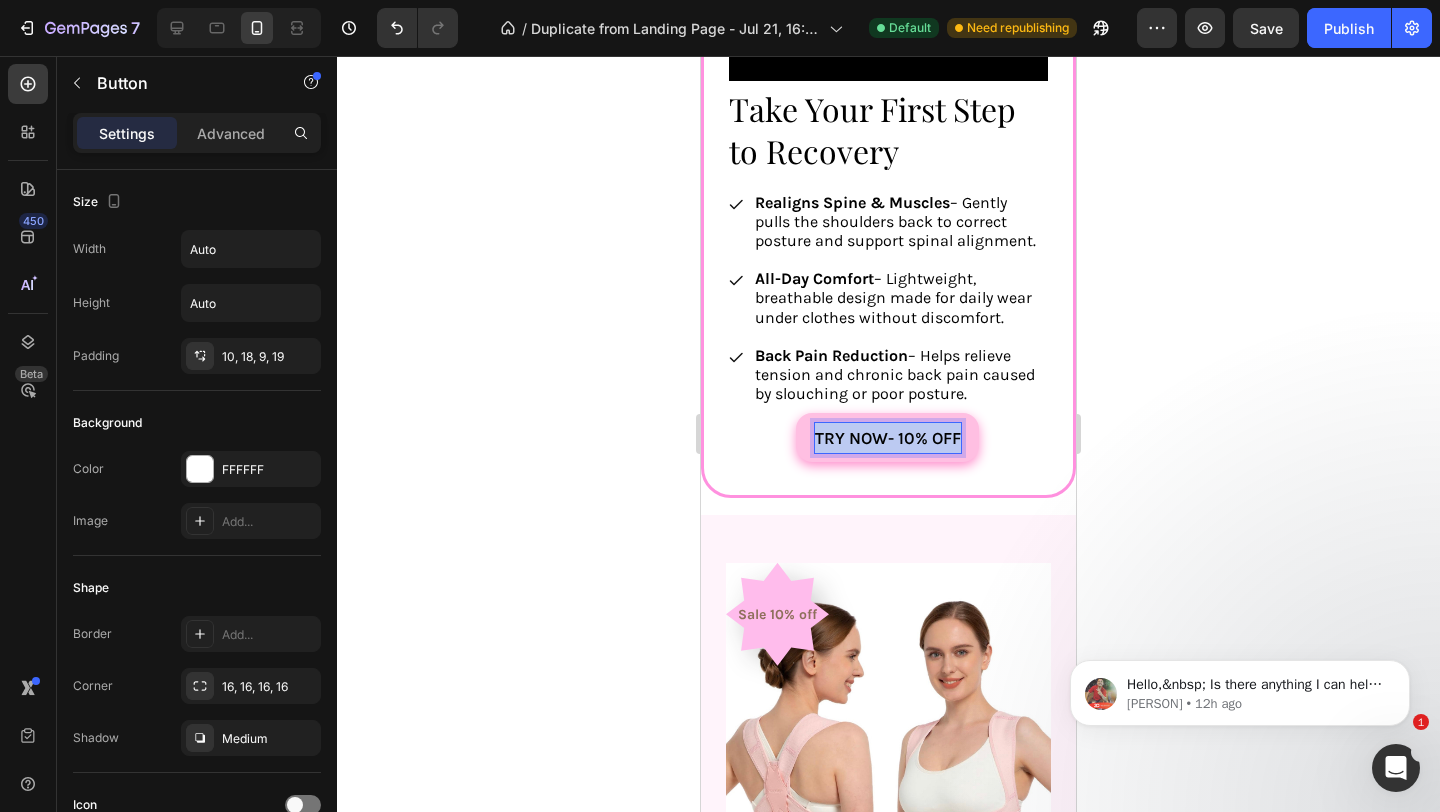 click on "Try now- 10% OFF" at bounding box center (888, 438) 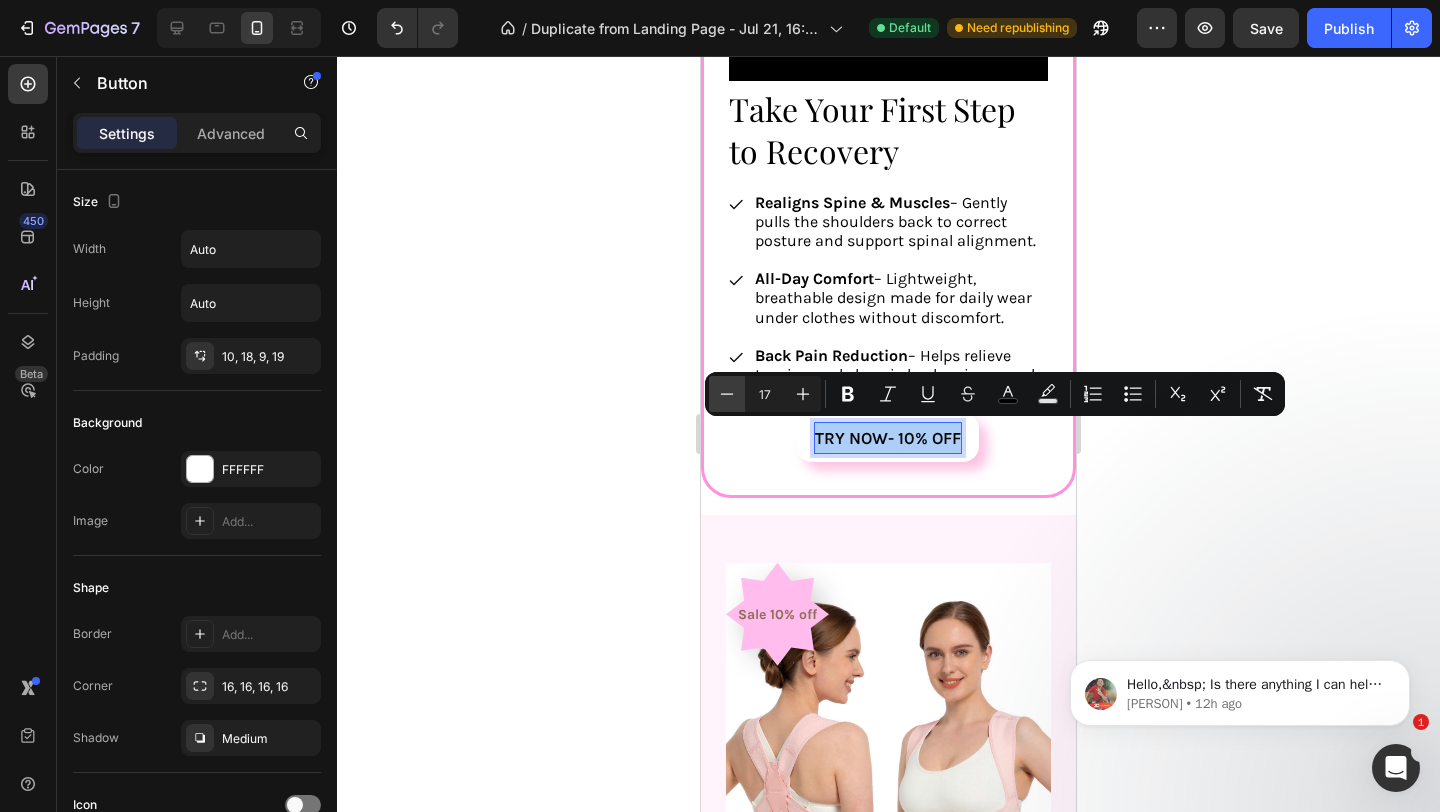 click 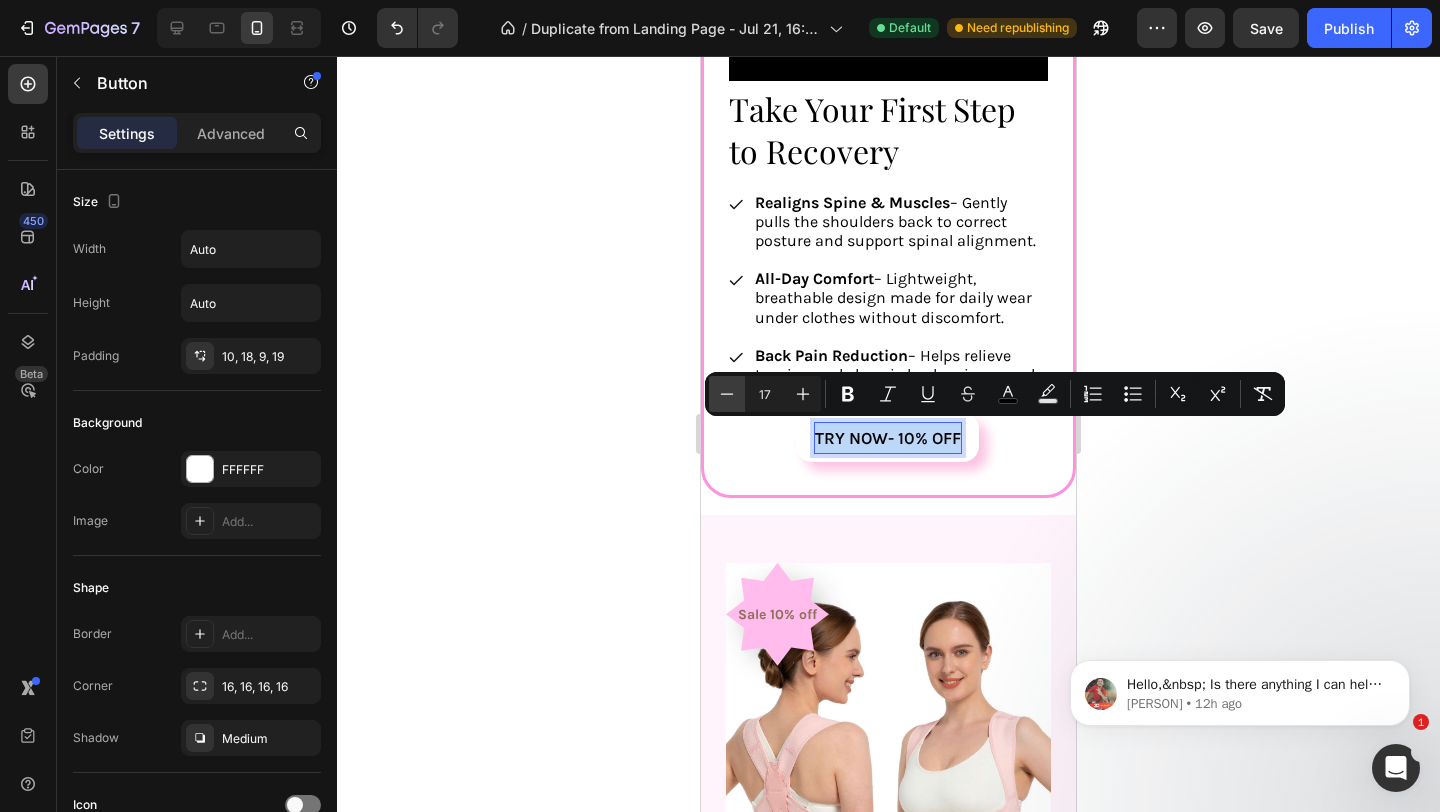 type on "16" 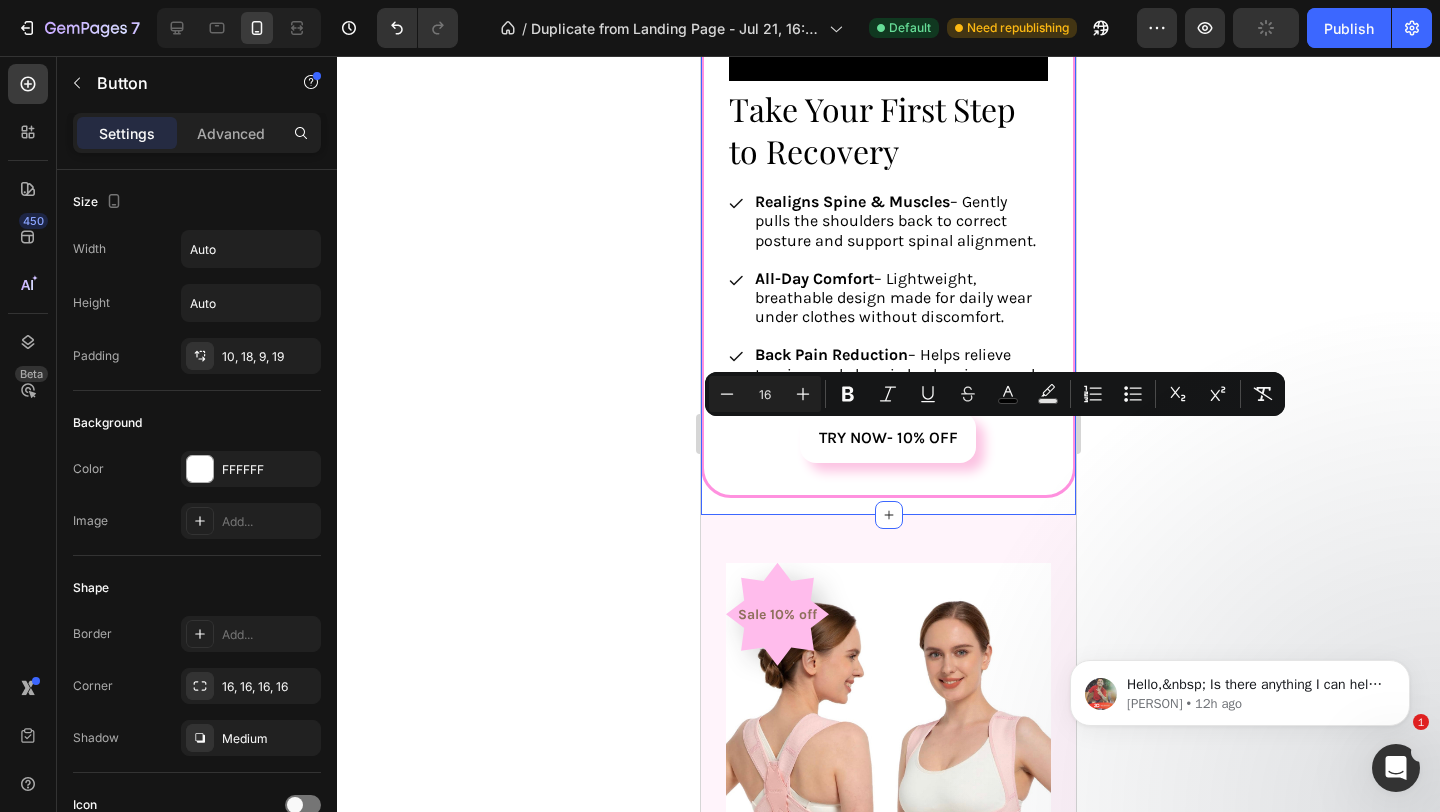 click on "FREE SHIPPING Text Block 30 DAYS MONEY BACK GUARANTEE Text Block LIMITED TIME 10-20% OFF SALE Text Block LIFE TIME WARRANTY Text Block FREE SHIPPING Text Block 30 DAYS MONEY BACK GUARANTEE Text Block LIMITED TIME 10-20% OFF SALE Text Block LIFE TIME WARRANTY Text Block Marquee Take Your First Step to Recovery  Heading
Realigns Spine & Muscles  – Gently pulls the shoulders back to correct posture and support spinal alignment.
All-Day Comfort  – Lightweight, breathable design made for daily wear under clothes without discomfort.
Back Pain Reduction  – Helps relieve tension and chronic back pain caused by slouching or poor posture. Item List Try now- 10% OFF Button Row Video Hero Banner" at bounding box center [888, -13] 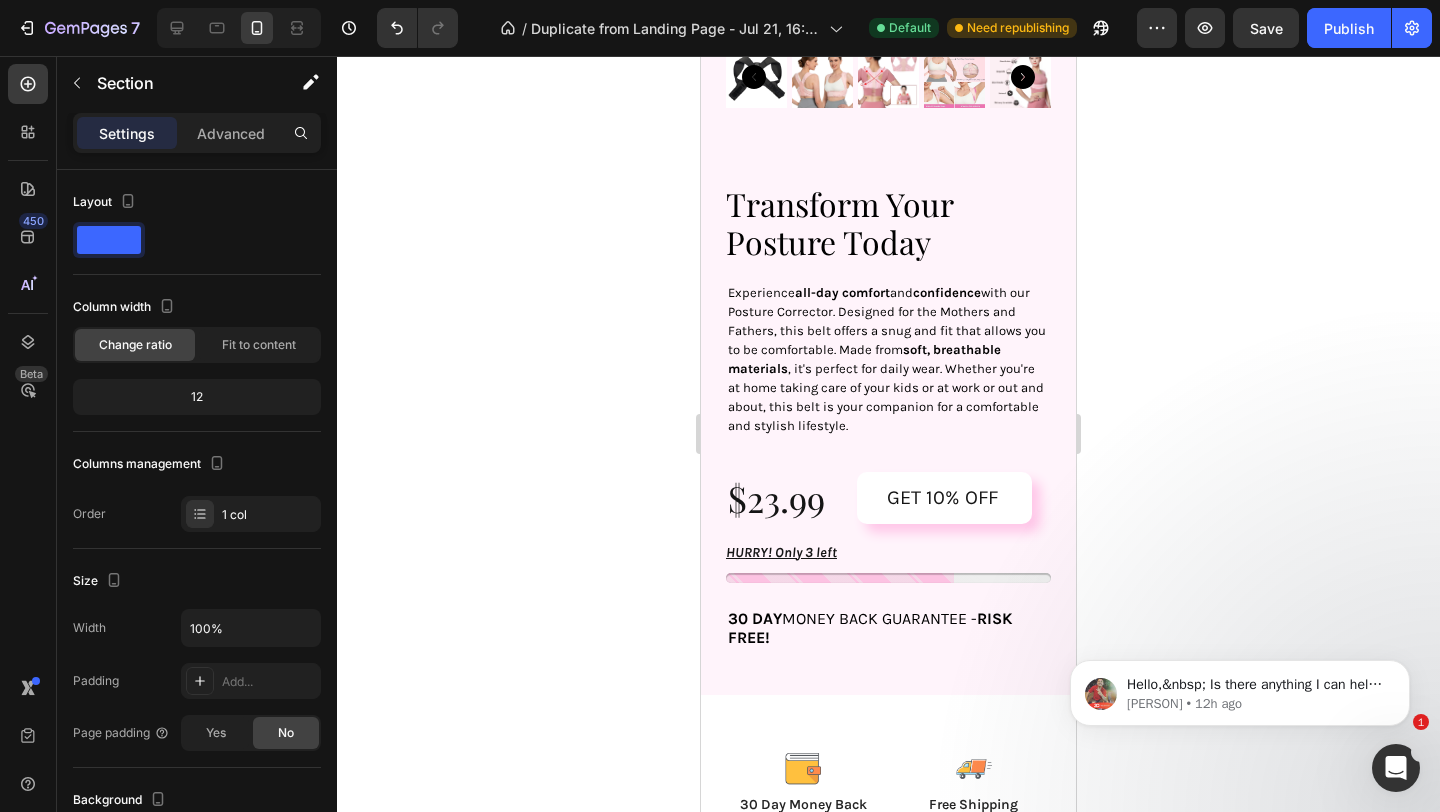scroll, scrollTop: 3796, scrollLeft: 0, axis: vertical 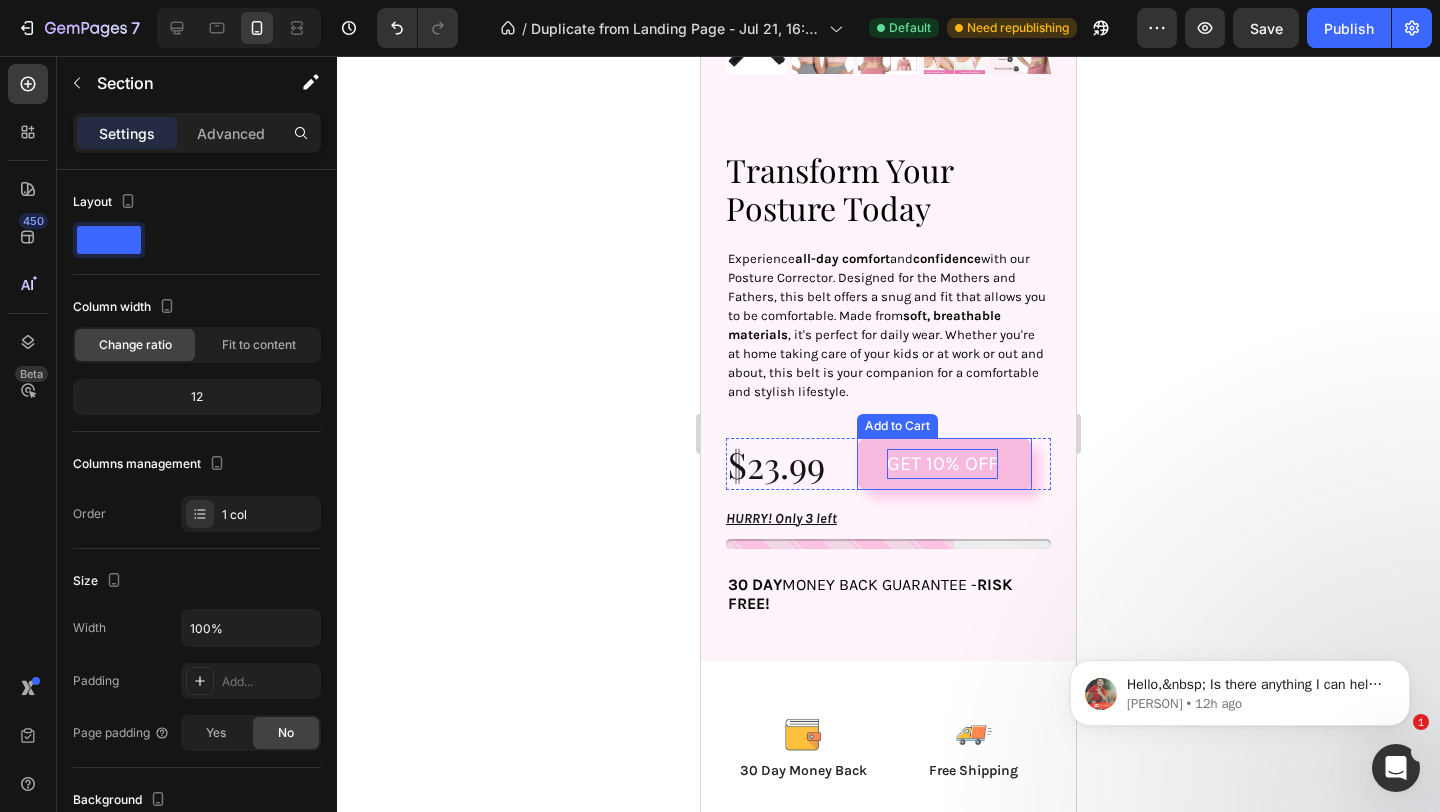 click on "GET 10% OFF" at bounding box center [942, 464] 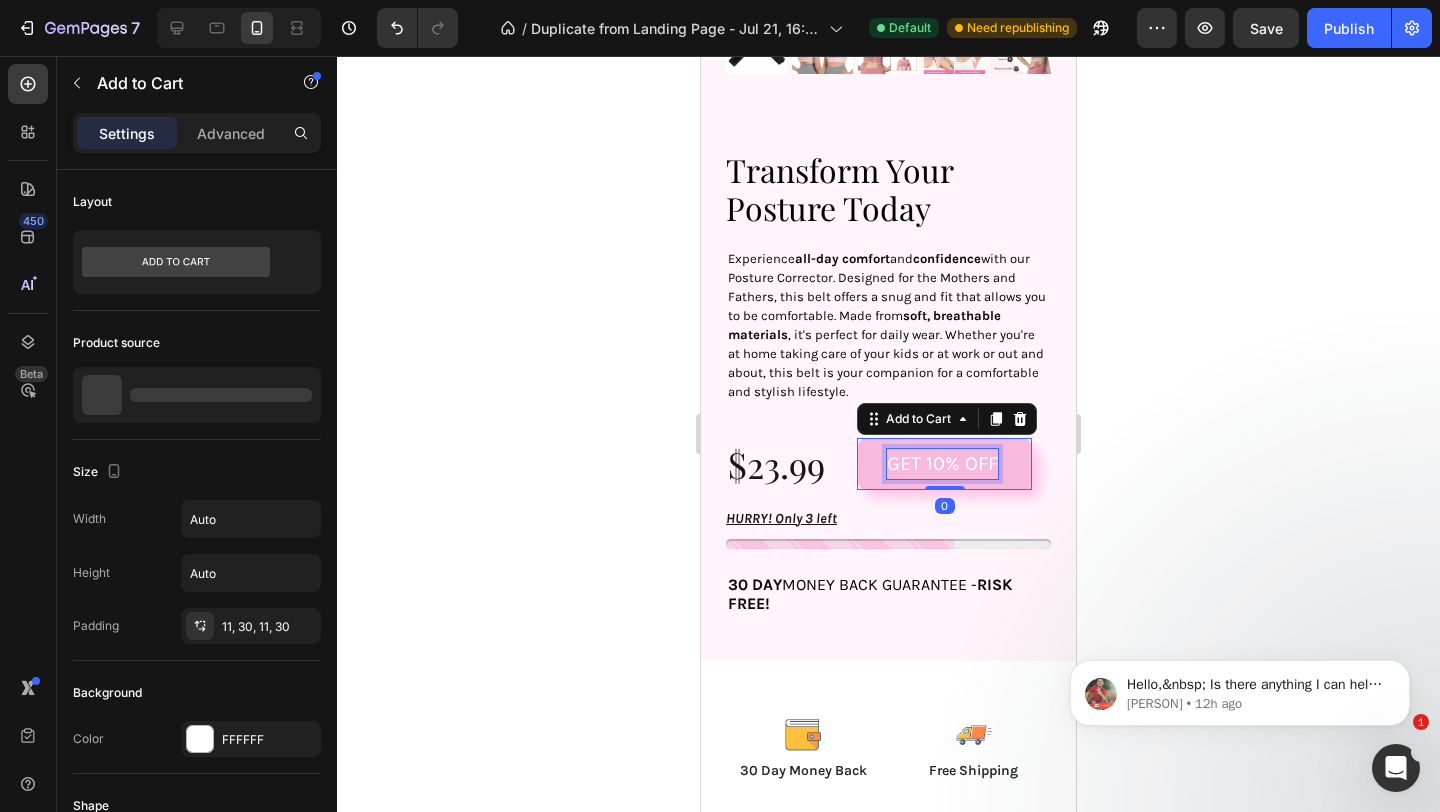 click on "GET 10% OFF" at bounding box center (942, 464) 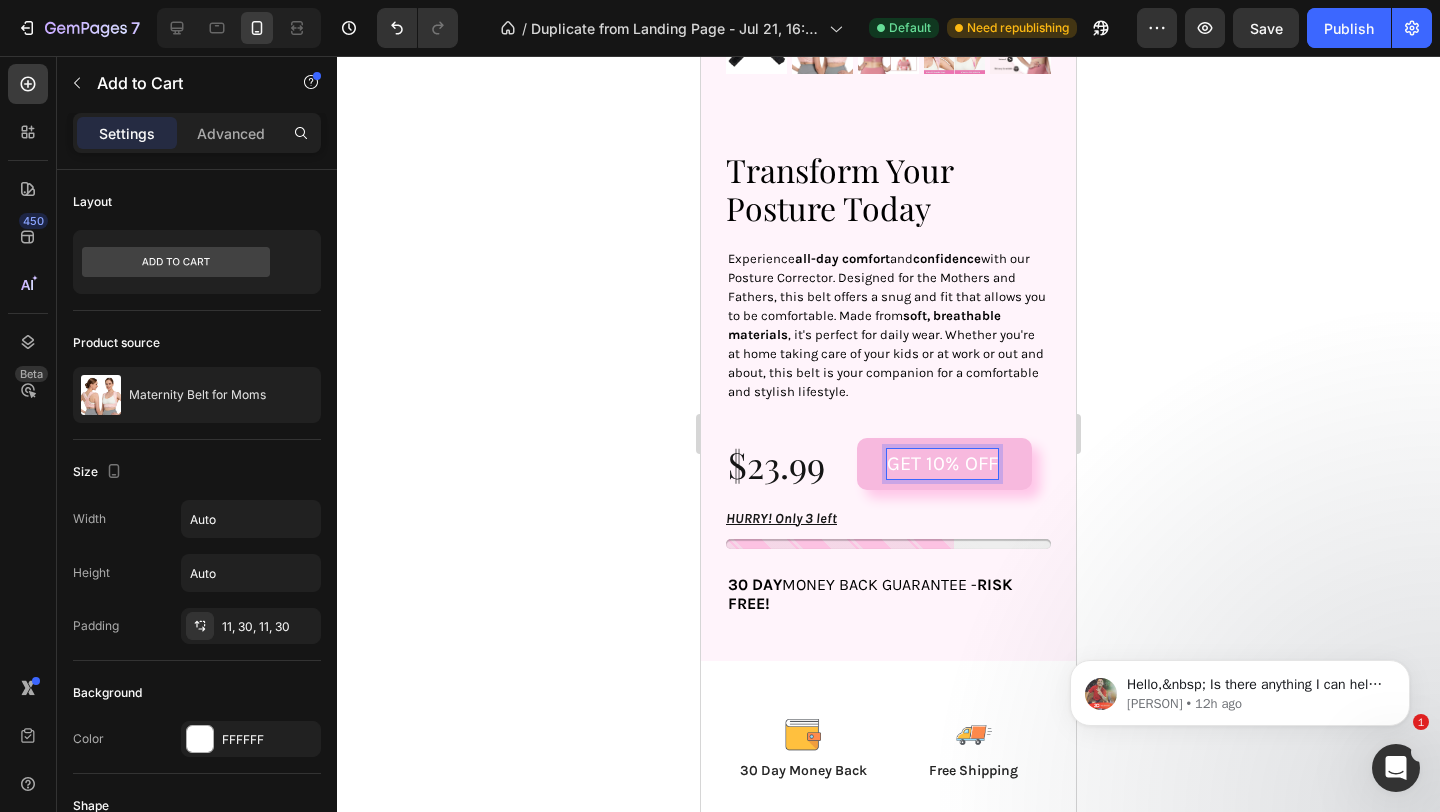 click on "GET 10% OFF" at bounding box center (942, 464) 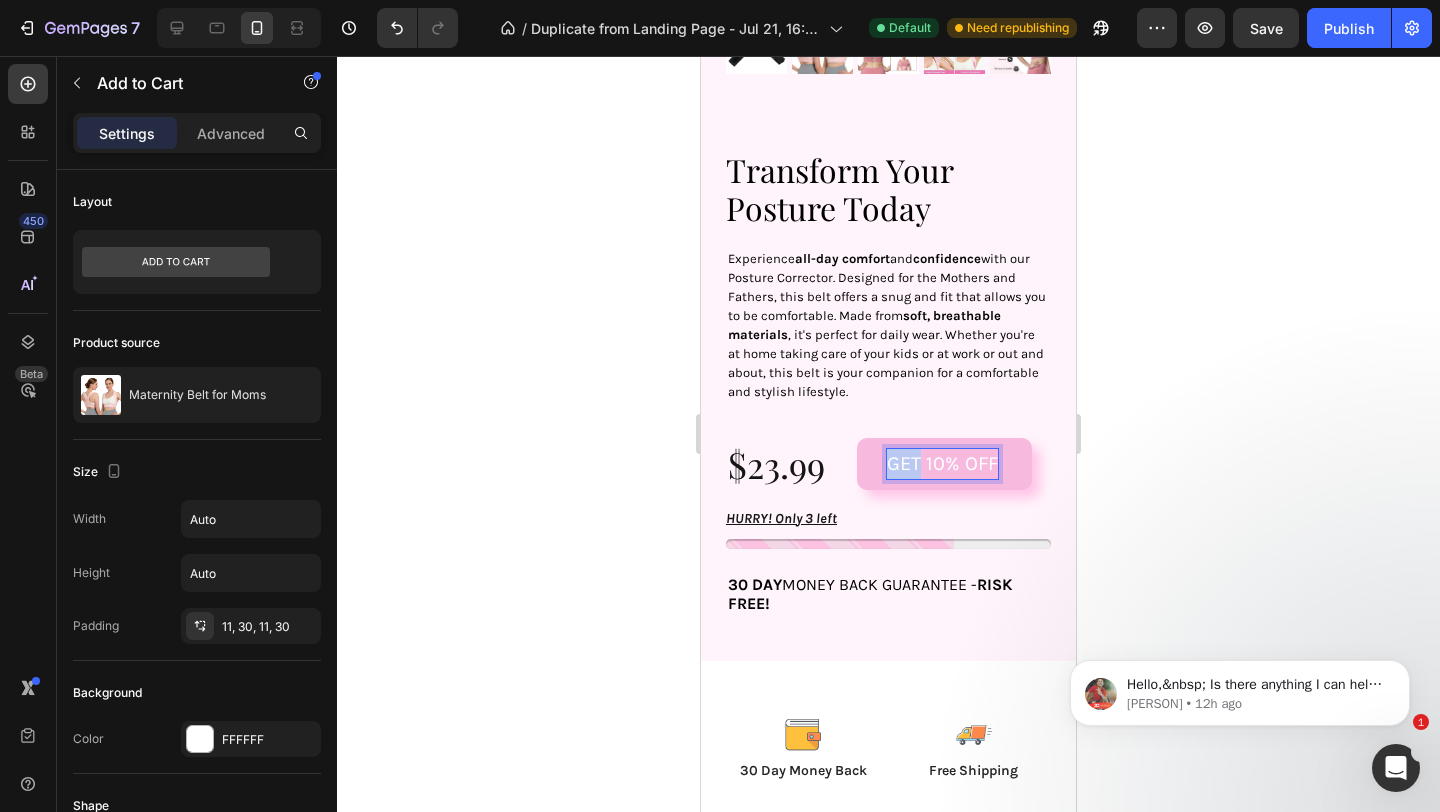click on "GET 10% OFF" at bounding box center [942, 464] 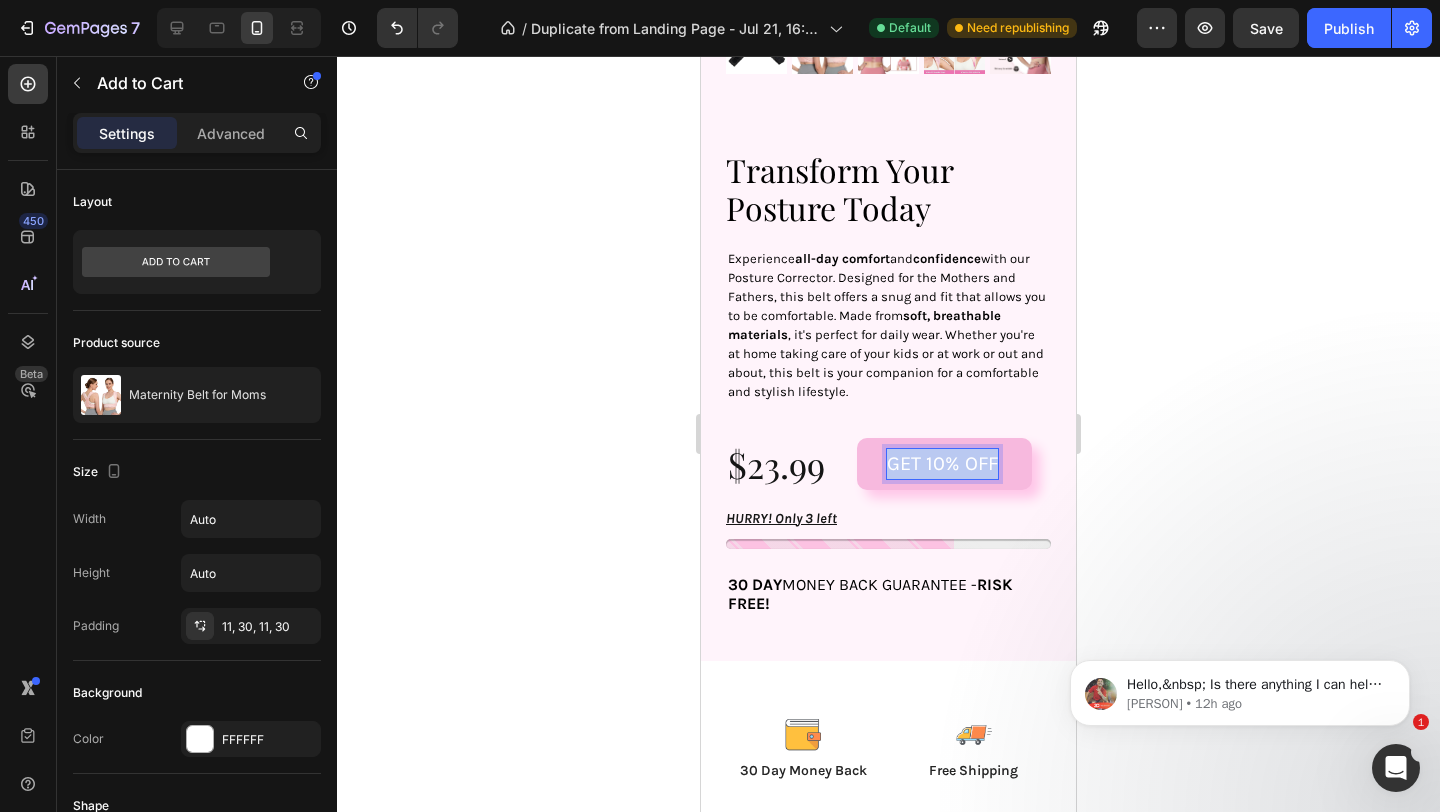 click on "GET 10% OFF" at bounding box center (942, 464) 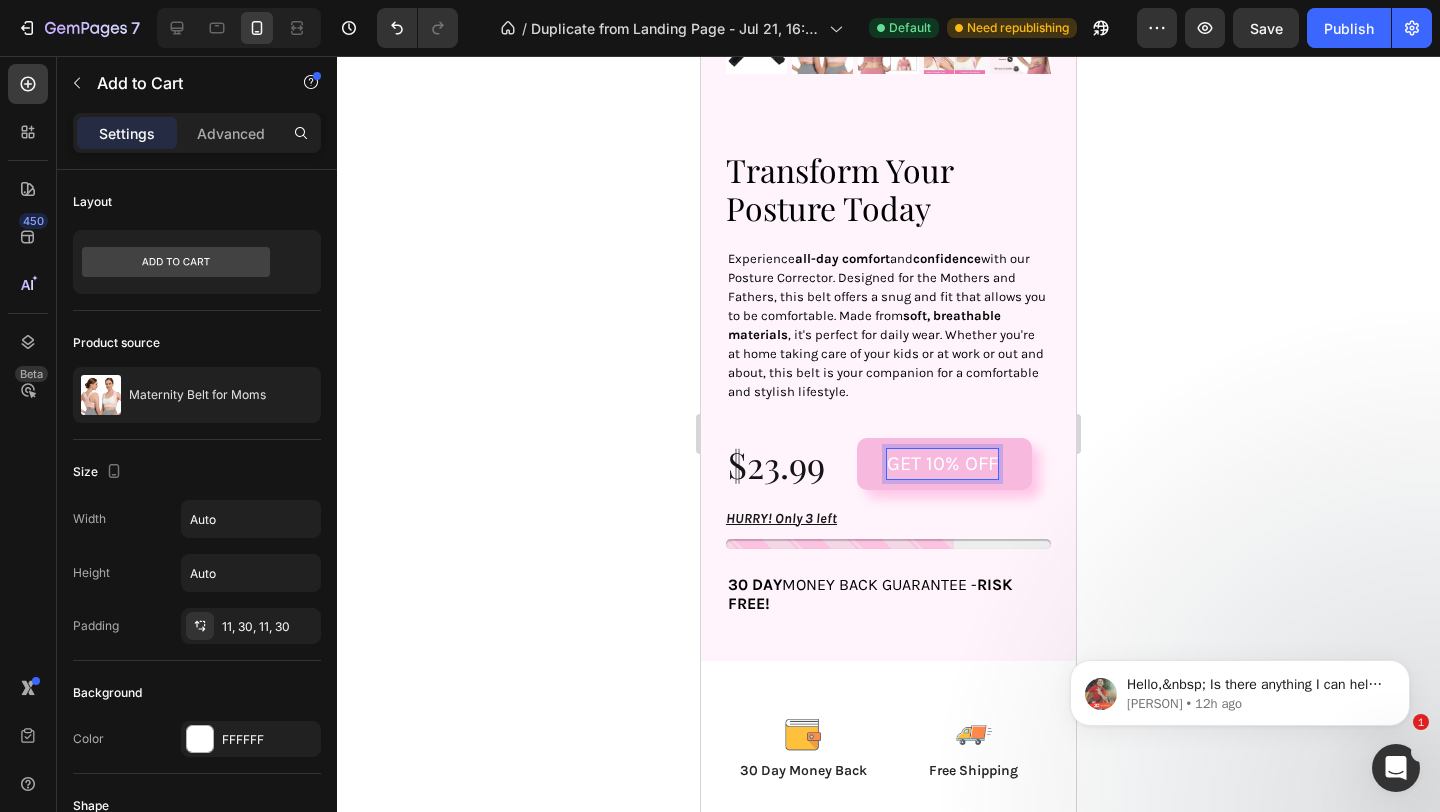 click on "GET 10% OFF" at bounding box center [942, 464] 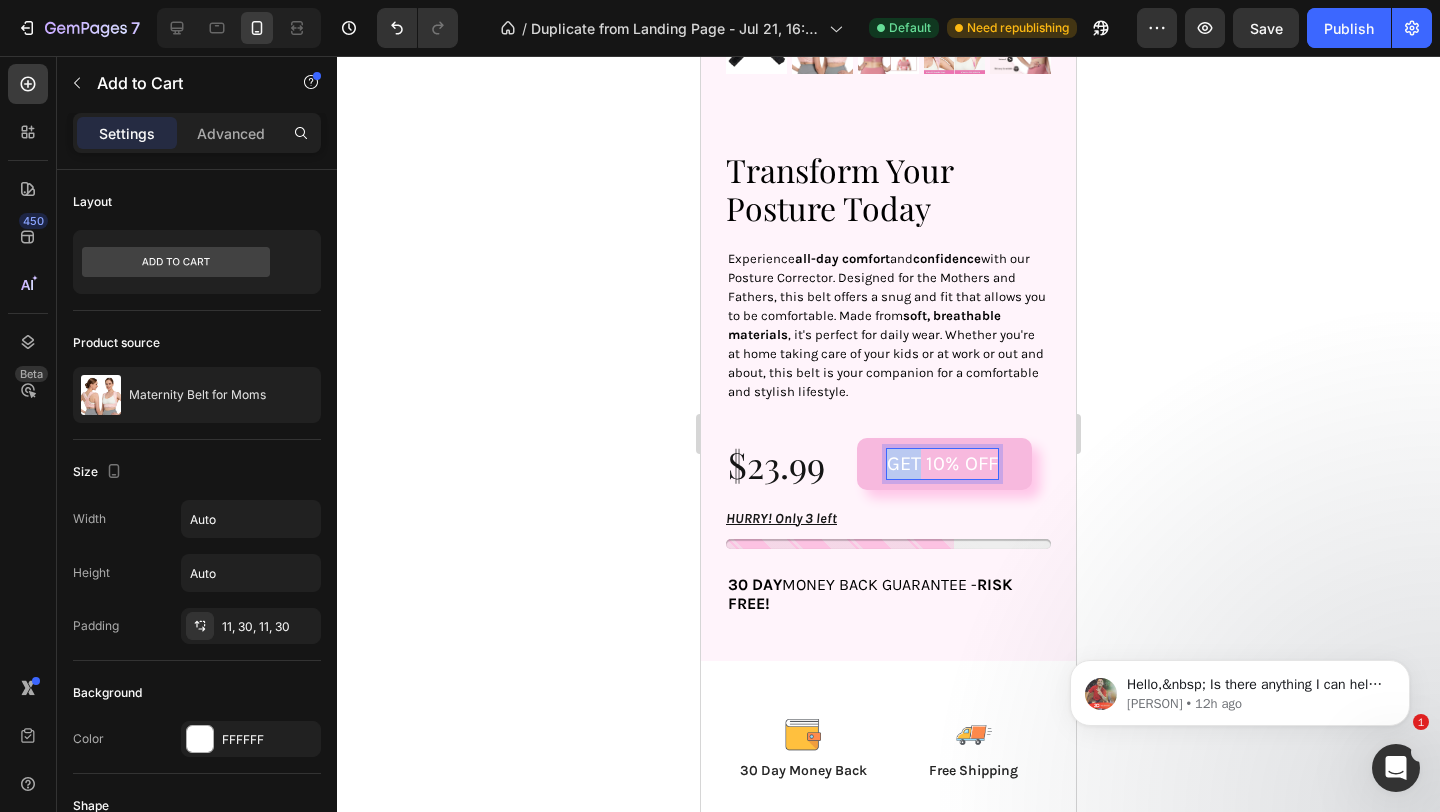 click on "GET 10% OFF" at bounding box center [942, 464] 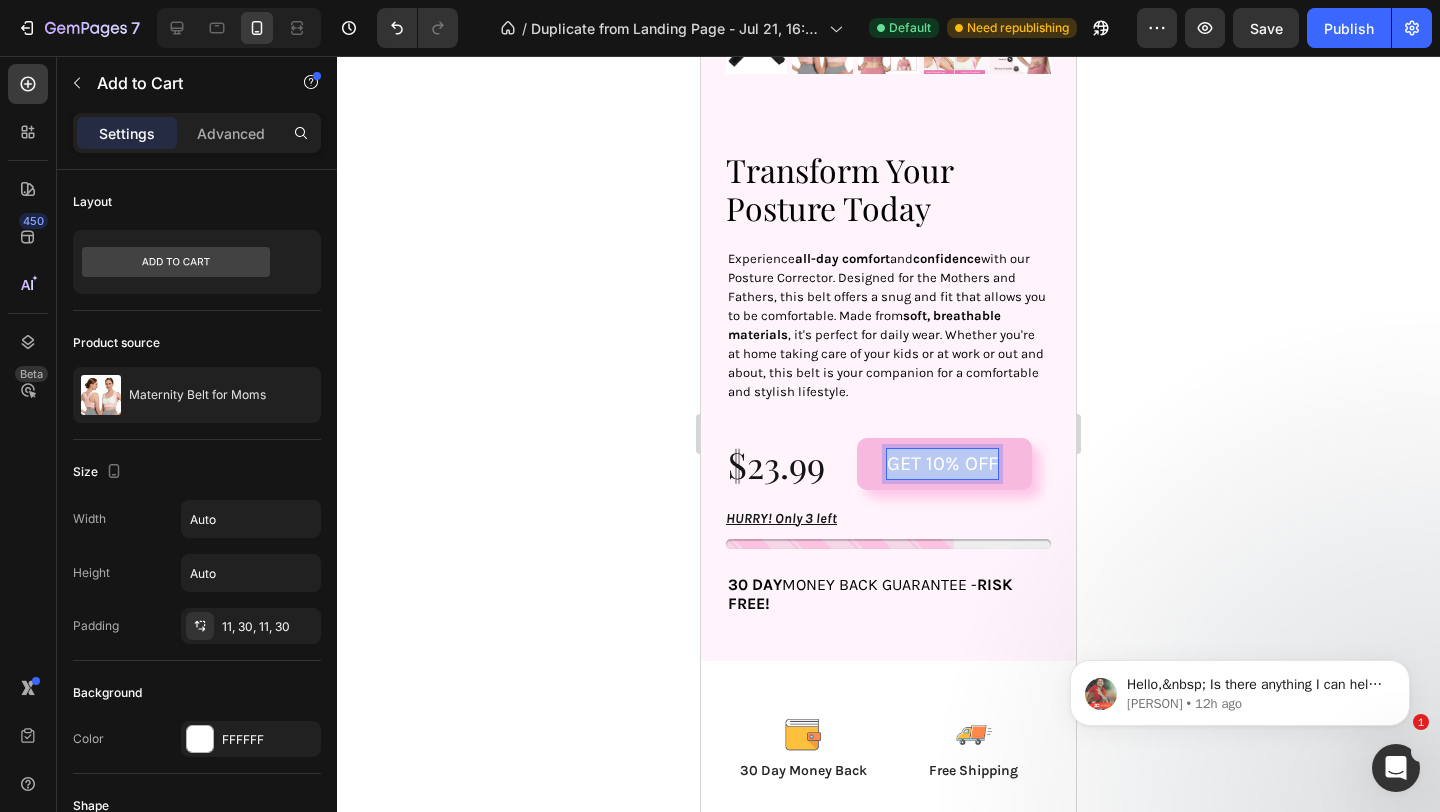 click on "GET 10% OFF" at bounding box center [942, 464] 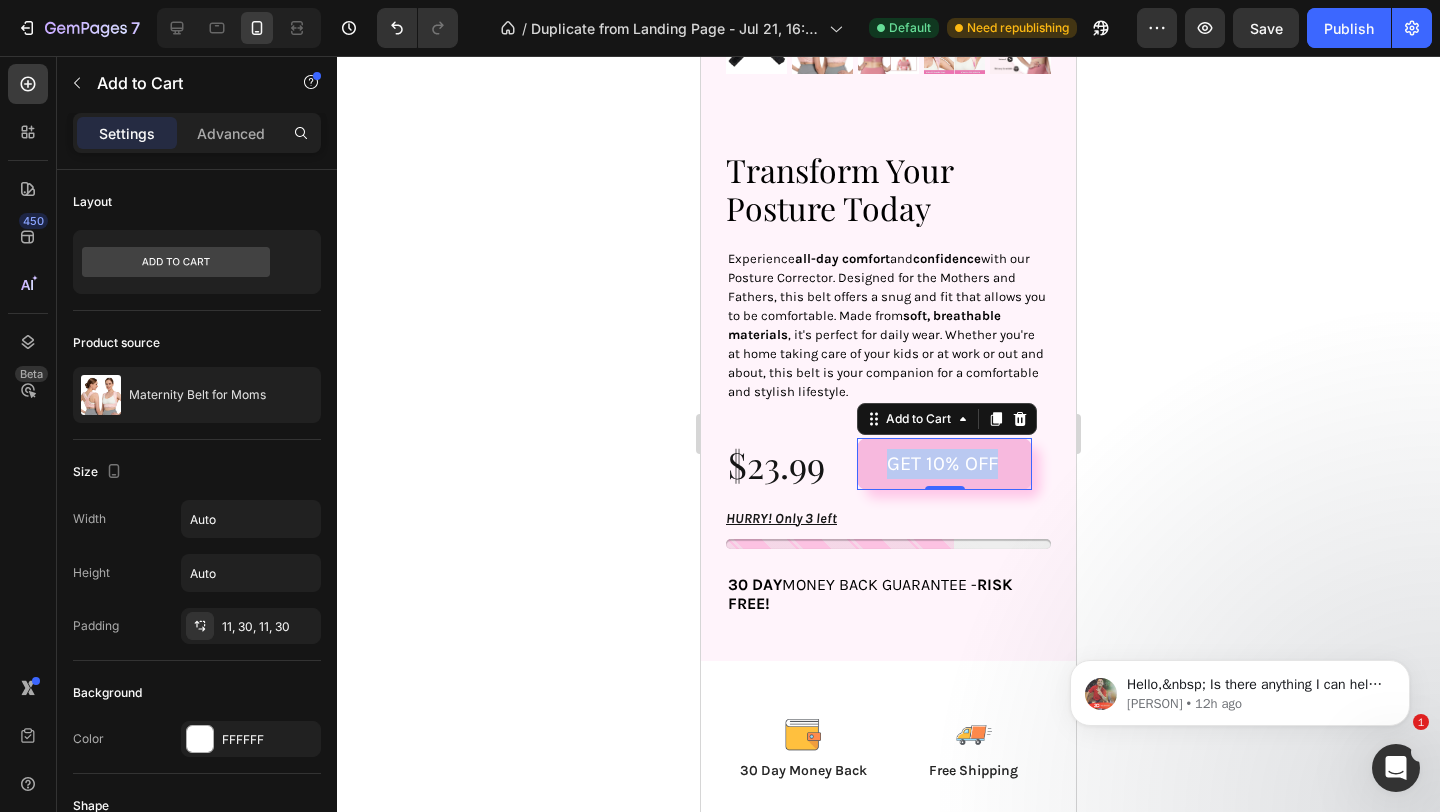 click on "GET 10% OFF" at bounding box center [944, 464] 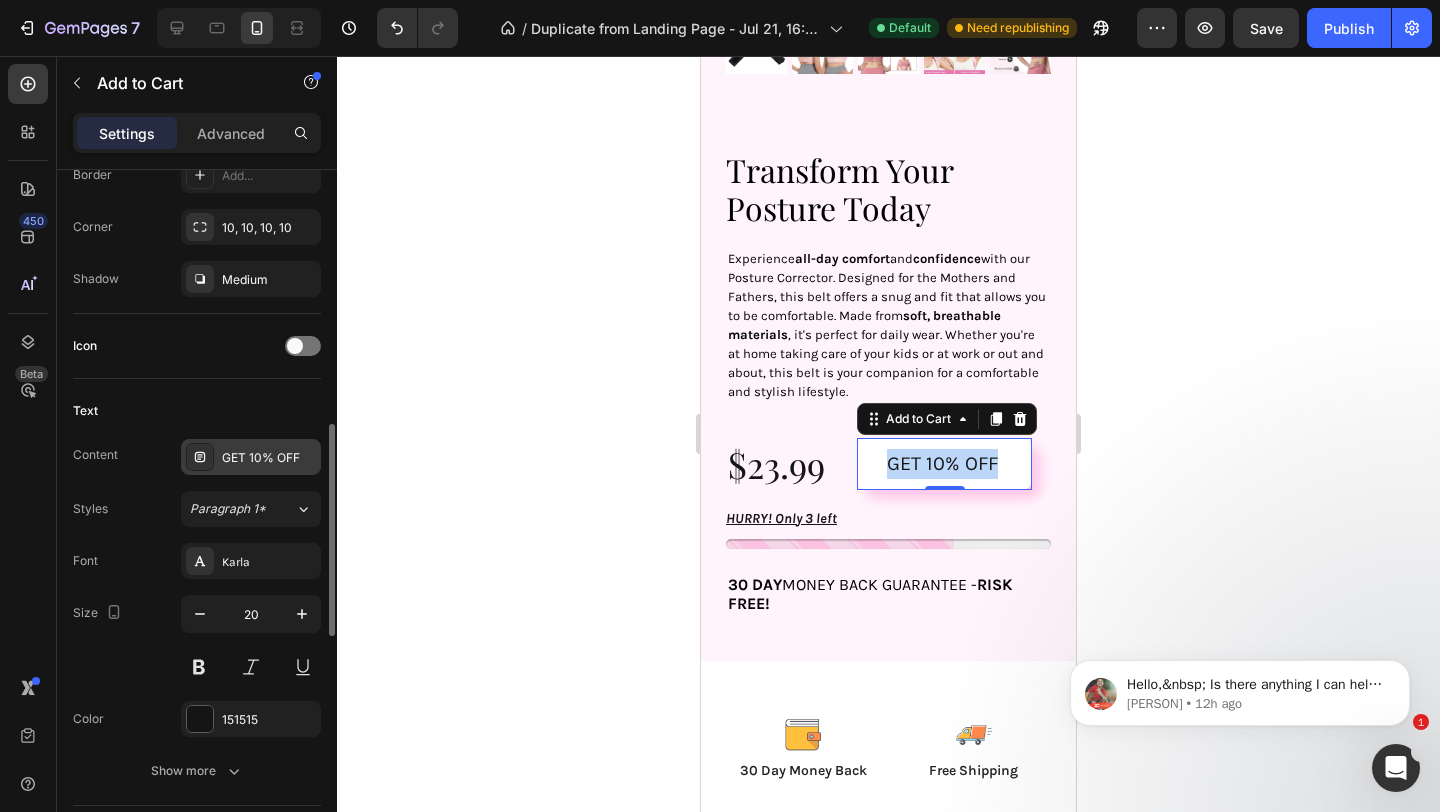 scroll, scrollTop: 728, scrollLeft: 0, axis: vertical 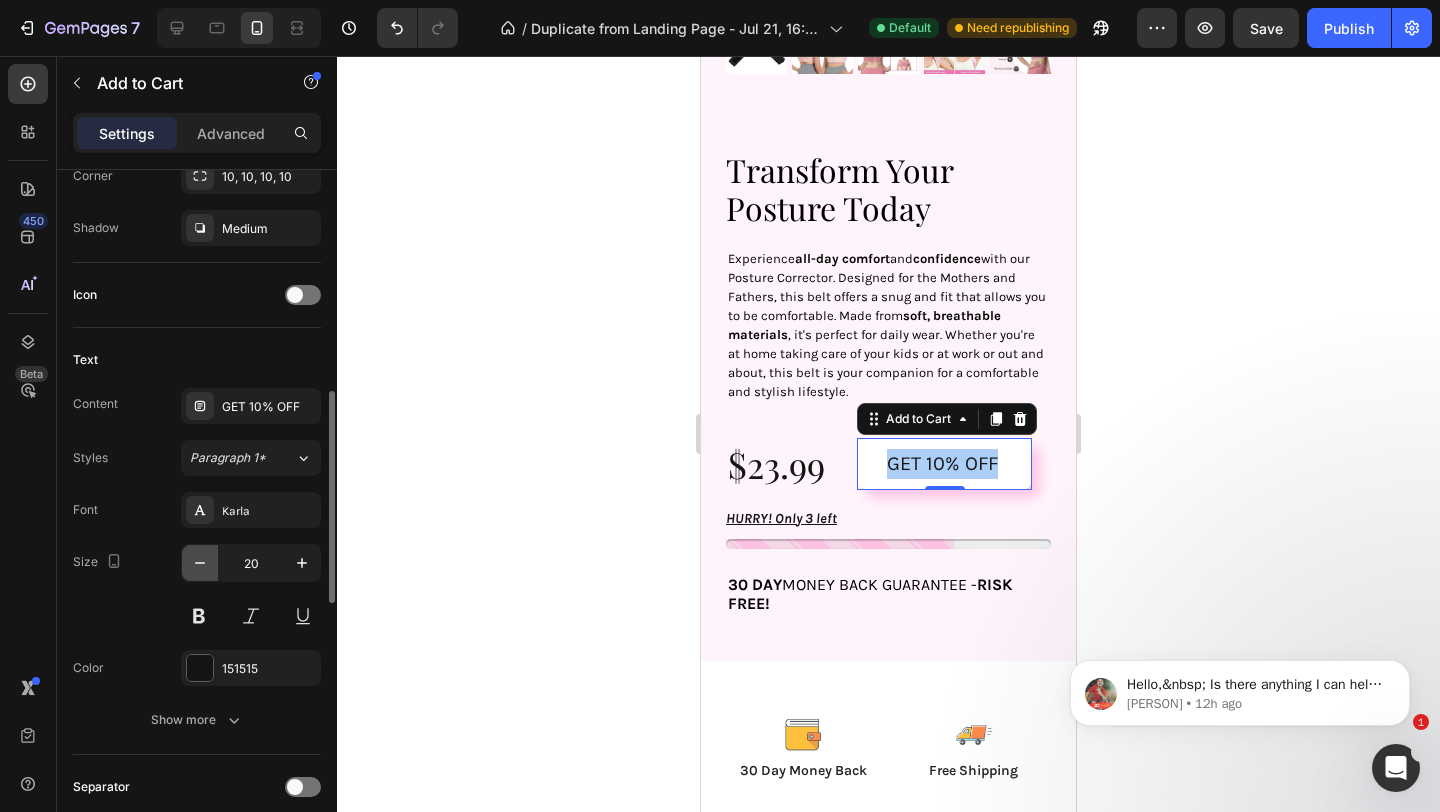 click 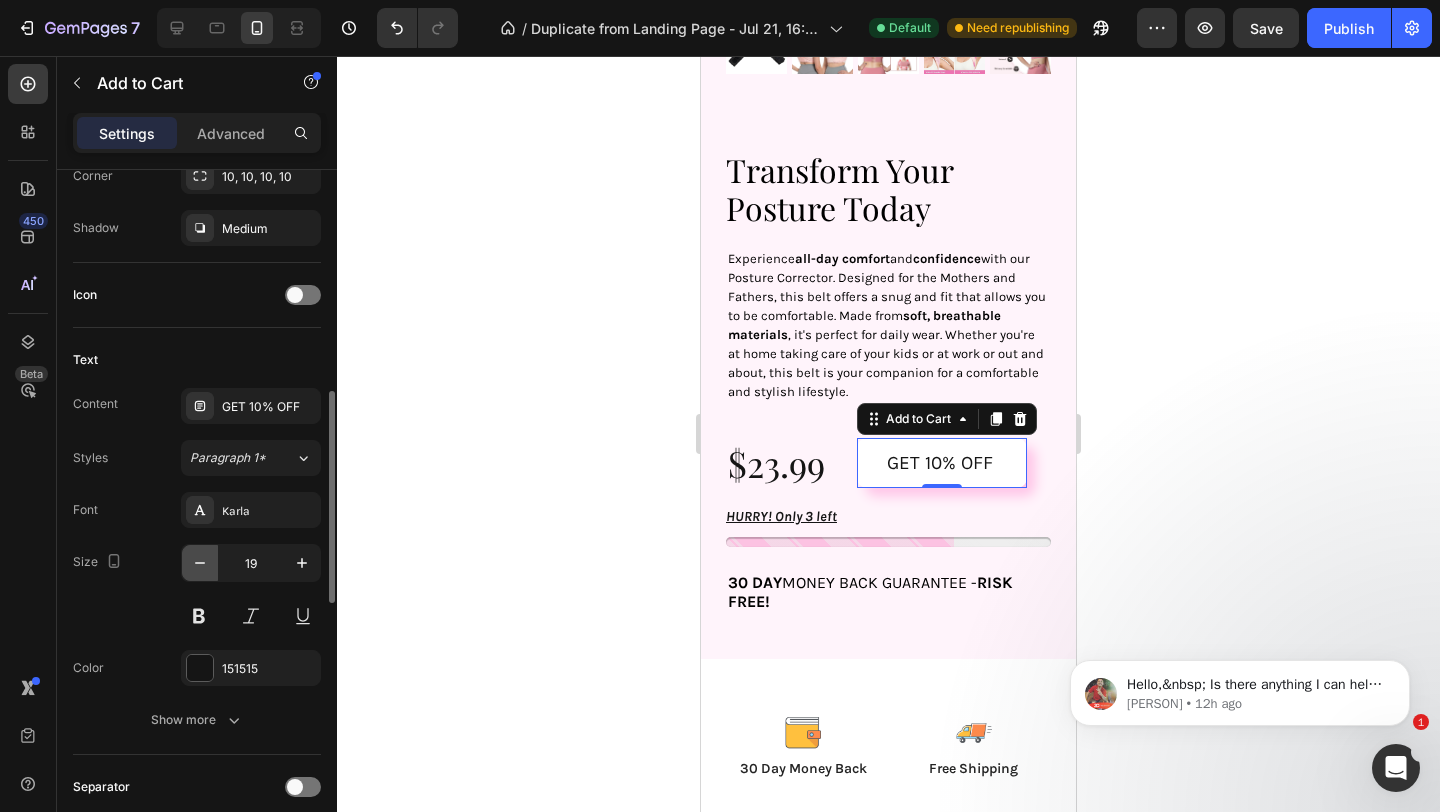 click 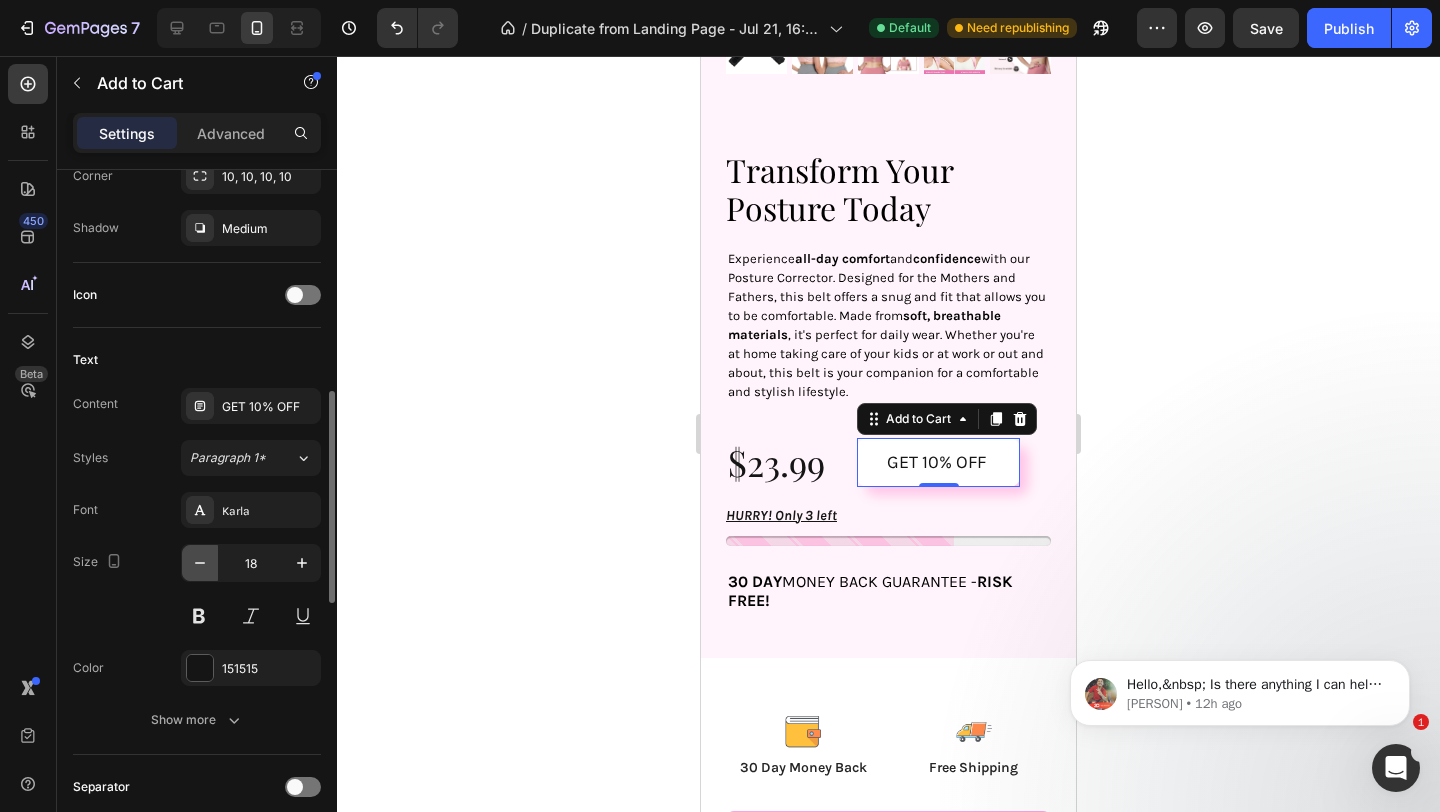 click 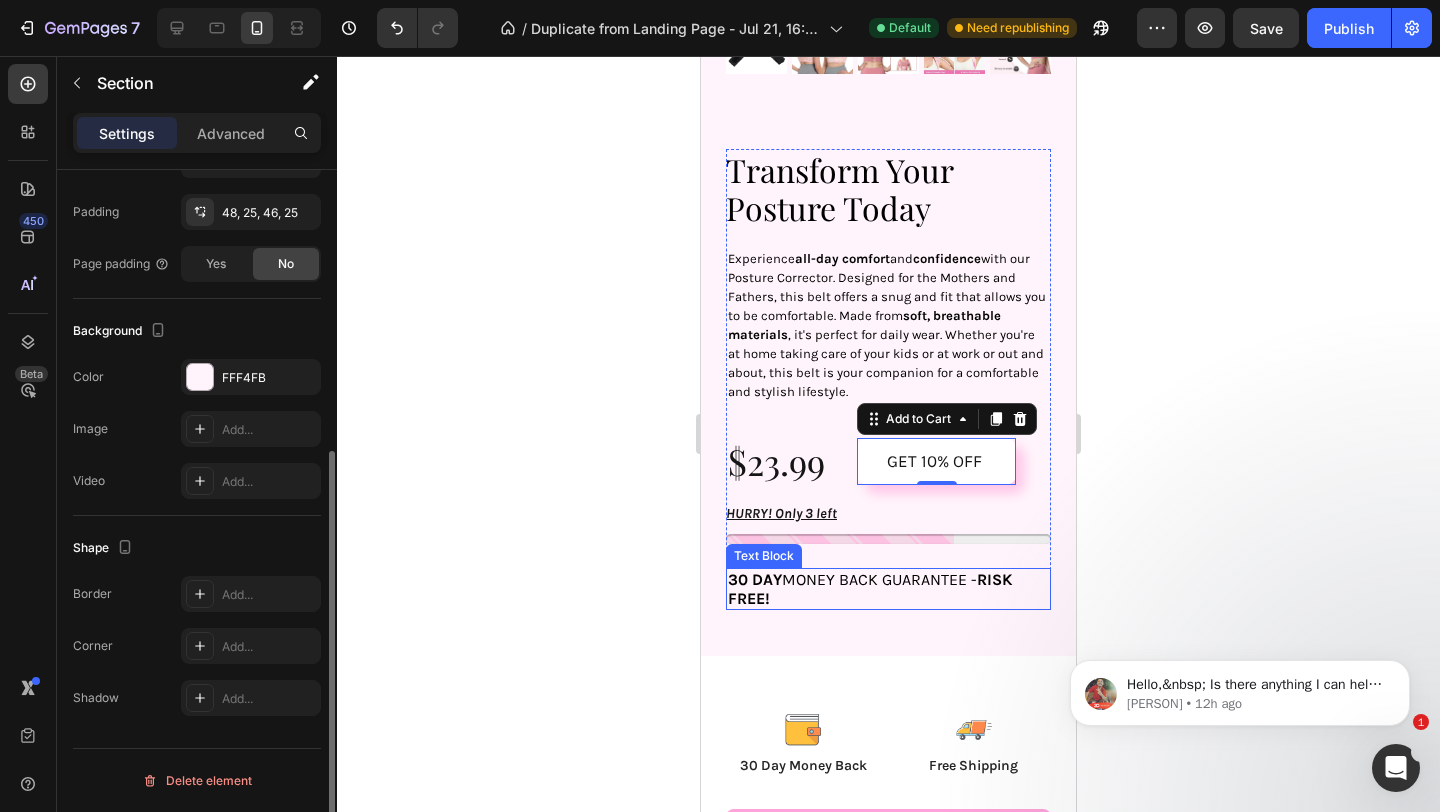 click on "Transform Your Posture Today Heading Experience  all-day comfort  and  confidence  with our Posture Corrector. Designed for the Mothers and Fathers, this belt offers a snug and fit that allows you to be comfortable. Made from  soft, breathable materials , it's perfect for daily wear. Whether you're at home taking care of your kids or at work or out and about, this belt is your companion for a comfortable and stylish lifestyle.  Text Block $23.99 Product Price Product Price GET 10% OFF Add to Cart   0 Row HURRY! Only 3 left Stock Counter 30   DAY  MONEY BACK GUARANTEE -  RISK FREE! Text Block Row Sale 10% off Product Badge
Product Images Product Section 6" at bounding box center (888, 128) 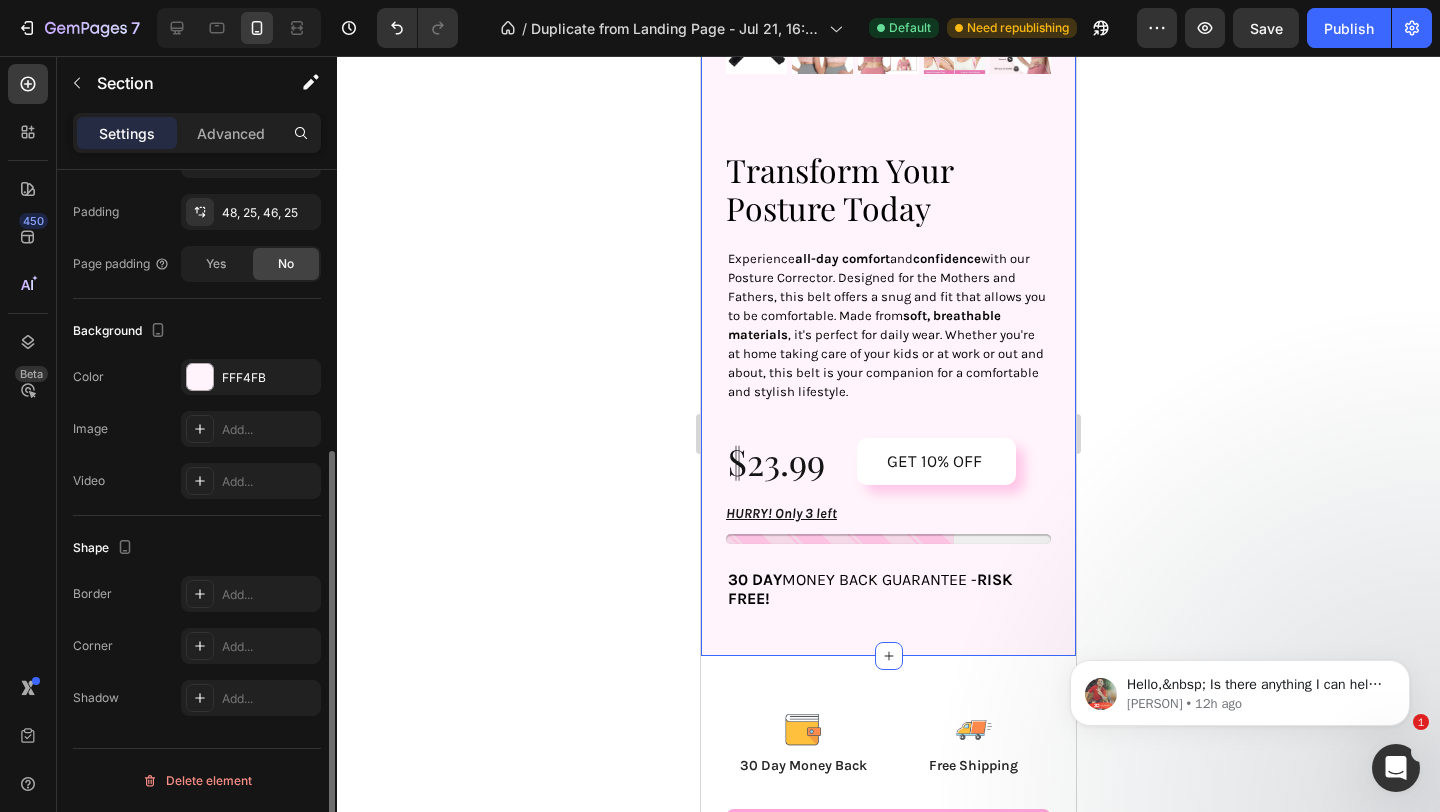scroll, scrollTop: 0, scrollLeft: 0, axis: both 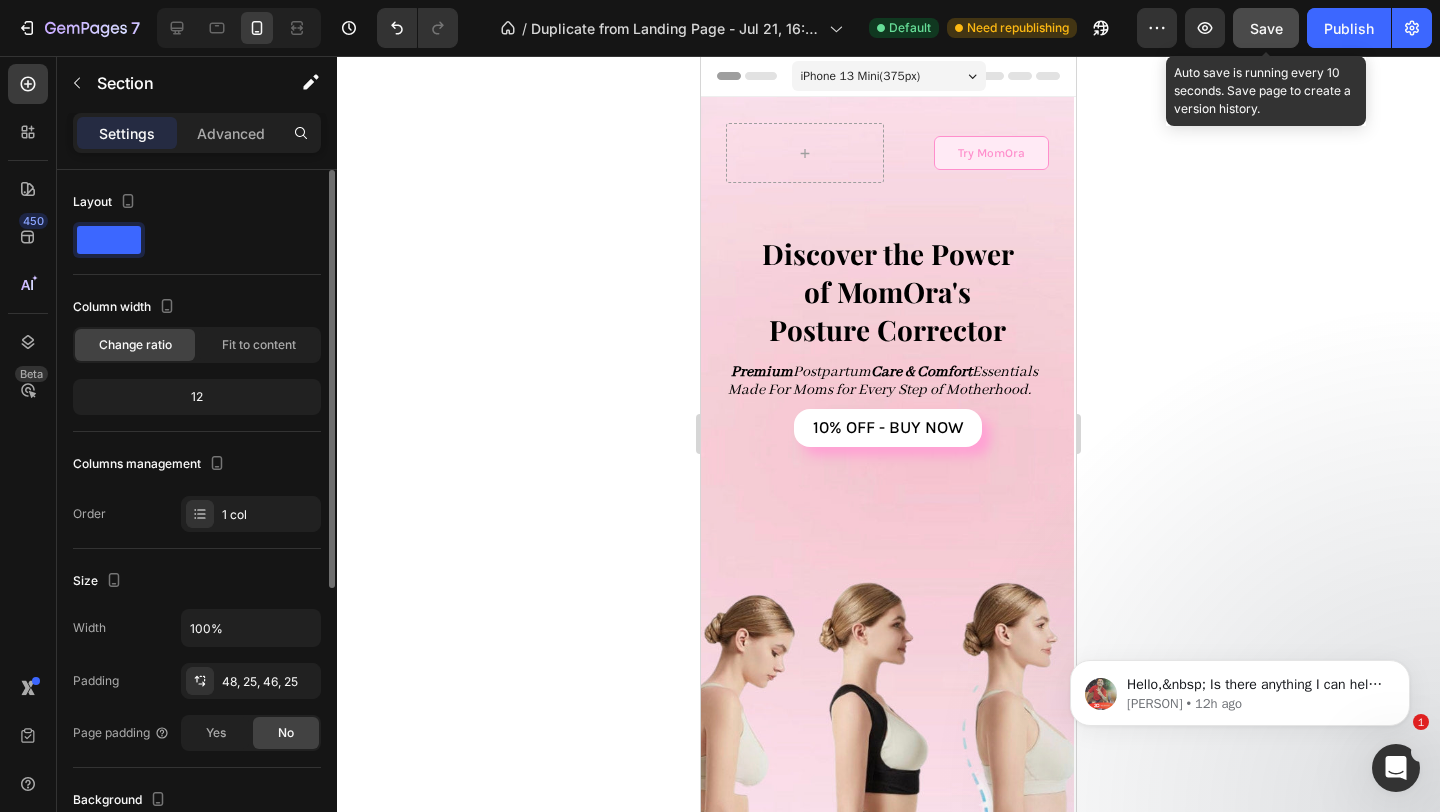 click on "Save" at bounding box center [1266, 28] 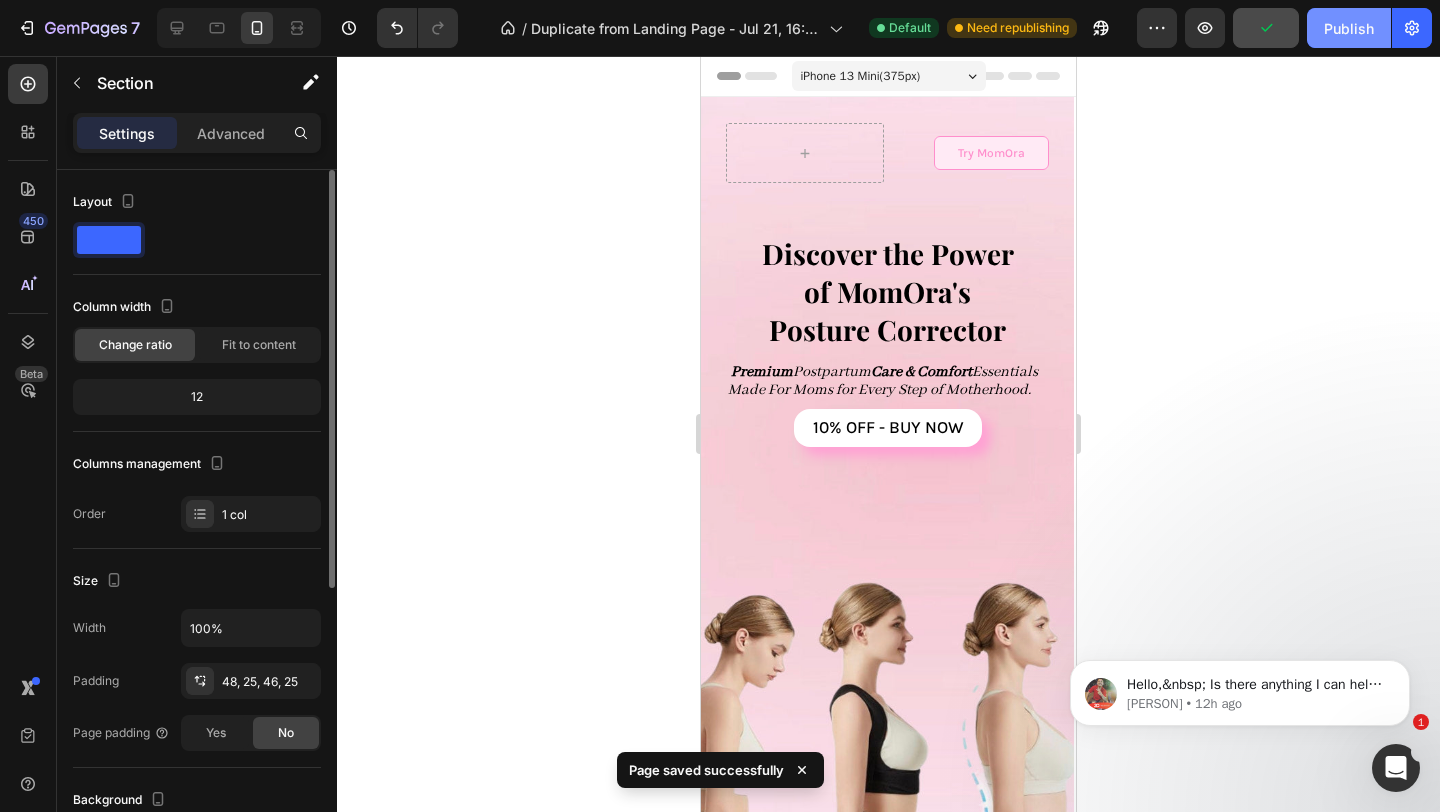 click on "Publish" at bounding box center (1349, 28) 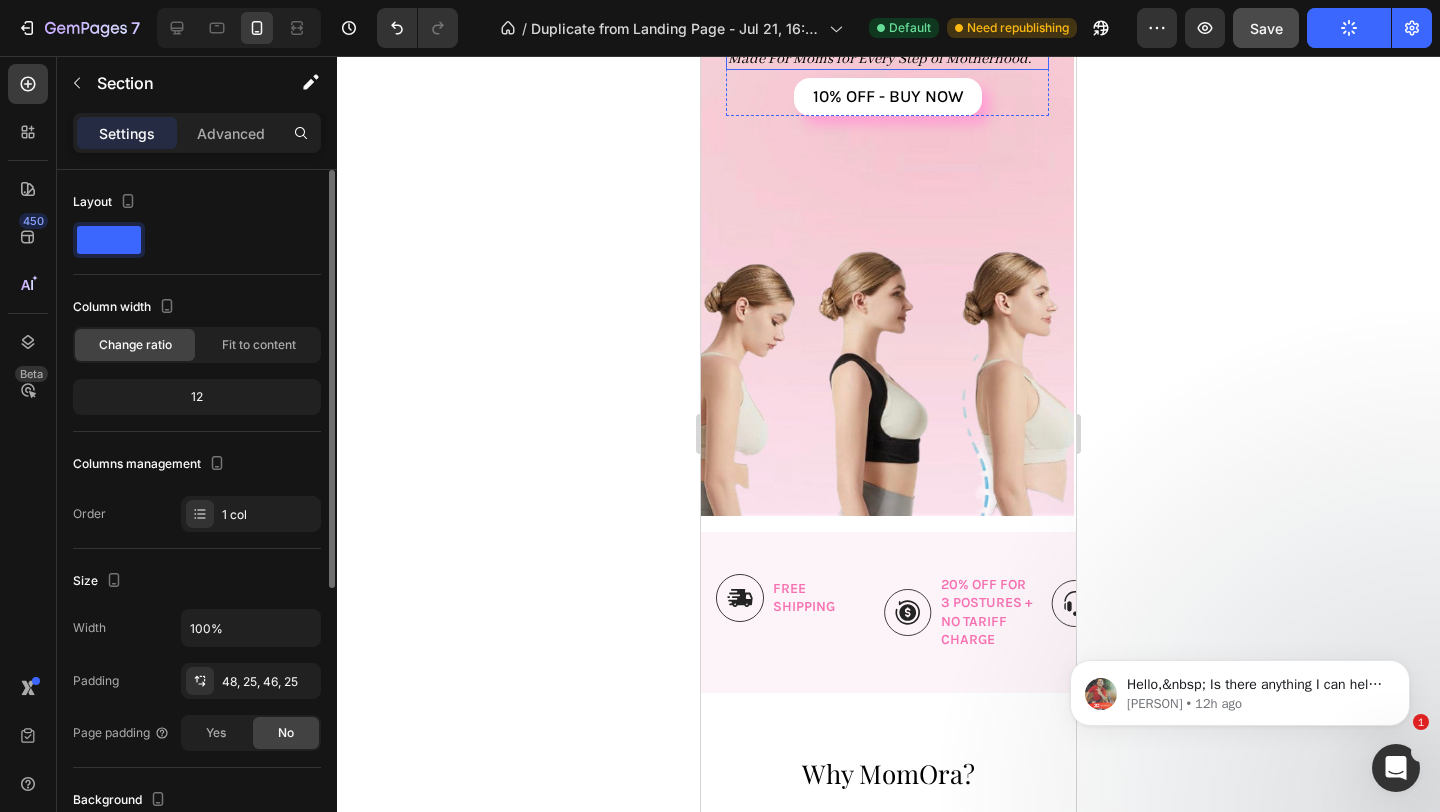 scroll, scrollTop: 332, scrollLeft: 0, axis: vertical 